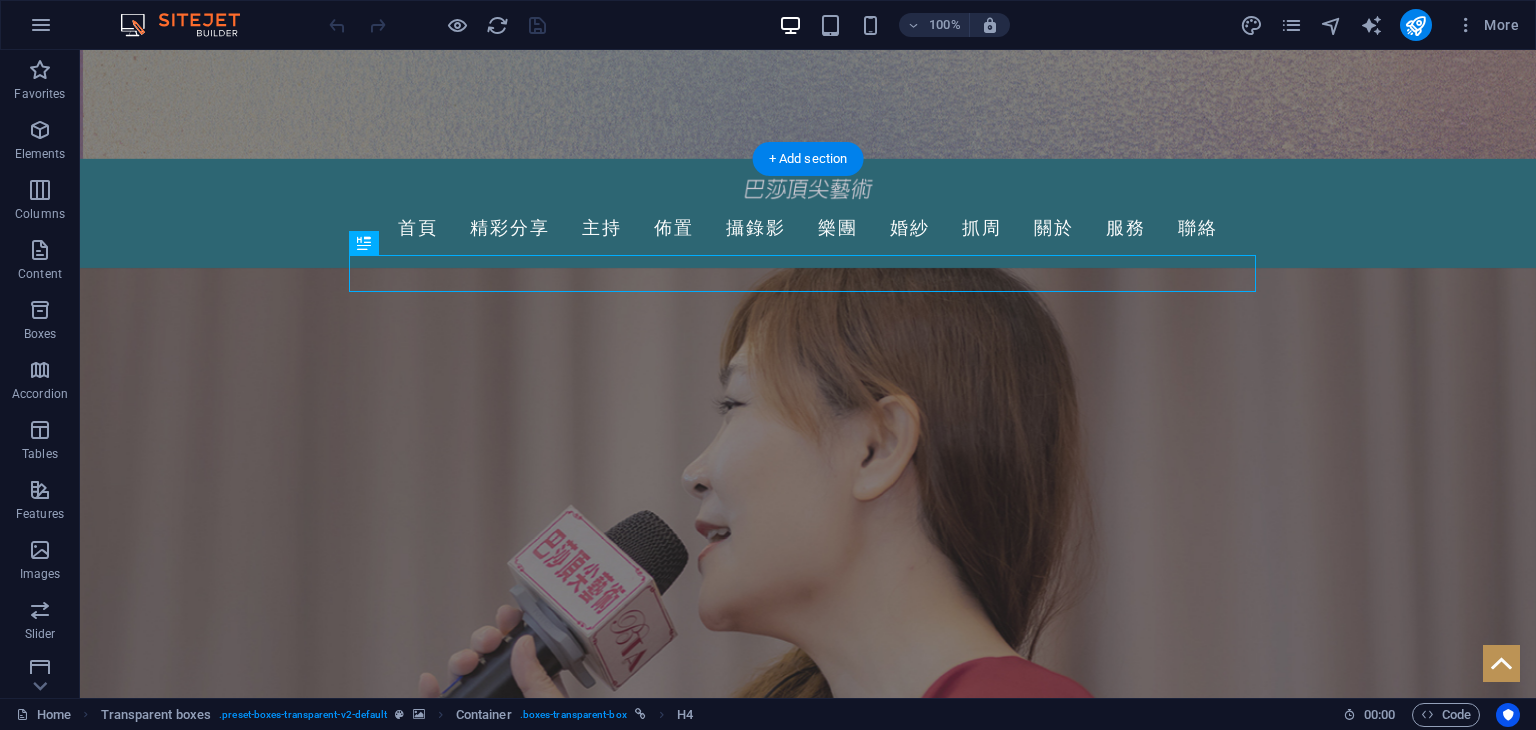 scroll, scrollTop: 0, scrollLeft: 0, axis: both 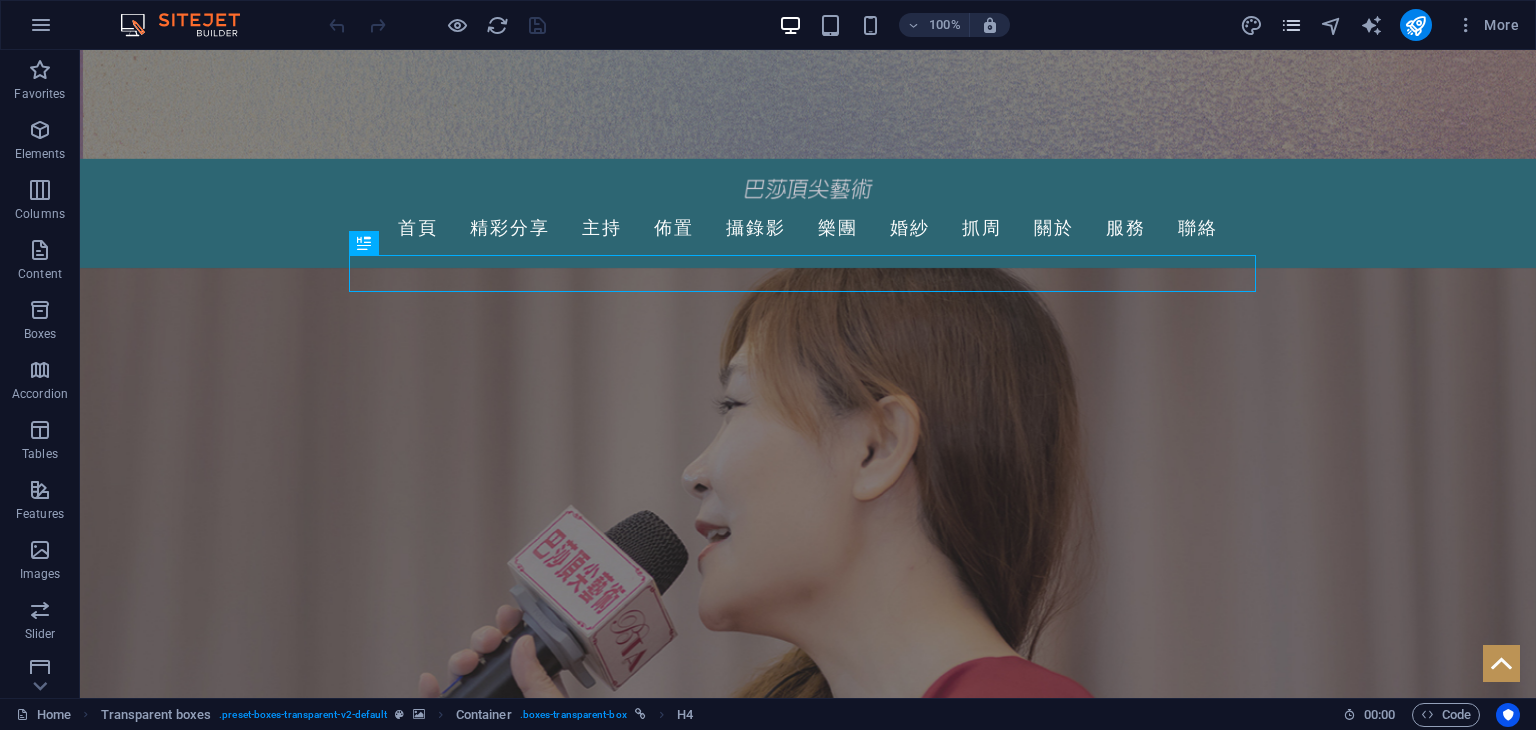 click at bounding box center [1291, 25] 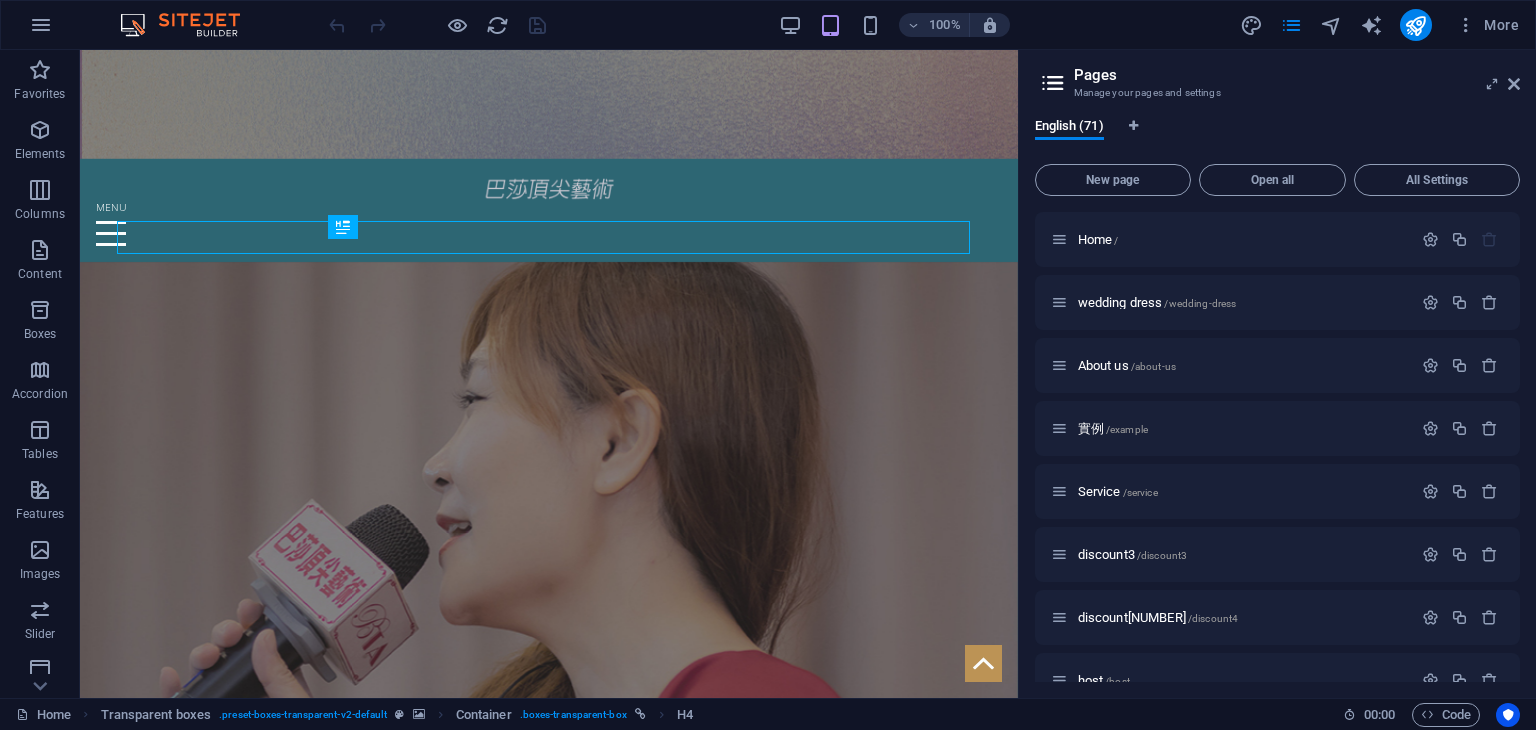 drag, startPoint x: 1515, startPoint y: 240, endPoint x: 1530, endPoint y: 578, distance: 338.33267 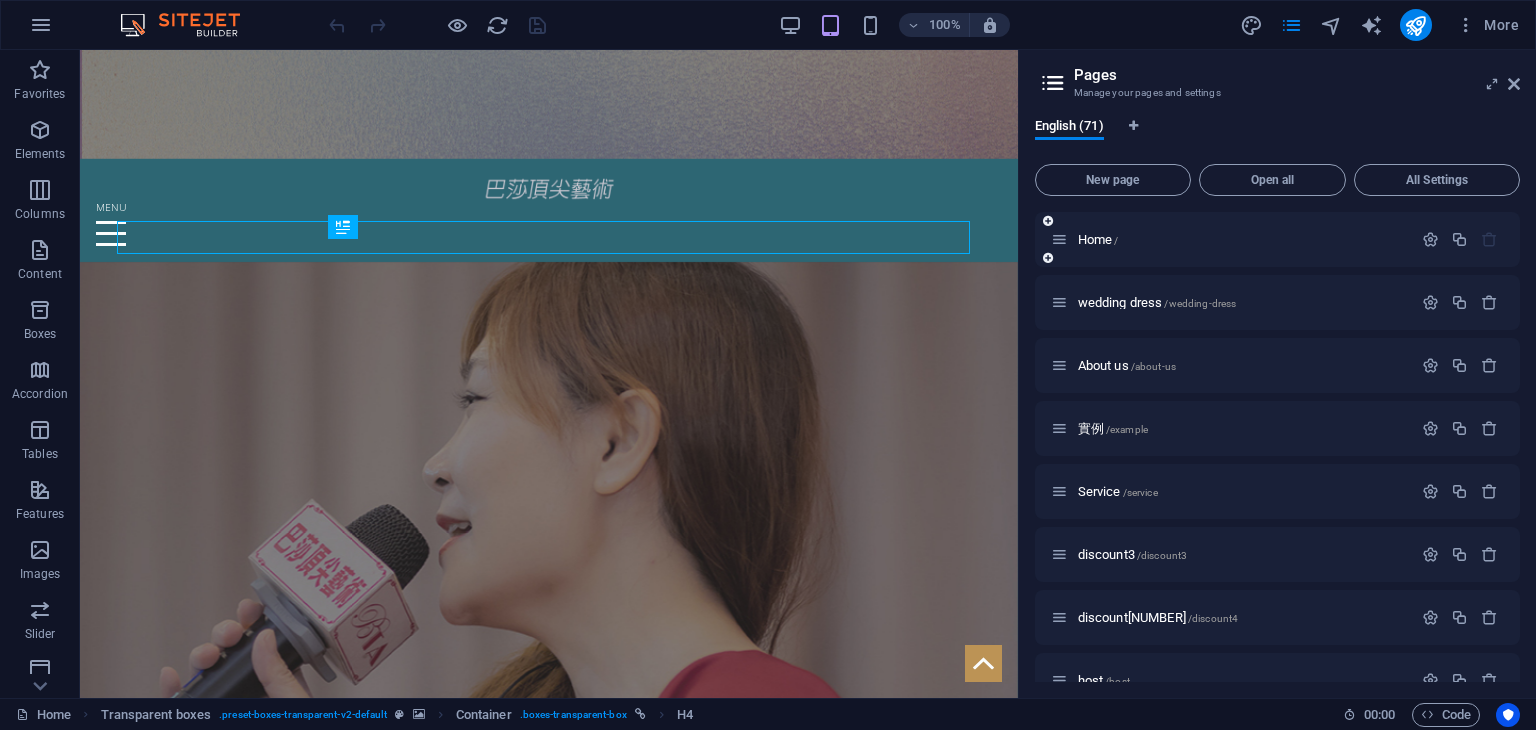 drag, startPoint x: 1520, startPoint y: 233, endPoint x: 1497, endPoint y: 253, distance: 30.479502 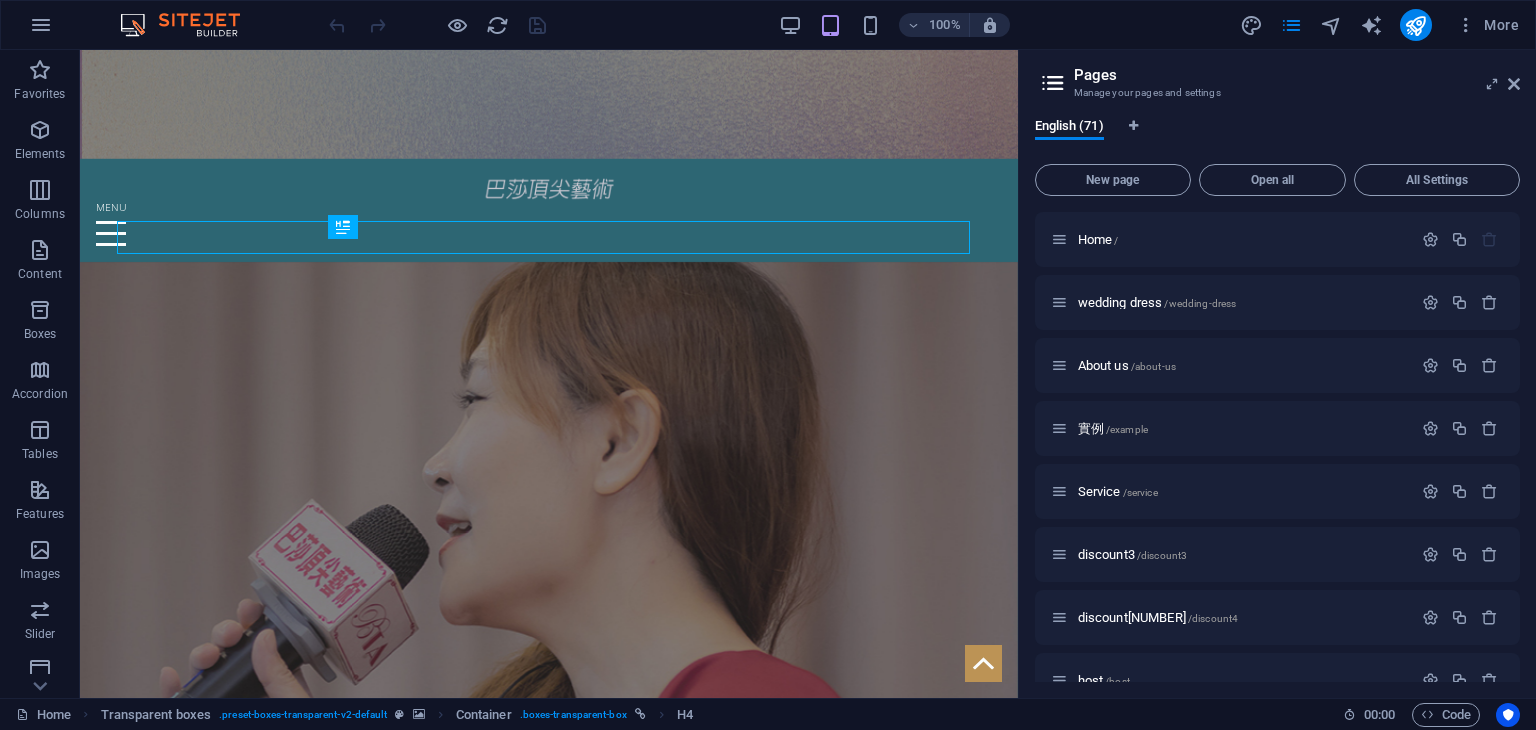 click on "Home / wedding dress /wedding-dress About us /about-us 實例 /example Service /service discount3 /discount3 discount4 /discount4 host /host host52 /host-52 host 4 /host-21 host5 /host-22 host6 /host66 host7 /host77 host8 /host88 host9 /host9 host10 /host10 baby-party-2 /baby-party-2 flower-fare /flower-fare flower-fare-50 /flower-fare-50 flower-fare-51 /flower-fare-51 flower-fare-52 /flower-fare-52 flower-fare-53 /flower-fare-53 flower-fare-53-1 /flower-fare-53-68 flower-fare-53-2 /flower-fare-53-69 fare3 /flower-fare-26 fare4 /flower-fare44 fare5 /flower-fare-55 fare6 /flower-fare-66 fare7 /flower-fare77 fare8 /flower-fare88 fare9 /flower-fare99 fare10 /flower-fare100 fare11 /fare11 fare12 /fare12 fare13 /fare13 fare14 /fare14 camera-ryce /camera-ryce camera-ryce-40 /camera-ryce-40 camera-ryce-41 /camera-ryce-41 camera-ryce-42 /camera-ryce-42 ryce3 /ryce3 host2 /host2 btaband2024 /btaband2024 btaband2024-10 /btaband2024-10 btaband2024-11 /btaband2024-11 btaband2024-12 /btaband2024-12 btaband2024-13 聯絡" at bounding box center (1278, 447) 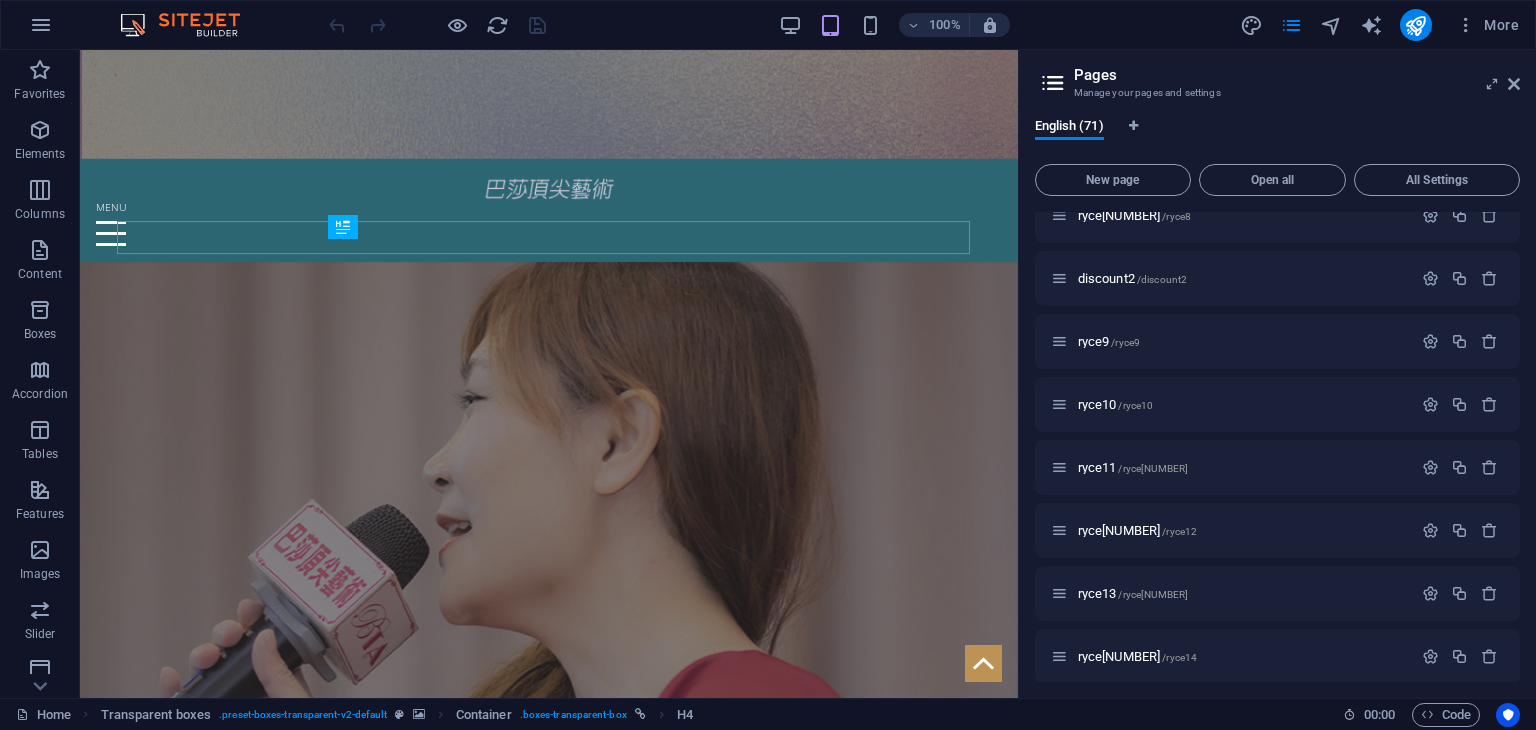 scroll, scrollTop: 4003, scrollLeft: 0, axis: vertical 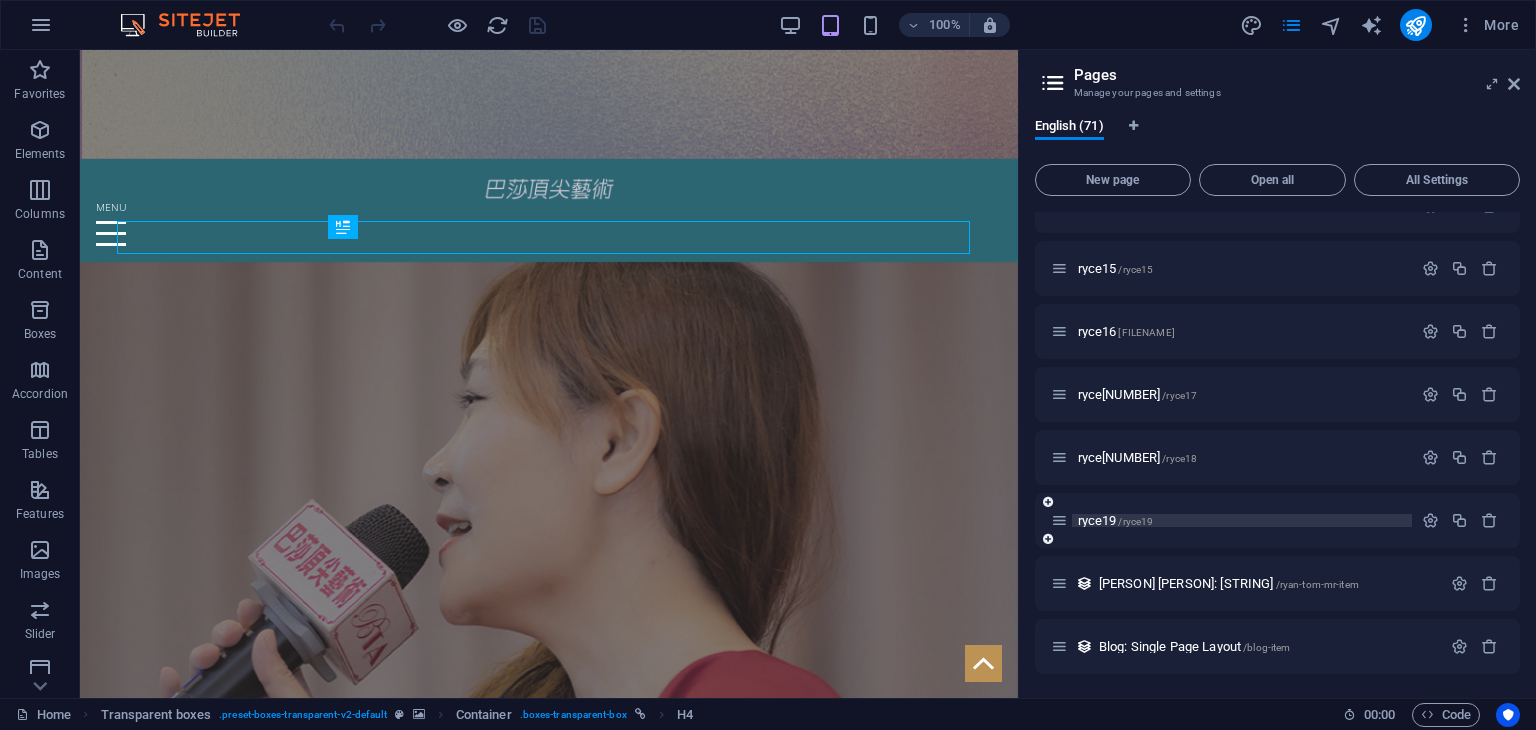 click on "ryce19 /ryce19" at bounding box center [1242, 520] 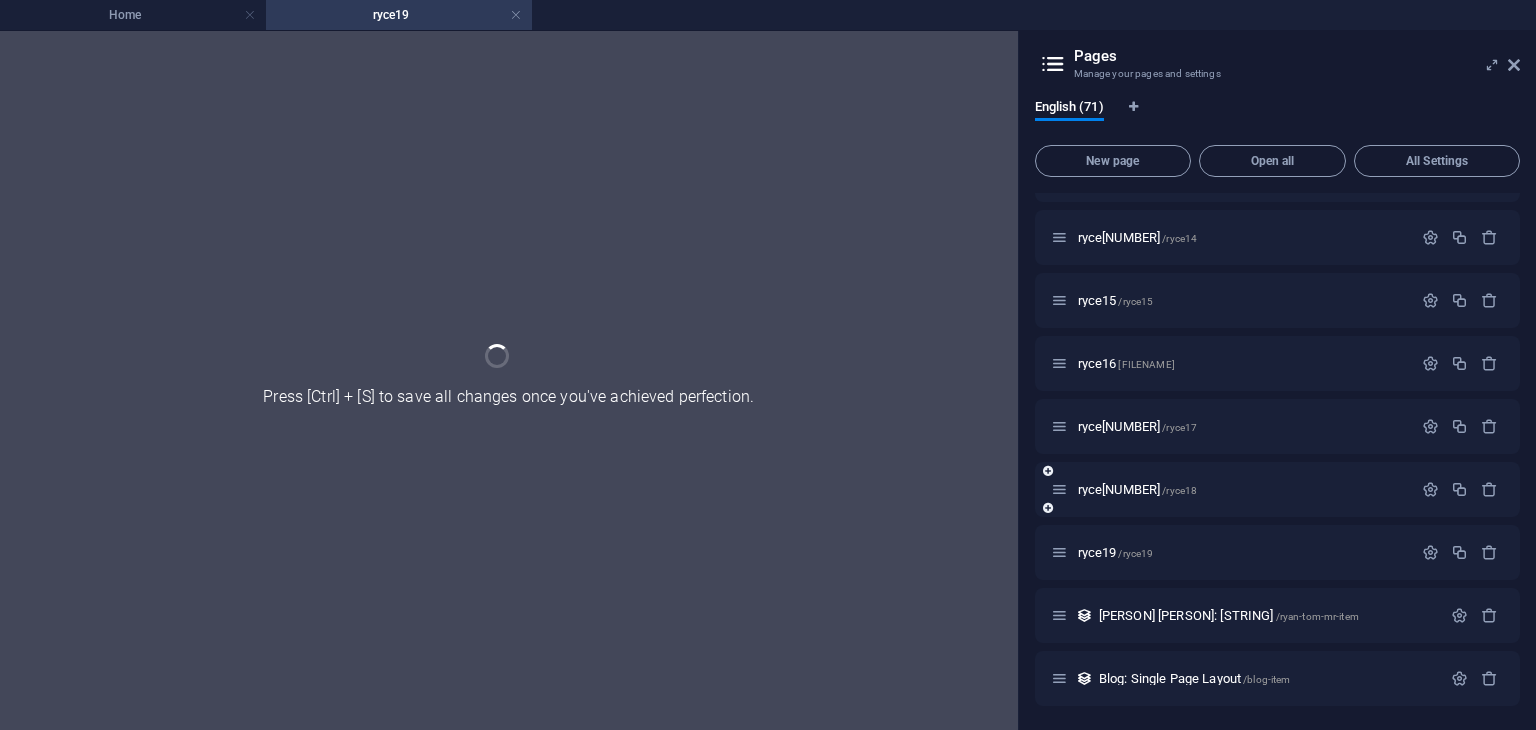 scroll, scrollTop: 3952, scrollLeft: 0, axis: vertical 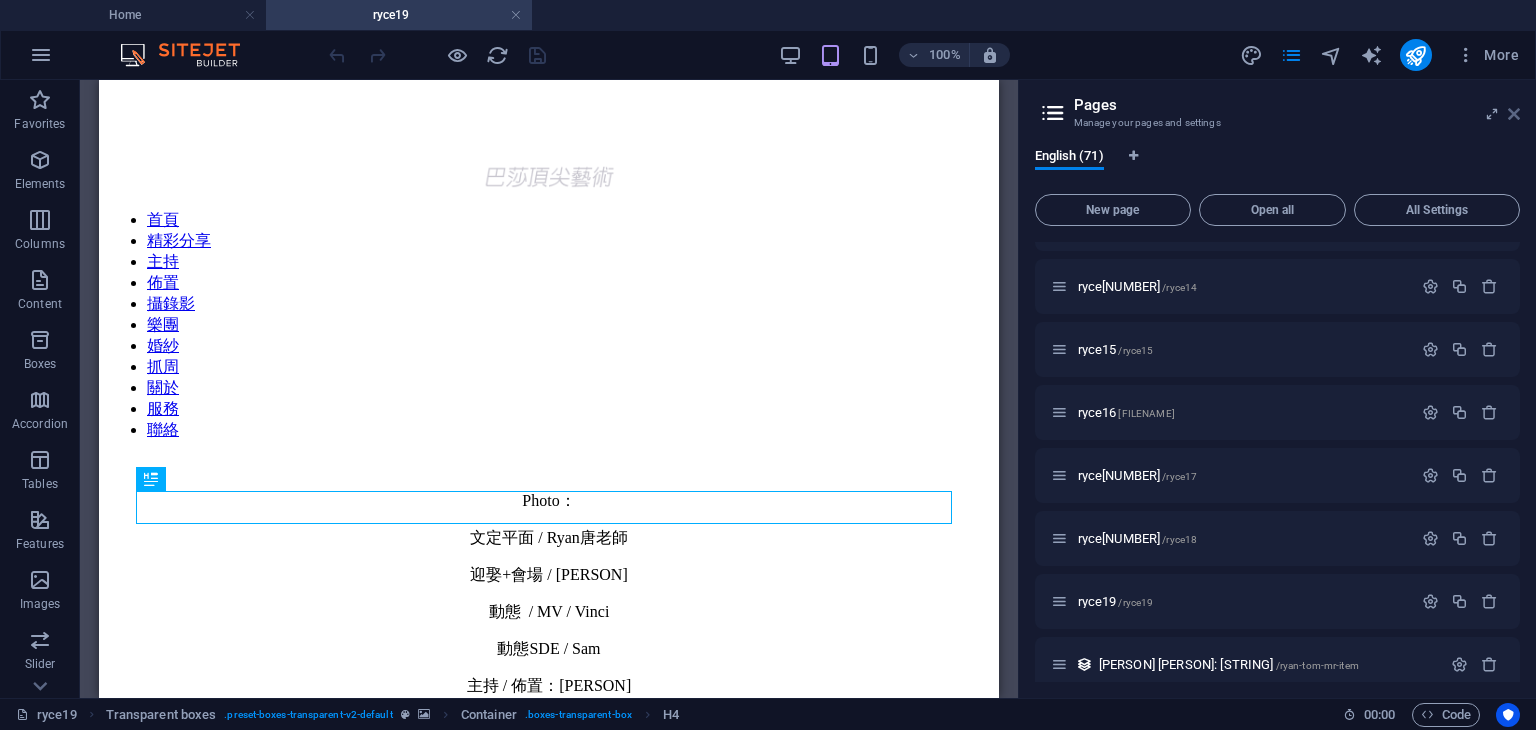click at bounding box center (1514, 114) 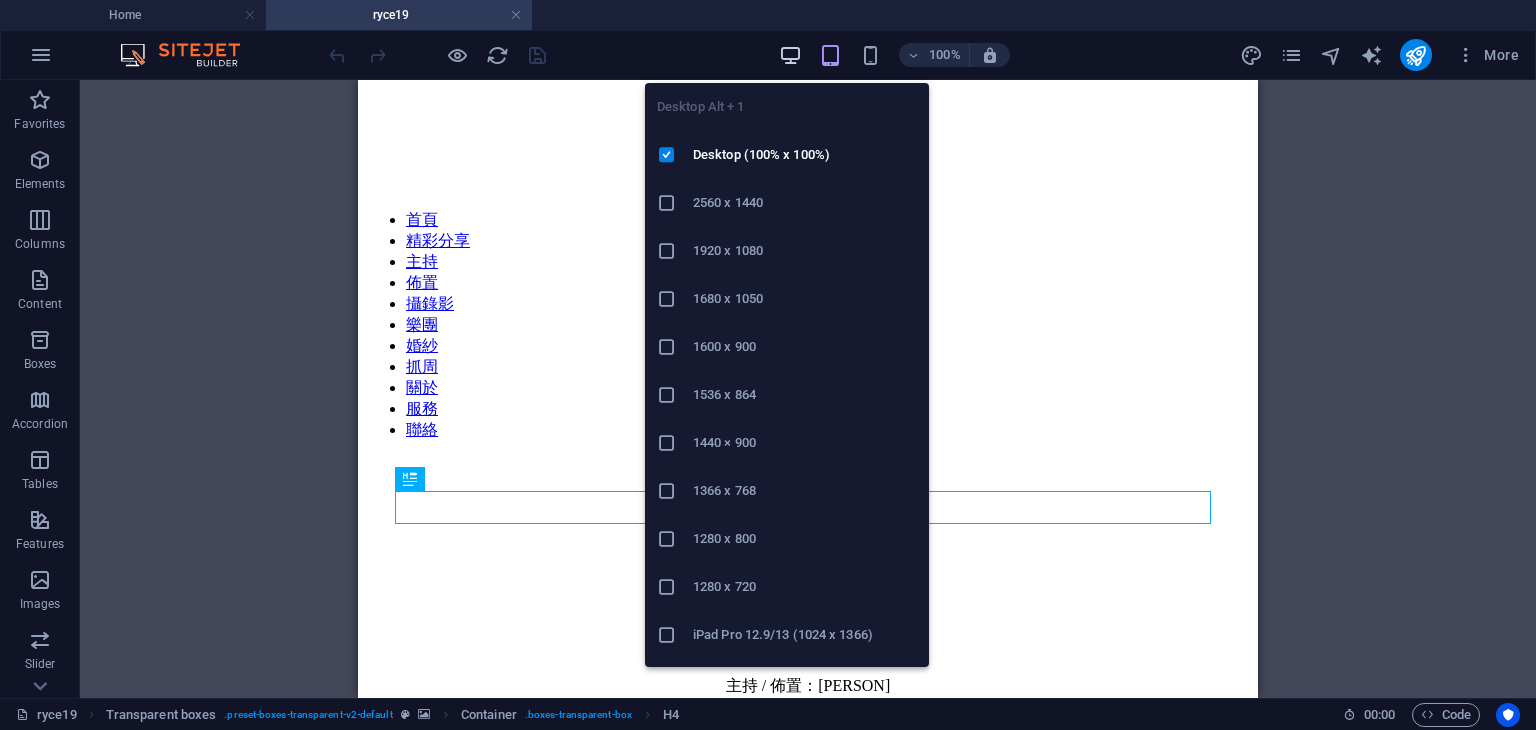 click at bounding box center (790, 55) 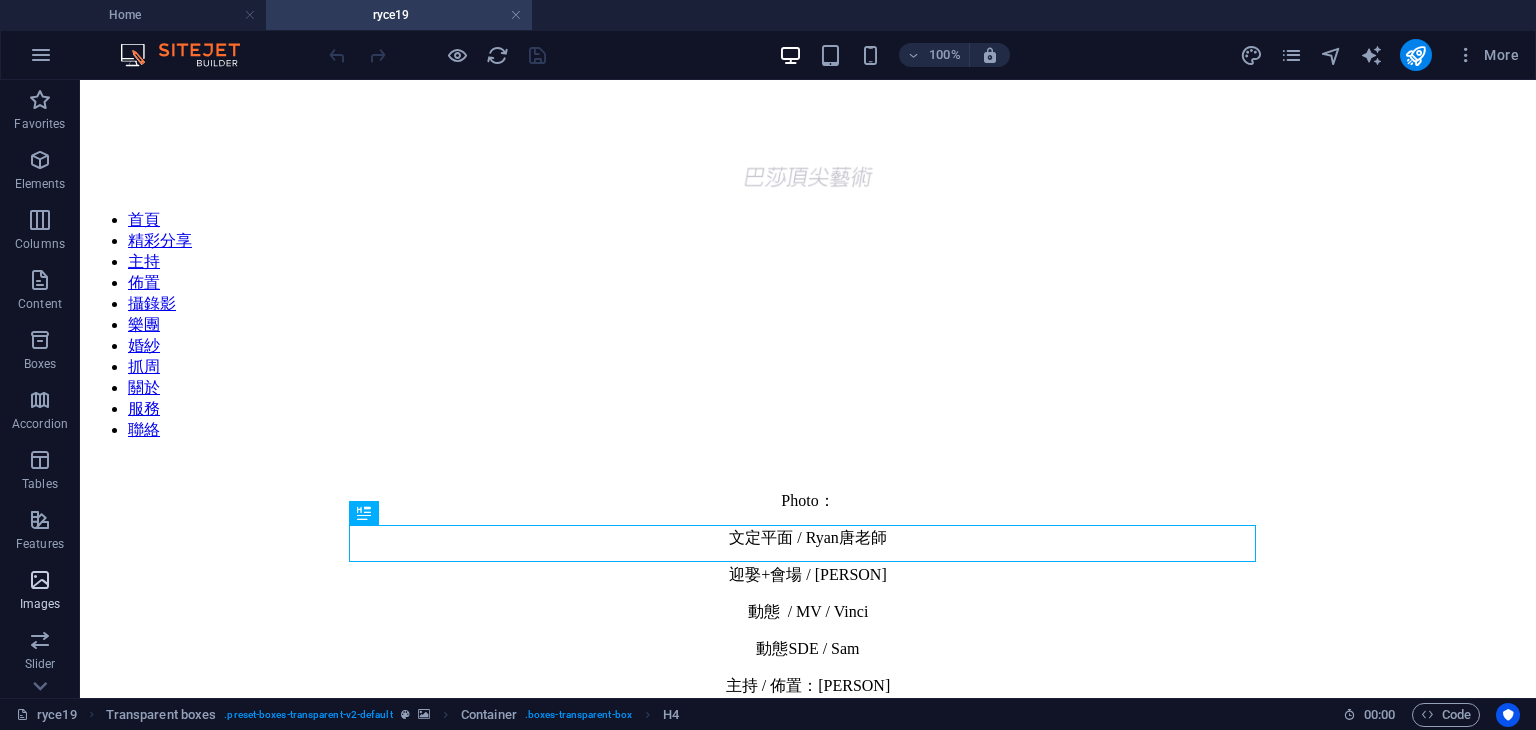 click at bounding box center (40, 580) 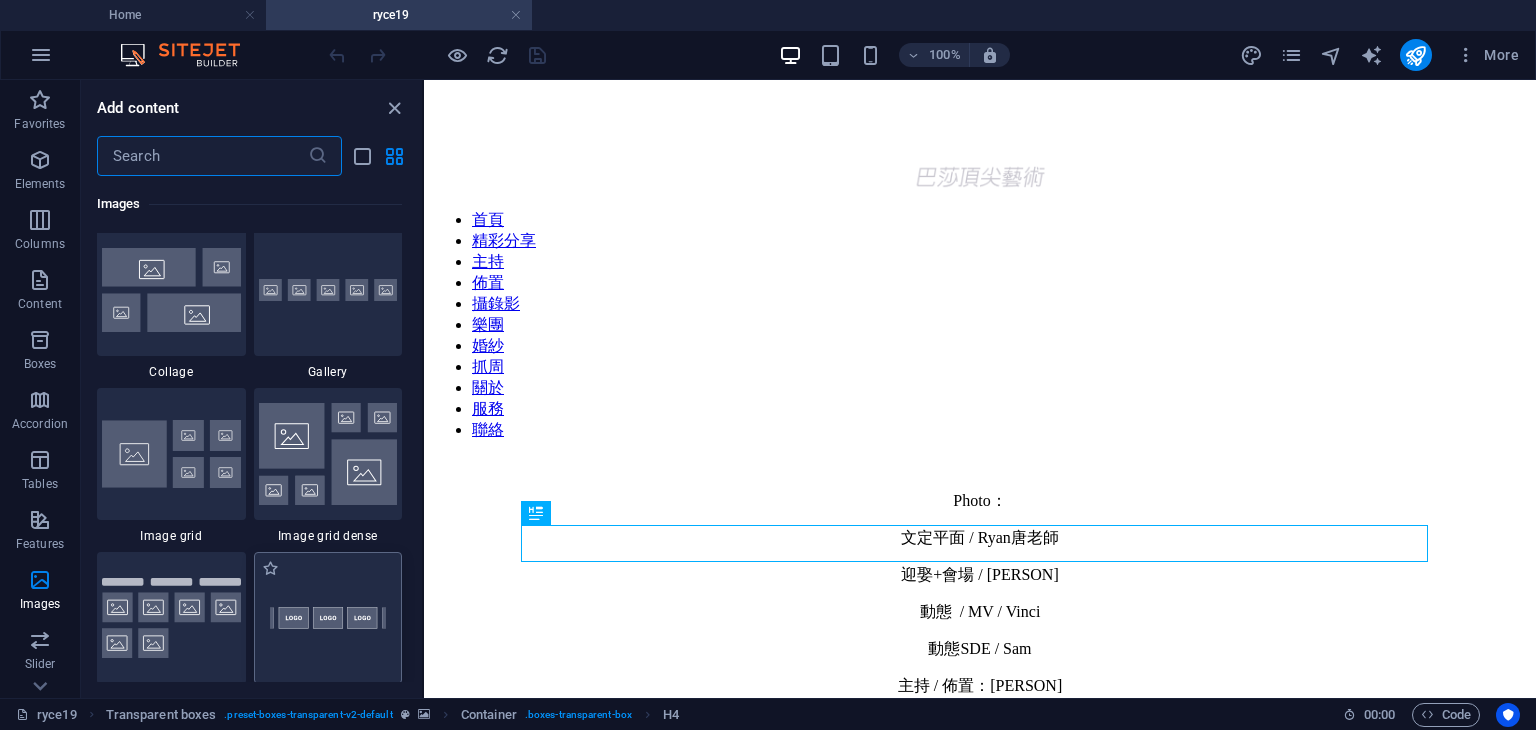scroll, scrollTop: 10340, scrollLeft: 0, axis: vertical 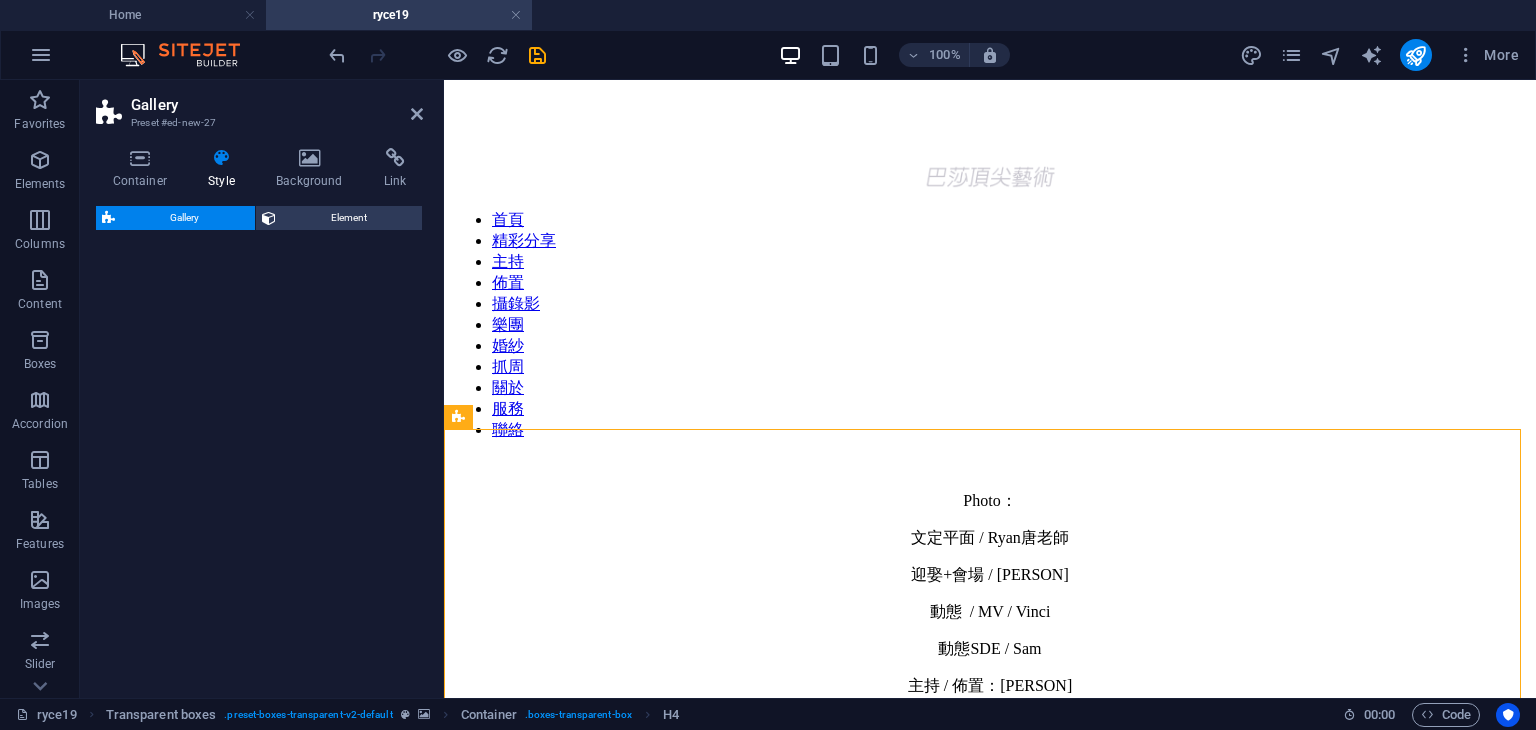 select on "rem" 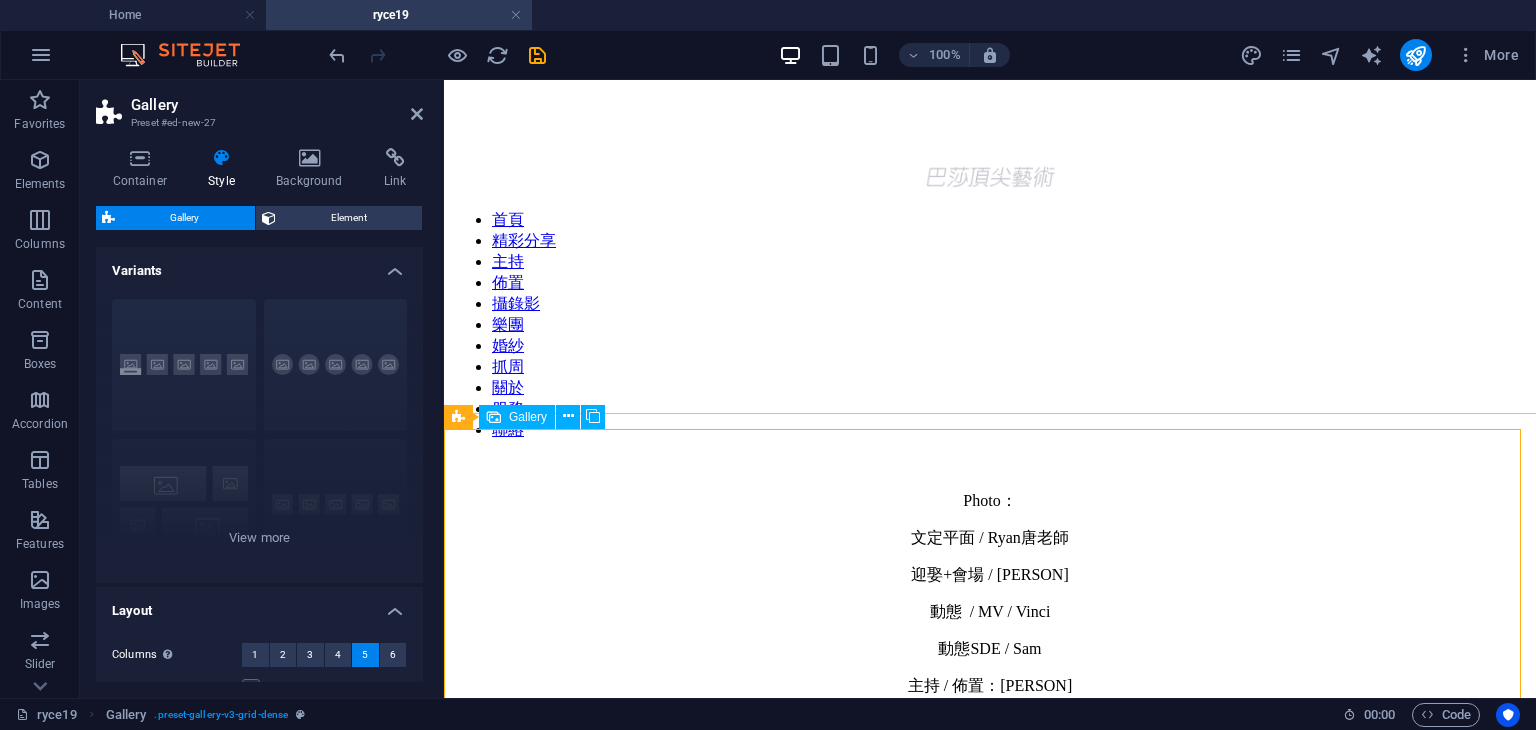 click at bounding box center (892, 1220) 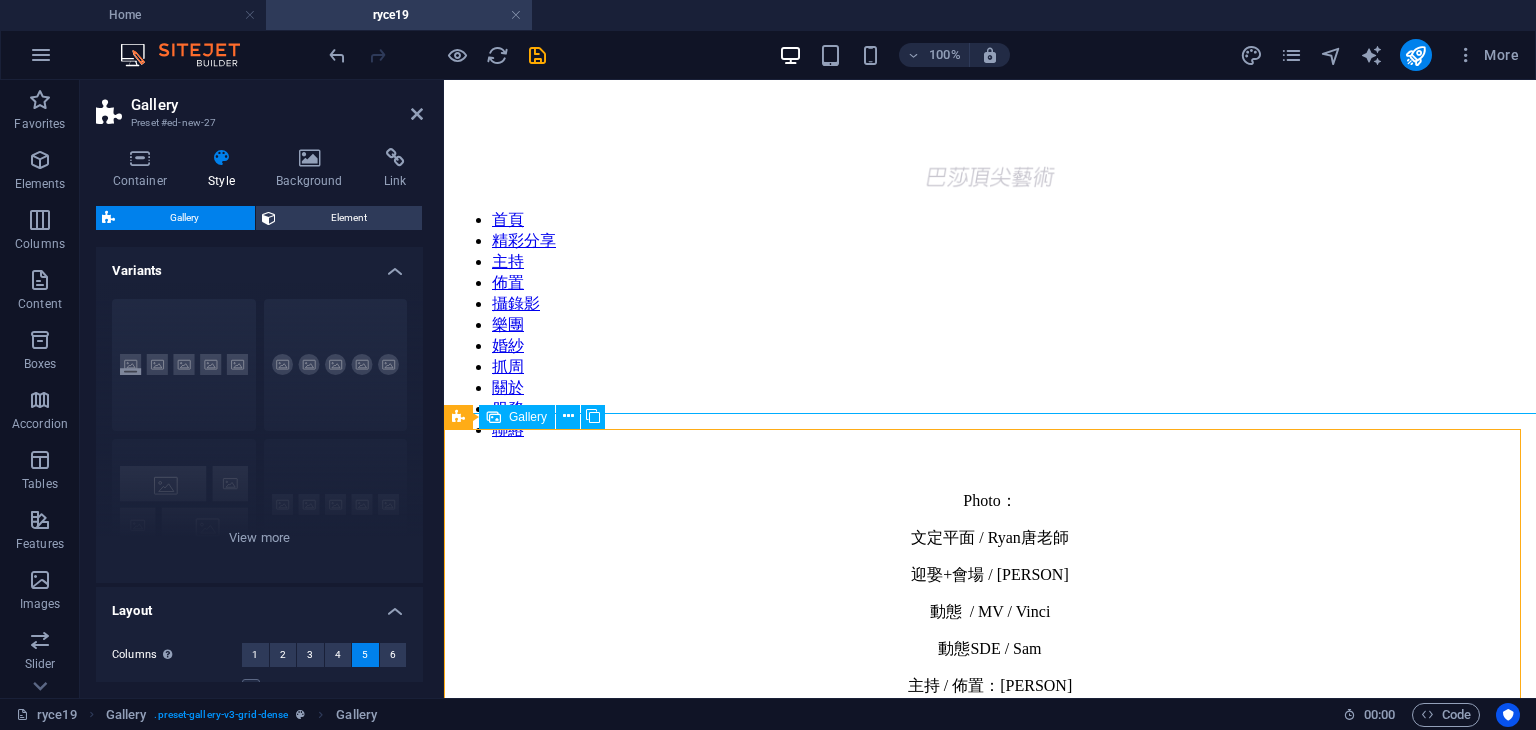 click at bounding box center [892, 1220] 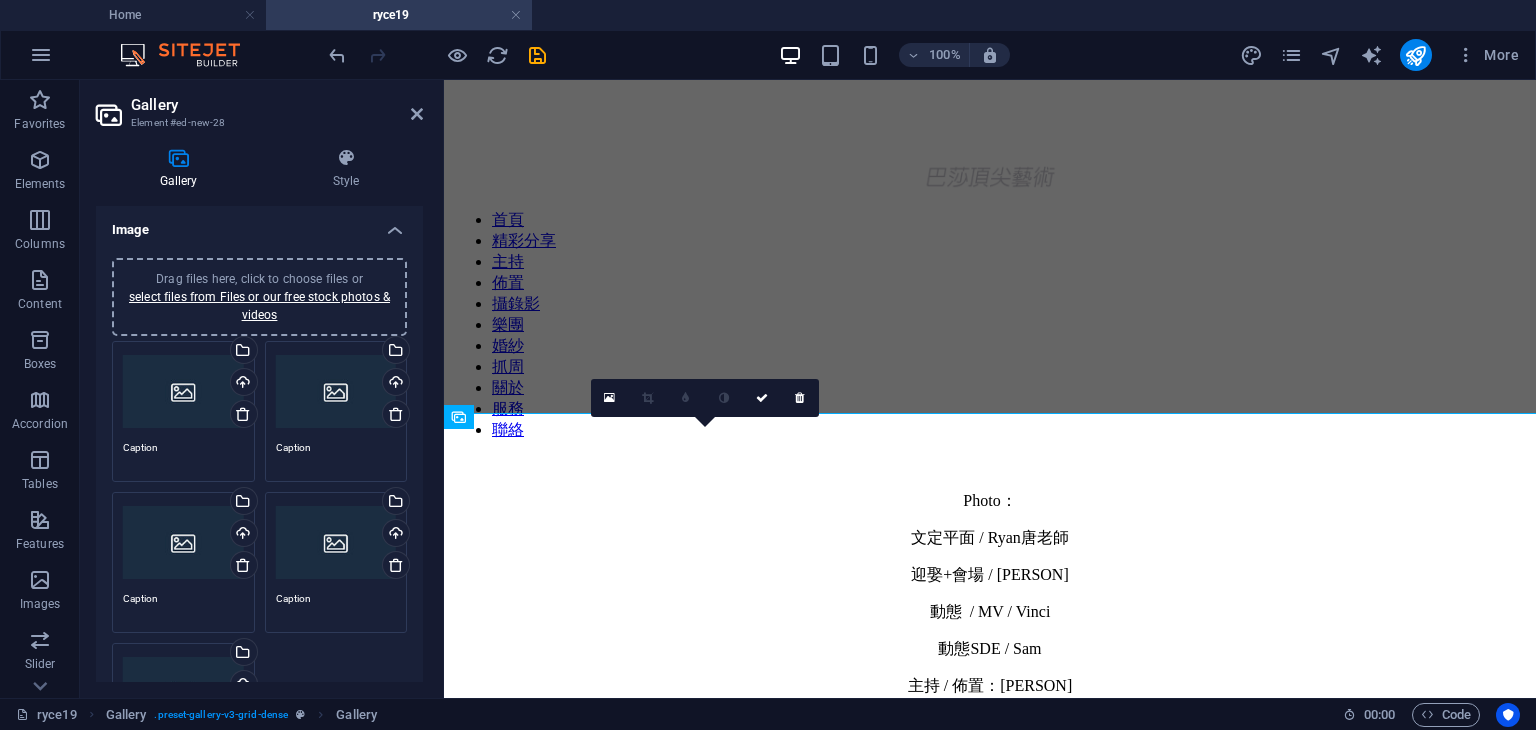 click on "Drag files here, click to choose files or select files from Files or our free stock photos & videos" at bounding box center (259, 297) 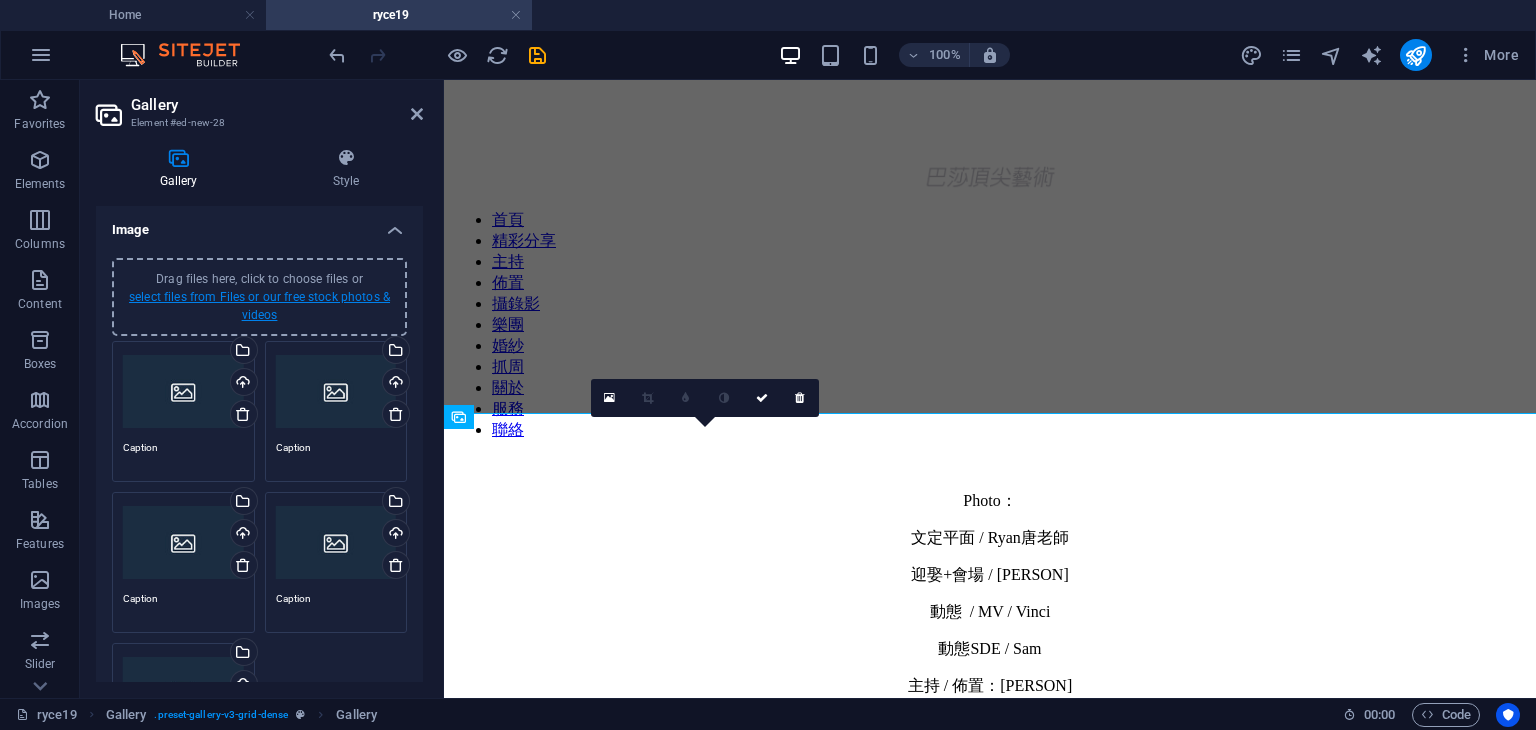 click on "select files from Files or our free stock photos & videos" at bounding box center [259, 306] 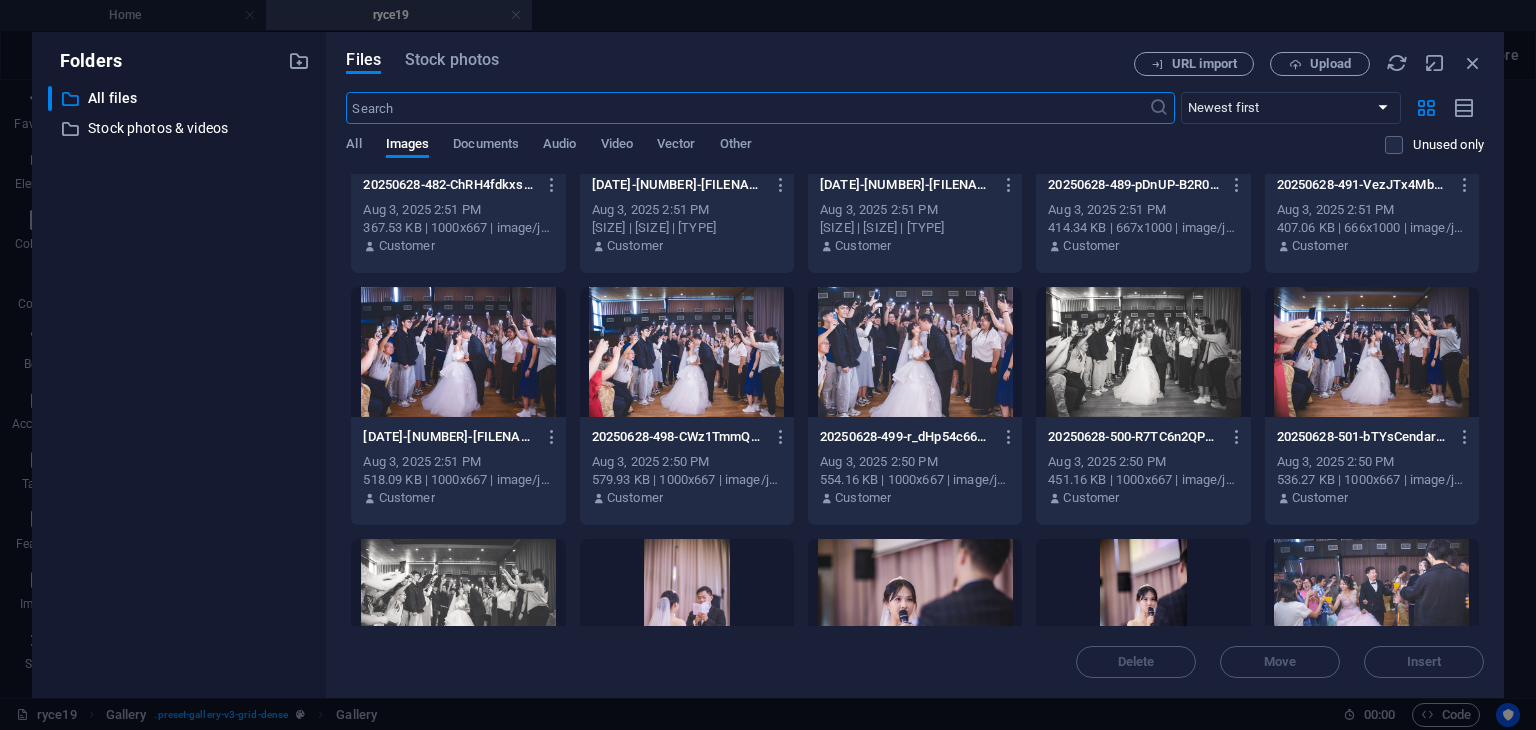 scroll, scrollTop: 4589, scrollLeft: 0, axis: vertical 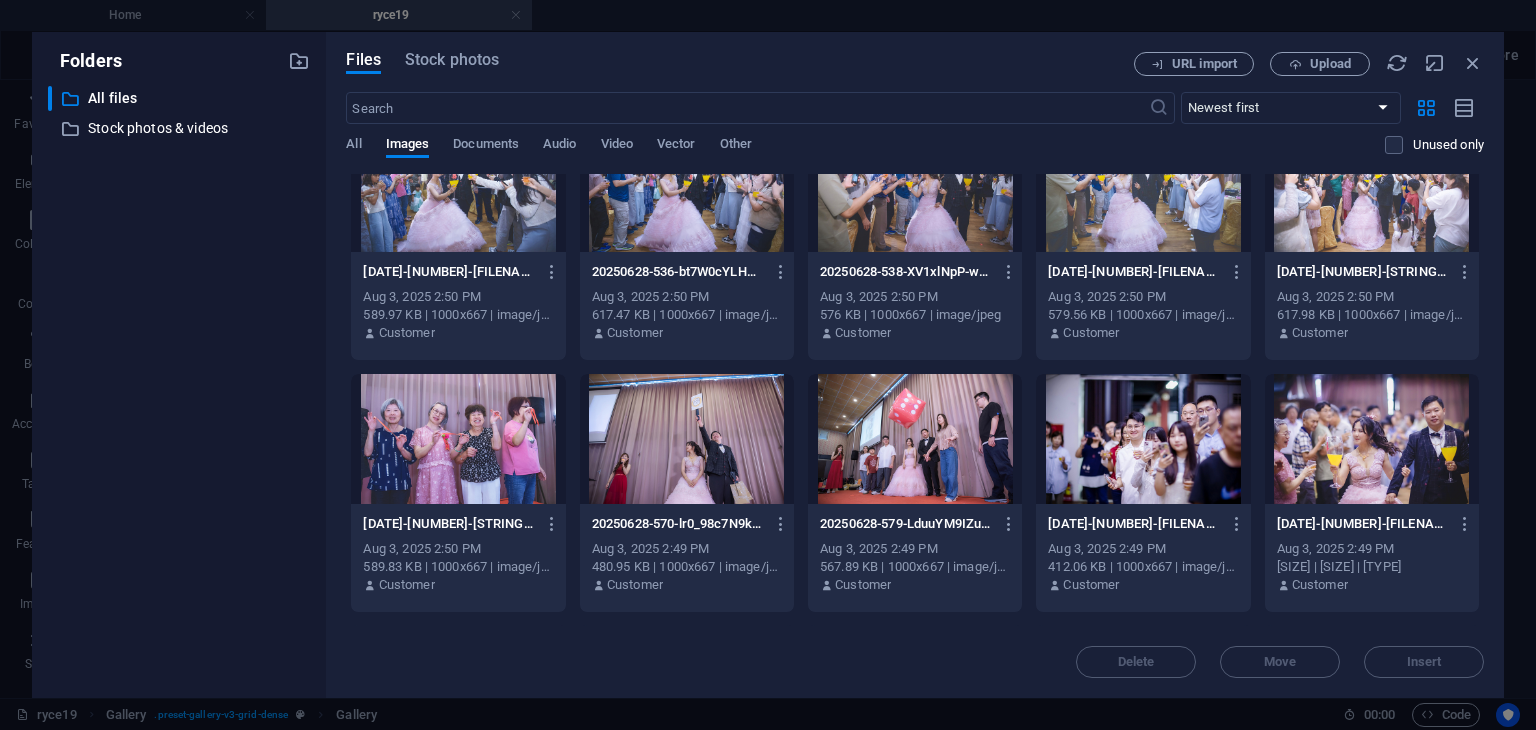 drag, startPoint x: 1479, startPoint y: 523, endPoint x: 1482, endPoint y: 542, distance: 19.235384 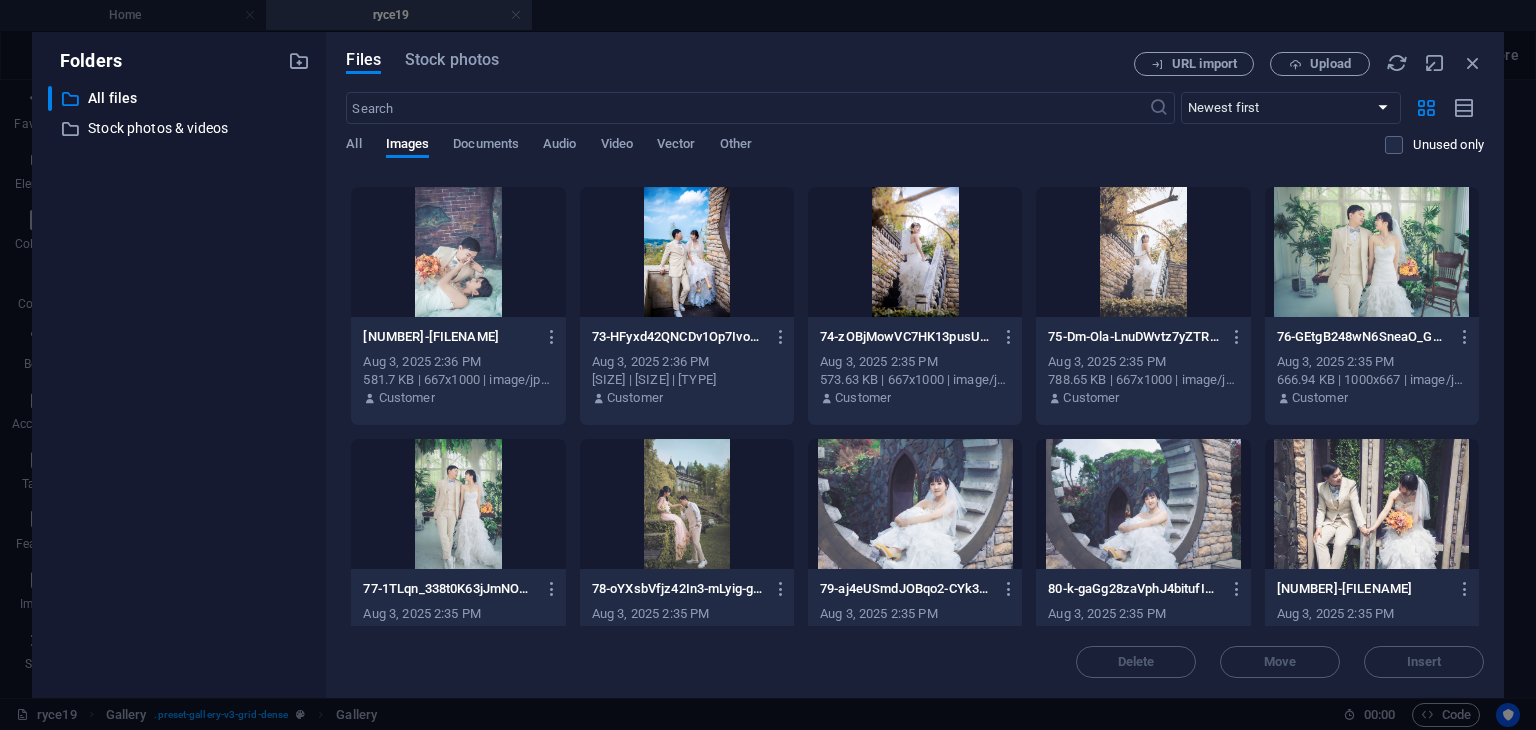 scroll, scrollTop: 8752, scrollLeft: 0, axis: vertical 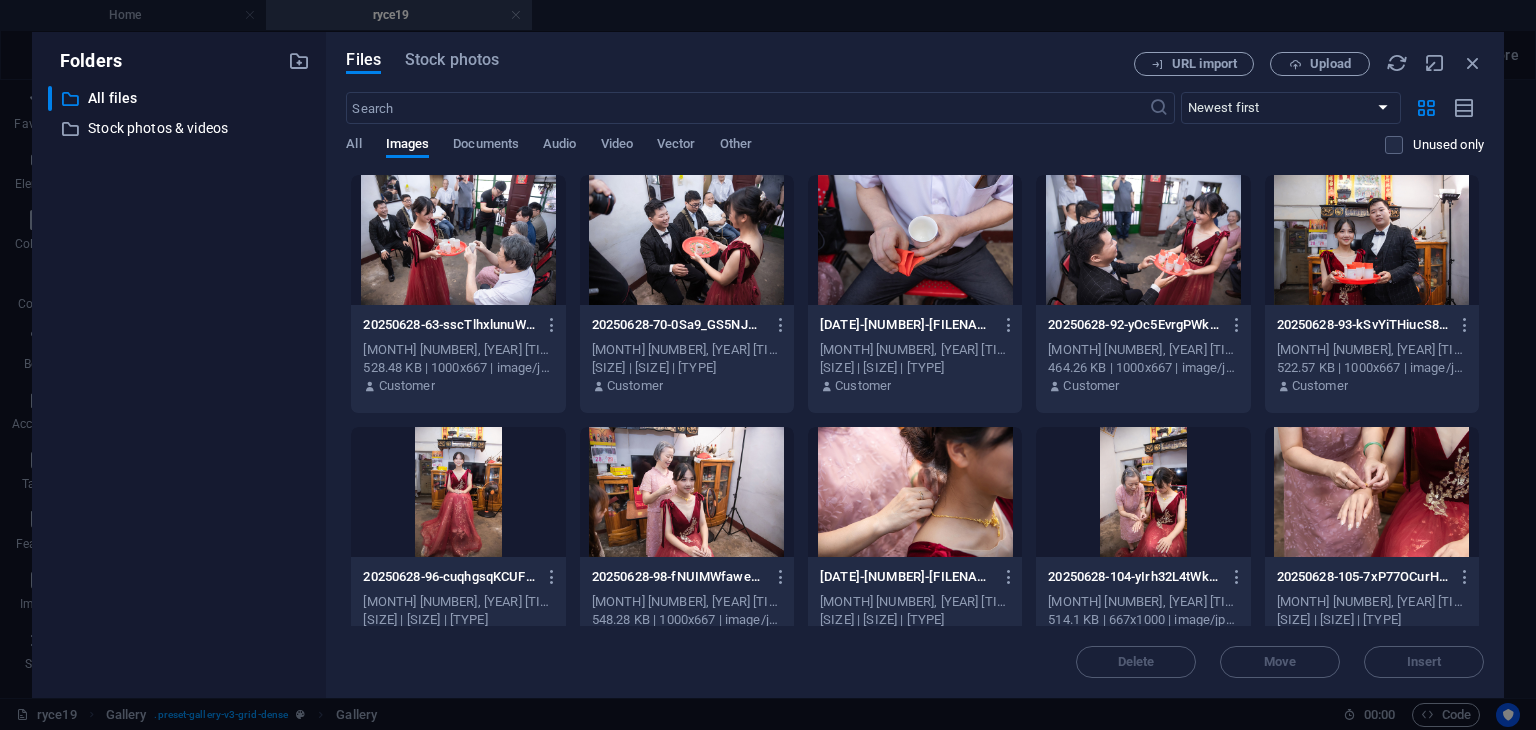 click at bounding box center [458, 240] 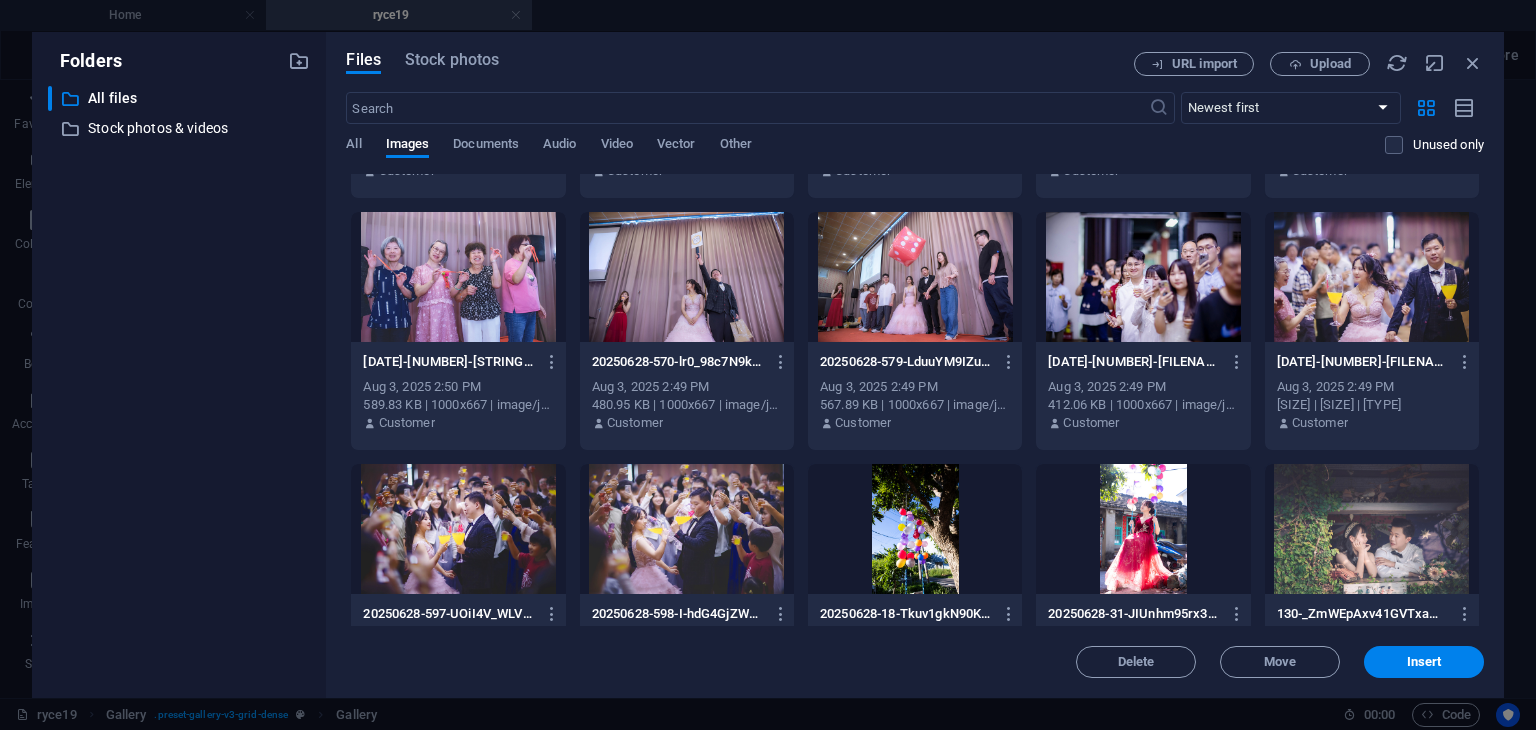 scroll, scrollTop: 4847, scrollLeft: 0, axis: vertical 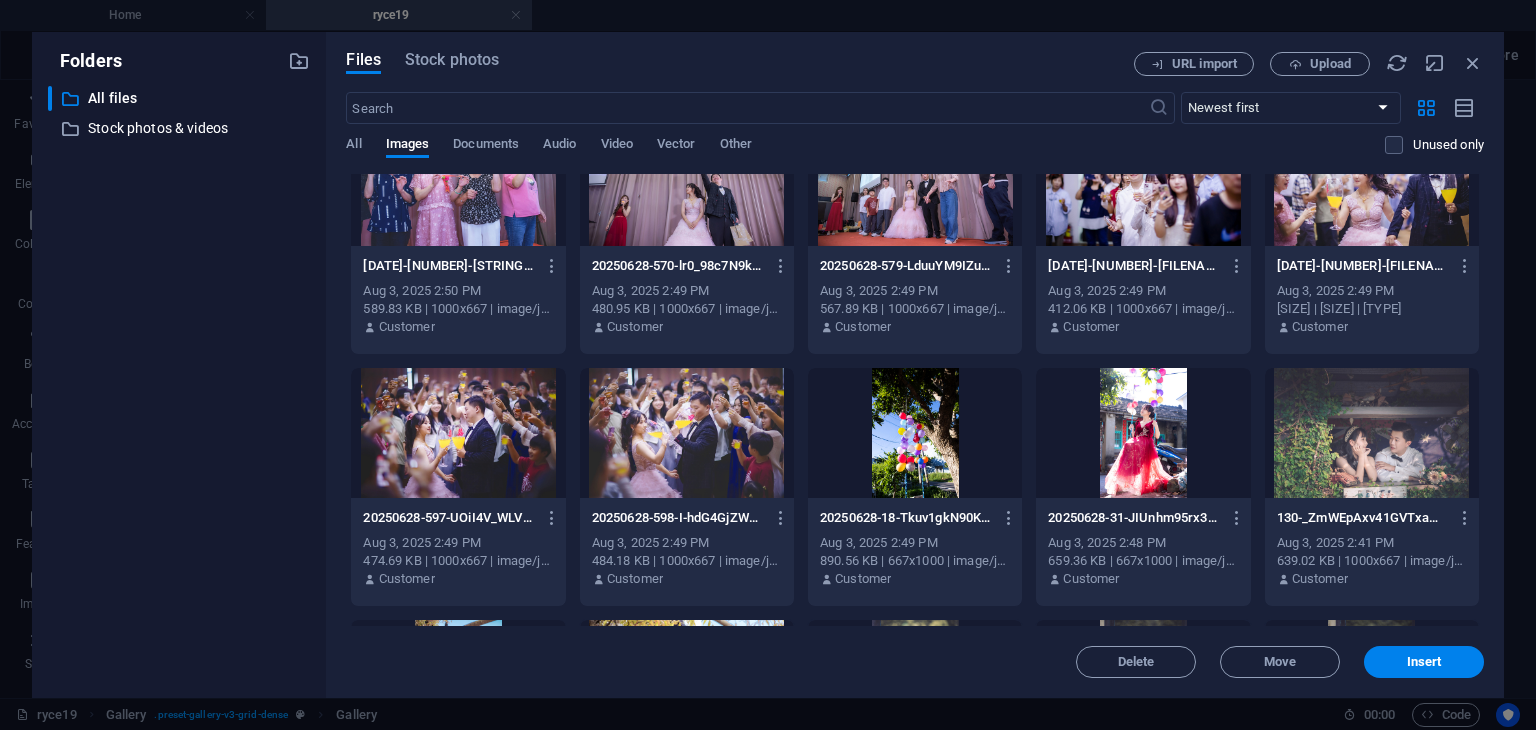 click at bounding box center (1143, 433) 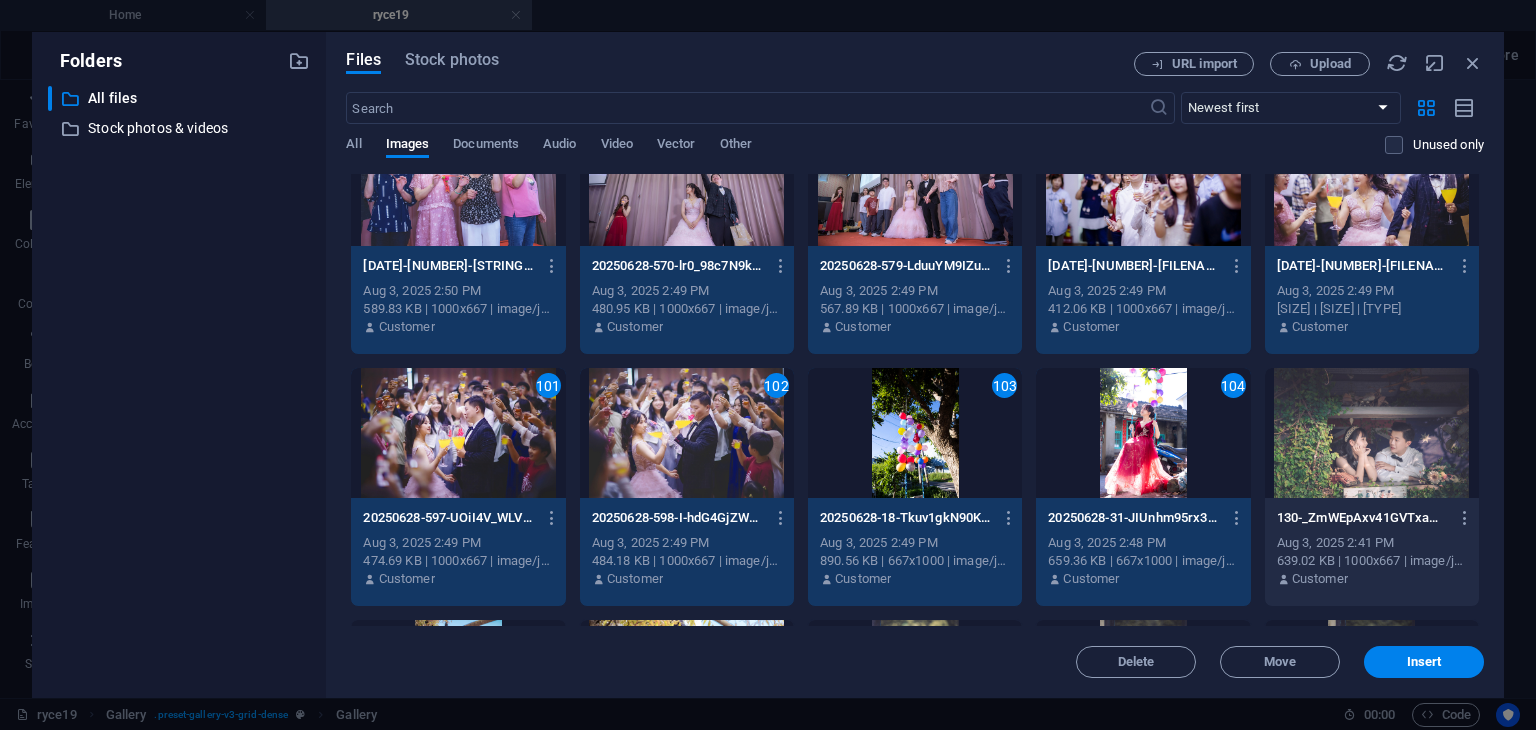 drag, startPoint x: 1408, startPoint y: 665, endPoint x: 645, endPoint y: 397, distance: 808.69836 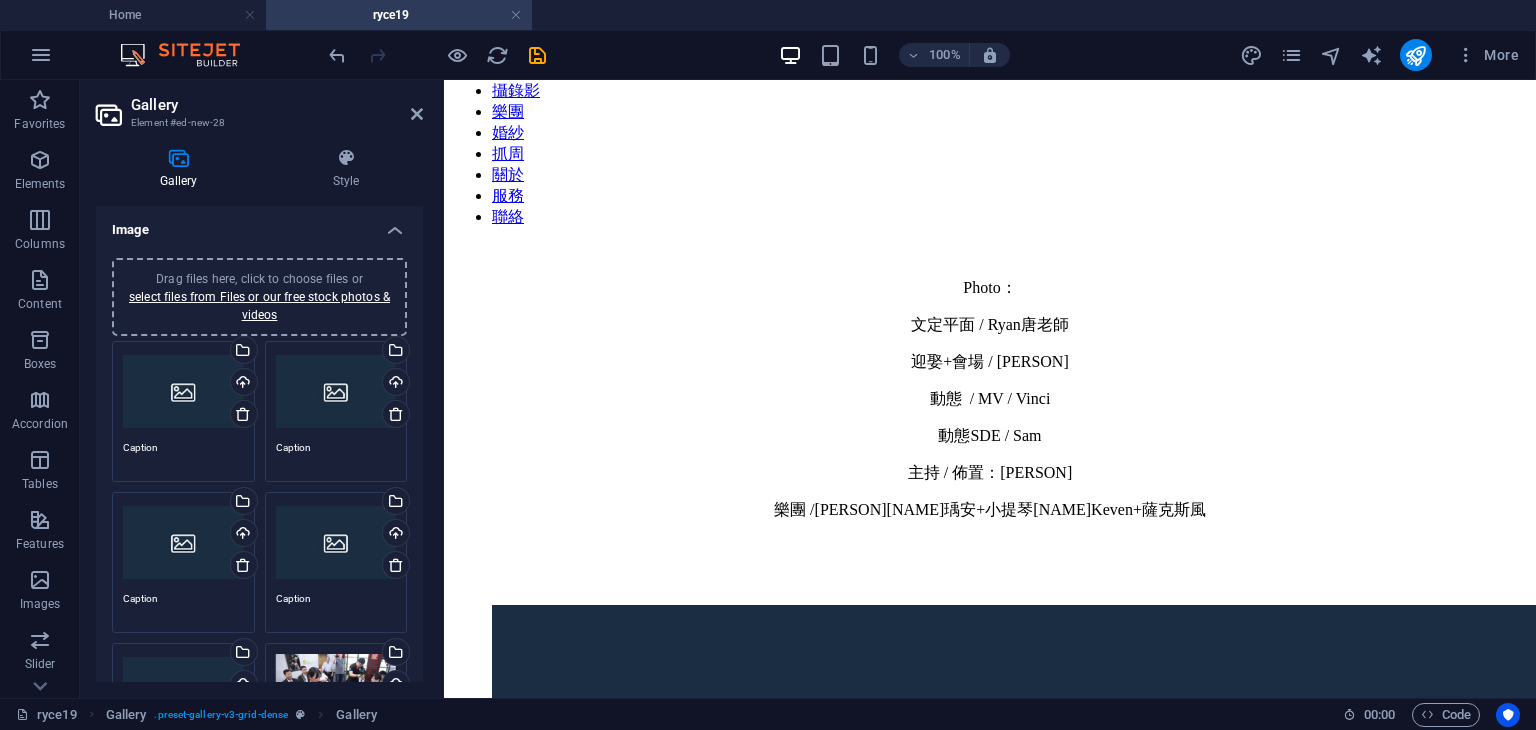 scroll, scrollTop: 231, scrollLeft: 0, axis: vertical 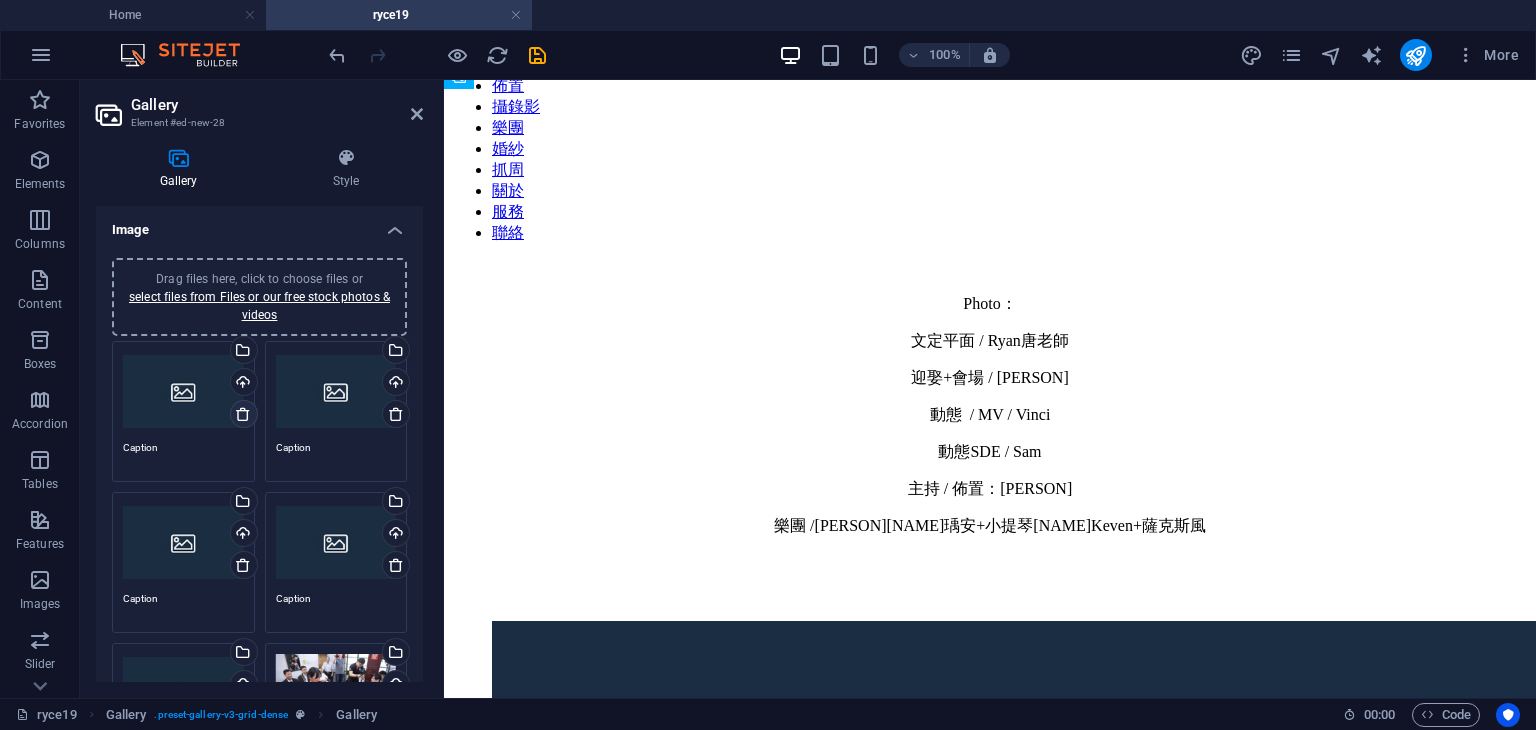 click at bounding box center [243, 414] 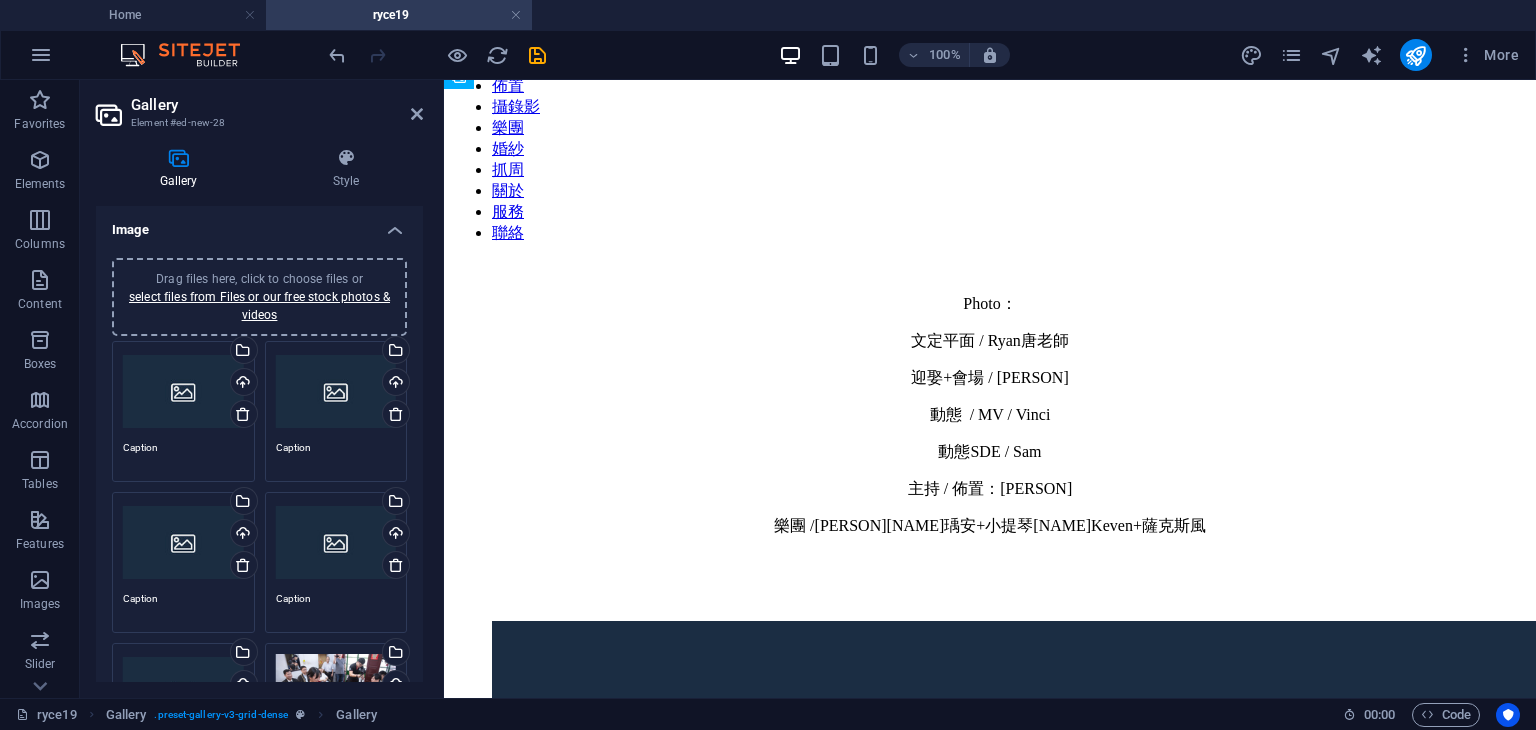 type 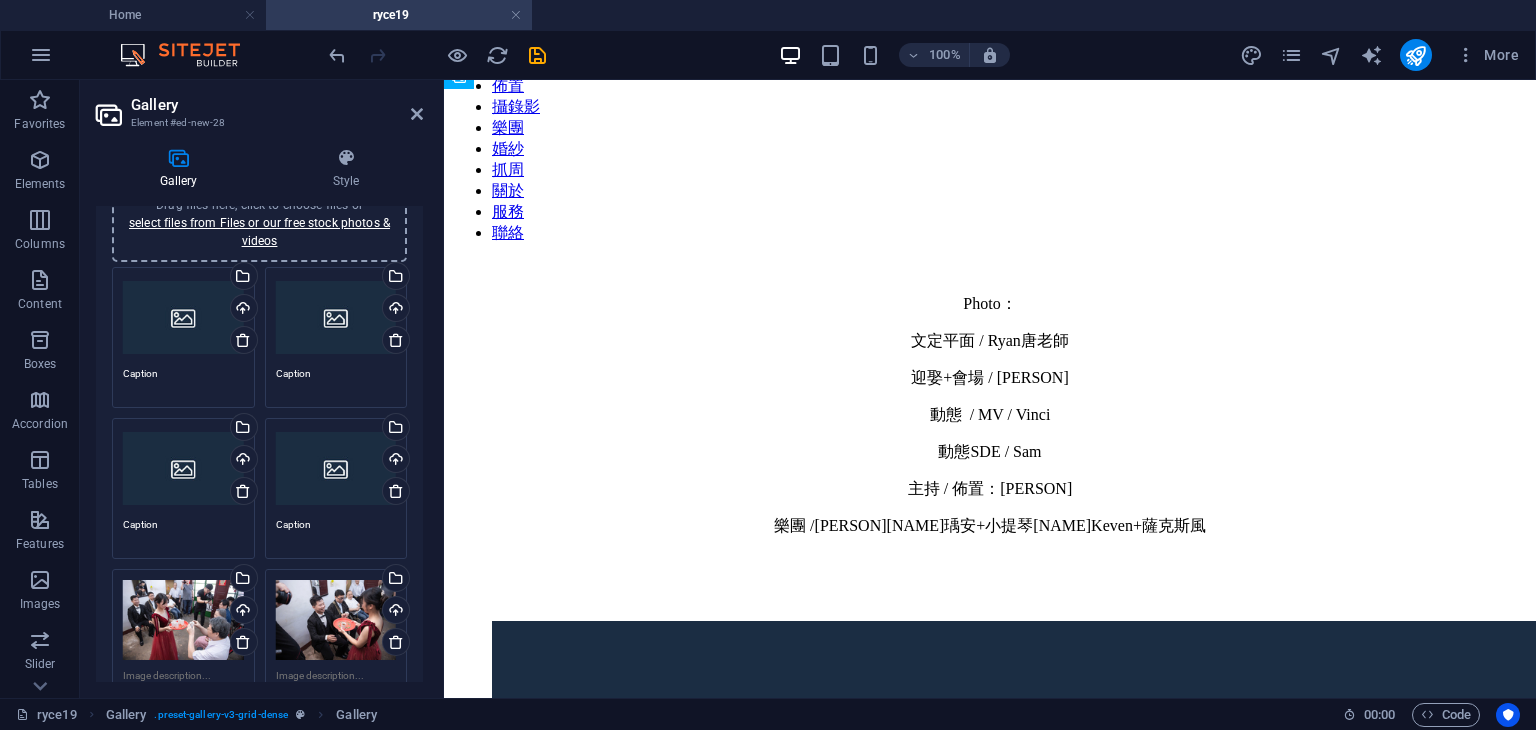 scroll, scrollTop: 0, scrollLeft: 0, axis: both 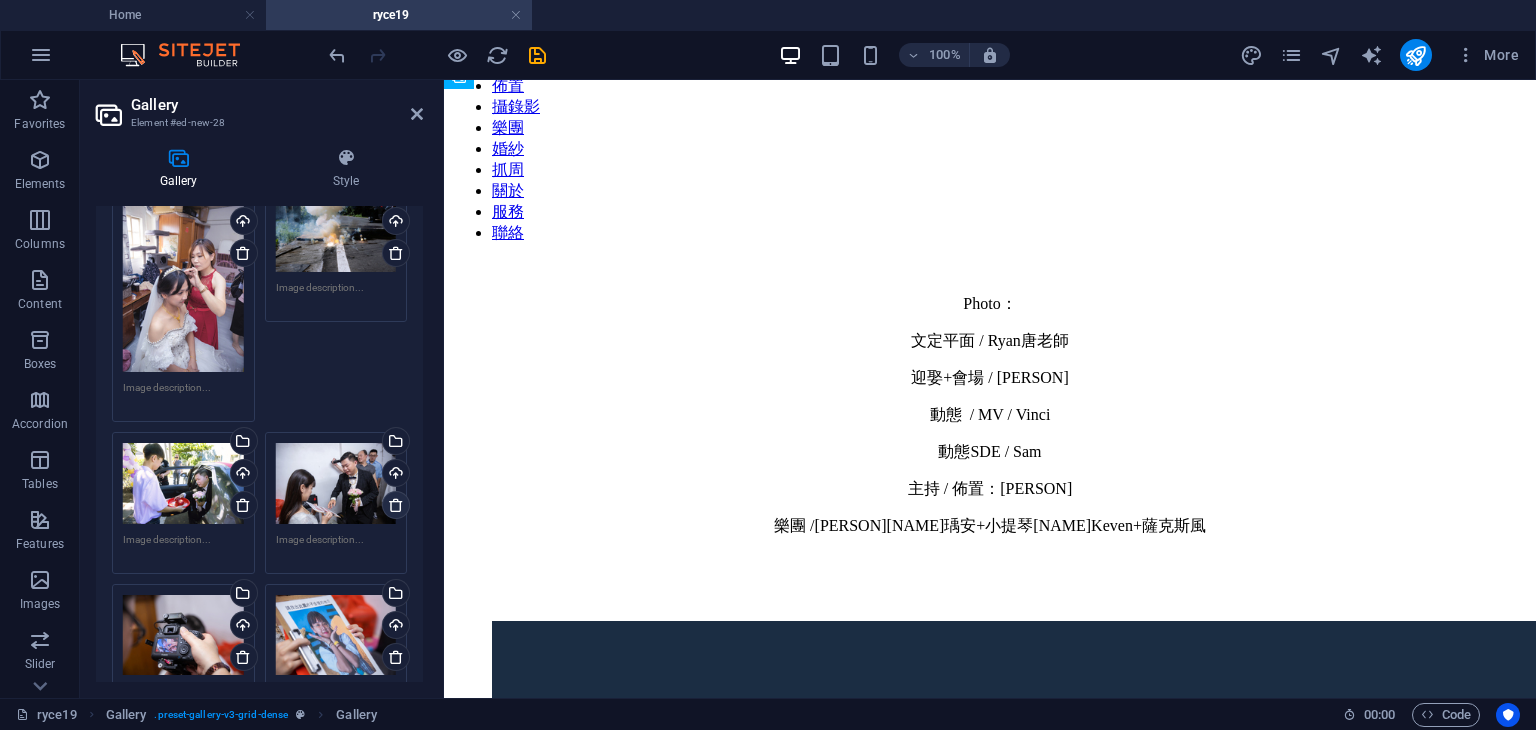 click at bounding box center [396, 505] 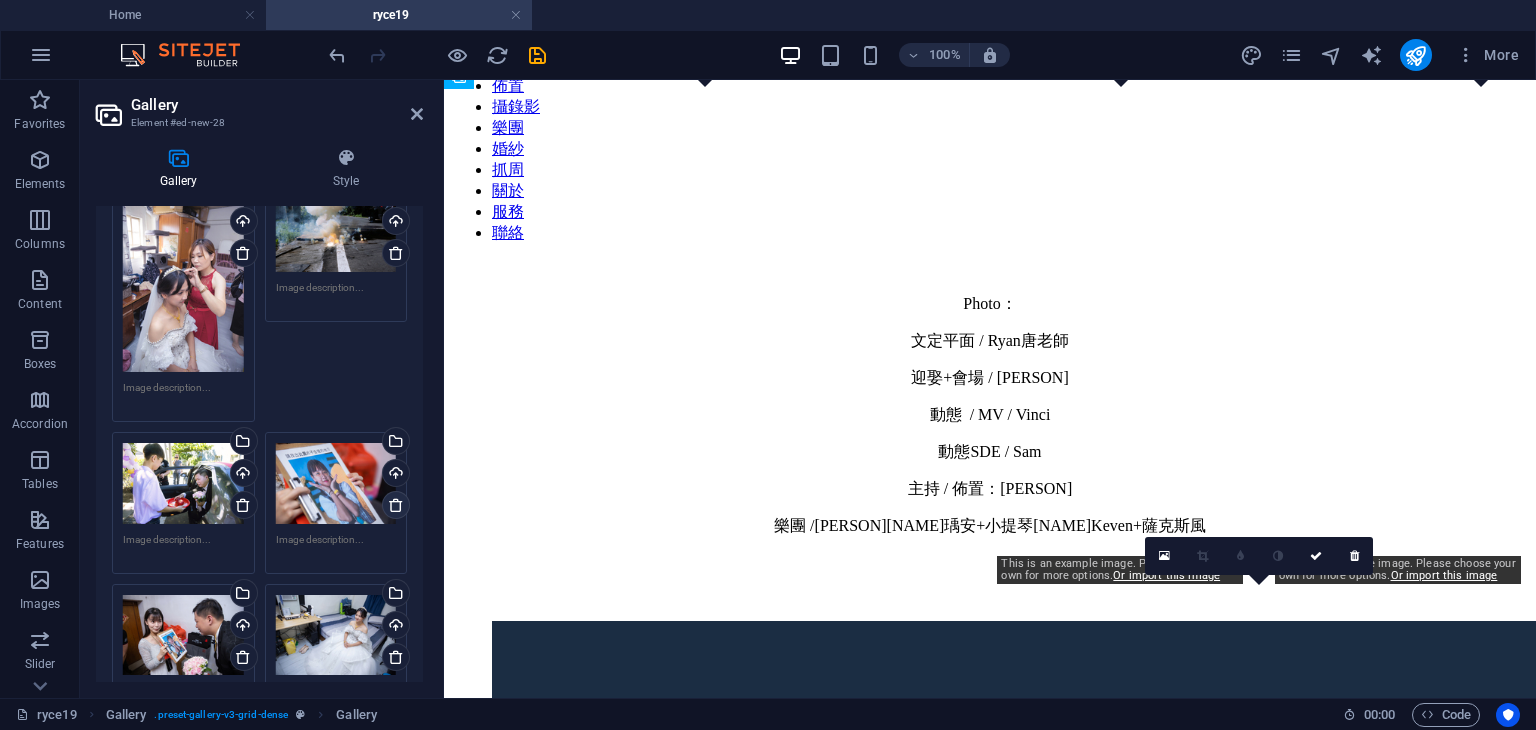 click at bounding box center [396, 505] 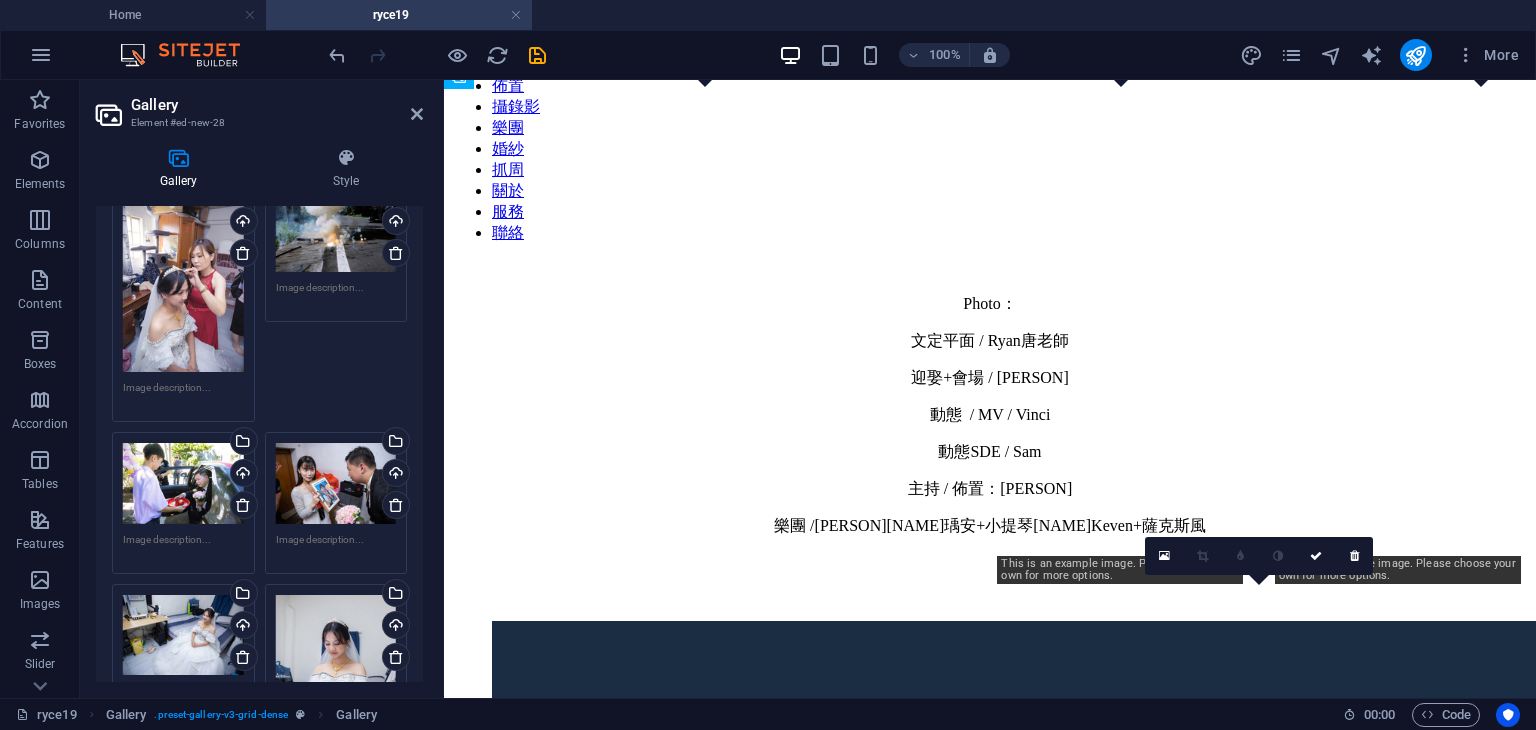 click on "Image Drag files here, click to choose files or select files from Files or our free stock photos & videos Drag files here, click to choose files or select files from Files or our free stock photos & videos Select files from the file manager, stock photos, or upload file(s) Upload Caption Drag files here, click to choose files or select files from Files or our free stock photos & videos Select files from the file manager, stock photos, or upload file(s) Upload Caption Drag files here, click to choose files or select files from Files or our free stock photos & videos Select files from the file manager, stock photos, or upload file(s) Upload Caption Drag files here, click to choose files or select files from Files or our free stock photos & videos Select files from the file manager, stock photos, or upload file(s) Upload Caption Drag files here, click to choose files or select files from Files or our free stock photos & videos Select files from the file manager, stock photos, or upload file(s) Upload Upload 16:9" at bounding box center (259, 444) 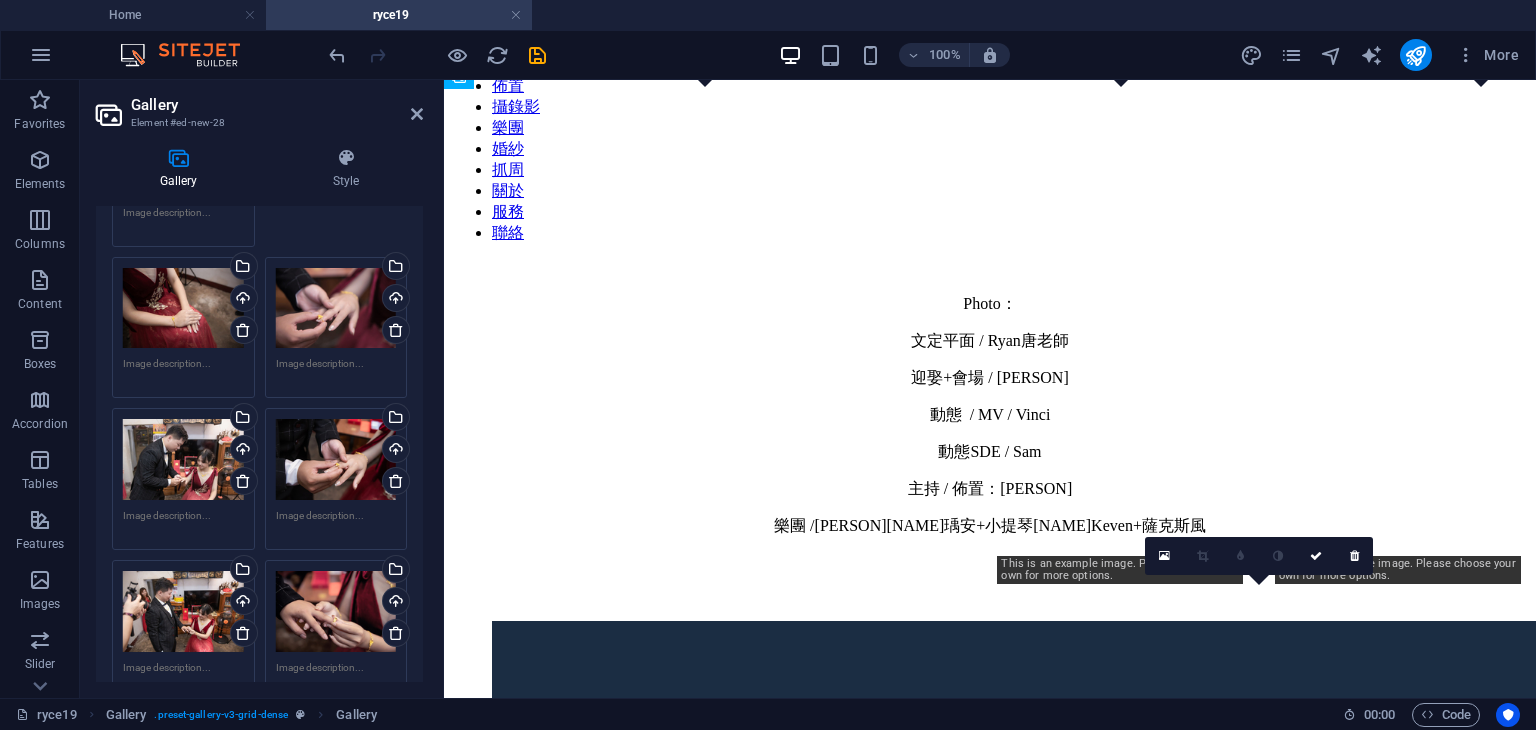 scroll, scrollTop: 1760, scrollLeft: 0, axis: vertical 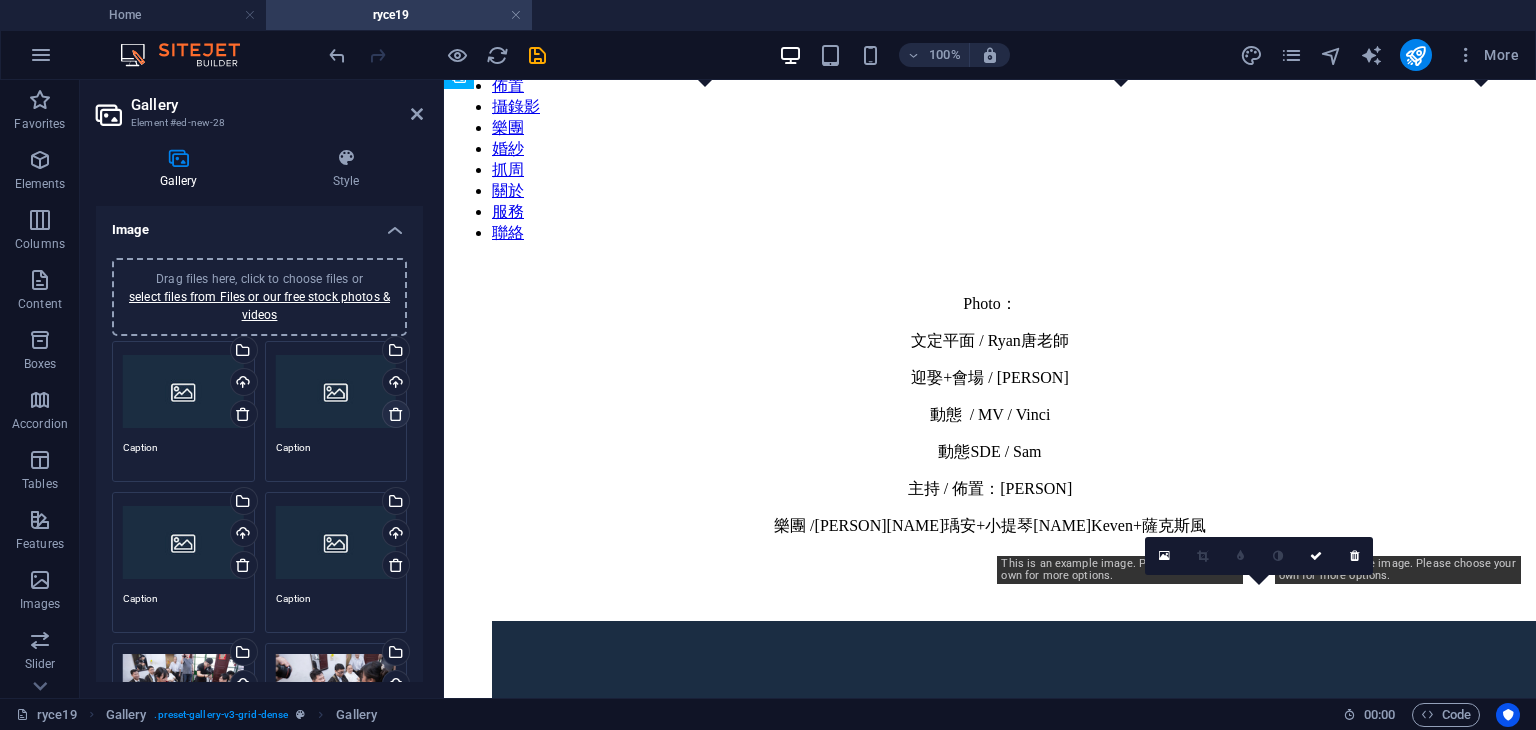 click at bounding box center [396, 414] 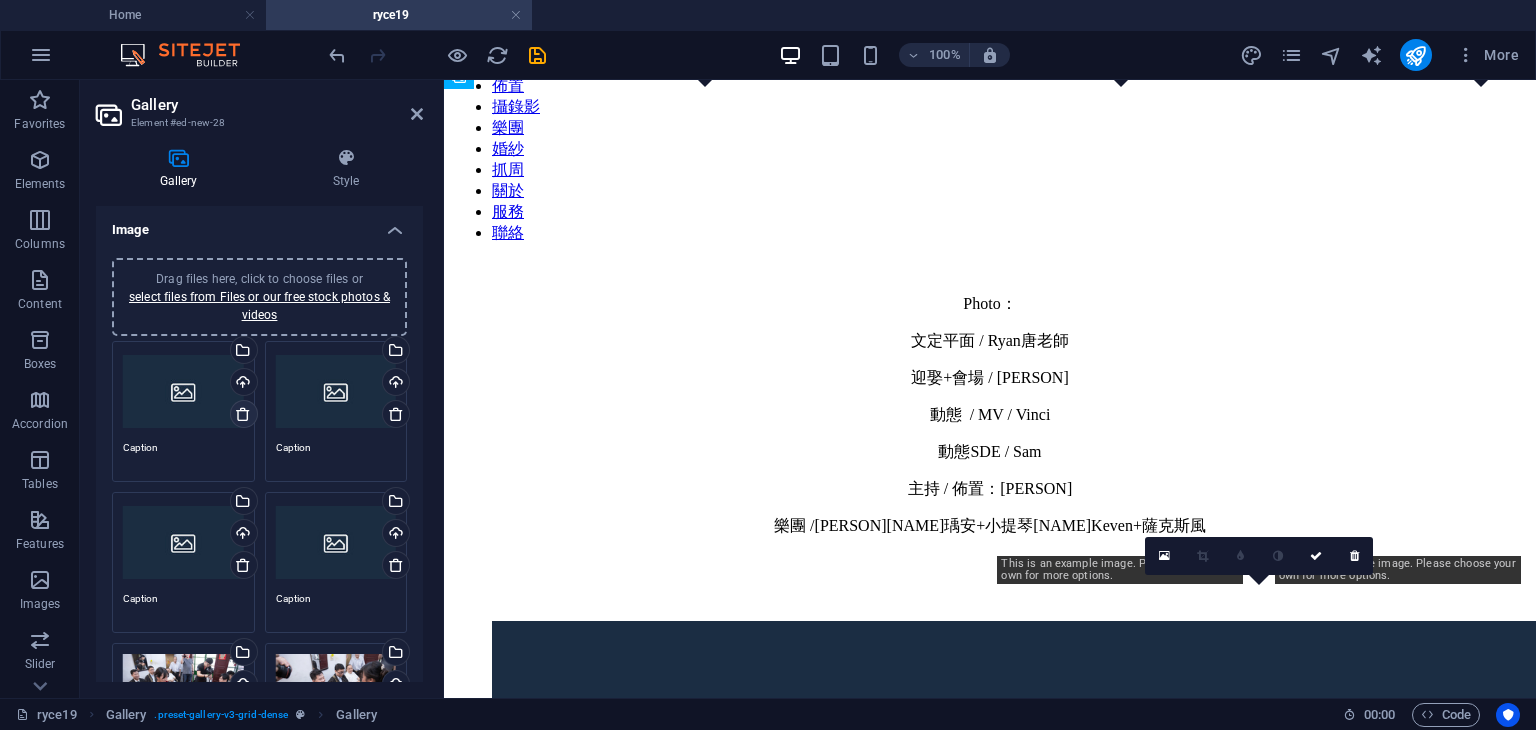 type 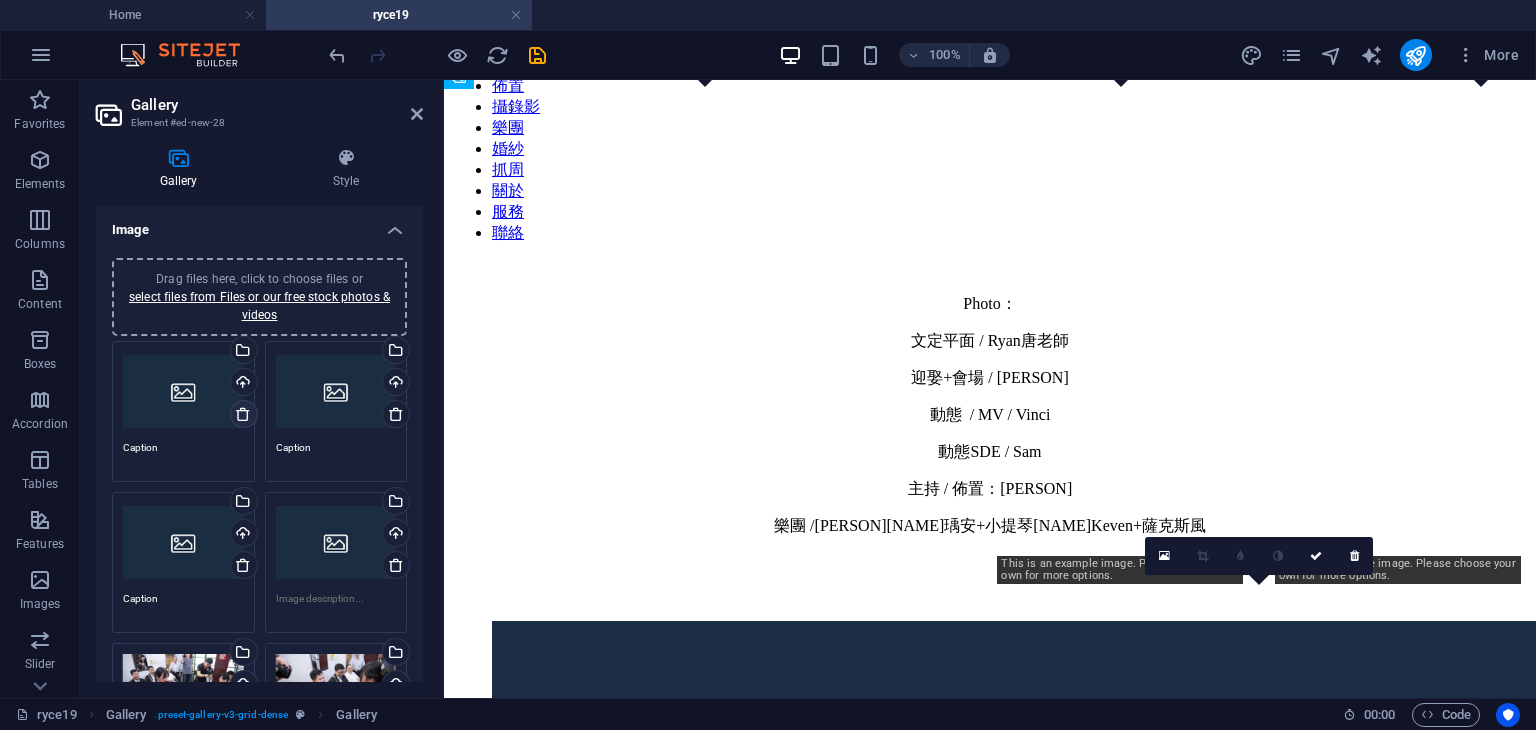 click at bounding box center (396, 414) 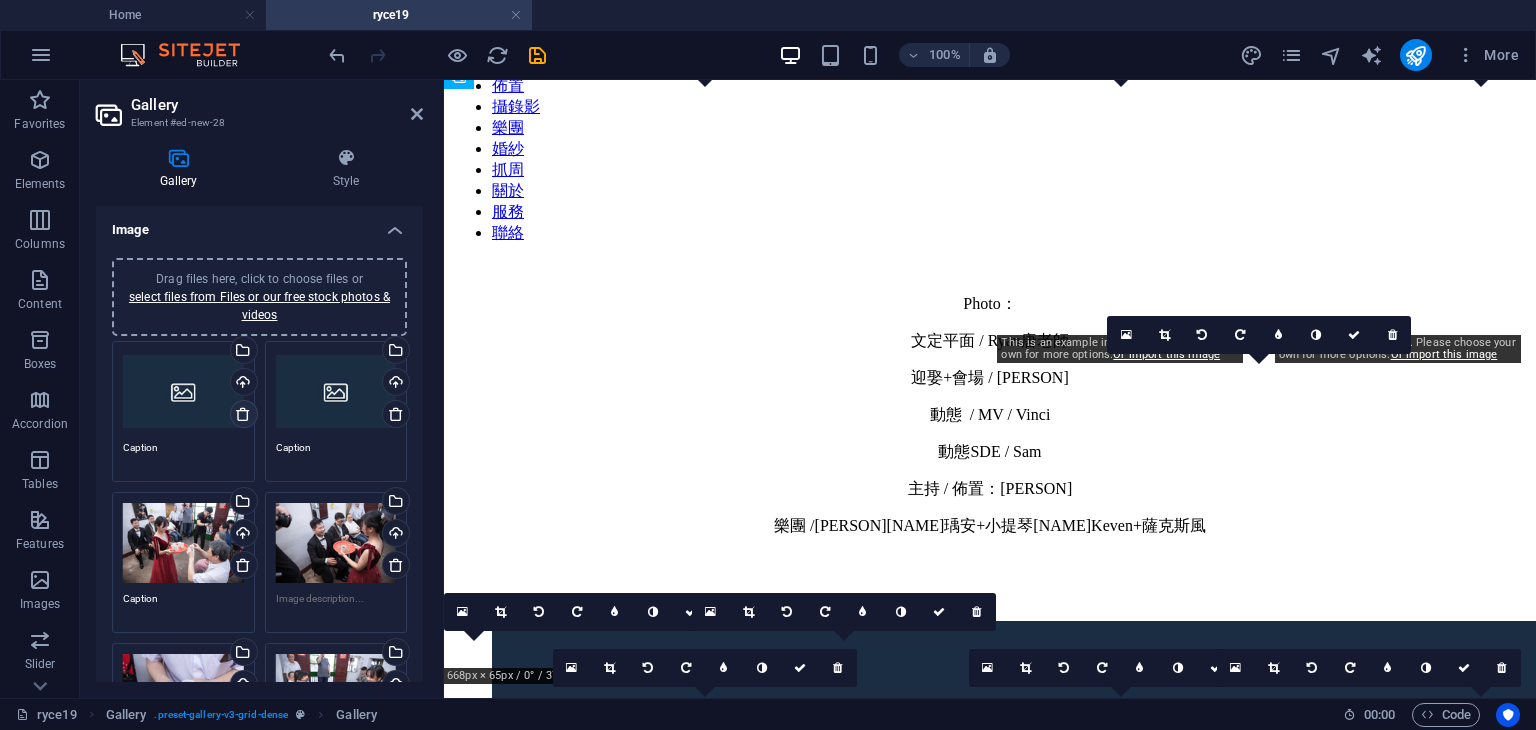 type 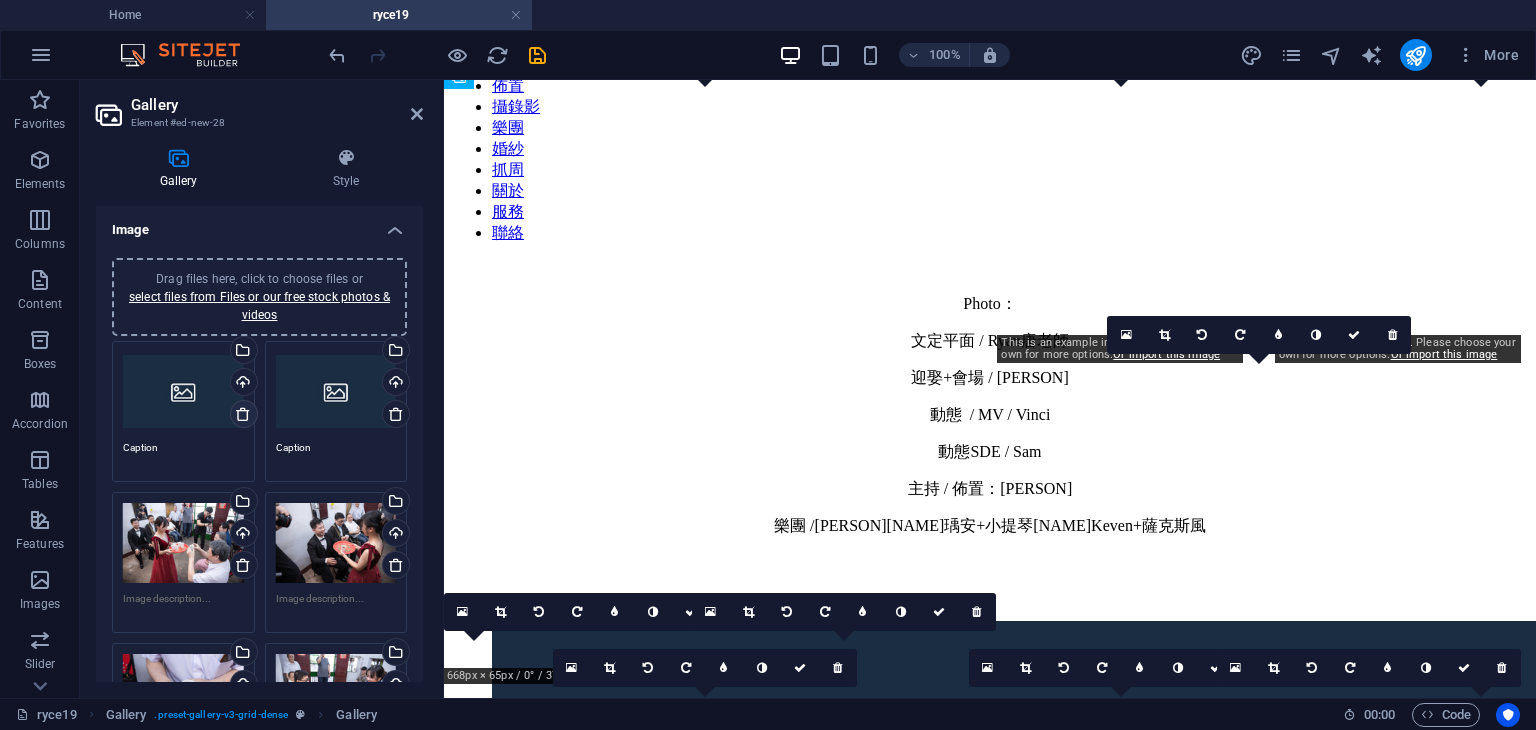 click at bounding box center [243, 414] 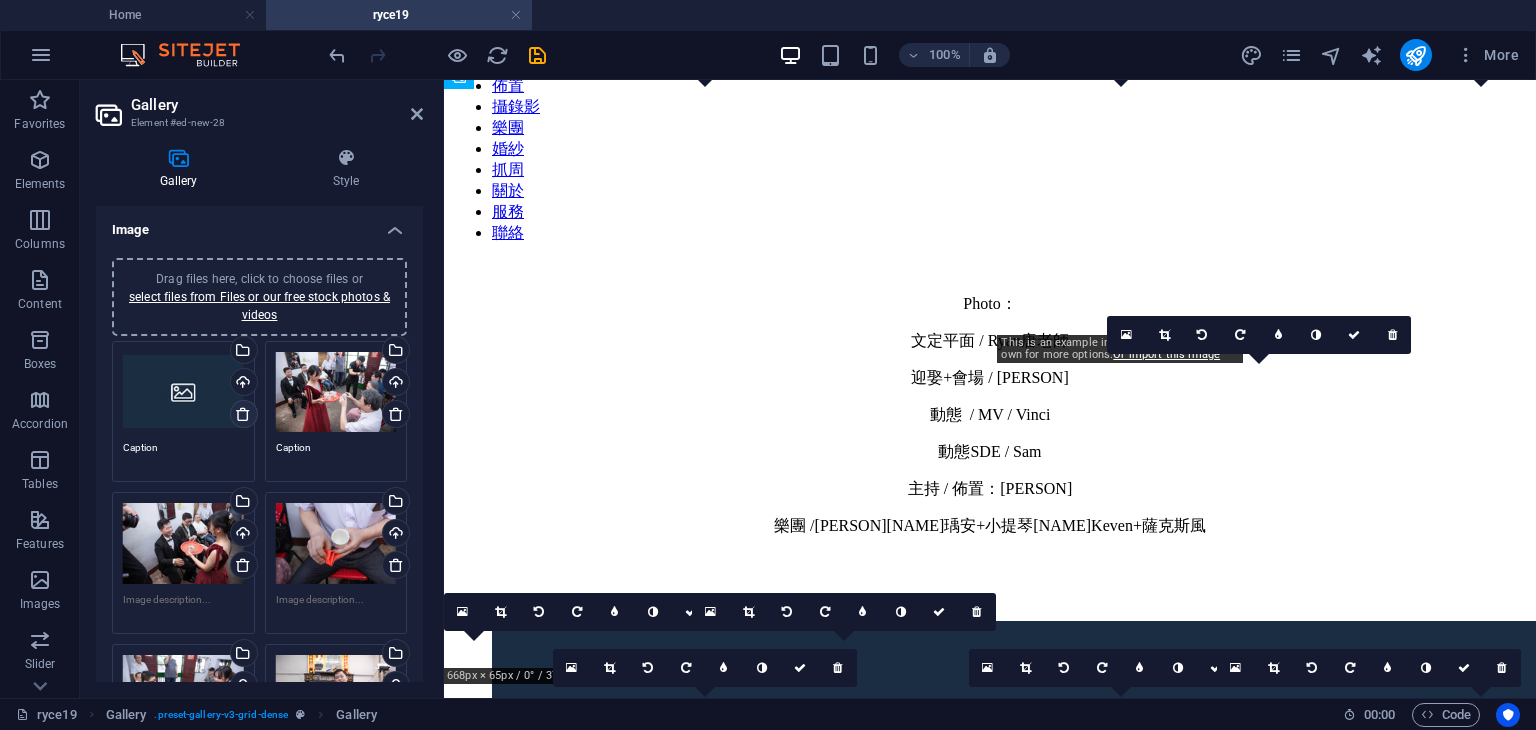 type 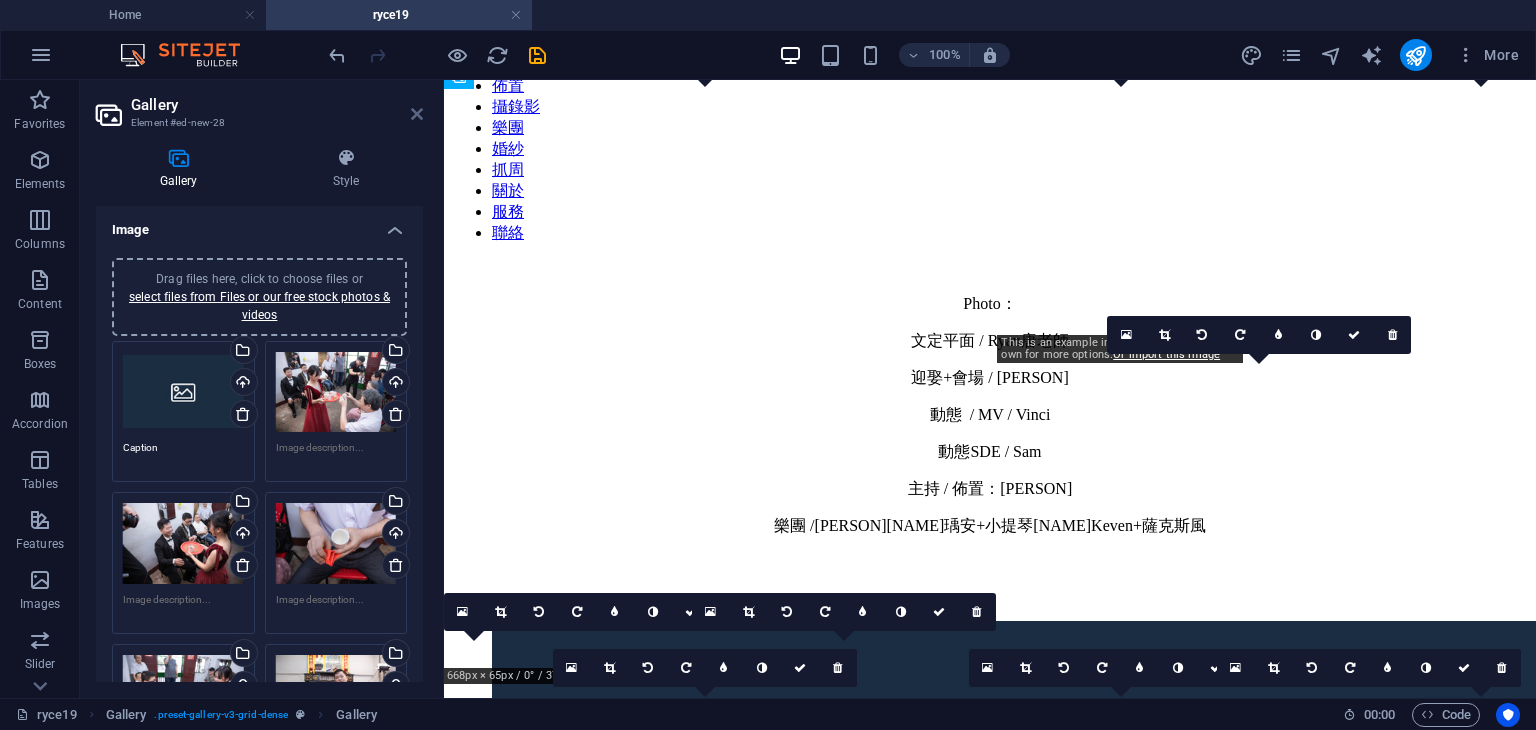 click at bounding box center (243, 414) 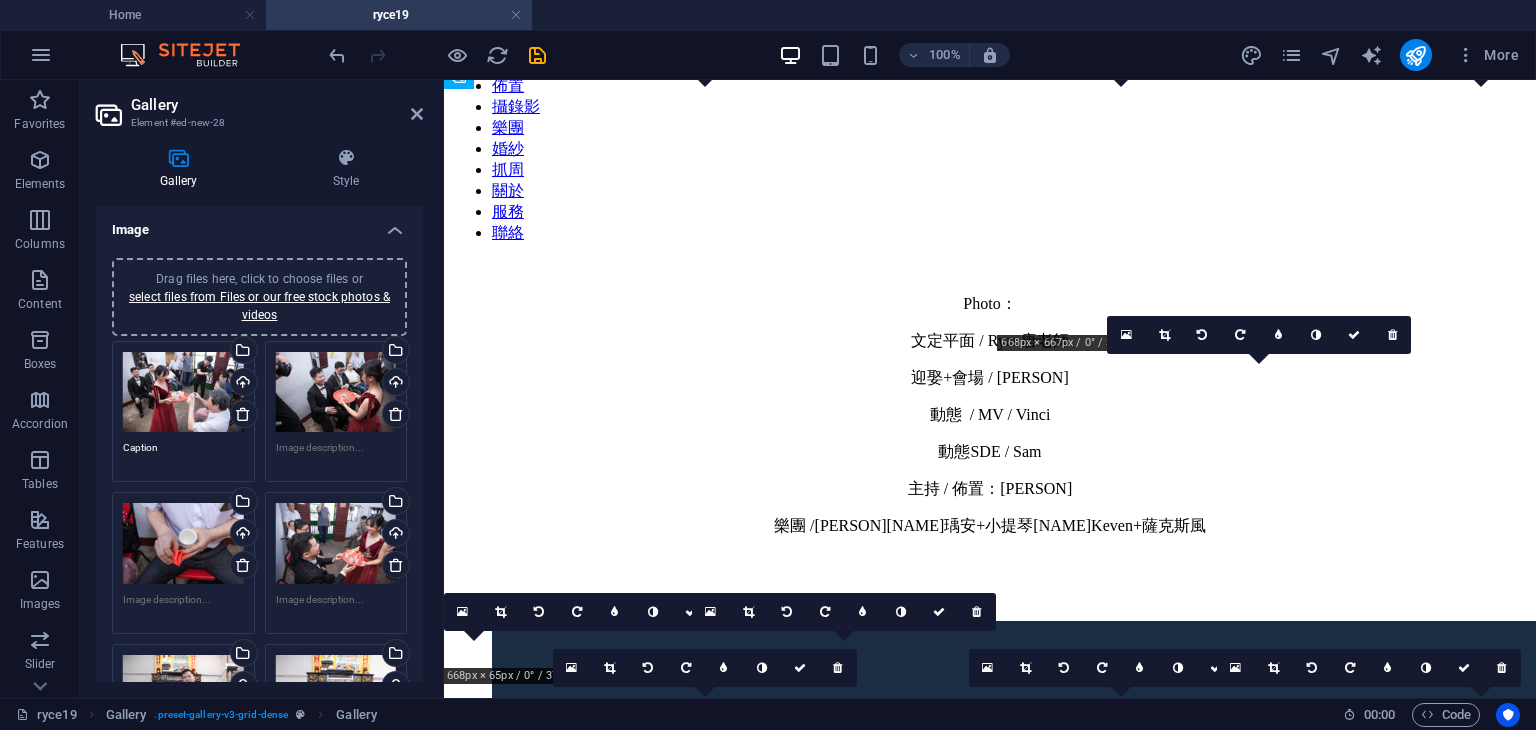 type 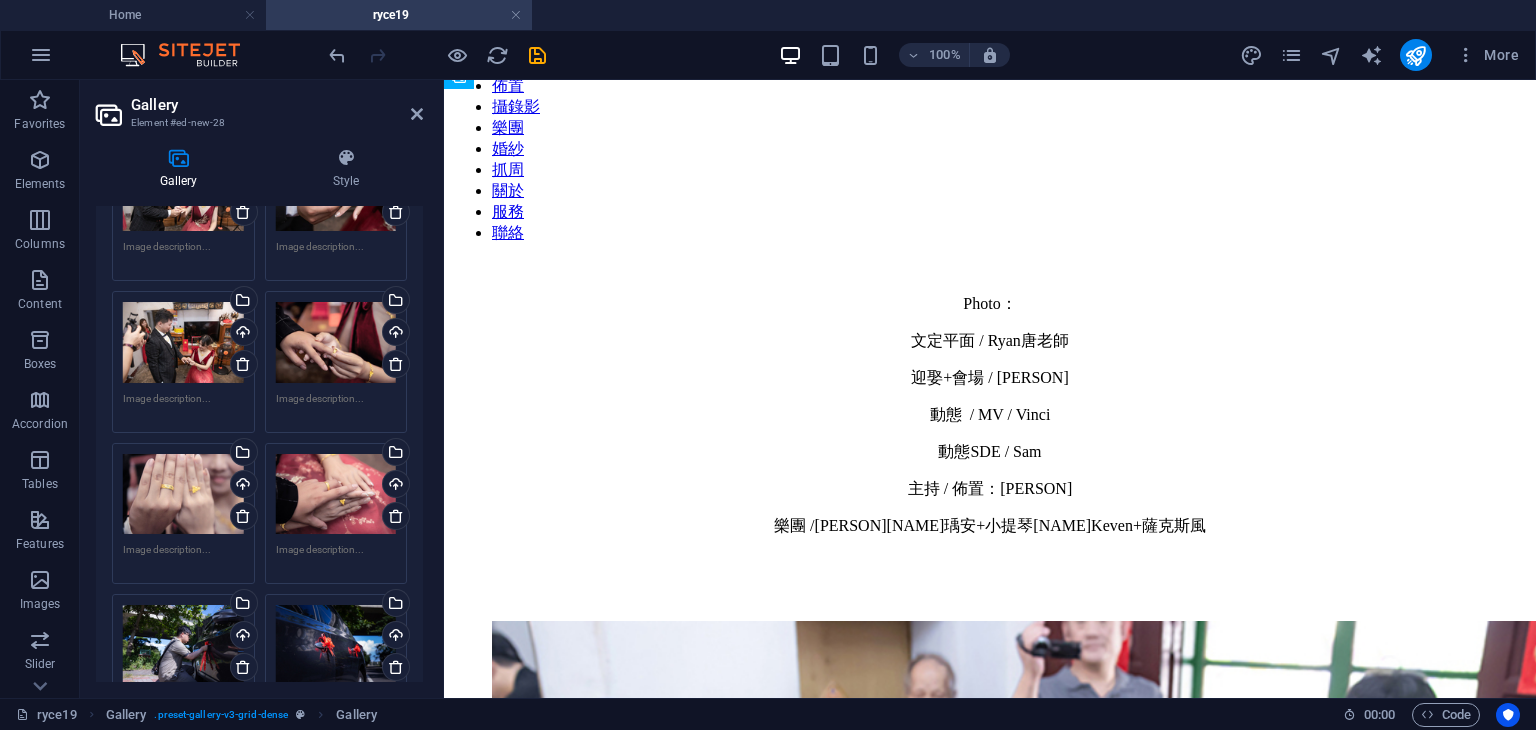 drag, startPoint x: 419, startPoint y: 214, endPoint x: 109, endPoint y: 65, distance: 343.94913 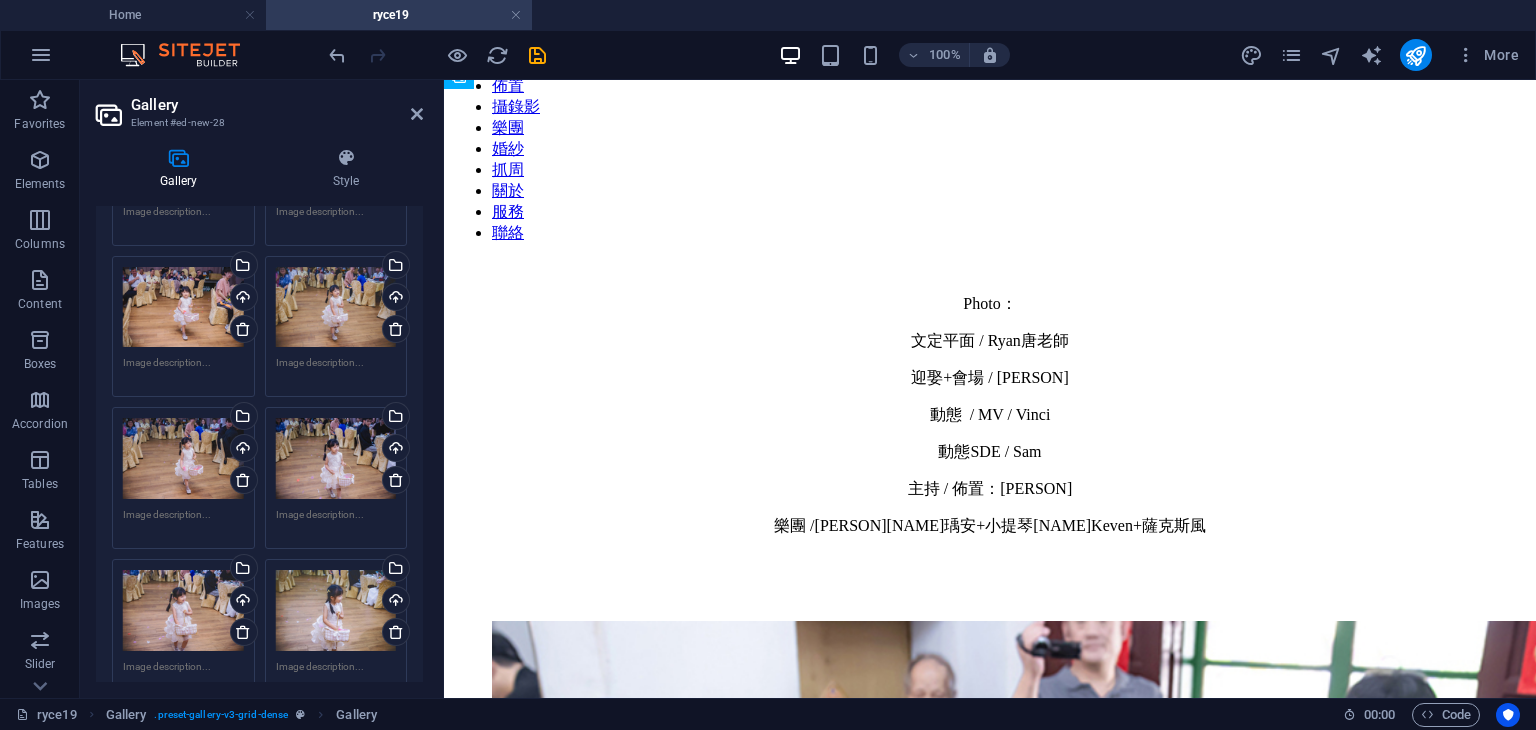 scroll, scrollTop: 4774, scrollLeft: 0, axis: vertical 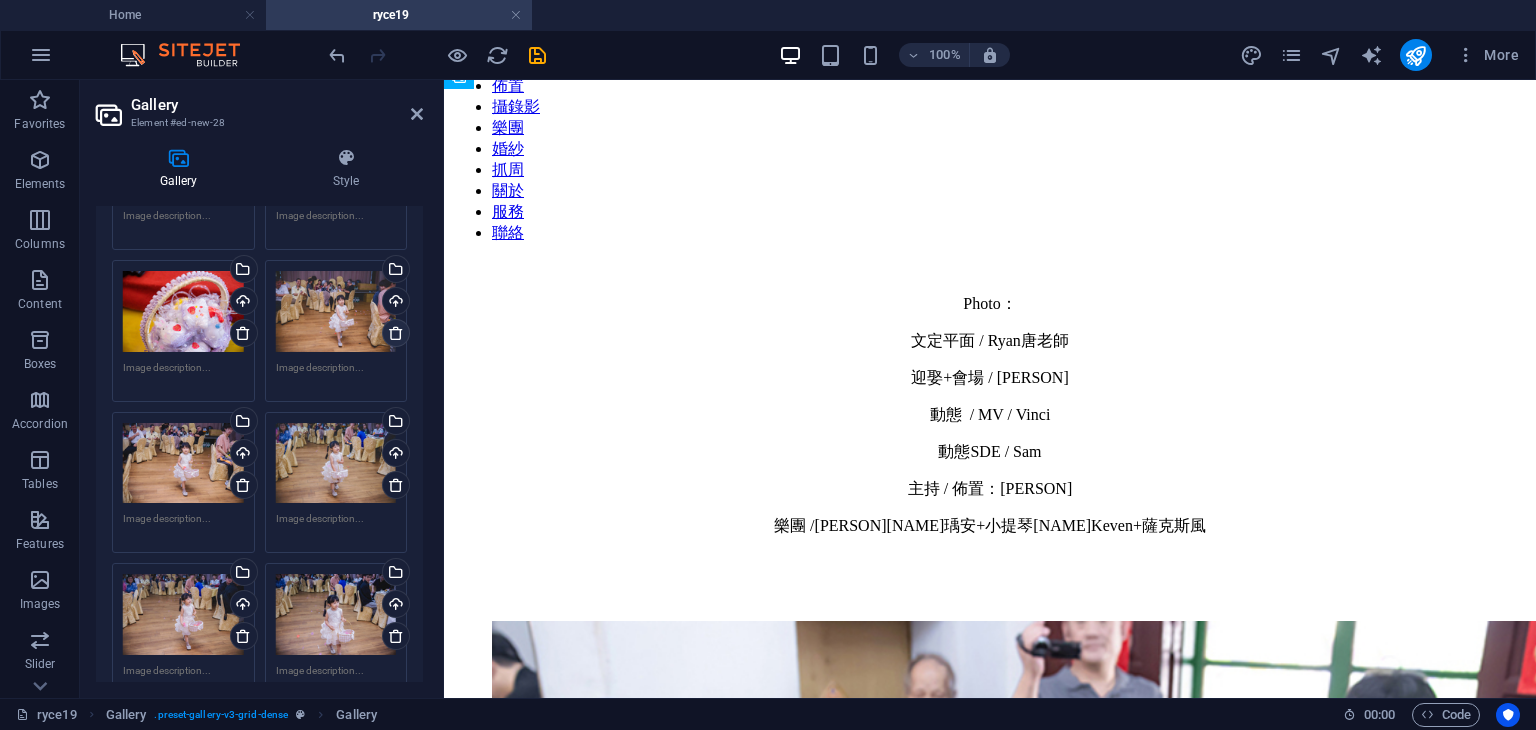 click at bounding box center (396, 333) 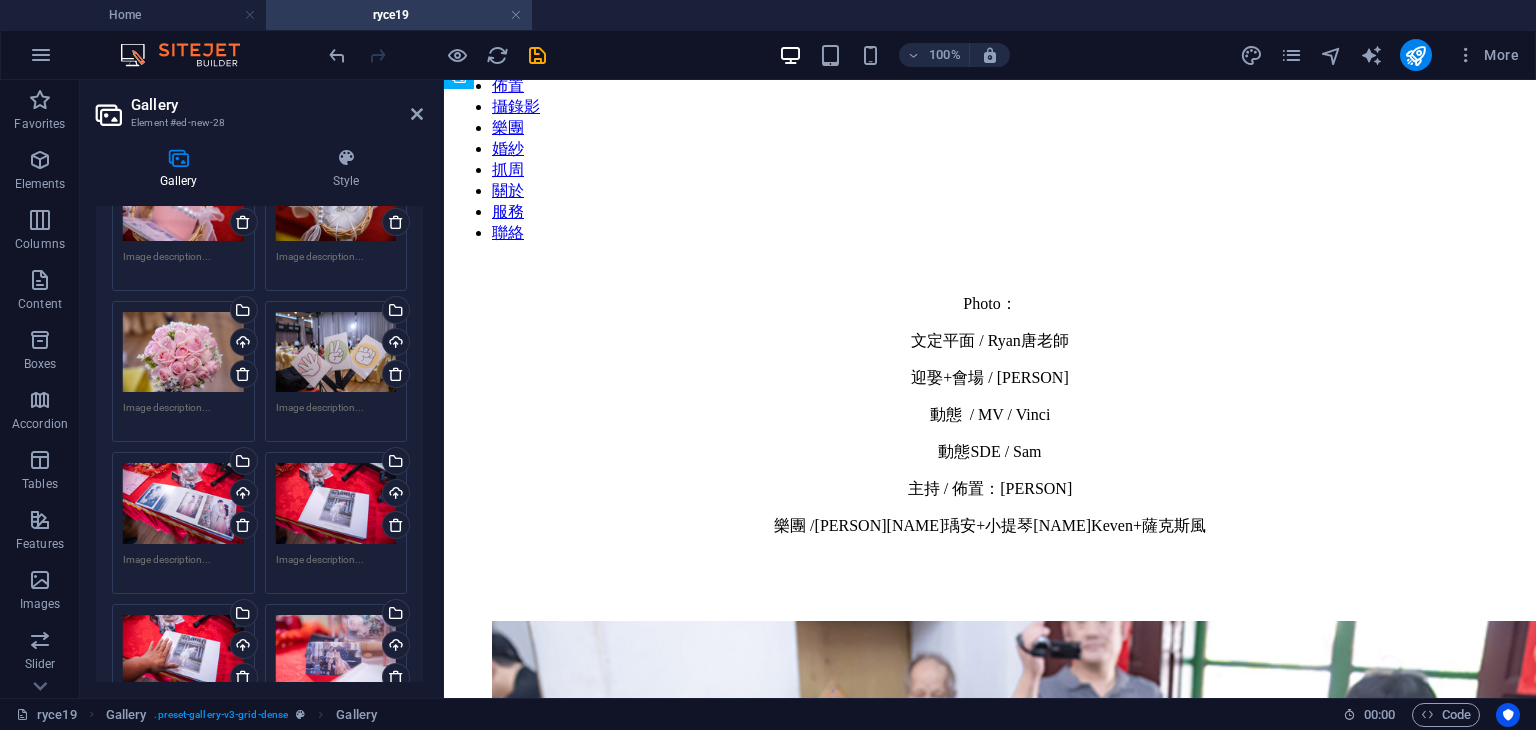 scroll, scrollTop: 4340, scrollLeft: 0, axis: vertical 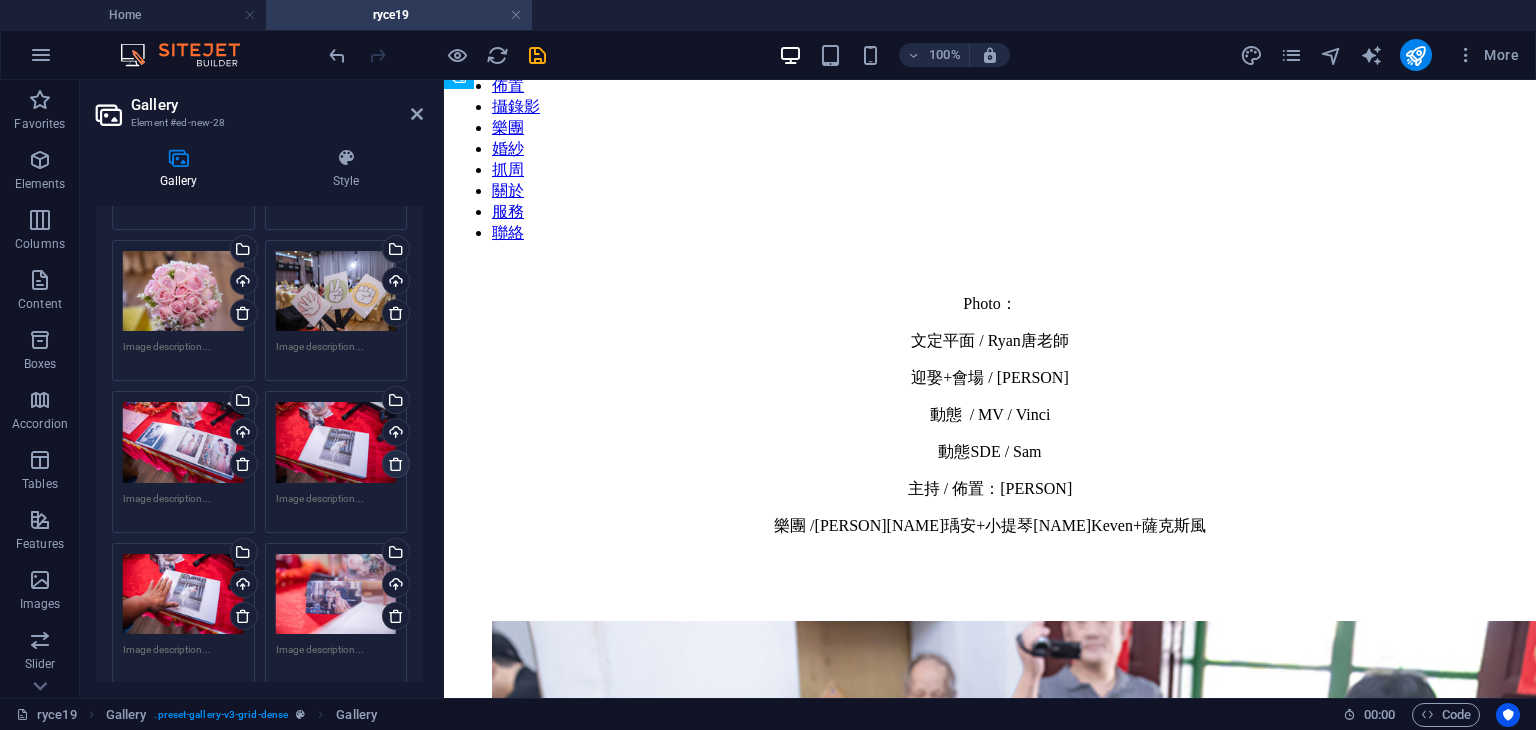 click at bounding box center (396, 464) 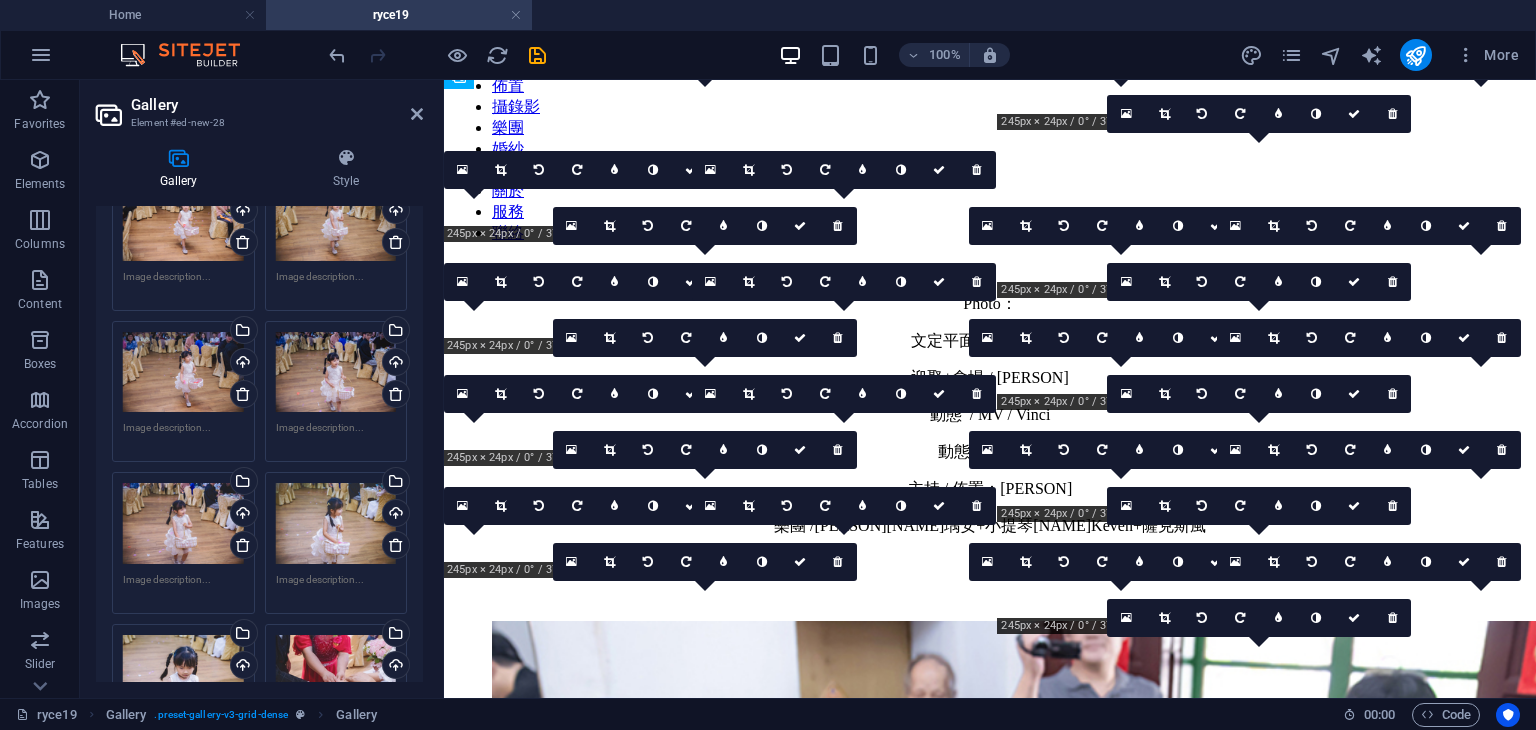 scroll, scrollTop: 4836, scrollLeft: 0, axis: vertical 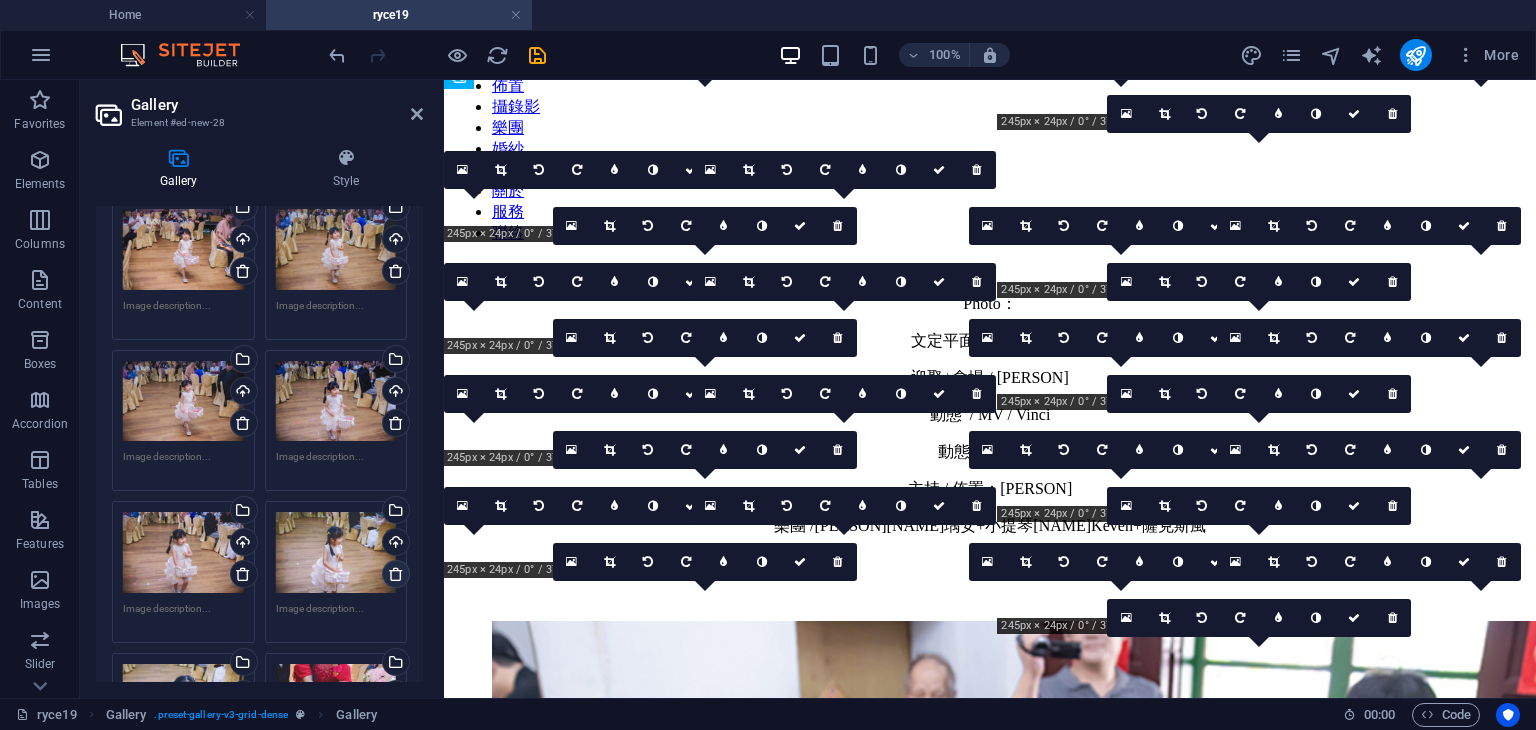 click at bounding box center [396, 574] 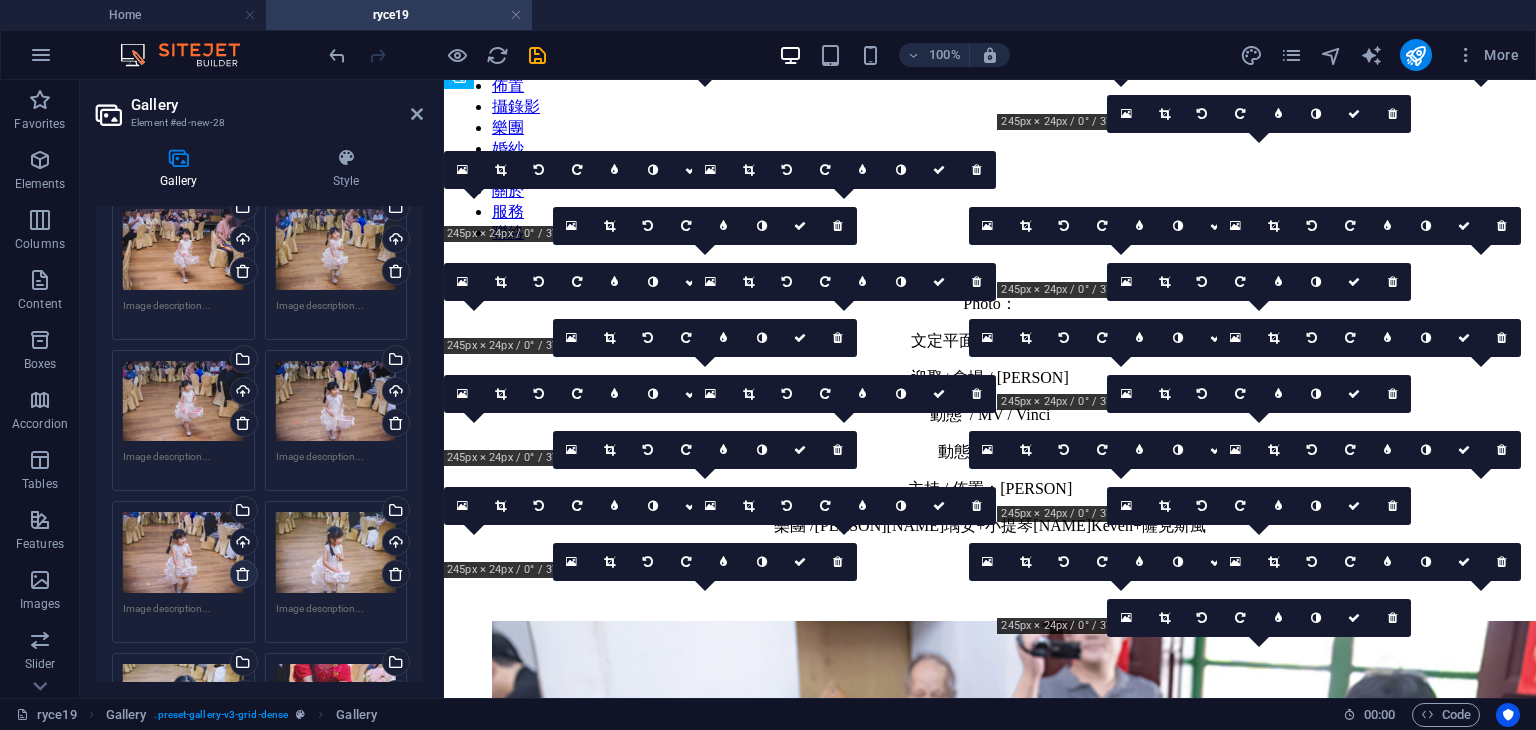 click at bounding box center [243, 574] 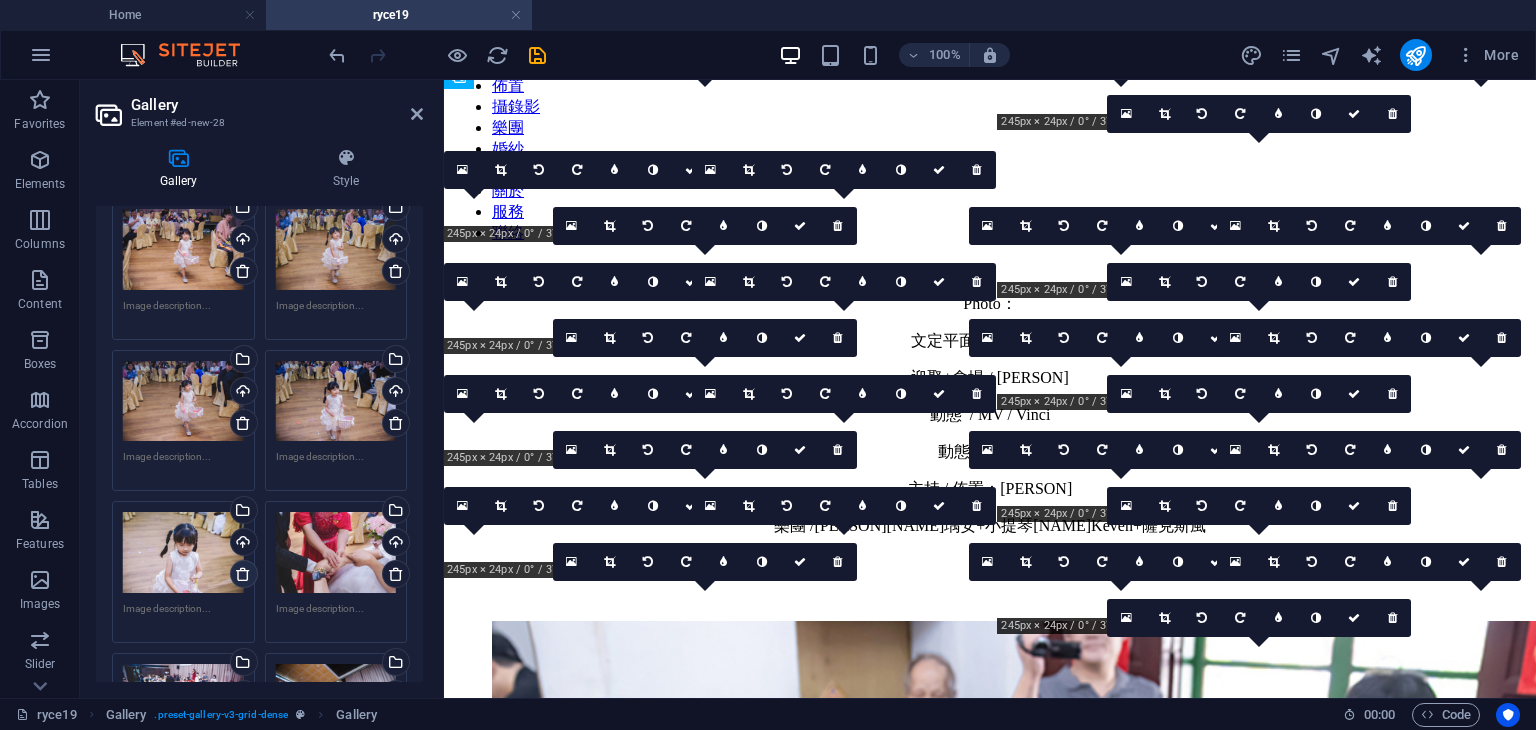 click at bounding box center [243, 574] 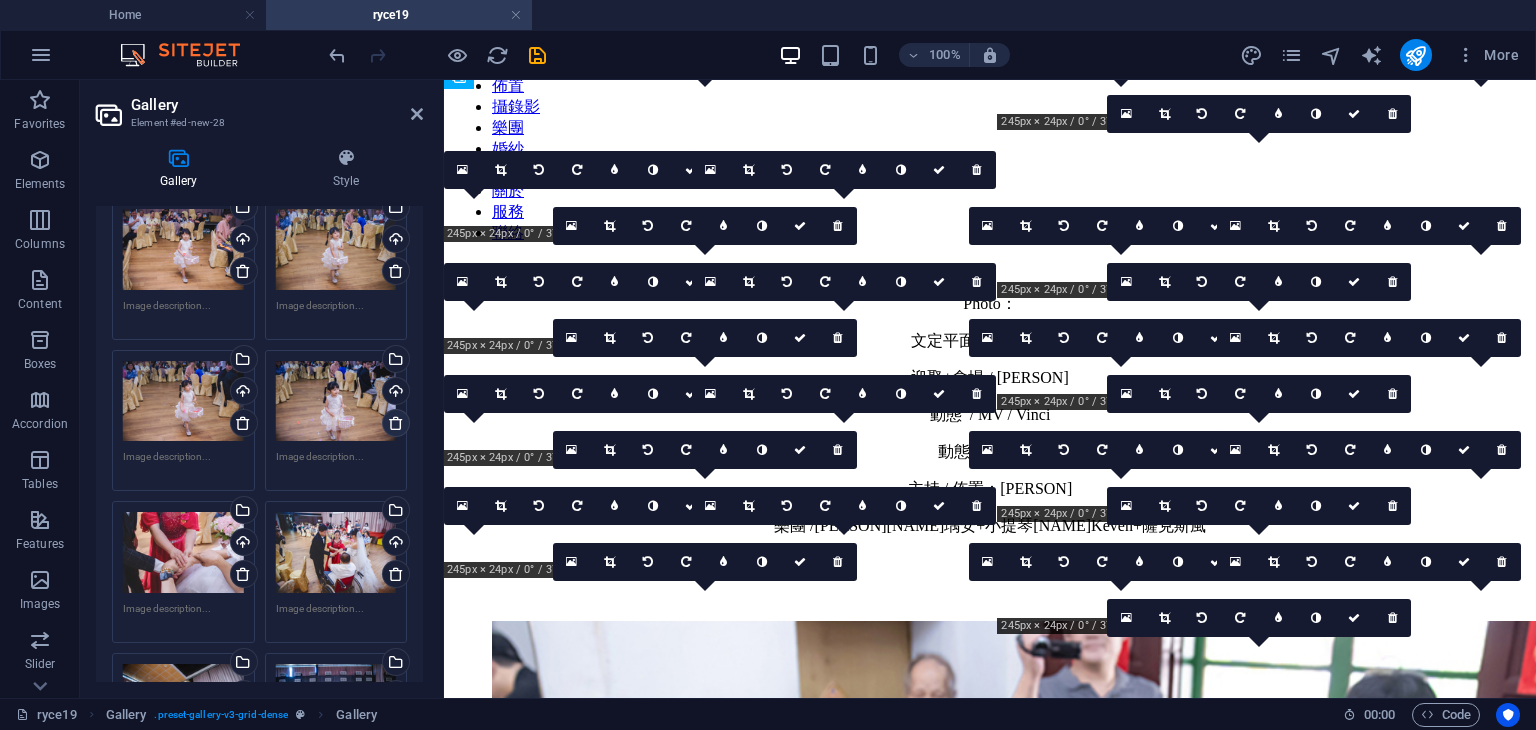click at bounding box center (396, 423) 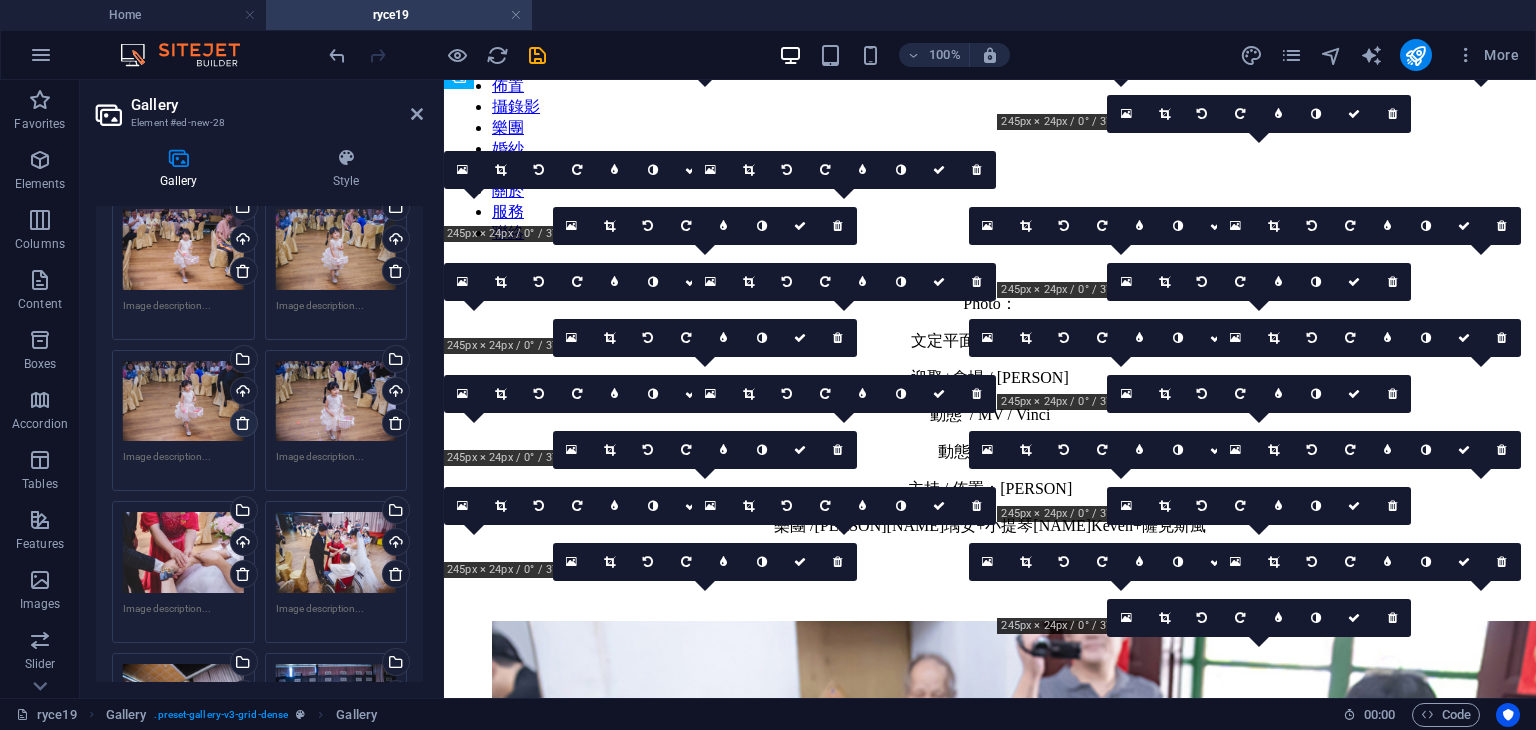 click at bounding box center [243, 423] 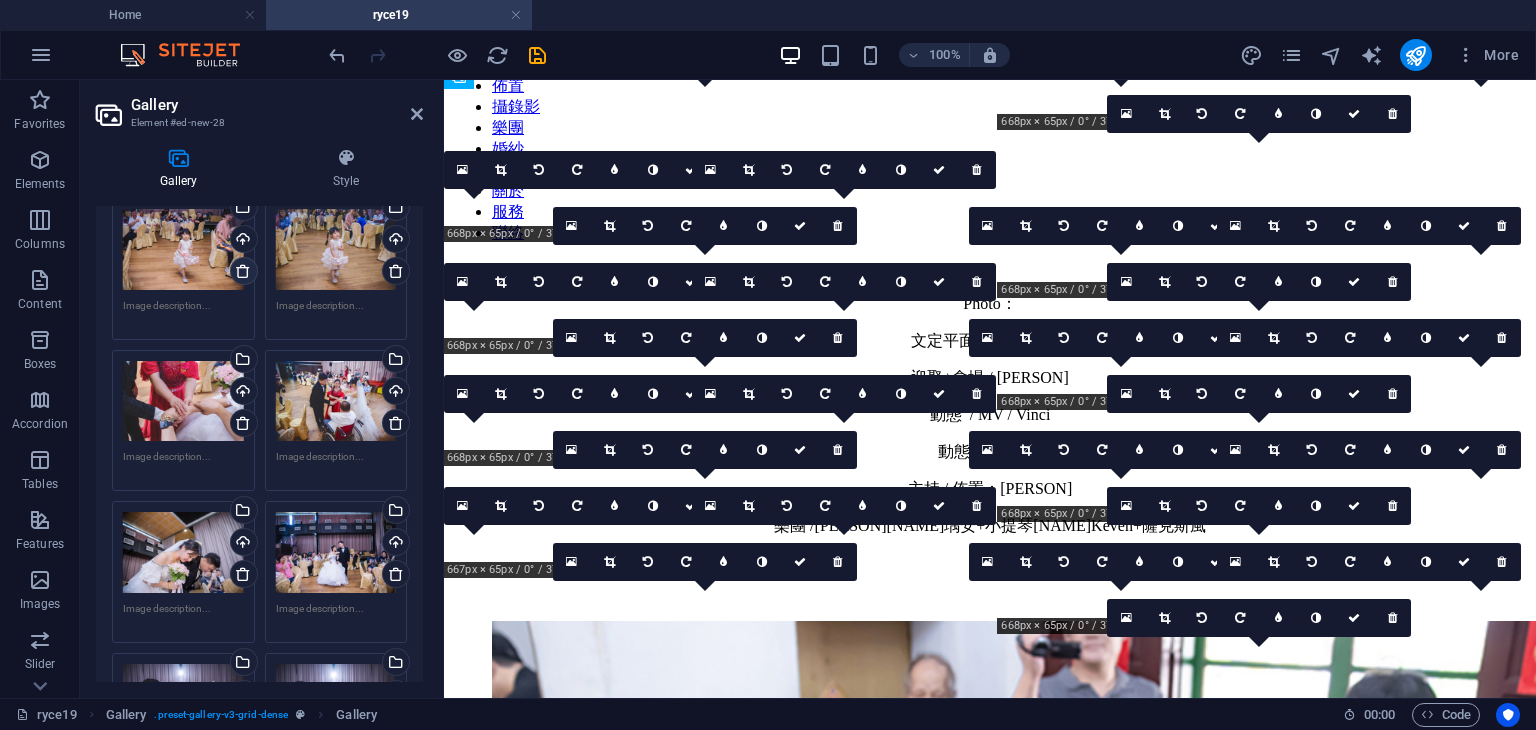 click at bounding box center [243, 271] 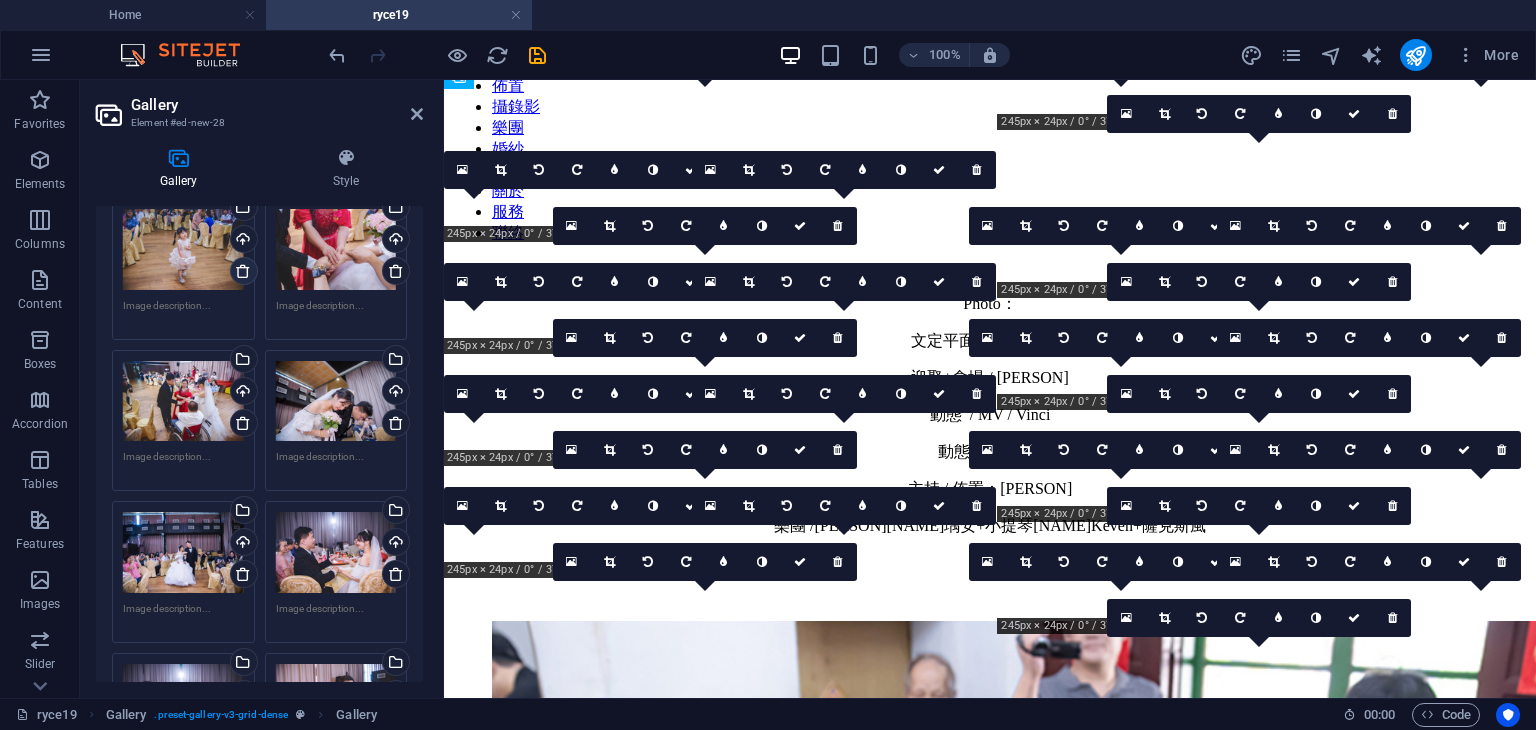 click at bounding box center [243, 271] 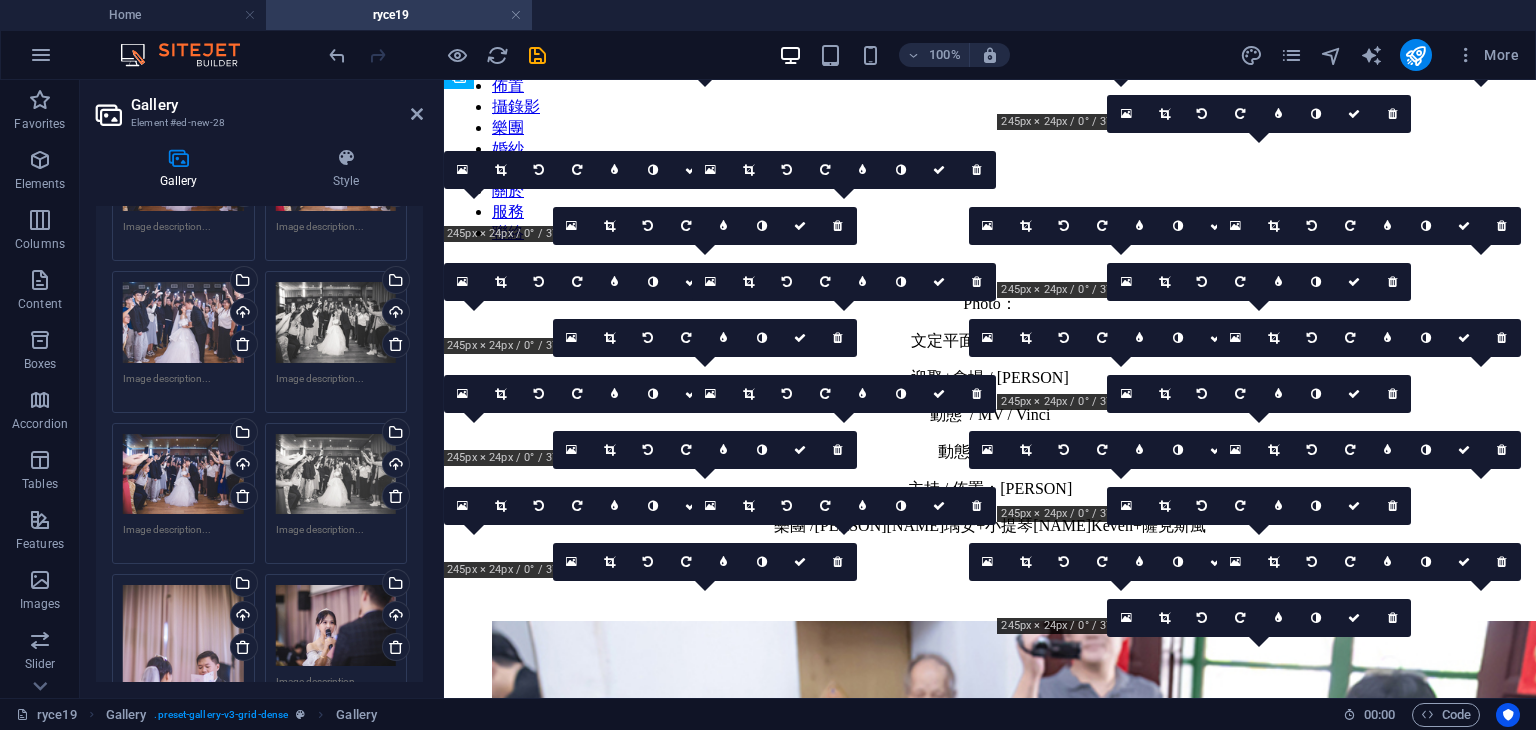scroll, scrollTop: 6120, scrollLeft: 0, axis: vertical 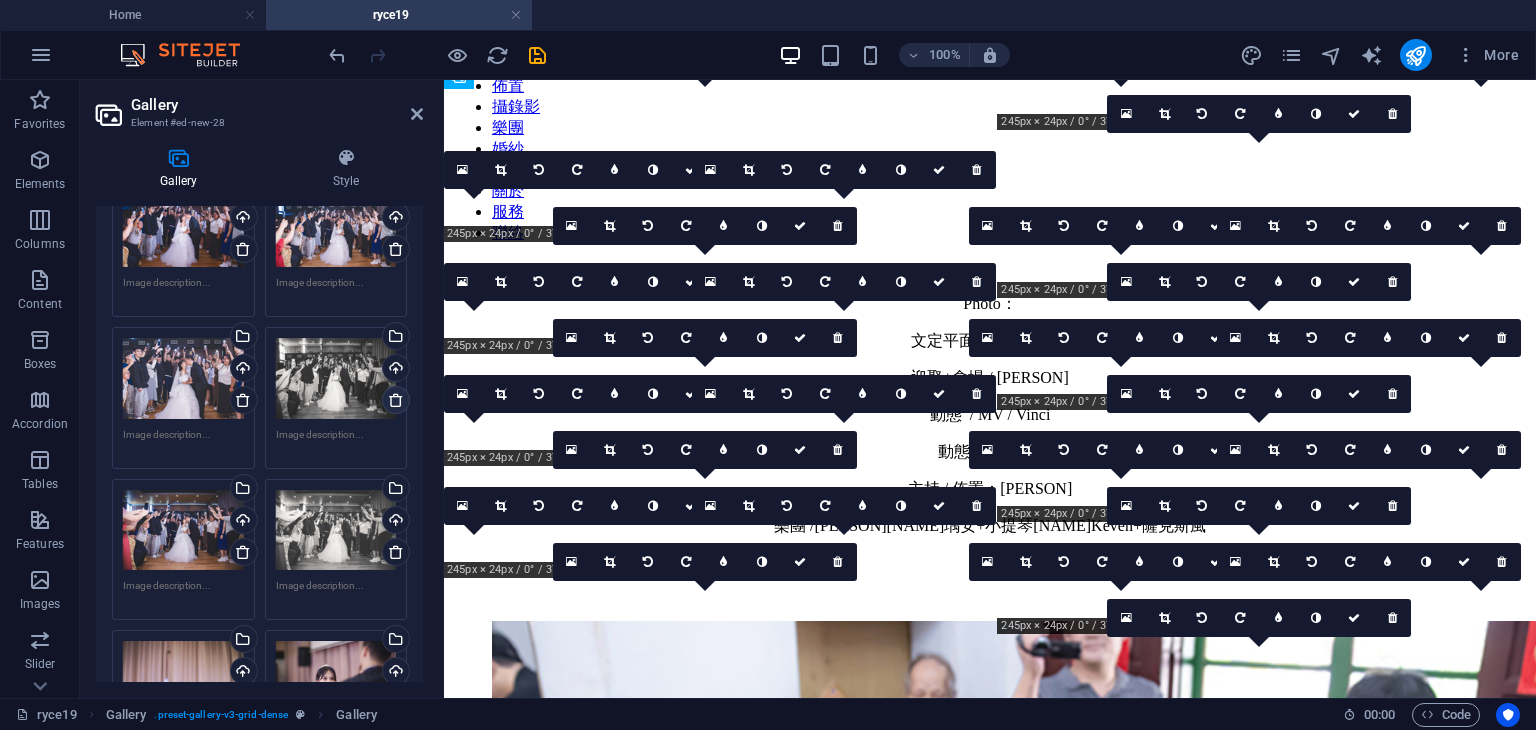 click at bounding box center (396, 400) 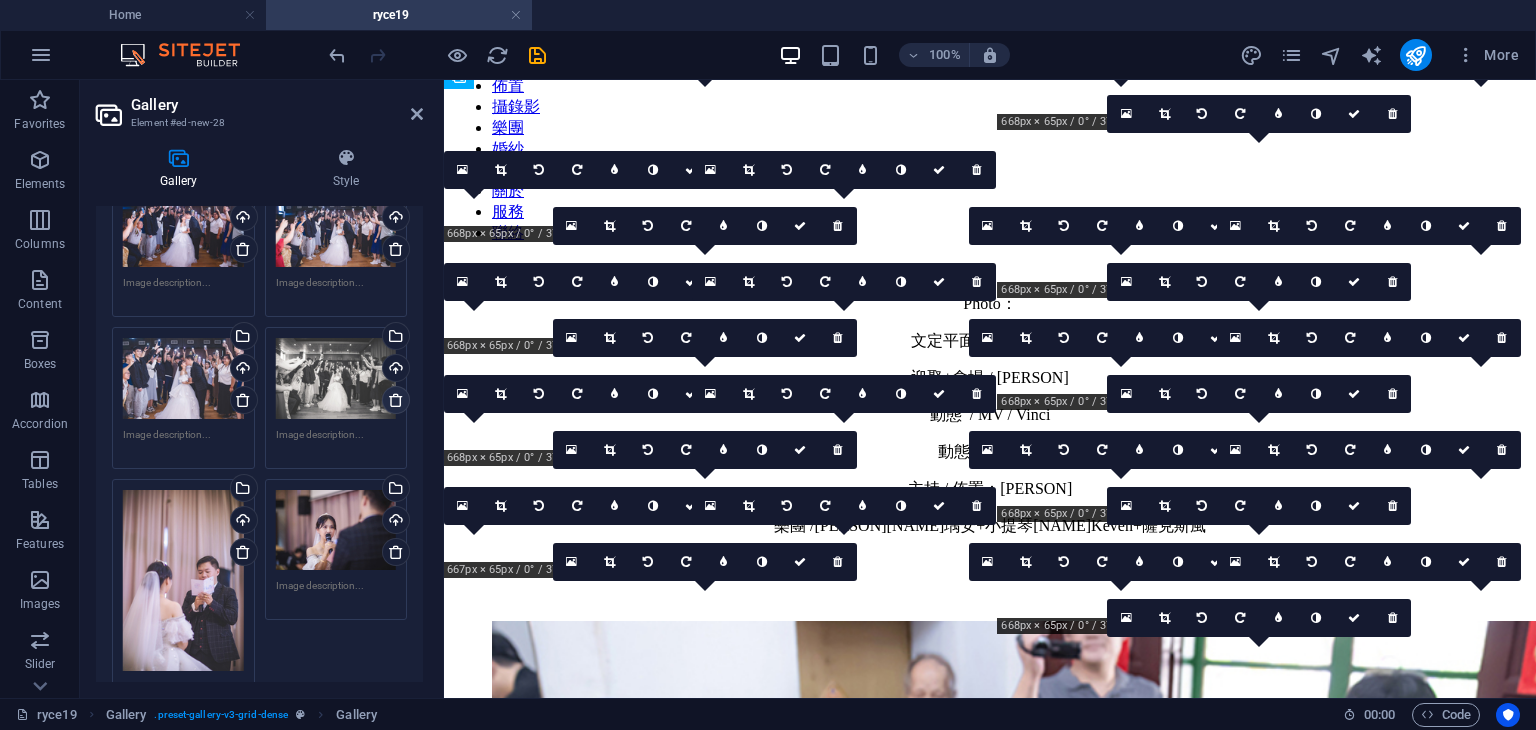 click at bounding box center [396, 400] 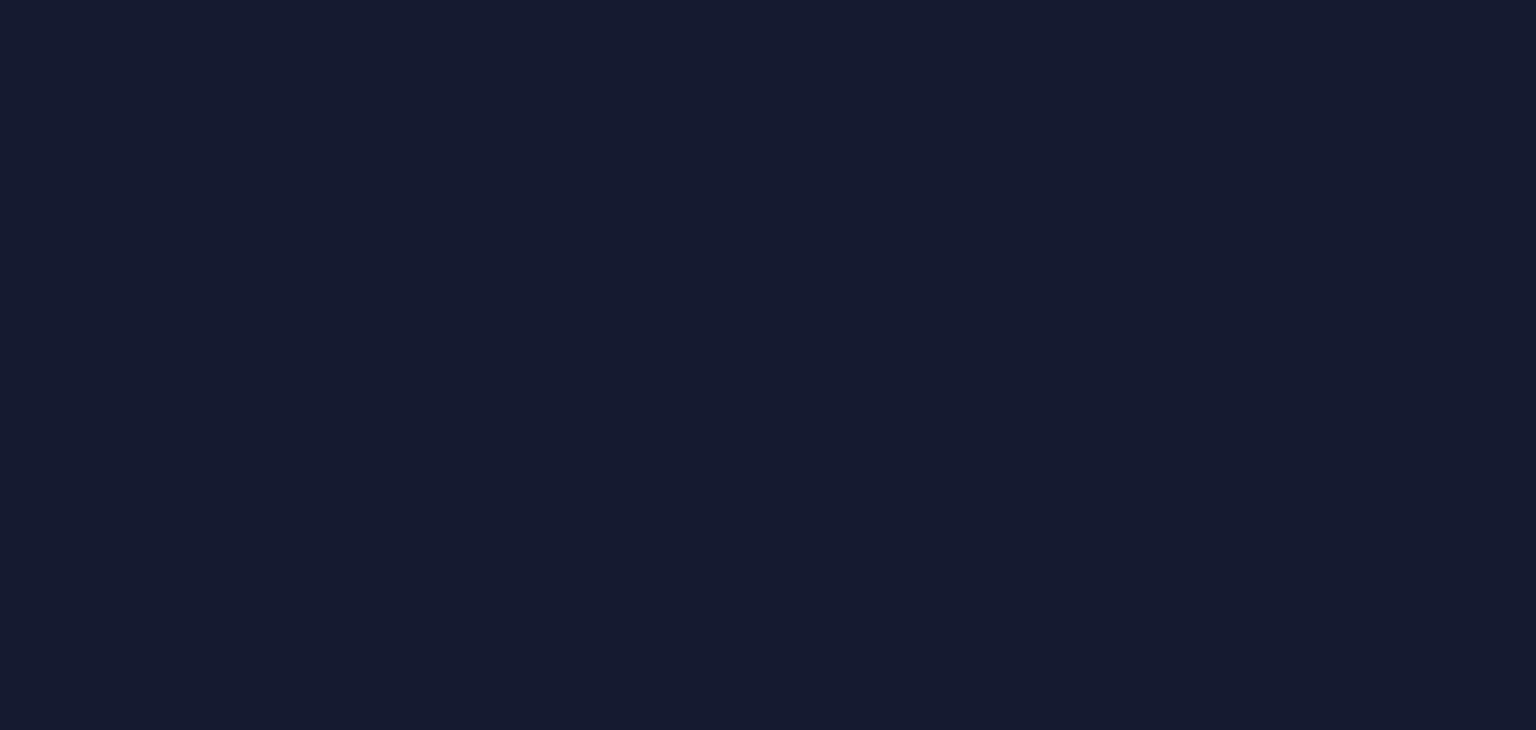 scroll, scrollTop: 0, scrollLeft: 0, axis: both 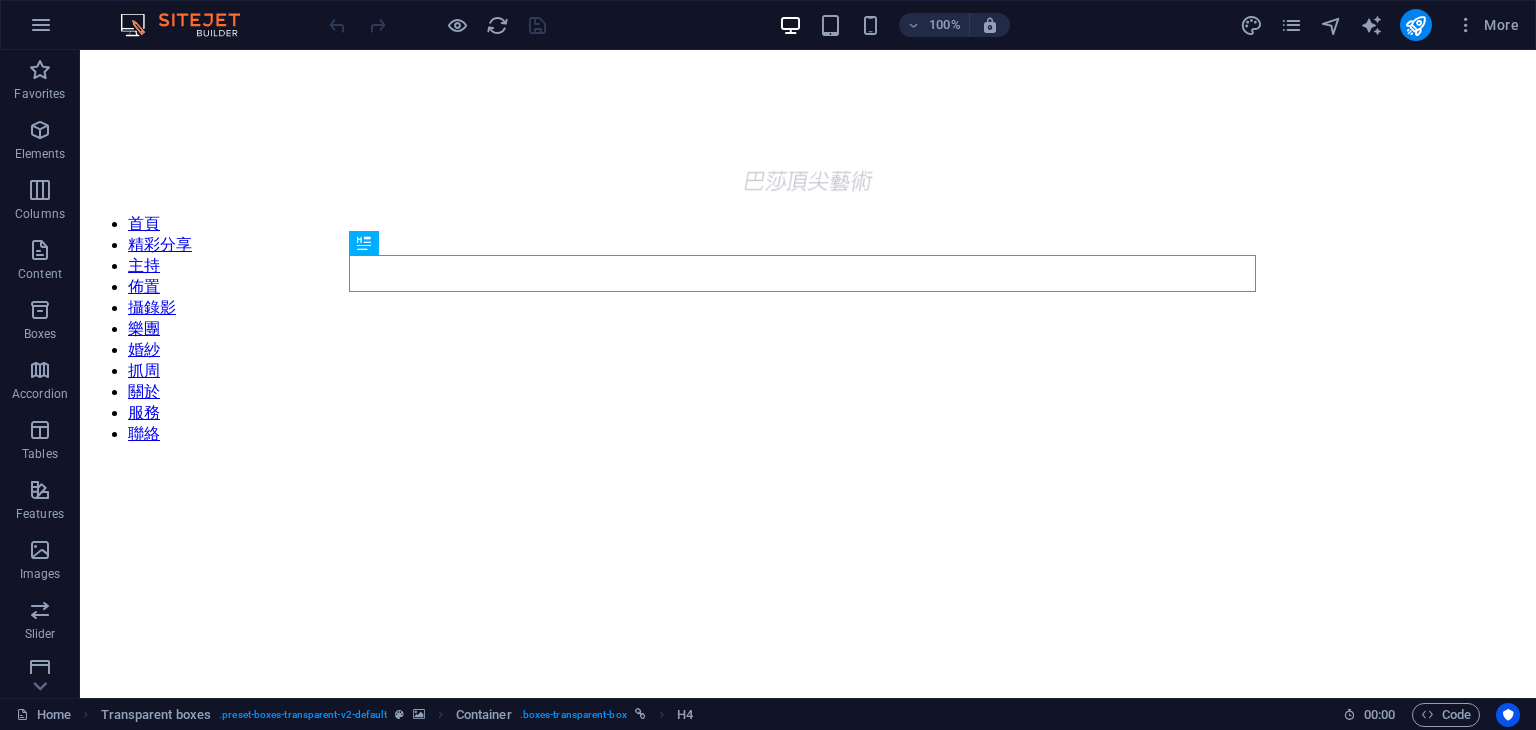 drag, startPoint x: 1284, startPoint y: 23, endPoint x: 1262, endPoint y: 11, distance: 25.059929 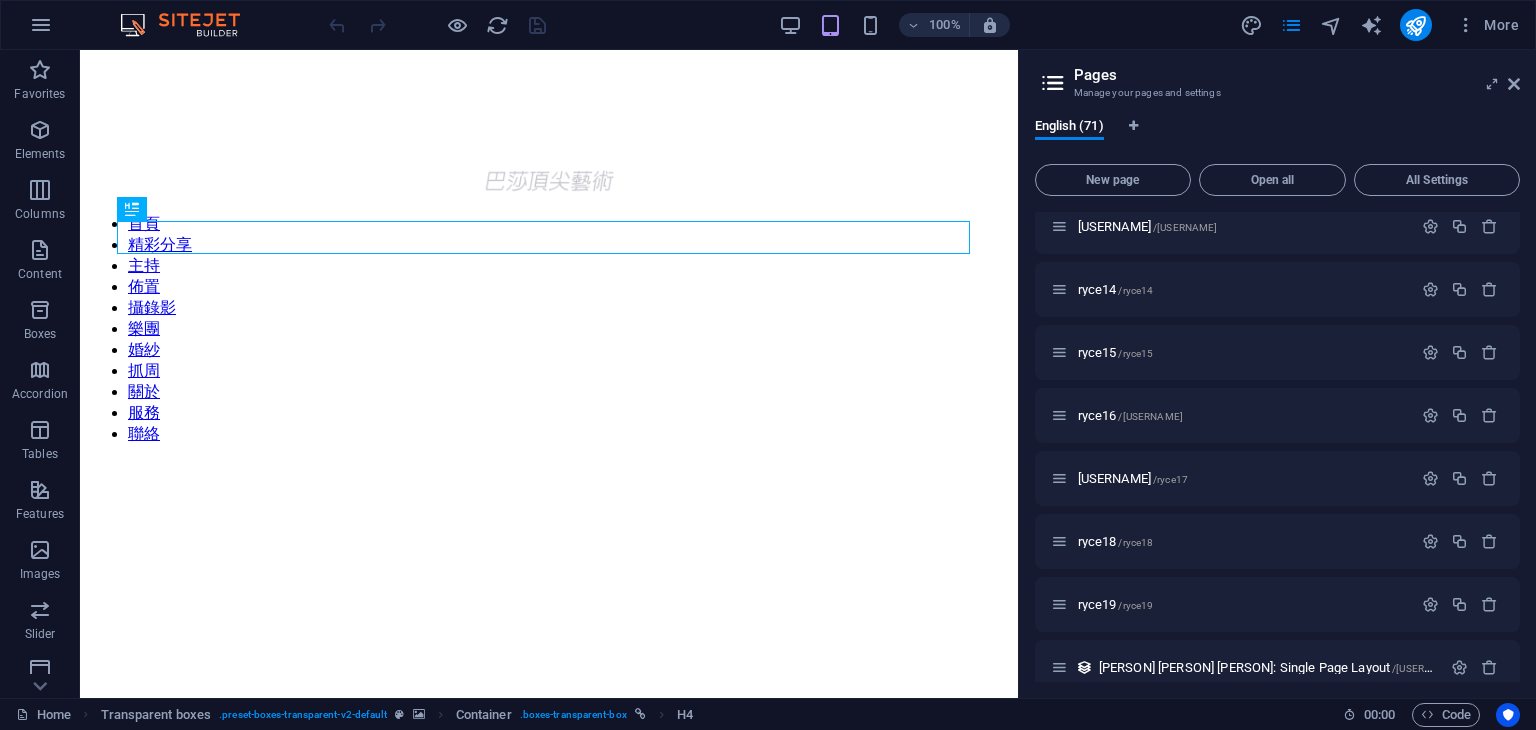 scroll, scrollTop: 4003, scrollLeft: 0, axis: vertical 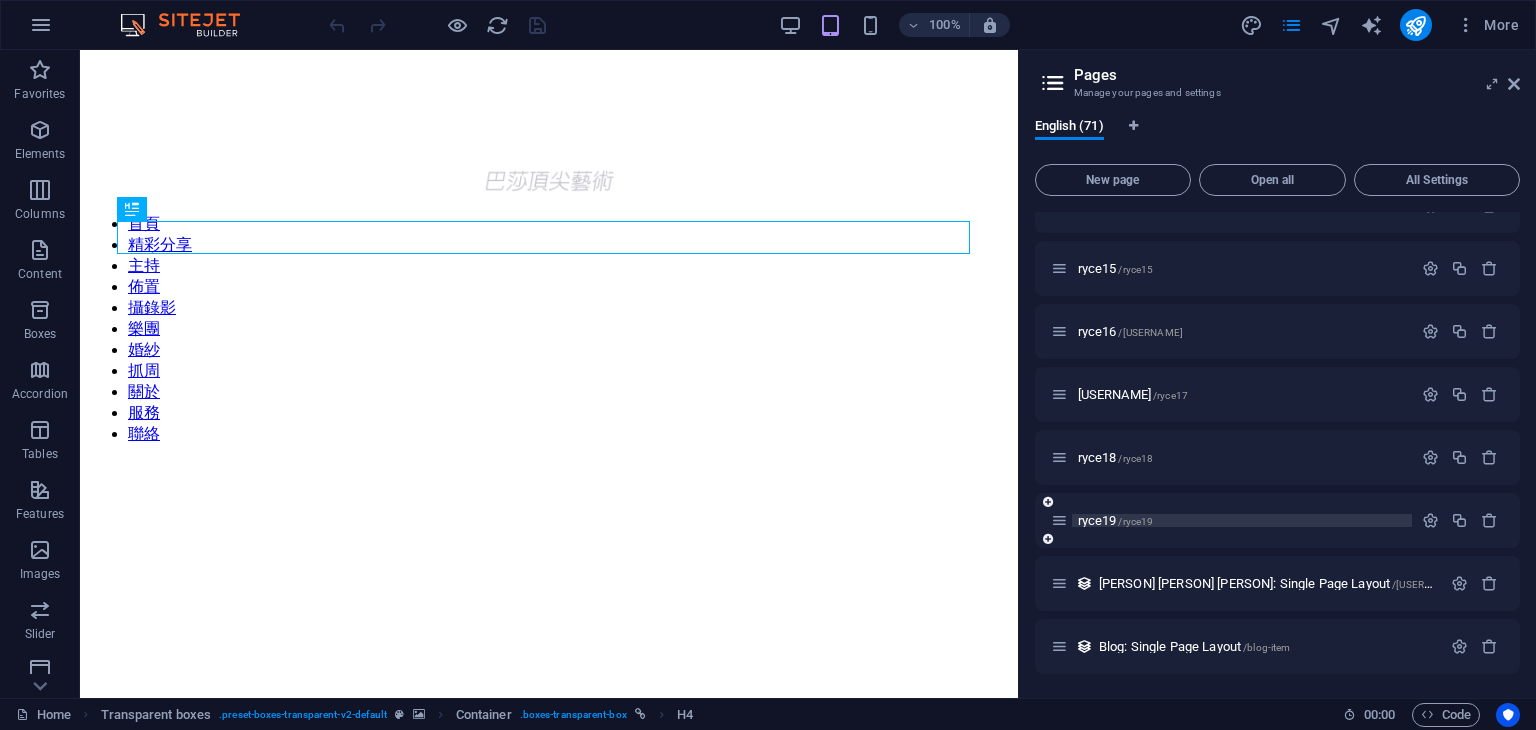 click on "ryce19 /ryce19" at bounding box center [1242, 520] 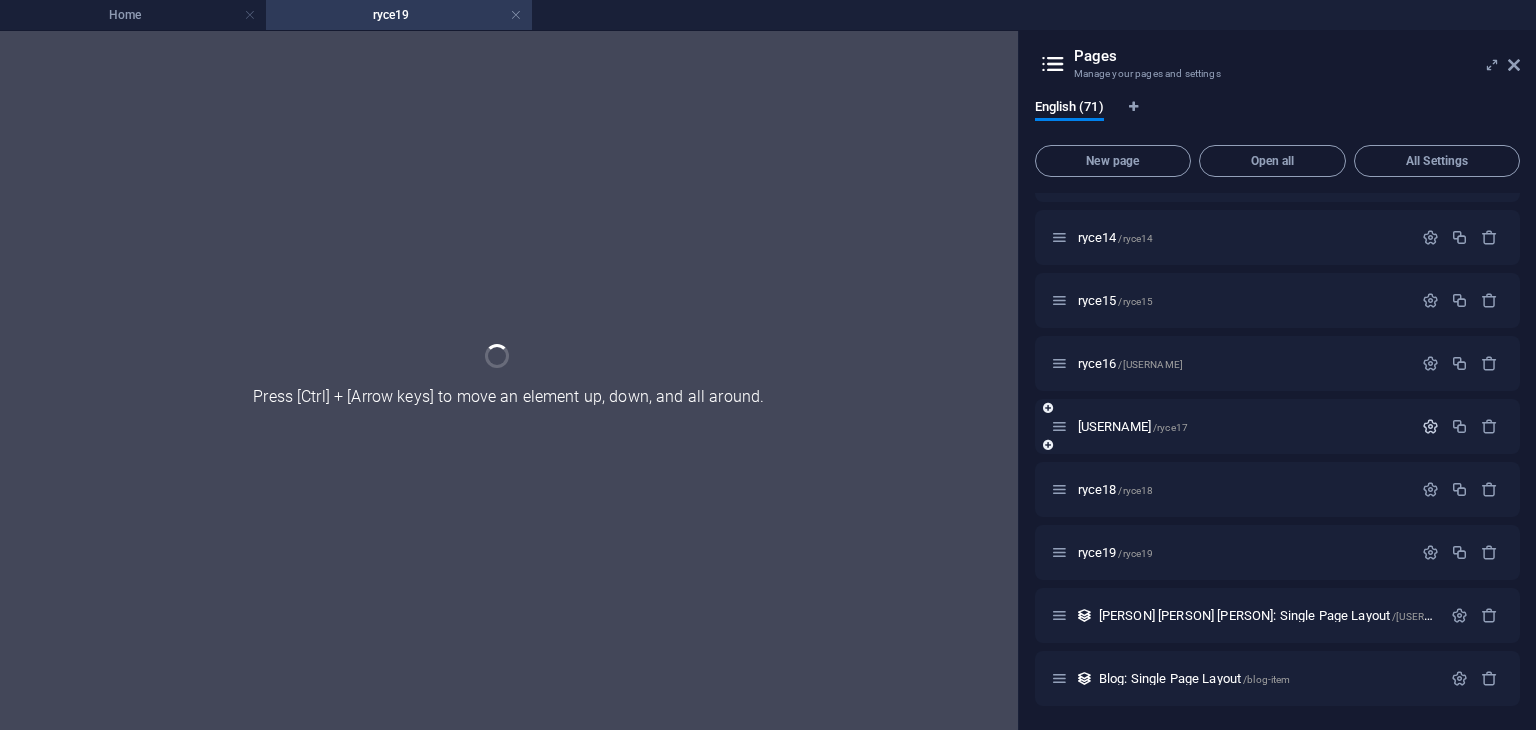 scroll, scrollTop: 3952, scrollLeft: 0, axis: vertical 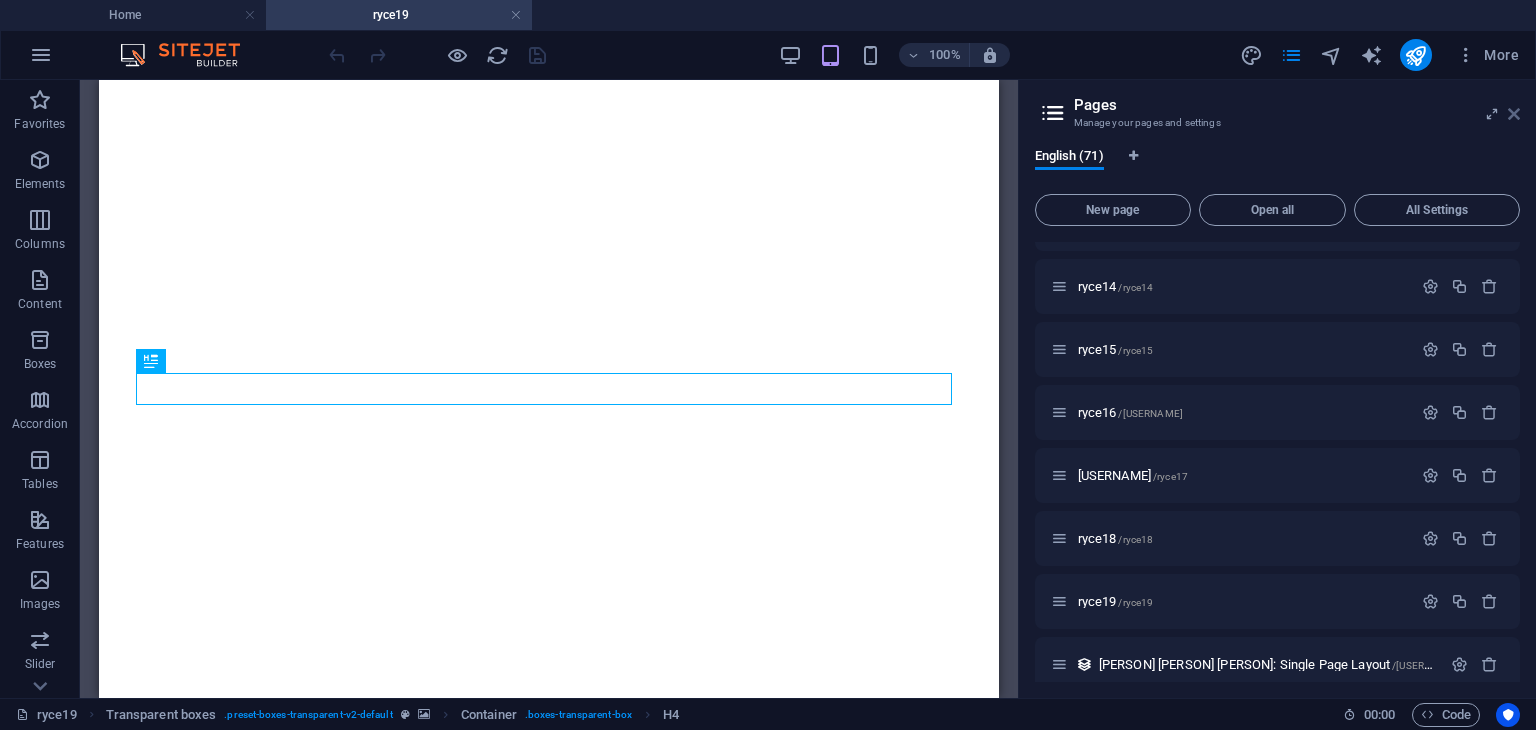 click at bounding box center [1514, 114] 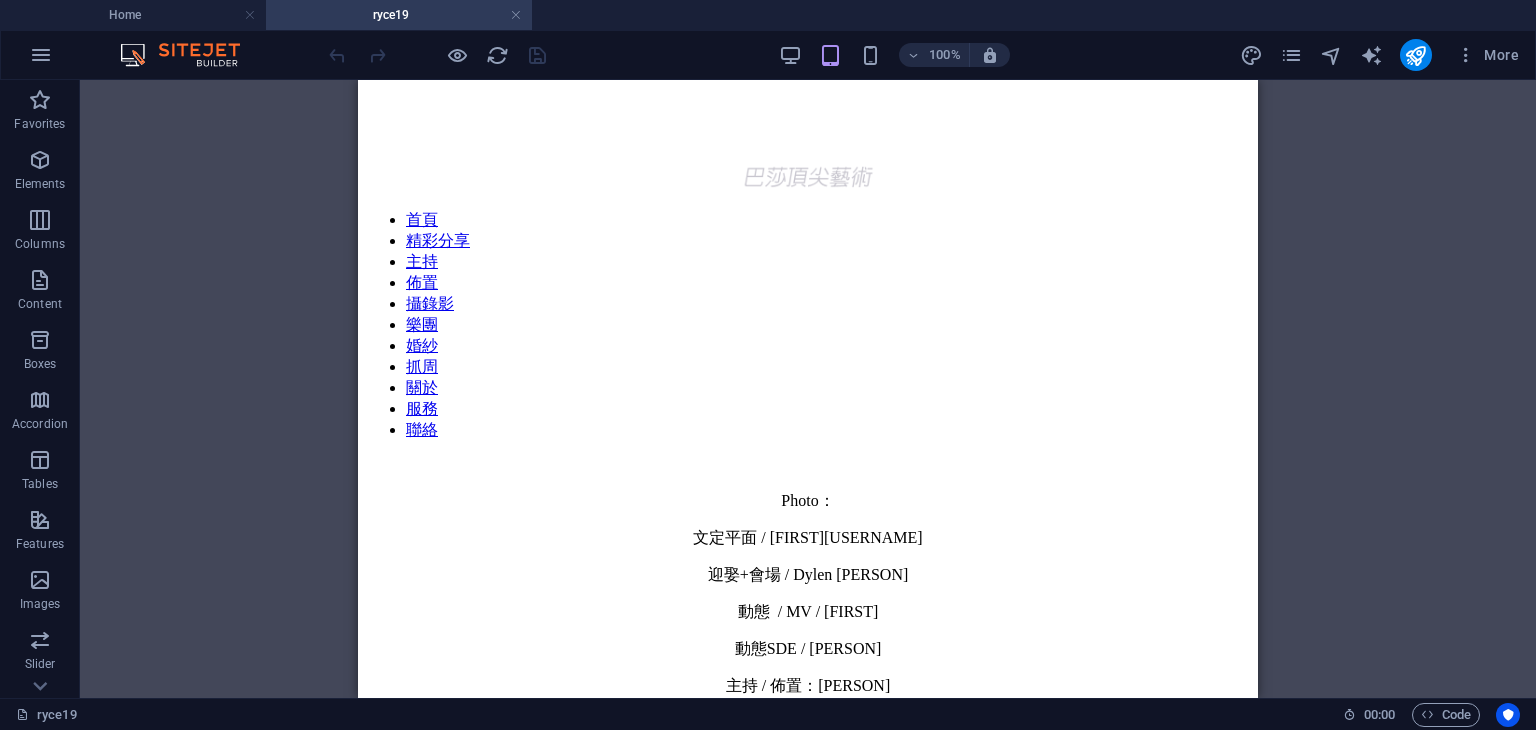 scroll, scrollTop: 30, scrollLeft: 0, axis: vertical 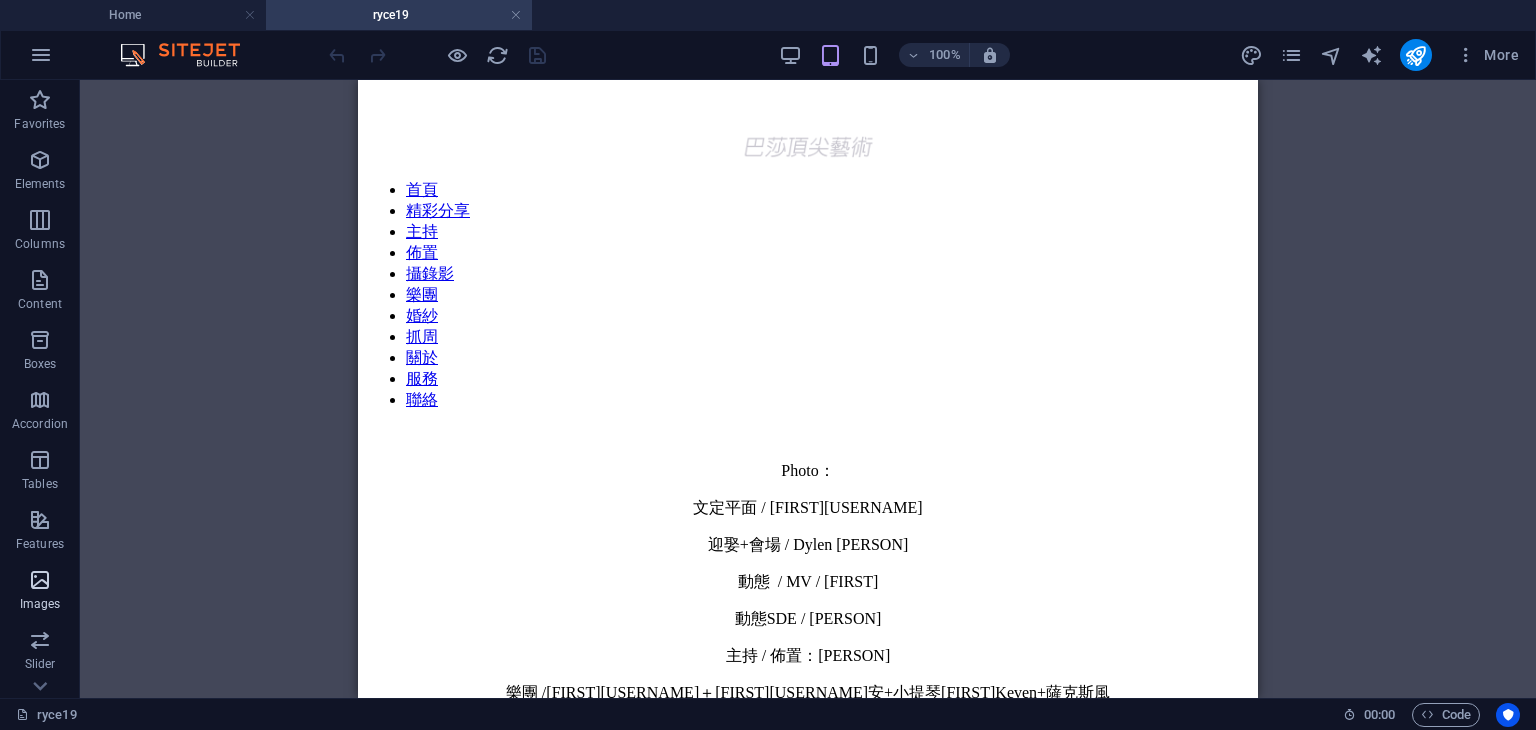 click at bounding box center (40, 580) 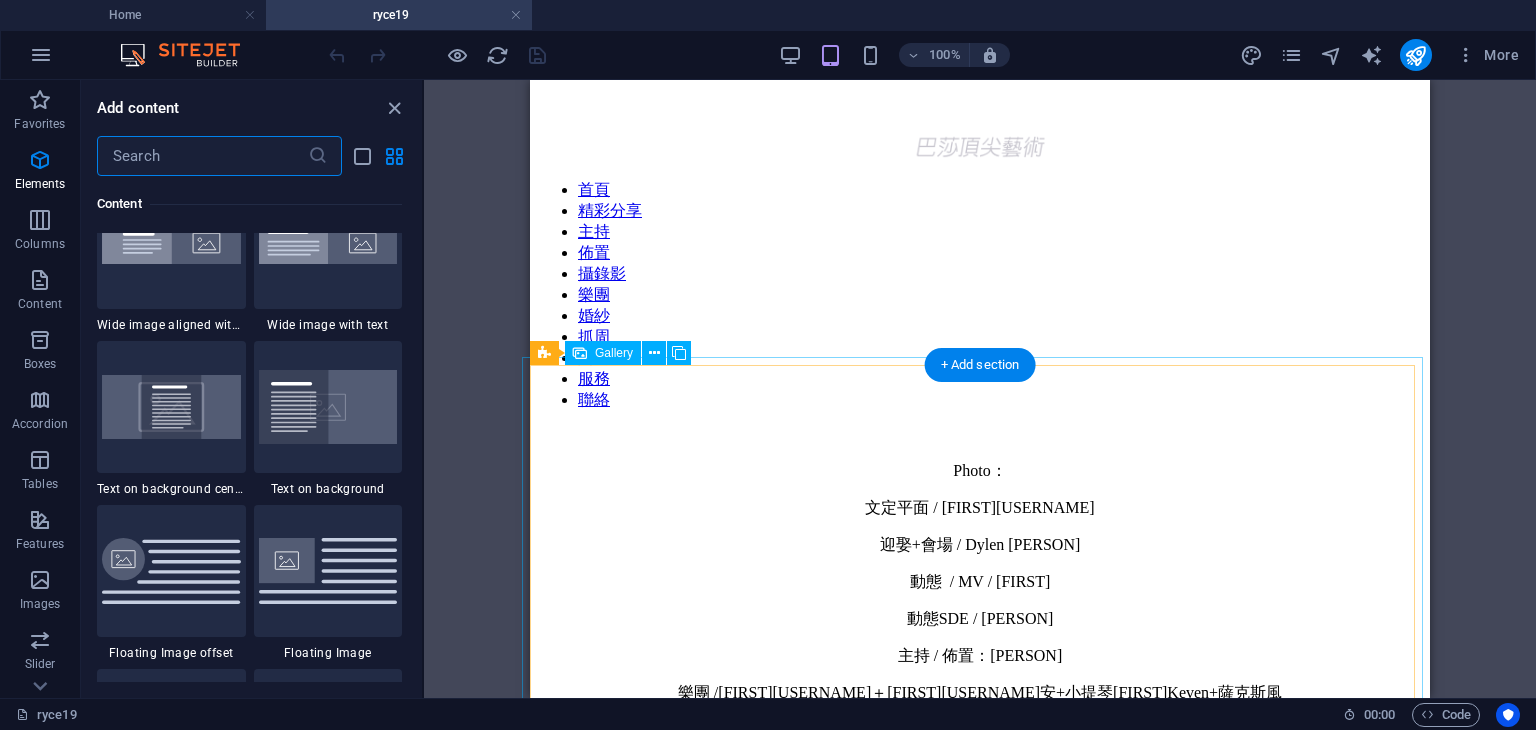 scroll, scrollTop: 10140, scrollLeft: 0, axis: vertical 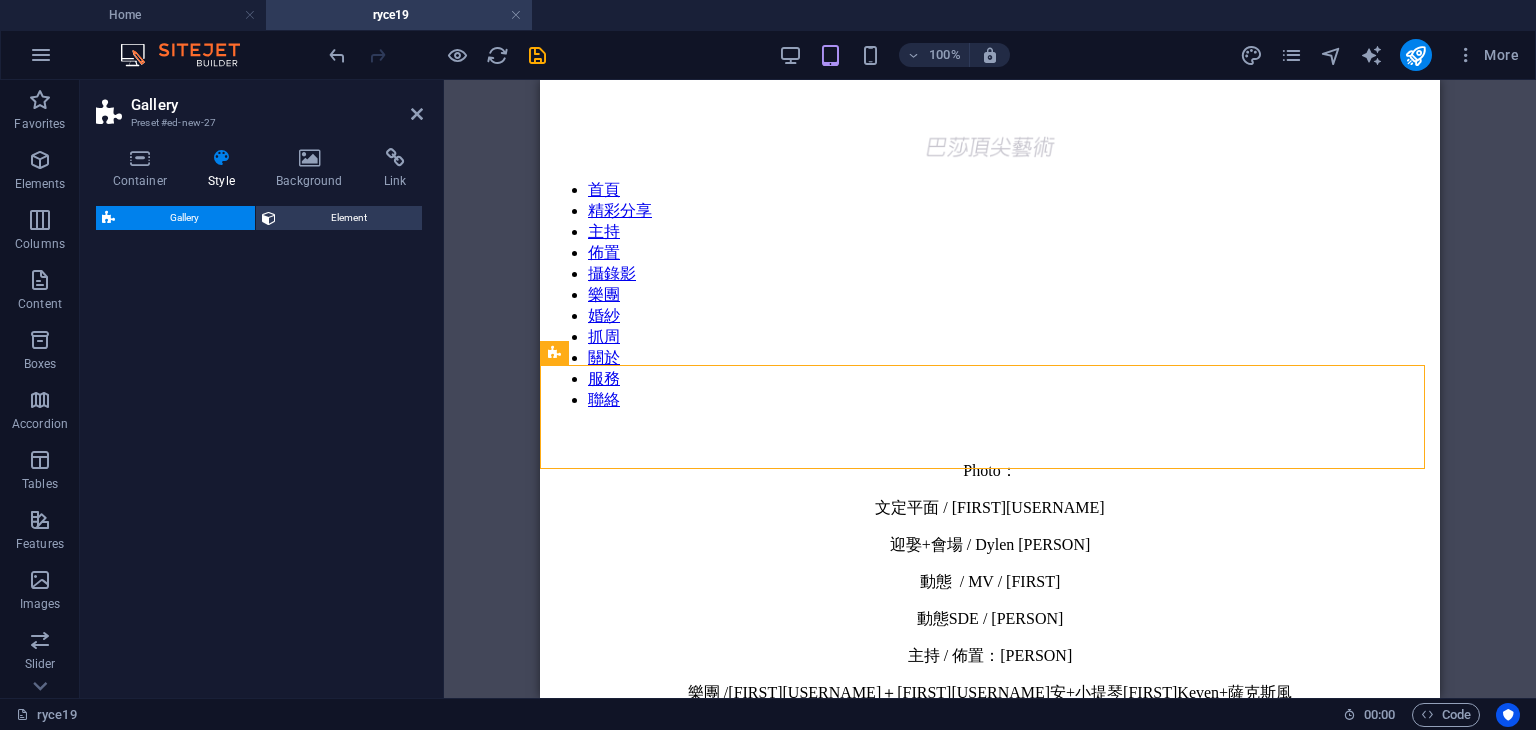 select on "rem" 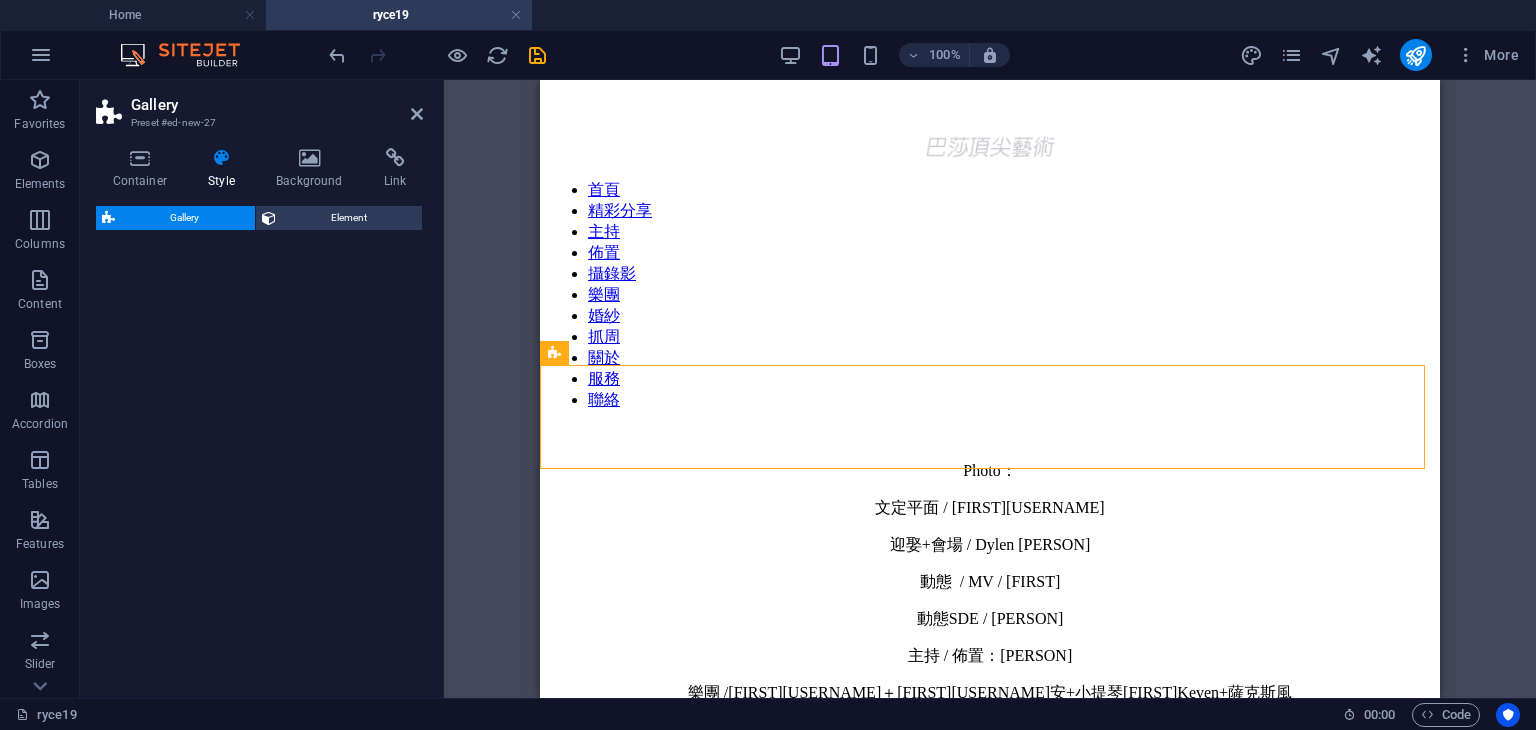 select on "preset-gallery-v3-grid-dense" 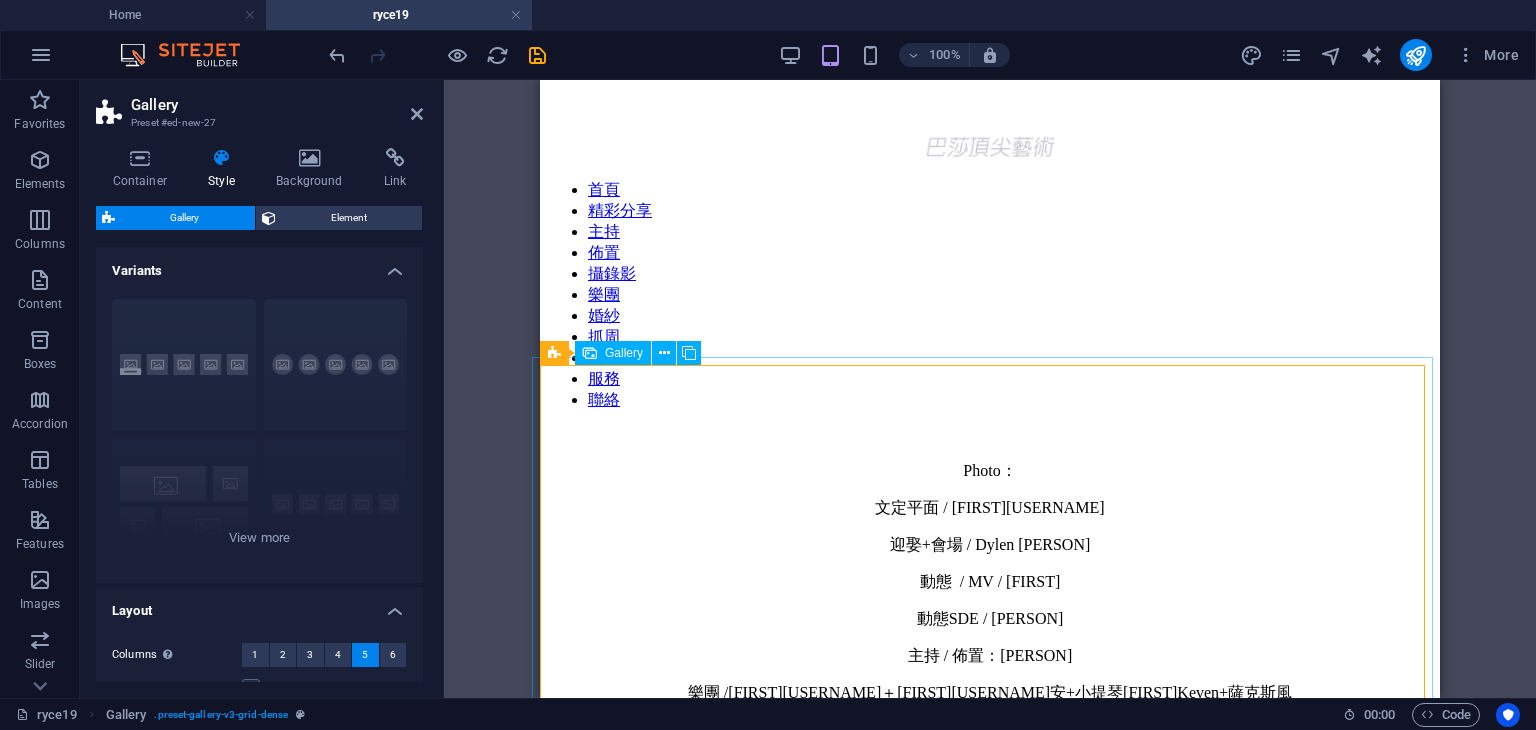 click at bounding box center (988, 1240) 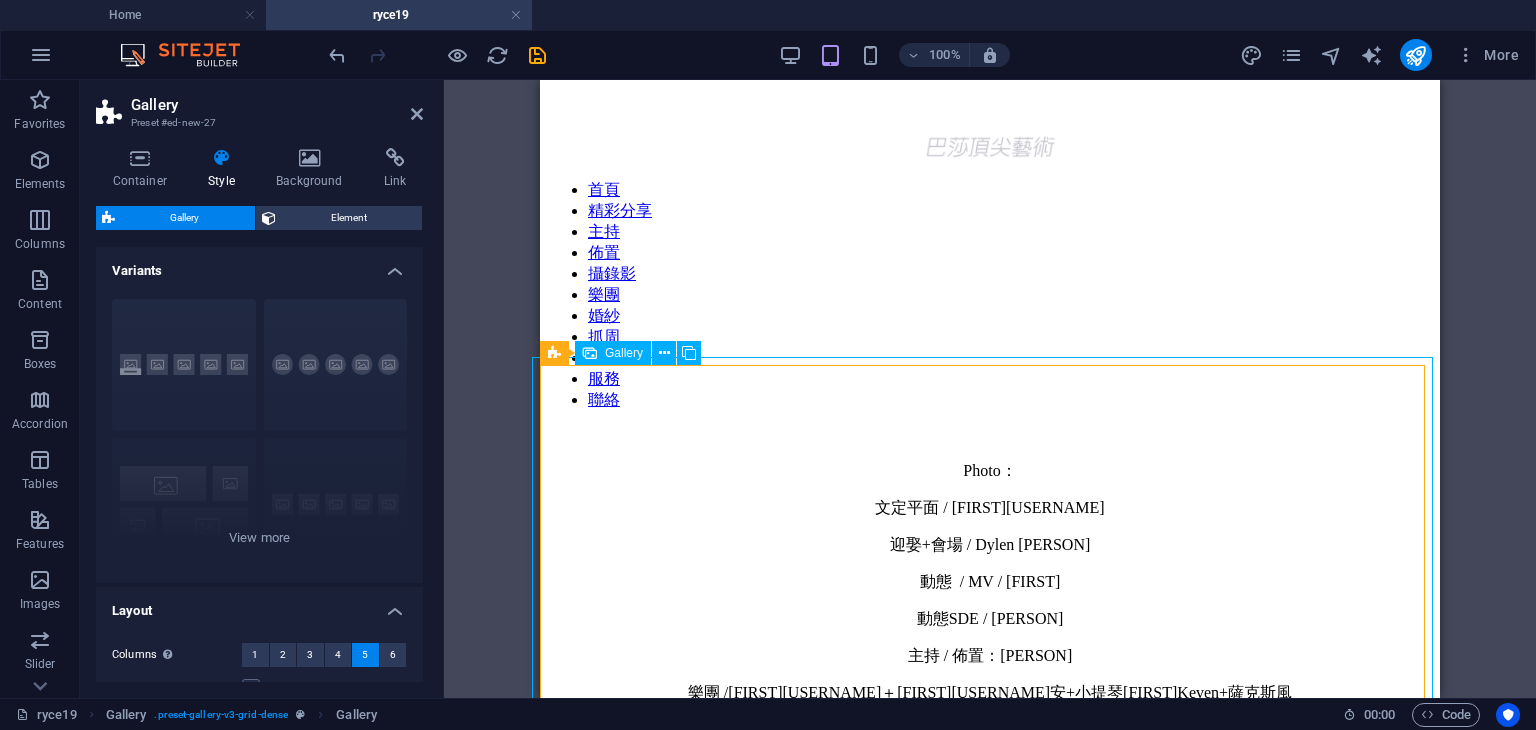 drag, startPoint x: 670, startPoint y: 427, endPoint x: 1043, endPoint y: 448, distance: 373.5907 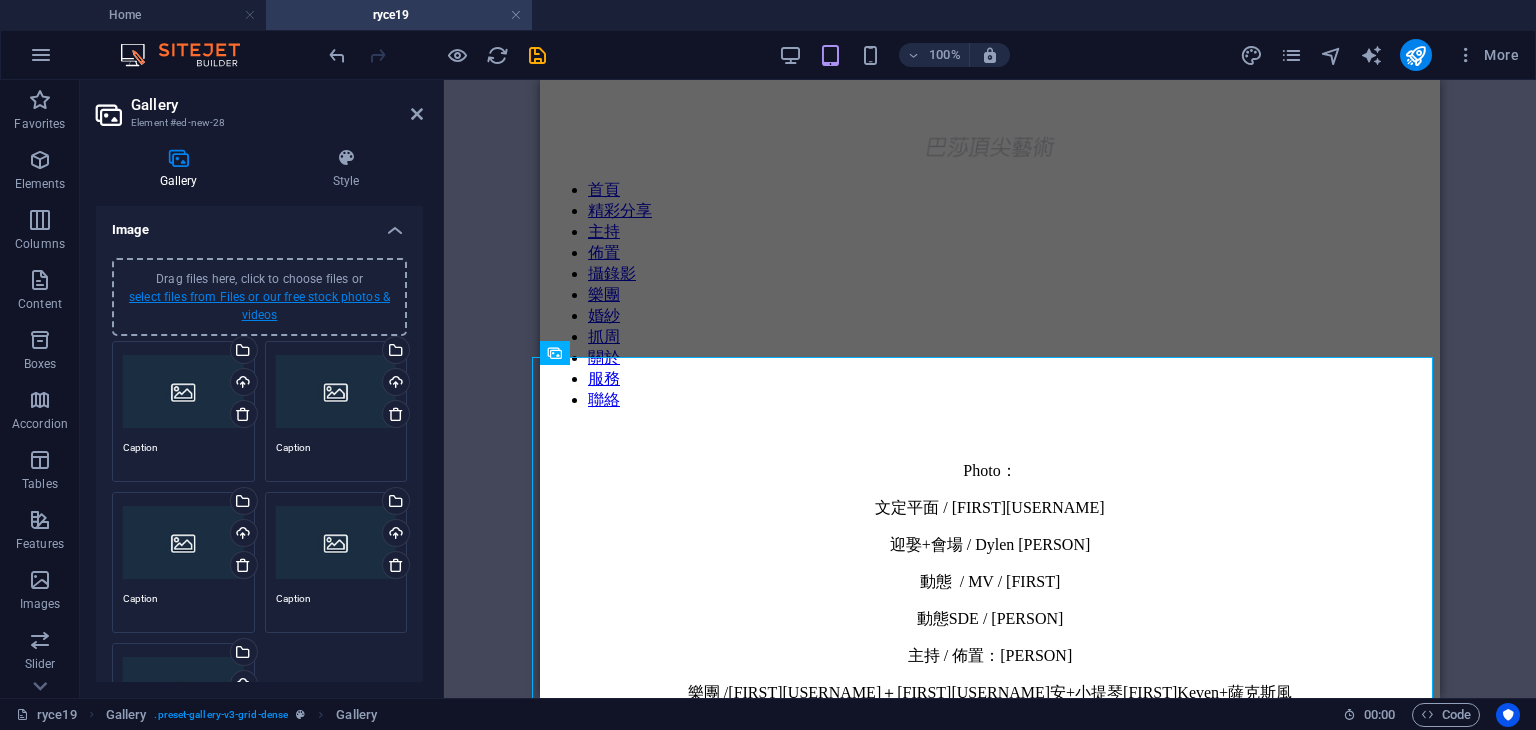 click on "select files from Files or our free stock photos & videos" at bounding box center [259, 306] 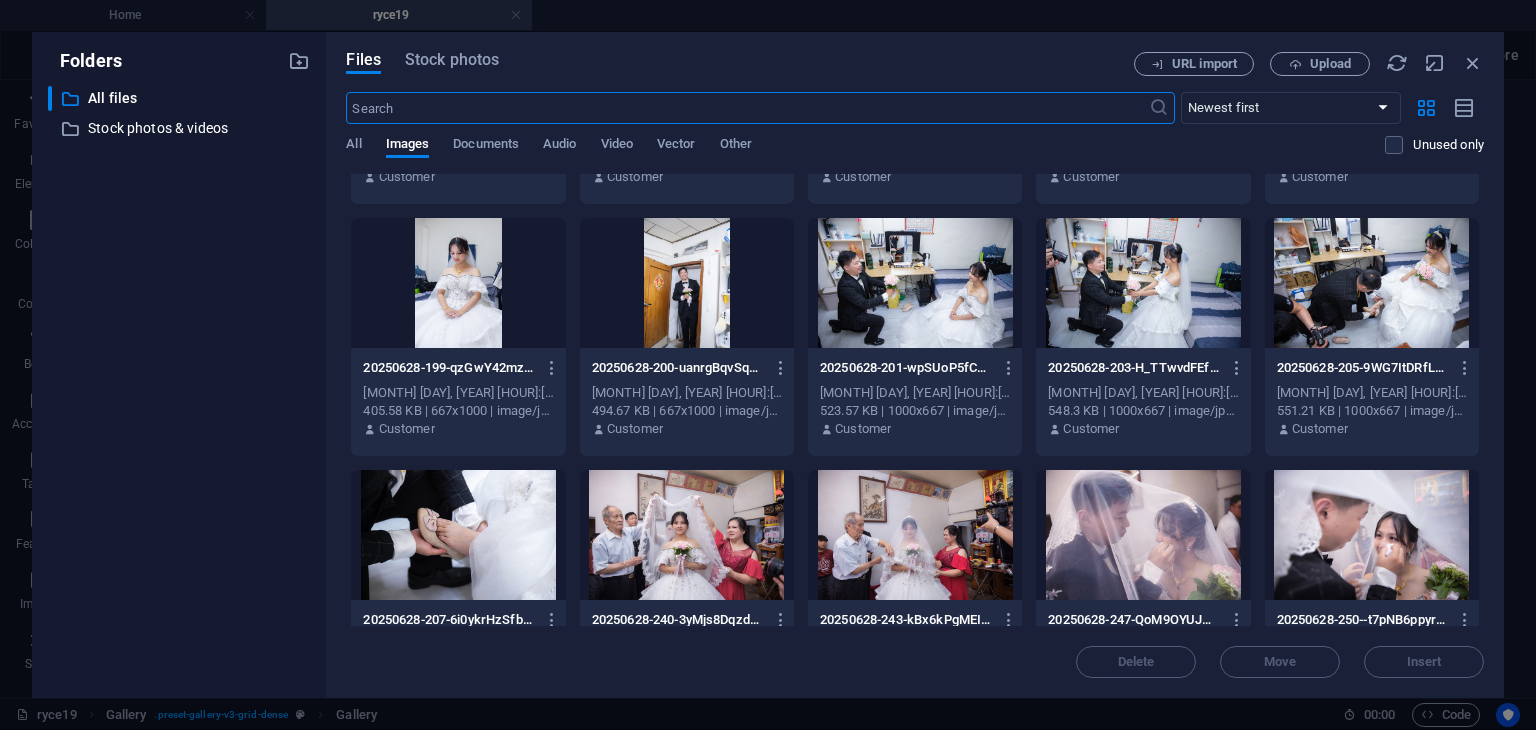 scroll, scrollTop: 1421, scrollLeft: 0, axis: vertical 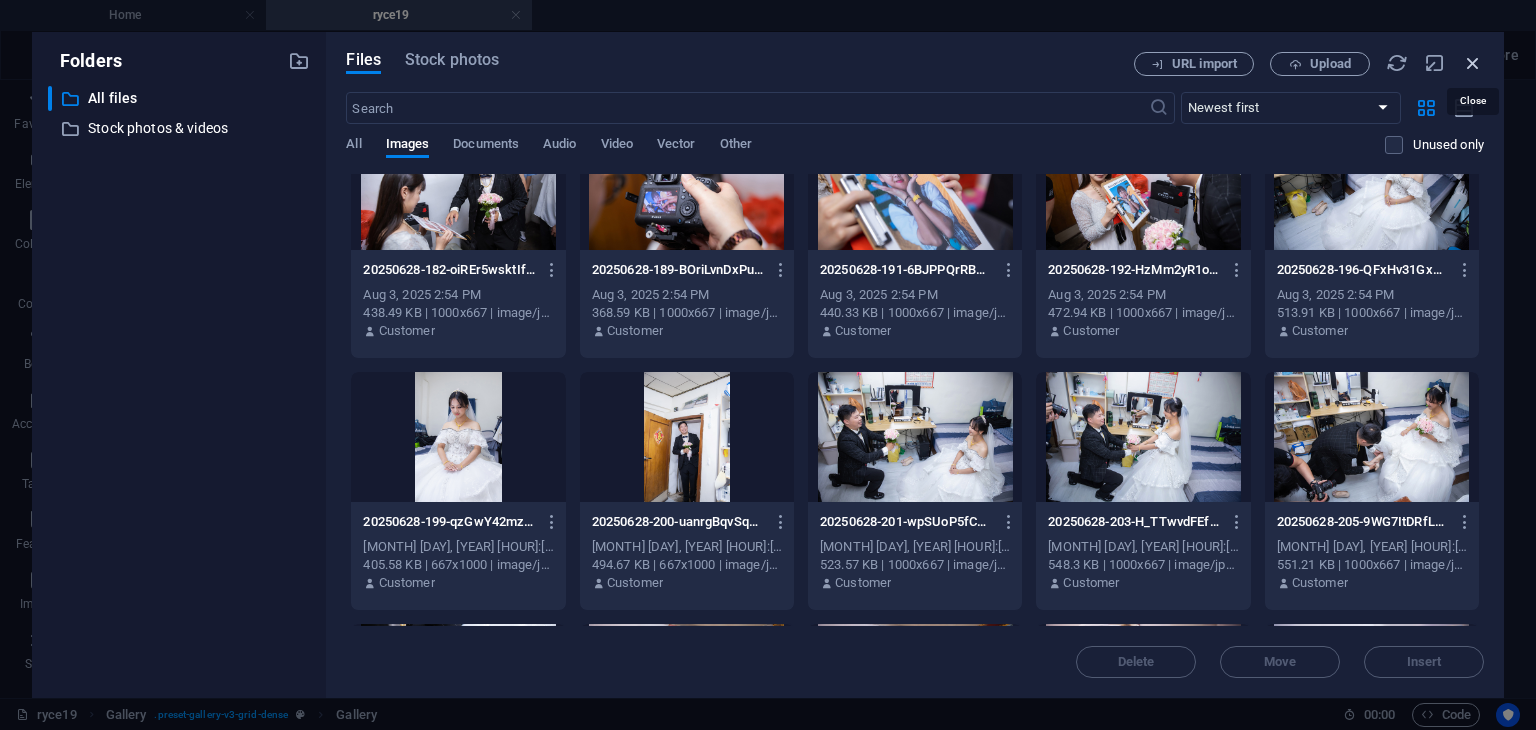 click at bounding box center [1473, 63] 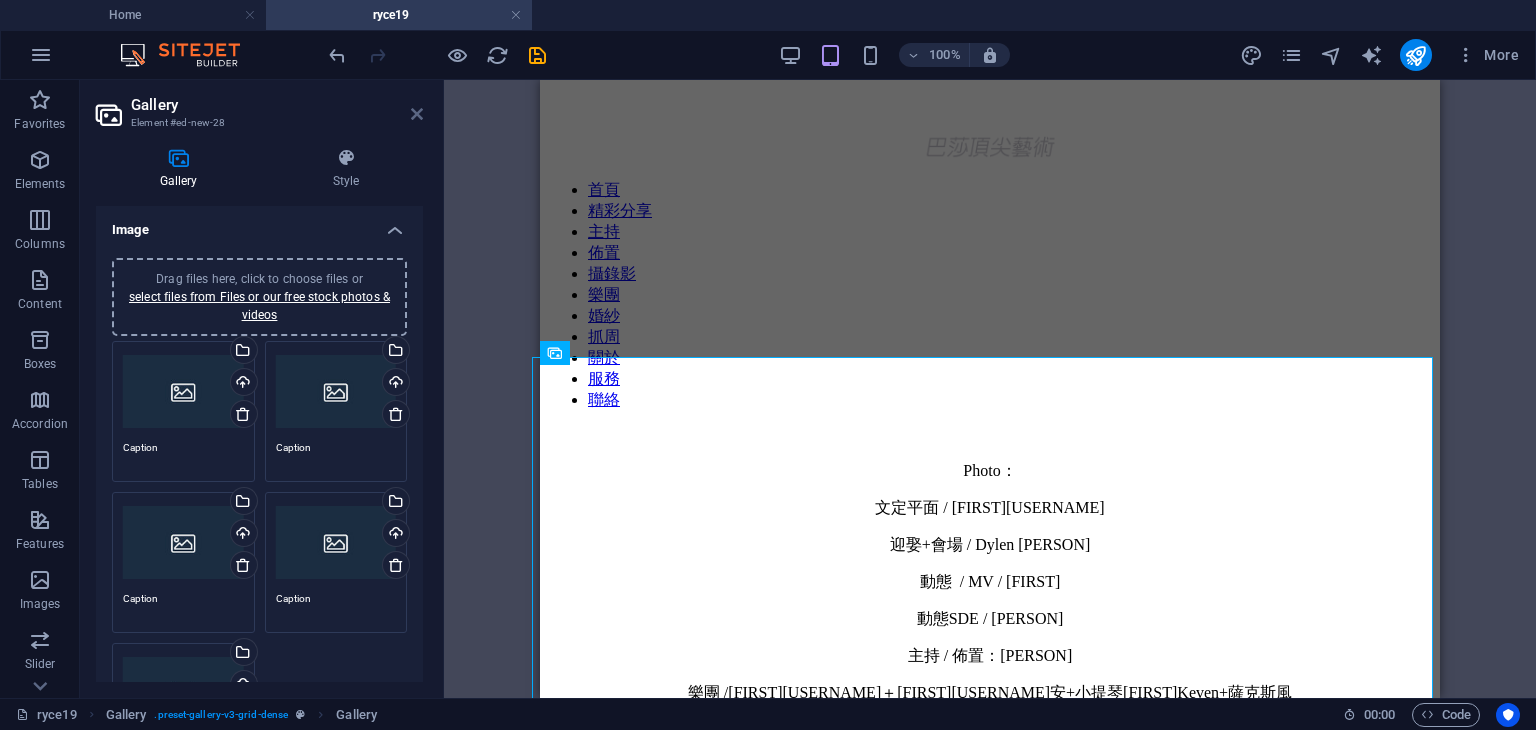 drag, startPoint x: 417, startPoint y: 106, endPoint x: 293, endPoint y: 88, distance: 125.299644 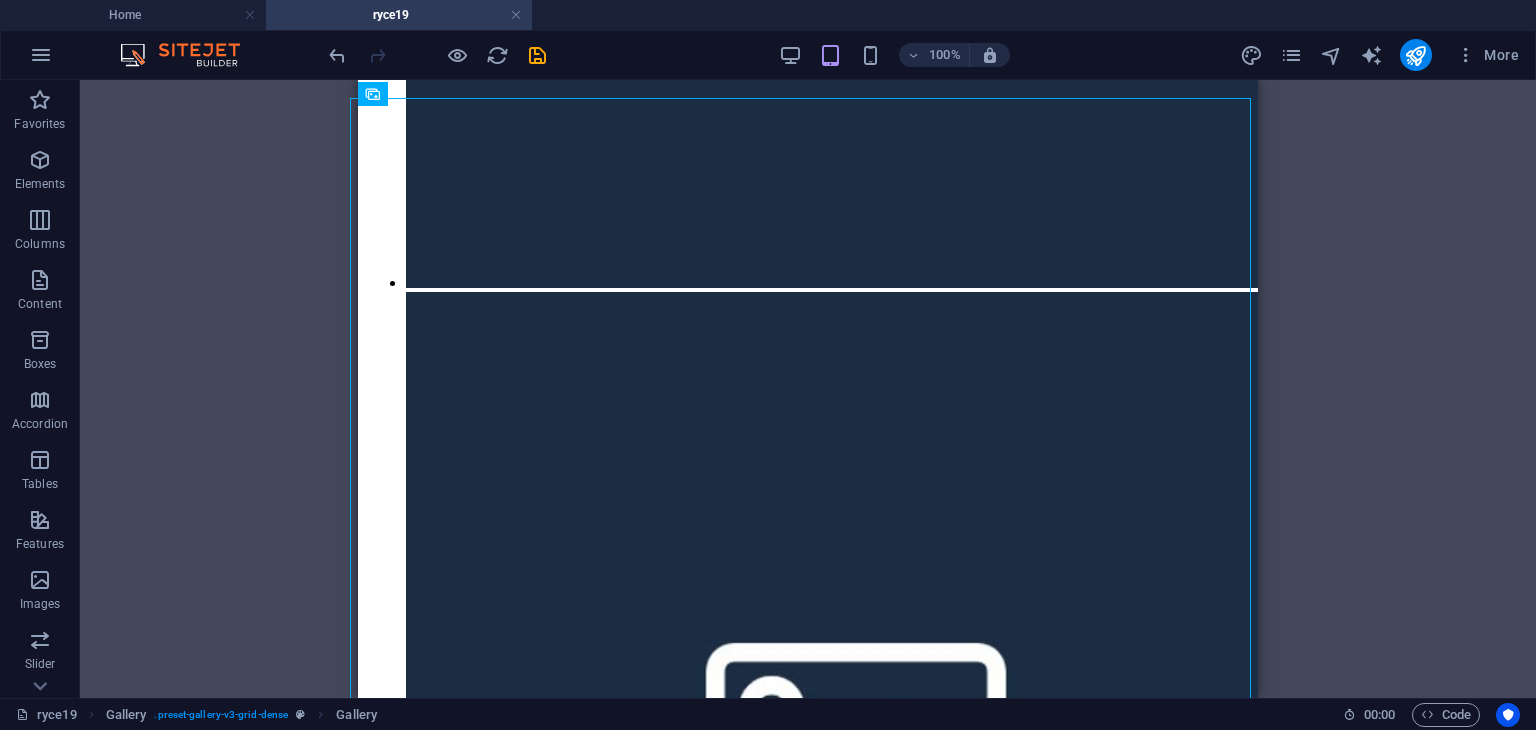 scroll, scrollTop: 1640, scrollLeft: 0, axis: vertical 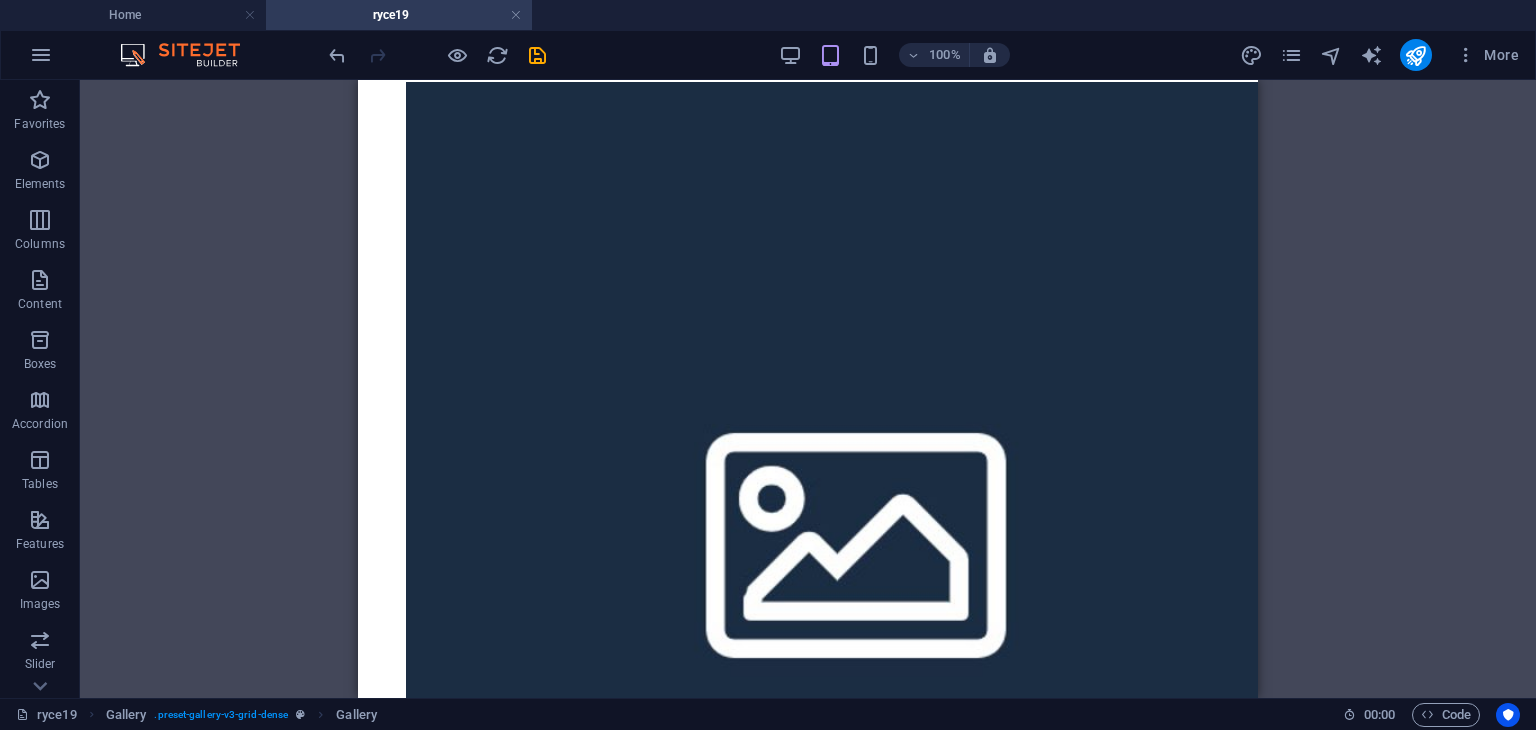 drag, startPoint x: 1251, startPoint y: 112, endPoint x: 1617, endPoint y: 275, distance: 400.6557 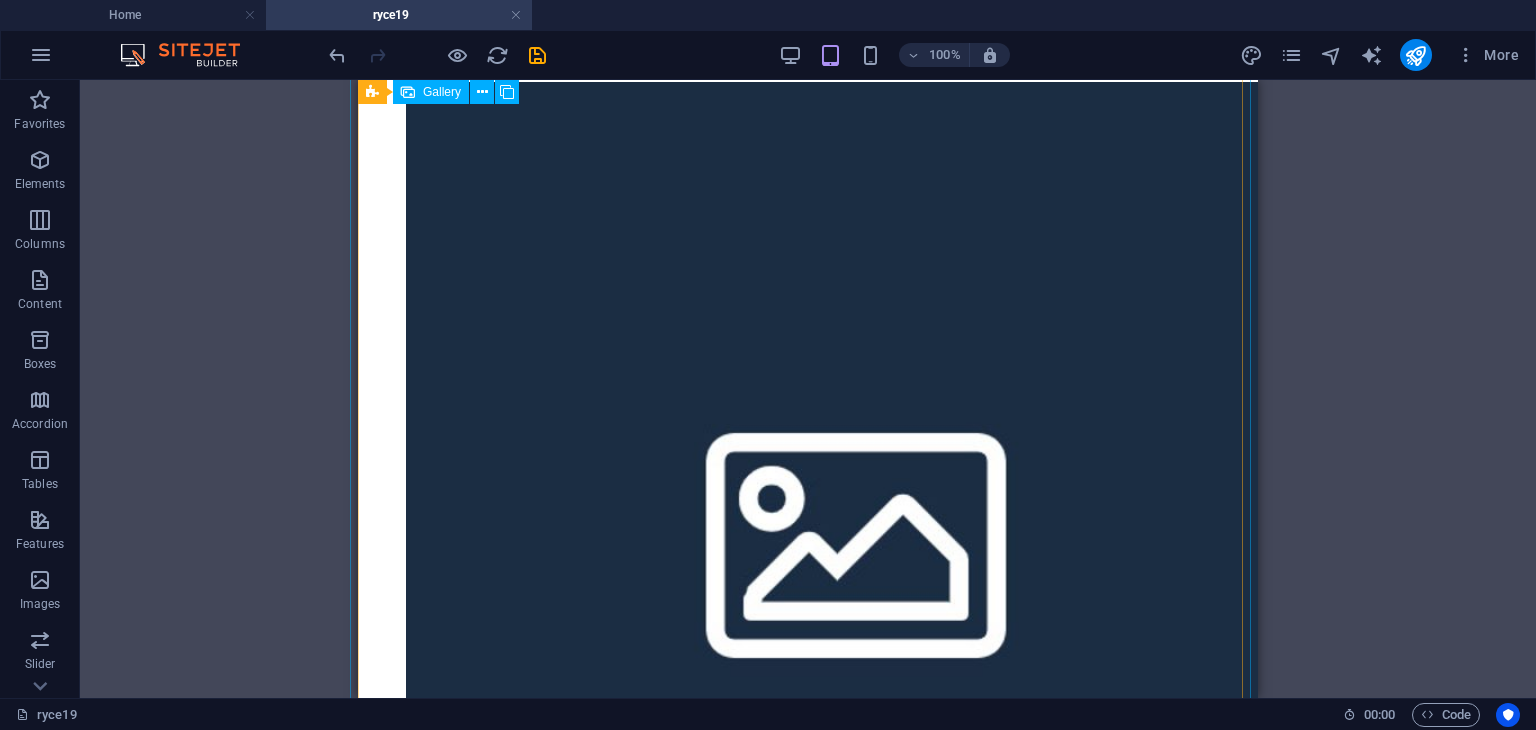 click at bounding box center [808, 42570] 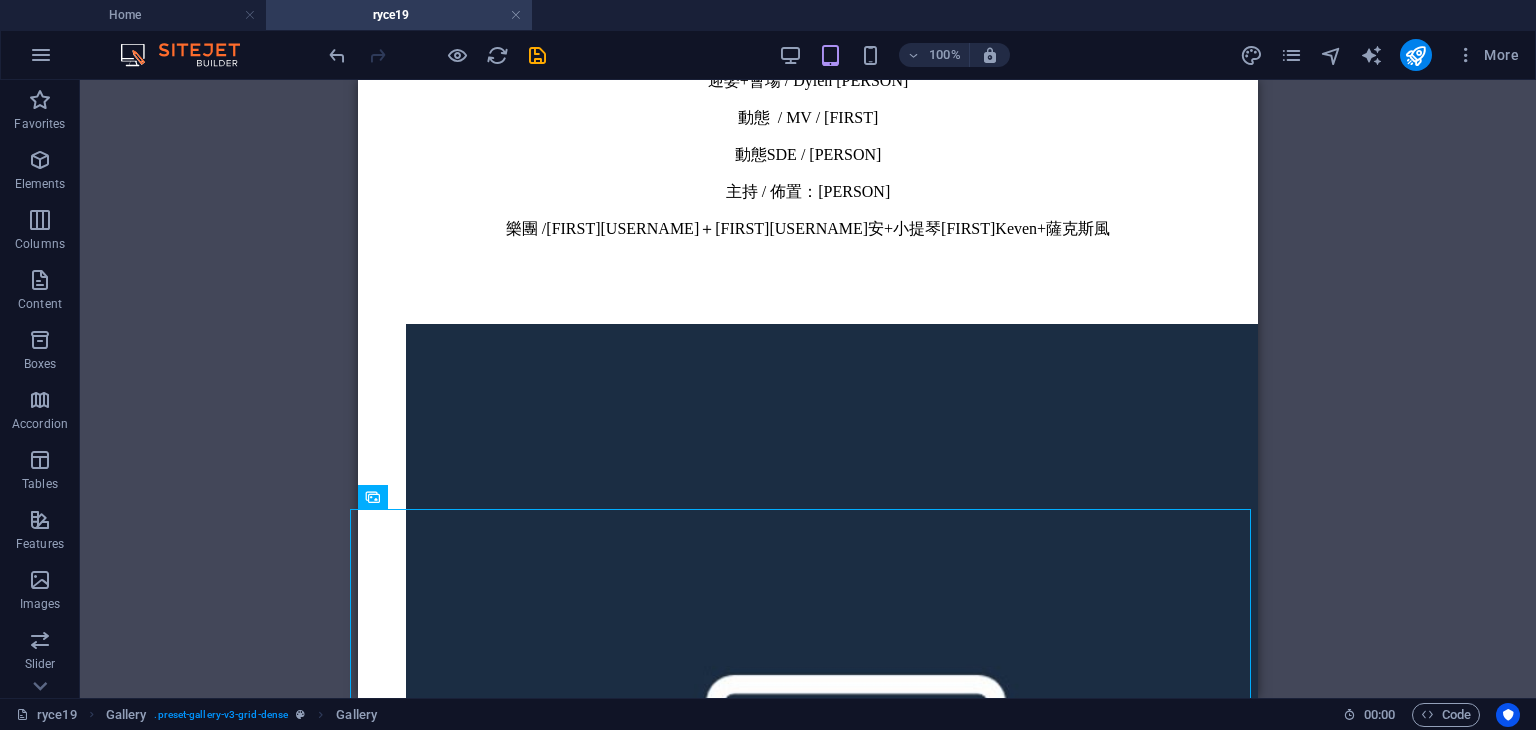 scroll, scrollTop: 124, scrollLeft: 0, axis: vertical 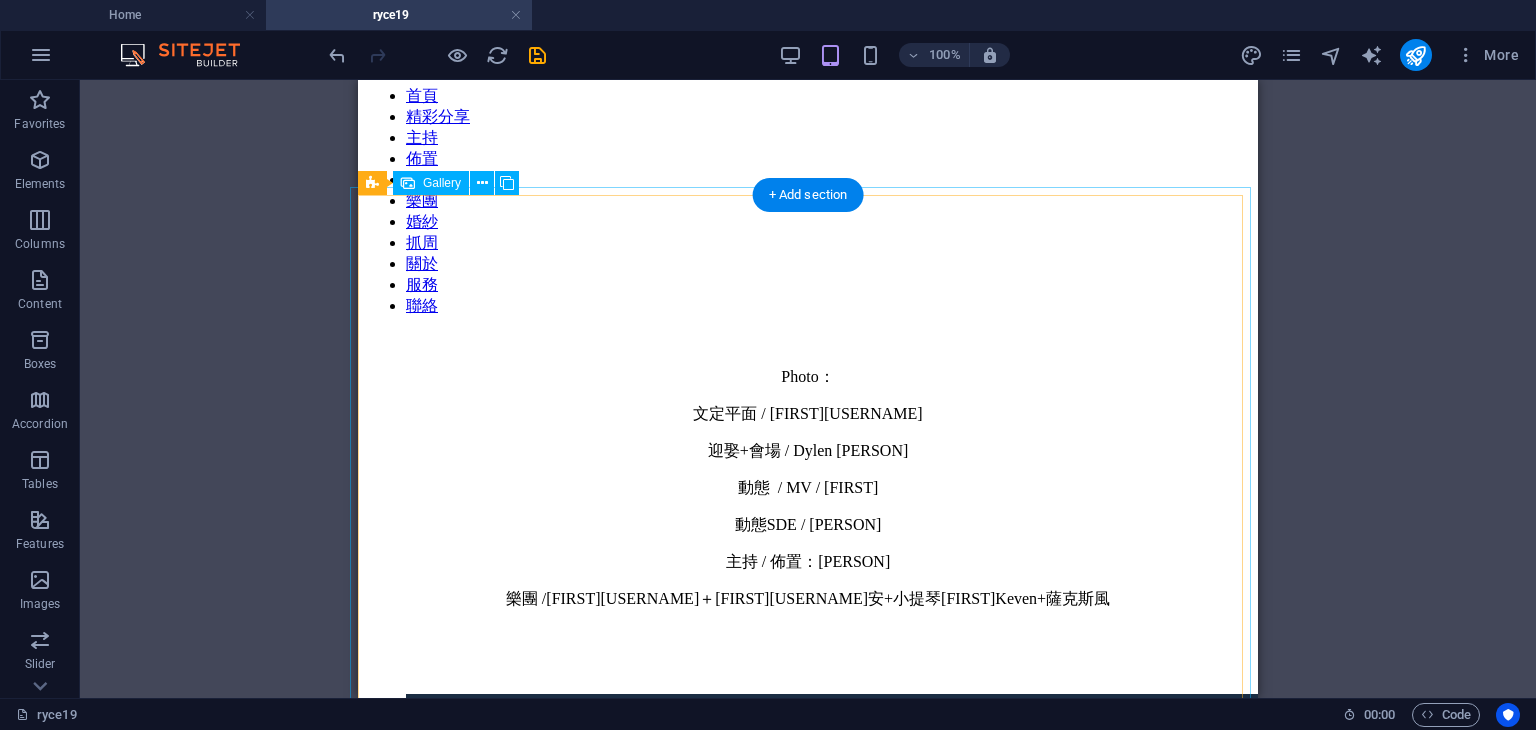 click at bounding box center [806, 2050] 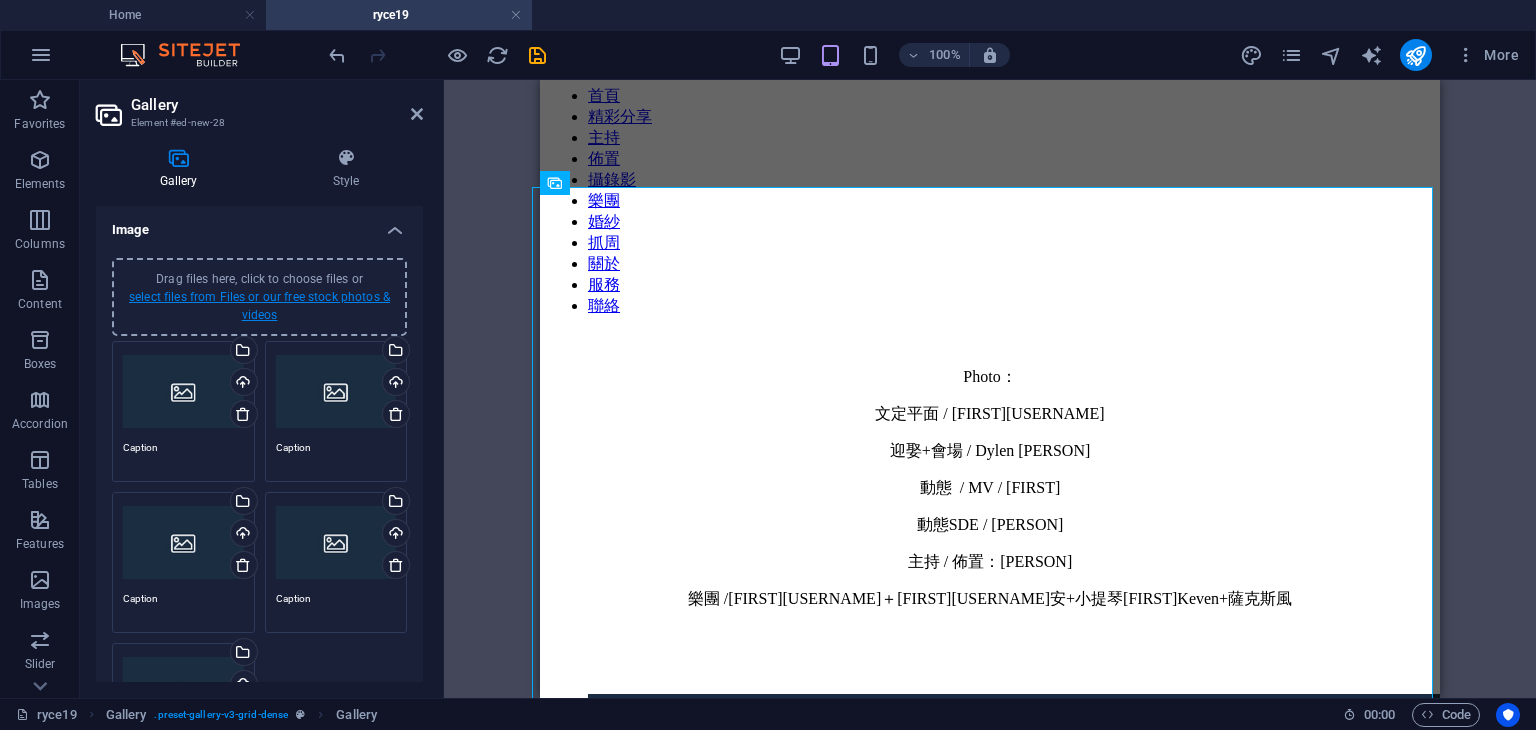 click on "select files from Files or our free stock photos & videos" at bounding box center [259, 306] 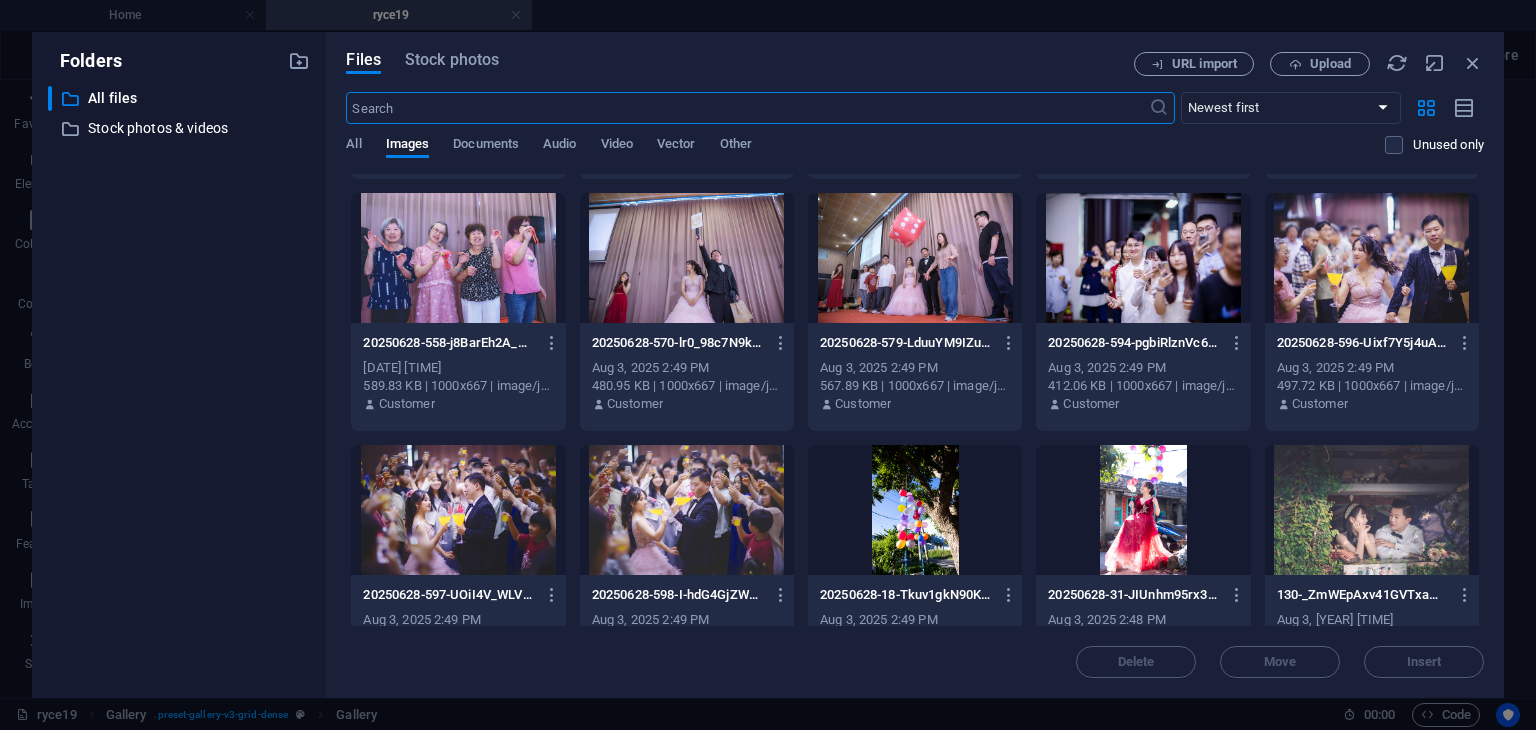 scroll, scrollTop: 4964, scrollLeft: 0, axis: vertical 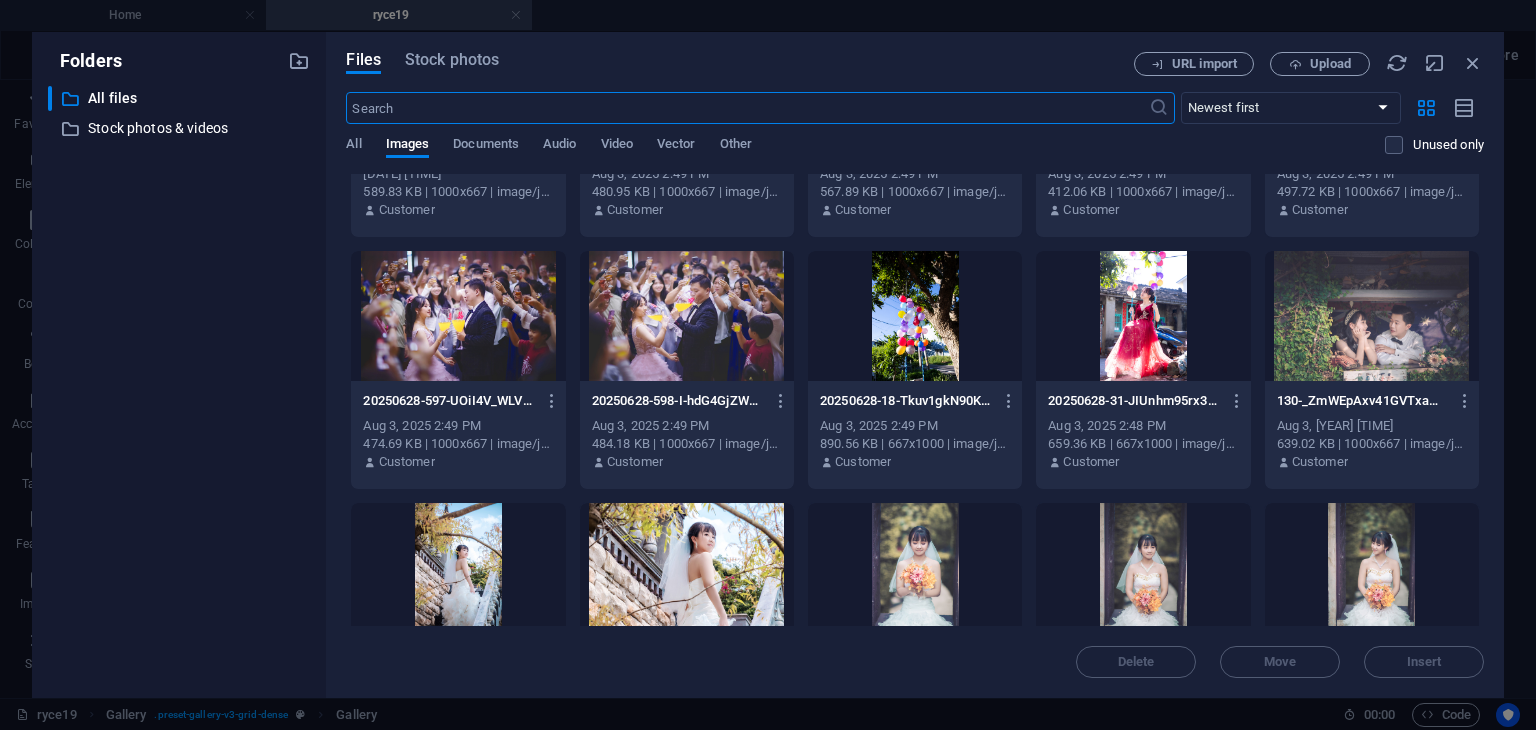 click at bounding box center (1372, 316) 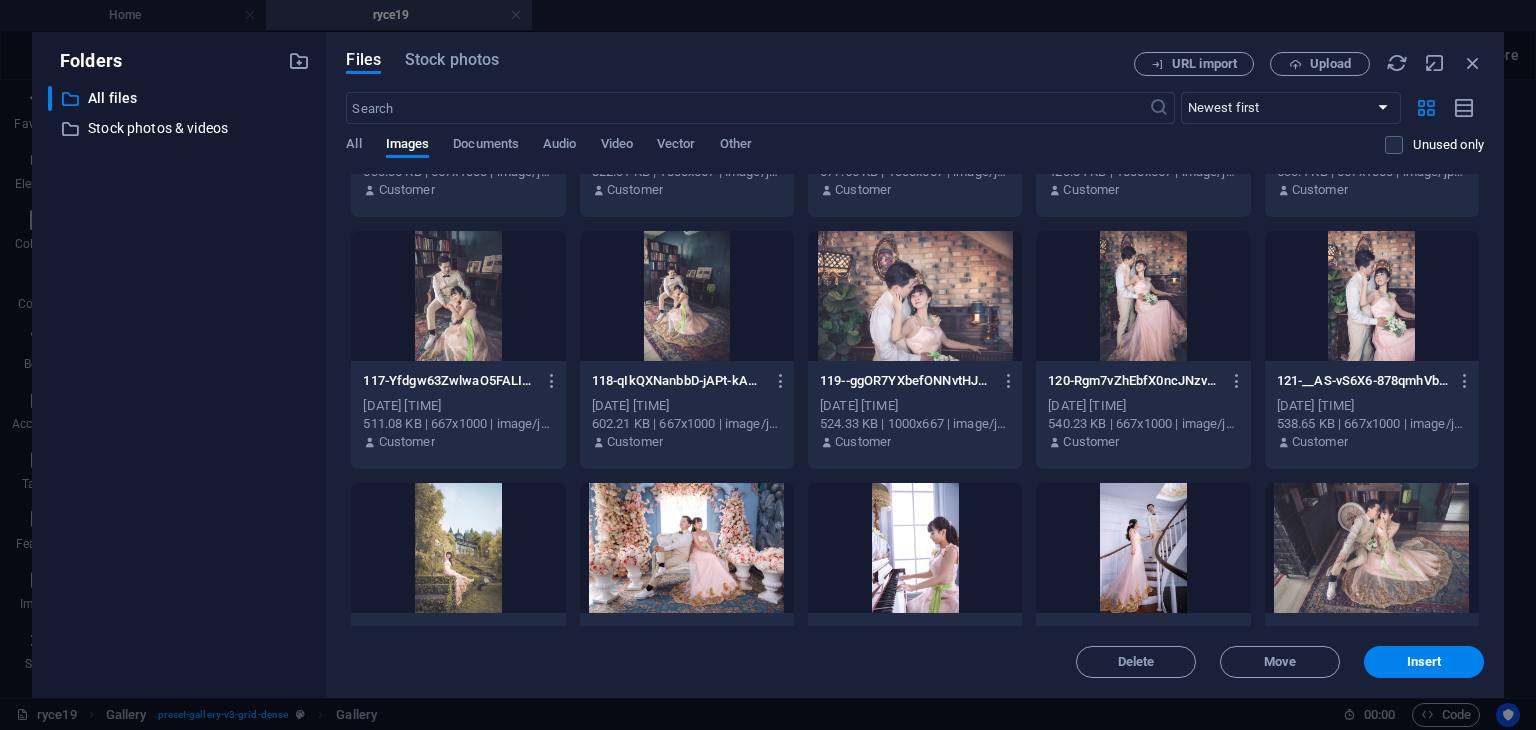 scroll, scrollTop: 11311, scrollLeft: 0, axis: vertical 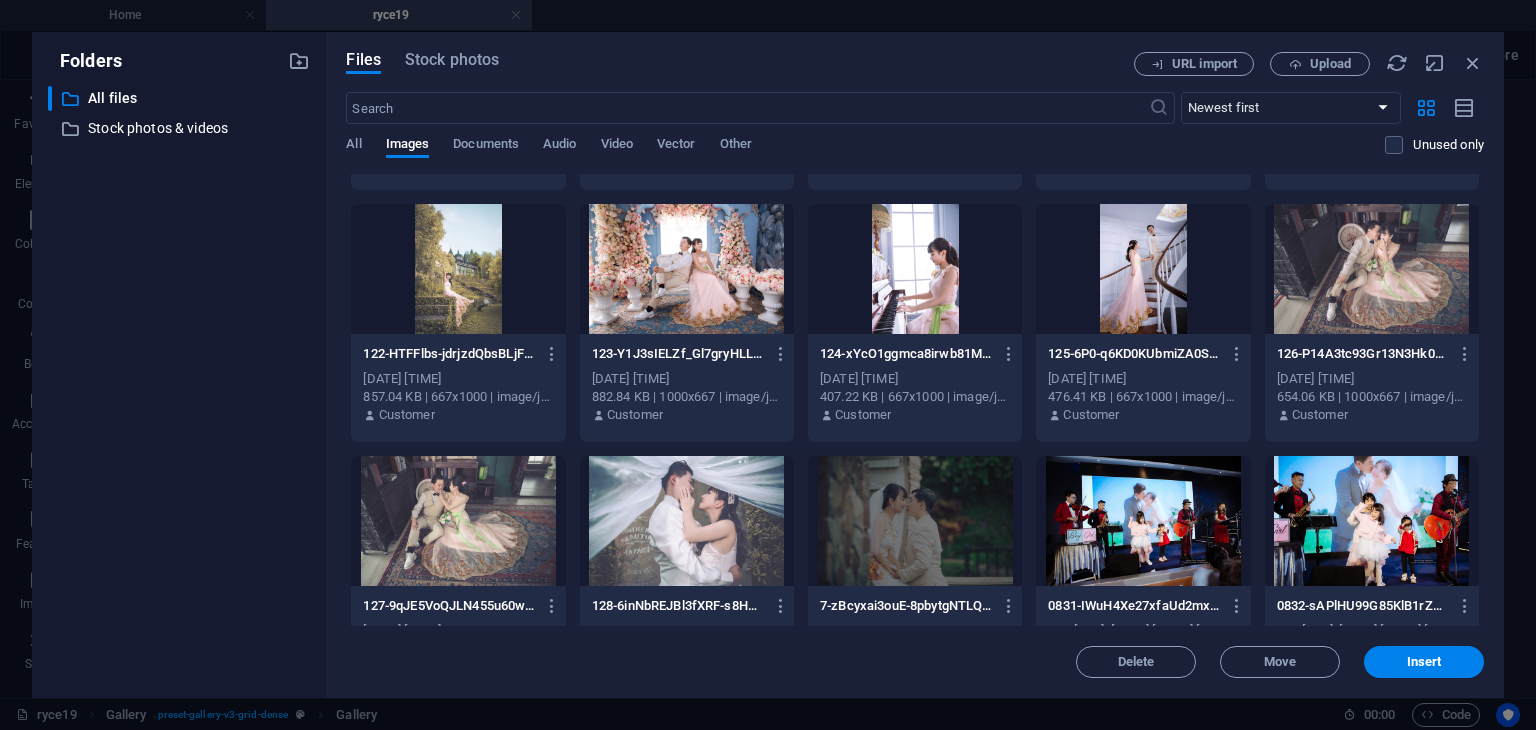 click at bounding box center (687, 521) 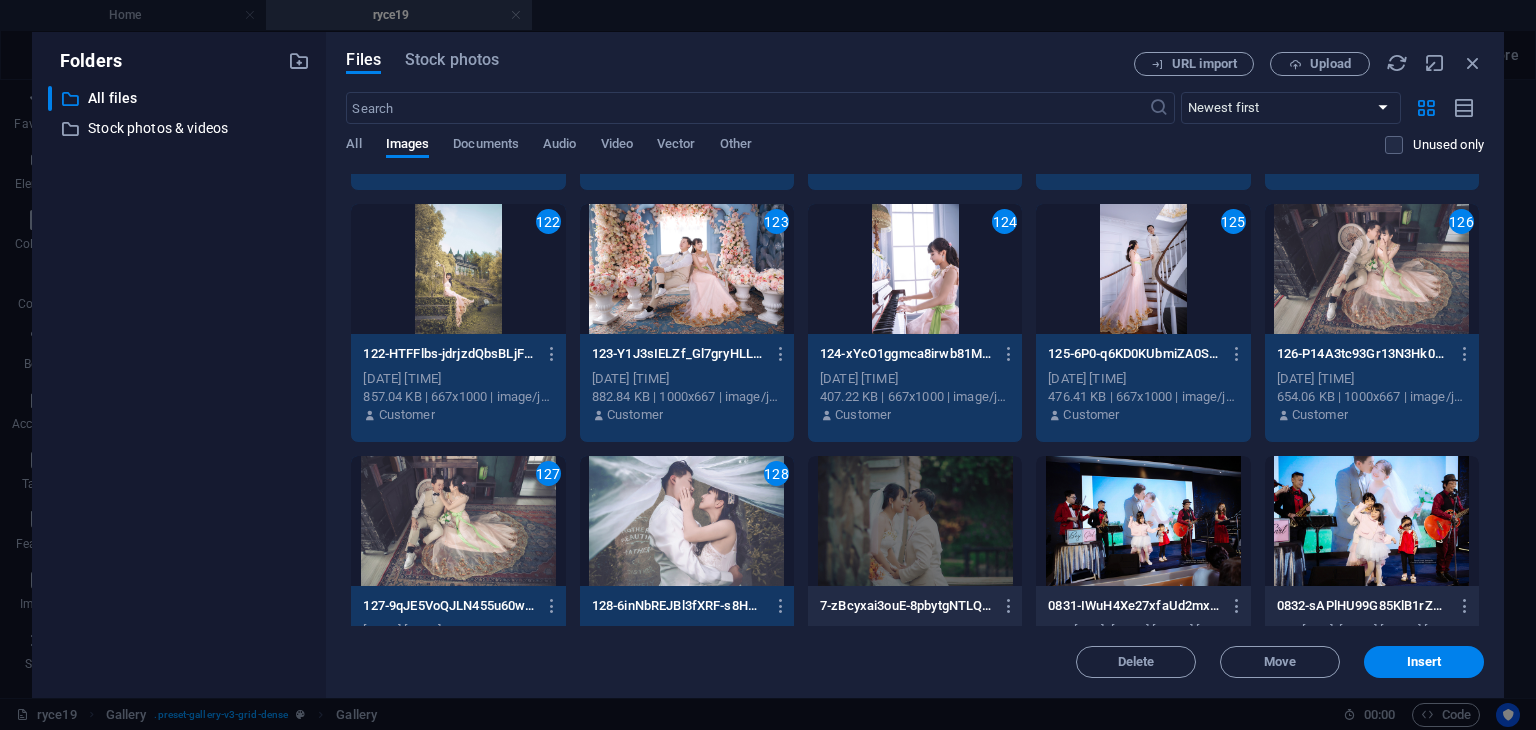 click on "127" at bounding box center [458, 521] 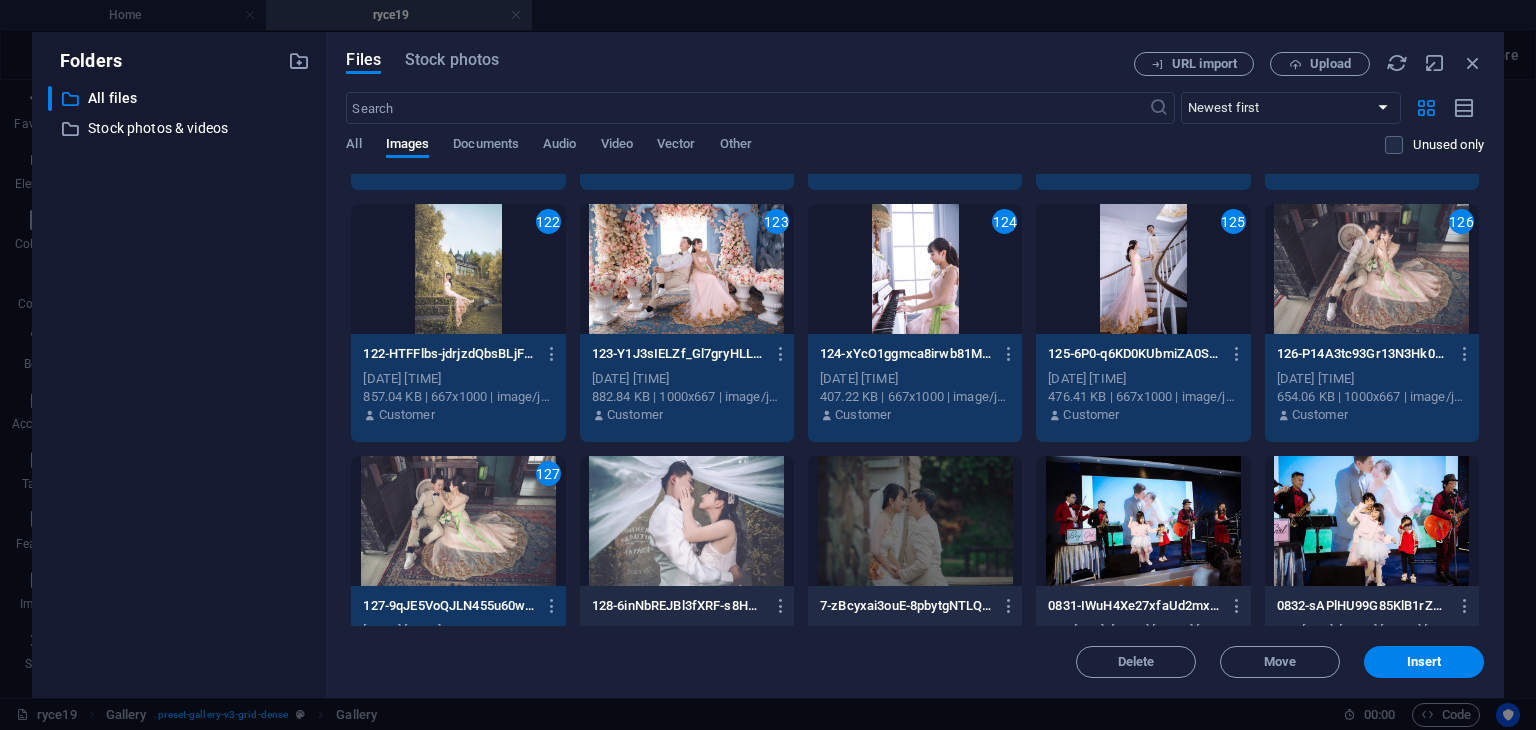 drag, startPoint x: 116, startPoint y: 577, endPoint x: 314, endPoint y: 727, distance: 248.4029 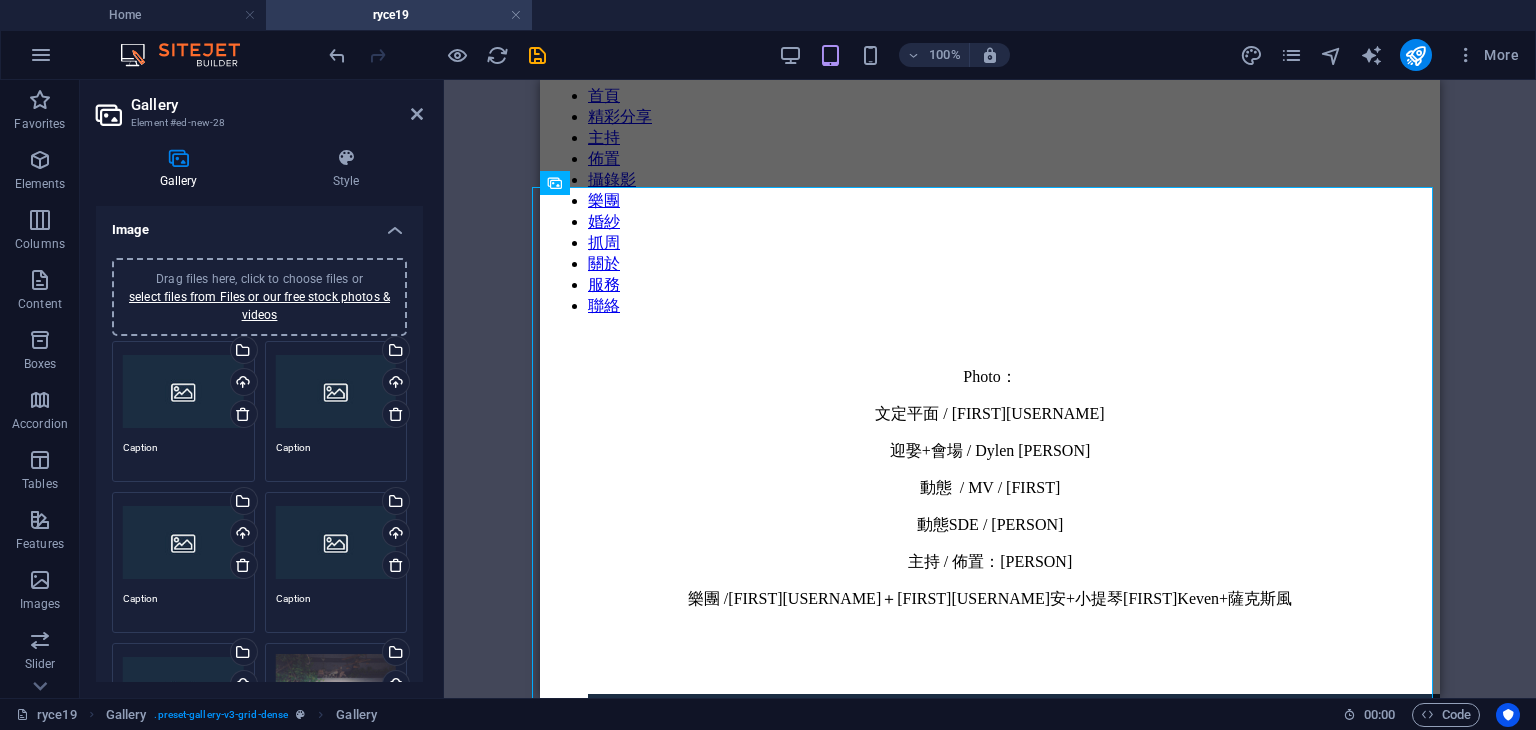scroll, scrollTop: 76, scrollLeft: 0, axis: vertical 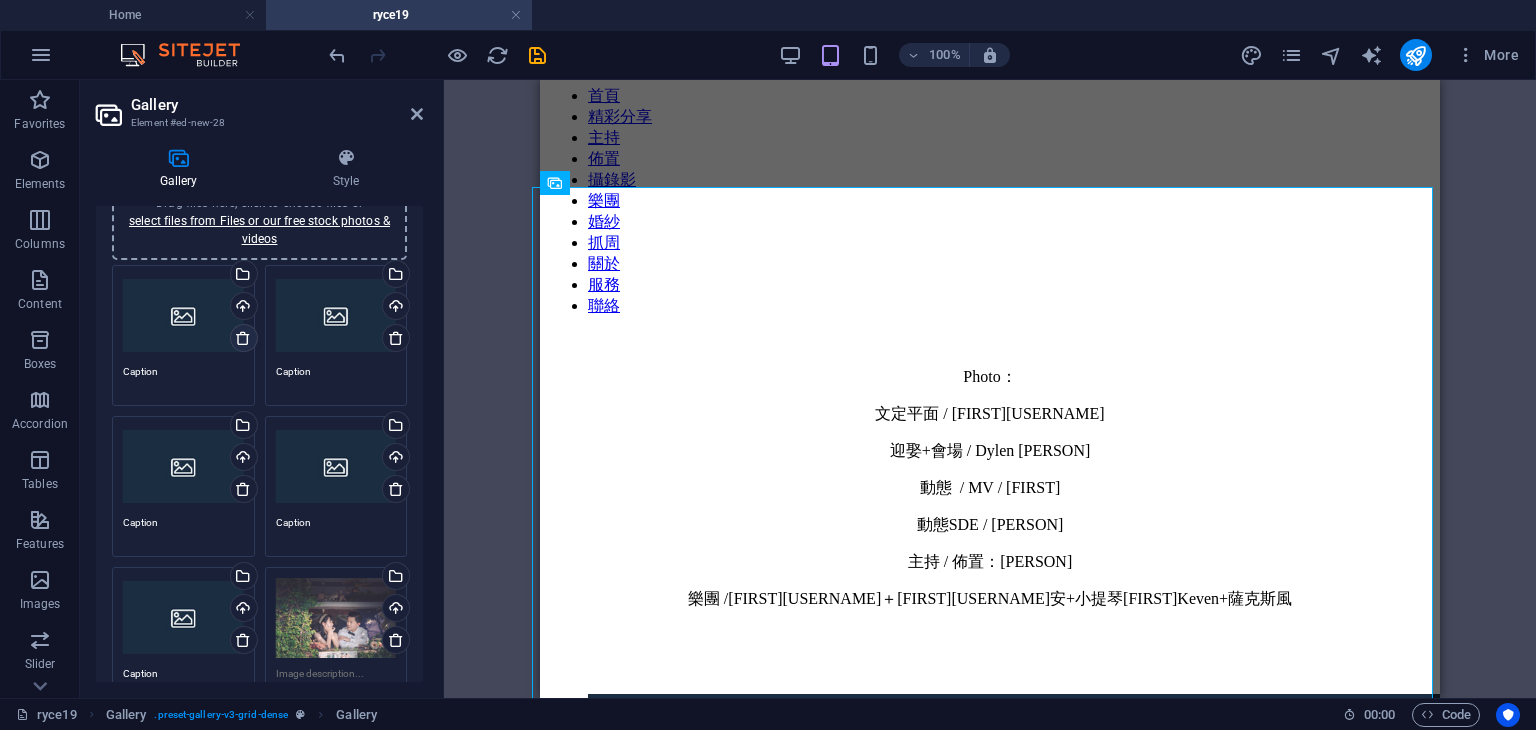 click at bounding box center [243, 338] 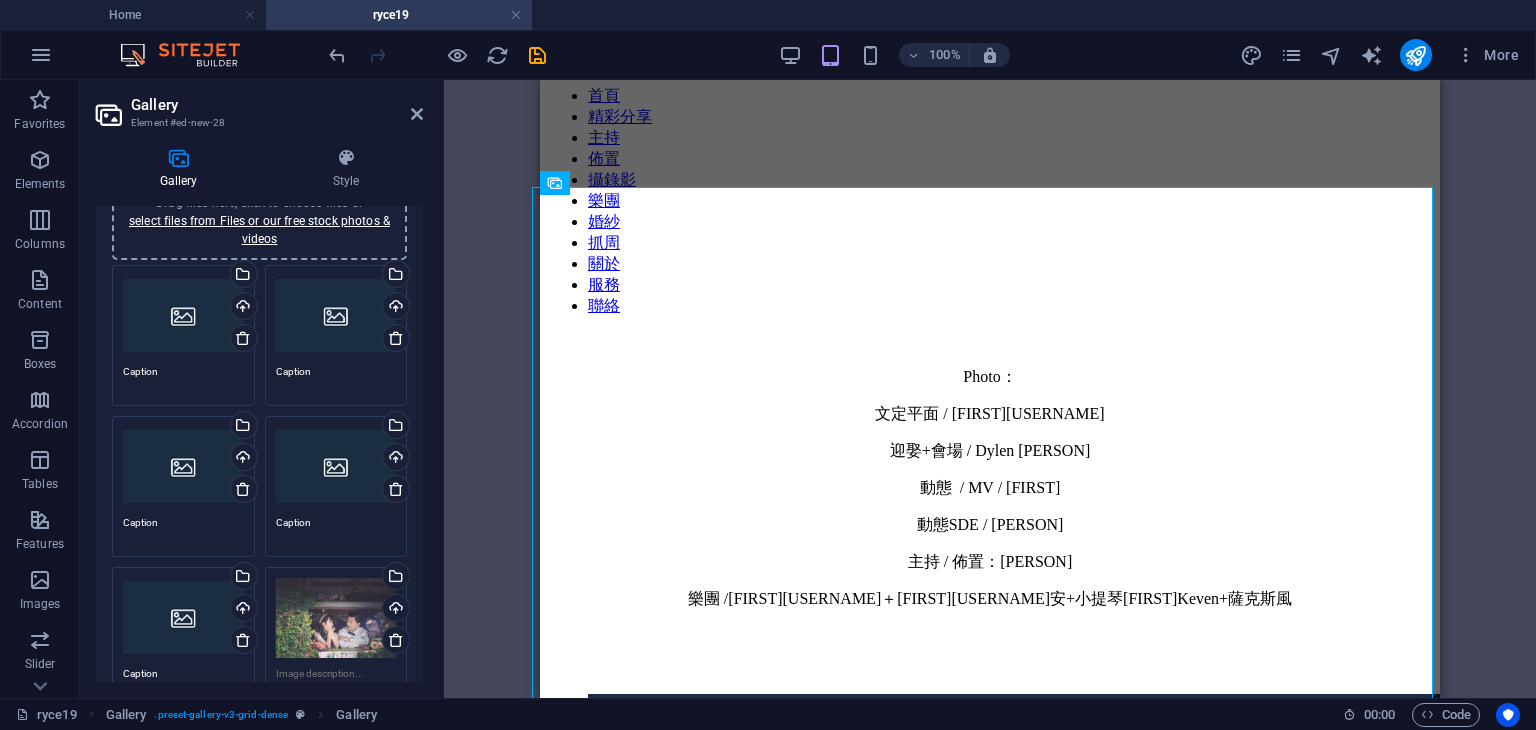 type 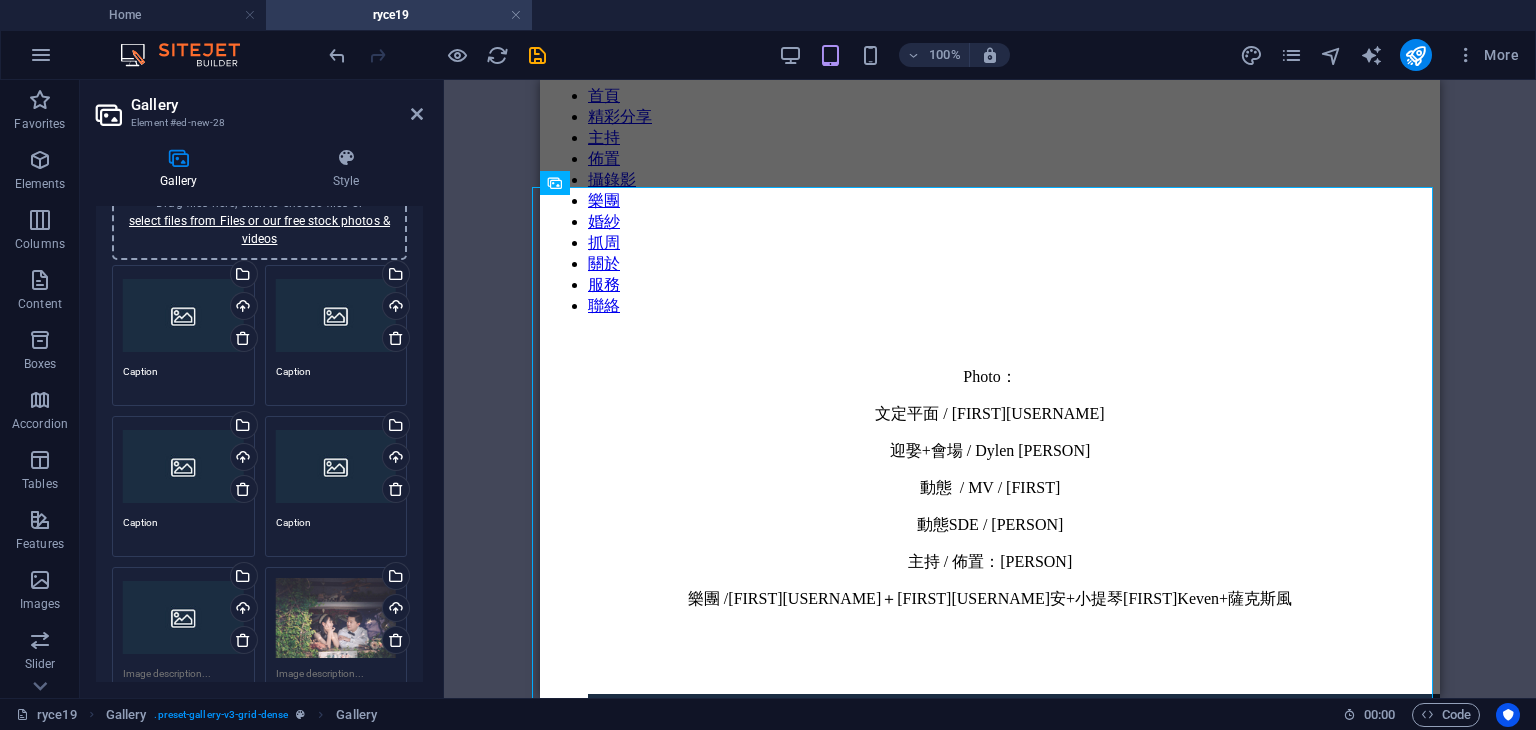 click at bounding box center (243, 338) 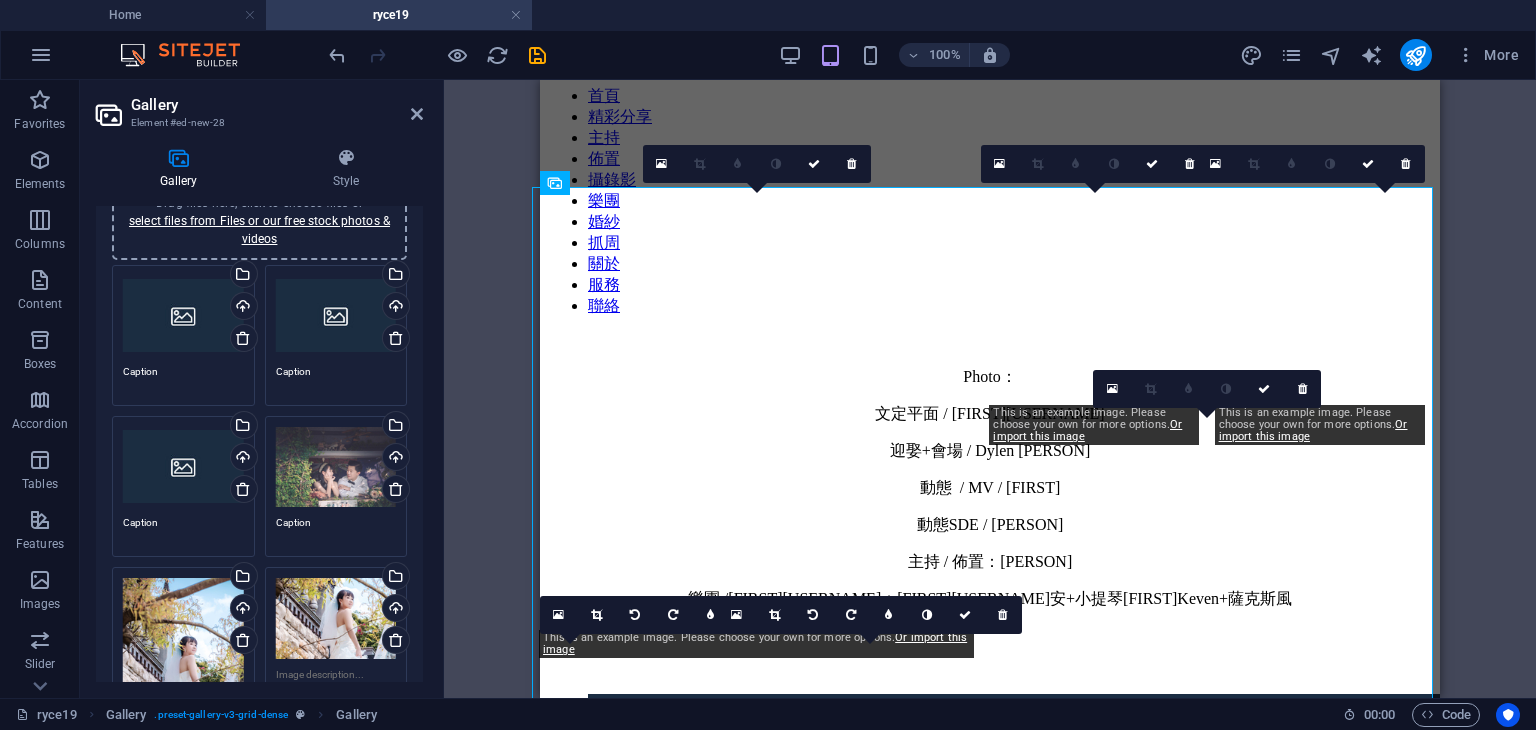 type 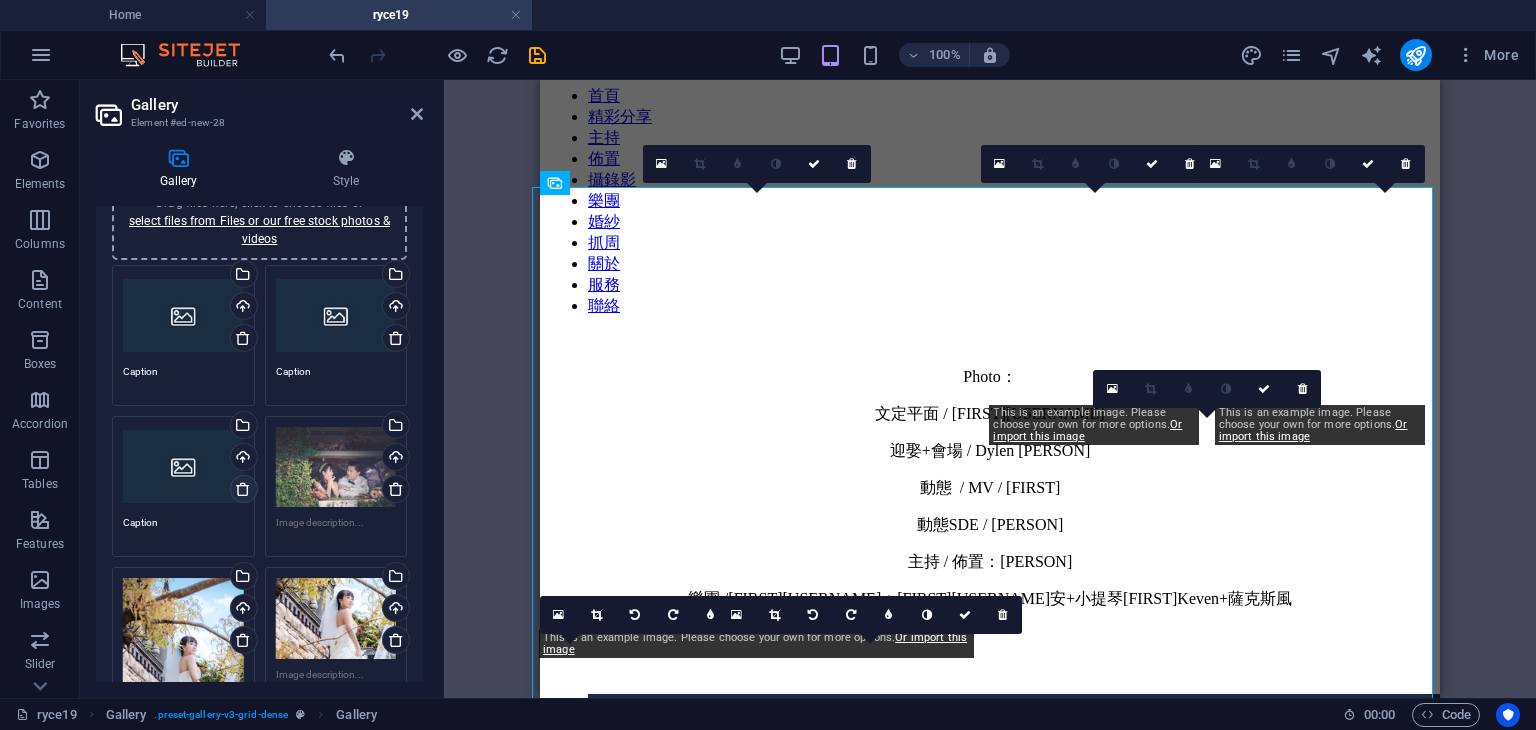 click at bounding box center [243, 489] 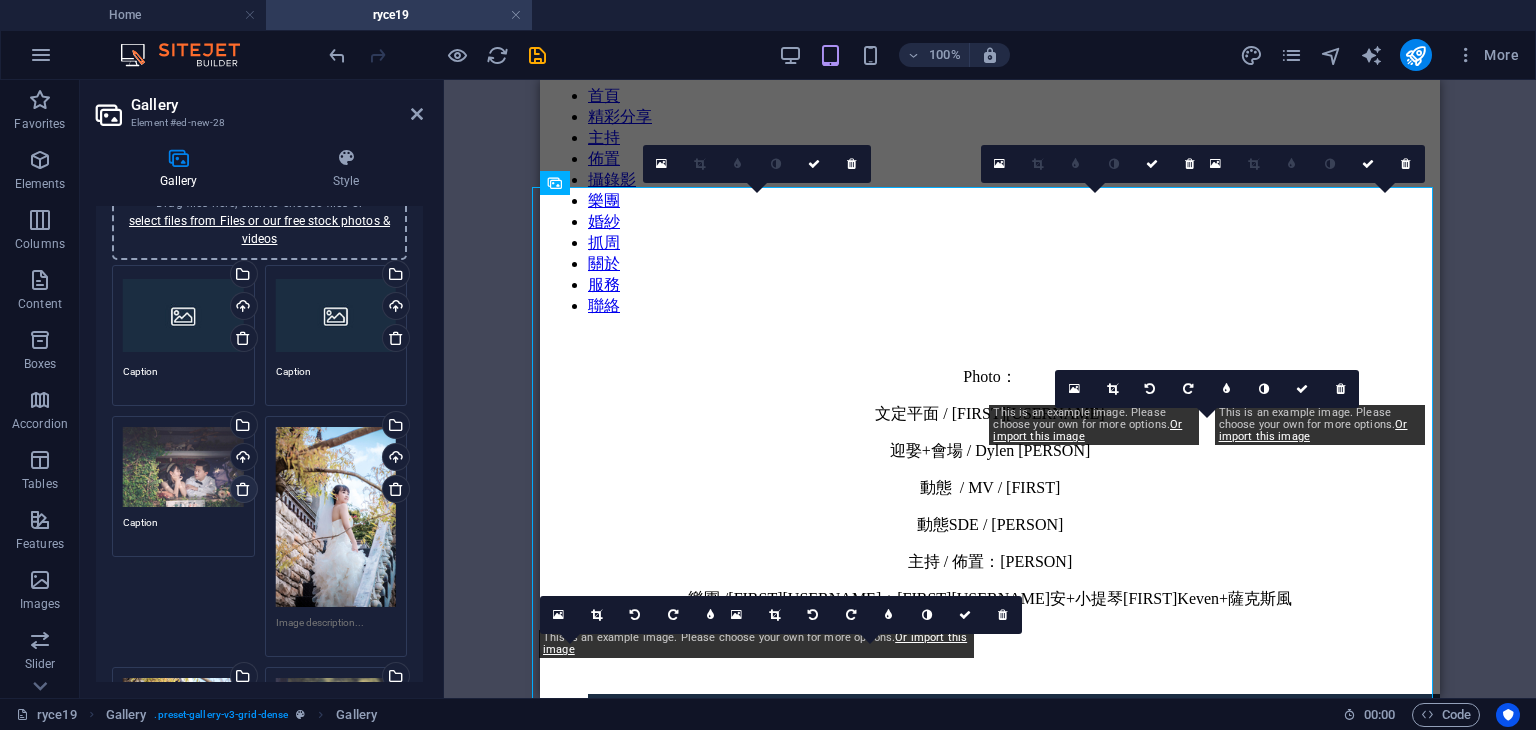 type 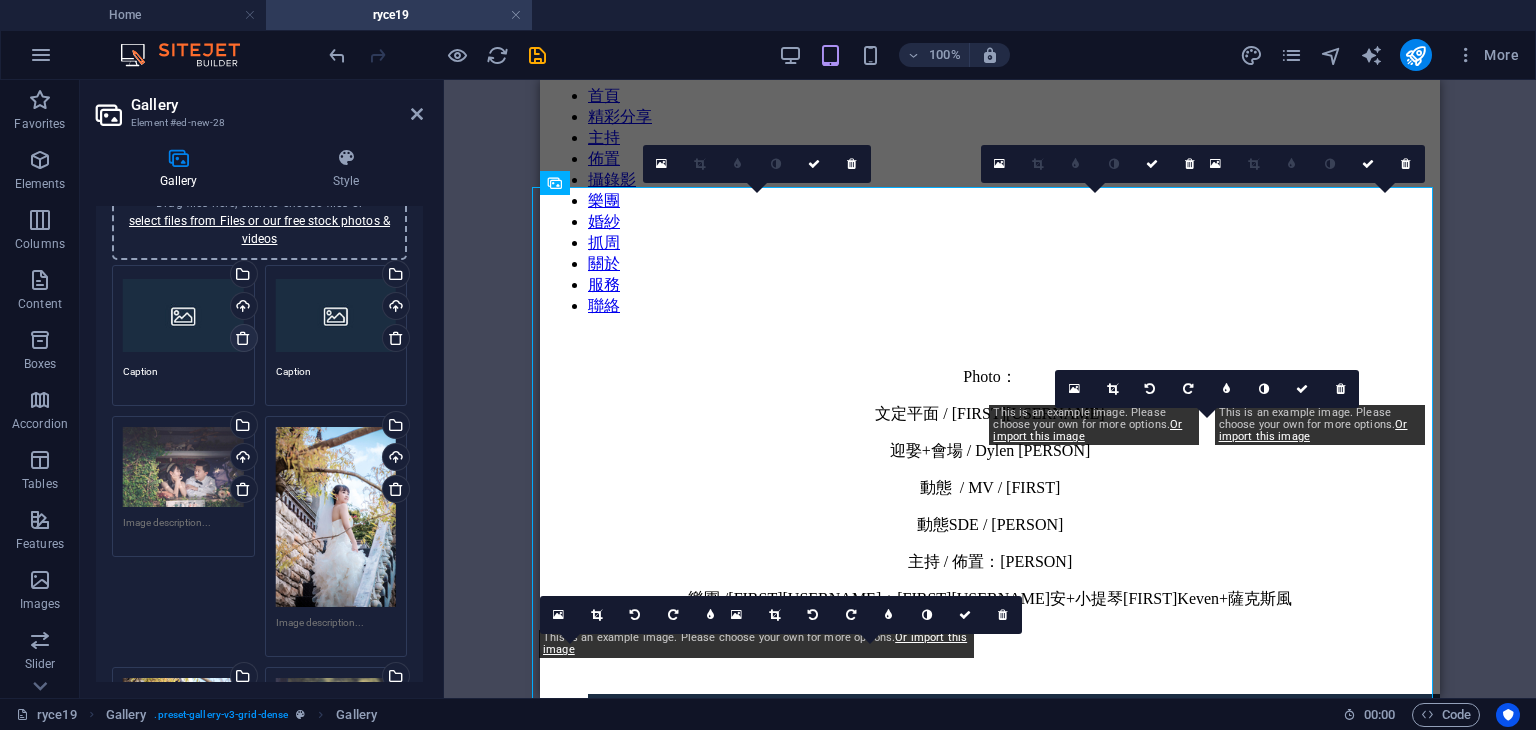 click at bounding box center (243, 338) 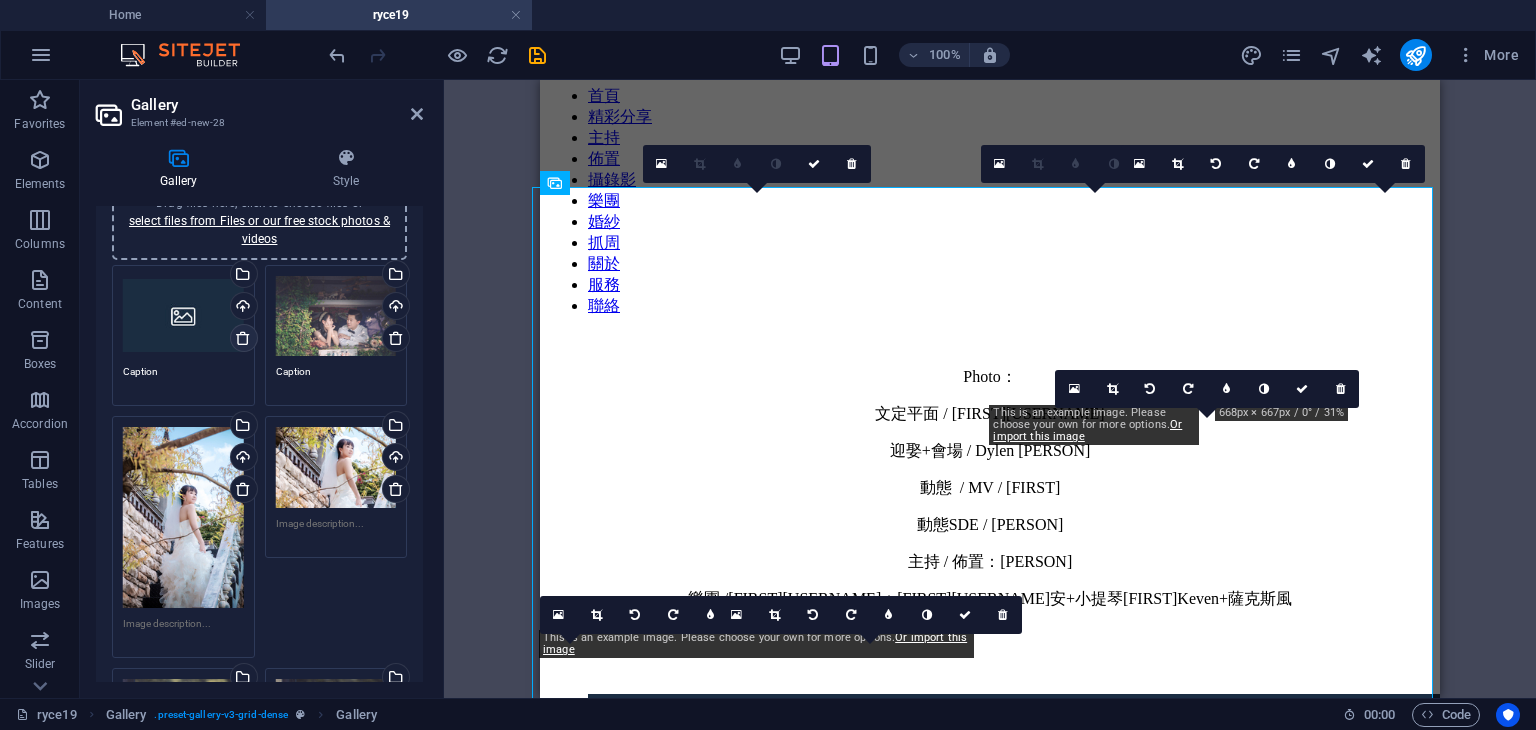 type 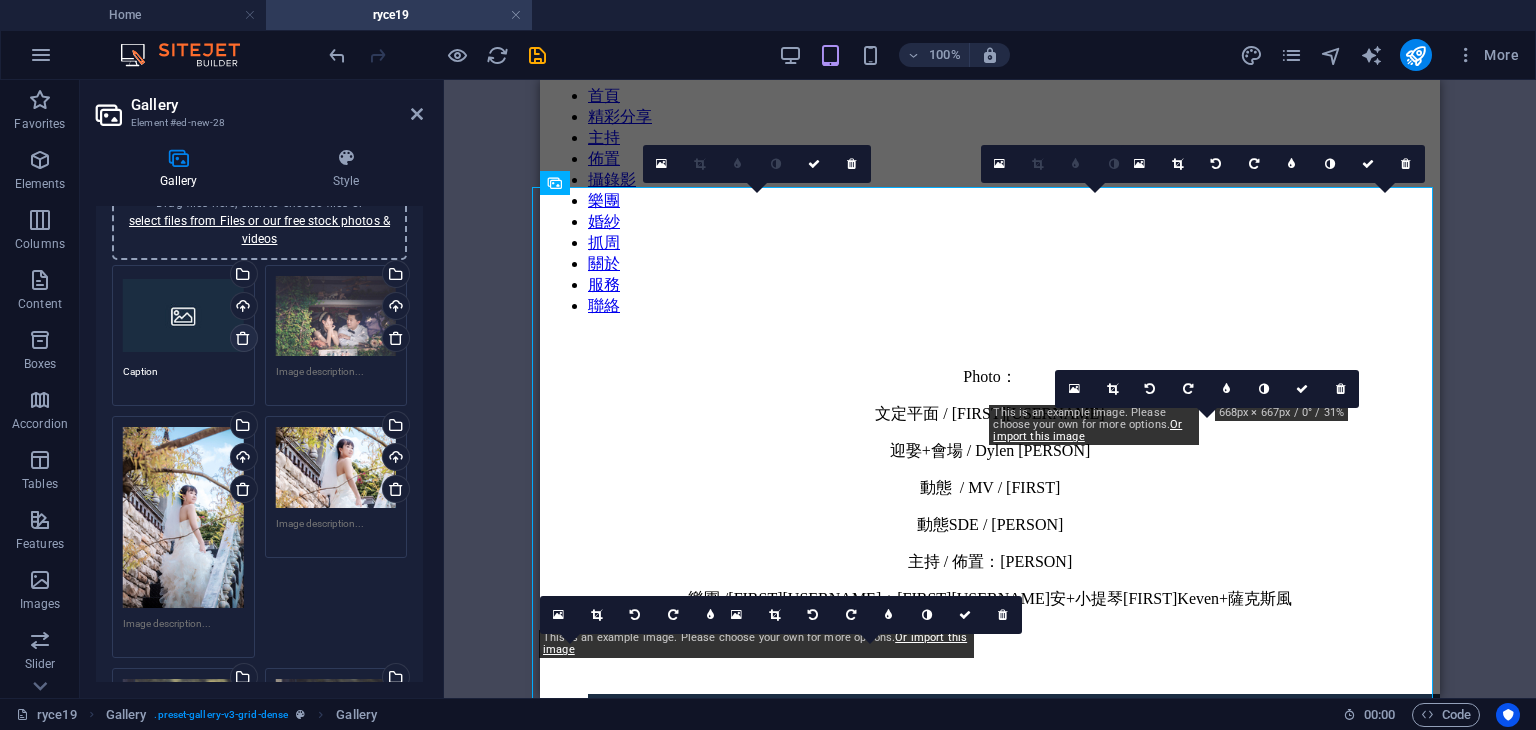click at bounding box center (243, 338) 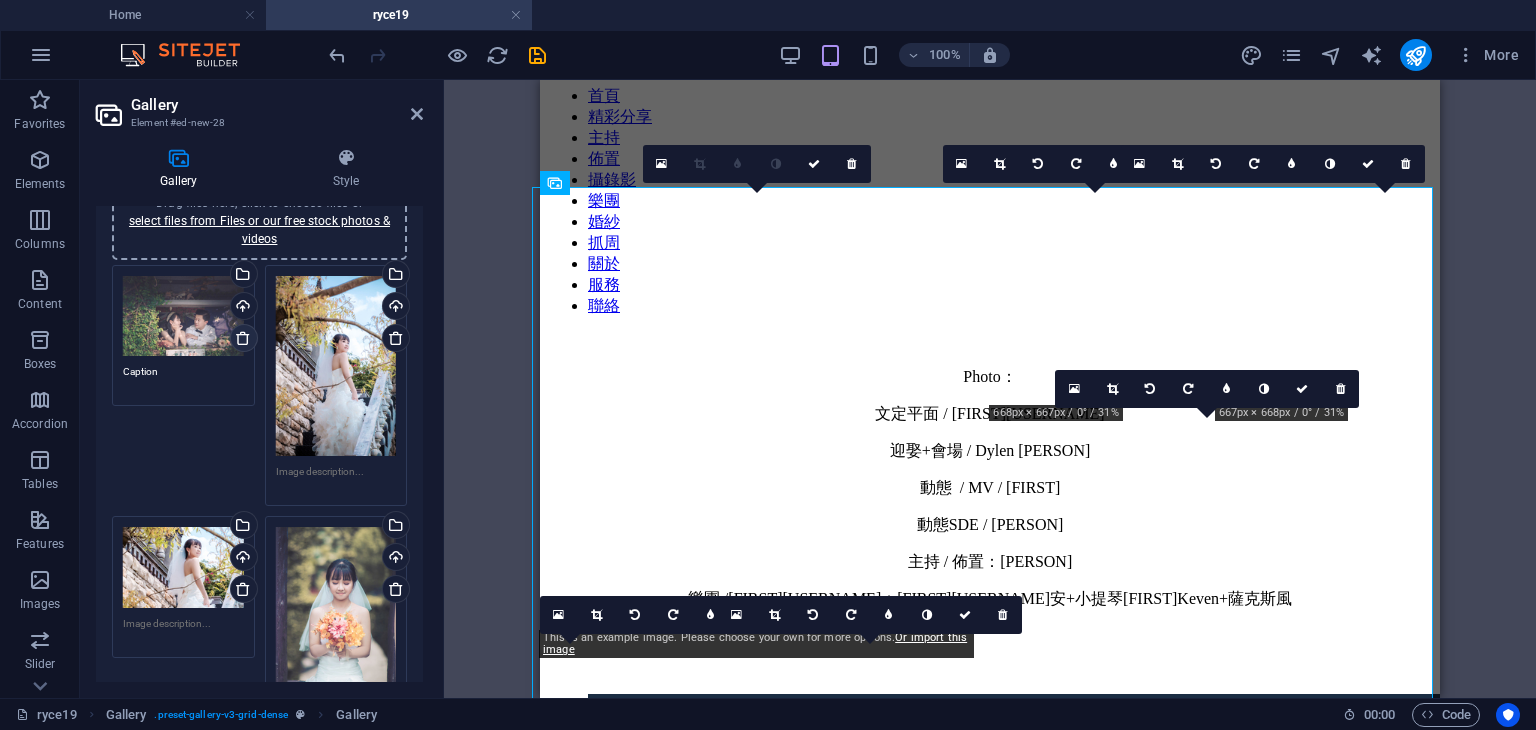 type 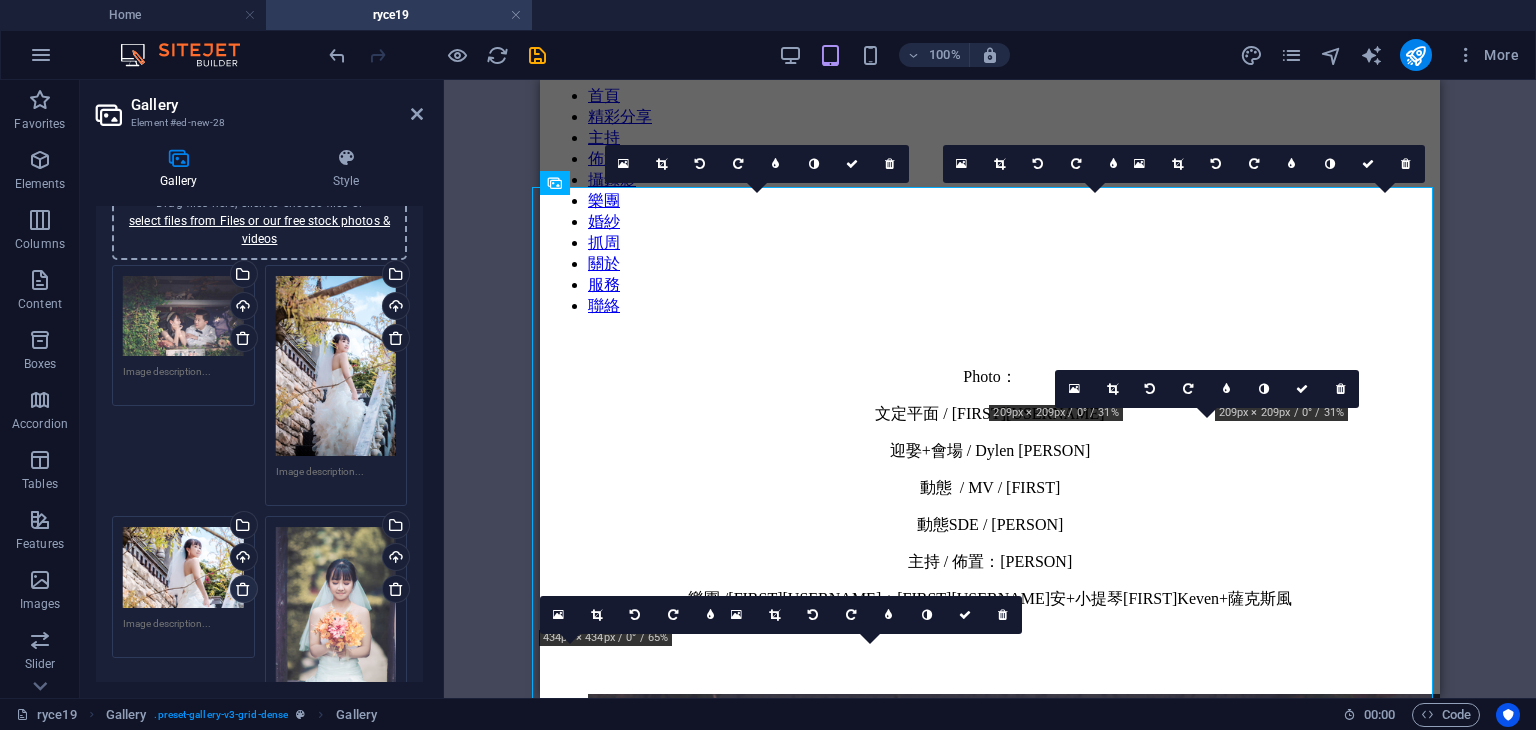 click at bounding box center (243, 589) 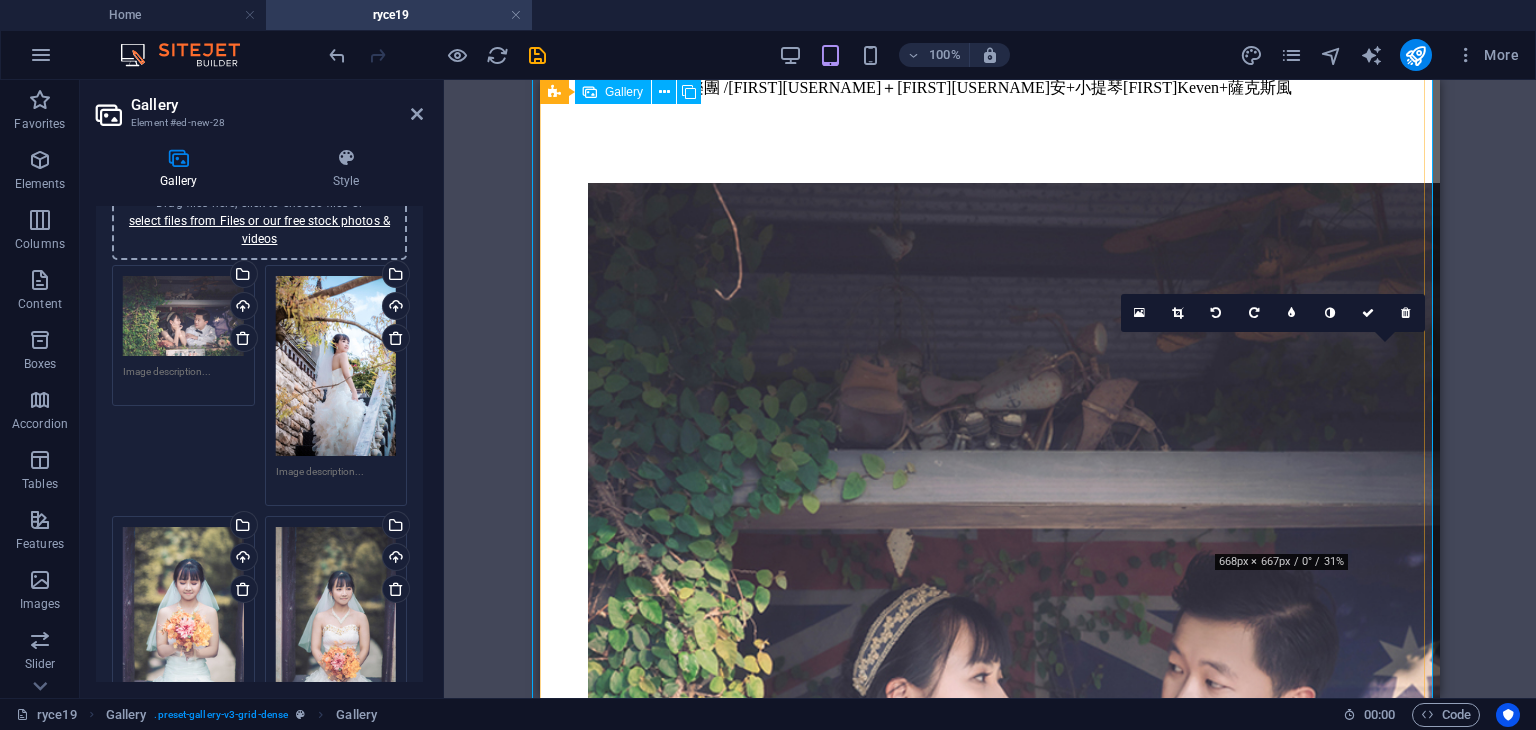 scroll, scrollTop: 624, scrollLeft: 0, axis: vertical 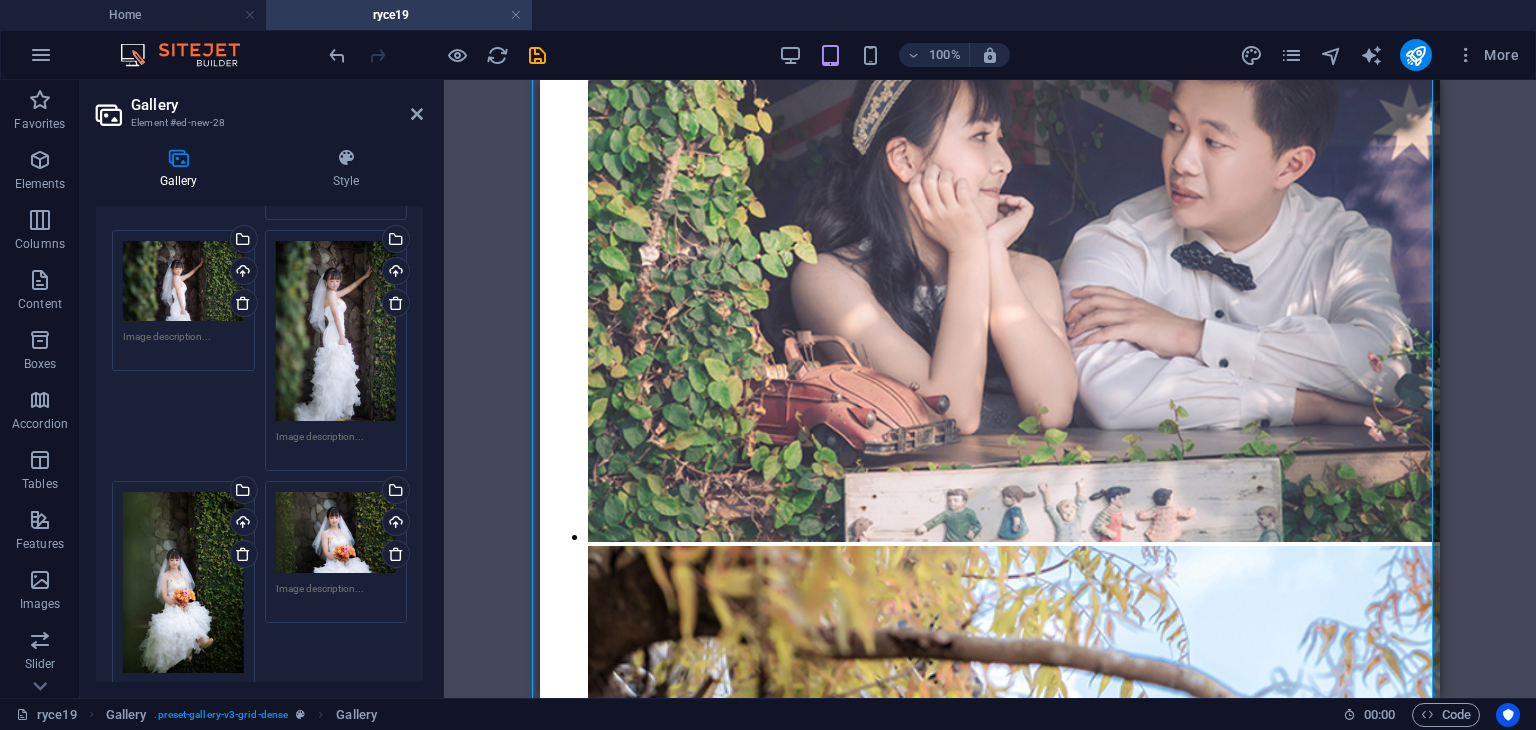 click on "Drag files here, click to choose files or select files from Files or our free stock photos & videos" at bounding box center [336, 532] 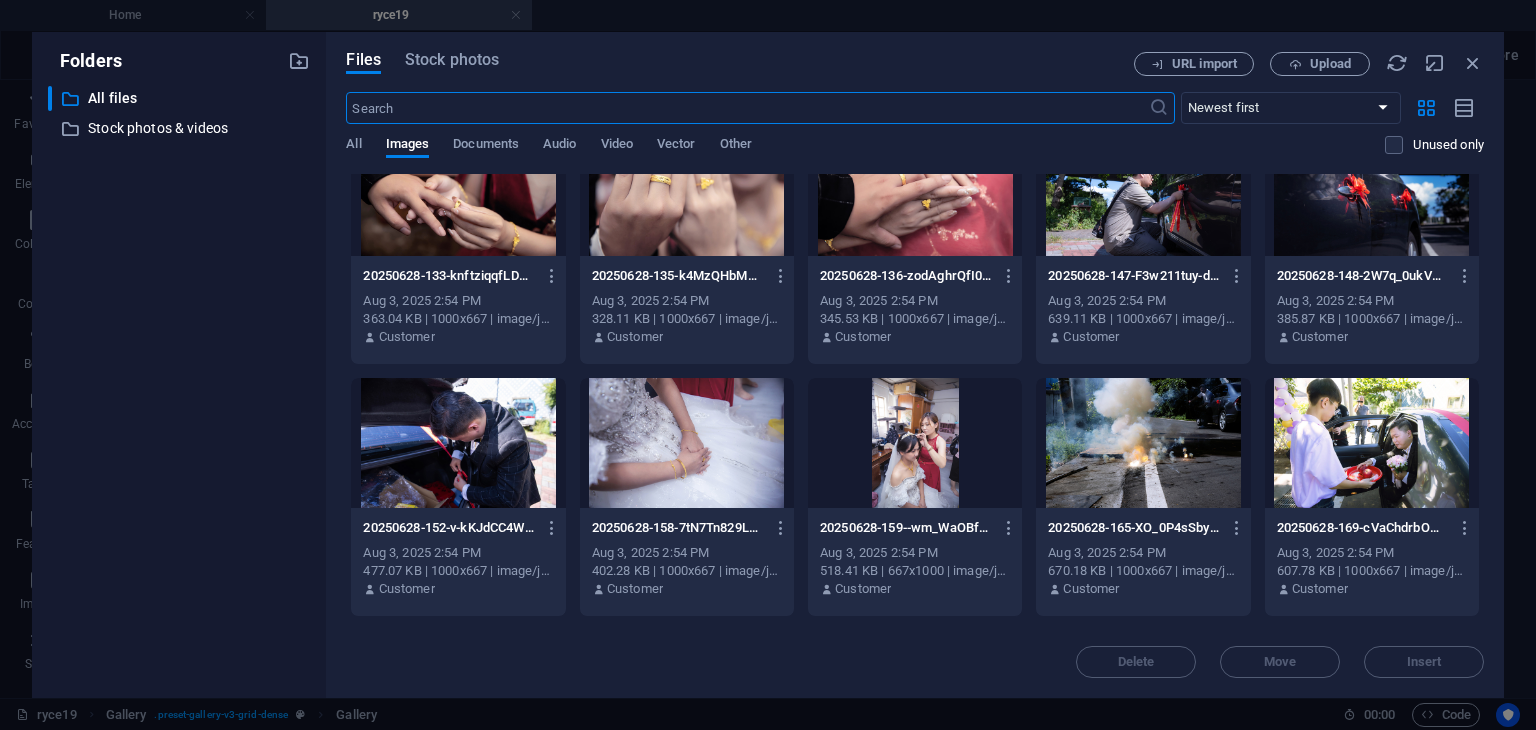 scroll, scrollTop: 1598, scrollLeft: 0, axis: vertical 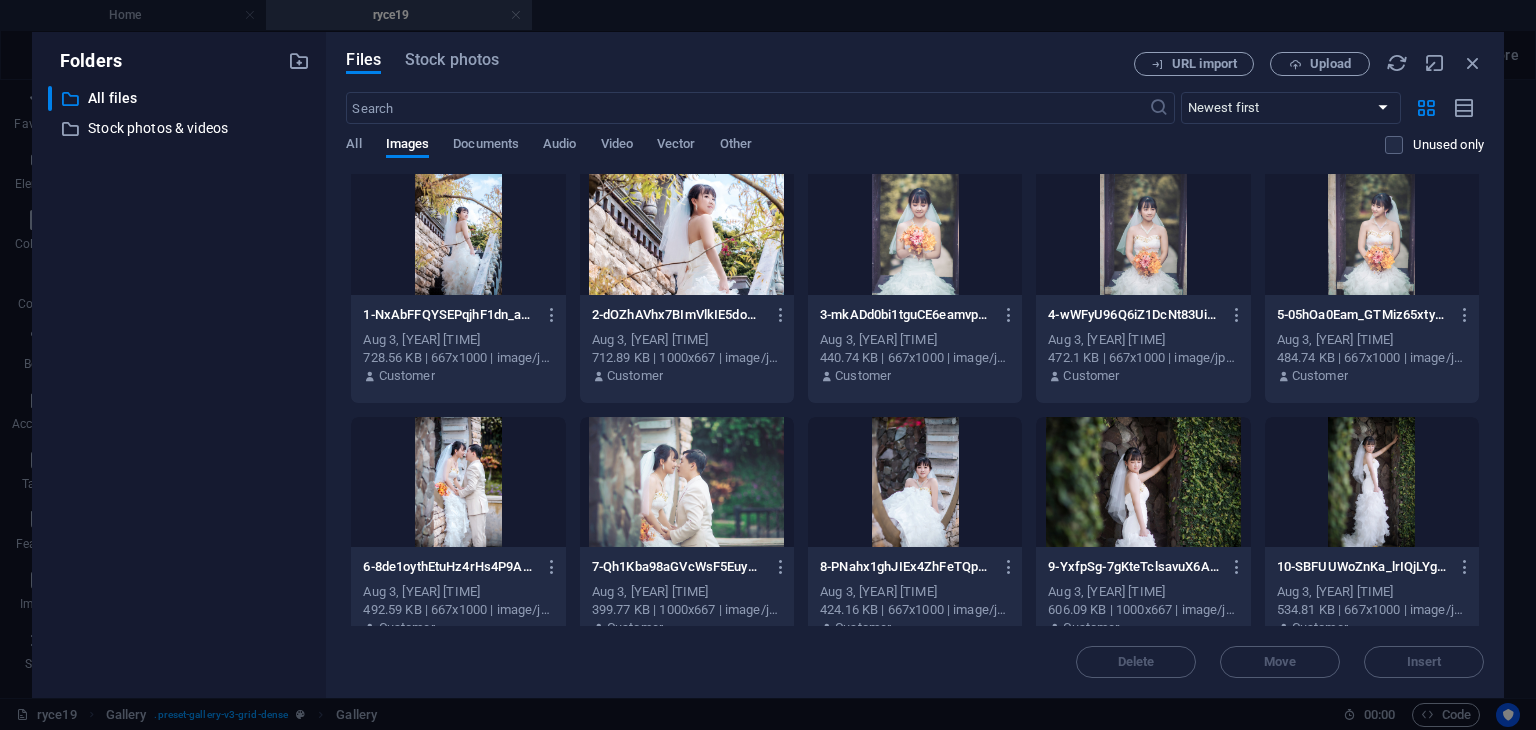 click on "20250628-63-sscTlhxlunuWpdnFmCc1gw.jpg 20250628-63-sscTlhxlunuWpdnFmCc1gw.jpg Aug 3, 2025 2:55 PM 528.48 KB | 1000x667 | image/jpeg Customer 20250628-70-0Sa9_GS5NJBhr5Bbfr5WVg.jpg 20250628-70-0Sa9_GS5NJBhr5Bbfr5WVg.jpg Aug 3, 2025 2:55 PM 469.48 KB | 1000x667 | image/jpeg Customer 20250628-73-i2l5Y_TrCcw5Q3jl5UKlEQ.jpg 20250628-73-i2l5Y_TrCcw5Q3jl5UKlEQ.jpg Aug 3, 2025 2:55 PM 375.55 KB | 1000x667 | image/jpeg Customer 20250628-92-yOc5EvrgPWk-tRr-PskASg.jpg 20250628-92-yOc5EvrgPWk-tRr-PskASg.jpg Aug 3, 2025 2:55 PM 464.26 KB | 1000x667 | image/jpeg Customer 20250628-93-kSvYiTHiucS8yol47WJT7w.jpg 20250628-93-kSvYiTHiucS8yol47WJT7w.jpg Aug 3, 2025 2:55 PM 522.57 KB | 1000x667 | image/jpeg Customer 20250628-96-cuqhgsqKCUFjCepRnfjPLg.jpg 20250628-96-cuqhgsqKCUFjCepRnfjPLg.jpg Aug 3, 2025 2:55 PM 589.16 KB | 667x1000 | image/jpeg Customer 20250628-98-fNUIMWfawedMr_VAlnTIOg.jpg 20250628-98-fNUIMWfawedMr_VAlnTIOg.jpg Aug 3, 2025 2:55 PM 548.28 KB | 1000x667 | image/jpeg Customer Aug 3, 2025 2:55 PM Customer Customer" at bounding box center (915, -1354) 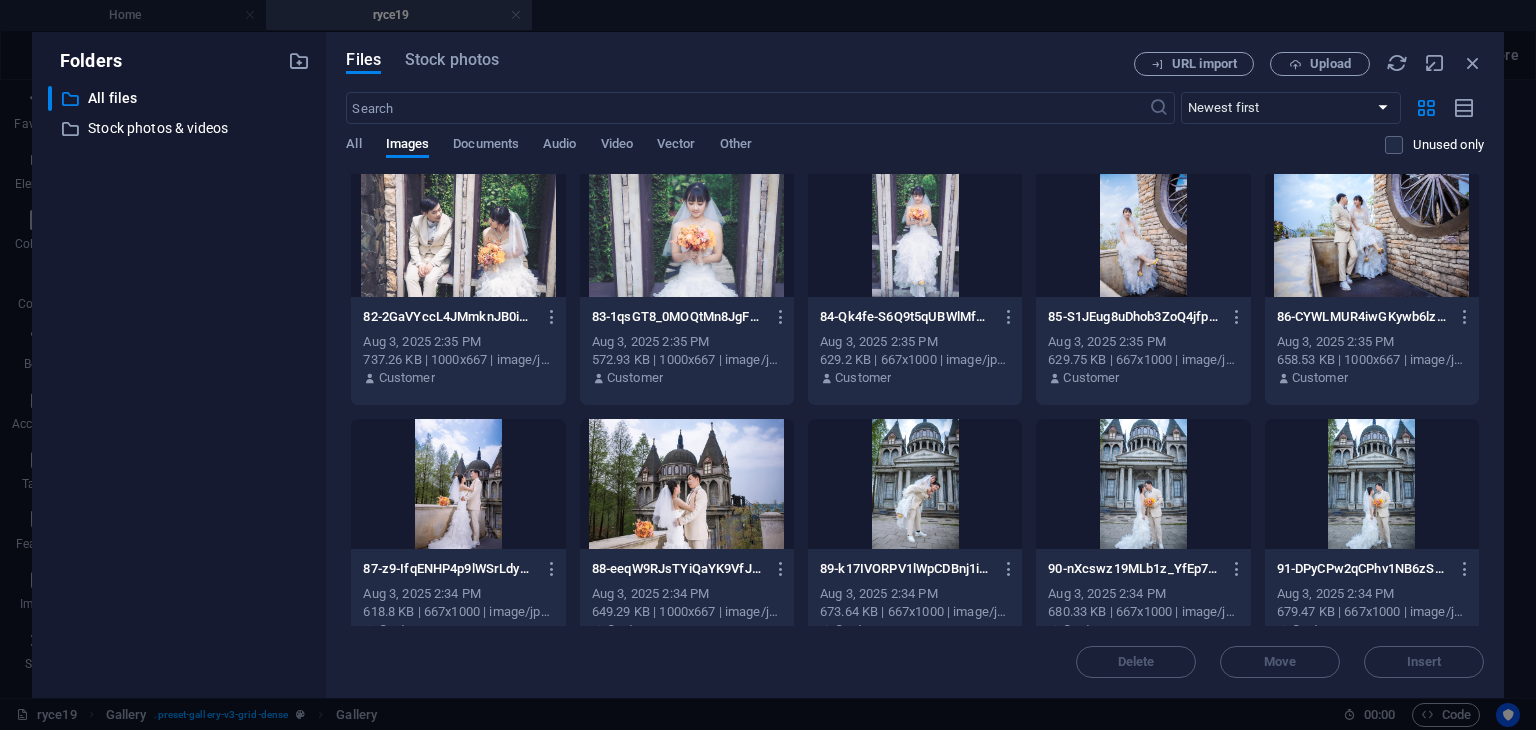 scroll, scrollTop: 9651, scrollLeft: 0, axis: vertical 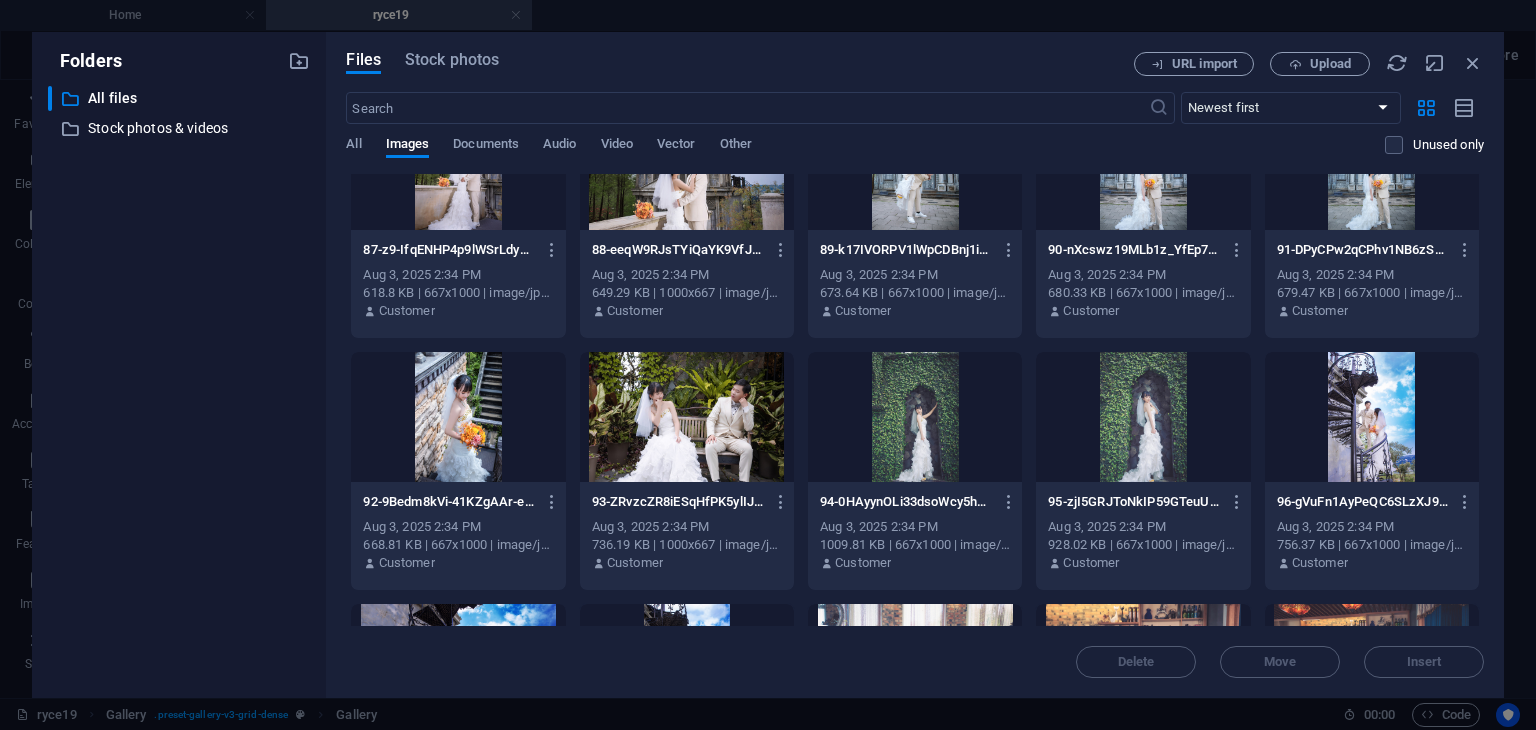 click on "Files Stock photos URL import Upload ​ Newest first Oldest first Name (A-Z) Name (Z-A) Size (0-9) Size (9-0) Resolution (0-9) Resolution (9-0) All Images Documents Audio Video Vector Other Unused only Drop files here to upload them instantly 20250628-63-sscTlhxlunuWpdnFmCc1gw.jpg 20250628-63-sscTlhxlunuWpdnFmCc1gw.jpg Aug 3, 2025 2:55 PM 528.48 KB | 1000x667 | image/jpeg Customer 20250628-70-0Sa9_GS5NJBhr5Bbfr5WVg.jpg 20250628-70-0Sa9_GS5NJBhr5Bbfr5WVg.jpg Aug 3, 2025 2:55 PM 469.48 KB | 1000x667 | image/jpeg Customer 20250628-73-i2l5Y_TrCcw5Q3jl5UKlEQ.jpg 20250628-73-i2l5Y_TrCcw5Q3jl5UKlEQ.jpg Aug 3, 2025 2:55 PM 375.55 KB | 1000x667 | image/jpeg Customer 20250628-92-yOc5EvrgPWk-tRr-PskASg.jpg 20250628-92-yOc5EvrgPWk-tRr-PskASg.jpg Aug 3, 2025 2:55 PM 464.26 KB | 1000x667 | image/jpeg Customer 20250628-93-kSvYiTHiucS8yol47WJT7w.jpg 20250628-93-kSvYiTHiucS8yol47WJT7w.jpg Aug 3, 2025 2:55 PM 522.57 KB | 1000x667 | image/jpeg Customer 20250628-96-cuqhgsqKCUFjCepRnfjPLg.jpg Aug 3, 2025 2:55 PM Customer Delete" at bounding box center (915, 365) 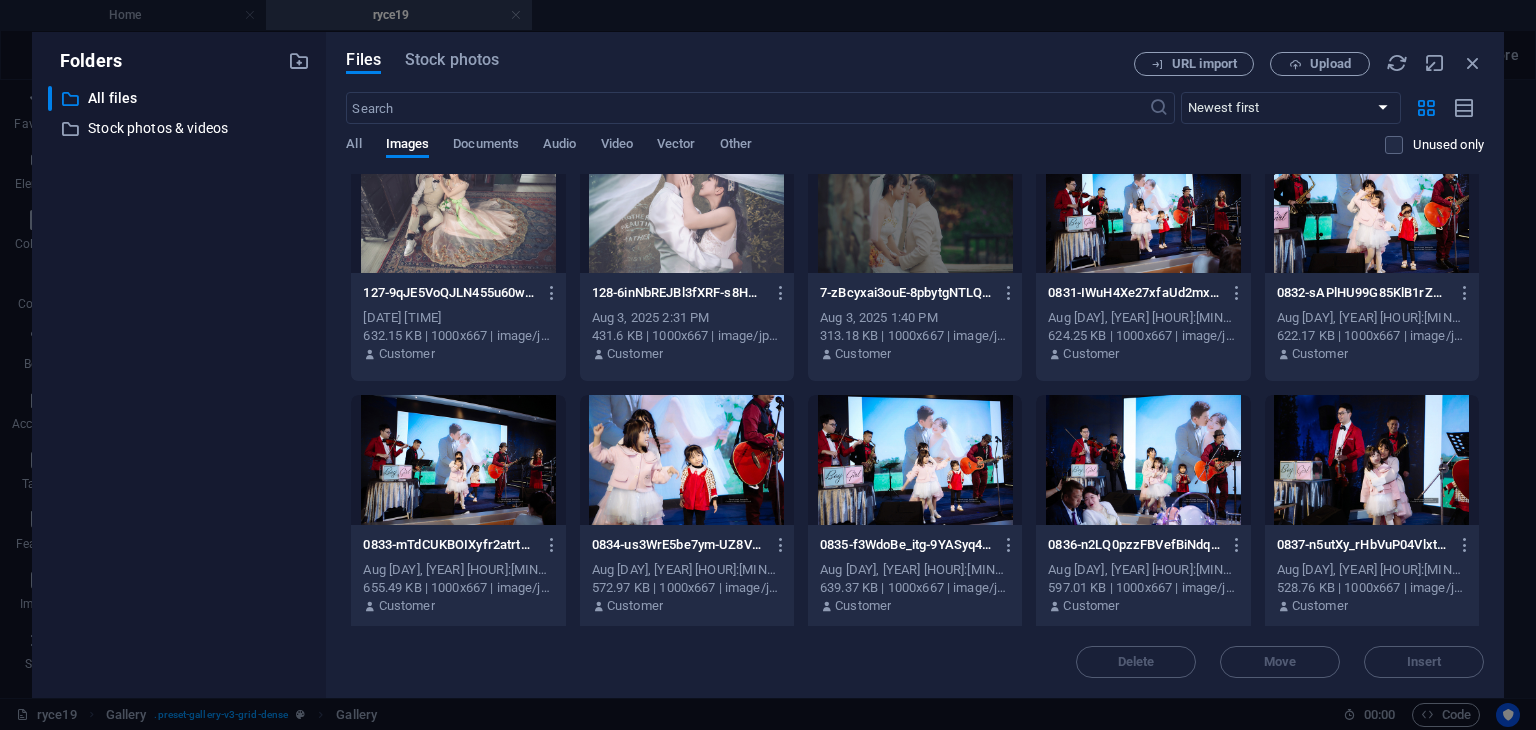 scroll, scrollTop: 11528, scrollLeft: 0, axis: vertical 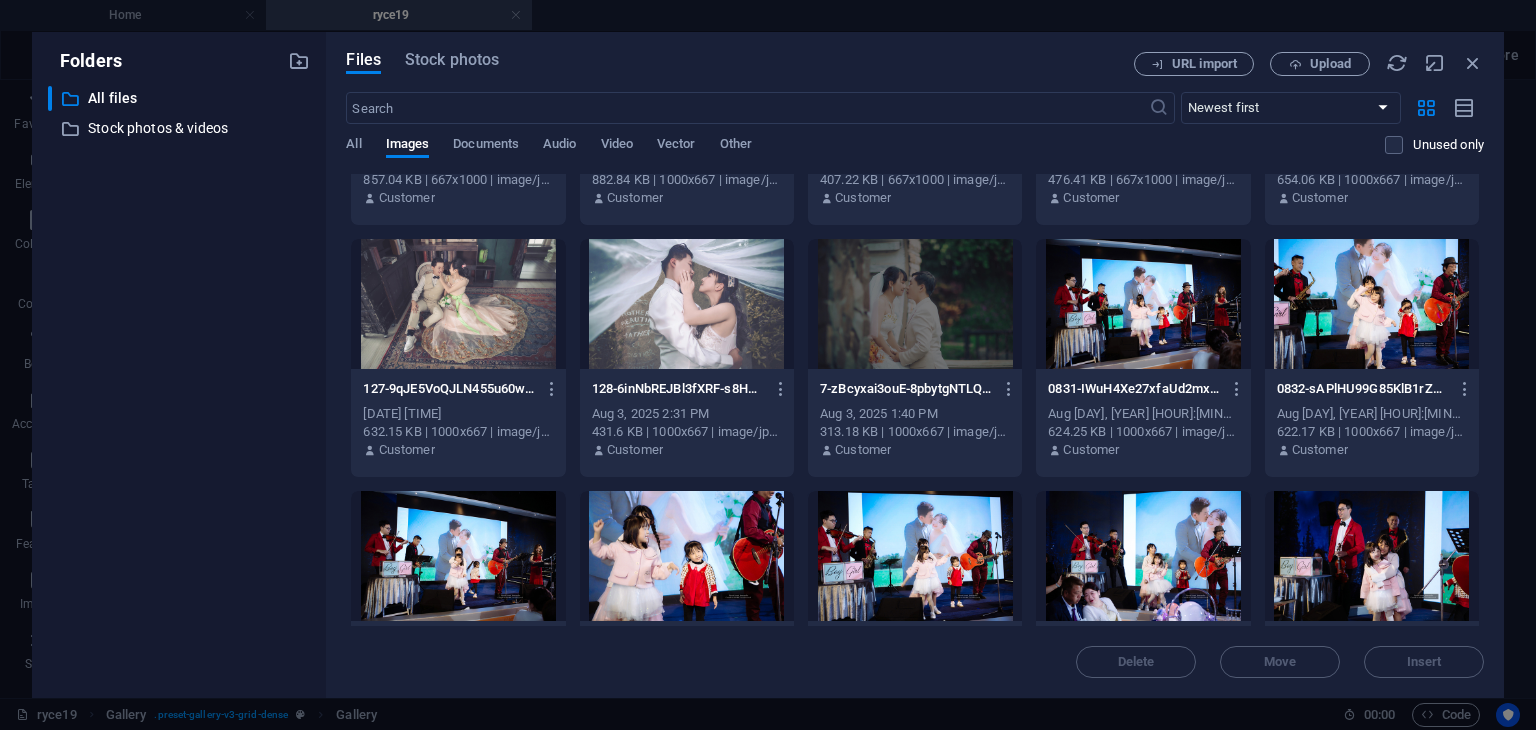 click at bounding box center (687, 304) 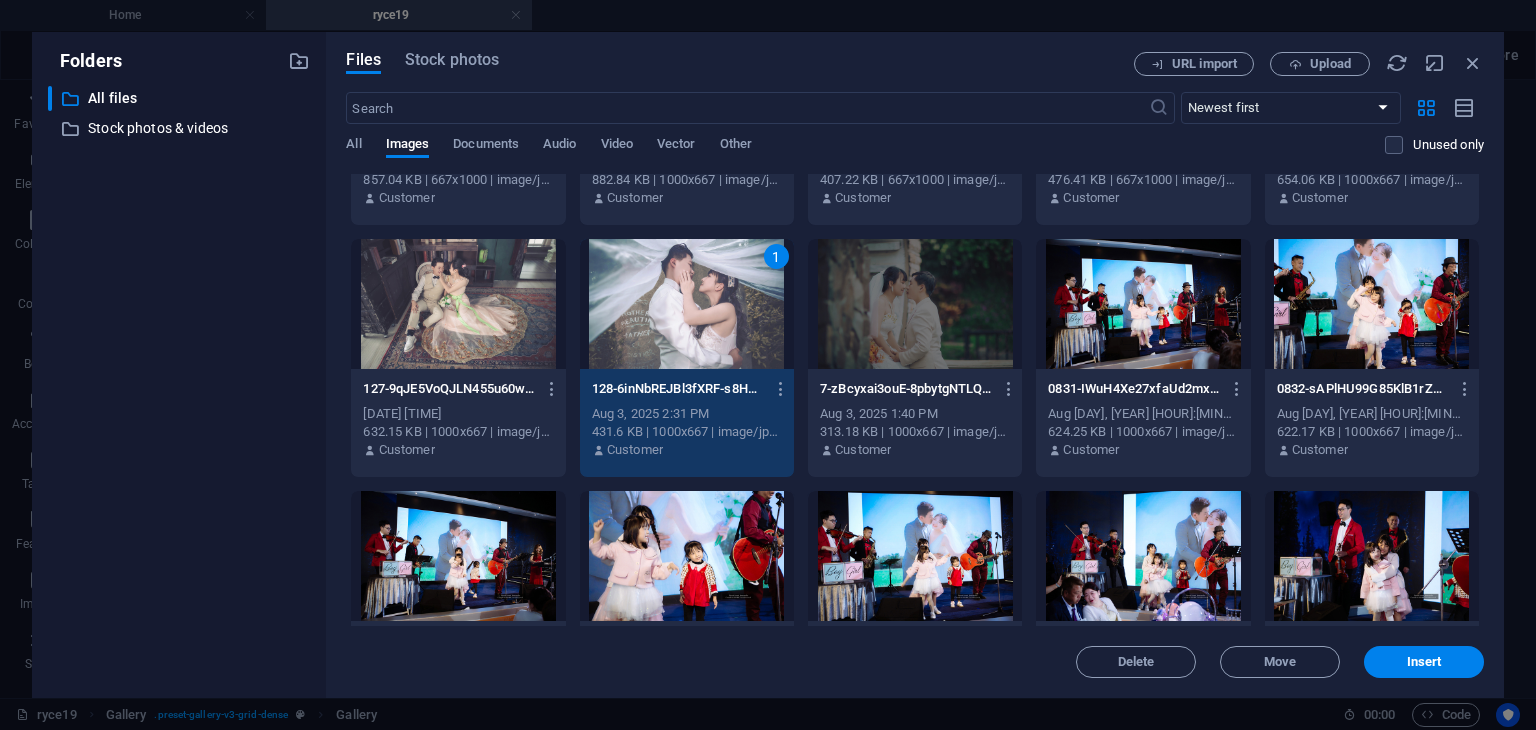 click on "1" at bounding box center [687, 304] 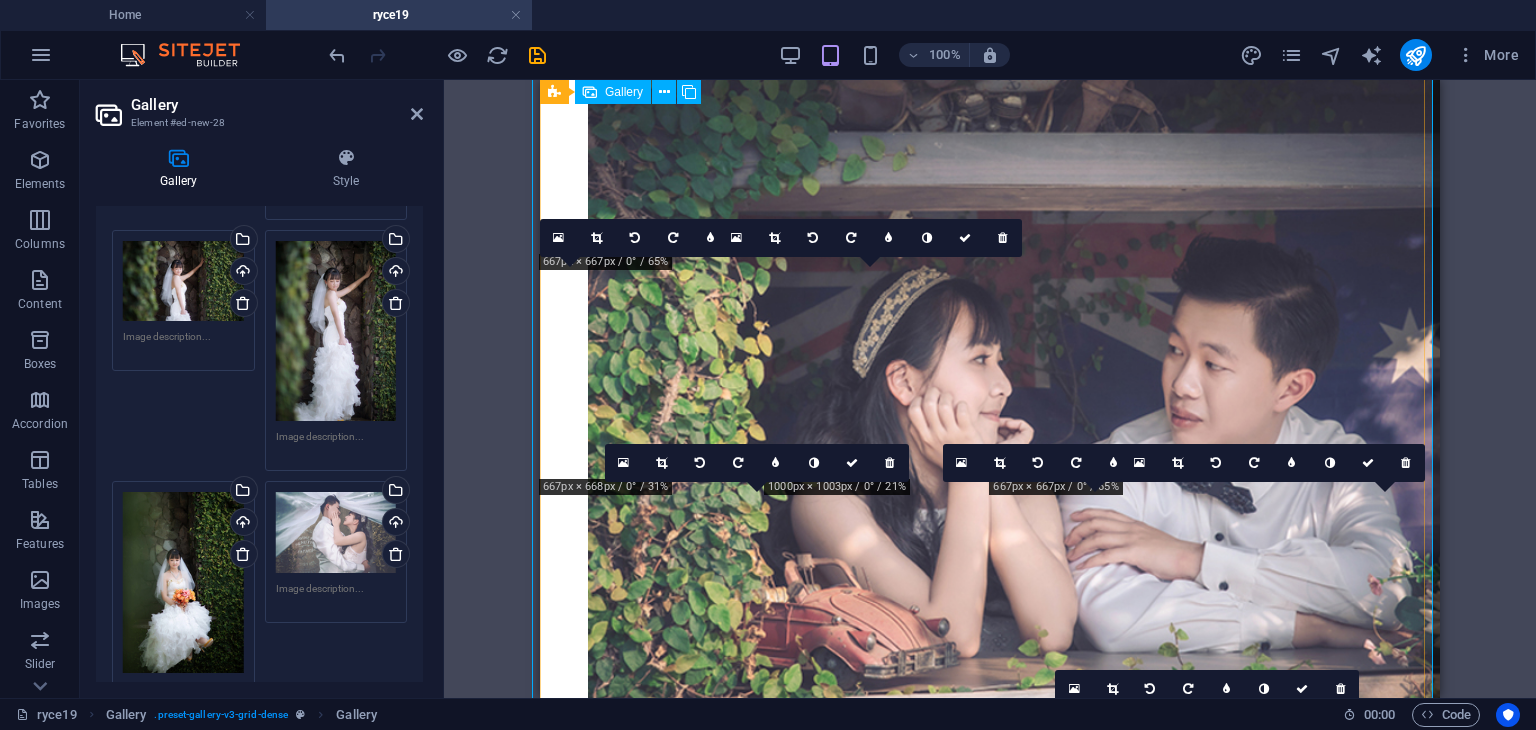 scroll, scrollTop: 1176, scrollLeft: 0, axis: vertical 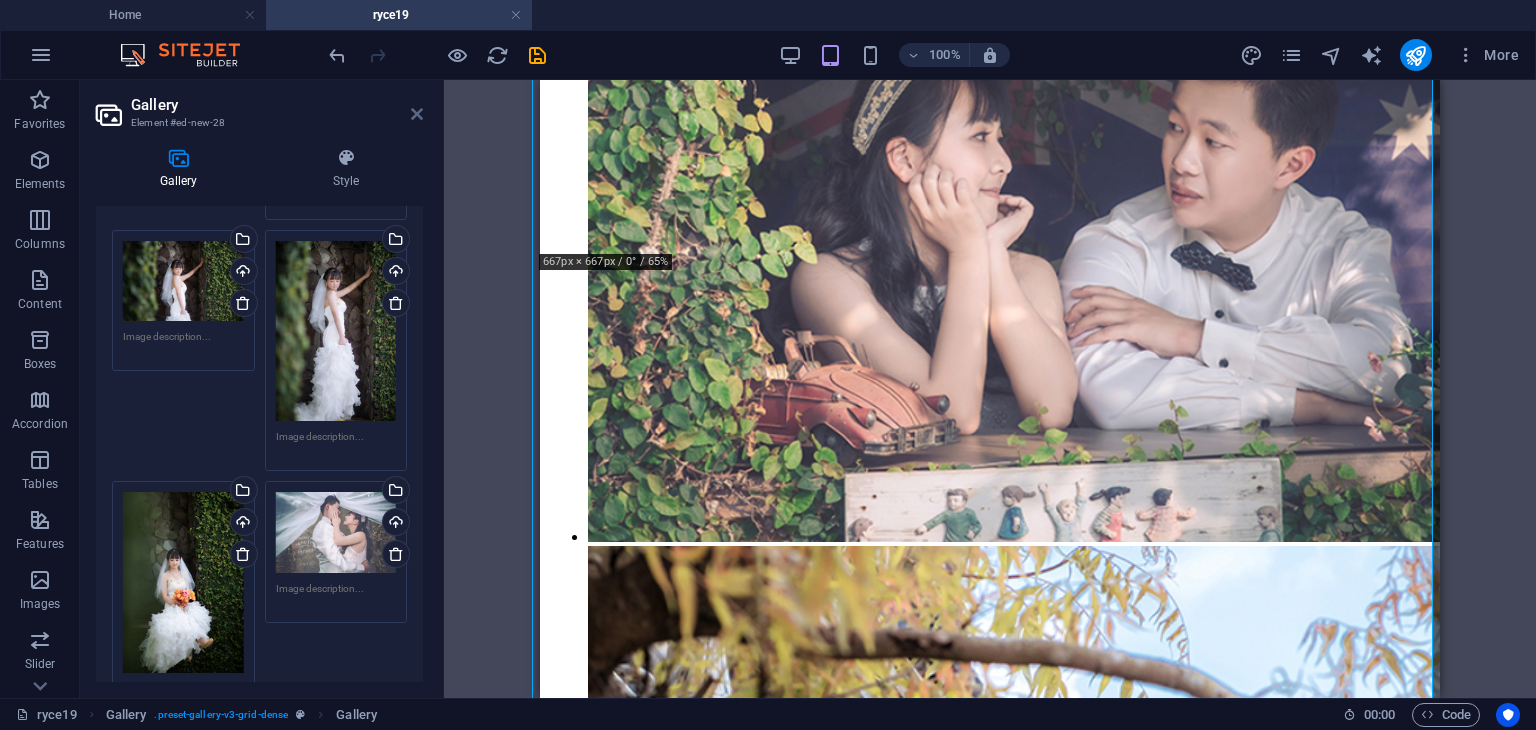 click at bounding box center (417, 114) 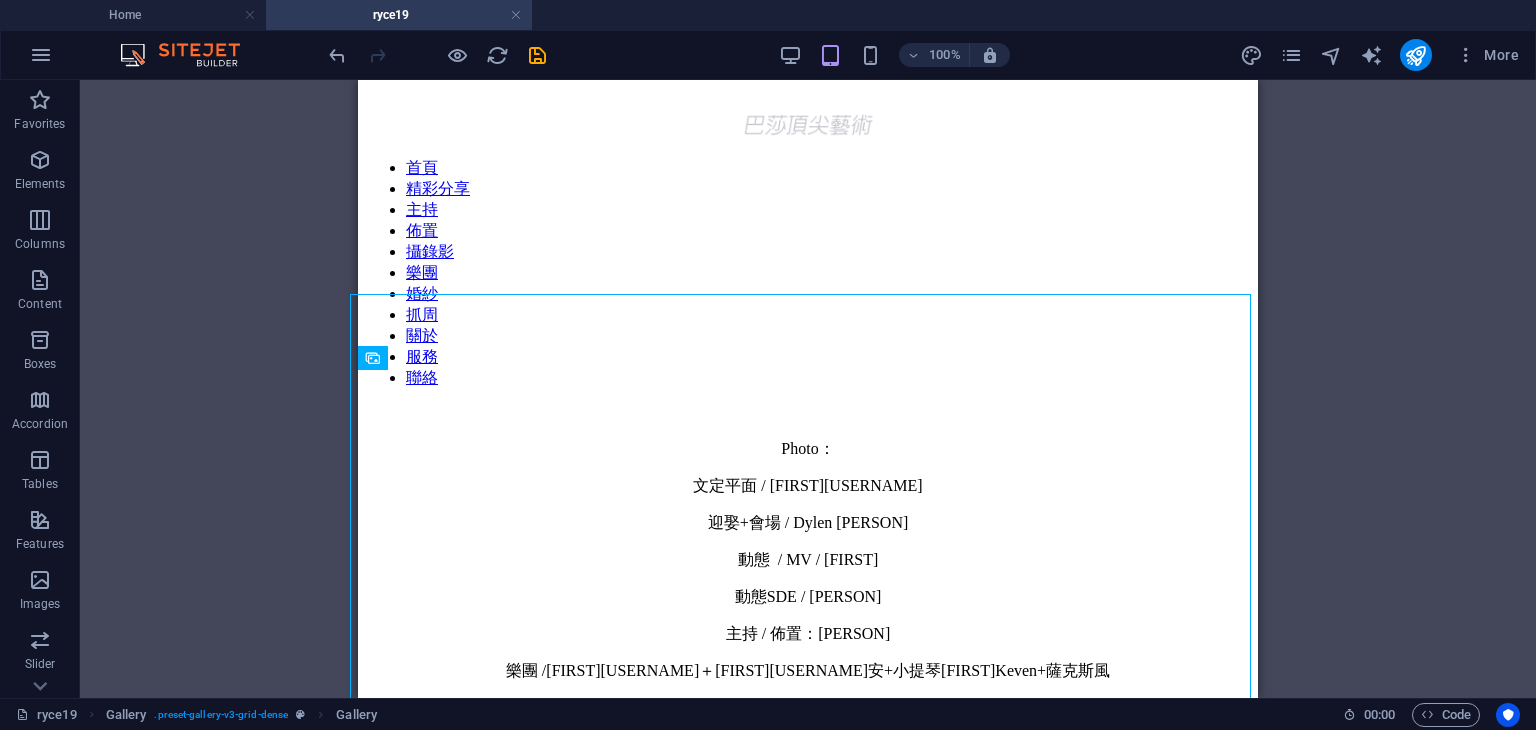 scroll, scrollTop: 17, scrollLeft: 0, axis: vertical 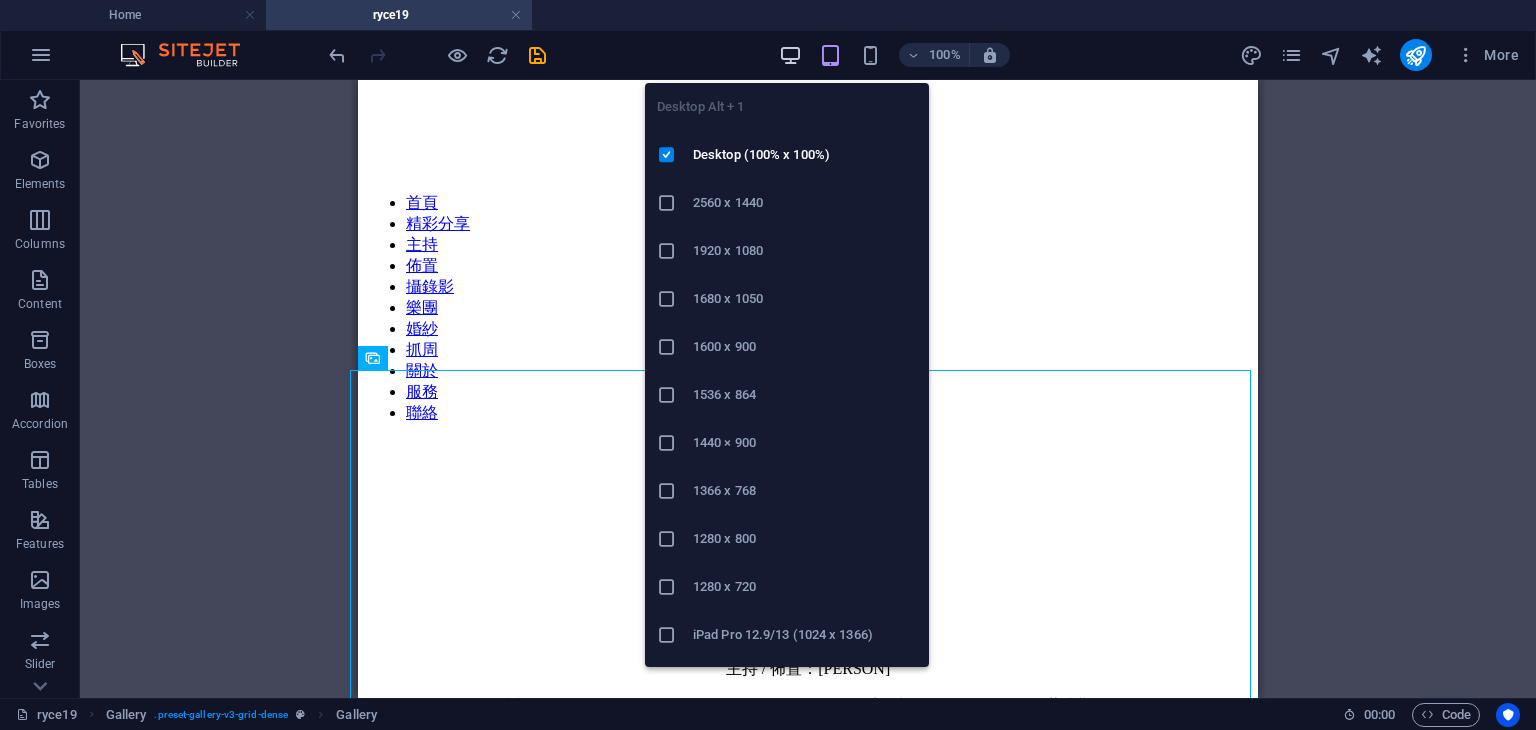 click at bounding box center (790, 55) 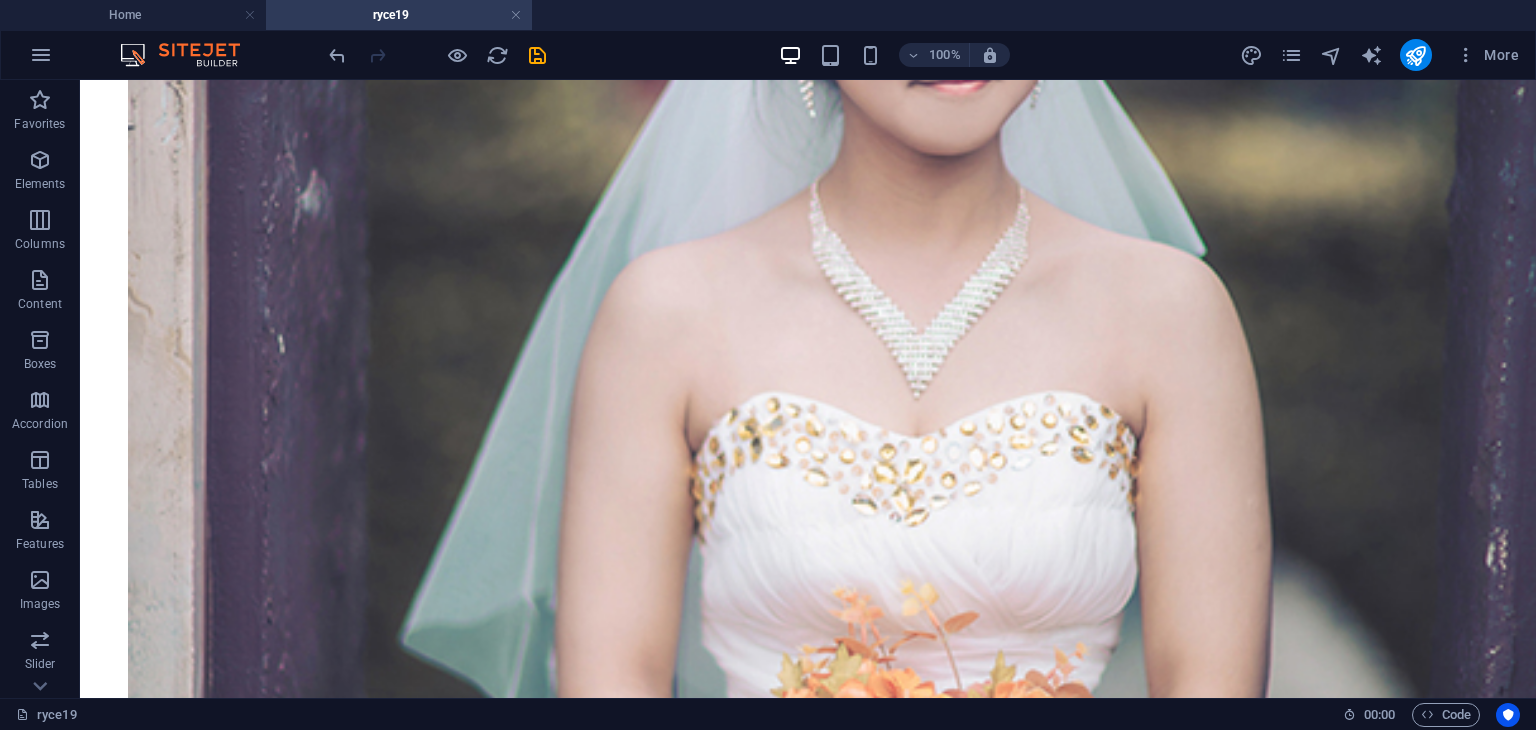 scroll, scrollTop: 0, scrollLeft: 0, axis: both 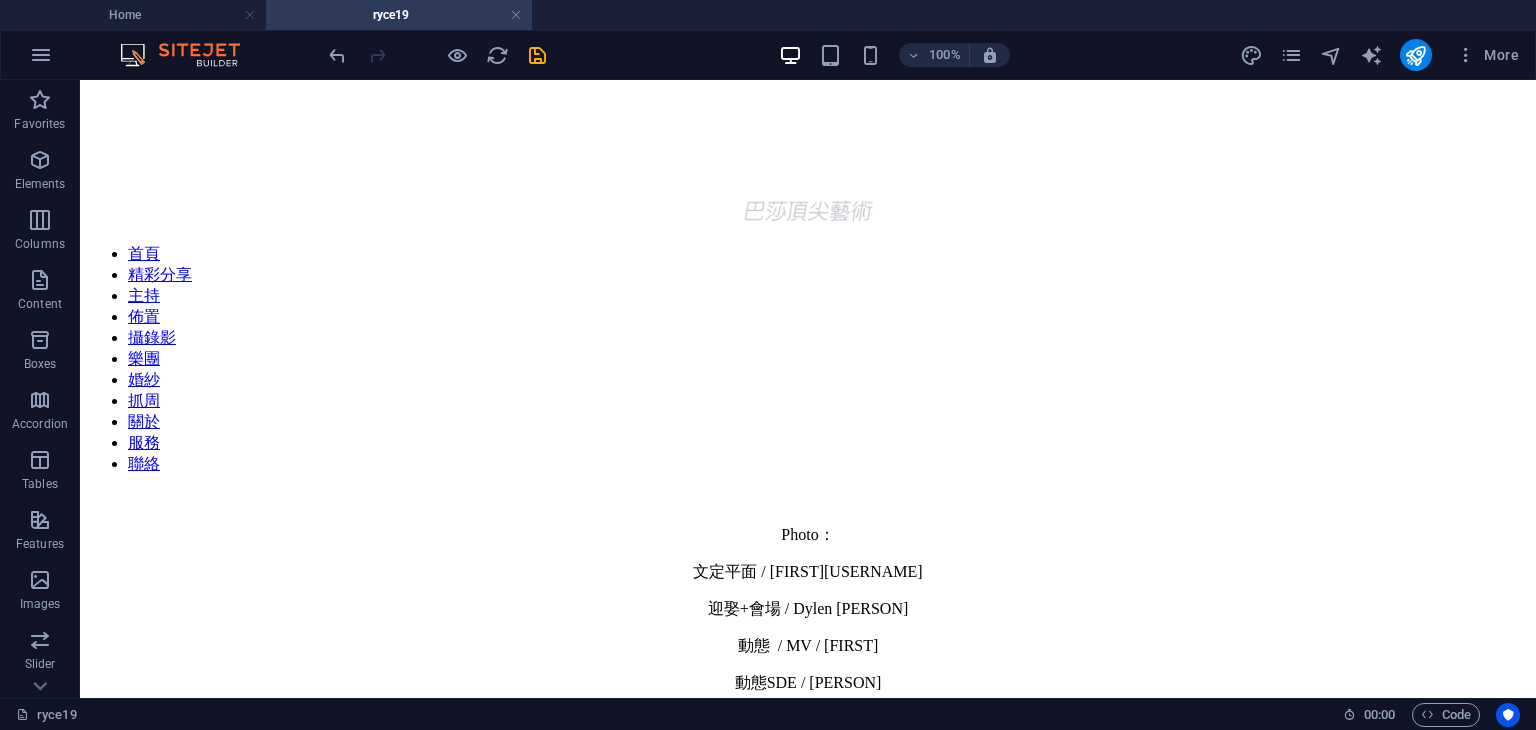 drag, startPoint x: 1526, startPoint y: 107, endPoint x: 1615, endPoint y: 154, distance: 100.6479 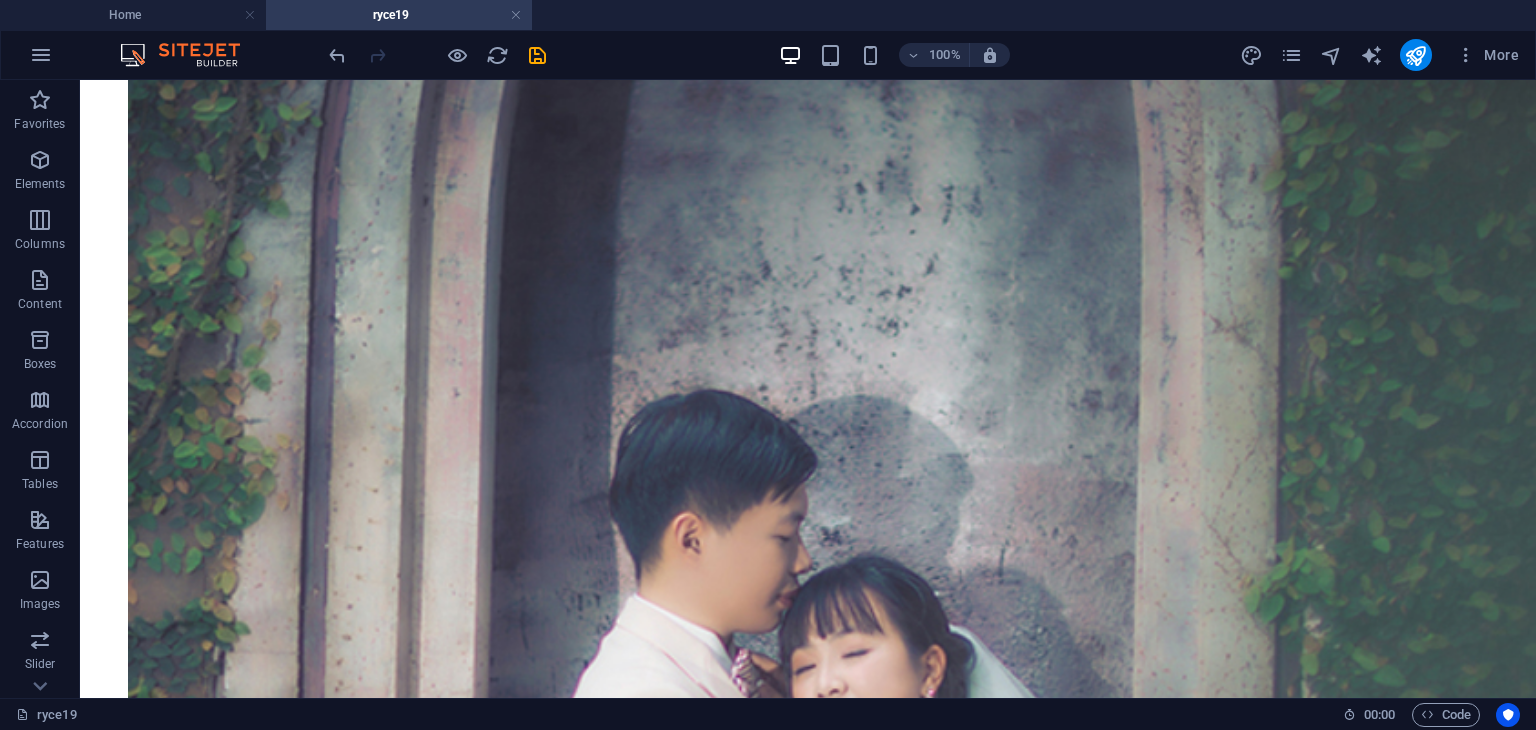 scroll, scrollTop: 23167, scrollLeft: 0, axis: vertical 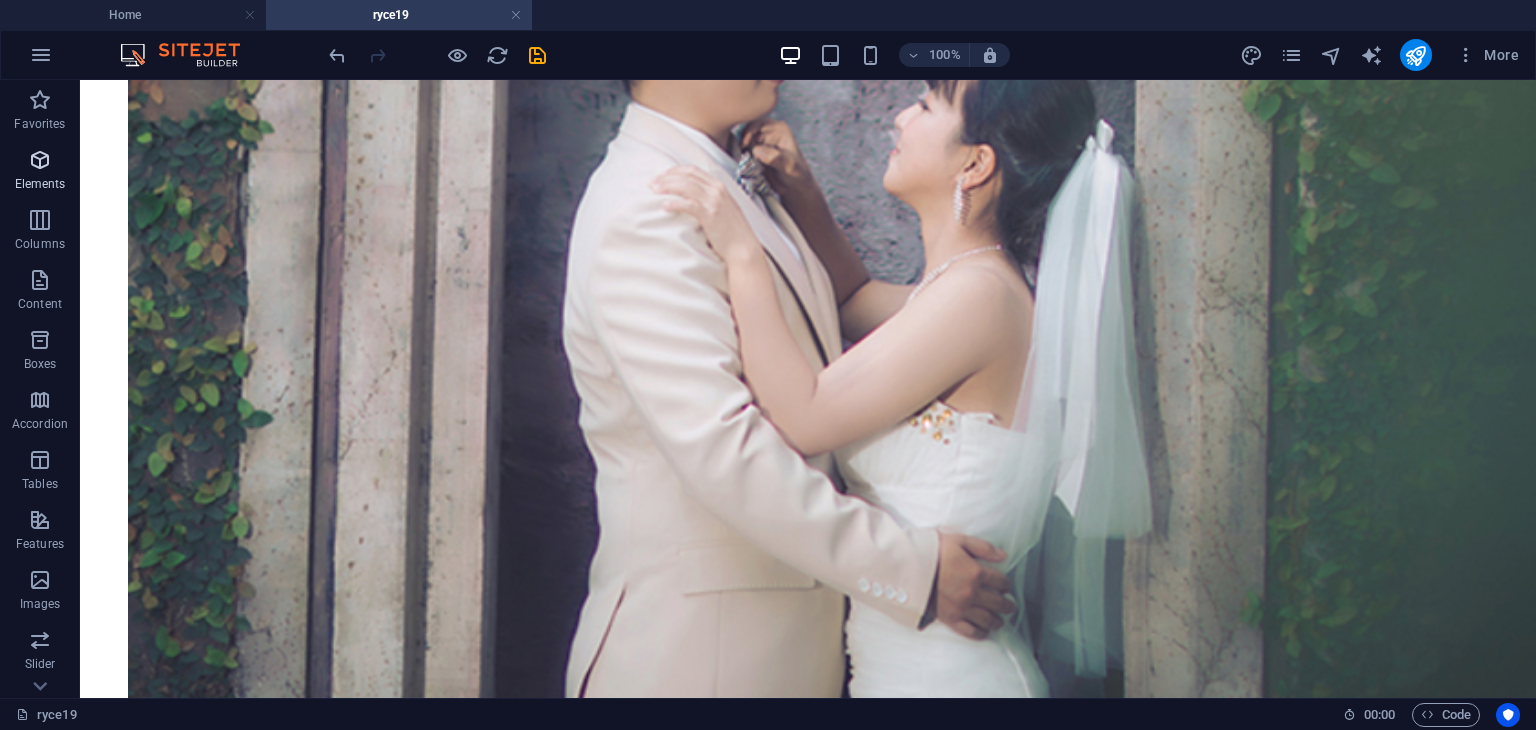 click at bounding box center (40, 160) 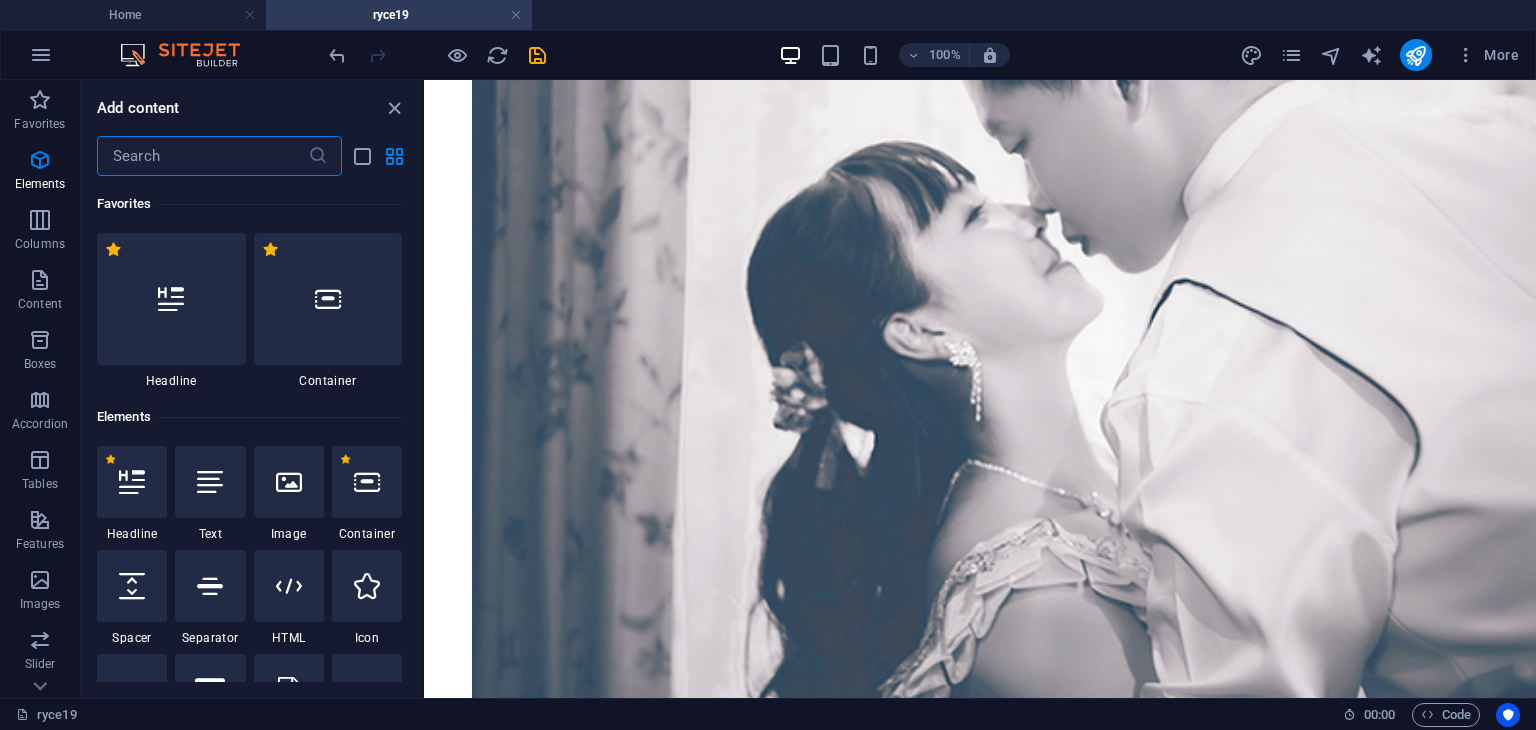 scroll, scrollTop: 17921, scrollLeft: 0, axis: vertical 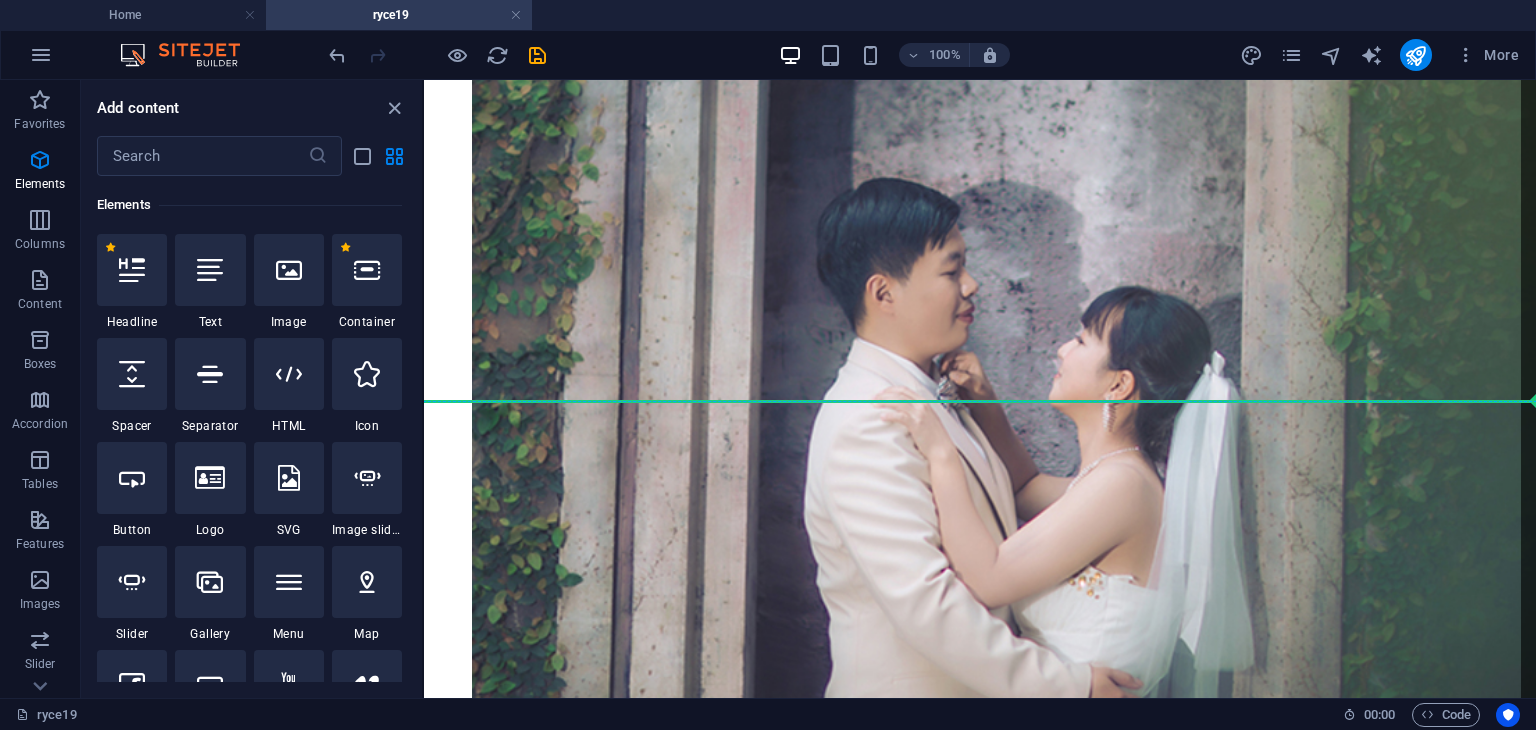 select on "ar16_9" 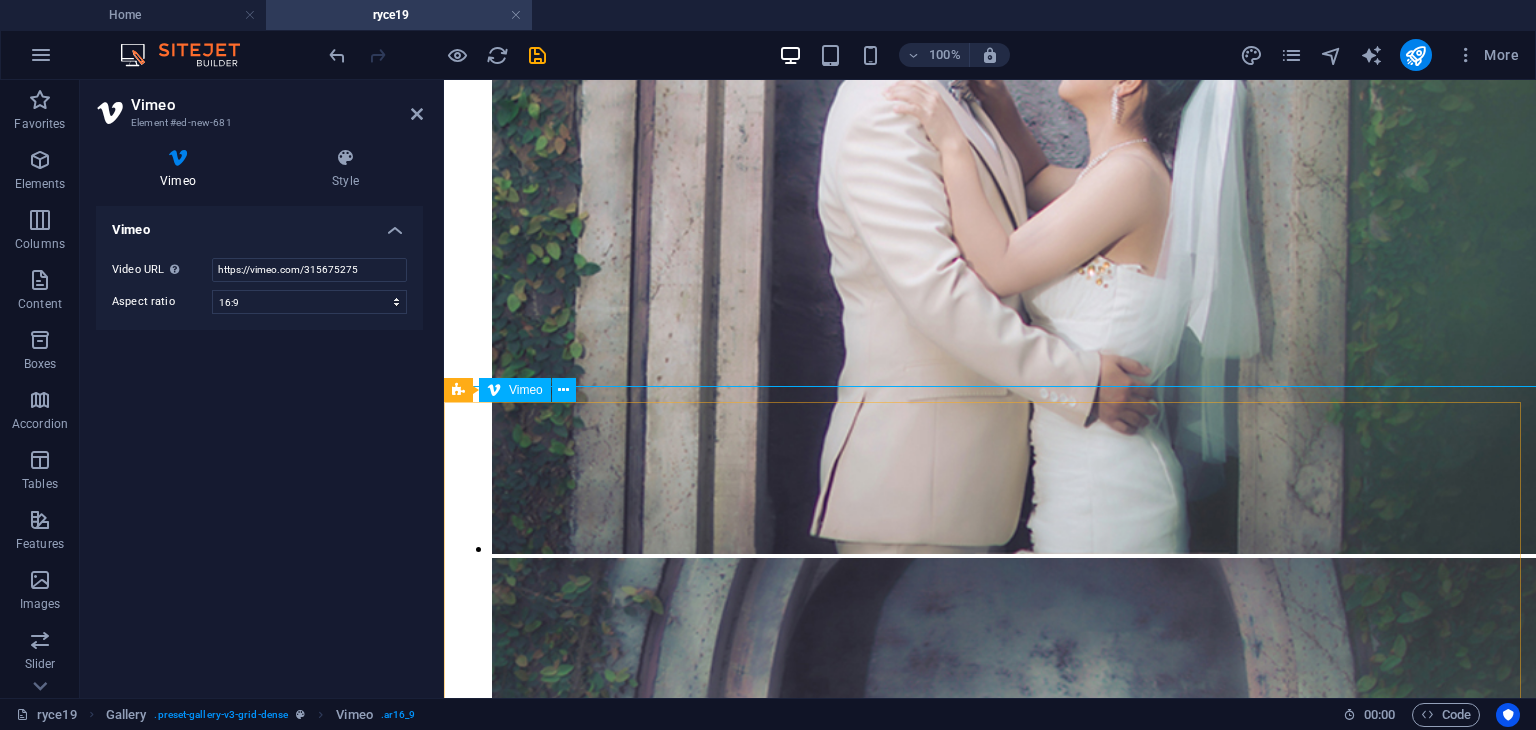 scroll, scrollTop: 17349, scrollLeft: 0, axis: vertical 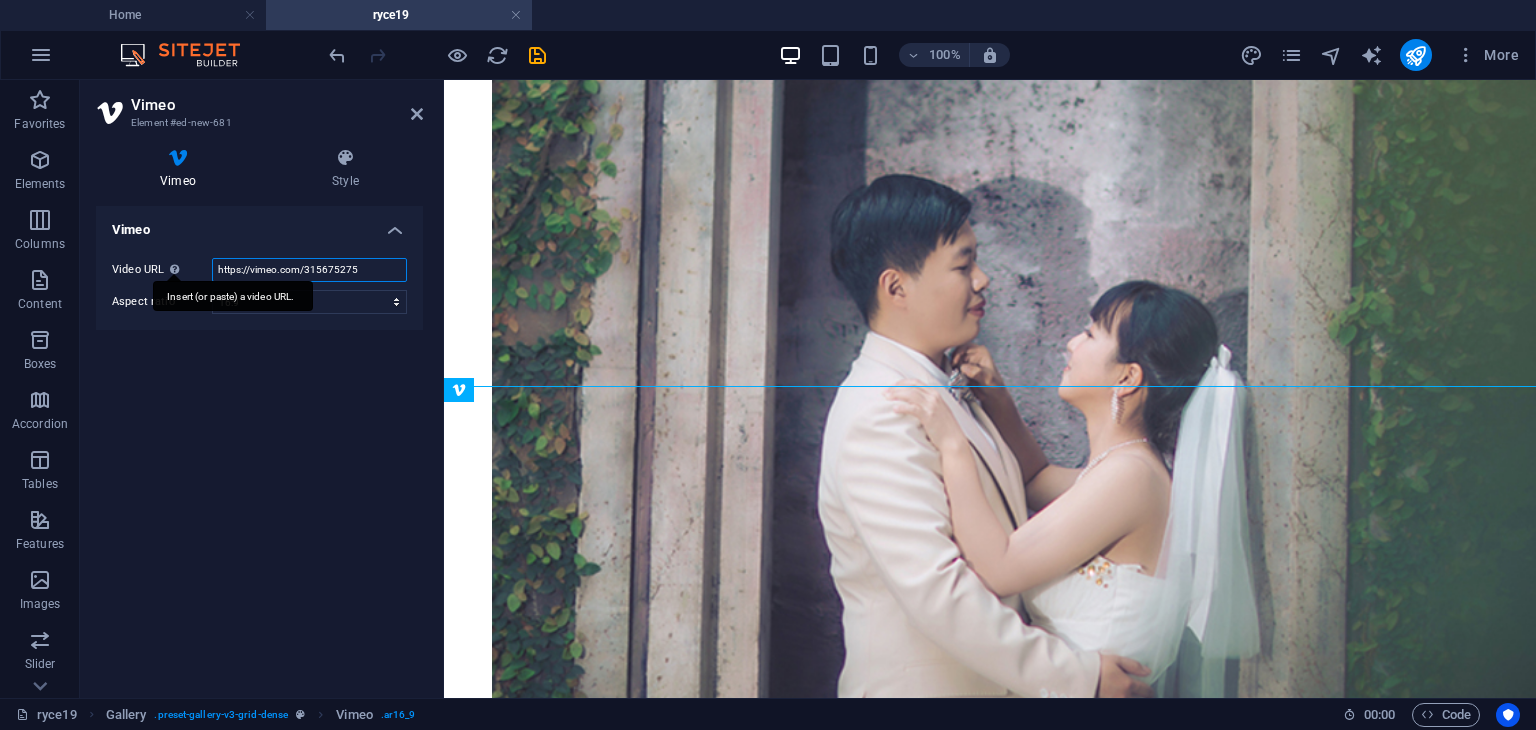 drag, startPoint x: 362, startPoint y: 264, endPoint x: 184, endPoint y: 268, distance: 178.04494 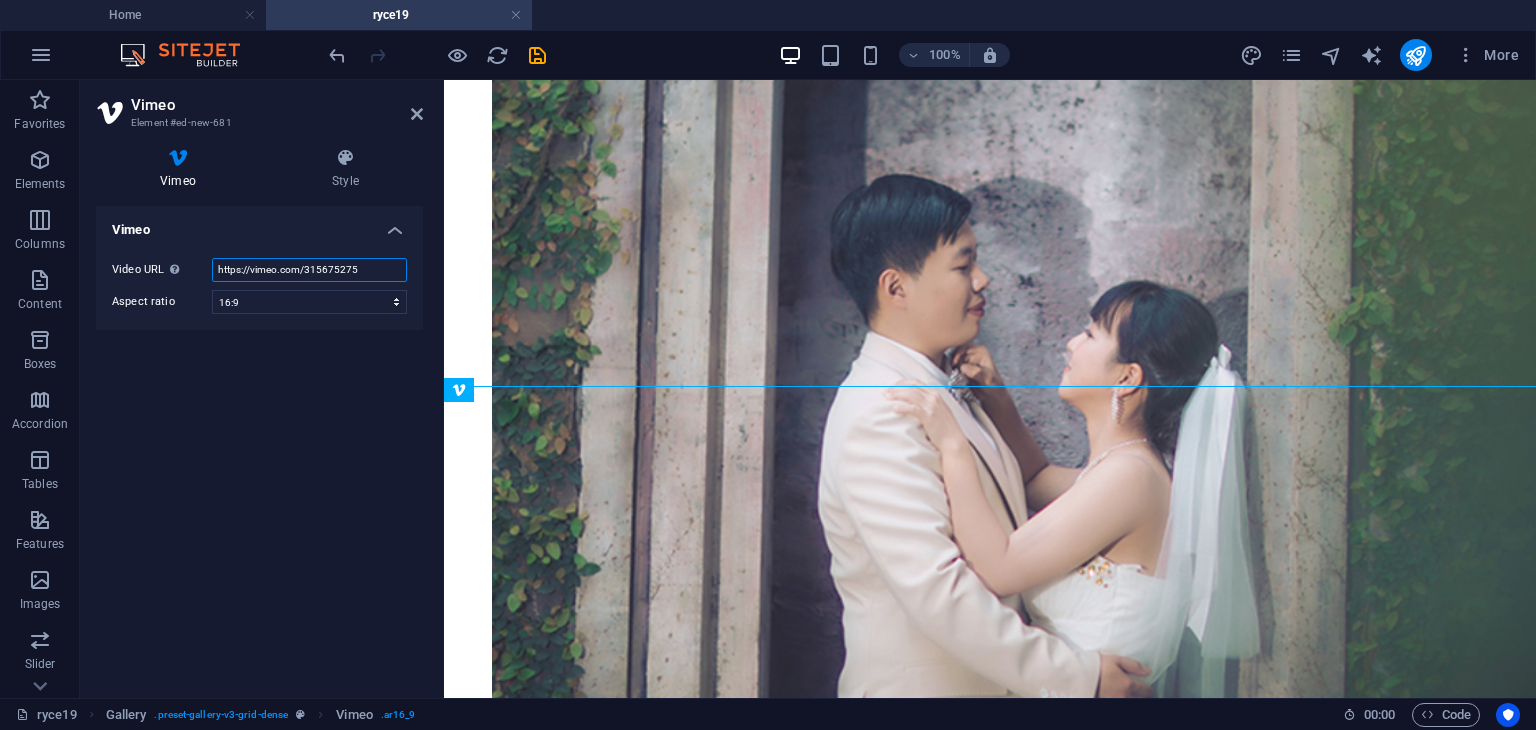 paste on "1098073387?fl=pl&fe=sh" 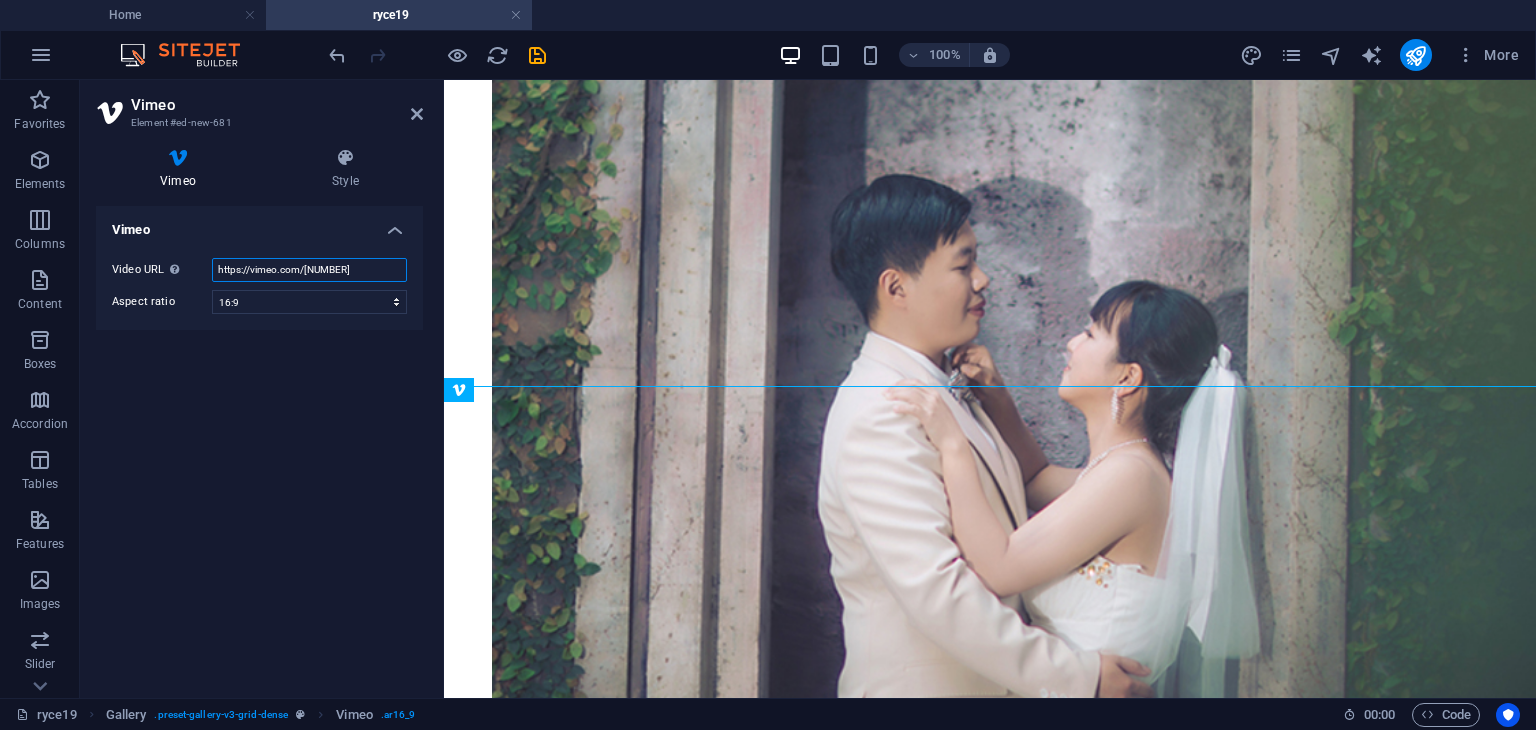 scroll, scrollTop: 0, scrollLeft: 12, axis: horizontal 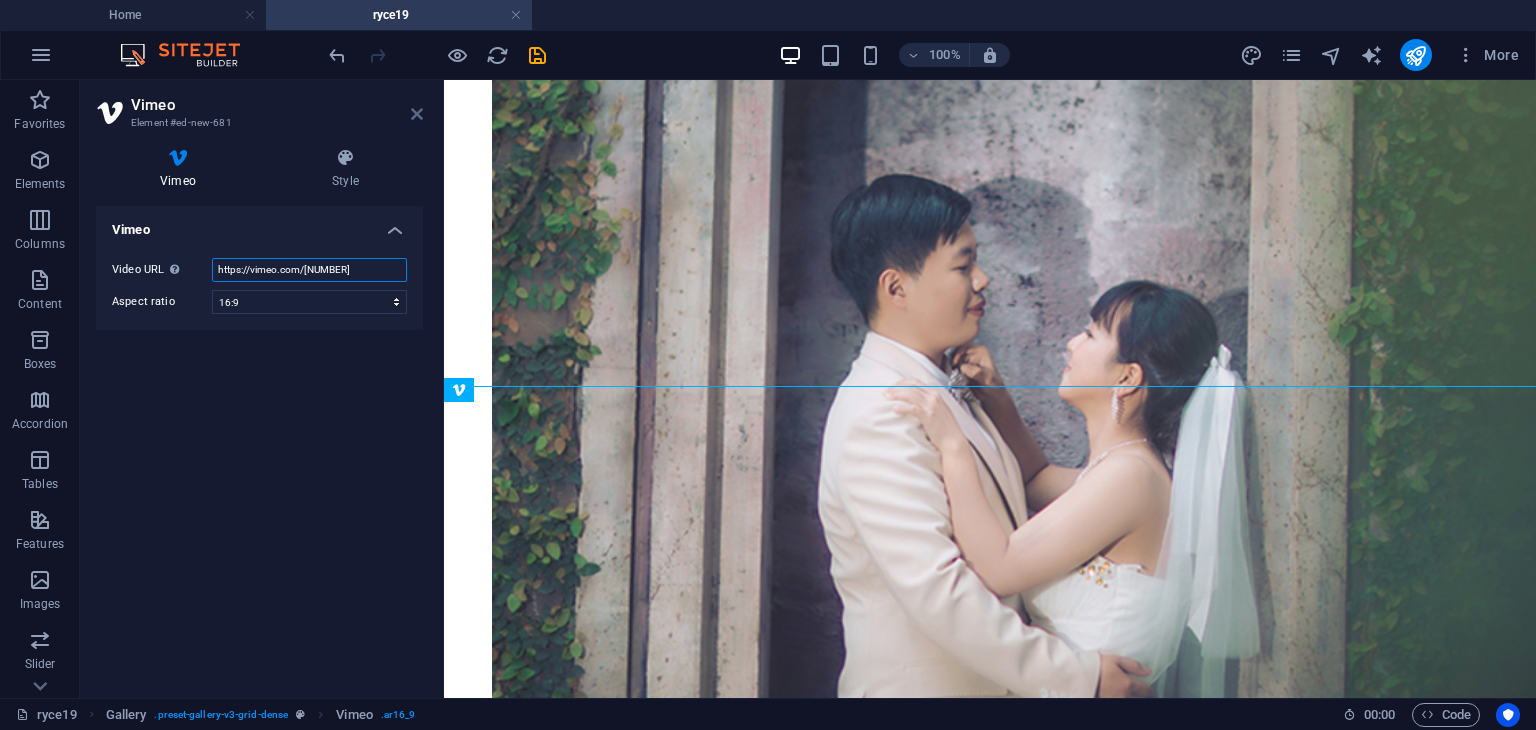 type on "https://vimeo.com/1098073387?fl=pl&fe=sh" 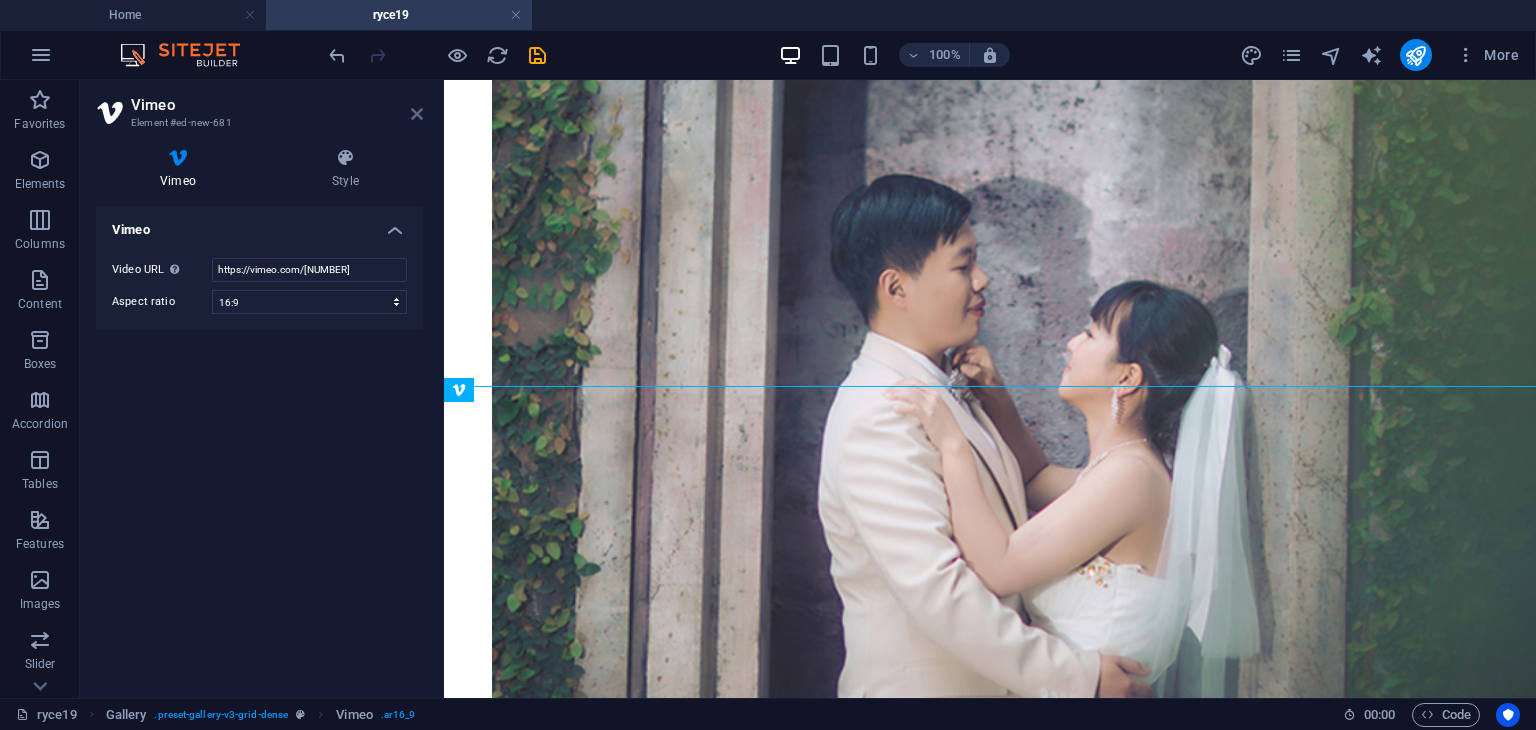 click at bounding box center [417, 114] 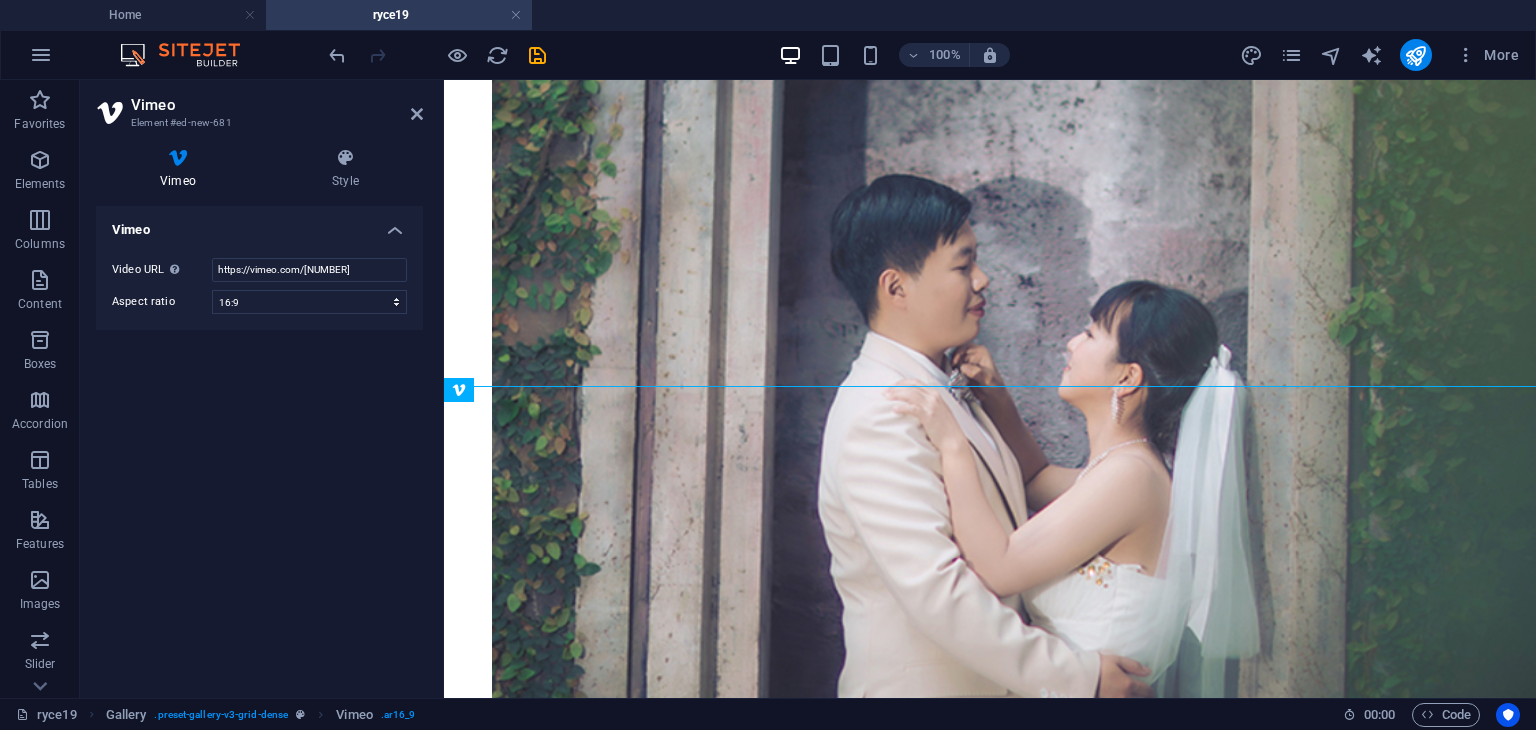 scroll, scrollTop: 0, scrollLeft: 0, axis: both 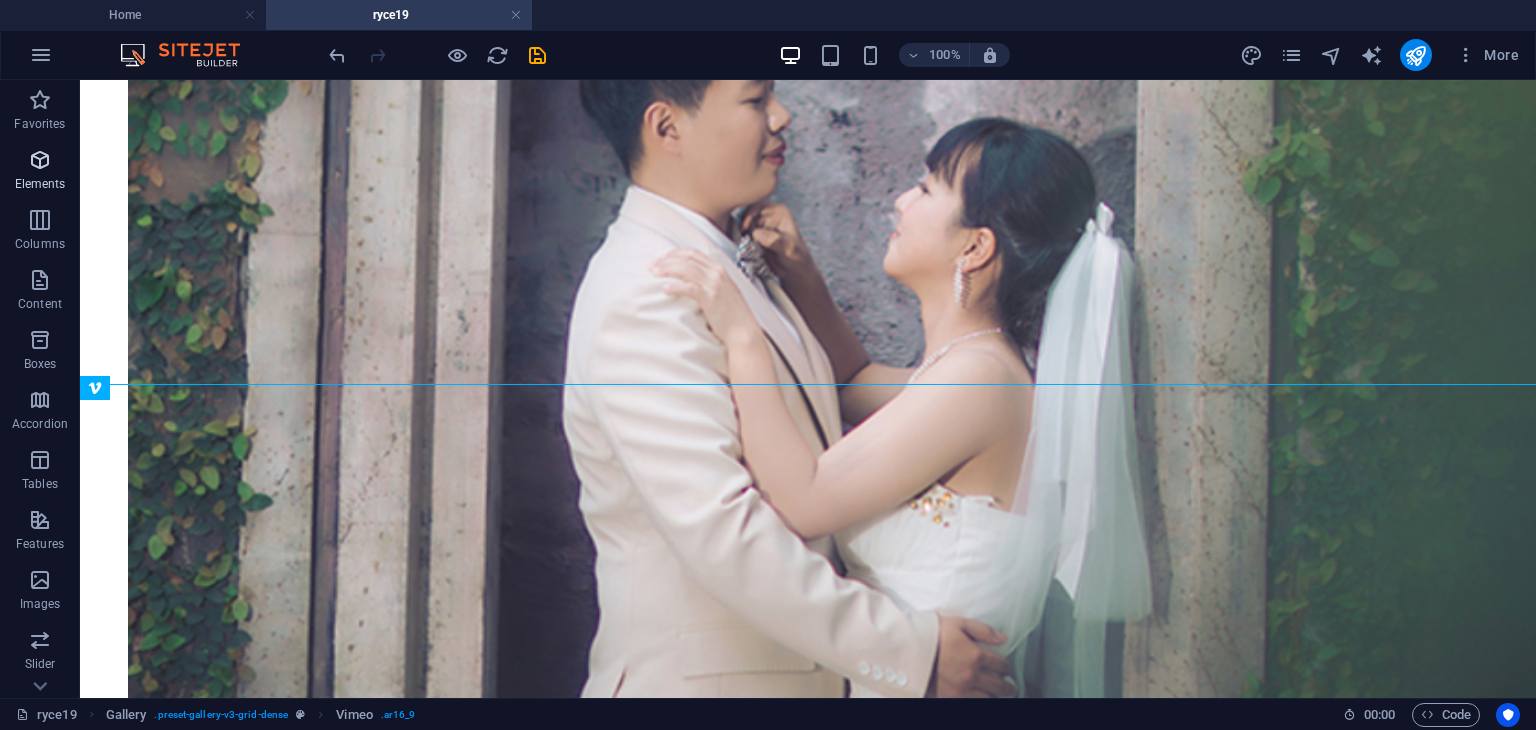 click at bounding box center [40, 160] 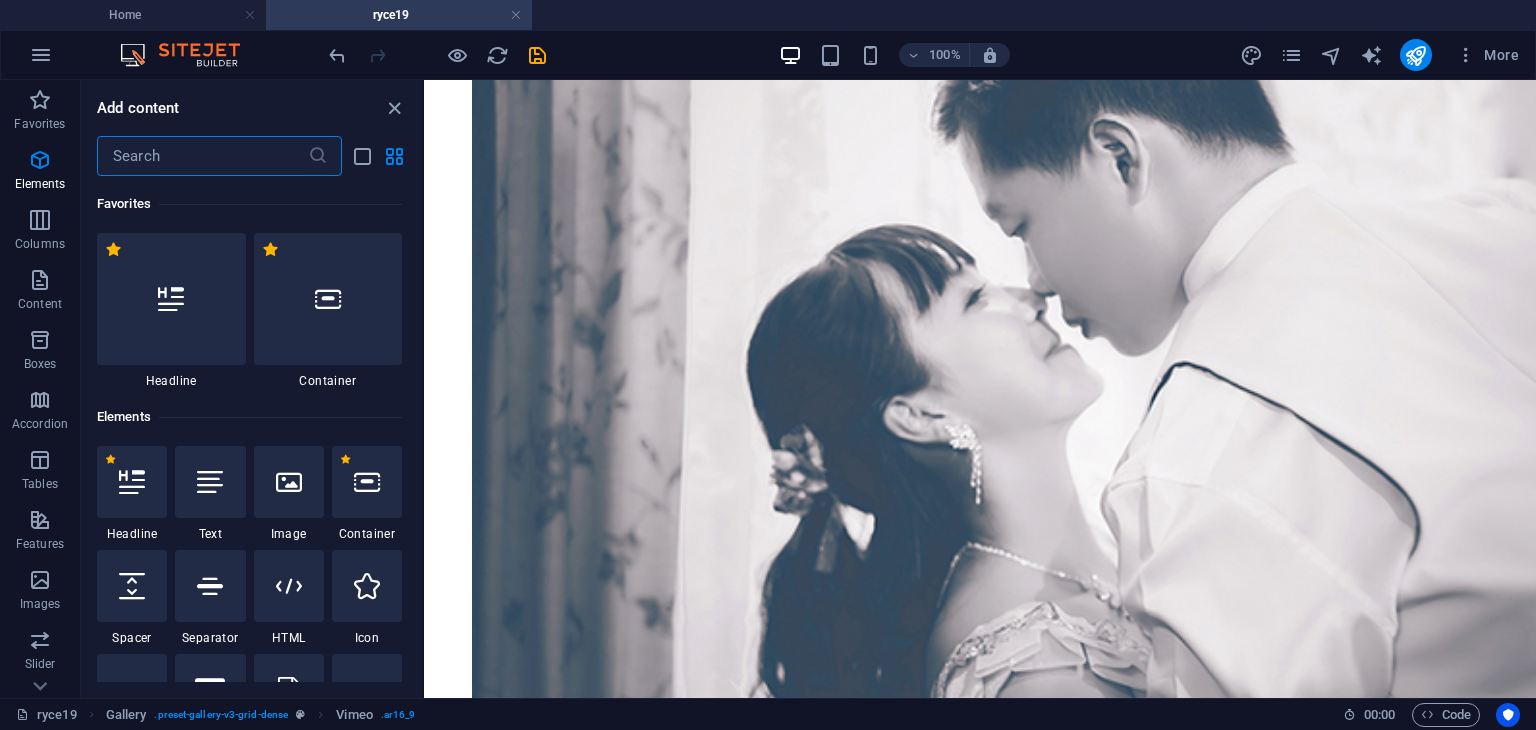 scroll, scrollTop: 17839, scrollLeft: 0, axis: vertical 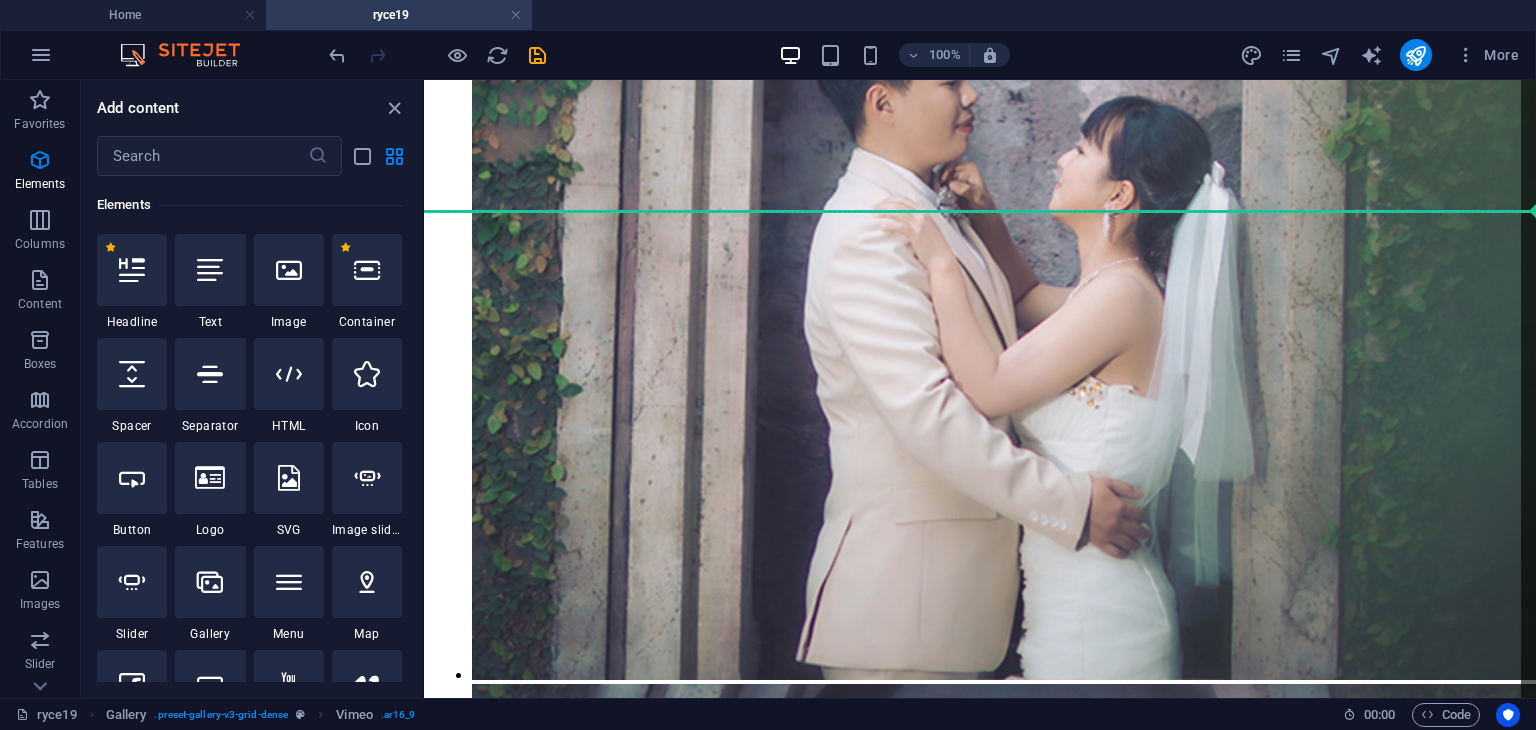 select on "px" 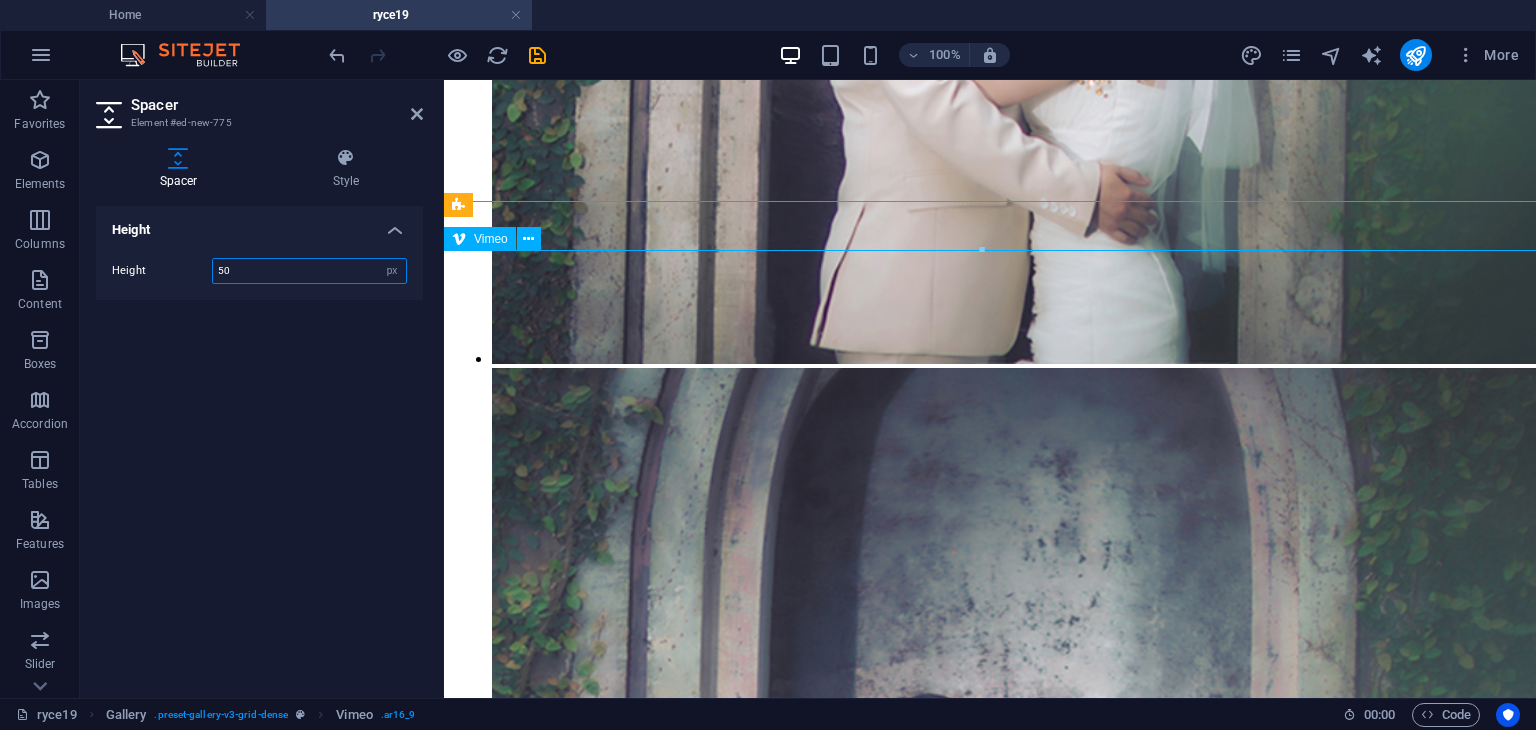 scroll, scrollTop: 17534, scrollLeft: 0, axis: vertical 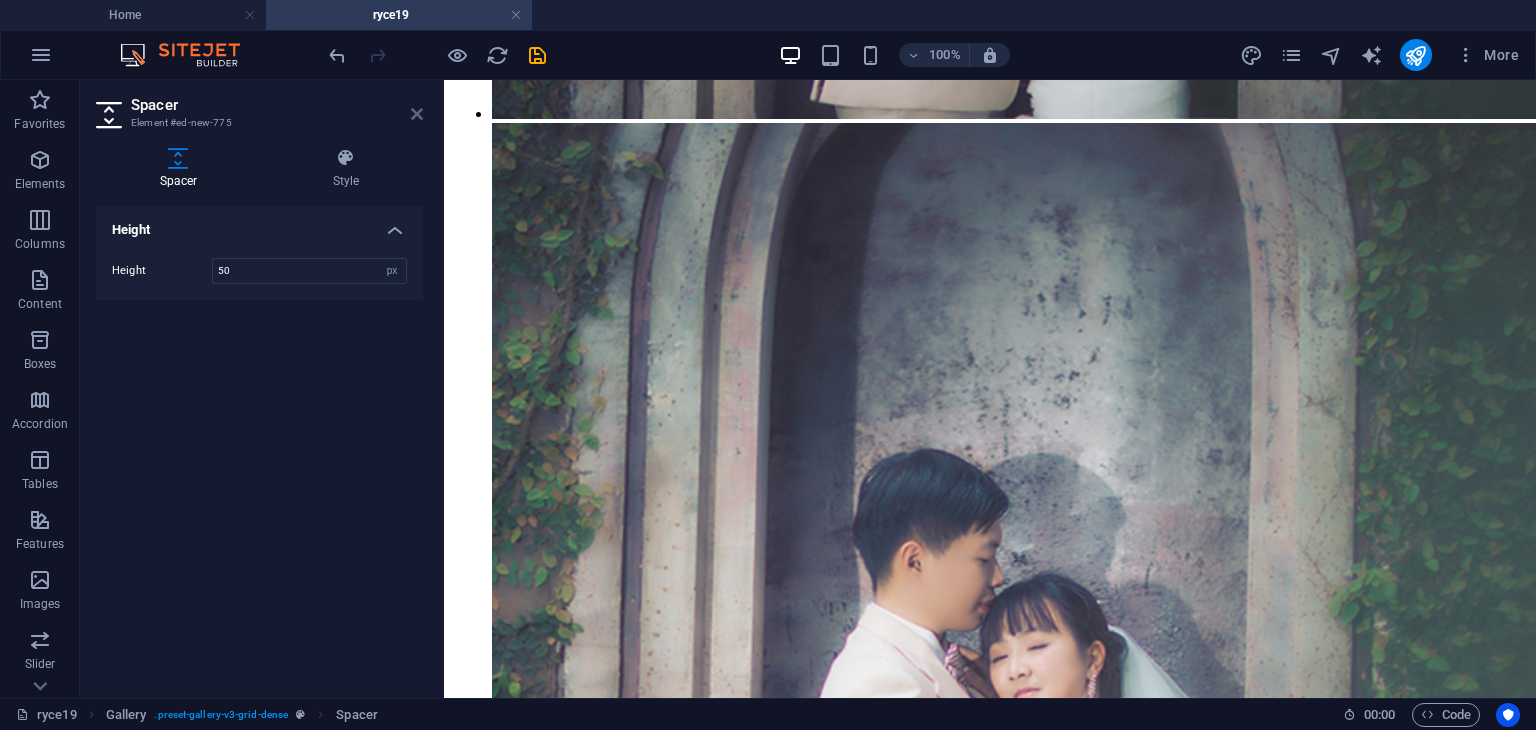 click at bounding box center [417, 114] 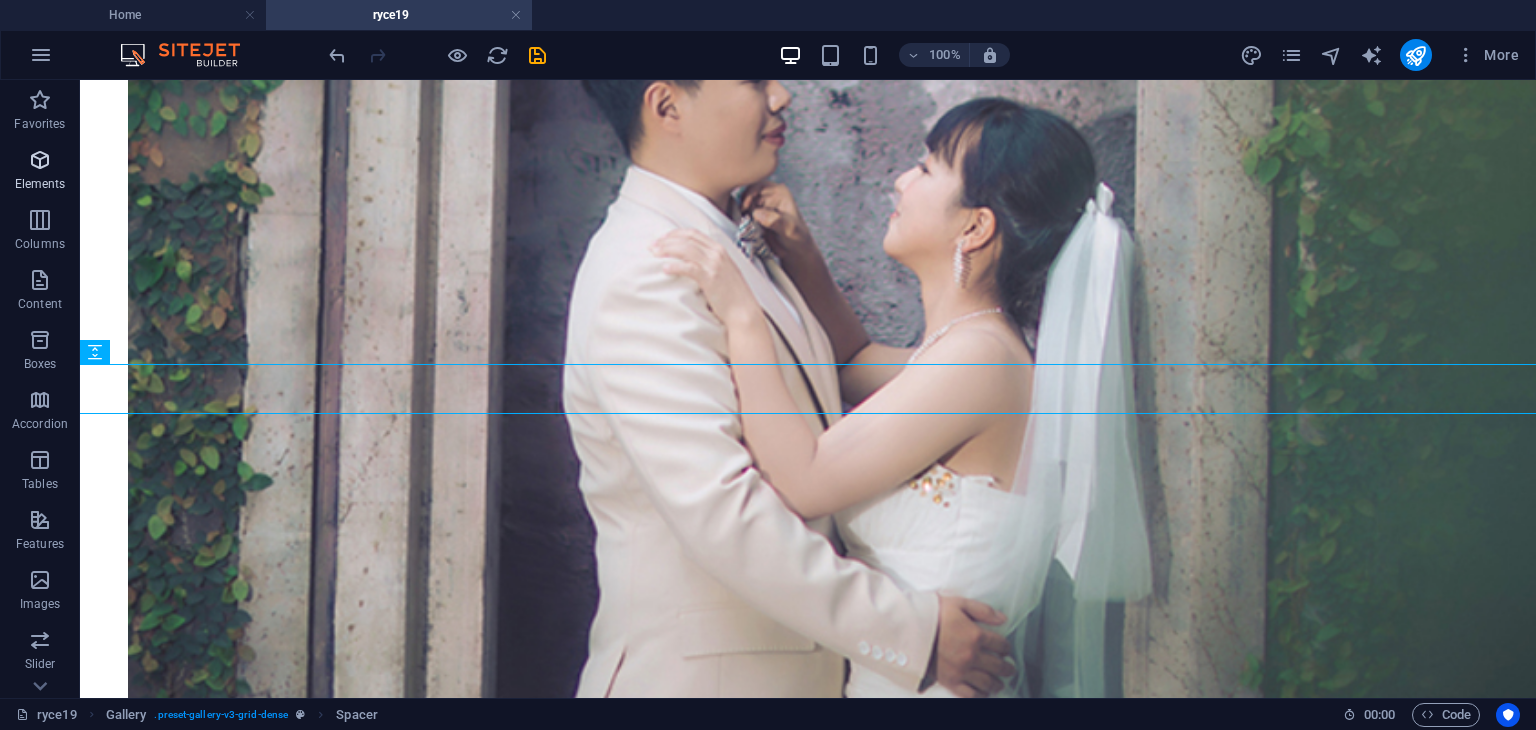 drag, startPoint x: 38, startPoint y: 169, endPoint x: 143, endPoint y: 419, distance: 271.15494 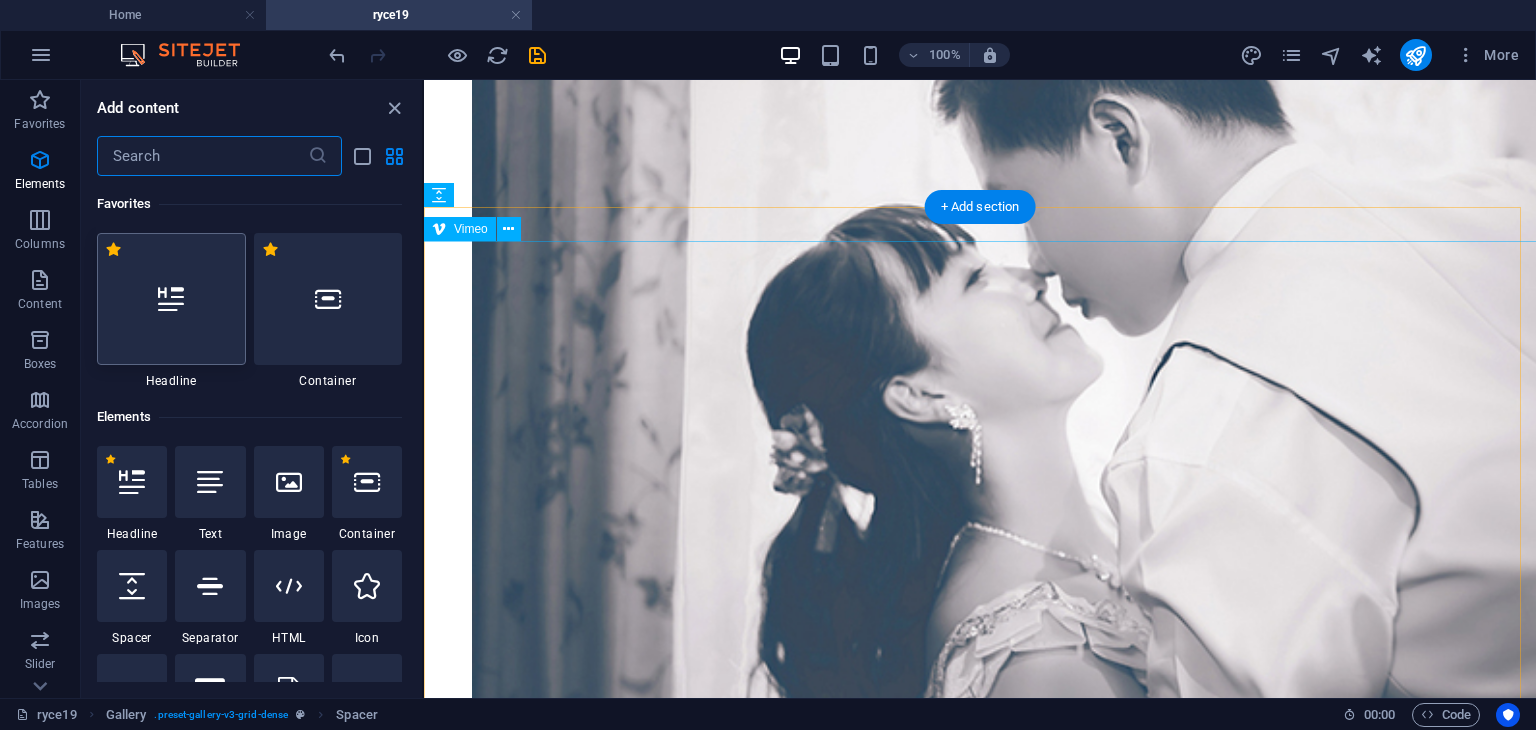 scroll, scrollTop: 17859, scrollLeft: 0, axis: vertical 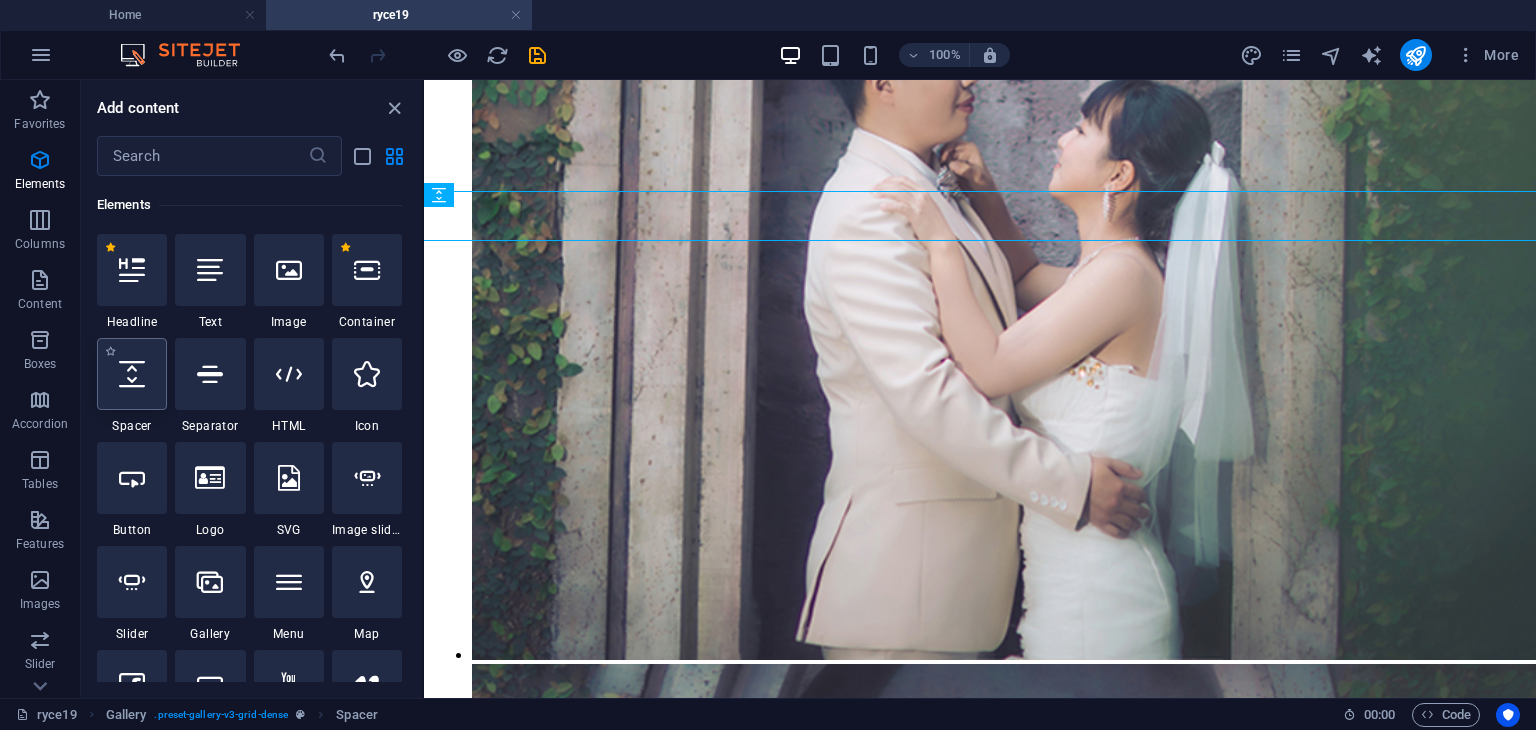 click at bounding box center (132, 374) 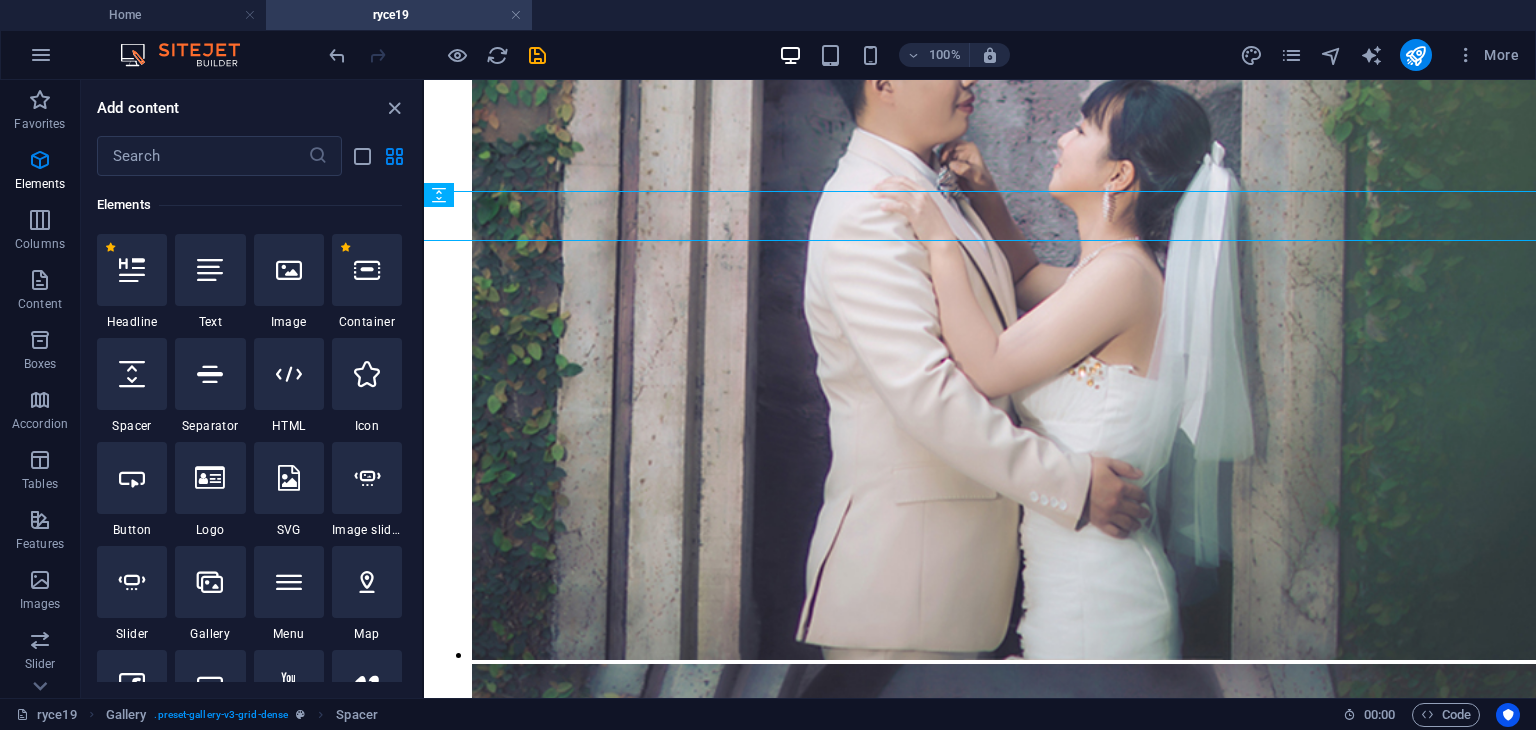 select on "px" 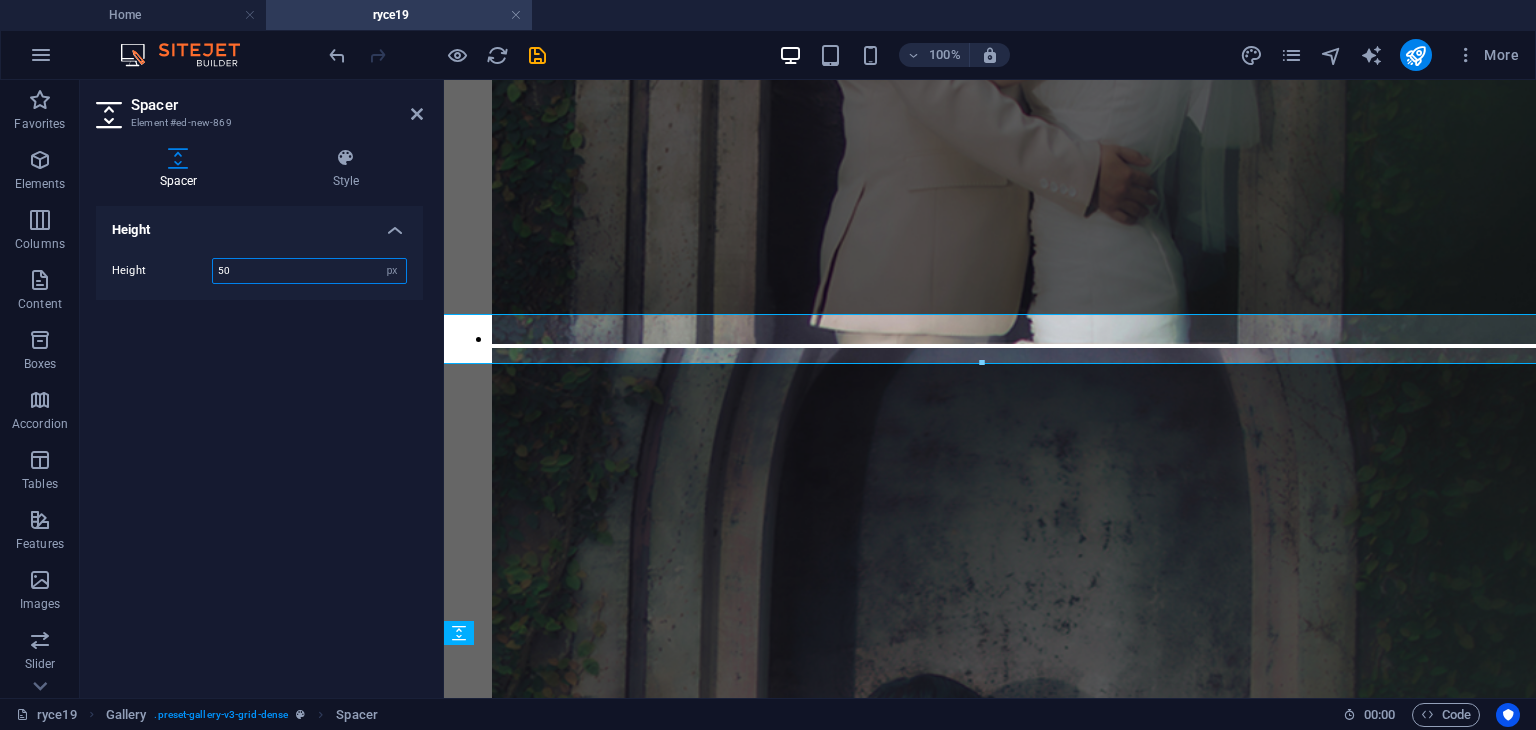 scroll, scrollTop: 17421, scrollLeft: 0, axis: vertical 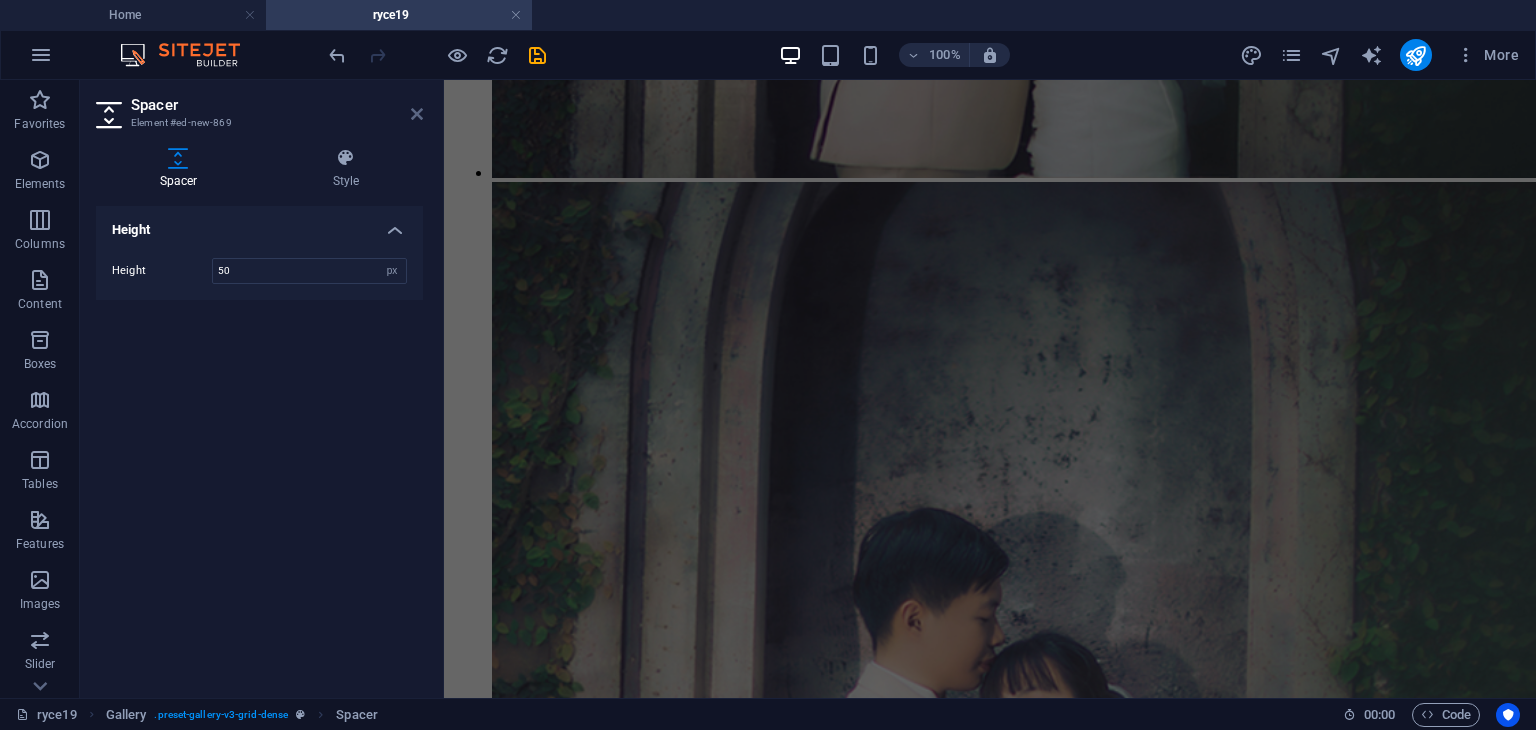 click at bounding box center (417, 114) 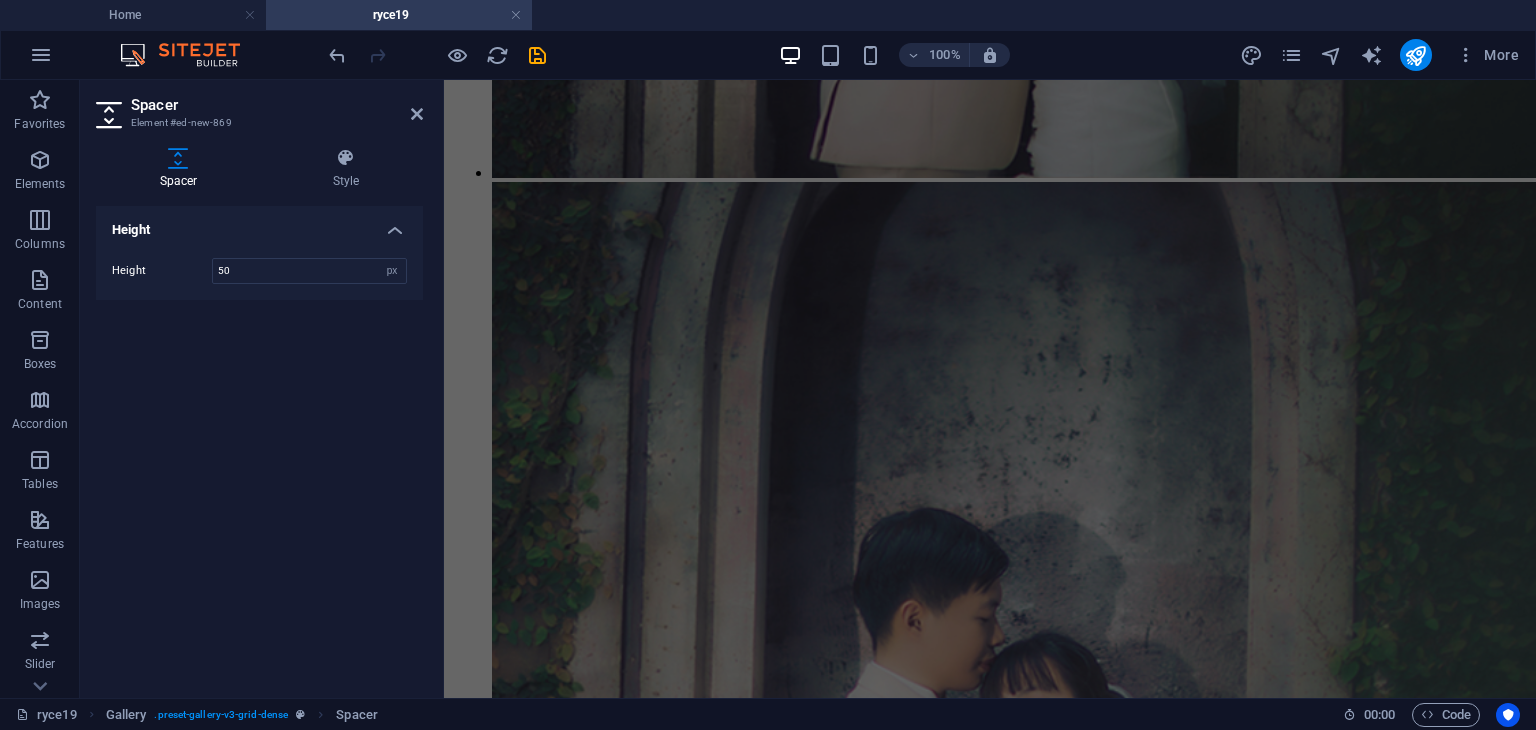 scroll, scrollTop: 23104, scrollLeft: 0, axis: vertical 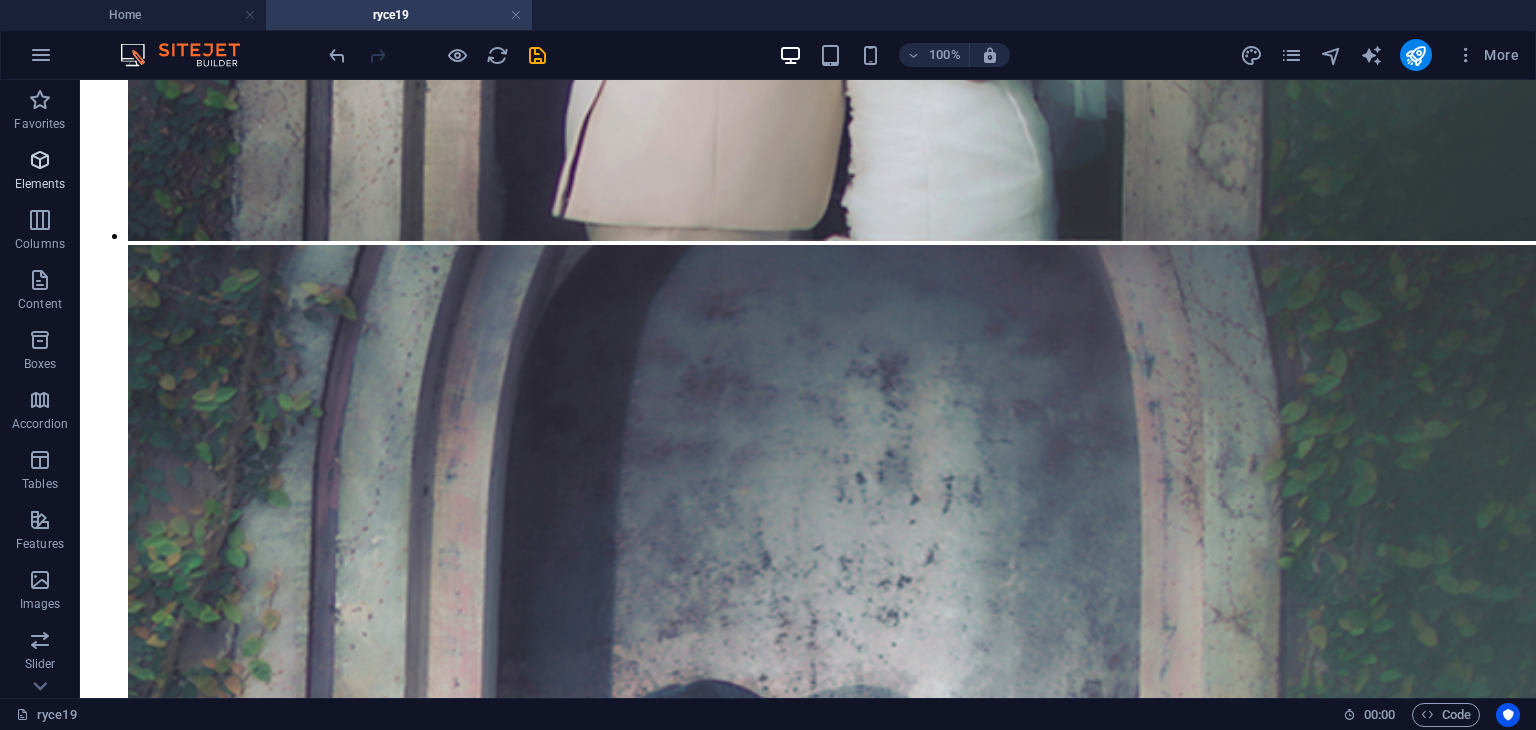 click at bounding box center (40, 160) 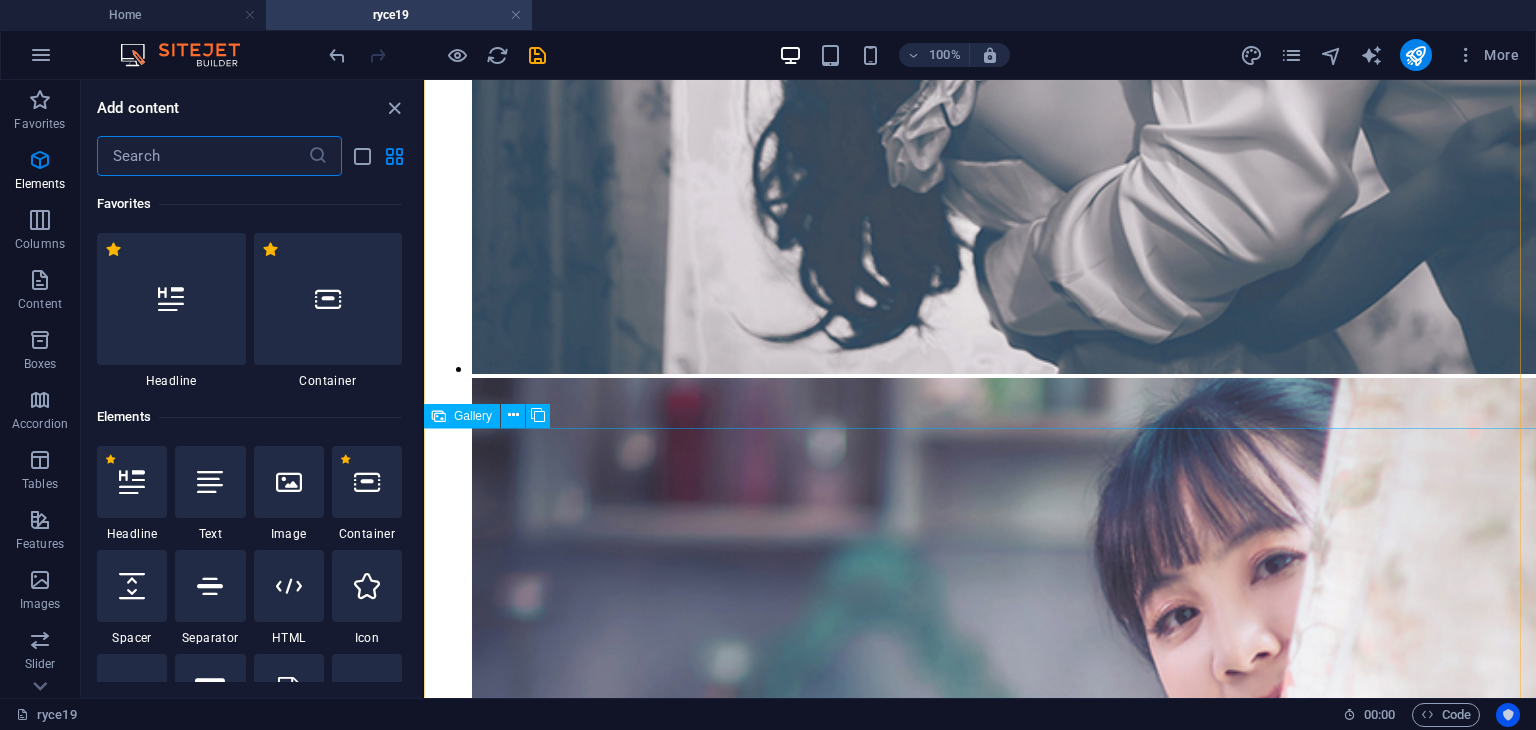 scroll, scrollTop: 18308, scrollLeft: 0, axis: vertical 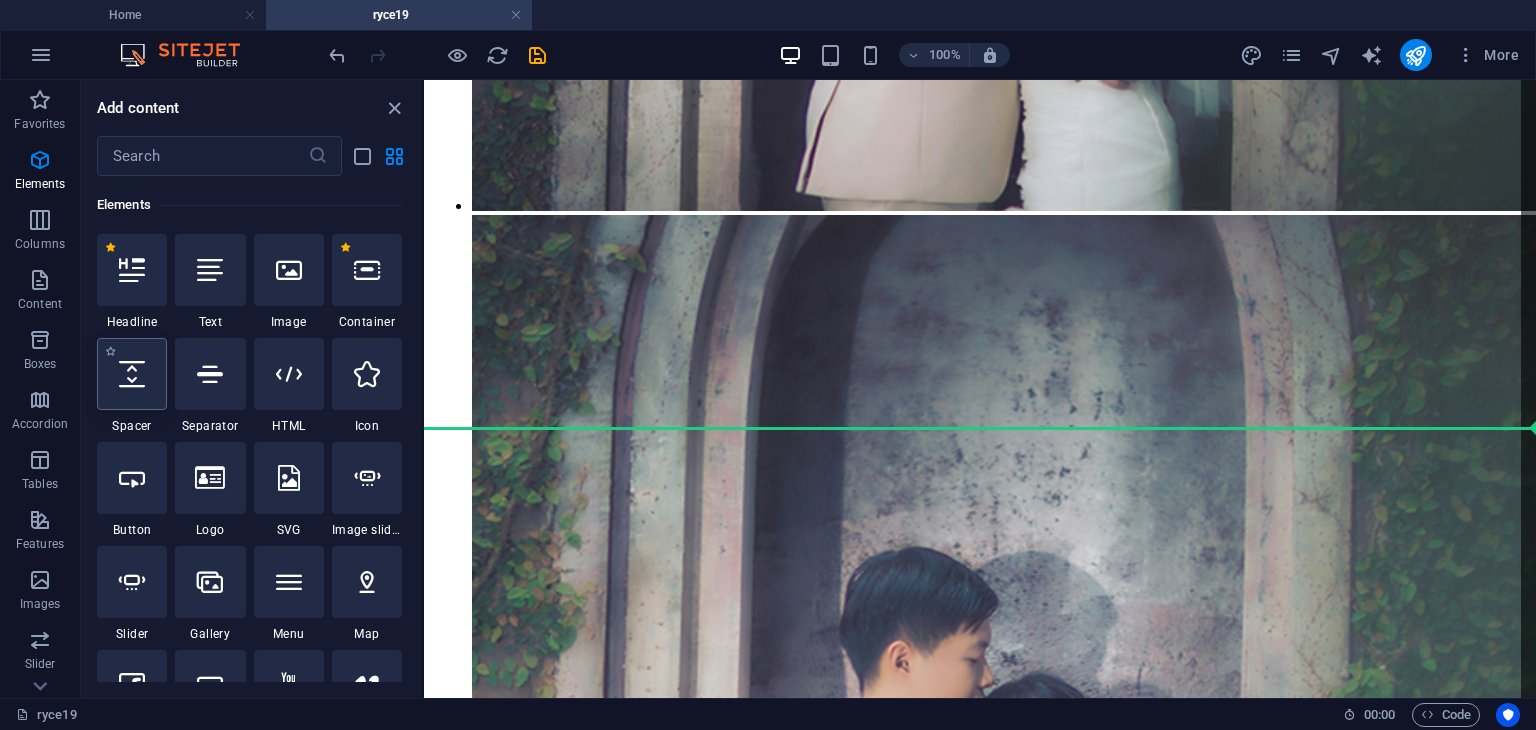select on "px" 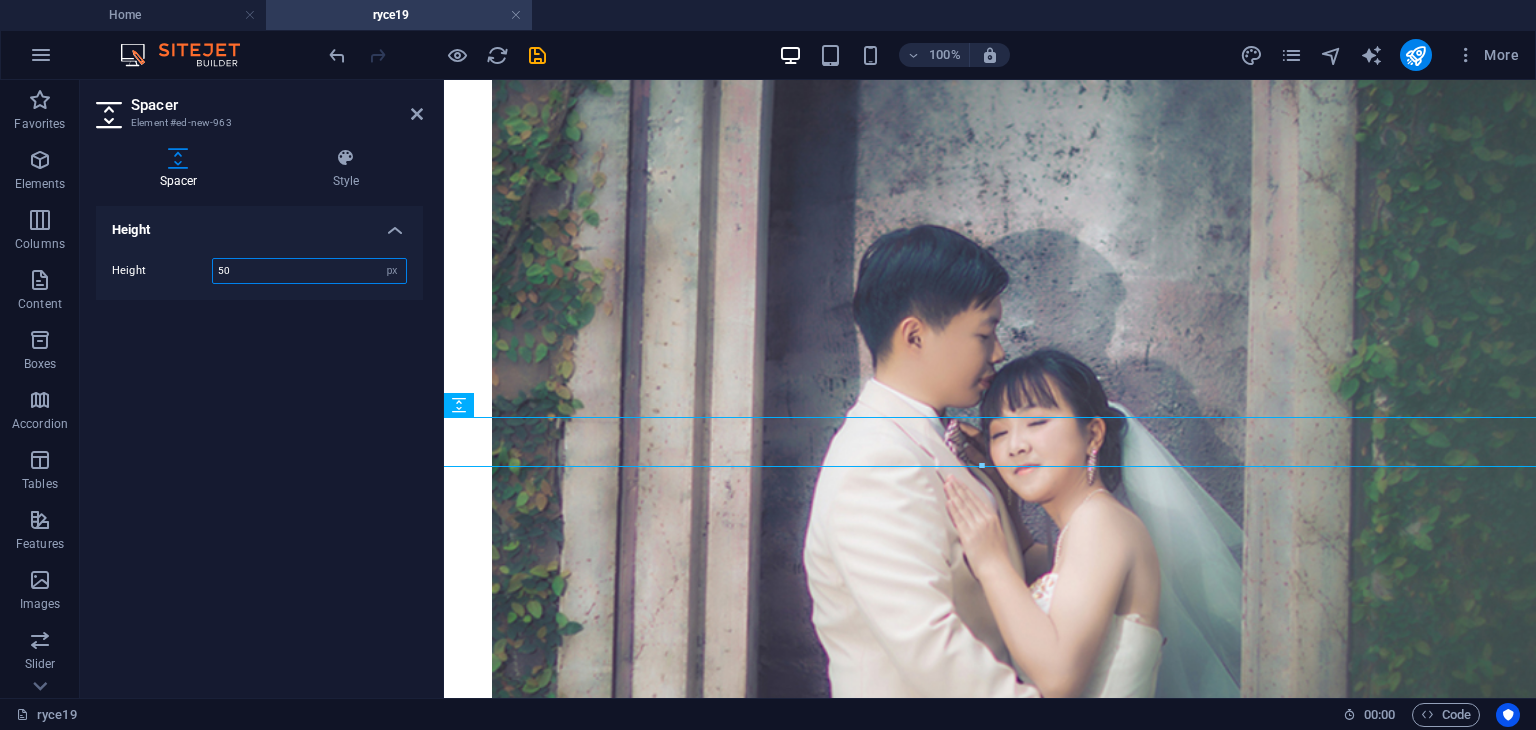 scroll, scrollTop: 17992, scrollLeft: 0, axis: vertical 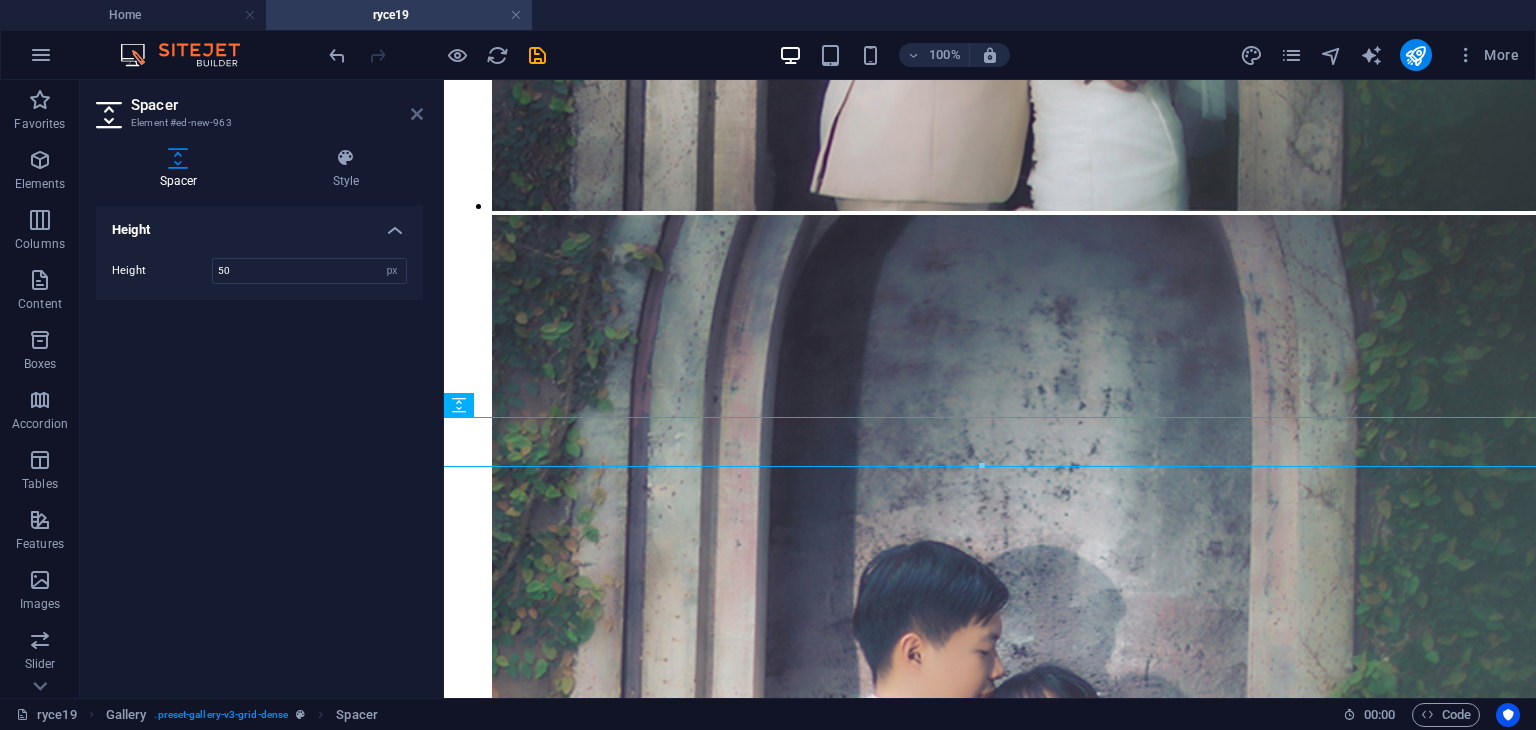 click at bounding box center [417, 114] 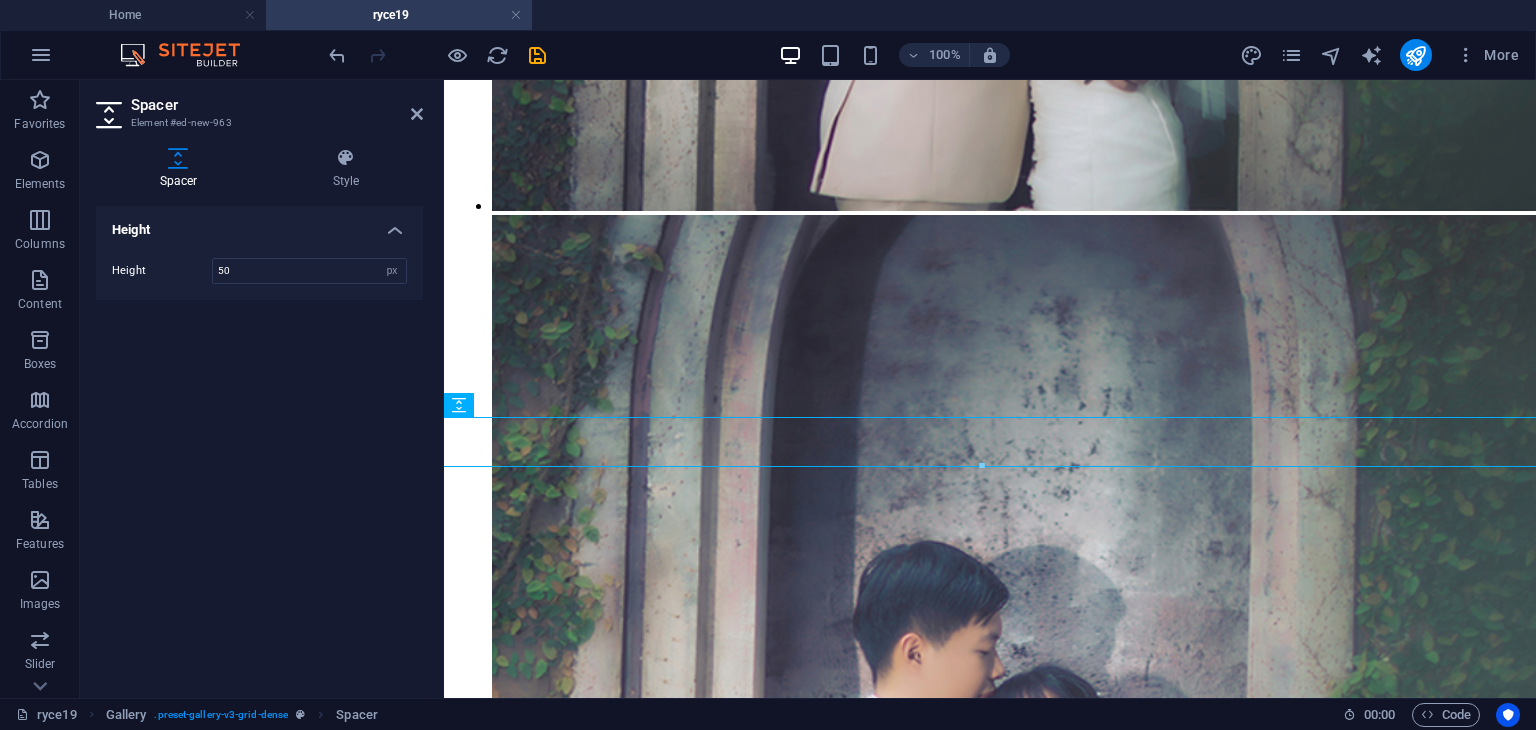 scroll, scrollTop: 23725, scrollLeft: 0, axis: vertical 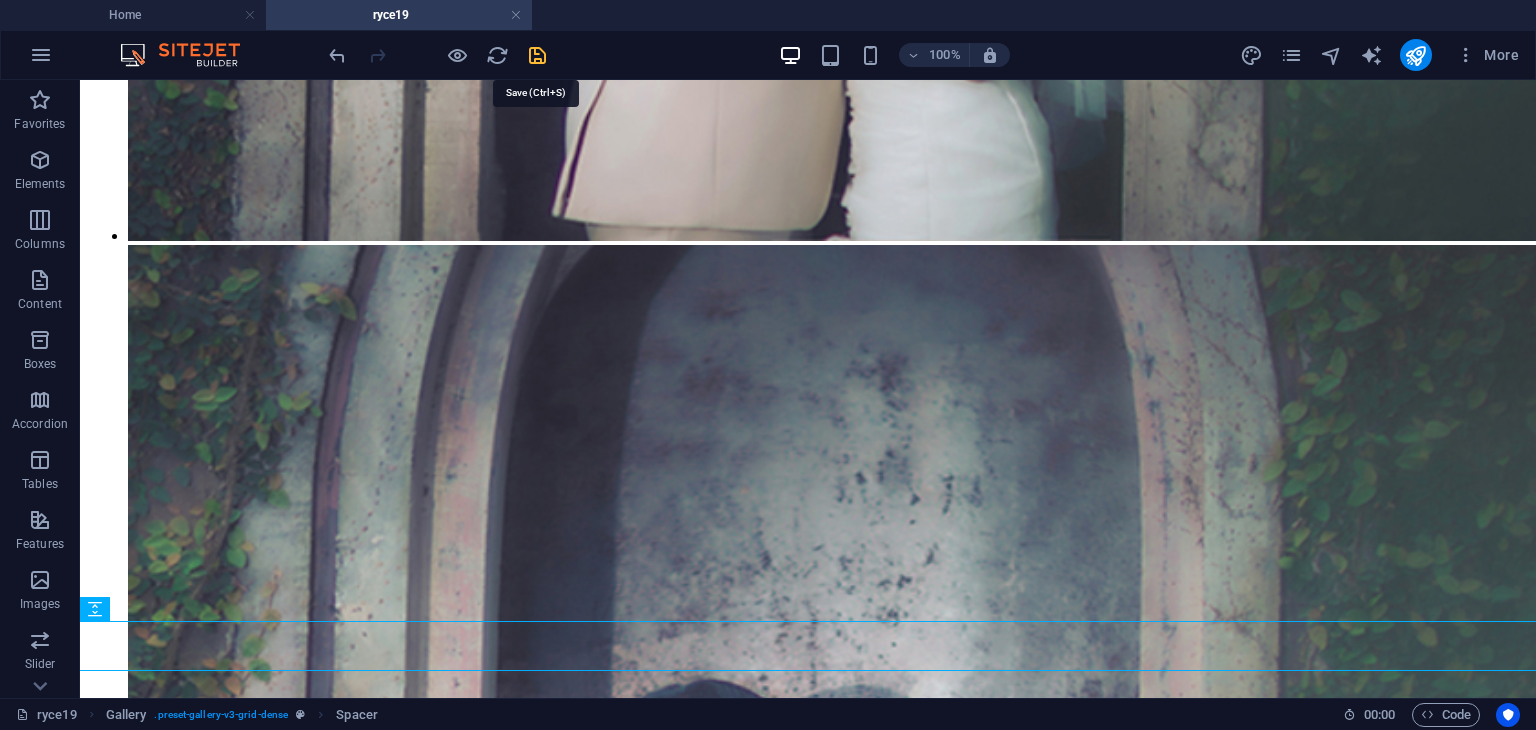 click at bounding box center [537, 55] 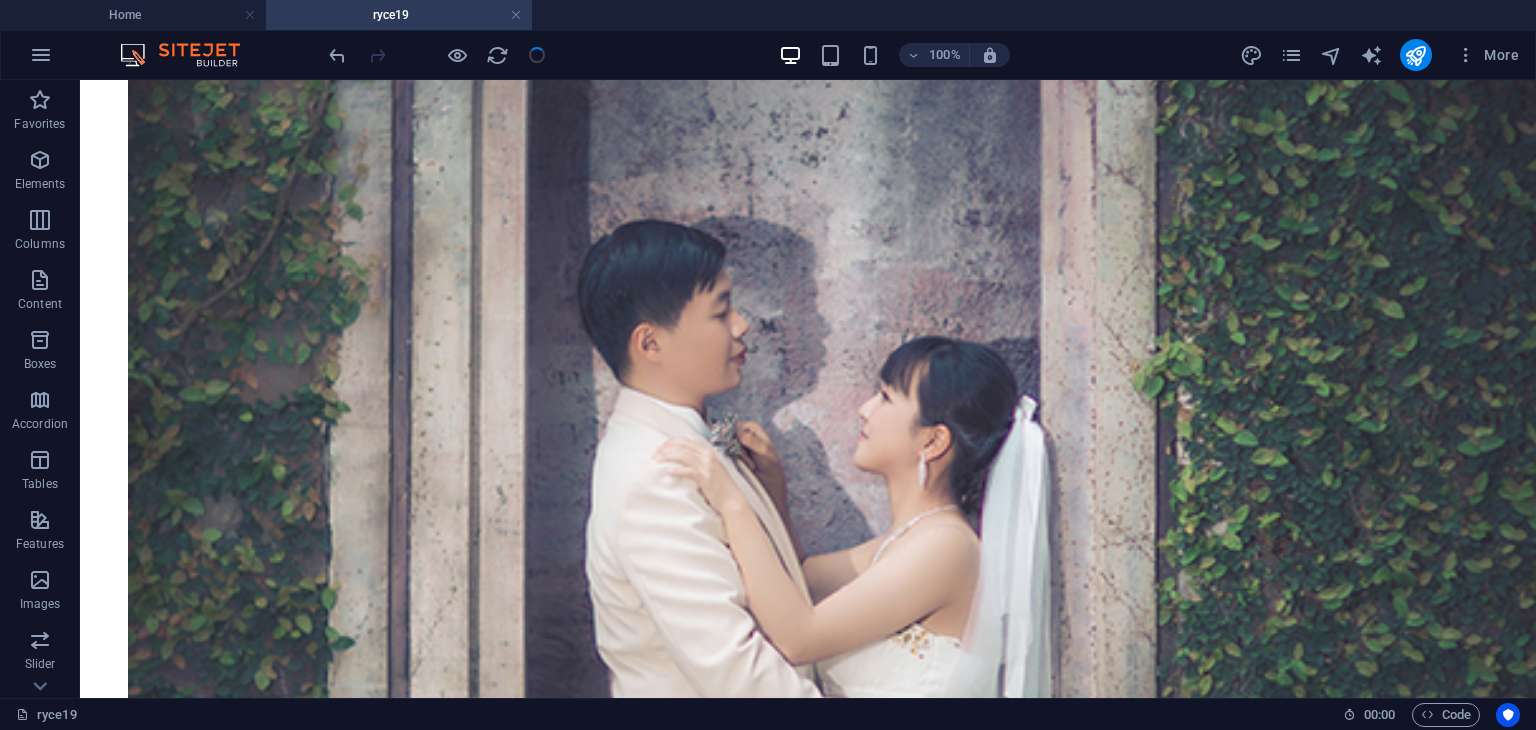 scroll, scrollTop: 21108, scrollLeft: 0, axis: vertical 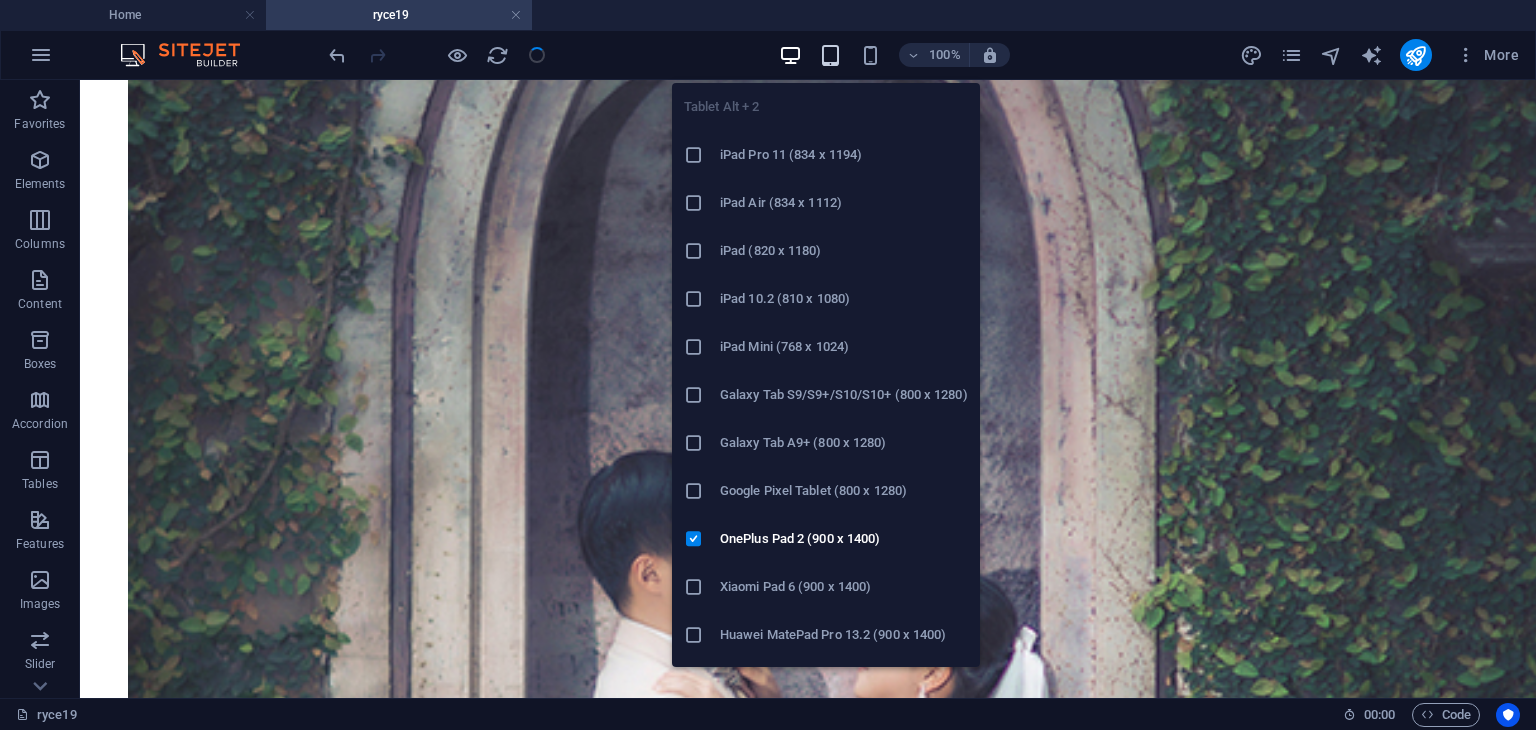 click at bounding box center [830, 55] 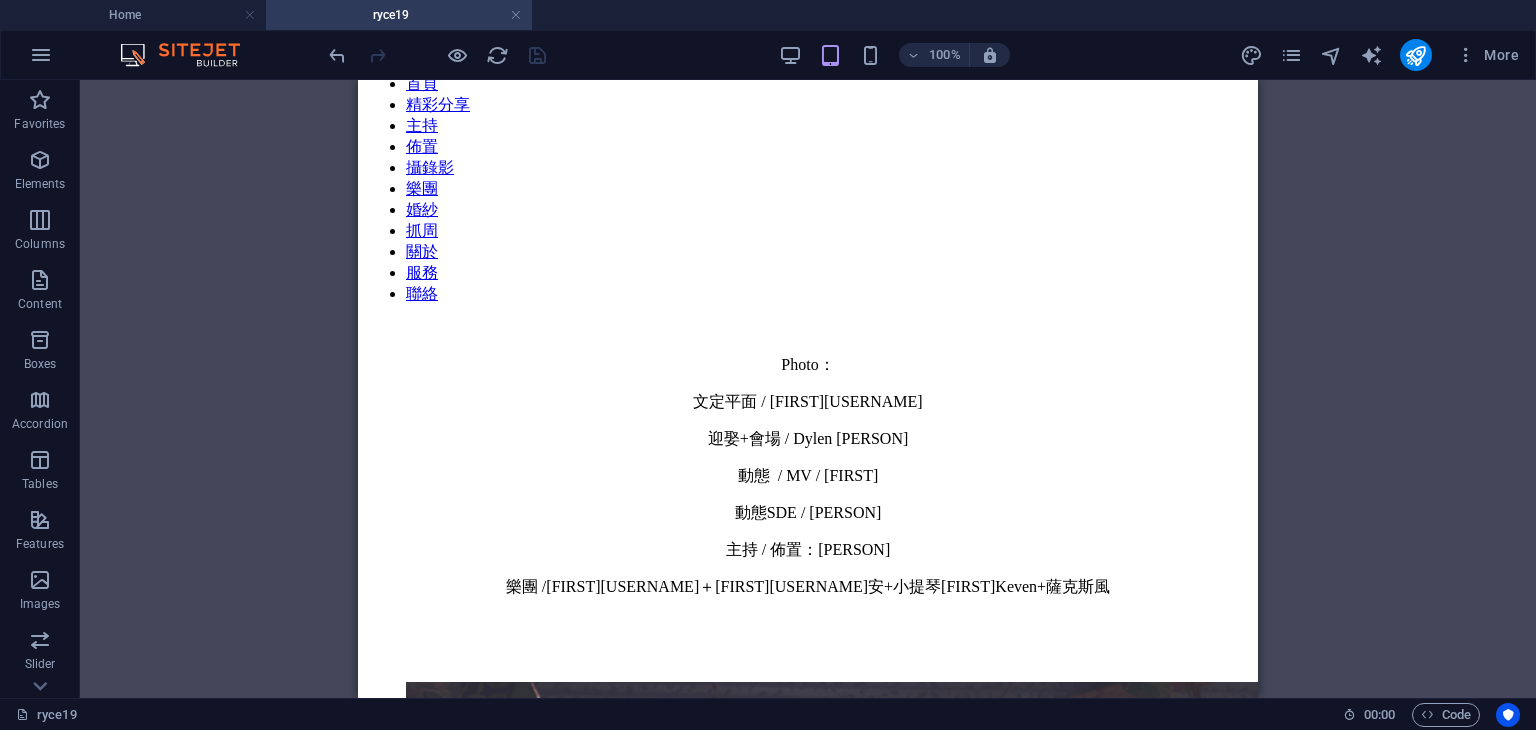 scroll, scrollTop: 0, scrollLeft: 0, axis: both 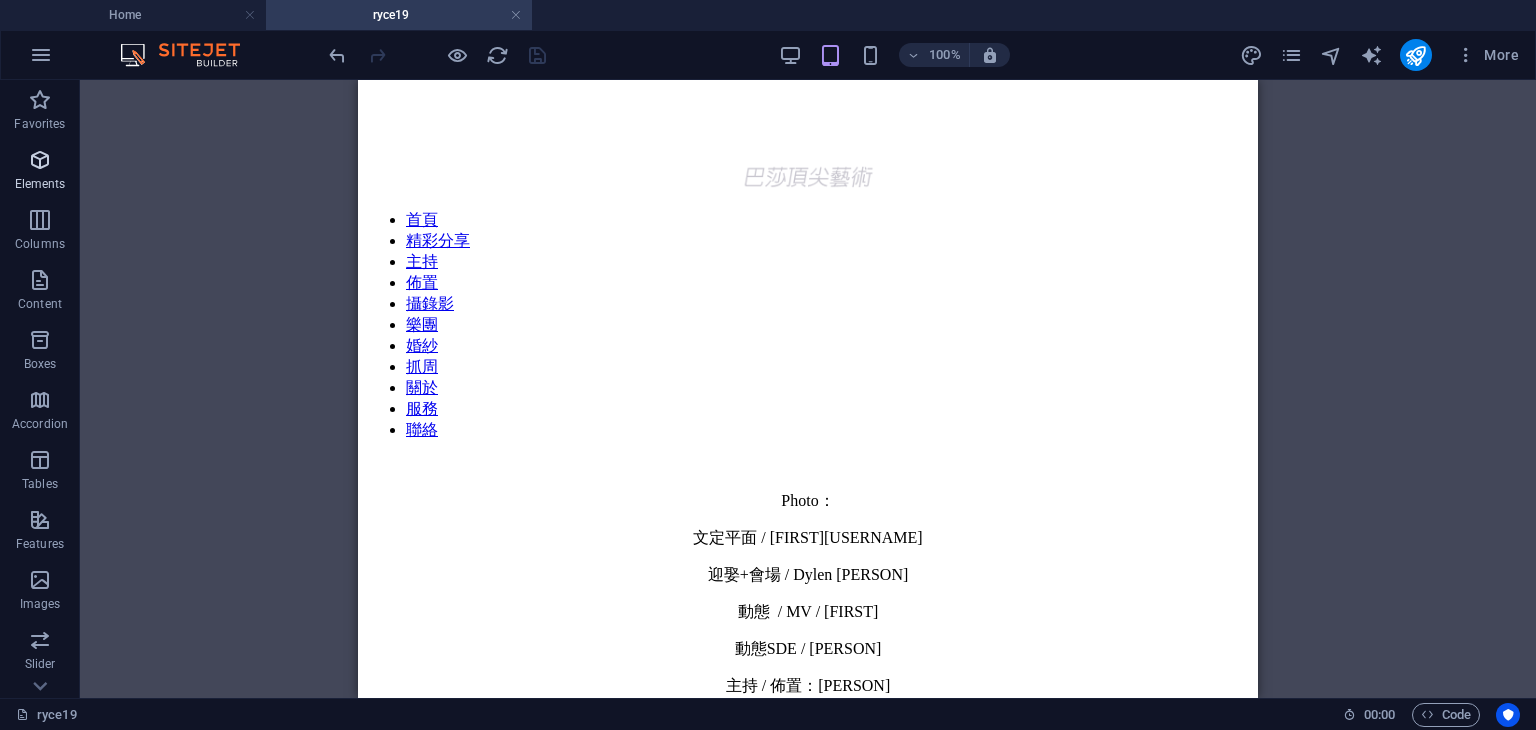 click at bounding box center (40, 160) 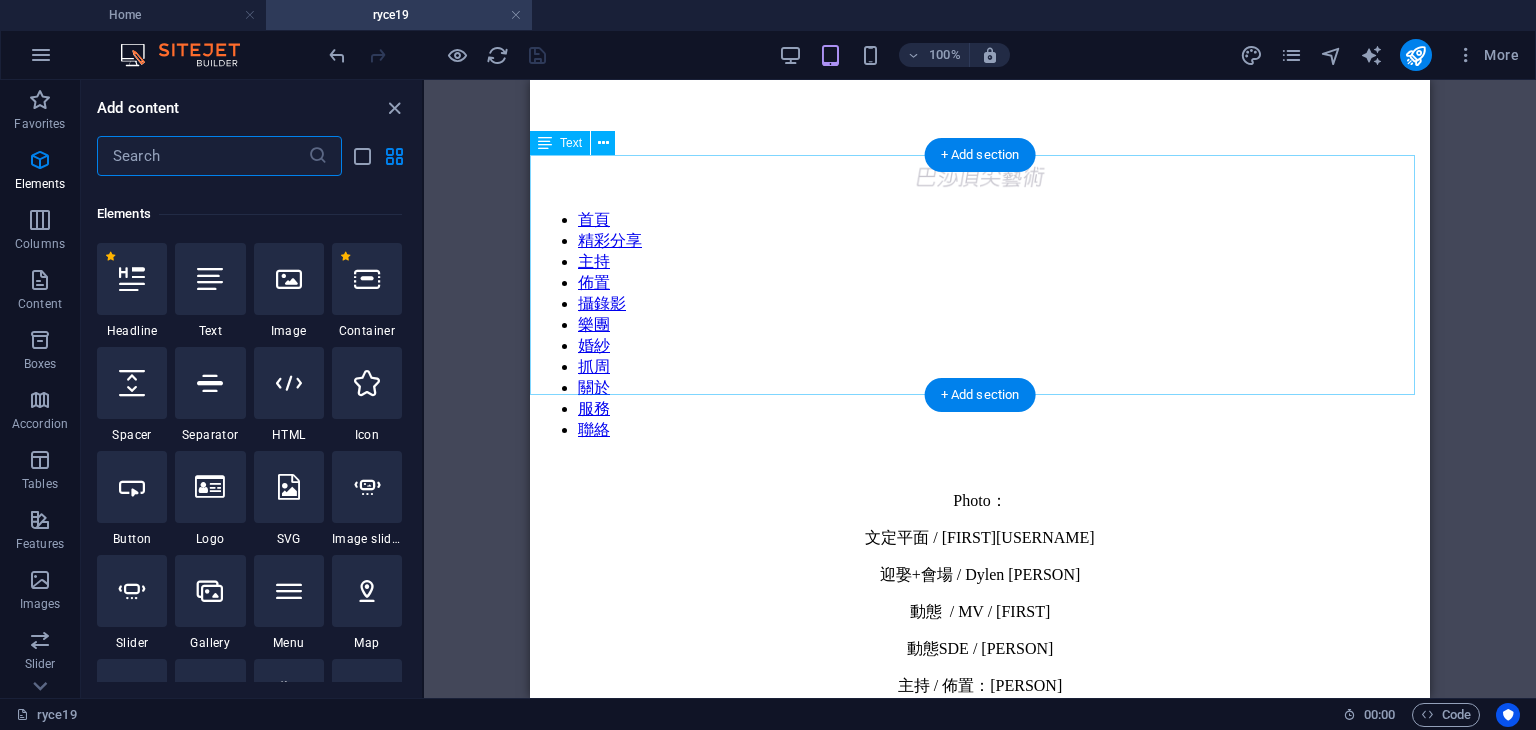 scroll, scrollTop: 212, scrollLeft: 0, axis: vertical 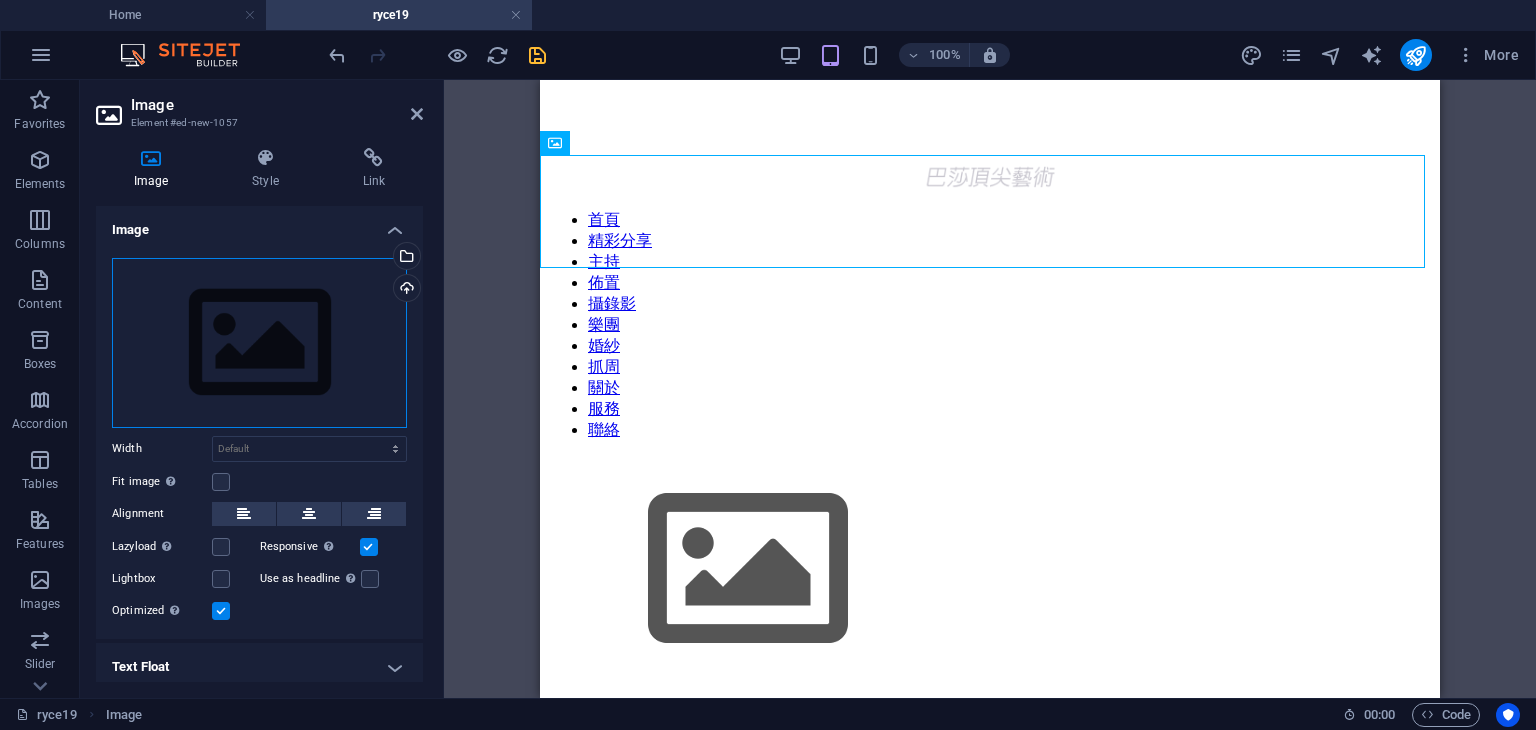 click on "Drag files here, click to choose files or select files from Files or our free stock photos & videos" at bounding box center (259, 343) 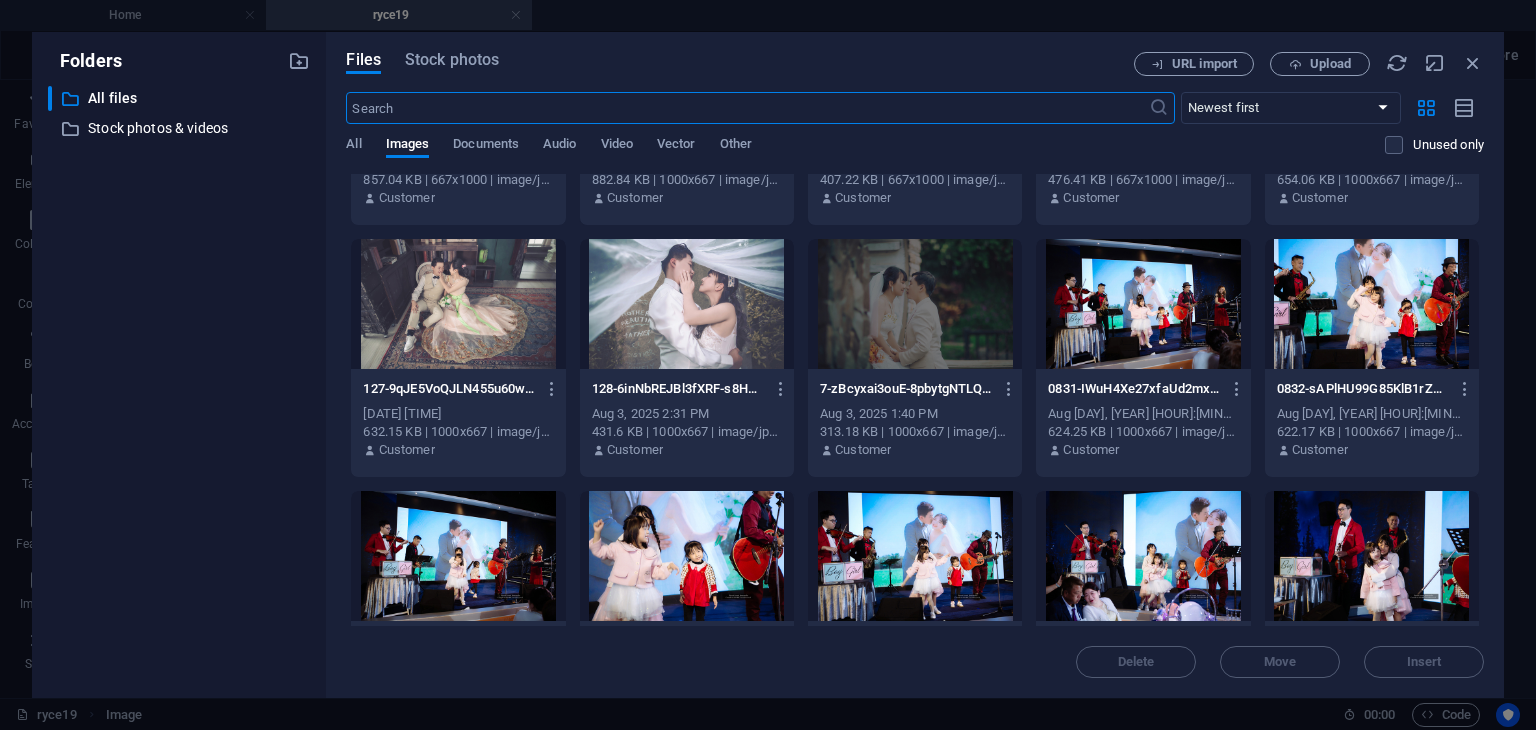 scroll, scrollTop: 11383, scrollLeft: 0, axis: vertical 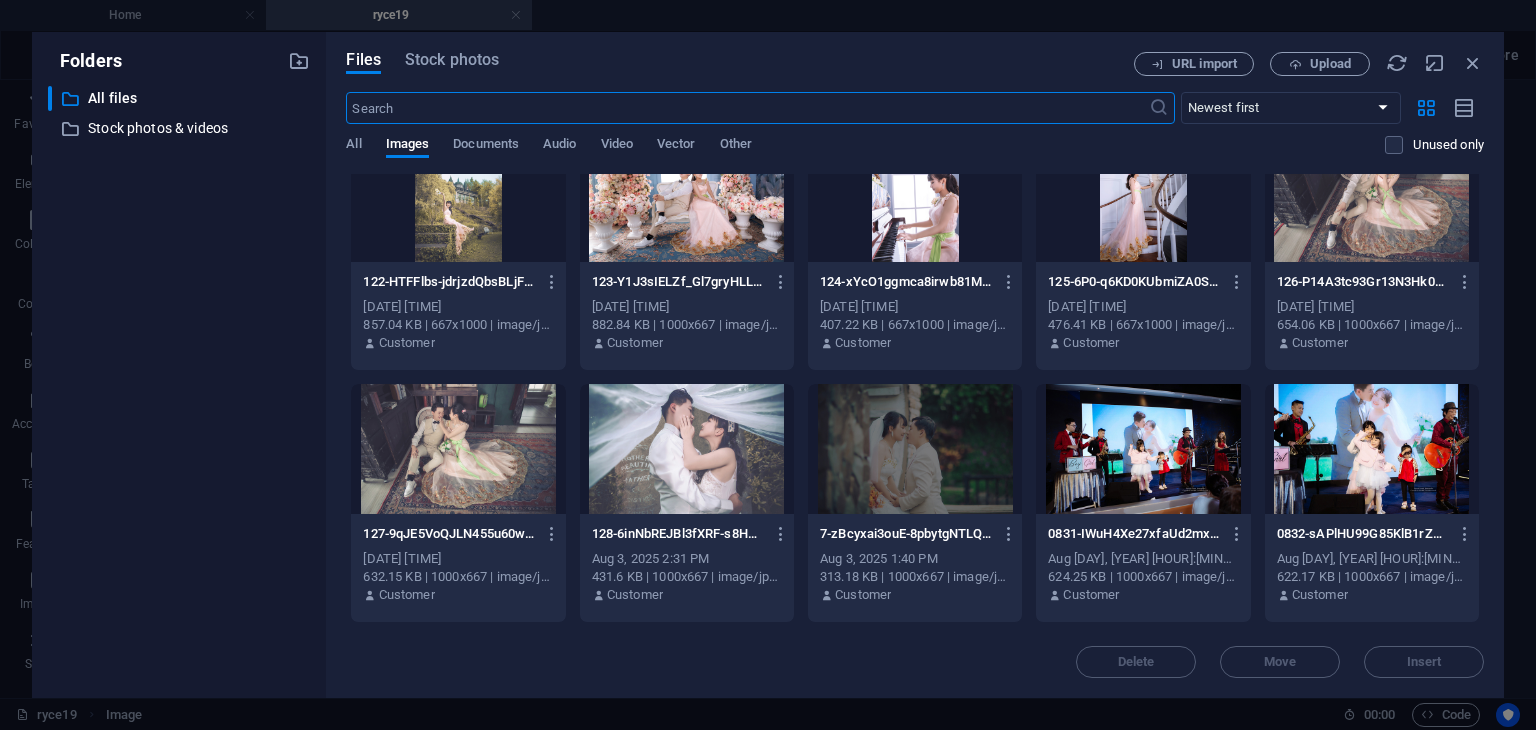 click at bounding box center (687, 449) 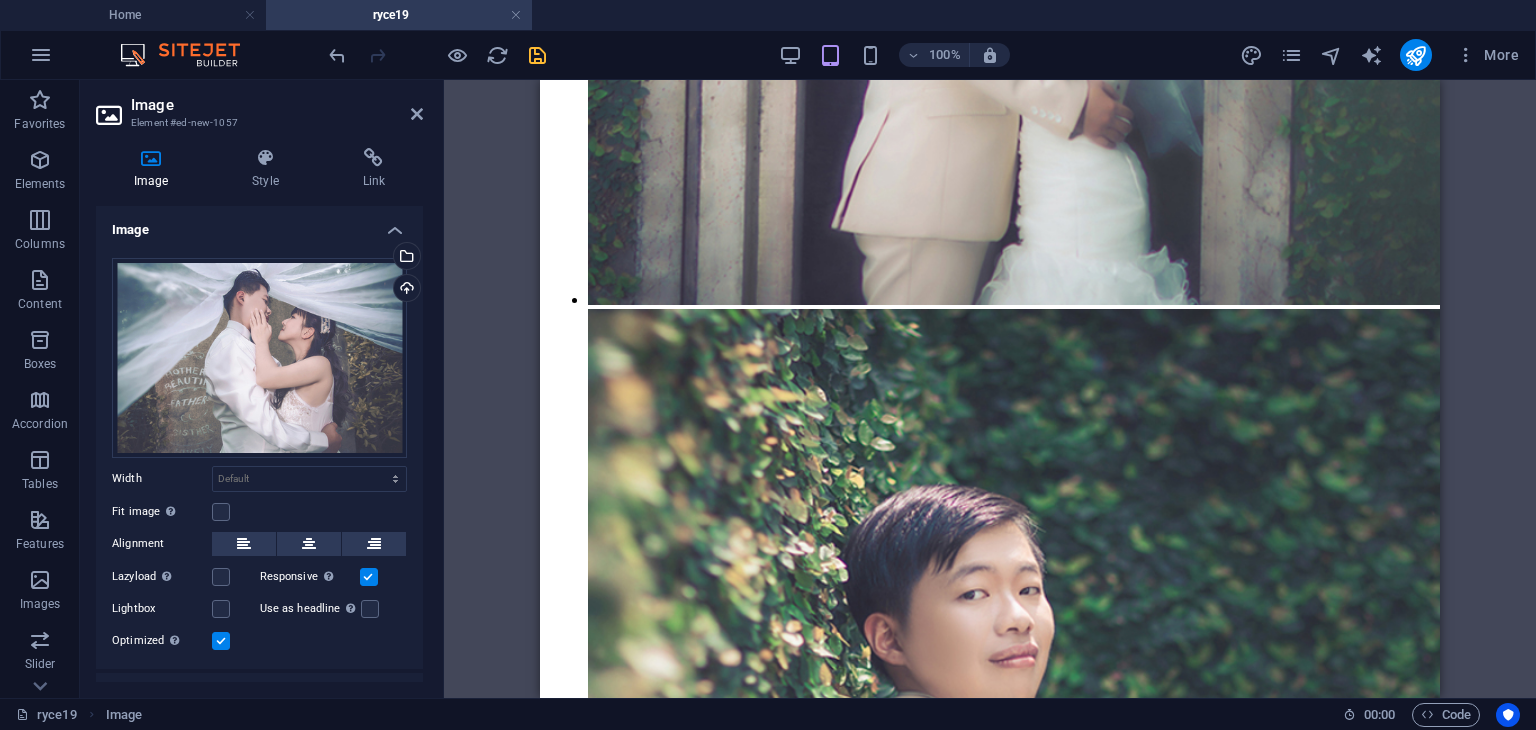 scroll, scrollTop: 14992, scrollLeft: 0, axis: vertical 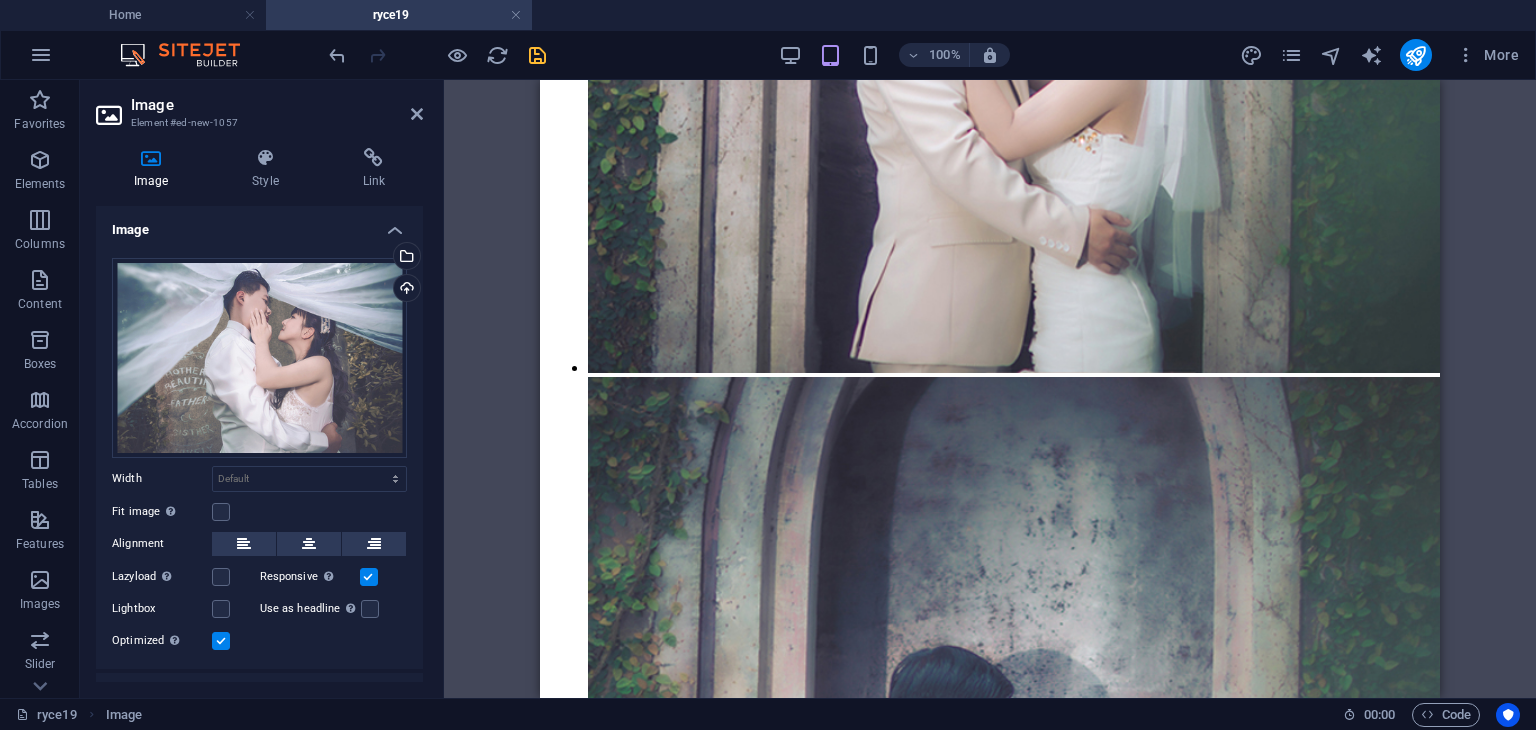 drag, startPoint x: 1432, startPoint y: 109, endPoint x: 2047, endPoint y: 490, distance: 723.4542 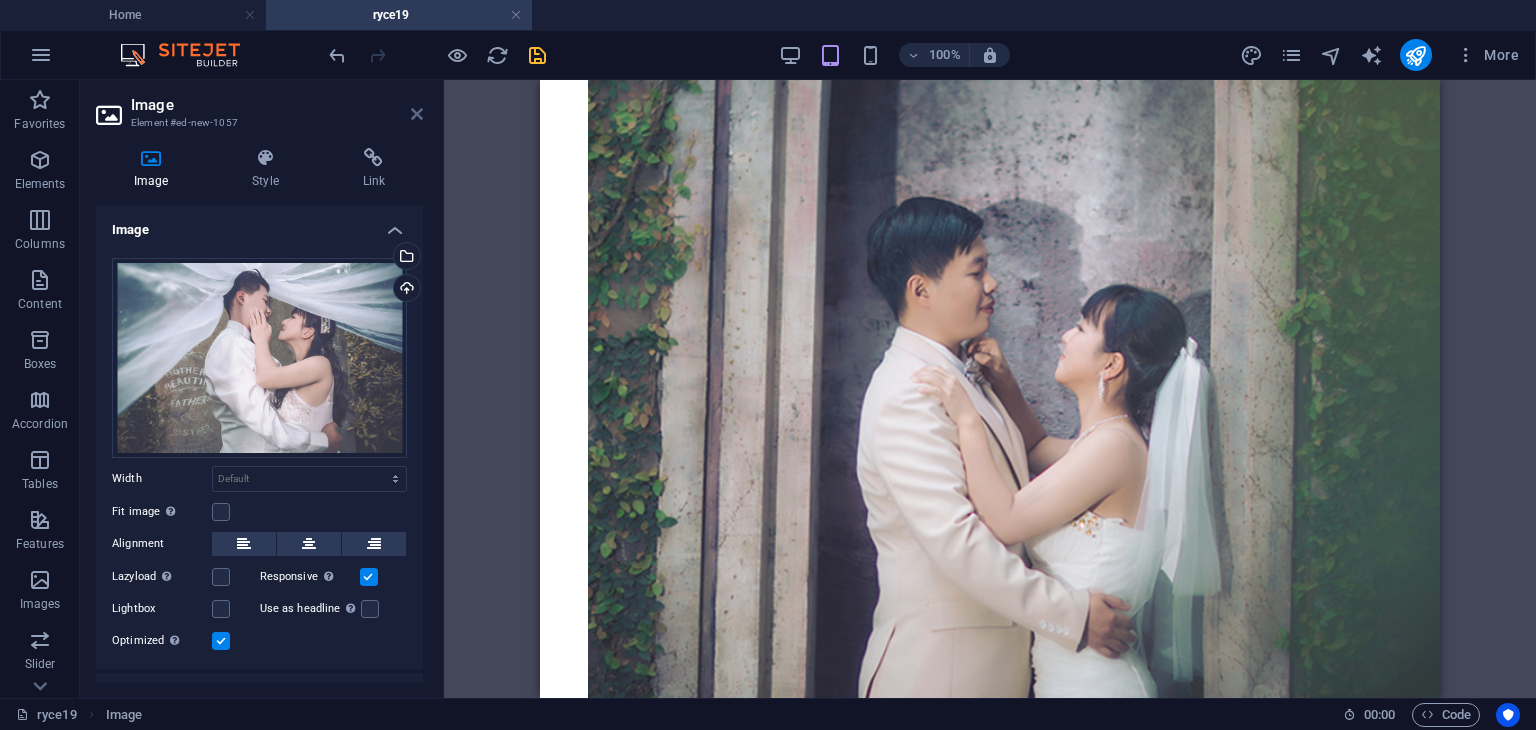 click at bounding box center [417, 114] 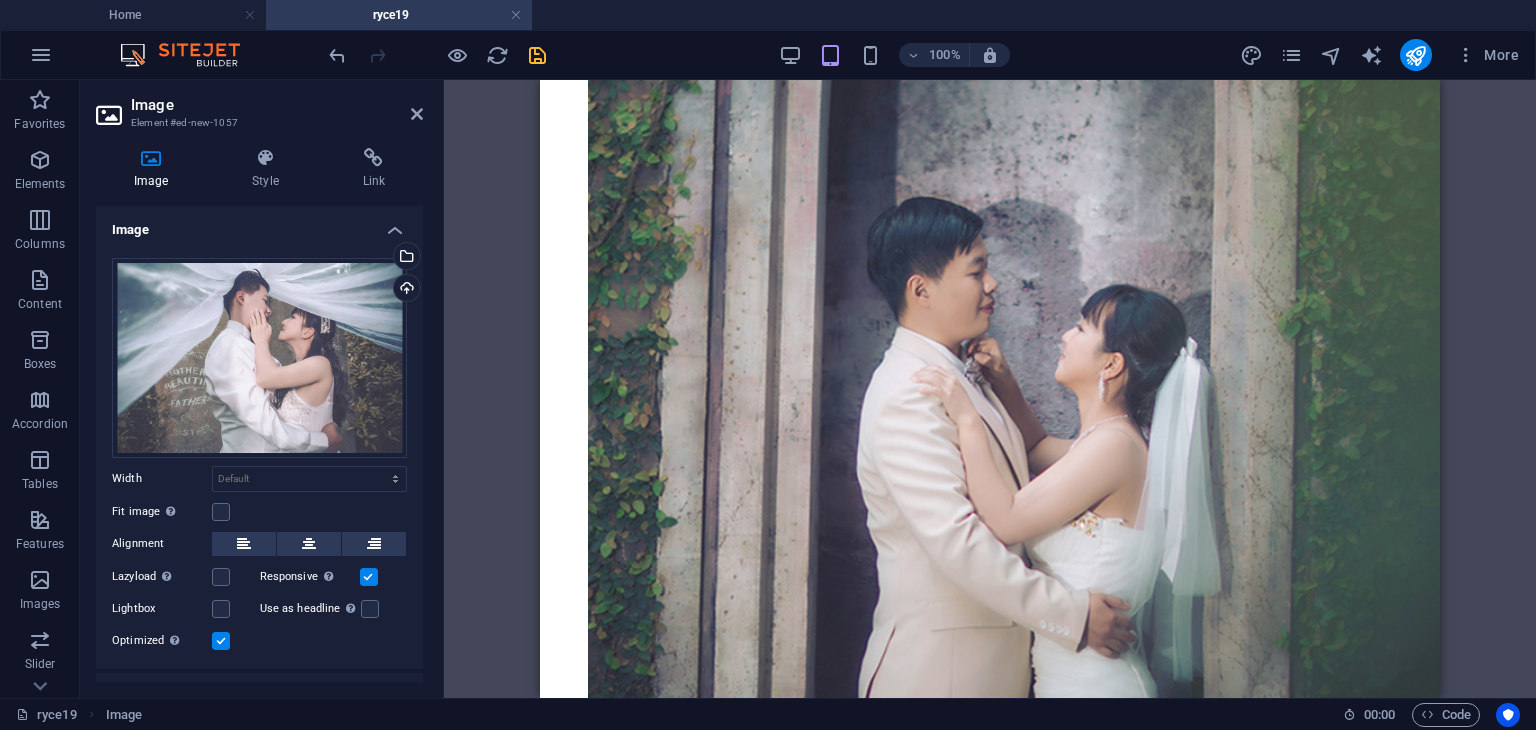 scroll, scrollTop: 60, scrollLeft: 0, axis: vertical 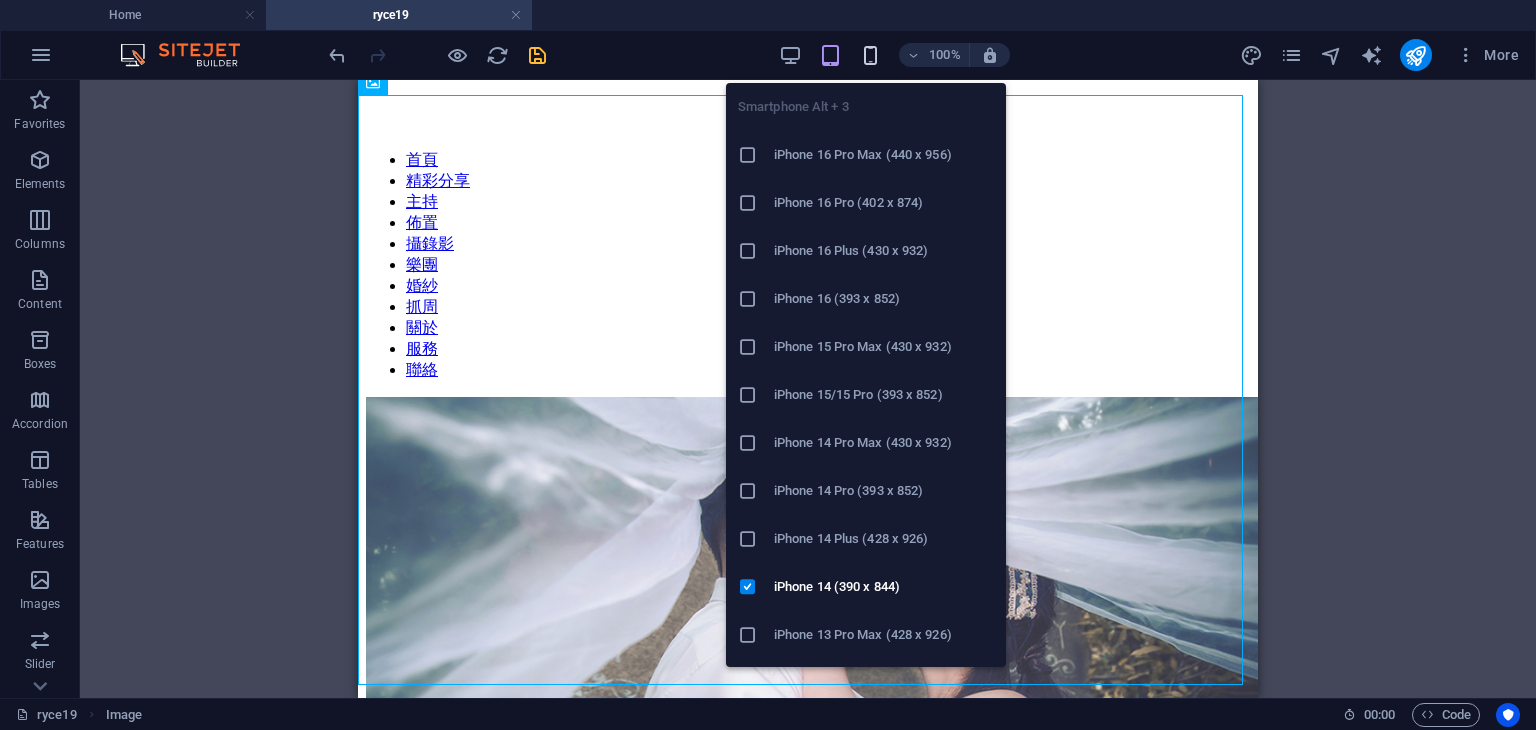 click at bounding box center (870, 55) 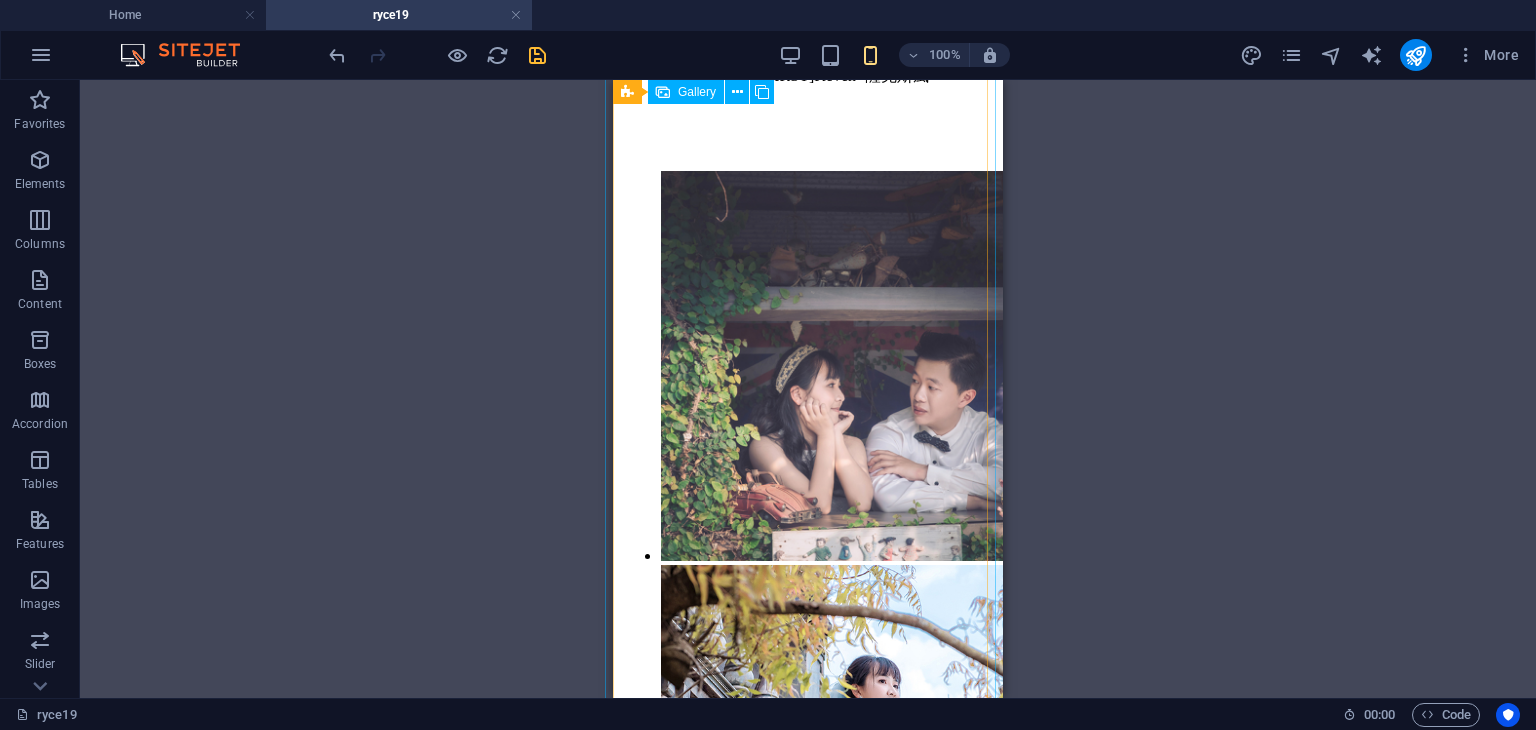 scroll, scrollTop: 1060, scrollLeft: 0, axis: vertical 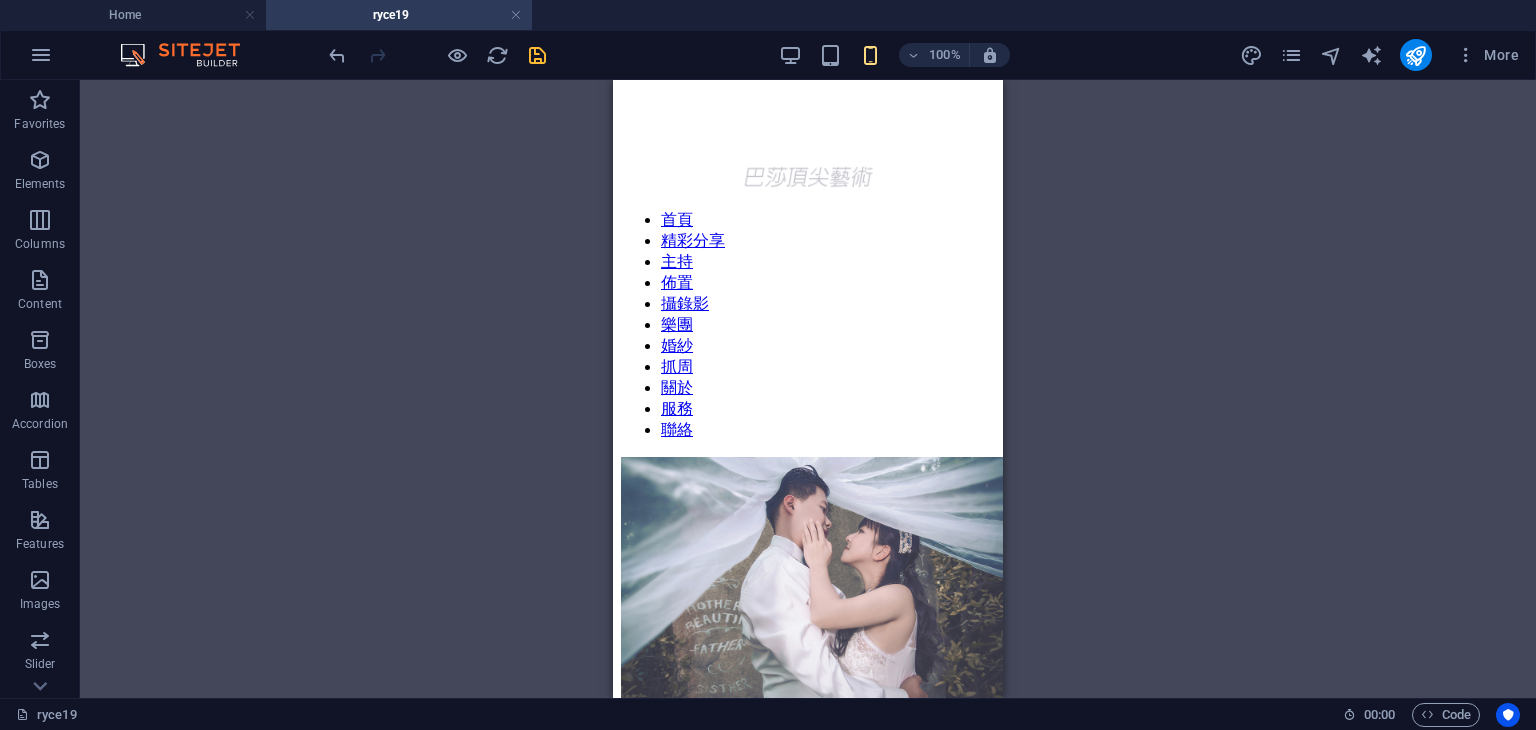 drag, startPoint x: 996, startPoint y: 140, endPoint x: 1605, endPoint y: 159, distance: 609.2963 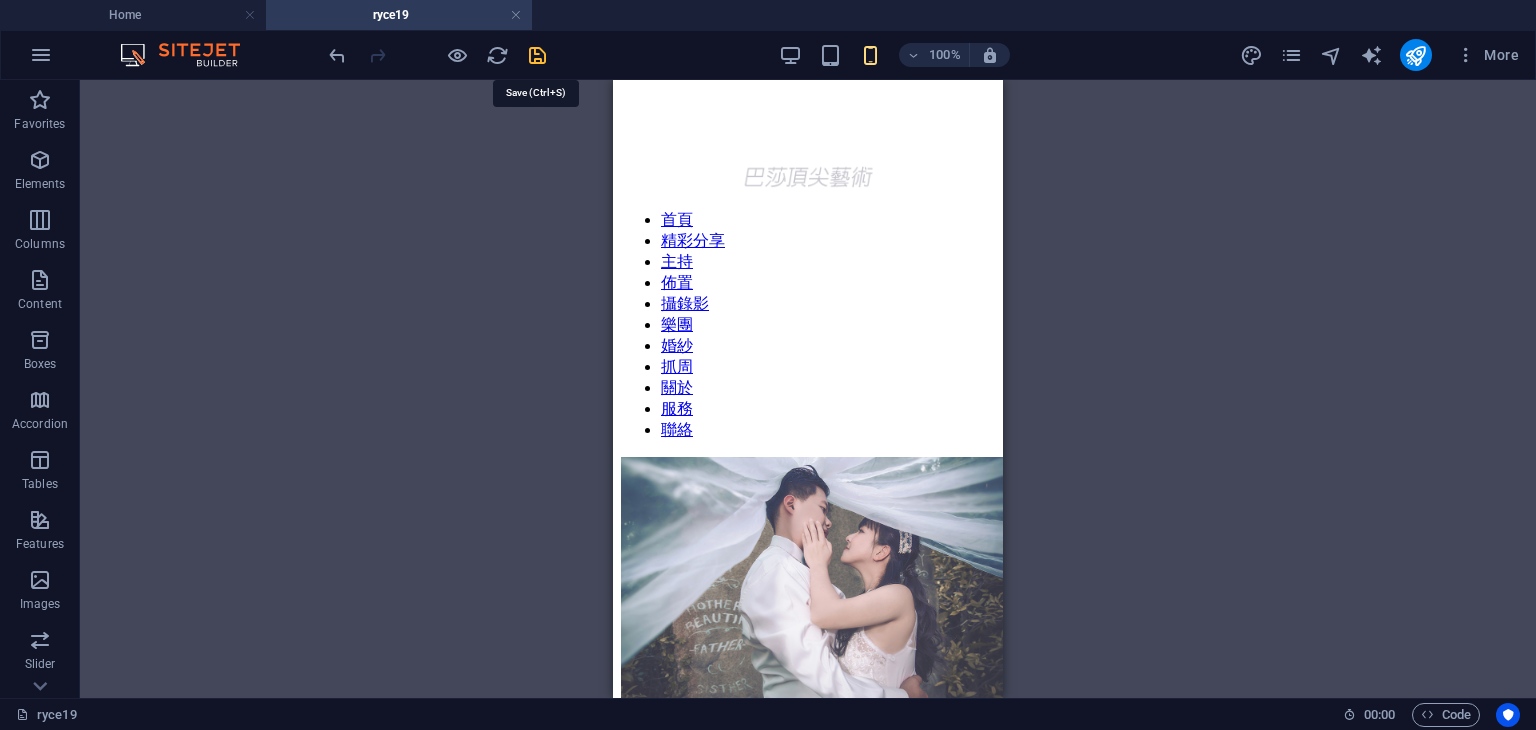 click at bounding box center (537, 55) 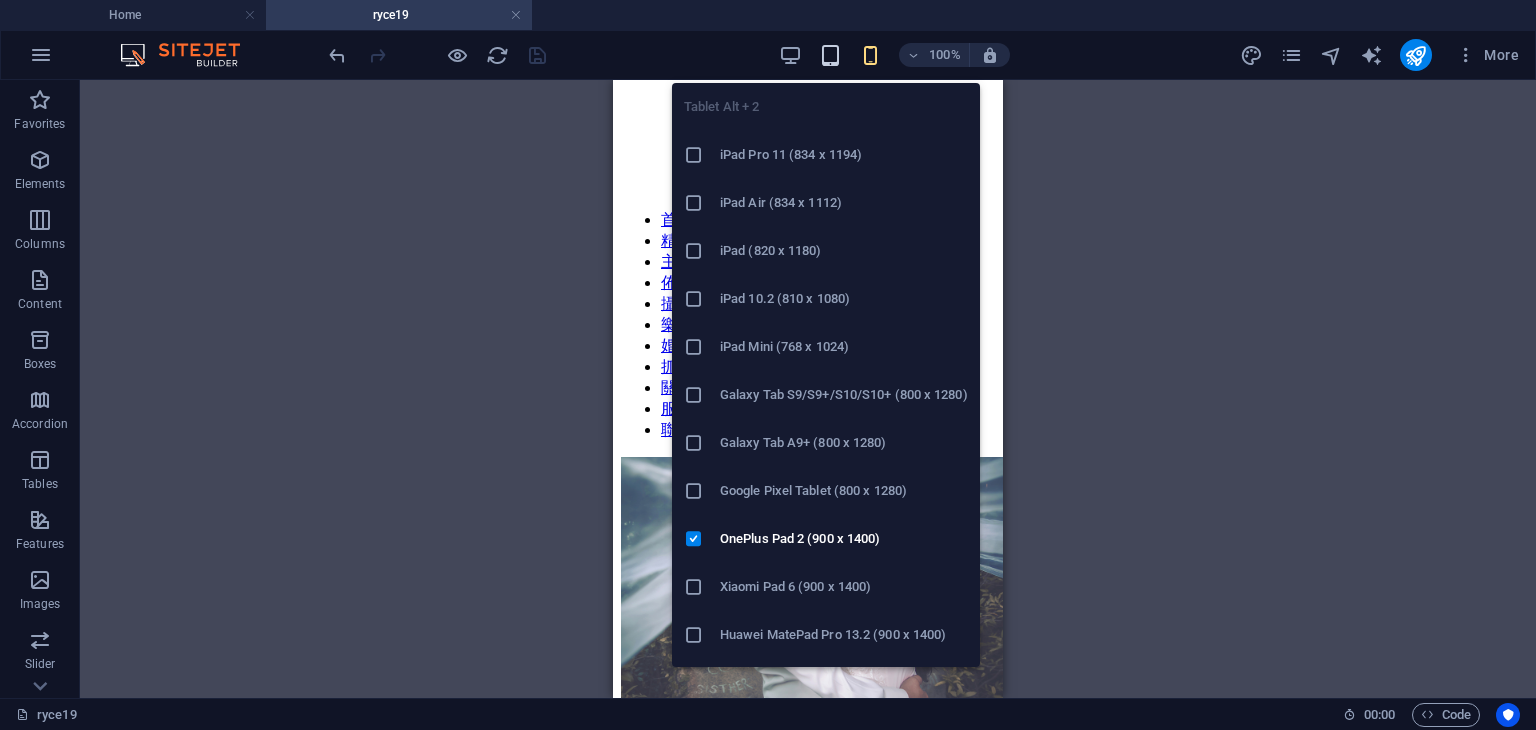 click at bounding box center [830, 55] 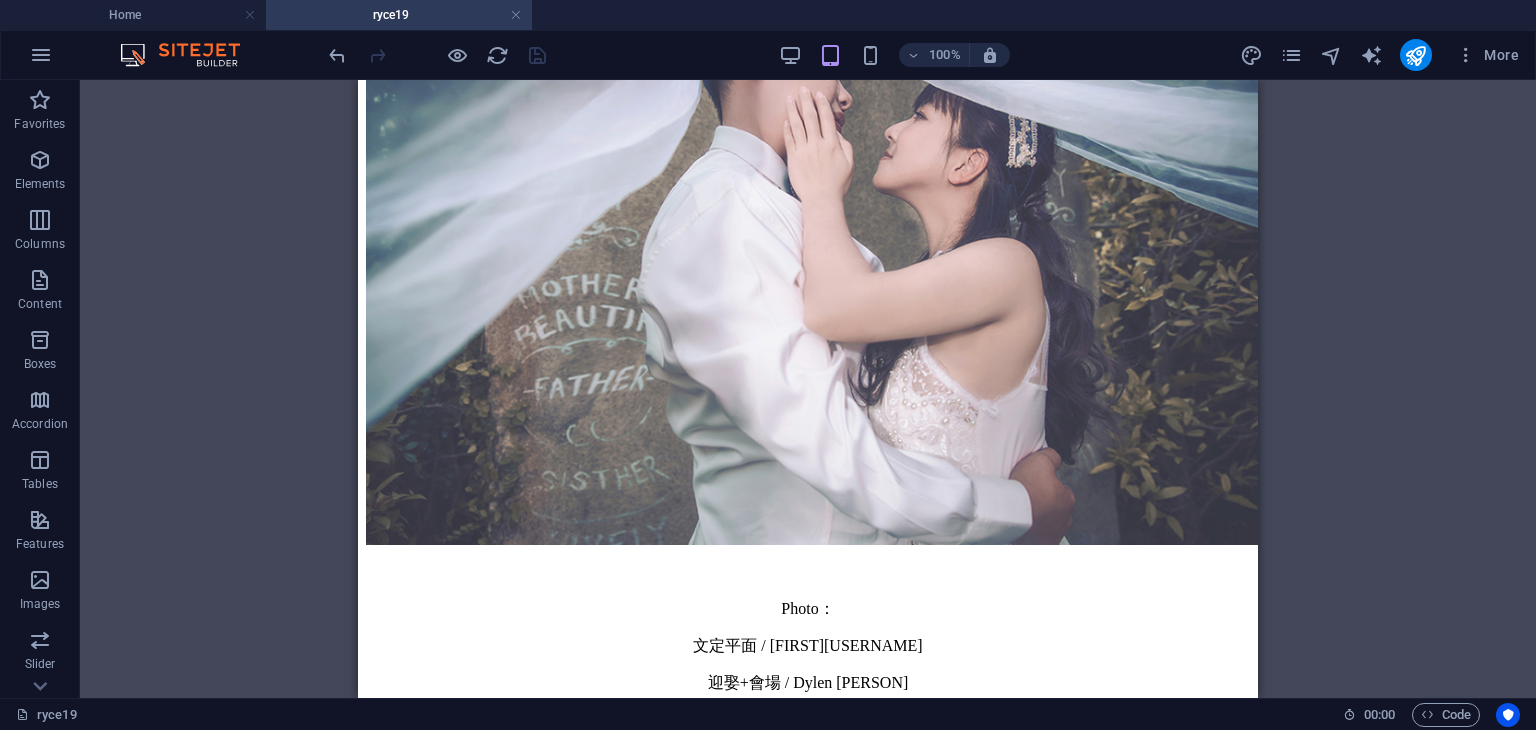 scroll, scrollTop: 549, scrollLeft: 0, axis: vertical 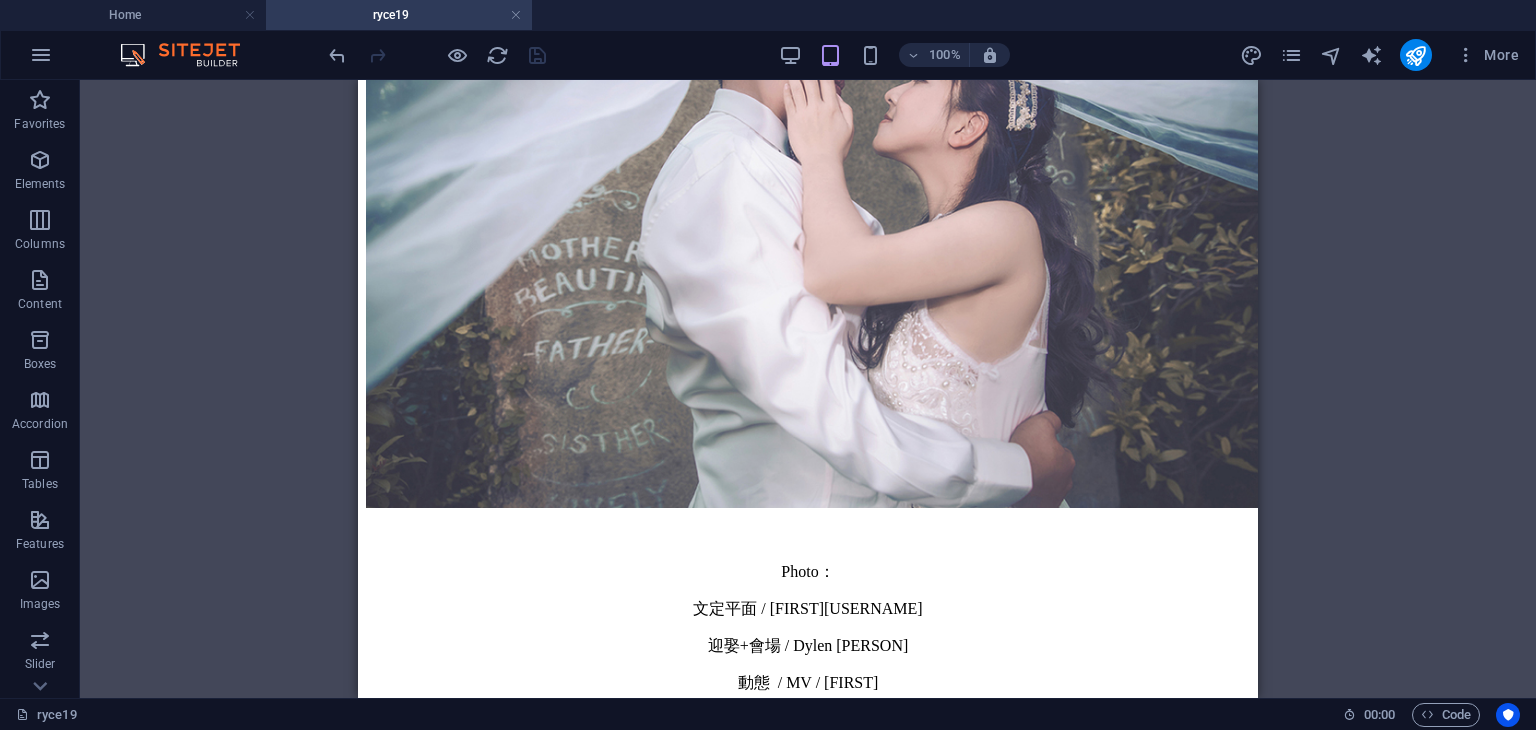 drag, startPoint x: 1251, startPoint y: 107, endPoint x: 1618, endPoint y: 200, distance: 378.60007 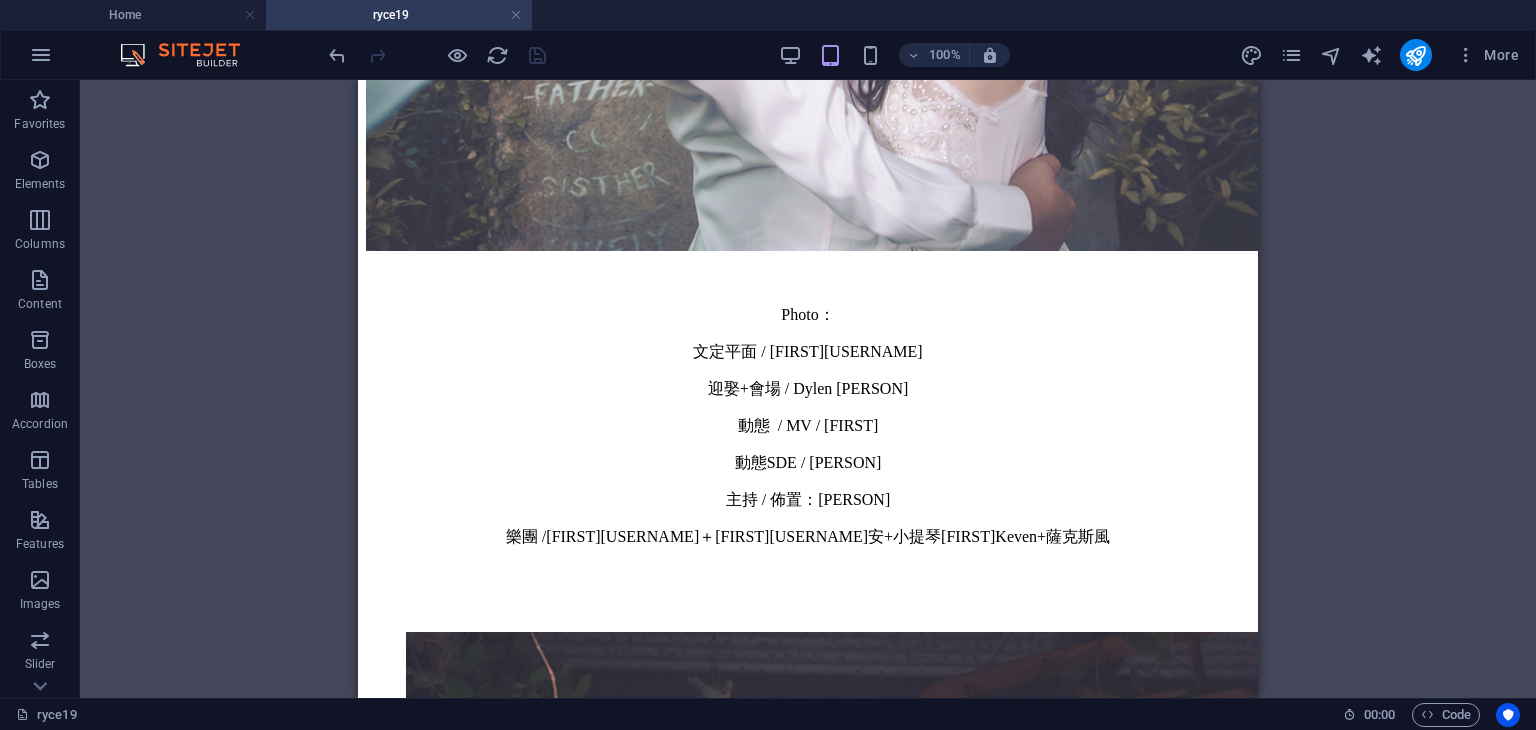 scroll, scrollTop: 549, scrollLeft: 0, axis: vertical 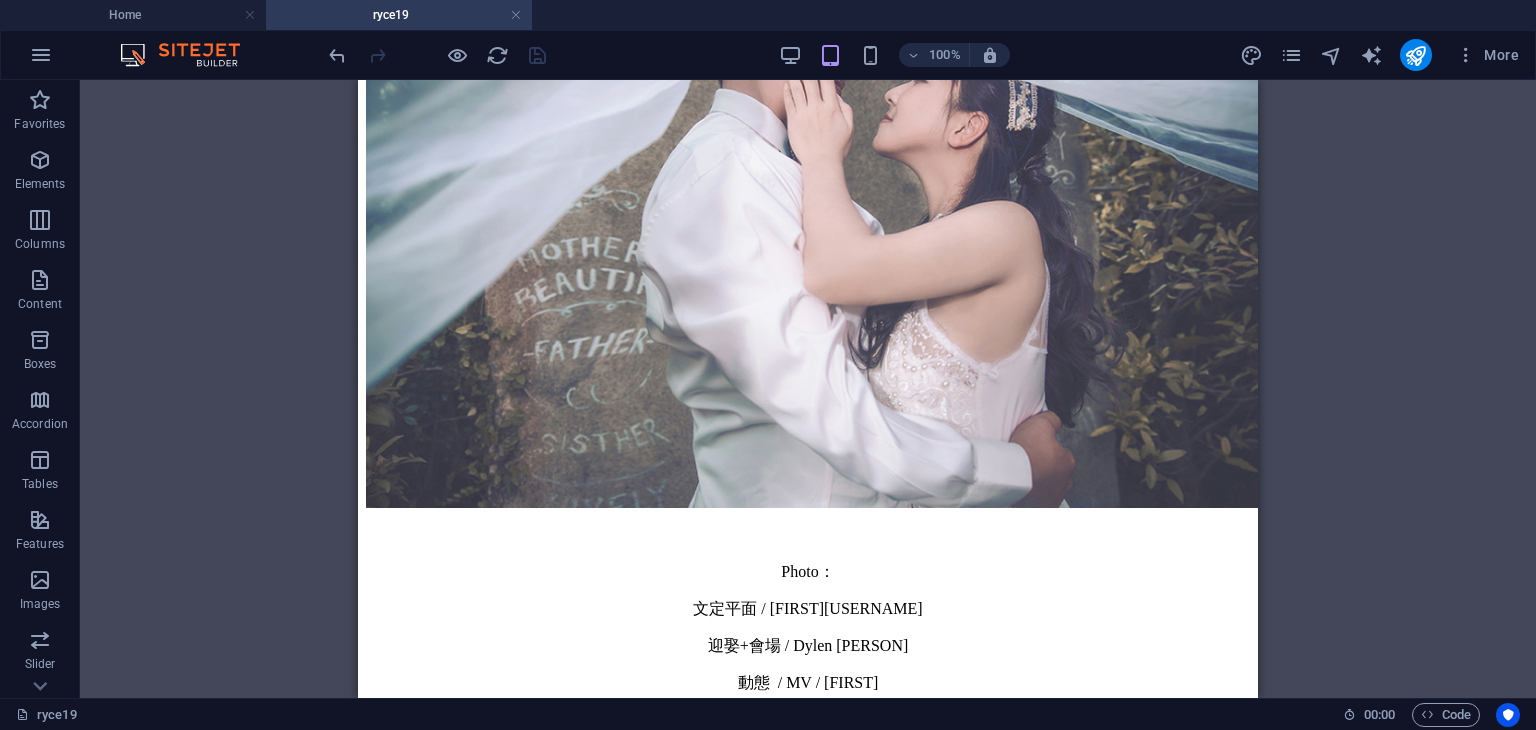 drag, startPoint x: 1245, startPoint y: 117, endPoint x: 1633, endPoint y: 196, distance: 395.96085 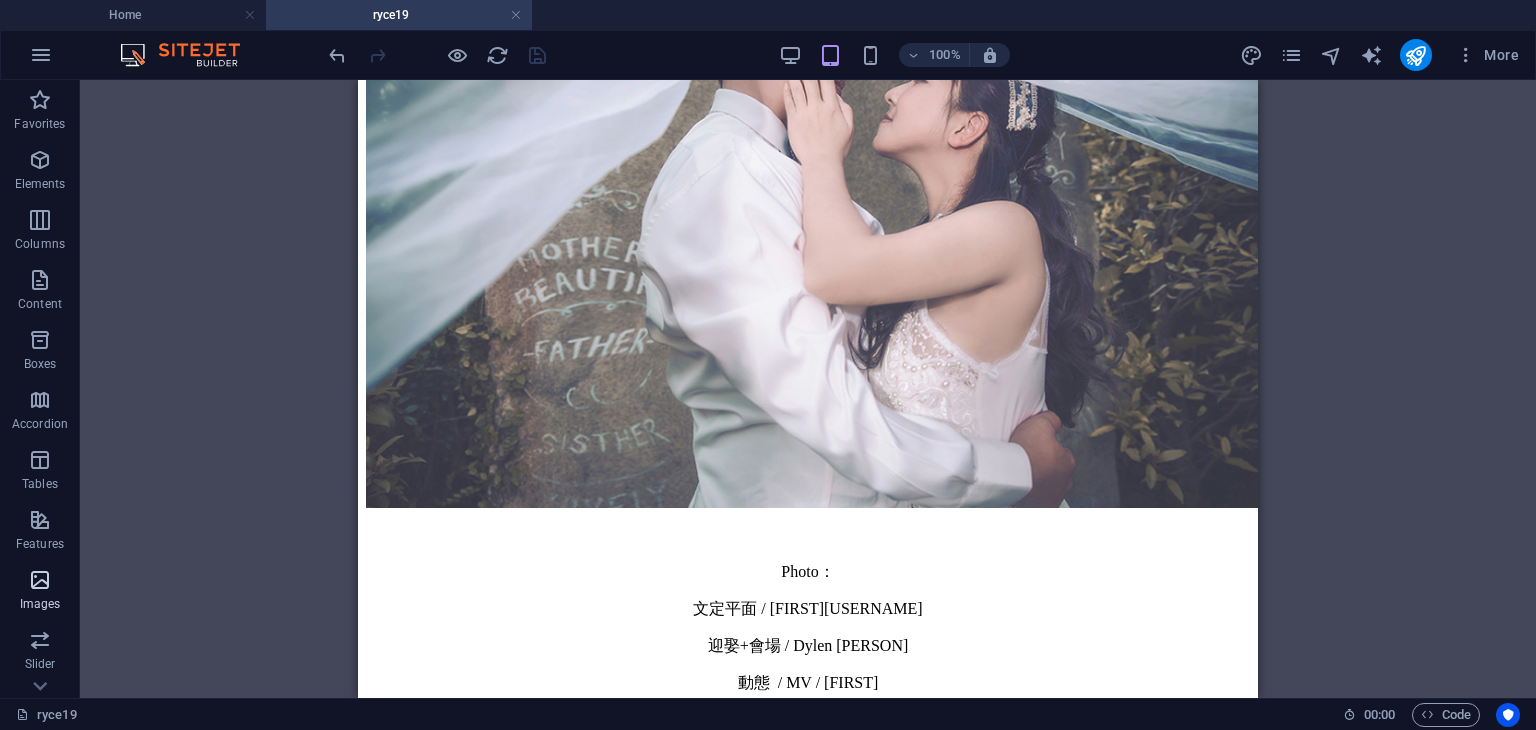 click at bounding box center (40, 580) 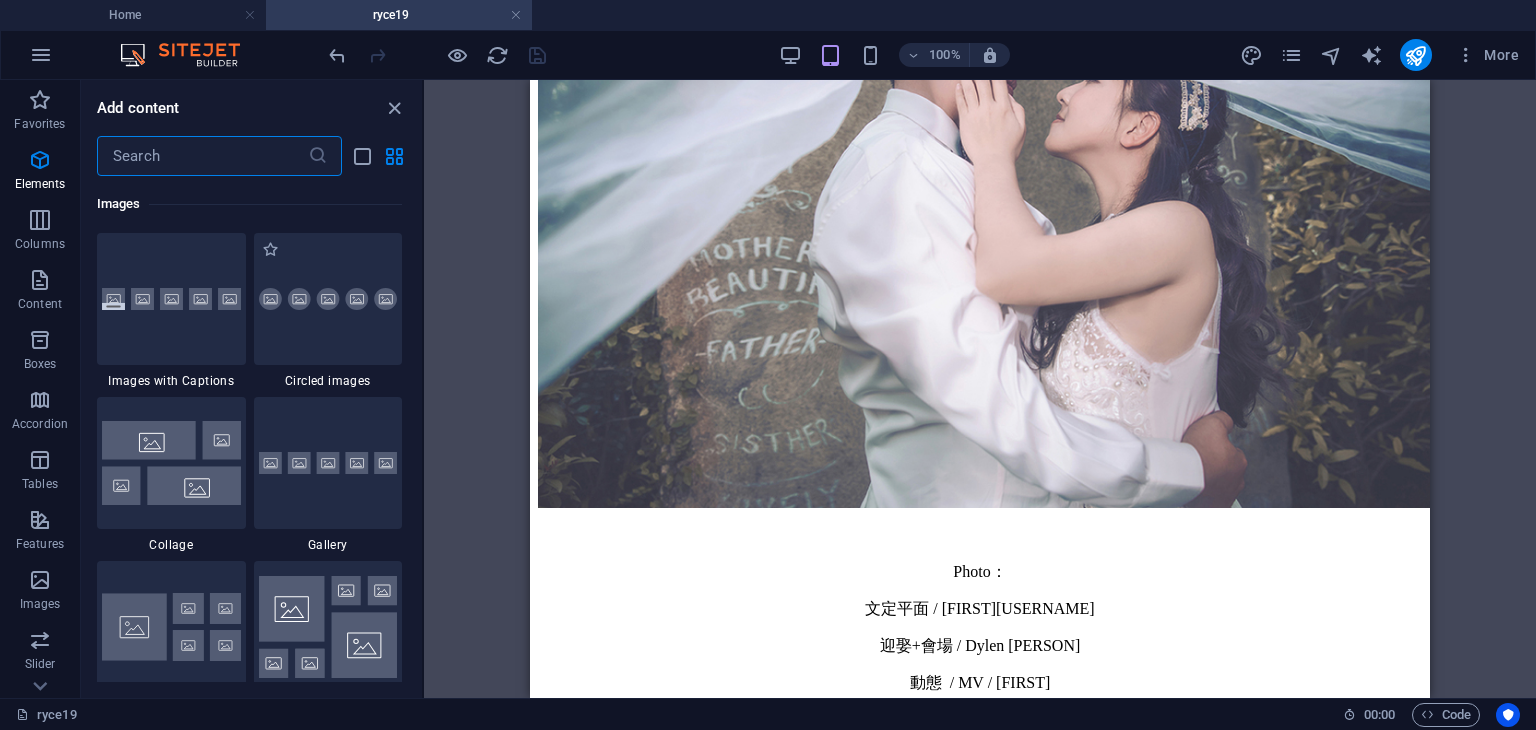 scroll, scrollTop: 10140, scrollLeft: 0, axis: vertical 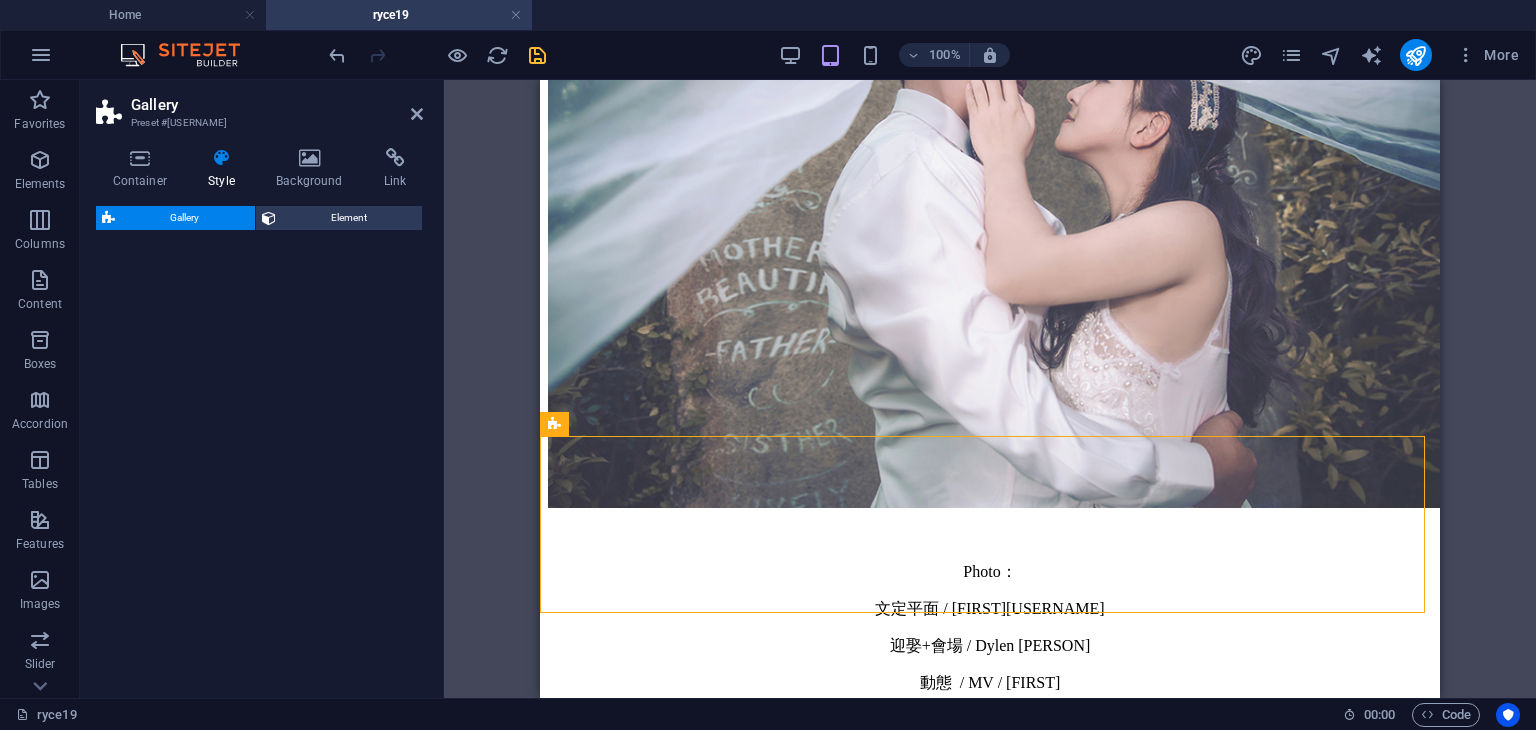 select on "rem" 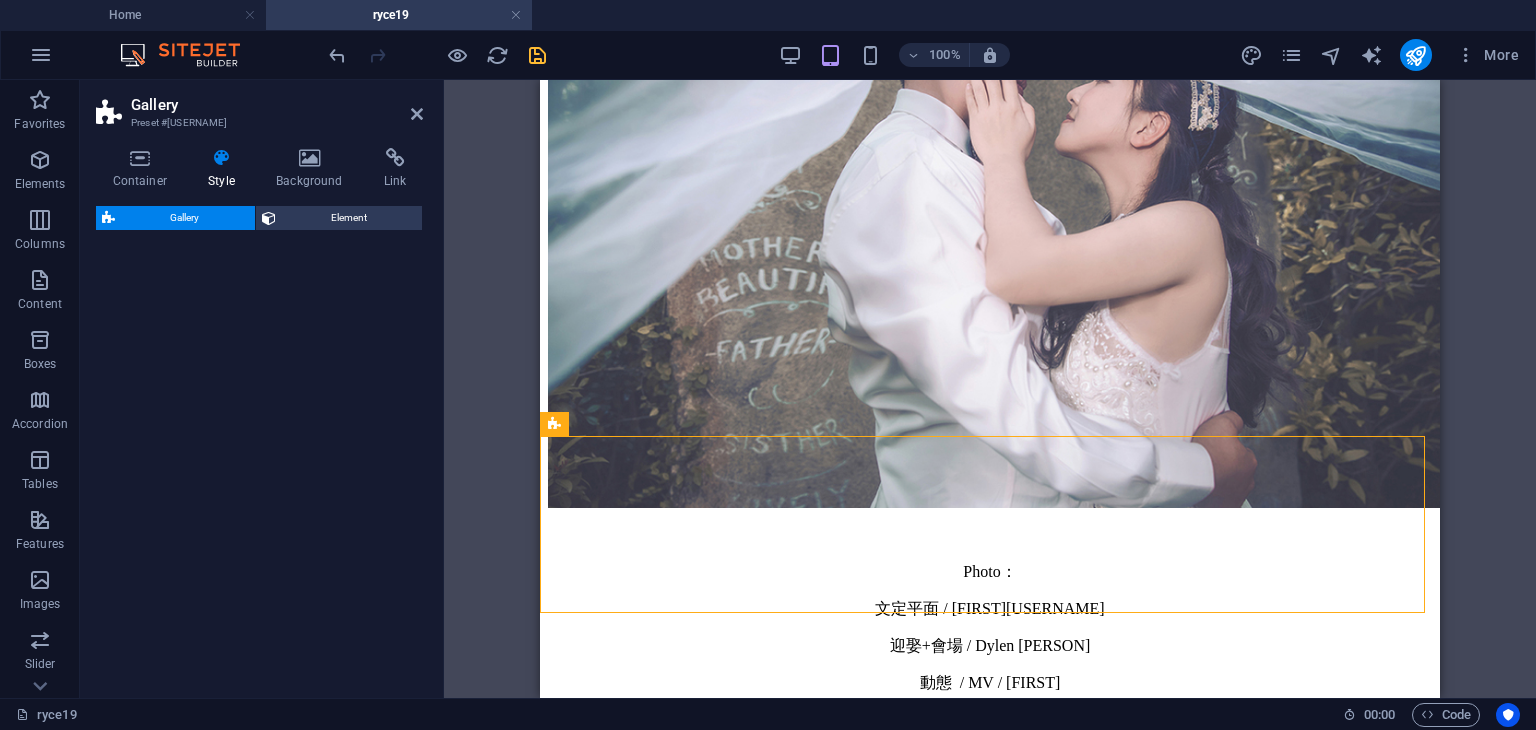 select on "preset-gallery-v3-default" 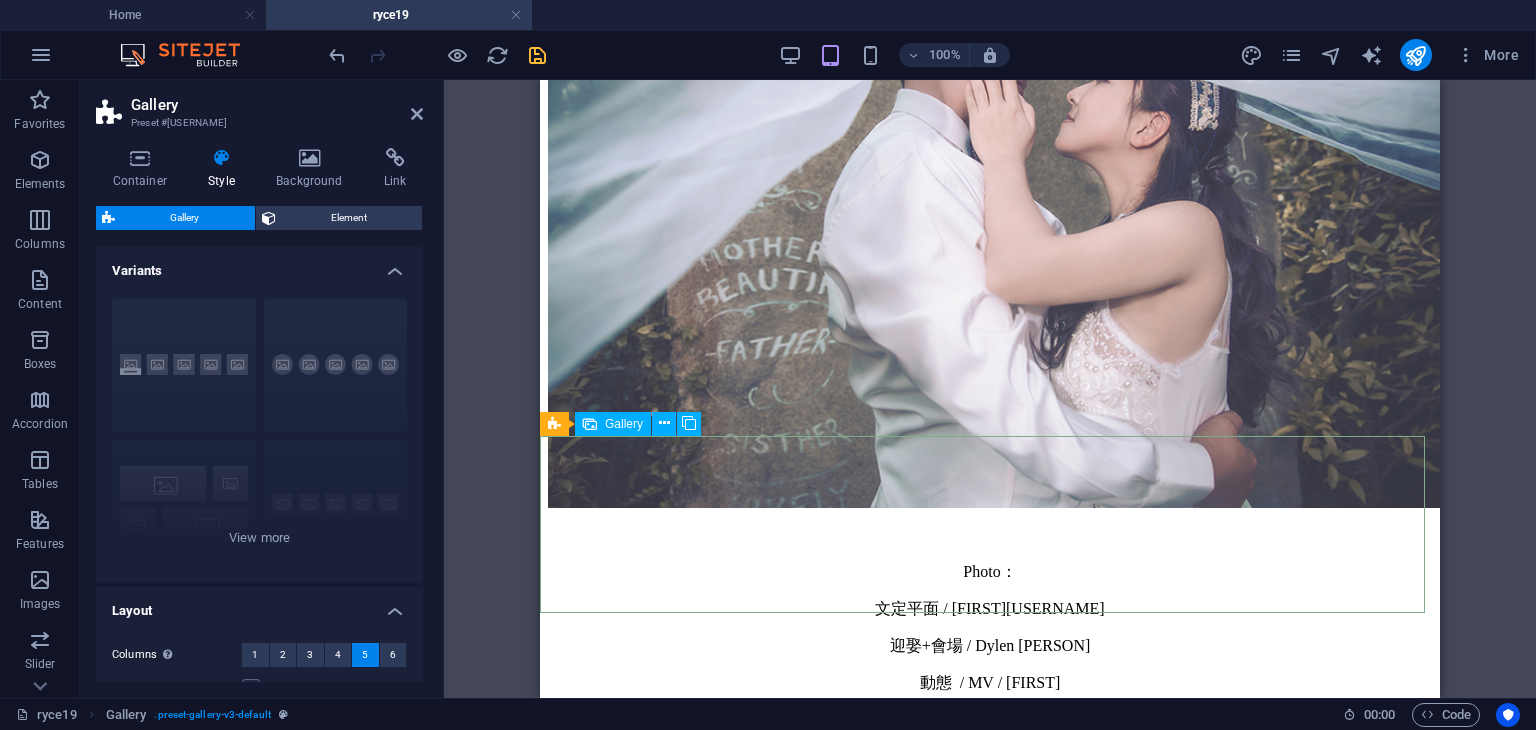 click at bounding box center [988, 1341] 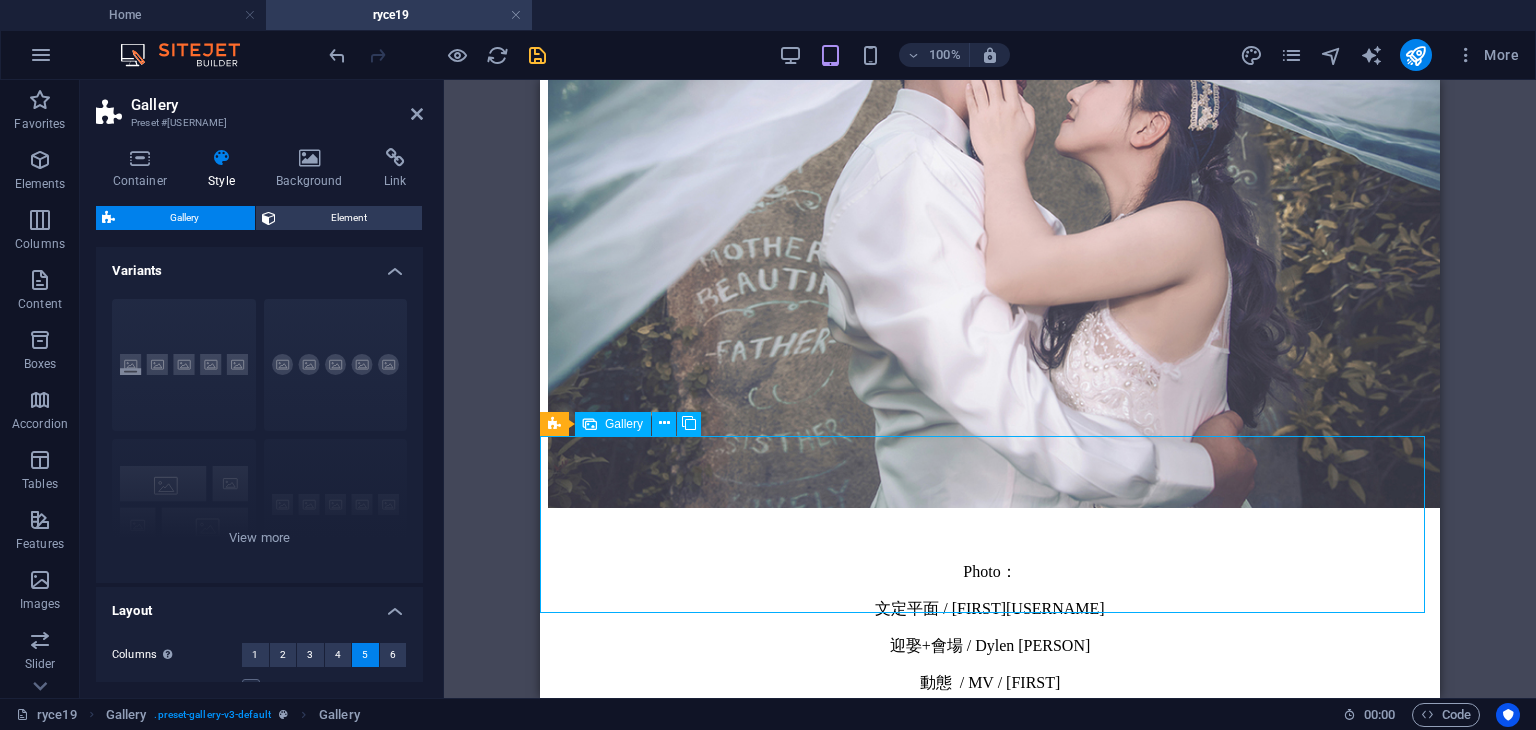 drag, startPoint x: 684, startPoint y: 555, endPoint x: 663, endPoint y: 545, distance: 23.259407 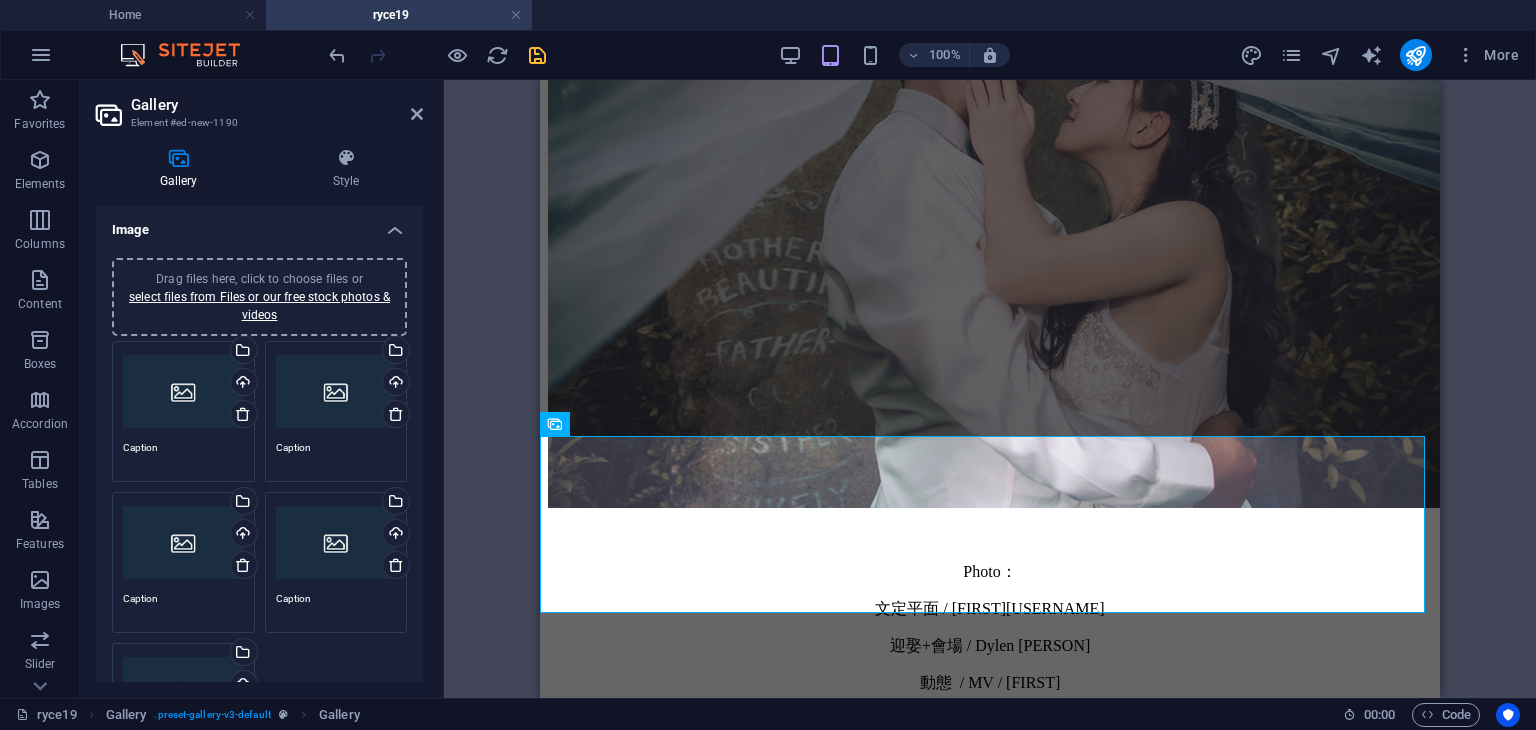 click on "Drag files here, click to choose files or select files from Files or our free stock photos & videos" at bounding box center [183, 392] 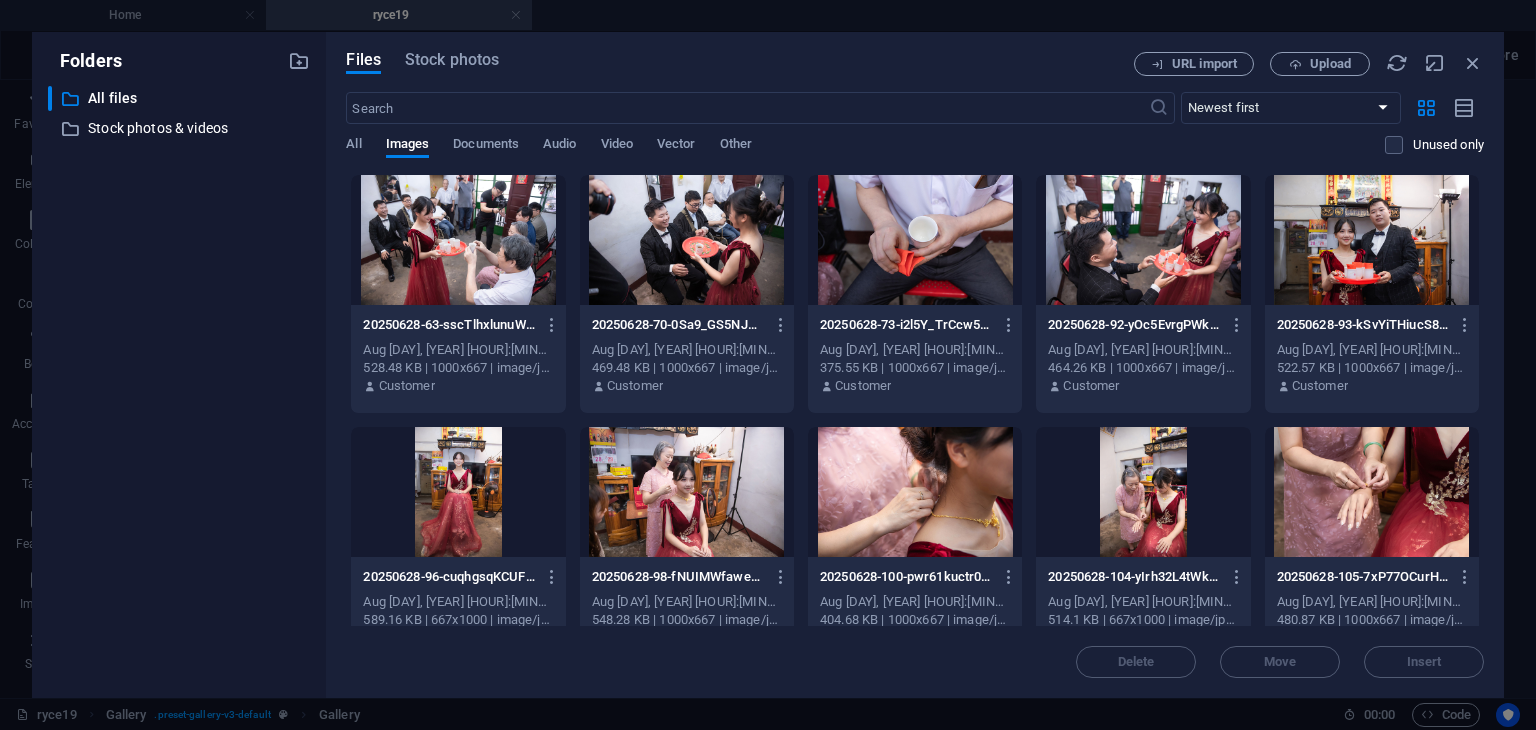 drag, startPoint x: 1479, startPoint y: 229, endPoint x: 1495, endPoint y: 324, distance: 96.337944 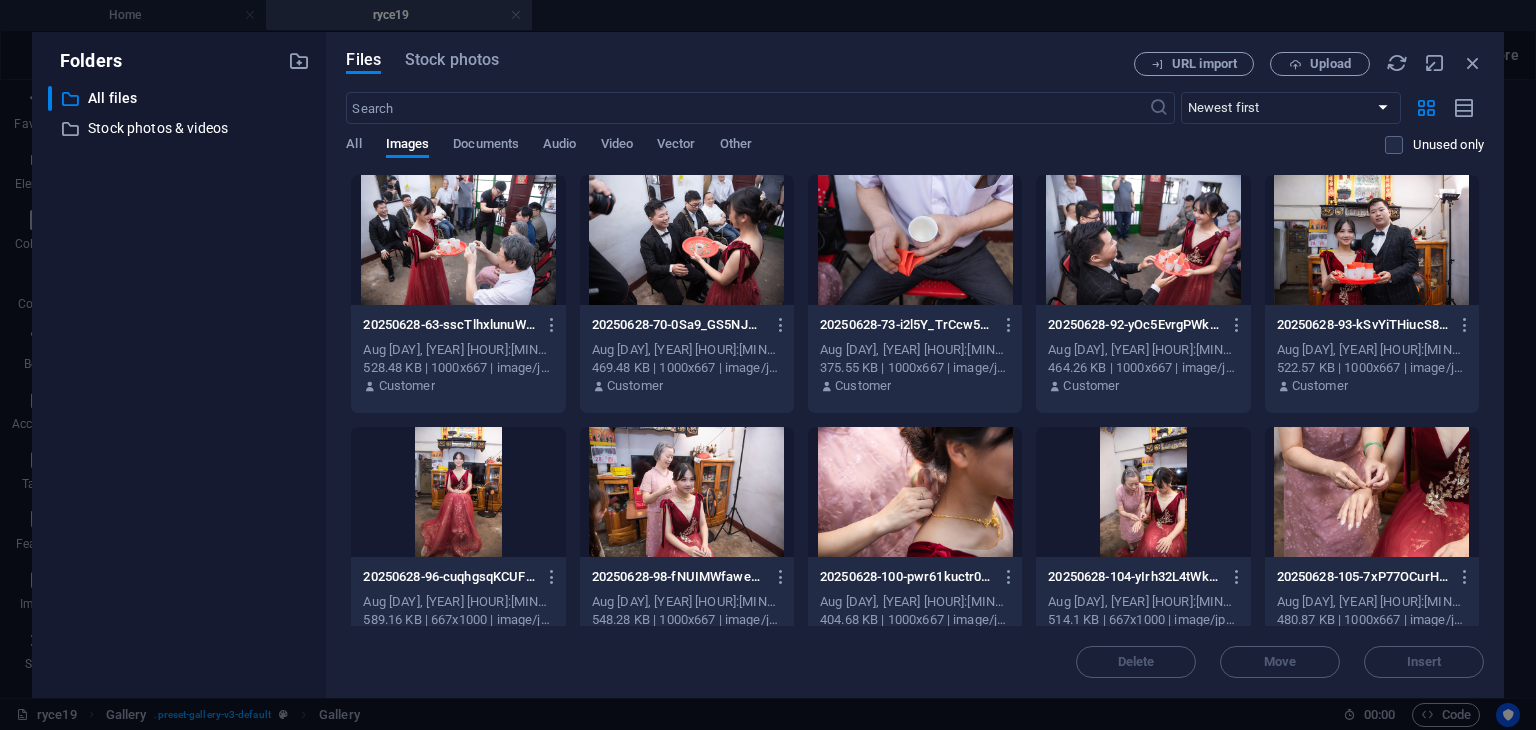 click on "Files Stock photos URL import Upload ​ Newest first Oldest first Name (A-Z) Name (Z-A) Size (0-9) Size (9-0) Resolution (0-9) Resolution (9-0) All Images Documents Audio Video Vector Other Unused only Drop files here to upload them instantly 20250628-63-sscTlhxlunuWpdnFmCc1gw.jpg 20250628-63-sscTlhxlunuWpdnFmCc1gw.jpg Aug 3, 2025 2:55 PM 528.48 KB | 1000x667 | image/jpeg Customer 20250628-70-0Sa9_GS5NJBhr5Bbfr5WVg.jpg 20250628-70-0Sa9_GS5NJBhr5Bbfr5WVg.jpg Aug 3, 2025 2:55 PM 469.48 KB | 1000x667 | image/jpeg Customer 20250628-73-i2l5Y_TrCcw5Q3jl5UKlEQ.jpg 20250628-73-i2l5Y_TrCcw5Q3jl5UKlEQ.jpg Aug 3, 2025 2:55 PM 375.55 KB | 1000x667 | image/jpeg Customer 20250628-92-yOc5EvrgPWk-tRr-PskASg.jpg 20250628-92-yOc5EvrgPWk-tRr-PskASg.jpg Aug 3, 2025 2:55 PM 464.26 KB | 1000x667 | image/jpeg Customer 20250628-93-kSvYiTHiucS8yol47WJT7w.jpg 20250628-93-kSvYiTHiucS8yol47WJT7w.jpg Aug 3, 2025 2:55 PM 522.57 KB | 1000x667 | image/jpeg Customer 20250628-96-cuqhgsqKCUFjCepRnfjPLg.jpg Aug 3, 2025 2:55 PM Customer Delete" at bounding box center (915, 365) 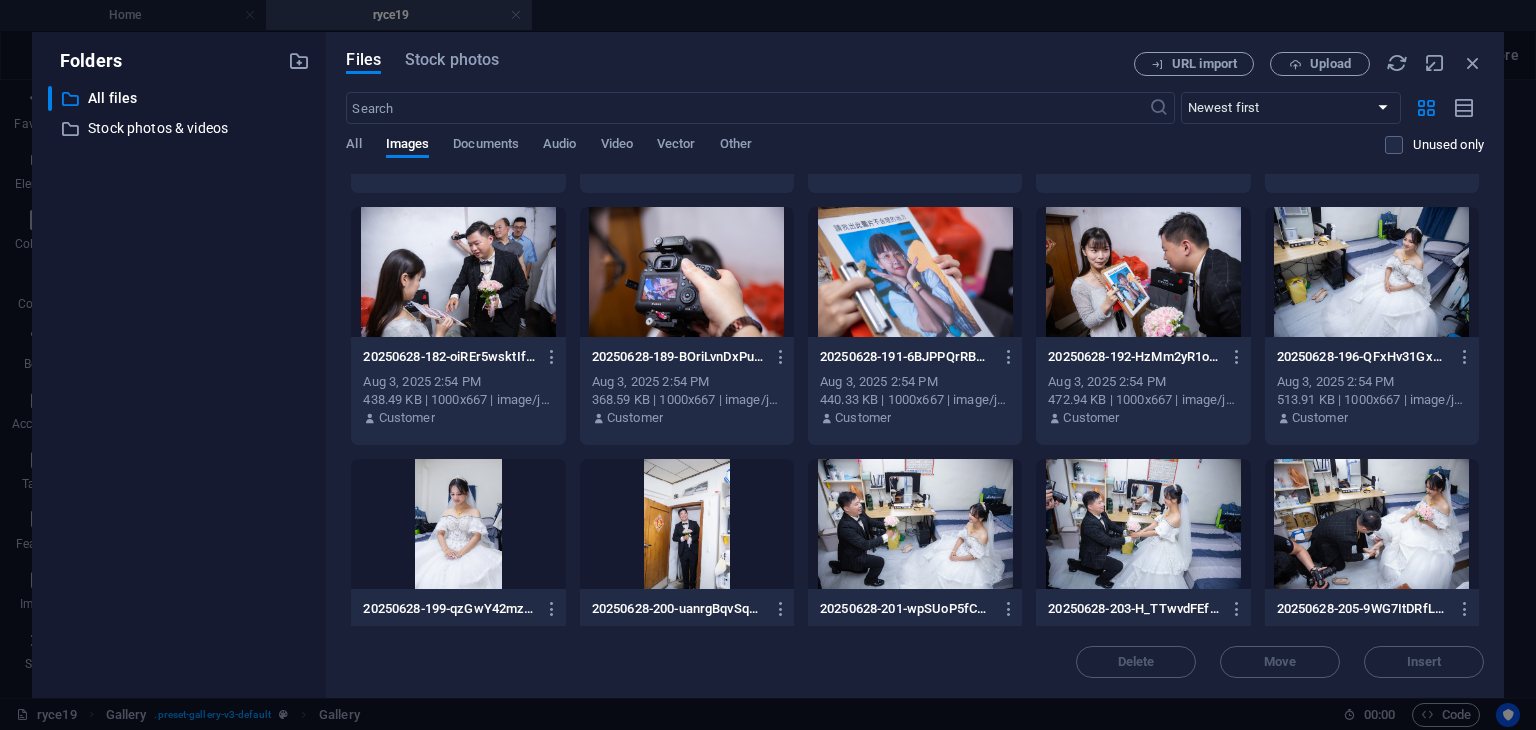 scroll, scrollTop: 1389, scrollLeft: 0, axis: vertical 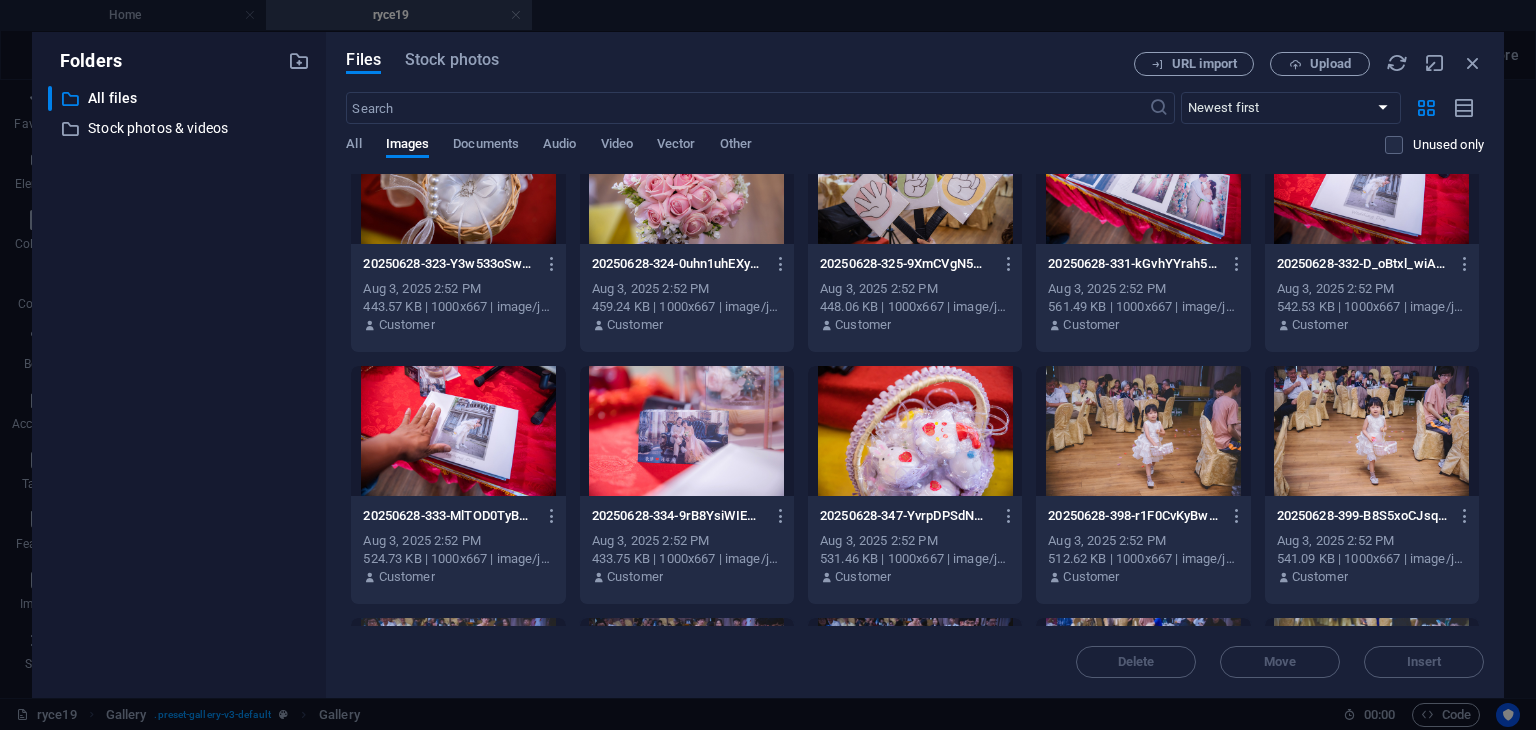 click at bounding box center [458, 431] 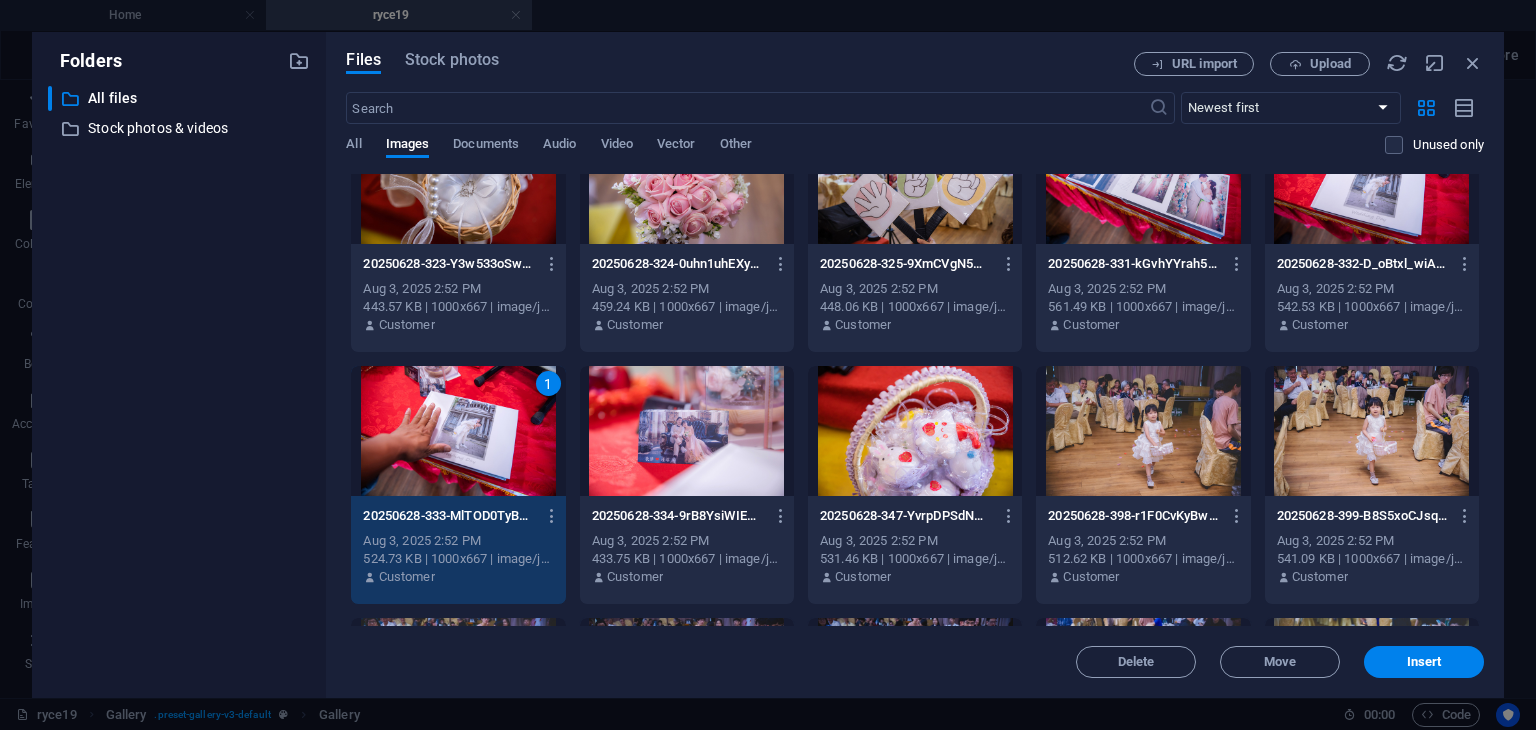 click on "1" at bounding box center (458, 431) 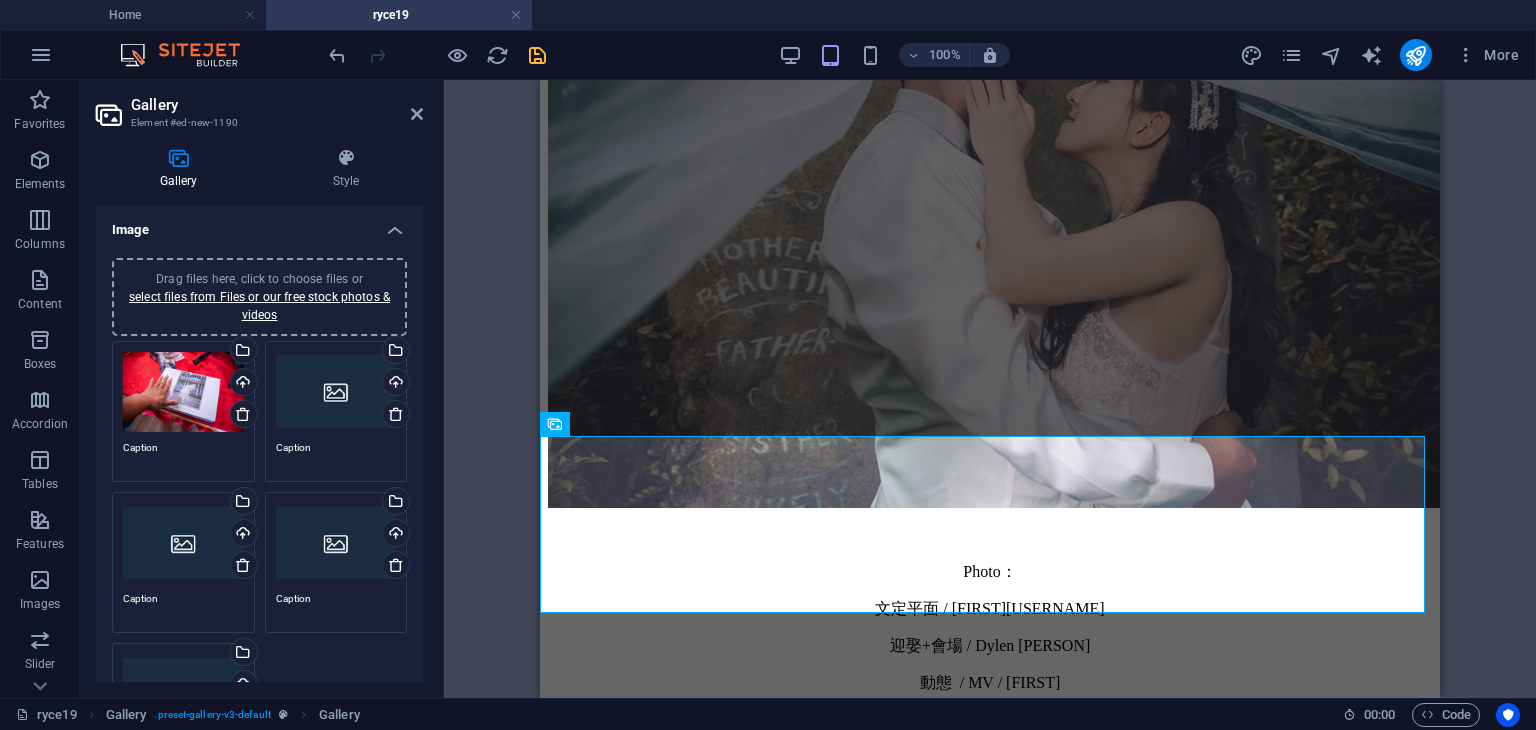 drag, startPoint x: 326, startPoint y: 397, endPoint x: 286, endPoint y: 349, distance: 62.482 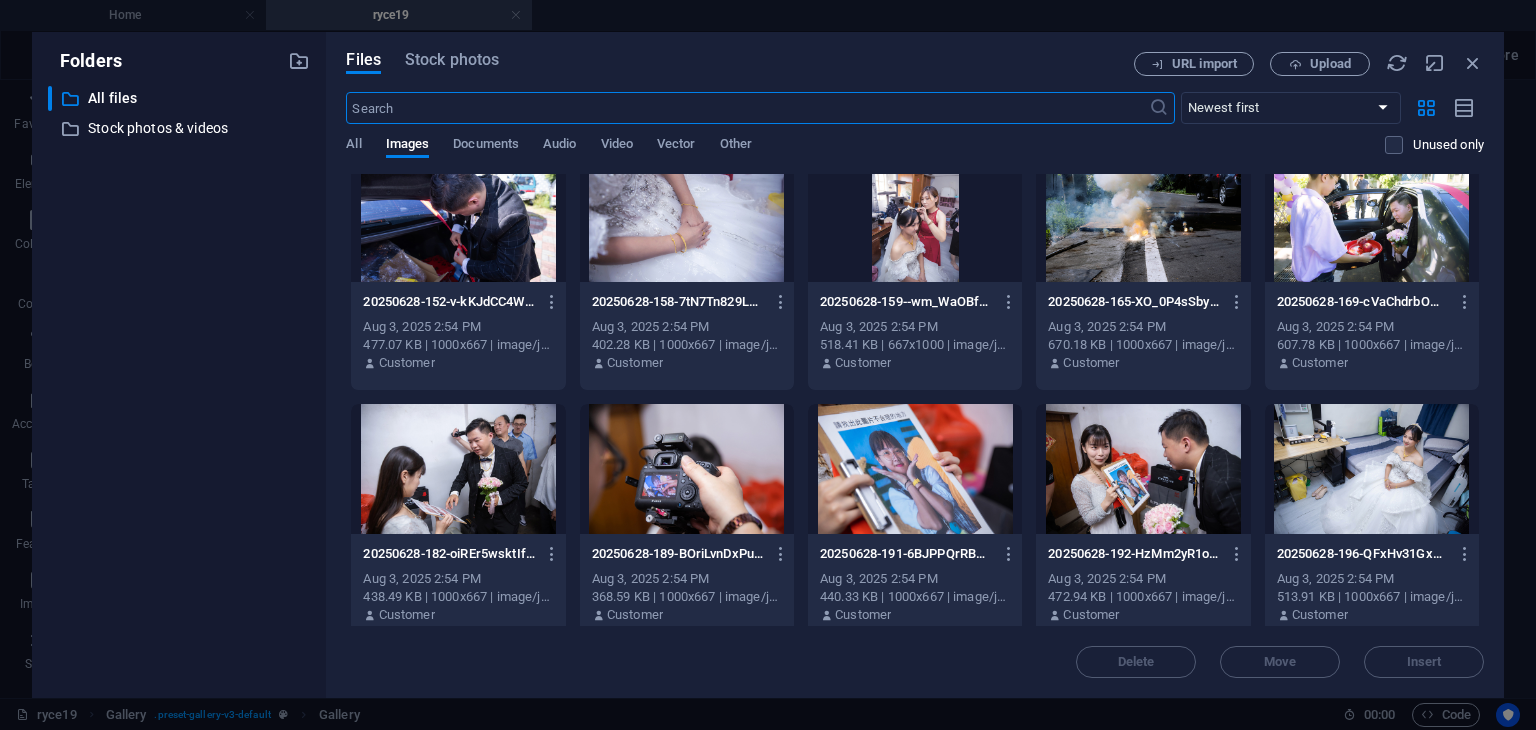 scroll, scrollTop: 1176, scrollLeft: 0, axis: vertical 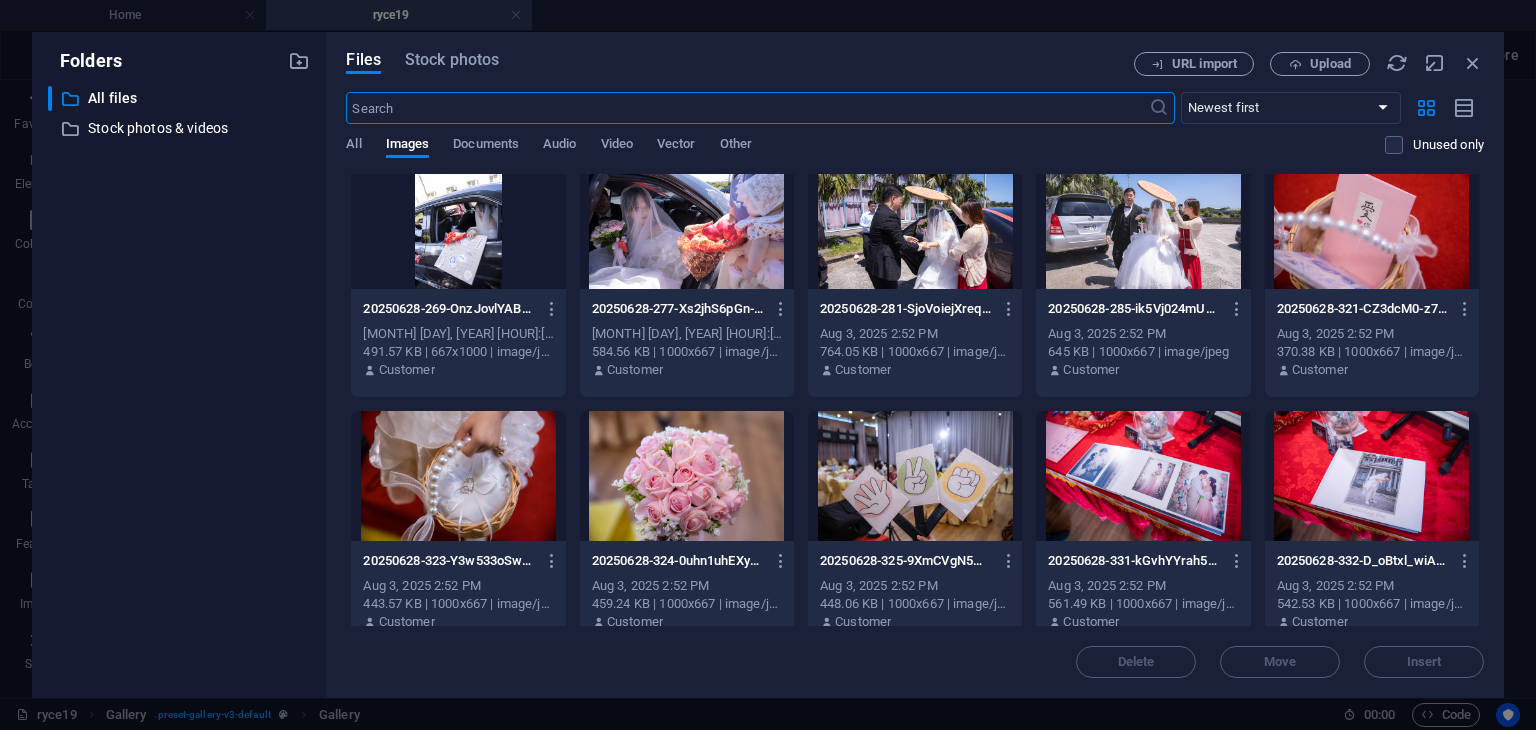 click at bounding box center (1143, 476) 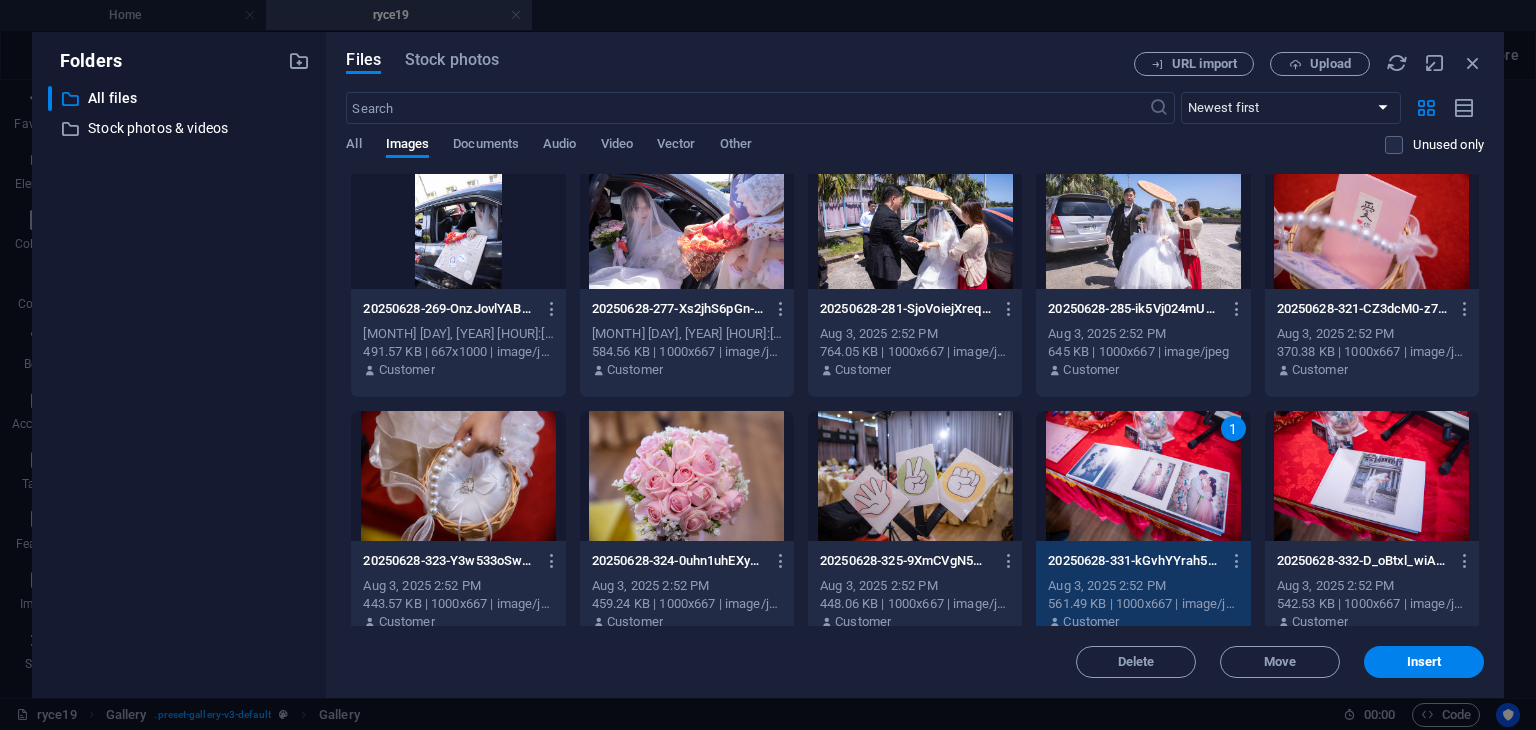 click on "1" at bounding box center [1143, 476] 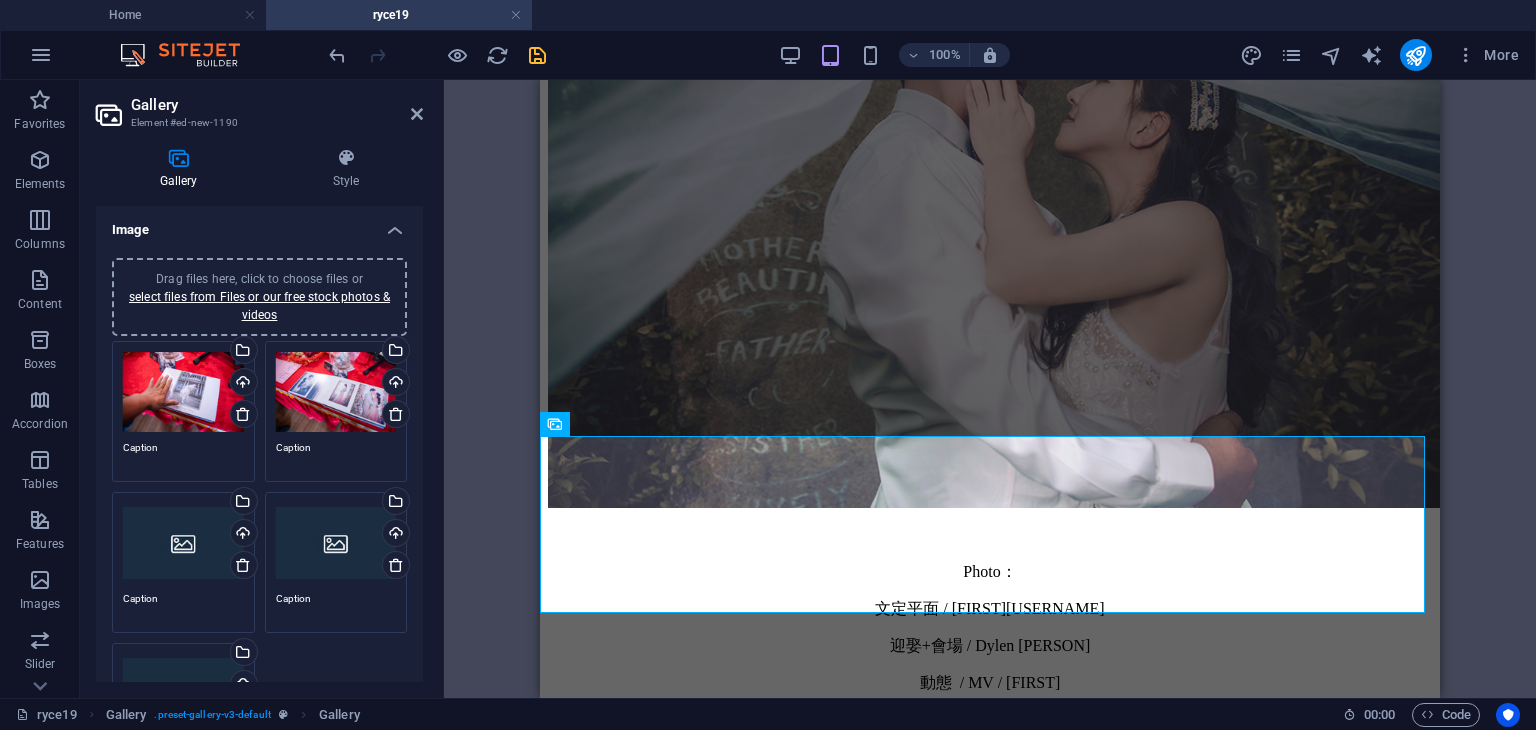 click on "Drag files here, click to choose files or select files from Files or our free stock photos & videos" at bounding box center [183, 543] 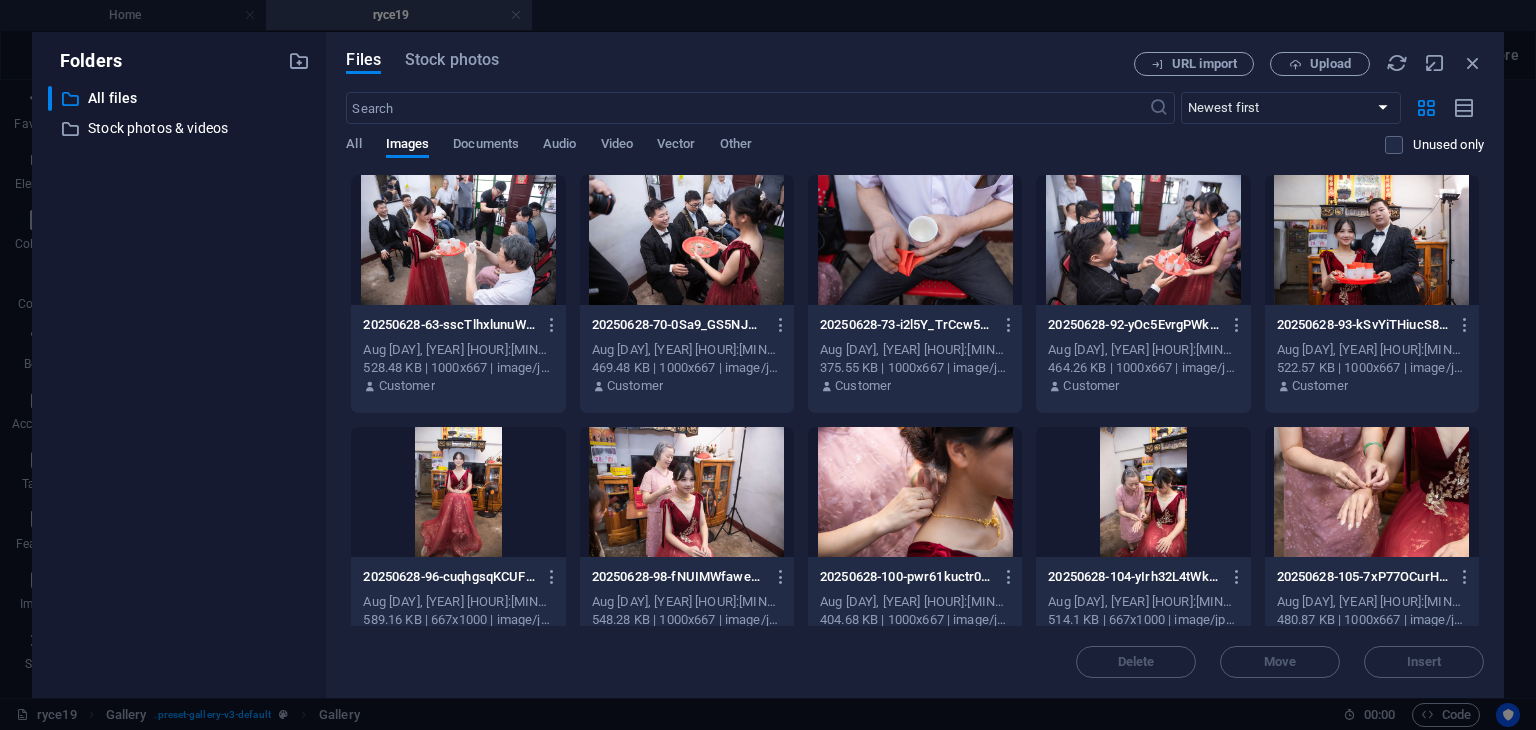 drag, startPoint x: 1479, startPoint y: 185, endPoint x: 1484, endPoint y: 390, distance: 205.06097 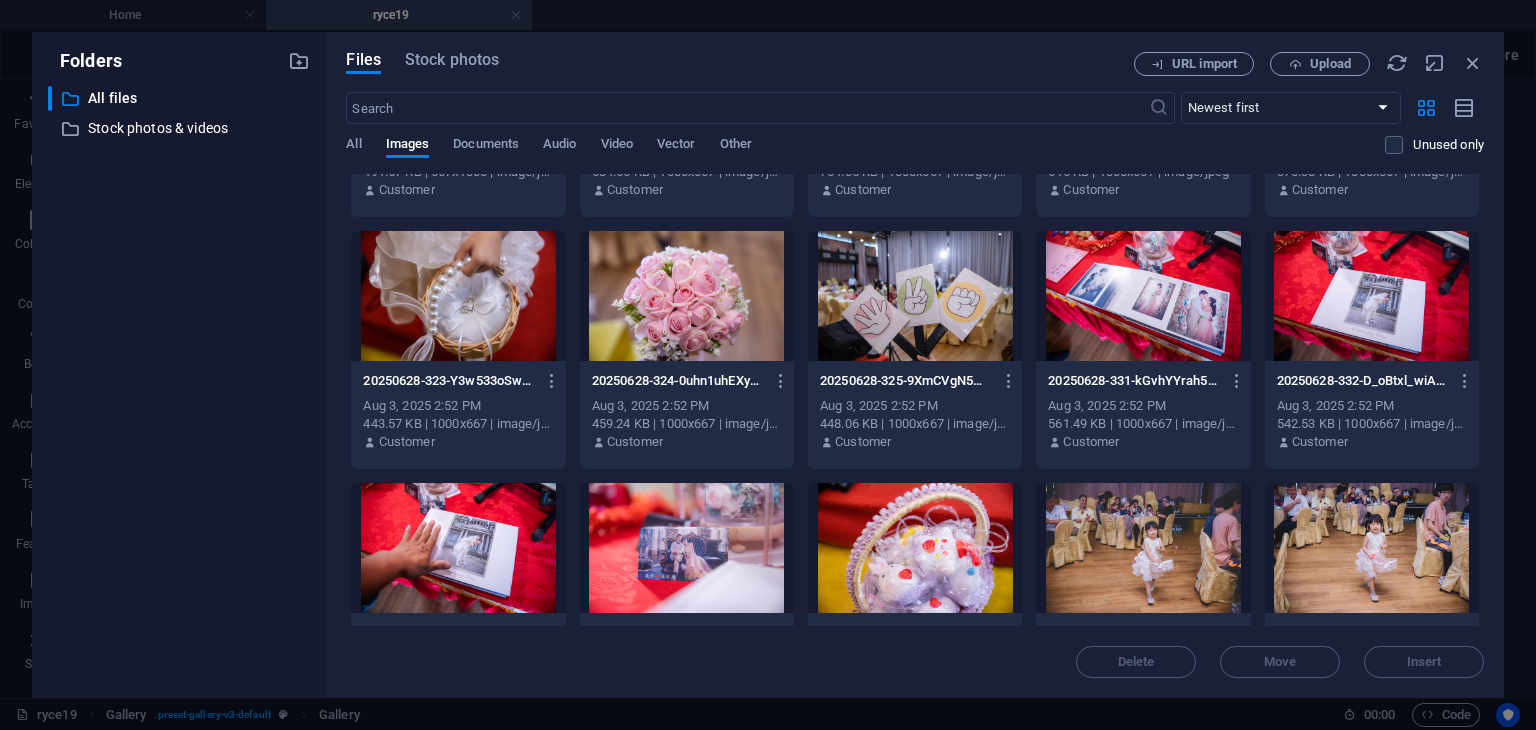 scroll, scrollTop: 2489, scrollLeft: 0, axis: vertical 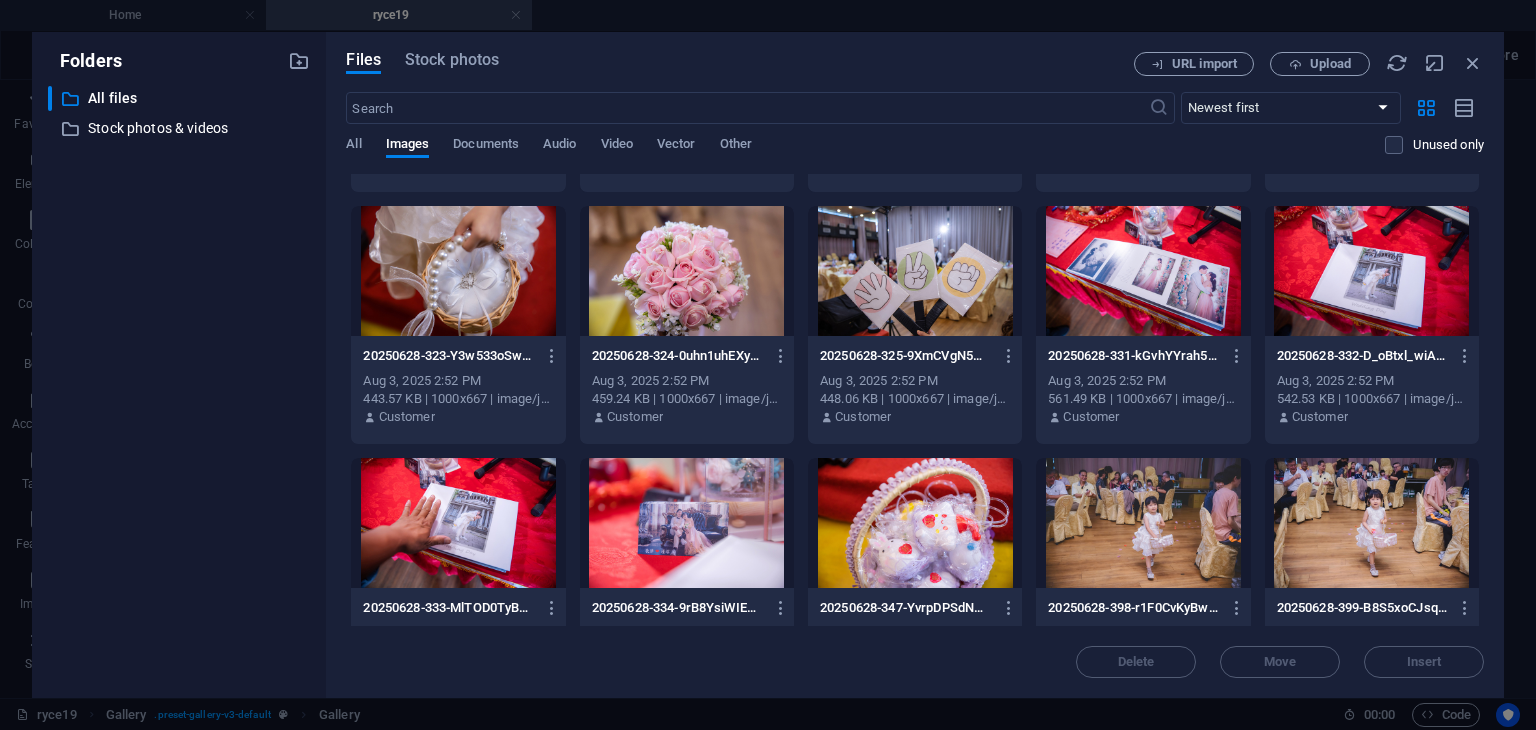 click at bounding box center (687, 523) 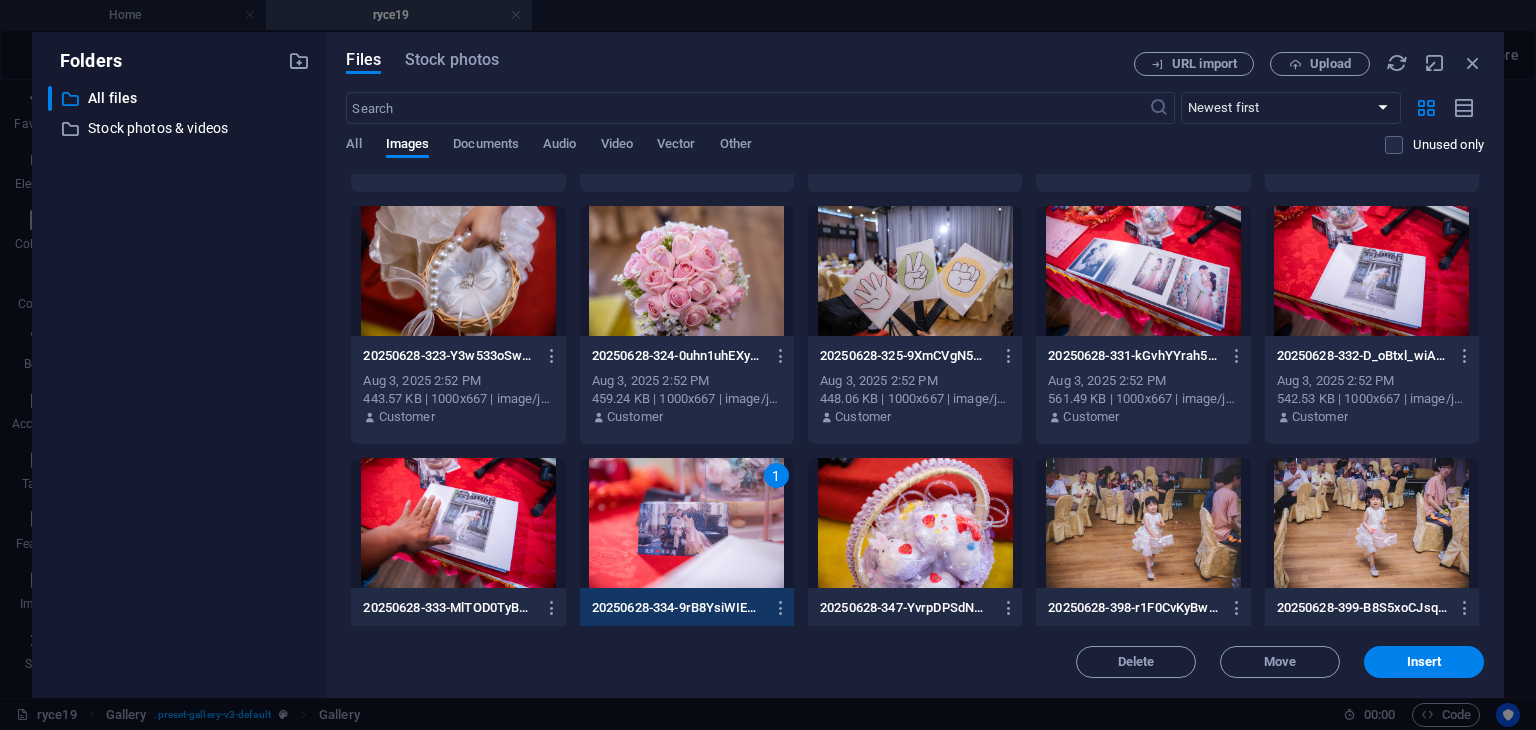 click on "1" at bounding box center [687, 523] 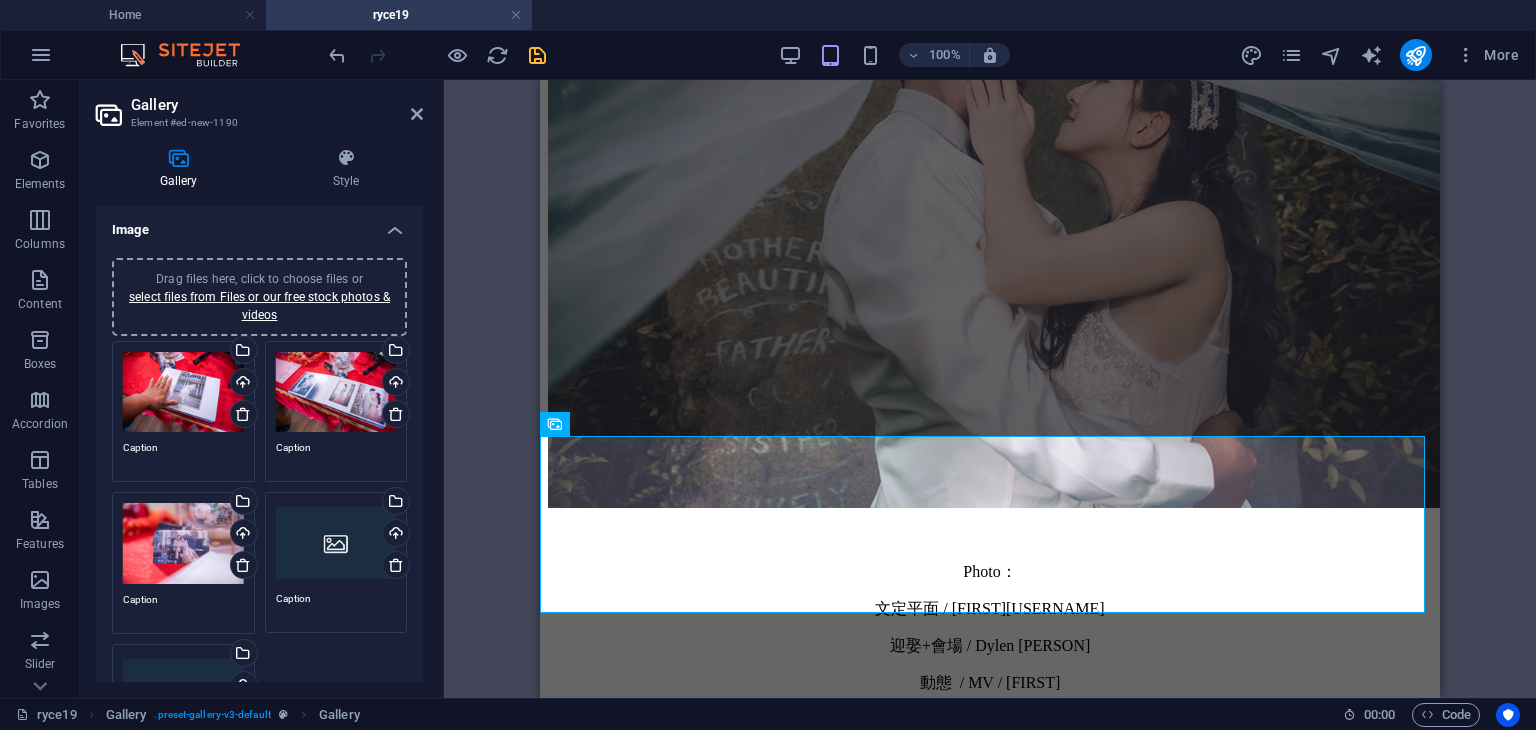 click on "Drag files here, click to choose files or select files from Files or our free stock photos & videos" at bounding box center [336, 543] 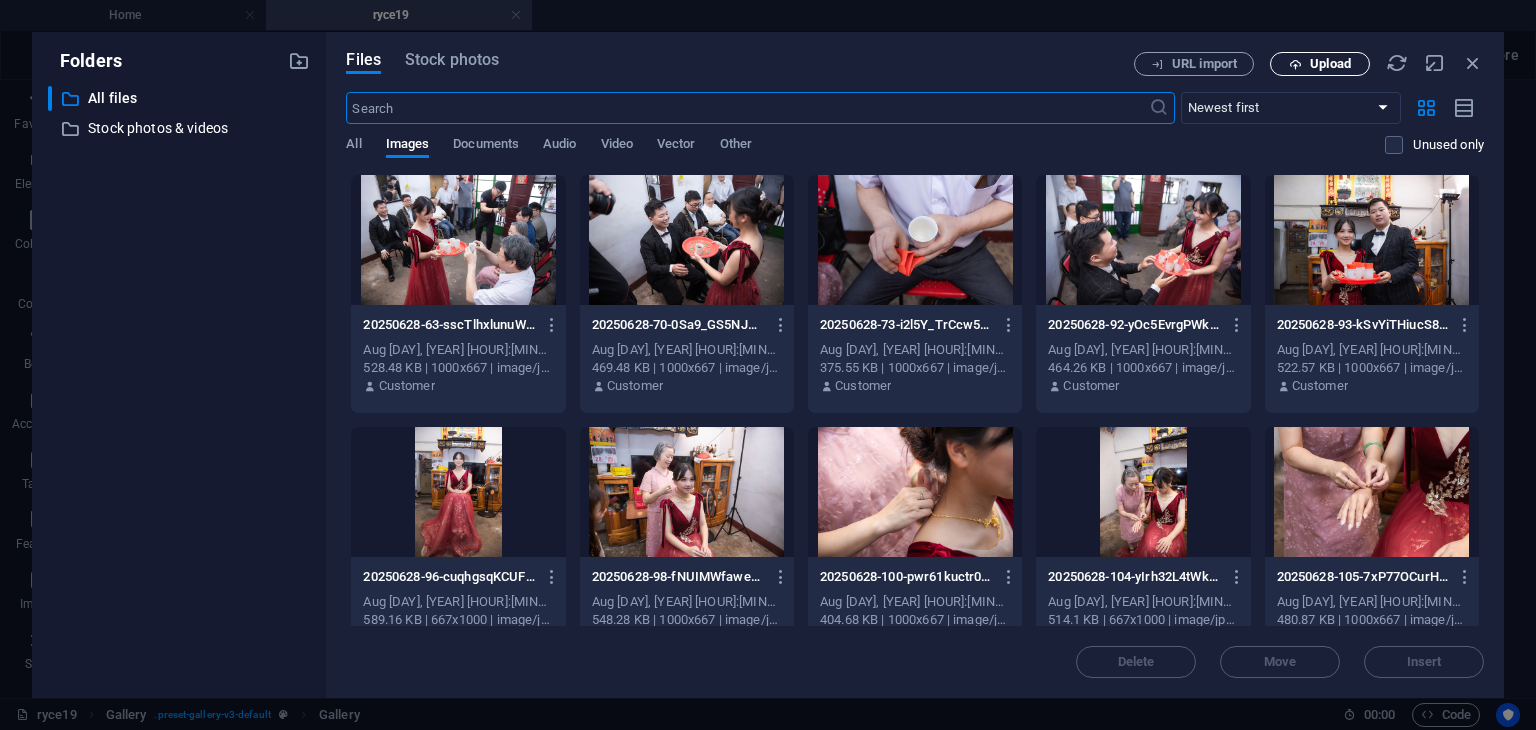 click on "Upload" at bounding box center (1330, 64) 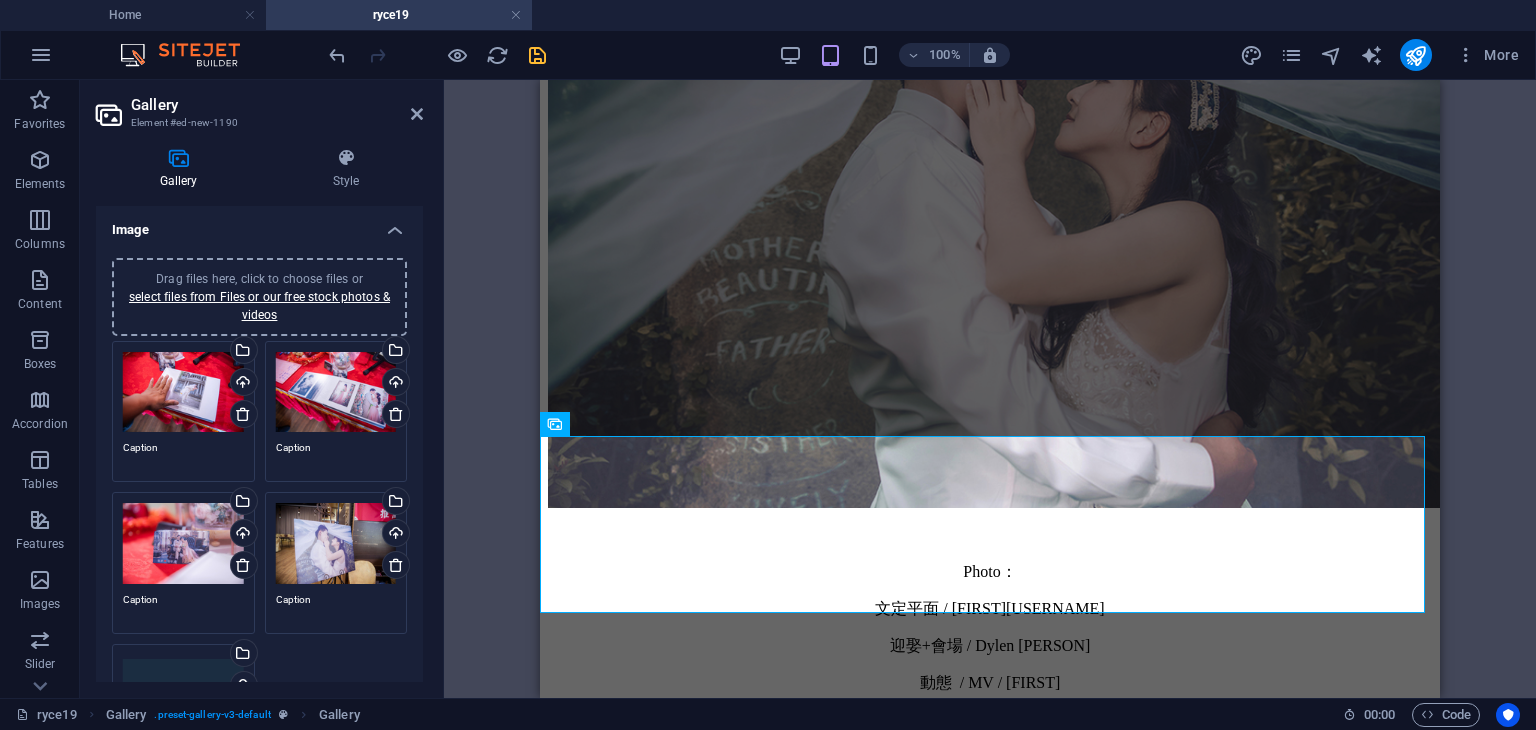 drag, startPoint x: 176, startPoint y: 663, endPoint x: 196, endPoint y: 660, distance: 20.22375 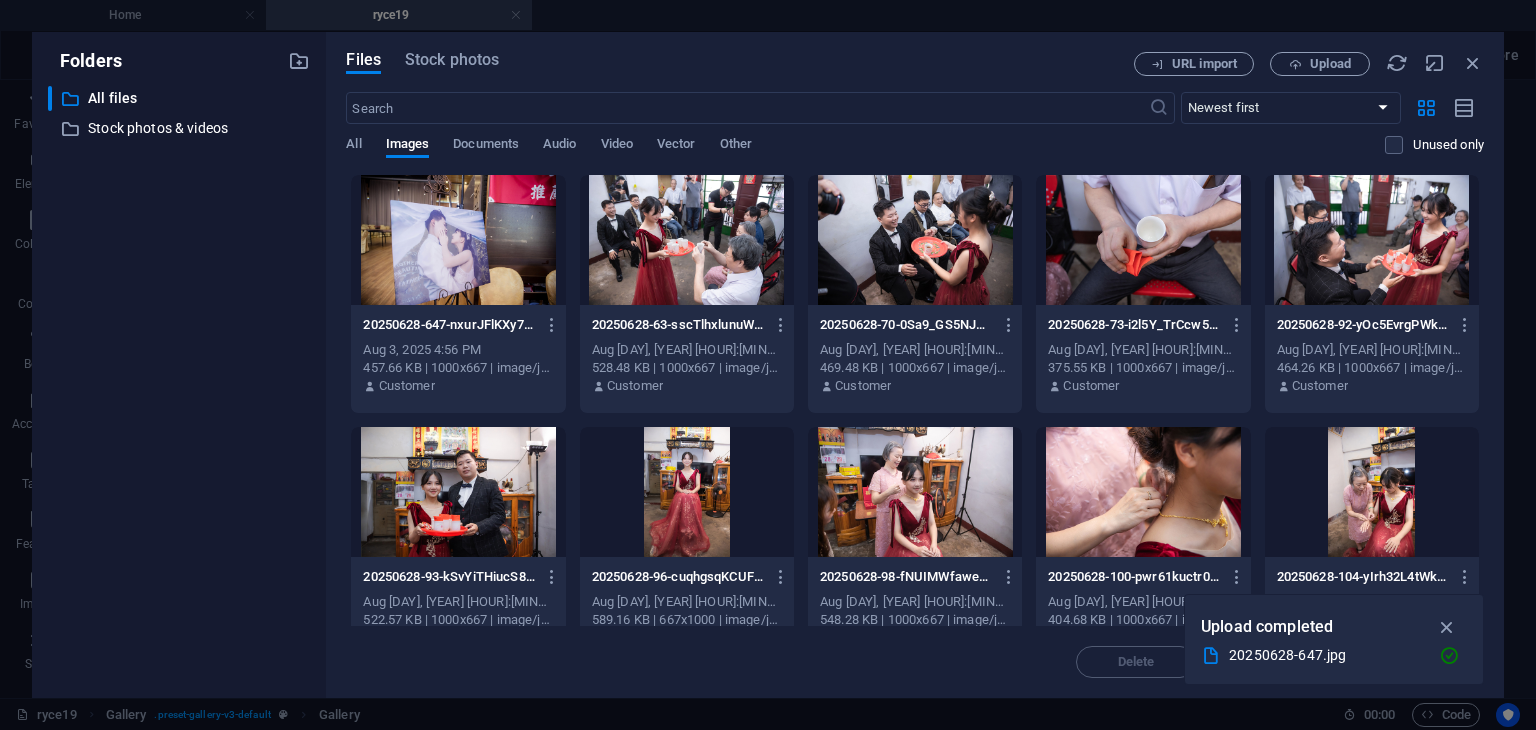 drag, startPoint x: 1484, startPoint y: 235, endPoint x: 1489, endPoint y: 258, distance: 23.537205 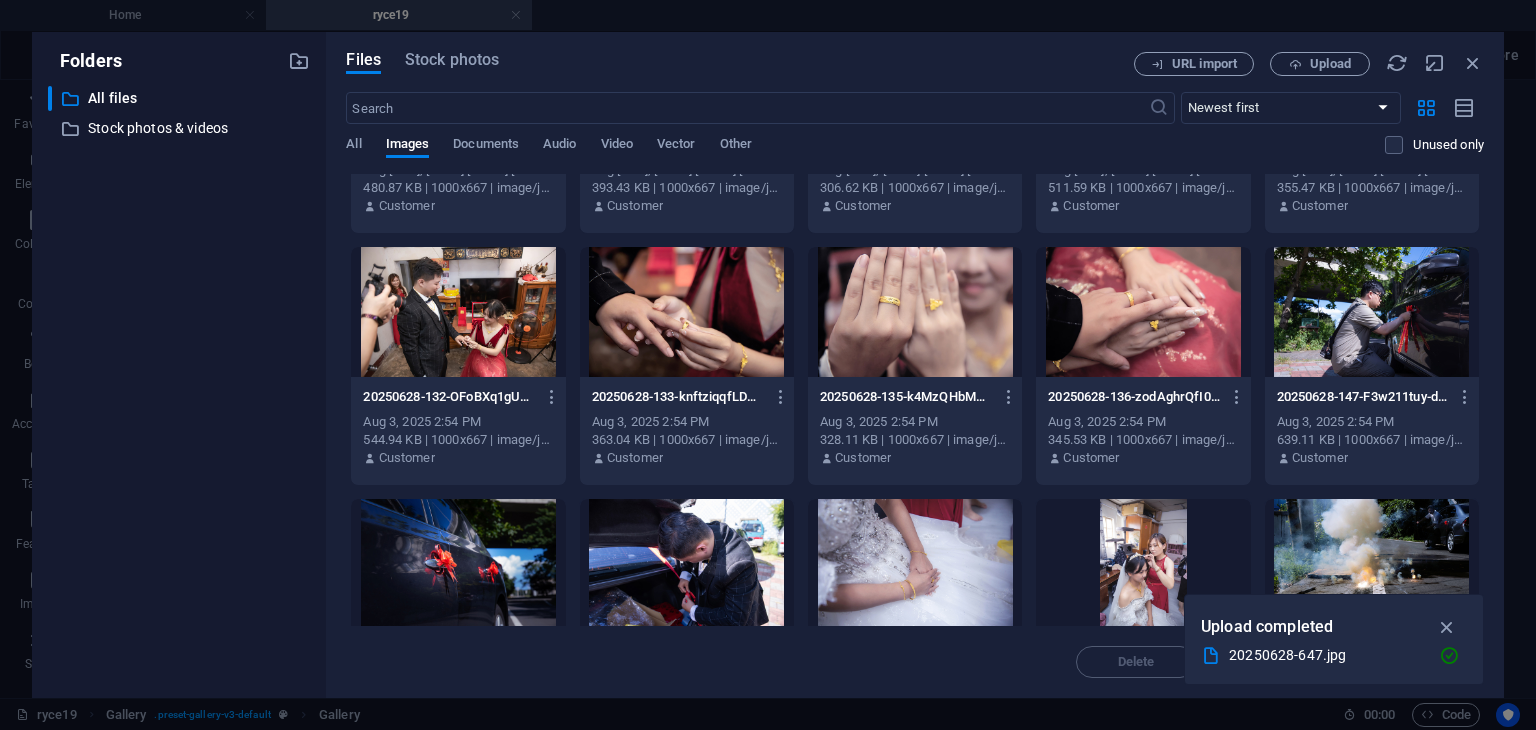 scroll, scrollTop: 695, scrollLeft: 0, axis: vertical 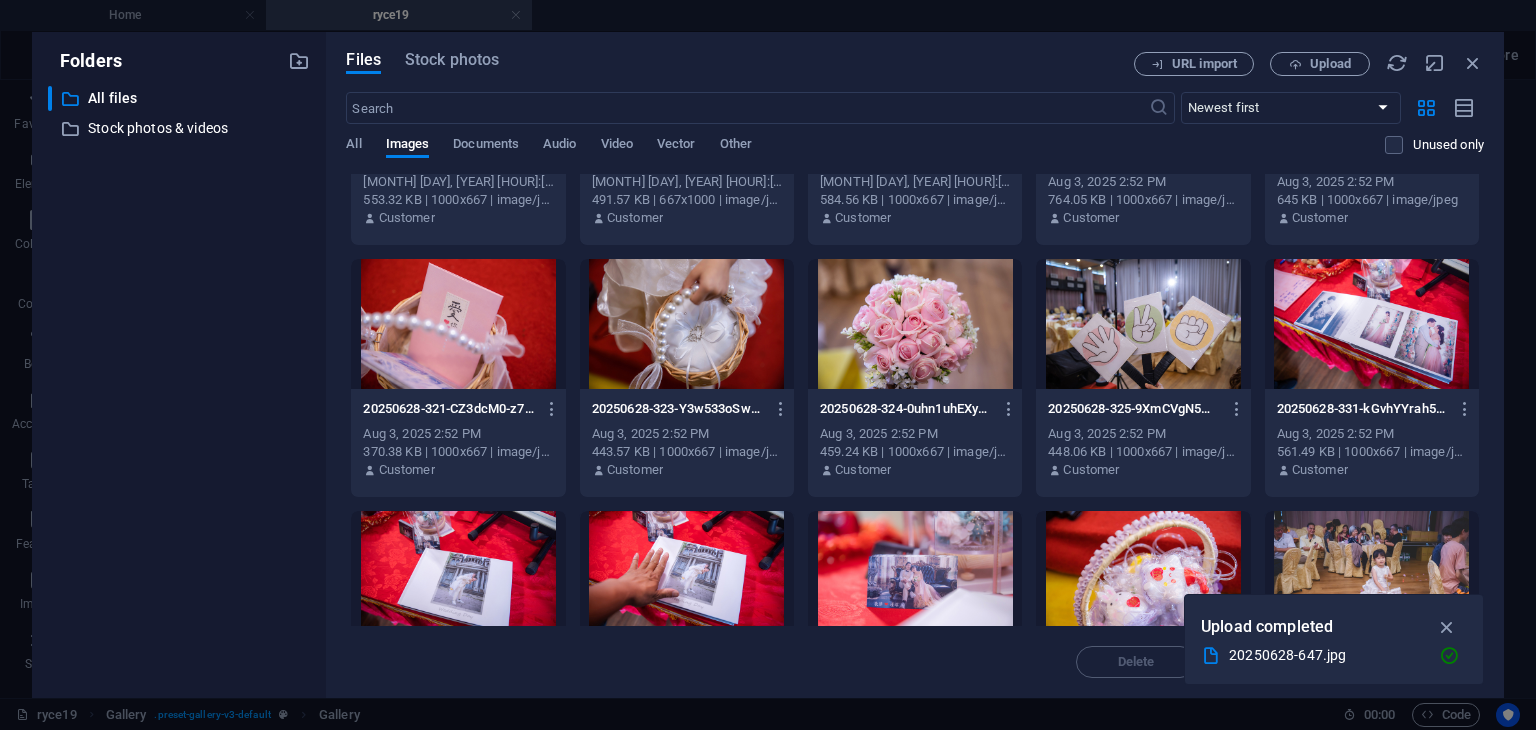 click at bounding box center [915, 324] 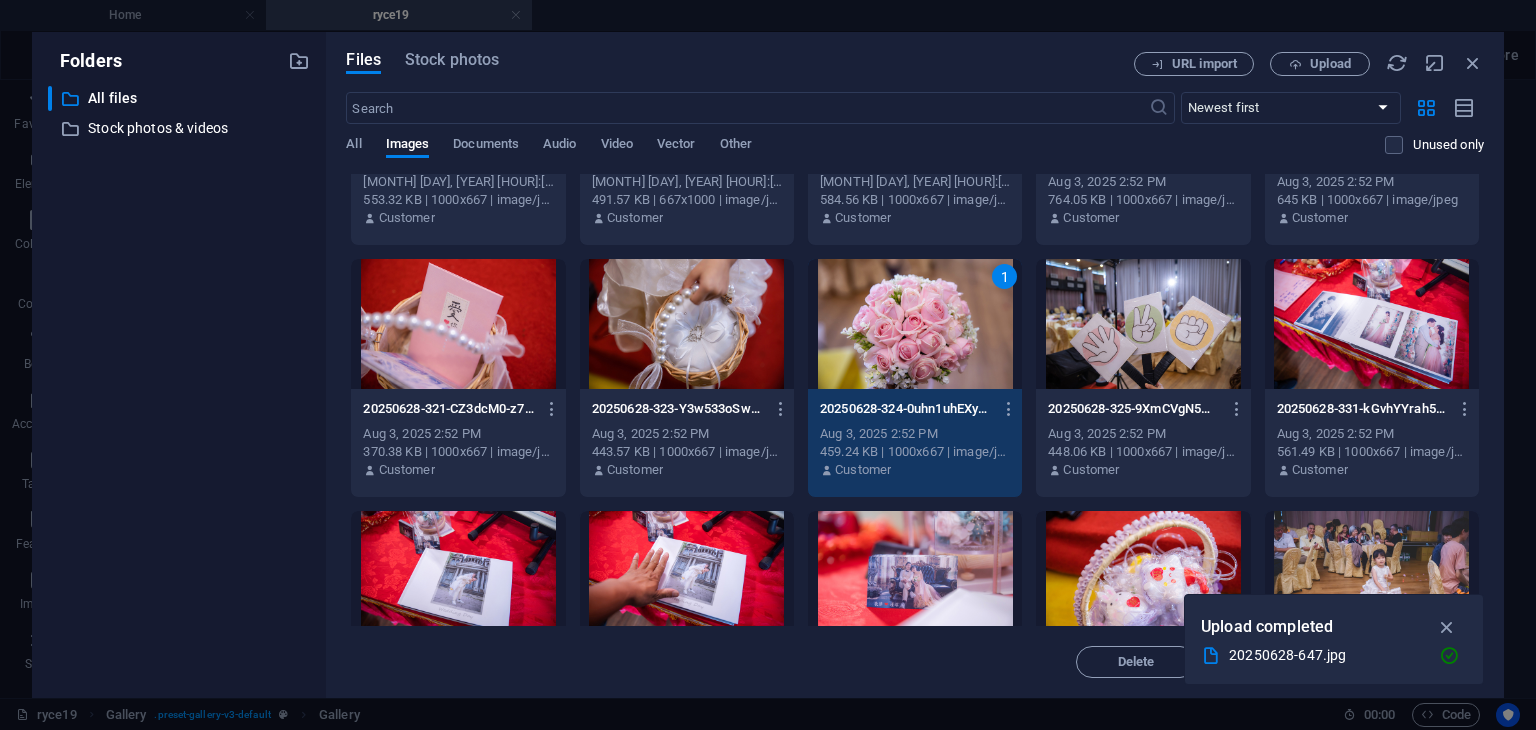 click on "1" at bounding box center (915, 324) 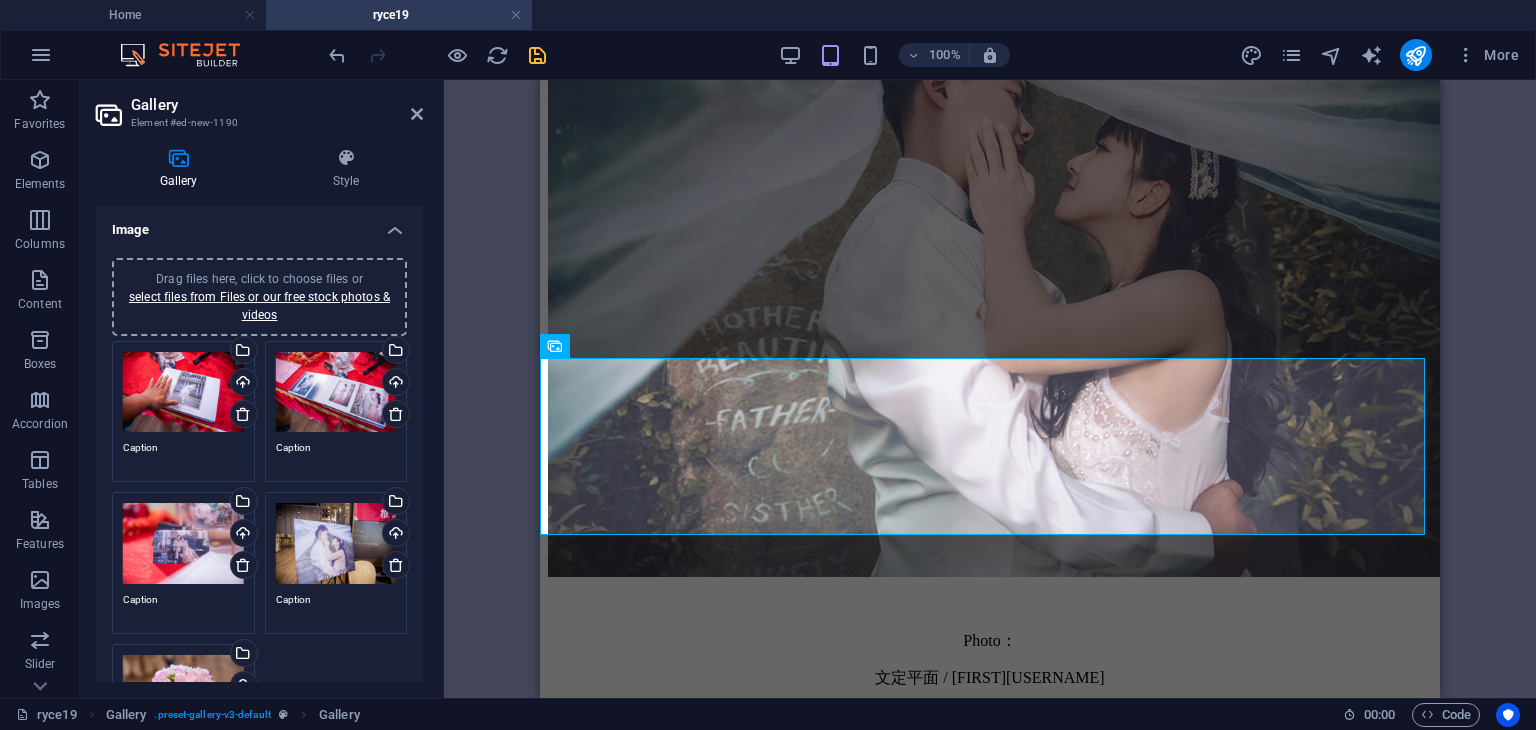 scroll, scrollTop: 664, scrollLeft: 0, axis: vertical 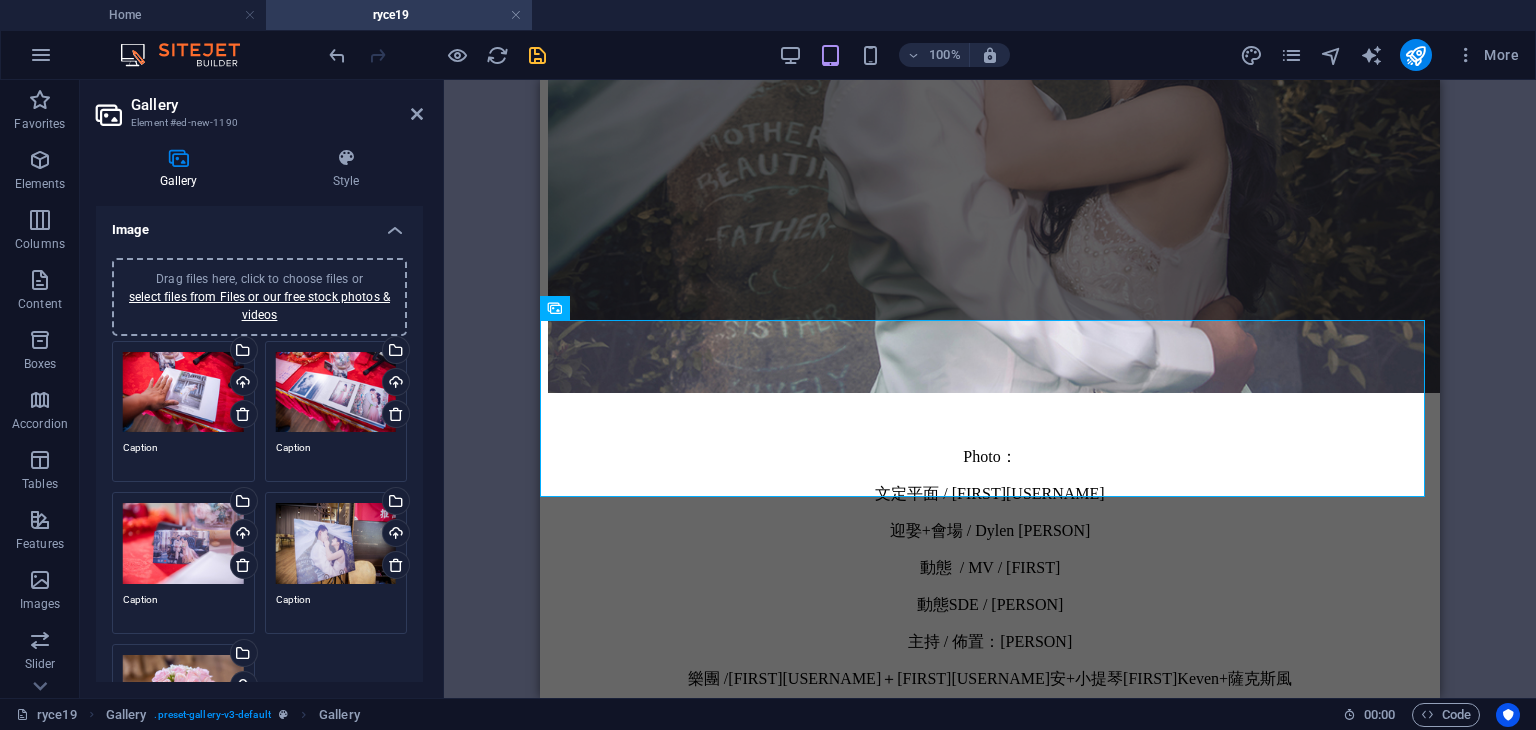 drag, startPoint x: 1434, startPoint y: 116, endPoint x: 982, endPoint y: 105, distance: 452.13382 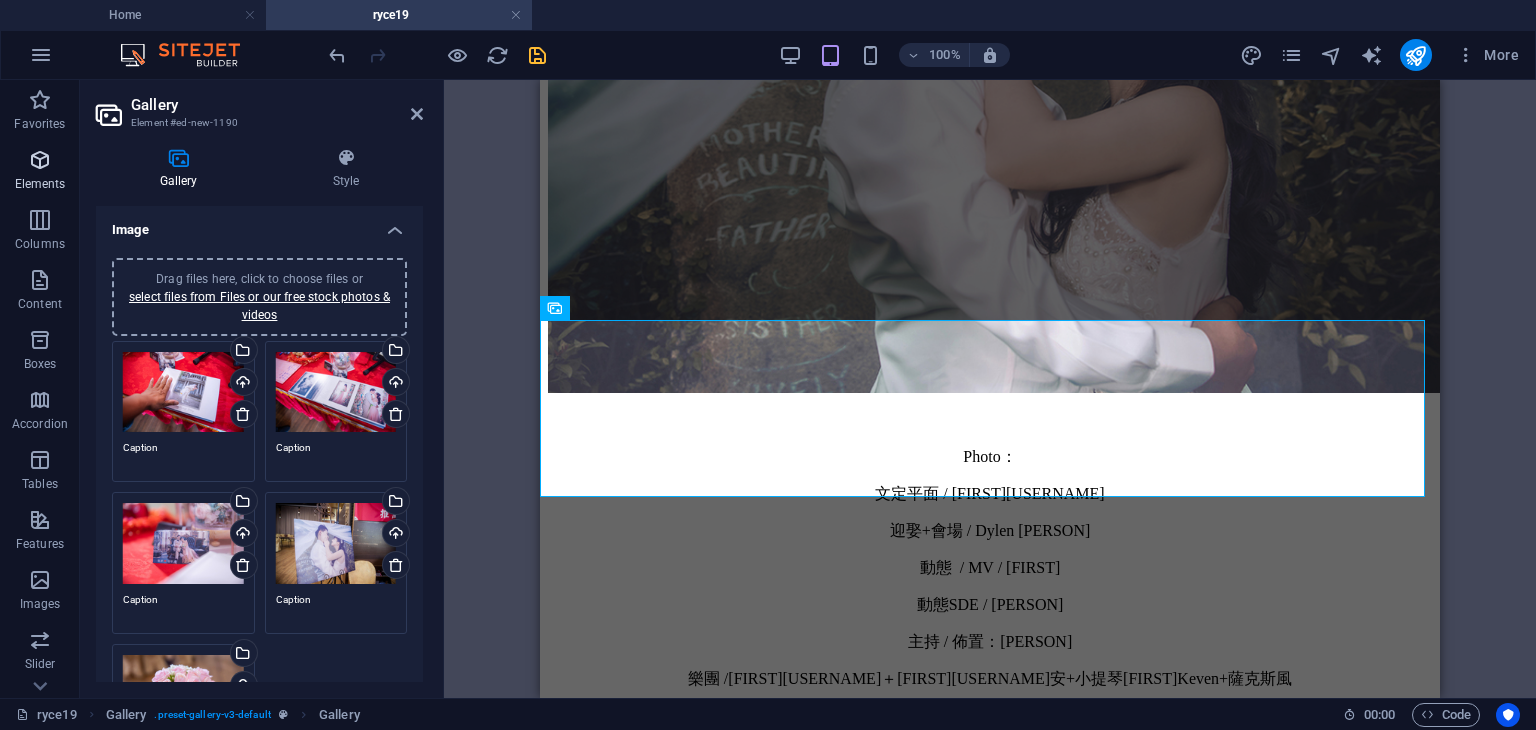 click on "Elements" at bounding box center [40, 172] 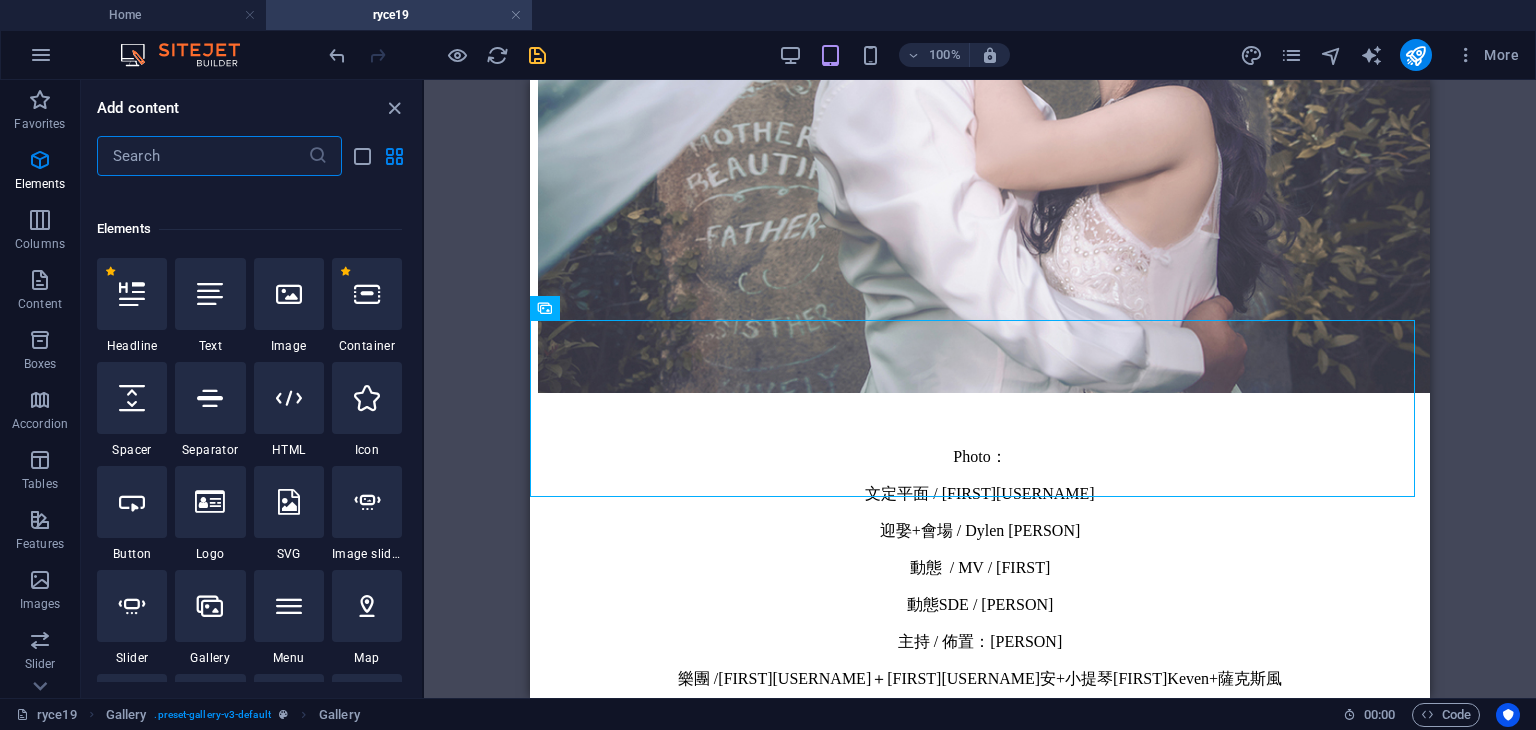 scroll, scrollTop: 212, scrollLeft: 0, axis: vertical 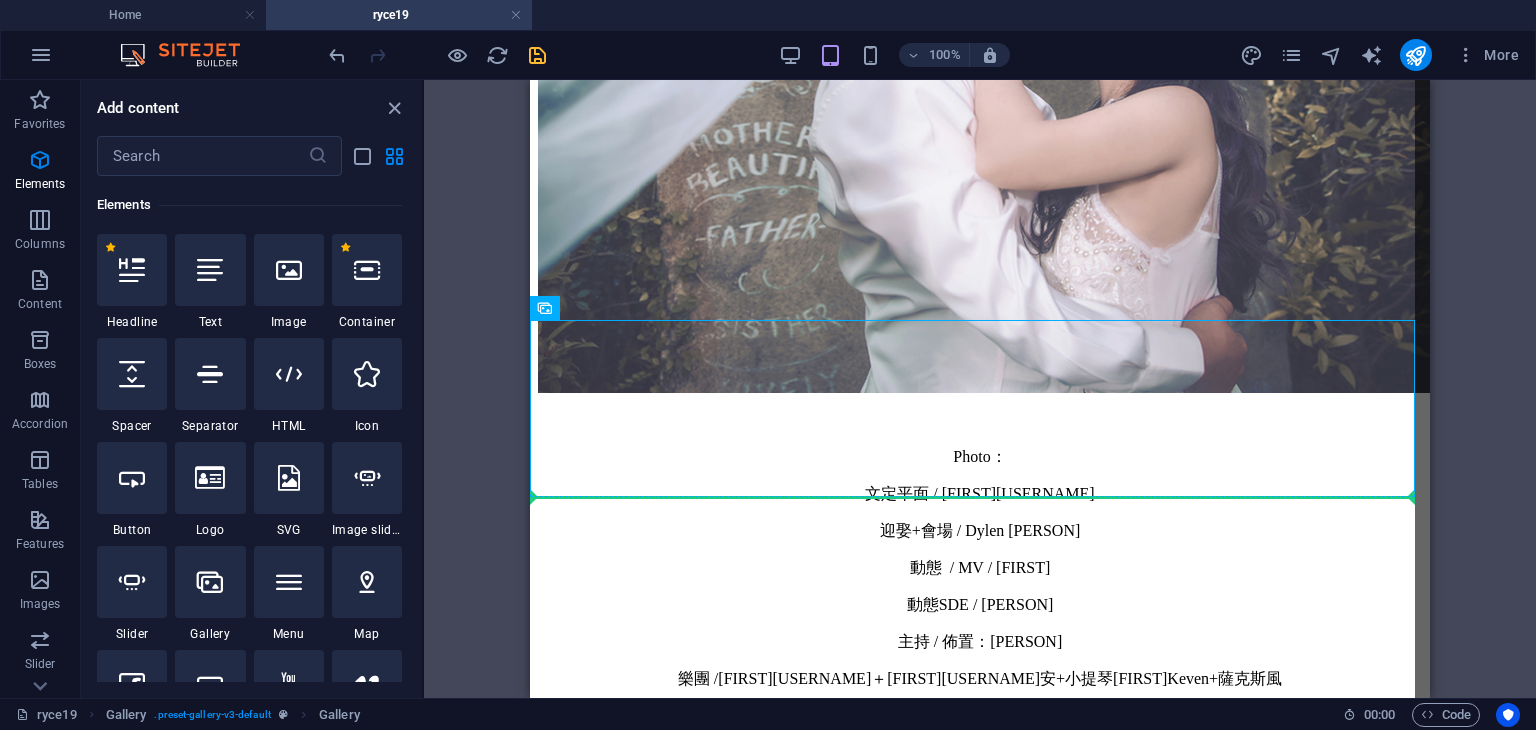 select on "px" 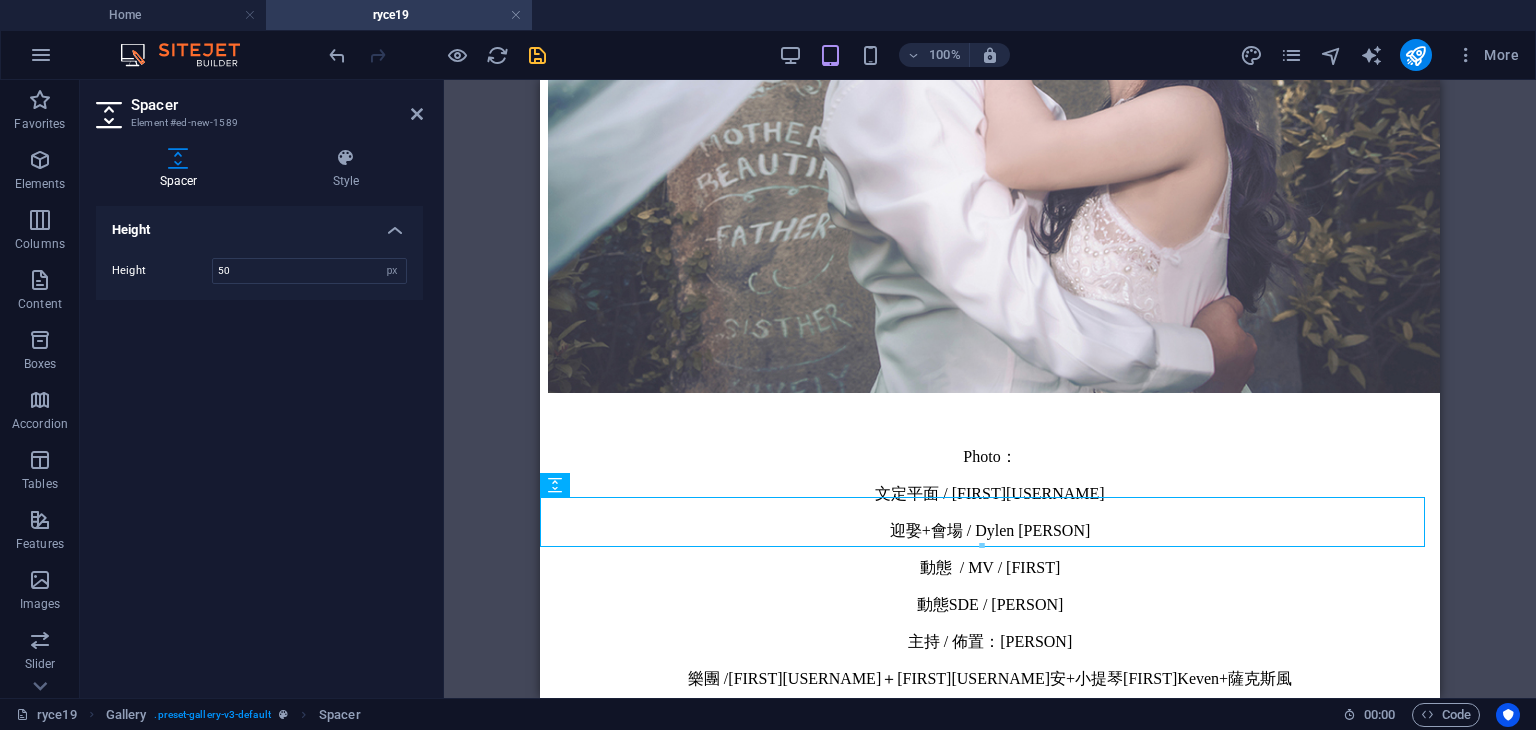 click on "Container   H4   Transparent boxes   Container   Gallery   Gallery   Gallery   Image   Container   Container   H4   Container   H4   Container   Text   Gallery   Gallery   Gallery   Reference   Vimeo   Gallery   Spacer   Gallery   Spacer   Spacer   Gallery   Gallery   Gallery   Image   Vimeo   Gallery   Spacer   Image   Gallery   Gallery   Gallery   Spacer" at bounding box center (990, 389) 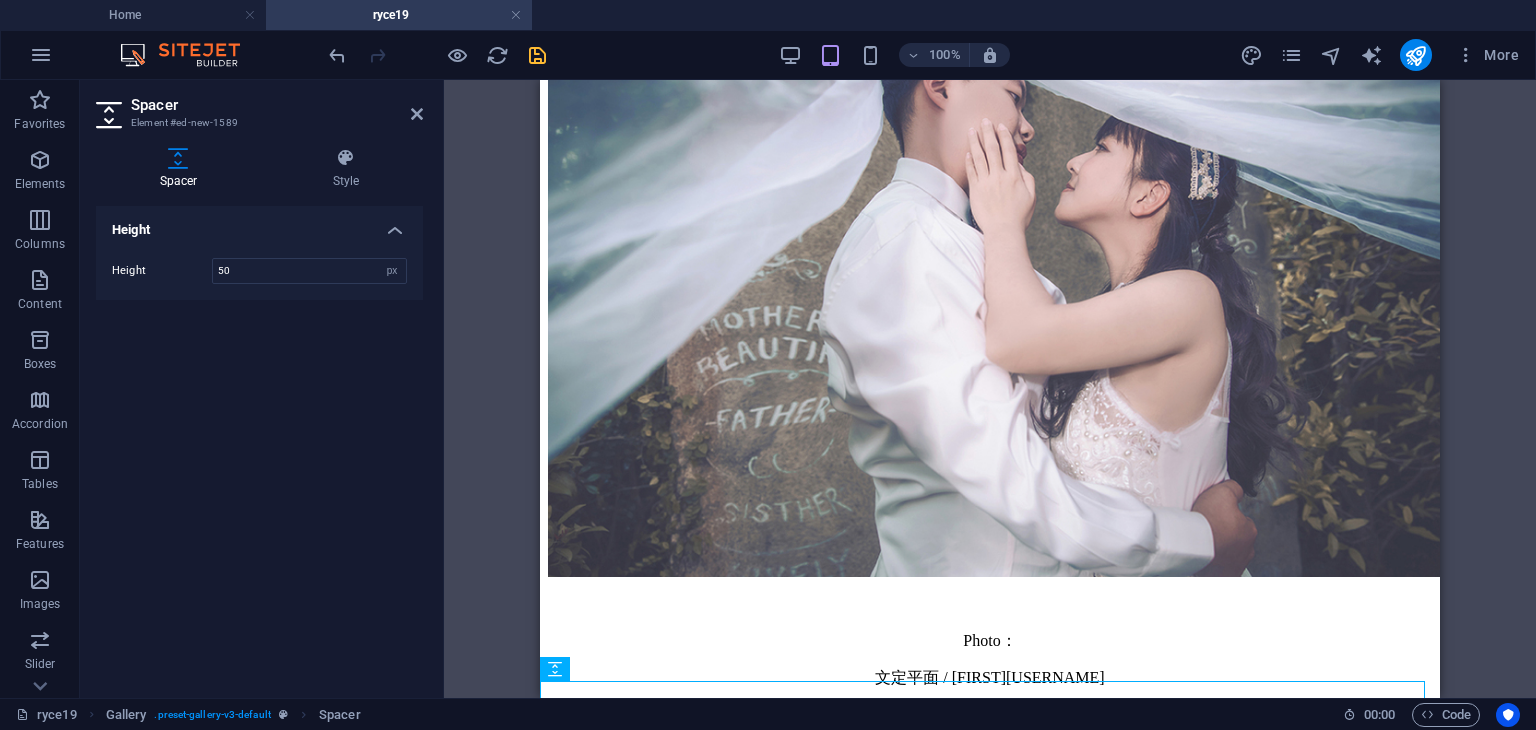 scroll, scrollTop: 628, scrollLeft: 0, axis: vertical 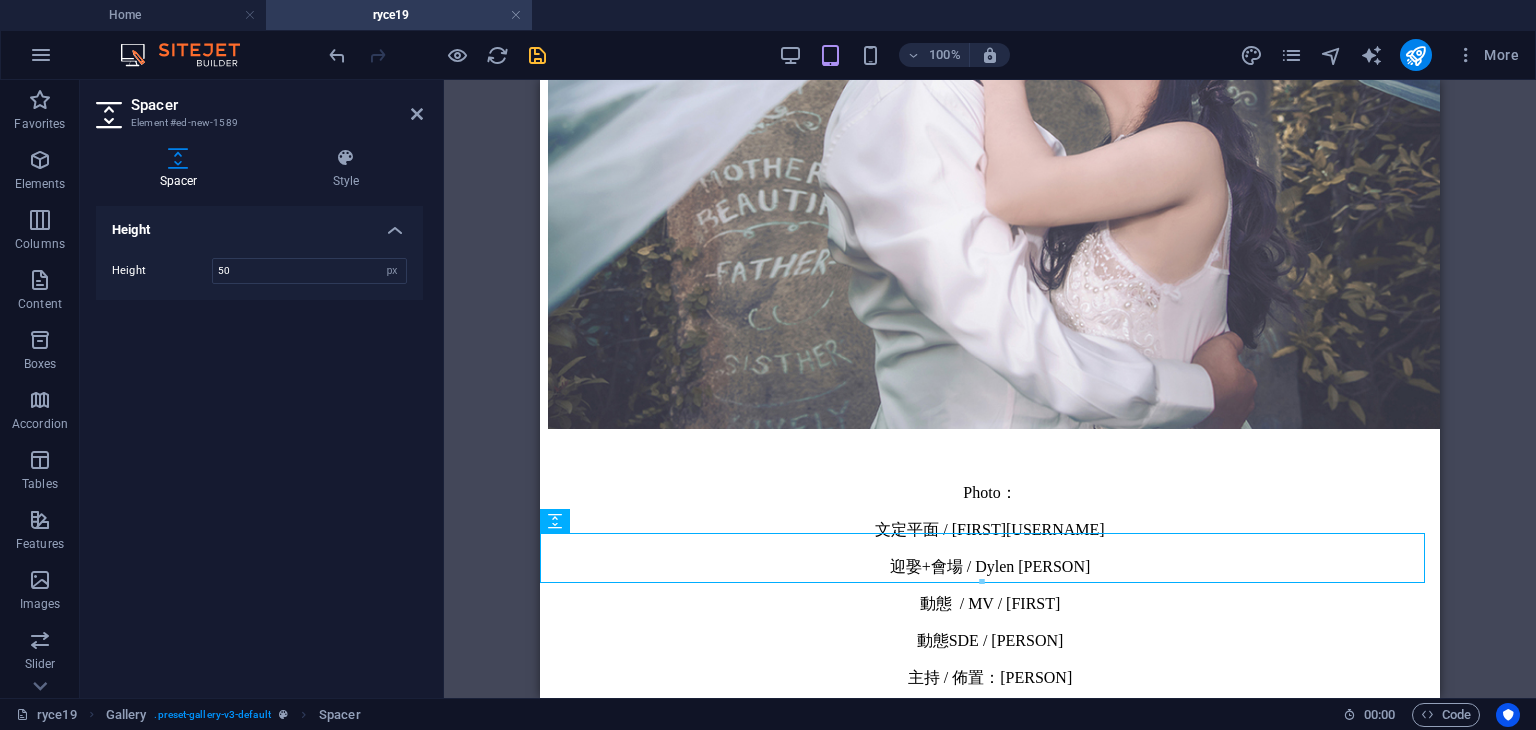click on "Container   H4   Transparent boxes   Container   Gallery   Gallery   Gallery   Image   Container   Container   H4   Container   H4   Container   Text   Gallery   Gallery   Gallery   Reference   Vimeo   Gallery   Spacer   Gallery   Spacer   Spacer   Gallery   Gallery   Gallery   Image   Vimeo   Gallery   Spacer   Image   Gallery   Gallery   Gallery   Spacer" at bounding box center [990, 389] 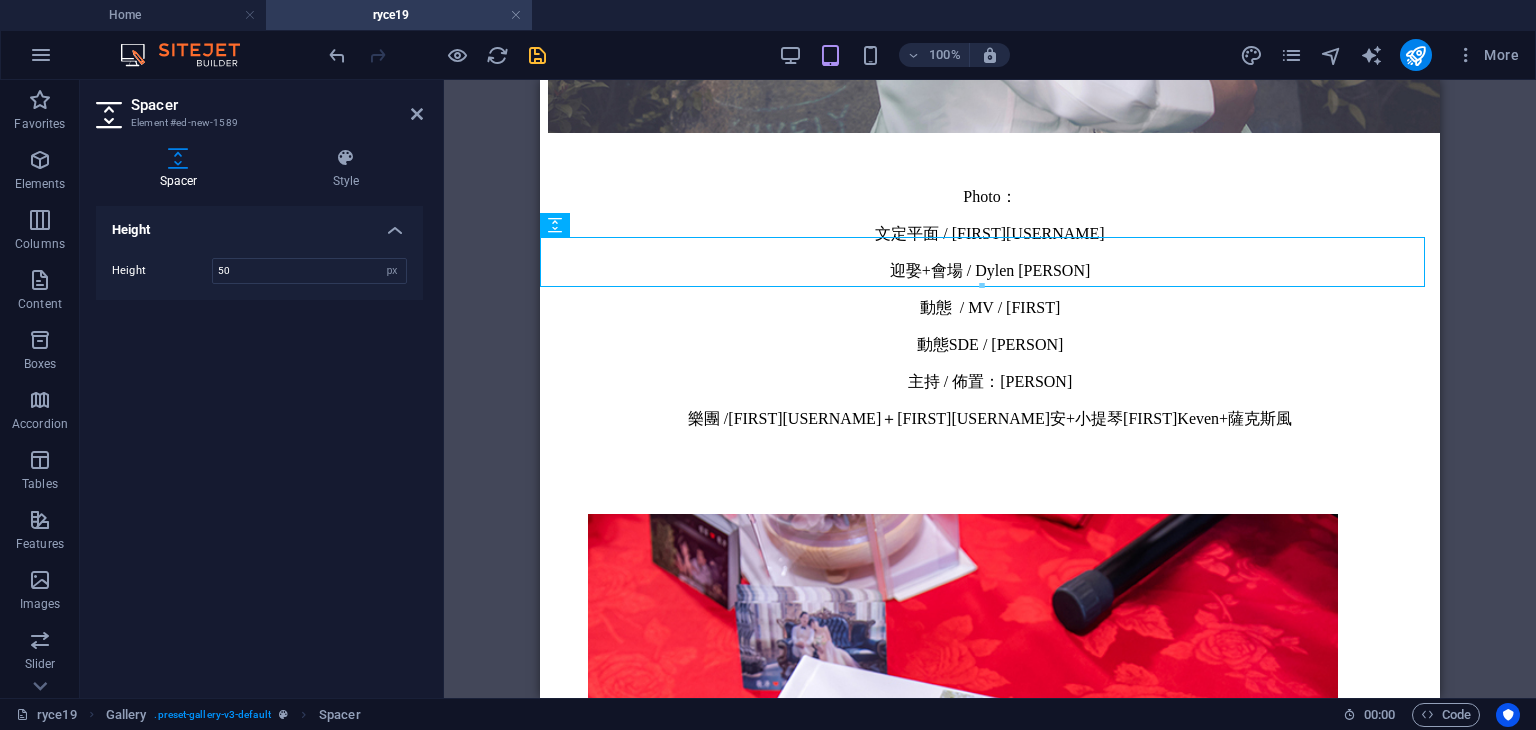 scroll, scrollTop: 813, scrollLeft: 0, axis: vertical 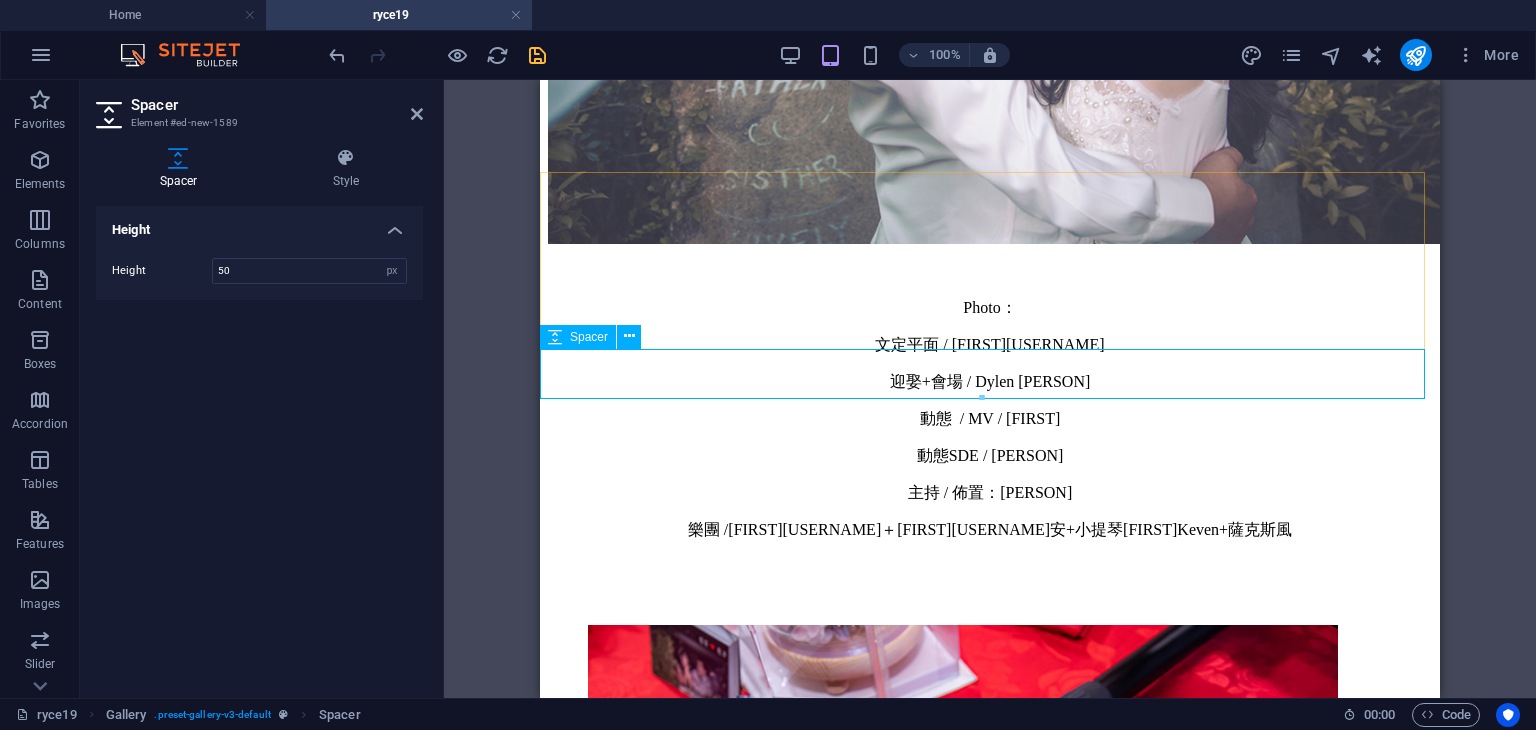 click at bounding box center [990, 4422] 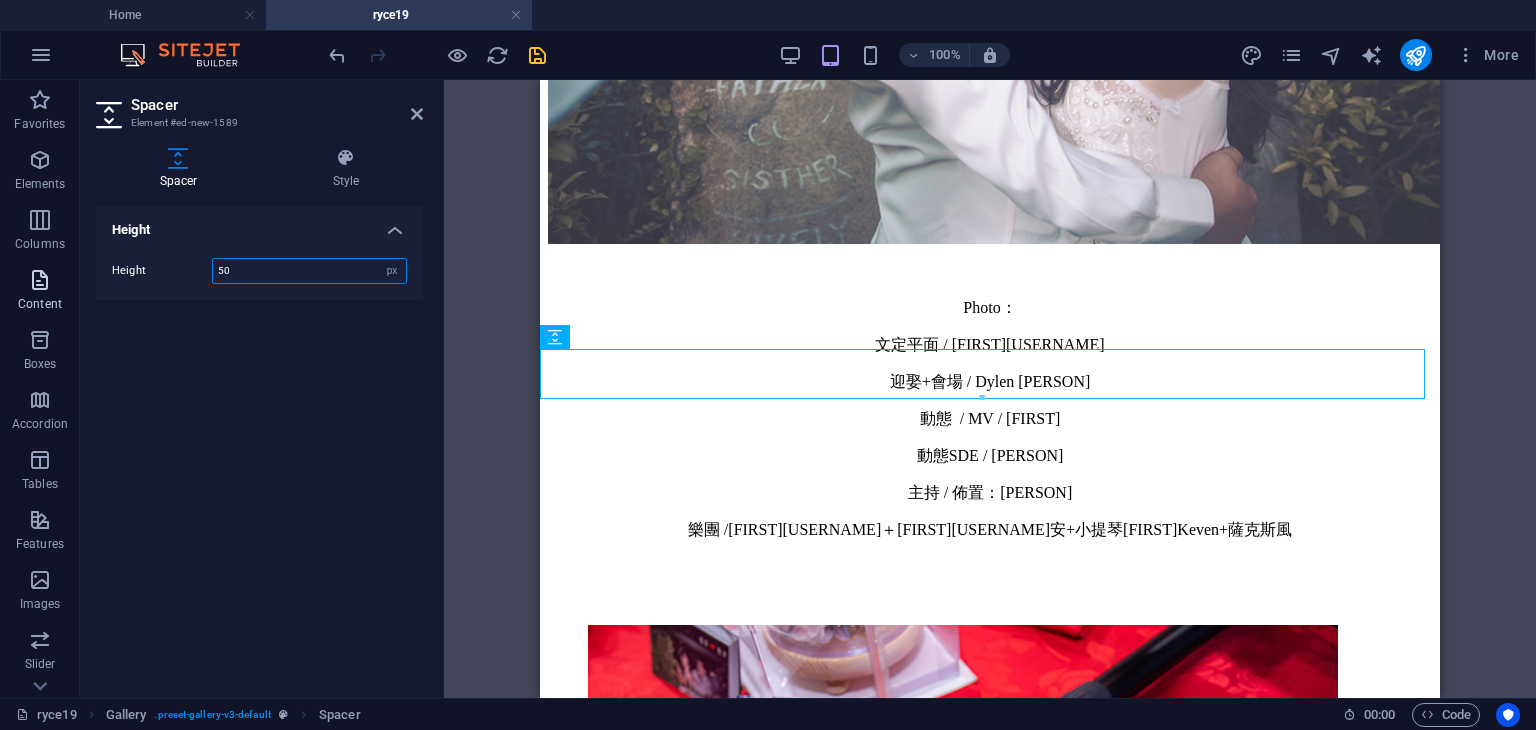 drag, startPoint x: 153, startPoint y: 273, endPoint x: 0, endPoint y: 309, distance: 157.17824 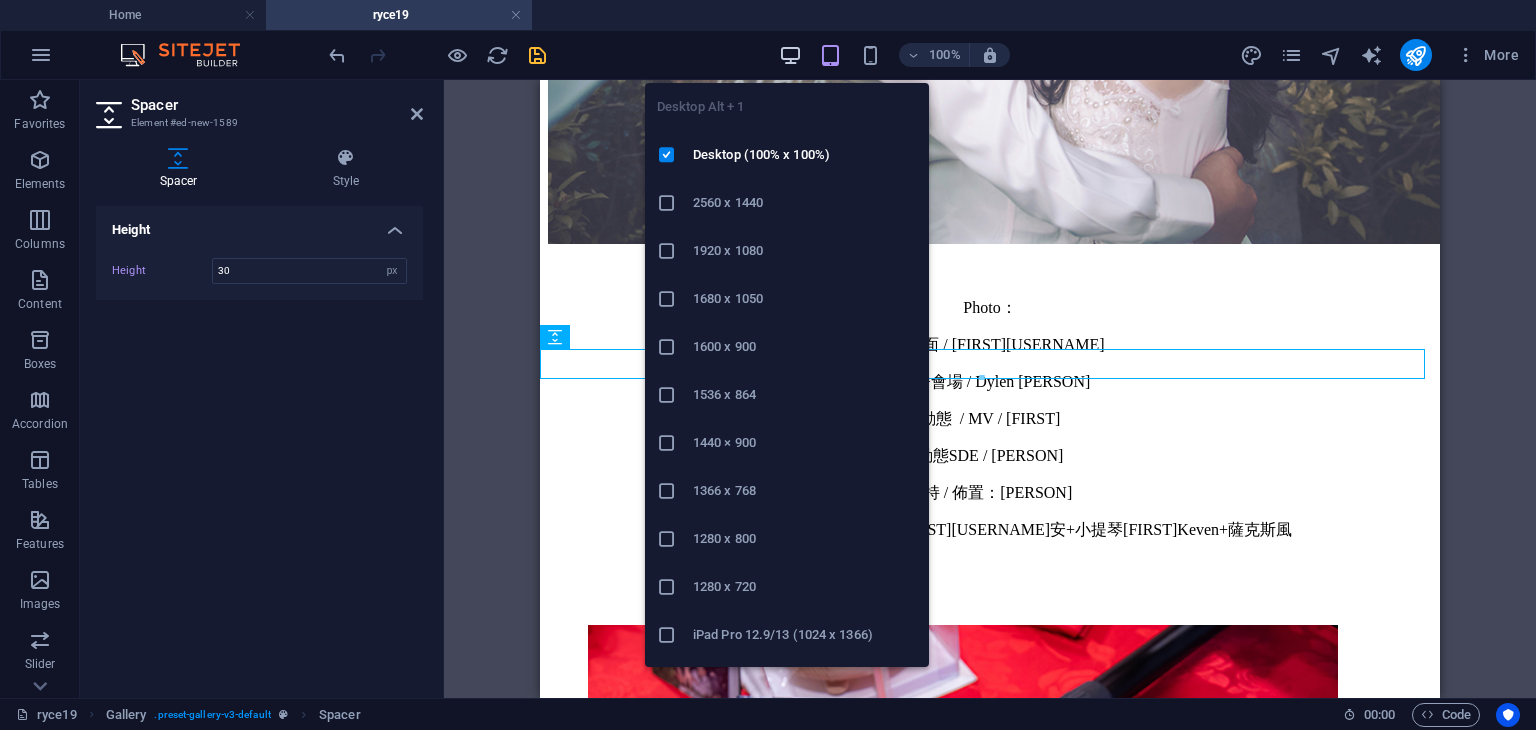 click at bounding box center [790, 55] 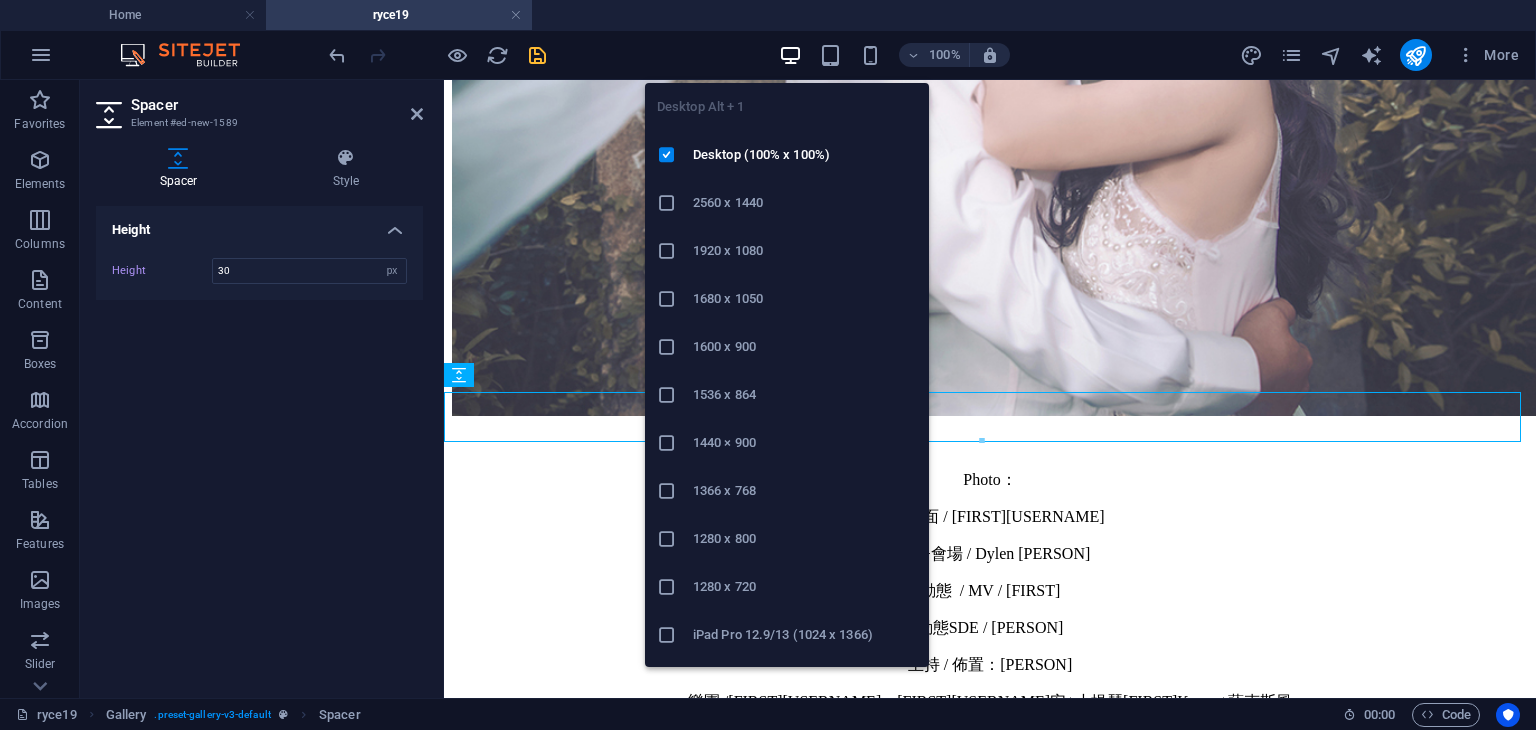scroll, scrollTop: 976, scrollLeft: 0, axis: vertical 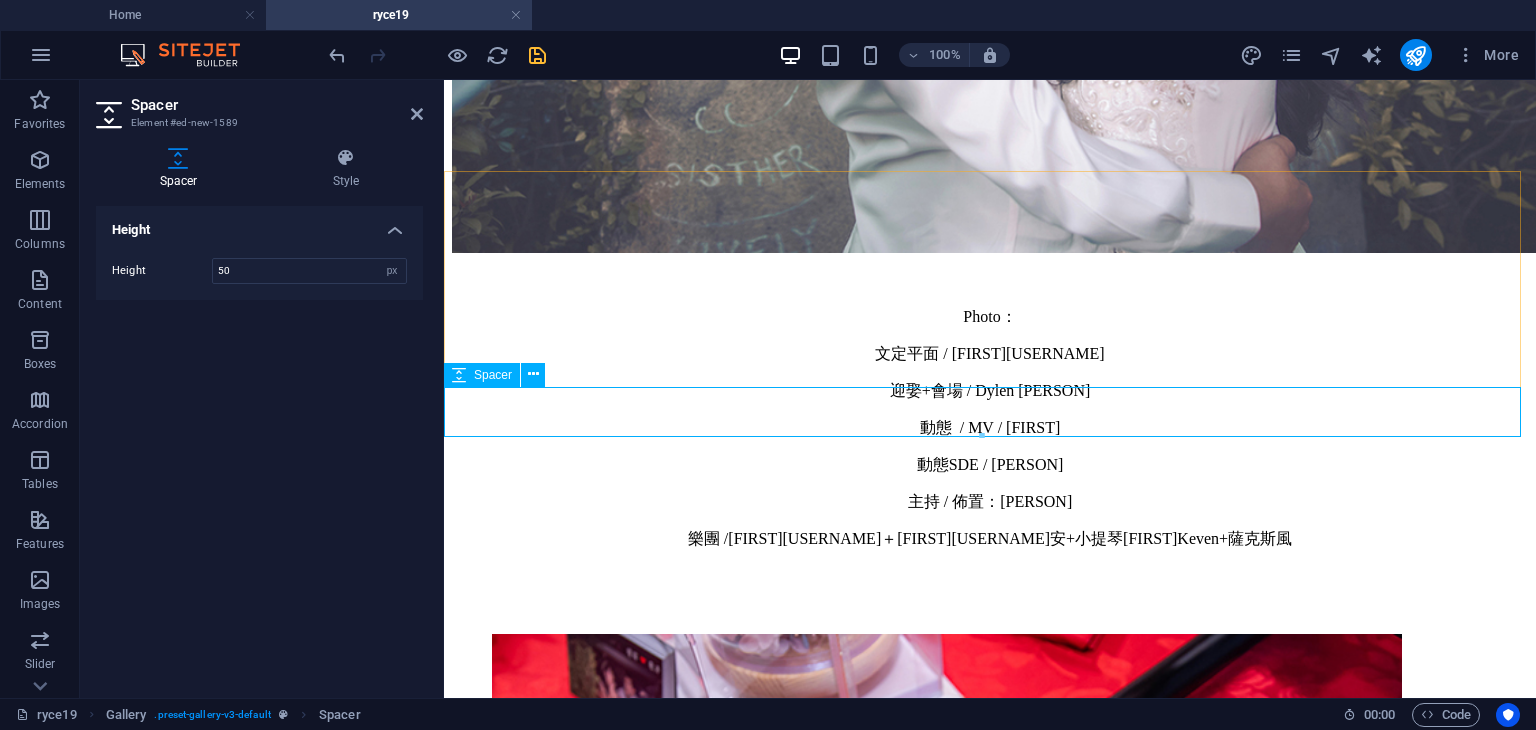 click at bounding box center [990, 5232] 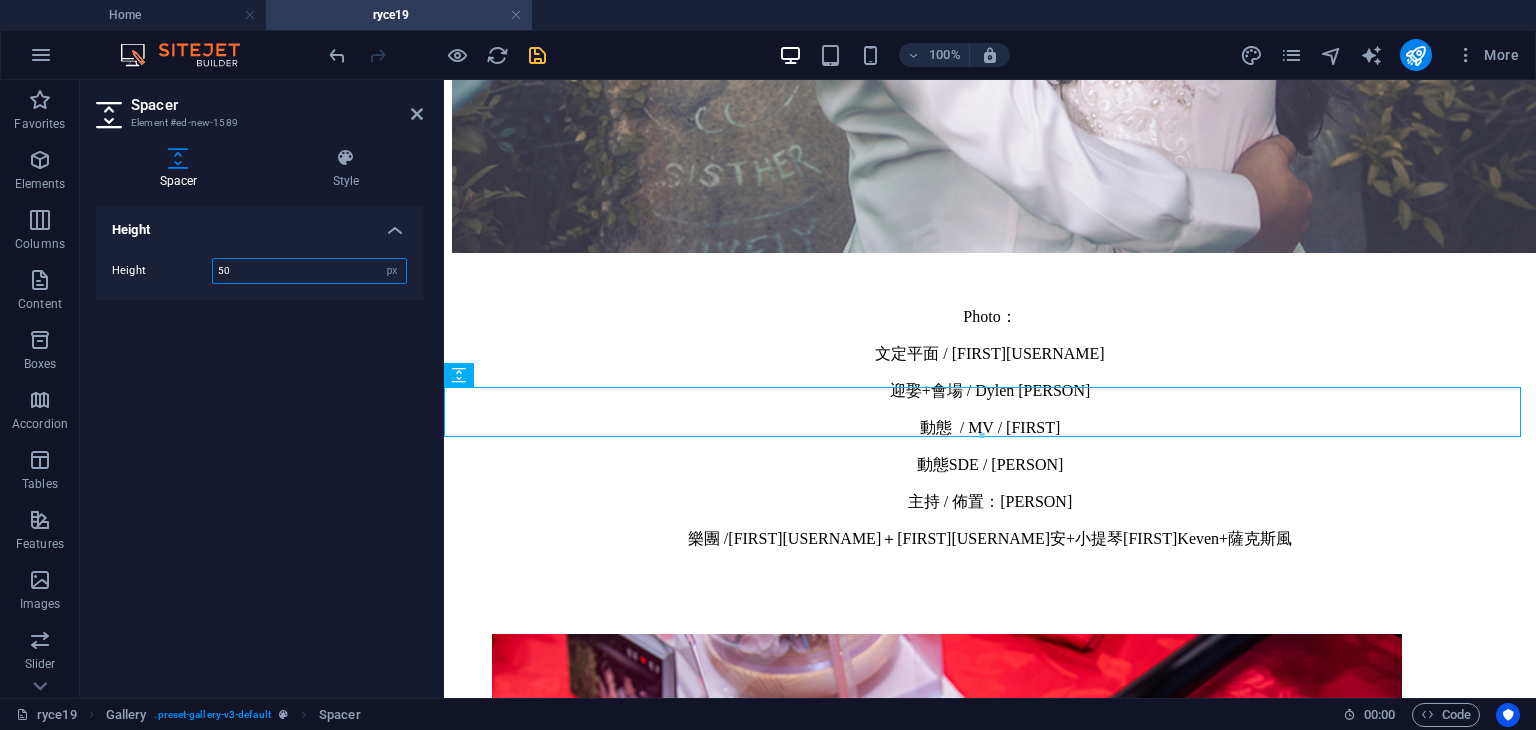 drag, startPoint x: 238, startPoint y: 272, endPoint x: 177, endPoint y: 255, distance: 63.324562 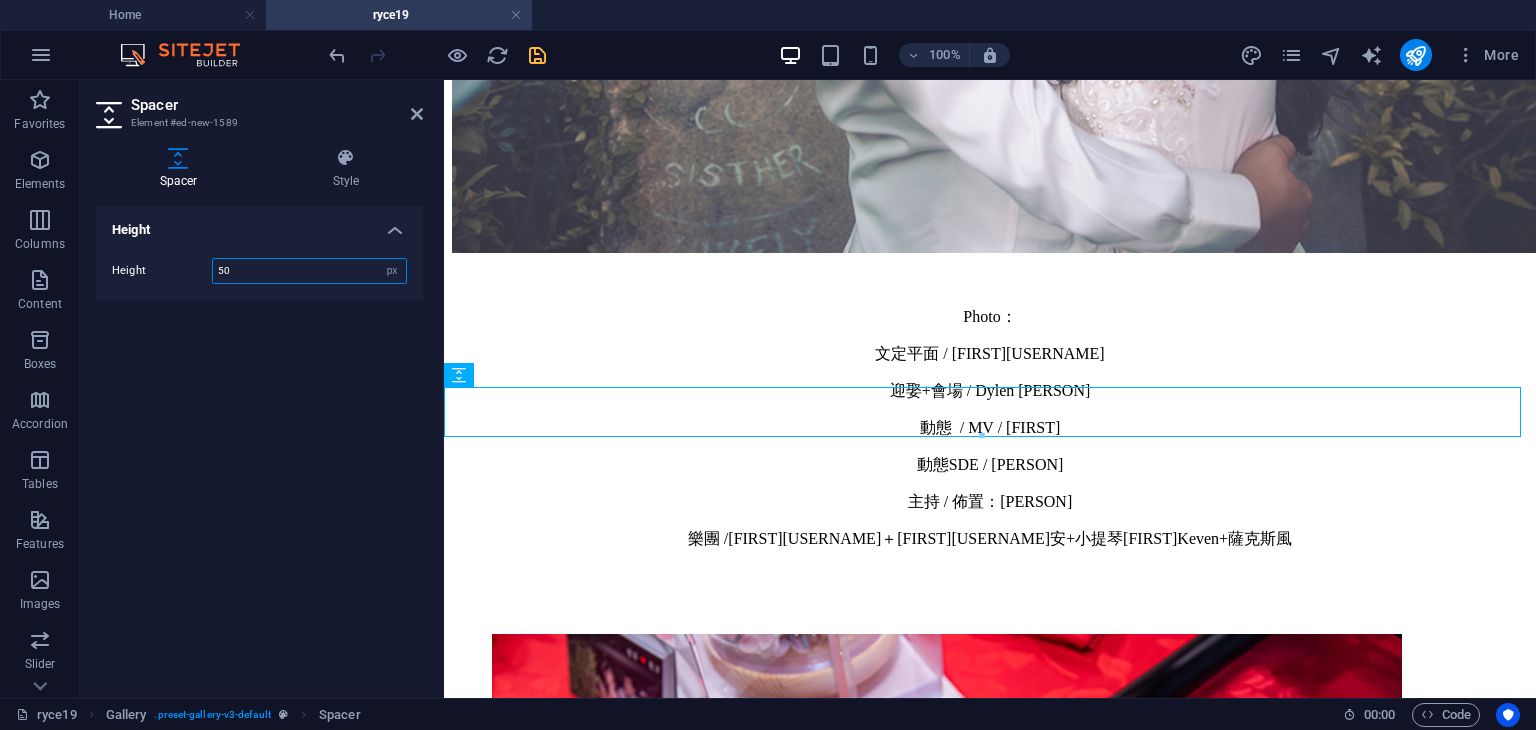click on "Height 50 px rem vh vw" at bounding box center [259, 271] 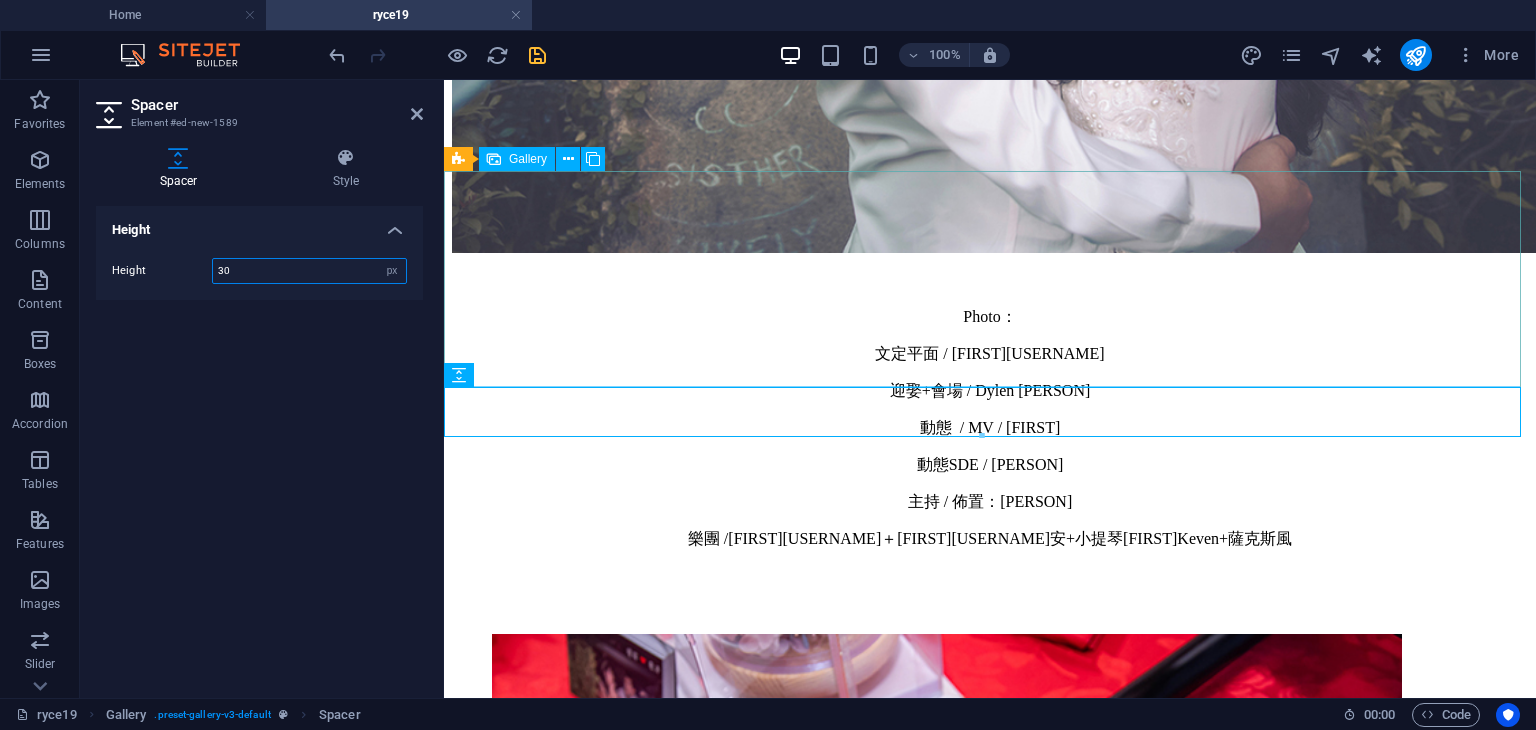 type on "30" 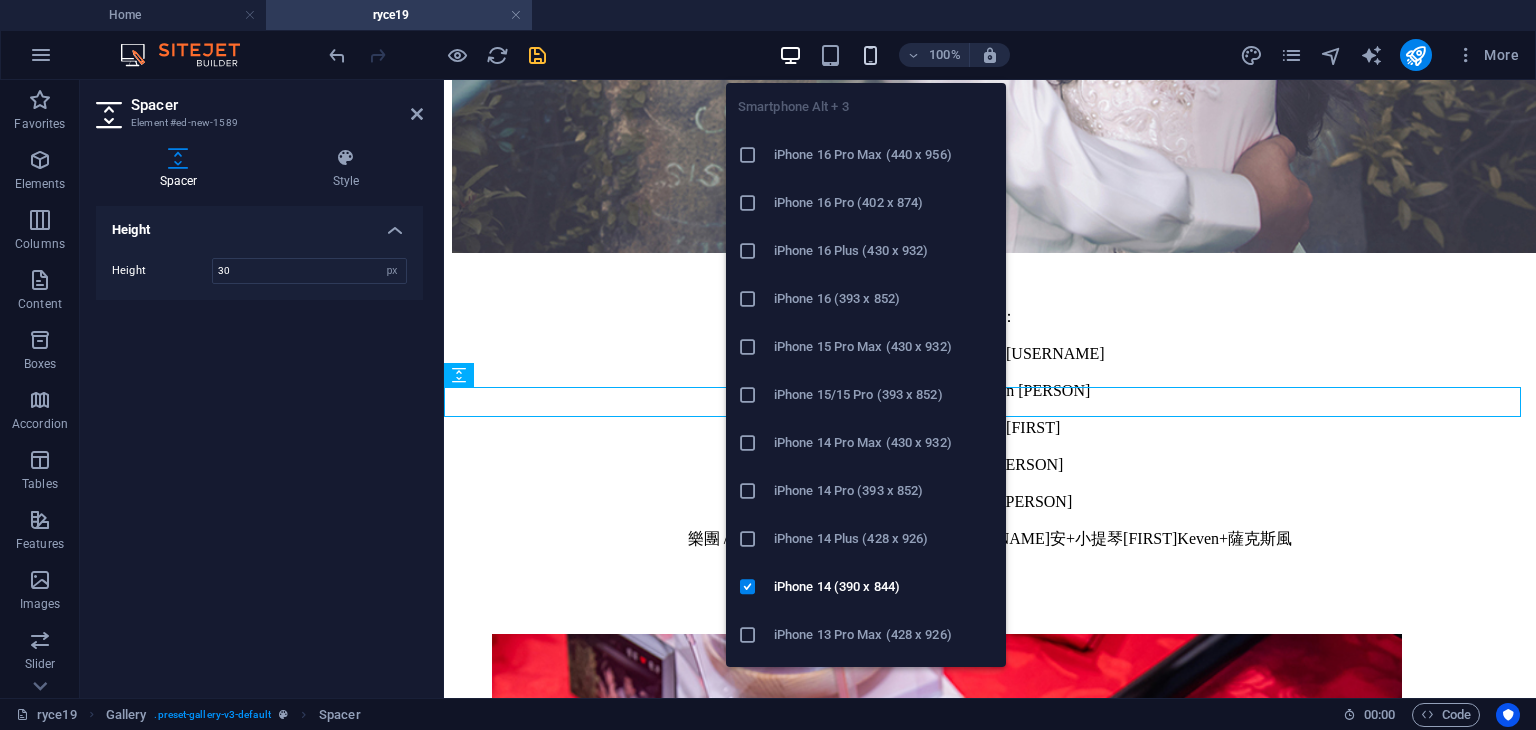 click at bounding box center (870, 55) 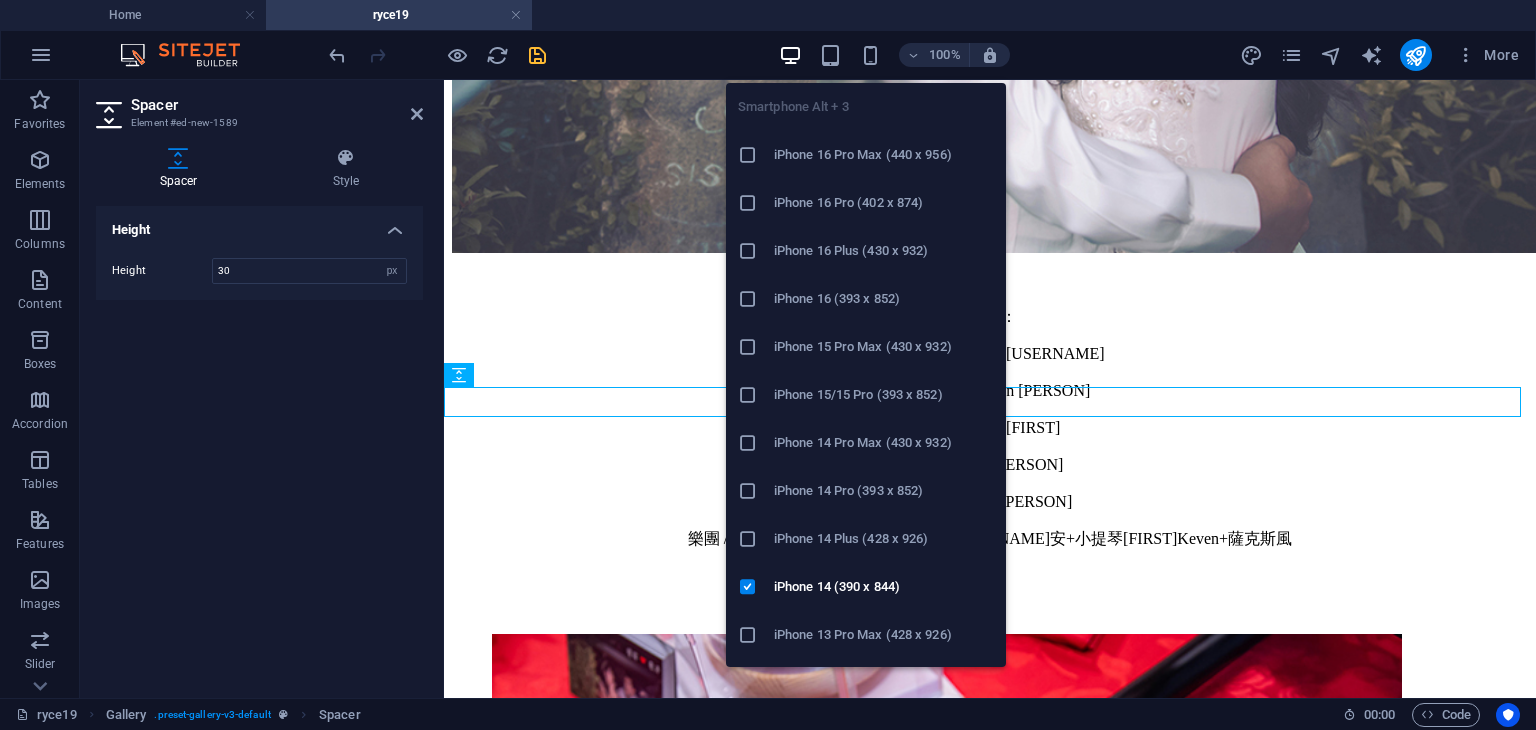 scroll, scrollTop: 857, scrollLeft: 0, axis: vertical 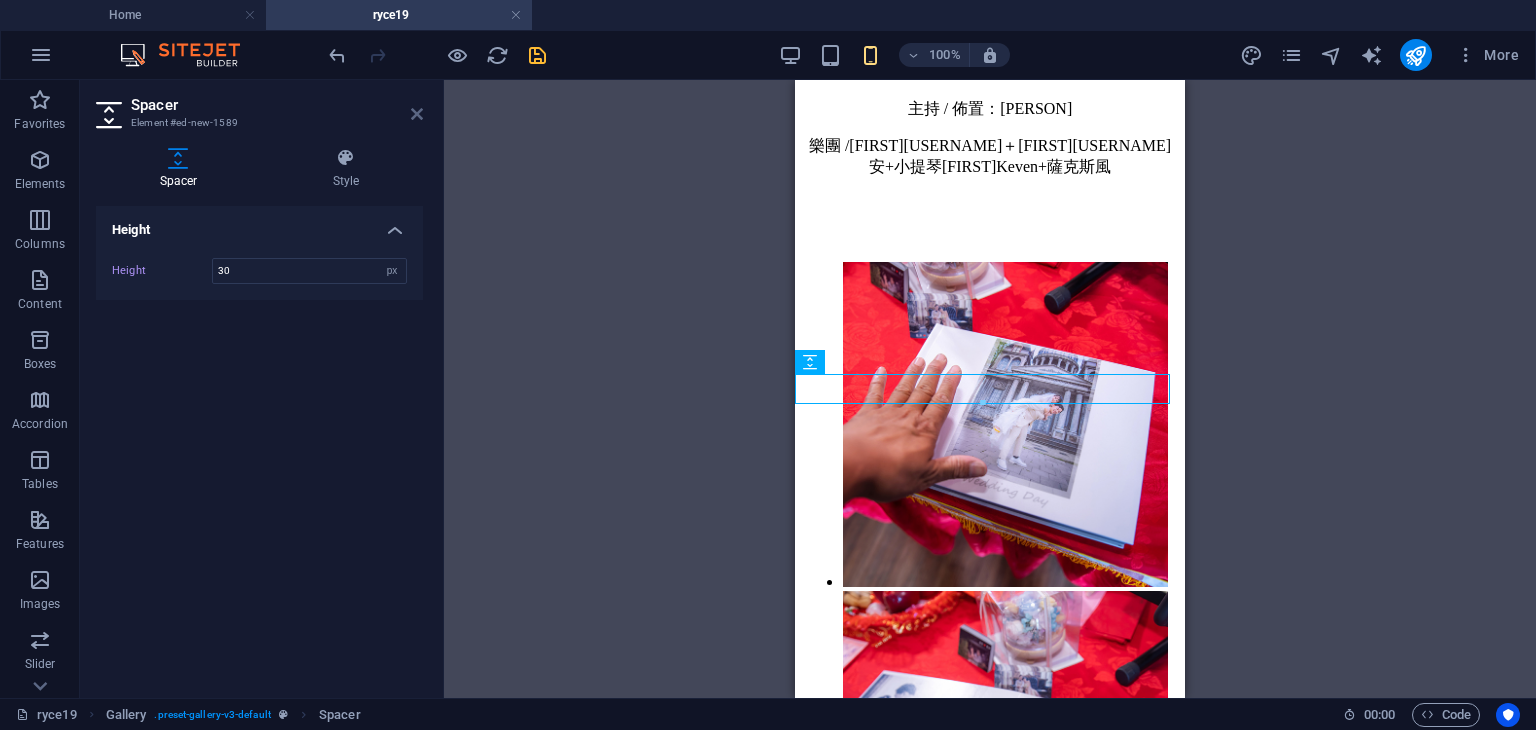 click at bounding box center (417, 114) 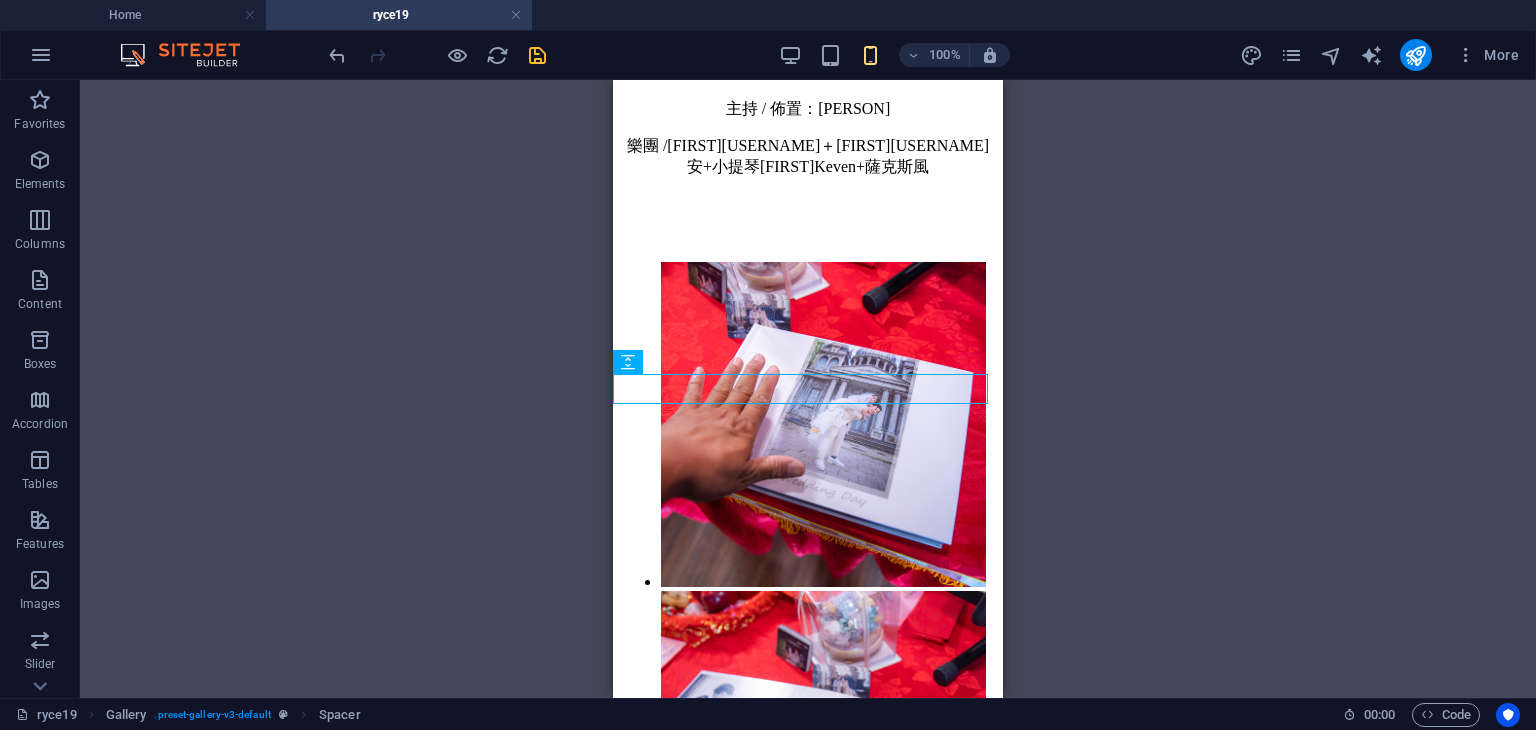 click at bounding box center [537, 55] 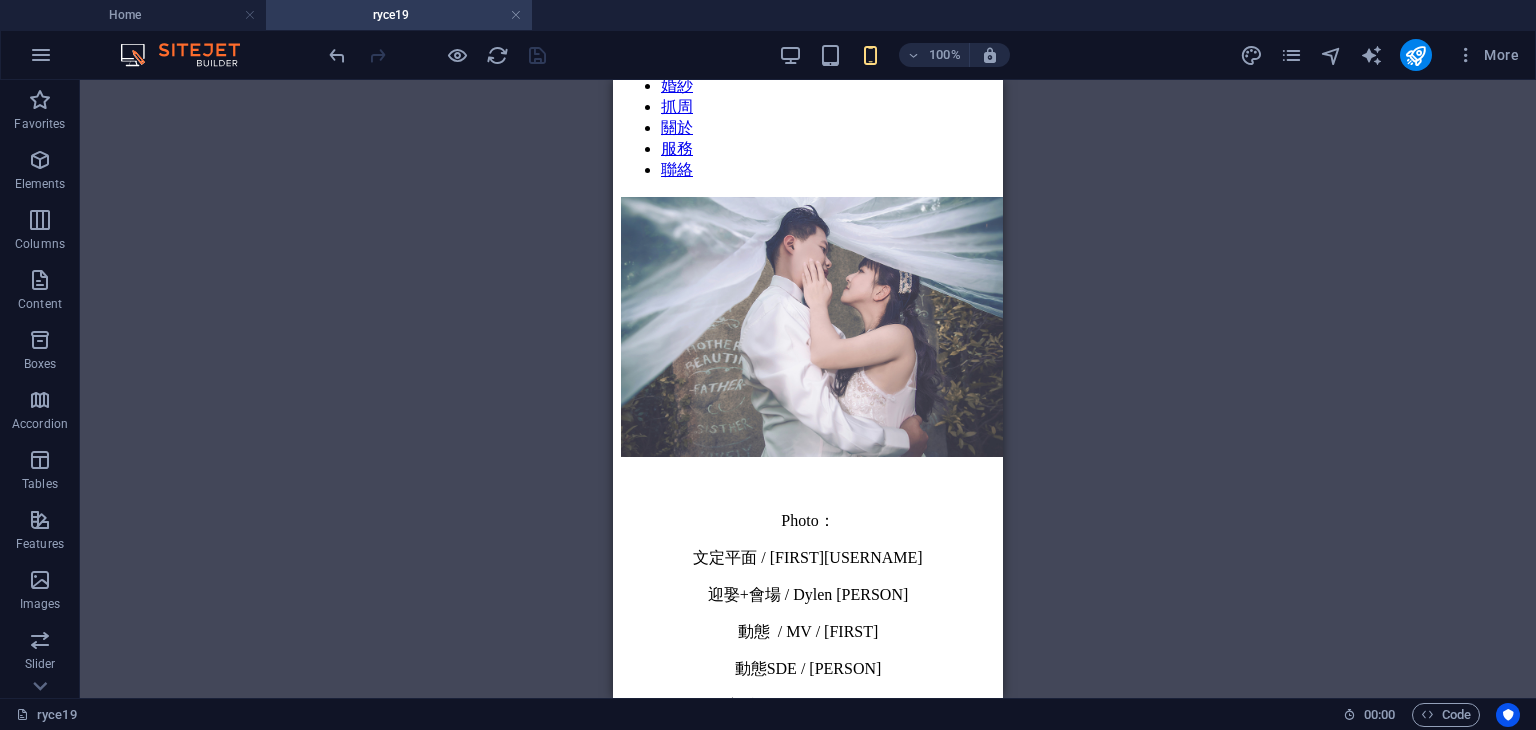 scroll, scrollTop: 0, scrollLeft: 0, axis: both 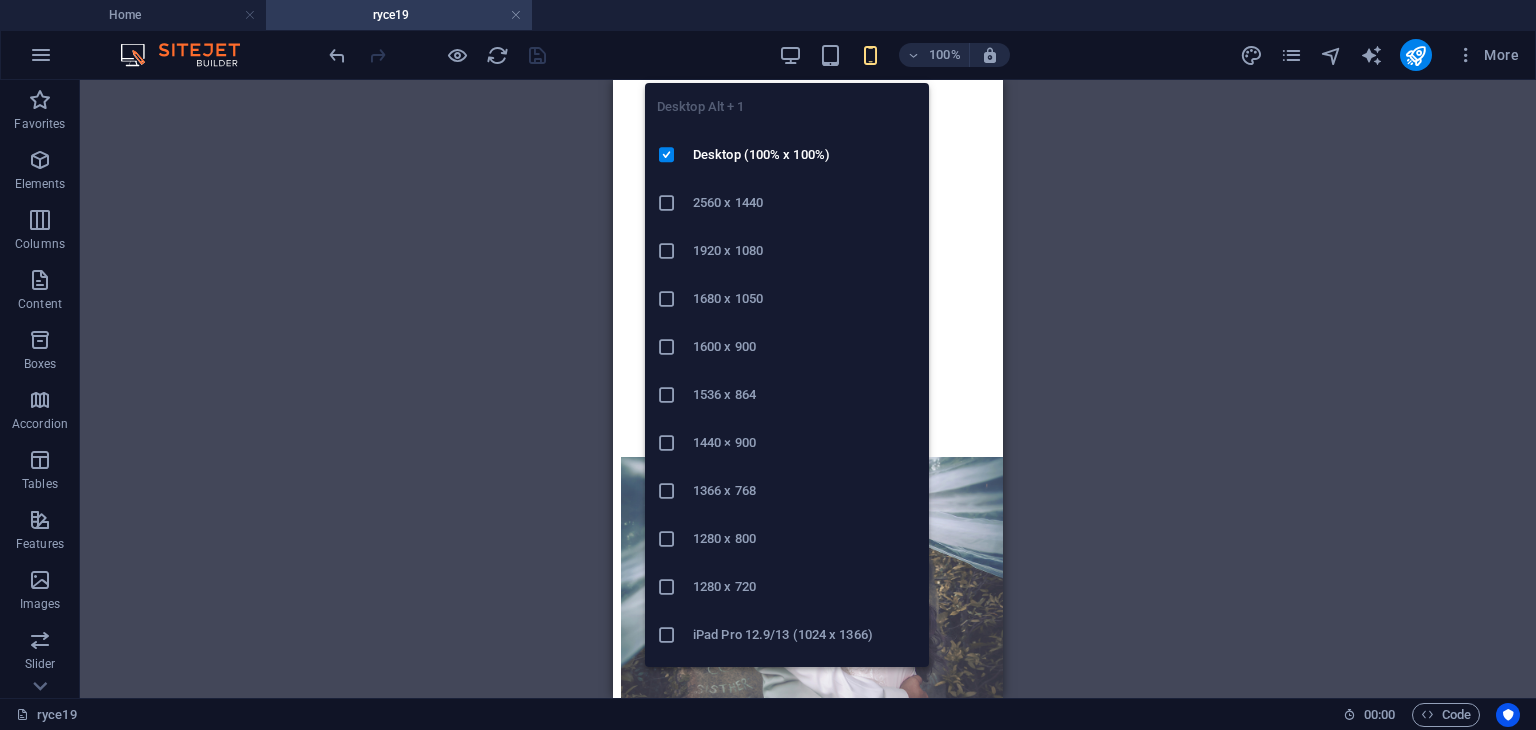 drag, startPoint x: 786, startPoint y: 60, endPoint x: 767, endPoint y: 55, distance: 19.646883 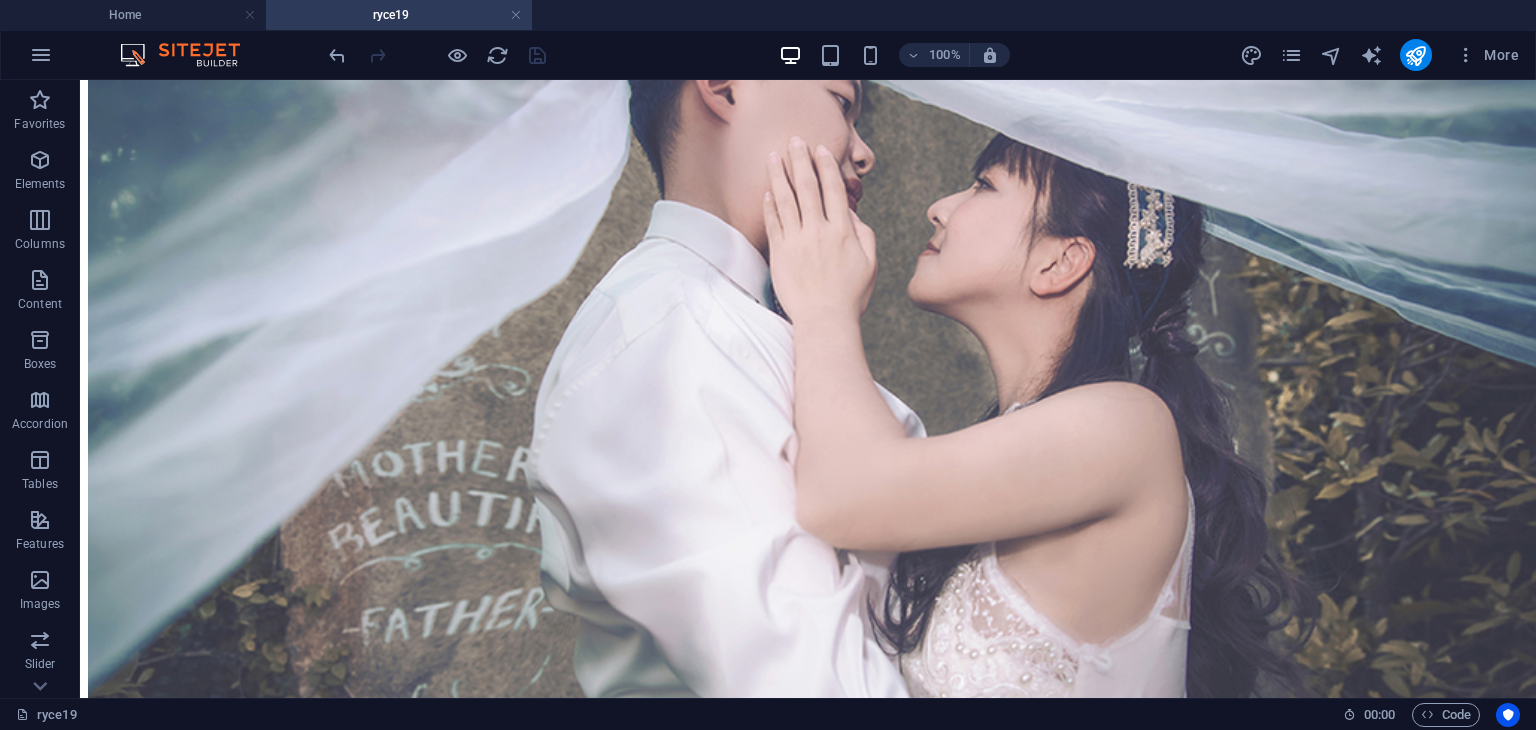 scroll, scrollTop: 0, scrollLeft: 0, axis: both 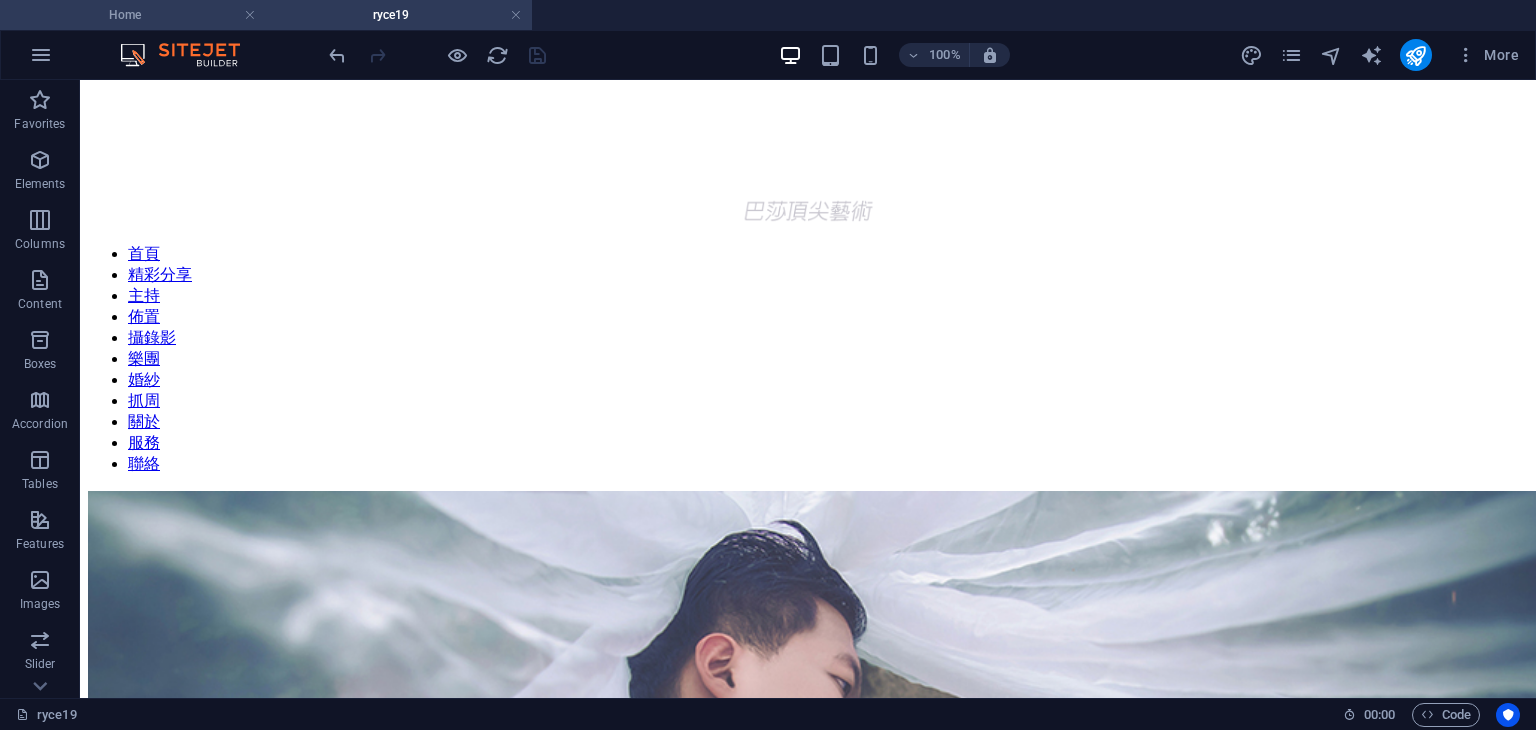 click on "Home" at bounding box center (133, 15) 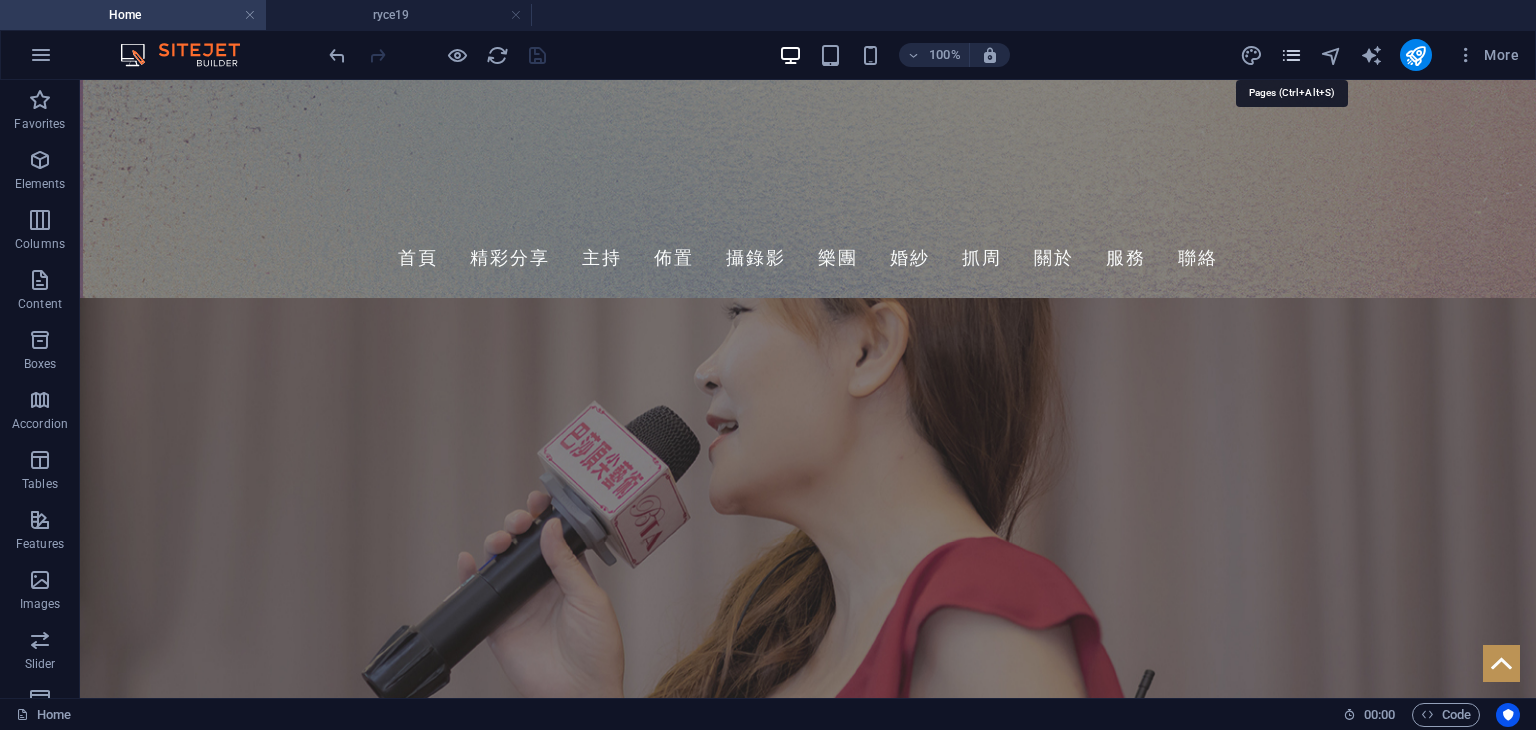 click at bounding box center [1291, 55] 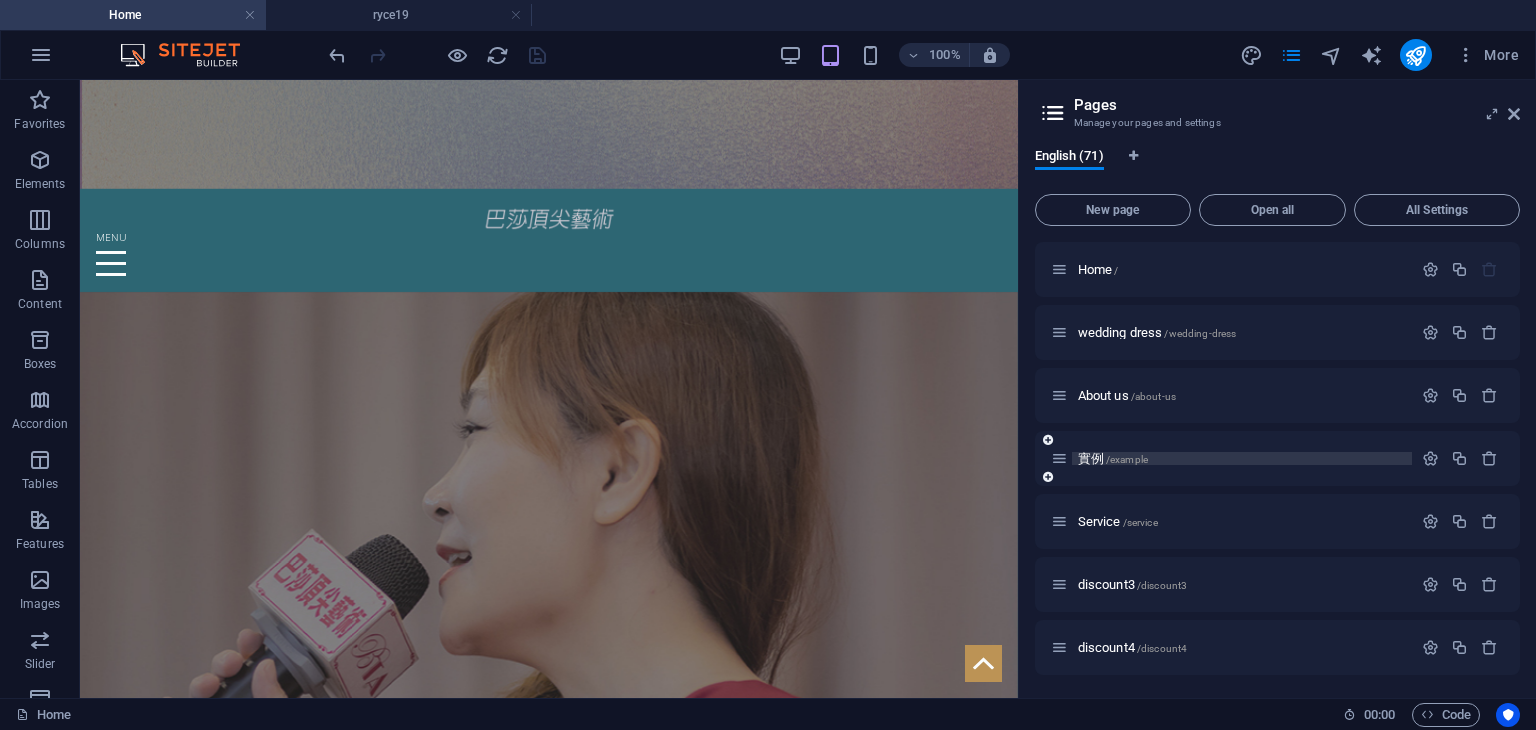 click on "實例 /example" at bounding box center (1242, 458) 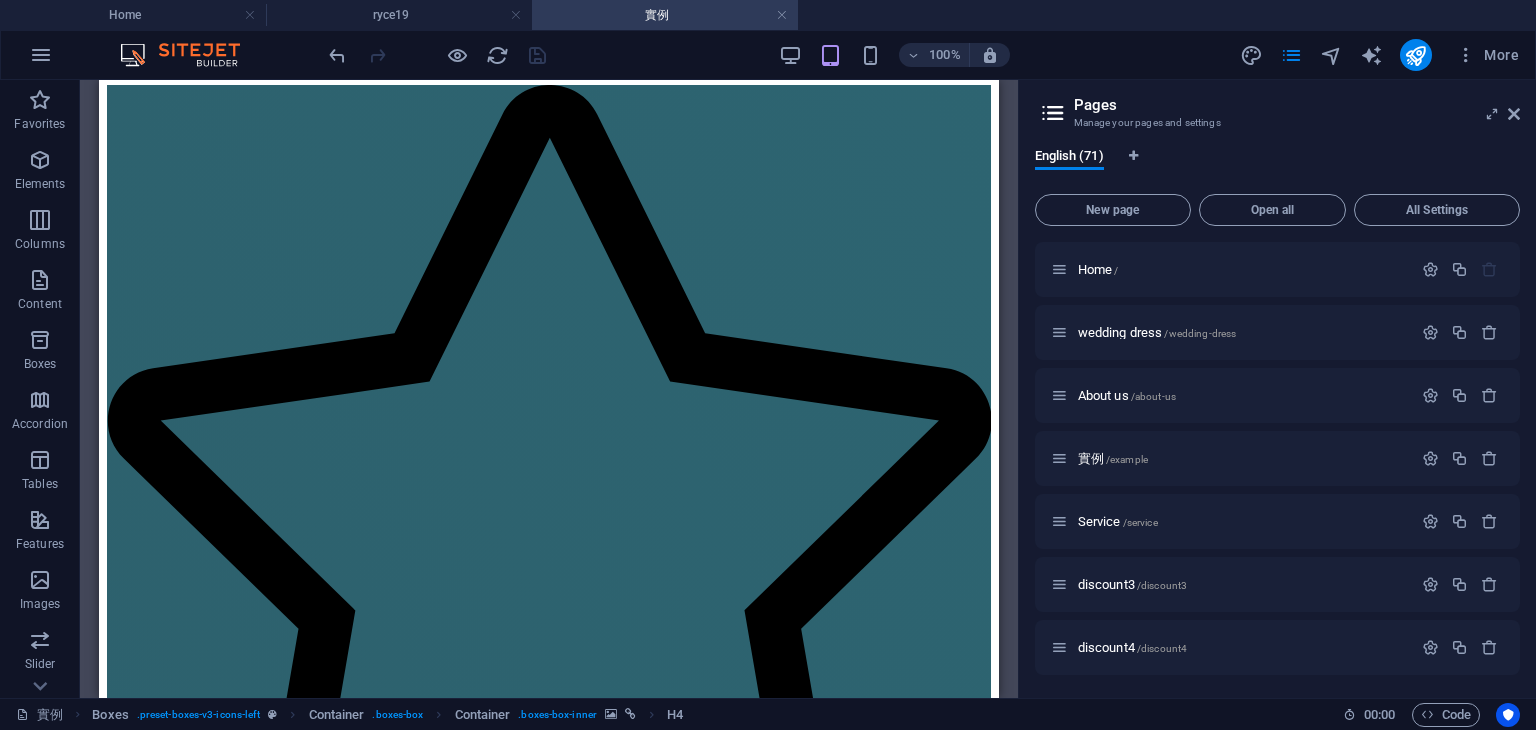 scroll, scrollTop: 0, scrollLeft: 0, axis: both 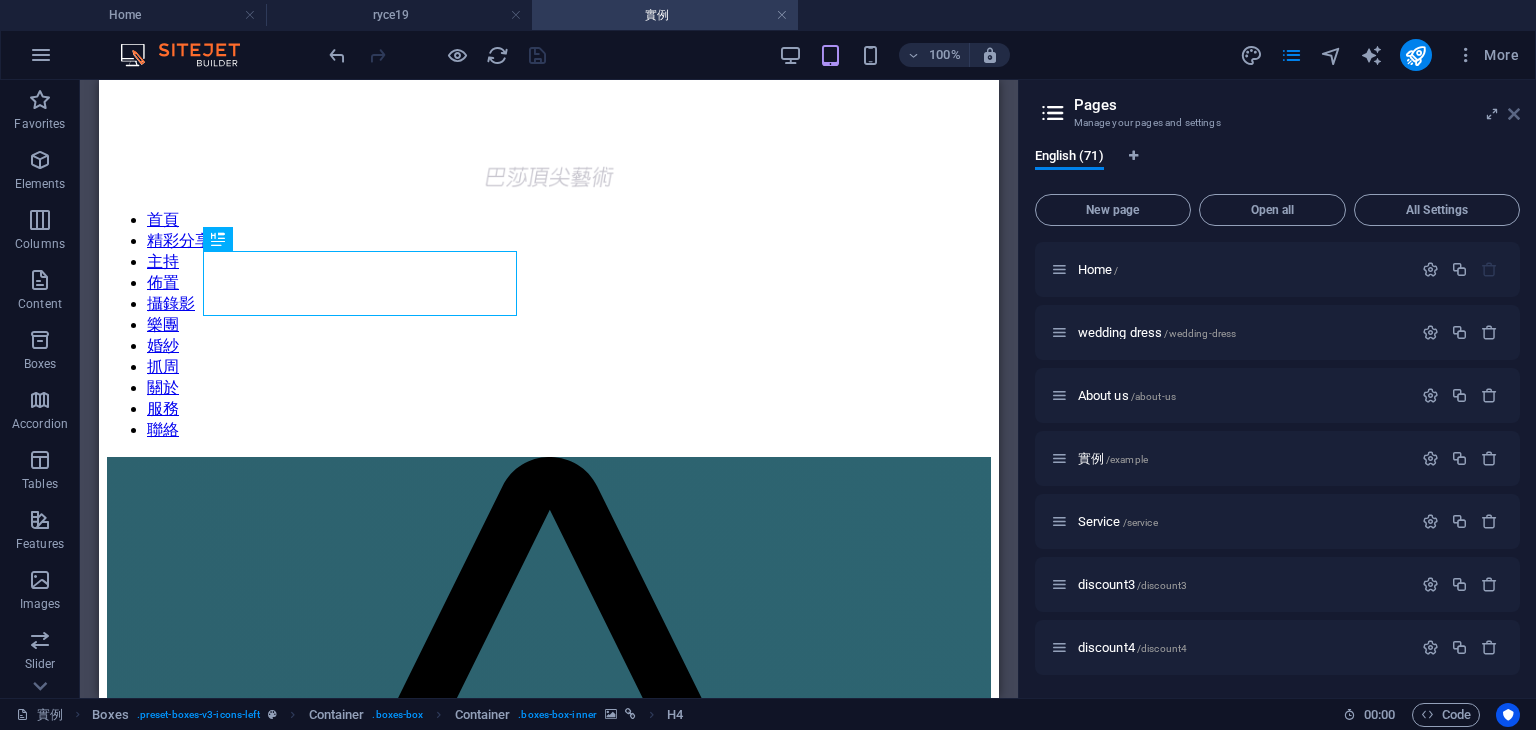 drag, startPoint x: 1512, startPoint y: 114, endPoint x: 803, endPoint y: 114, distance: 709 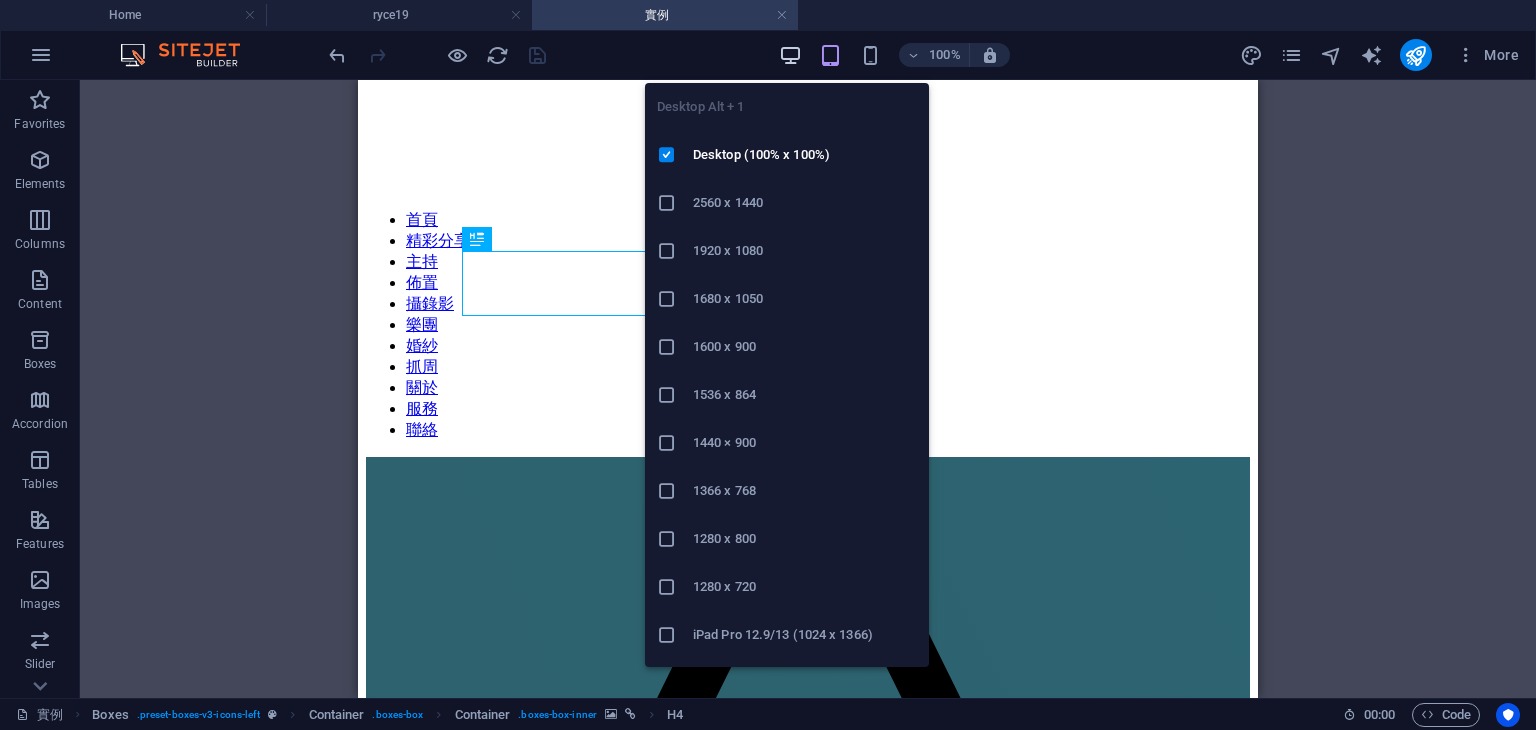 click at bounding box center (790, 55) 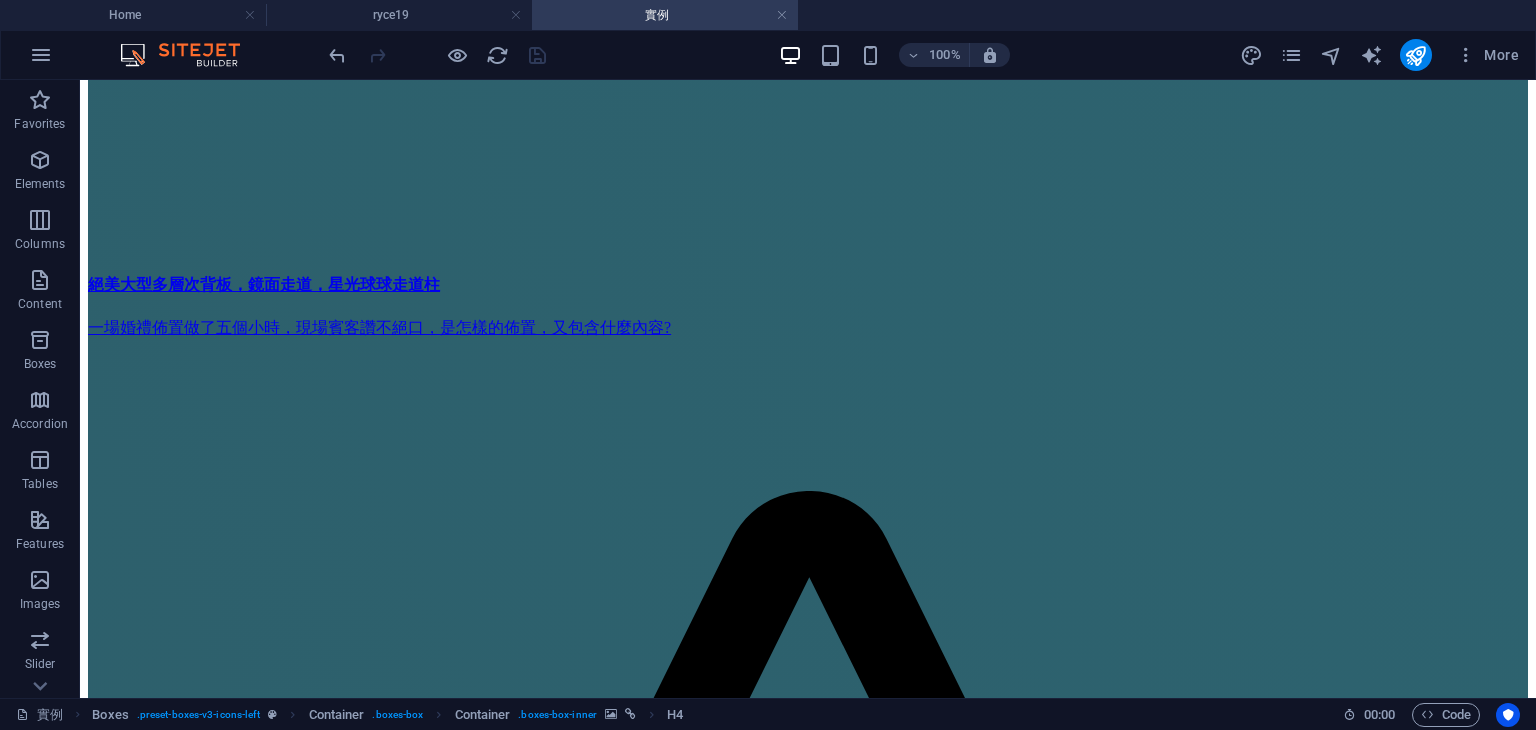 scroll, scrollTop: 1838, scrollLeft: 0, axis: vertical 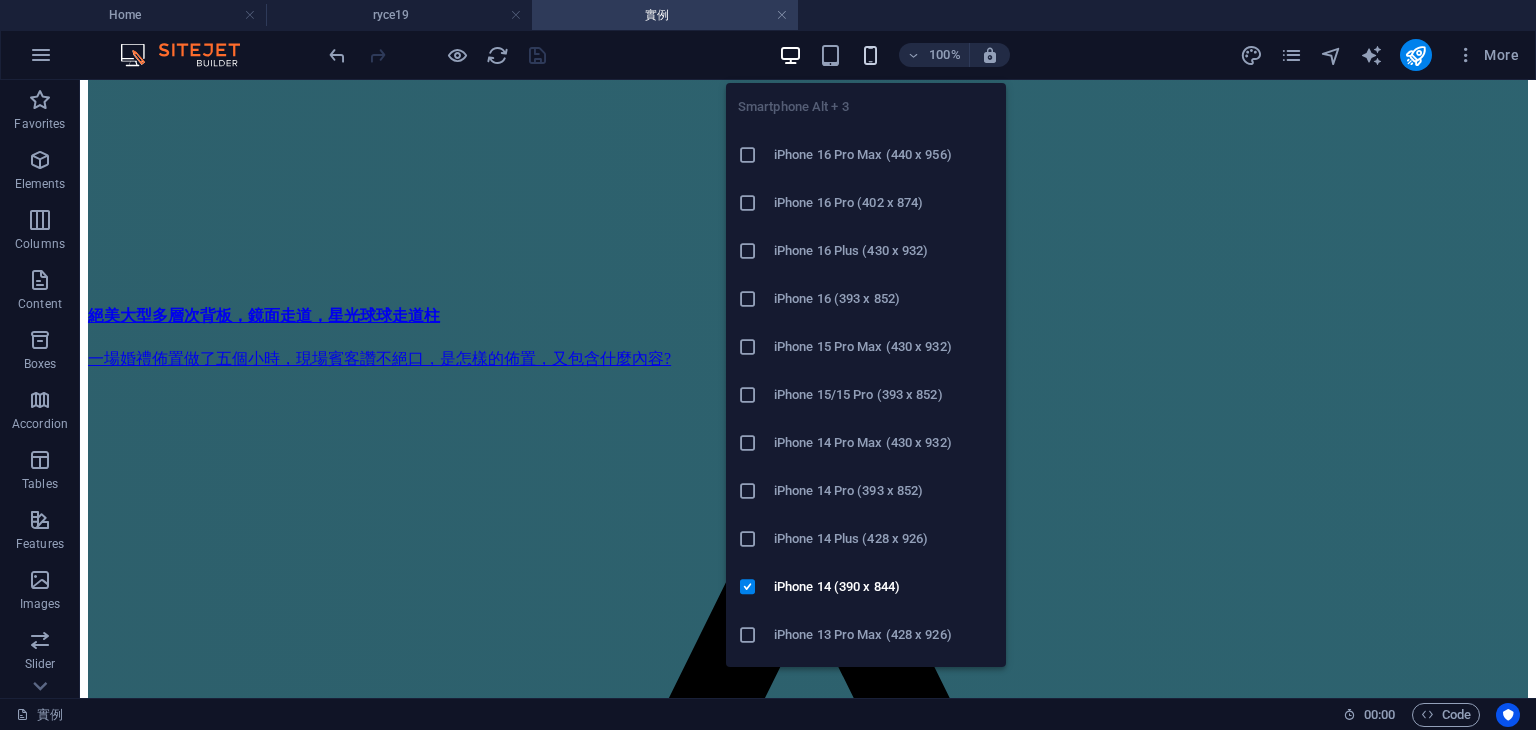 click at bounding box center [870, 55] 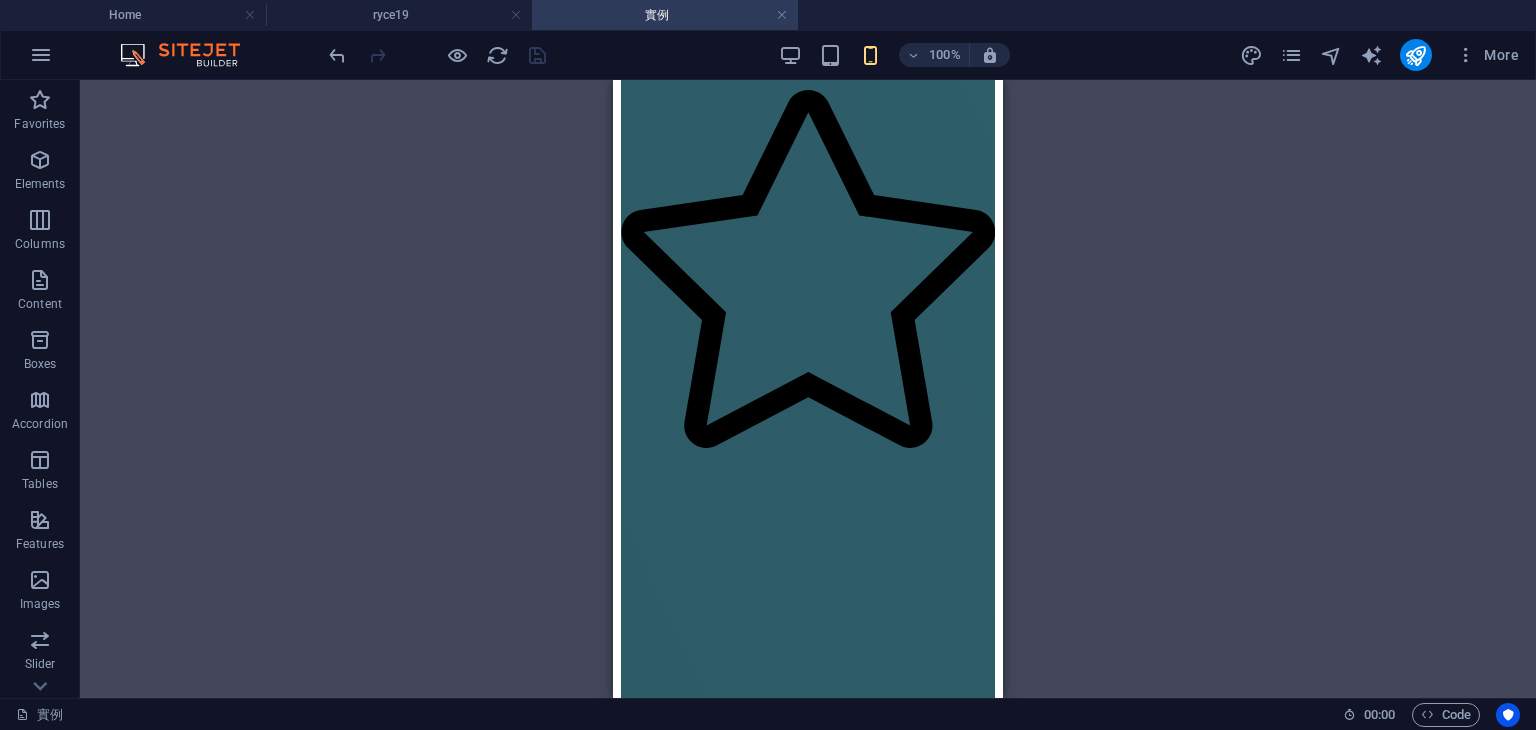 scroll, scrollTop: 3845, scrollLeft: 0, axis: vertical 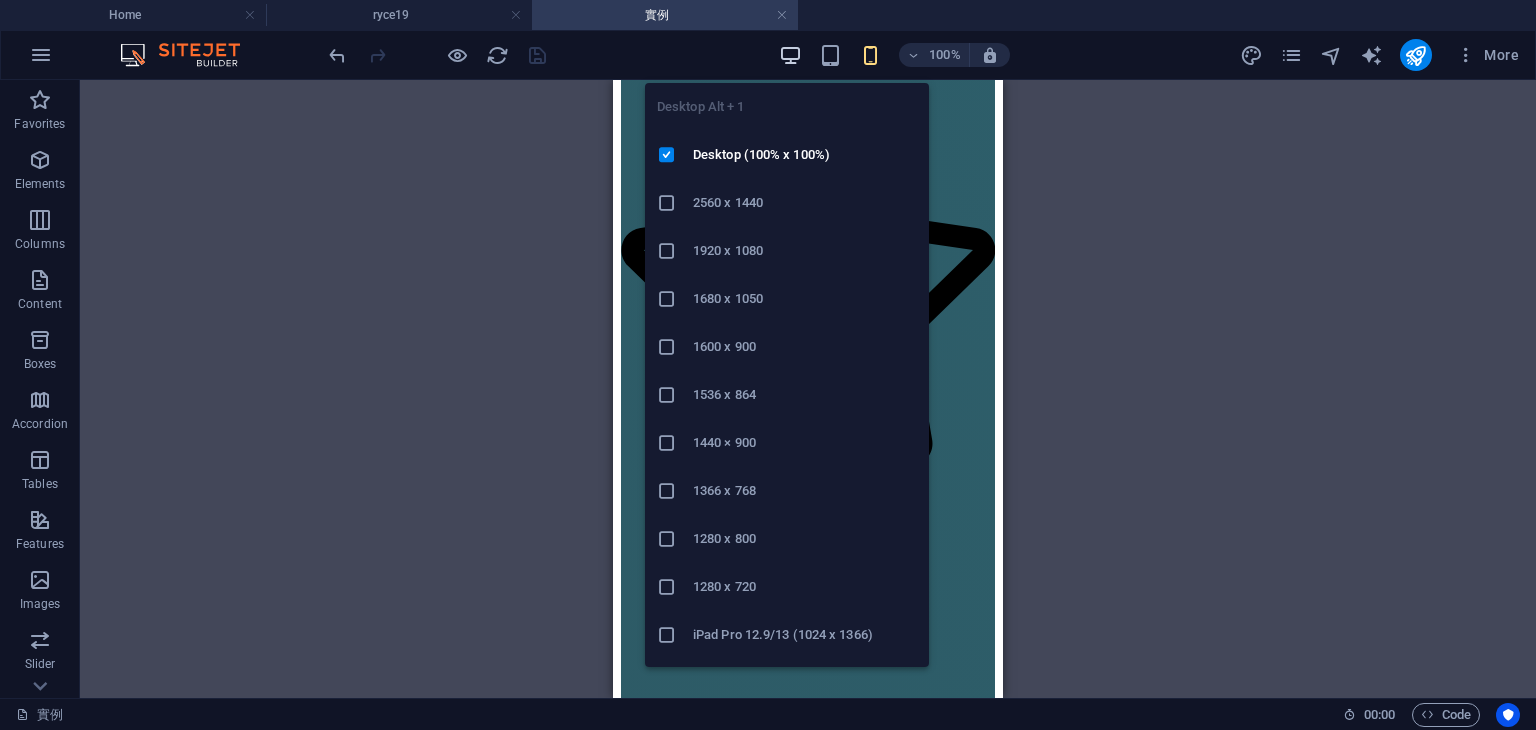 click at bounding box center [790, 55] 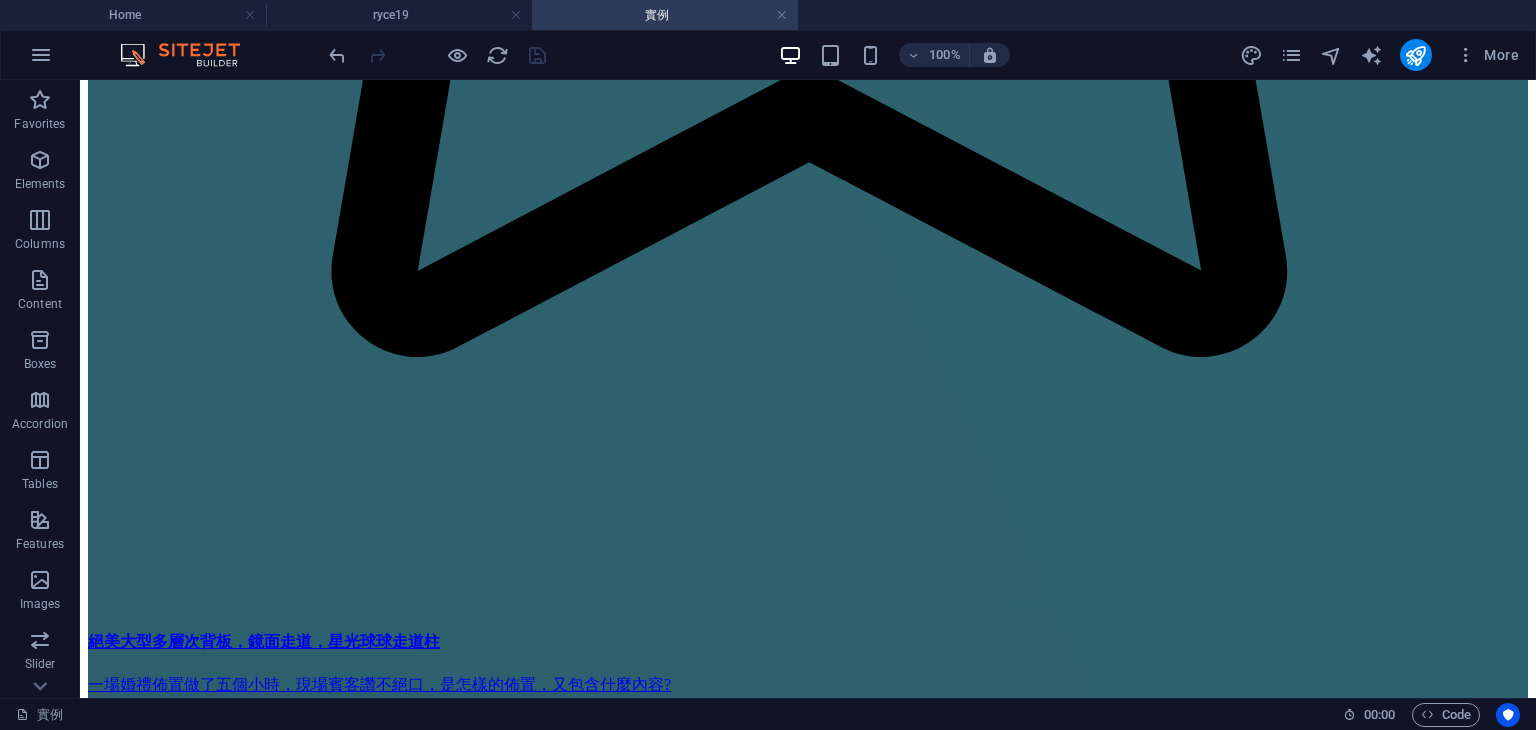 scroll, scrollTop: 1471, scrollLeft: 0, axis: vertical 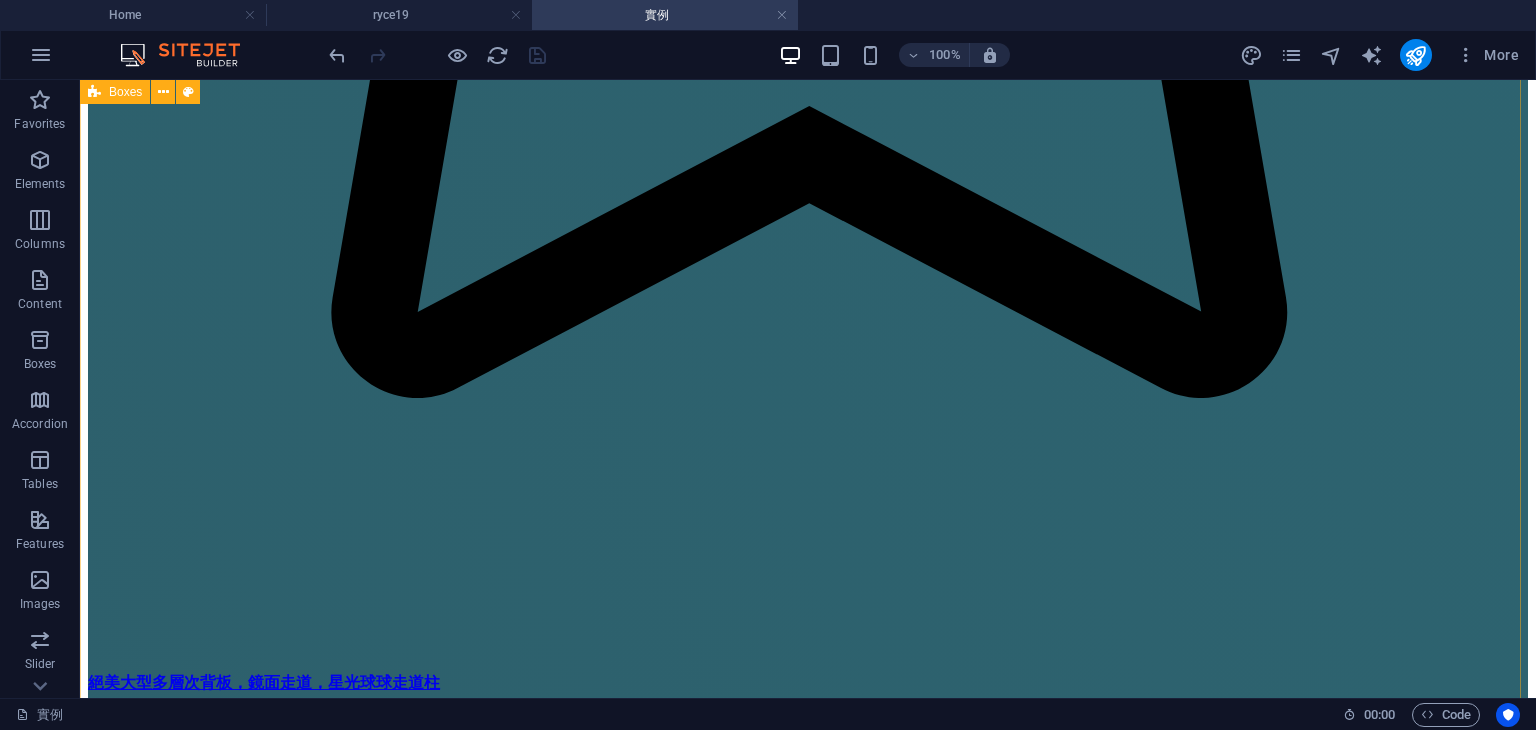 click at bounding box center (808, 24227) 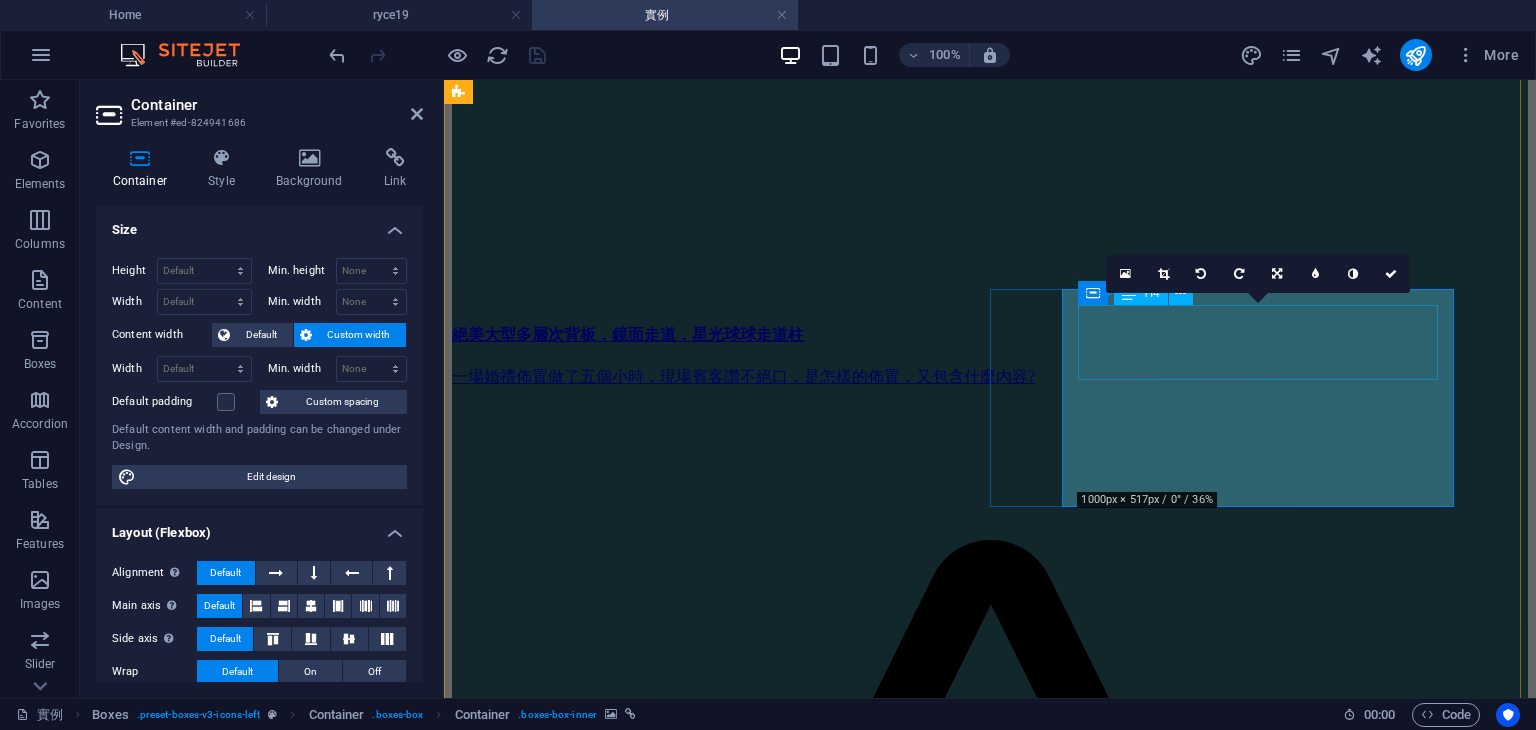 click on "顥諹＆佳儒，平面攝影部分作品分享，台北新莊頤品" at bounding box center [990, 19600] 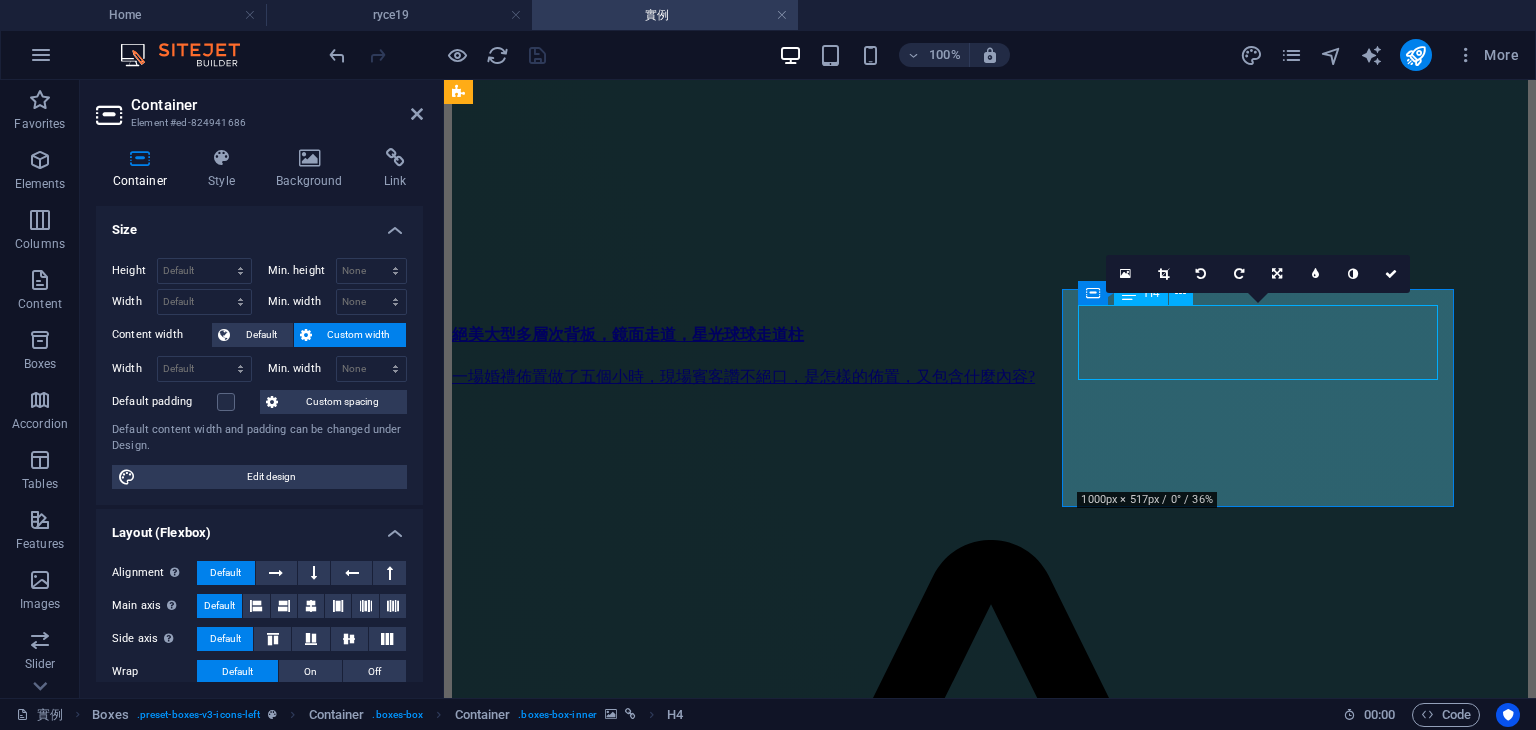 click on "顥諹＆佳儒，平面攝影部分作品分享，台北新莊頤品" at bounding box center (990, 19600) 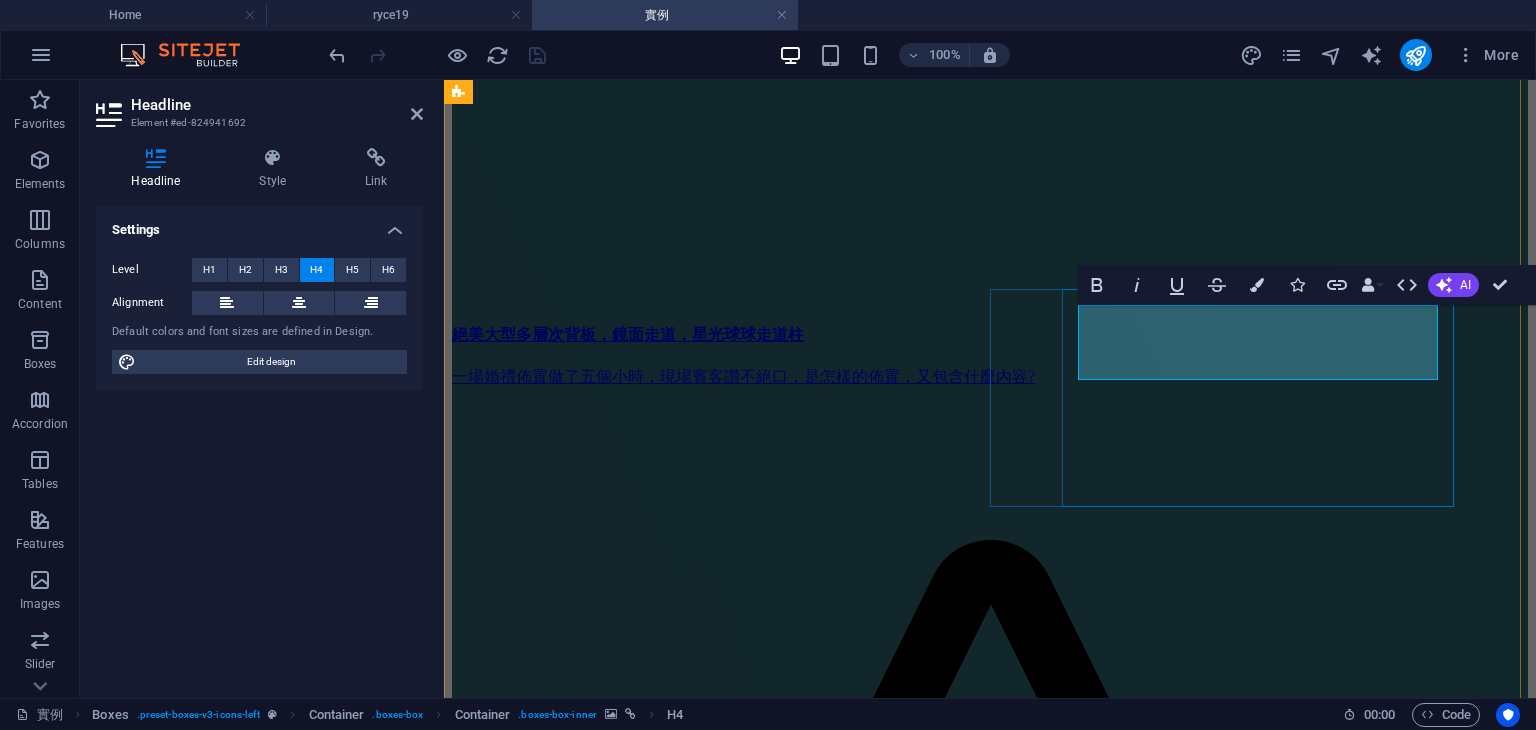 click on "顥諹＆佳儒，平面攝影部分作品分享，台北新莊頤品" at bounding box center (990, 19600) 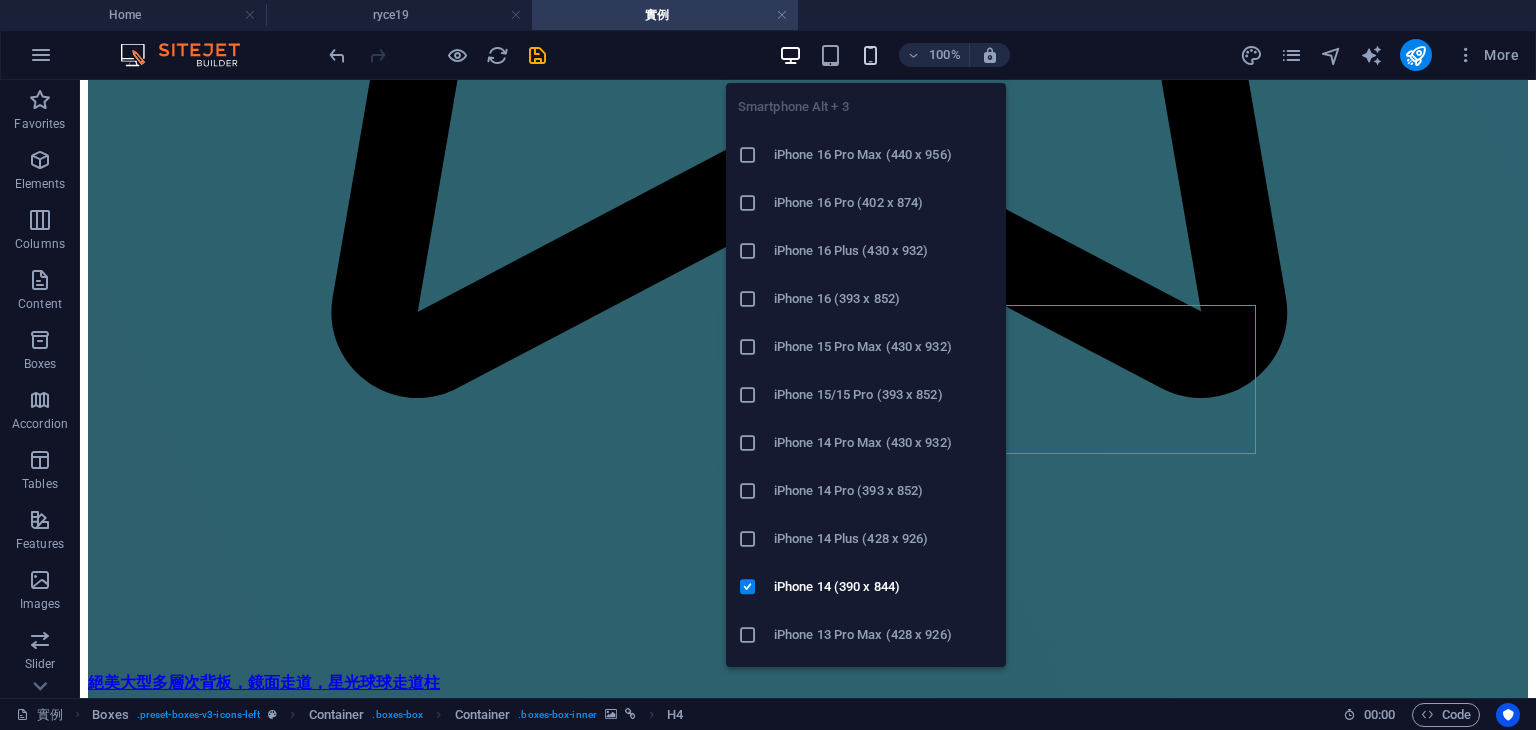 click at bounding box center (870, 55) 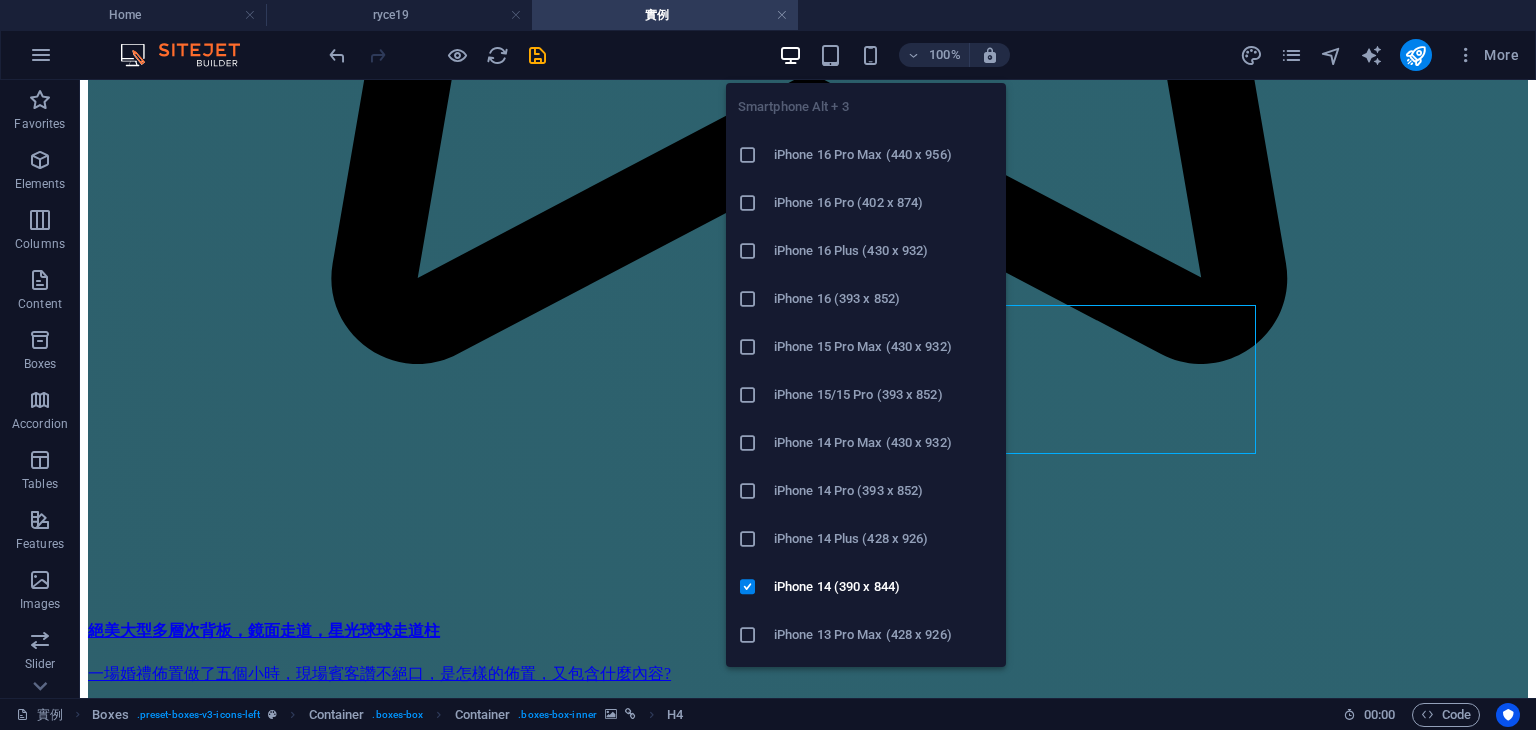 scroll, scrollTop: 3805, scrollLeft: 0, axis: vertical 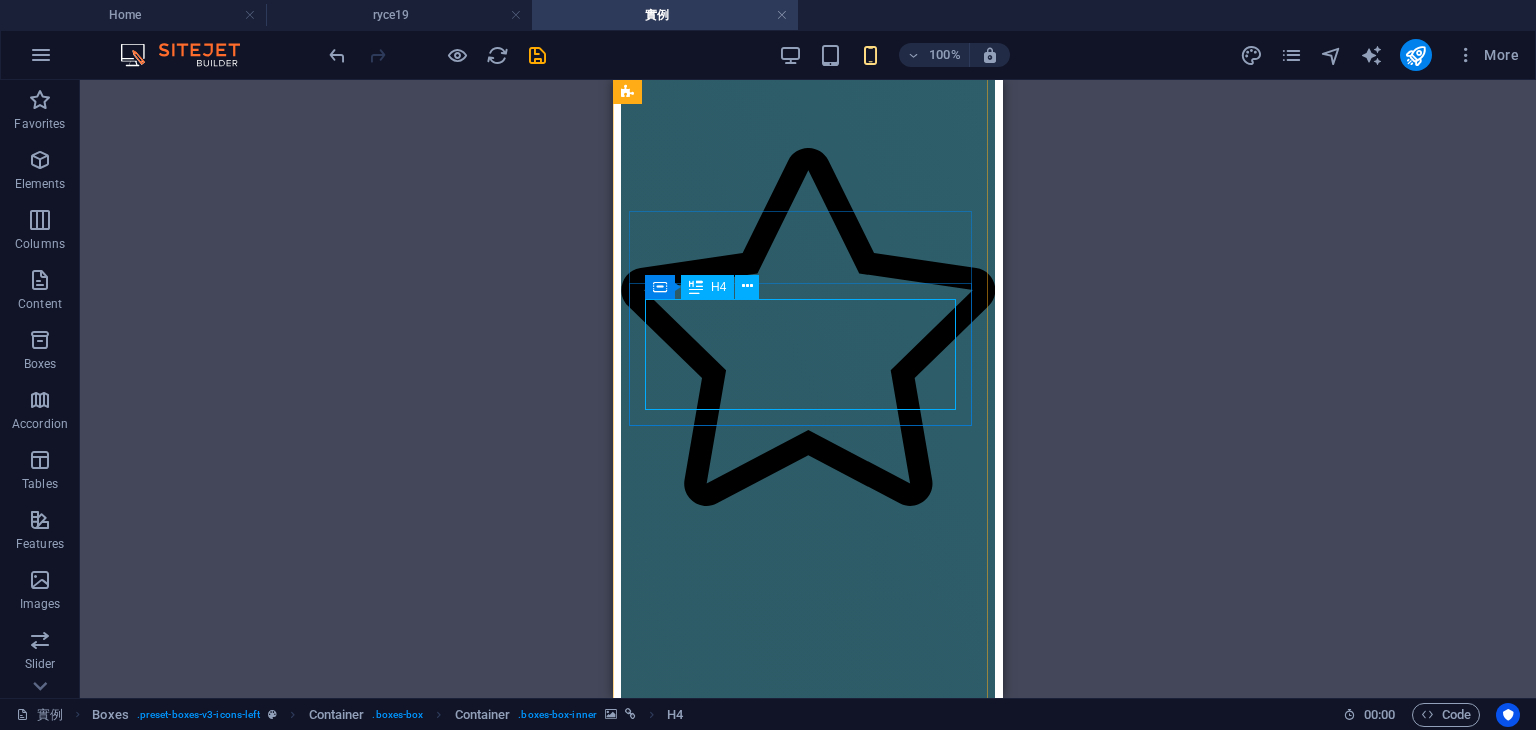 click on "顥諹＆佳儒，平面攝影部分作品分享，台北新莊頤品" at bounding box center (808, 7648) 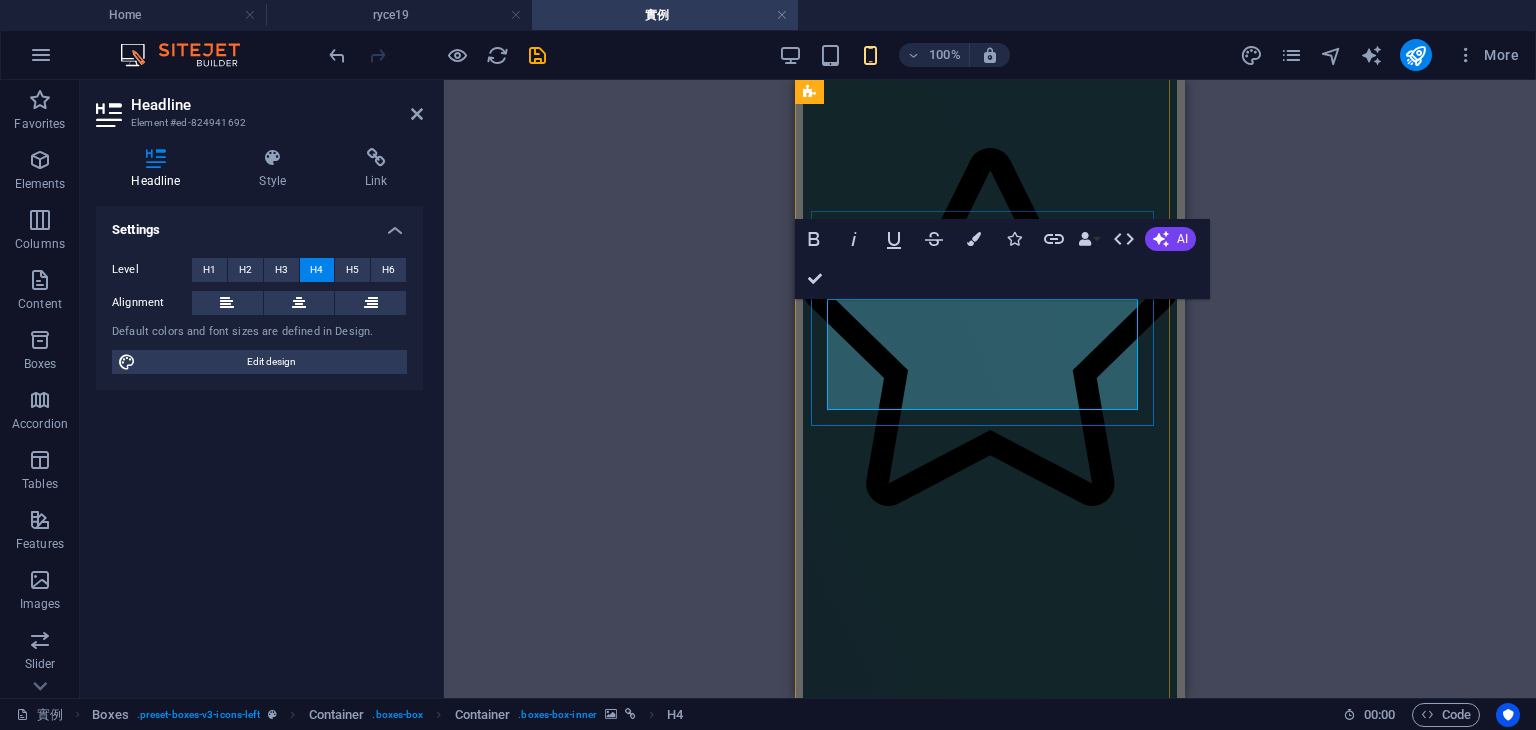 click on "顥諹＆佳儒，平面攝影部分作品分享，台北新莊頤品" at bounding box center (990, 7648) 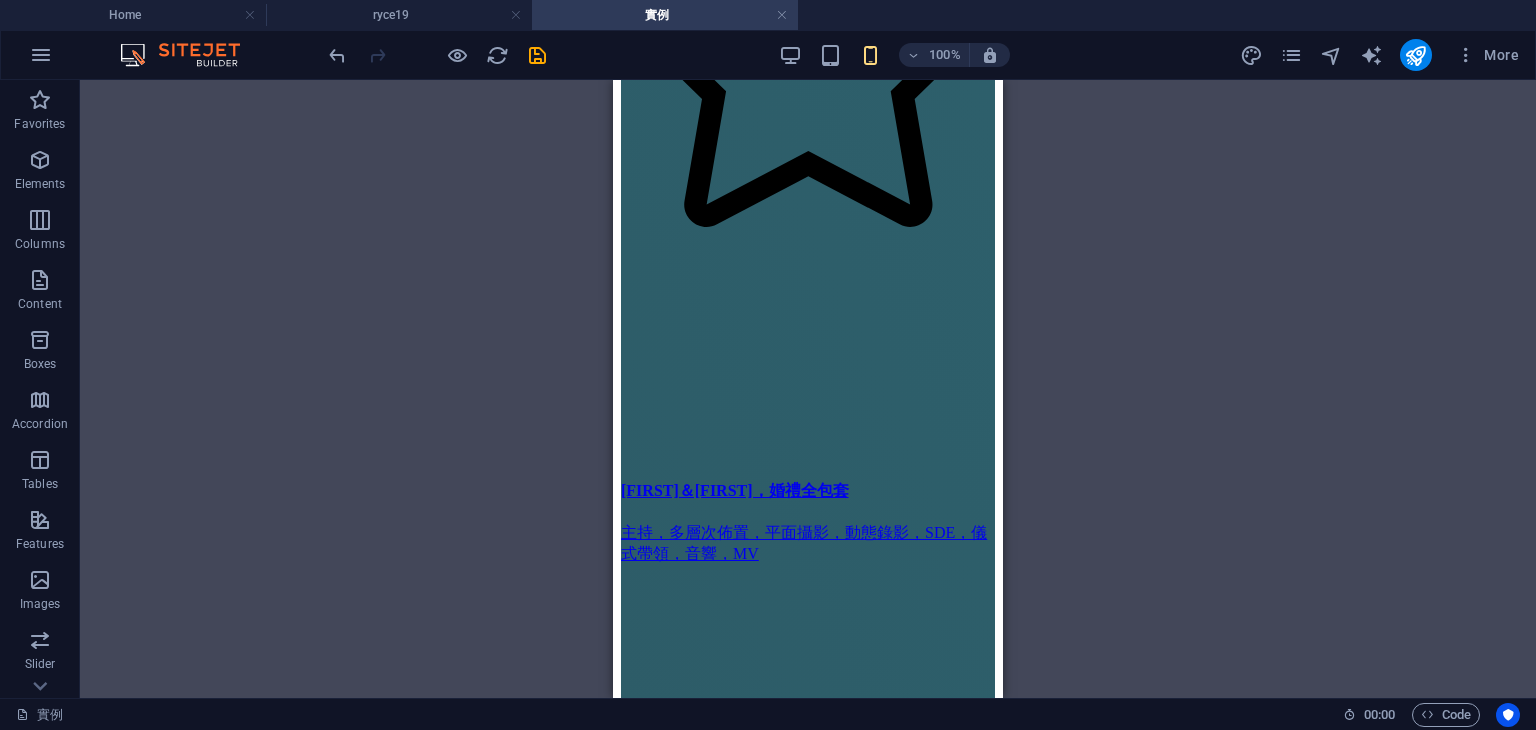 scroll, scrollTop: 3184, scrollLeft: 0, axis: vertical 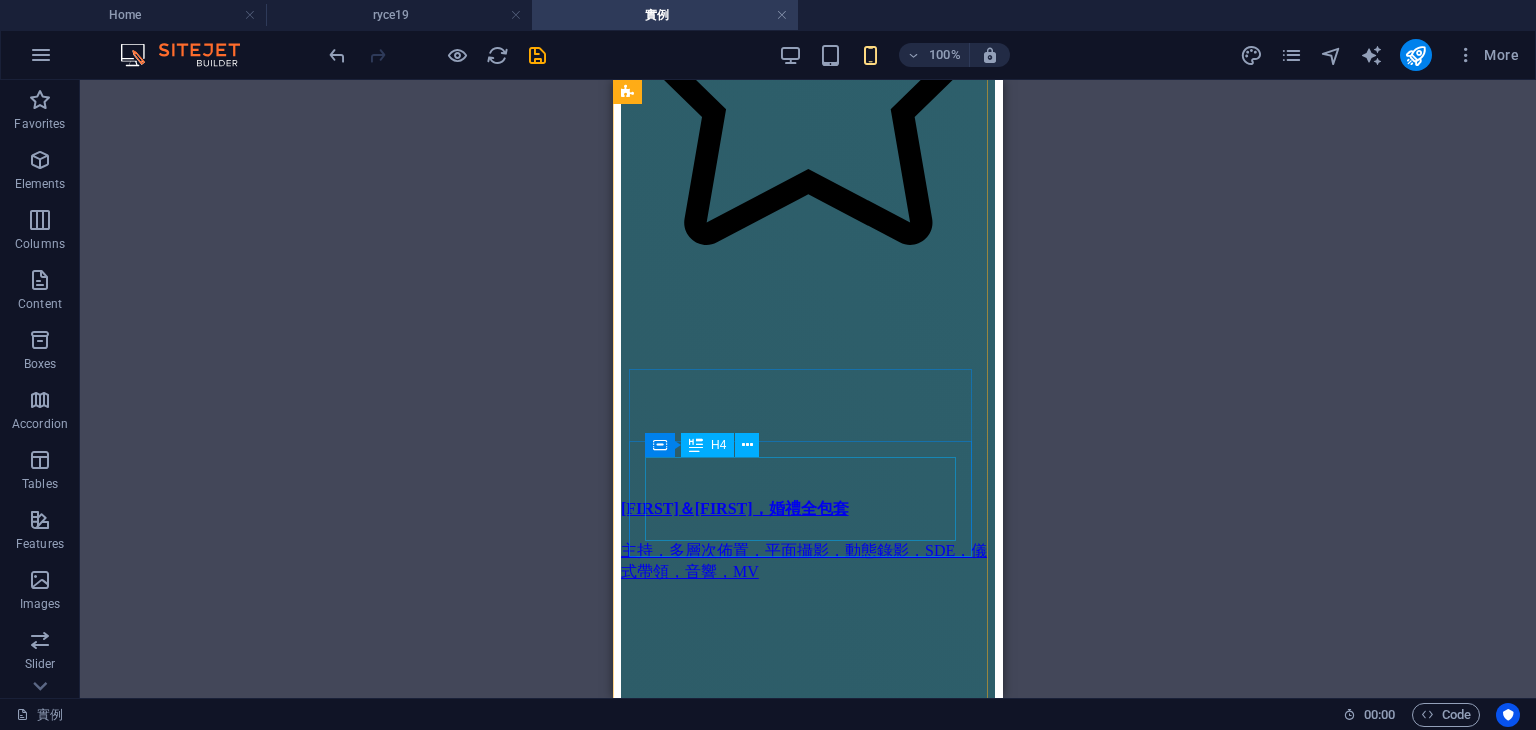 click on "國豪＆凱倫，平面及動態作品分享，台北新莊晶宴會館" at bounding box center (808, 6985) 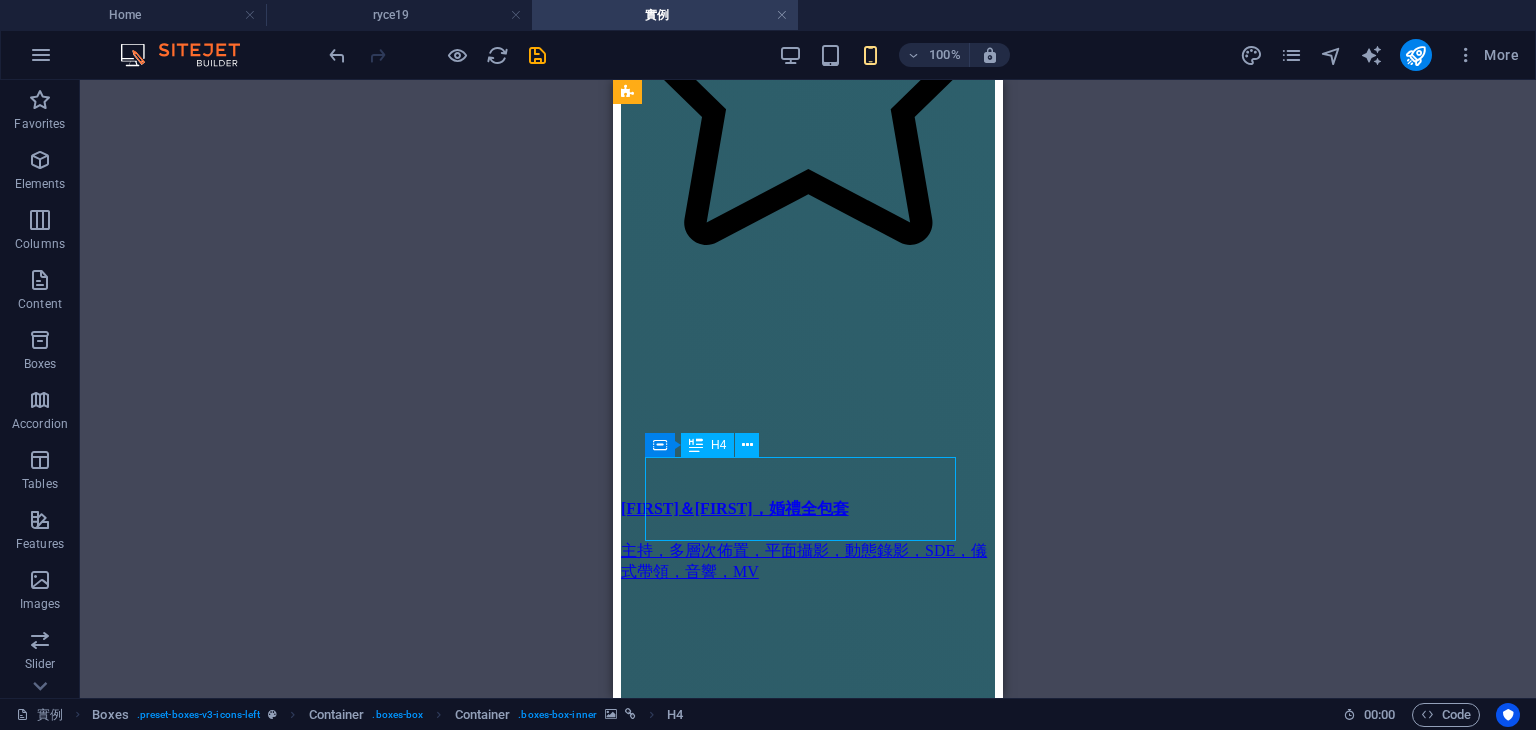 click on "國豪＆凱倫，平面及動態作品分享，台北新莊晶宴會館" at bounding box center [808, 6985] 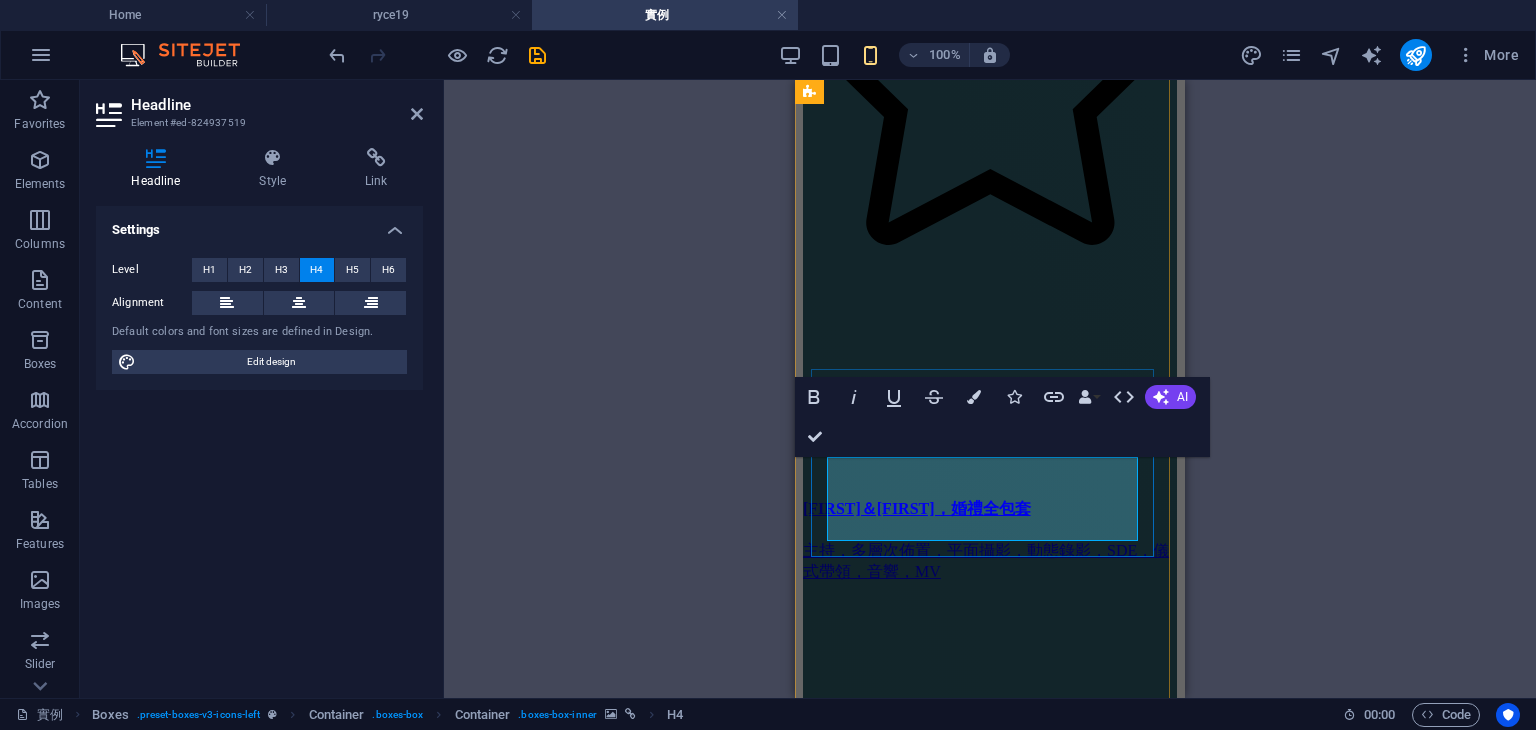 click on "國豪＆凱倫，平面及動態作品分享，台北新莊晶宴會館" at bounding box center (990, 6985) 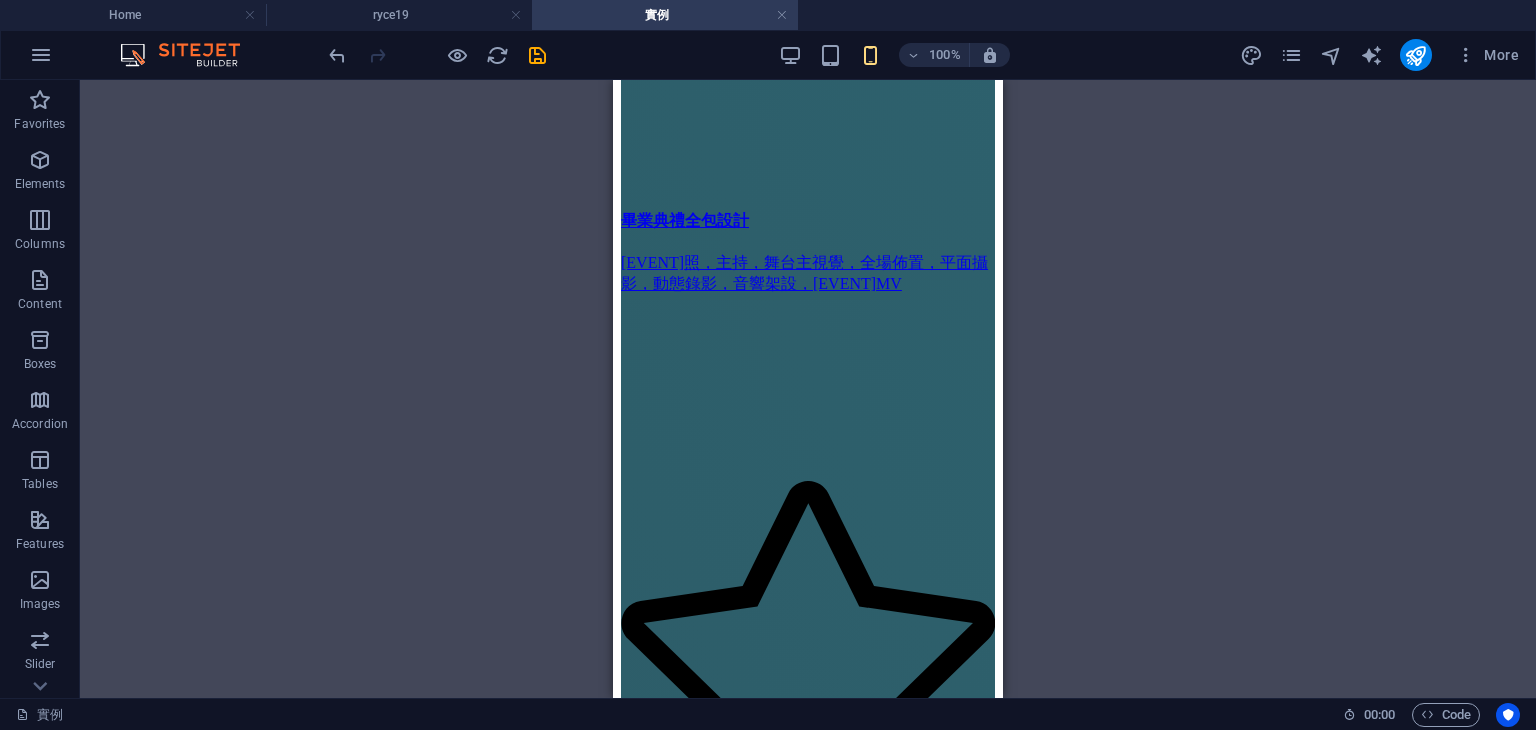 scroll, scrollTop: 2600, scrollLeft: 0, axis: vertical 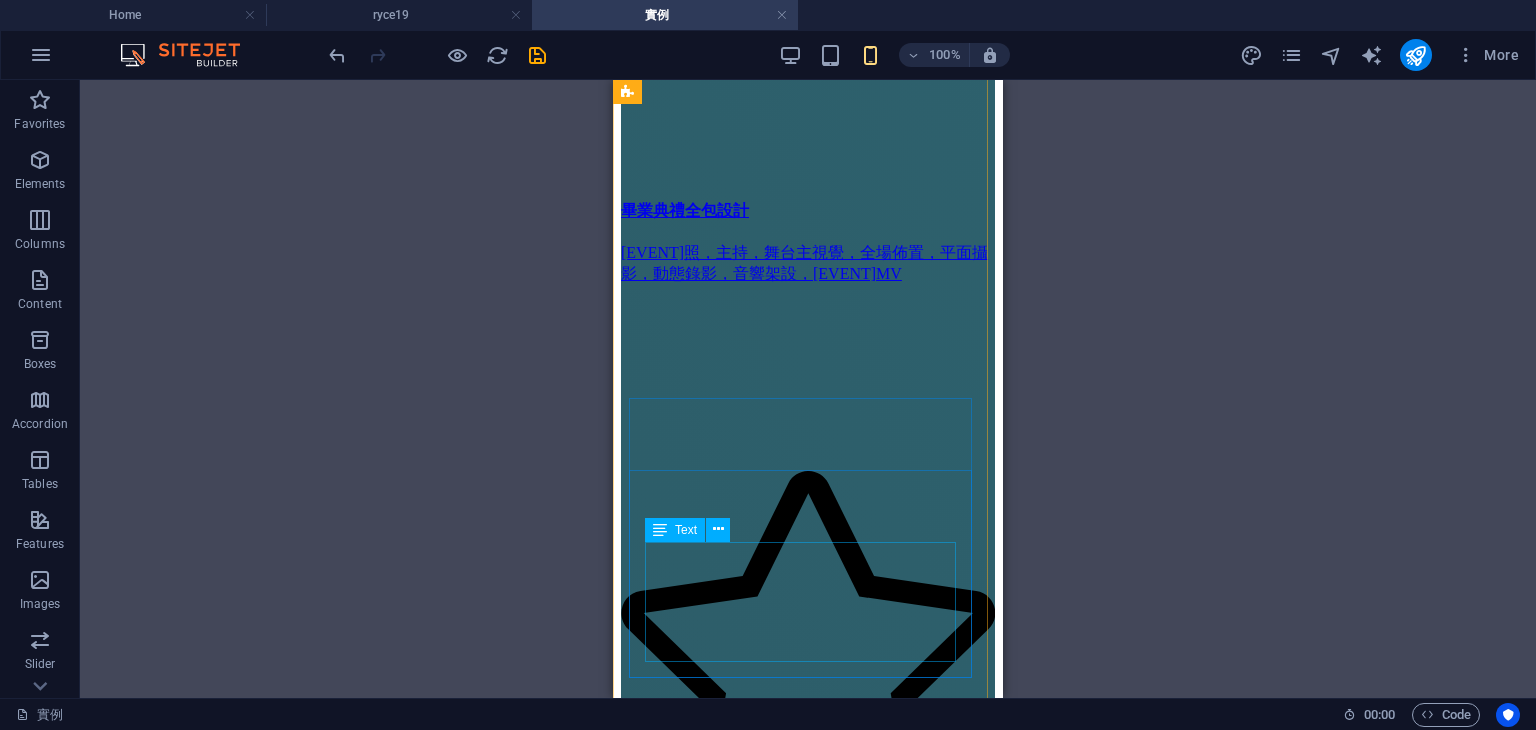 click on "主持，佈置，平面攝影，動態錄影，音響" at bounding box center [808, 6274] 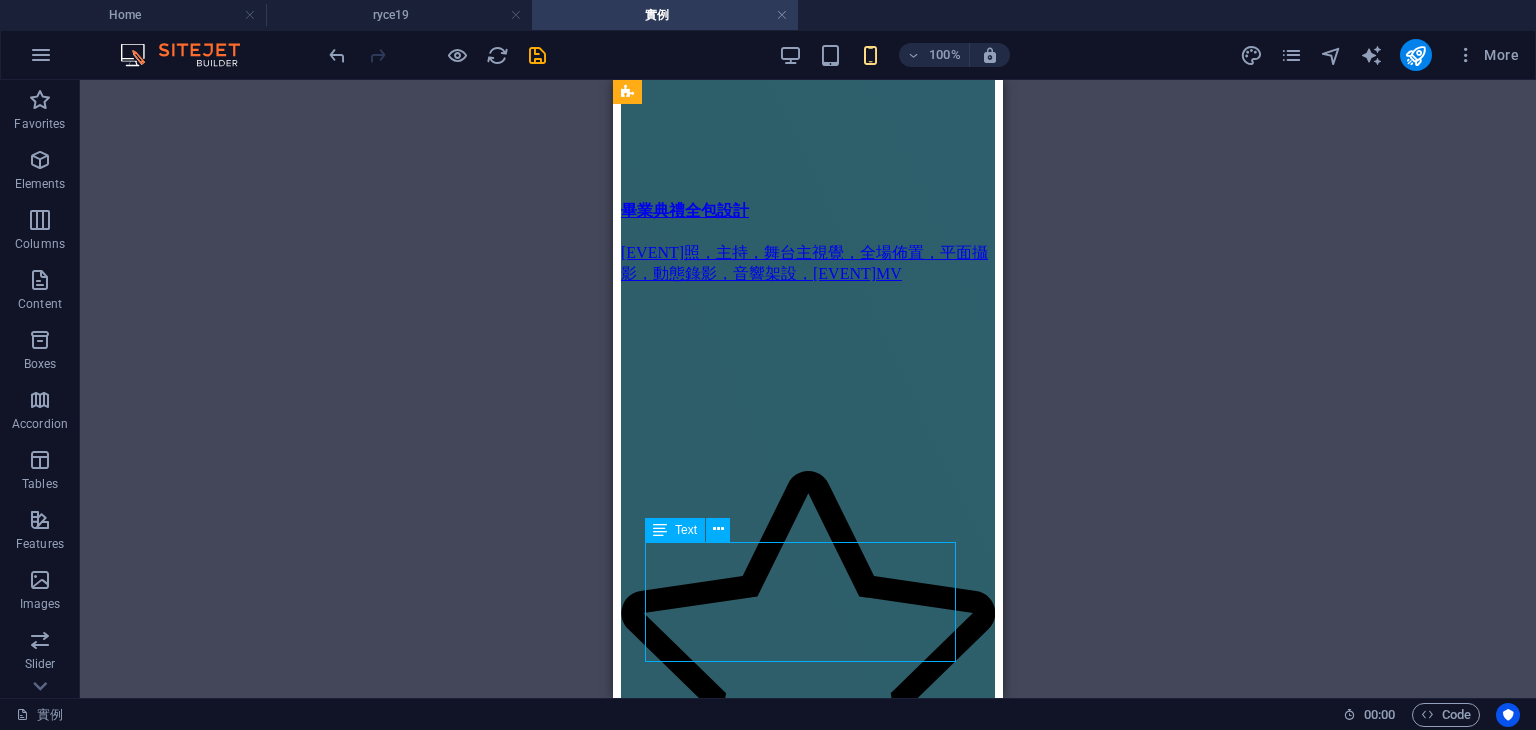 click on "主持，佈置，平面攝影，動態錄影，音響" at bounding box center (808, 6274) 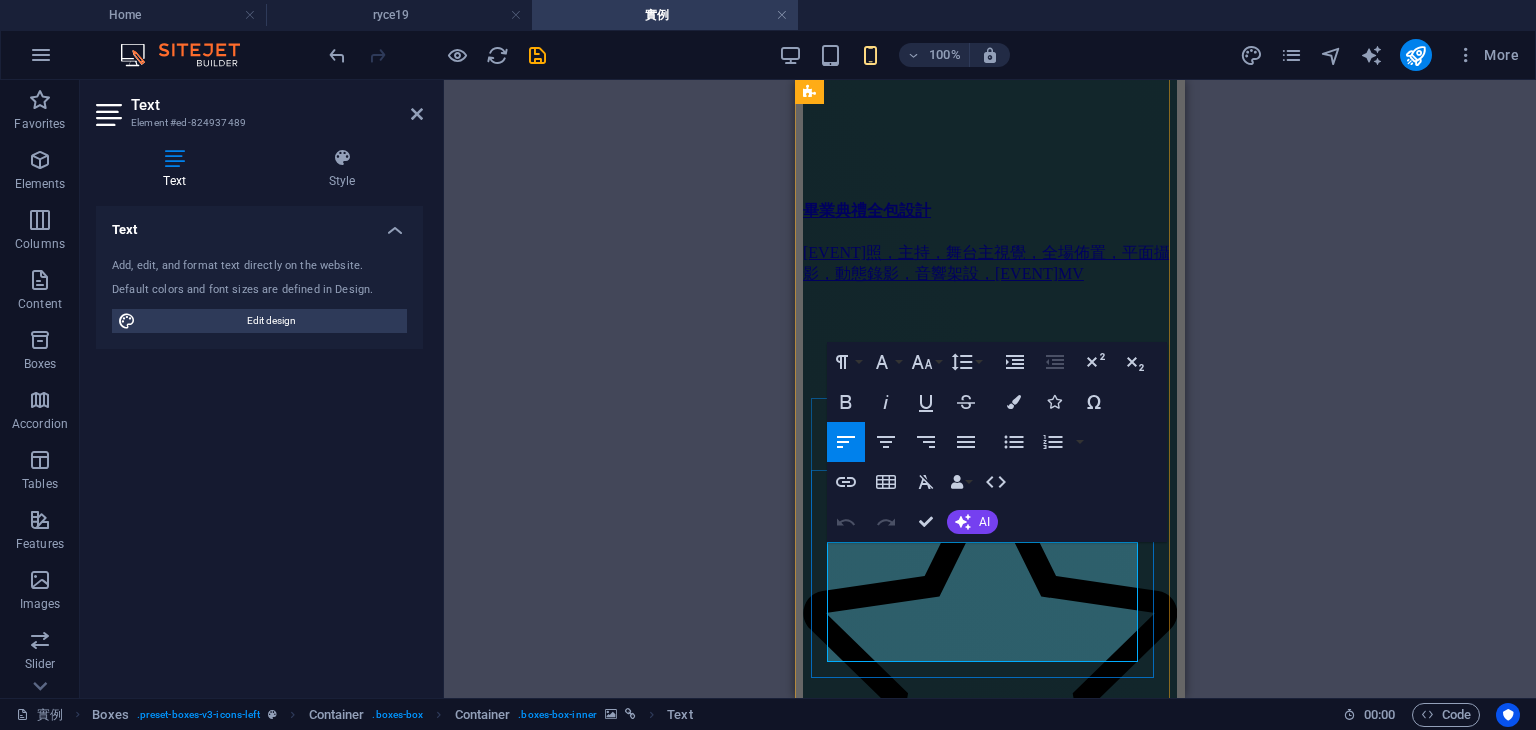 click at bounding box center (990, 6310) 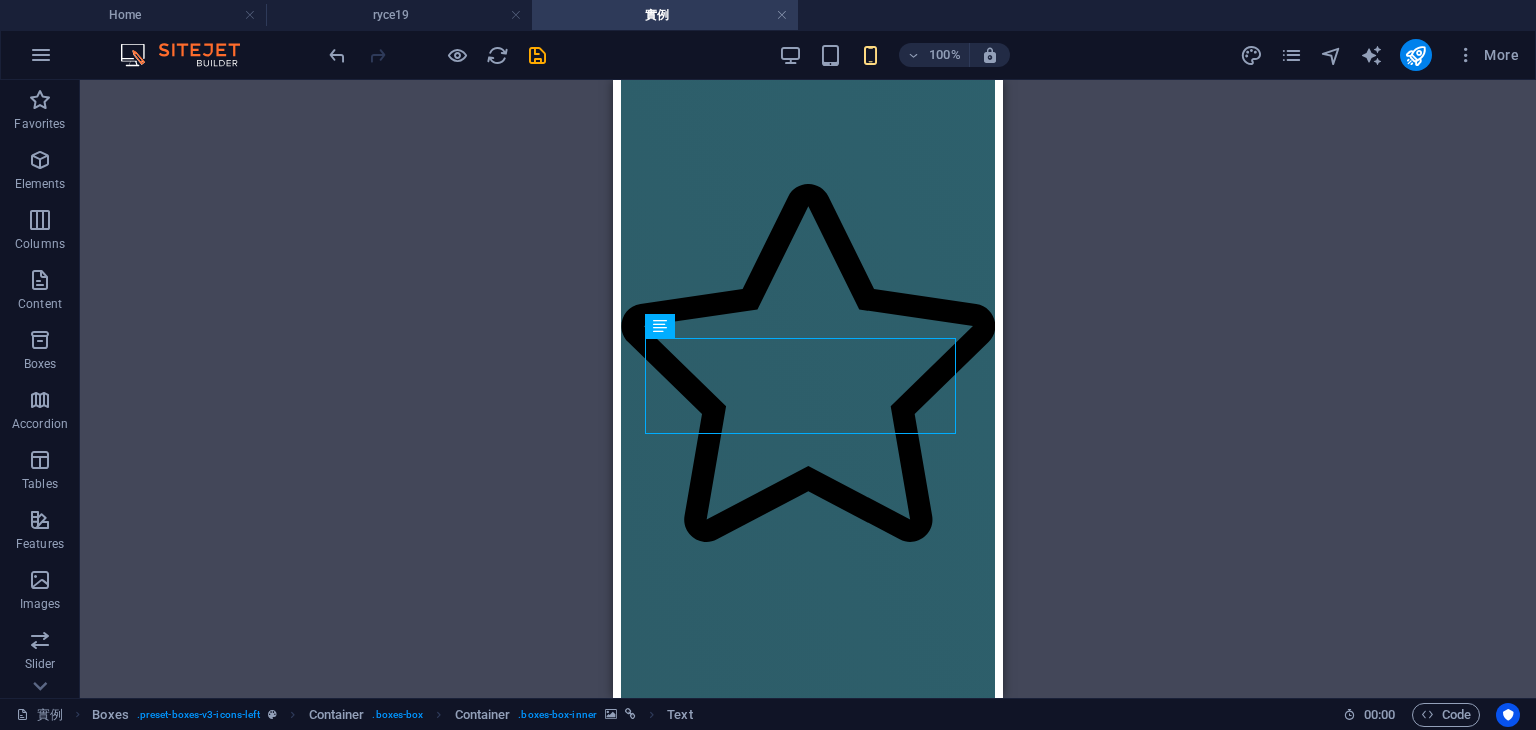 scroll, scrollTop: 2916, scrollLeft: 0, axis: vertical 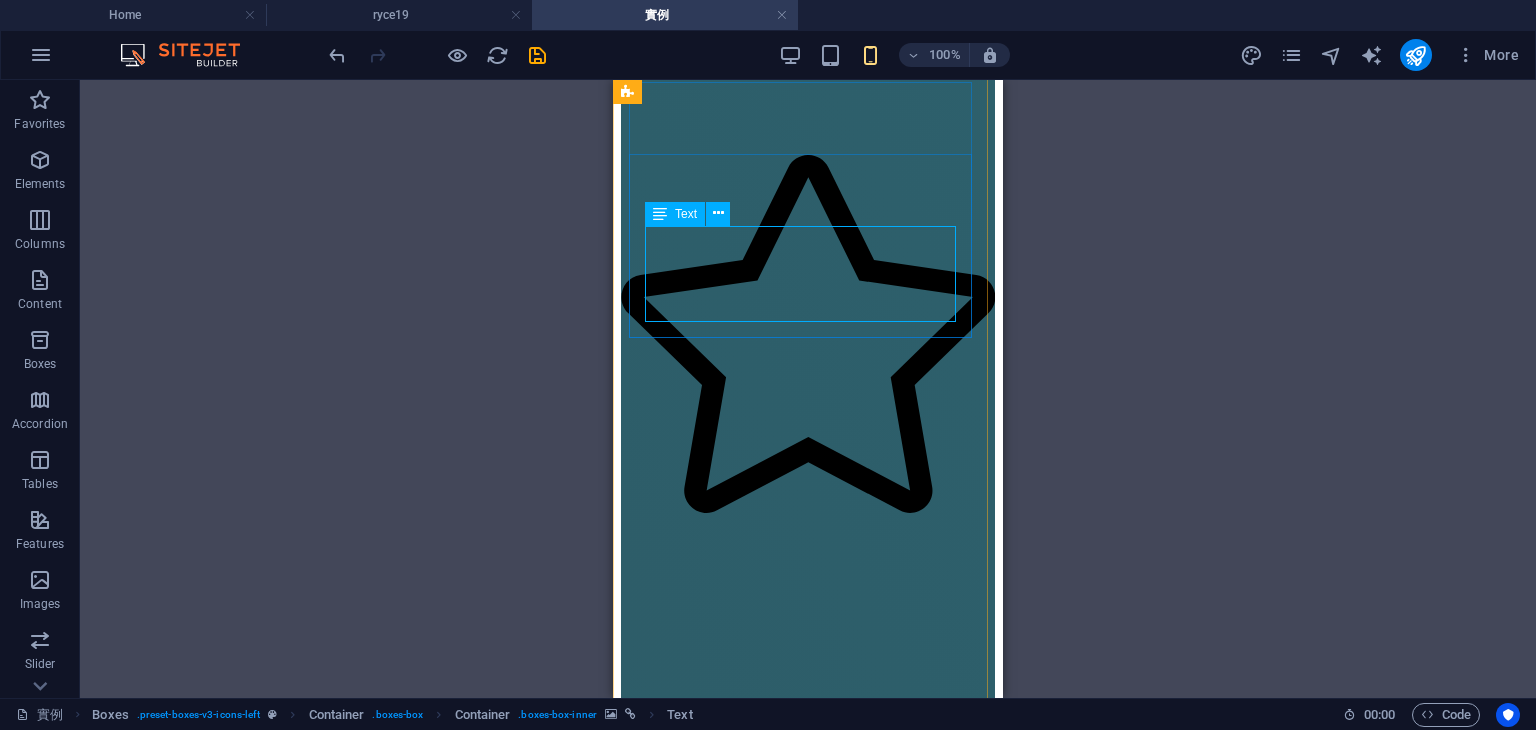click on "主持，佈置，平面攝影，動態錄影，音響" at bounding box center (808, 5917) 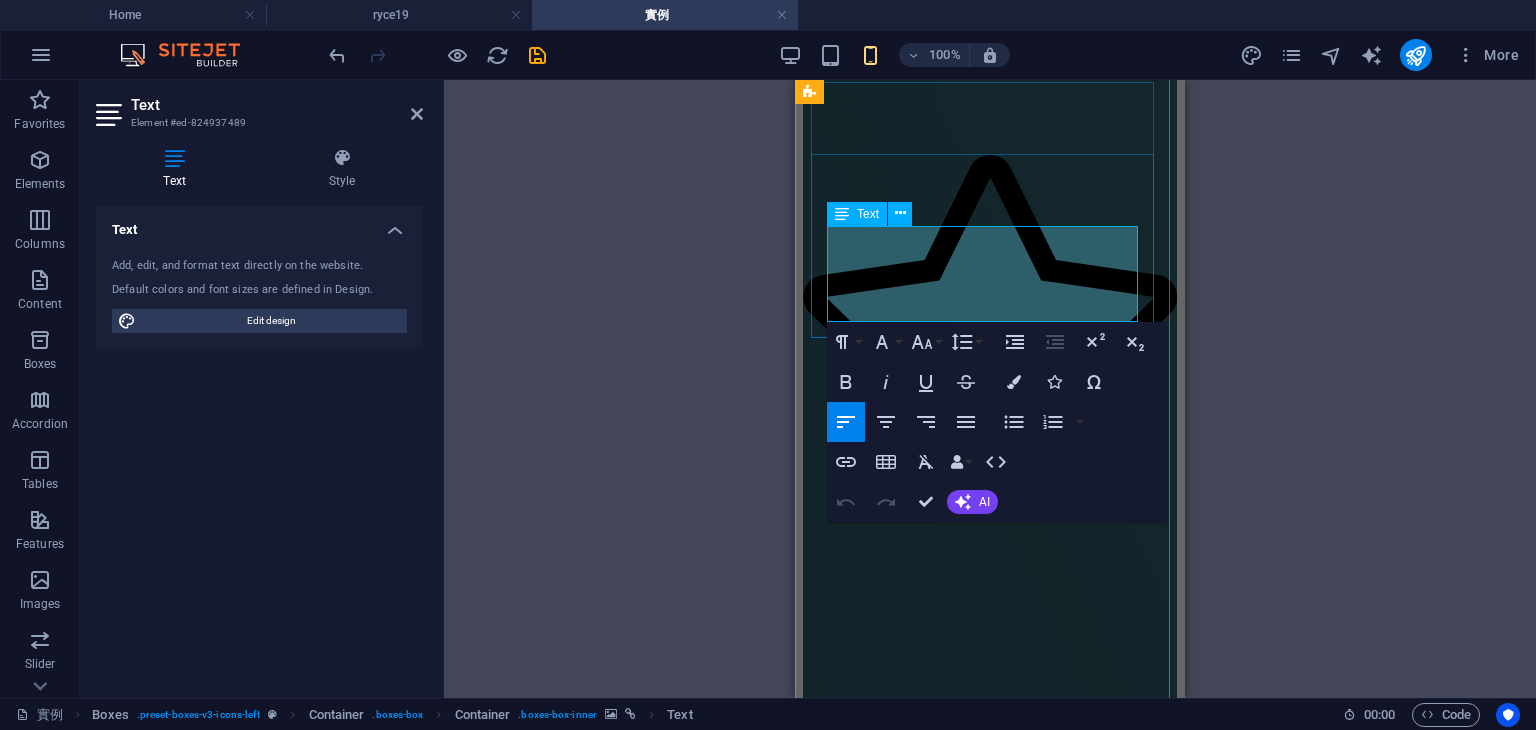 click at bounding box center (990, 5936) 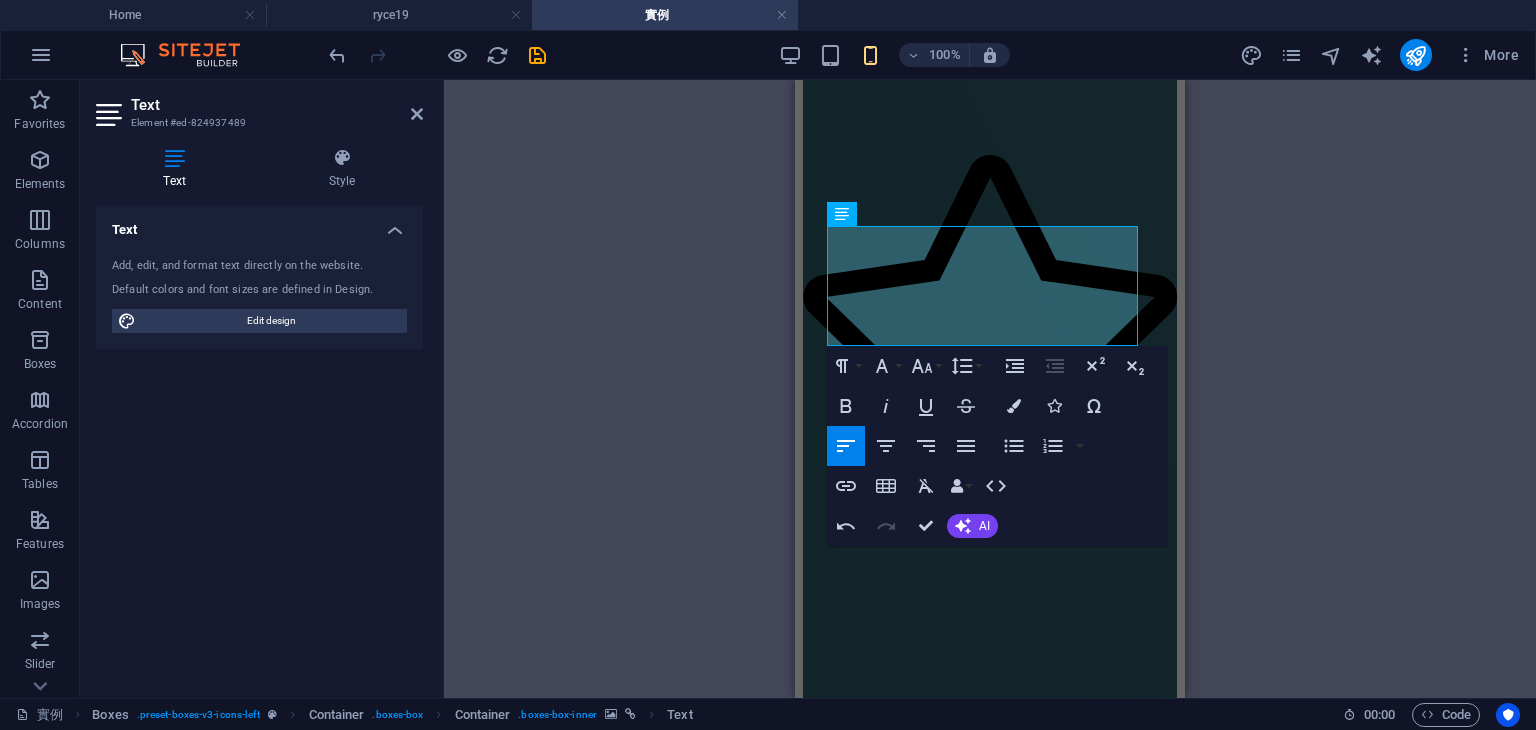 drag, startPoint x: 928, startPoint y: 521, endPoint x: 1101, endPoint y: 369, distance: 230.28896 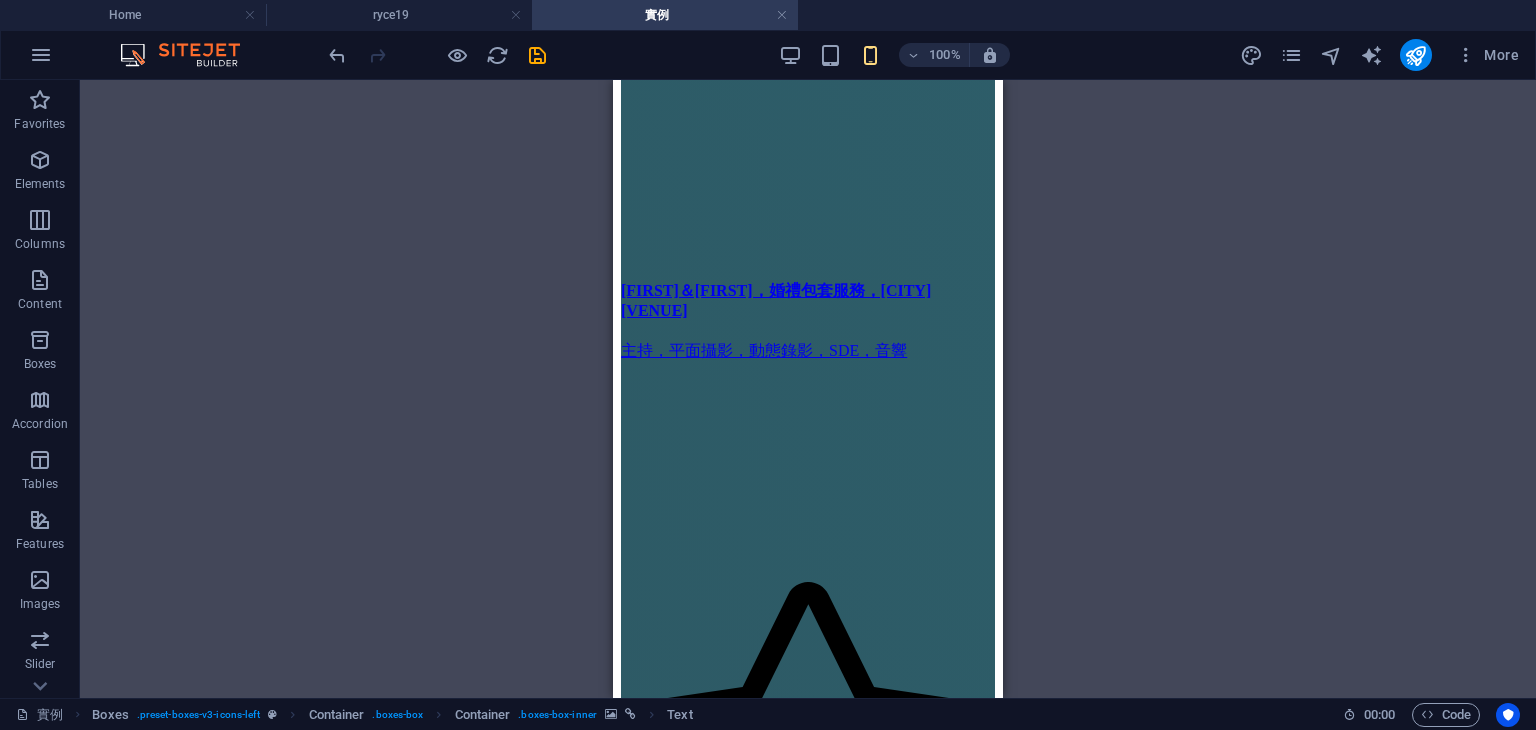 scroll, scrollTop: 4395, scrollLeft: 0, axis: vertical 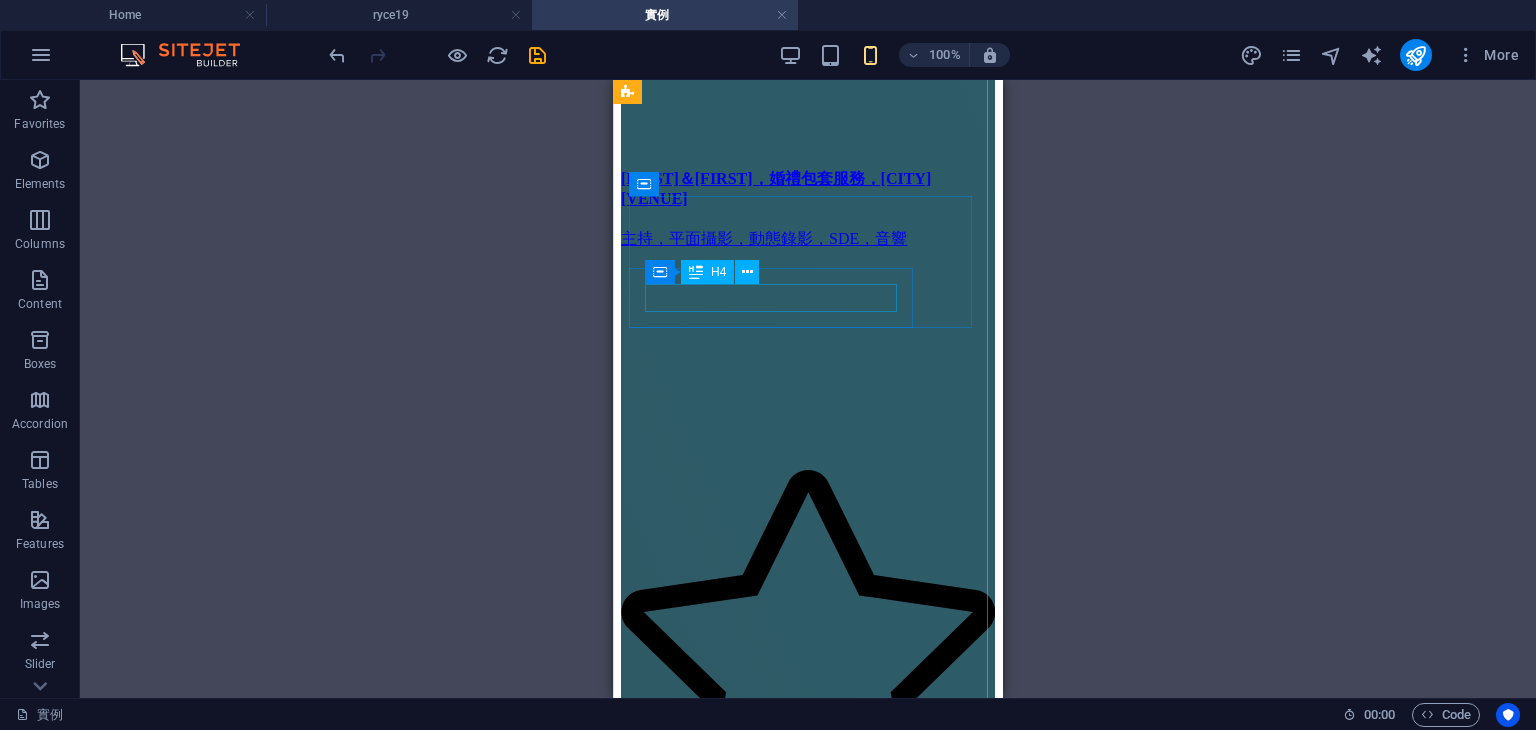 click on "嘉鴻＆麗如，婚禮平面拍攝分享" at bounding box center [808, 8381] 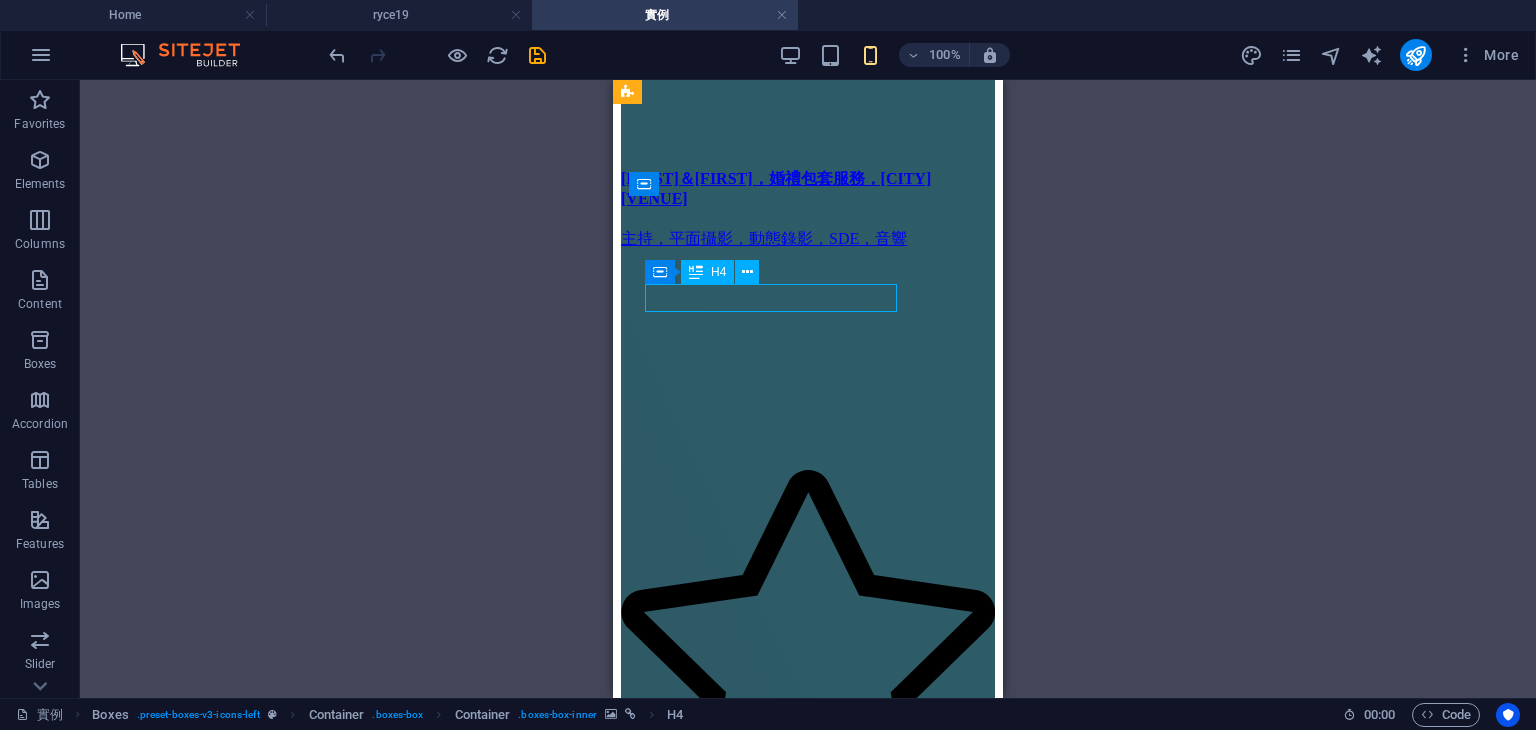 click on "嘉鴻＆麗如，婚禮平面拍攝分享" at bounding box center (808, 8381) 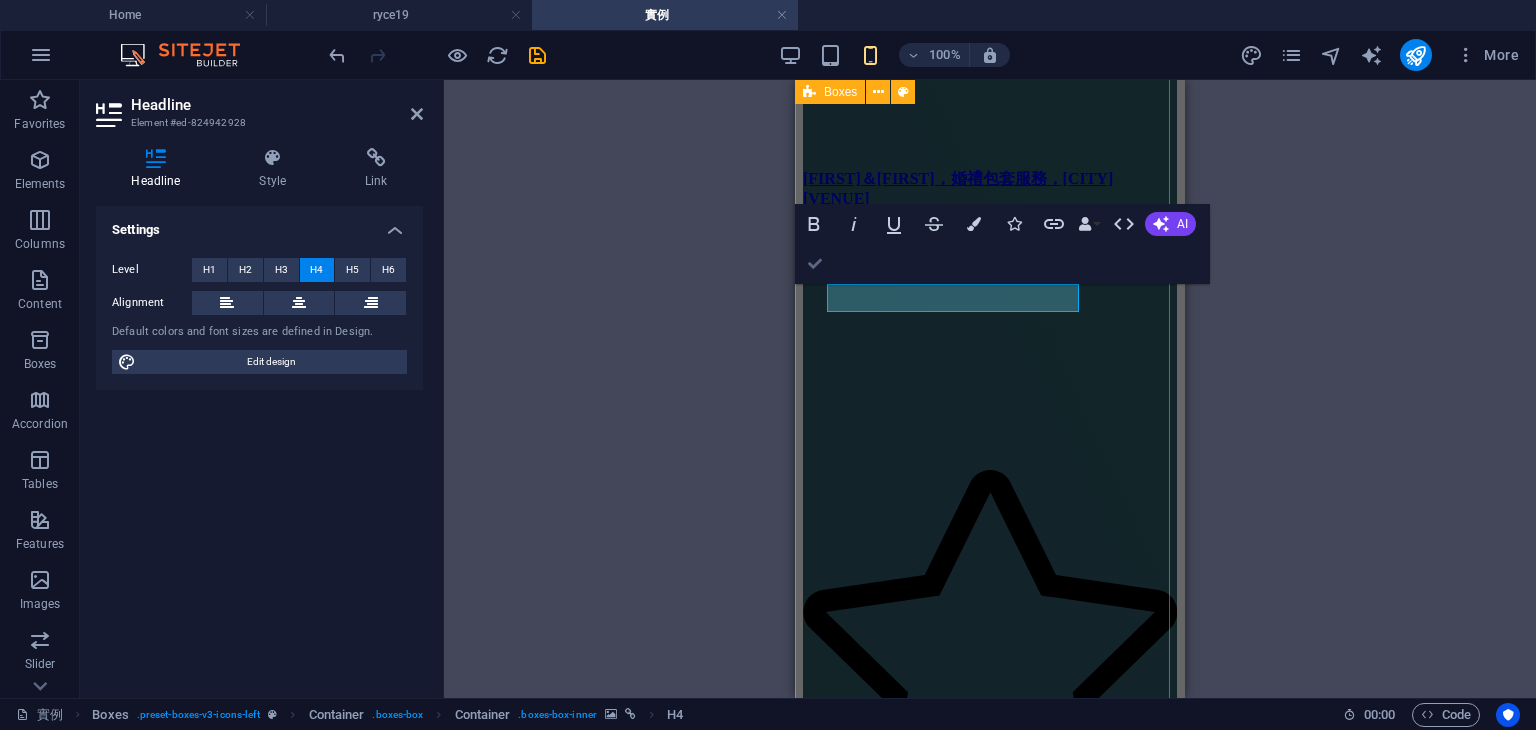 drag, startPoint x: 237, startPoint y: 167, endPoint x: 812, endPoint y: 257, distance: 582.00085 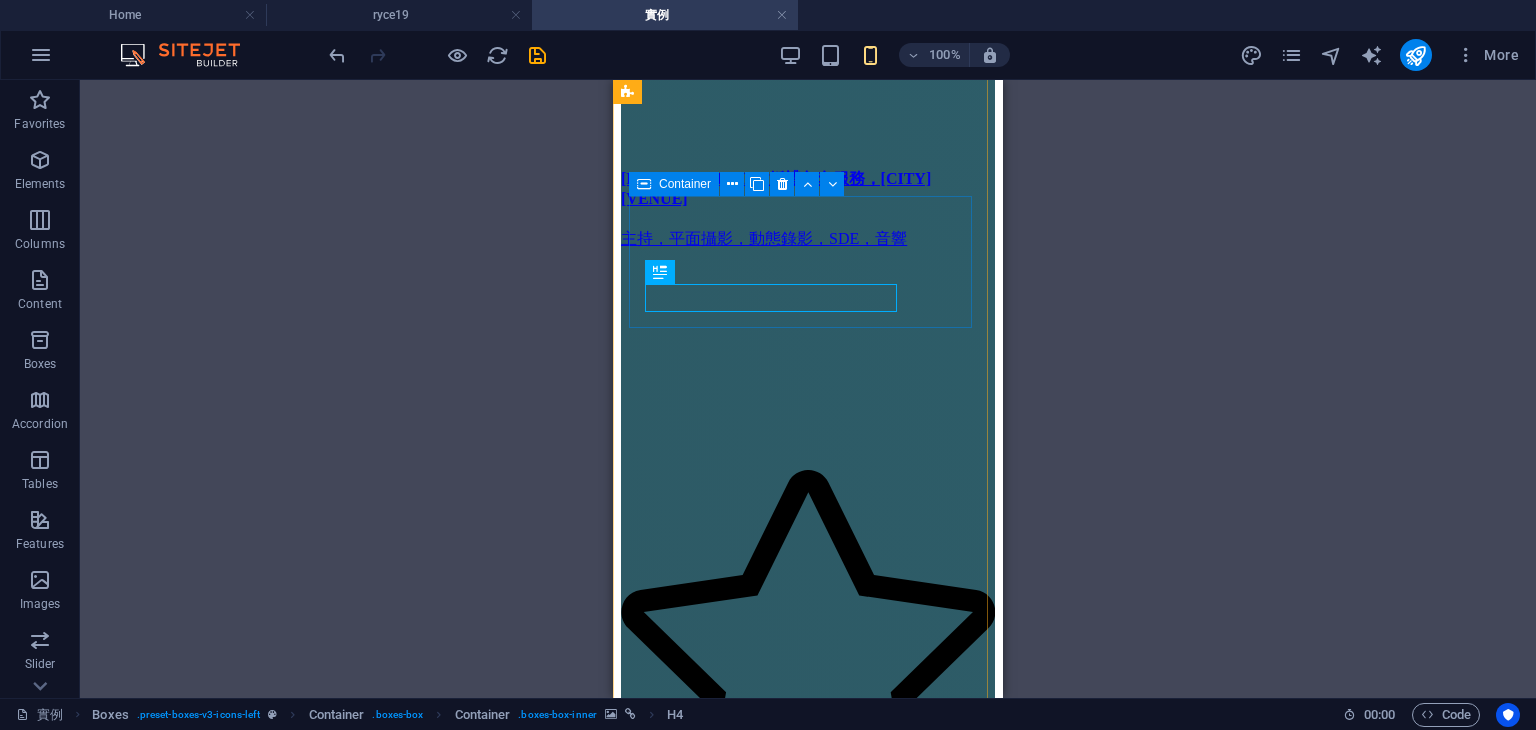click on "嘉鴻＆麗如，婚禮平面拍攝分享" at bounding box center (808, 8170) 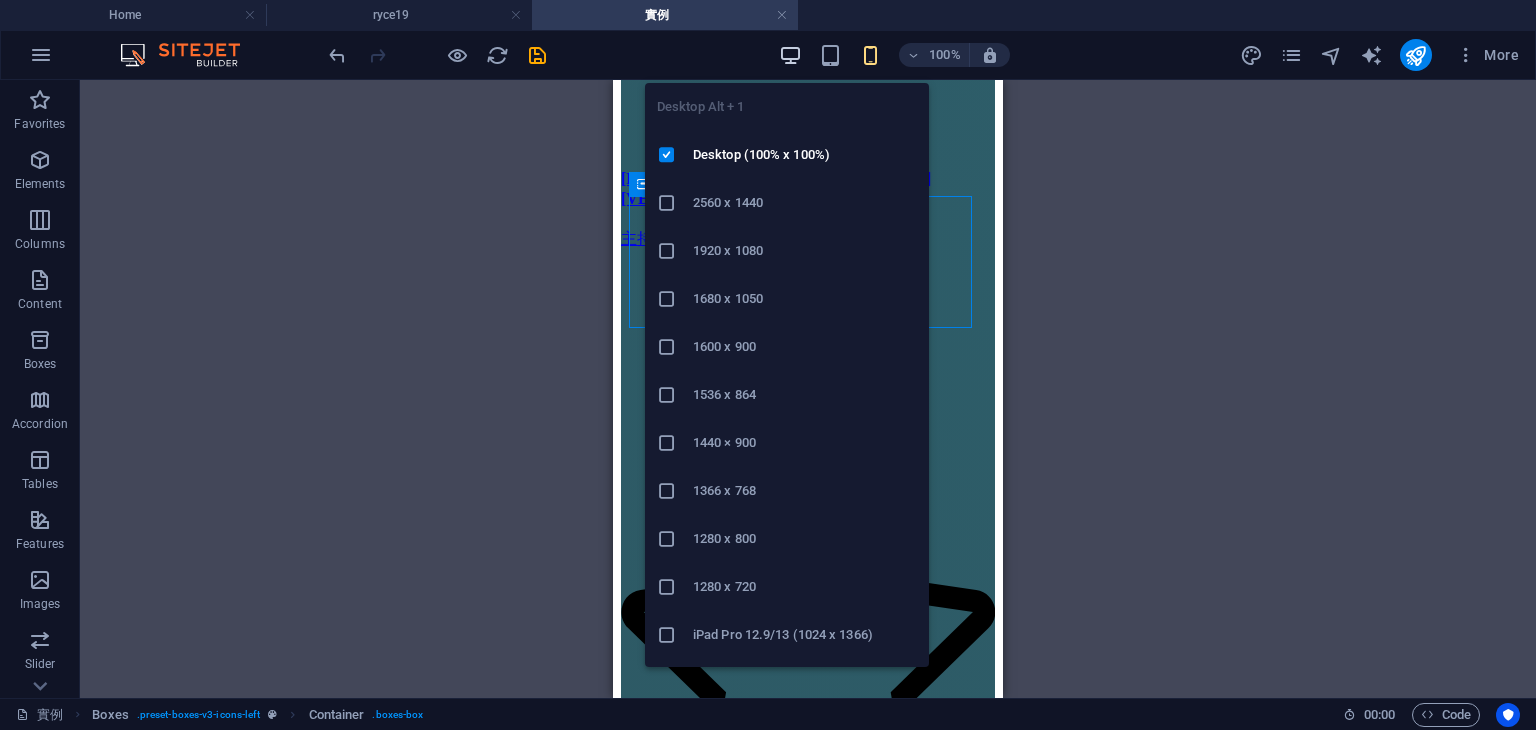 click at bounding box center (790, 55) 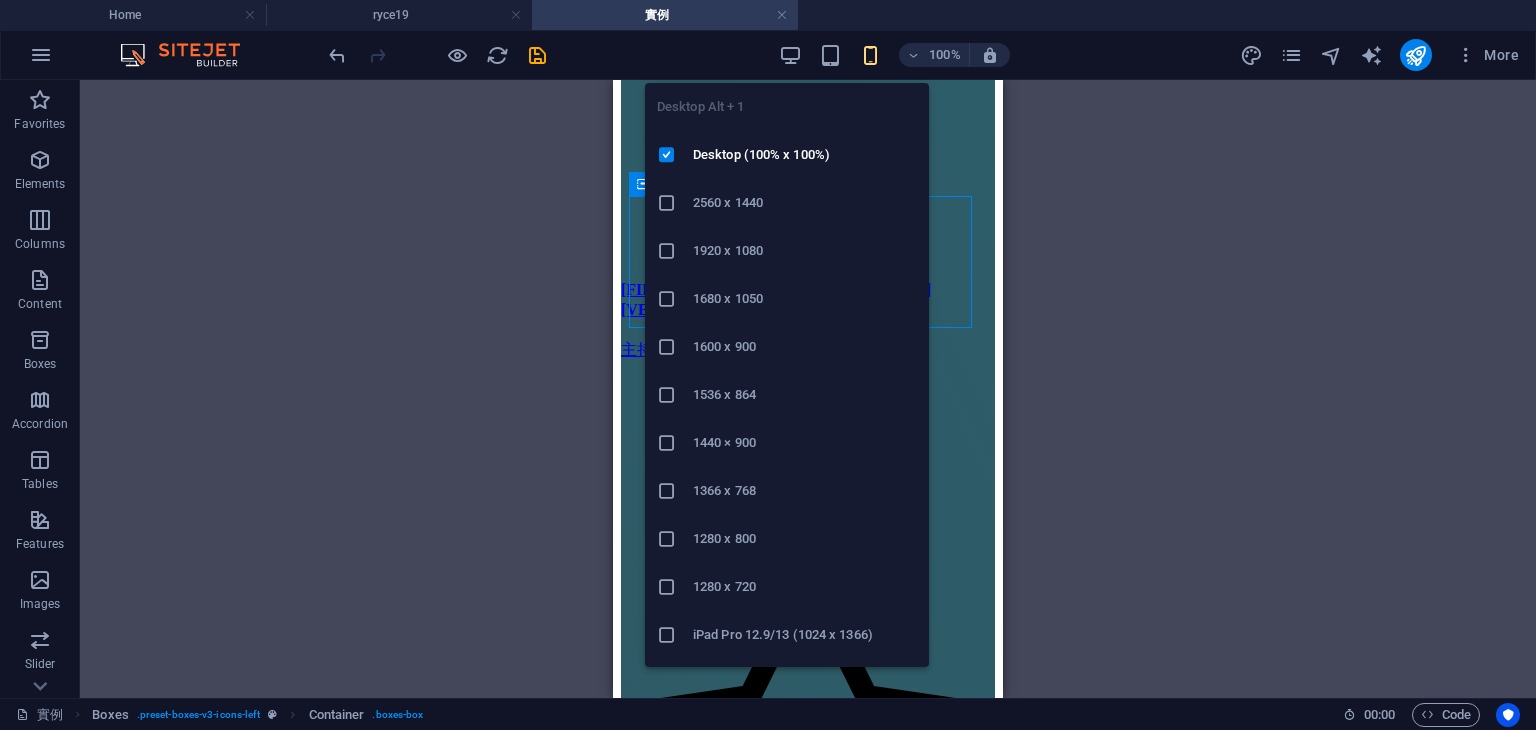 scroll, scrollTop: 1680, scrollLeft: 0, axis: vertical 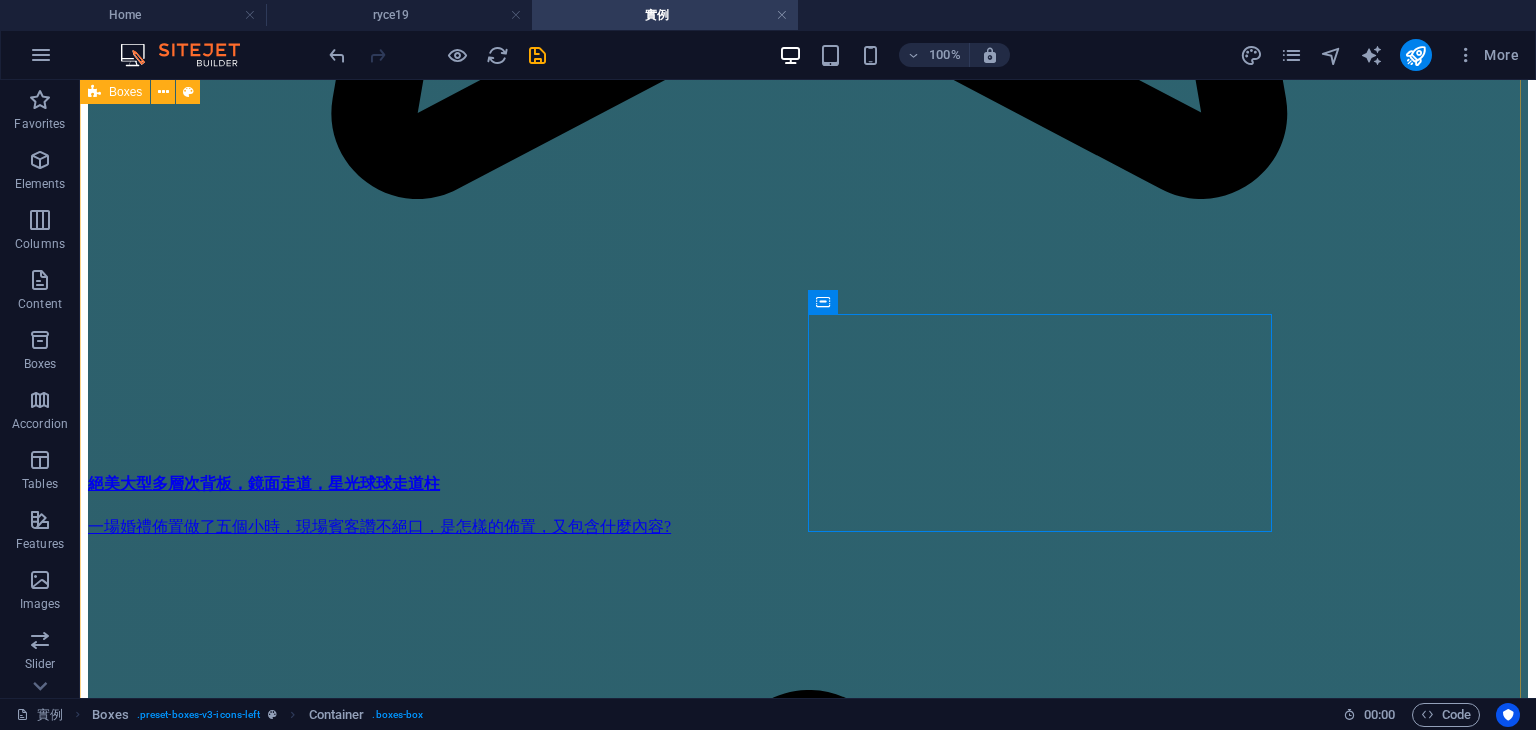 click at bounding box center [808, 27499] 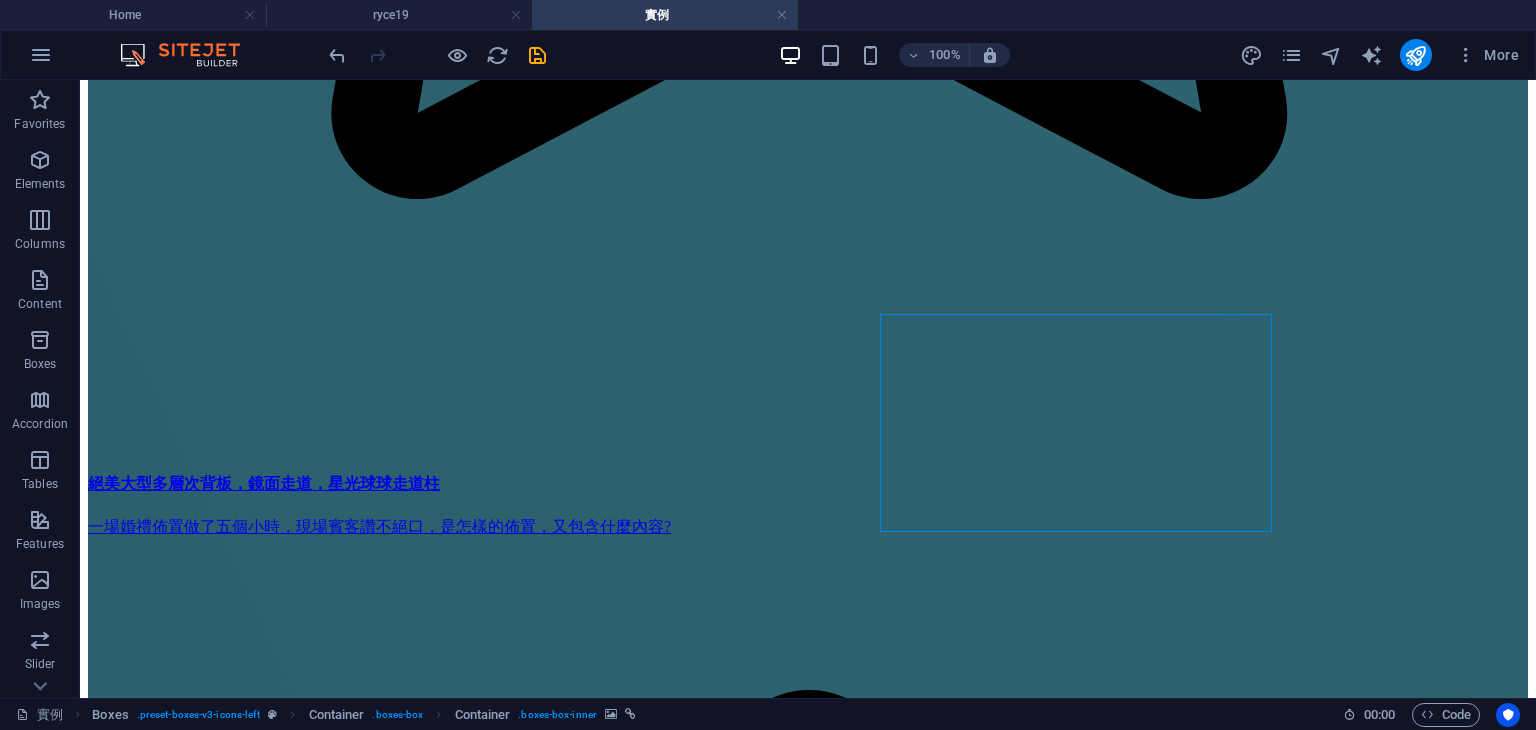 click on "100%" at bounding box center (894, 55) 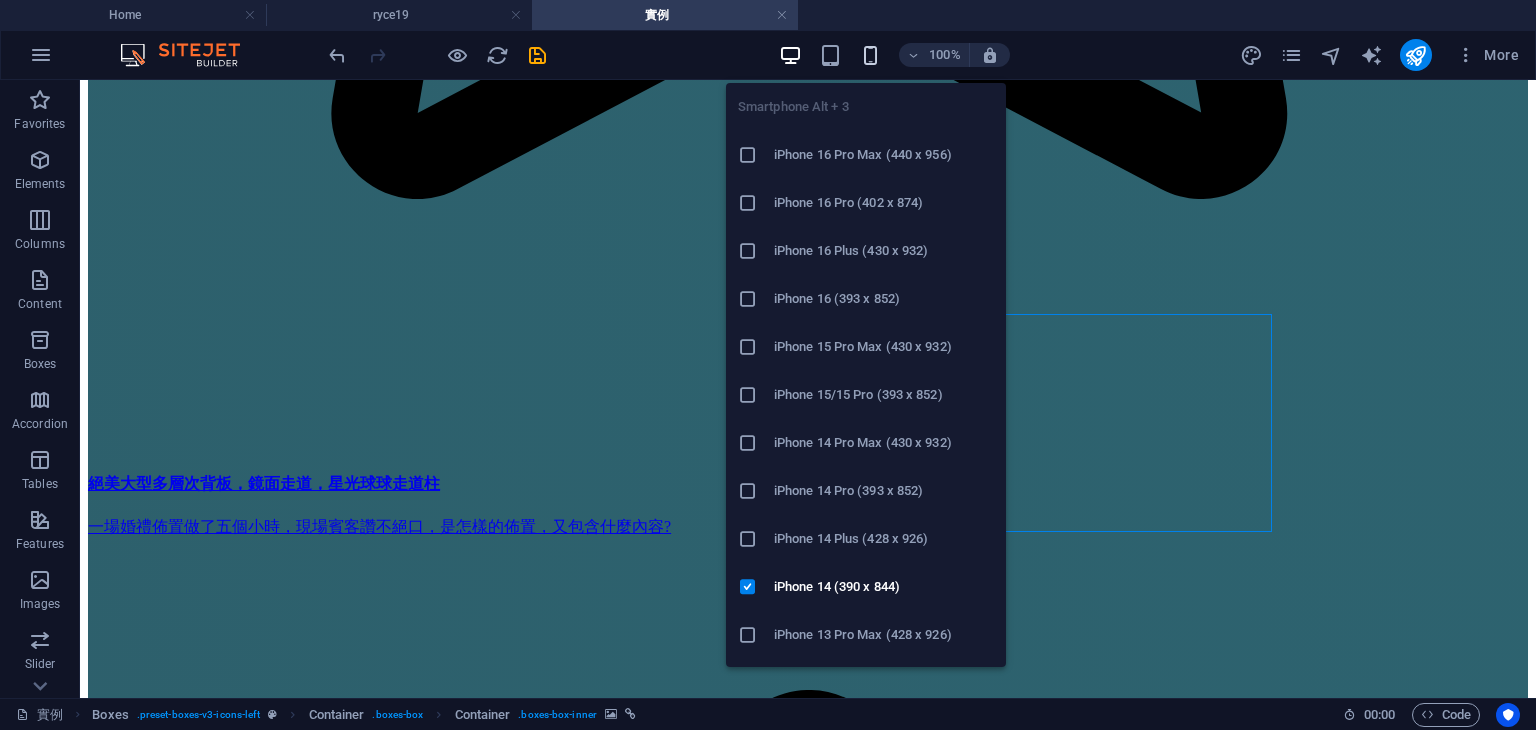 click at bounding box center (870, 55) 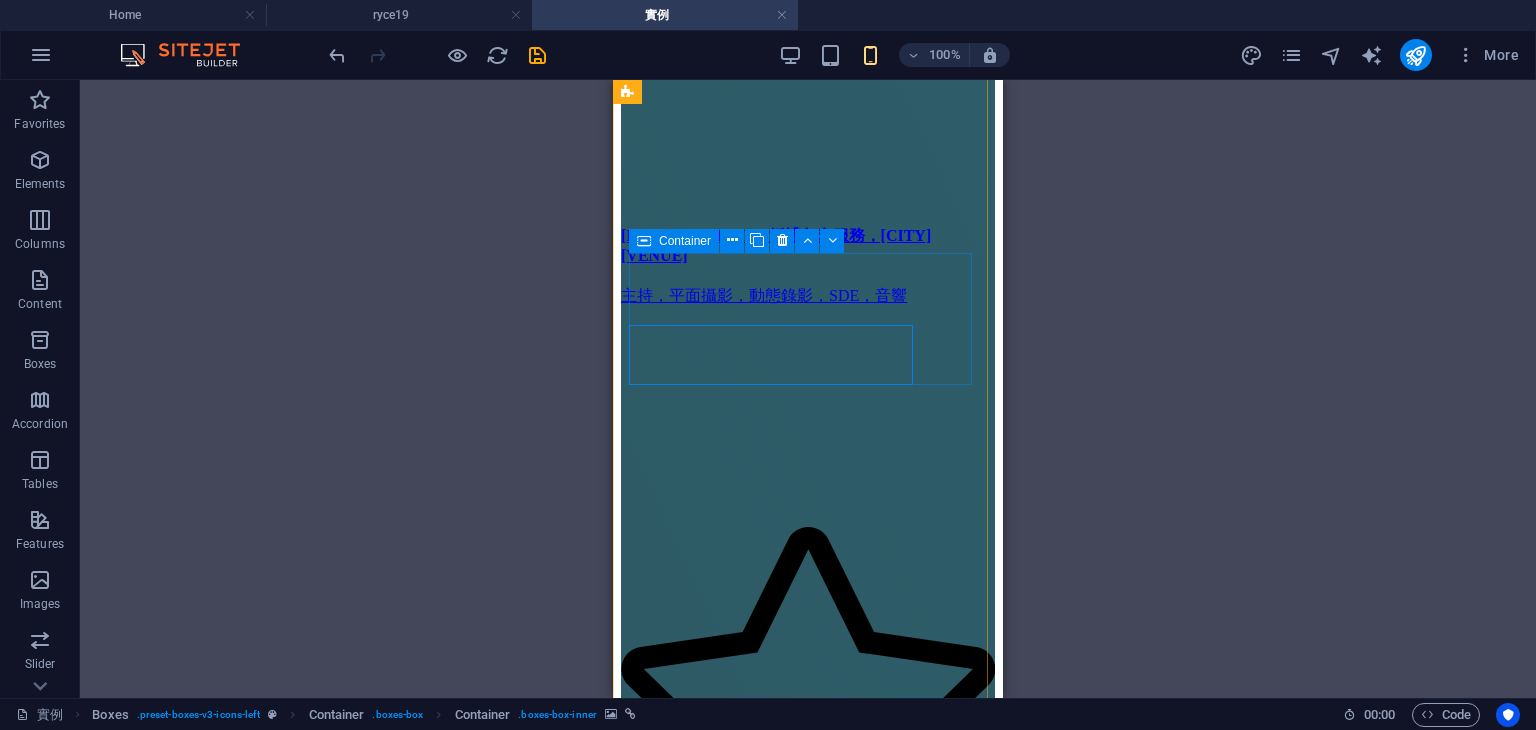 click on "嘉鴻＆麗如，婚禮平面拍攝分享" at bounding box center (808, 8227) 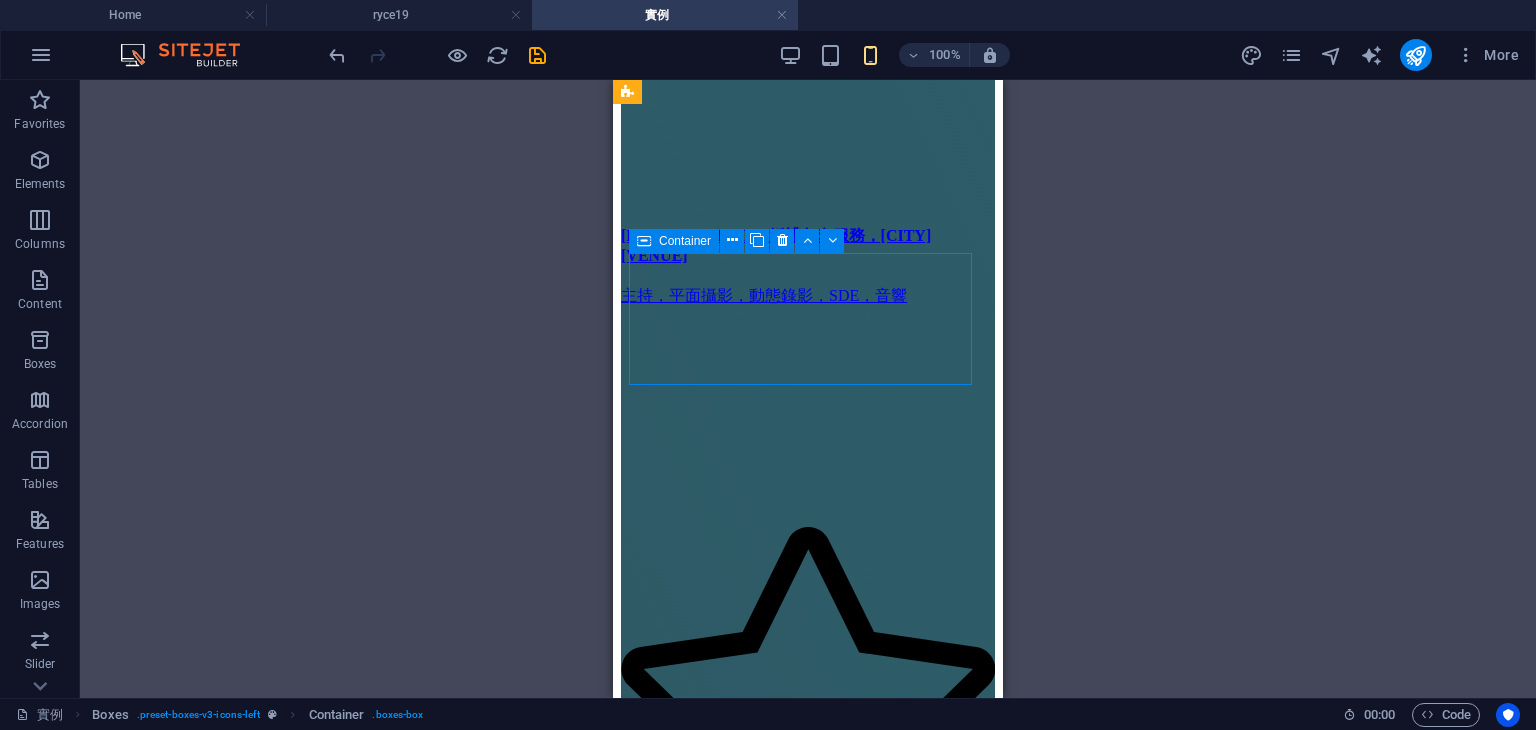 click on "嘉鴻＆麗如，婚禮平面拍攝分享" at bounding box center [808, 8227] 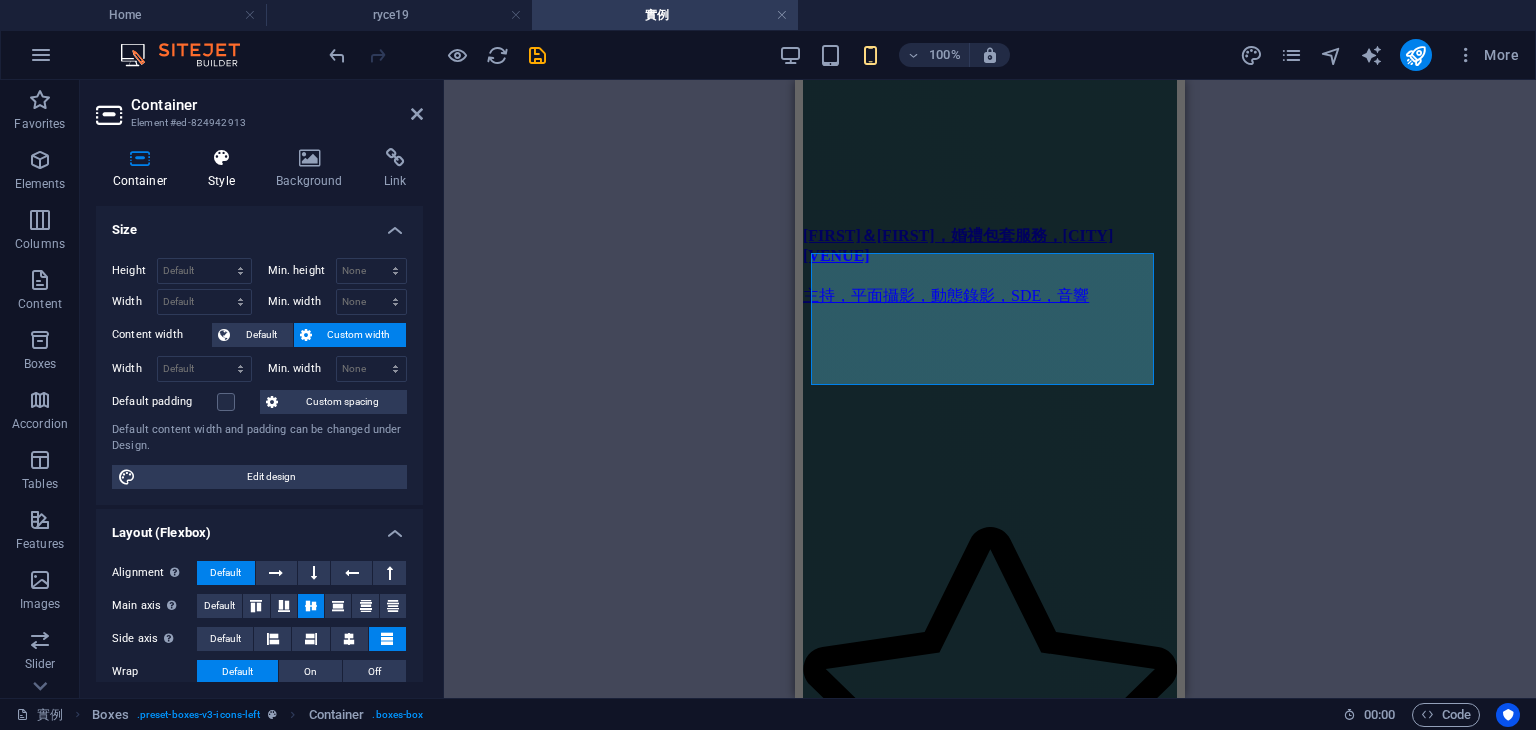 click at bounding box center [222, 158] 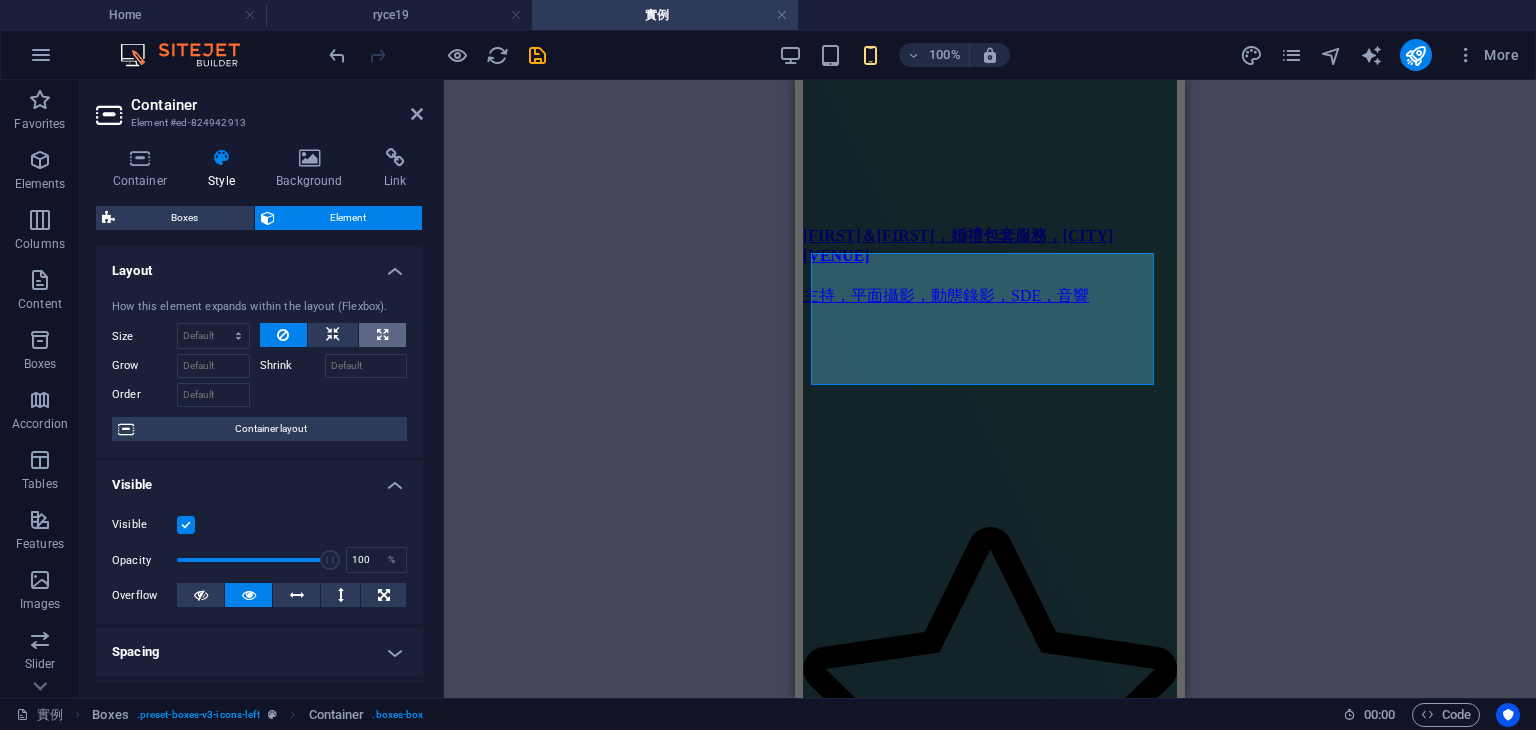 click at bounding box center (382, 335) 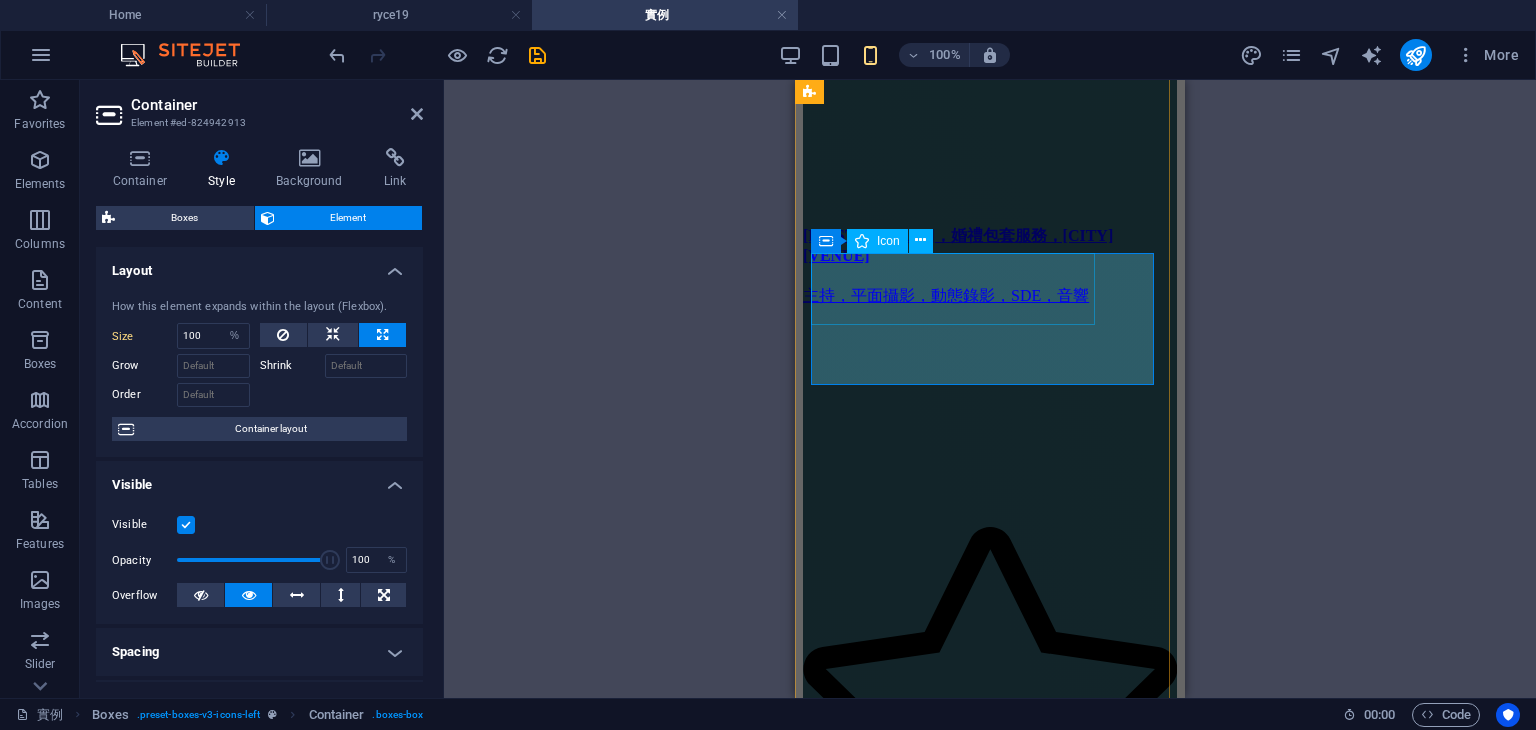 click at bounding box center [990, 8166] 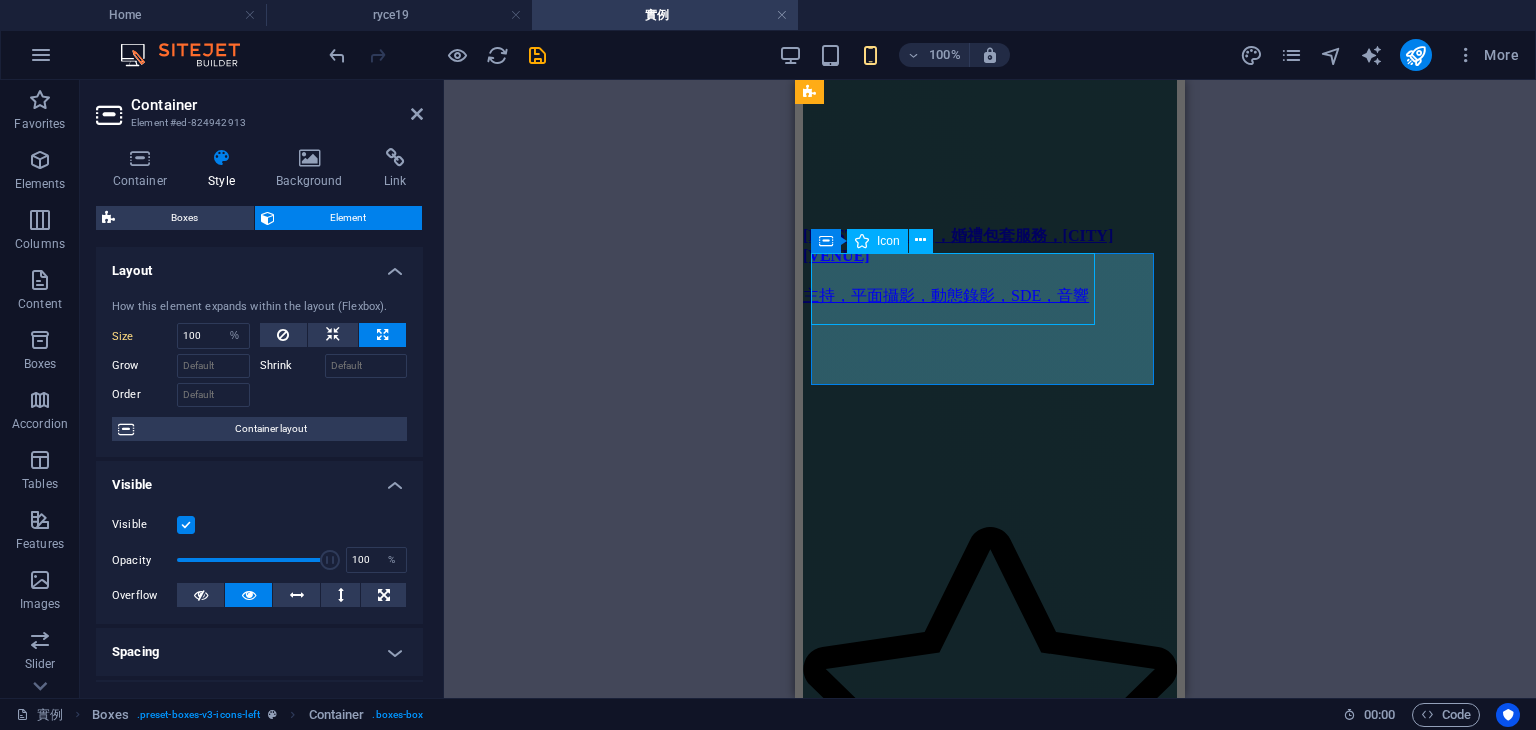 click at bounding box center (990, 8166) 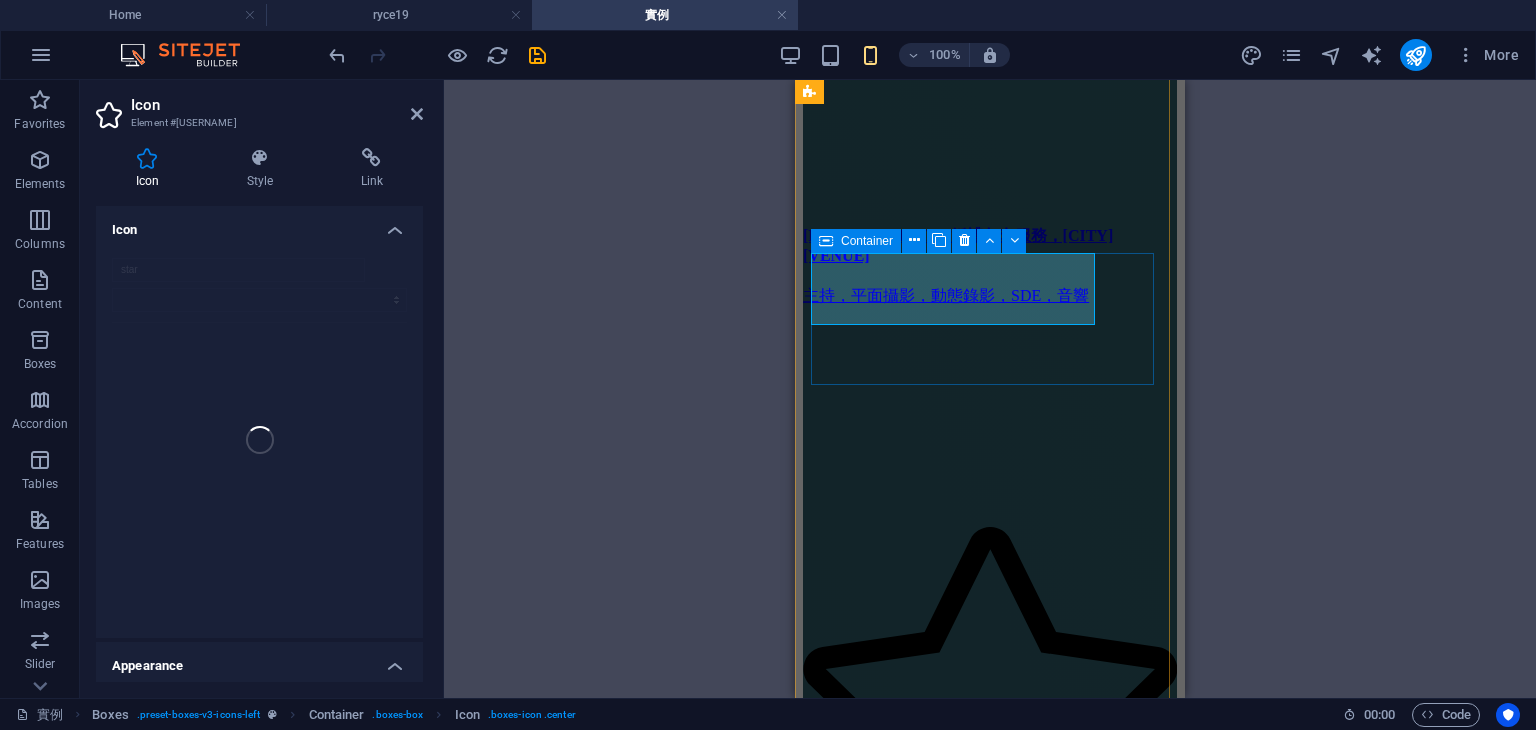 click on "嘉鴻＆麗如，婚禮平面拍攝分享" at bounding box center (990, 8227) 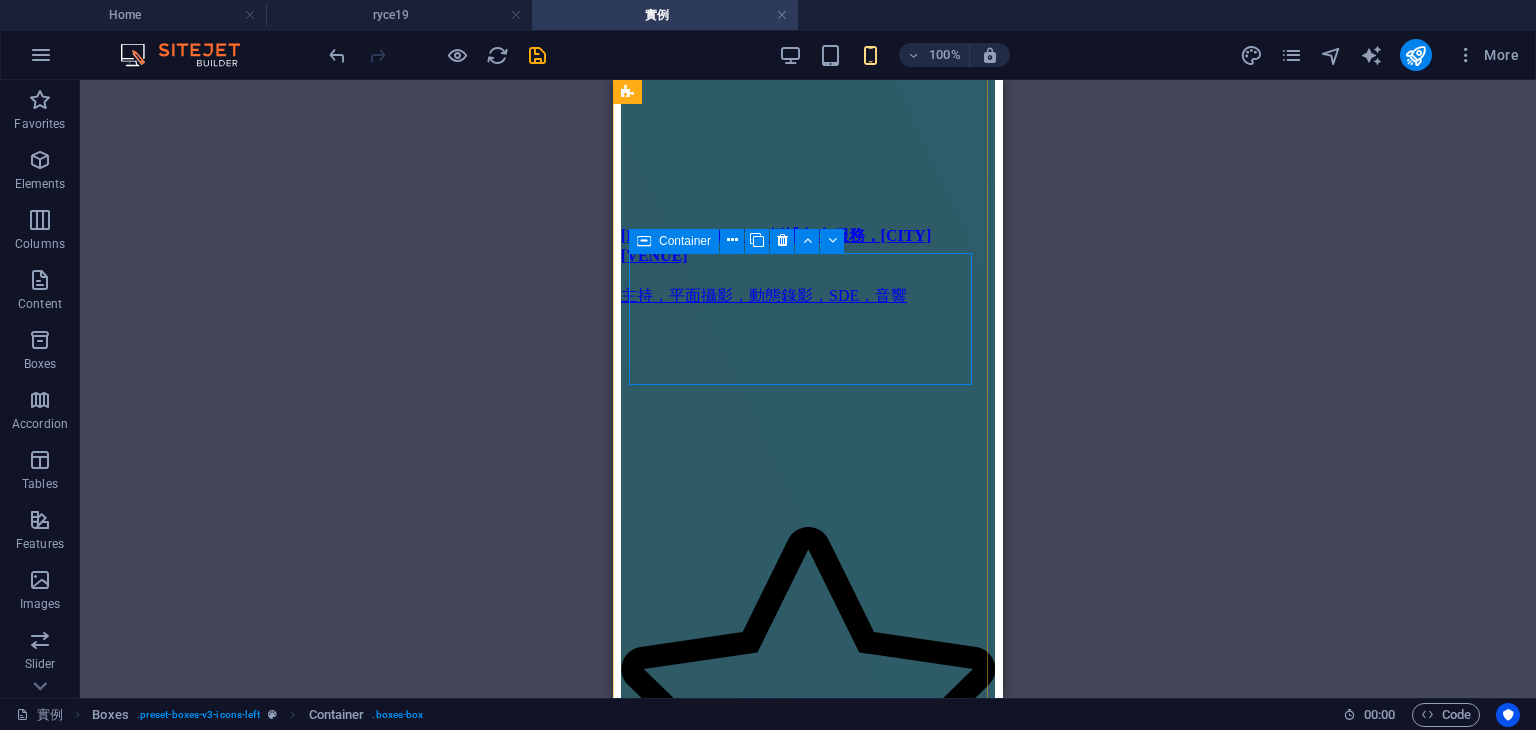 click on "嘉鴻＆麗如，婚禮平面拍攝分享" at bounding box center [808, 8227] 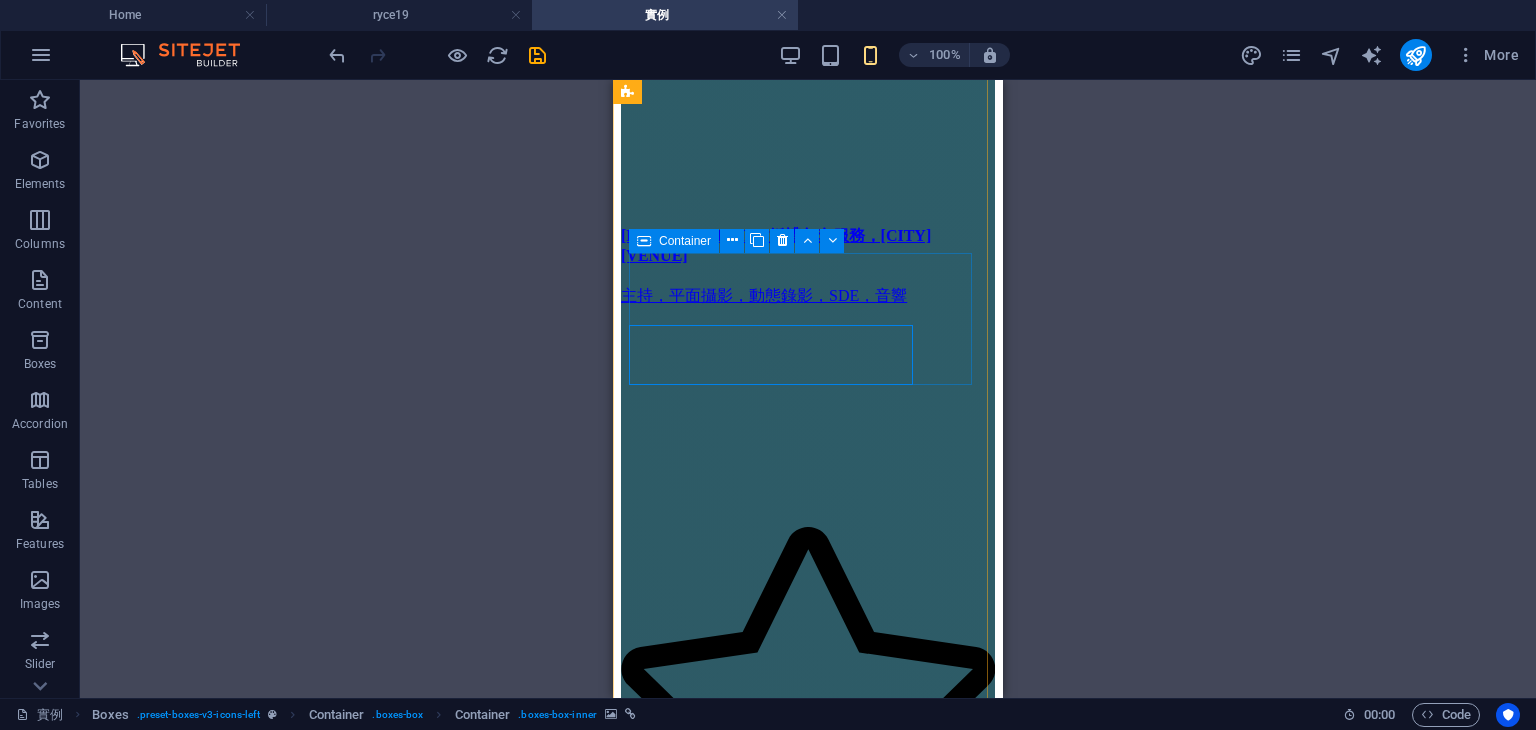 click at bounding box center (808, 8166) 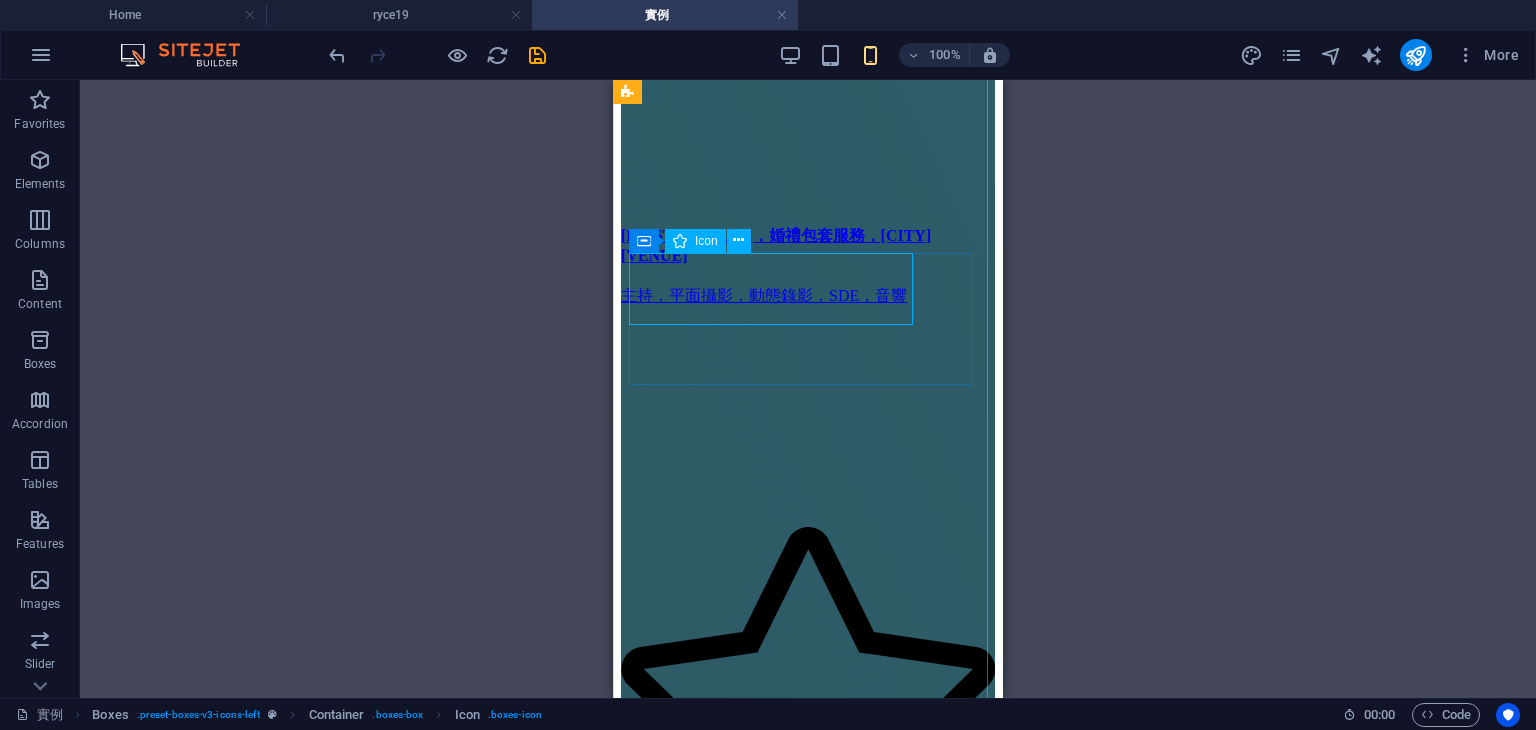 click at bounding box center (808, 8166) 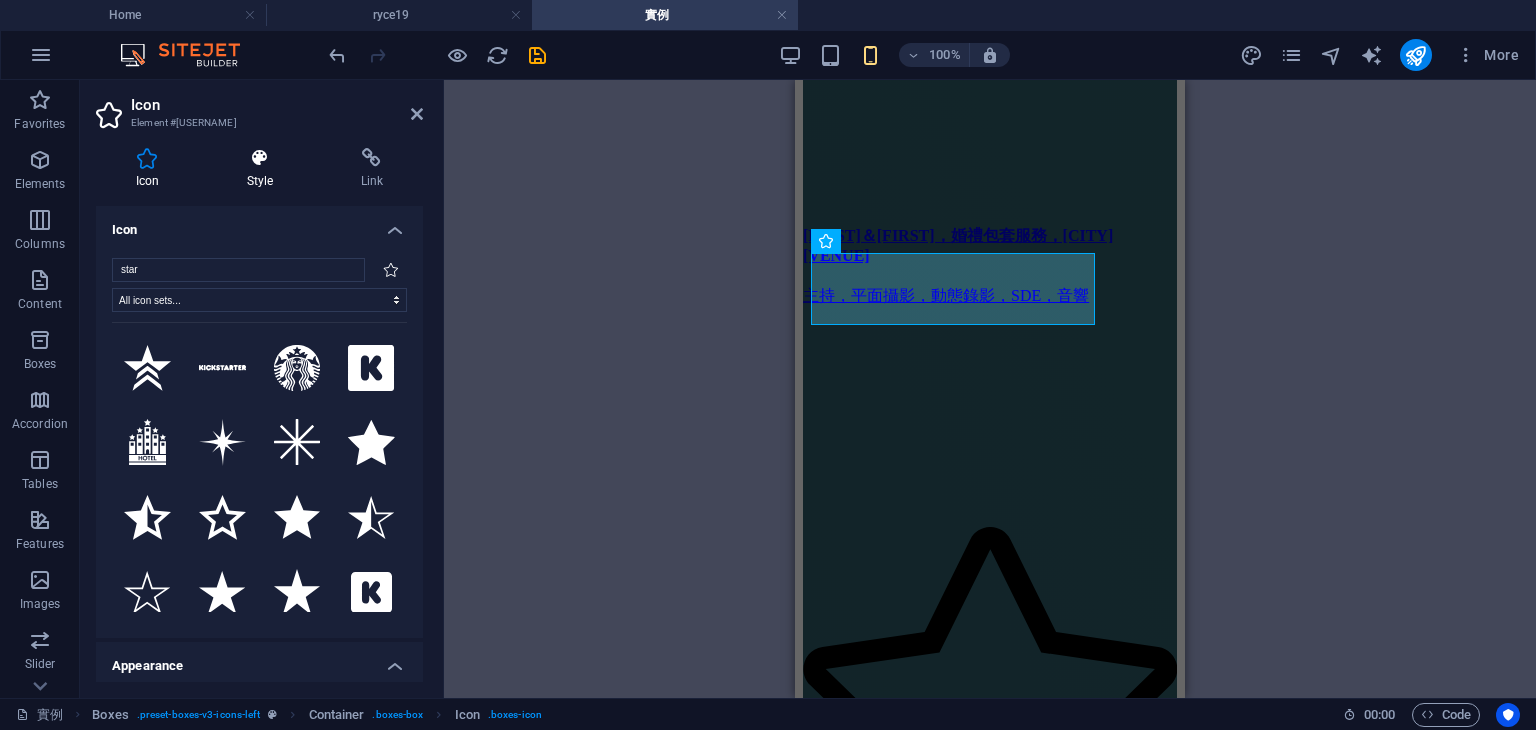click at bounding box center [260, 158] 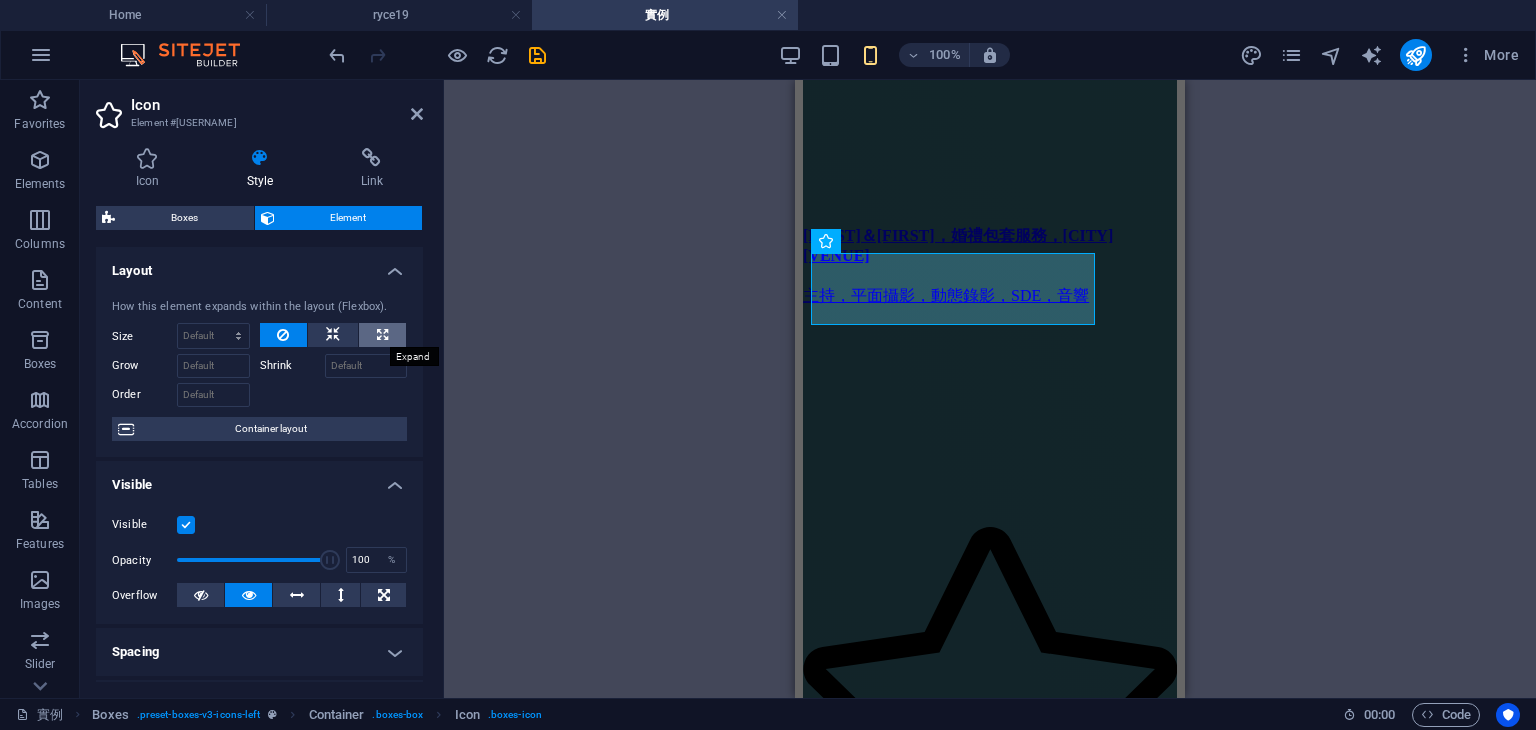 click at bounding box center (382, 335) 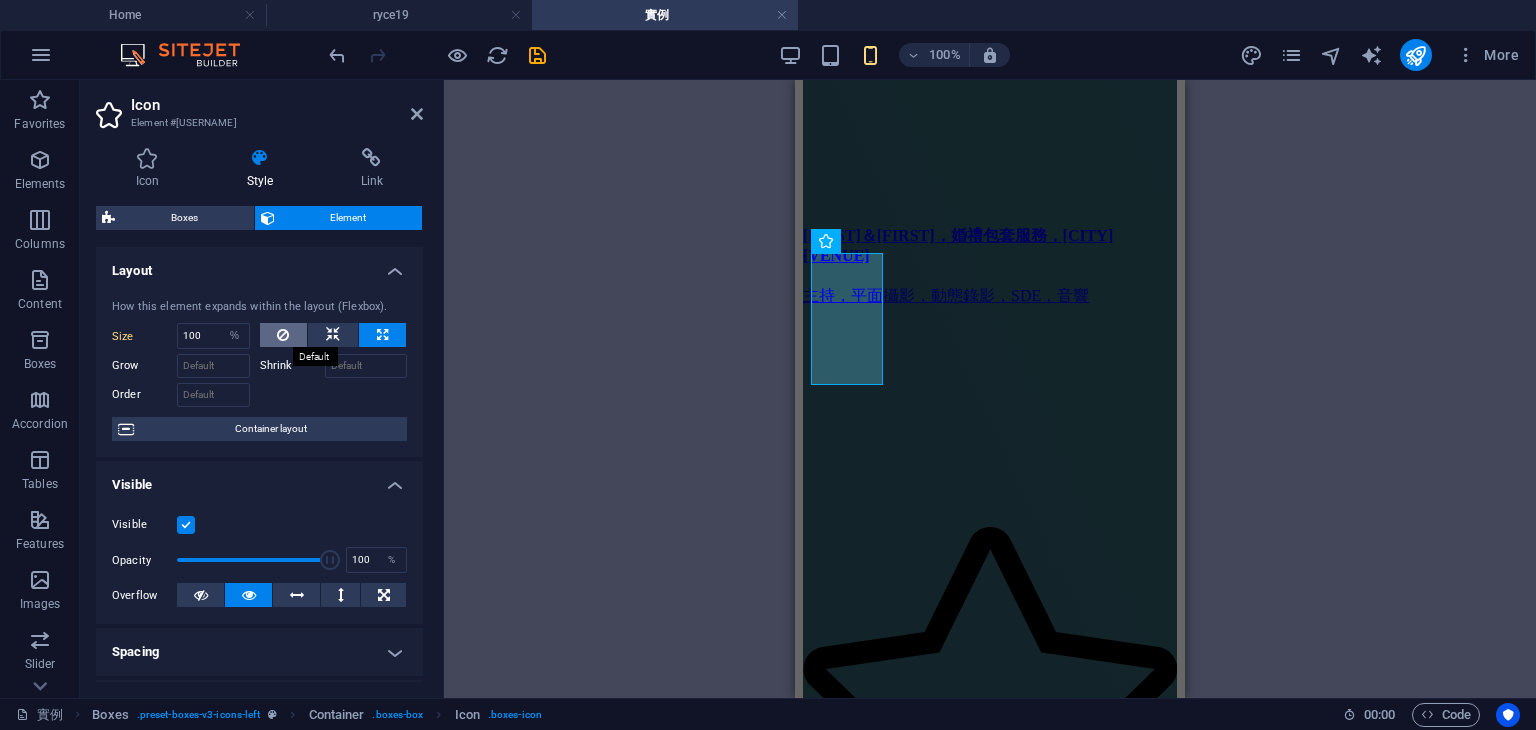 click at bounding box center [283, 335] 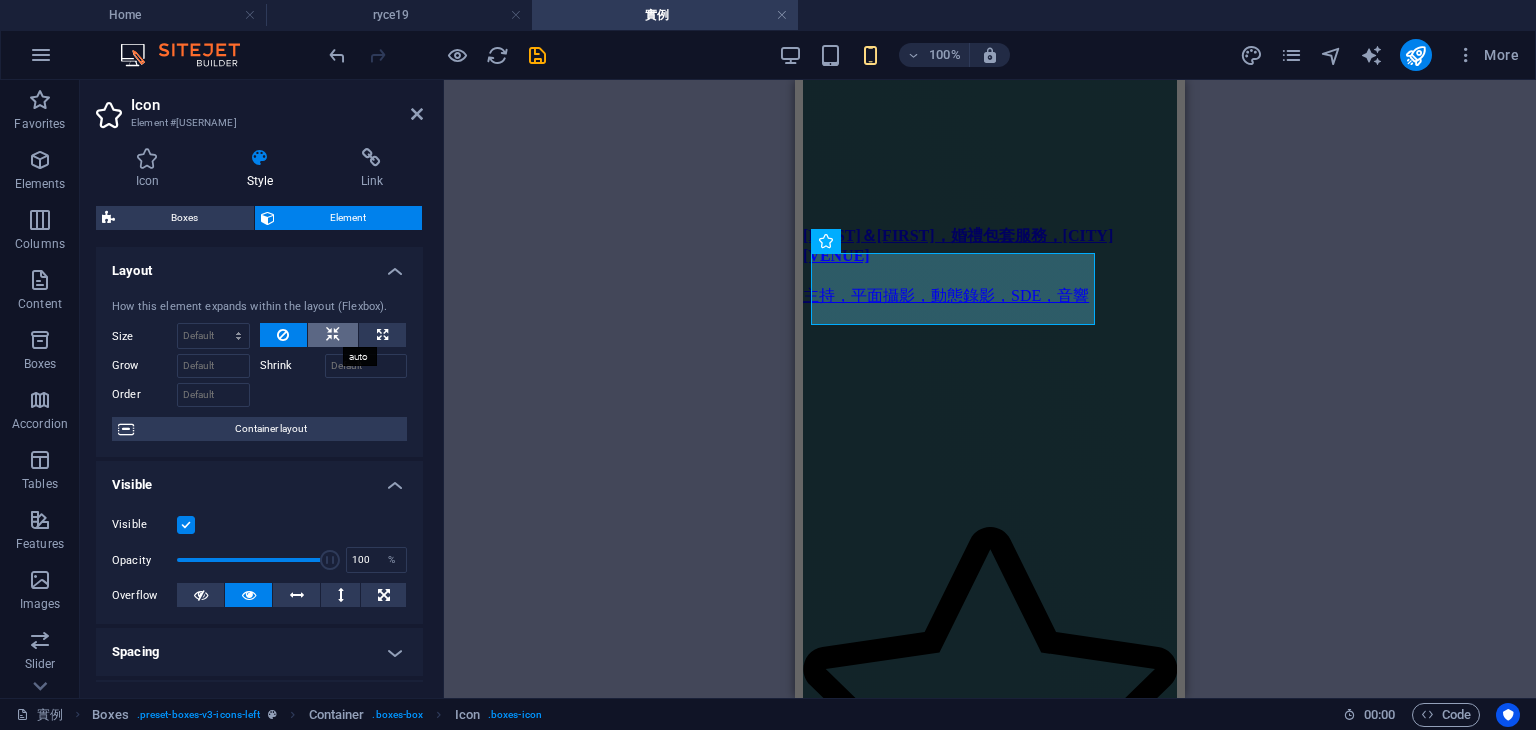 click at bounding box center (333, 335) 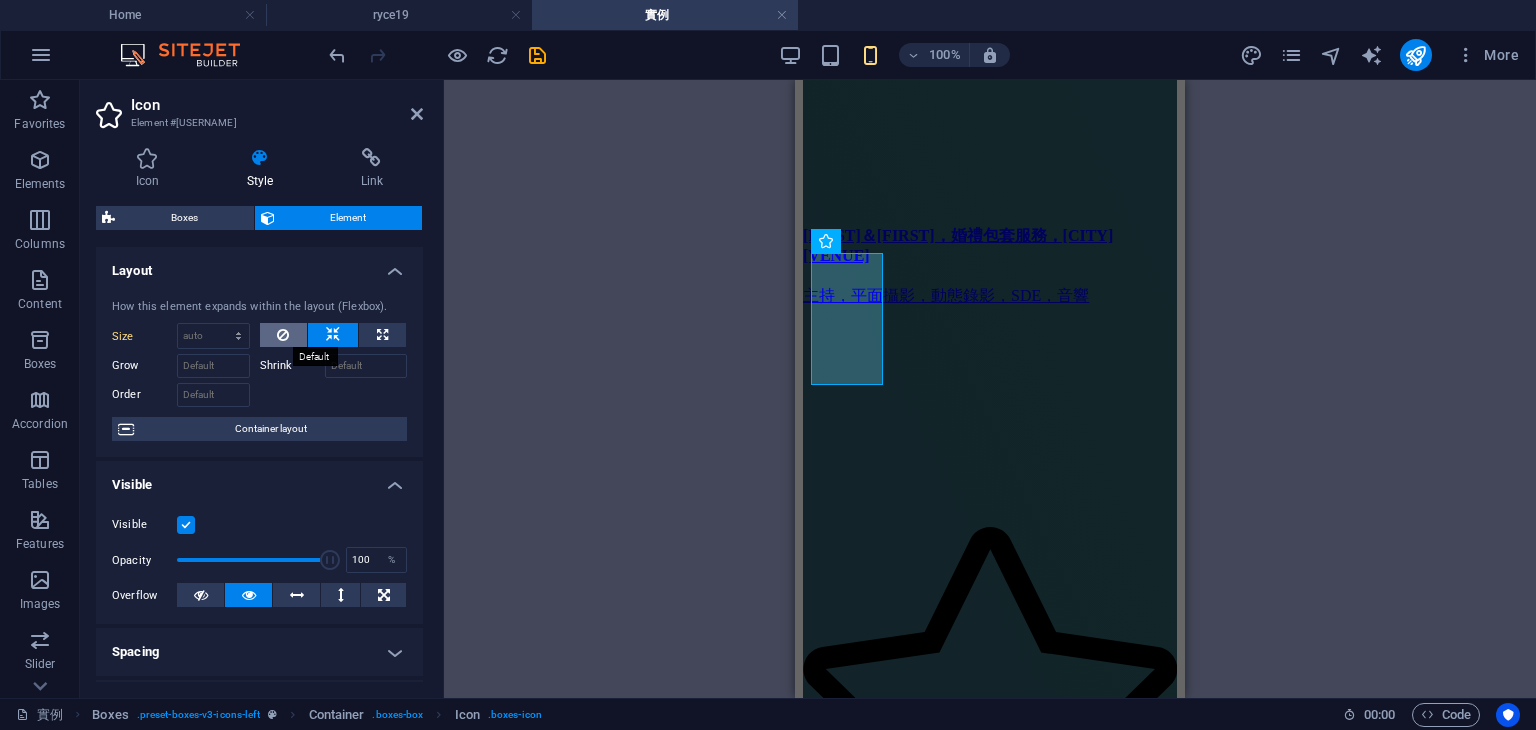 click at bounding box center (283, 335) 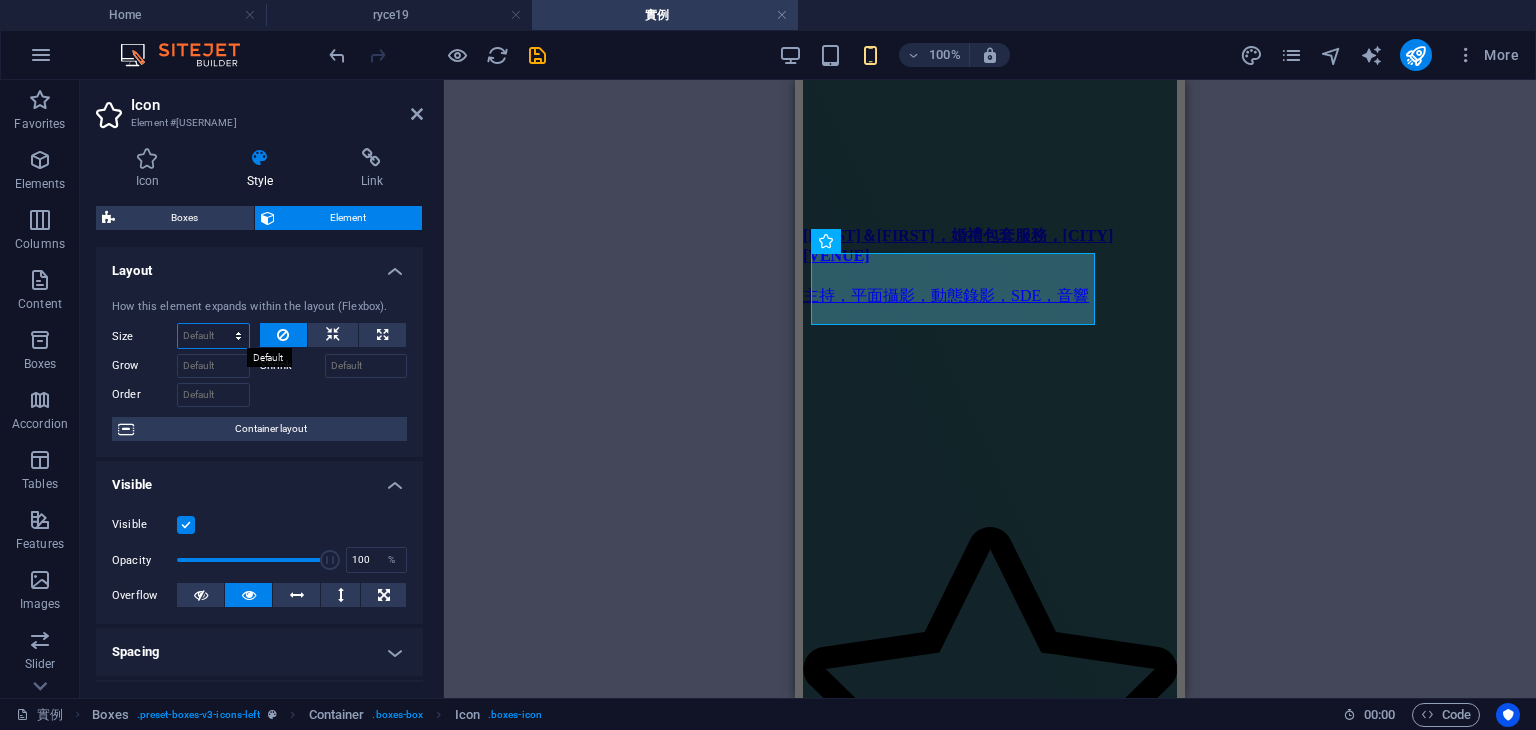 click on "Default auto px % 1/1 1/2 1/3 1/4 1/5 1/6 1/7 1/8 1/9 1/10" at bounding box center (213, 336) 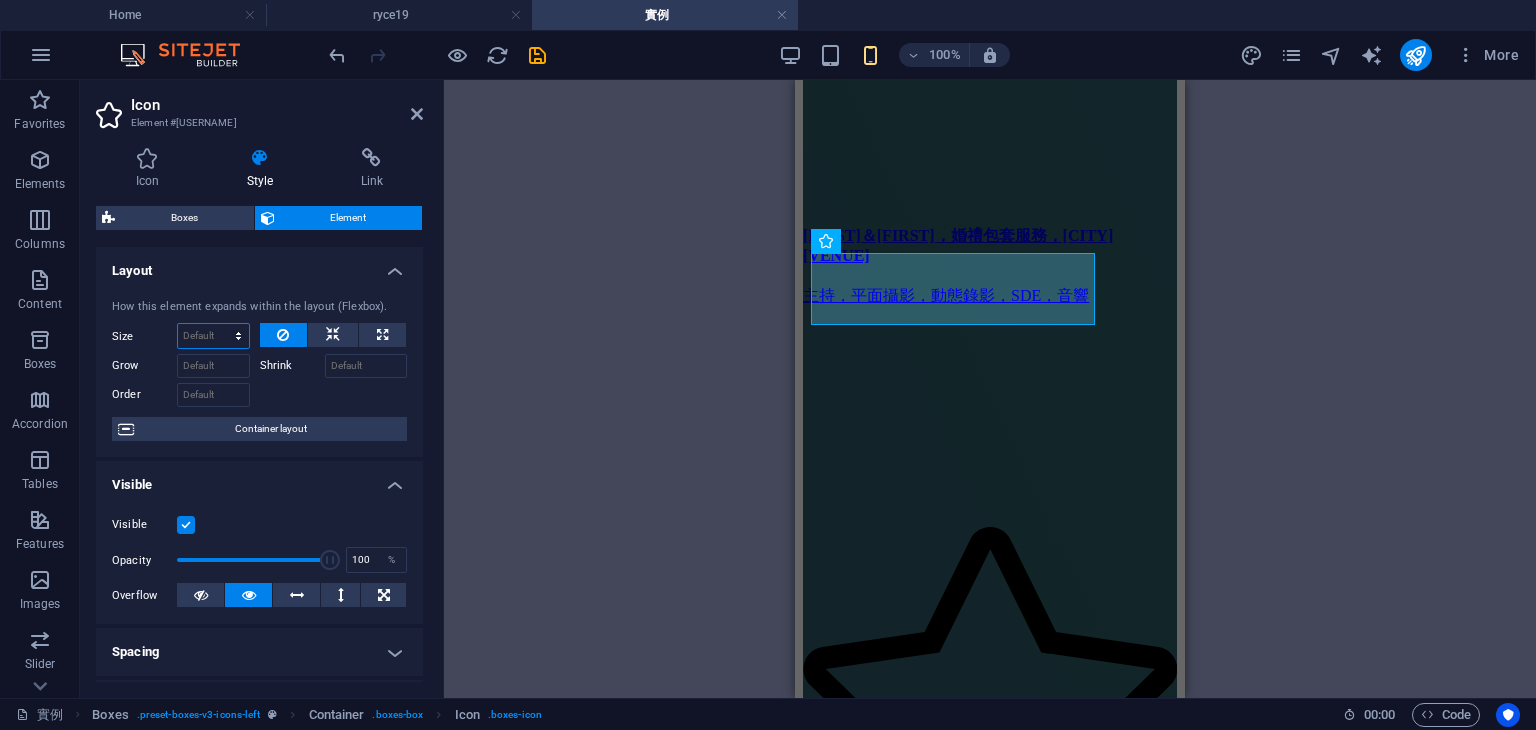 select on "%" 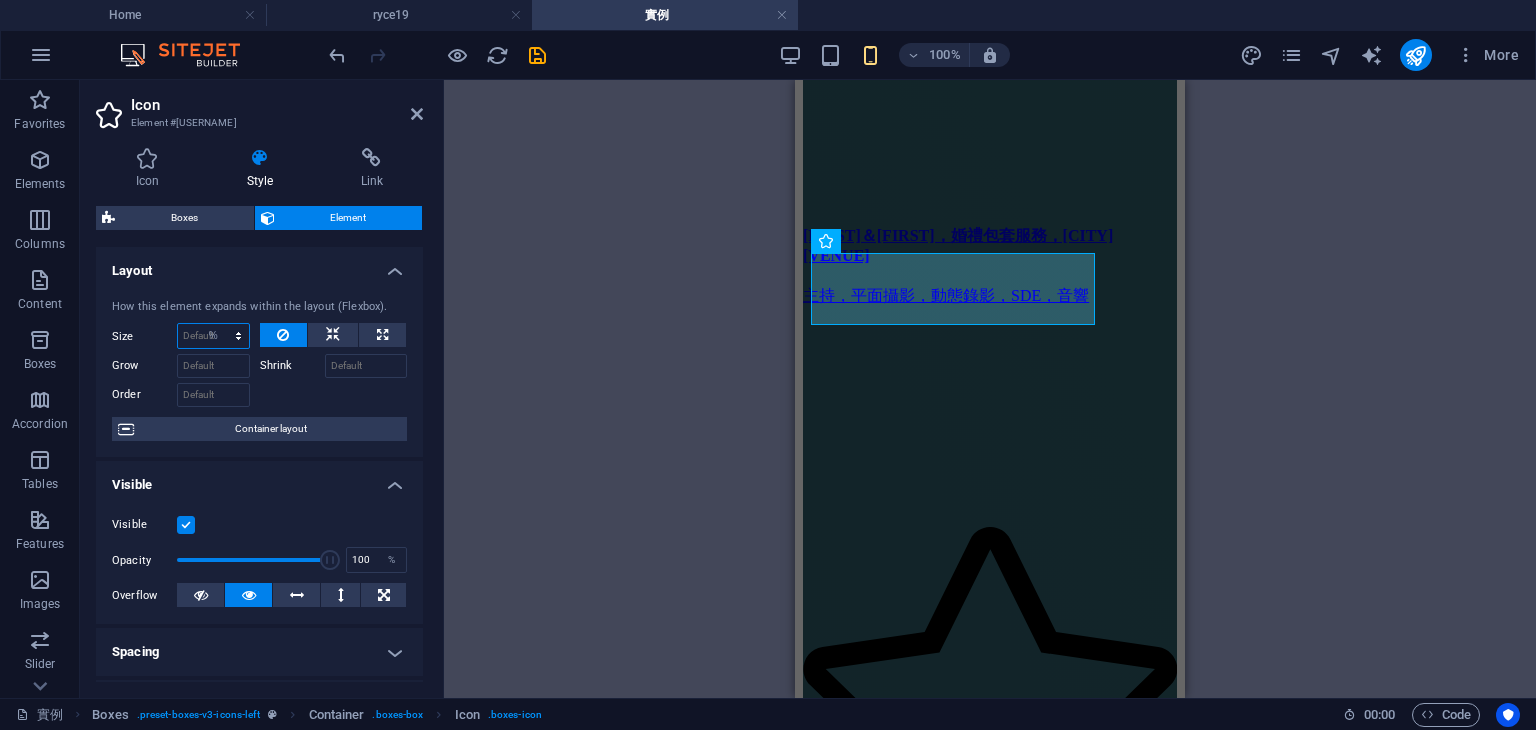 click on "Default auto px % 1/1 1/2 1/3 1/4 1/5 1/6 1/7 1/8 1/9 1/10" at bounding box center (213, 336) 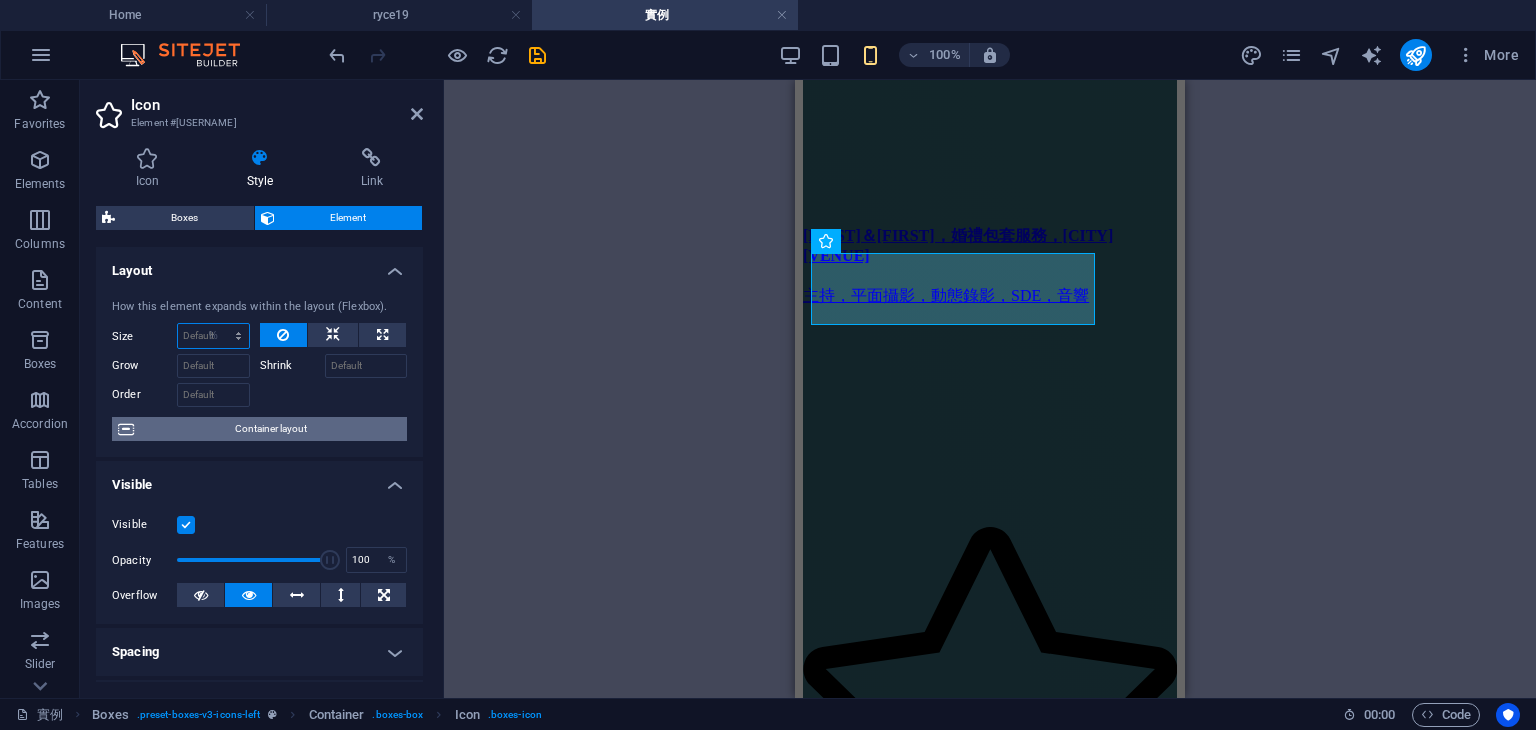 type on "100" 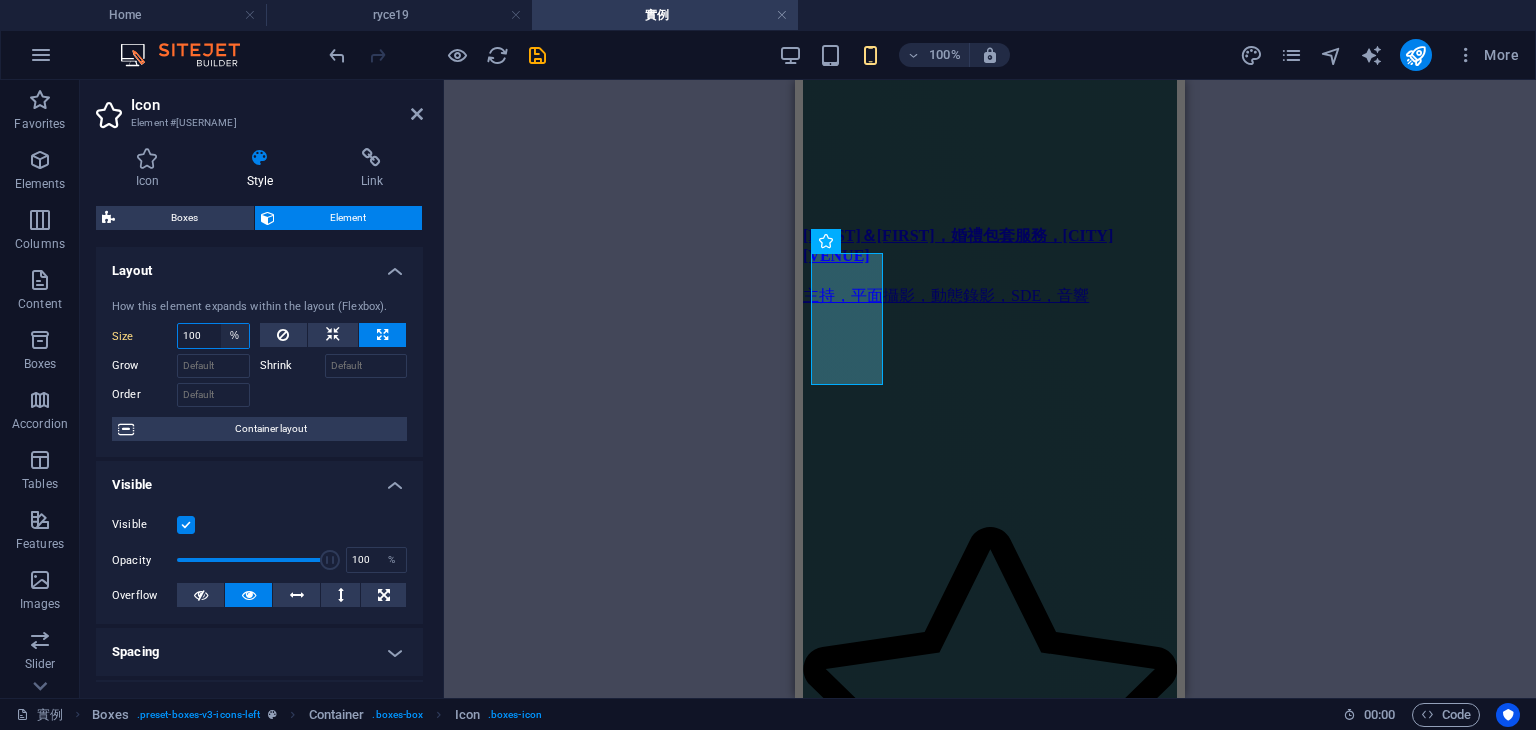 click on "Default auto px % 1/1 1/2 1/3 1/4 1/5 1/6 1/7 1/8 1/9 1/10" at bounding box center [235, 336] 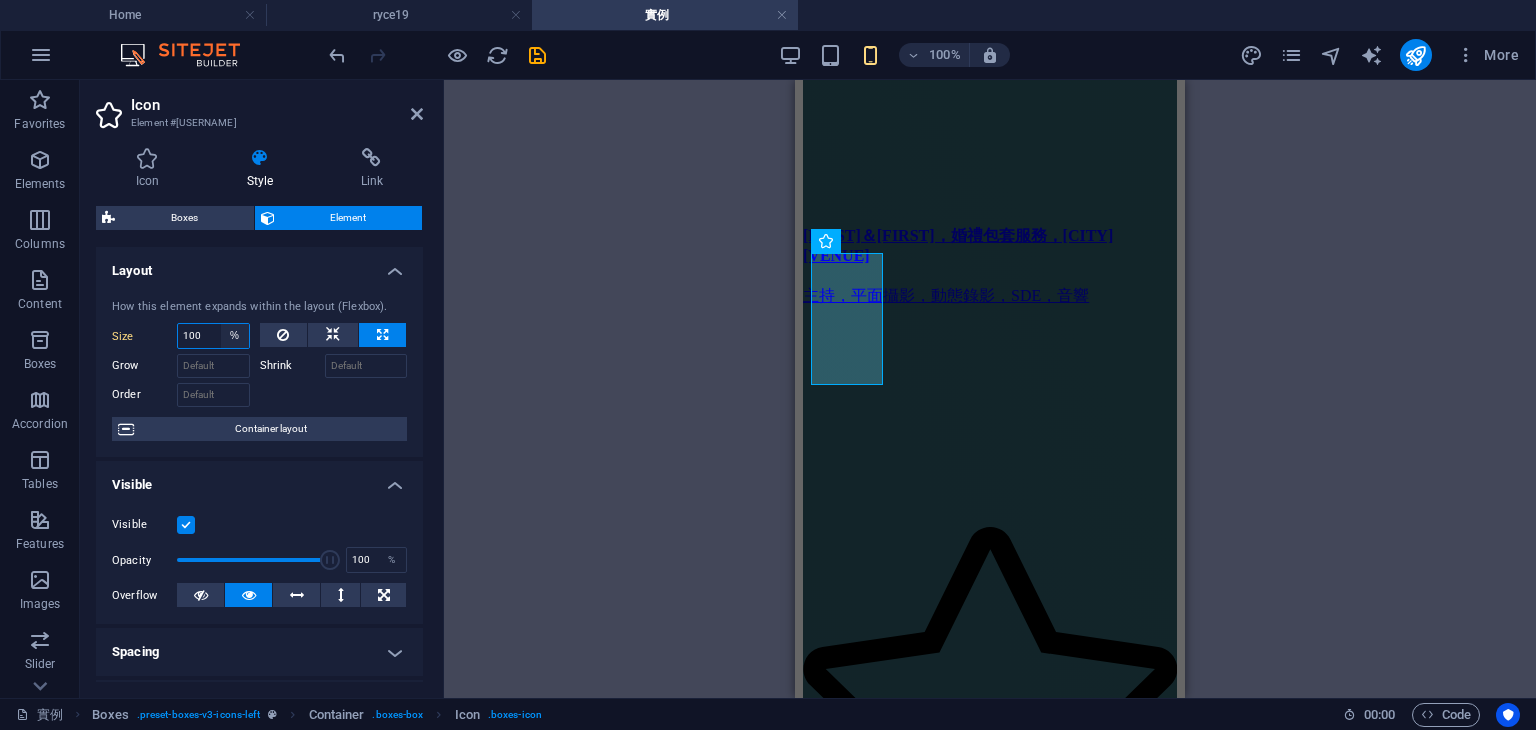 select on "auto" 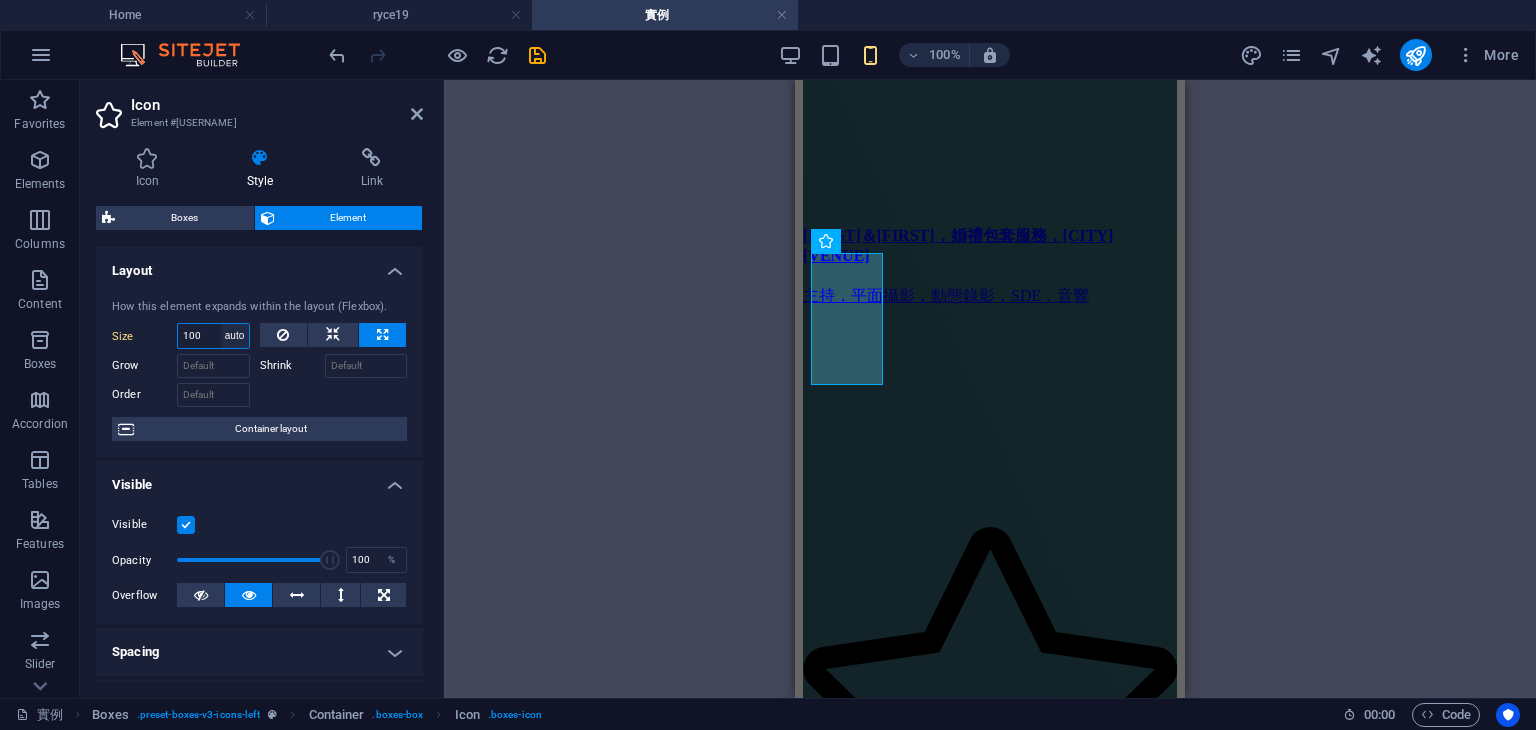 click on "Default auto px % 1/1 1/2 1/3 1/4 1/5 1/6 1/7 1/8 1/9 1/10" at bounding box center (235, 336) 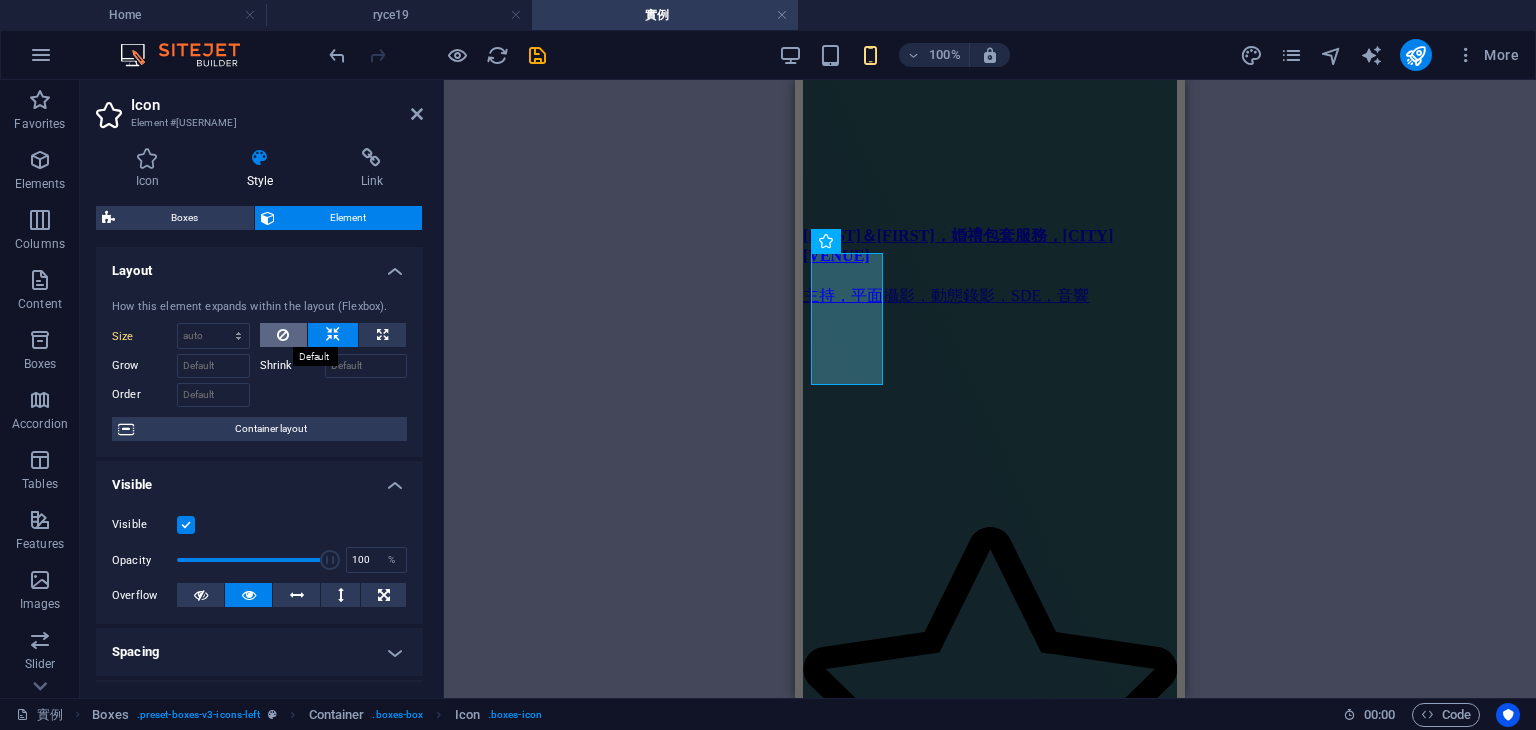 click at bounding box center [283, 335] 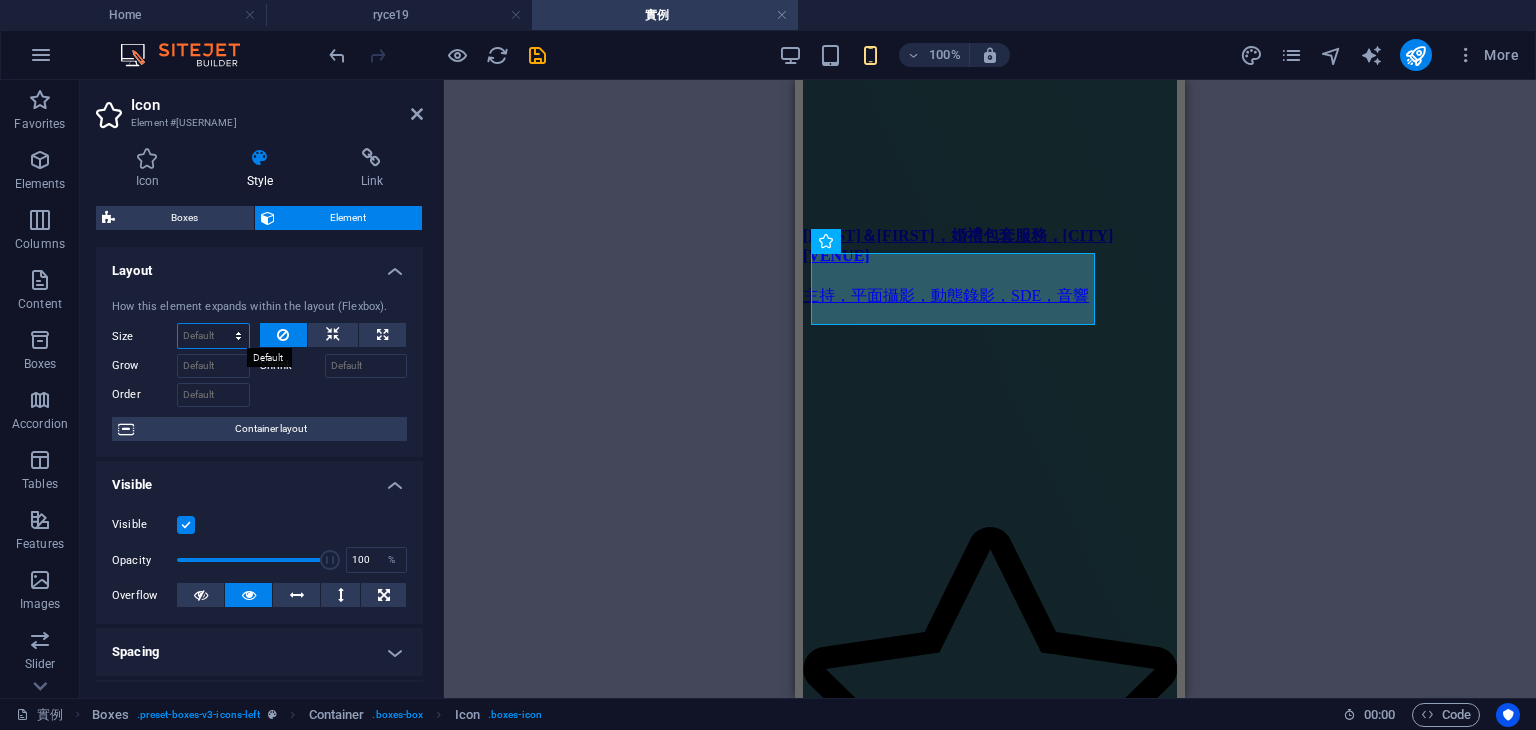 click on "Default auto px % 1/1 1/2 1/3 1/4 1/5 1/6 1/7 1/8 1/9 1/10" at bounding box center [213, 336] 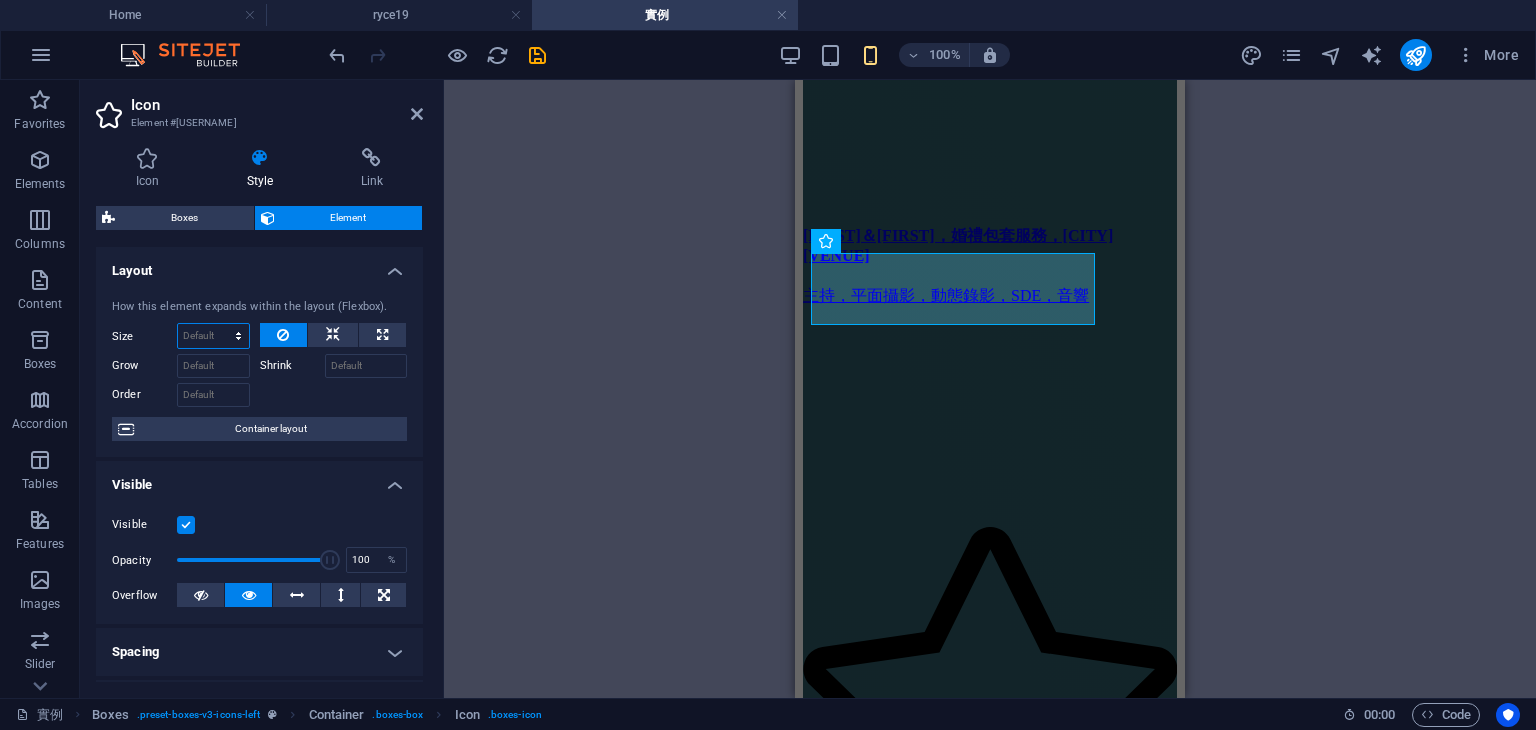 select on "%" 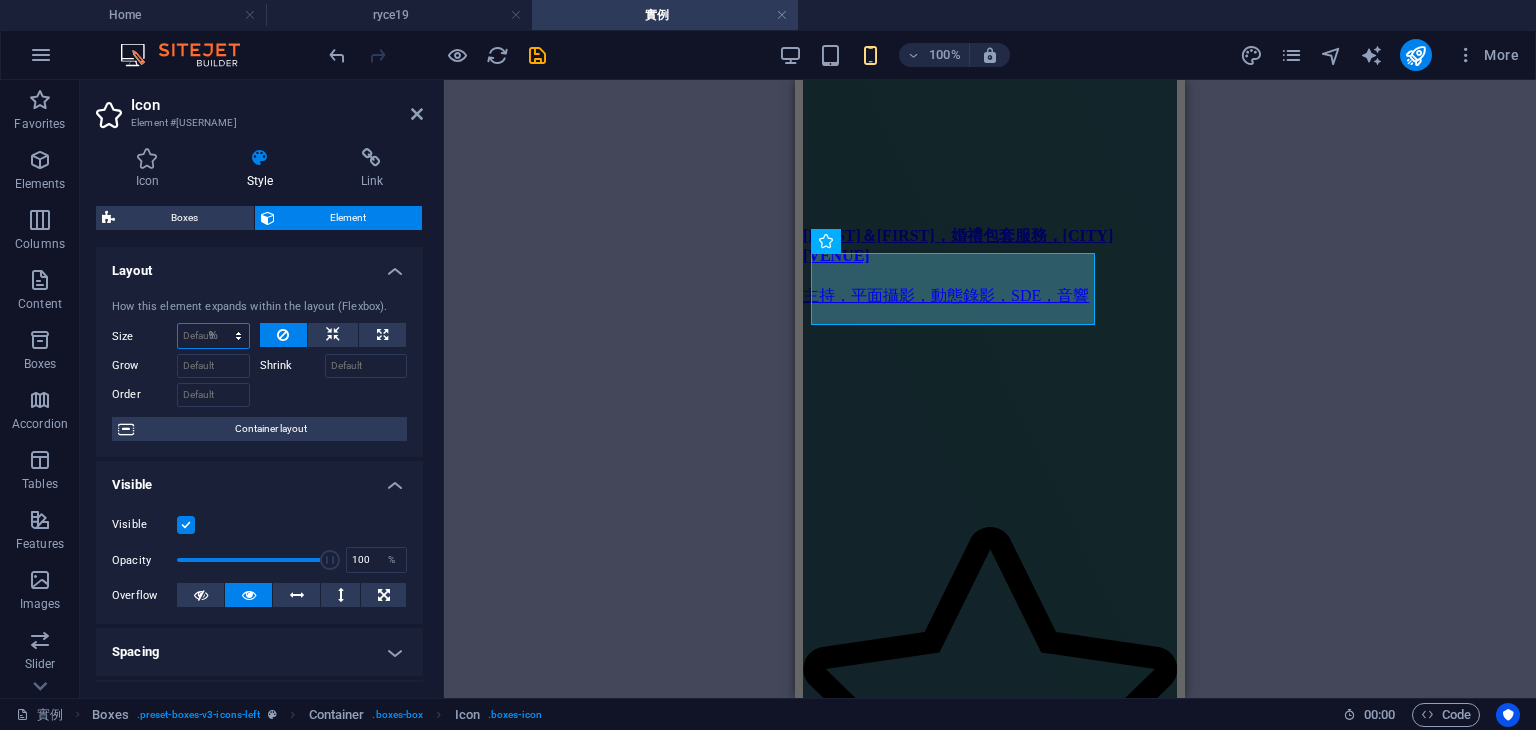 click on "Default auto px % 1/1 1/2 1/3 1/4 1/5 1/6 1/7 1/8 1/9 1/10" at bounding box center [213, 336] 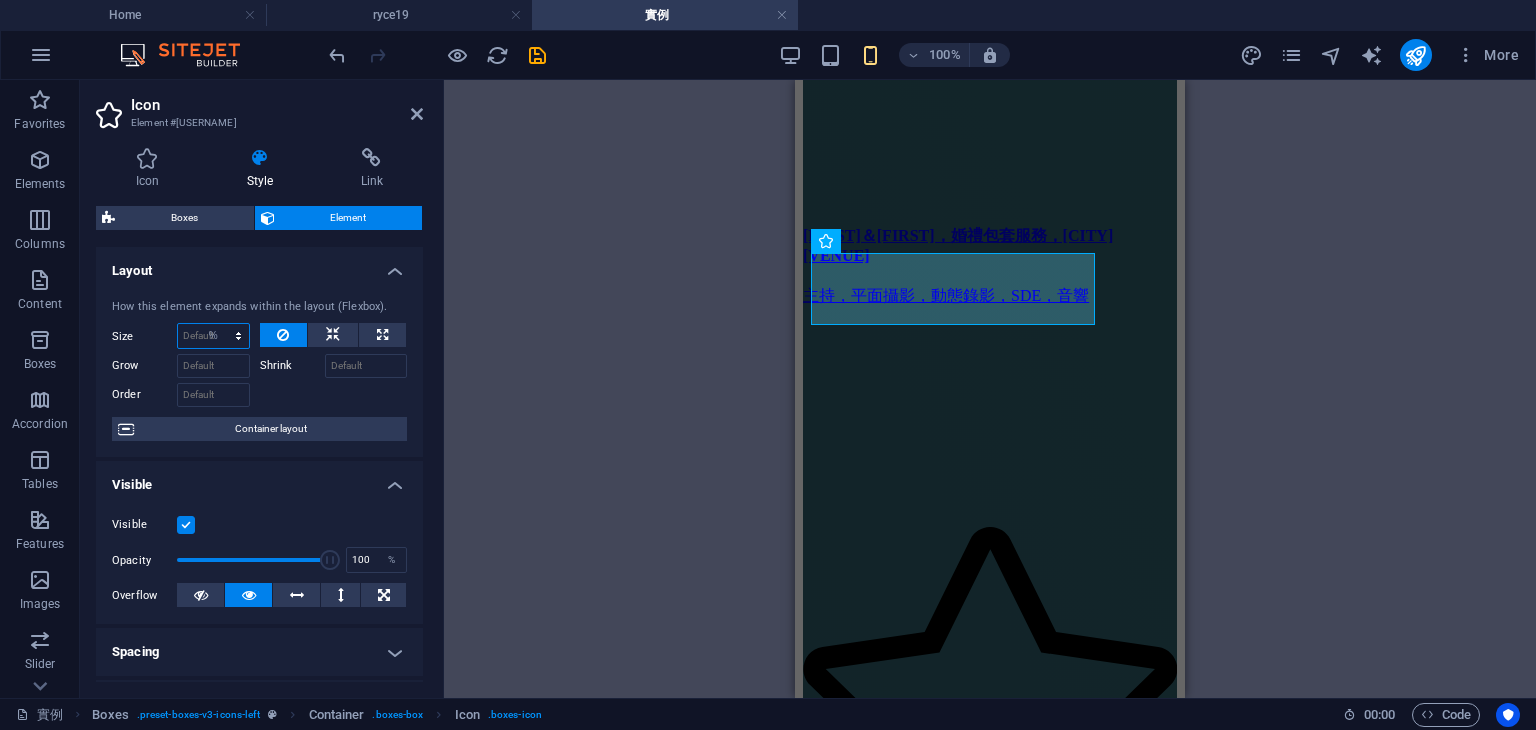 type on "100" 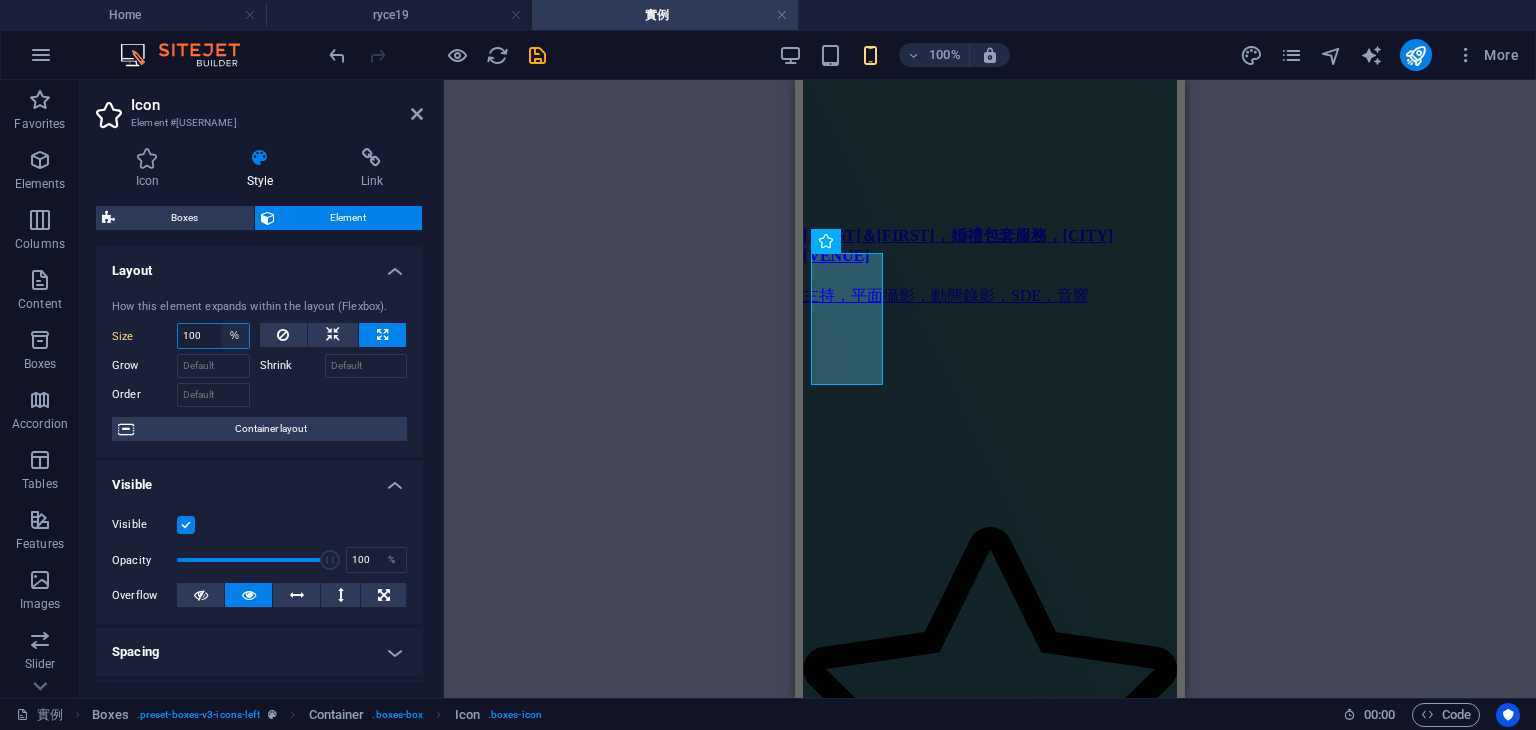 click on "Default auto px % 1/1 1/2 1/3 1/4 1/5 1/6 1/7 1/8 1/9 1/10" at bounding box center (235, 336) 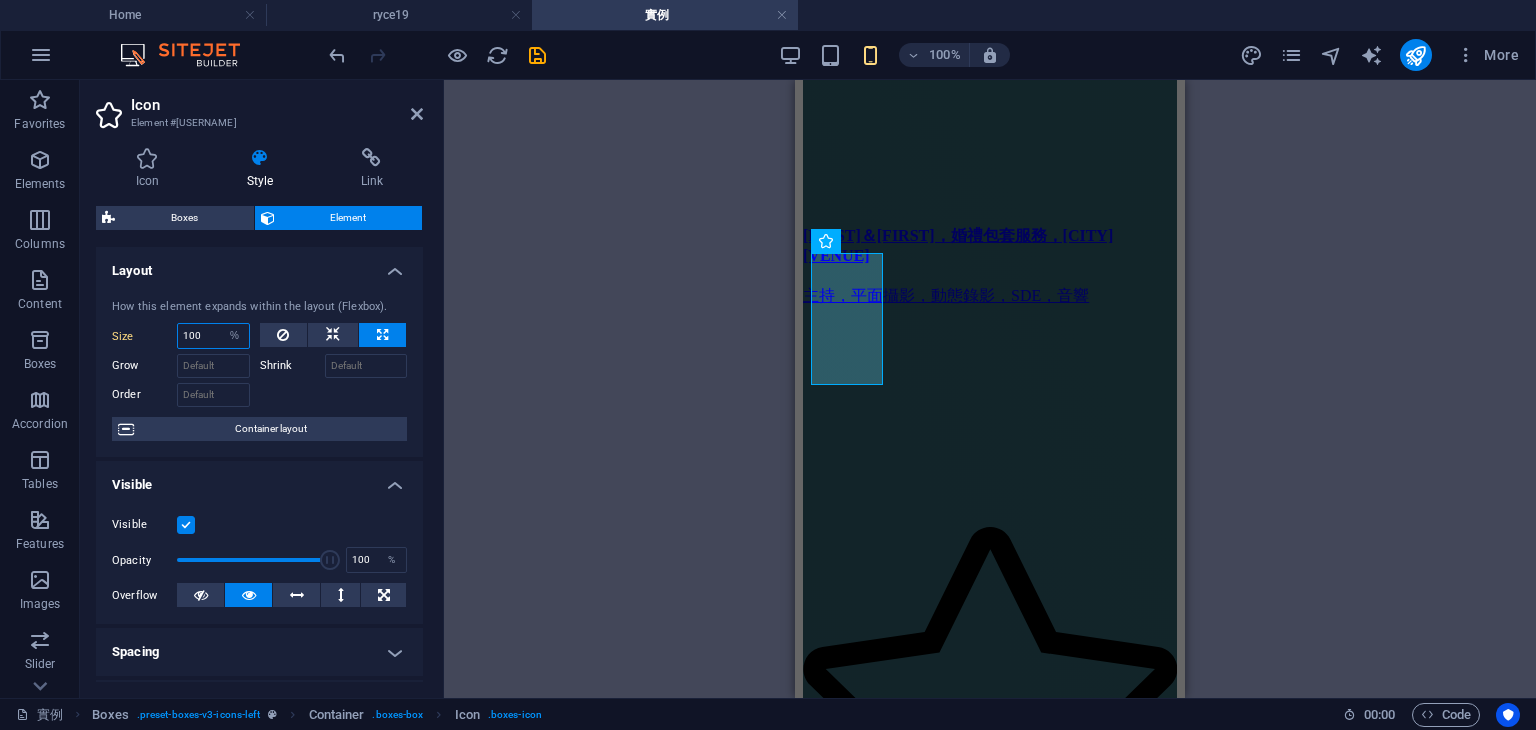 select on "1/2" 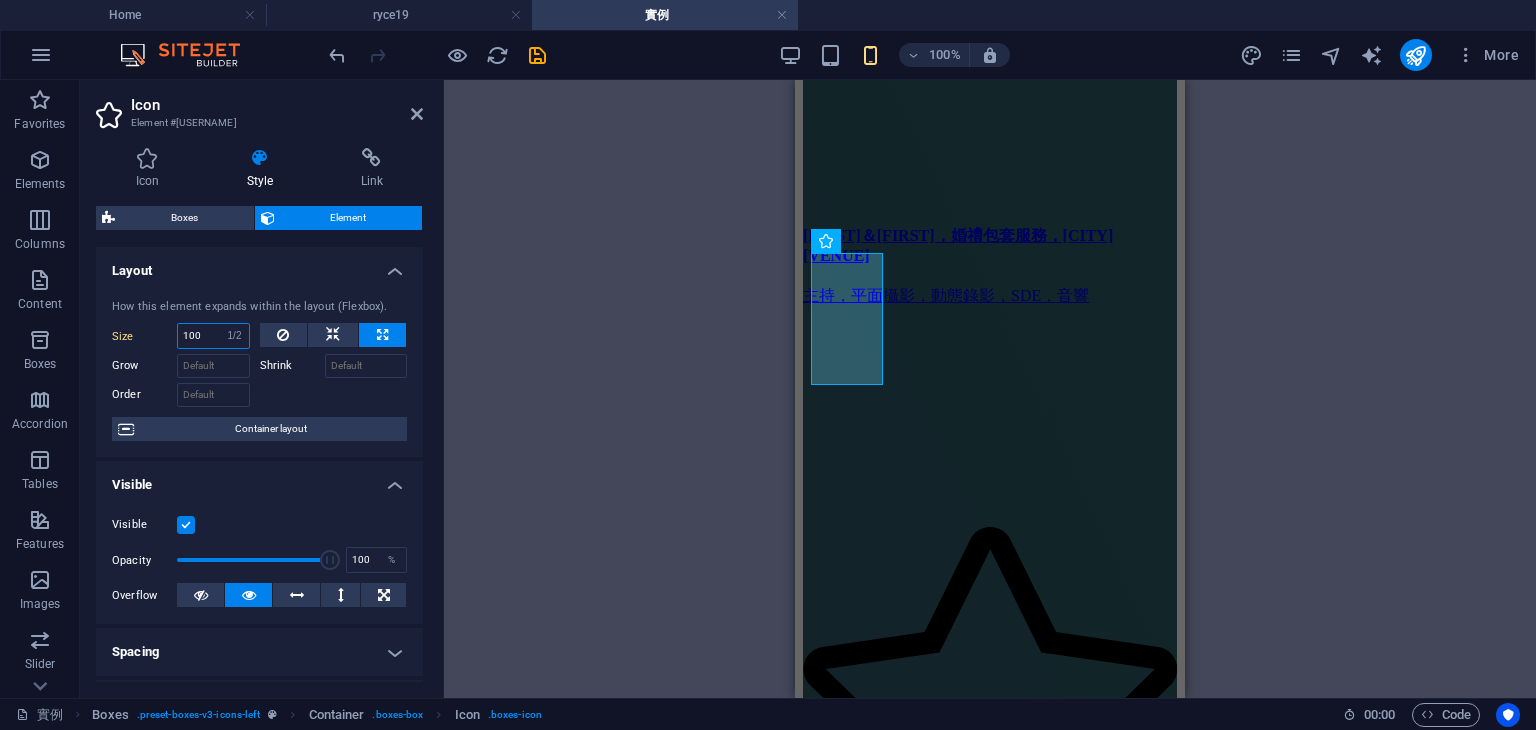 click on "Default auto px % 1/1 1/2 1/3 1/4 1/5 1/6 1/7 1/8 1/9 1/10" at bounding box center (235, 336) 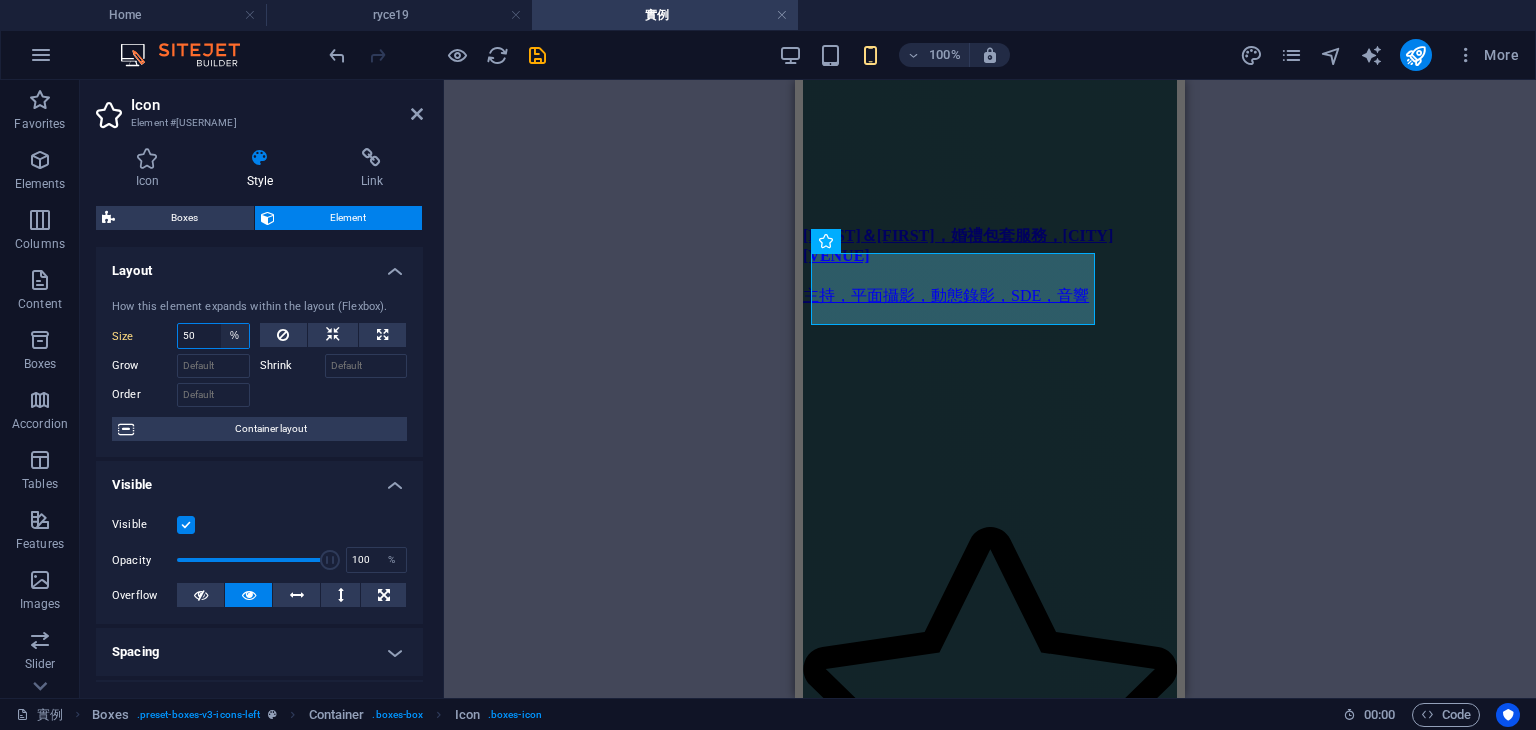 click on "Default auto px % 1/1 1/2 1/3 1/4 1/5 1/6 1/7 1/8 1/9 1/10" at bounding box center (235, 336) 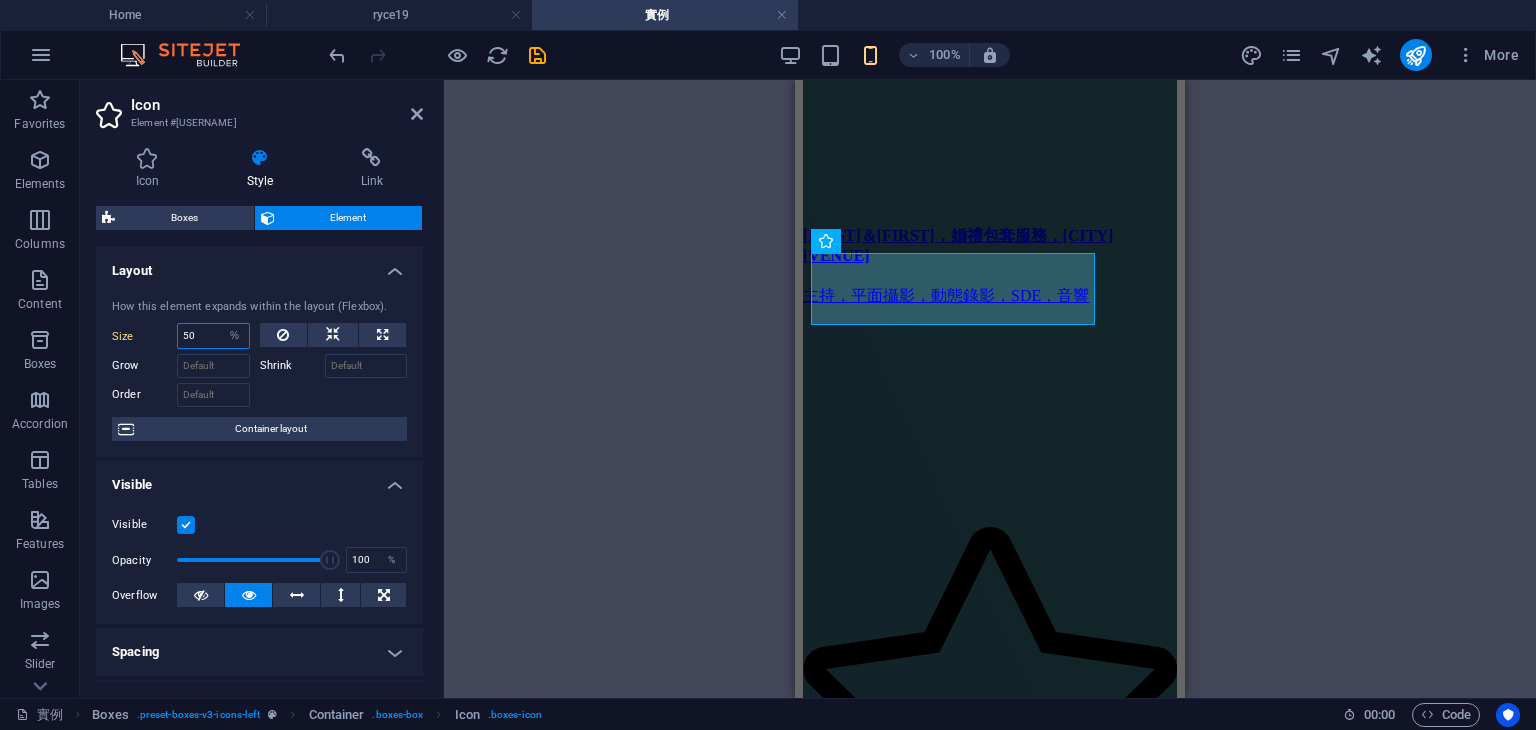 select on "1/6" 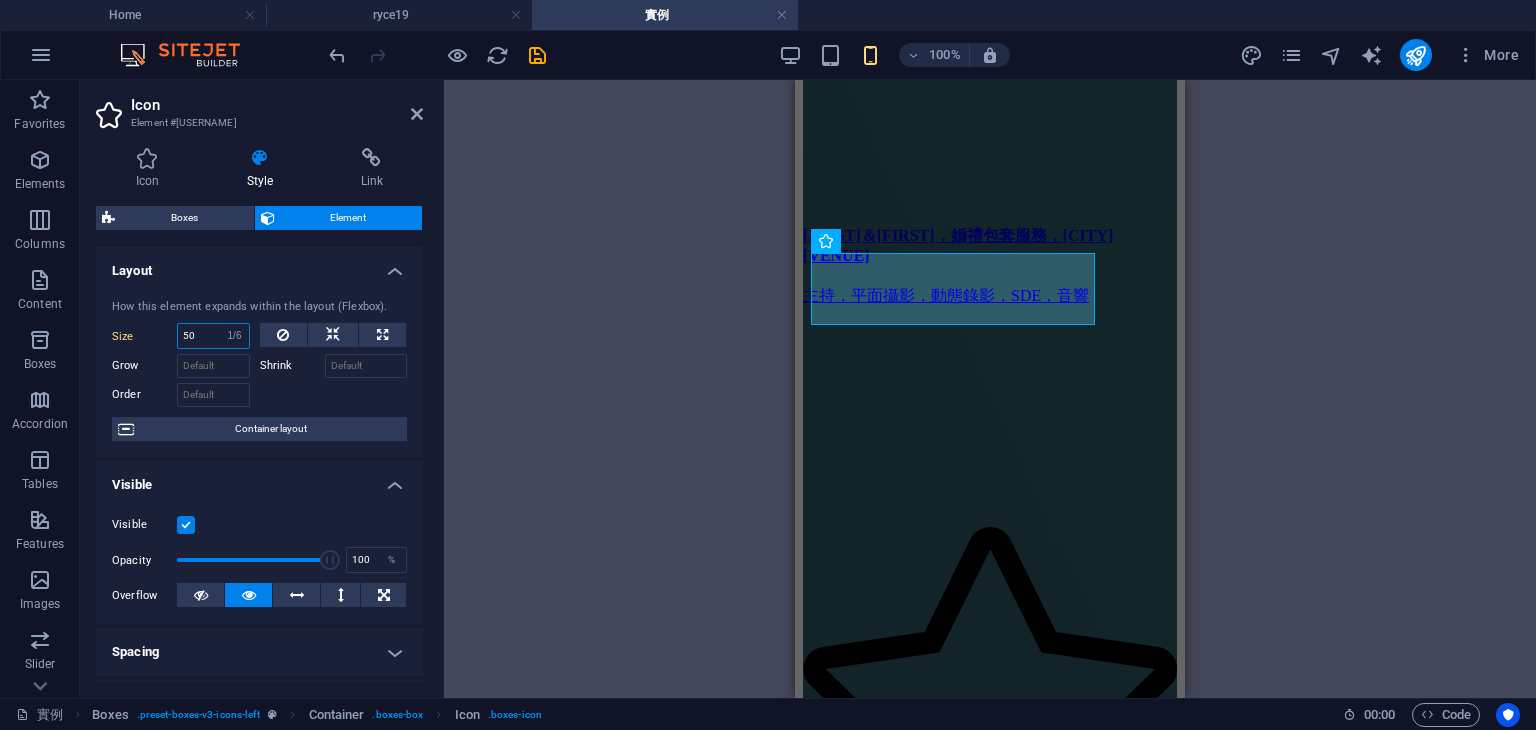 click on "Default auto px % 1/1 1/2 1/3 1/4 1/5 1/6 1/7 1/8 1/9 1/10" at bounding box center [235, 336] 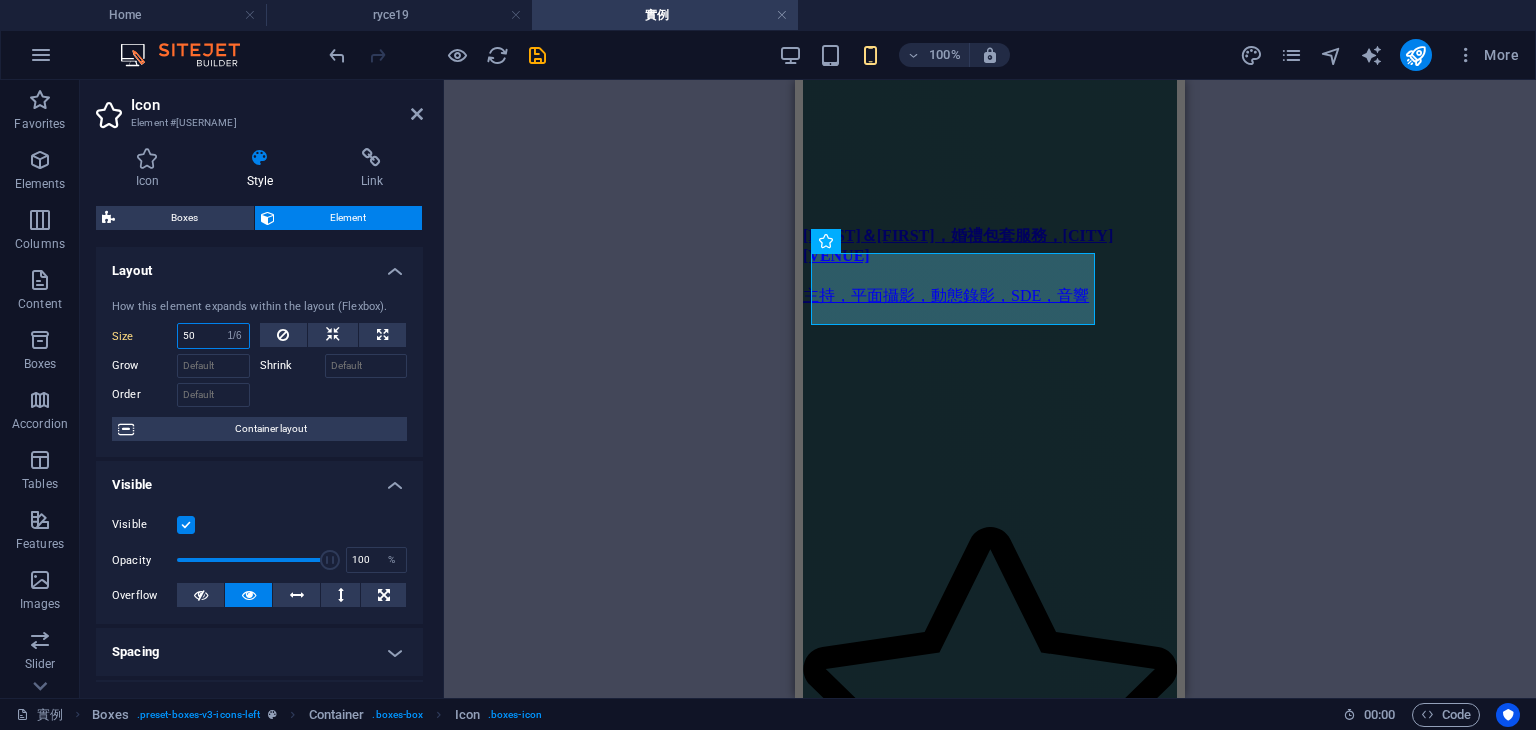 type on "16.66" 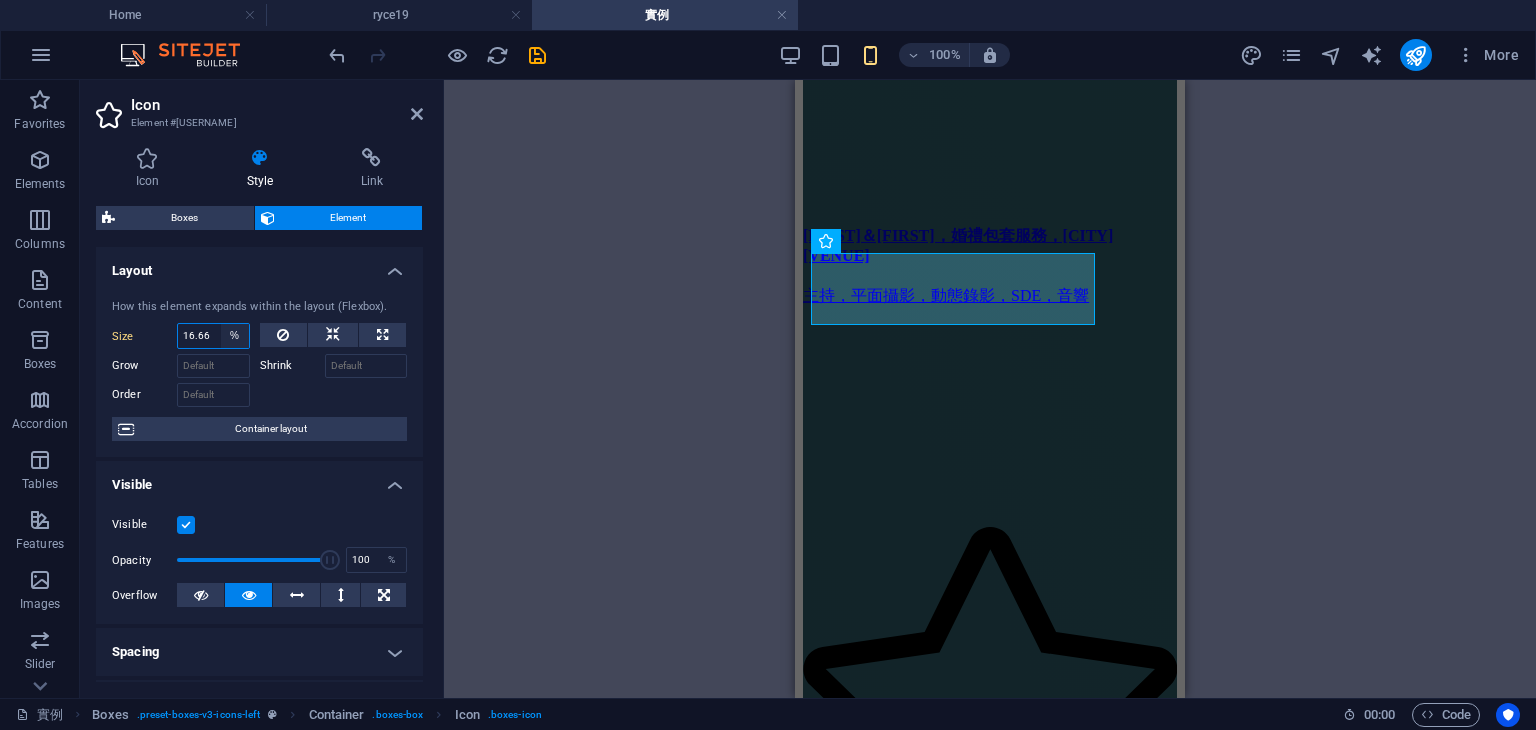 click on "Default auto px % 1/1 1/2 1/3 1/4 1/5 1/6 1/7 1/8 1/9 1/10" at bounding box center (235, 336) 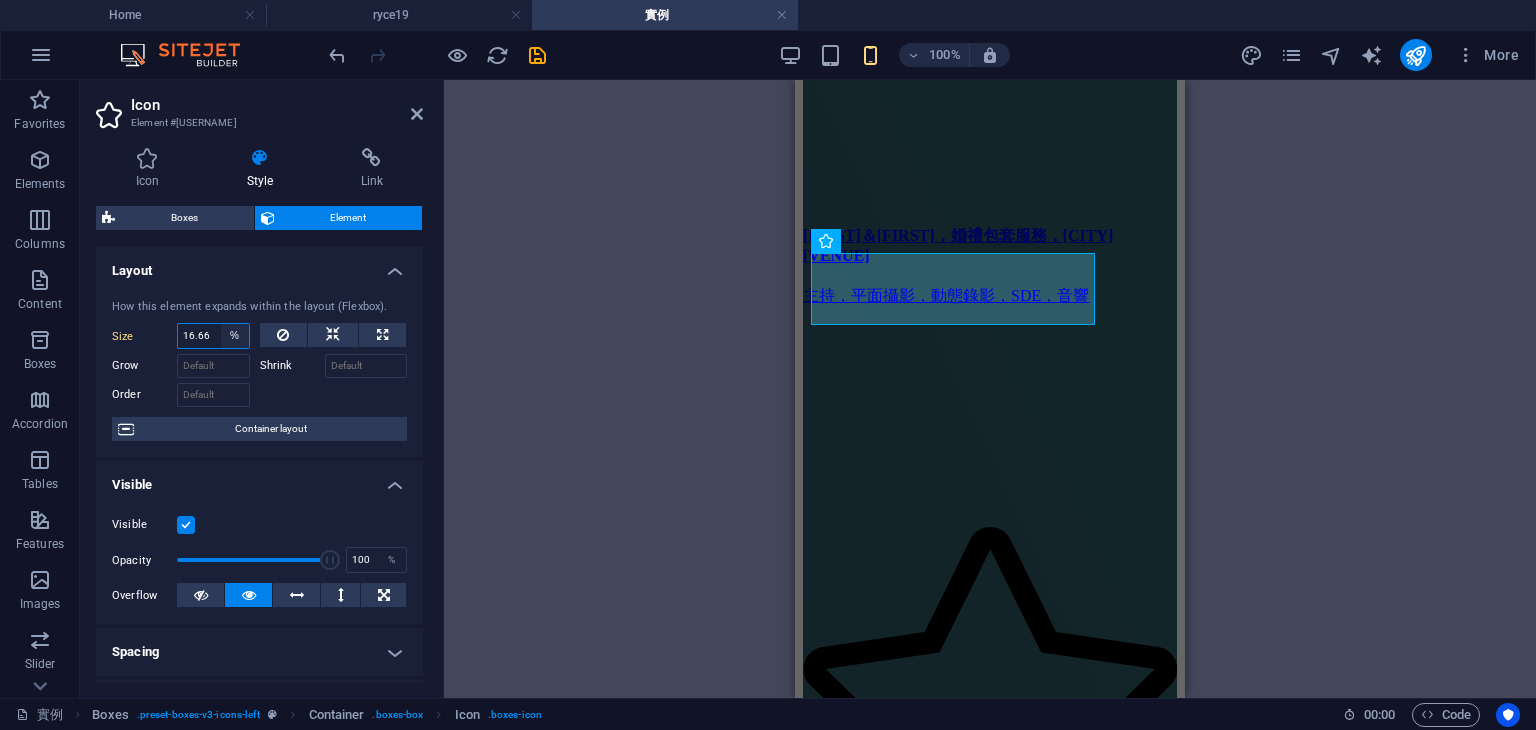 select on "1/10" 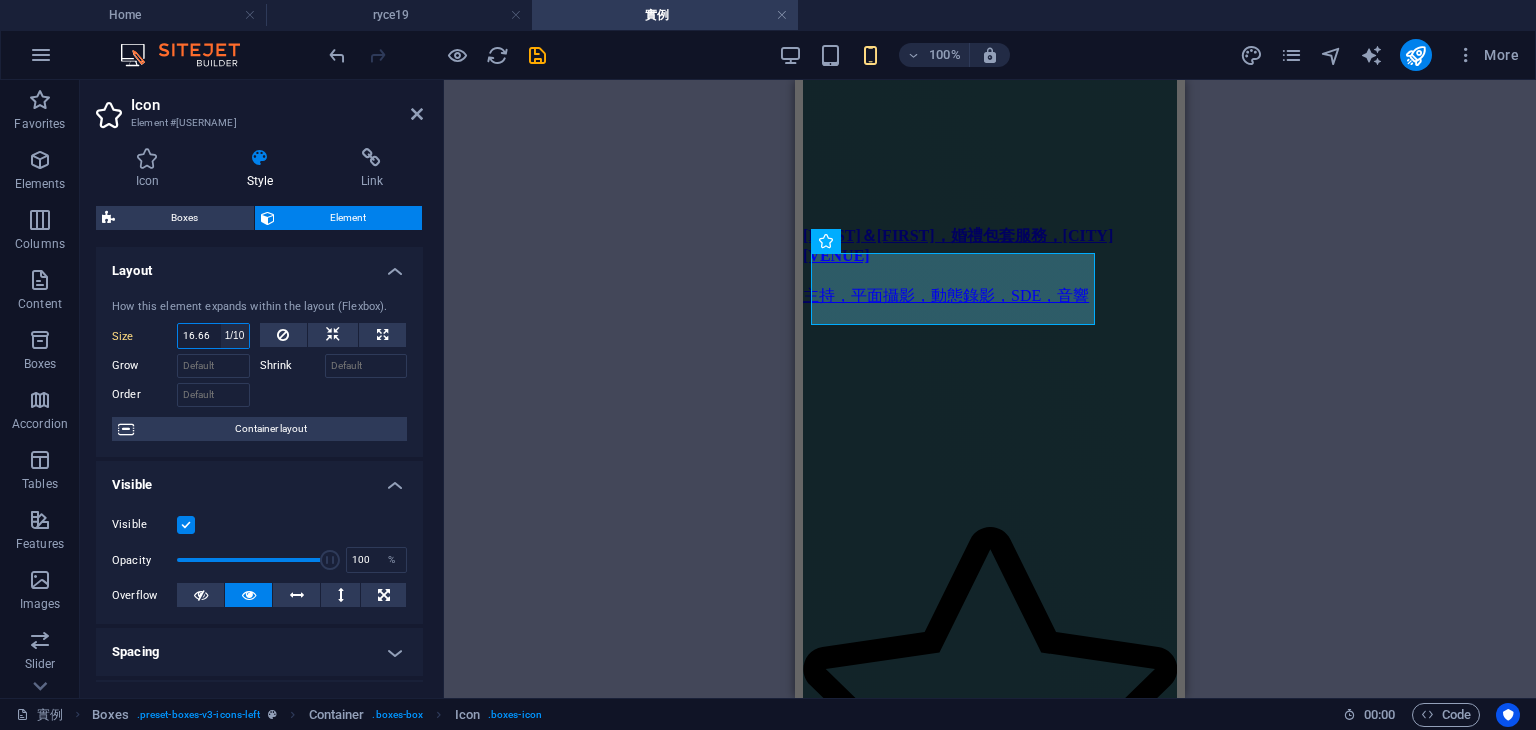 click on "Default auto px % 1/1 1/2 1/3 1/4 1/5 1/6 1/7 1/8 1/9 1/10" at bounding box center (235, 336) 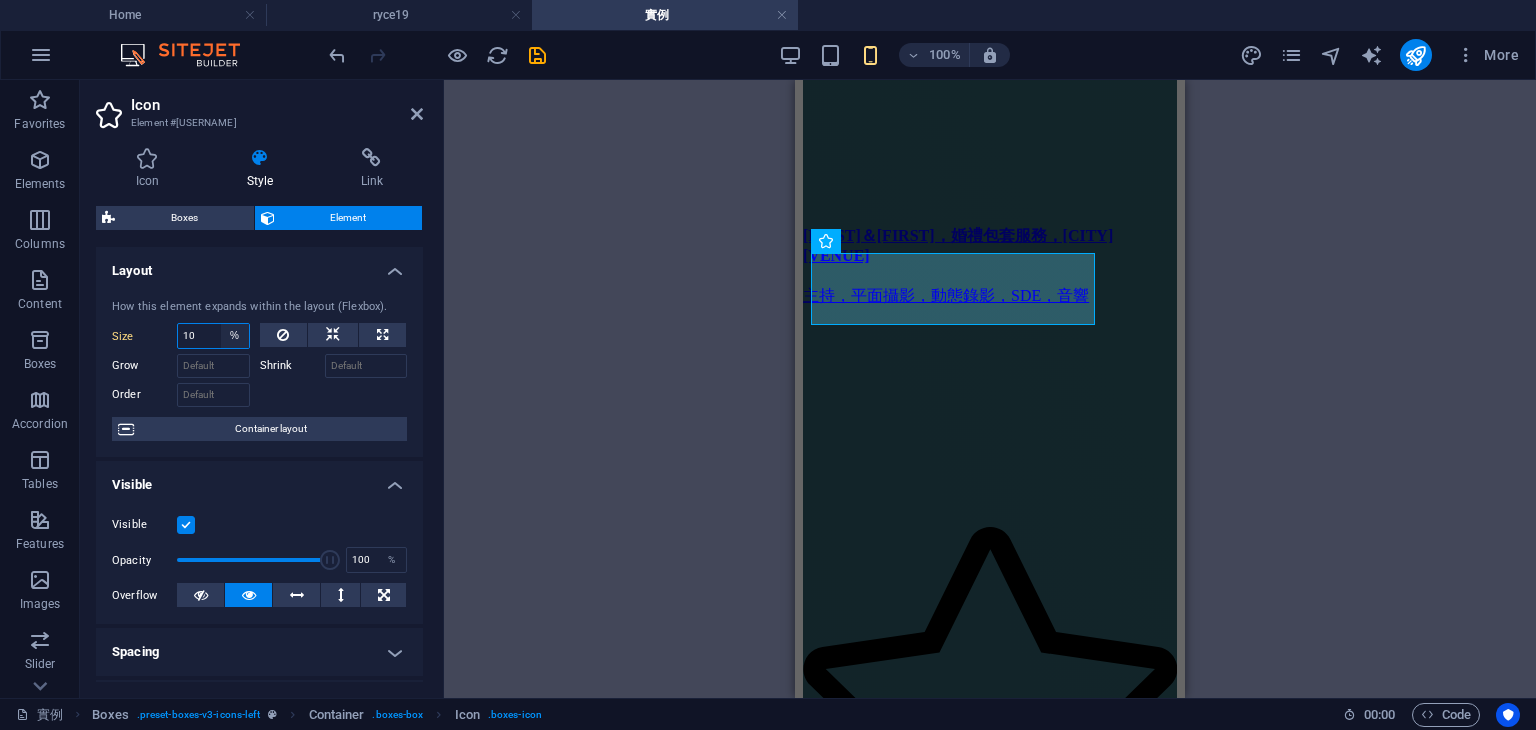 click on "Default auto px % 1/1 1/2 1/3 1/4 1/5 1/6 1/7 1/8 1/9 1/10" at bounding box center (235, 336) 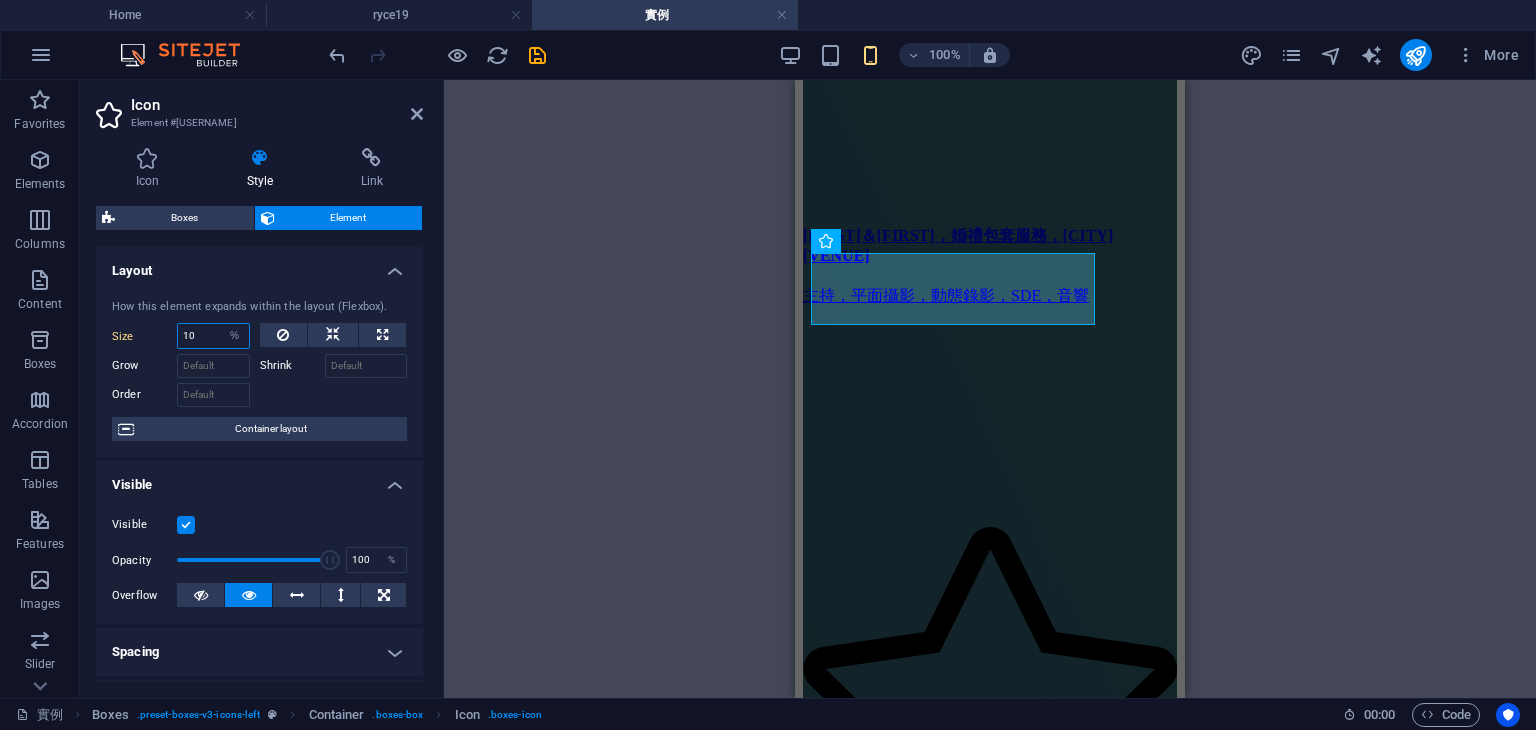 select on "auto" 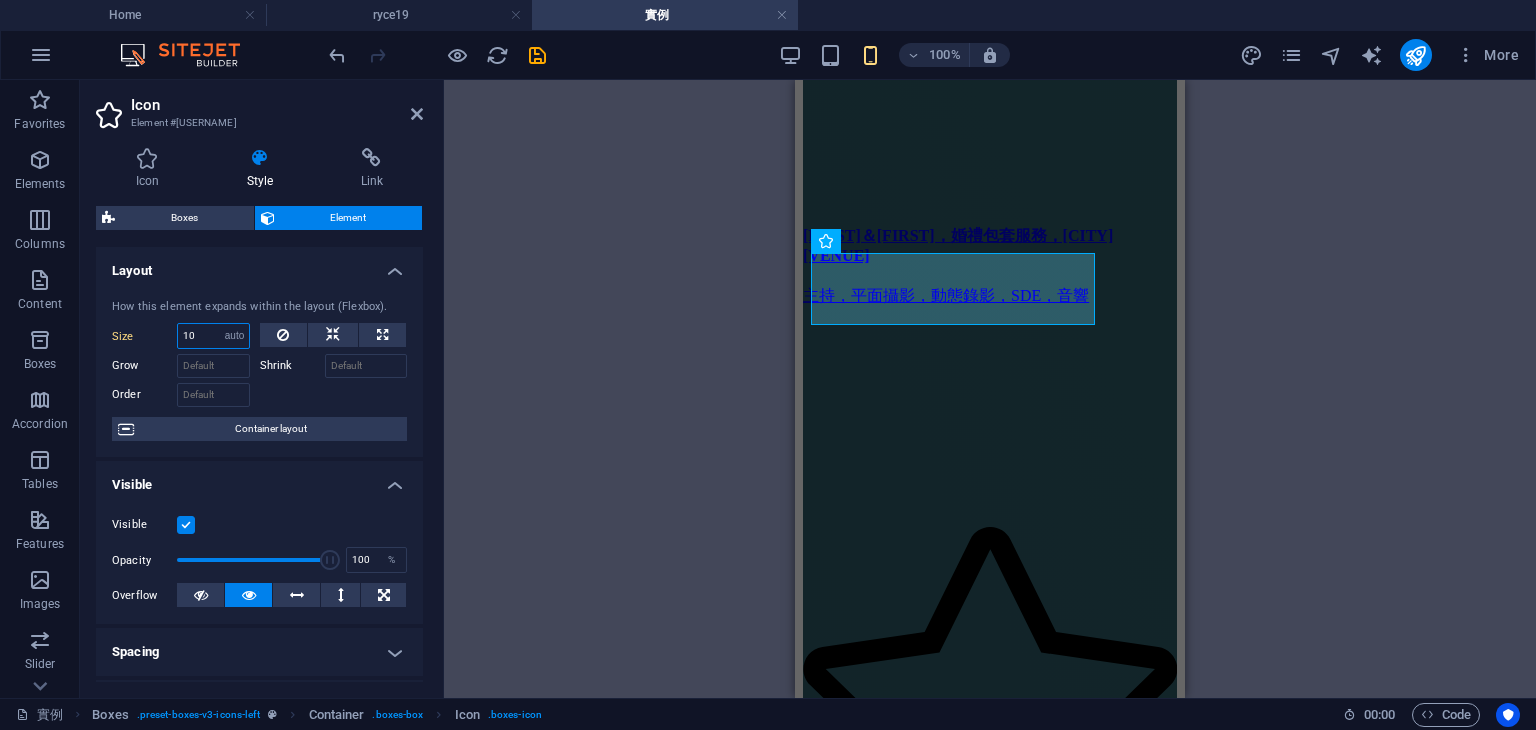 click on "Default auto px % 1/1 1/2 1/3 1/4 1/5 1/6 1/7 1/8 1/9 1/10" at bounding box center [235, 336] 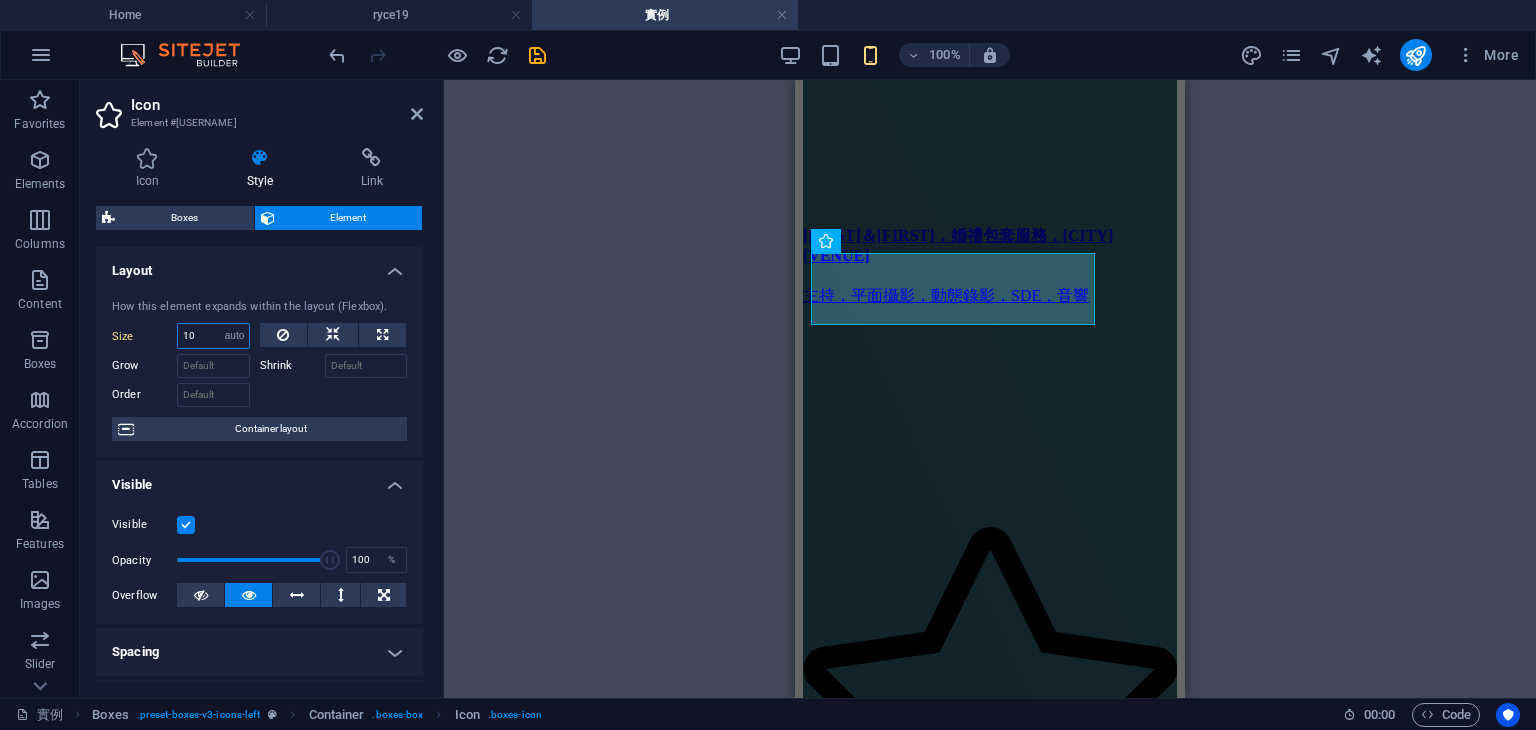 type 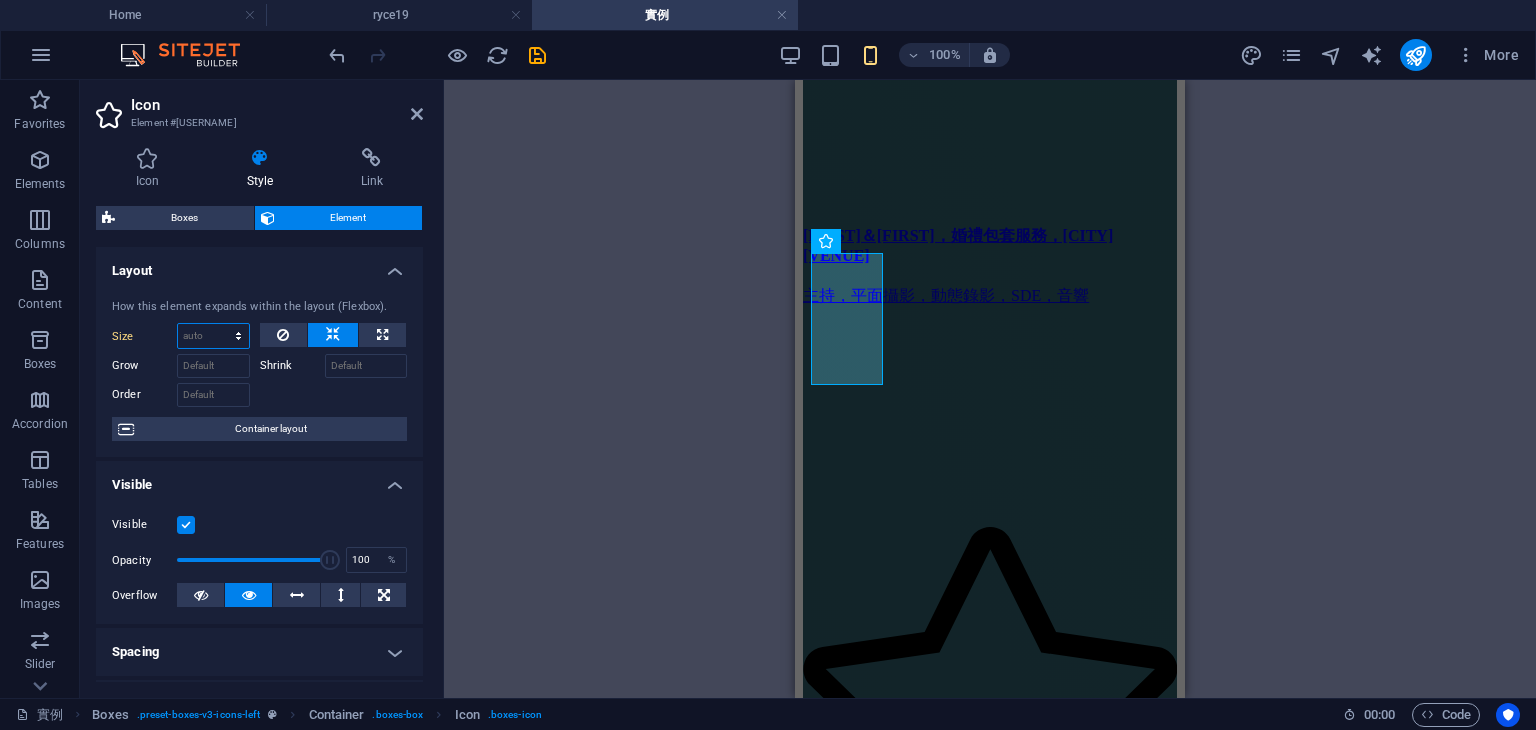 click on "Default auto px % 1/1 1/2 1/3 1/4 1/5 1/6 1/7 1/8 1/9 1/10" at bounding box center [213, 336] 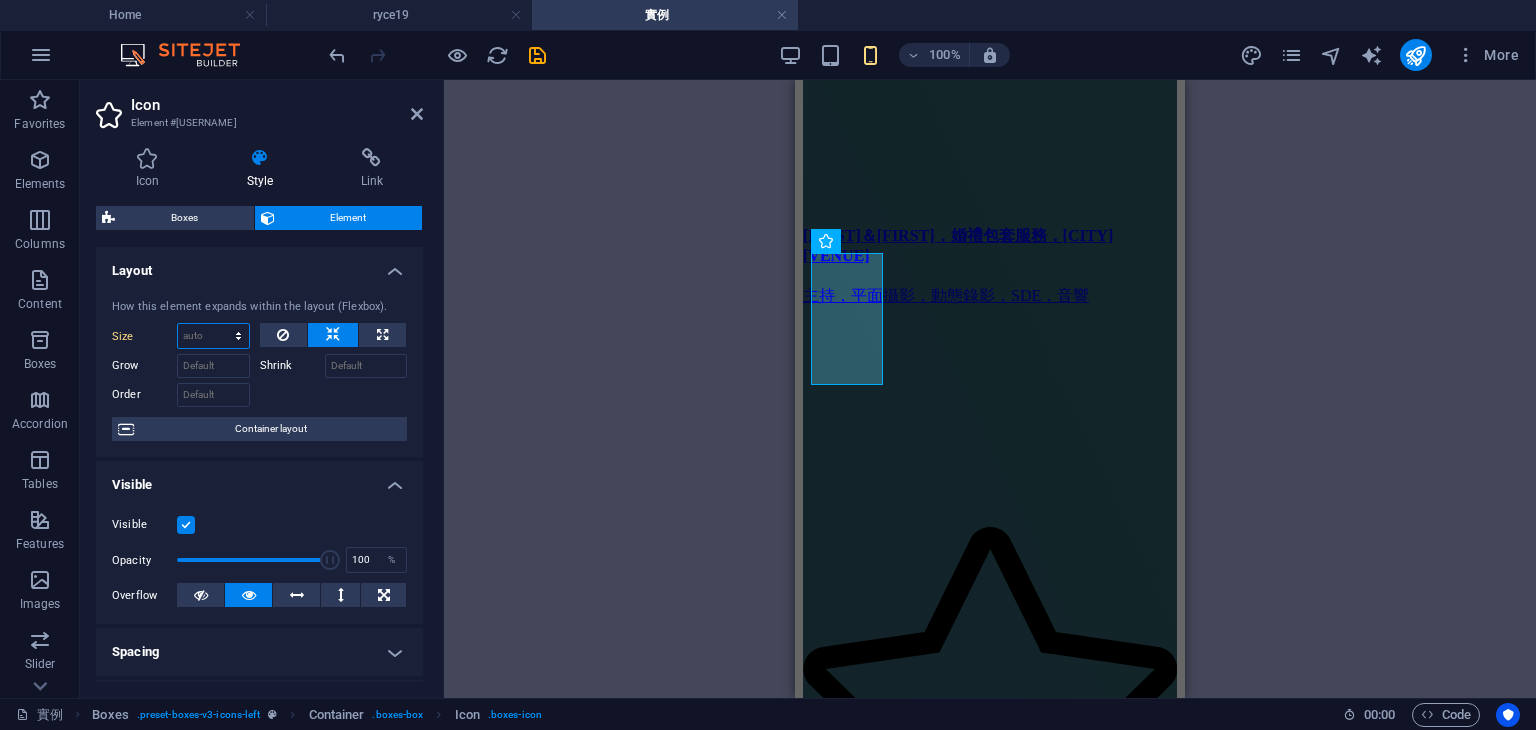 click on "Default auto px % 1/1 1/2 1/3 1/4 1/5 1/6 1/7 1/8 1/9 1/10" at bounding box center [213, 336] 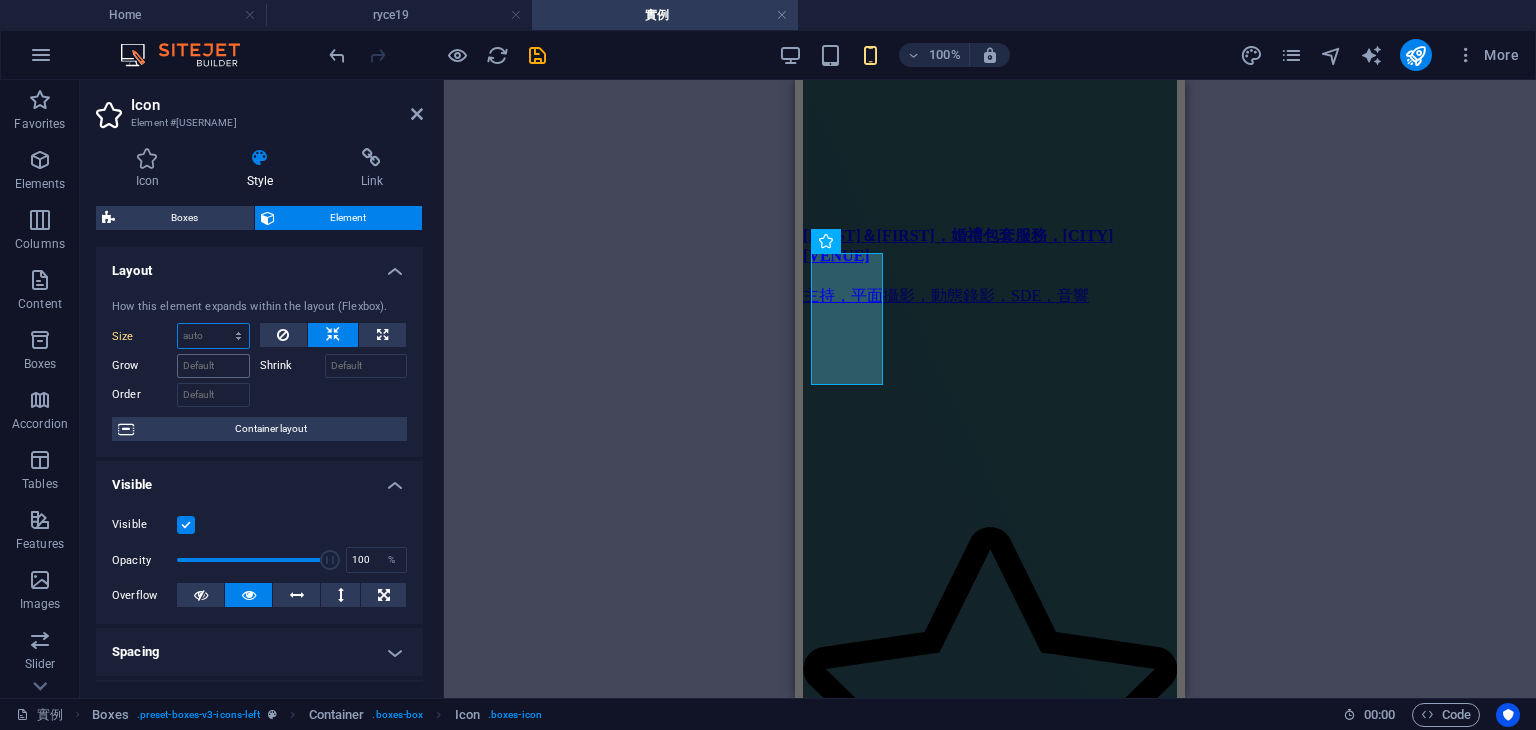 select on "DISABLED_OPTION_VALUE" 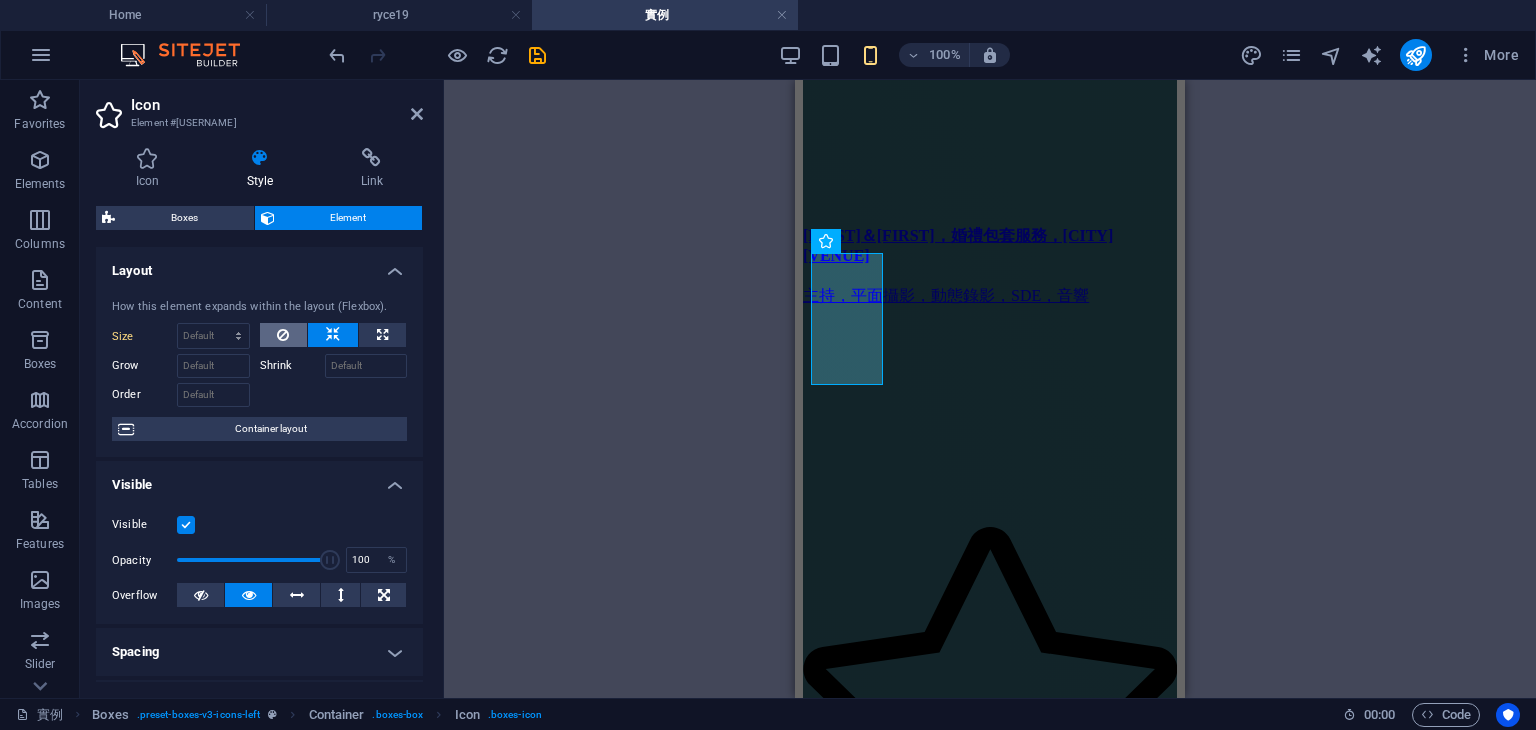 click at bounding box center [284, 335] 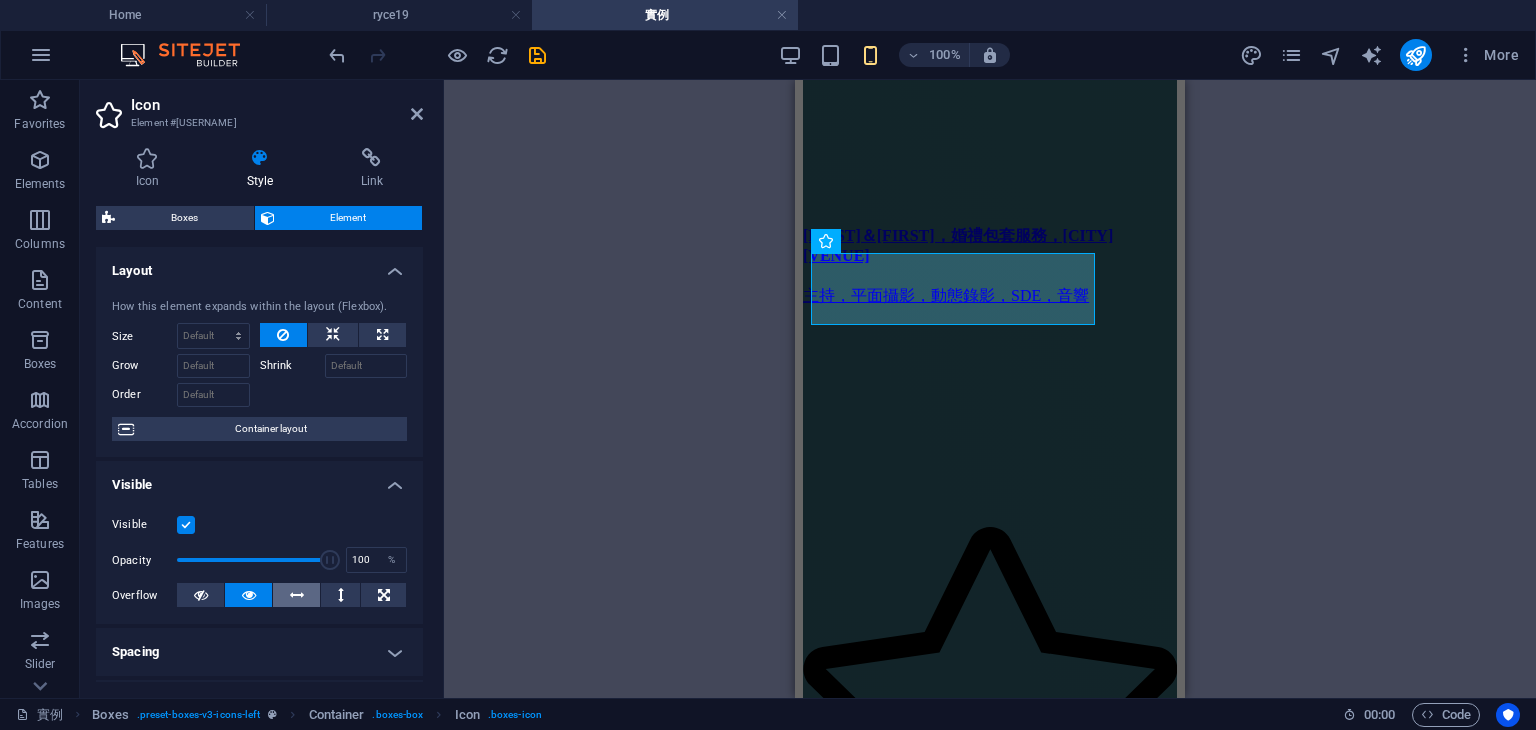 click at bounding box center [297, 595] 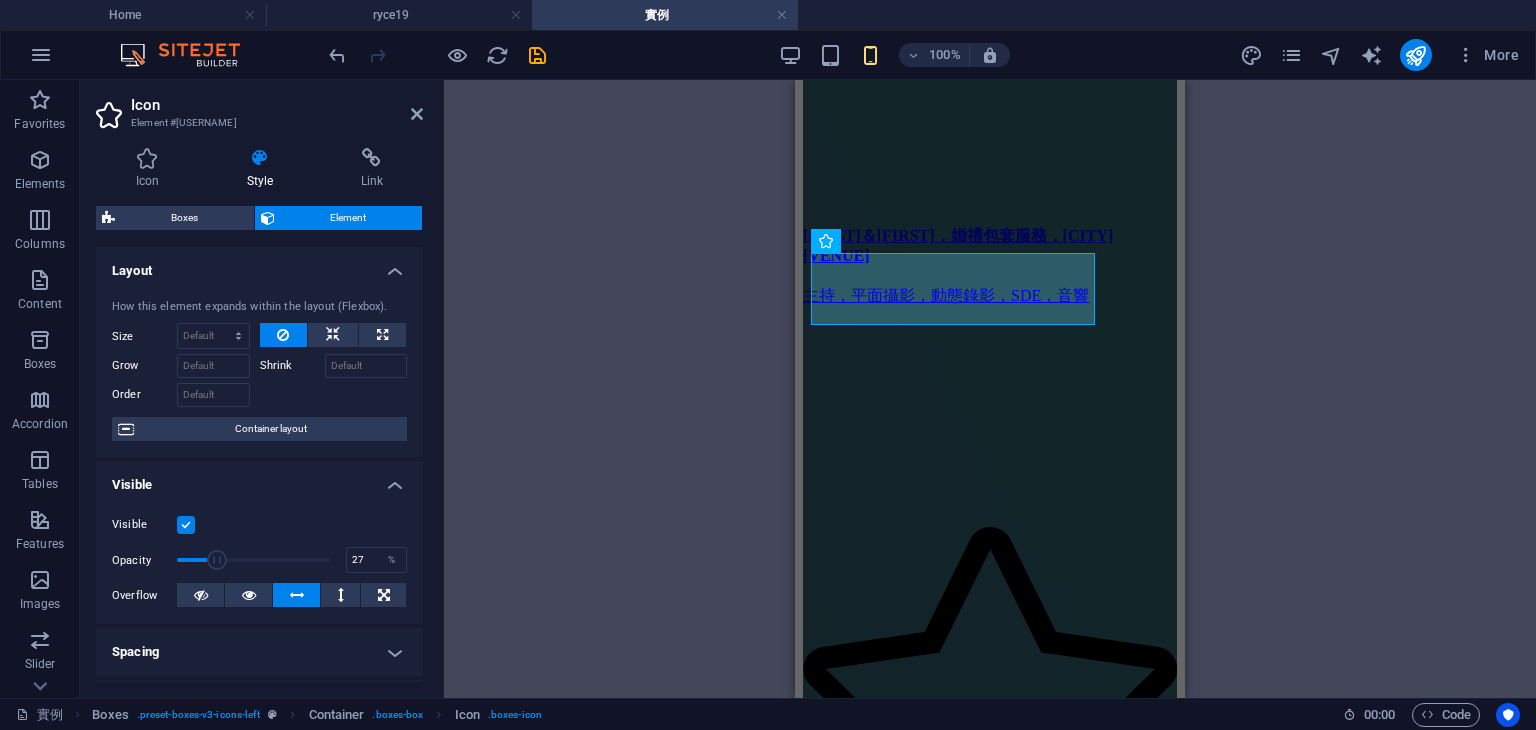 drag, startPoint x: 292, startPoint y: 552, endPoint x: 216, endPoint y: 539, distance: 77.10383 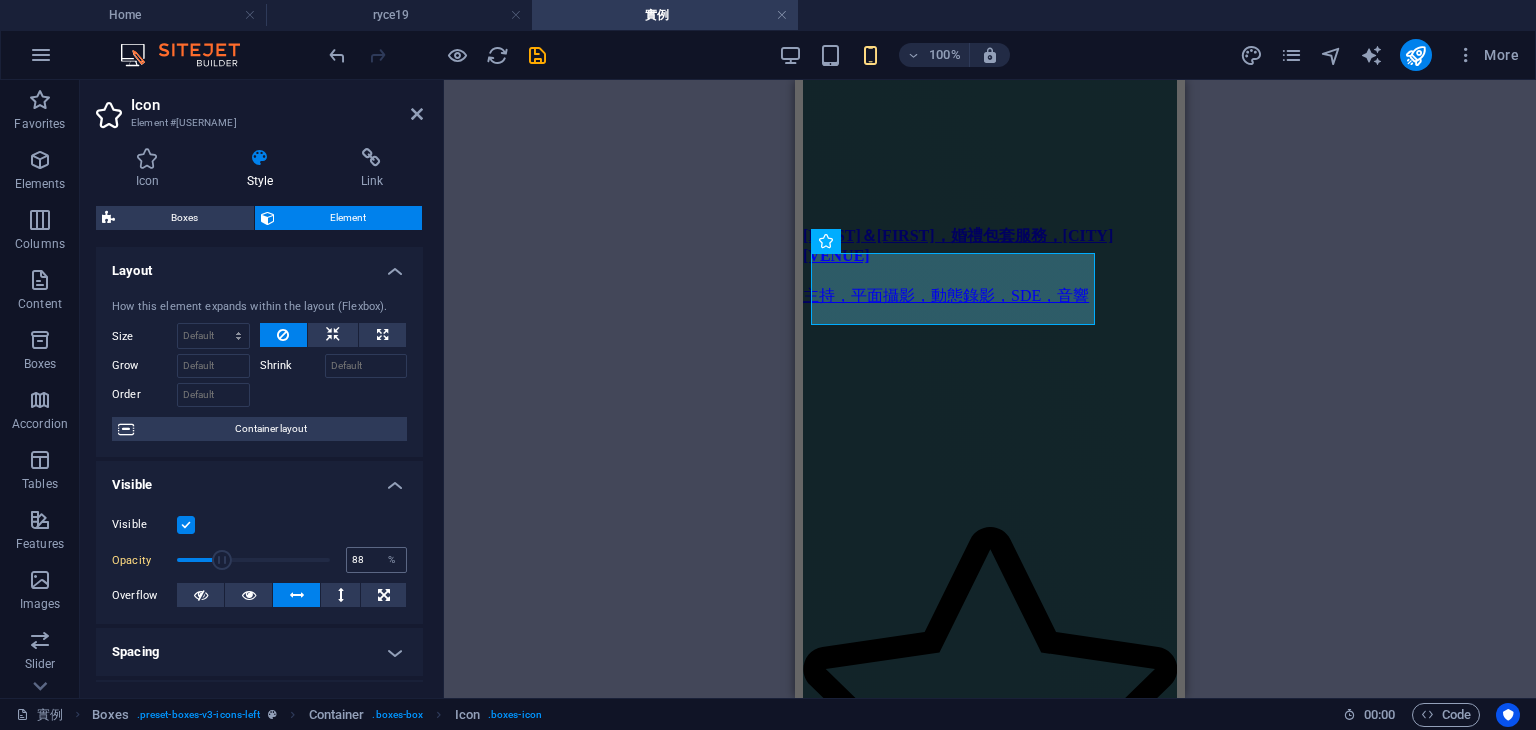 type on "100" 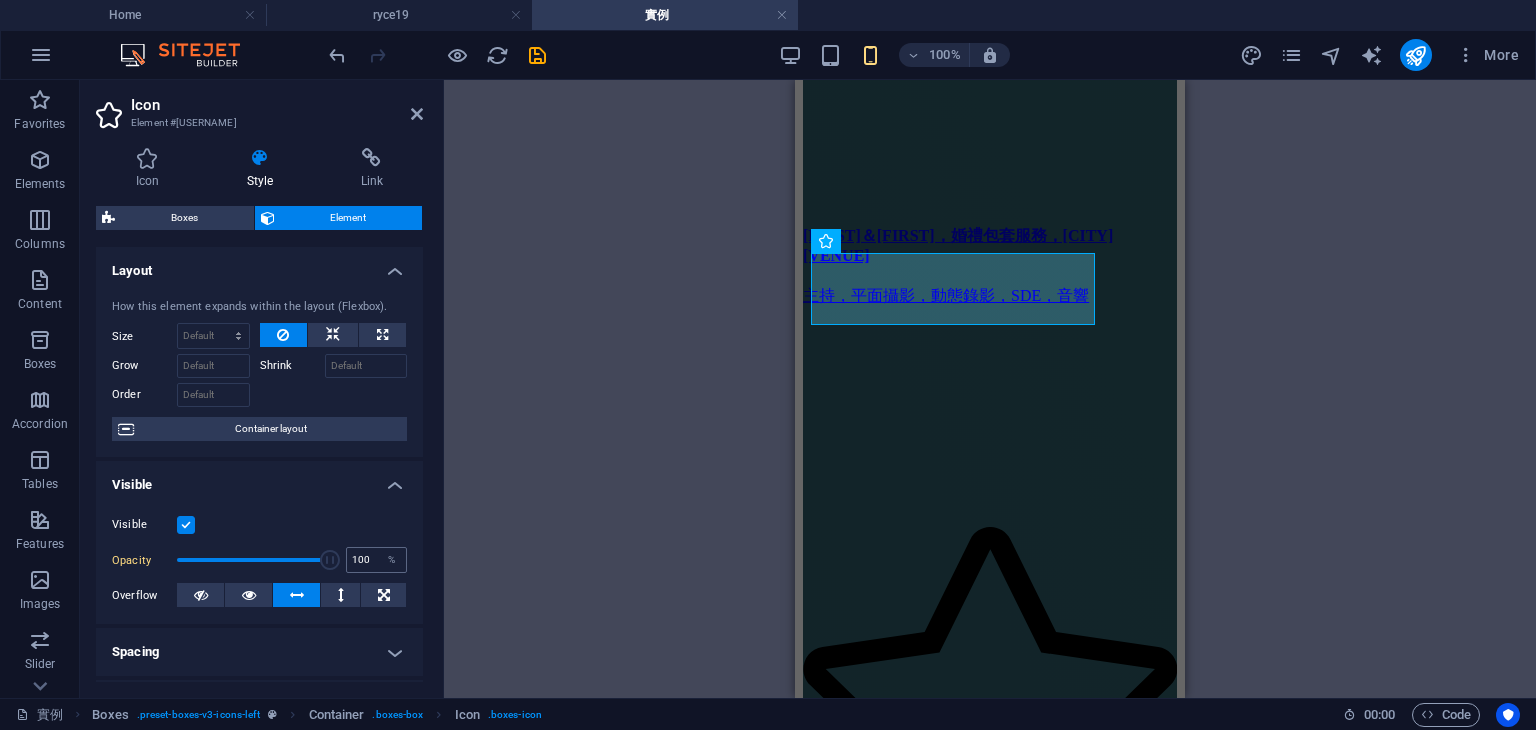 drag, startPoint x: 221, startPoint y: 550, endPoint x: 368, endPoint y: 548, distance: 147.01361 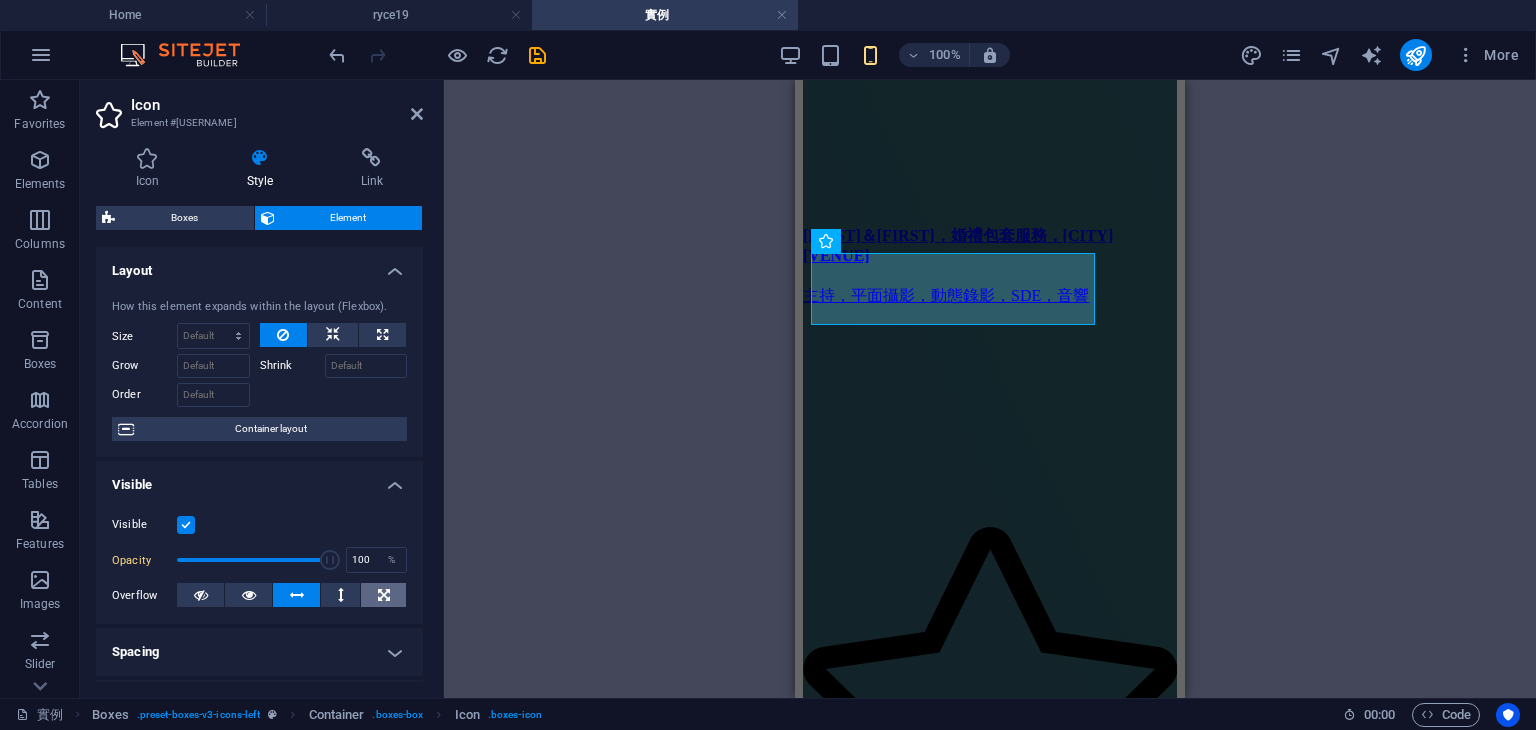 click at bounding box center (384, 595) 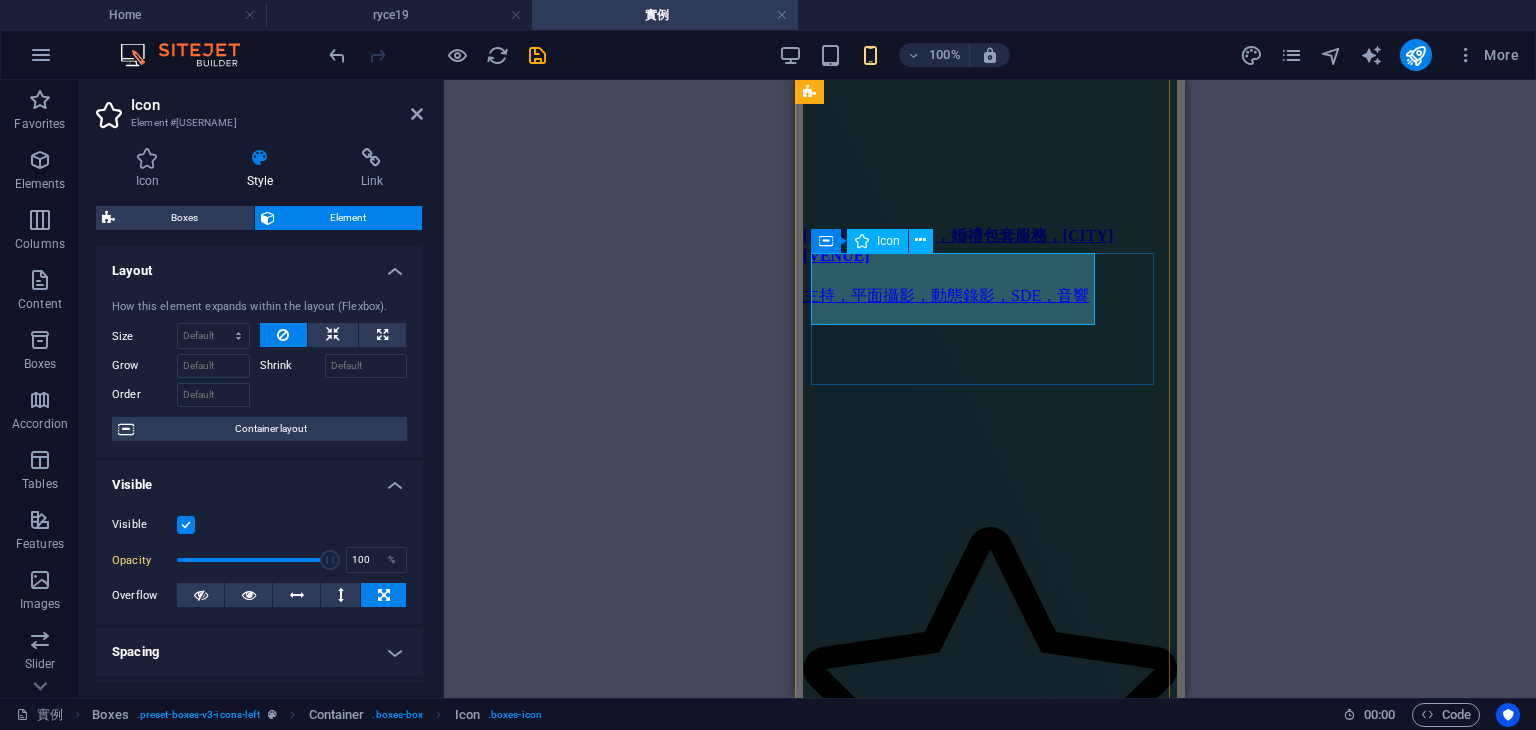 click at bounding box center (990, 8166) 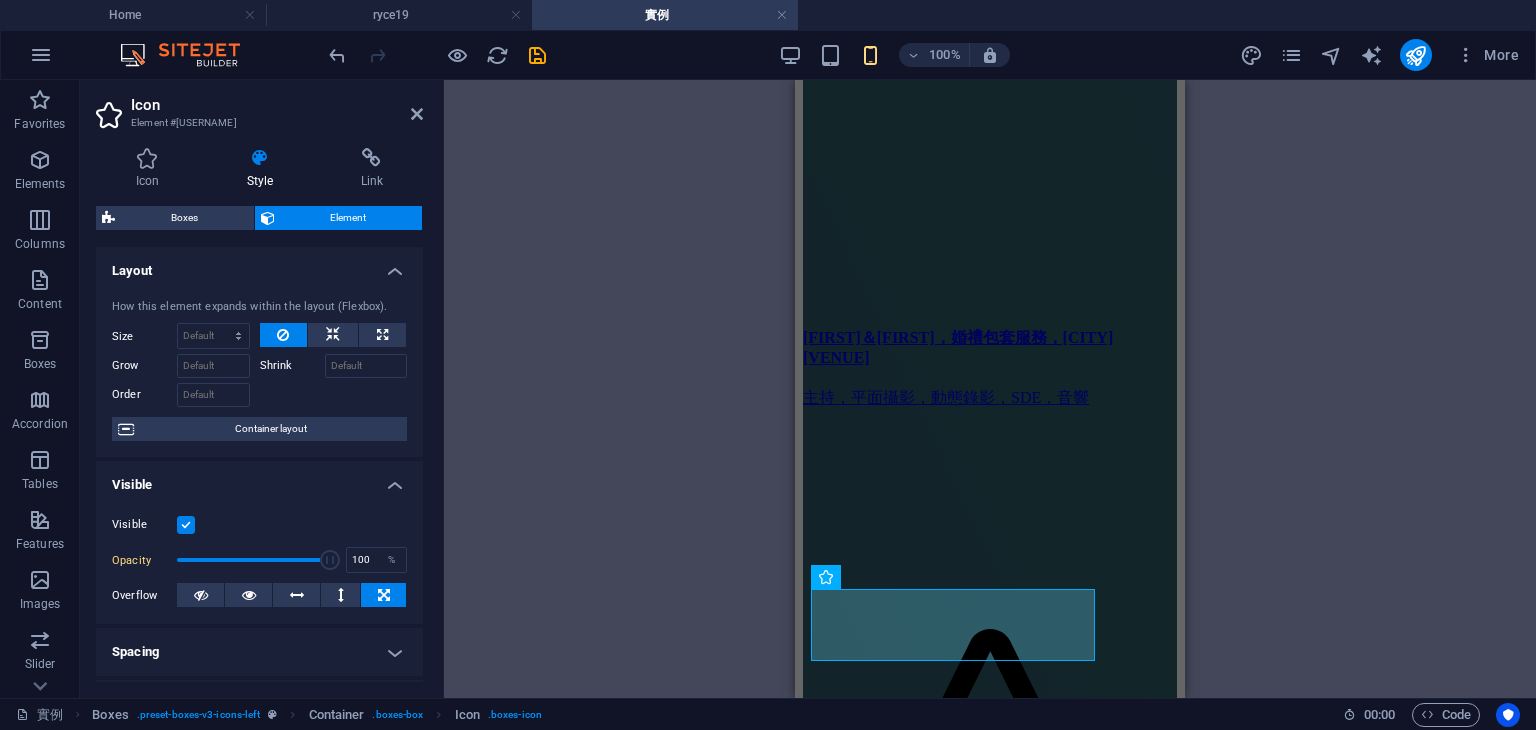 scroll, scrollTop: 4273, scrollLeft: 0, axis: vertical 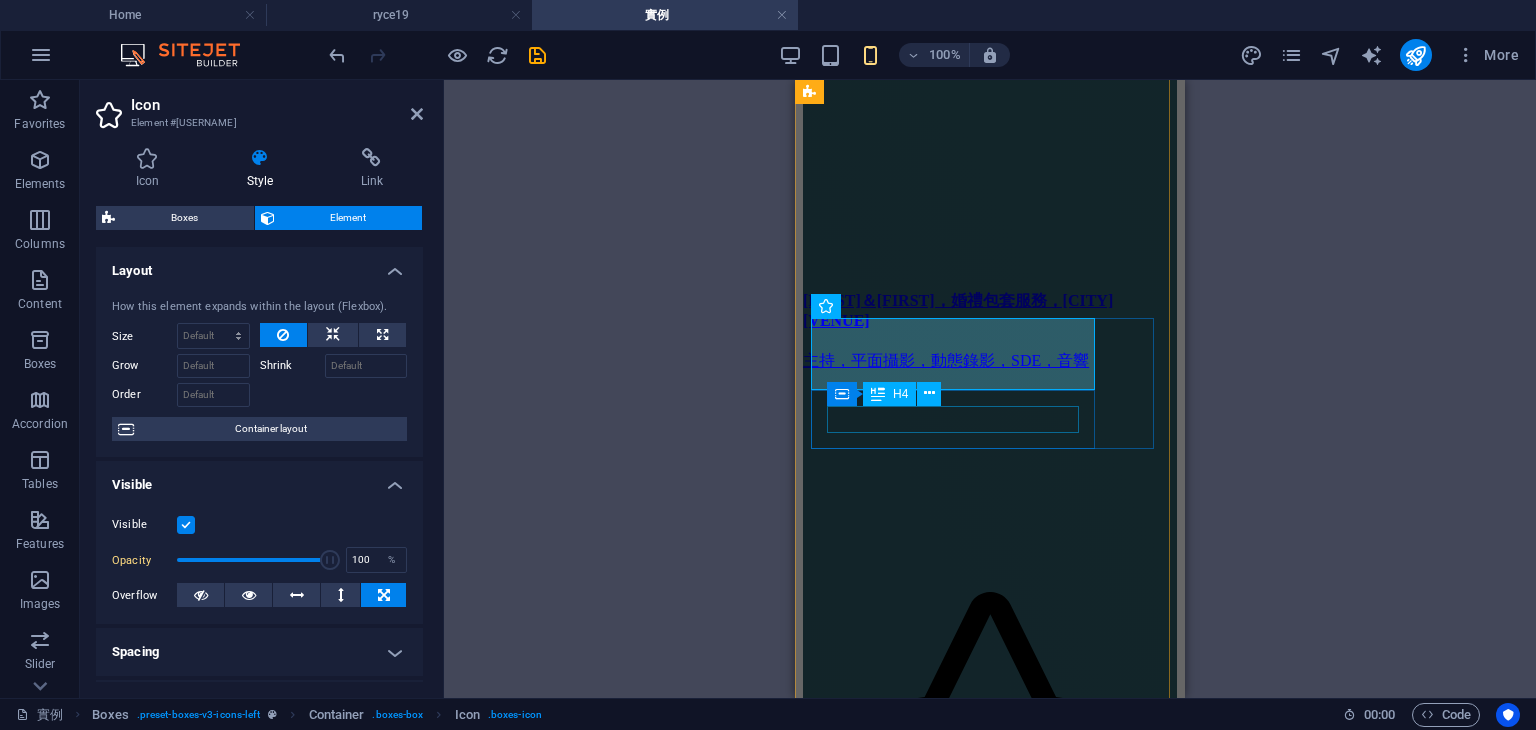 click on "嘉鴻＆麗如，婚禮平面拍攝分享" at bounding box center [990, 8503] 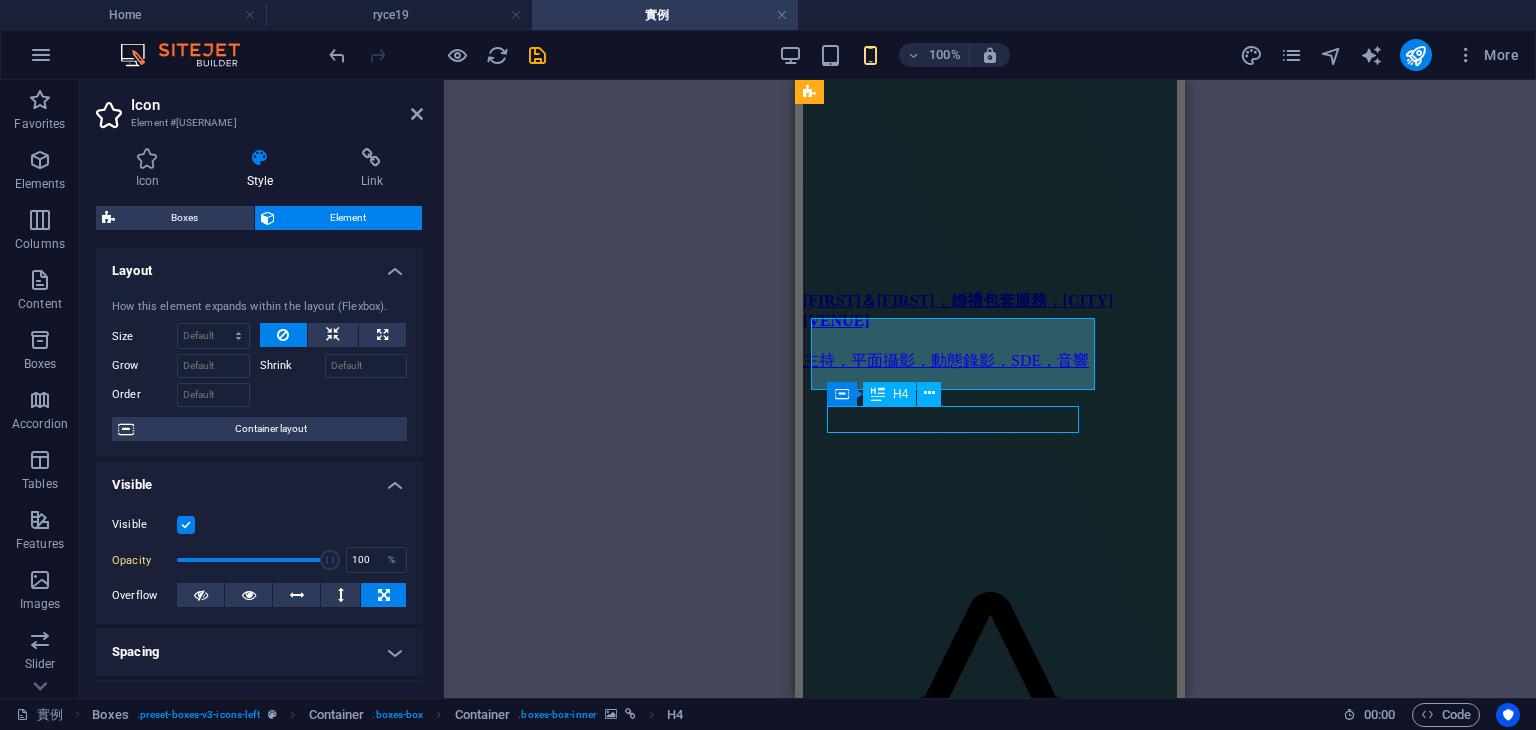 click on "嘉鴻＆麗如，婚禮平面拍攝分享" at bounding box center [990, 8503] 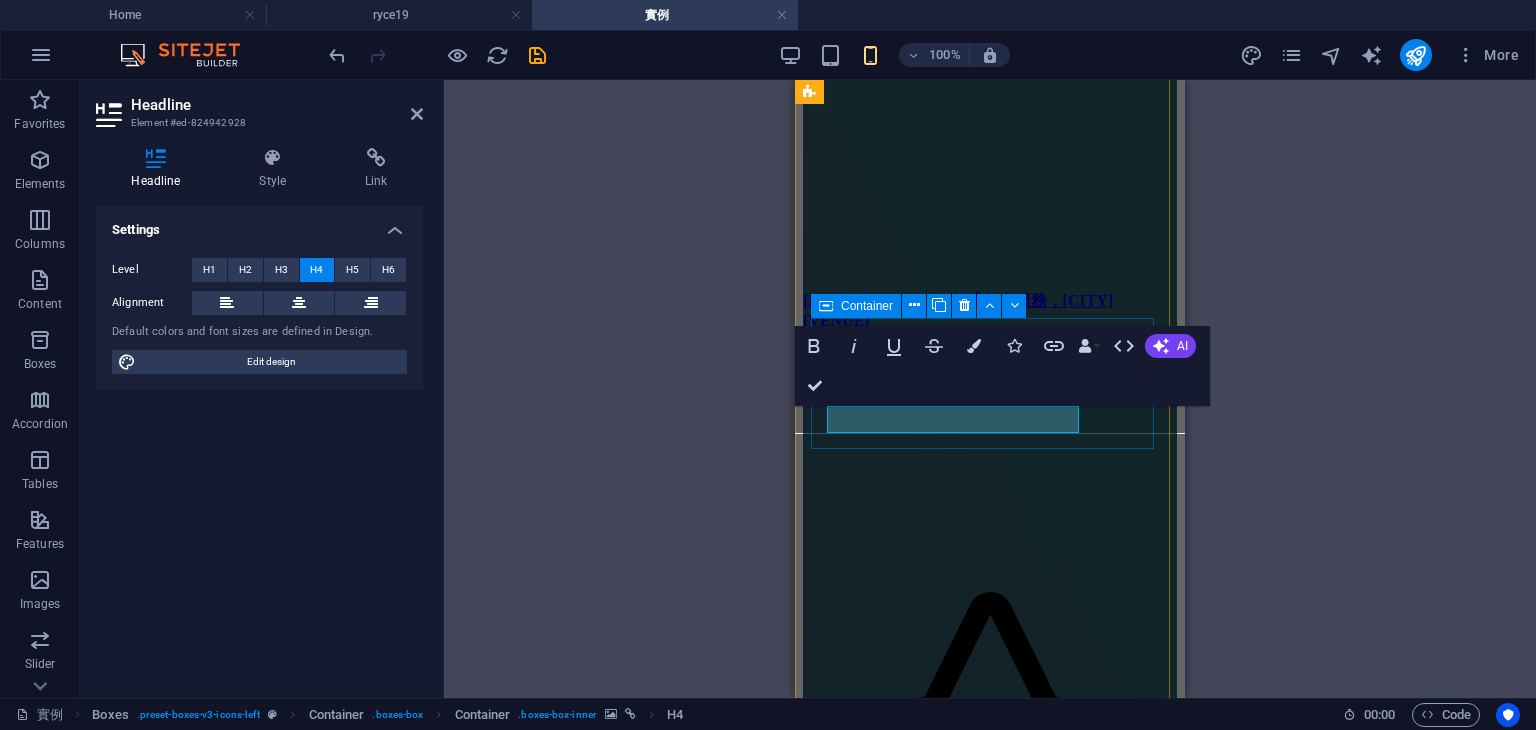 click at bounding box center [990, 8412] 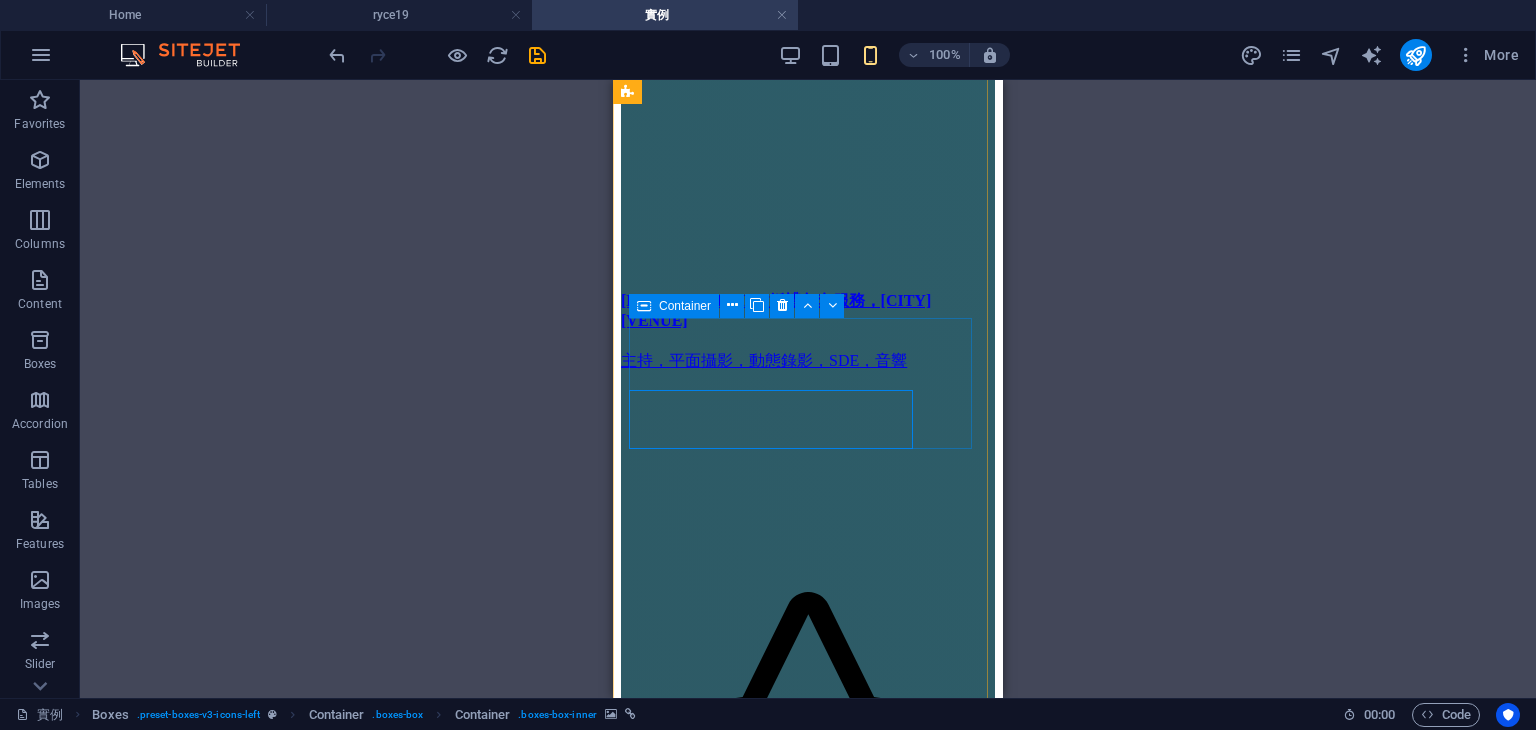click on "嘉鴻＆麗如，婚禮平面拍攝分享" at bounding box center [808, 8503] 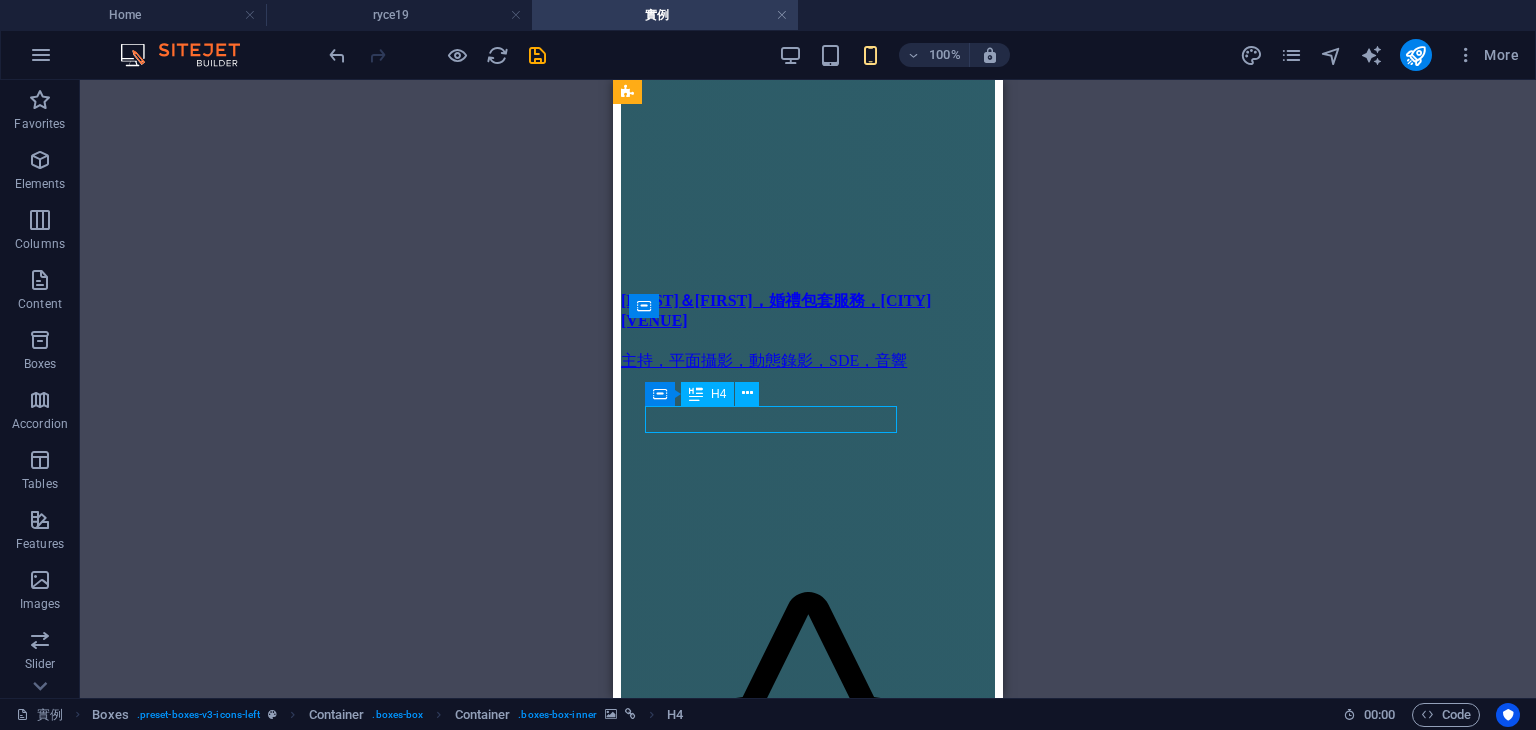 drag, startPoint x: 896, startPoint y: 417, endPoint x: 714, endPoint y: 417, distance: 182 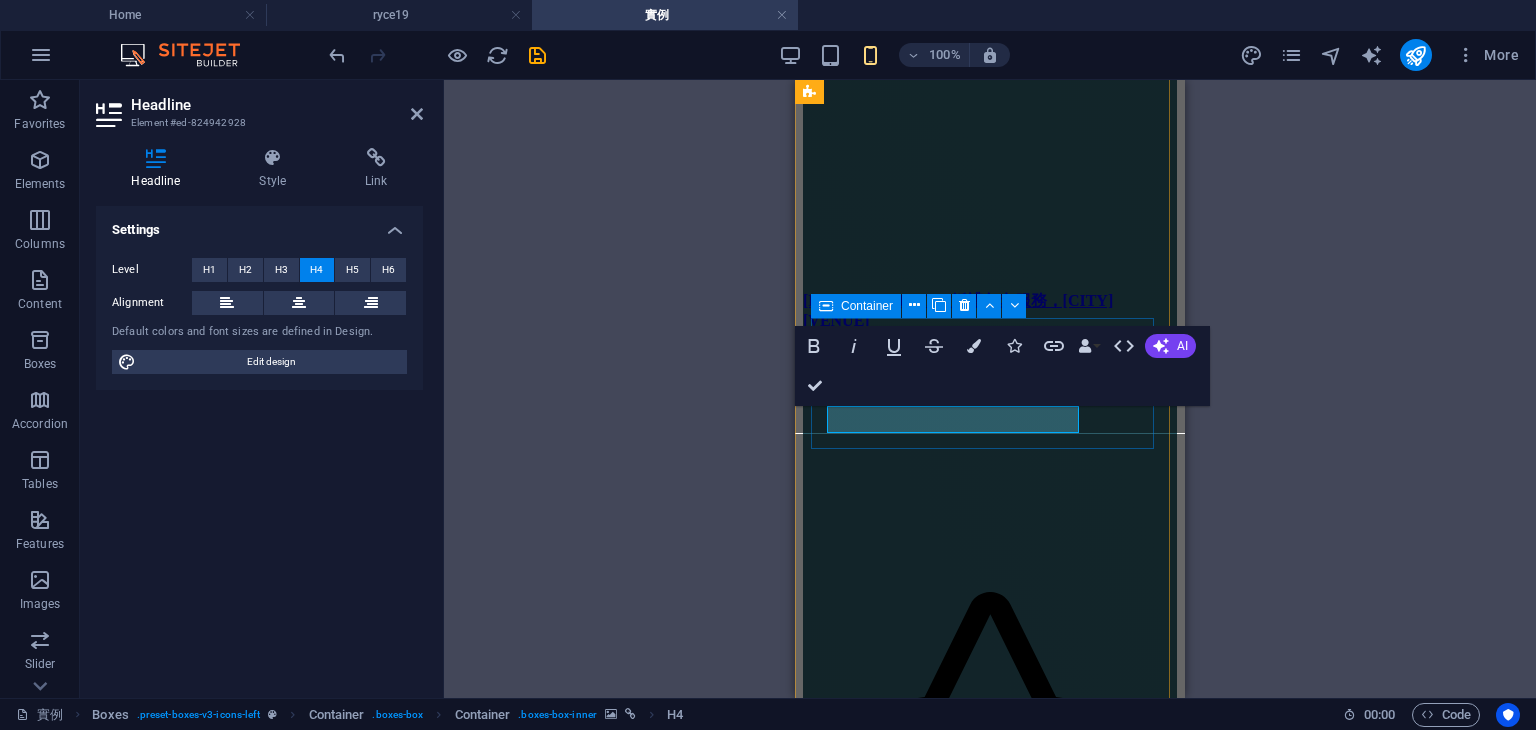 click on "嘉鴻＆麗如，婚禮平面拍攝分享" at bounding box center [990, 8503] 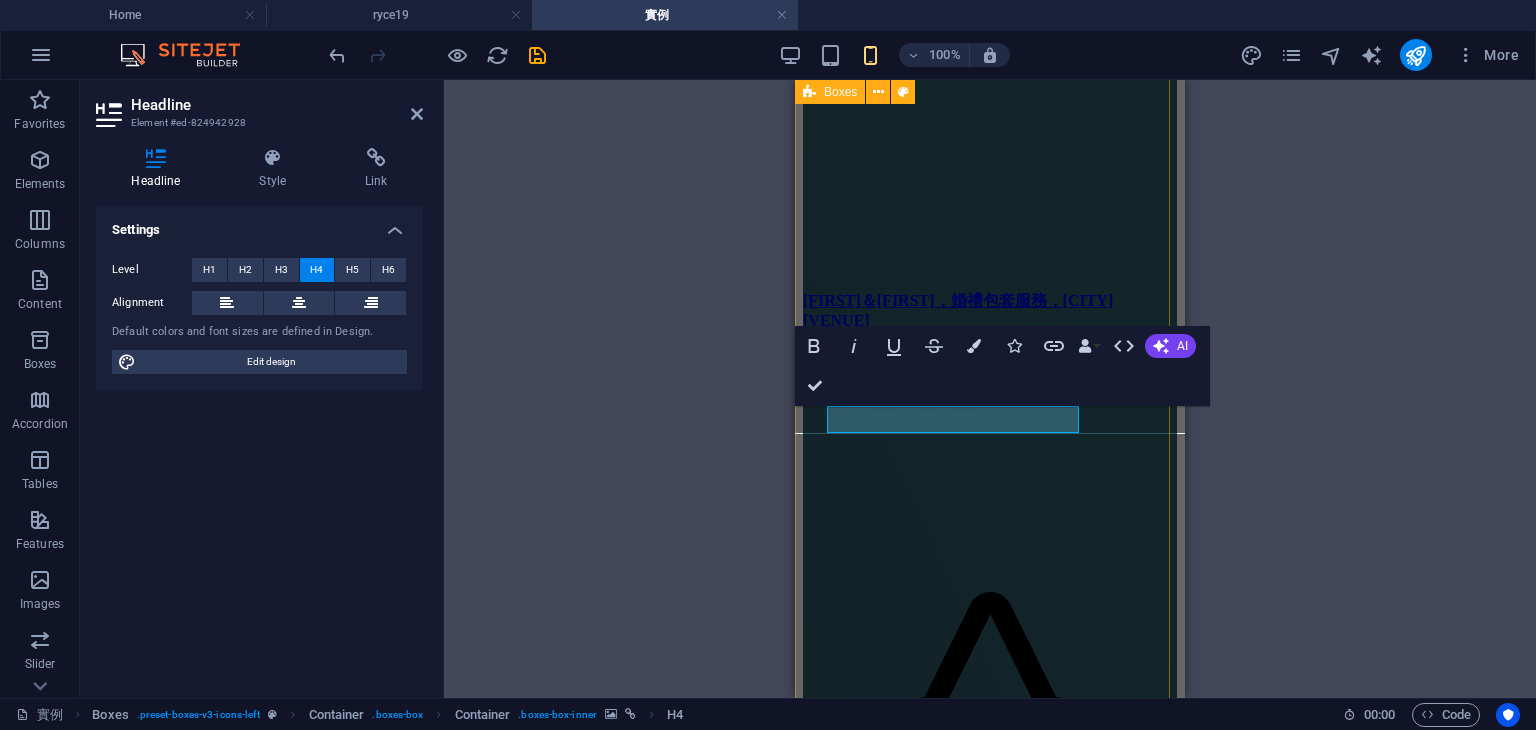 type 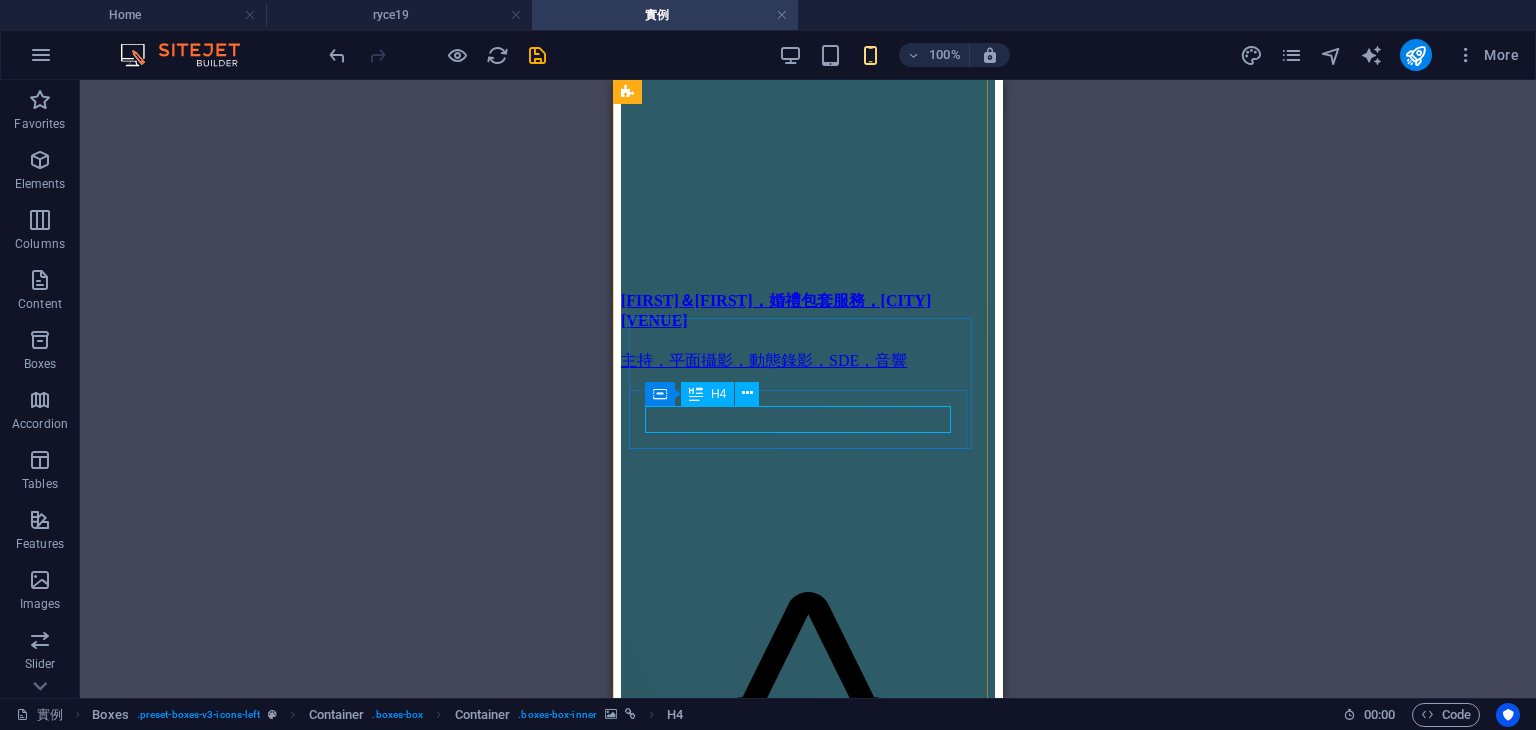 click on "嘉鴻＆麗如，婚禮平面拍攝分享，翰品" at bounding box center (808, 8512) 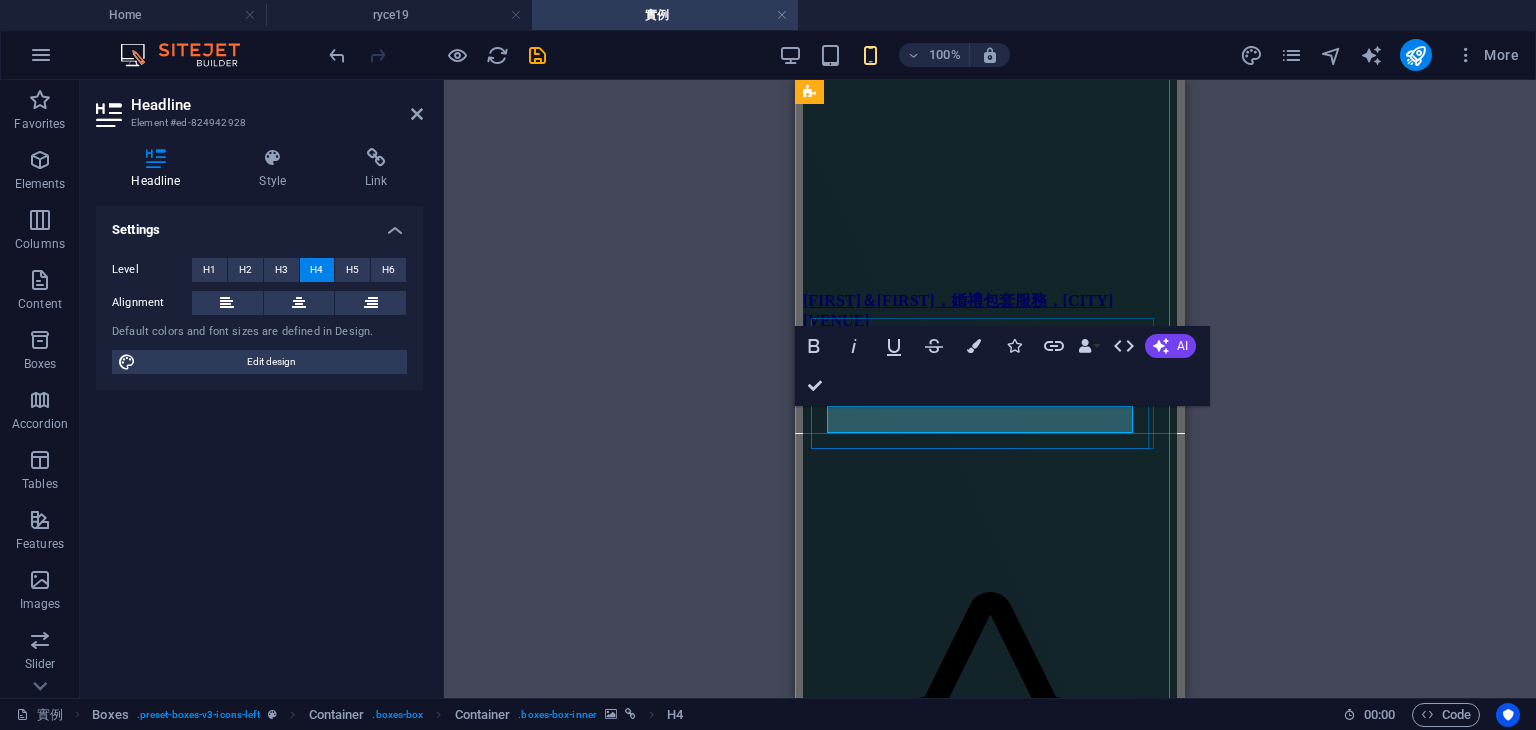 drag, startPoint x: 1124, startPoint y: 422, endPoint x: 1134, endPoint y: 427, distance: 11.18034 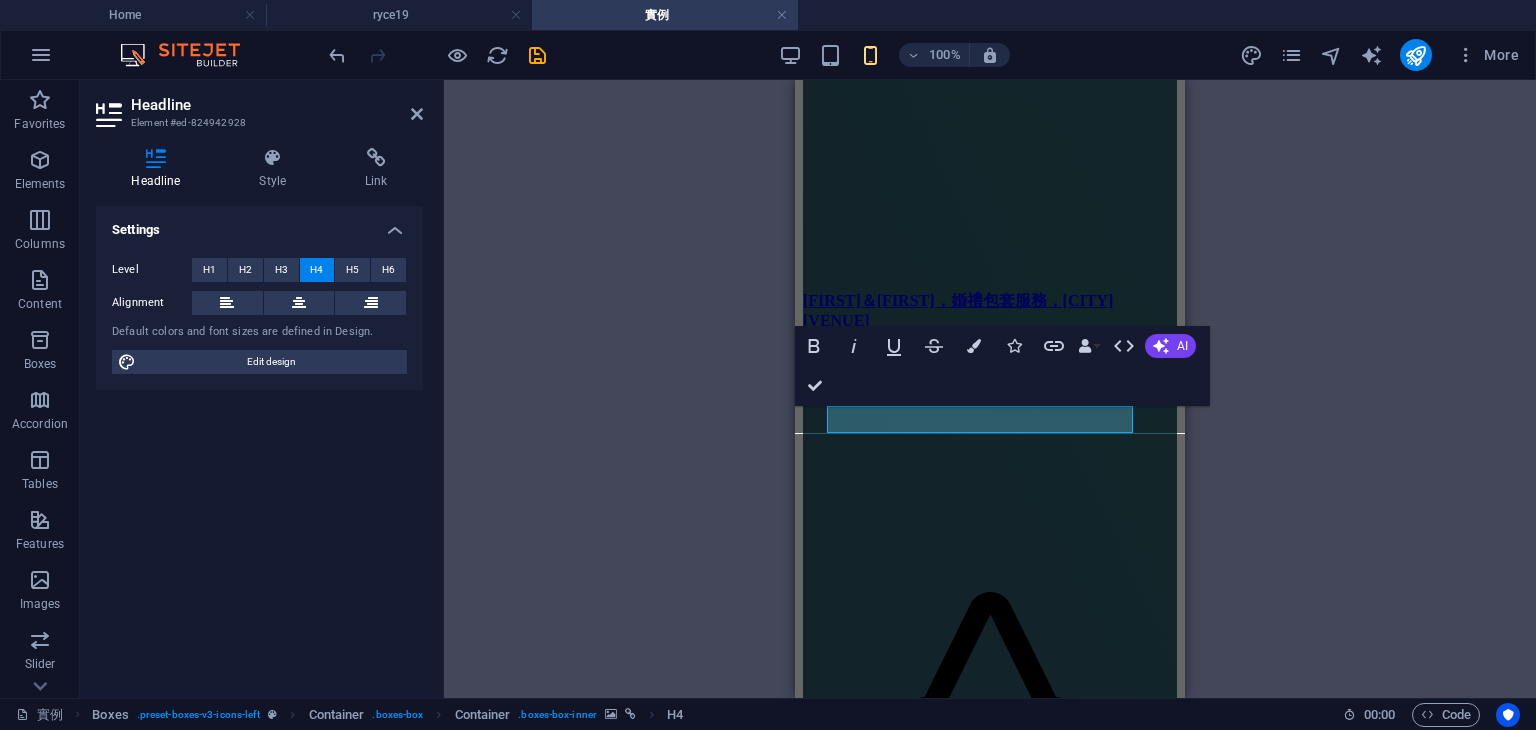 drag, startPoint x: 1133, startPoint y: 425, endPoint x: 1145, endPoint y: 441, distance: 20 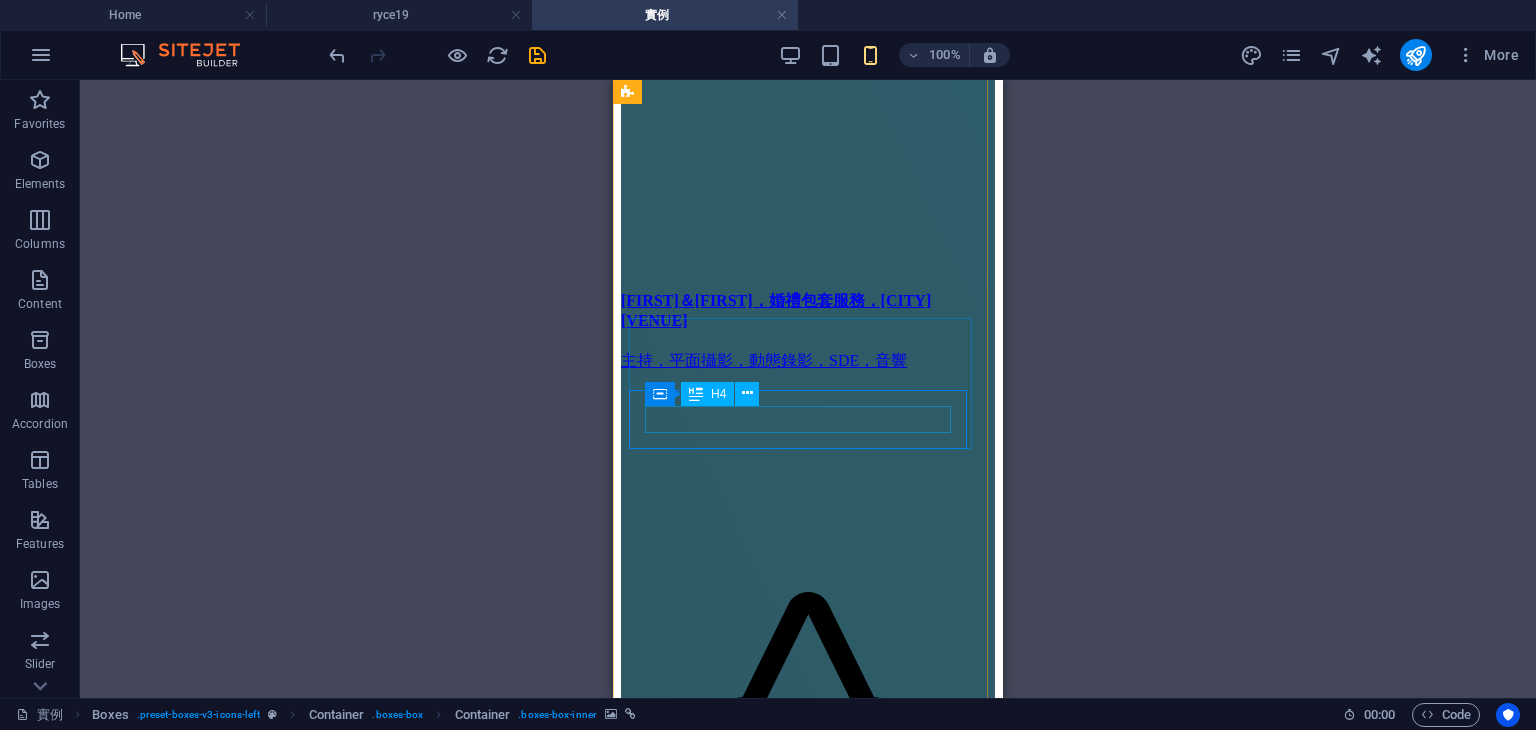 click on "嘉鴻＆麗如，婚禮平面拍攝分享，翰品" at bounding box center [808, 8512] 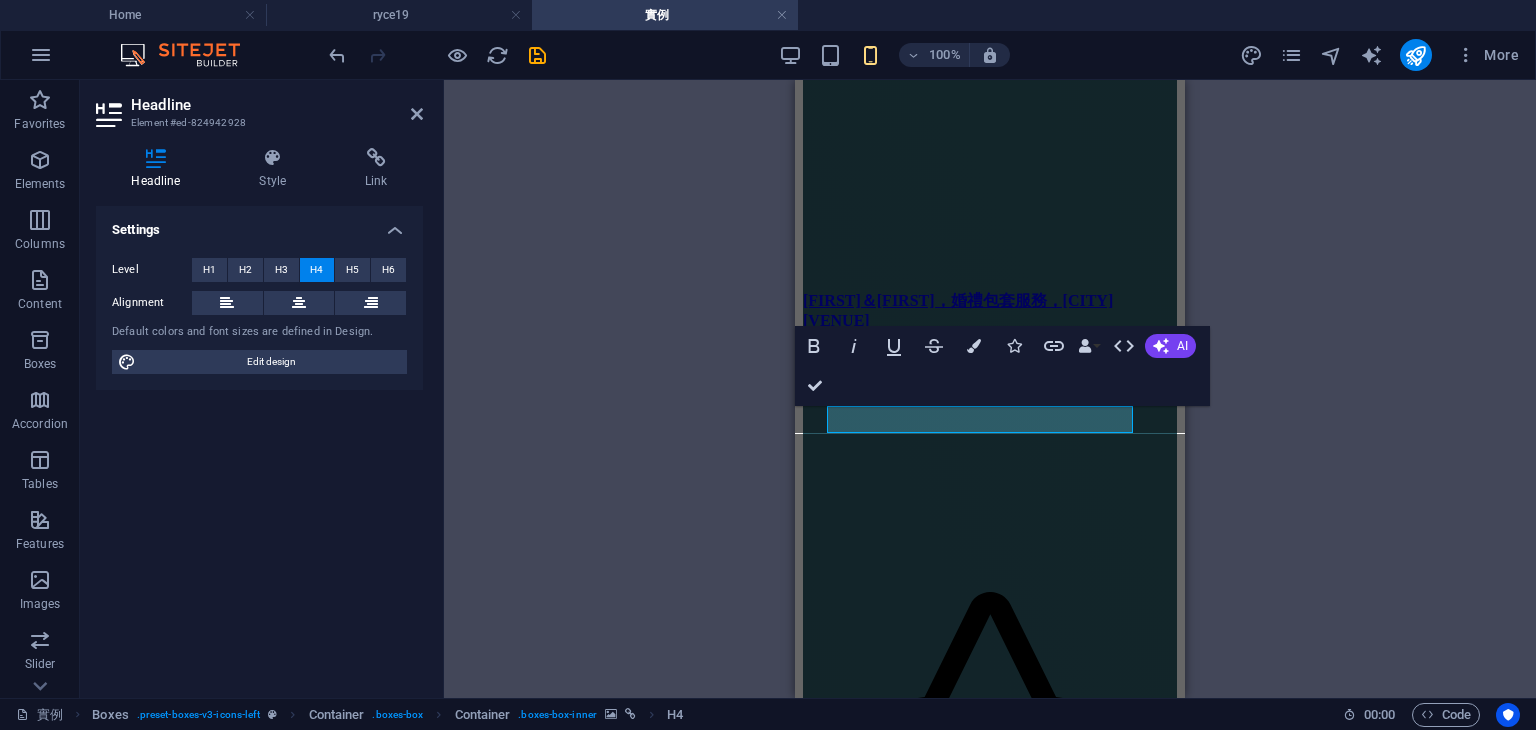 click at bounding box center [990, 8412] 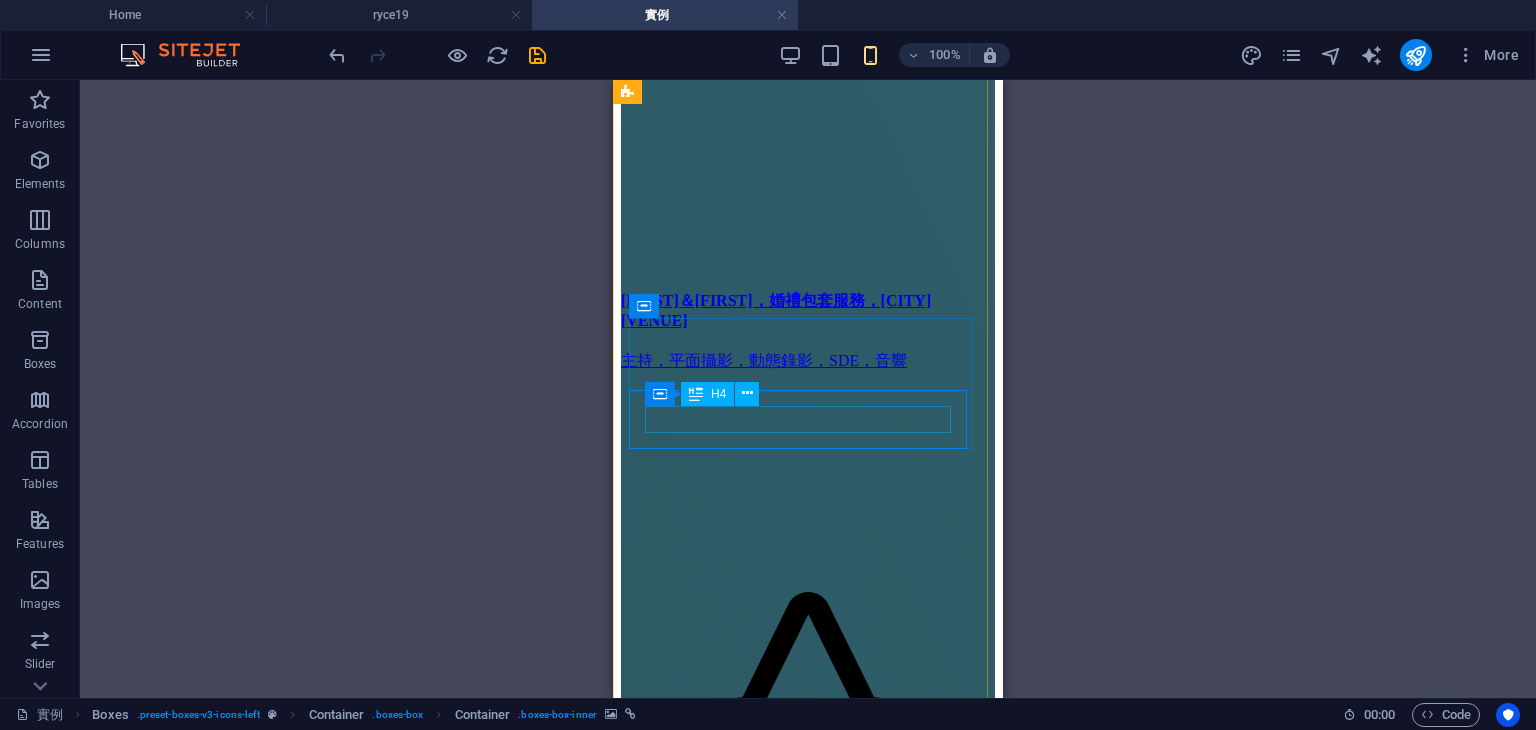click on "嘉鴻＆麗如，婚禮平面拍攝分享，翰品" at bounding box center [808, 8512] 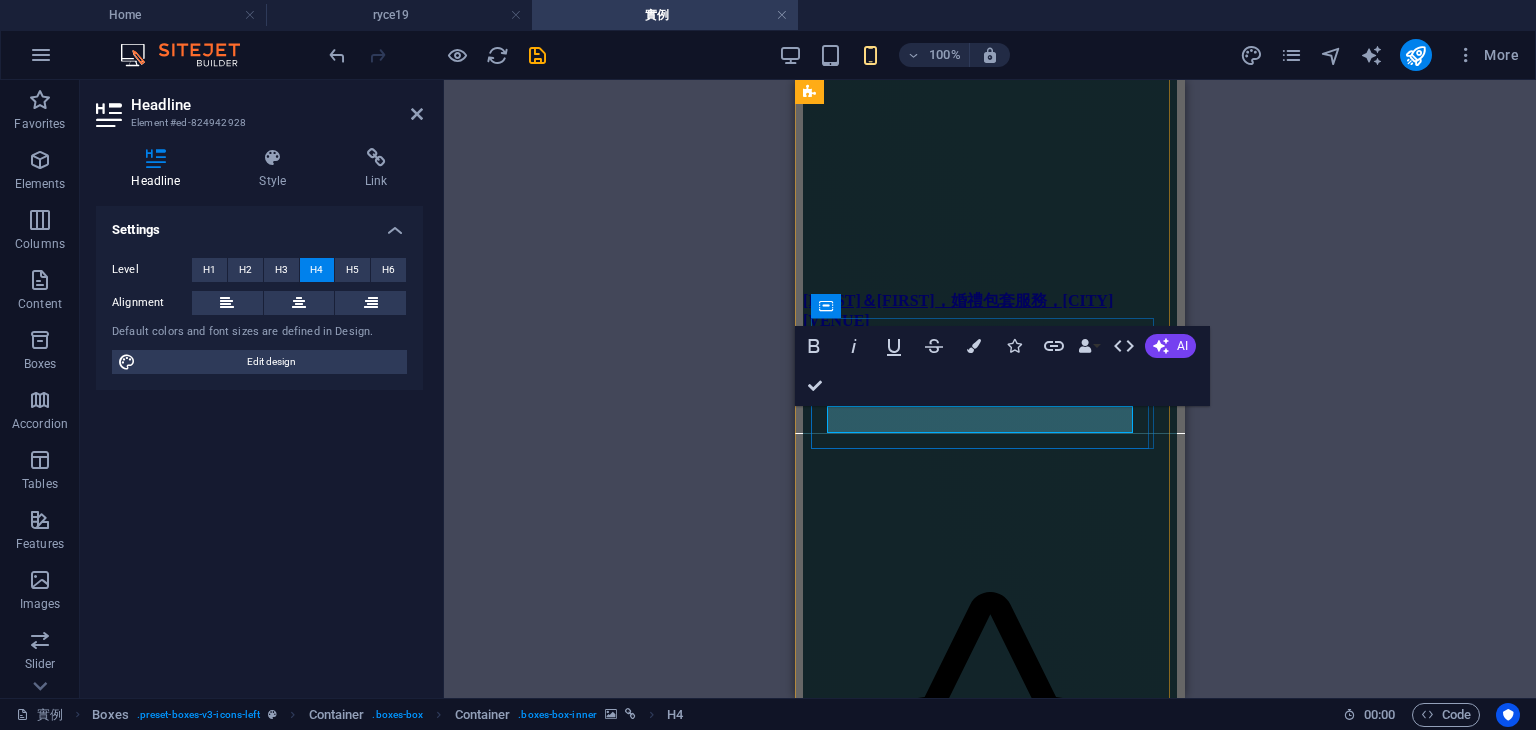 click on "嘉鴻＆麗如，婚禮平面拍攝分享，翰品" at bounding box center [990, 8512] 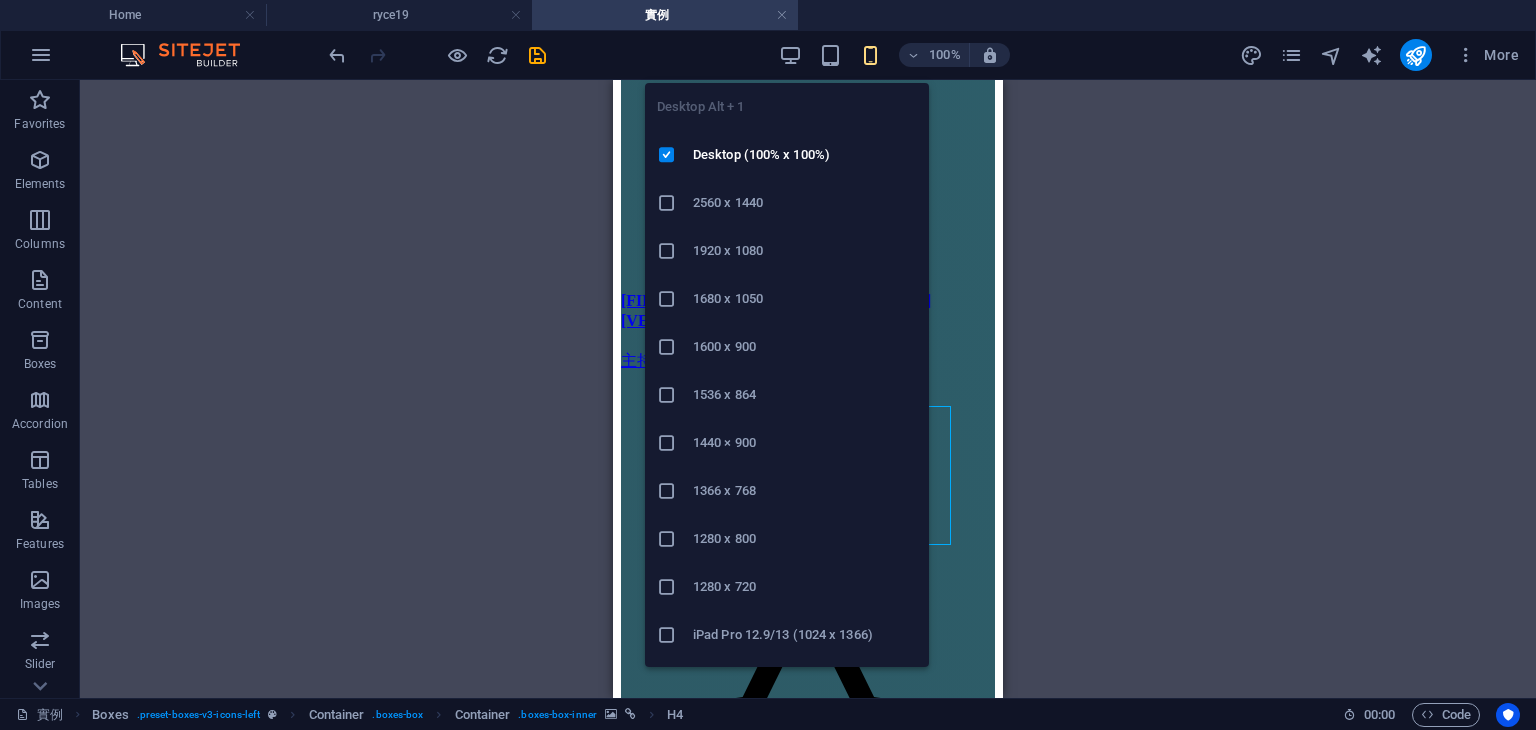 click at bounding box center [790, 55] 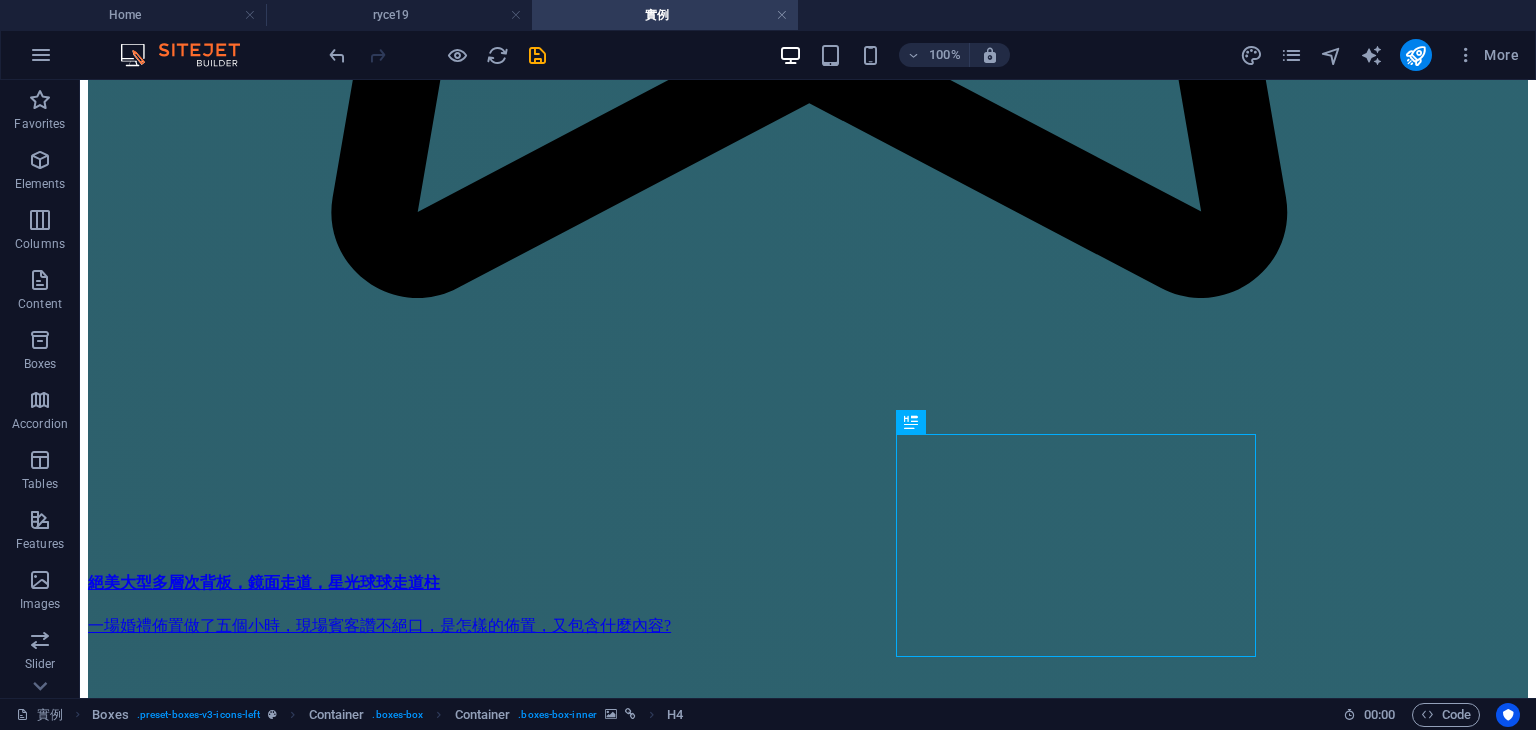 scroll, scrollTop: 1706, scrollLeft: 0, axis: vertical 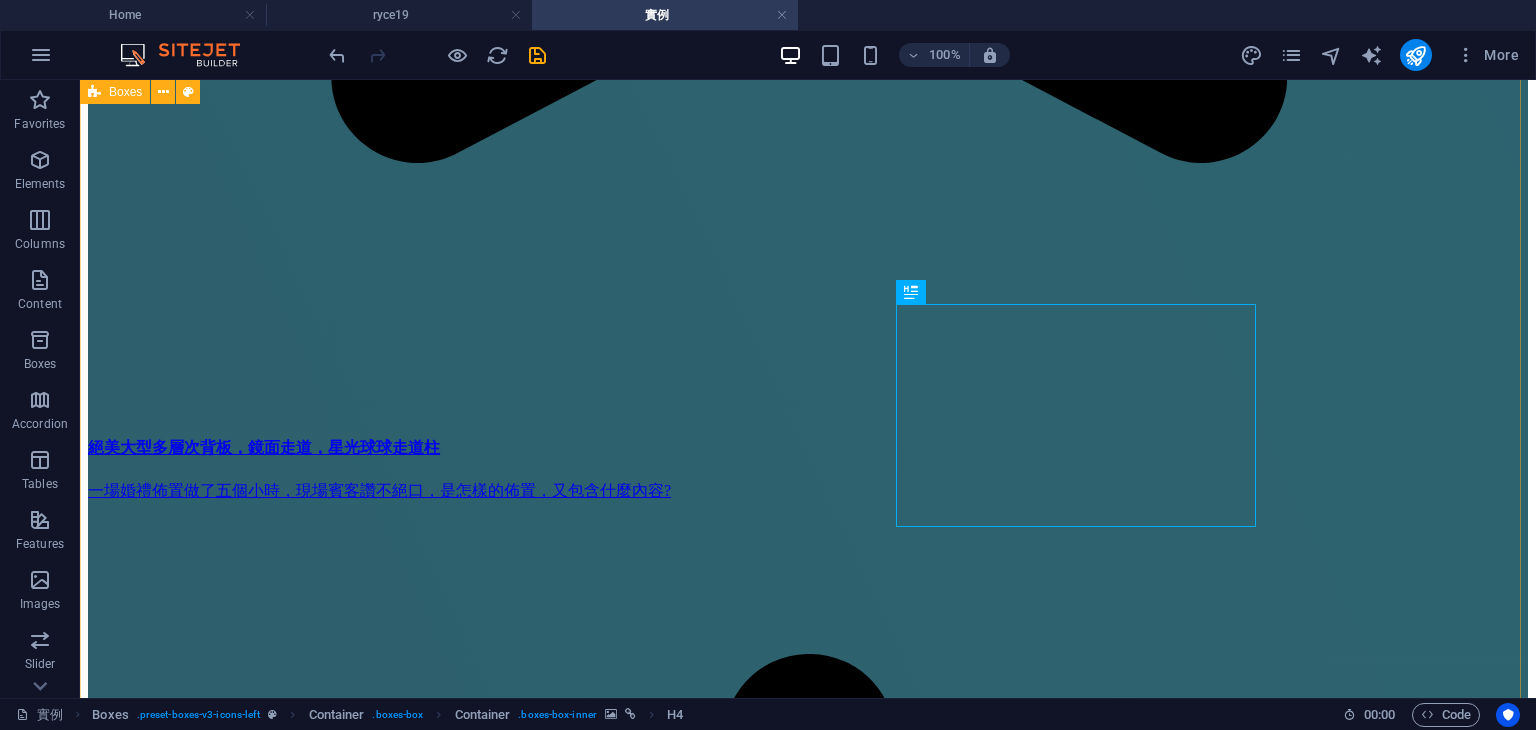 click at bounding box center [808, 25746] 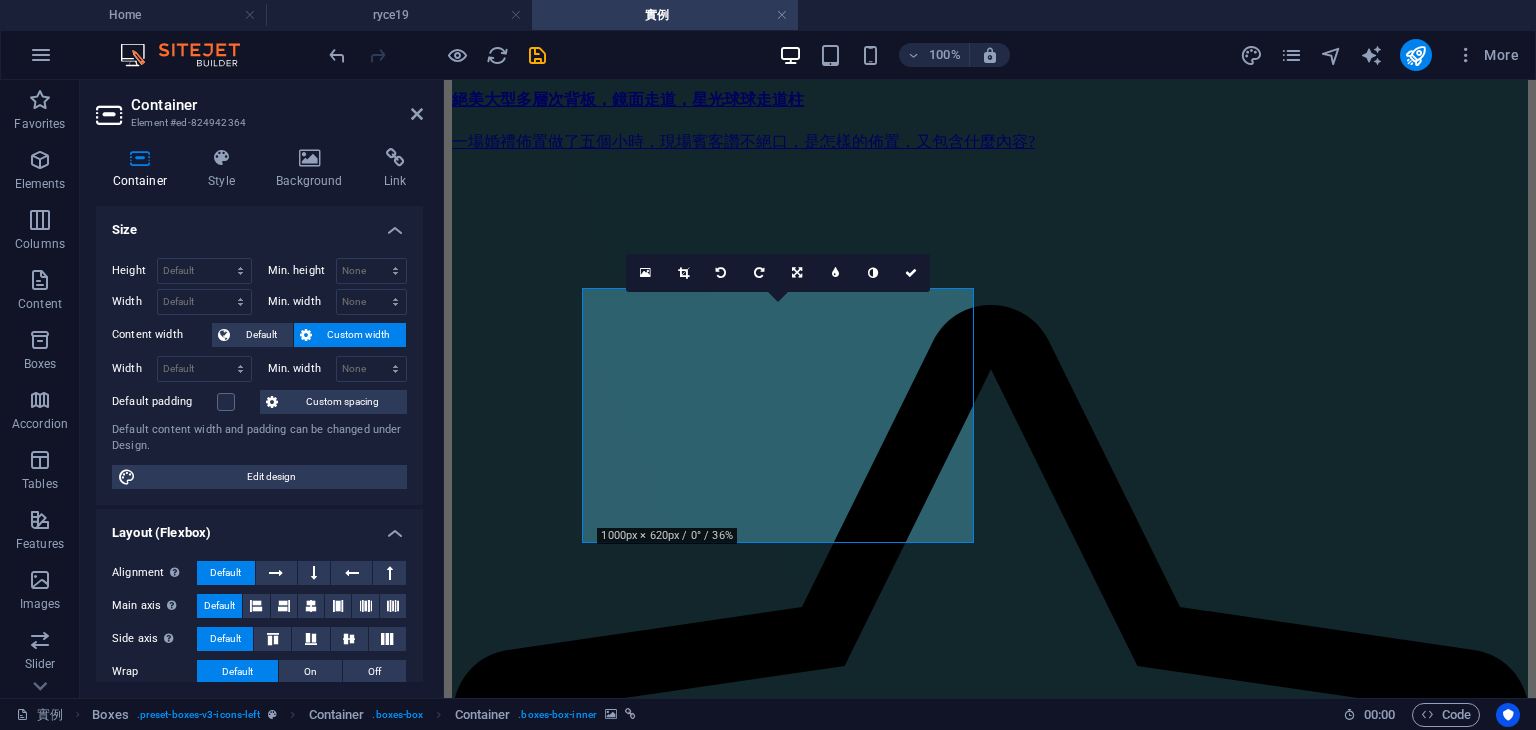 click on "國翰＆蕙瑀，平面攝影&動態錄影，部分作品分享，台北新莊晶宴" at bounding box center (990, 20834) 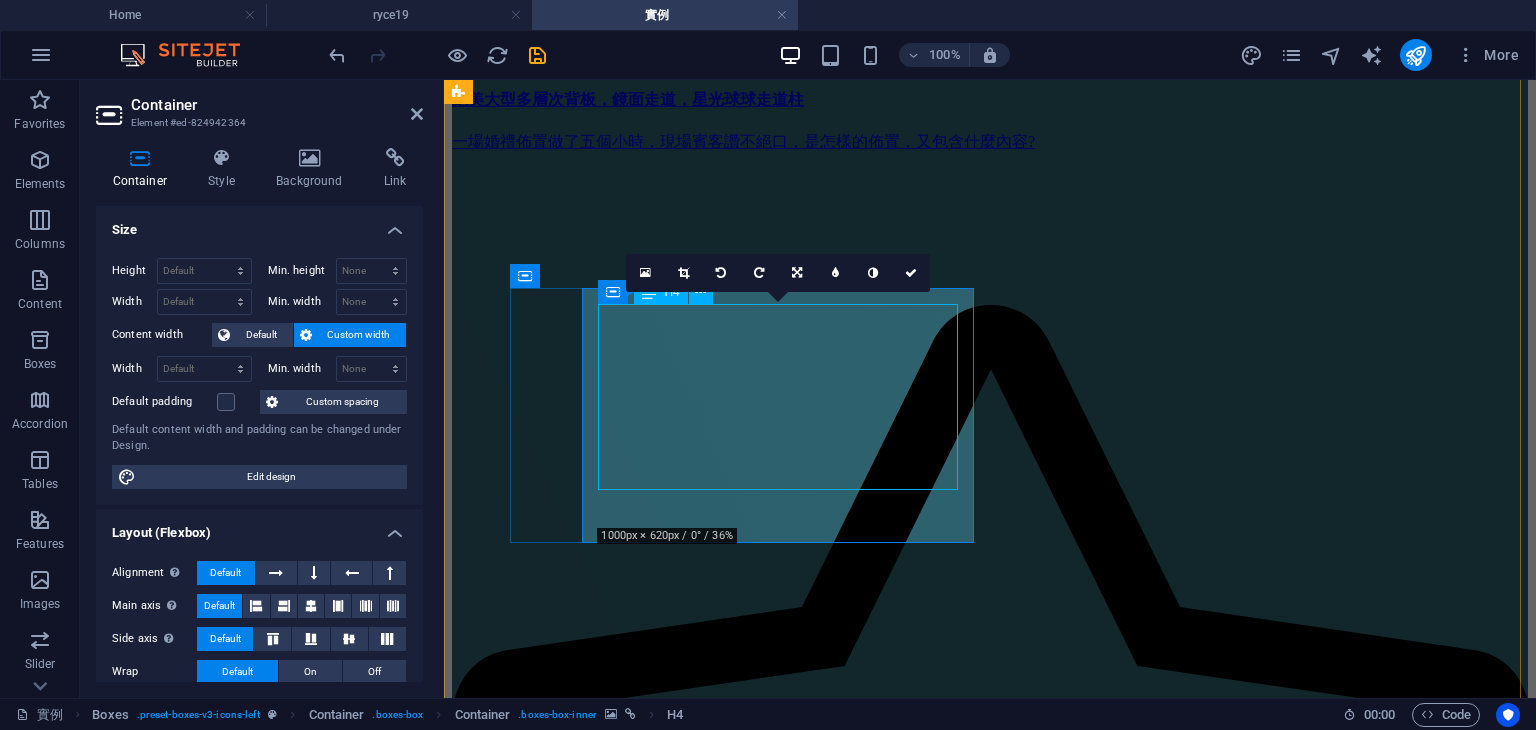 click on "國翰＆蕙瑀，平面攝影&動態錄影，部分作品分享，台北新莊晶宴" at bounding box center [990, 20834] 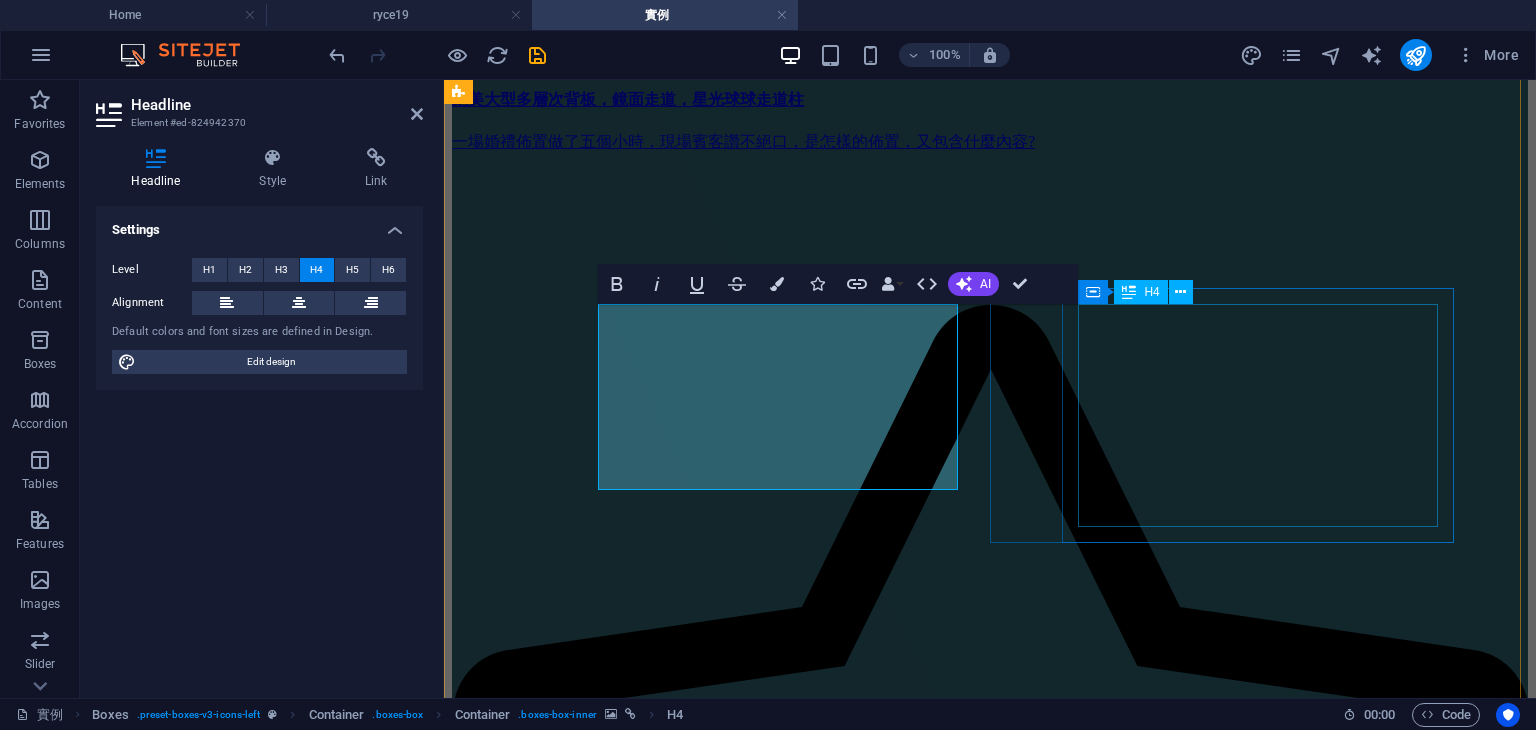 click on "嘉鴻＆麗如，婚禮平面拍攝分享，翰品" at bounding box center (990, 22249) 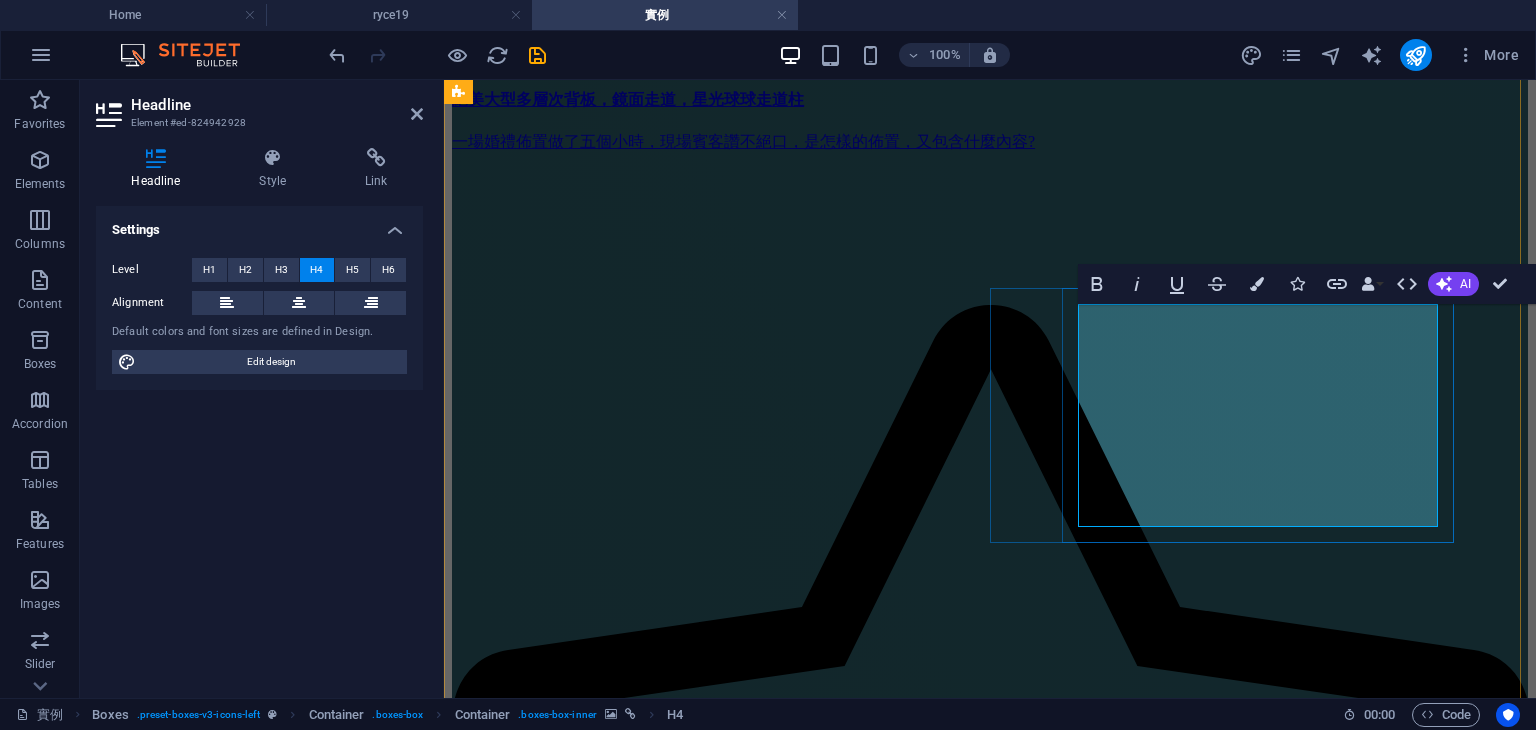 click on "嘉鴻＆麗如，婚禮平面拍攝分享，翰品" at bounding box center [990, 22249] 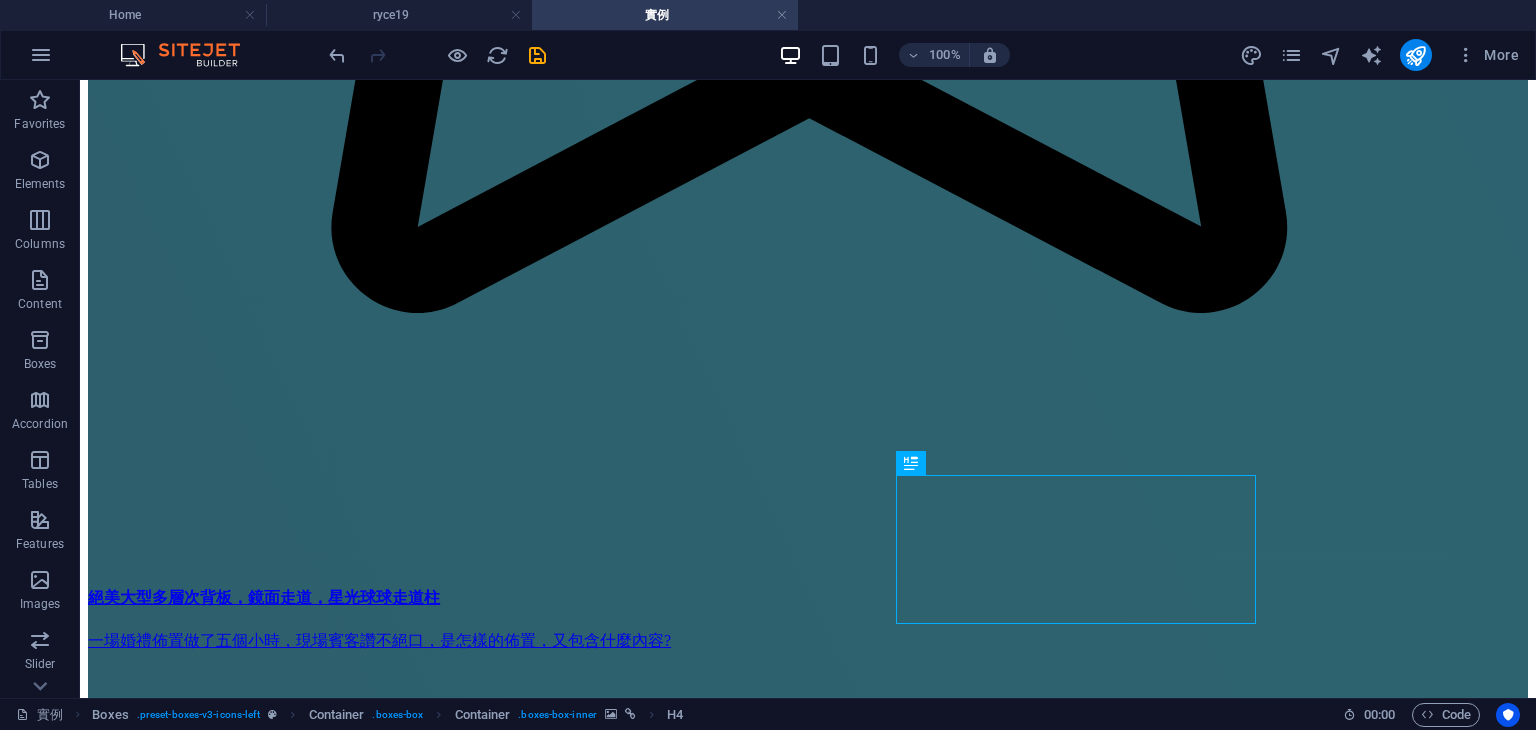 scroll, scrollTop: 1566, scrollLeft: 0, axis: vertical 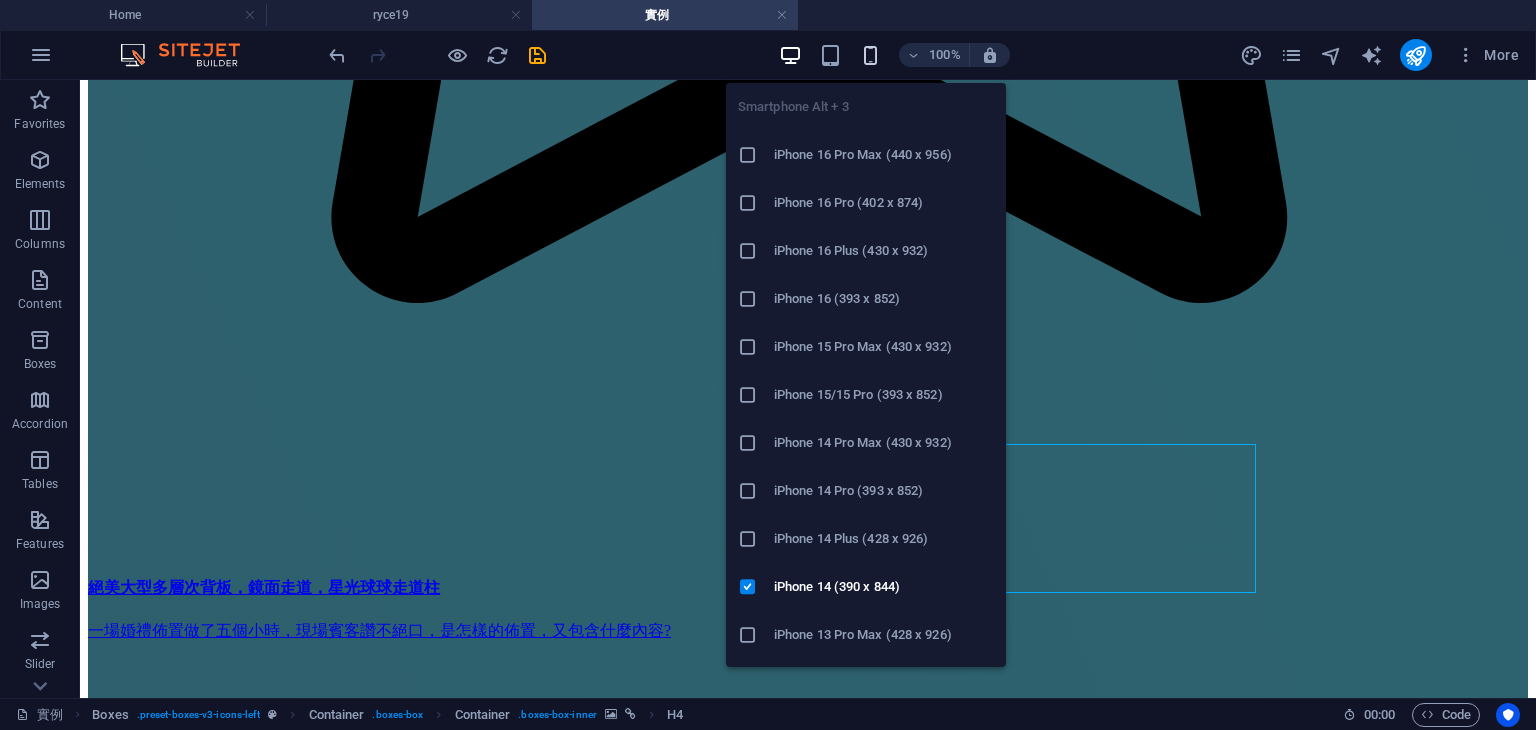 click at bounding box center (870, 55) 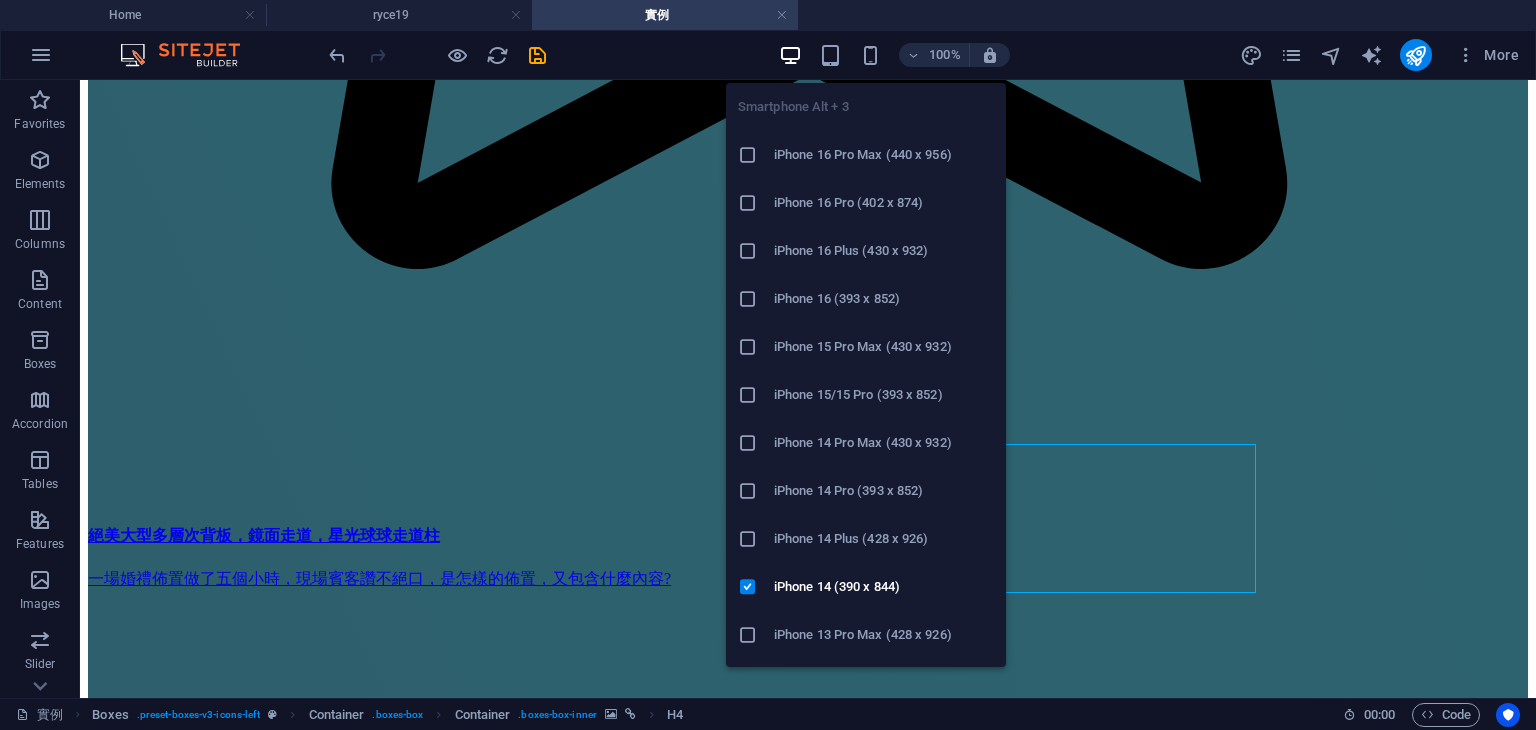scroll, scrollTop: 4366, scrollLeft: 0, axis: vertical 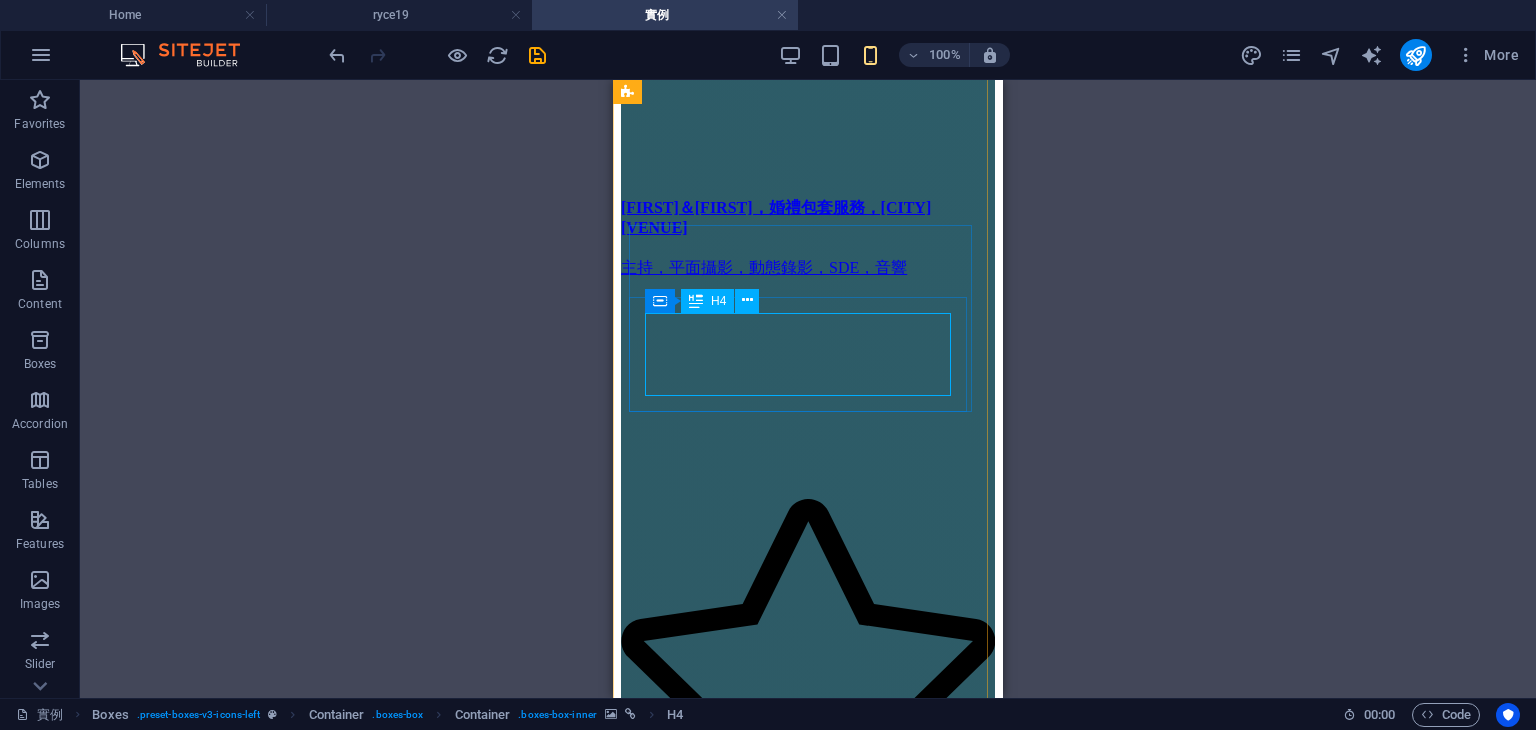 click on "嘉鴻＆麗如，婚禮平面拍攝分享，翰品" at bounding box center (808, 8493) 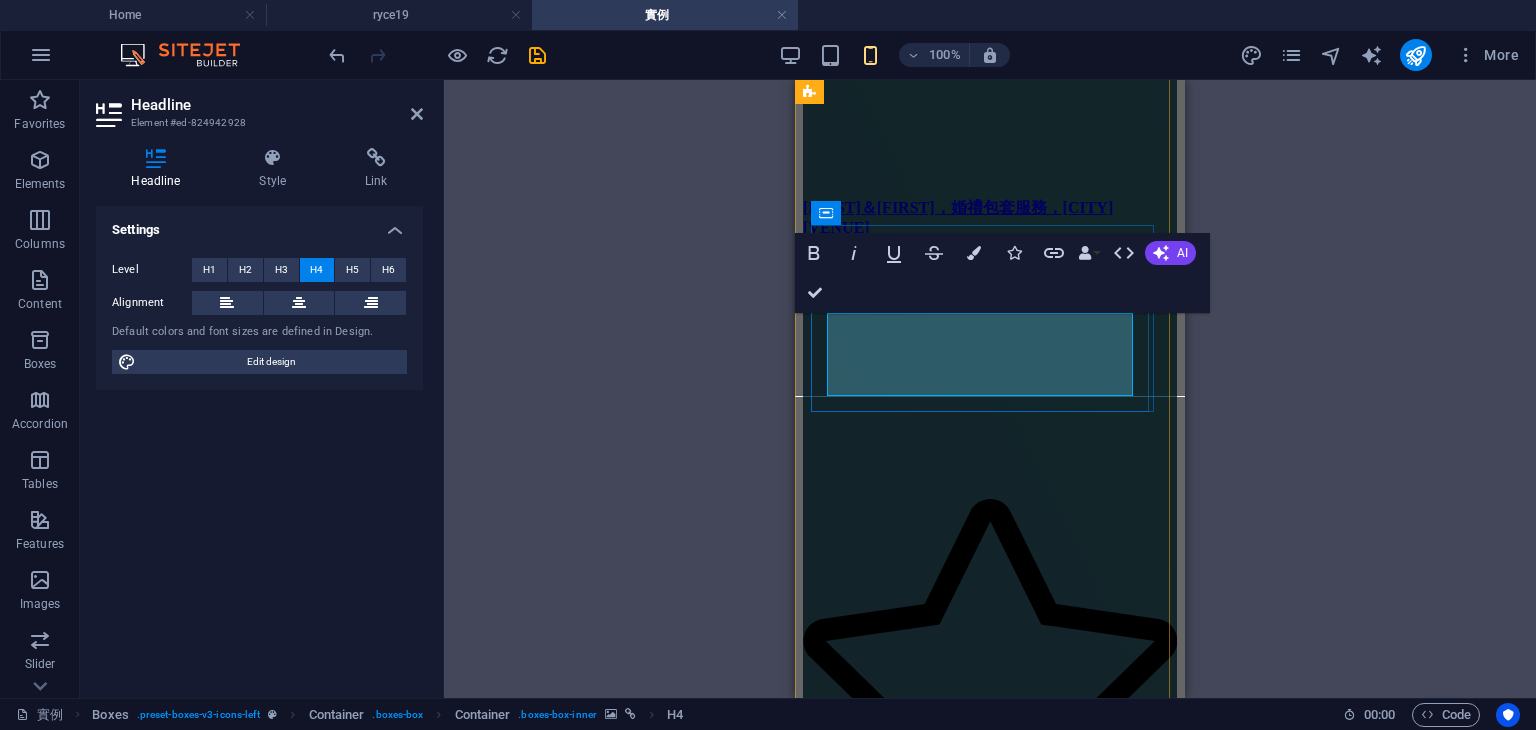 click on "嘉鴻＆麗如，婚禮平面拍攝分享，翰品" at bounding box center [990, 8493] 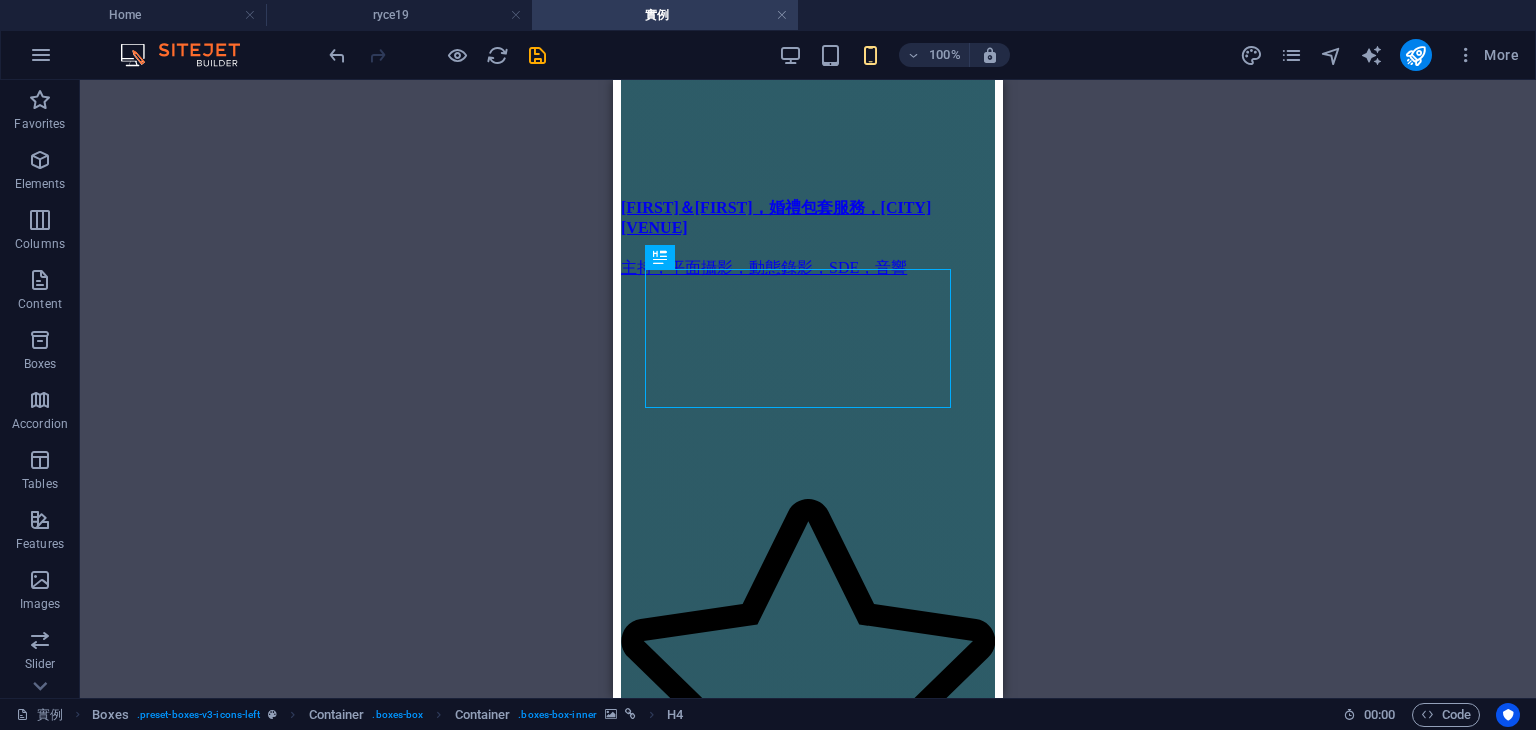 scroll, scrollTop: 4430, scrollLeft: 0, axis: vertical 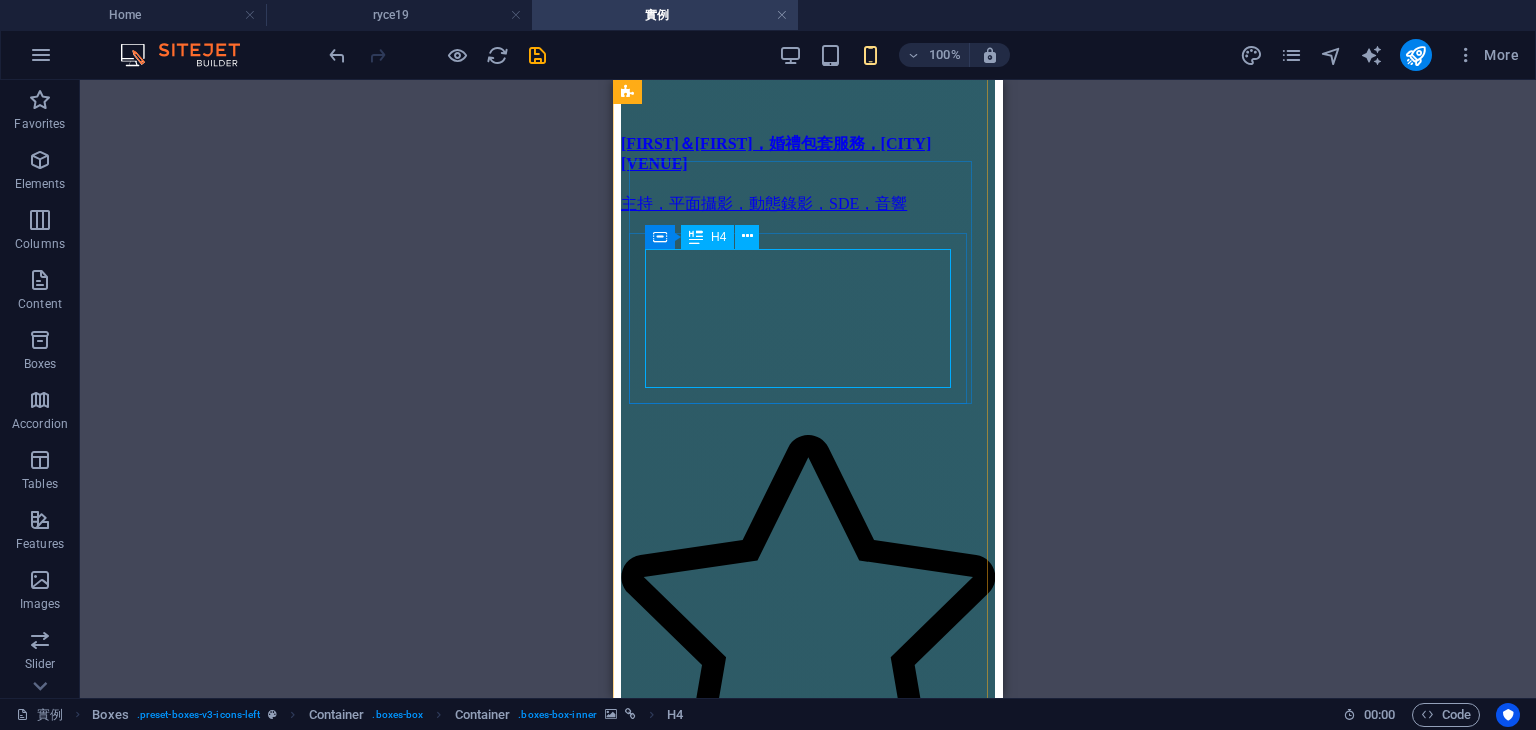 click on "嘉鴻＆麗如，婚禮平面拍攝分享，翰品" at bounding box center (808, 8503) 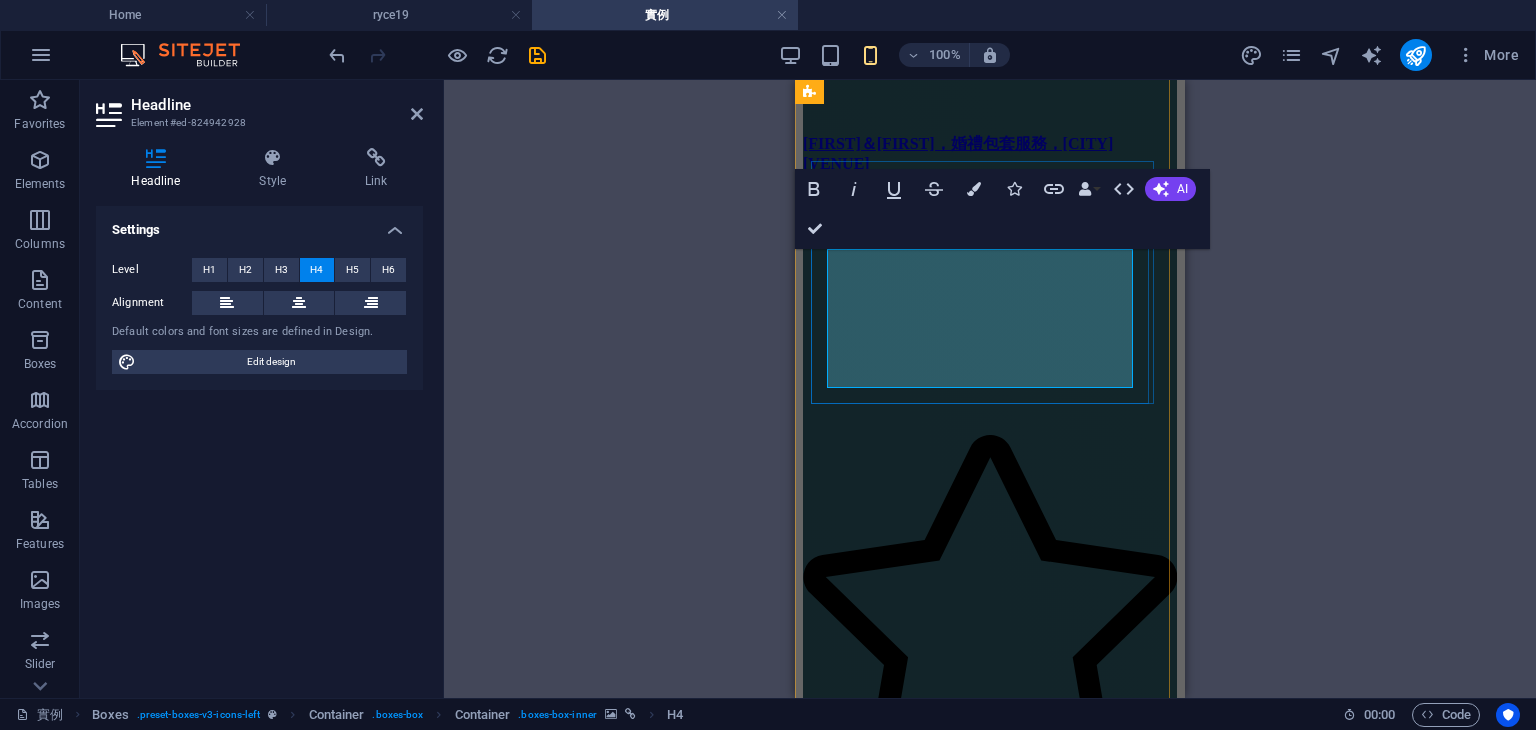 click on "嘉鴻＆麗如，婚禮平面拍攝分享，翰品" at bounding box center (990, 8503) 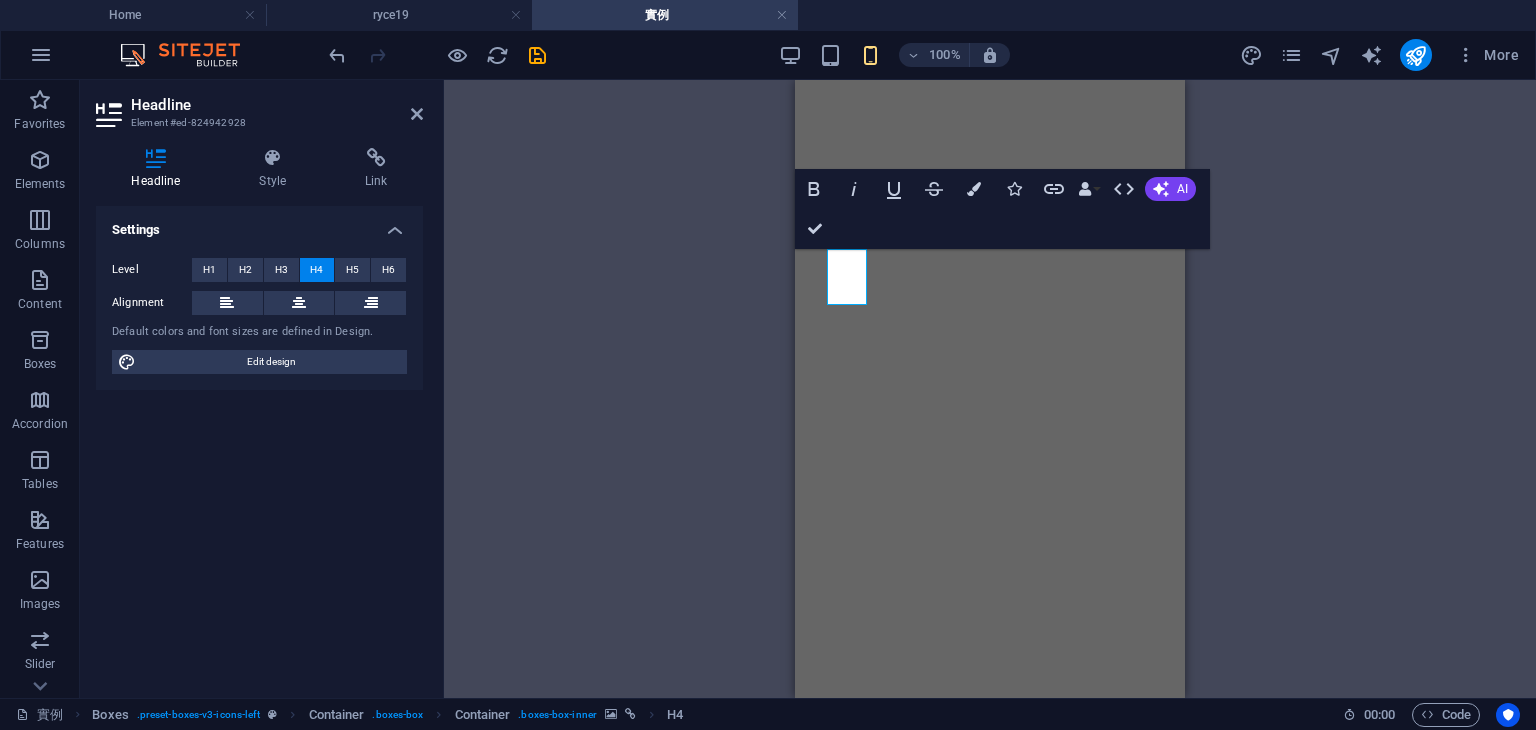 scroll, scrollTop: 0, scrollLeft: 0, axis: both 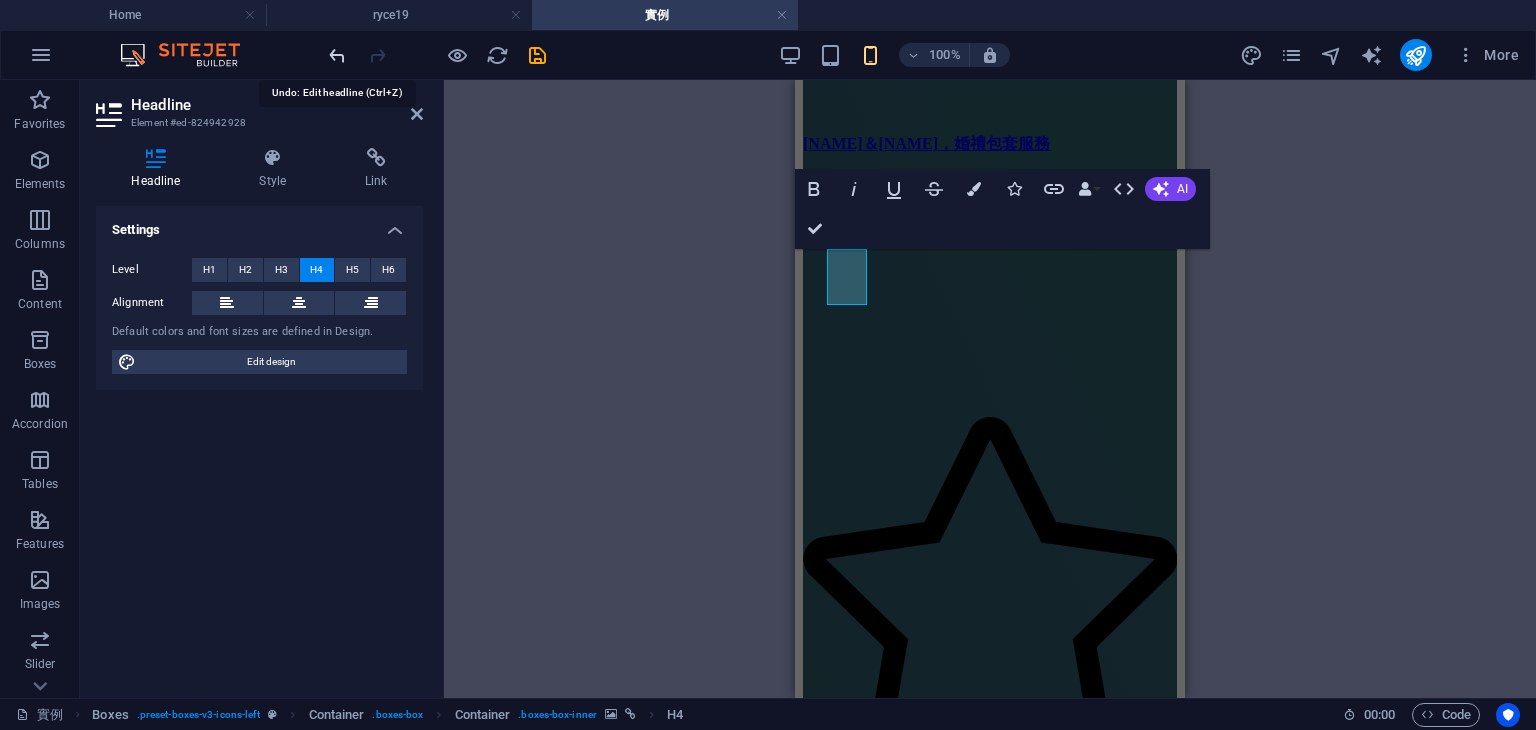 click at bounding box center (337, 55) 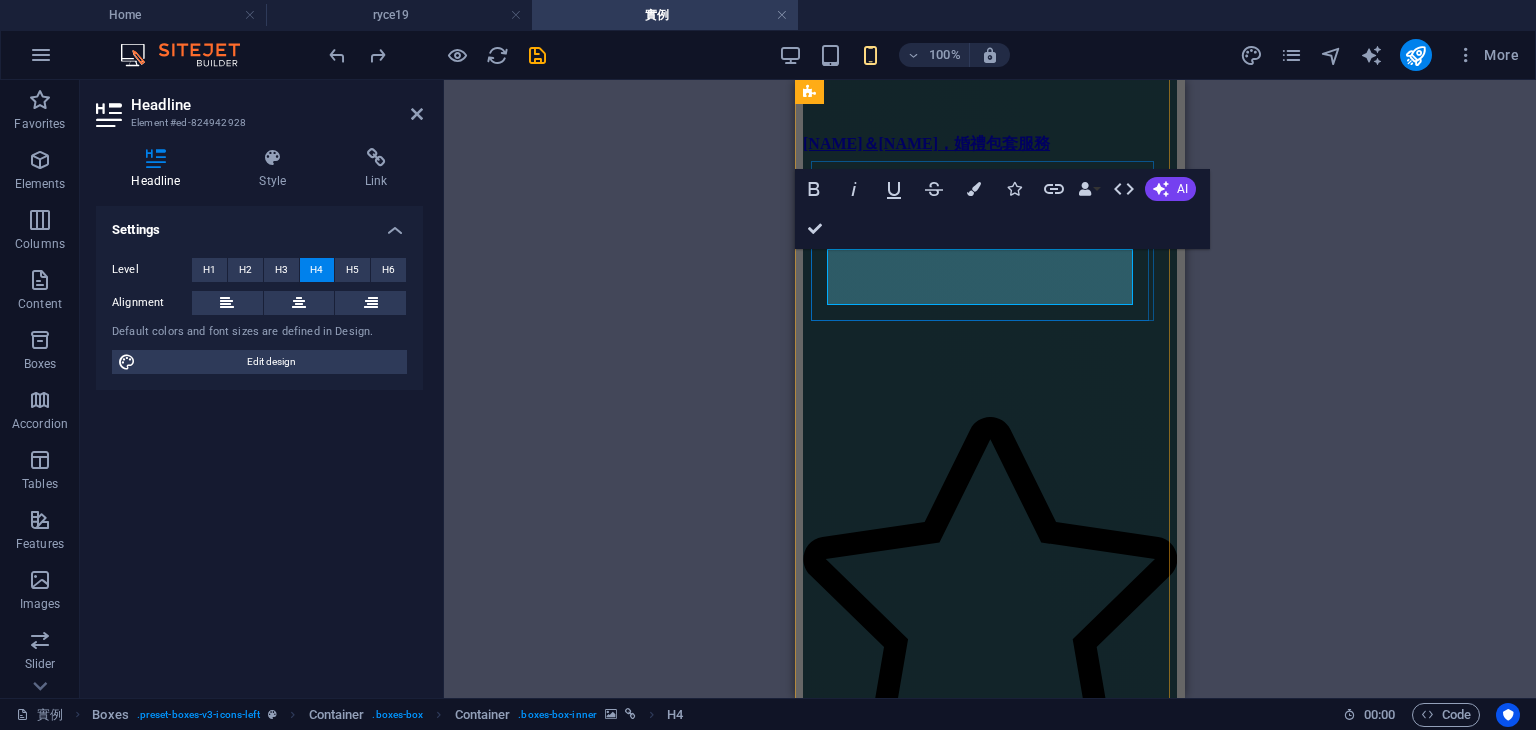 click on "嘉鴻＆麗如，婚禮平面拍攝分享，翰品" at bounding box center (990, 8365) 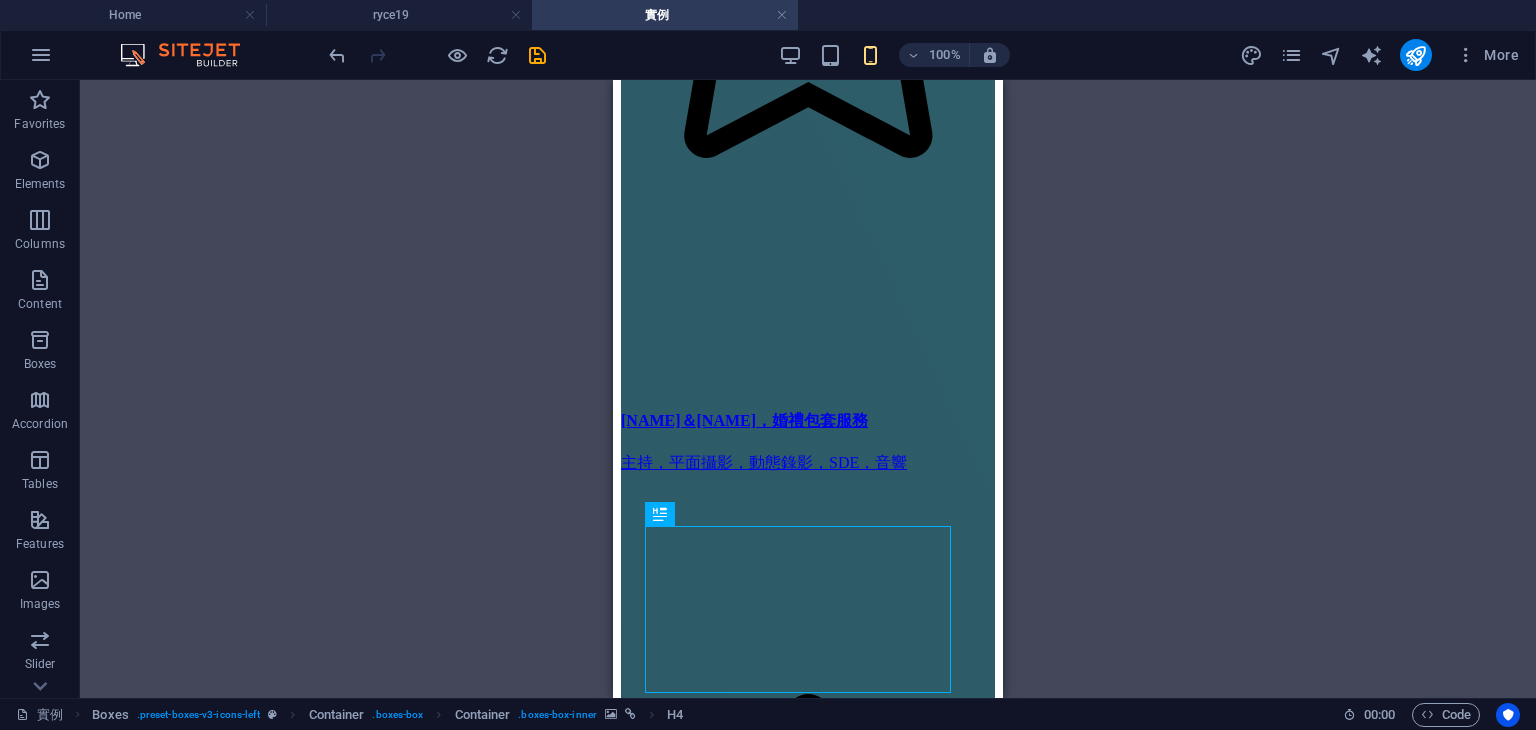 scroll, scrollTop: 4116, scrollLeft: 0, axis: vertical 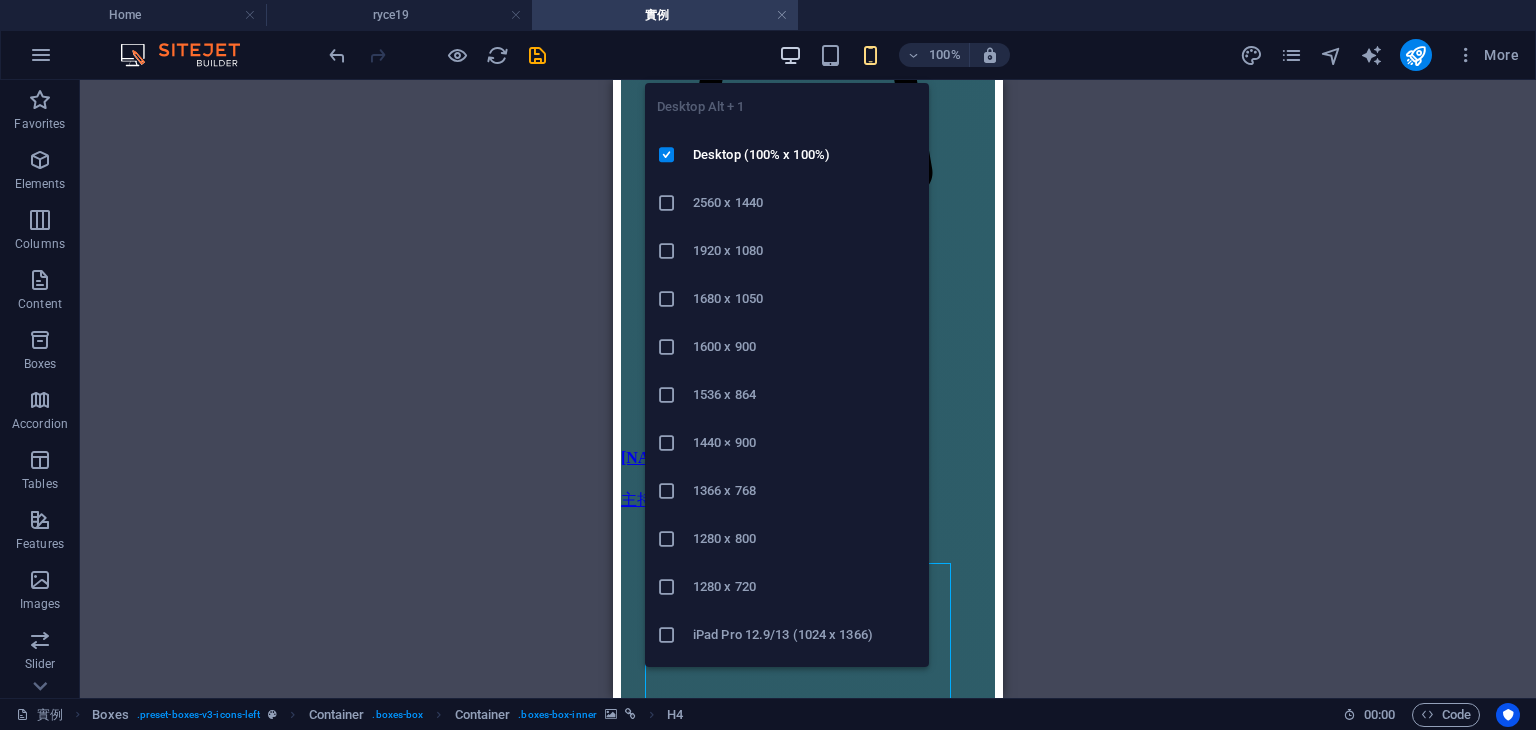 click at bounding box center (790, 55) 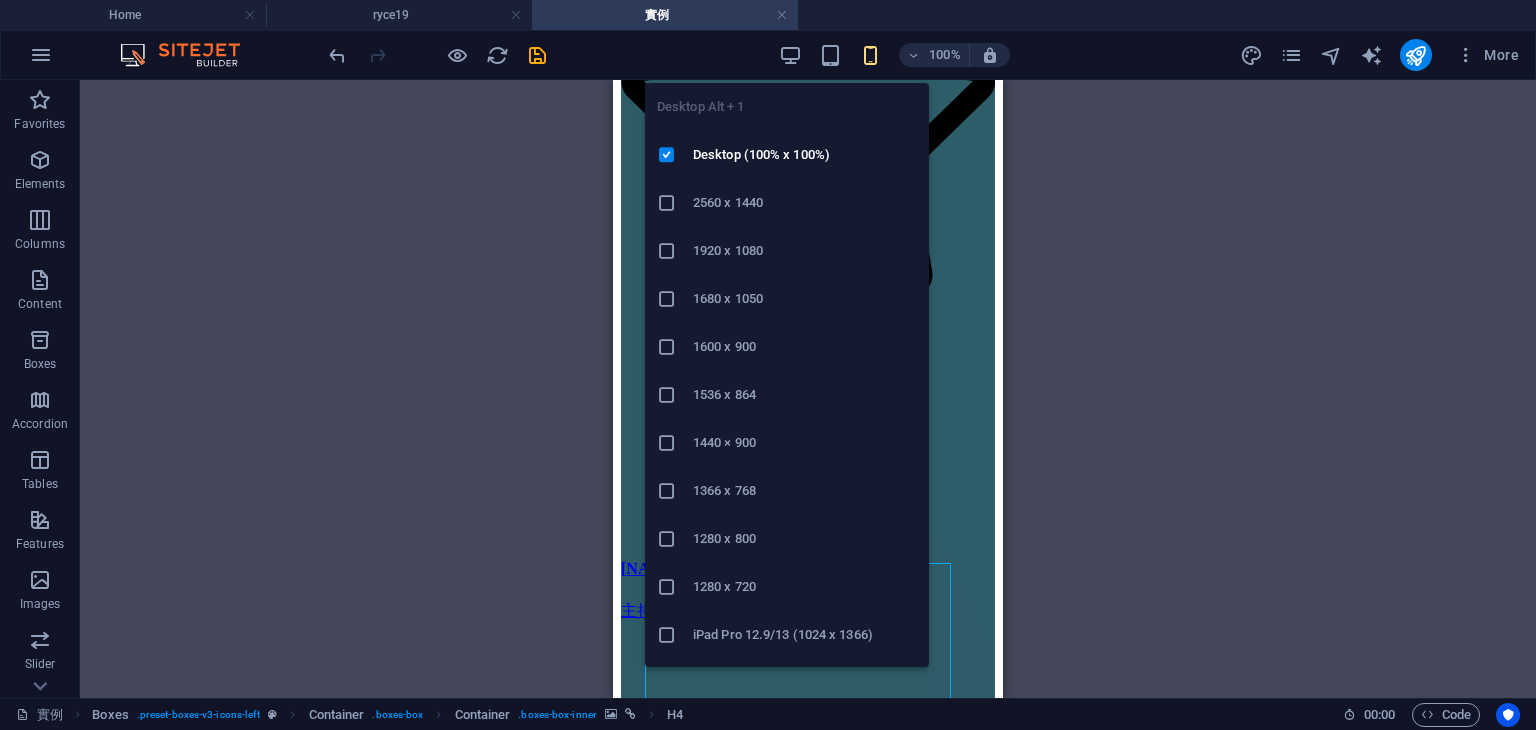 scroll, scrollTop: 1717, scrollLeft: 0, axis: vertical 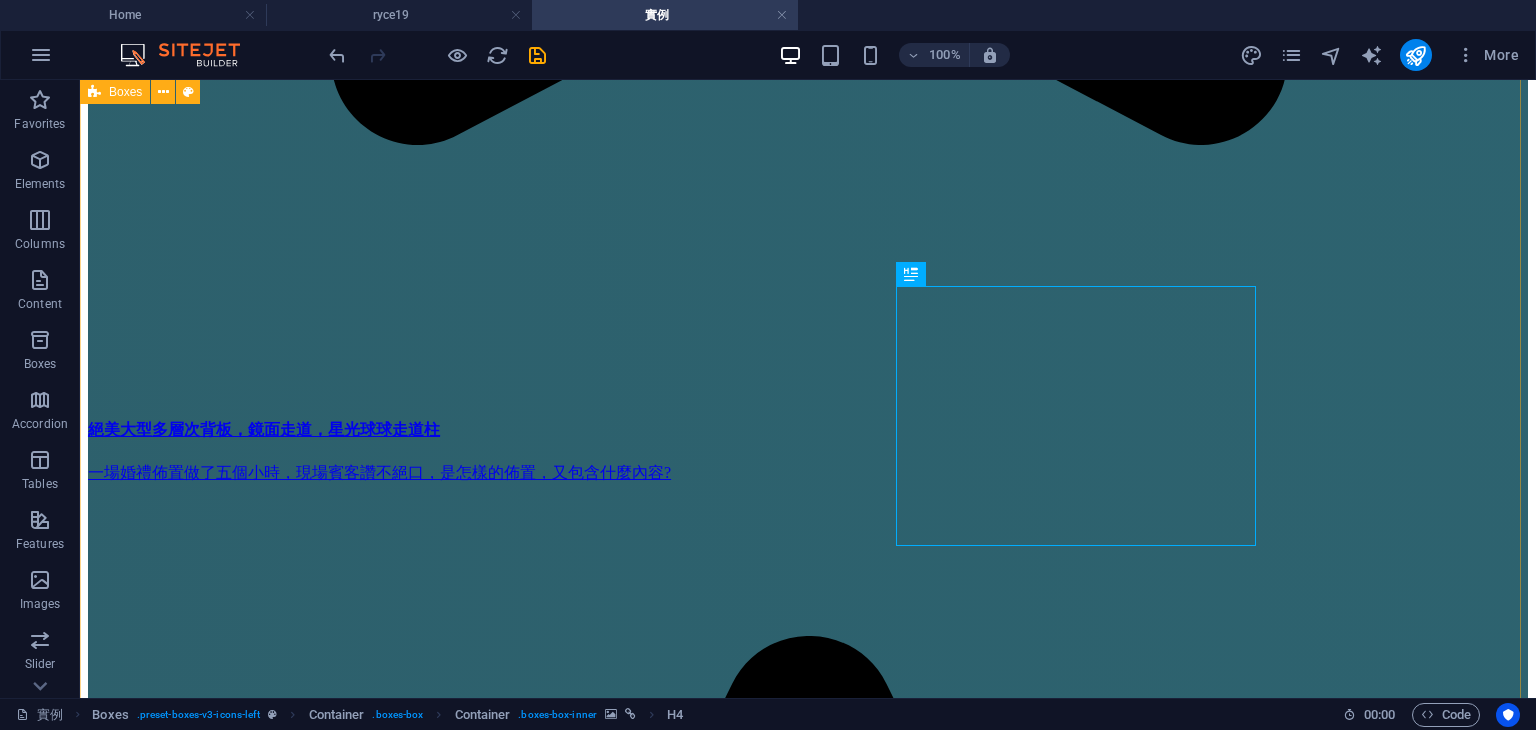 click at bounding box center (808, 25728) 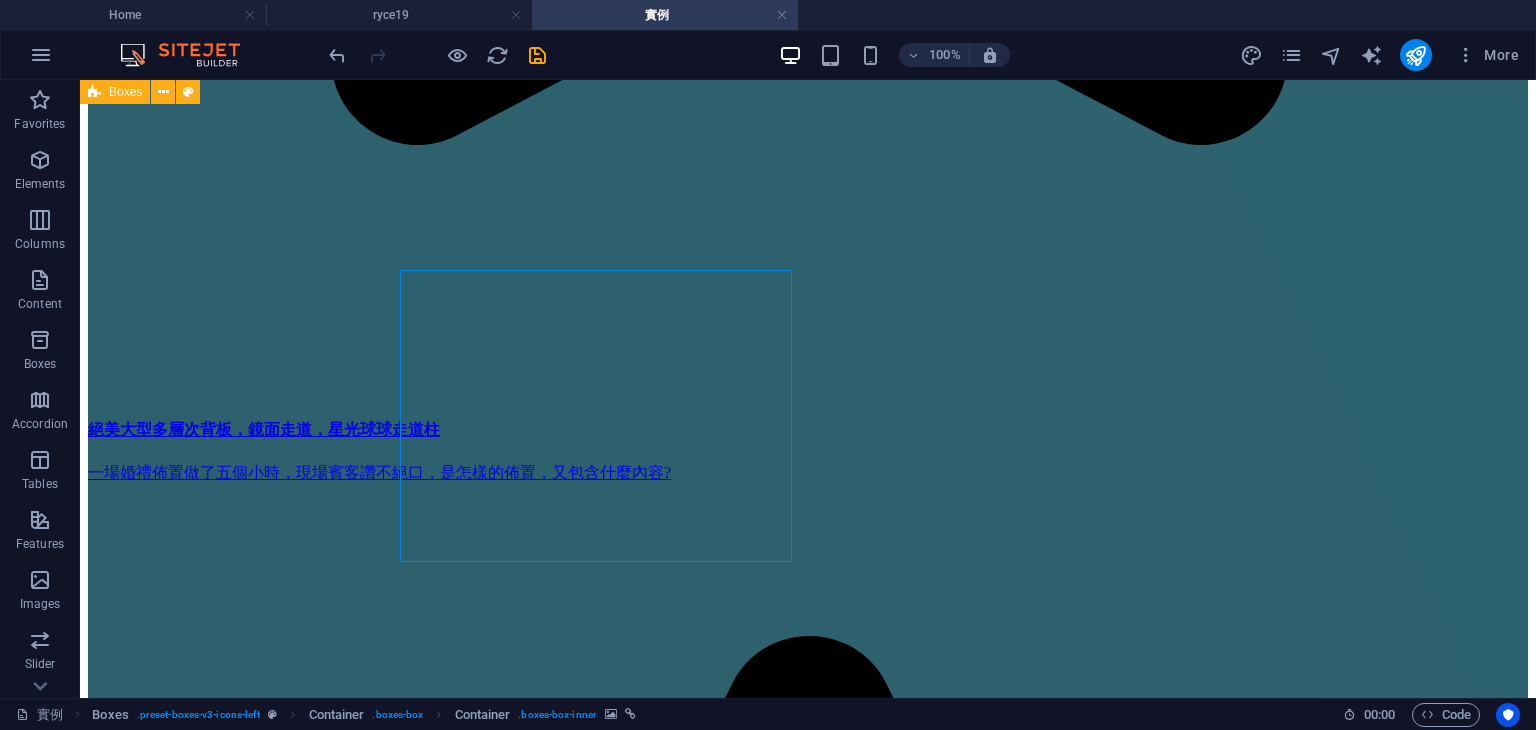 click at bounding box center (808, 25728) 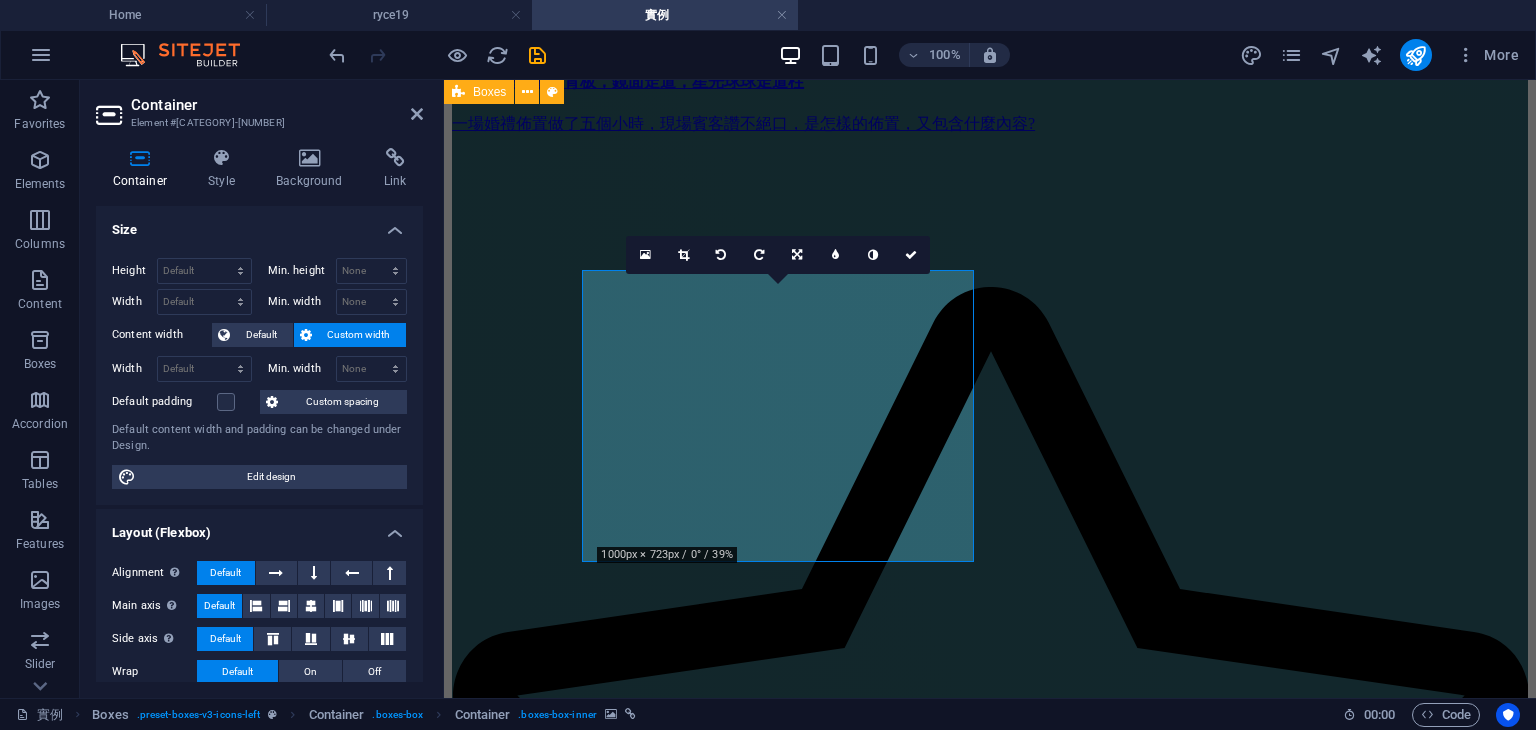 click at bounding box center [990, 20503] 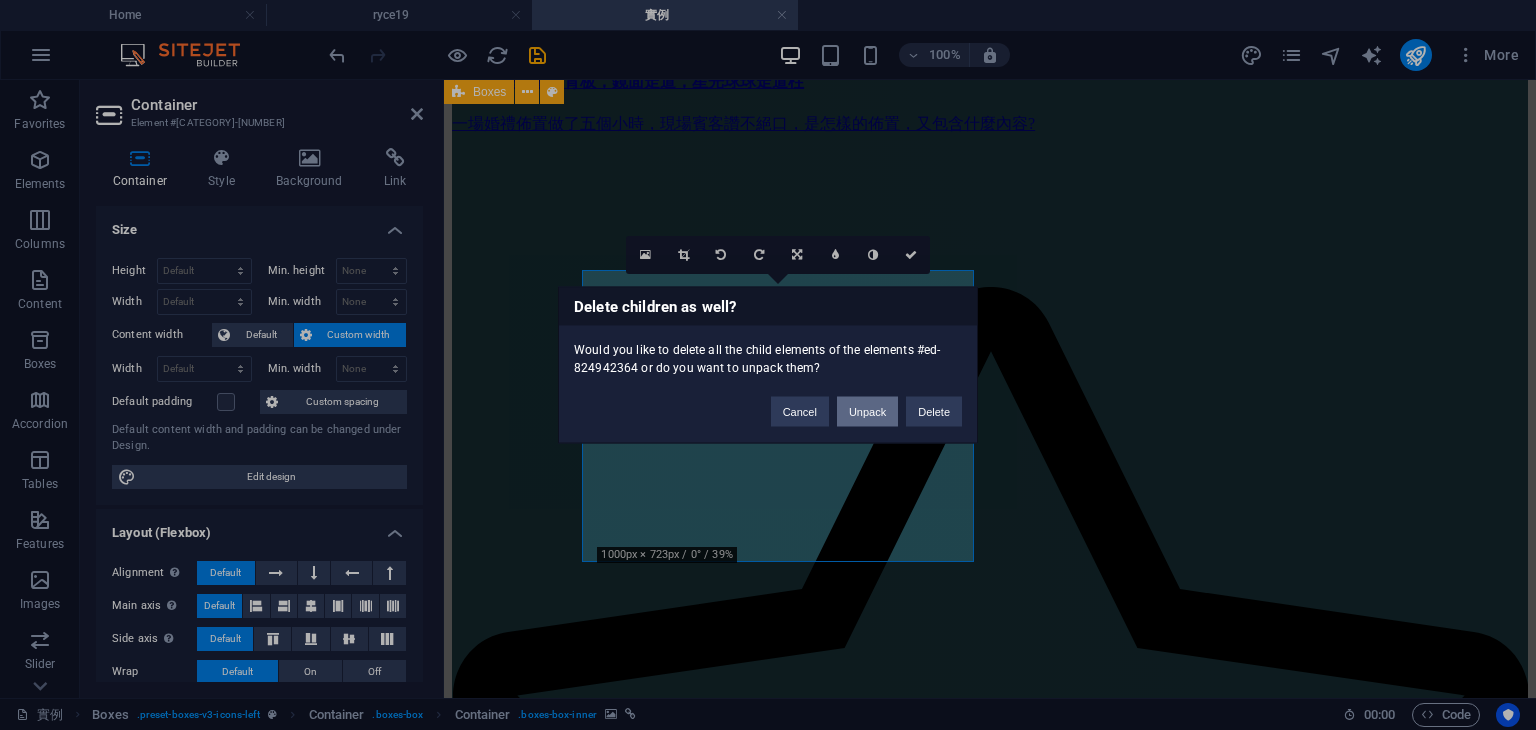 click on "Unpack" at bounding box center (867, 412) 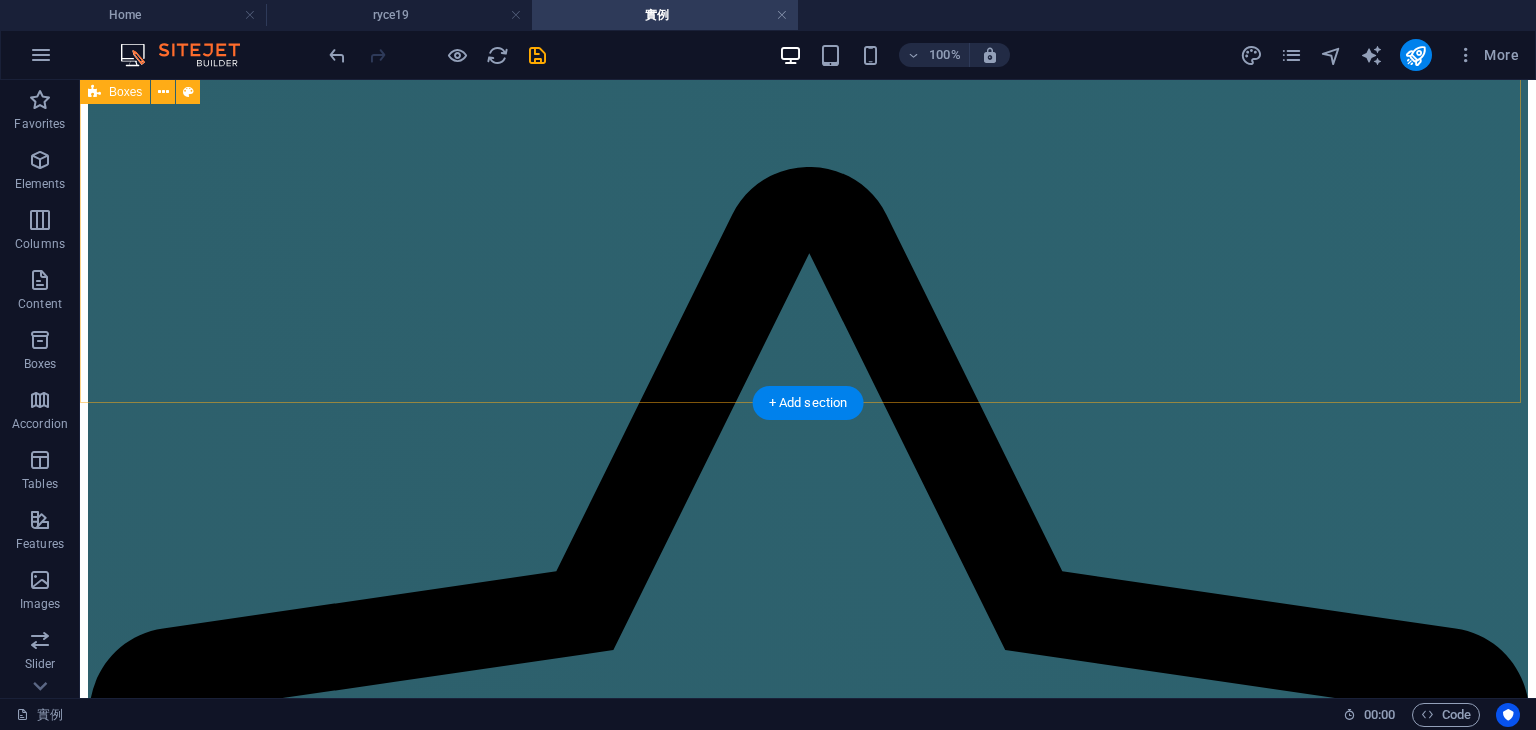 scroll, scrollTop: 2200, scrollLeft: 0, axis: vertical 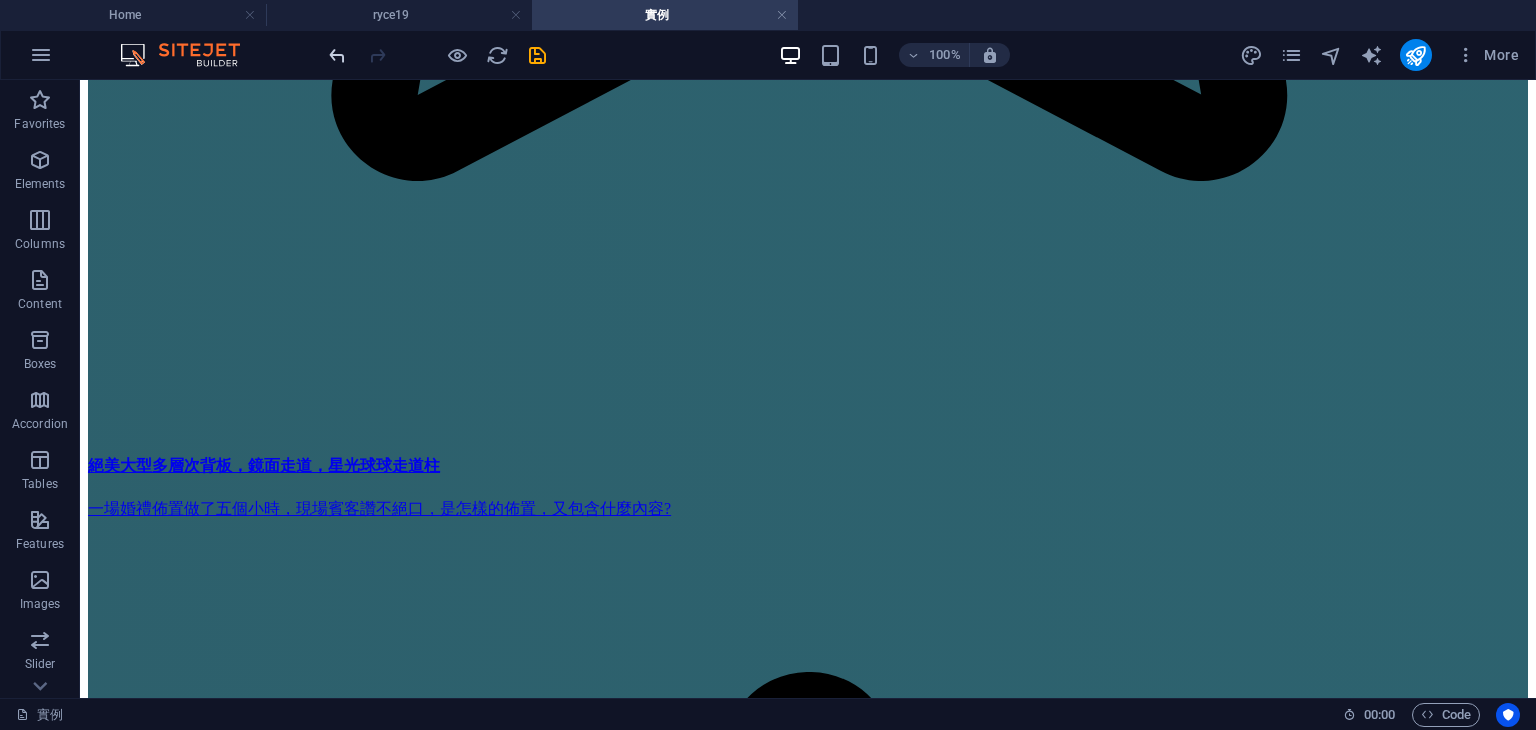 click at bounding box center [337, 55] 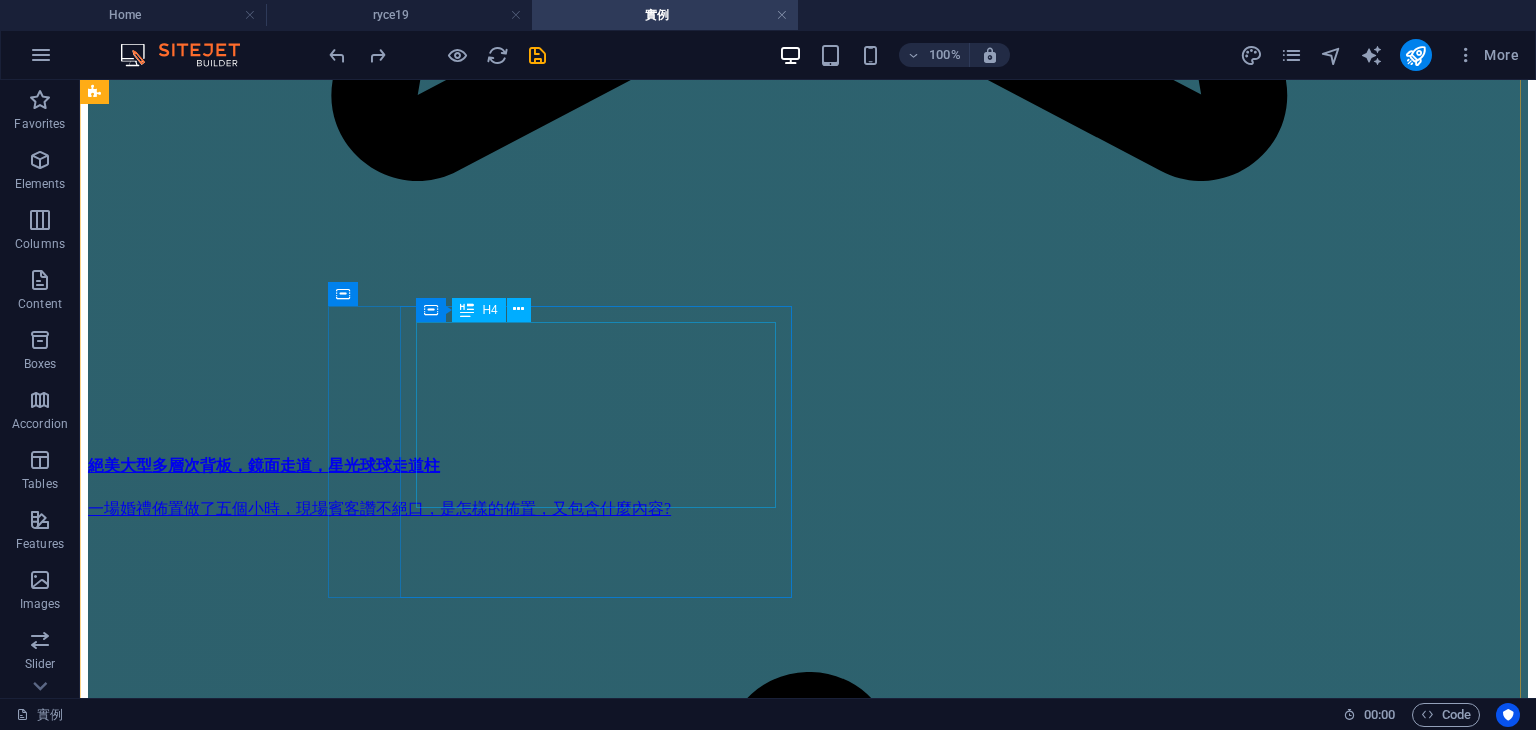 click on "國翰＆蕙瑀，平面攝影&動態錄影，部分作品分享，台北新莊晶宴" at bounding box center (808, 26114) 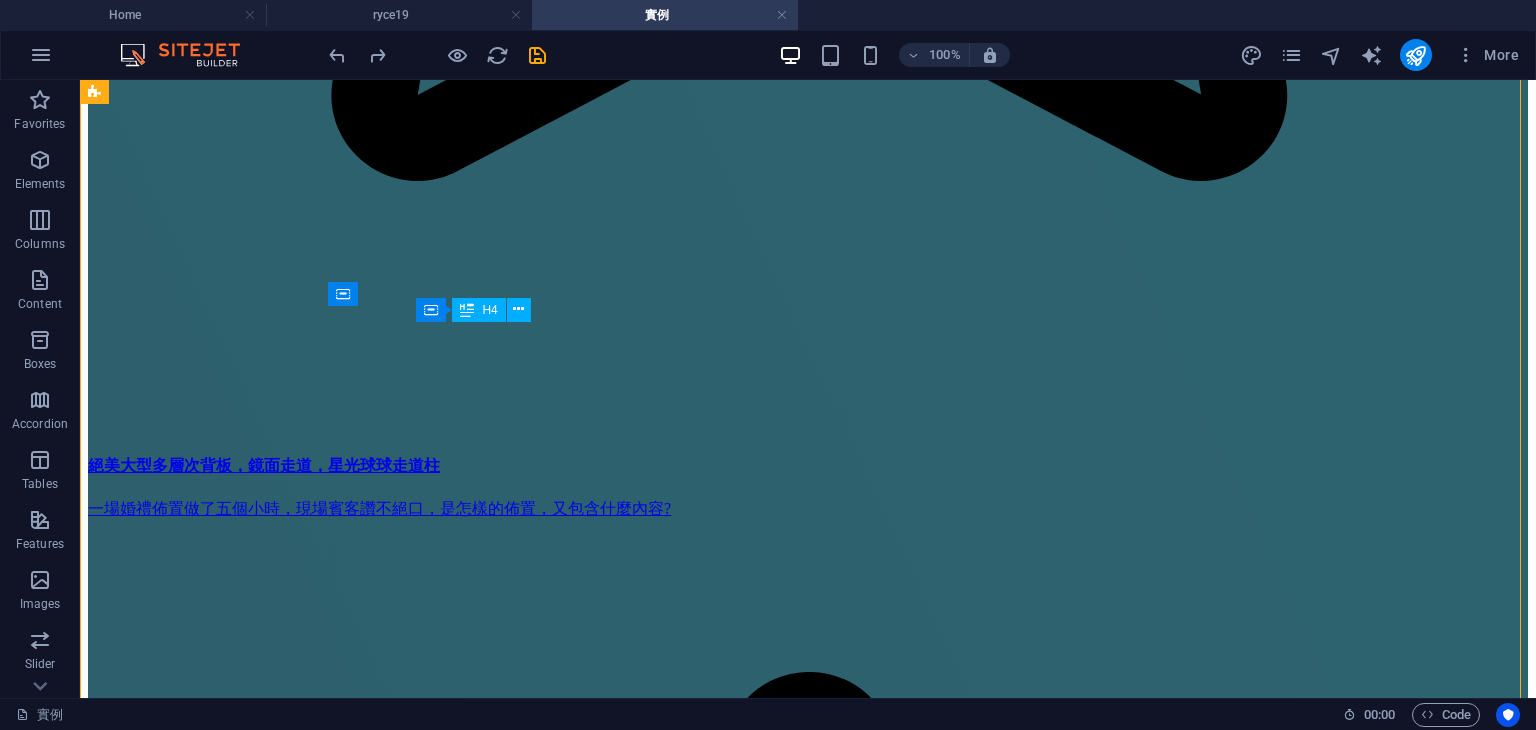 click on "國翰＆蕙瑀，平面攝影&動態錄影，部分作品分享，台北新莊晶宴" at bounding box center (808, 26114) 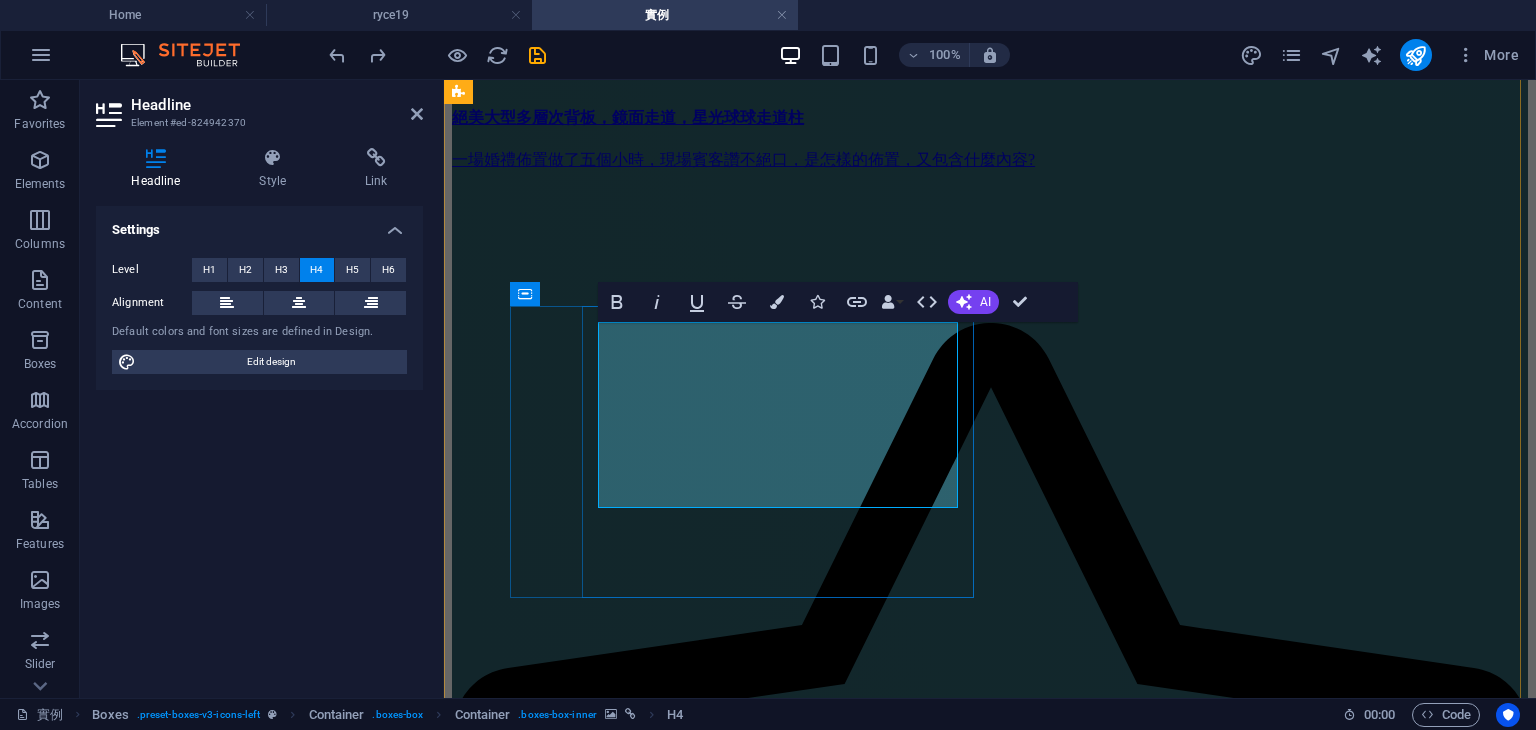 click on "國翰＆蕙瑀，平面攝影&動態錄影，部分作品分享，台北新莊晶宴" at bounding box center [990, 20889] 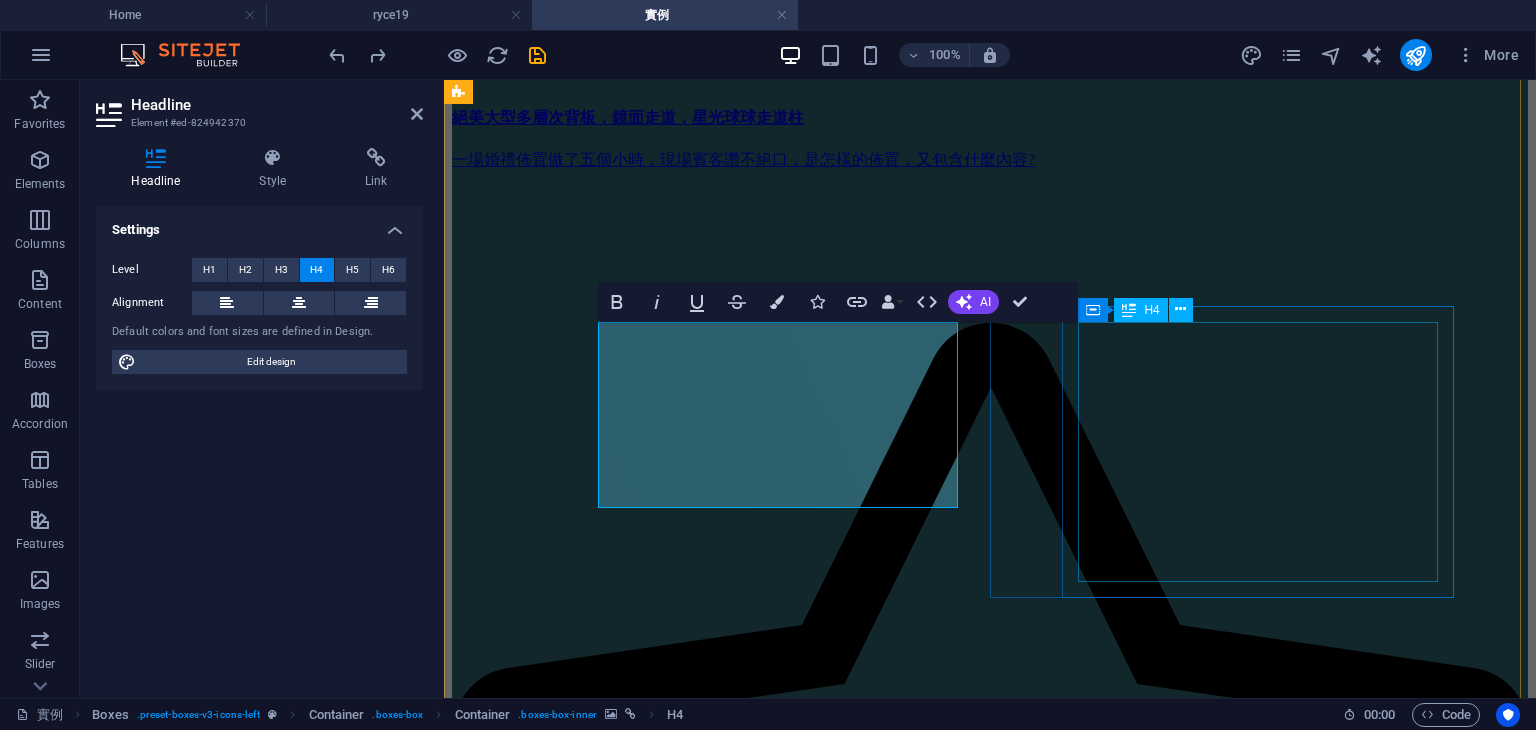 click on "嘉鴻＆麗如，婚禮平面拍攝分享，翰品" at bounding box center [990, 22350] 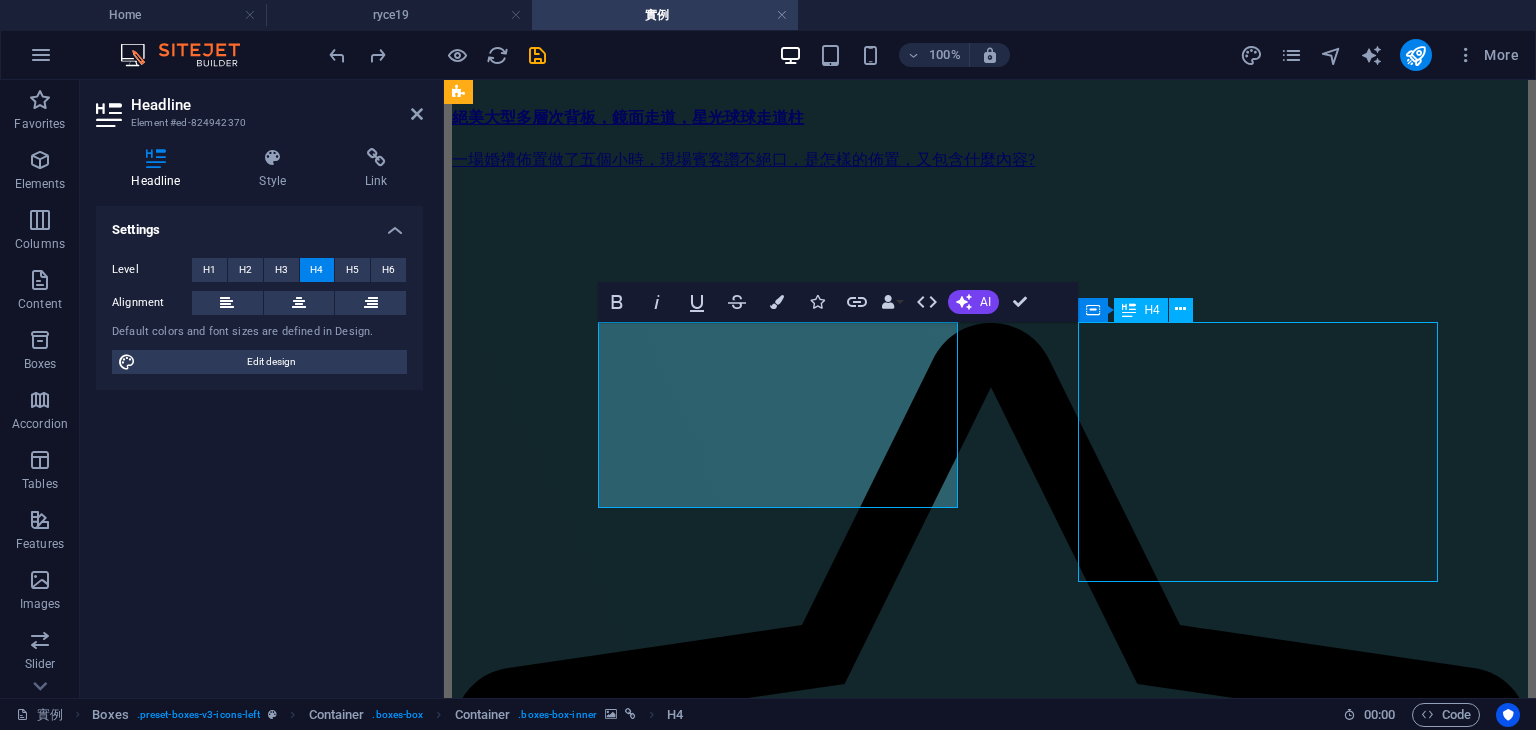 click on "嘉鴻＆麗如，婚禮平面拍攝分享，翰品" at bounding box center [990, 22350] 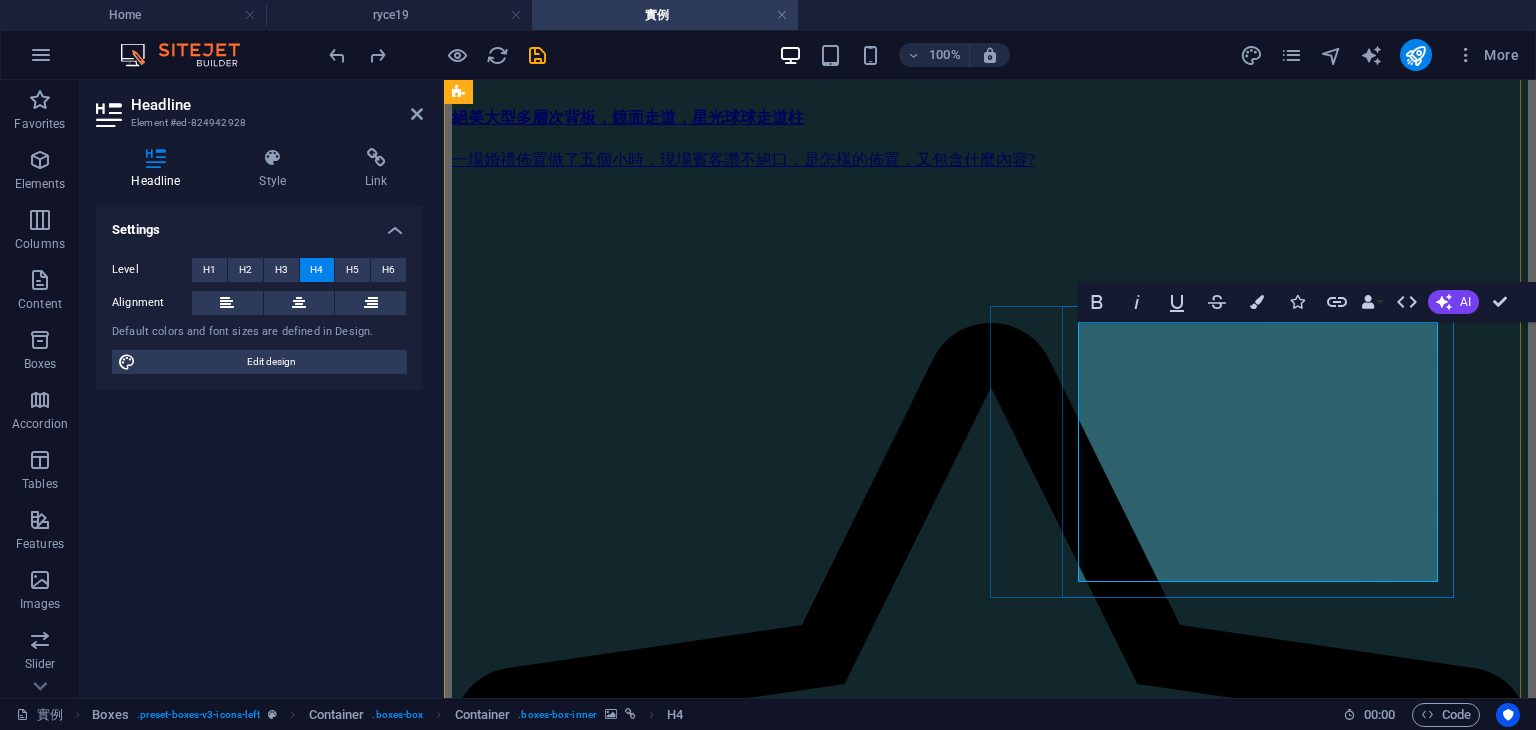 click on "嘉鴻＆麗如，婚禮平面拍攝分享，翰品" at bounding box center (990, 22350) 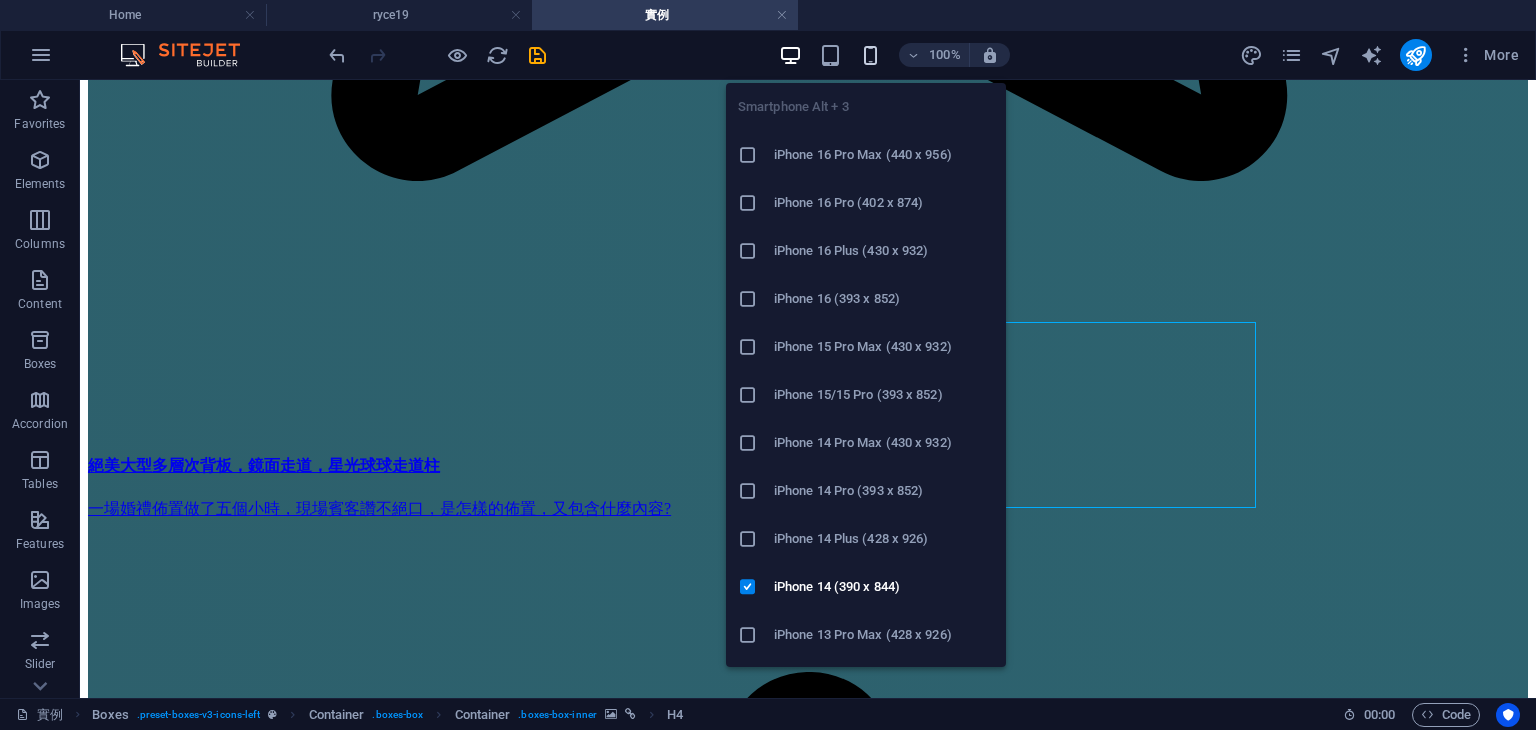 click at bounding box center [870, 55] 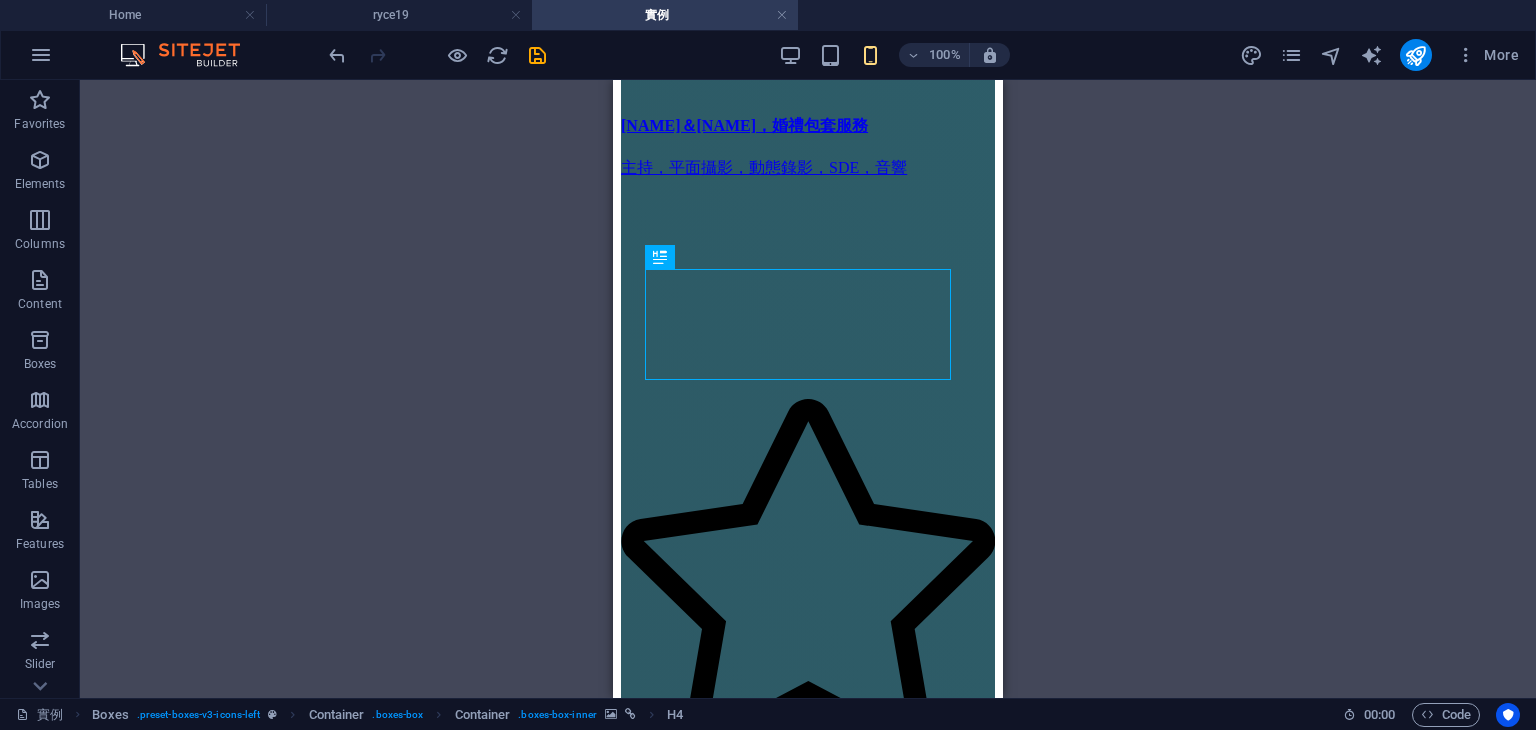 scroll, scrollTop: 4496, scrollLeft: 0, axis: vertical 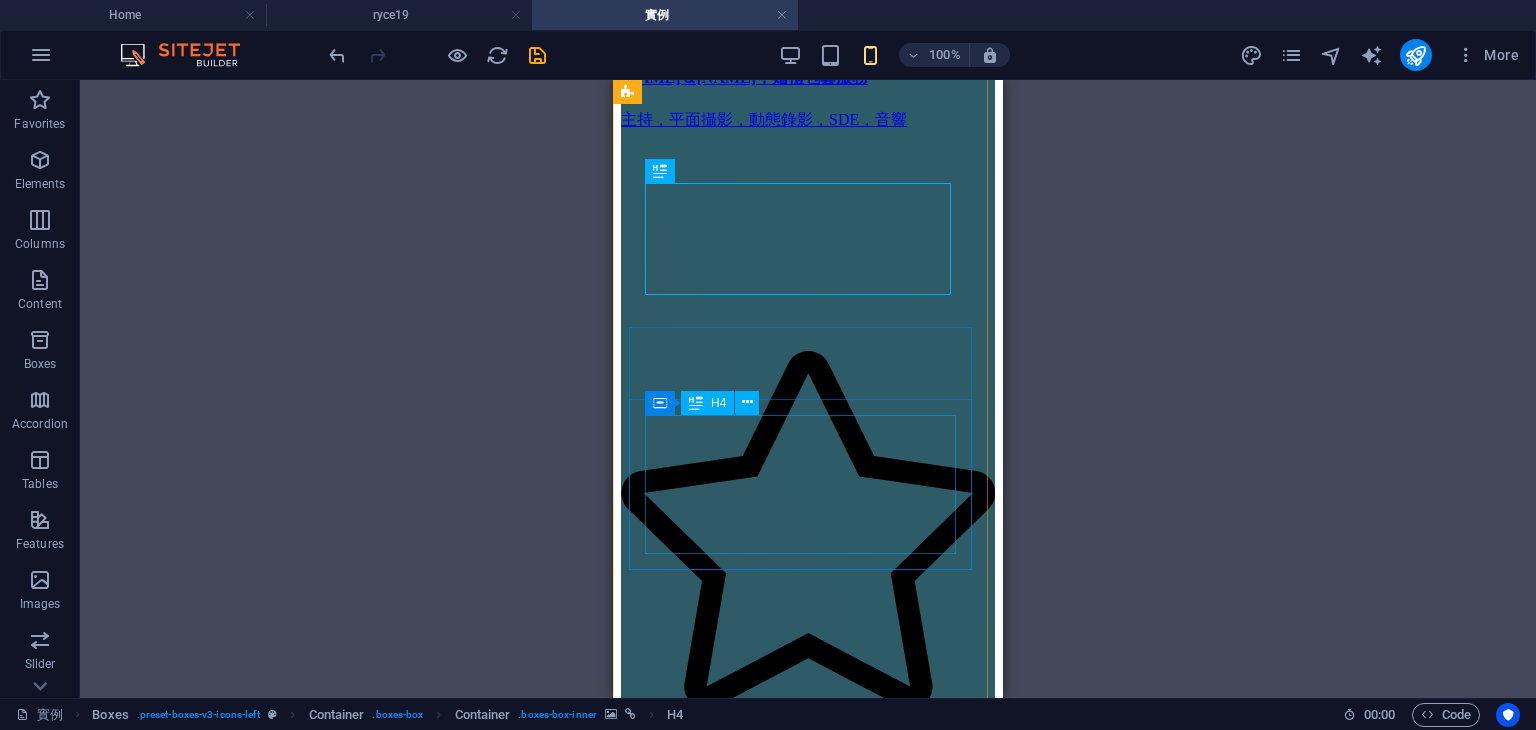 click on "晉軒＆孫華，平面攝影分享，台北新莊典華" at bounding box center [808, 9033] 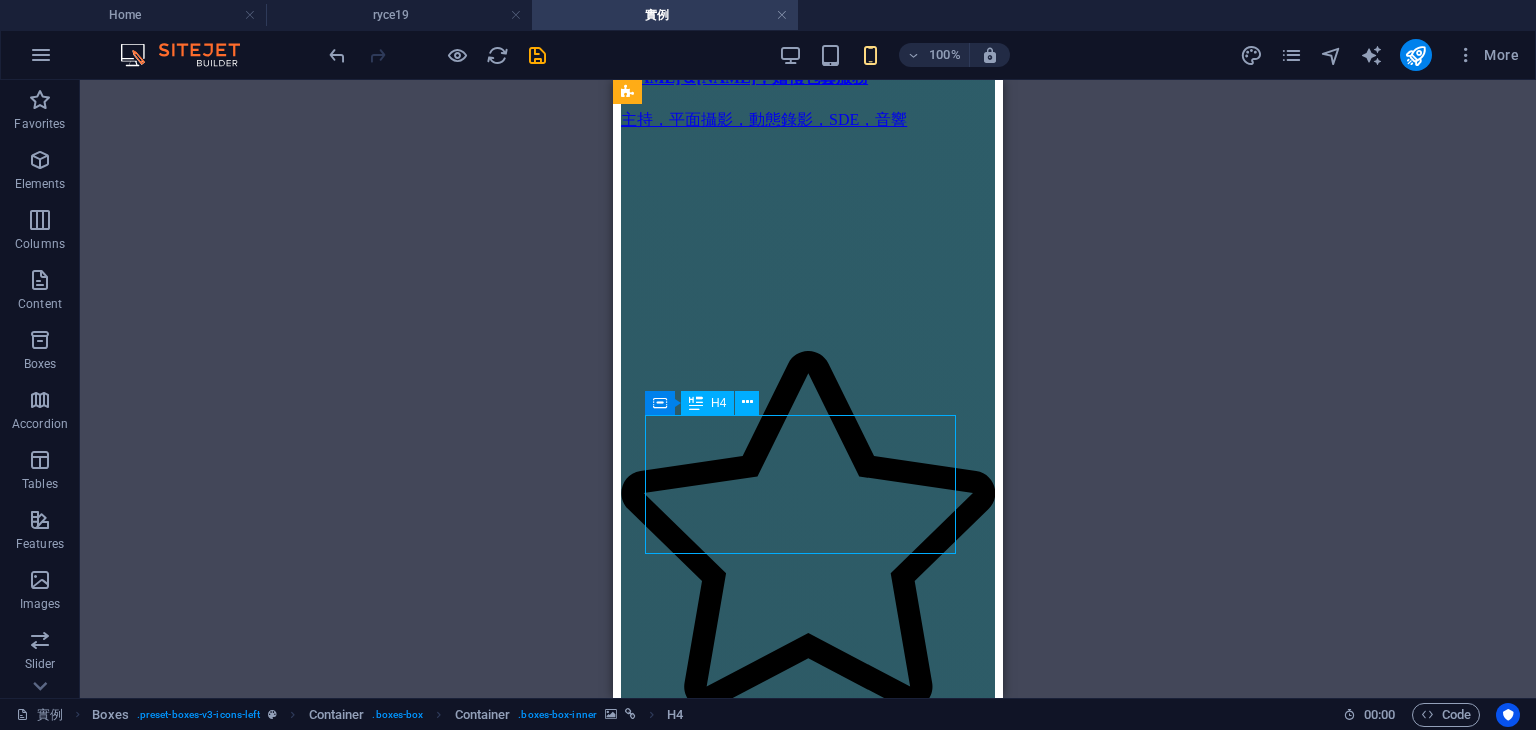 click on "晉軒＆孫華，平面攝影分享，台北新莊典華" at bounding box center [808, 9033] 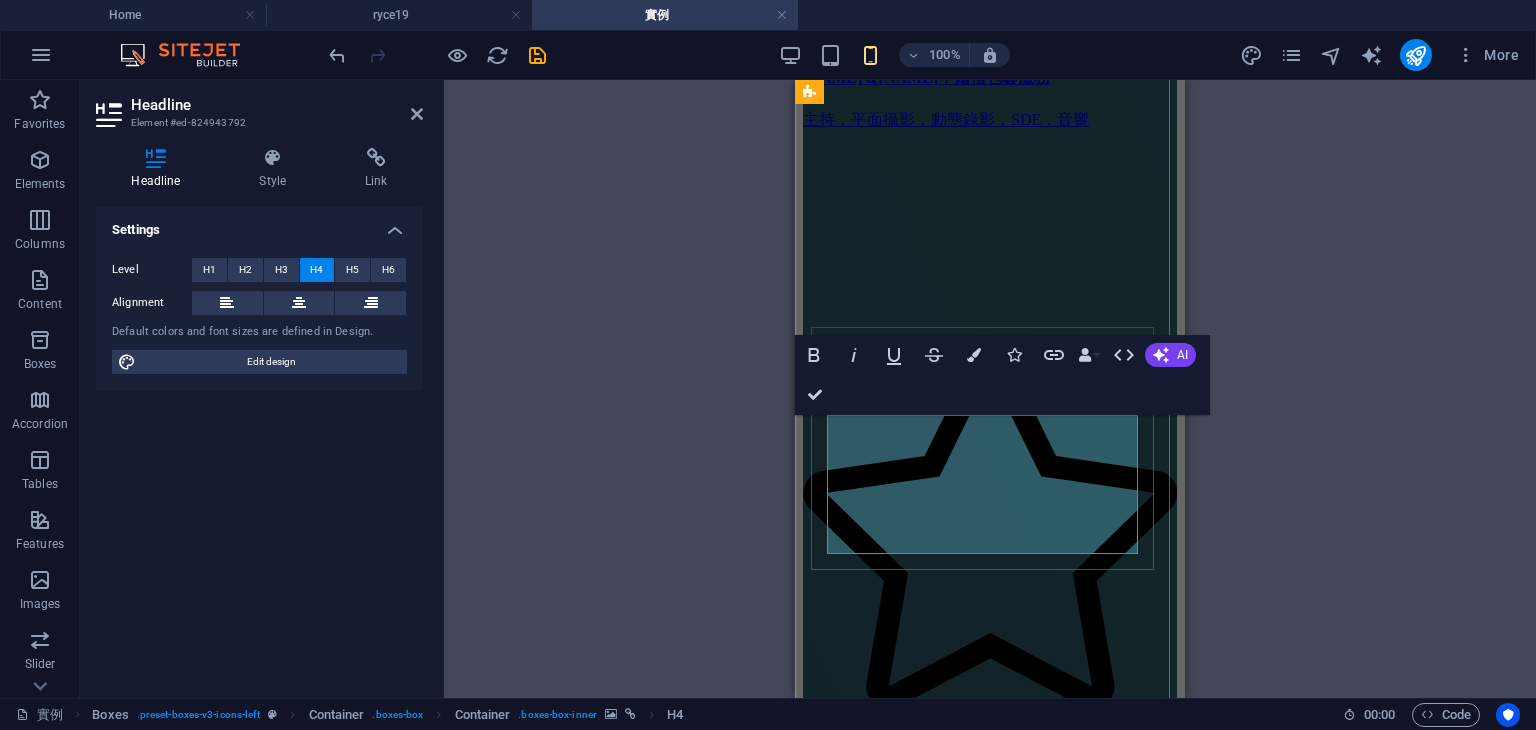 click on "晉軒＆孫華，平面攝影分享，台北新莊典華" at bounding box center (990, 9033) 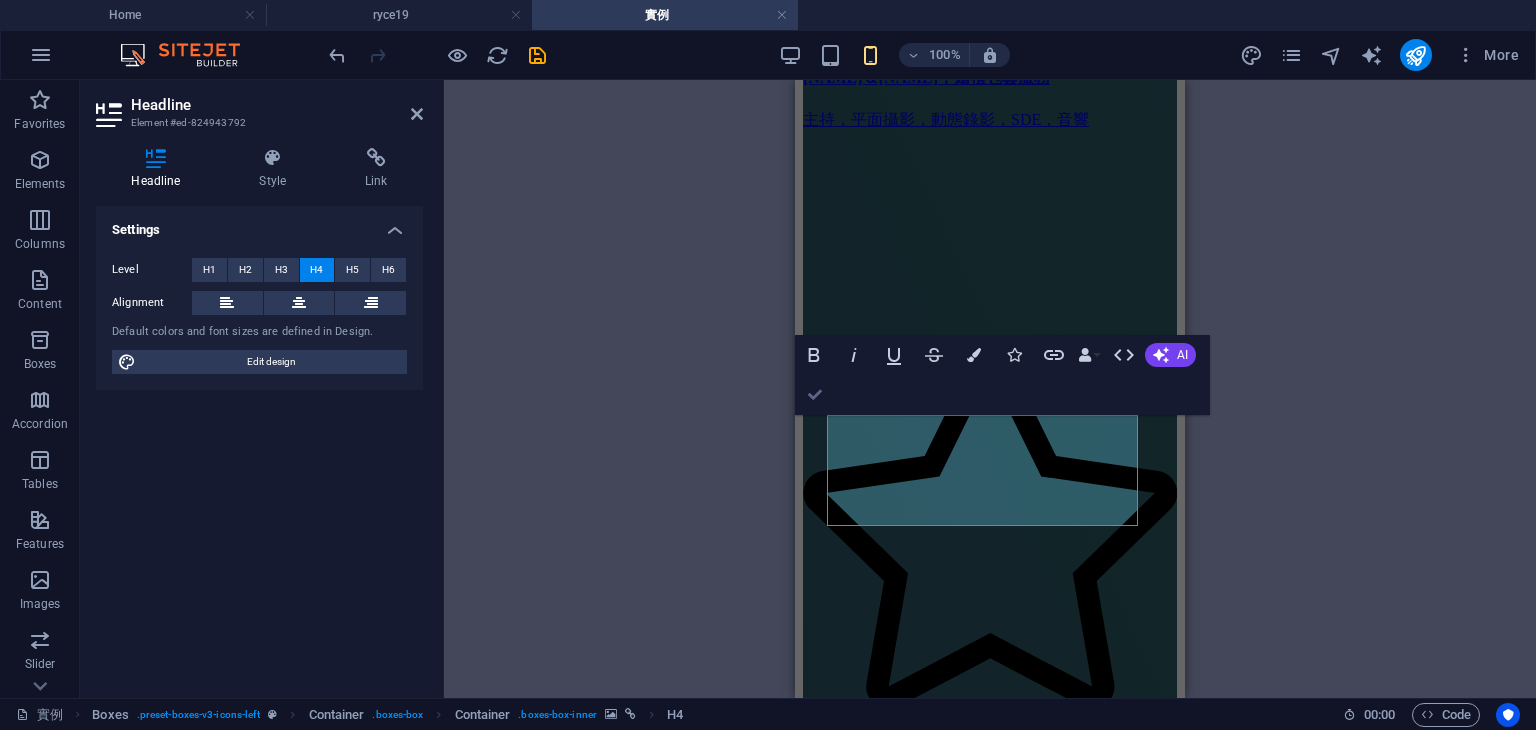 drag, startPoint x: 816, startPoint y: 390, endPoint x: 181, endPoint y: 271, distance: 646.0542 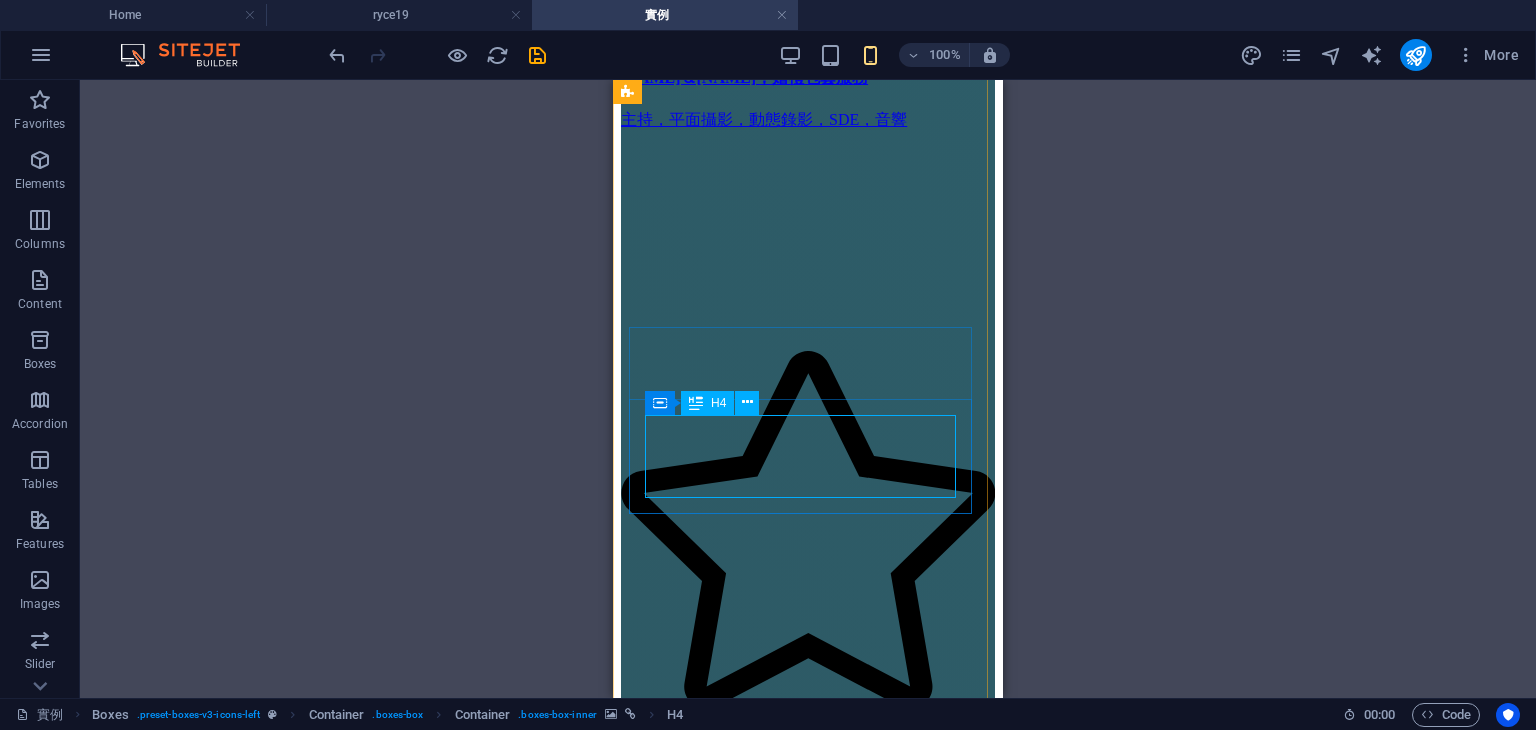 click on "晉軒＆孫華，平面攝影分享，台北新莊典華" at bounding box center [808, 8959] 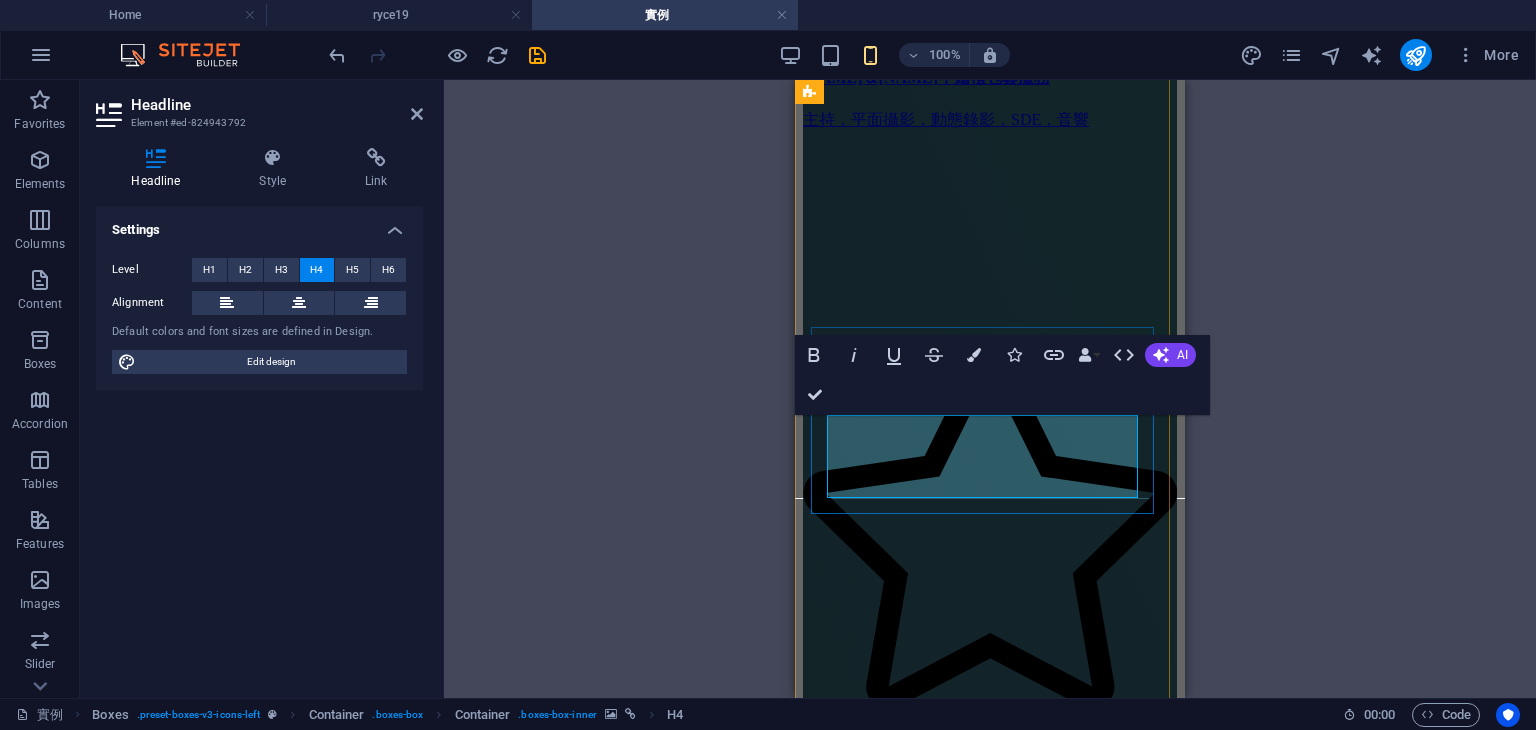 click on "晉軒＆孫華，平面攝影分享，台北新莊典華" at bounding box center (990, 8959) 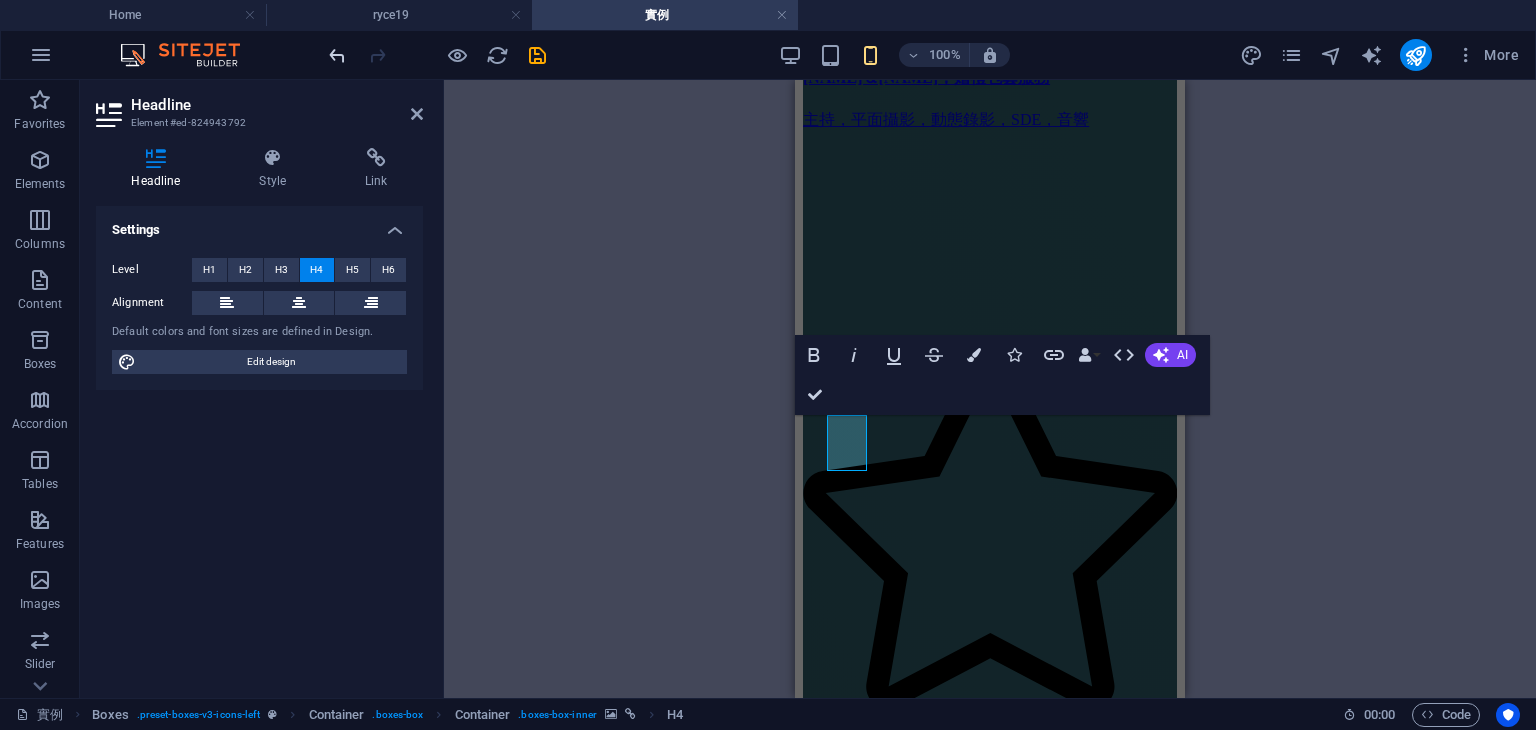 click at bounding box center (337, 55) 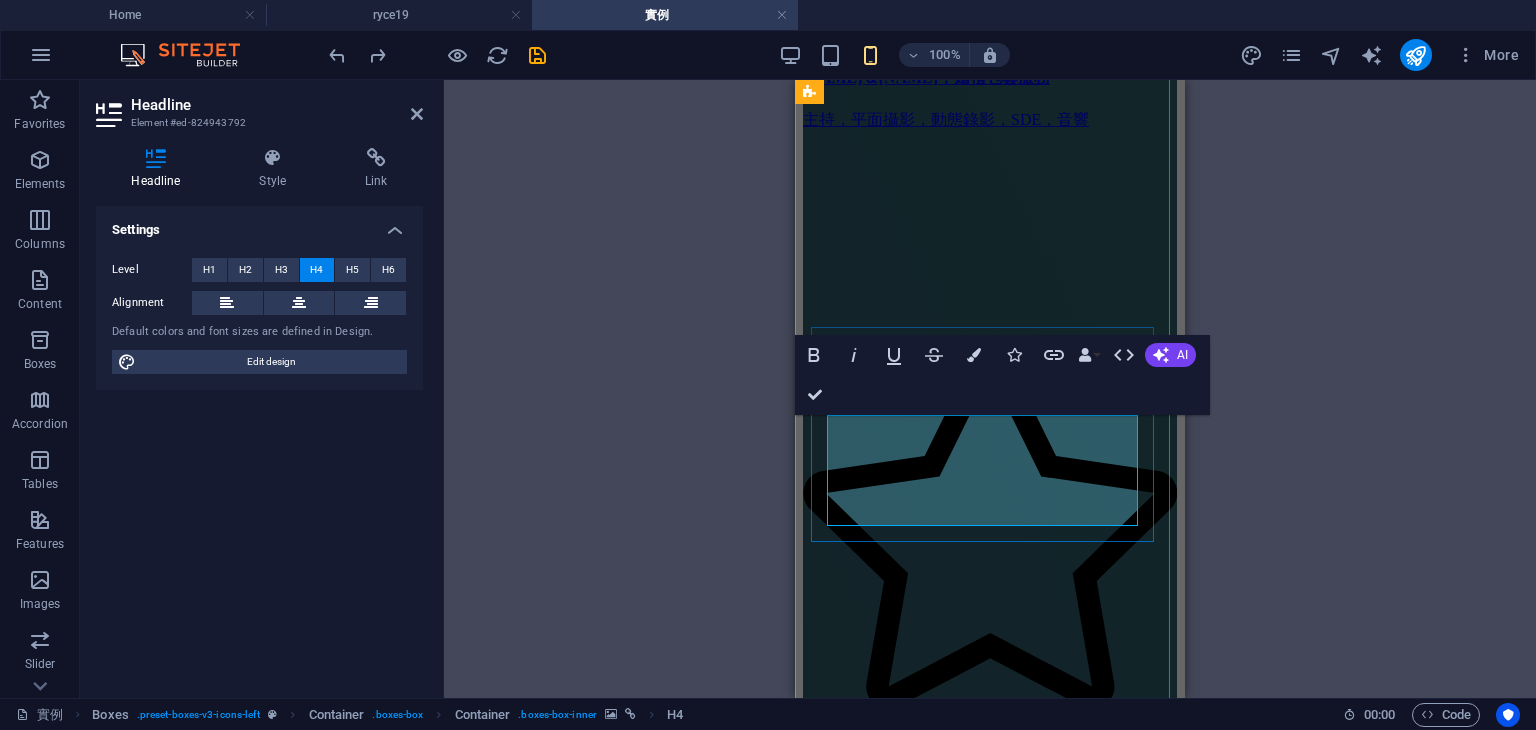 click on "晉軒＆孫華，平面攝影分享，台北新莊典華" at bounding box center [990, 8996] 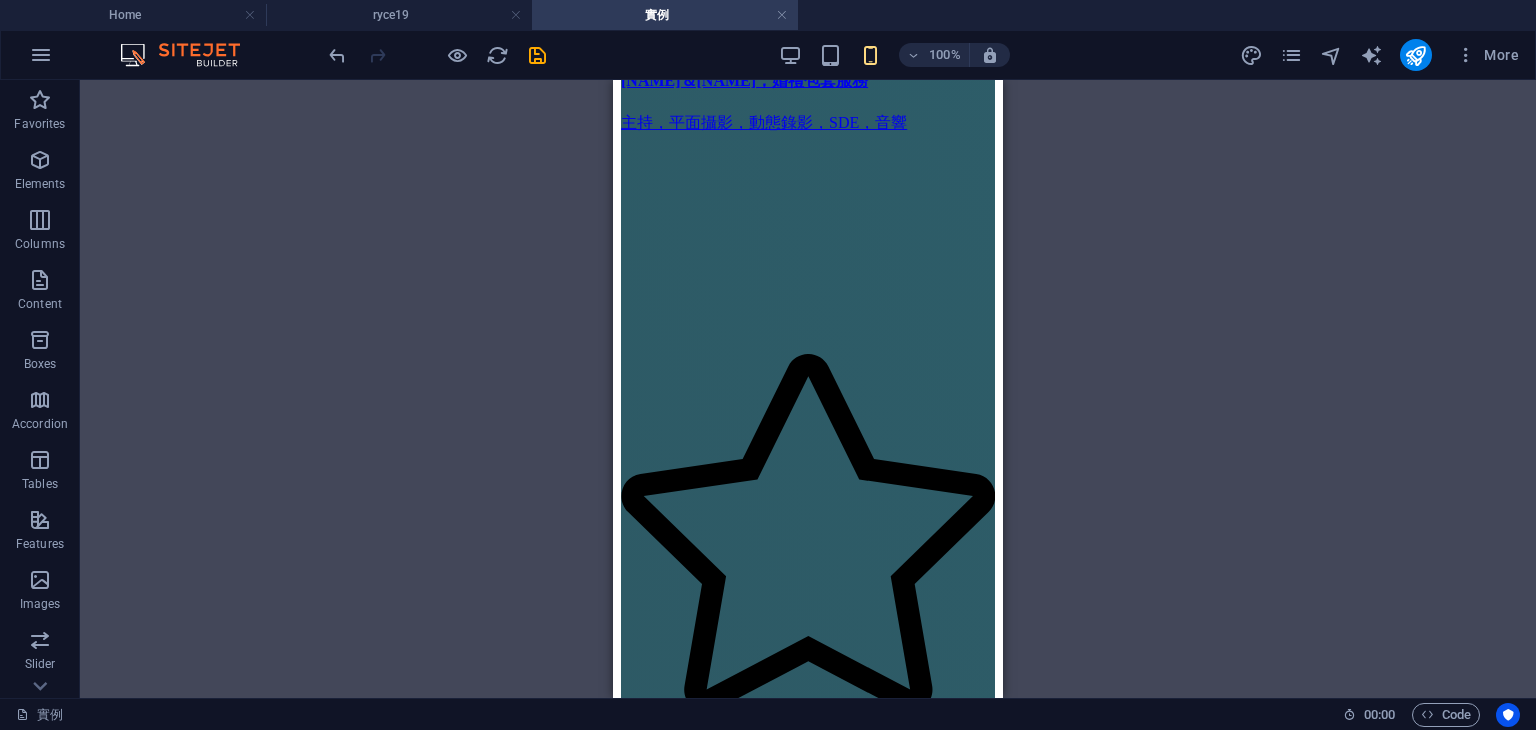 drag, startPoint x: 992, startPoint y: 498, endPoint x: 1661, endPoint y: 569, distance: 672.757 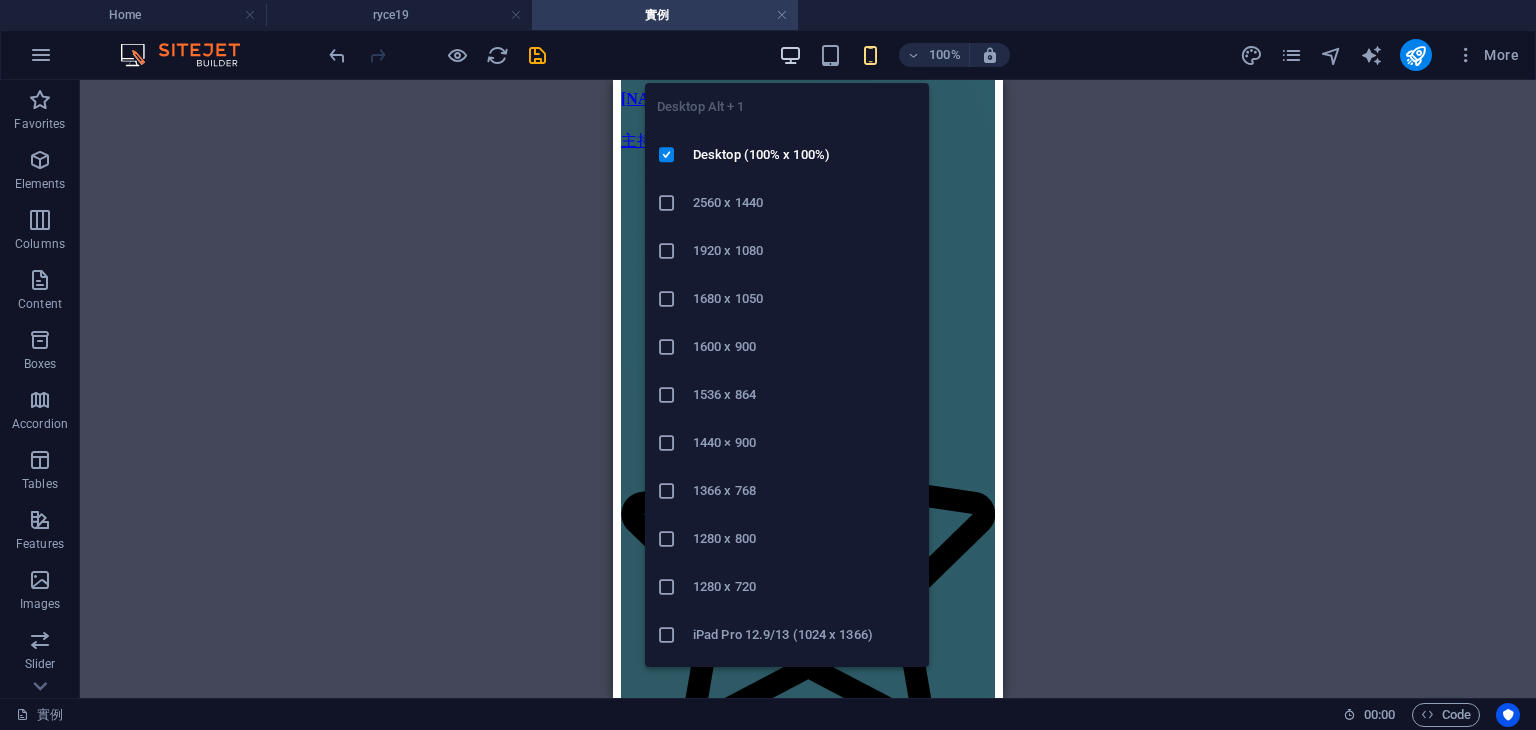click at bounding box center [790, 55] 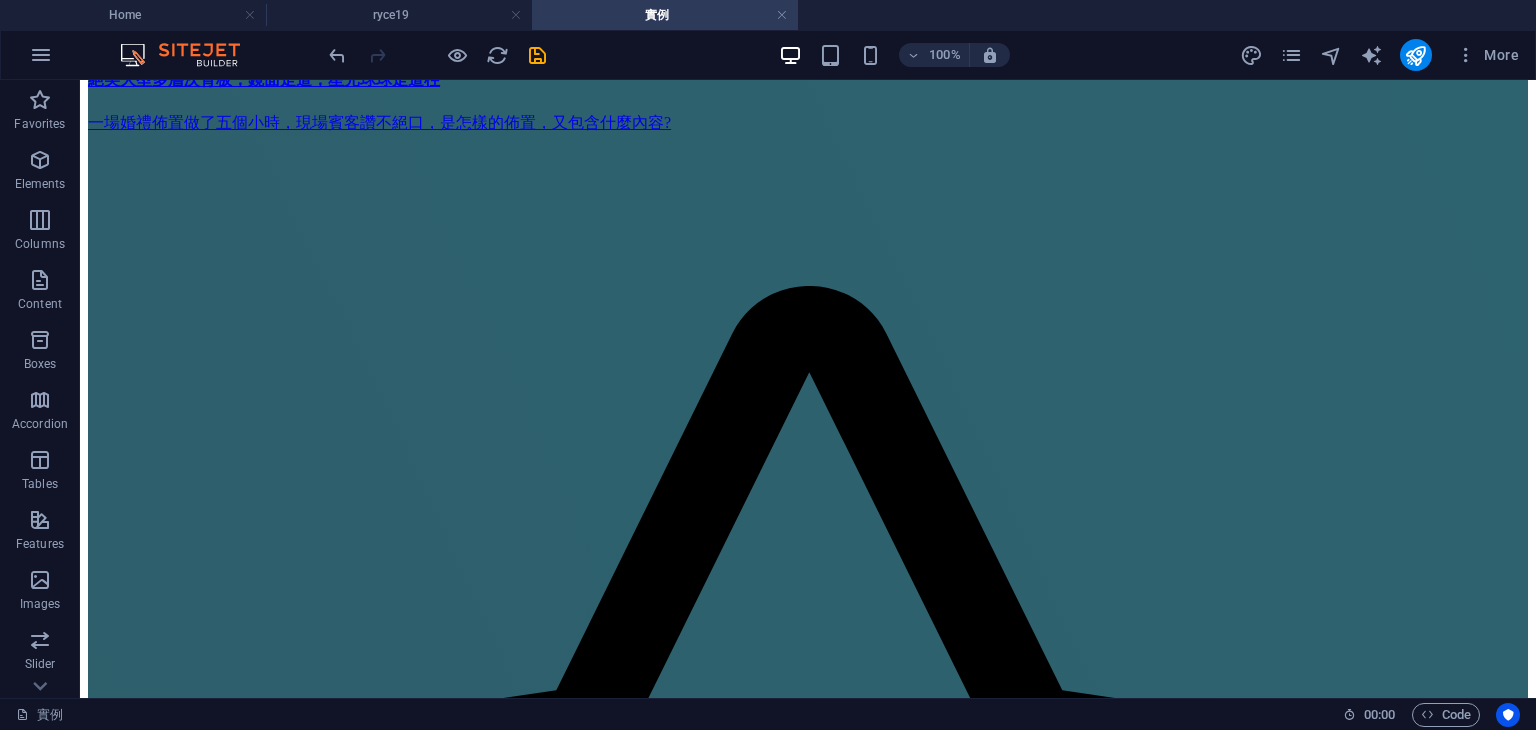 scroll, scrollTop: 1925, scrollLeft: 0, axis: vertical 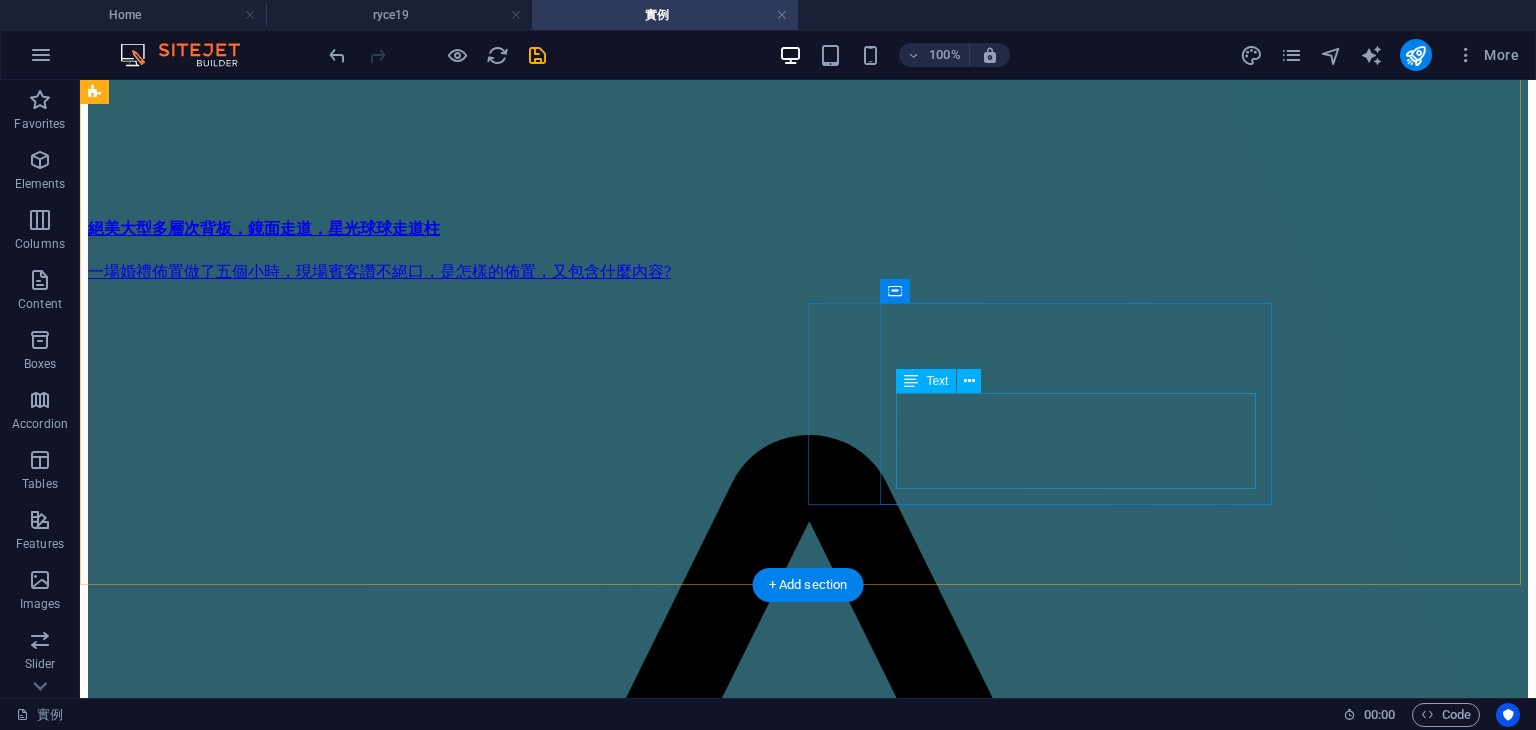 click on "主持，樂團，佈置，平面攝影，動態錄影，SDE，儀式帶領，猜性別，音響" at bounding box center (808, 30955) 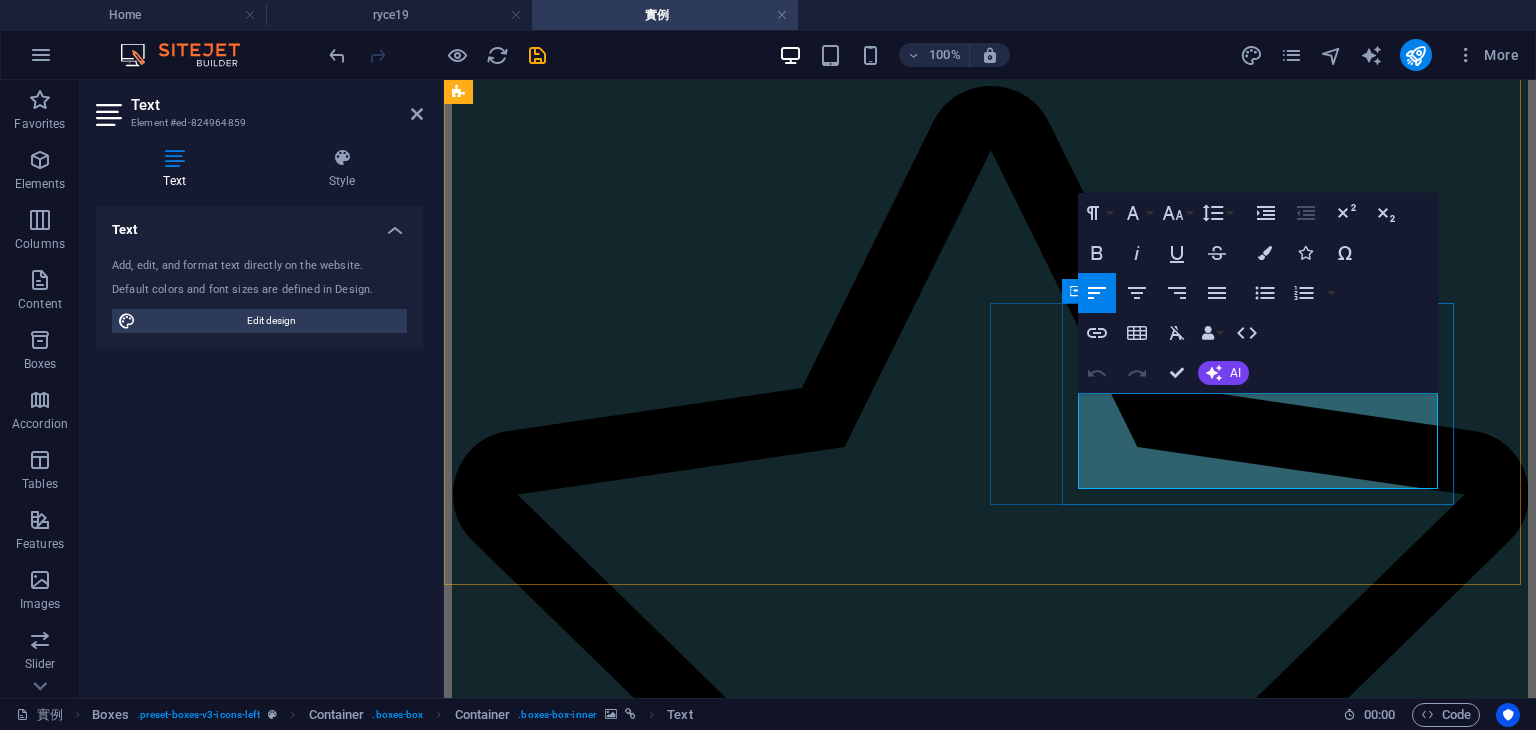 click at bounding box center [990, 24687] 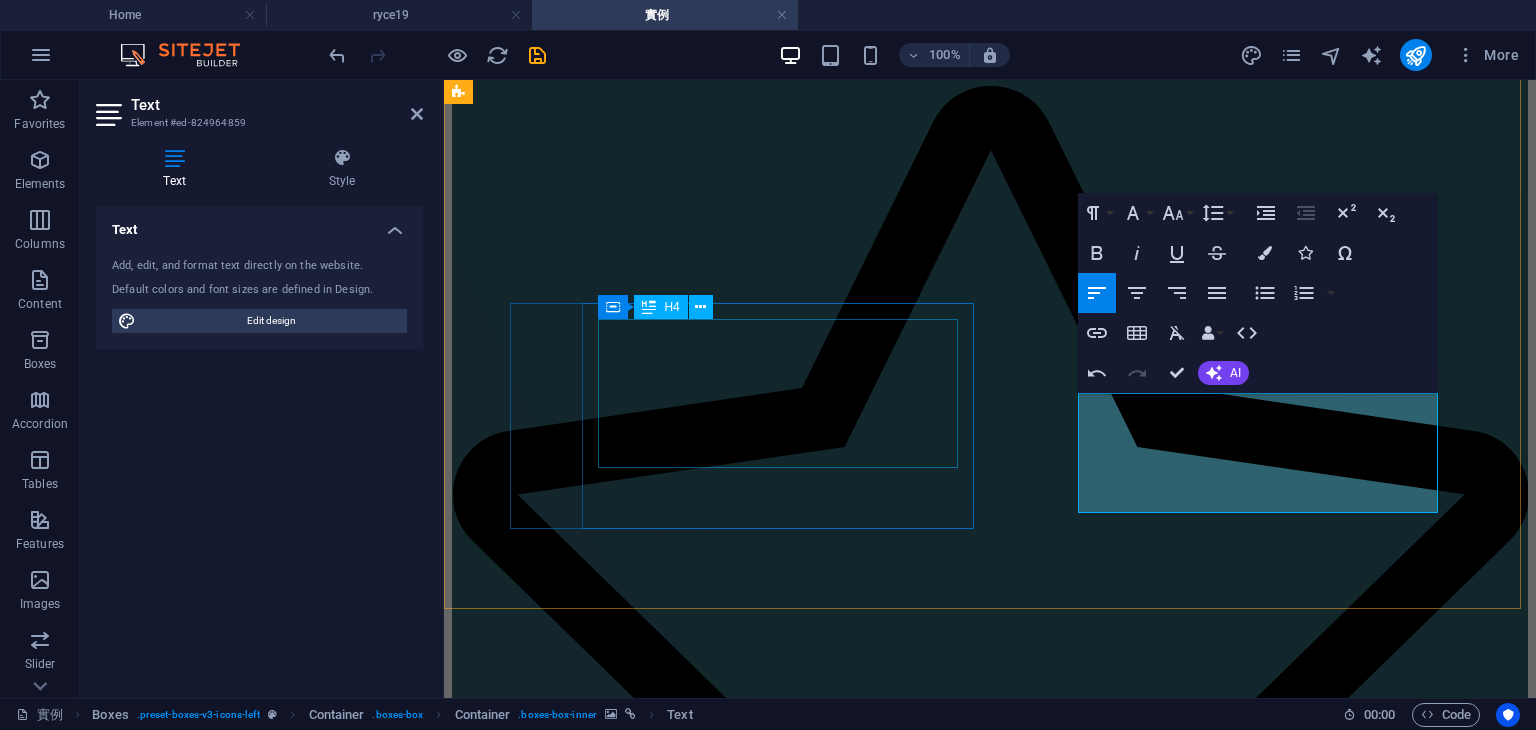click on "晉軒＆孫華，平面攝影分享，台北新莊典華" at bounding box center [990, 23315] 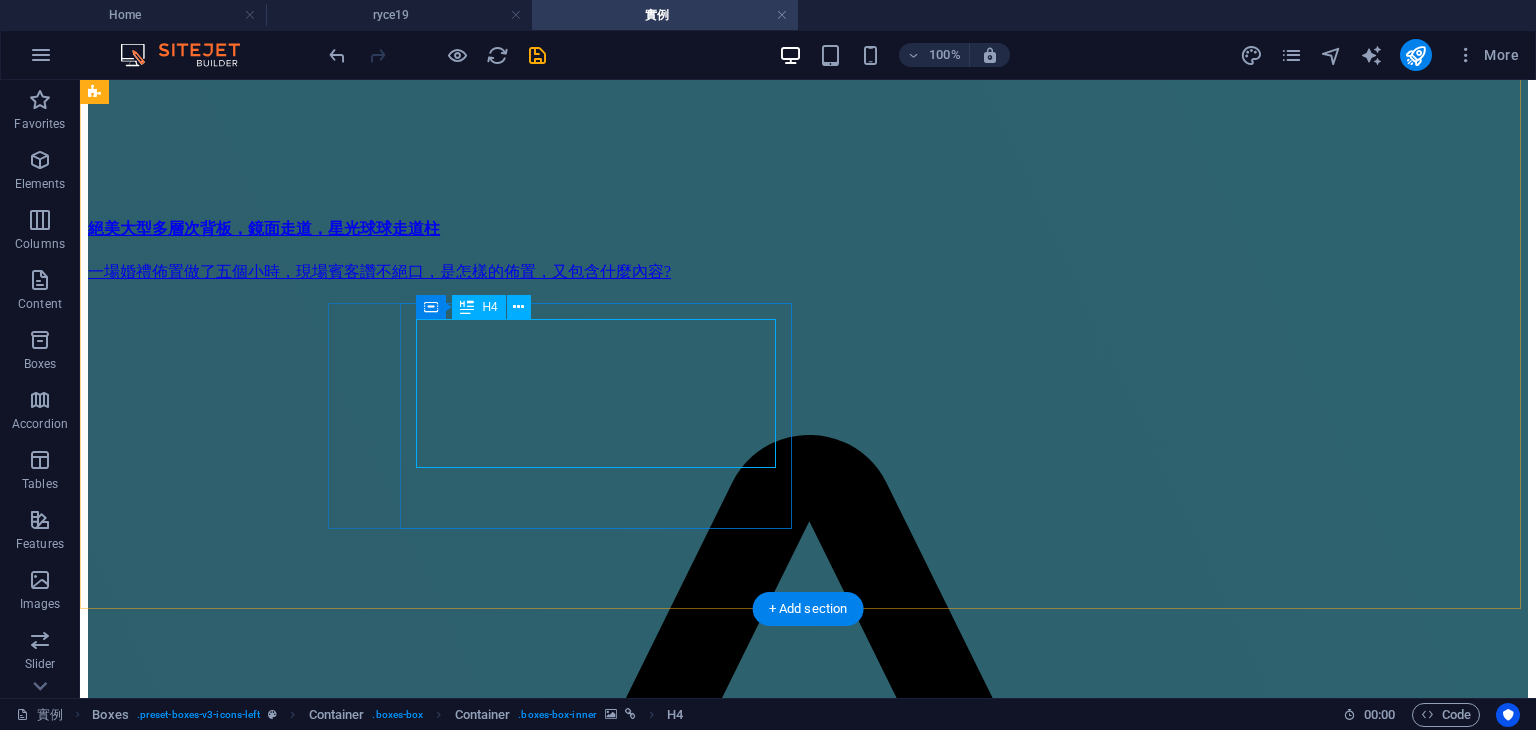 click on "晉軒＆孫華，平面攝影分享，台北新莊典華" at bounding box center [808, 29237] 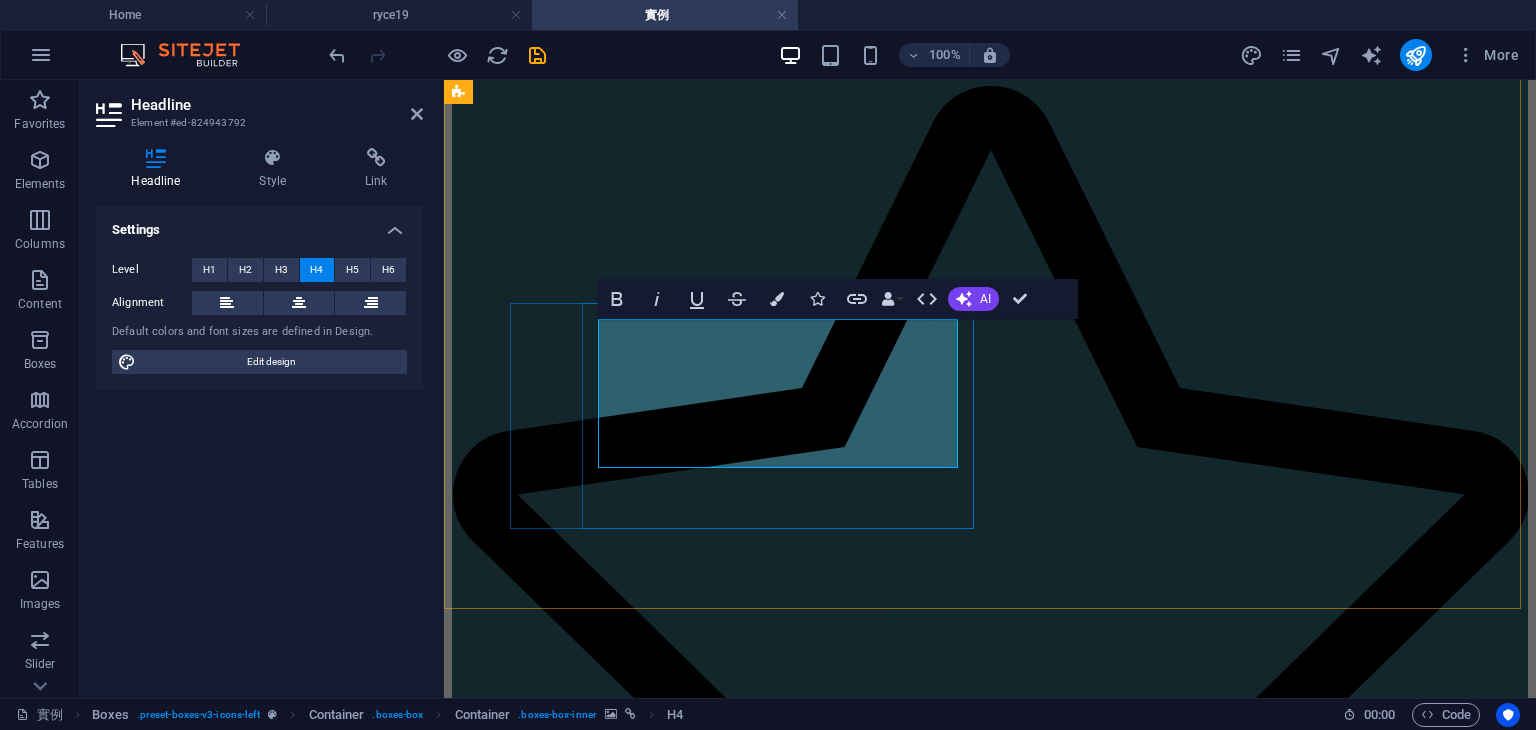 click on "晉軒＆孫華，平面攝影分享，台北新莊典華" at bounding box center [990, 23315] 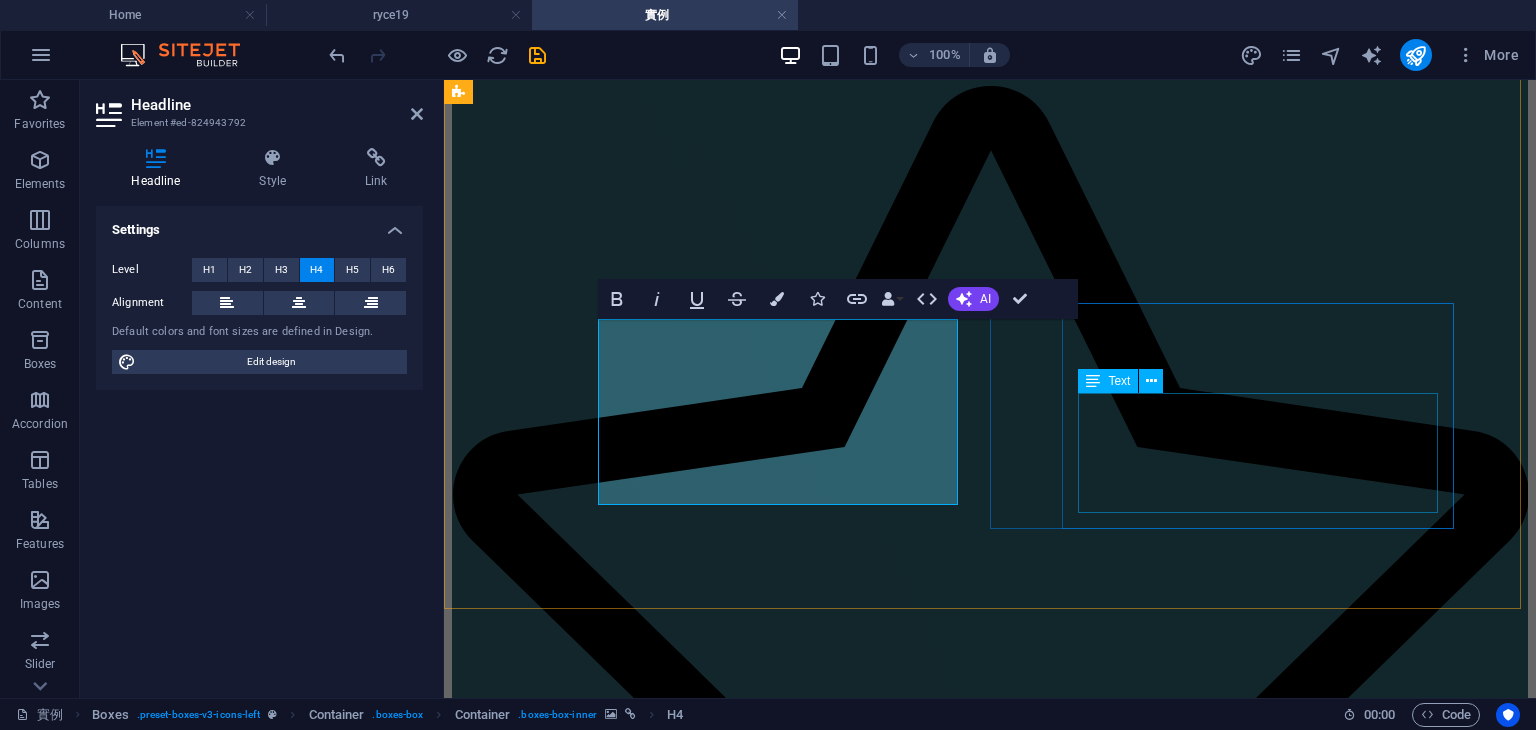 click on "主持，樂團，佈置，平面攝影，動態錄影，SDE，儀式帶領，猜性別，音響" at bounding box center [990, 24768] 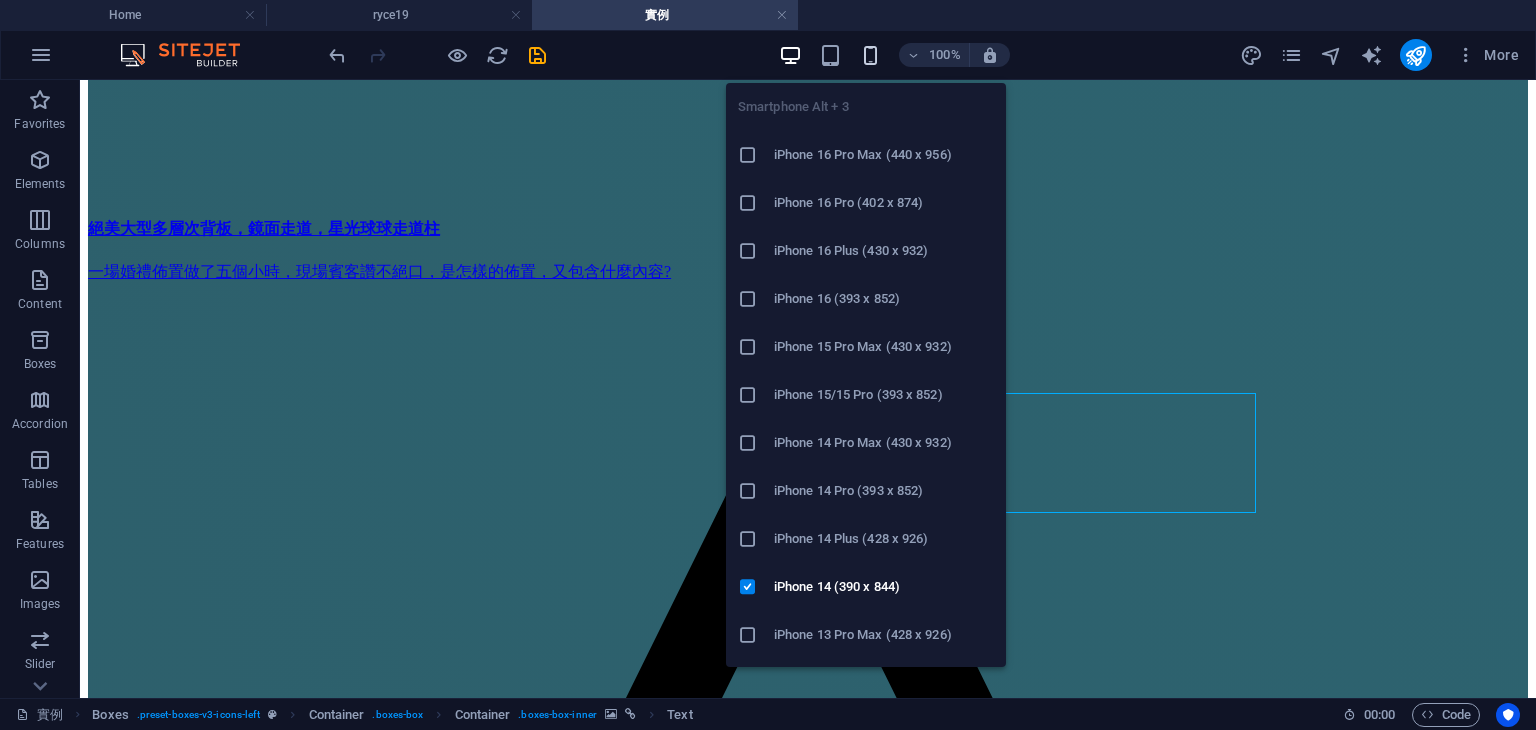 click at bounding box center [870, 55] 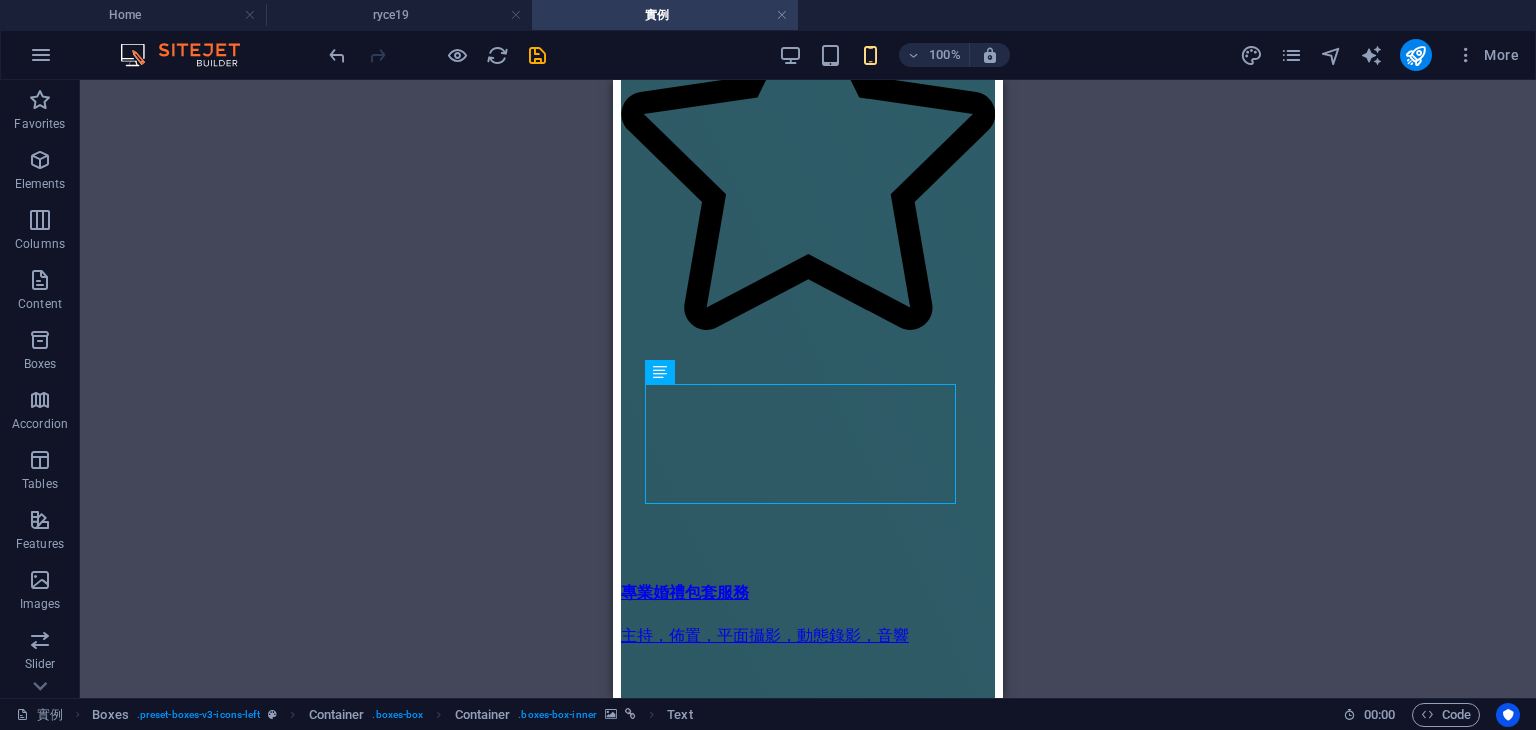 scroll, scrollTop: 4682, scrollLeft: 0, axis: vertical 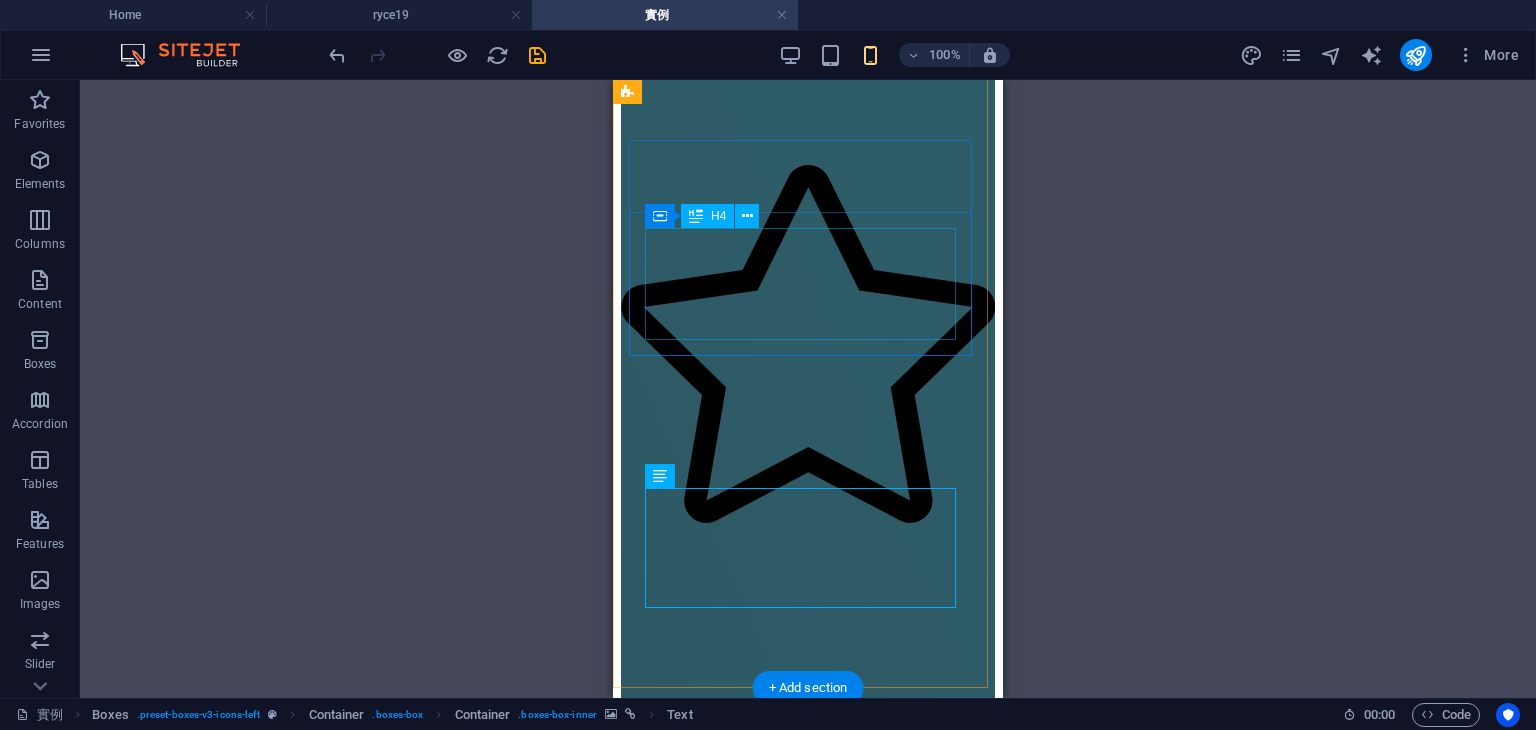 click on "晉軒＆孫華，平面攝影分享，台北新莊典華" at bounding box center [808, 8810] 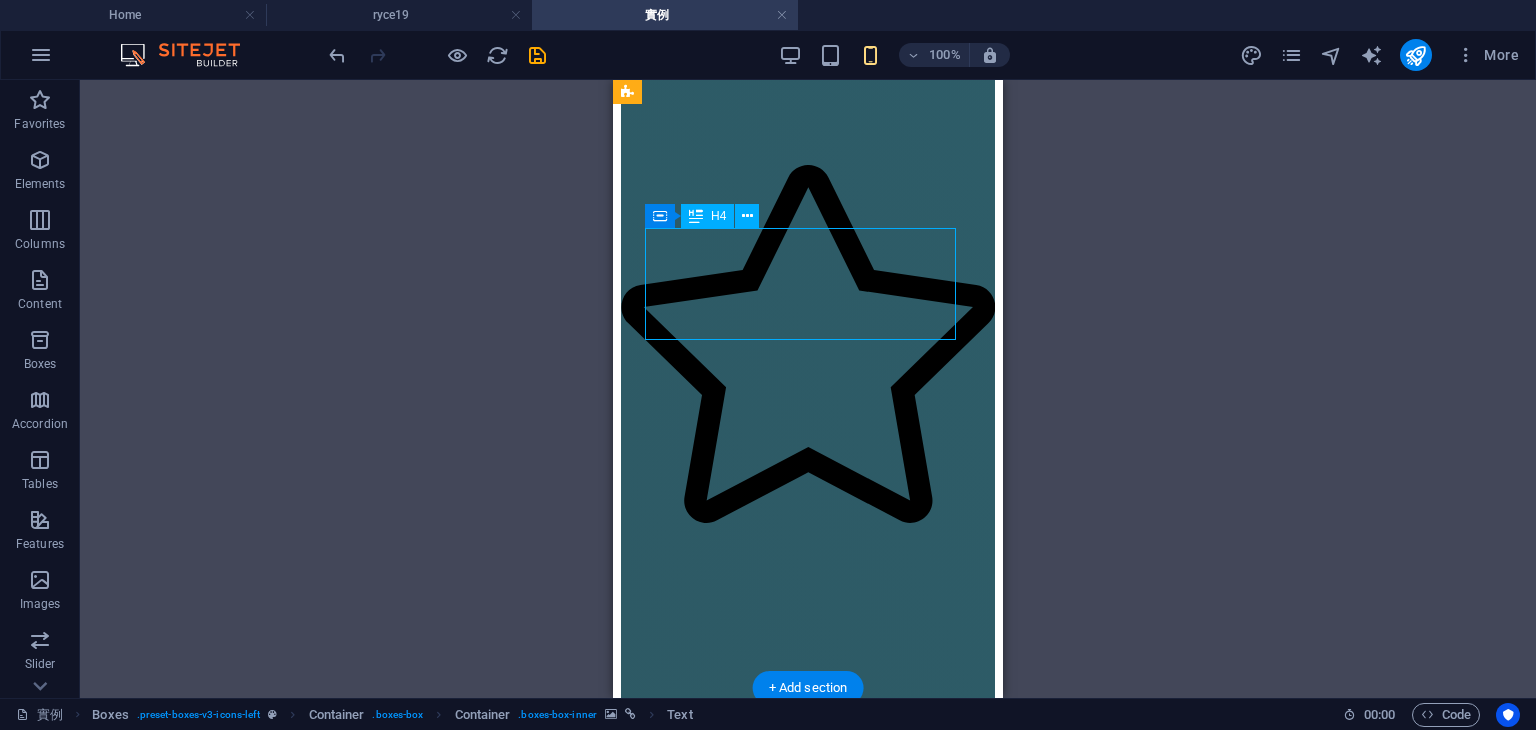 click on "晉軒＆孫華，平面攝影分享，台北新莊典華" at bounding box center [808, 8810] 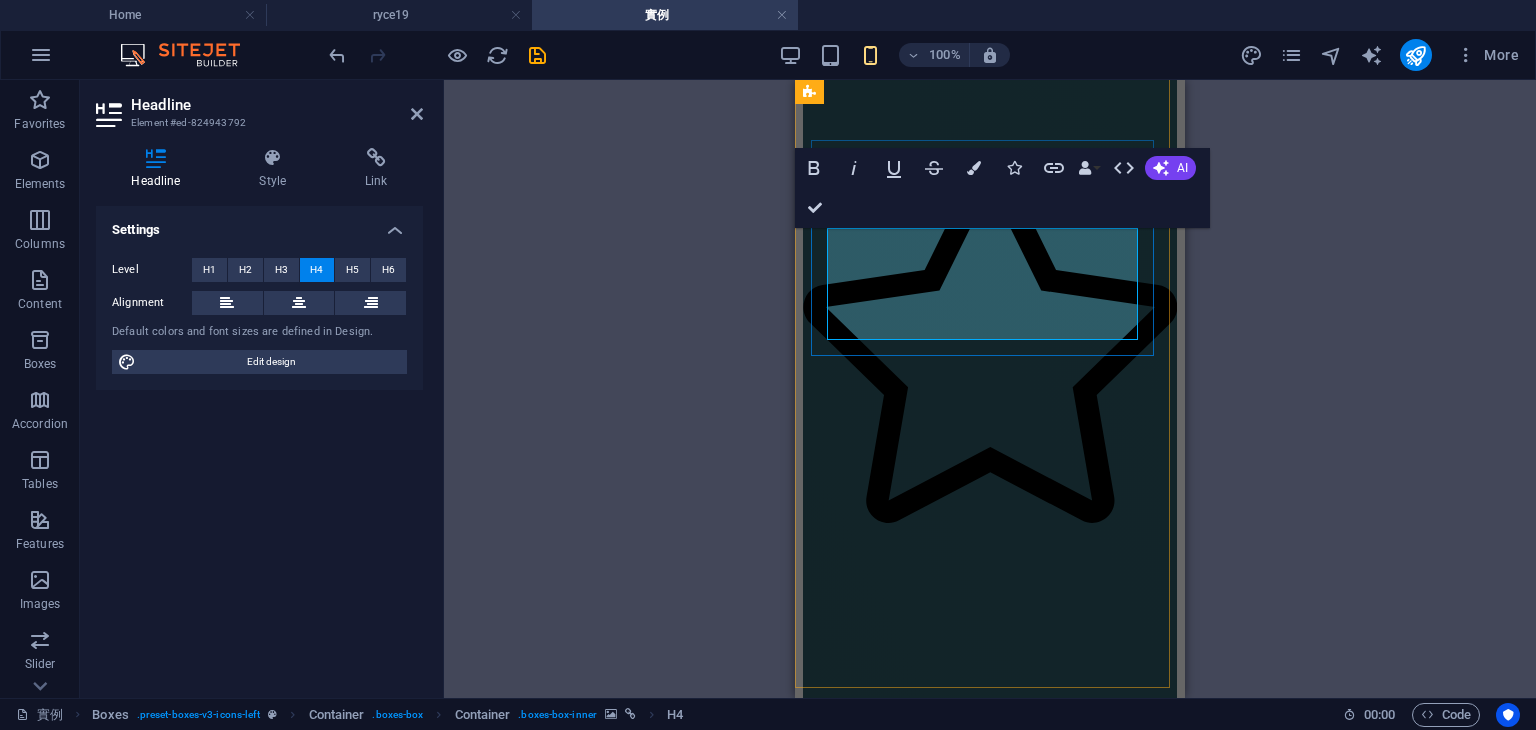 click on "晉軒＆孫華，平面攝影分享，台北新莊典華" at bounding box center [990, 8810] 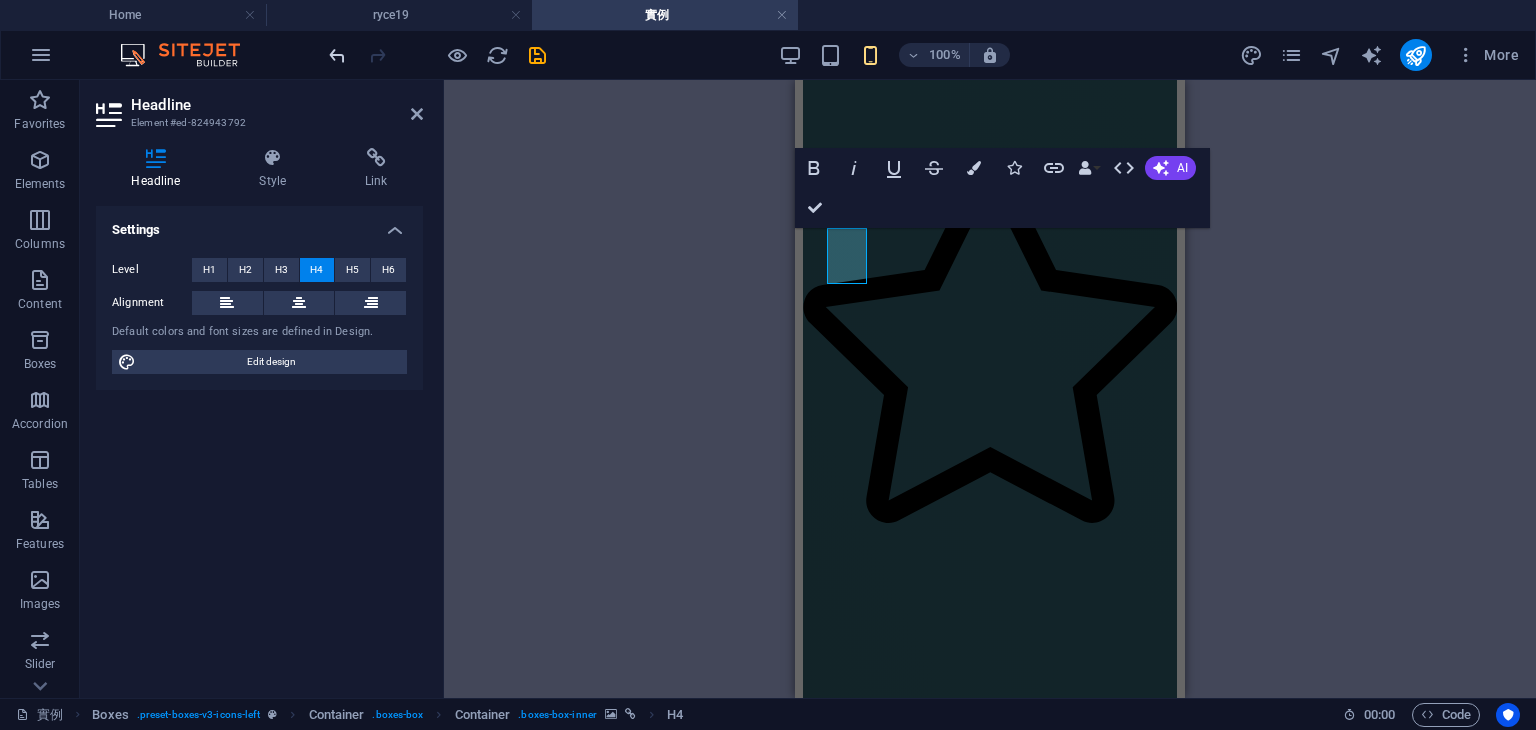click at bounding box center [337, 55] 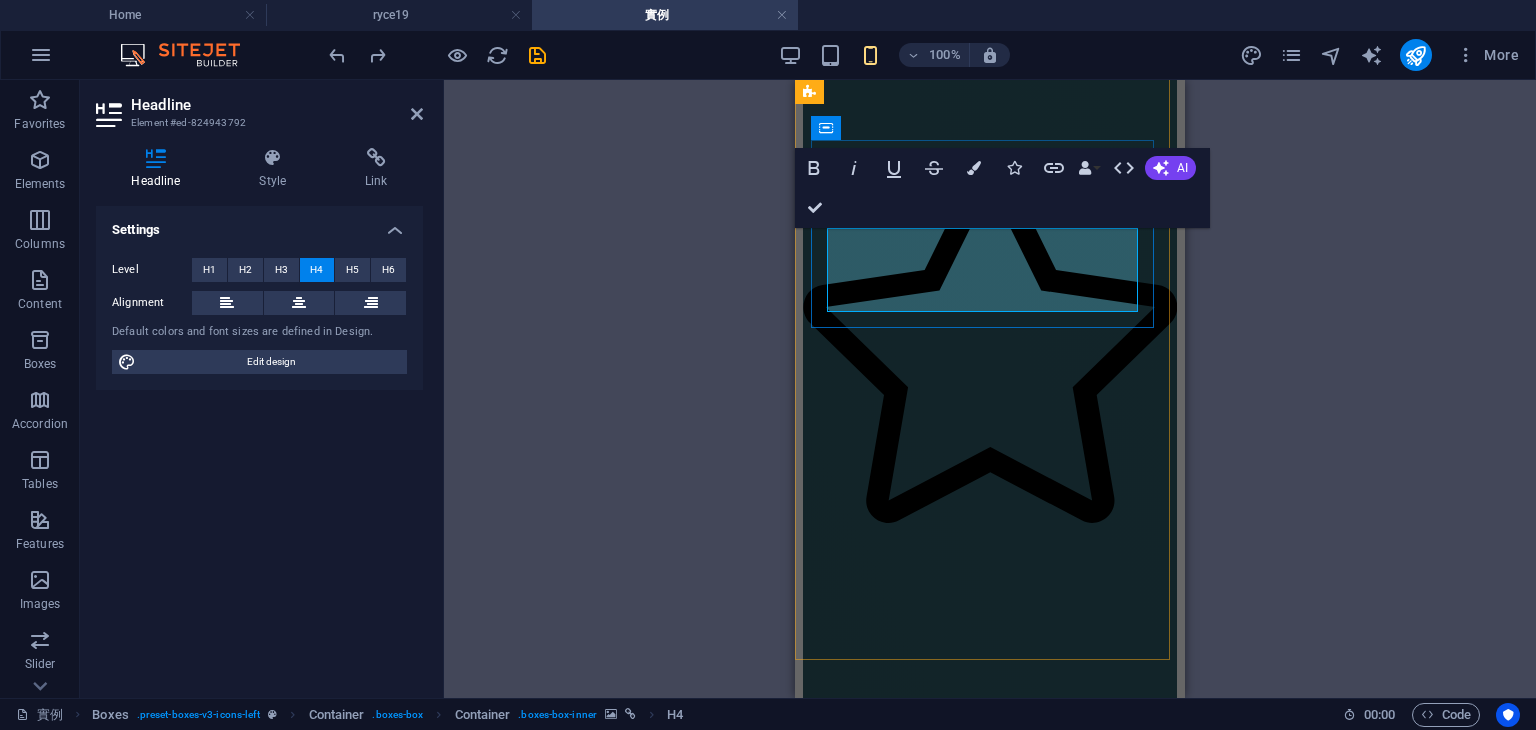 click on "晉軒＆孫華，平面攝影分享，台北新莊典華" at bounding box center [990, 8773] 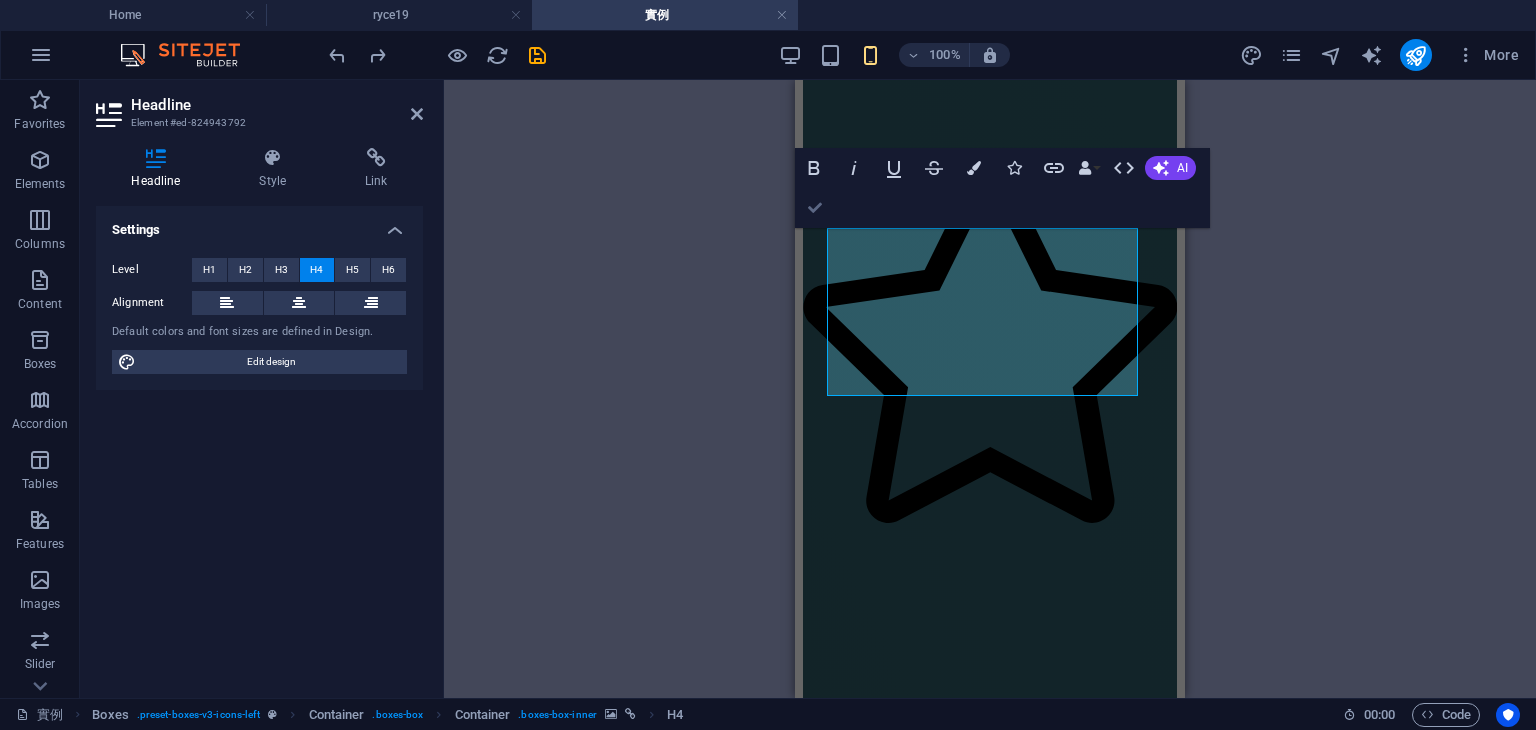 drag, startPoint x: 815, startPoint y: 210, endPoint x: 198, endPoint y: 128, distance: 622.4251 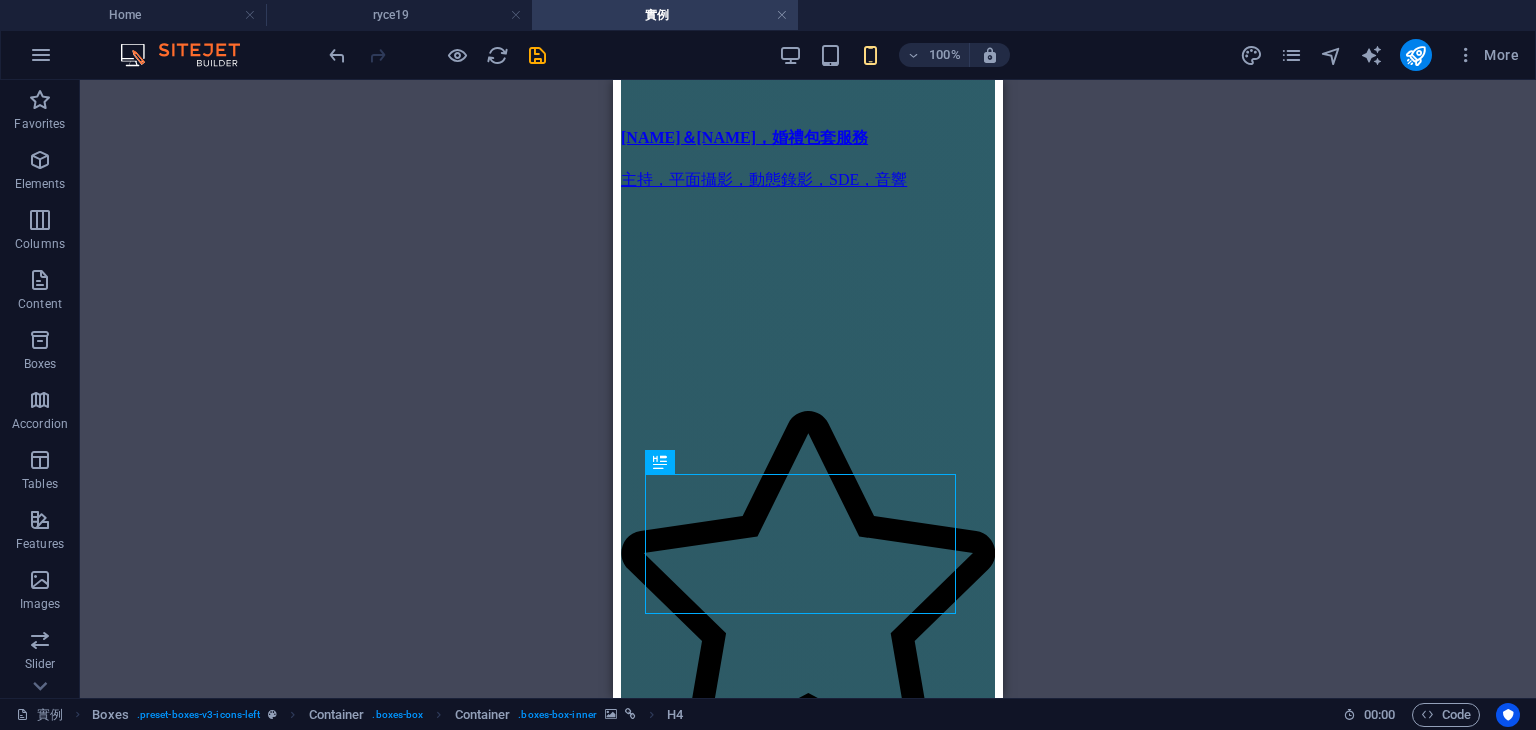 scroll, scrollTop: 4389, scrollLeft: 0, axis: vertical 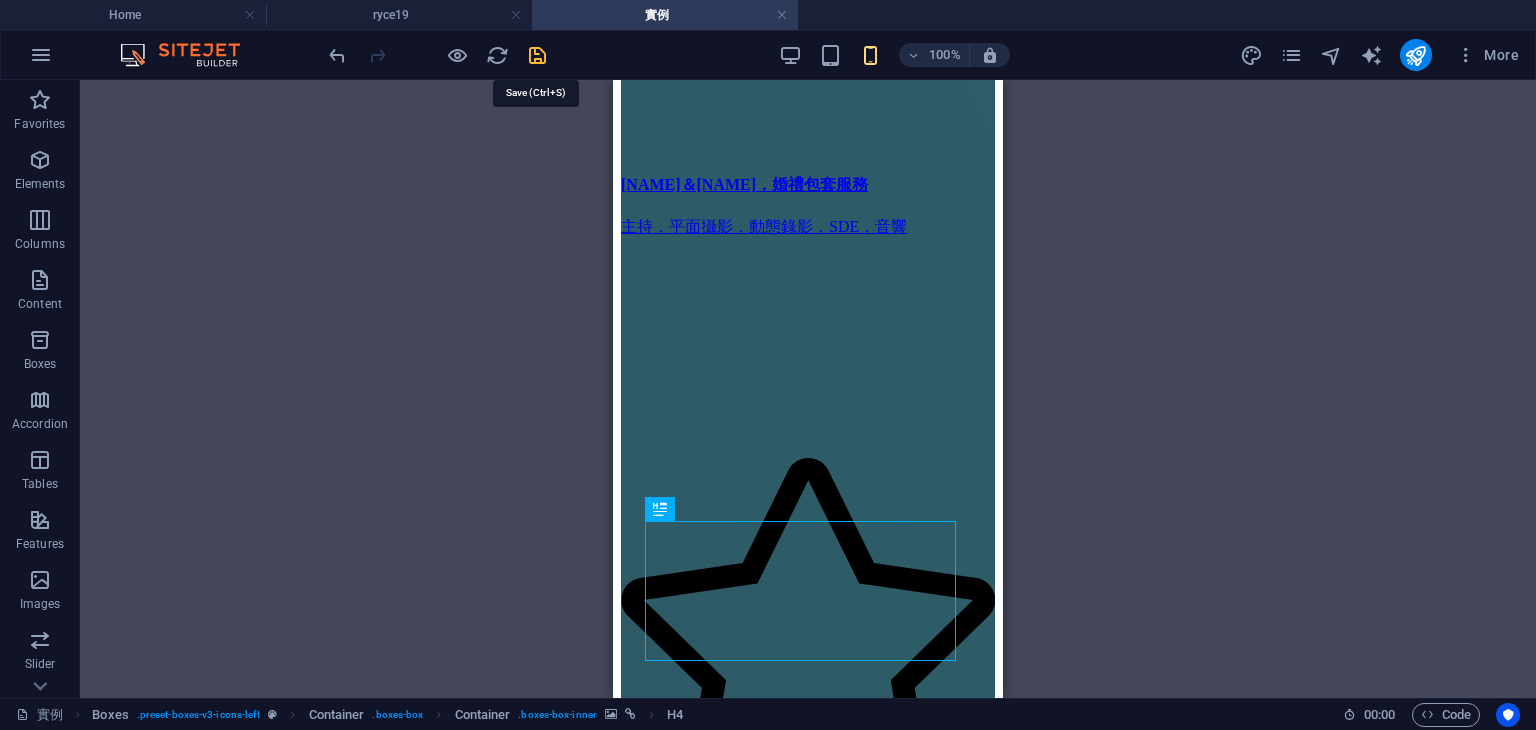 click at bounding box center [537, 55] 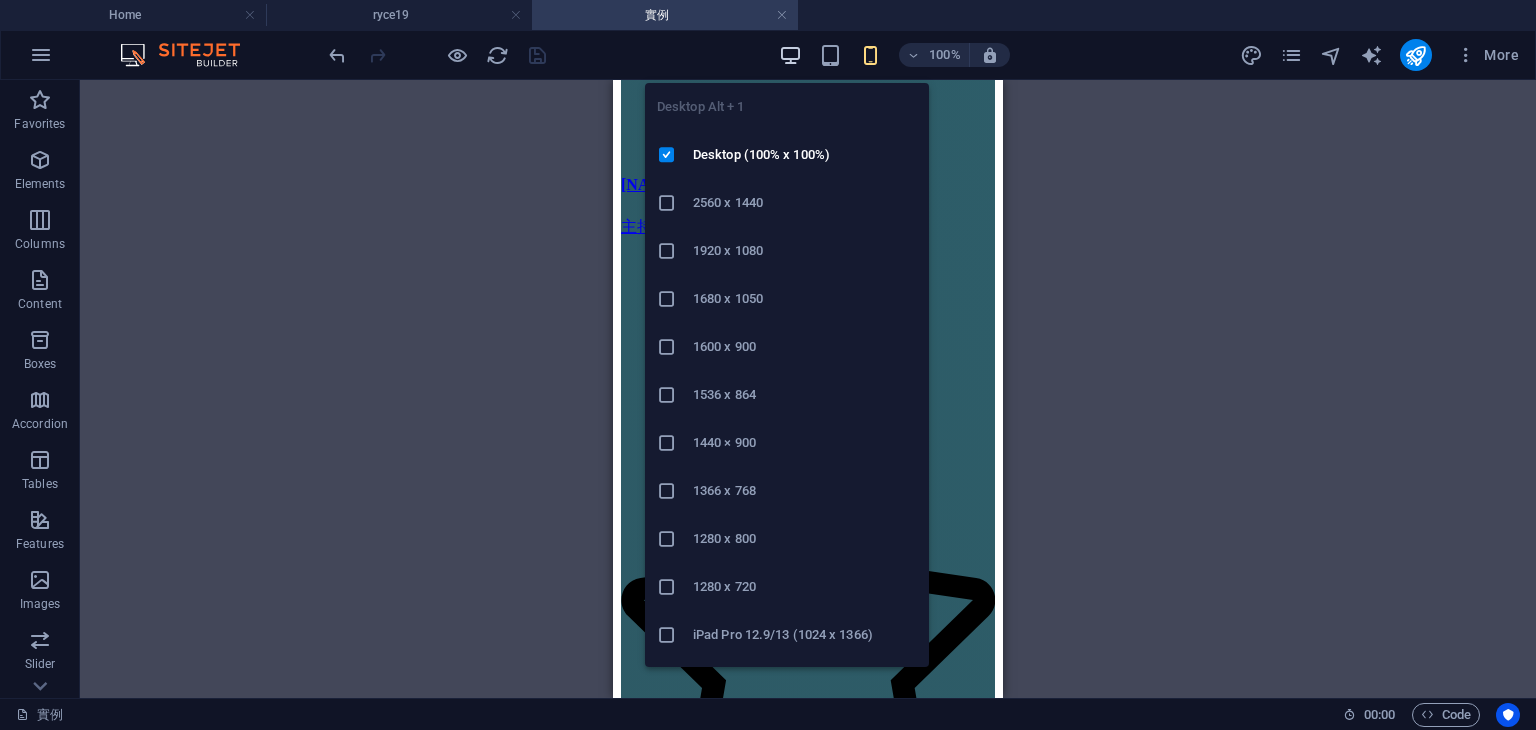 click at bounding box center [790, 55] 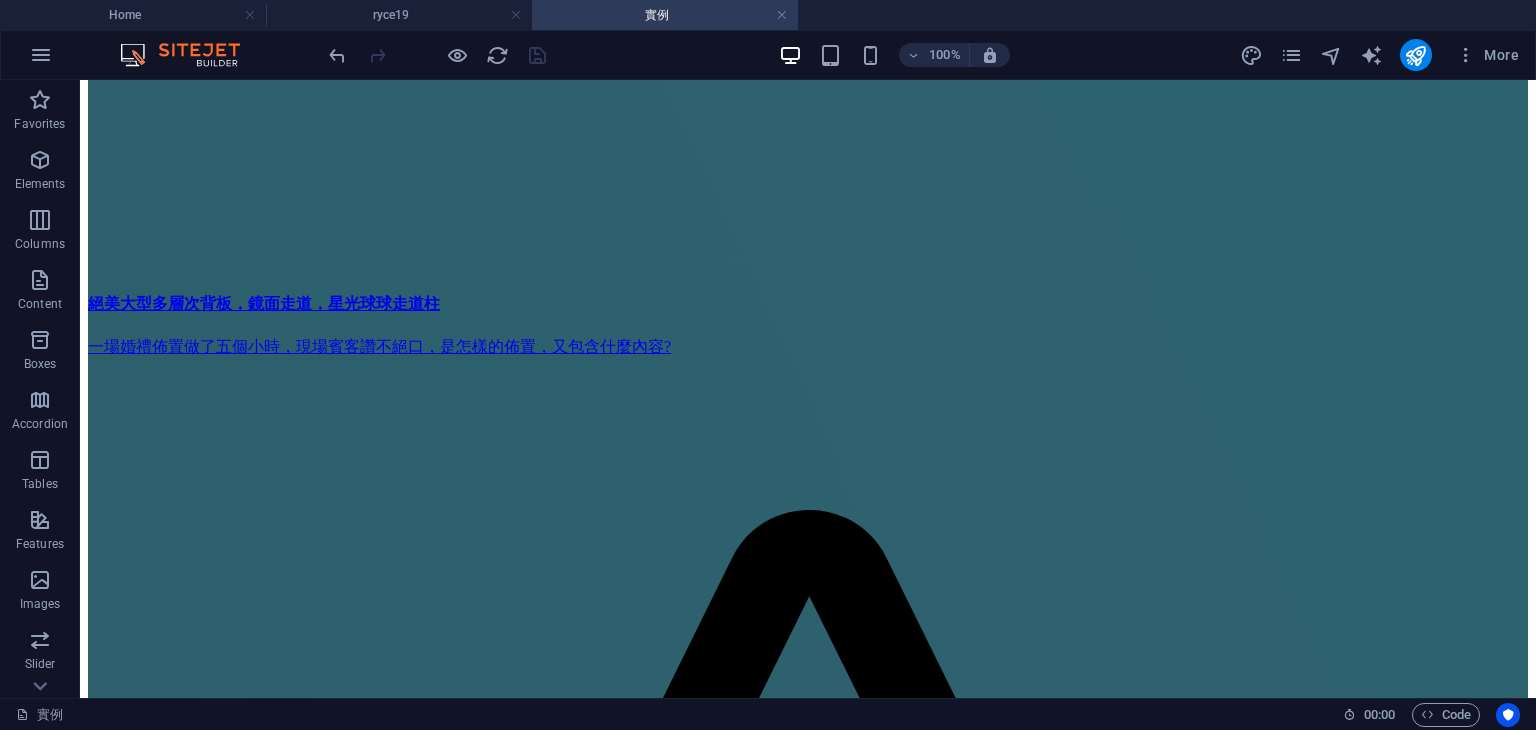 scroll, scrollTop: 1860, scrollLeft: 0, axis: vertical 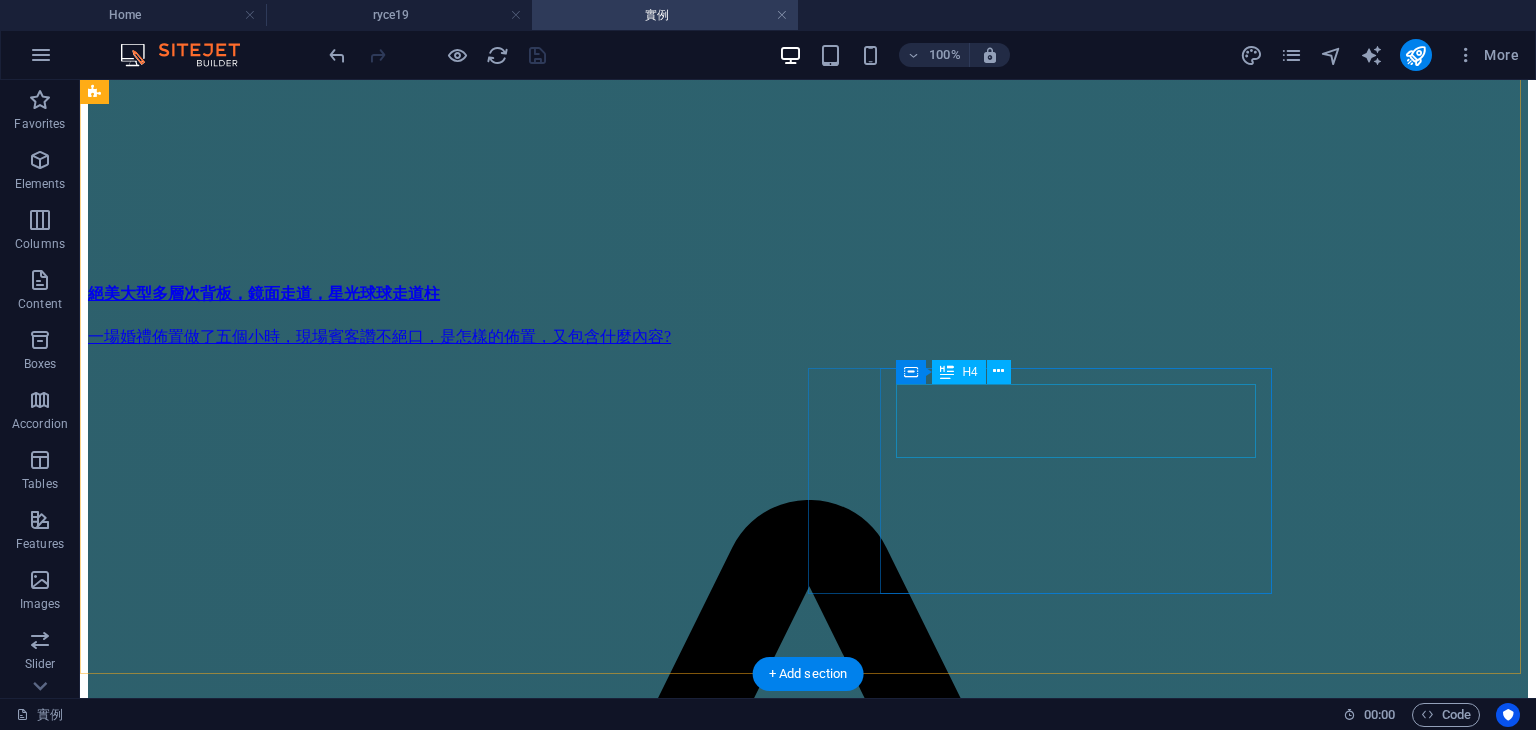 click on "韋漢＆思俞，婚禮全包套，中壢阿沐" at bounding box center [808, 31010] 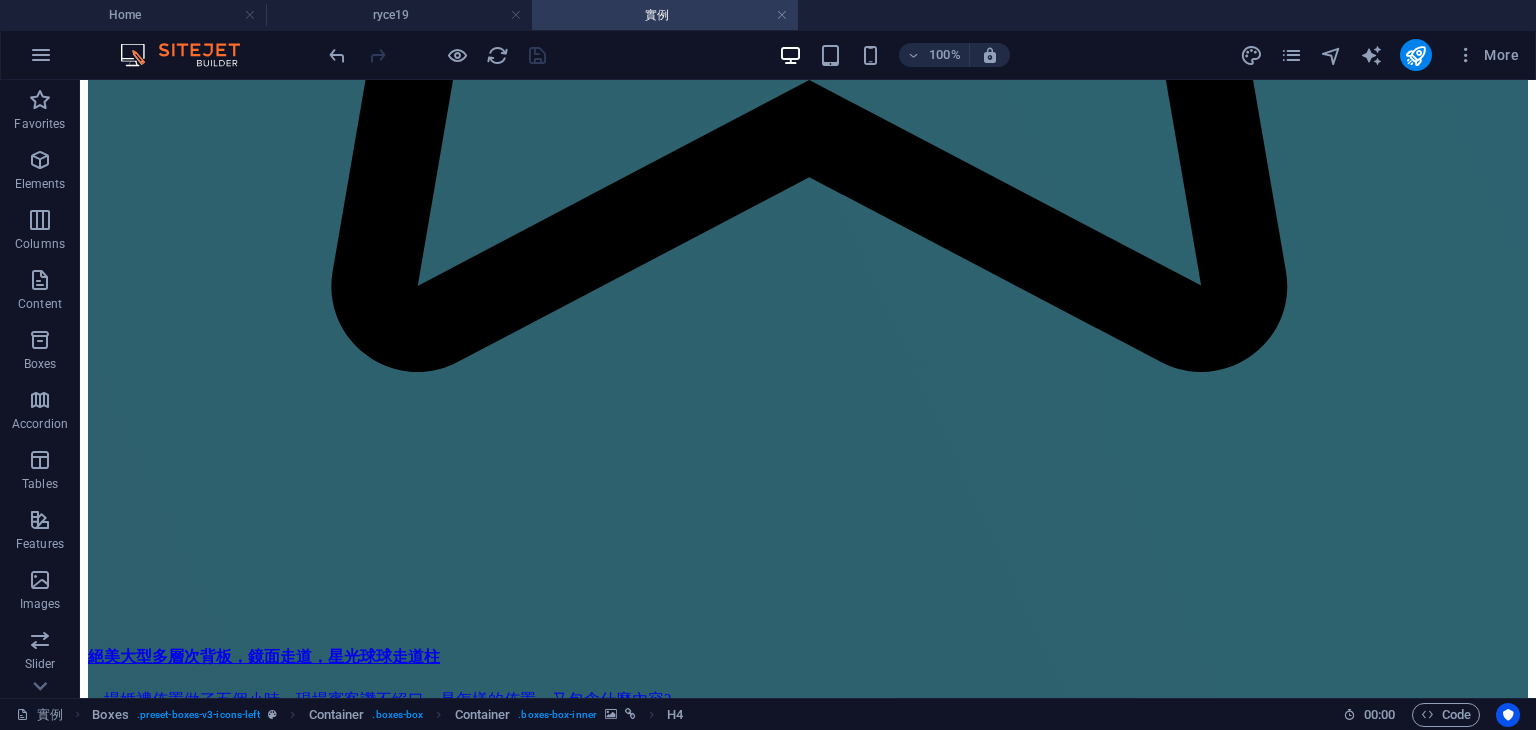 scroll, scrollTop: 1854, scrollLeft: 0, axis: vertical 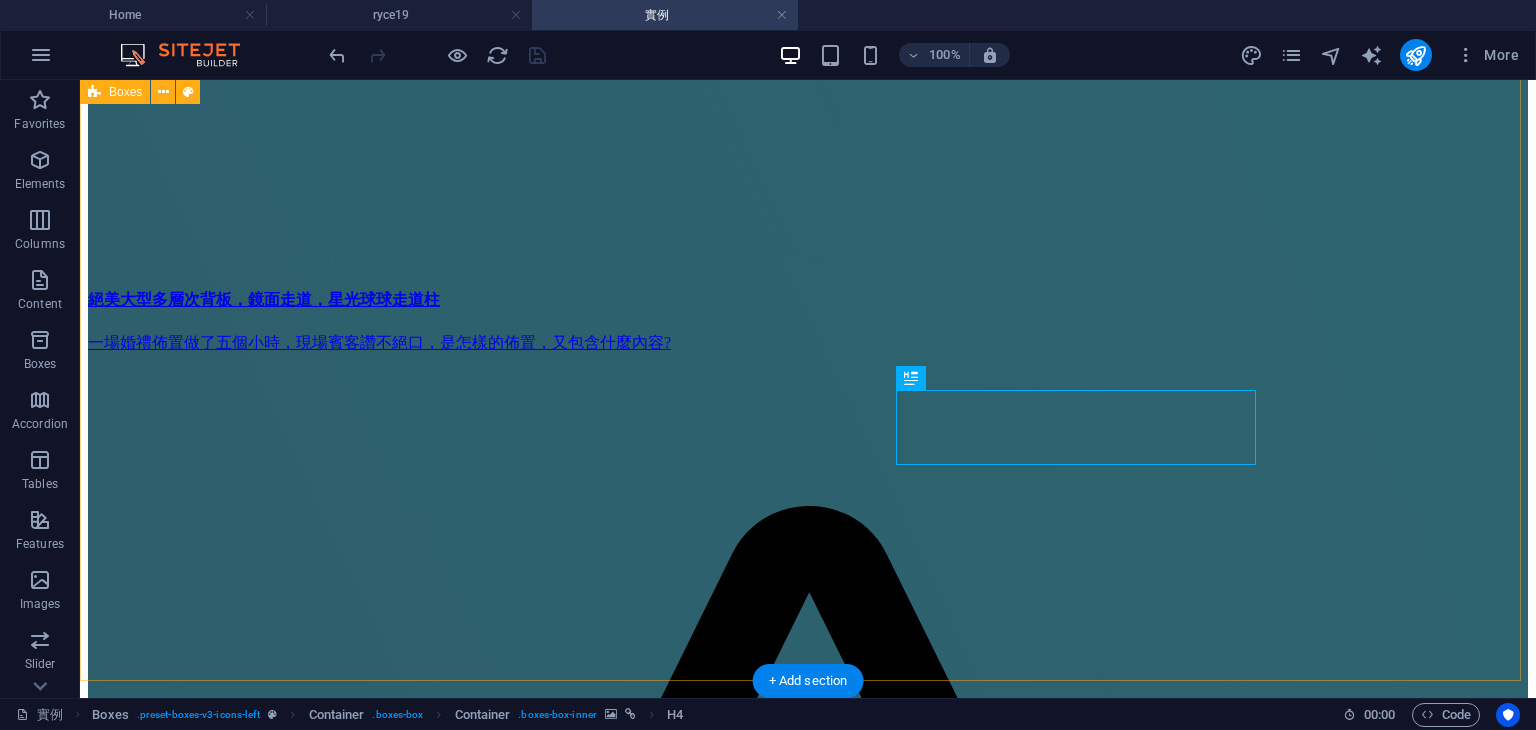 click at bounding box center (808, 30759) 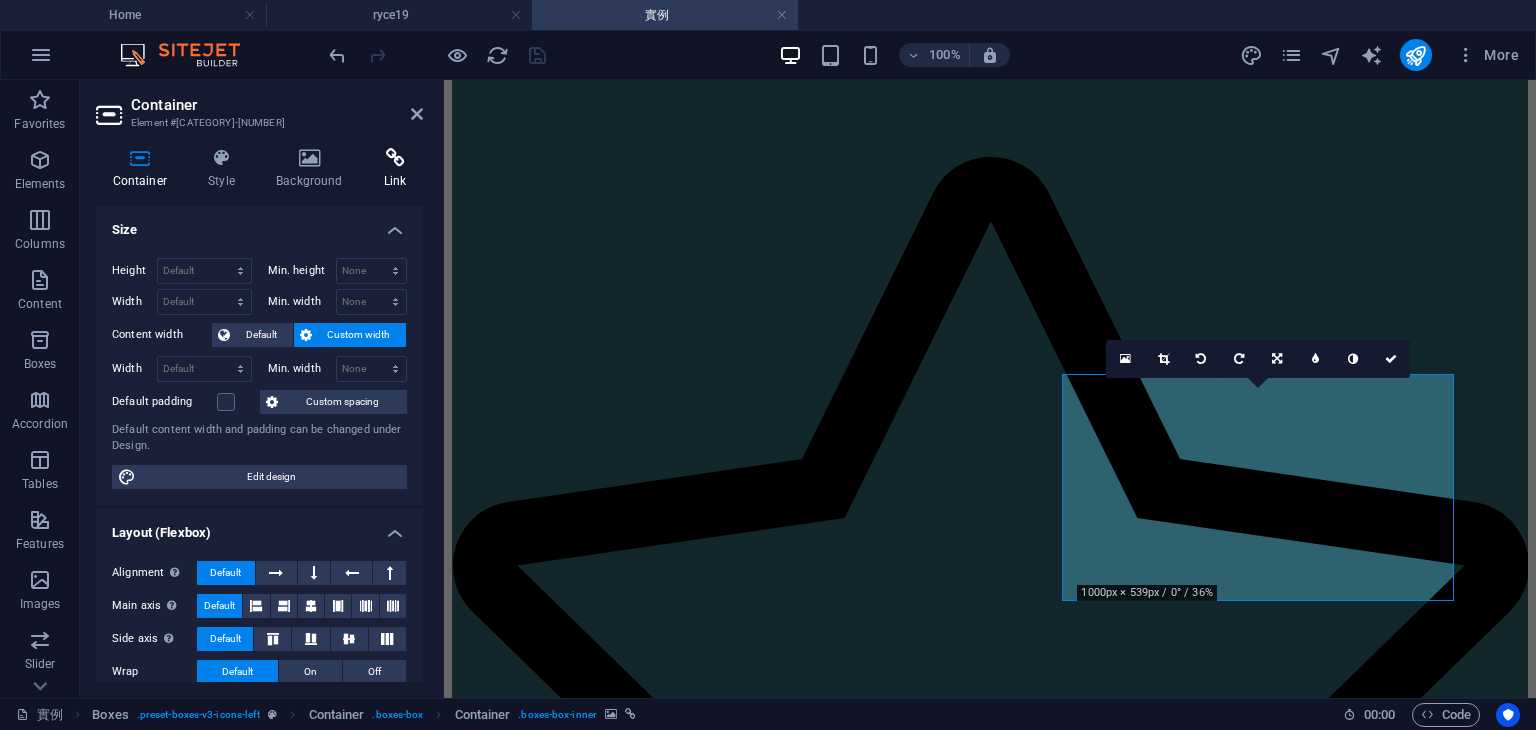 click at bounding box center (395, 158) 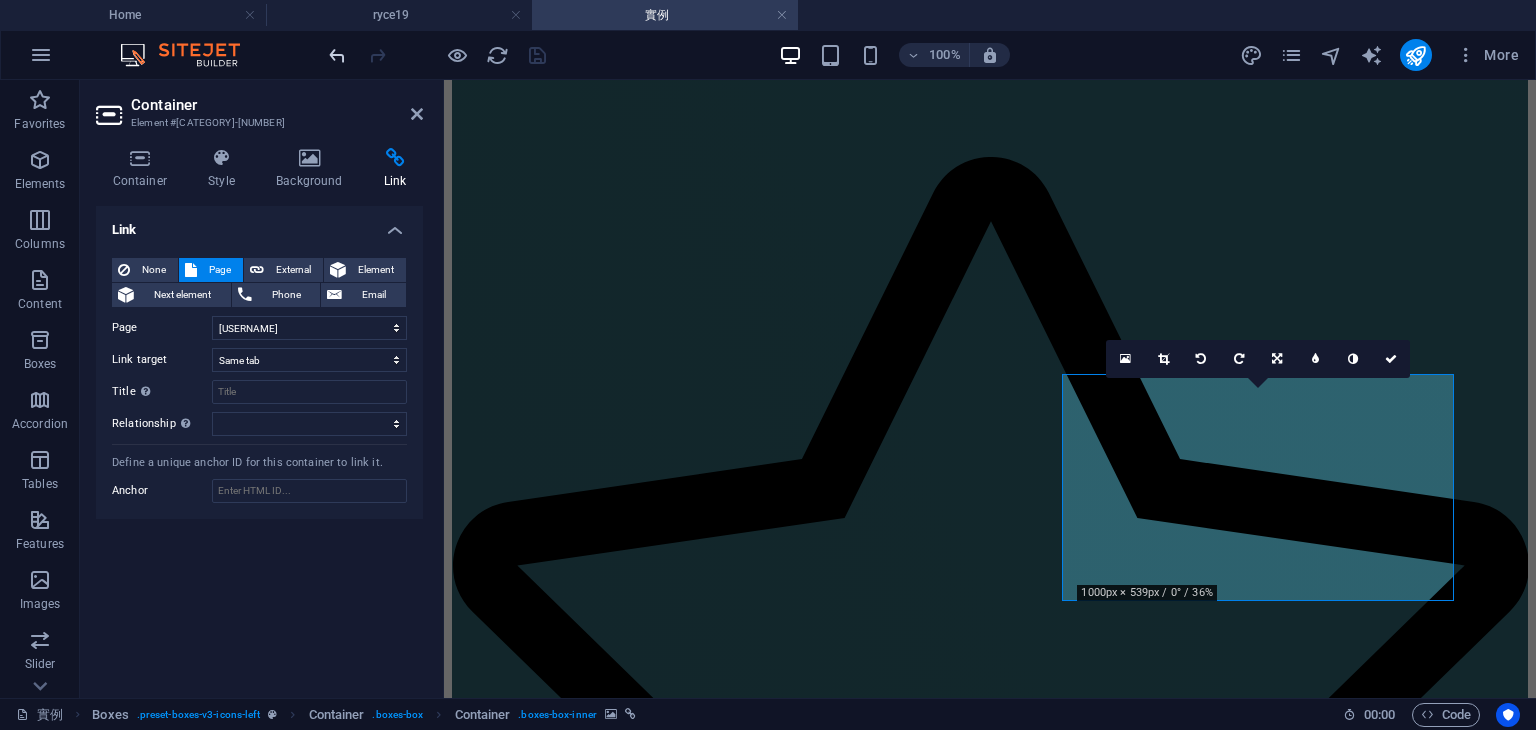 drag, startPoint x: 420, startPoint y: 116, endPoint x: 335, endPoint y: 60, distance: 101.788994 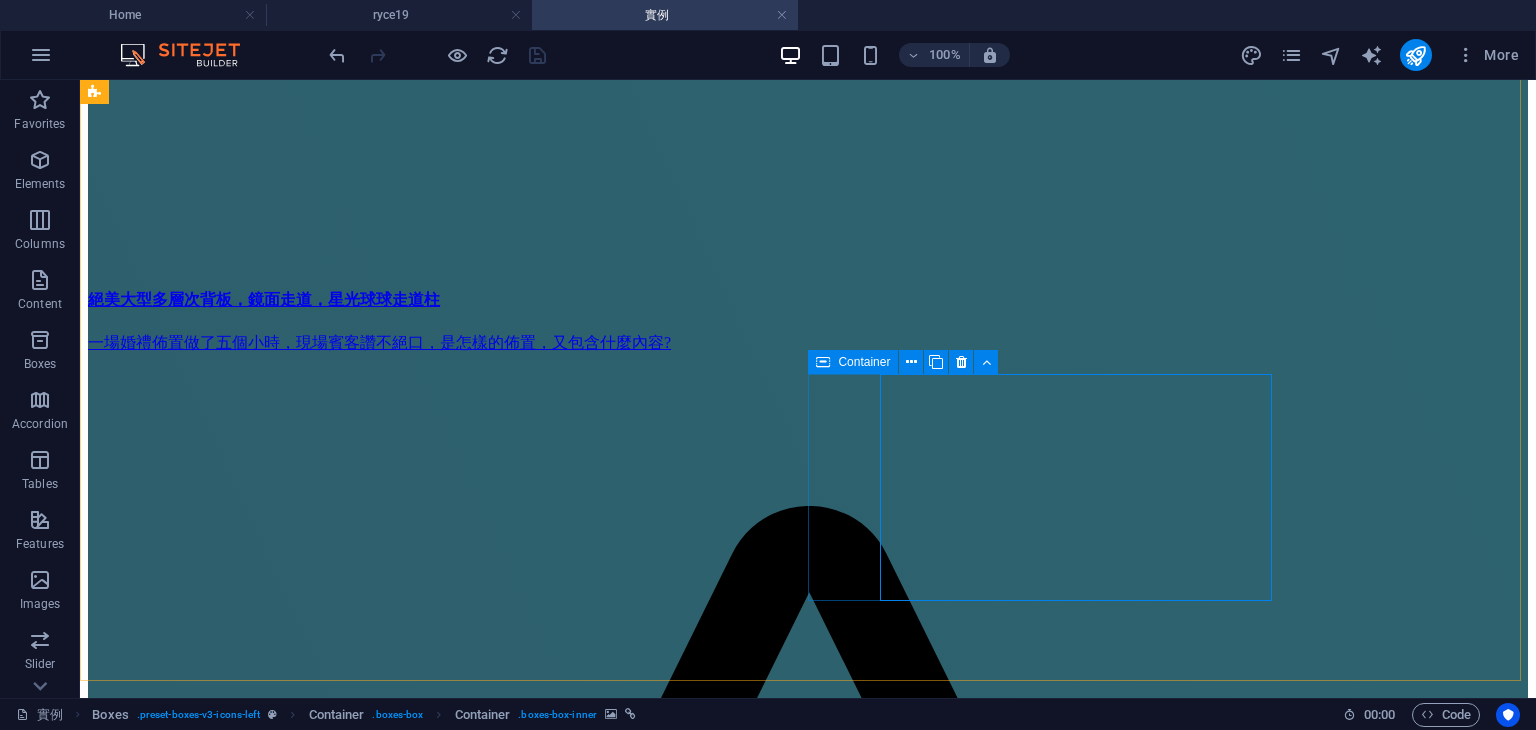 click on "Container" at bounding box center [853, 362] 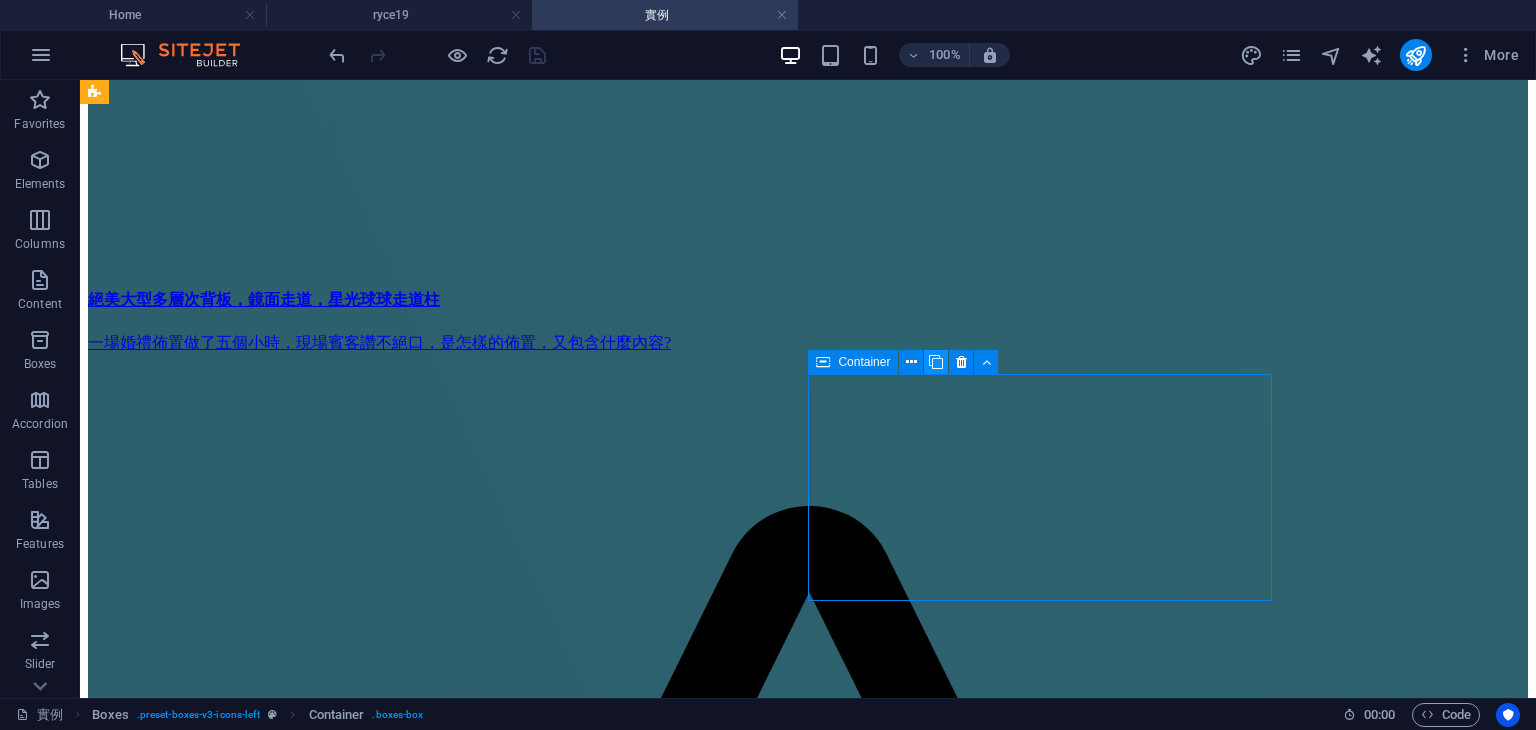 click at bounding box center [936, 362] 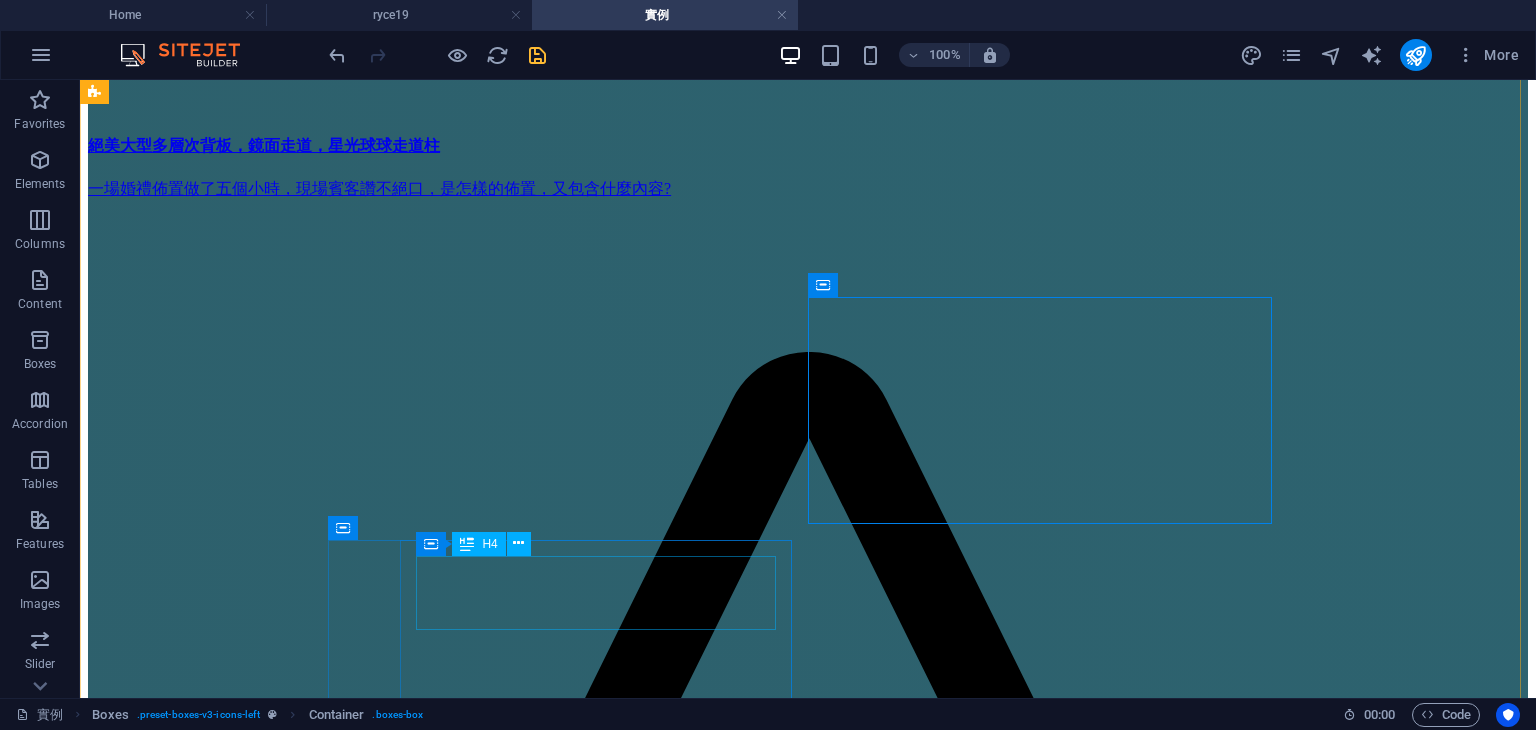 scroll, scrollTop: 2054, scrollLeft: 0, axis: vertical 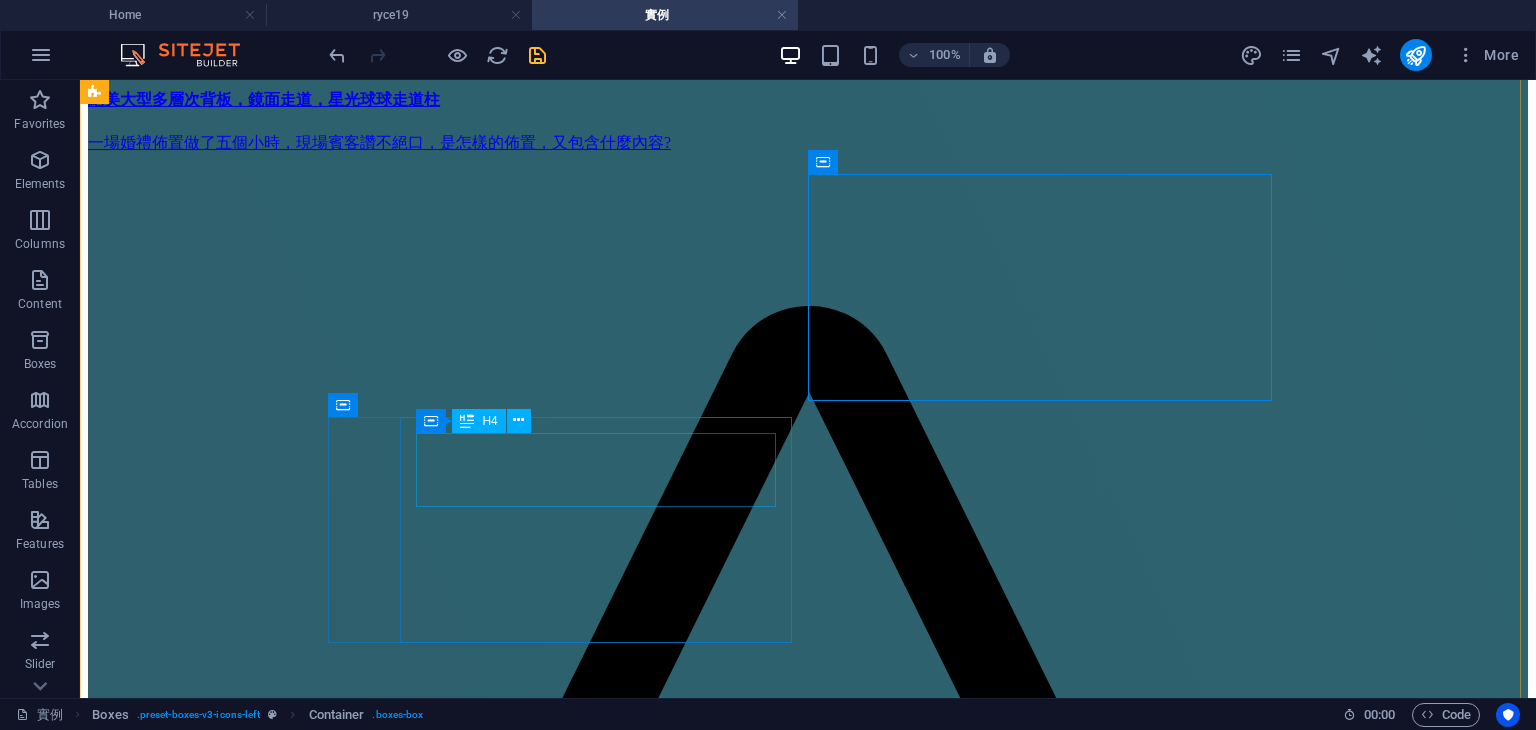click on "韋漢＆思俞，婚禮全包套，中壢阿沐" at bounding box center (808, 32626) 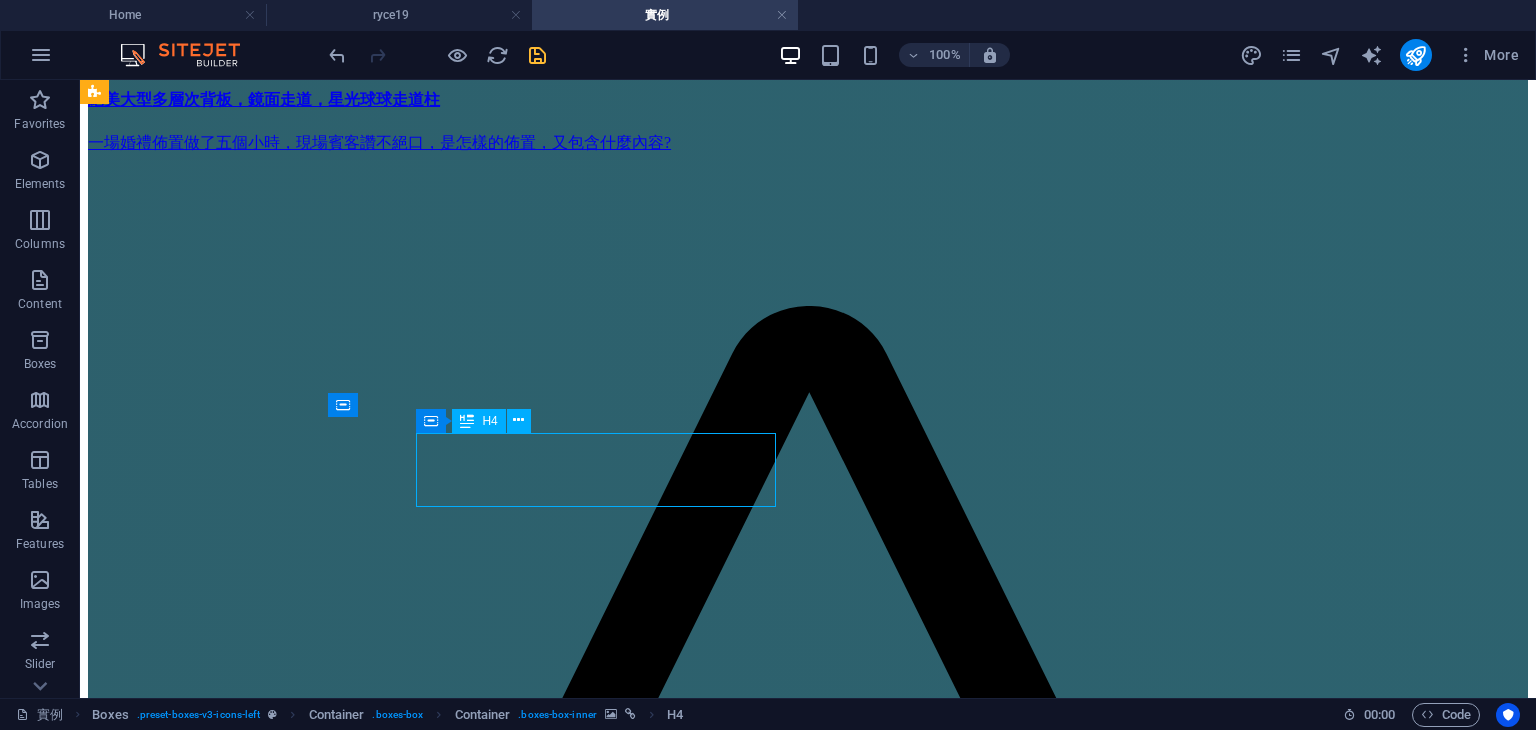 click on "韋漢＆思俞，婚禮全包套，中壢阿沐" at bounding box center (808, 32626) 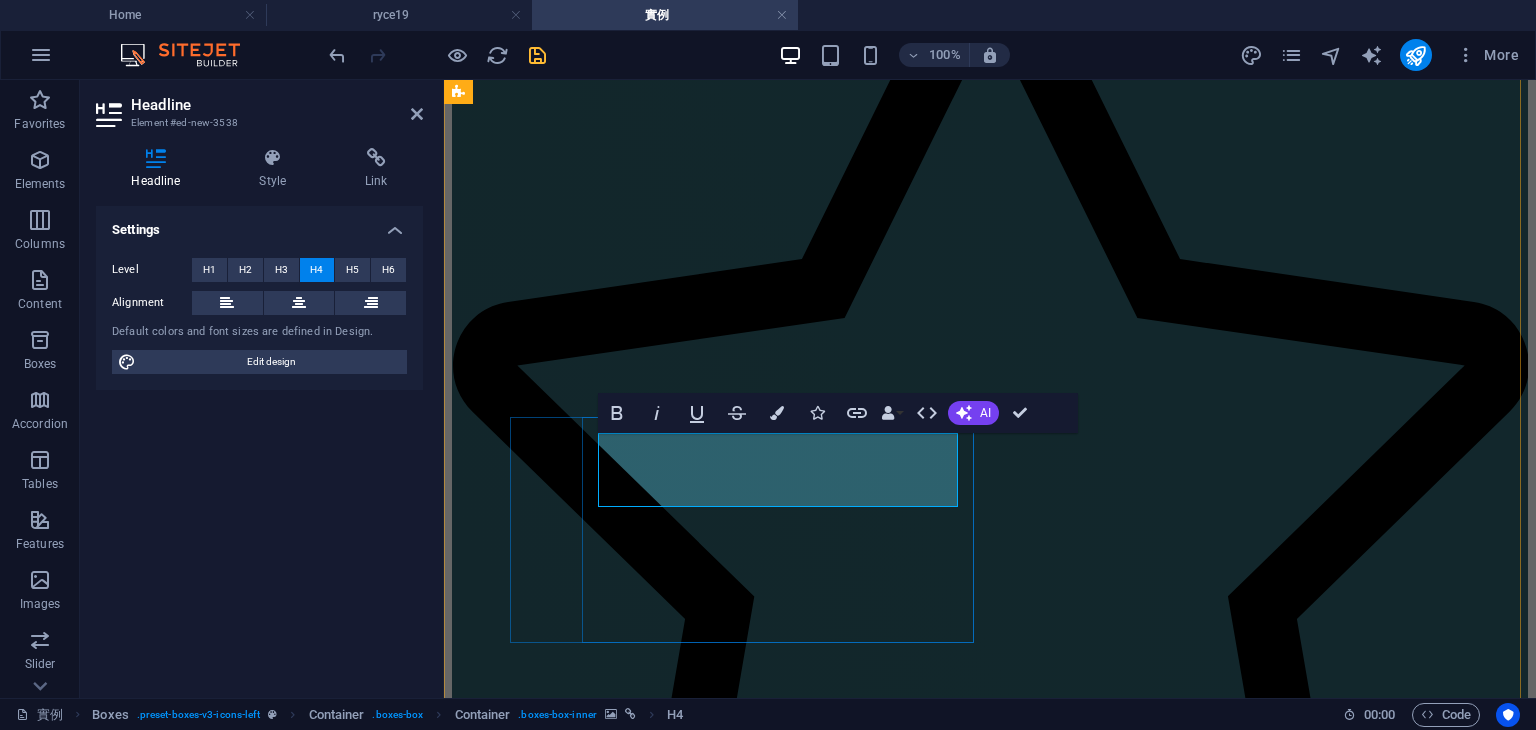 click on "韋漢＆思俞，婚禮全包套，中壢阿沐" at bounding box center (990, 26008) 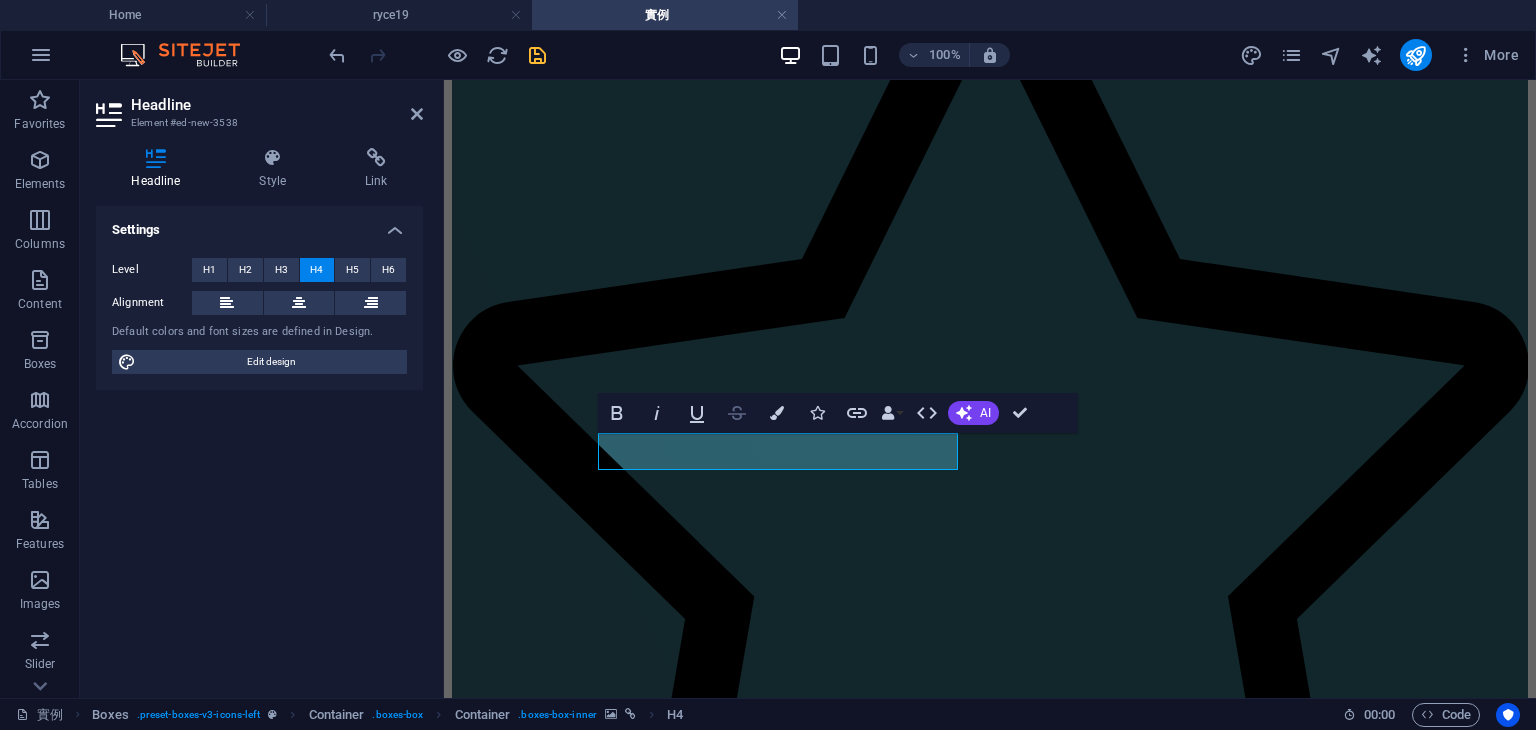 type 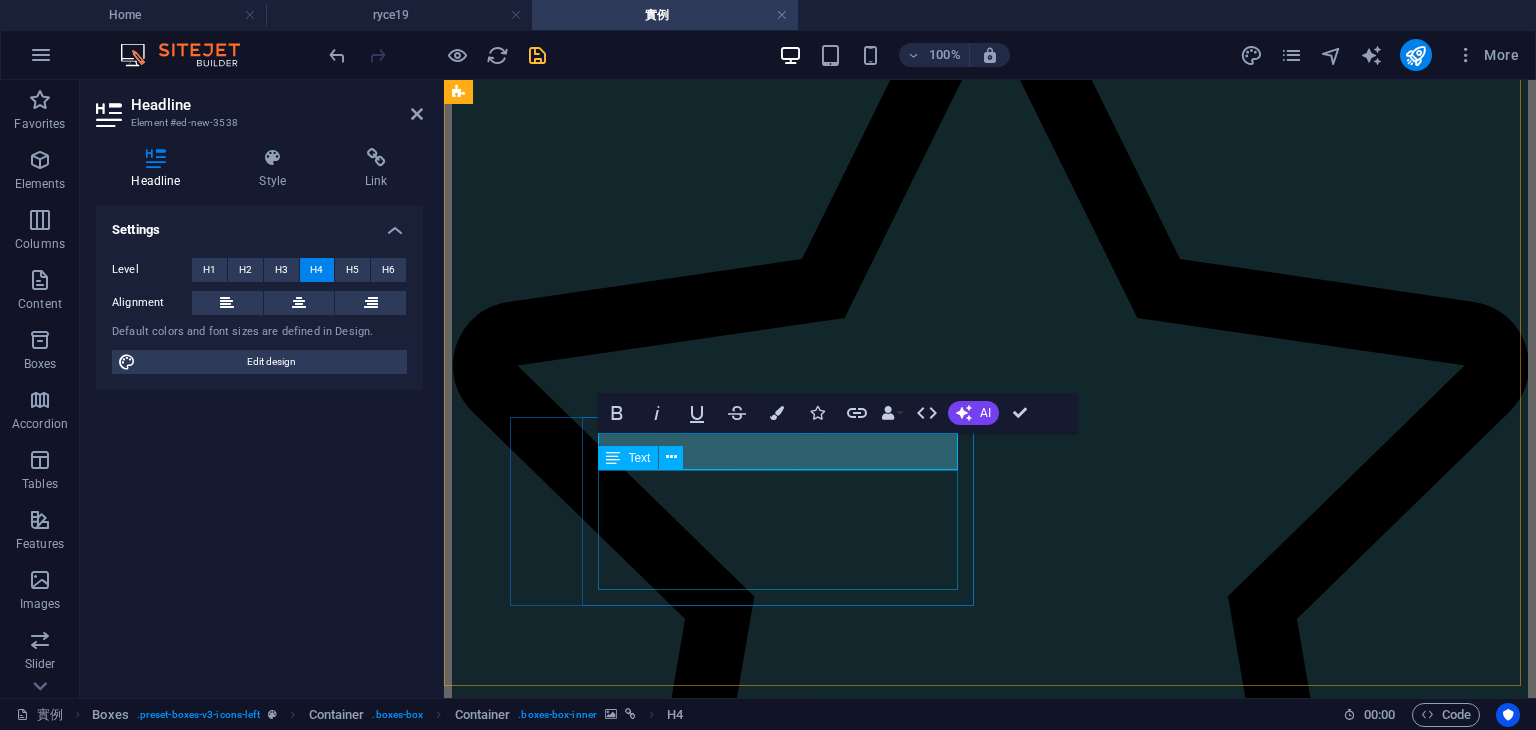 click on "主持，樂團，佈置，平面攝影，動態錄影，SDE，儀式帶領，猜性別，音響" at bounding box center (990, 26064) 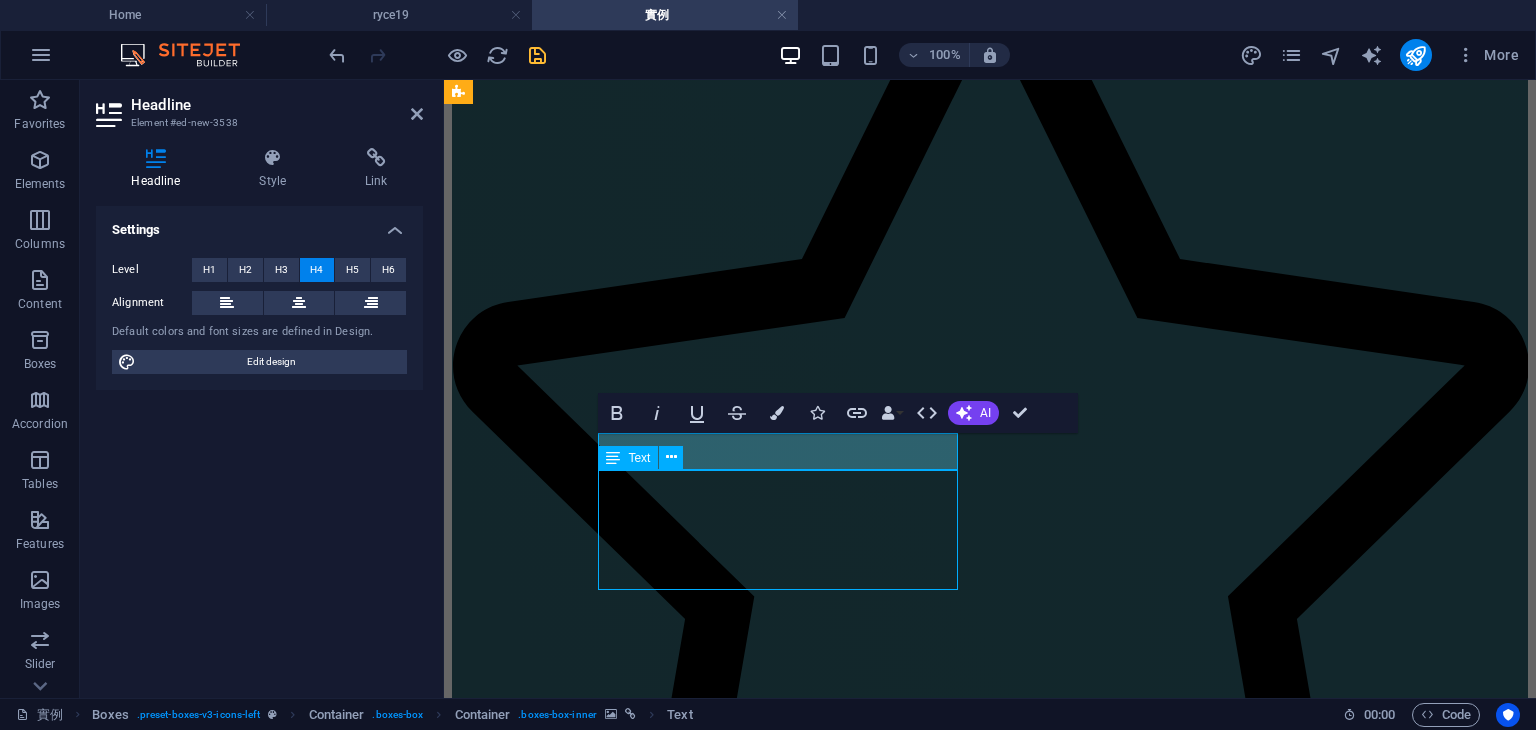 click on "主持，樂團，佈置，平面攝影，動態錄影，SDE，儀式帶領，猜性別，音響" at bounding box center (990, 26064) 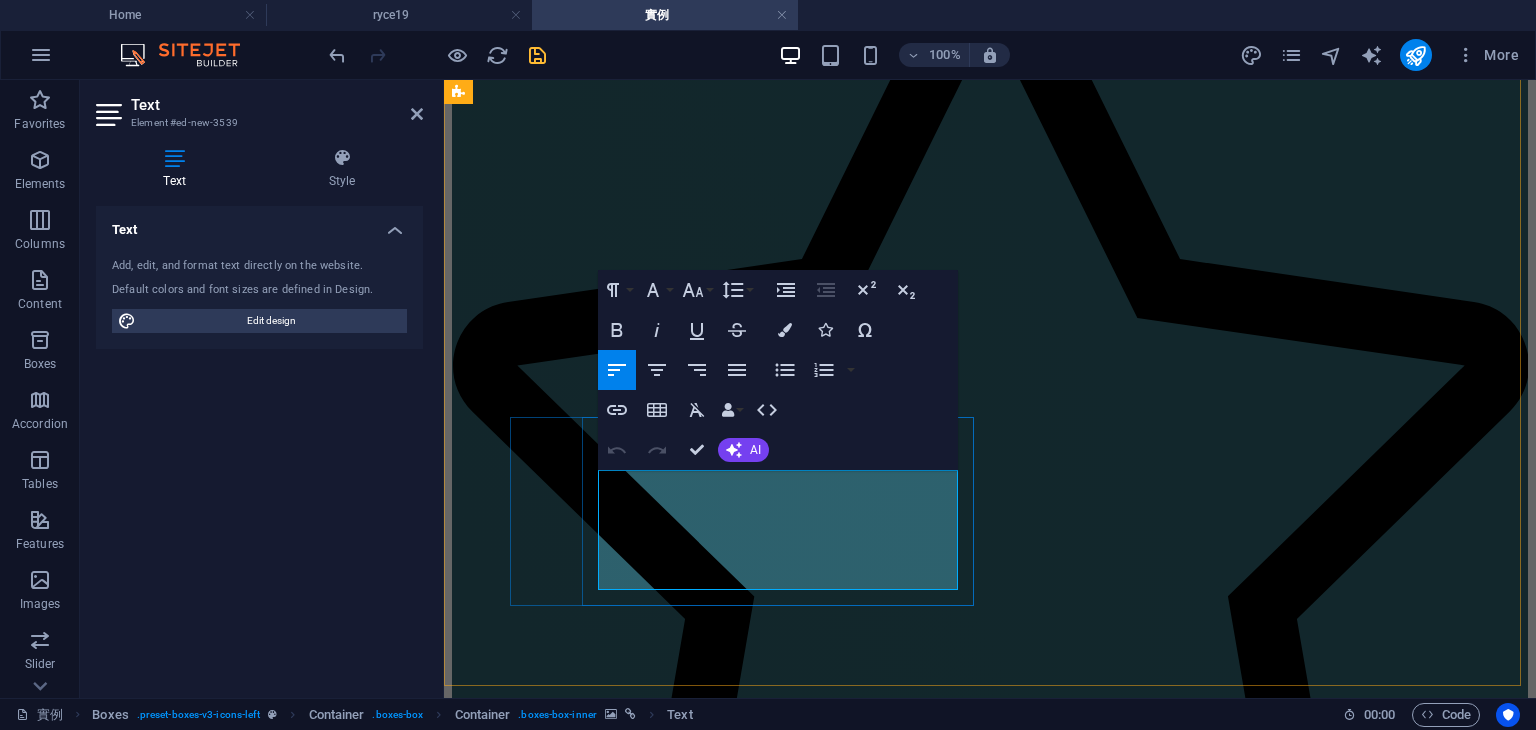 click on "主持，樂團，佈置，平面攝影，動態錄影，SDE，儀式帶領，猜性別，音響" at bounding box center [990, 26013] 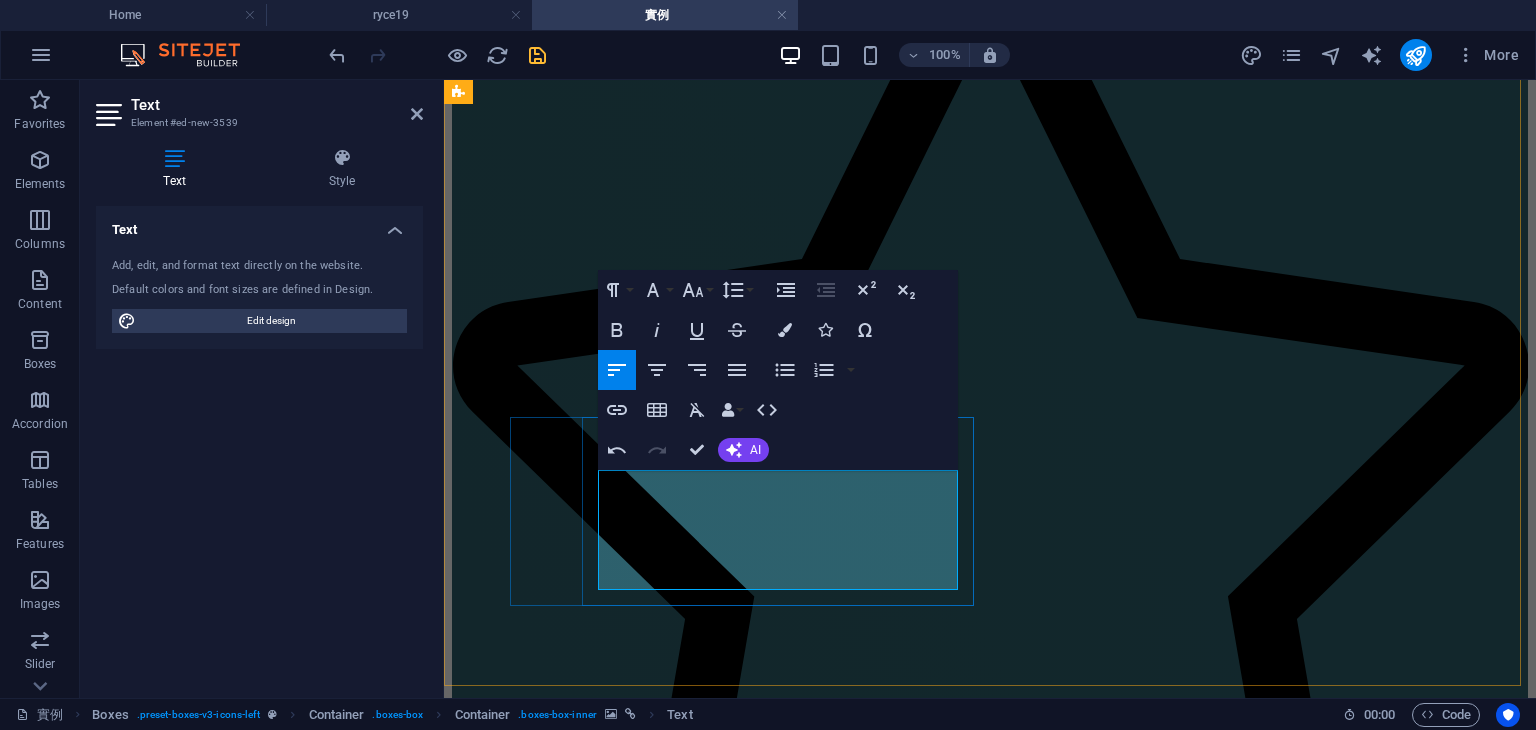 click on "主持，，平面攝影，動態錄影，SDE，儀式帶領，猜性別，音響" at bounding box center (990, 26013) 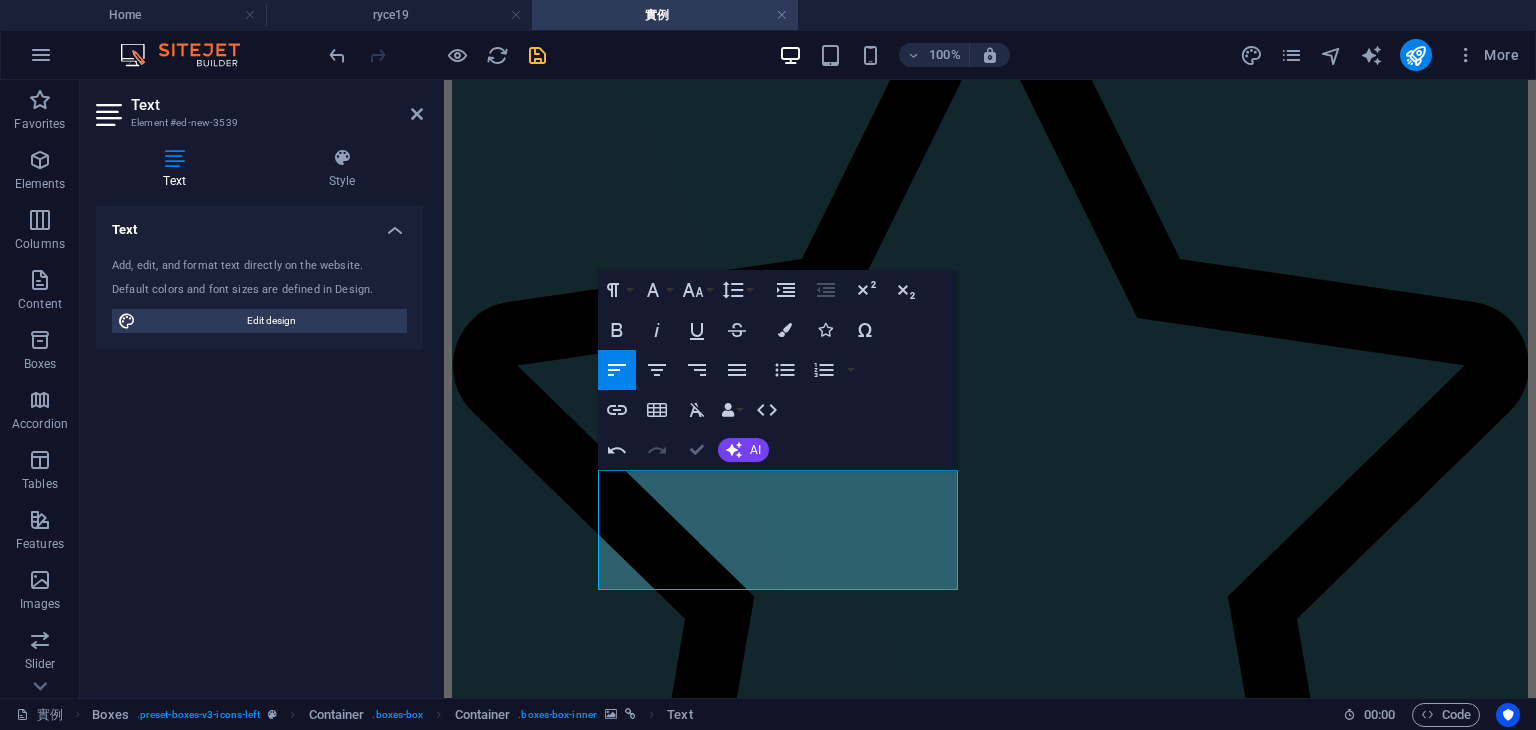 type 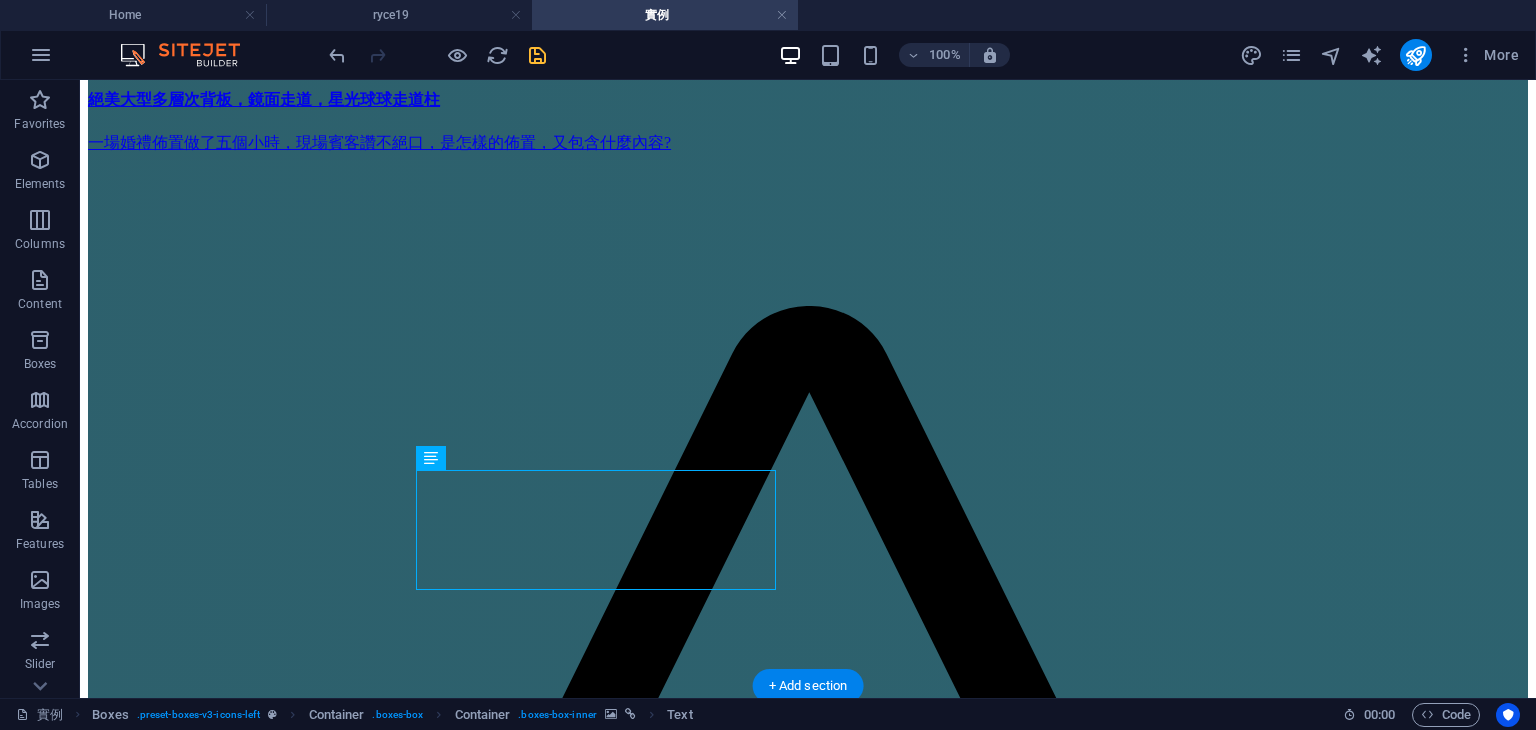 click at bounding box center [808, 32369] 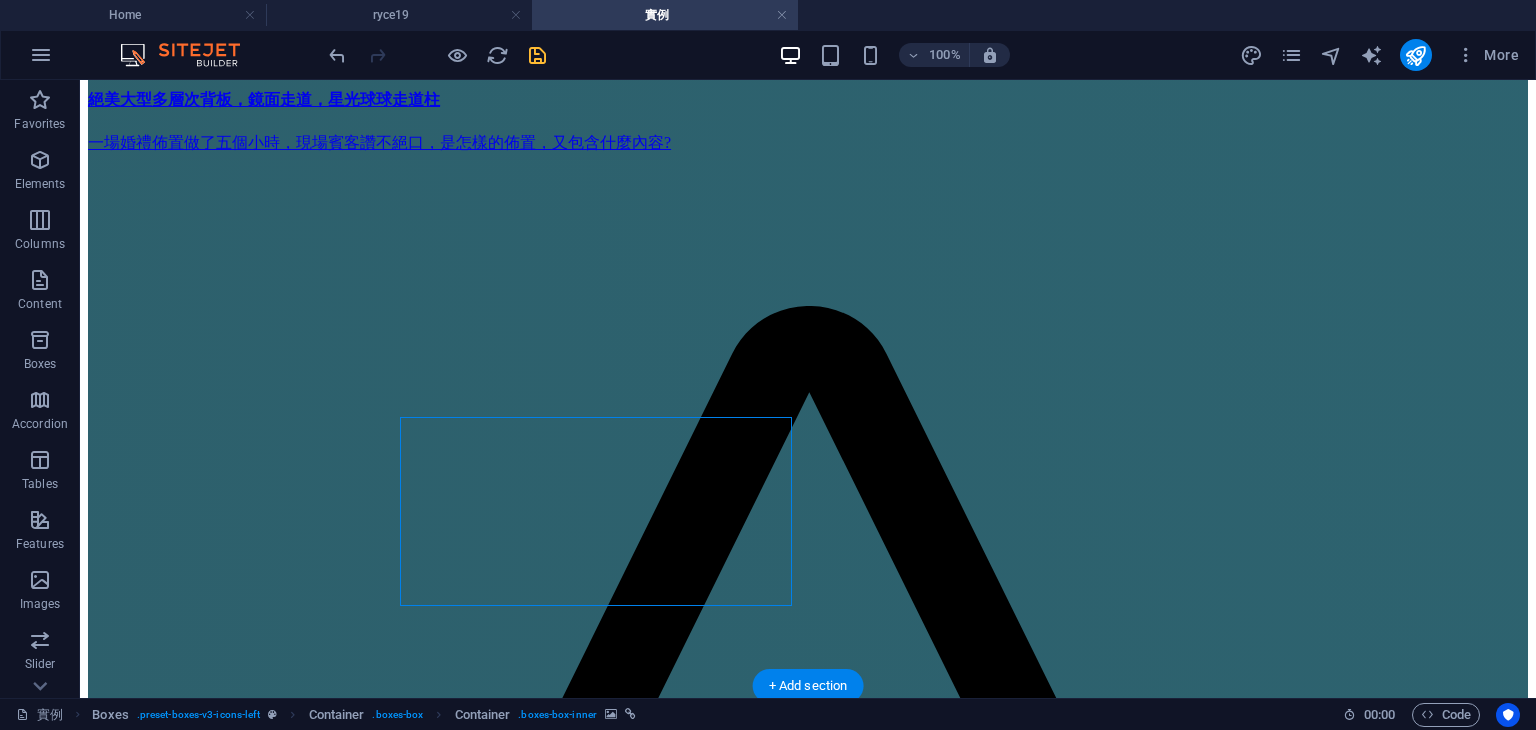 click at bounding box center (808, 32369) 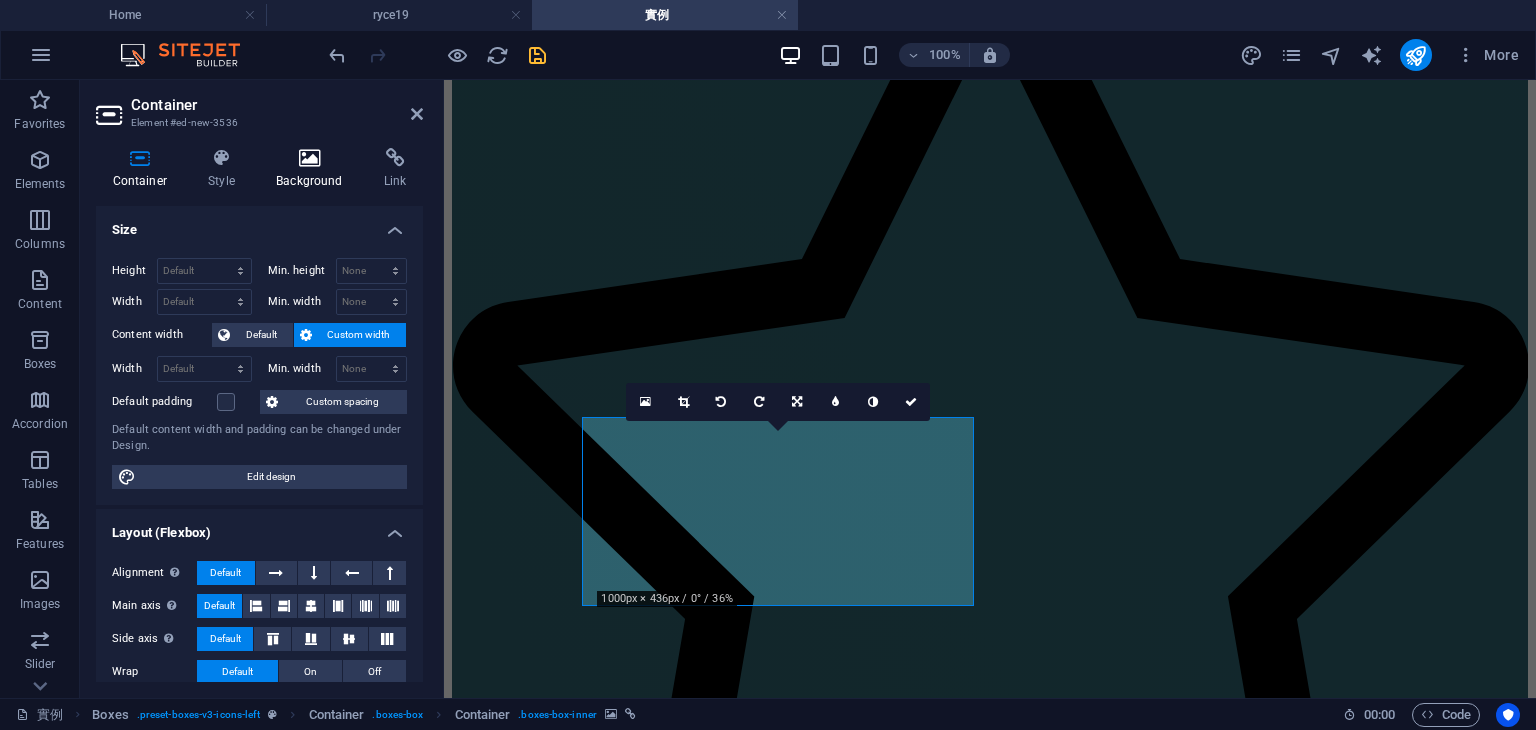 click at bounding box center [310, 158] 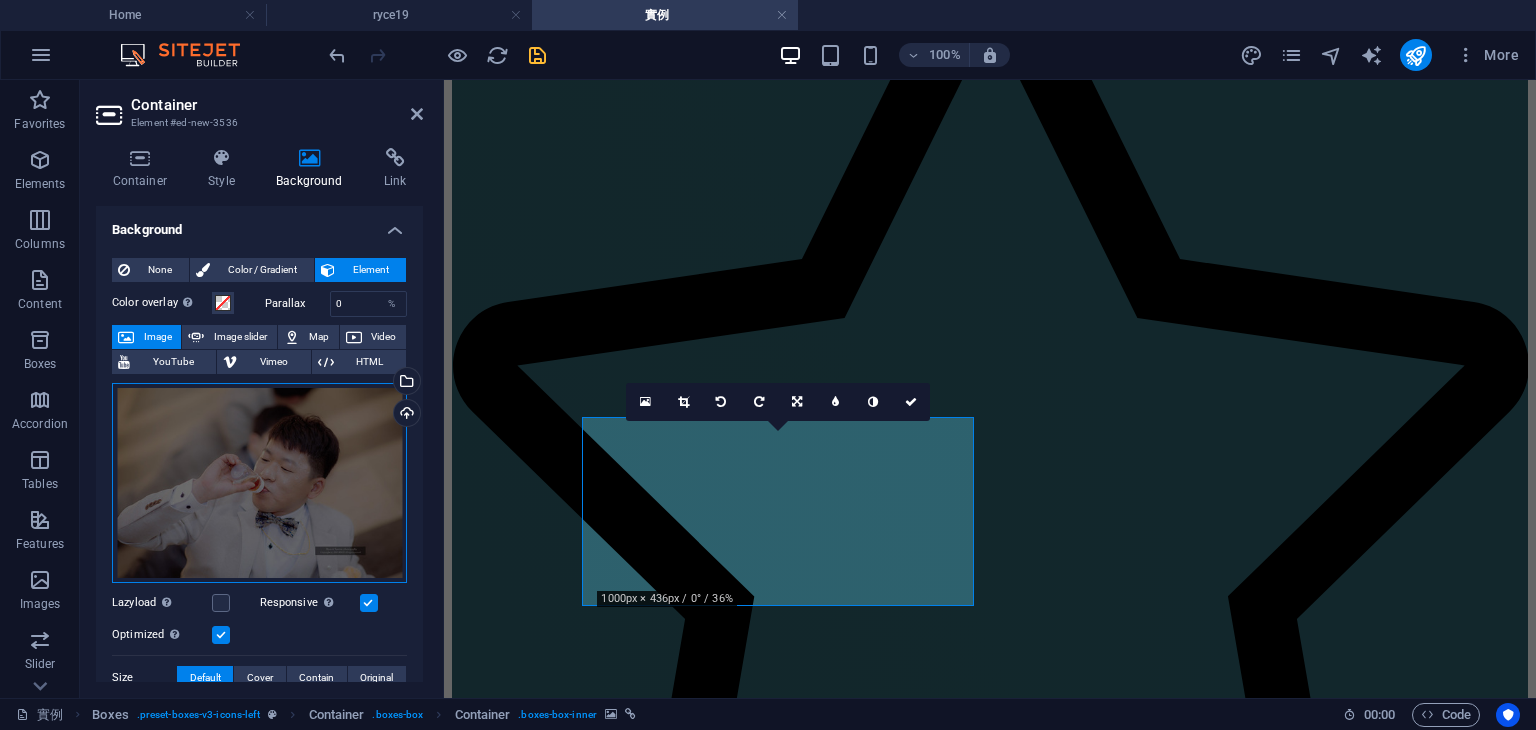 drag, startPoint x: 284, startPoint y: 447, endPoint x: 321, endPoint y: 441, distance: 37.48333 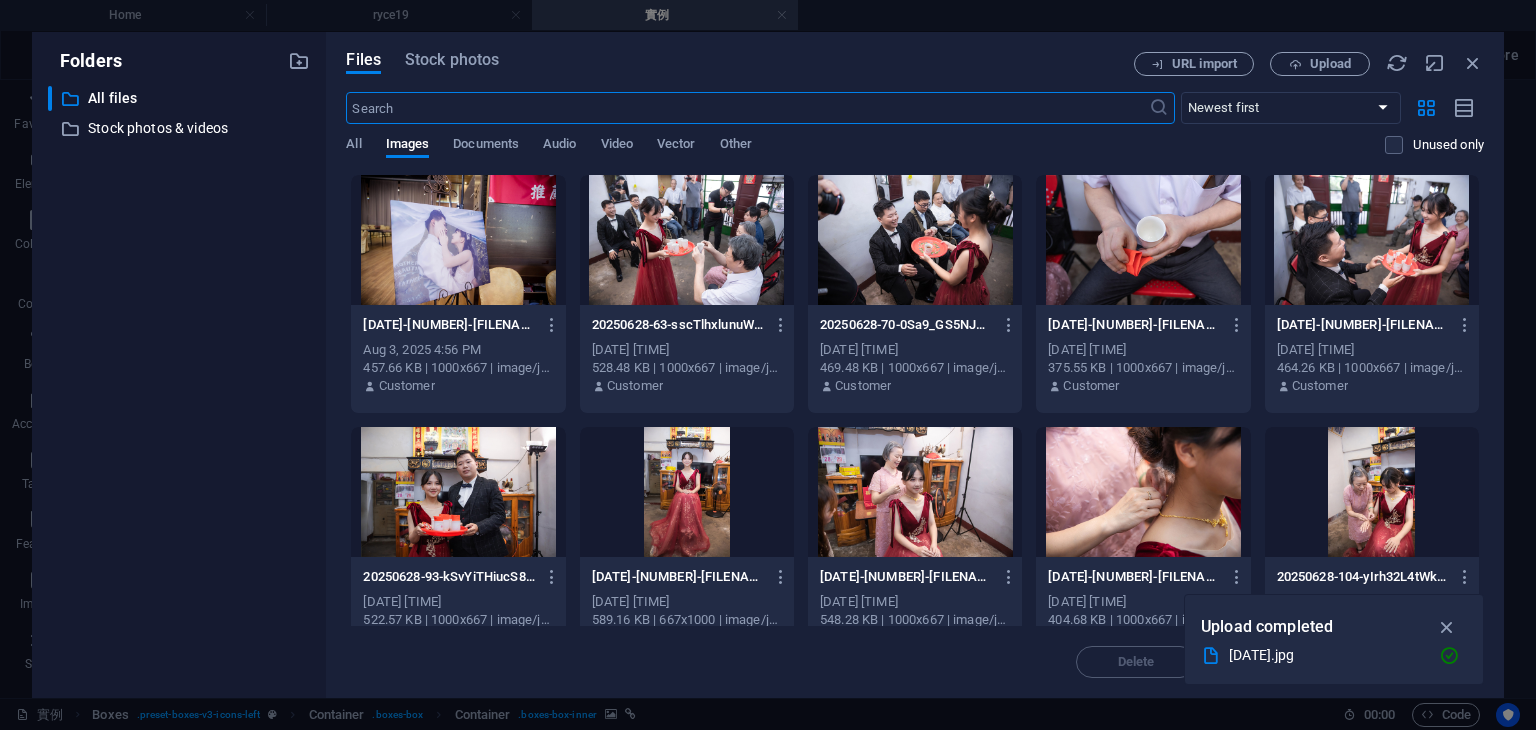 scroll, scrollTop: 2512, scrollLeft: 0, axis: vertical 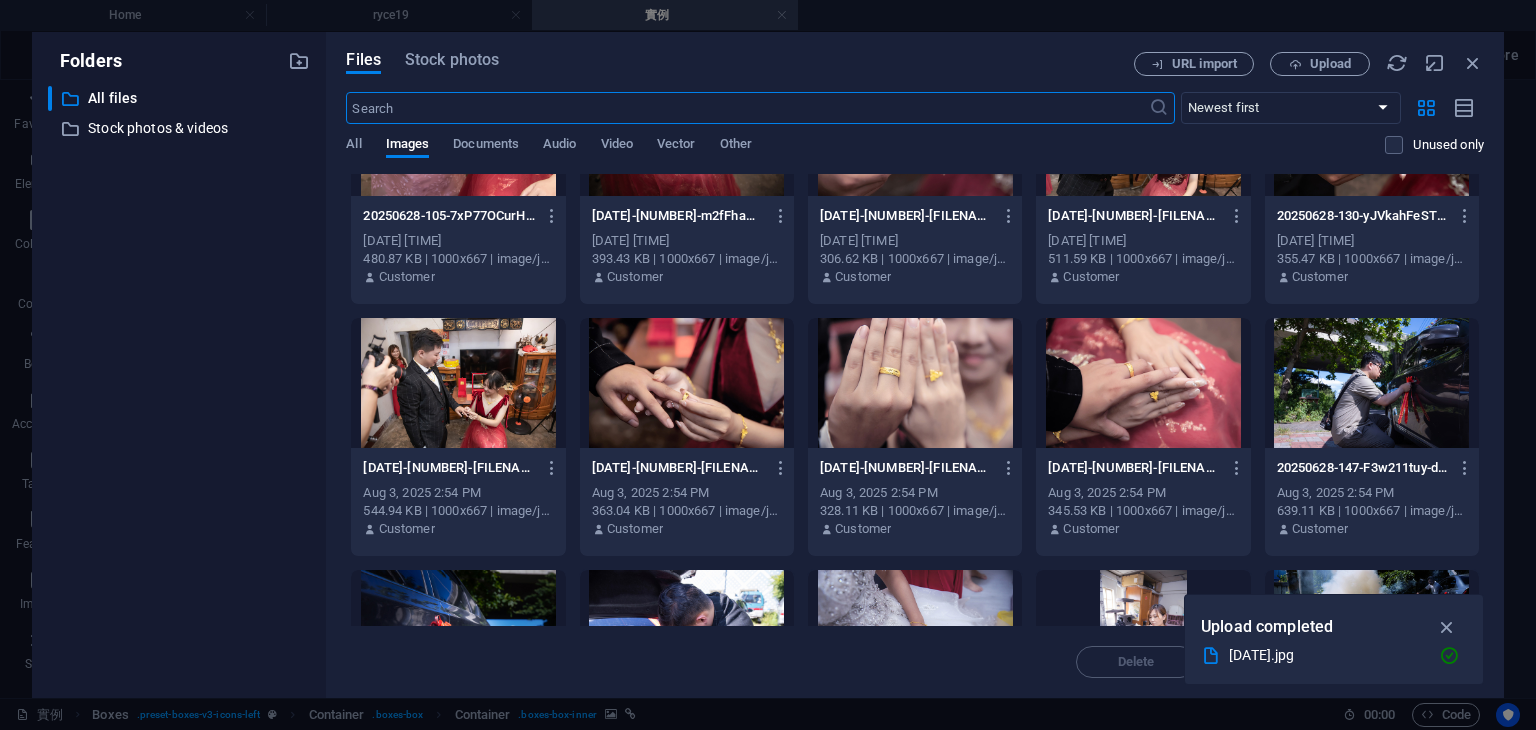 click at bounding box center [1143, 383] 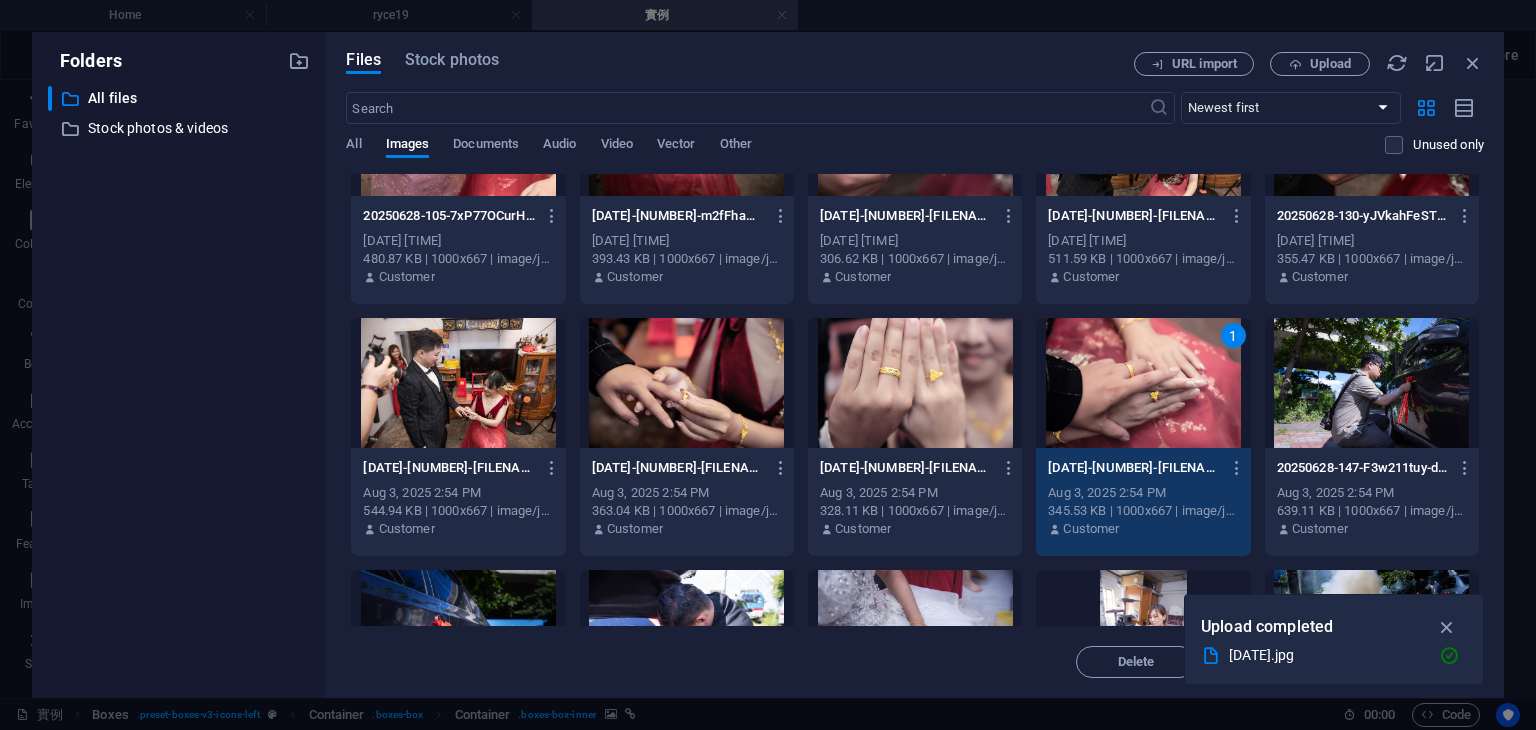 click on "1" at bounding box center (1143, 383) 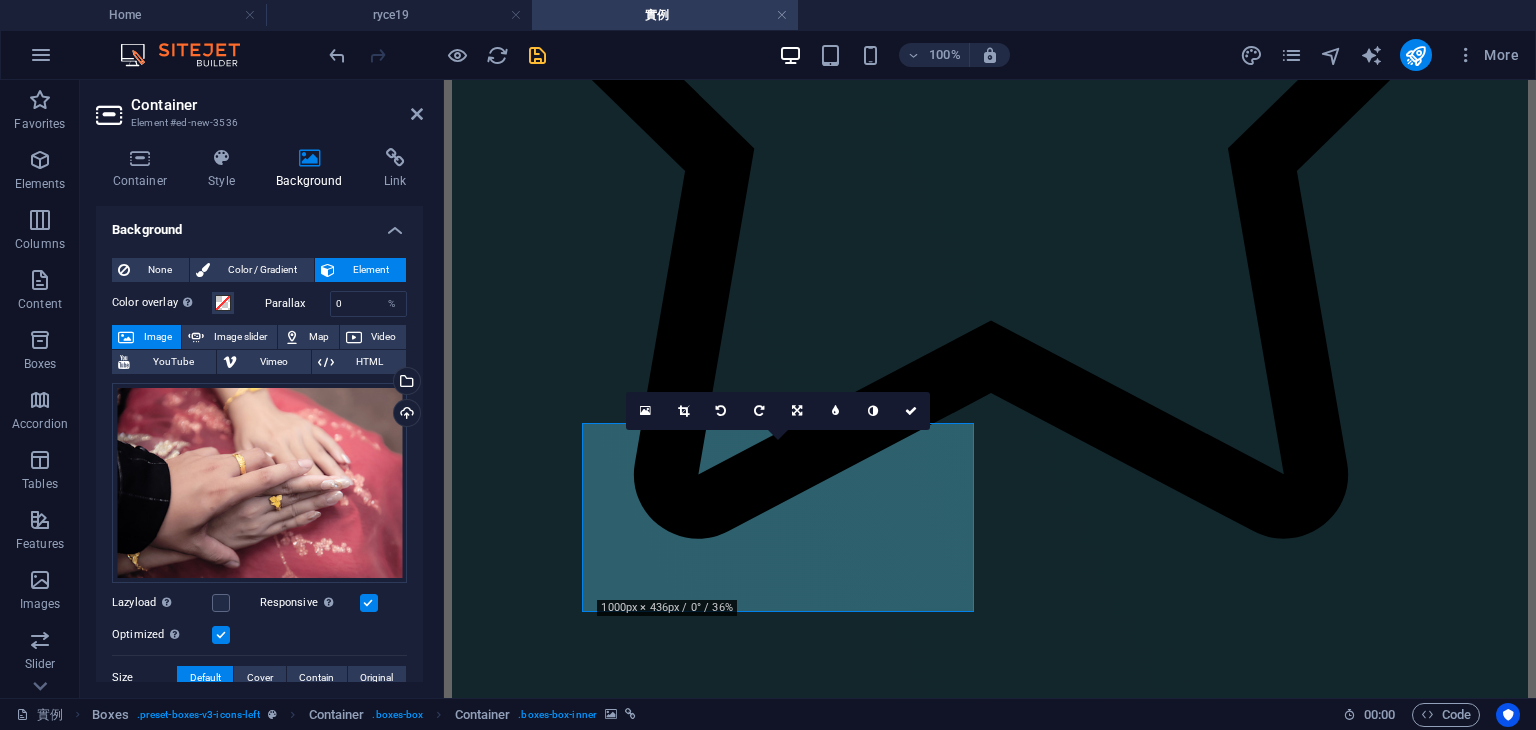 scroll, scrollTop: 2055, scrollLeft: 0, axis: vertical 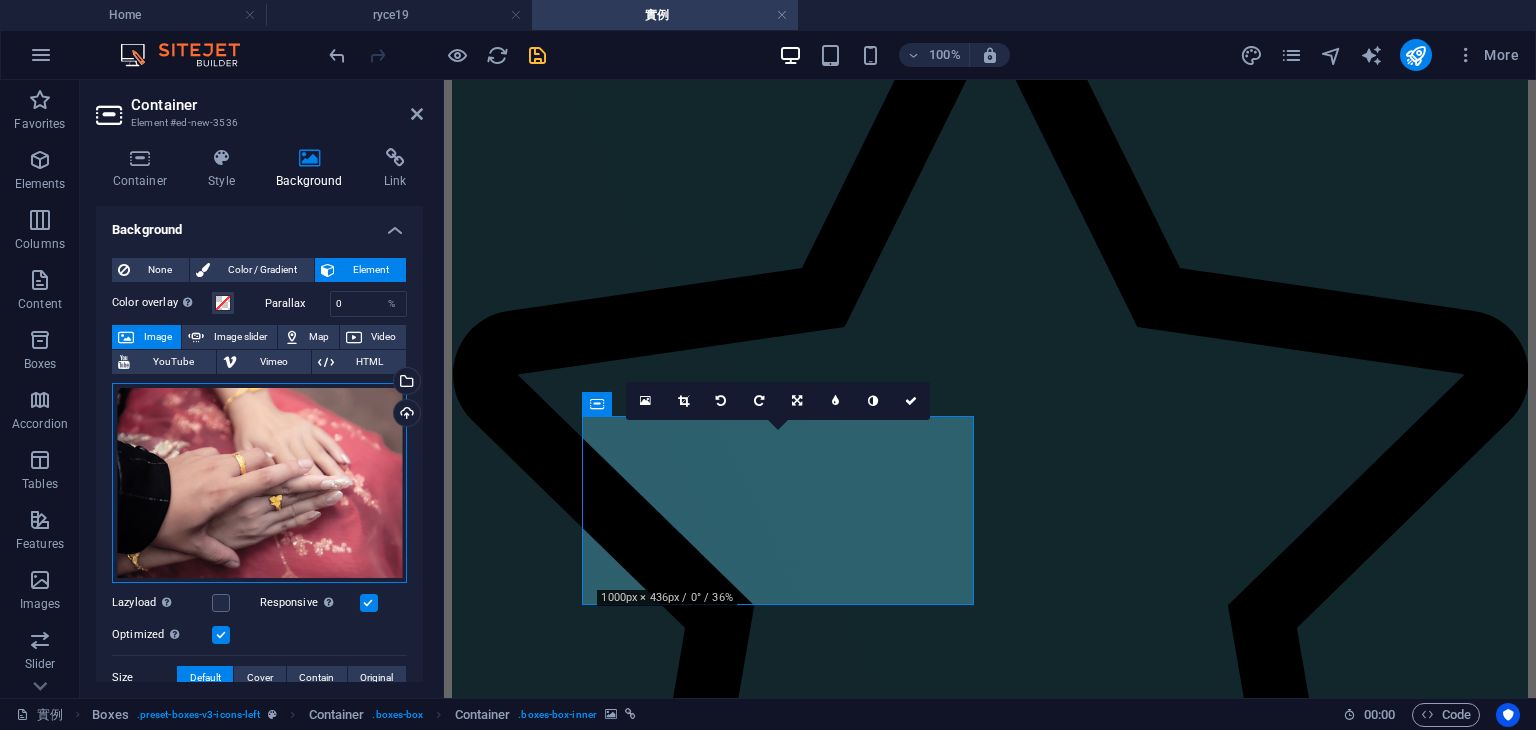 click on "Drag files here, click to choose files or select files from Files or our free stock photos & videos" at bounding box center [259, 483] 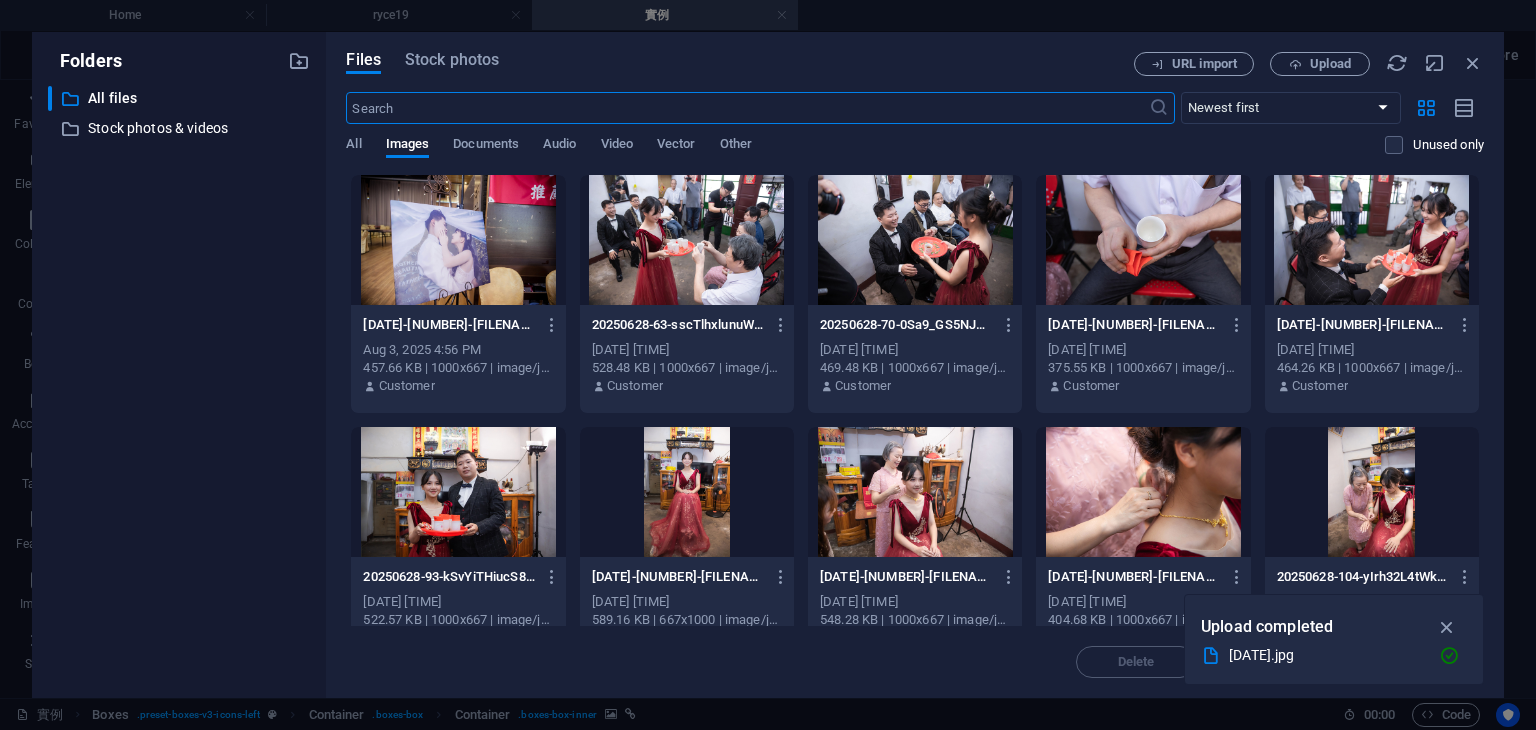 scroll, scrollTop: 2513, scrollLeft: 0, axis: vertical 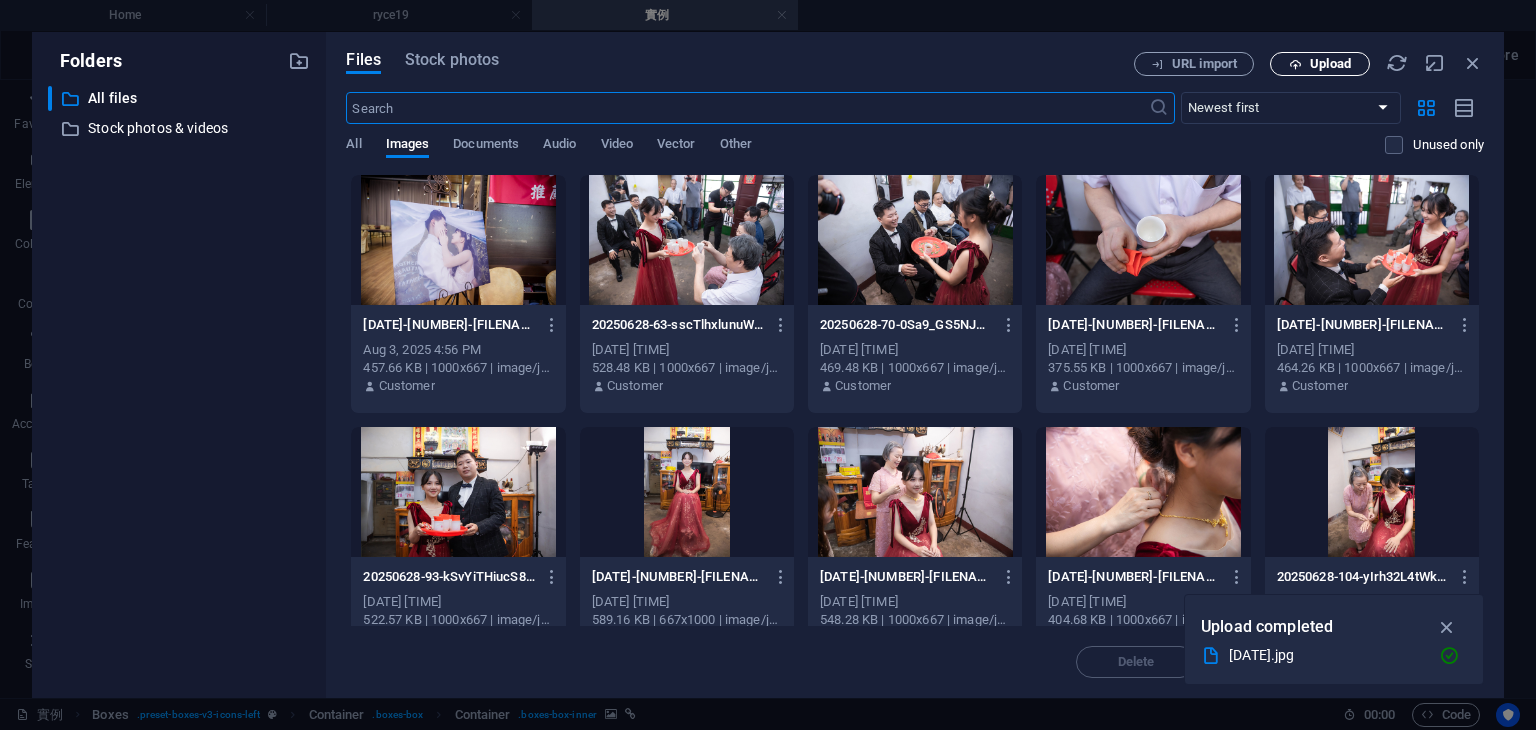 click on "Upload" at bounding box center [1330, 64] 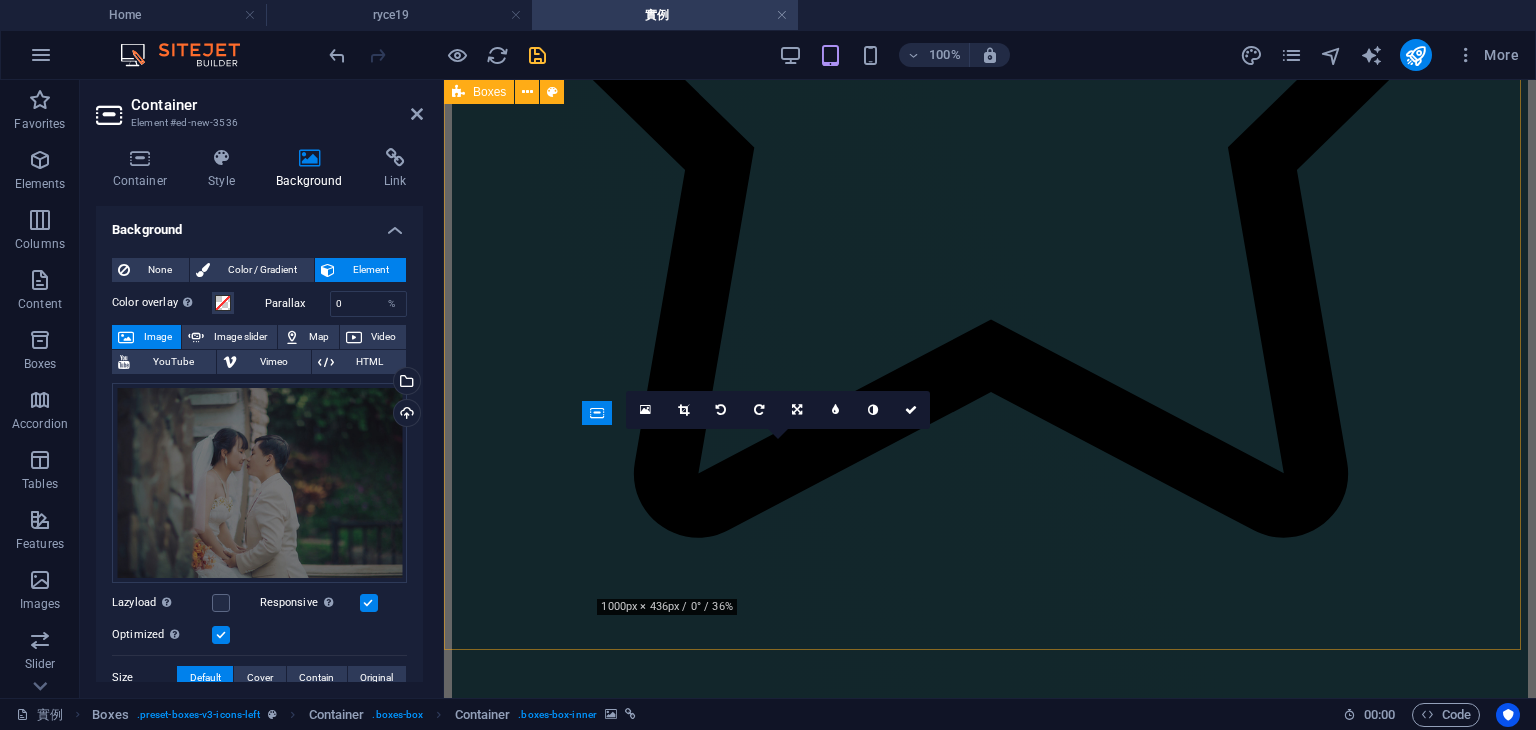scroll, scrollTop: 2056, scrollLeft: 0, axis: vertical 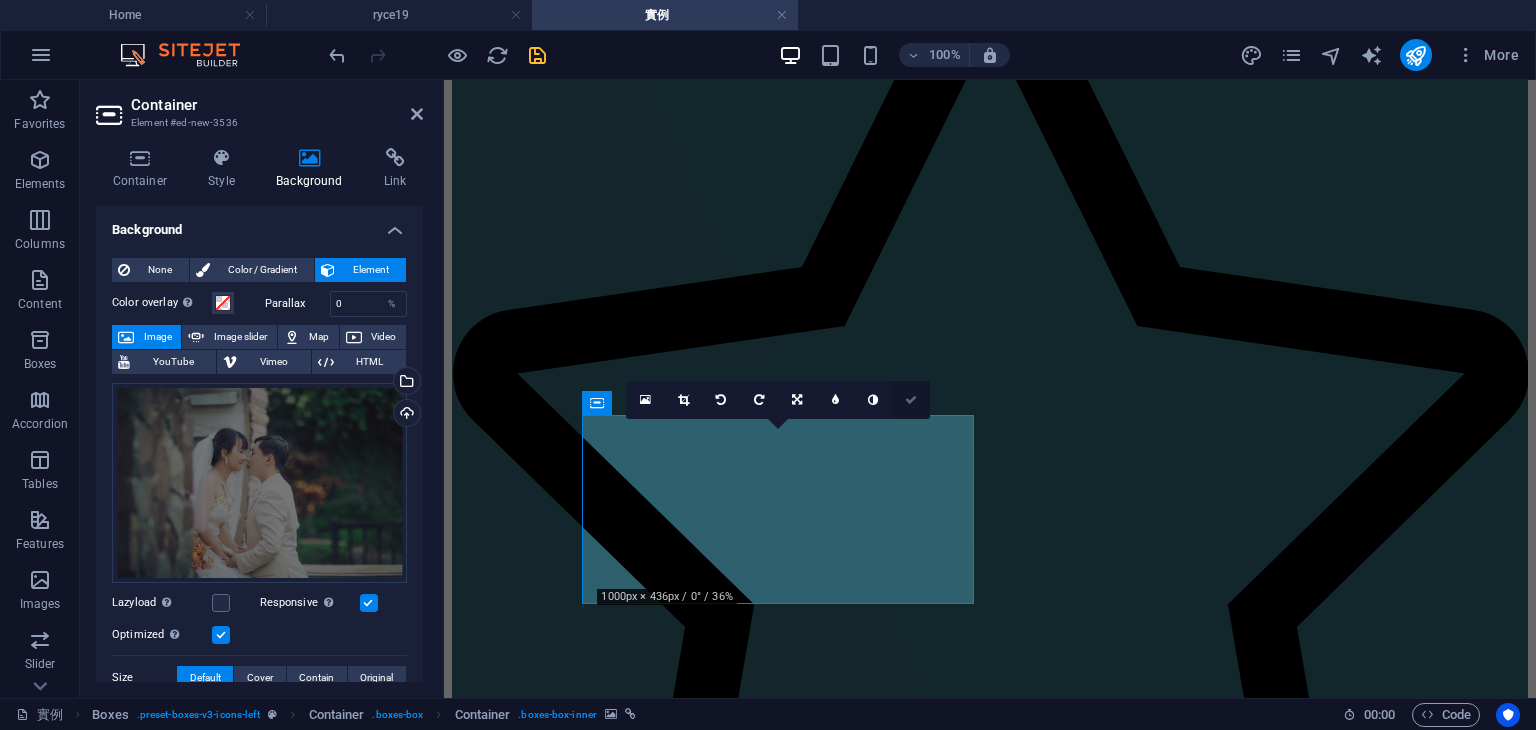 click at bounding box center [911, 400] 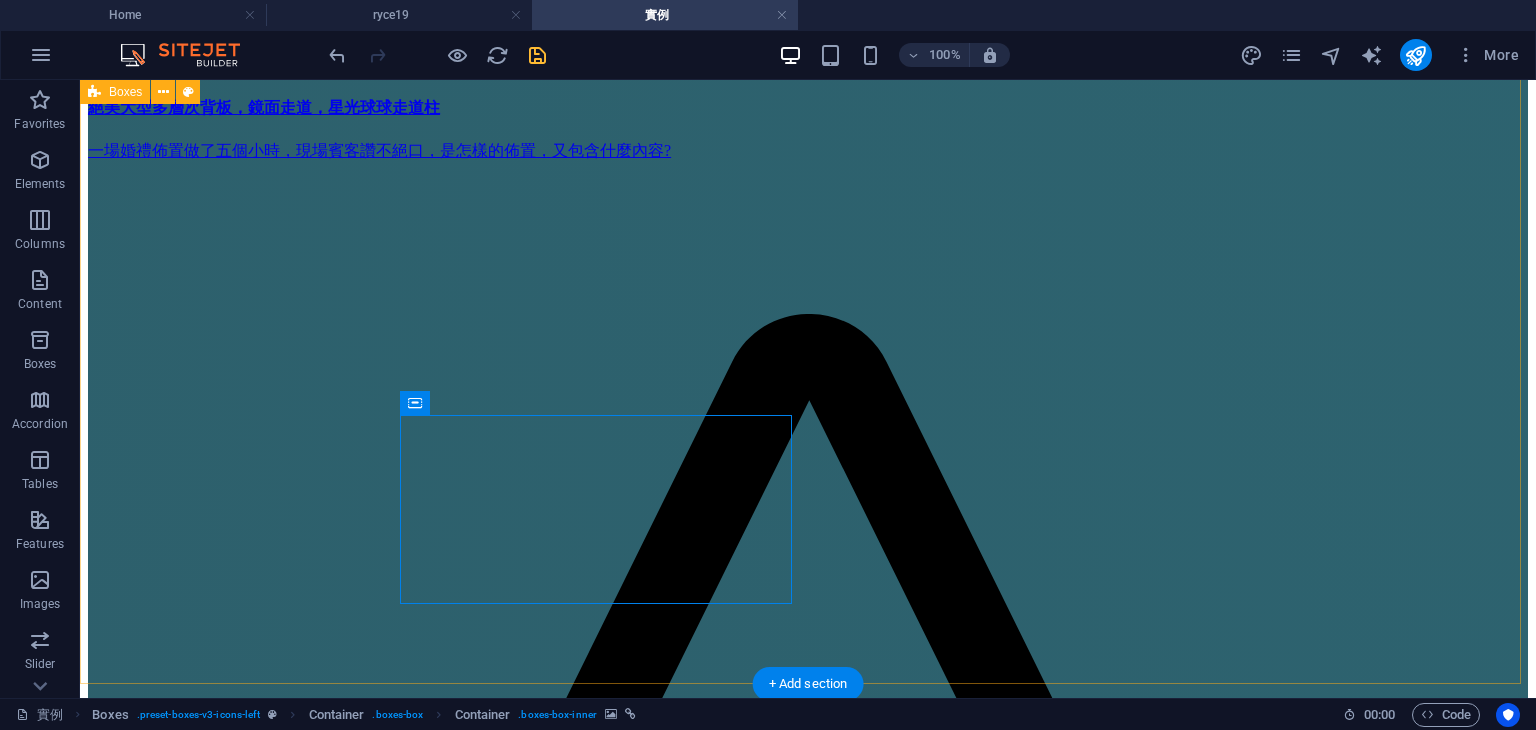 click on "絕美大型多層次背板，鏡面走道，星光球球走道柱 一場婚禮佈置做了五個小時，現場賓客讚不絕口，是怎樣的佈置，又包含什麼內容? 超美圓形花門+多層次背板 網美級很好拍的背景，淡色系多層次背板，含收禮桌及獨立相本小物桌。 畢業典禮全包設計 畢業照，主持，舞台主視覺，全場佈置，平面攝影，動態錄影，音響架設，畢業MV 鎮陽＆曉萱，婚禮全包套 主持，多層次佈置，平面攝影，動態錄影，SDE，儀式帶領，音響，MV 宇彤＆名柔，婚禮包套服務 主持，平面攝影，動態錄影，SDE，音響 專業婚禮包套服務 主持，佈置，平面攝影，動態錄影，音響 多層次背板，星光走道，猜性別道具 超美多層次背板，絕對是你要找的婚禮主題背板，包含球球光佈走道，猜性別道具，捧花製作。 抓周佈置 藍色多層次背板設計 家林＆翊均，婚禮包套服務，新竹煙波飯店" at bounding box center [808, 15607] 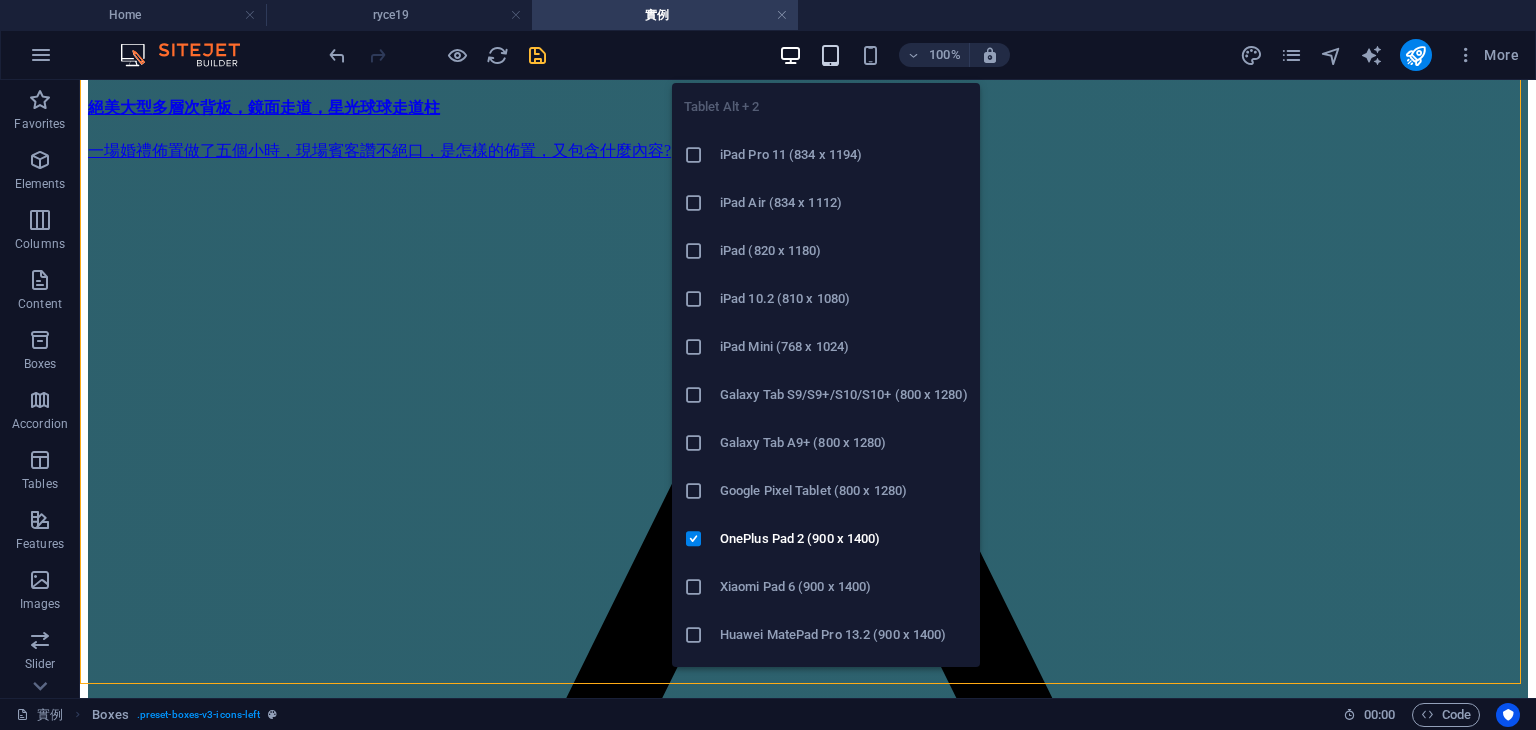 click at bounding box center (830, 55) 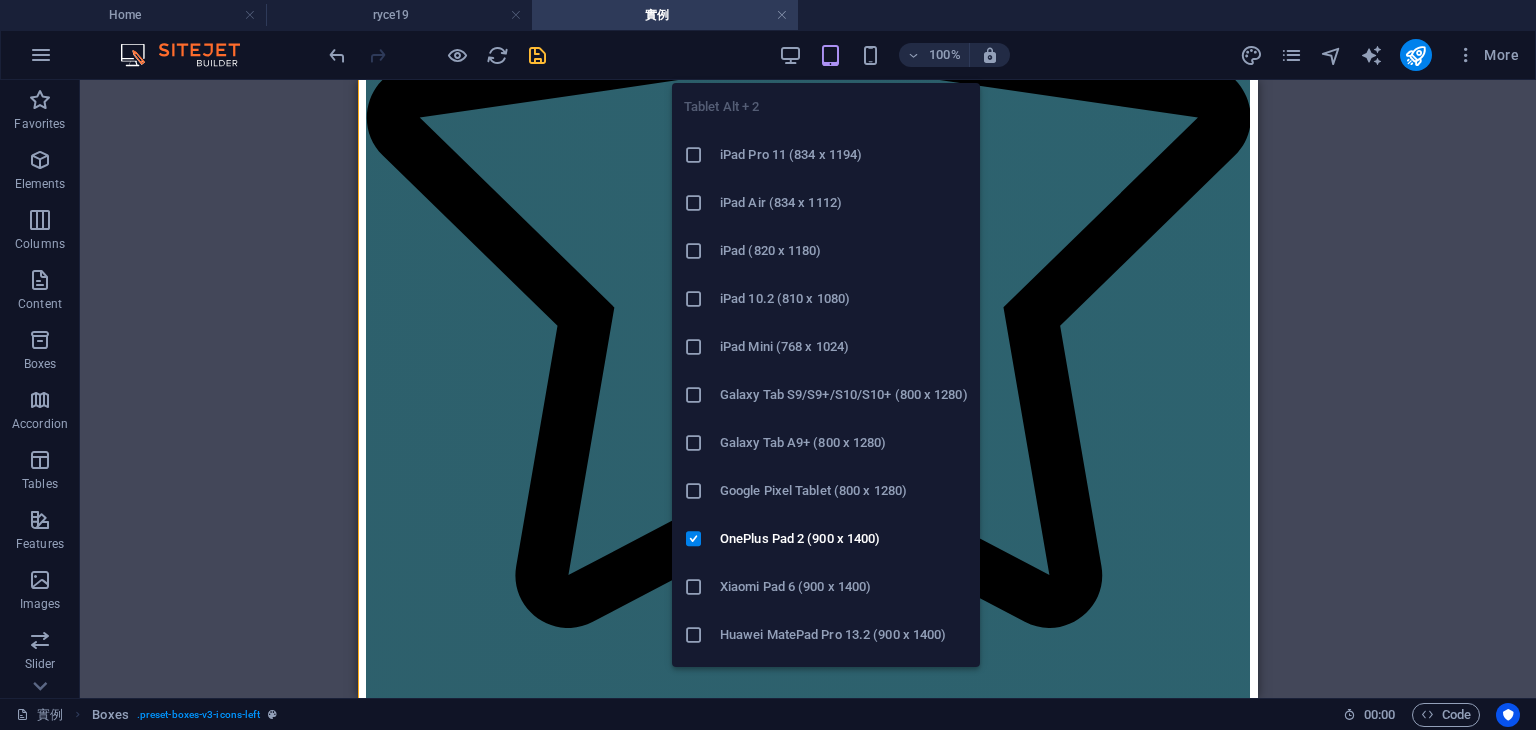 scroll, scrollTop: 1996, scrollLeft: 0, axis: vertical 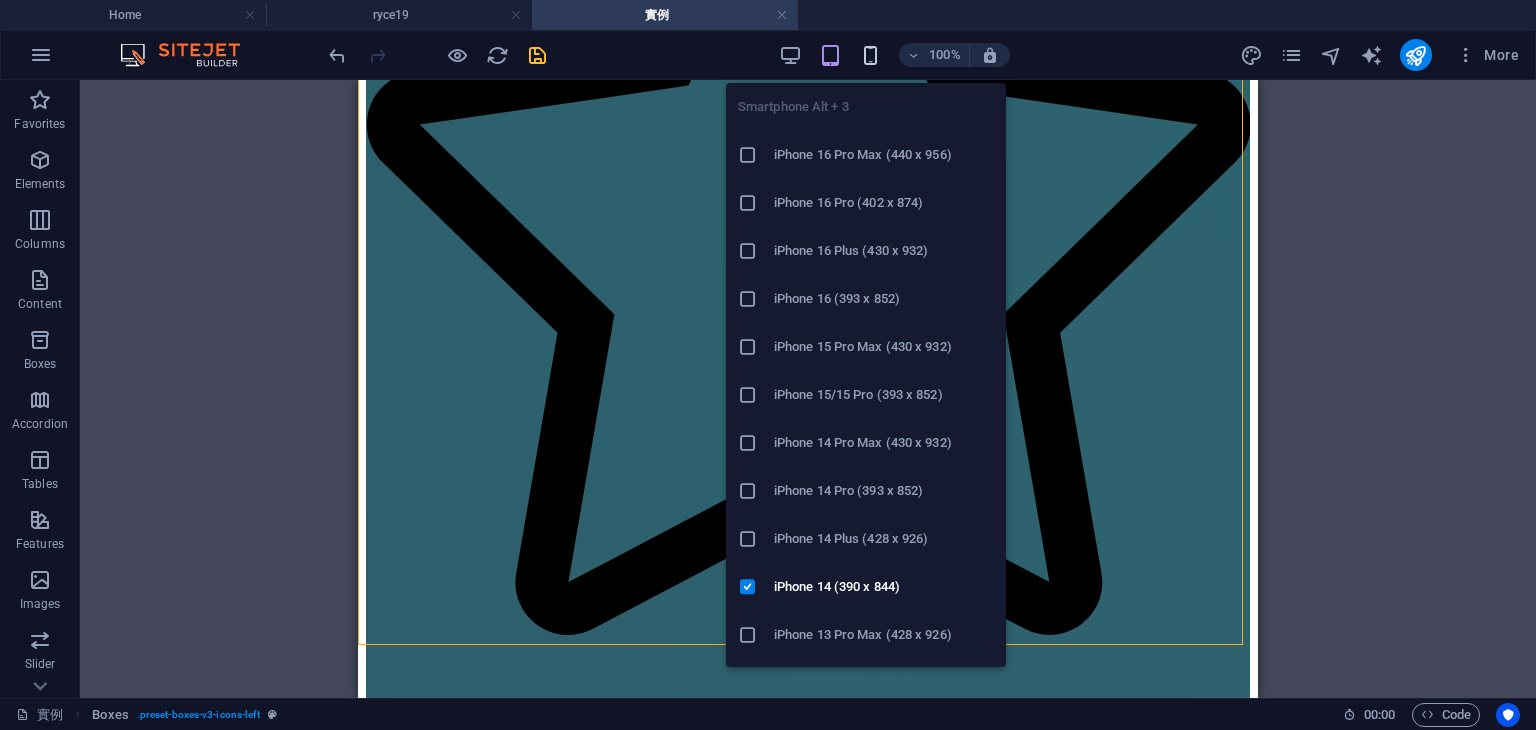 click at bounding box center [870, 55] 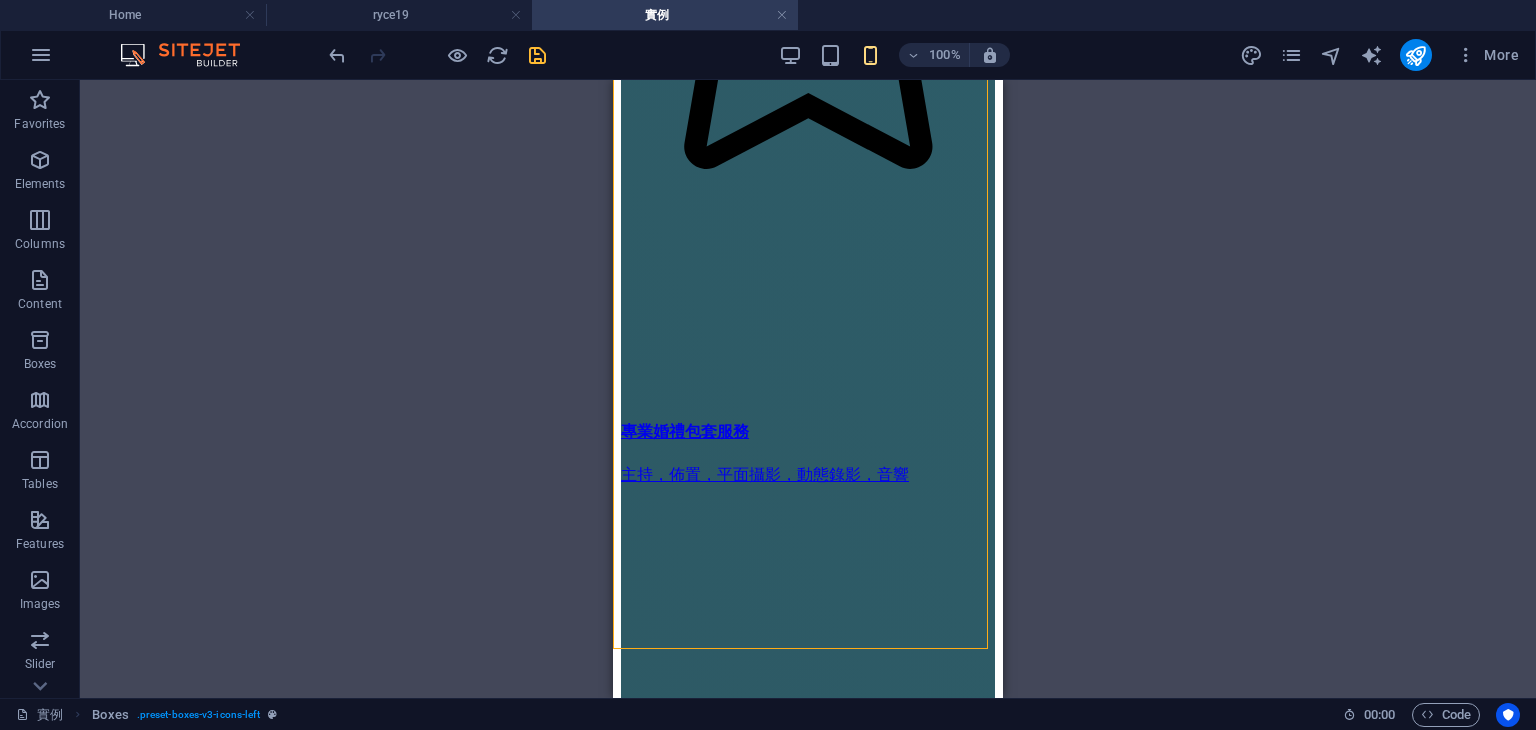 scroll, scrollTop: 5016, scrollLeft: 0, axis: vertical 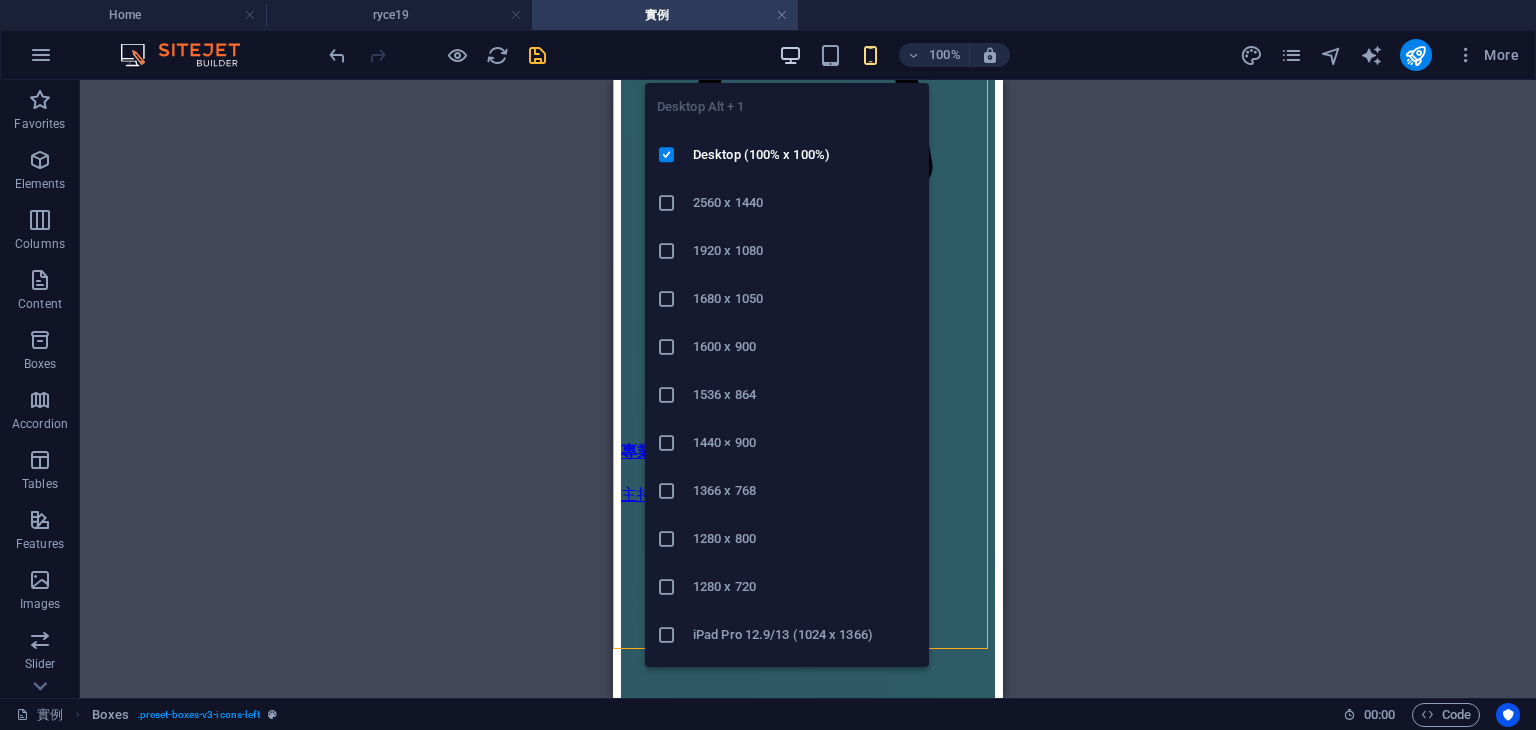 click at bounding box center [790, 55] 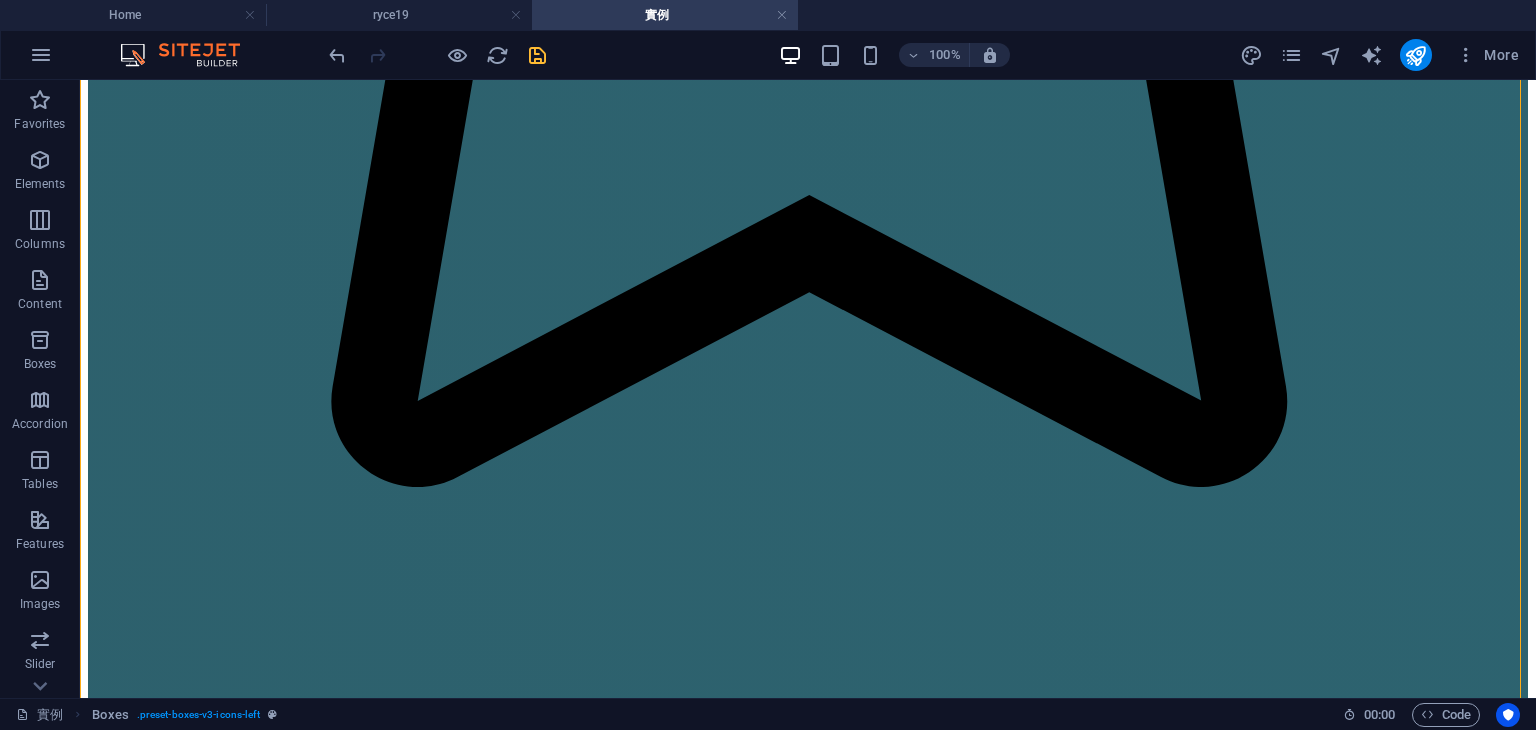 scroll, scrollTop: 2013, scrollLeft: 0, axis: vertical 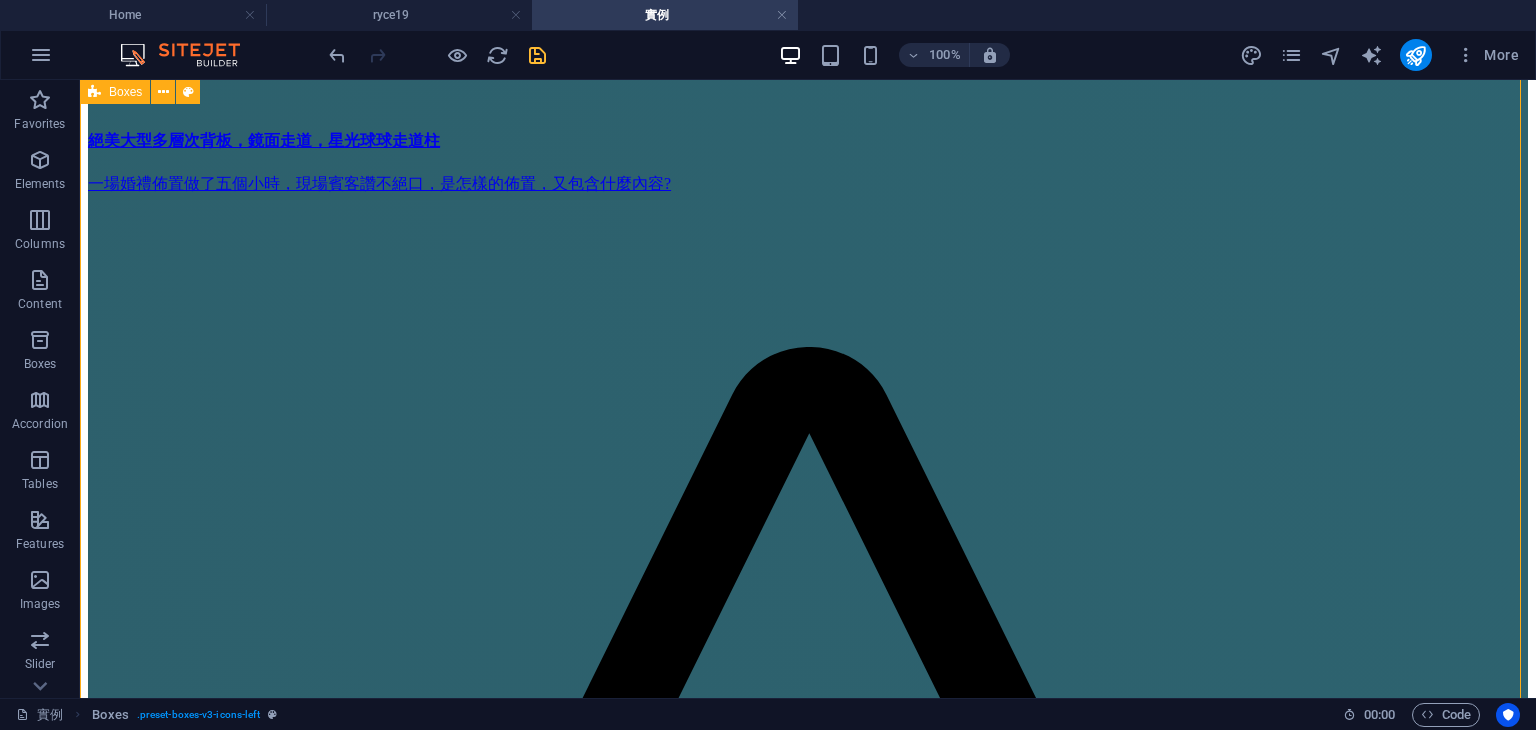 click on "絕美大型多層次背板，鏡面走道，星光球球走道柱 一場婚禮佈置做了五個小時，現場賓客讚不絕口，是怎樣的佈置，又包含什麼內容? 超美圓形花門+多層次背板 網美級很好拍的背景，淡色系多層次背板，含收禮桌及獨立相本小物桌。 畢業典禮全包設計 畢業照，主持，舞台主視覺，全場佈置，平面攝影，動態錄影，音響架設，畢業MV 鎮陽＆曉萱，婚禮全包套 主持，多層次佈置，平面攝影，動態錄影，SDE，儀式帶領，音響，MV 宇彤＆名柔，婚禮包套服務 主持，平面攝影，動態錄影，SDE，音響 專業婚禮包套服務 主持，佈置，平面攝影，動態錄影，音響 多層次背板，星光走道，猜性別道具 超美多層次背板，絕對是你要找的婚禮主題背板，包含球球光佈走道，猜性別道具，捧花製作。 抓周佈置 藍色多層次背板設計 家林＆翊均，婚禮包套服務，新竹煙波飯店" at bounding box center [808, 15640] 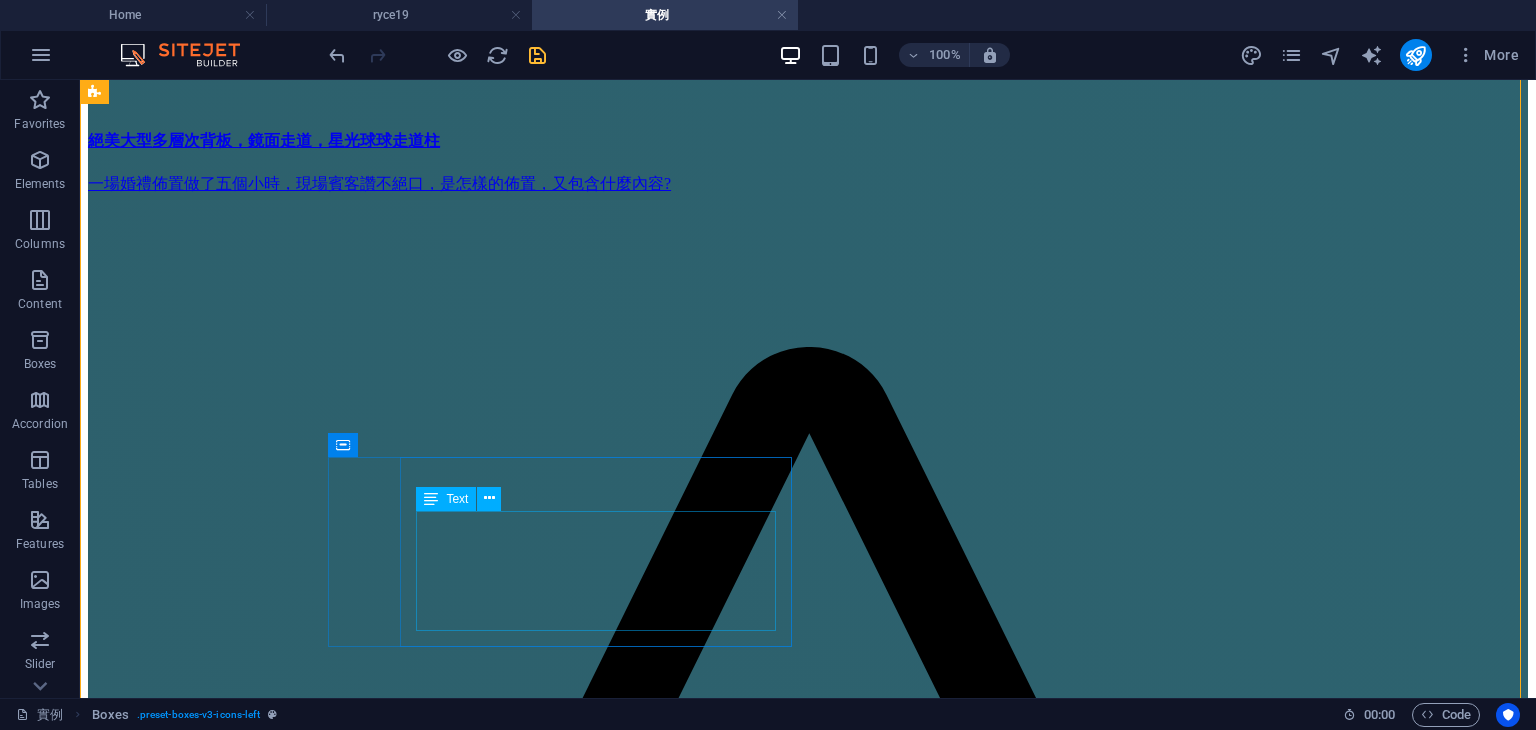 click on "婚紗拍攝，主持，平面攝影，動態錄影，SDE，儀式帶領，音響" at bounding box center (808, 32724) 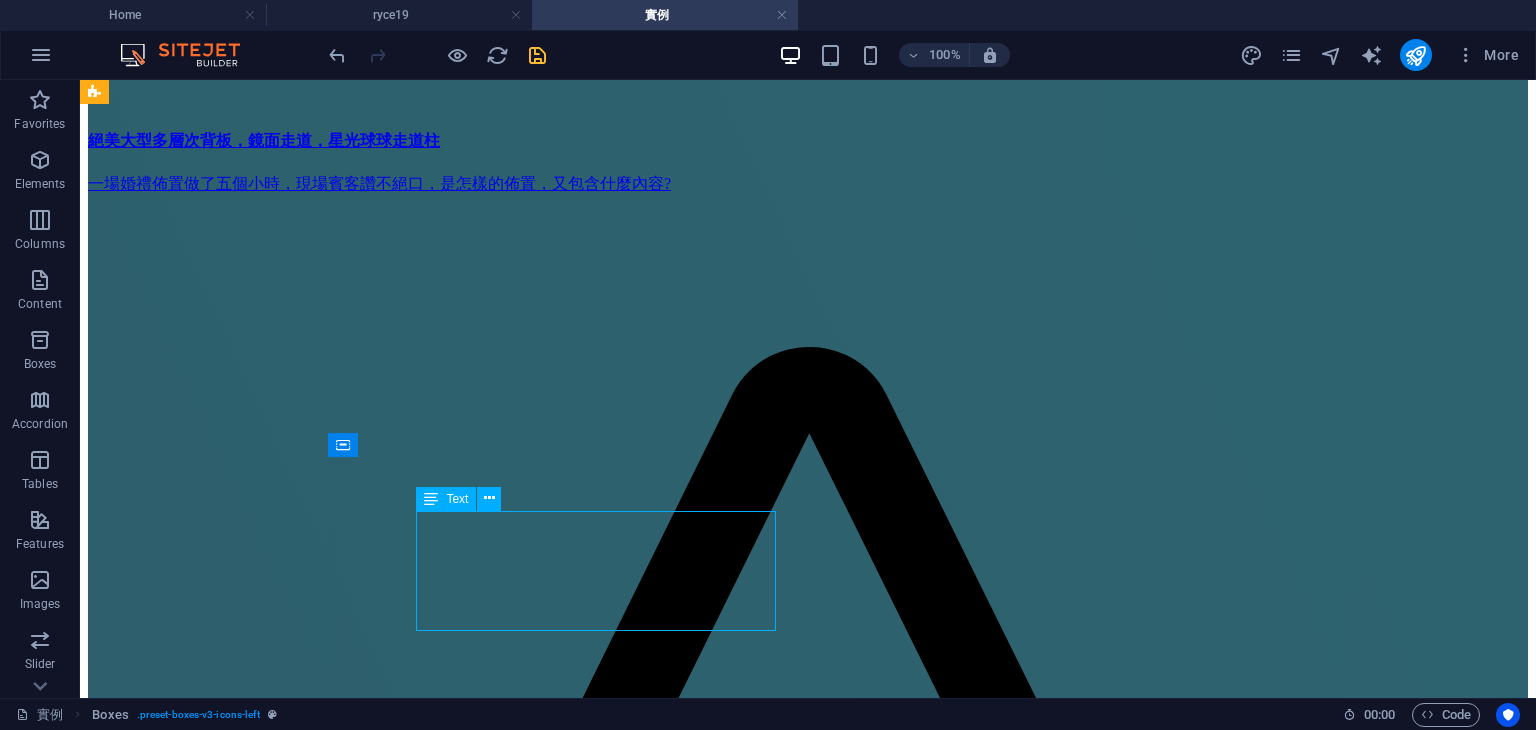 click on "婚紗拍攝，主持，平面攝影，動態錄影，SDE，儀式帶領，音響" at bounding box center [808, 32724] 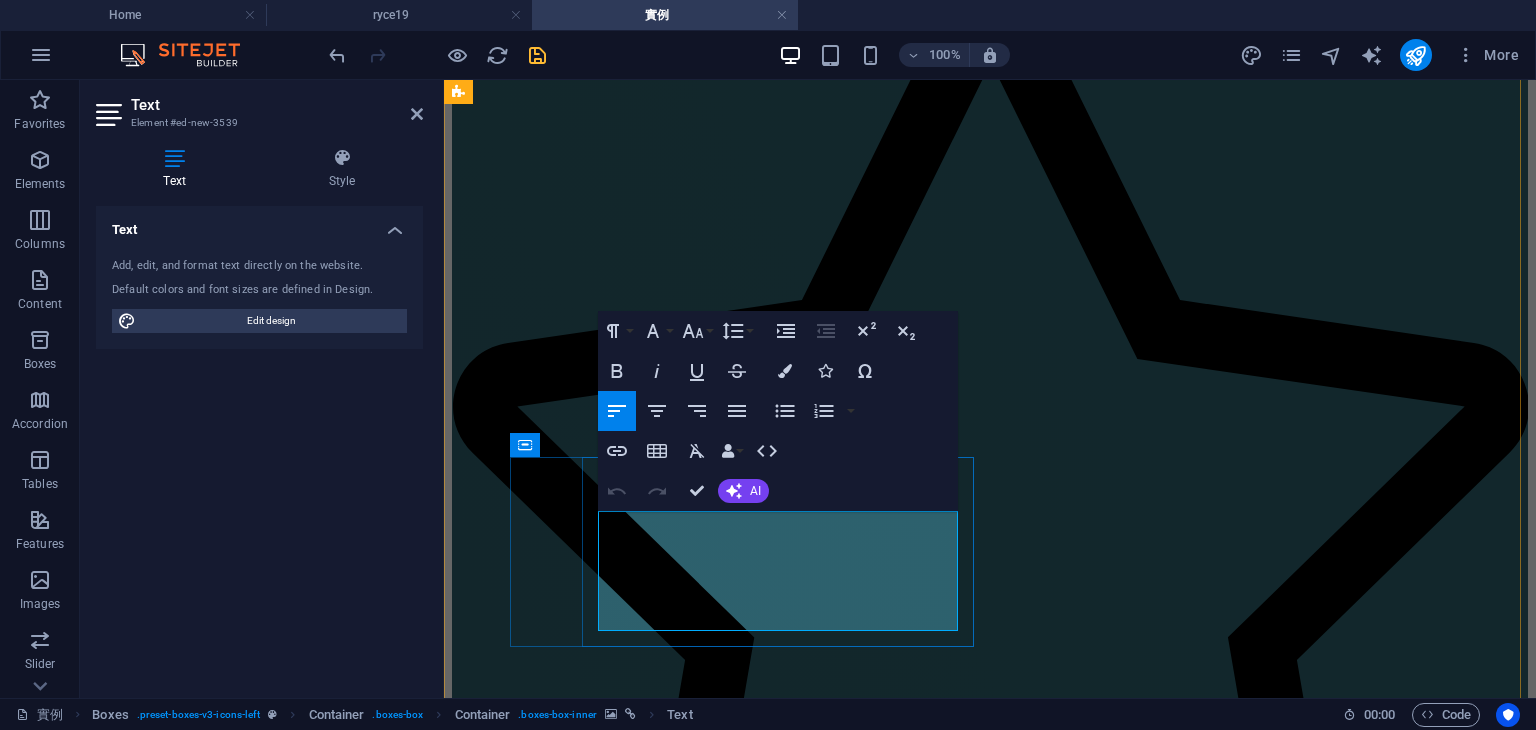 click at bounding box center [990, 26124] 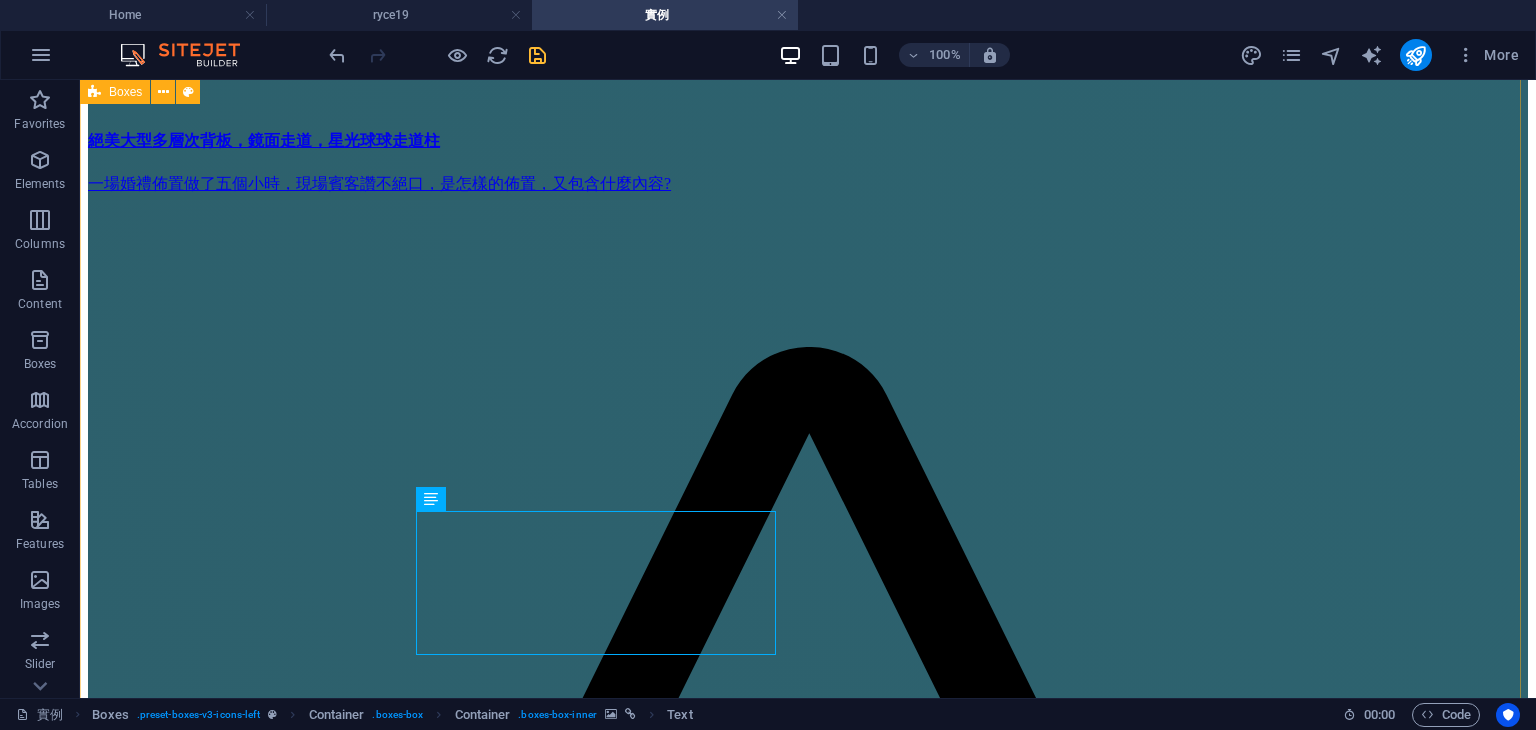 click on "絕美大型多層次背板，鏡面走道，星光球球走道柱 一場婚禮佈置做了五個小時，現場賓客讚不絕口，是怎樣的佈置，又包含什麼內容? 超美圓形花門+多層次背板 網美級很好拍的背景，淡色系多層次背板，含收禮桌及獨立相本小物桌。 畢業典禮全包設計 畢業照，主持，舞台主視覺，全場佈置，平面攝影，動態錄影，音響架設，畢業MV 鎮陽＆曉萱，婚禮全包套 主持，多層次佈置，平面攝影，動態錄影，SDE，儀式帶領，音響，MV 宇彤＆名柔，婚禮包套服務 主持，平面攝影，動態錄影，SDE，音響 專業婚禮包套服務 主持，佈置，平面攝影，動態錄影，音響 多層次背板，星光走道，猜性別道具 超美多層次背板，絕對是你要找的婚禮主題背板，包含球球光佈走道，猜性別道具，捧花製作。 抓周佈置 藍色多層次背板設計 家林＆翊均，婚禮包套服務，新竹煙波飯店" at bounding box center [808, 15669] 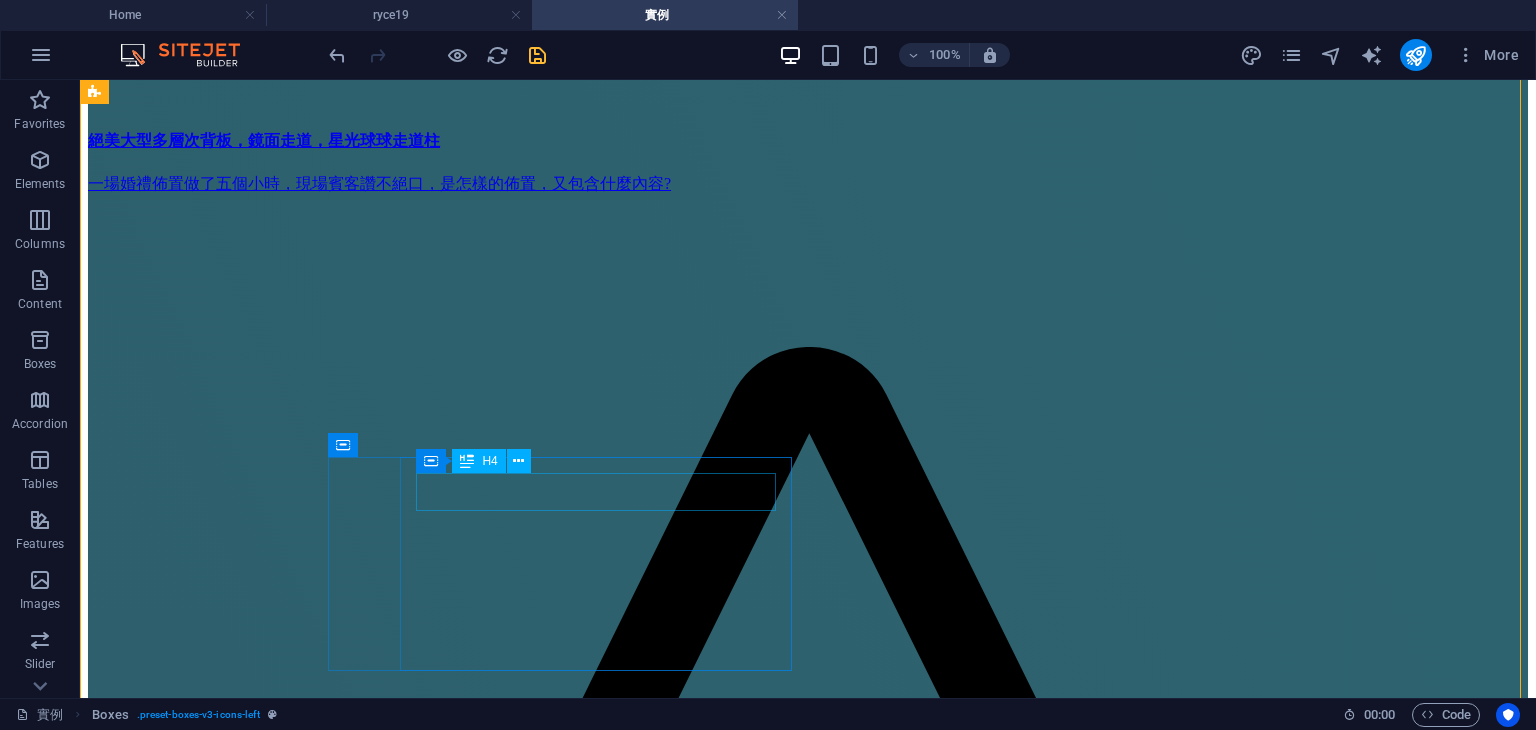 click on "敬廷＆瑾瑢，婚禮全包套，竹南" at bounding box center [808, 32654] 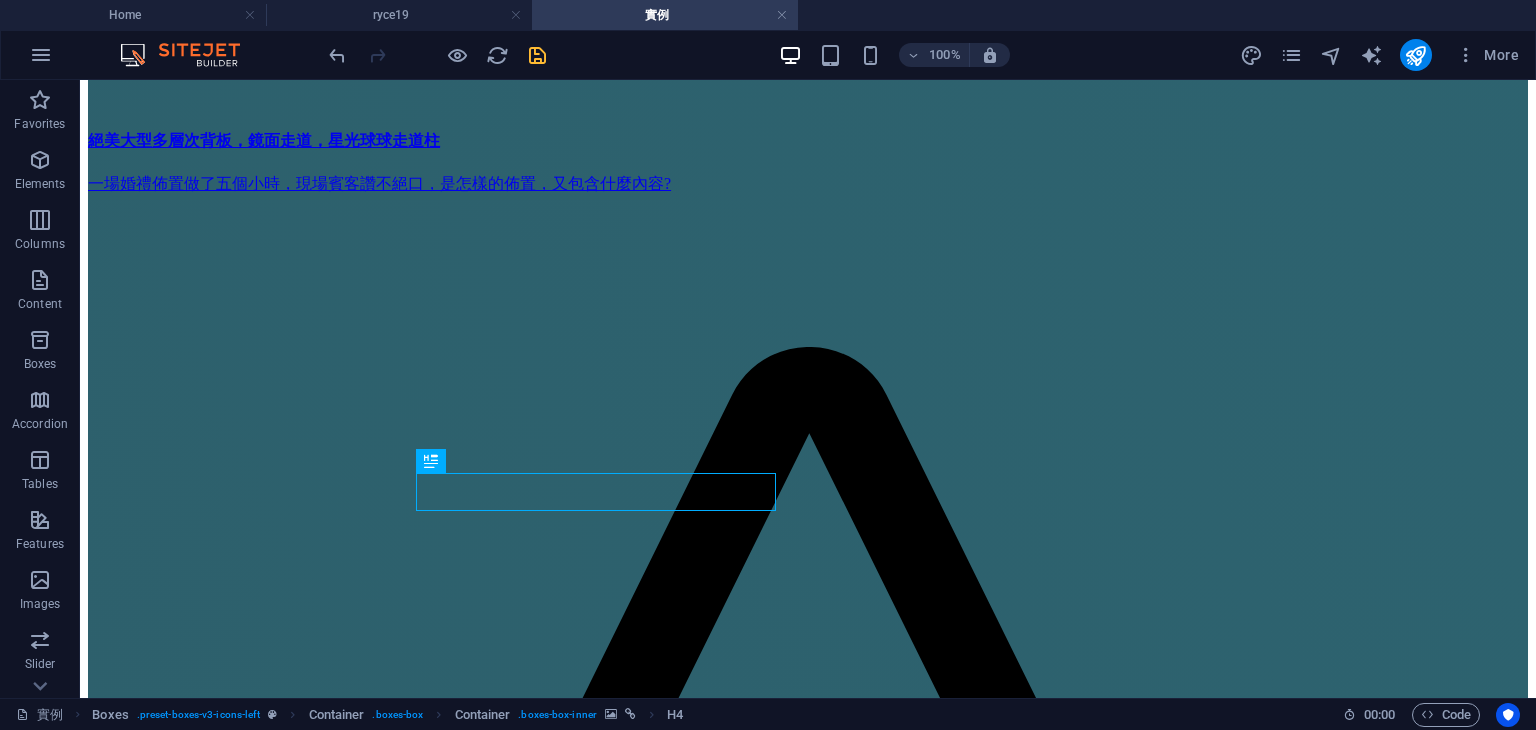 click at bounding box center [808, 32410] 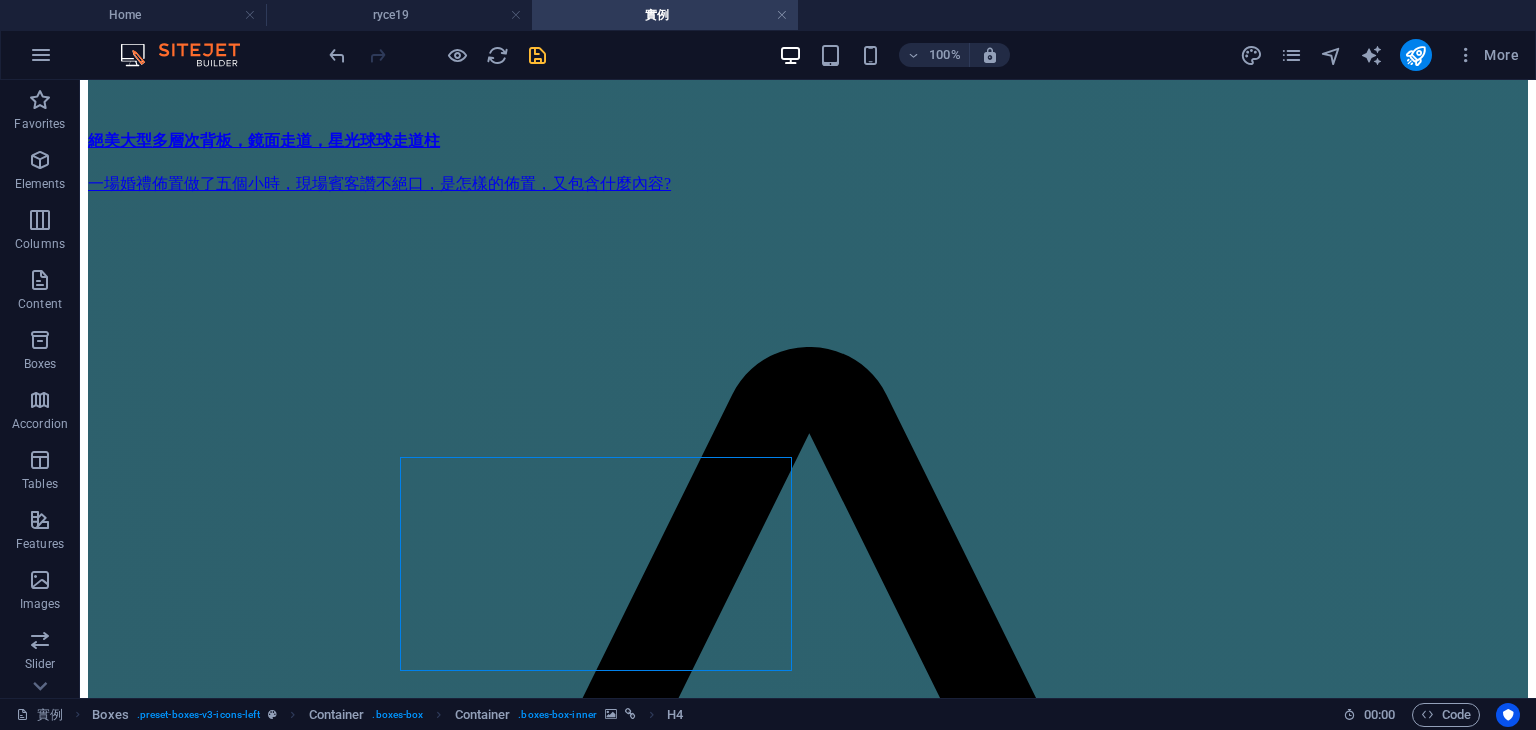 click at bounding box center [808, 32410] 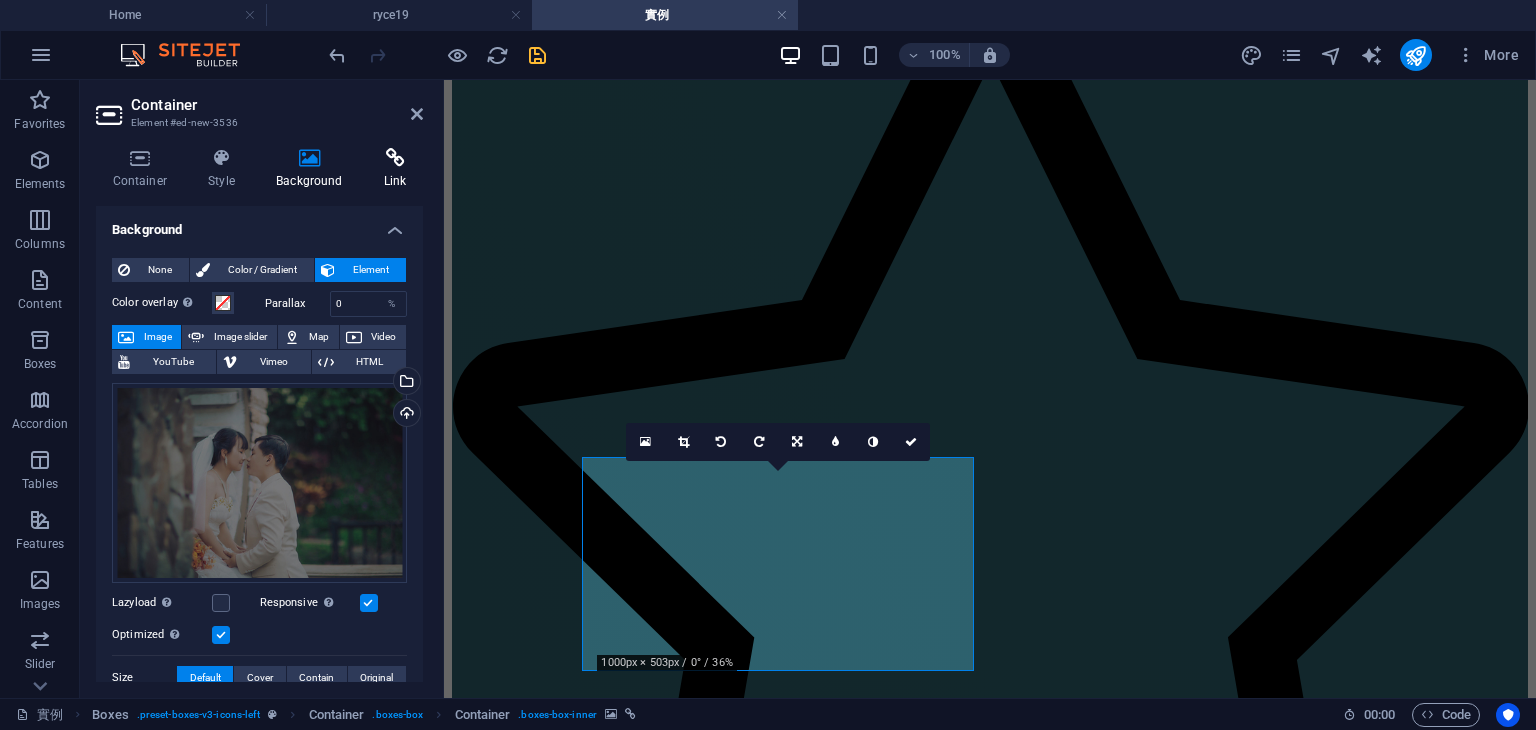 click at bounding box center (395, 158) 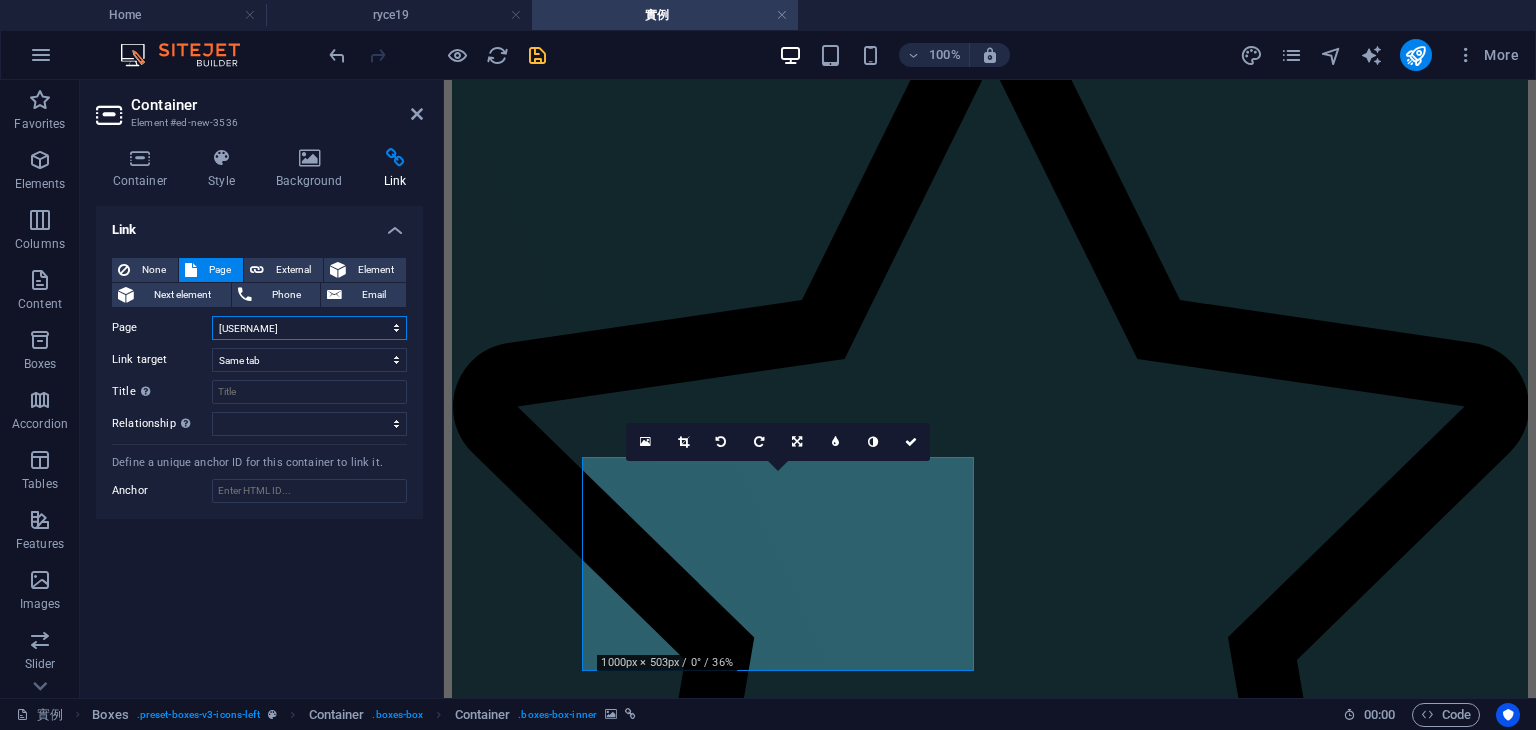 click on "Home wedding dress About us 實例 Service discount3 discount4 host host52 host 4 host5 host6 host7 host8 host9 host10 baby-party-2 flower-fare flower-fare-50 flower-fare-51 flower-fare-52 flower-fare-53 flower-fare-53-1 flower-fare-53-2 fare3 fare4 fare5 fare6 fare7 fare8 fare9 fare10 fare11 fare12 fare13 fare14 camera-ryce camera-ryce-40 camera-ryce-41 camera-ryce-42 ryce3 host2 btaband2024 btaband2024-10 btaband2024-11 btaband2024-12 btaband2024-13 btaband2024-14 btaband2024-15 聯絡 host3 host33 ryce4 ryce5 ryce6 ryce7 ryce8 discount2 ryce9 ryce10 ryce11 ryce12 ryce13 ryce14 ryce15 ryce16 ryce17 ryce18 ryce19" at bounding box center (309, 328) 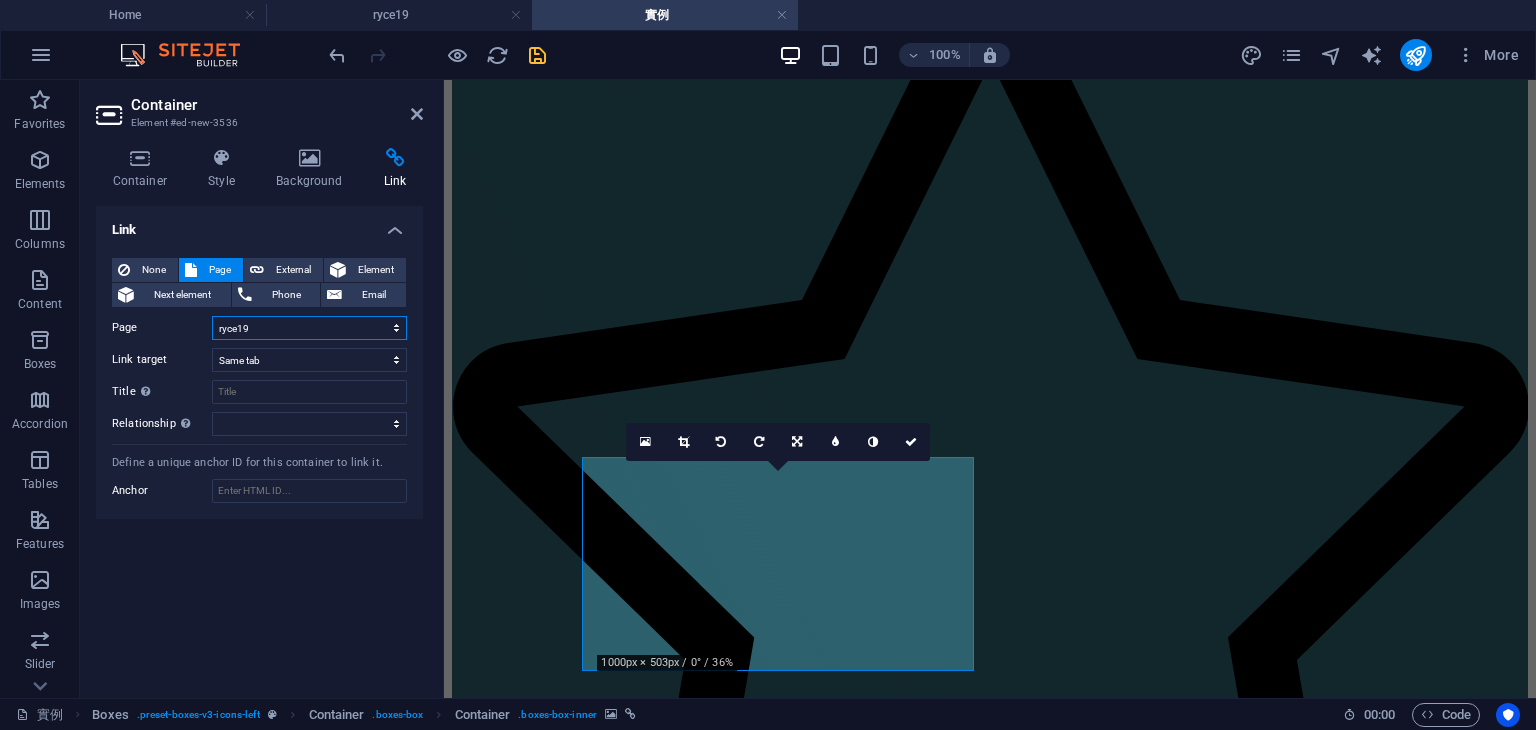 click on "Home wedding dress About us 實例 Service discount3 discount4 host host52 host 4 host5 host6 host7 host8 host9 host10 baby-party-2 flower-fare flower-fare-50 flower-fare-51 flower-fare-52 flower-fare-53 flower-fare-53-1 flower-fare-53-2 fare3 fare4 fare5 fare6 fare7 fare8 fare9 fare10 fare11 fare12 fare13 fare14 camera-ryce camera-ryce-40 camera-ryce-41 camera-ryce-42 ryce3 host2 btaband2024 btaband2024-10 btaband2024-11 btaband2024-12 btaband2024-13 btaband2024-14 btaband2024-15 聯絡 host3 host33 ryce4 ryce5 ryce6 ryce7 ryce8 discount2 ryce9 ryce10 ryce11 ryce12 ryce13 ryce14 ryce15 ryce16 ryce17 ryce18 ryce19" at bounding box center [309, 328] 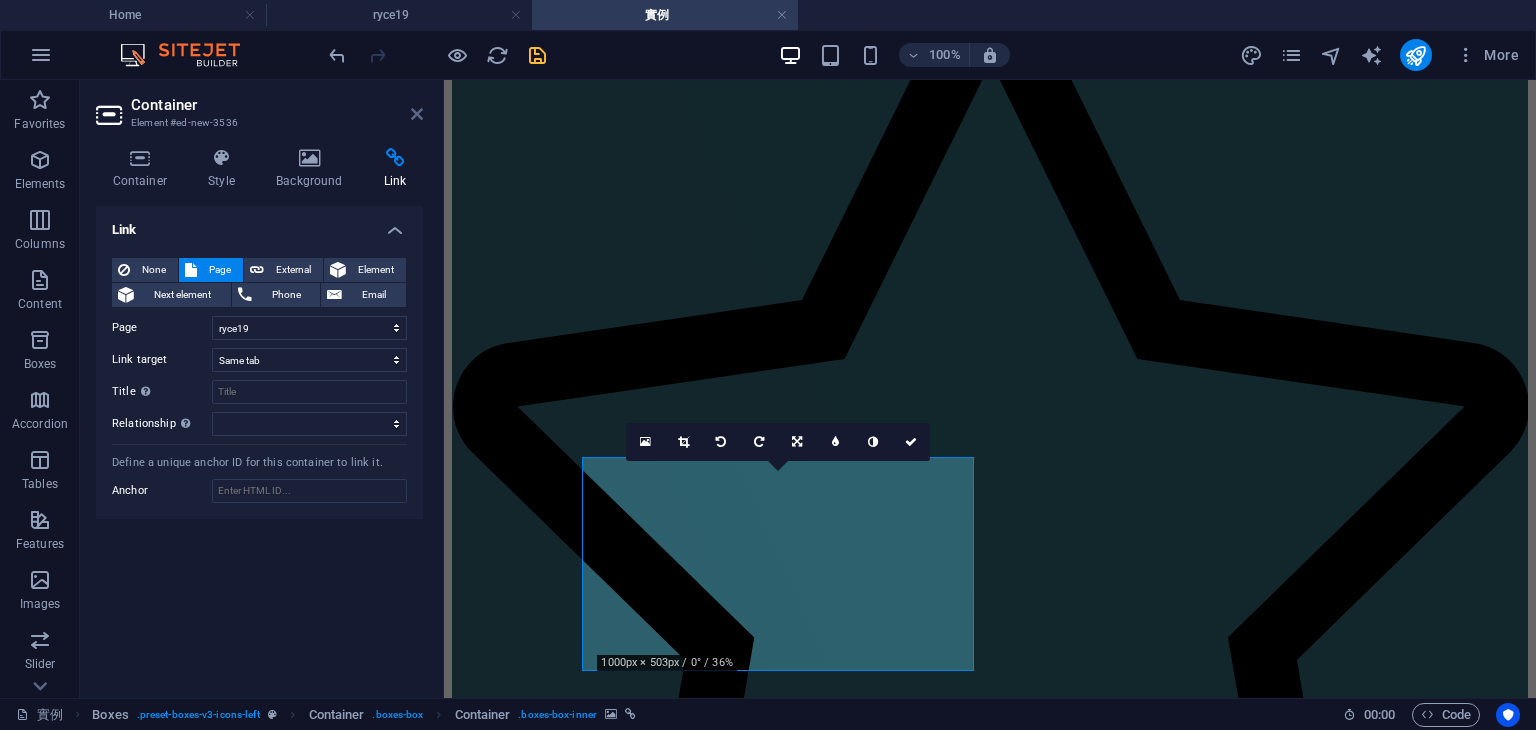 click at bounding box center (417, 114) 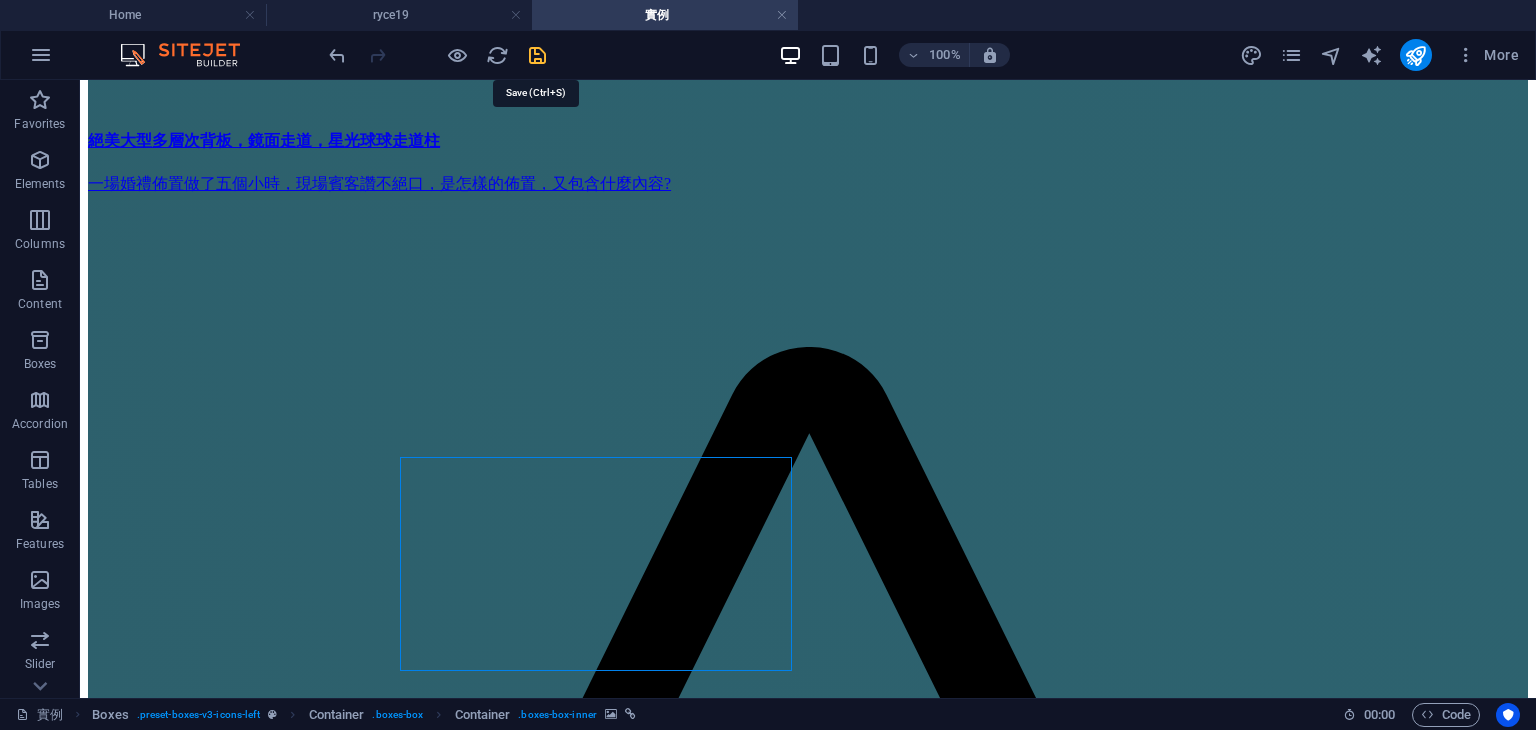 click at bounding box center [537, 55] 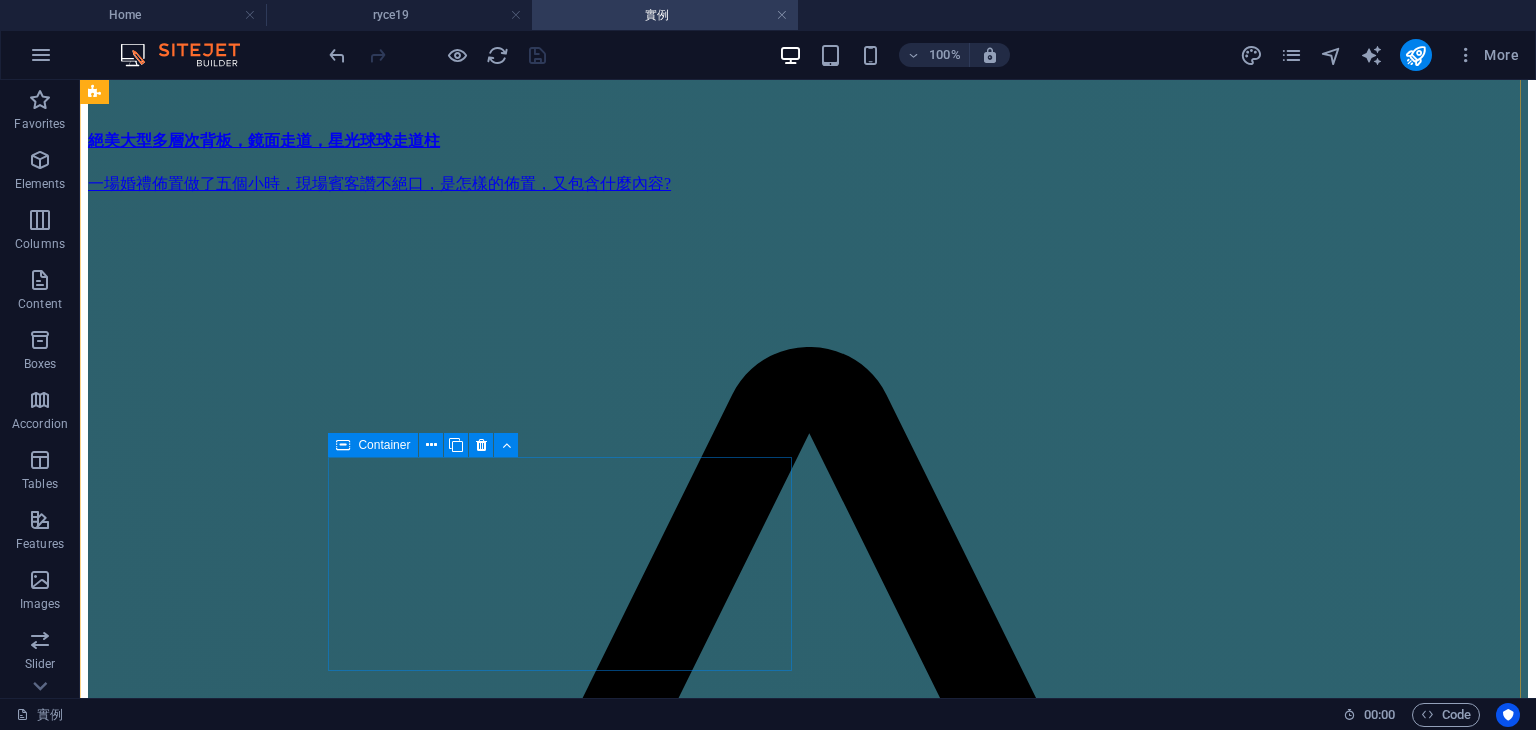 click at bounding box center [343, 445] 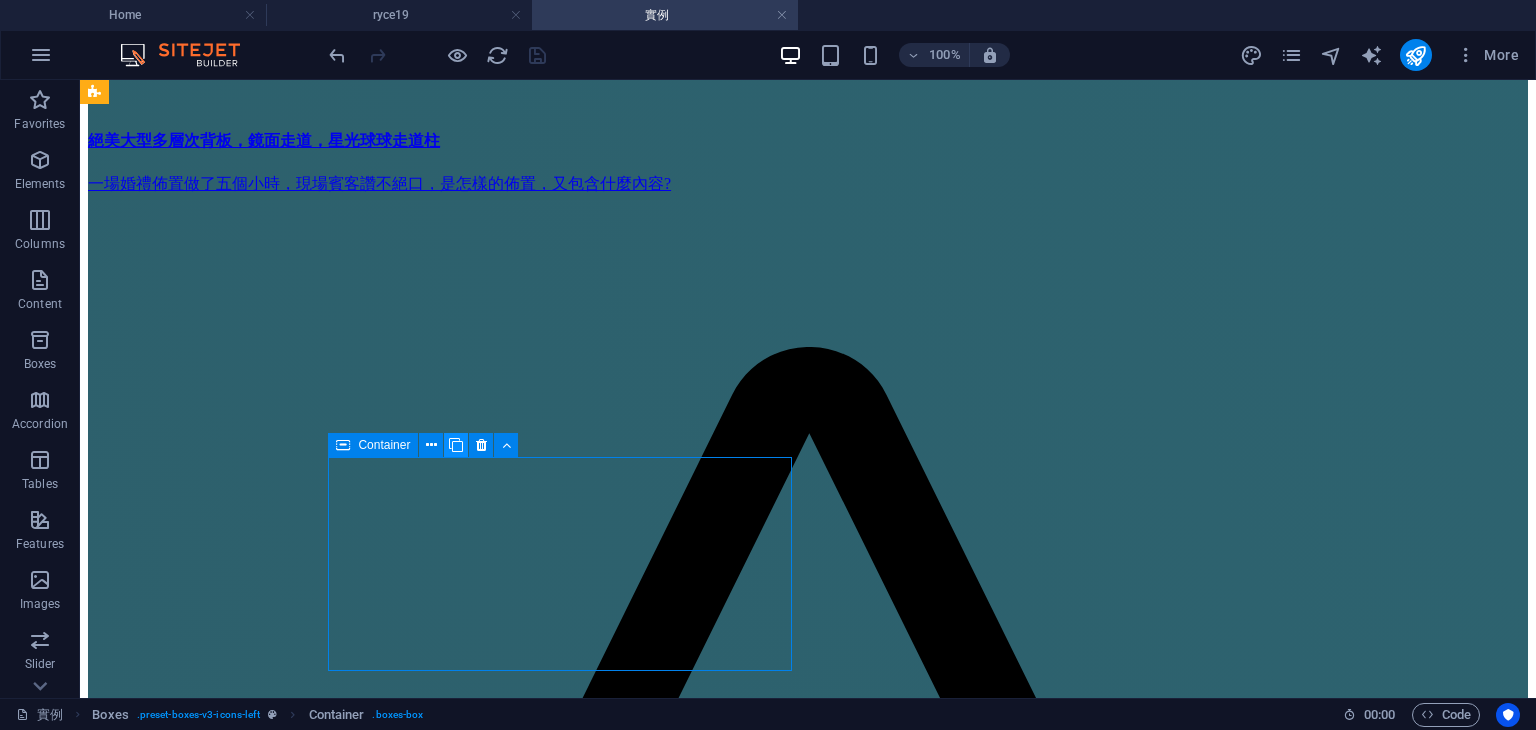 click at bounding box center (456, 445) 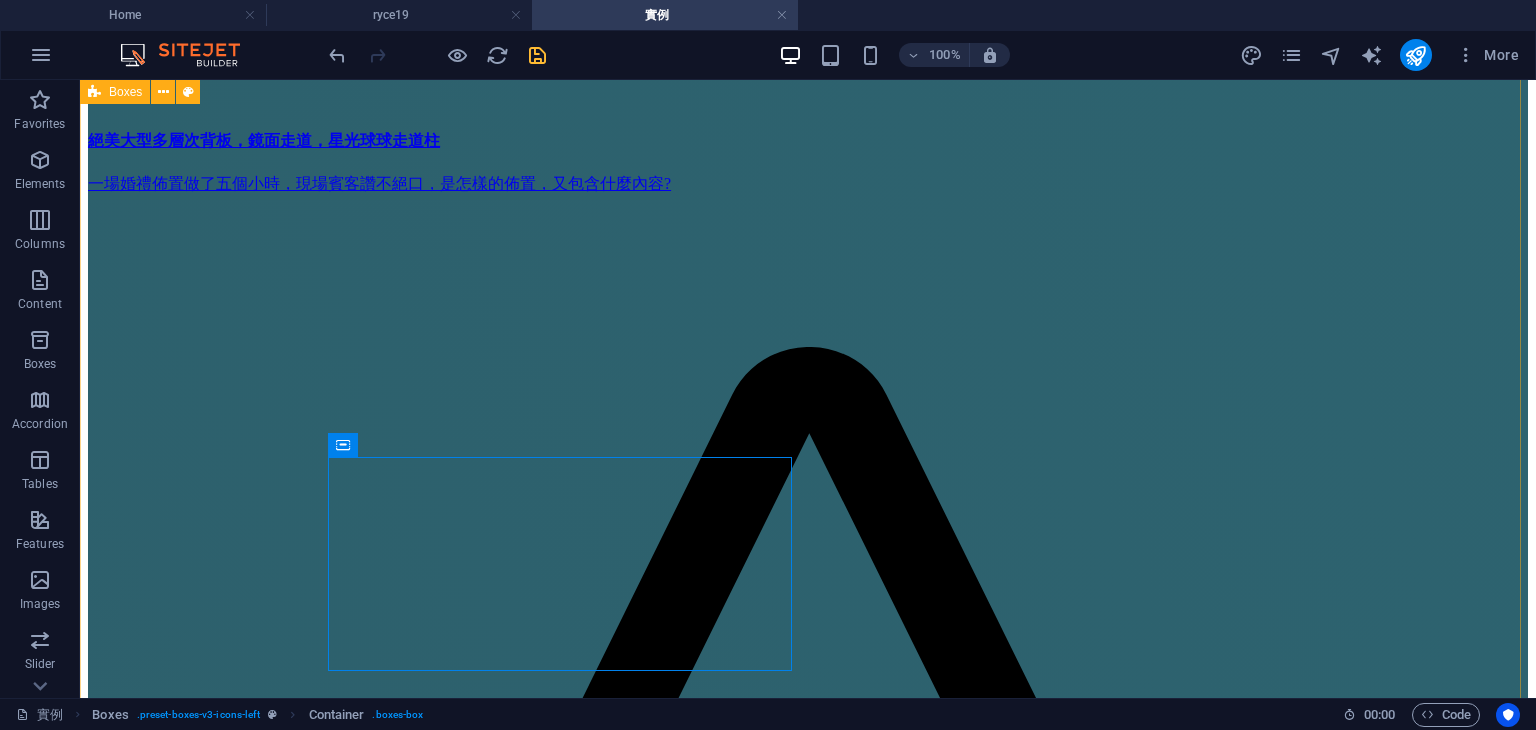 click on "絕美大型多層次背板，鏡面走道，星光球球走道柱 一場婚禮佈置做了五個小時，現場賓客讚不絕口，是怎樣的佈置，又包含什麼內容? 超美圓形花門+多層次背板 網美級很好拍的背景，淡色系多層次背板，含收禮桌及獨立相本小物桌。 畢業典禮全包設計 畢業照，主持，舞台主視覺，全場佈置，平面攝影，動態錄影，音響架設，畢業MV 鎮陽＆曉萱，婚禮全包套 主持，多層次佈置，平面攝影，動態錄影，SDE，儀式帶領，音響，MV 宇彤＆名柔，婚禮包套服務 主持，平面攝影，動態錄影，SDE，音響 專業婚禮包套服務 主持，佈置，平面攝影，動態錄影，音響 多層次背板，星光走道，猜性別道具 超美多層次背板，絕對是你要找的婚禮主題背板，包含球球光佈走道，猜性別道具，捧花製作。 抓周佈置 藍色多層次背板設計 家林＆翊均，婚禮包套服務，新竹煙波飯店" at bounding box center (808, 16584) 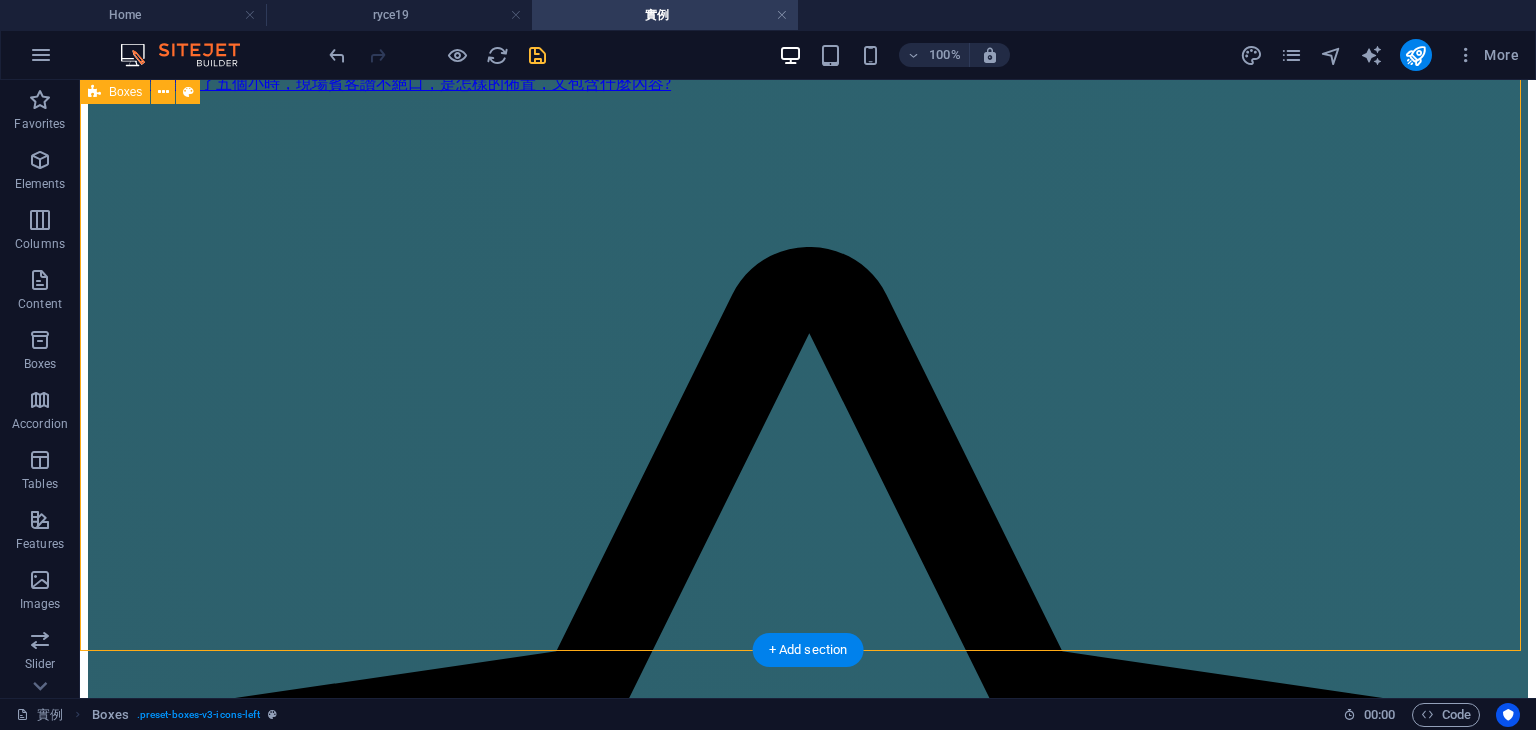 scroll, scrollTop: 2013, scrollLeft: 0, axis: vertical 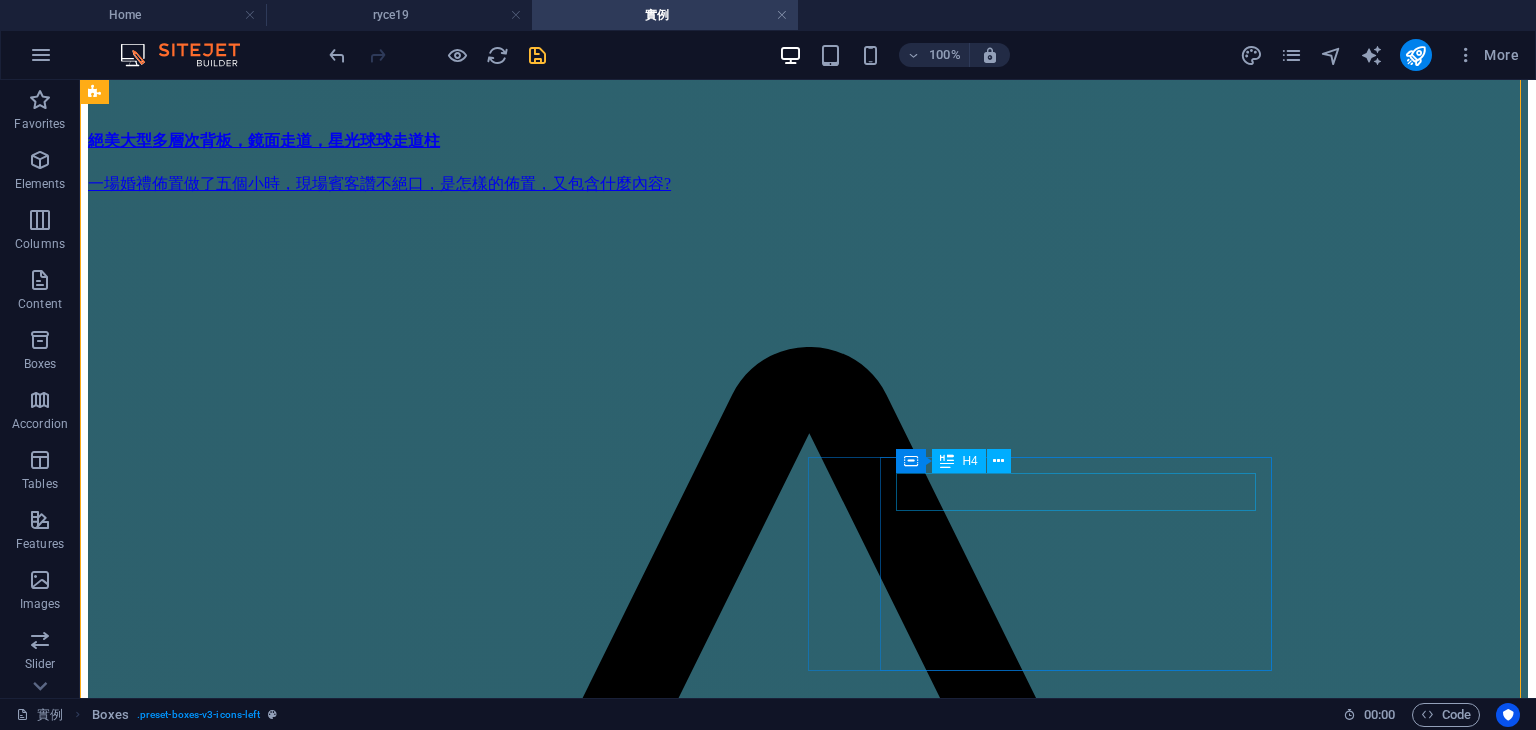 click on "敬廷＆瑾瑢，婚禮全包套，竹南" at bounding box center [808, 34486] 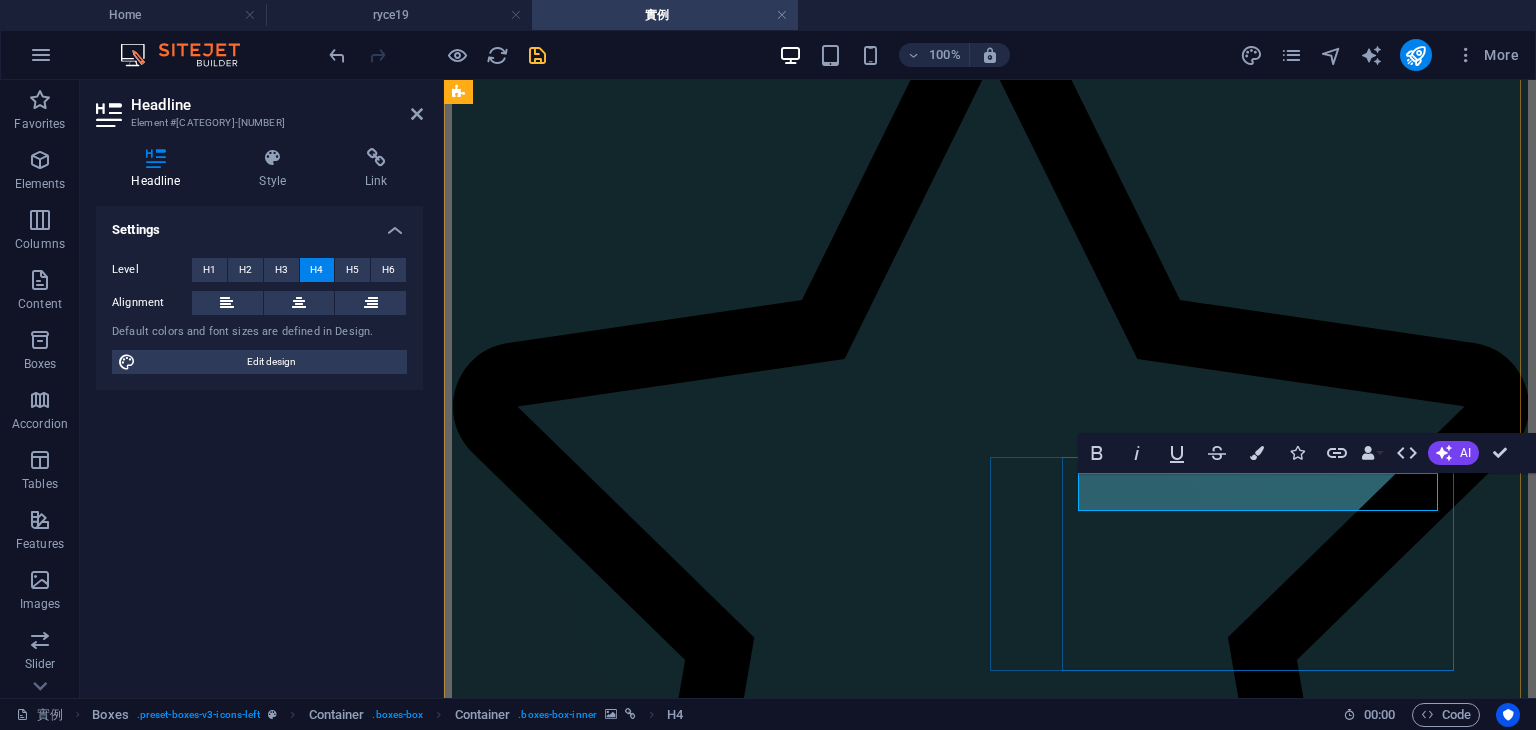 drag, startPoint x: 1128, startPoint y: 486, endPoint x: 1188, endPoint y: 526, distance: 72.11102 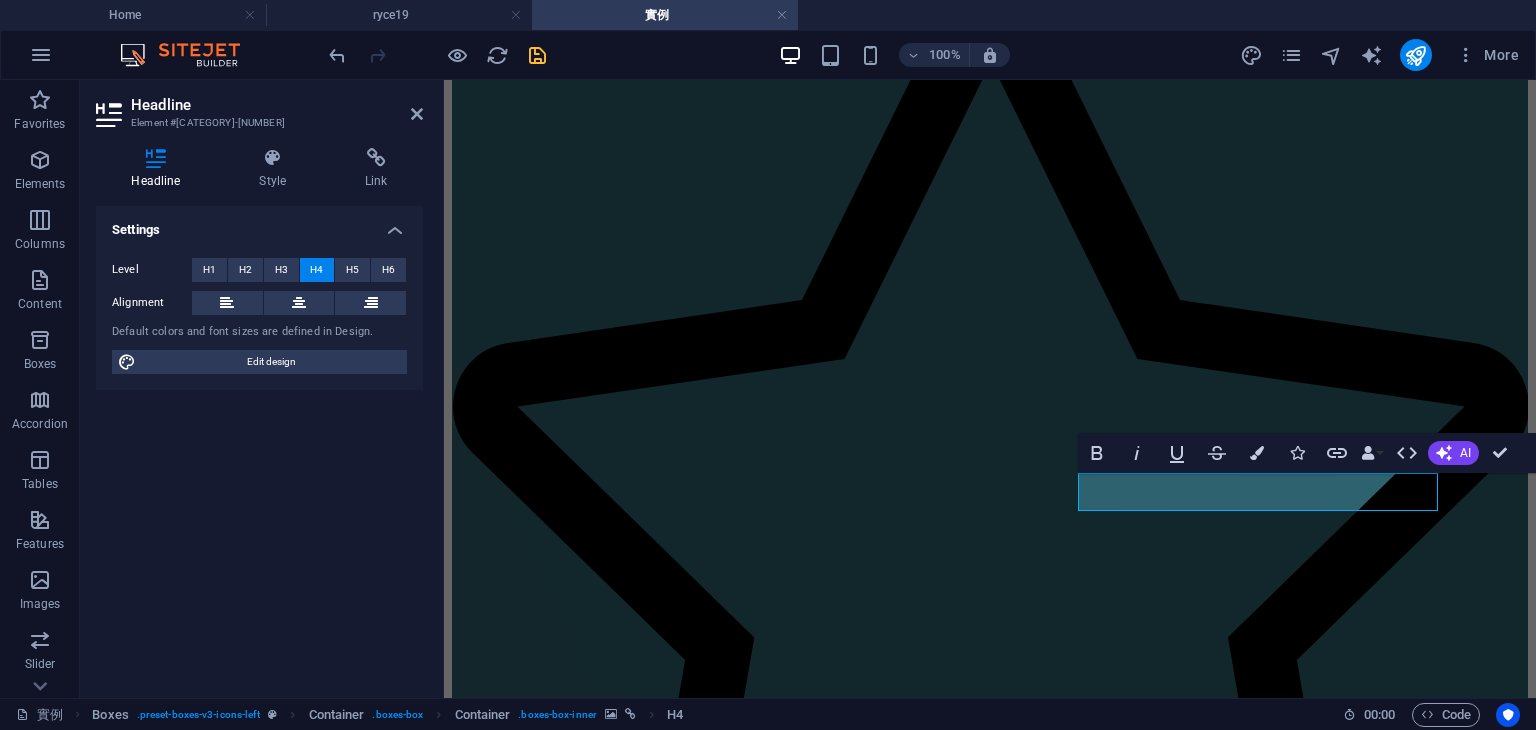 type 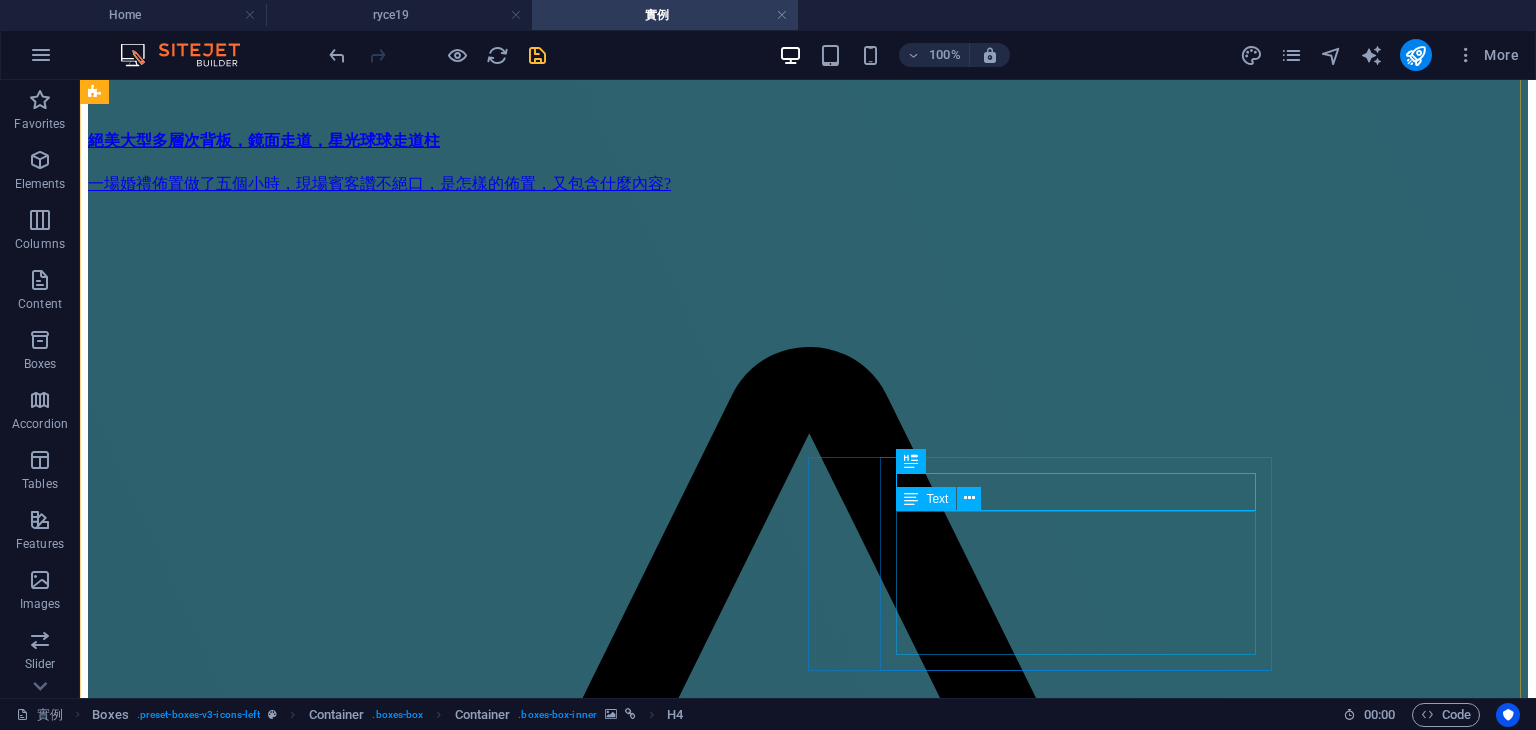 click on "婚紗拍攝，主持，平面攝影，動態錄影，SDE，儀式帶領，音響" at bounding box center [808, 34596] 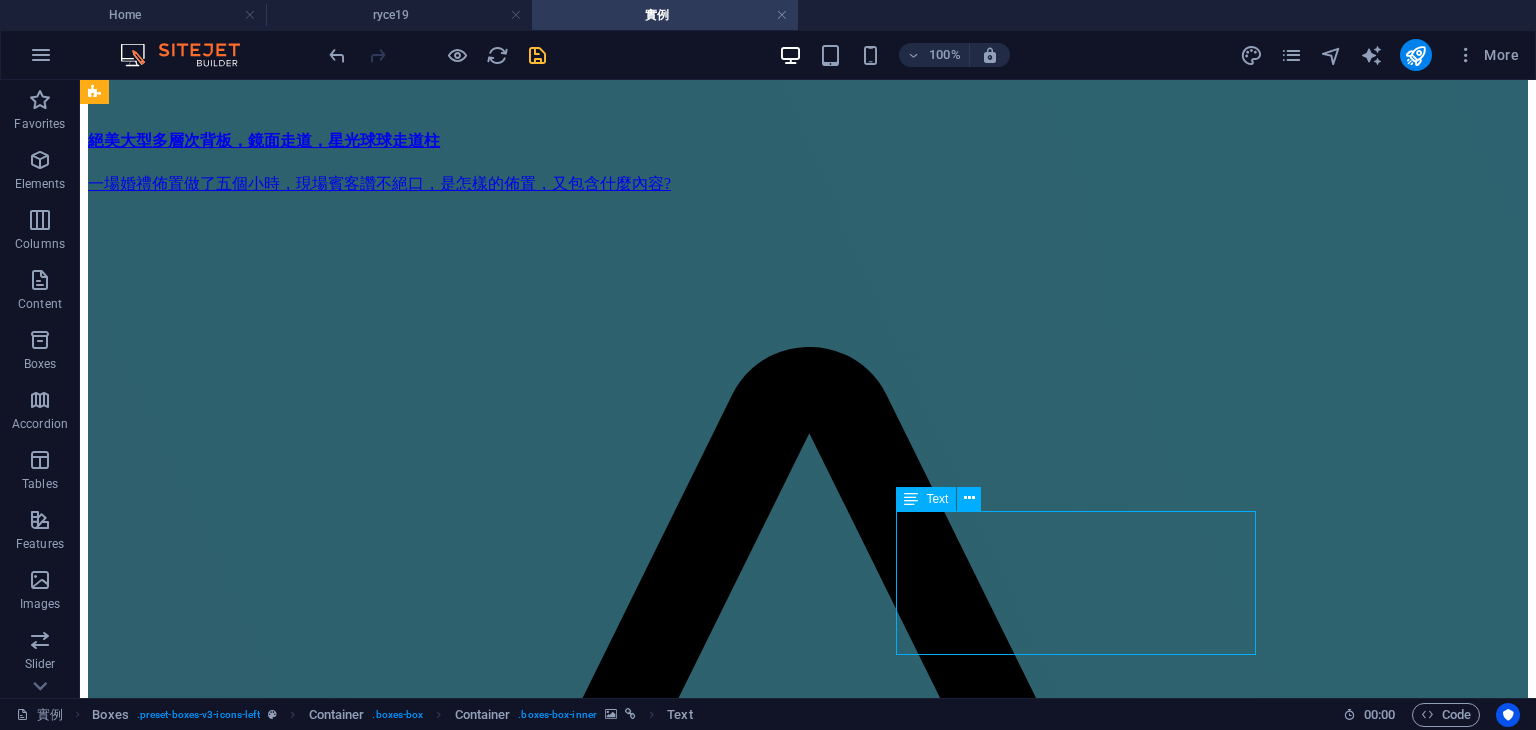 click on "婚紗拍攝，主持，平面攝影，動態錄影，SDE，儀式帶領，音響" at bounding box center (808, 34596) 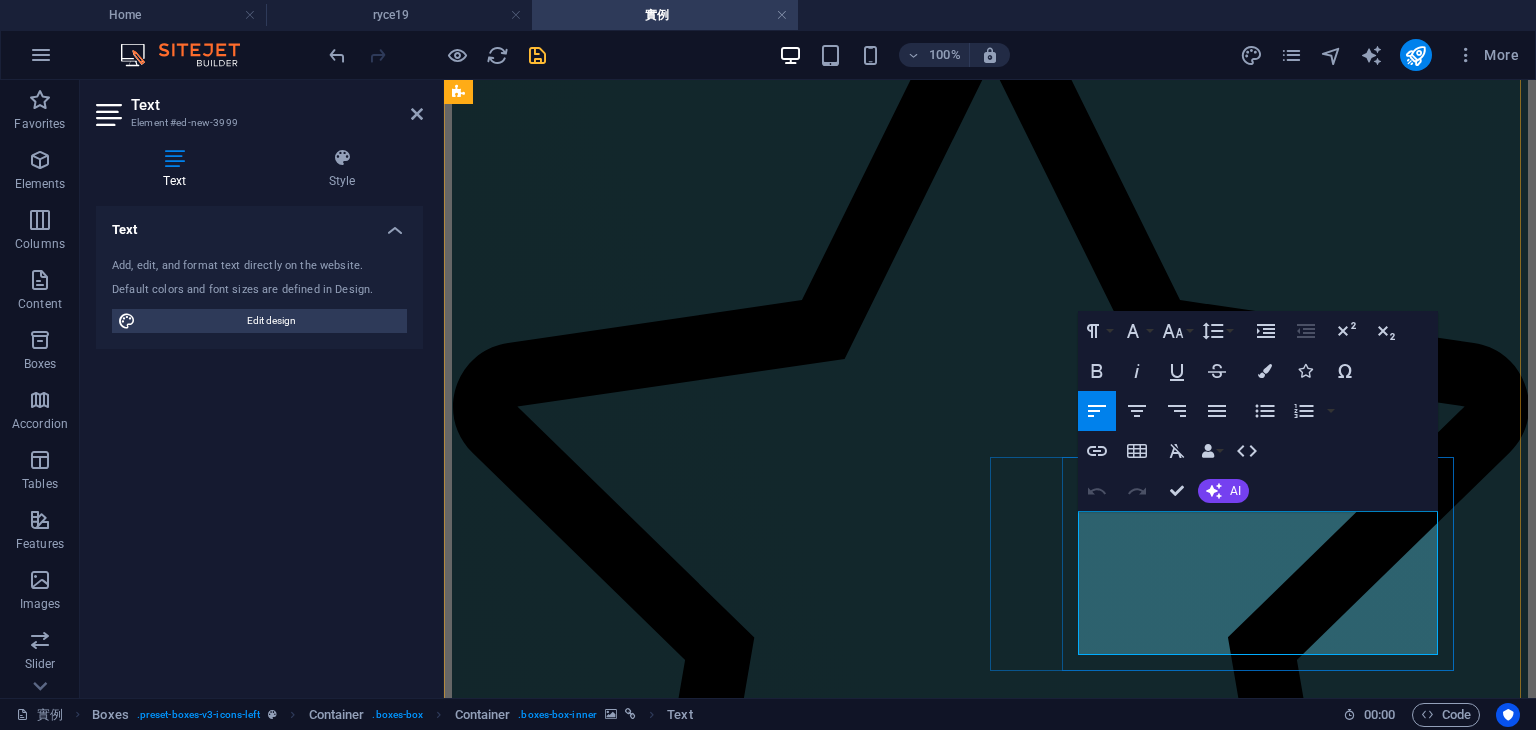 click on "婚紗拍攝，主持，平面攝影，動態錄影，SDE，儀式帶領，音響" at bounding box center (990, 27561) 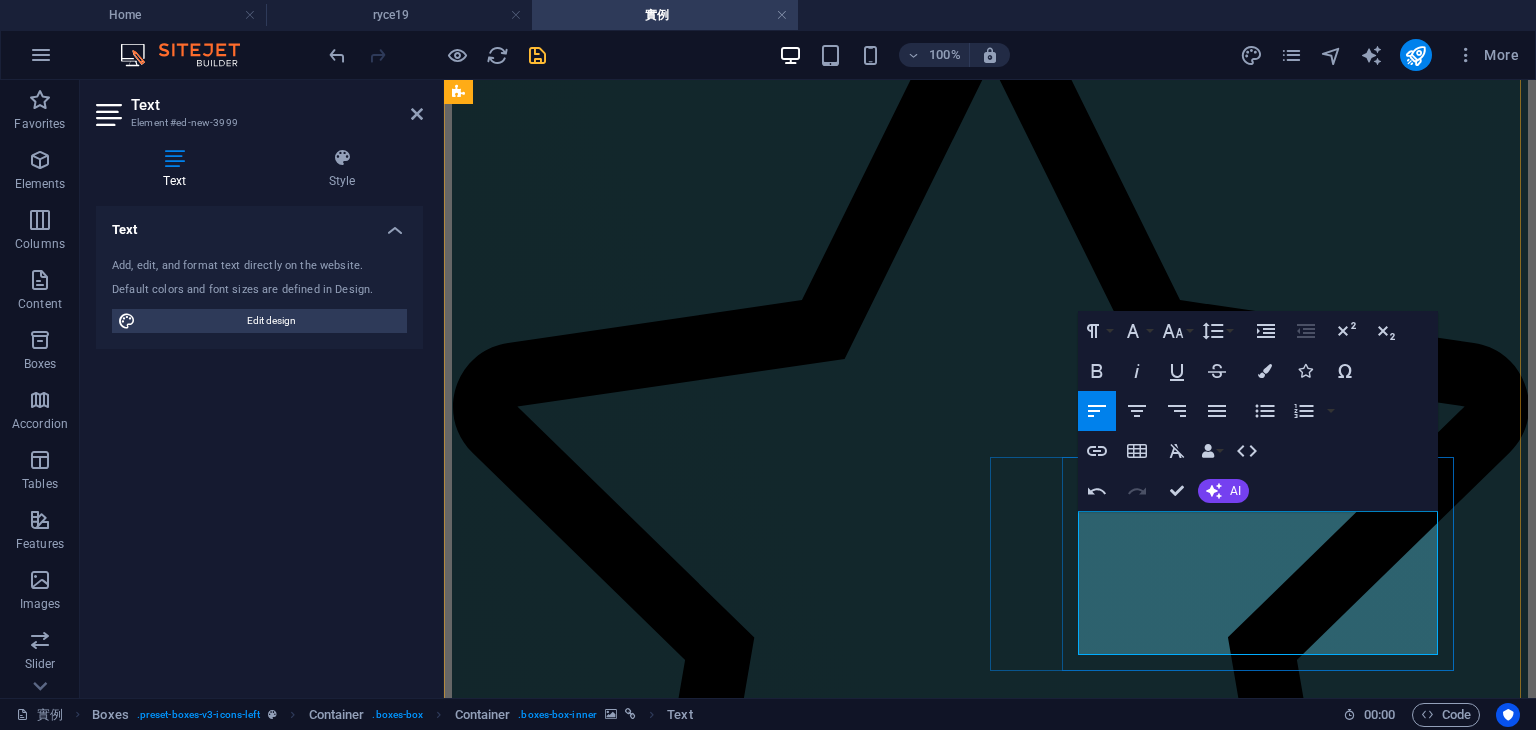 drag, startPoint x: 1204, startPoint y: 516, endPoint x: 1323, endPoint y: 531, distance: 119.94165 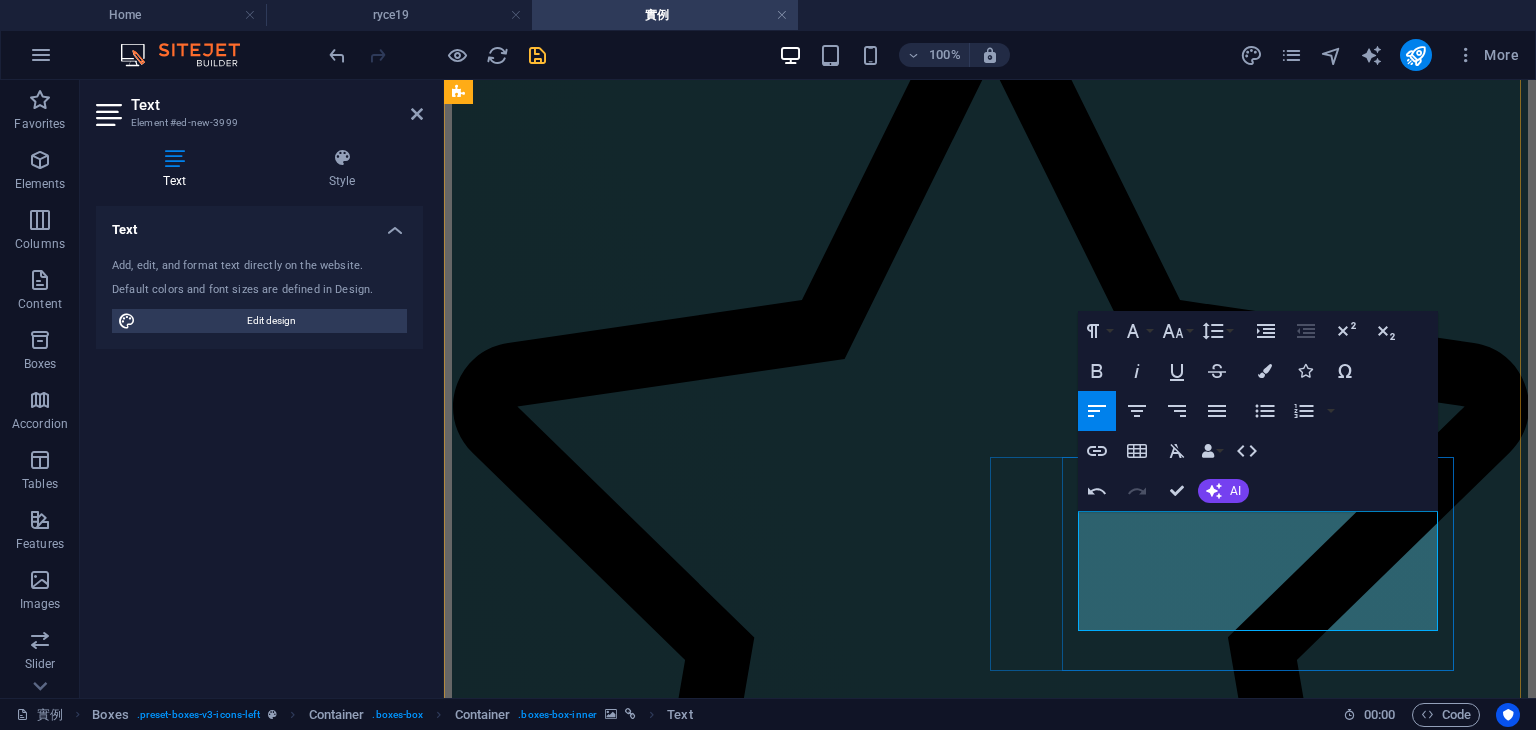 drag, startPoint x: 1206, startPoint y: 521, endPoint x: 1277, endPoint y: 526, distance: 71.17584 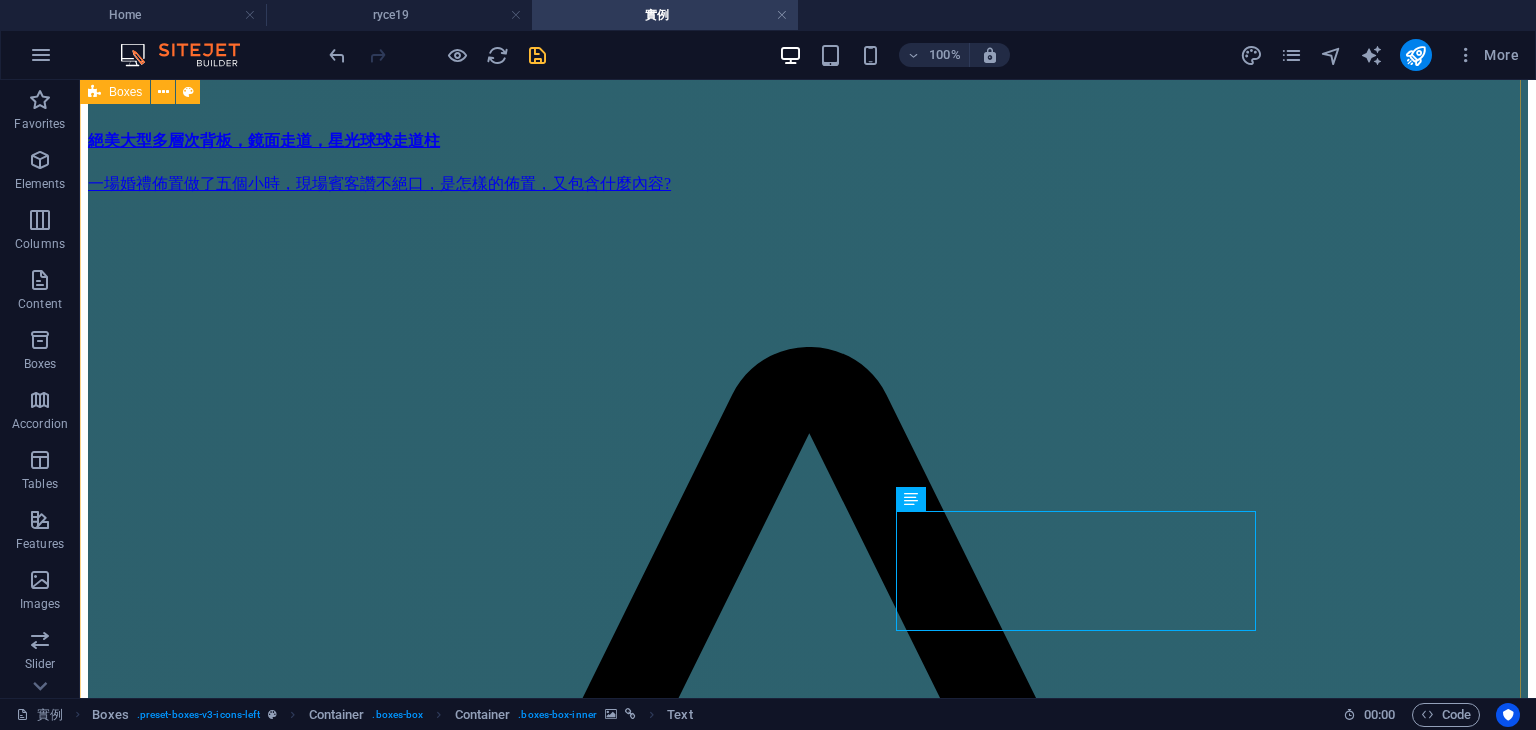 click on "絕美大型多層次背板，鏡面走道，星光球球走道柱 一場婚禮佈置做了五個小時，現場賓客讚不絕口，是怎樣的佈置，又包含什麼內容? 超美圓形花門+多層次背板 網美級很好拍的背景，淡色系多層次背板，含收禮桌及獨立相本小物桌。 畢業典禮全包設計 畢業照，主持，舞台主視覺，全場佈置，平面攝影，動態錄影，音響架設，畢業MV 鎮陽＆曉萱，婚禮全包套 主持，多層次佈置，平面攝影，動態錄影，SDE，儀式帶領，音響，MV 宇彤＆名柔，婚禮包套服務 主持，平面攝影，動態錄影，SDE，音響 專業婚禮包套服務 主持，佈置，平面攝影，動態錄影，音響 多層次背板，星光走道，猜性別道具 超美多層次背板，絕對是你要找的婚禮主題背板，包含球球光佈走道，猜性別道具，捧花製作。 抓周佈置 藍色多層次背板設計 家林＆翊均，婚禮包套服務，新竹煙波飯店" at bounding box center (808, 16584) 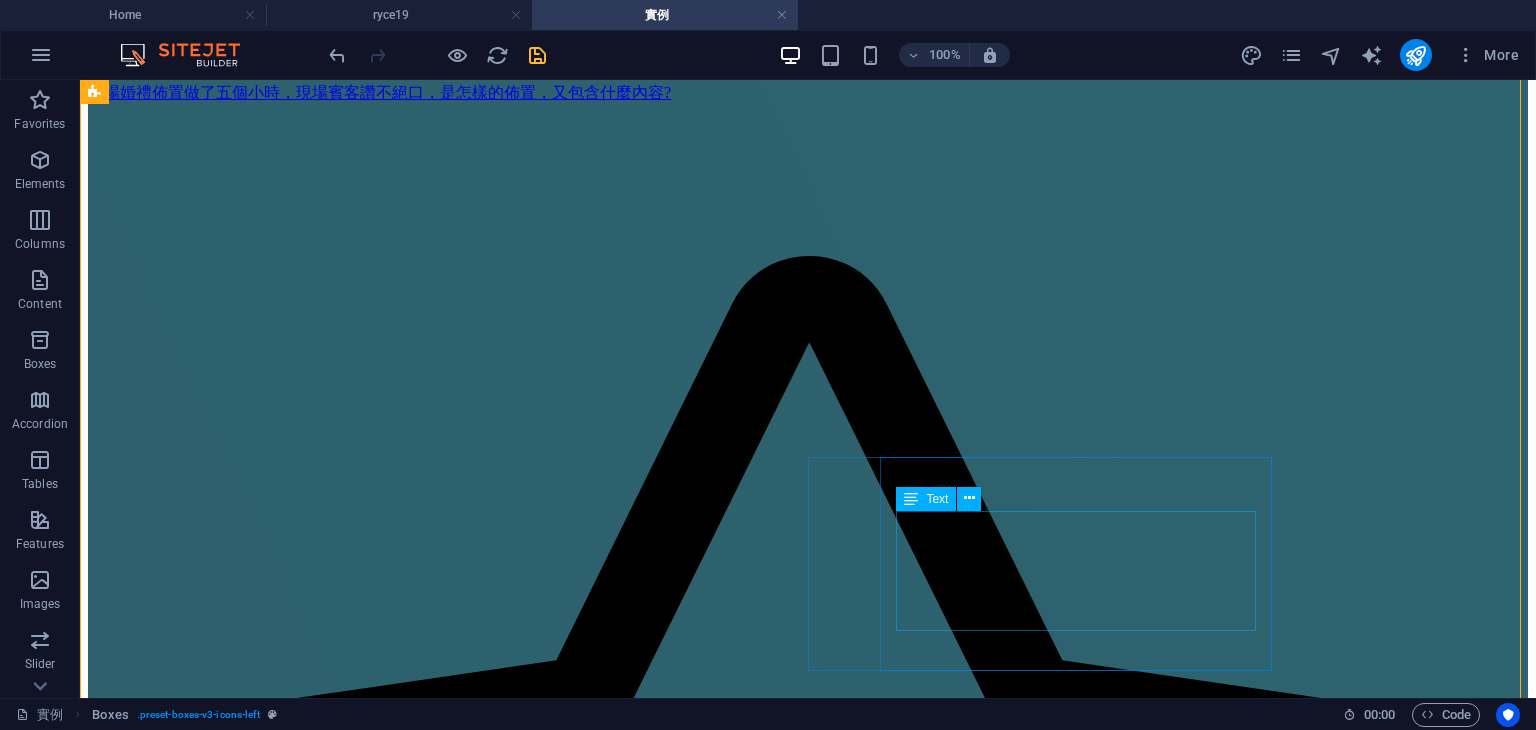 scroll, scrollTop: 2113, scrollLeft: 0, axis: vertical 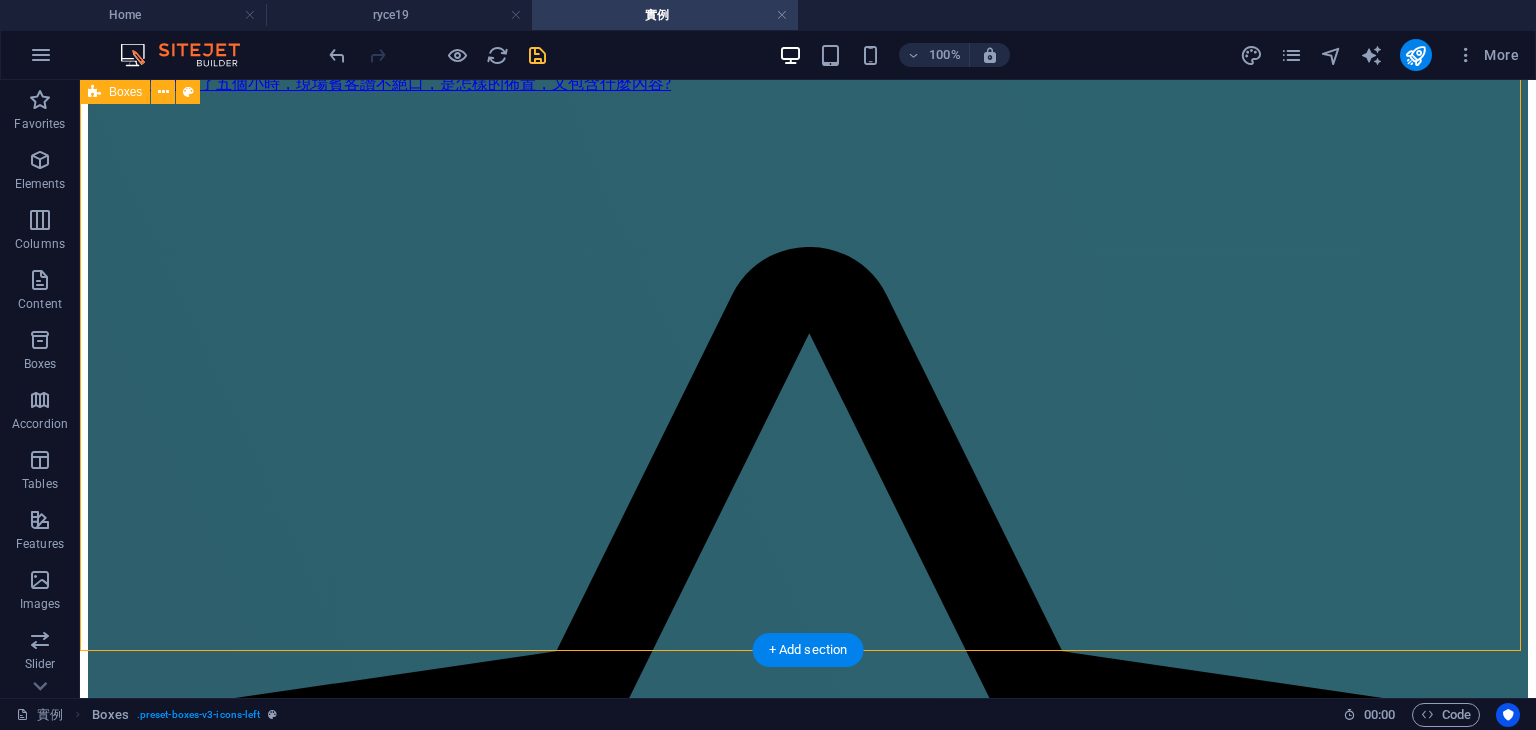 click on "絕美大型多層次背板，鏡面走道，星光球球走道柱 一場婚禮佈置做了五個小時，現場賓客讚不絕口，是怎樣的佈置，又包含什麼內容? 超美圓形花門+多層次背板 網美級很好拍的背景，淡色系多層次背板，含收禮桌及獨立相本小物桌。 畢業典禮全包設計 畢業照，主持，舞台主視覺，全場佈置，平面攝影，動態錄影，音響架設，畢業MV 鎮陽＆曉萱，婚禮全包套 主持，多層次佈置，平面攝影，動態錄影，SDE，儀式帶領，音響，MV 宇彤＆名柔，婚禮包套服務 主持，平面攝影，動態錄影，SDE，音響 專業婚禮包套服務 主持，佈置，平面攝影，動態錄影，音響 多層次背板，星光走道，猜性別道具 超美多層次背板，絕對是你要找的婚禮主題背板，包含球球光佈走道，猜性別道具，捧花製作。 抓周佈置 藍色多層次背板設計 家林＆翊均，婚禮包套服務，新竹煙波飯店" at bounding box center [808, 16484] 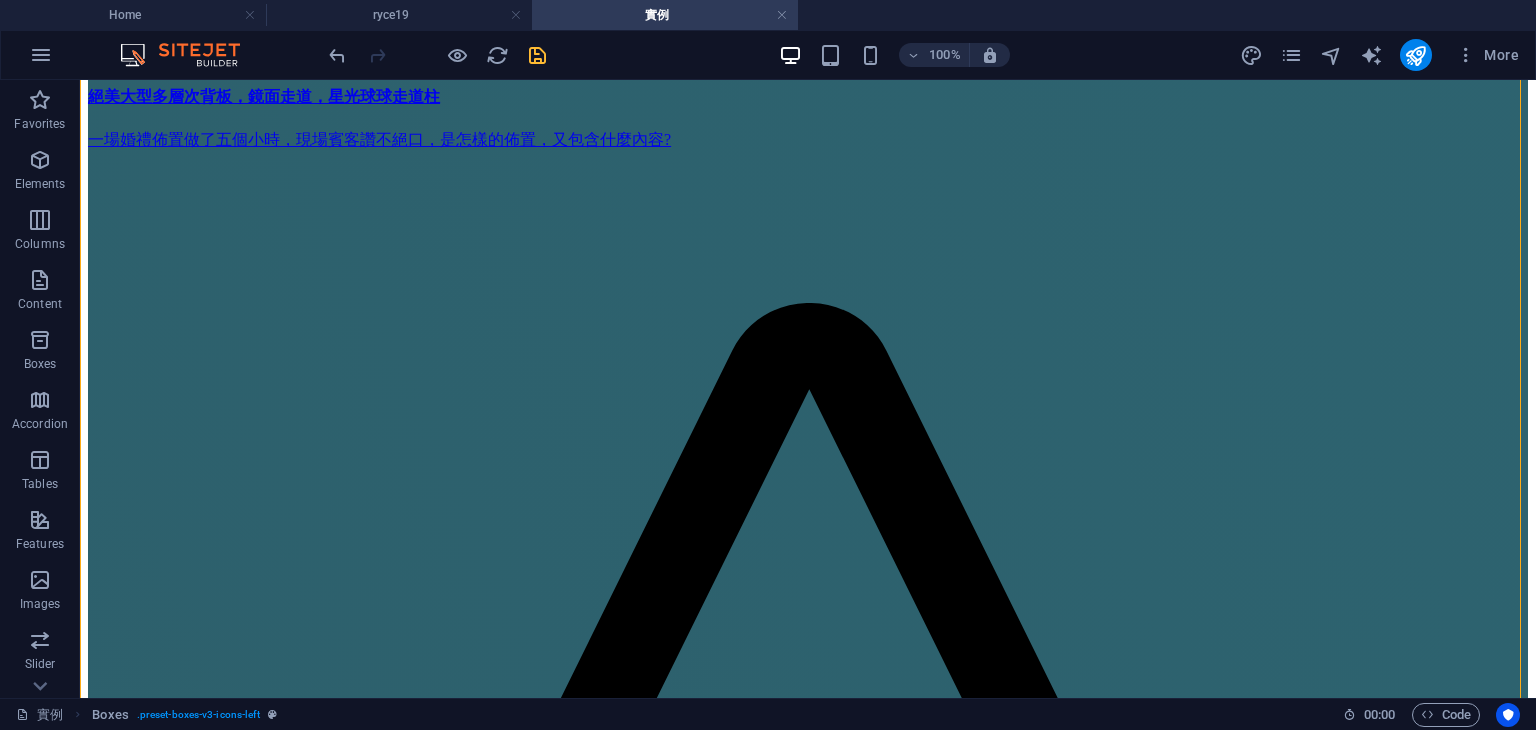 scroll, scrollTop: 2046, scrollLeft: 0, axis: vertical 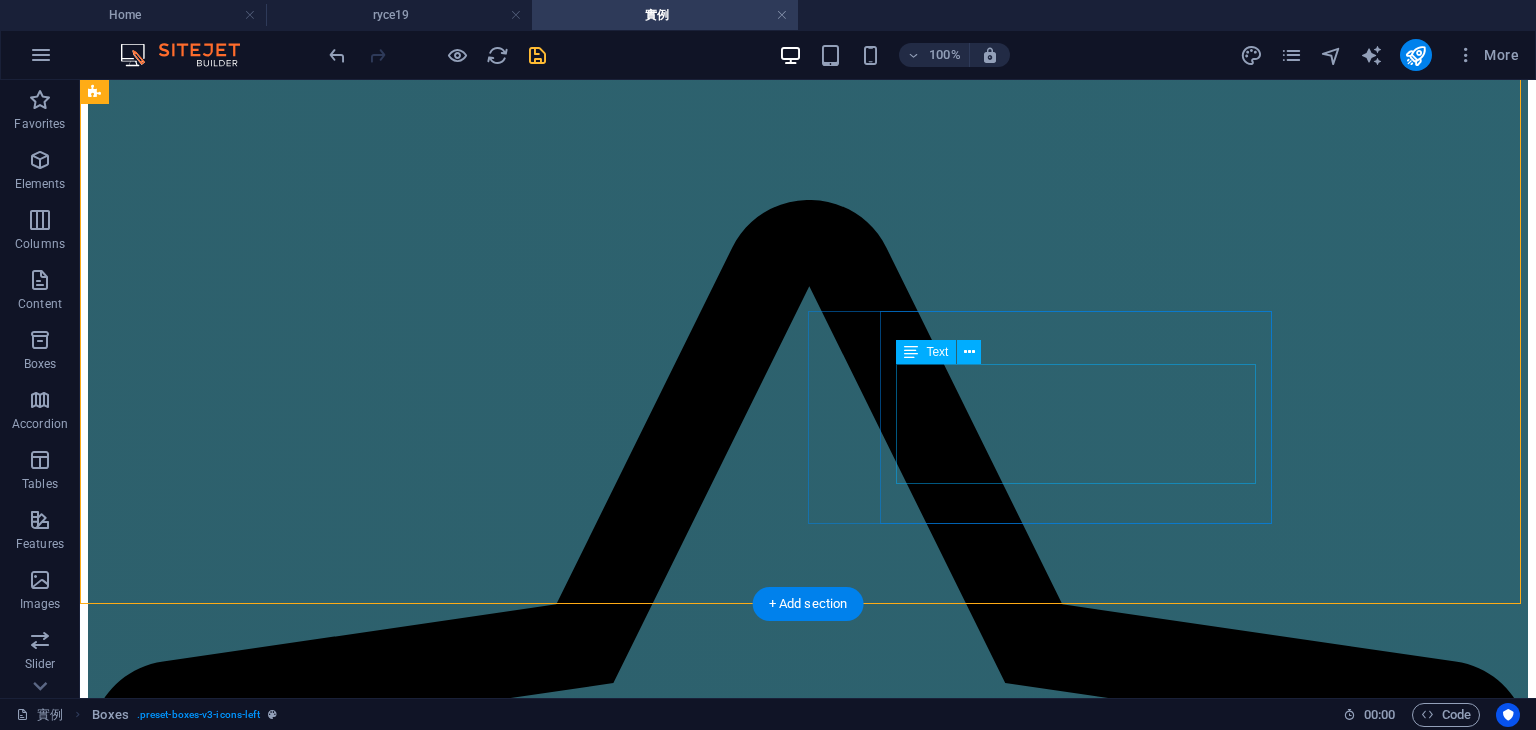 click on "主持，平面攝影，佈置，音響" at bounding box center (808, 34449) 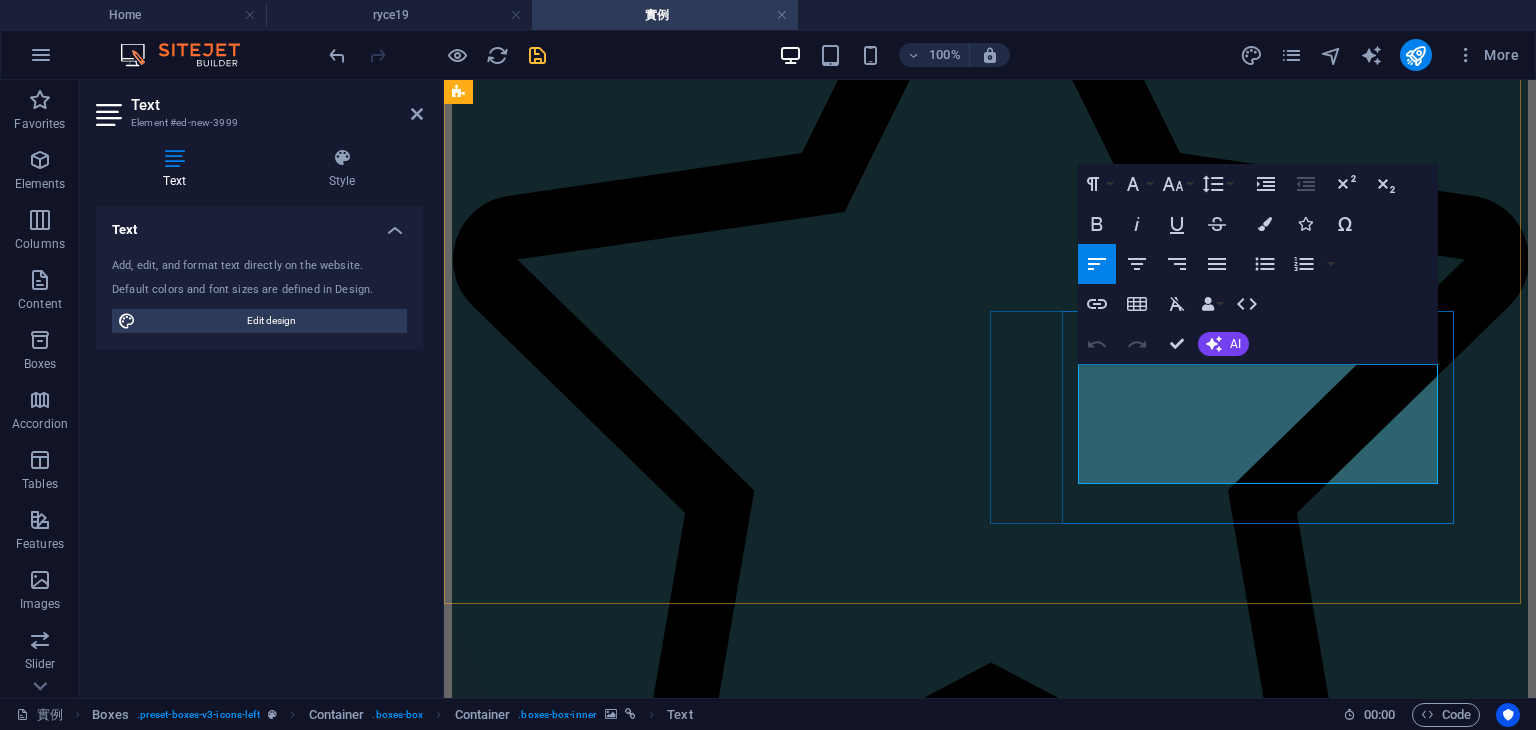 click at bounding box center (990, 27518) 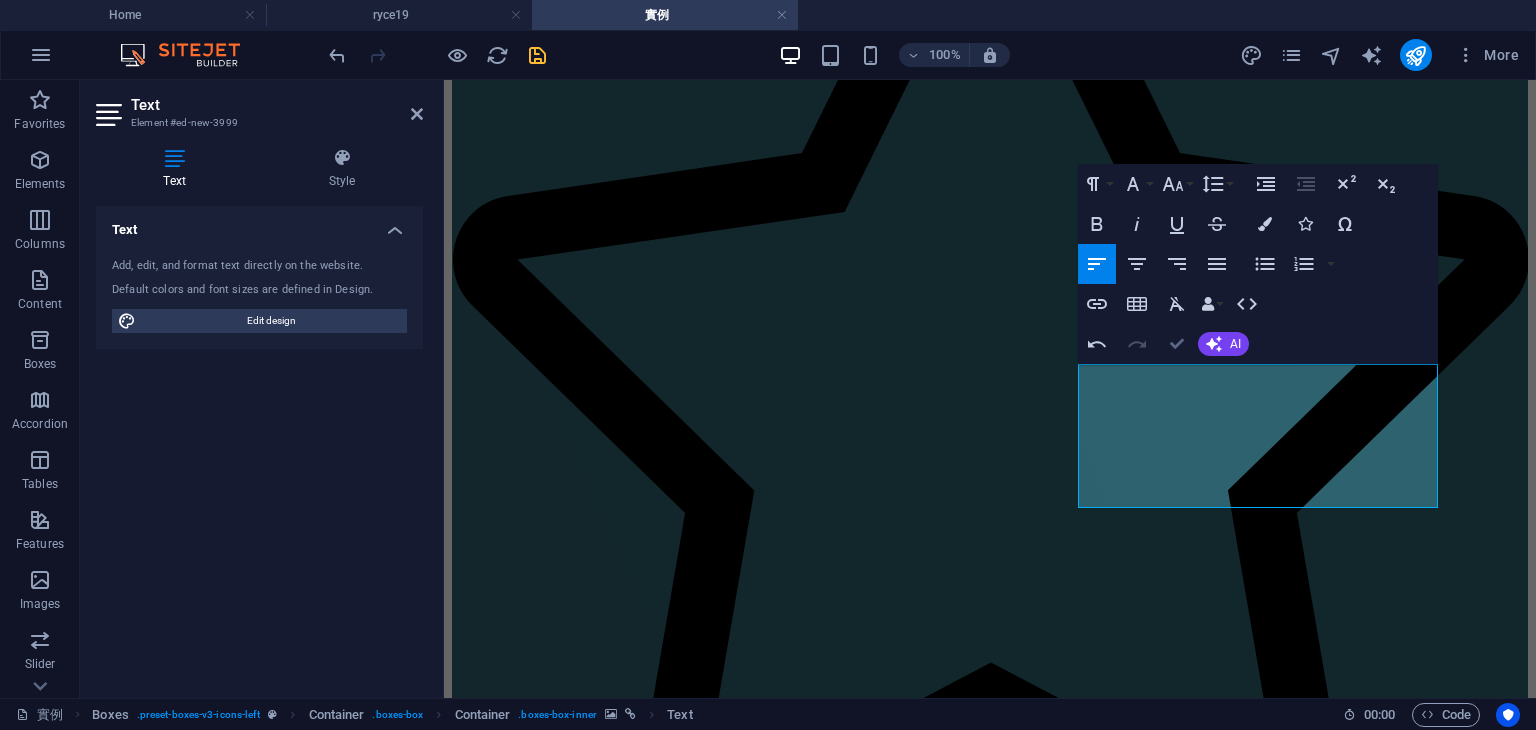 drag, startPoint x: 1181, startPoint y: 337, endPoint x: 1108, endPoint y: 273, distance: 97.082436 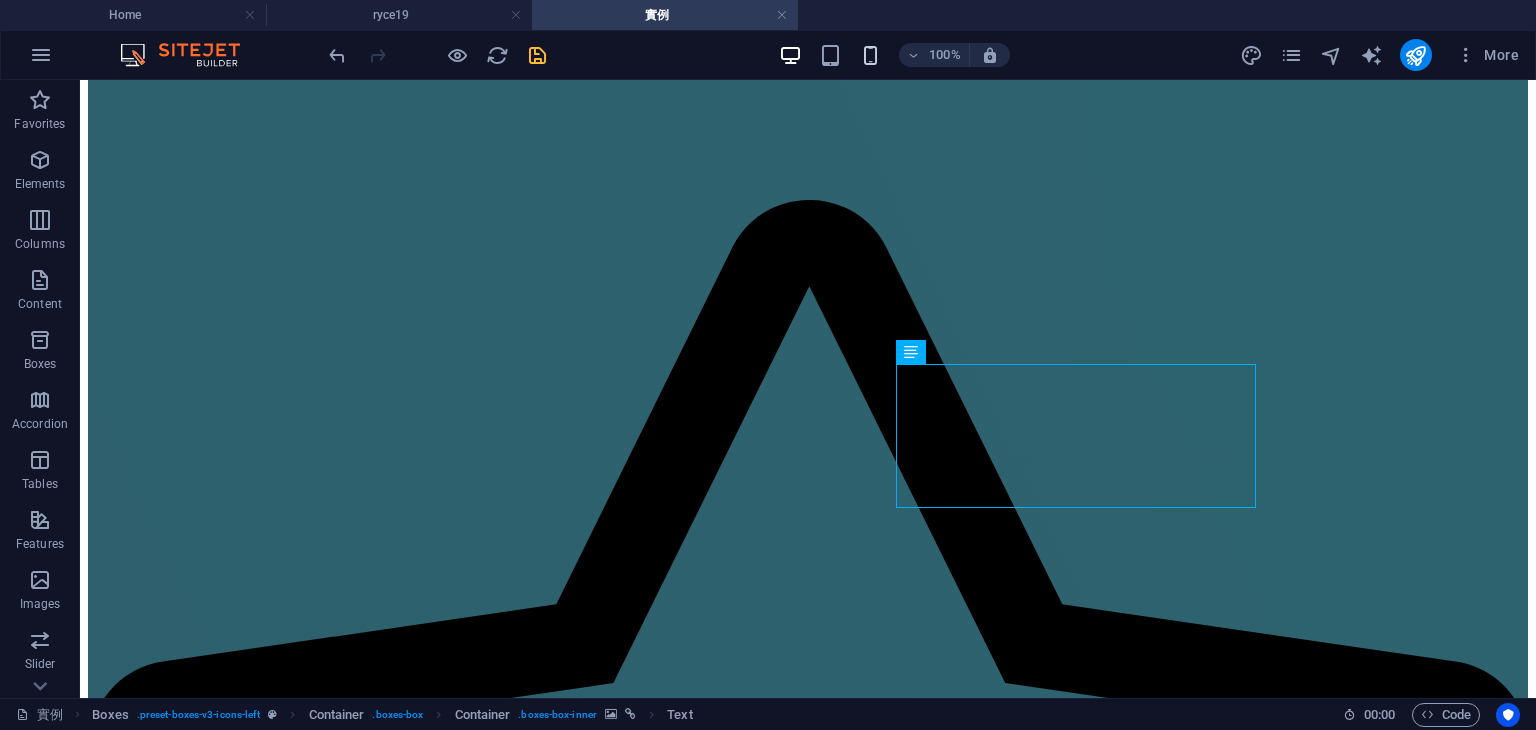 click at bounding box center (870, 55) 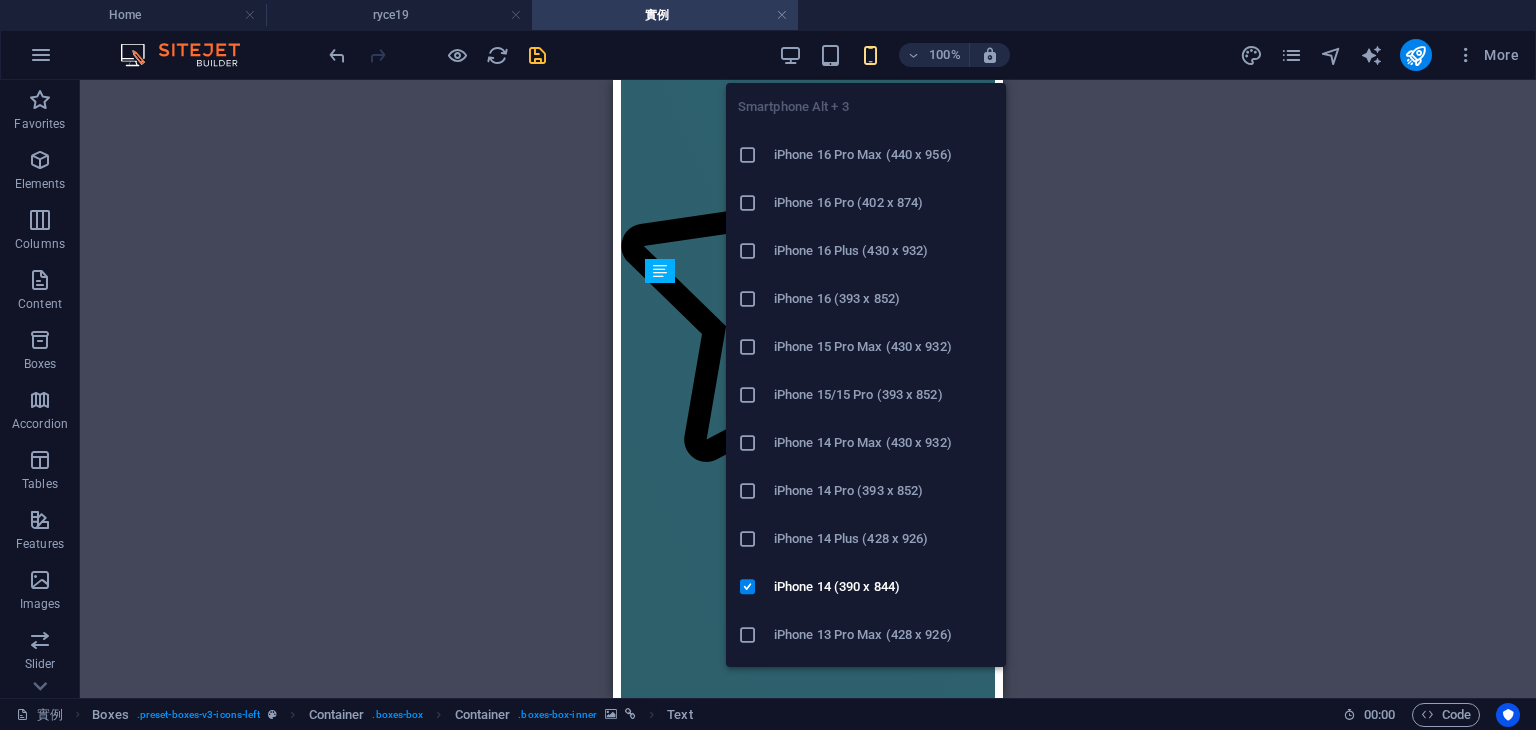 scroll, scrollTop: 5475, scrollLeft: 0, axis: vertical 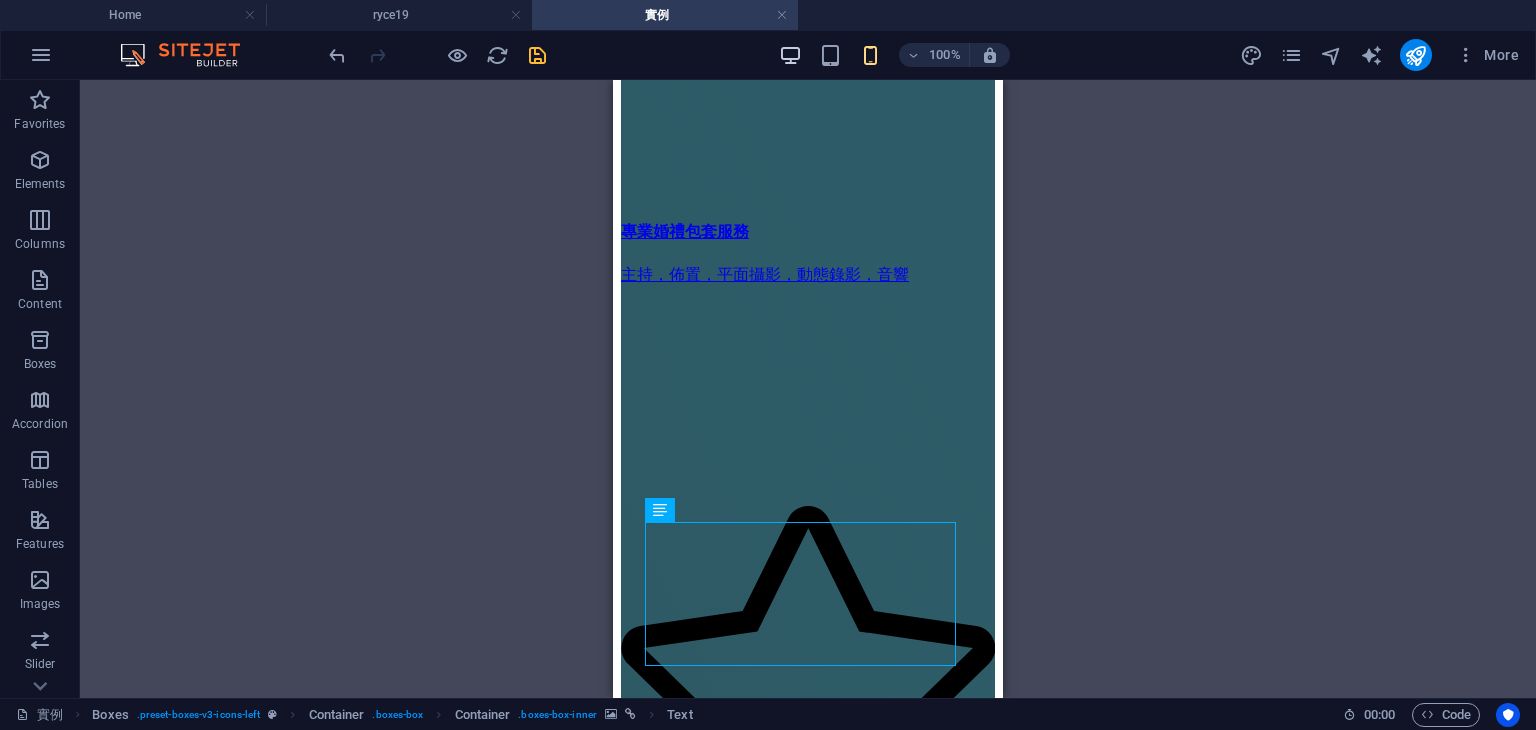 click at bounding box center [791, 55] 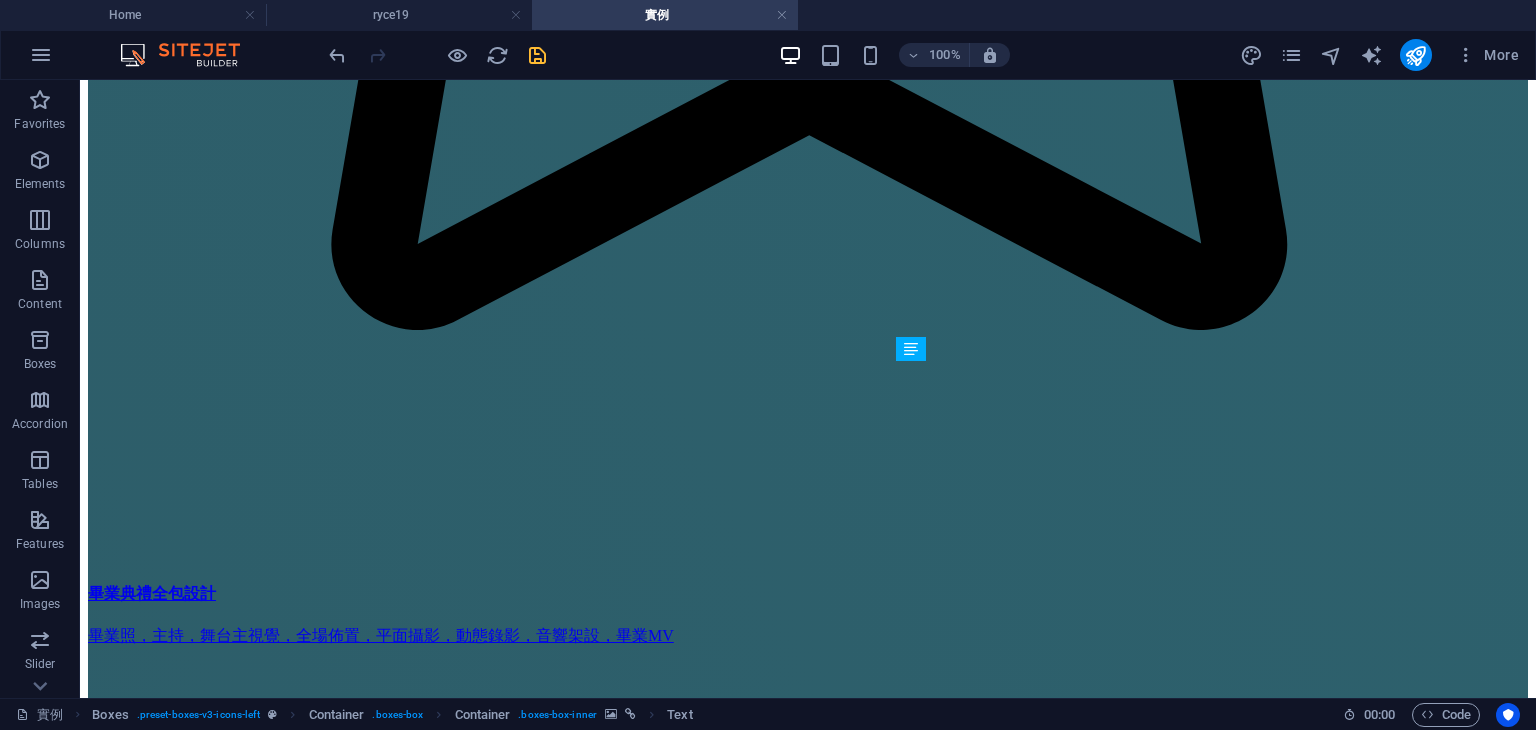scroll, scrollTop: 2173, scrollLeft: 0, axis: vertical 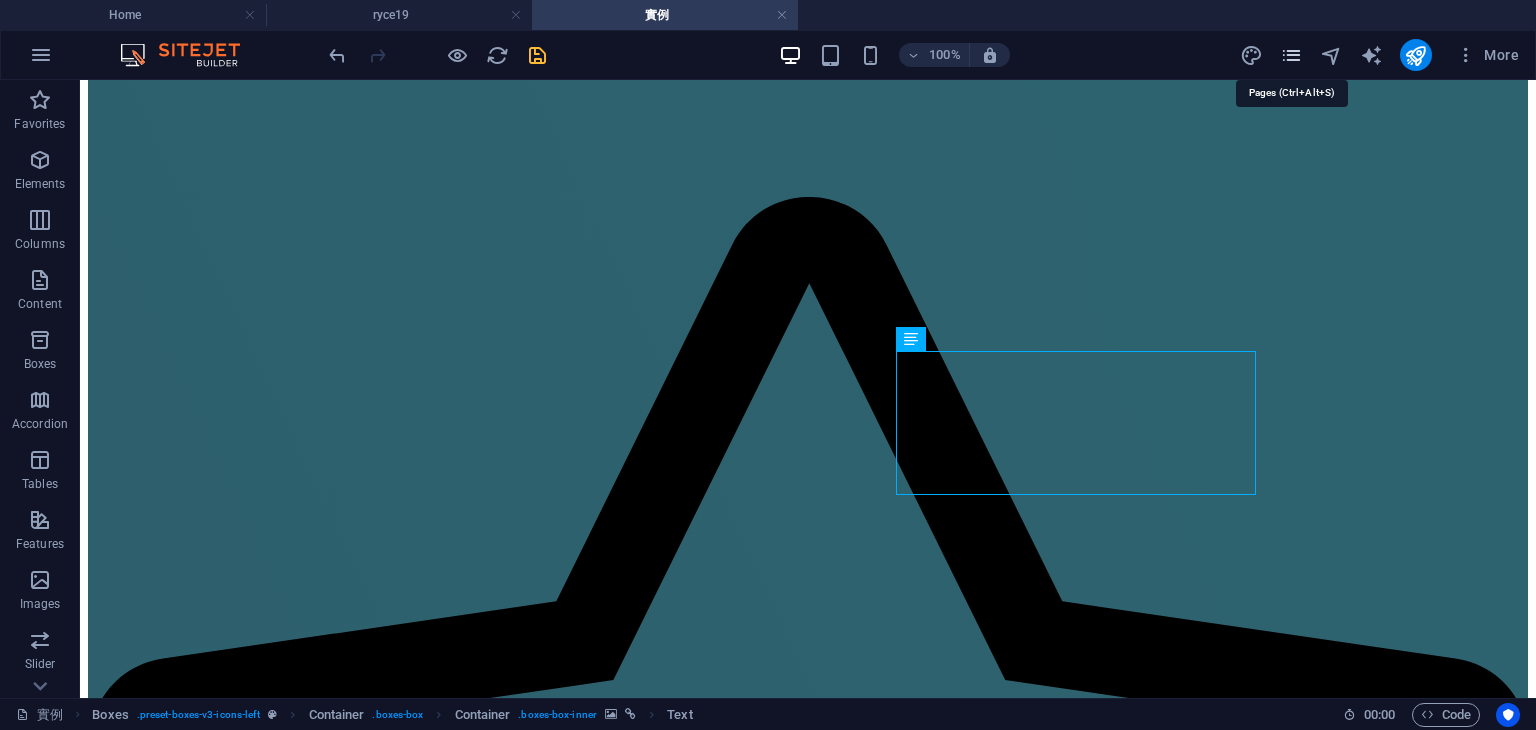 click at bounding box center [1291, 55] 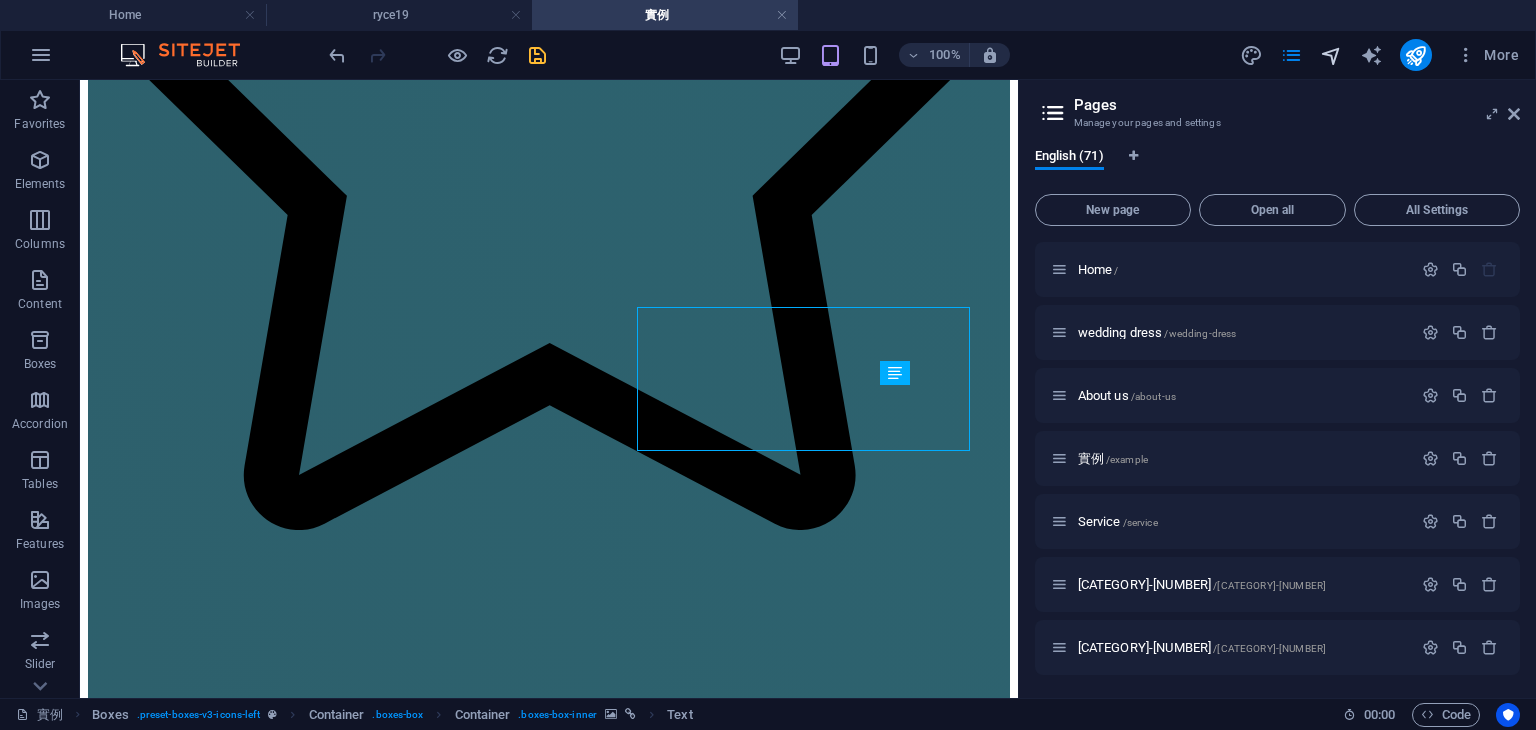 scroll, scrollTop: 2086, scrollLeft: 0, axis: vertical 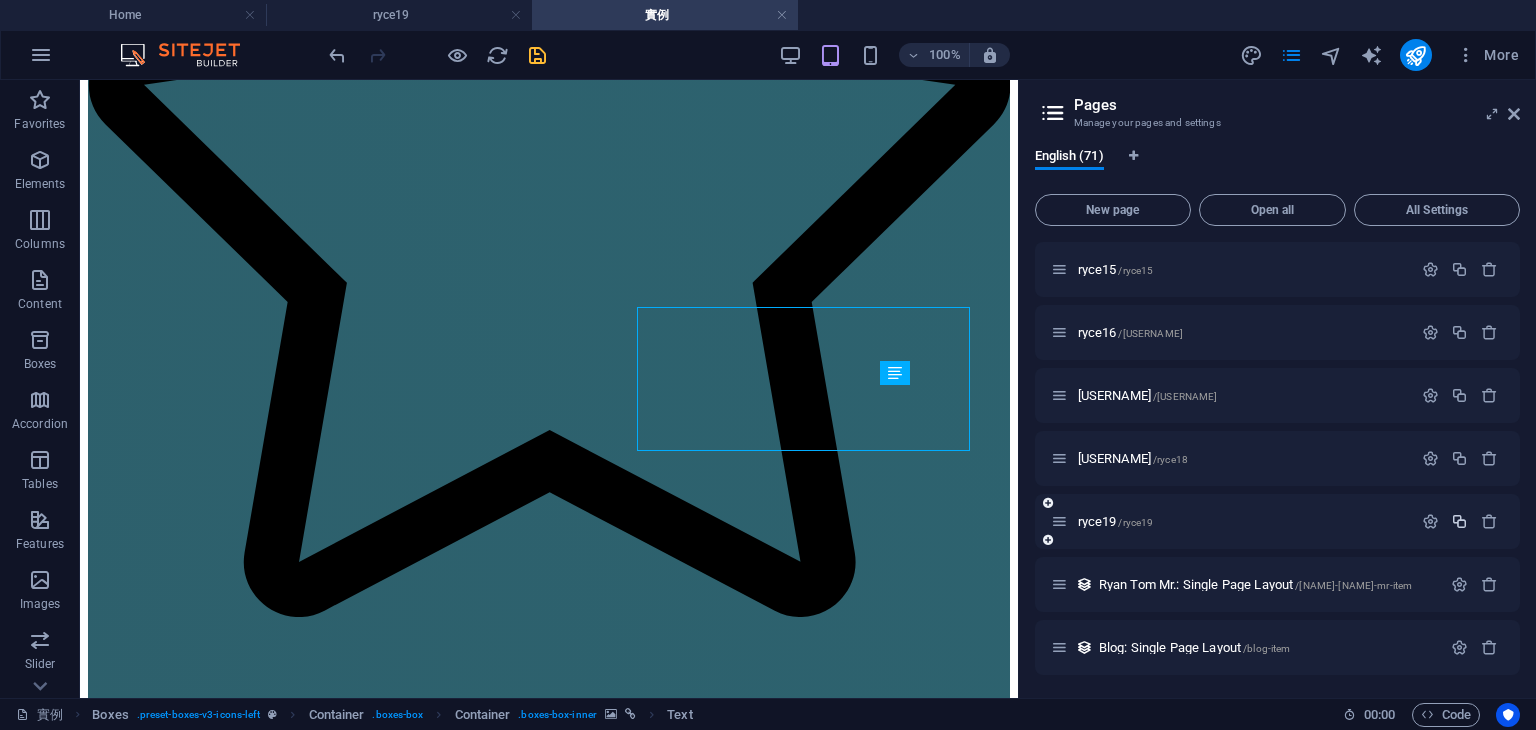 click at bounding box center (1459, 521) 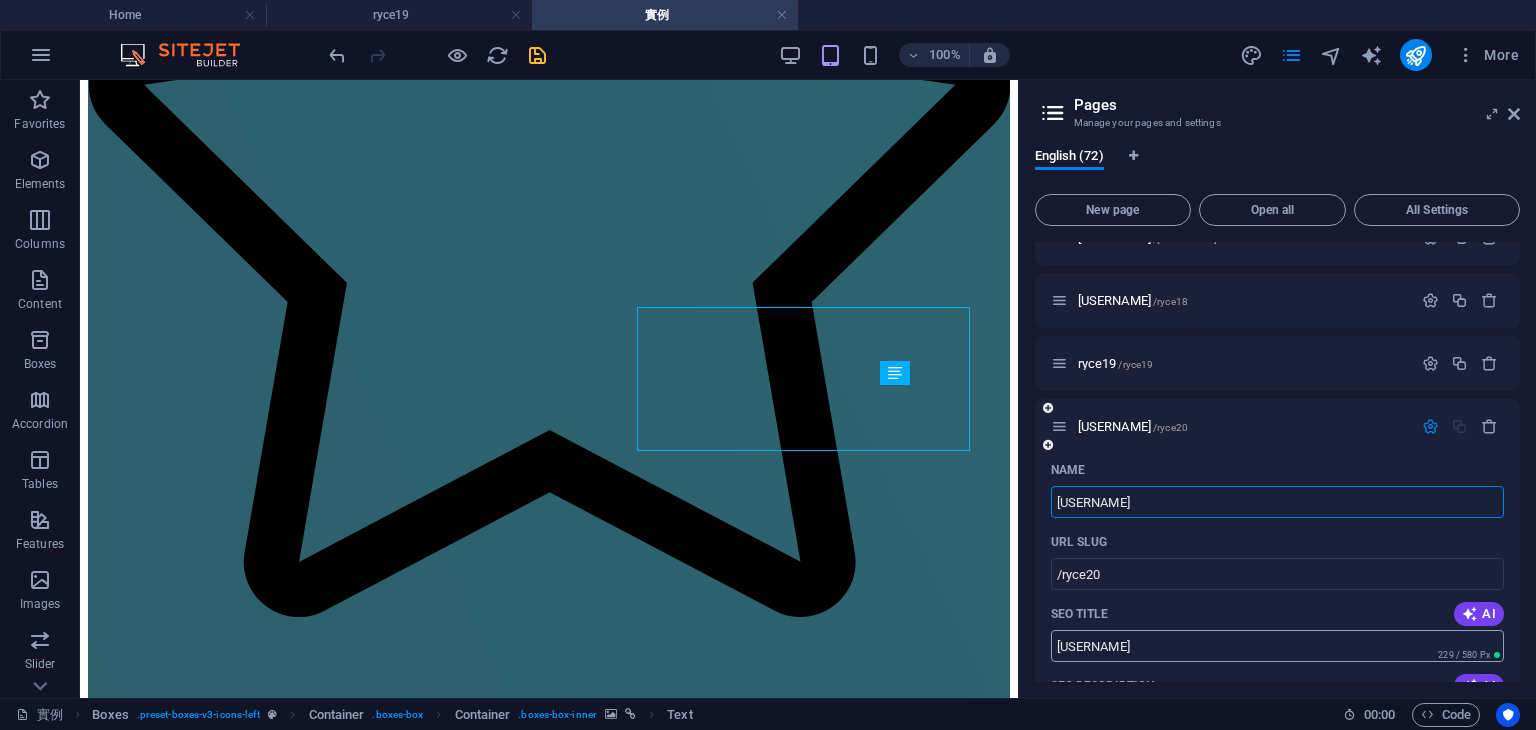 scroll, scrollTop: 4232, scrollLeft: 0, axis: vertical 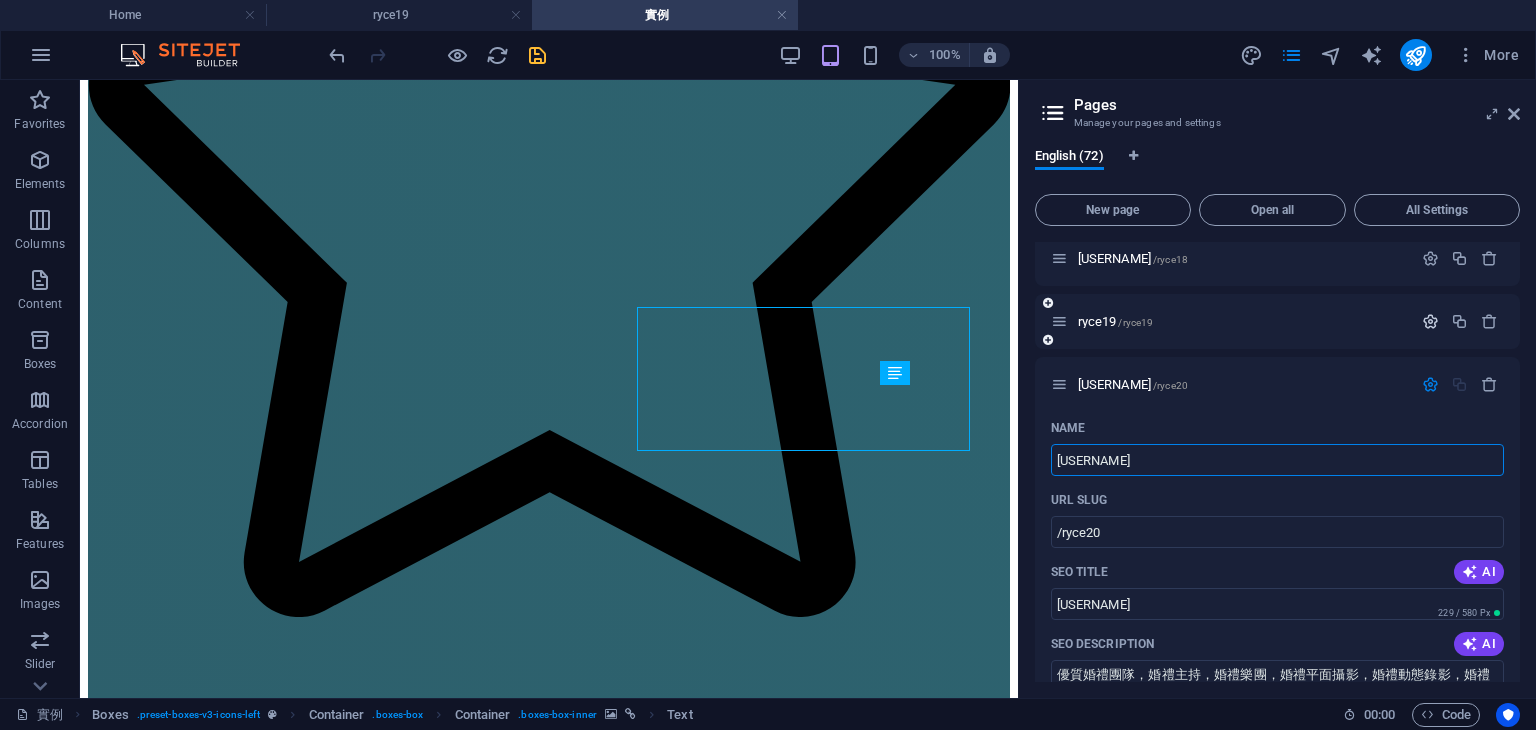 click at bounding box center (1430, 321) 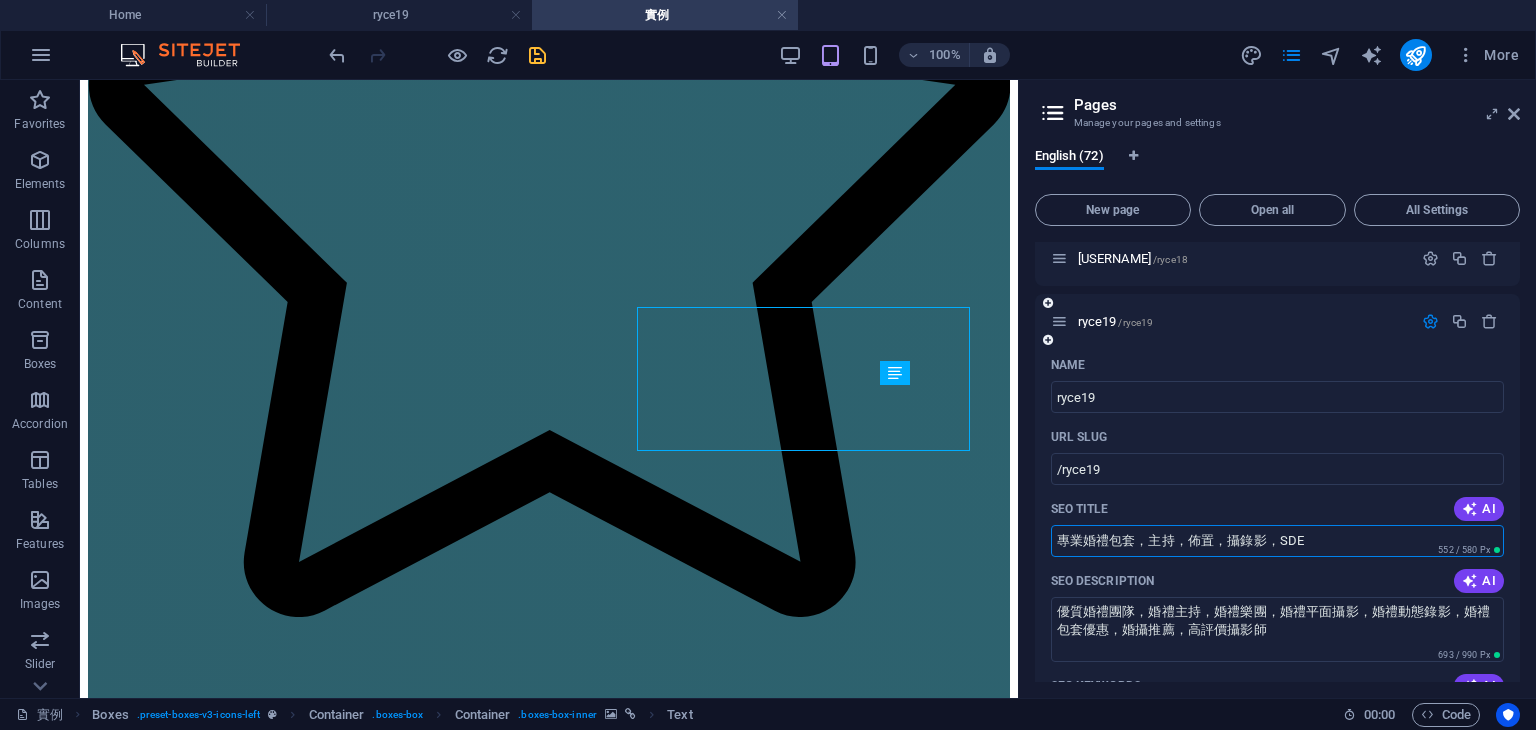 drag, startPoint x: 1309, startPoint y: 545, endPoint x: 1040, endPoint y: 548, distance: 269.01672 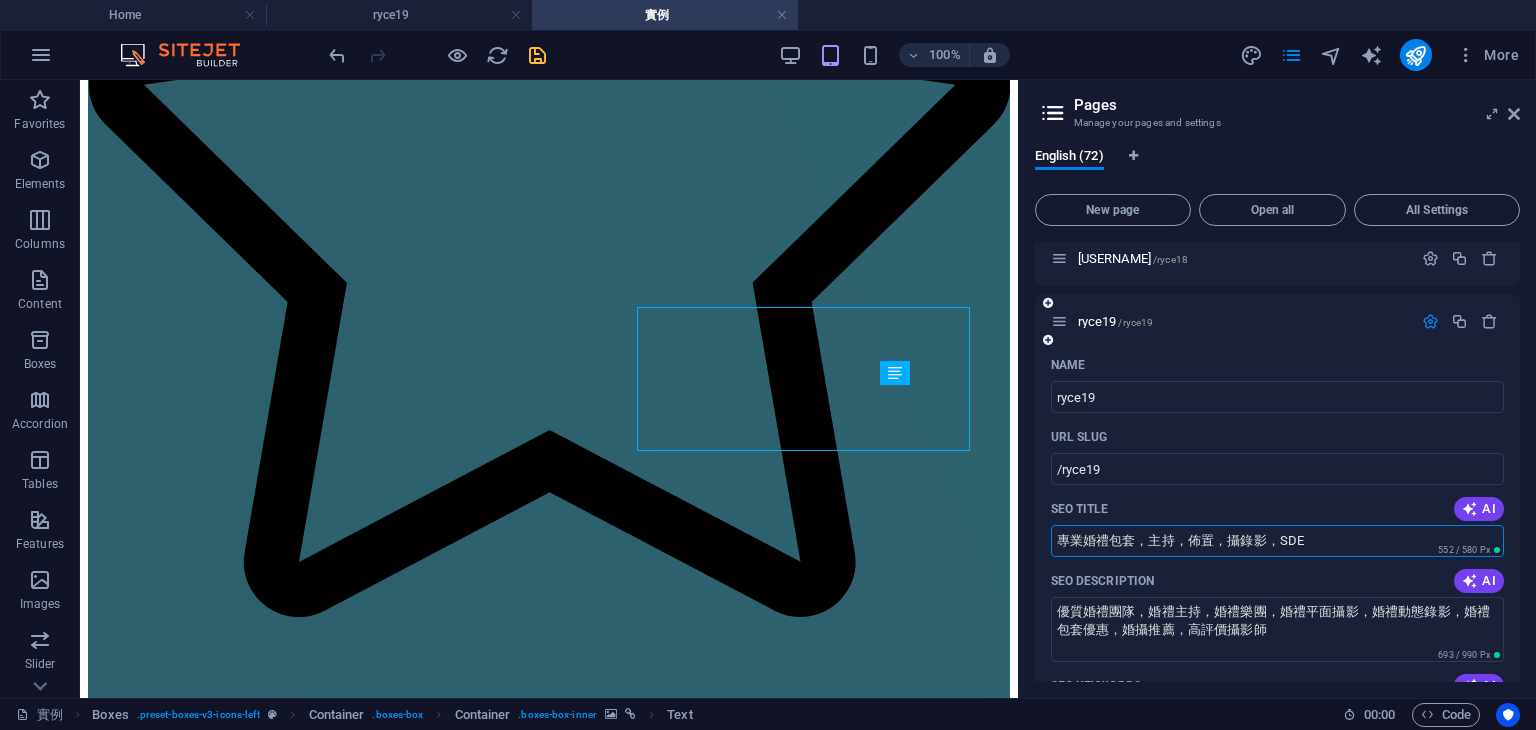 click at bounding box center [1430, 321] 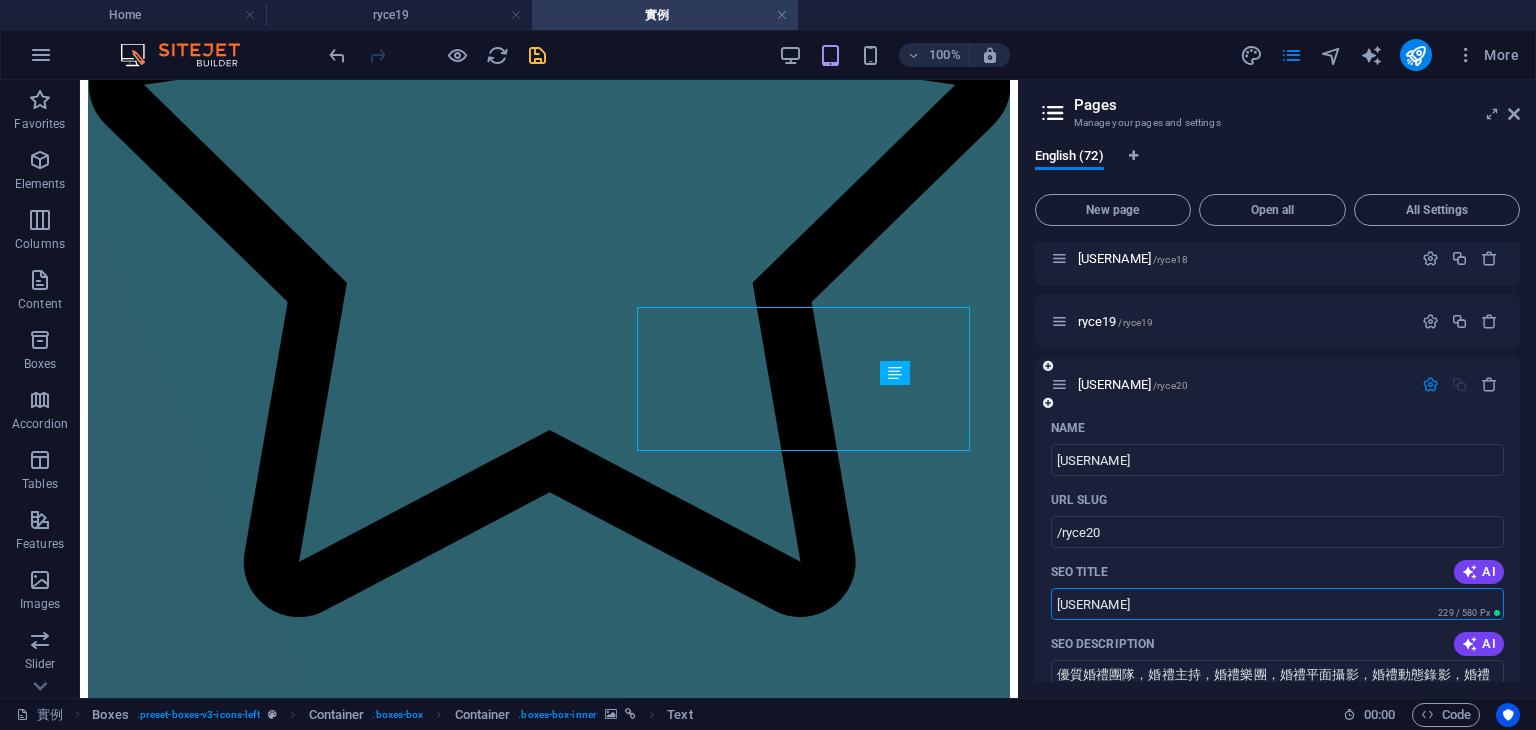 drag, startPoint x: 1120, startPoint y: 604, endPoint x: 1048, endPoint y: 605, distance: 72.00694 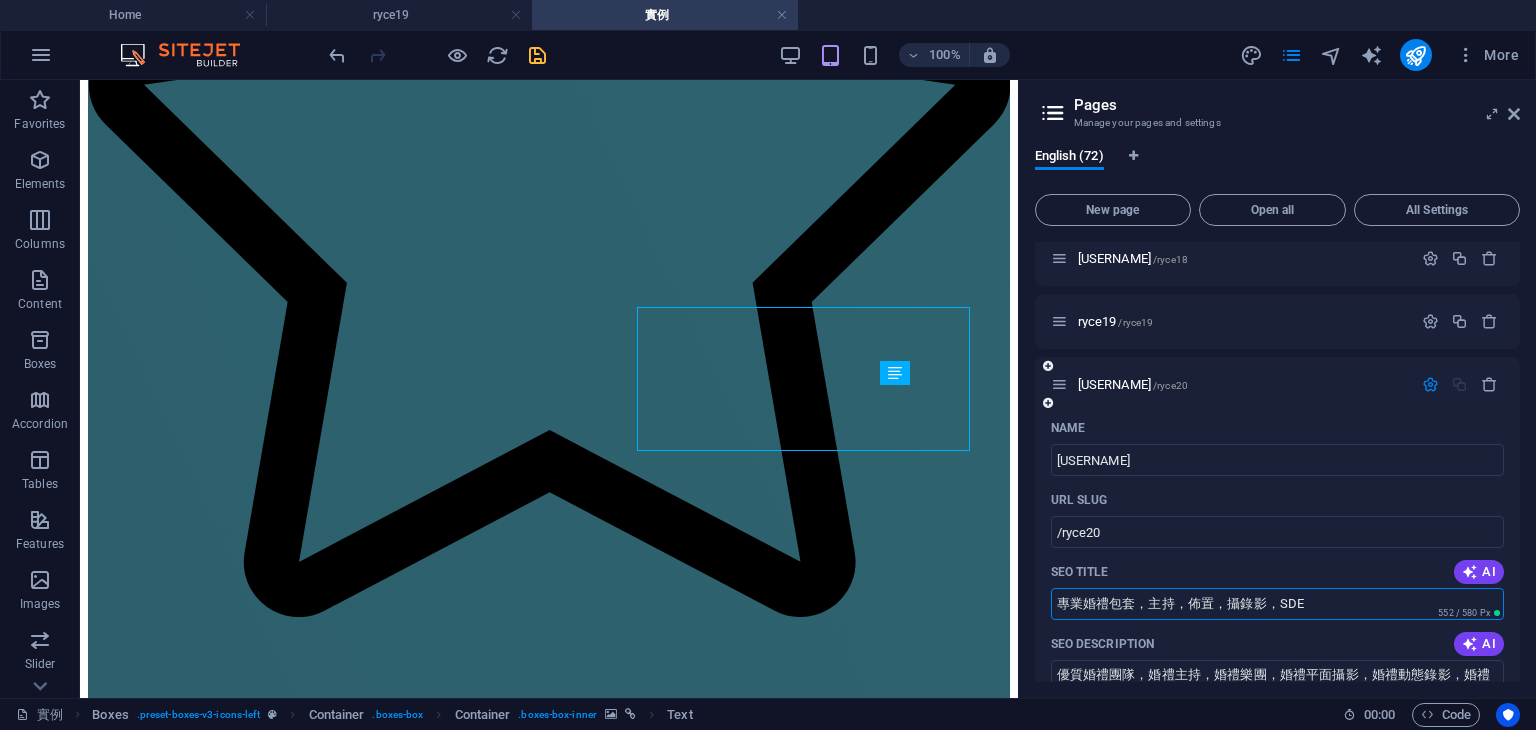 click on "專業婚禮包套，主持，佈置，攝錄影，SDE" at bounding box center (1278, 604) 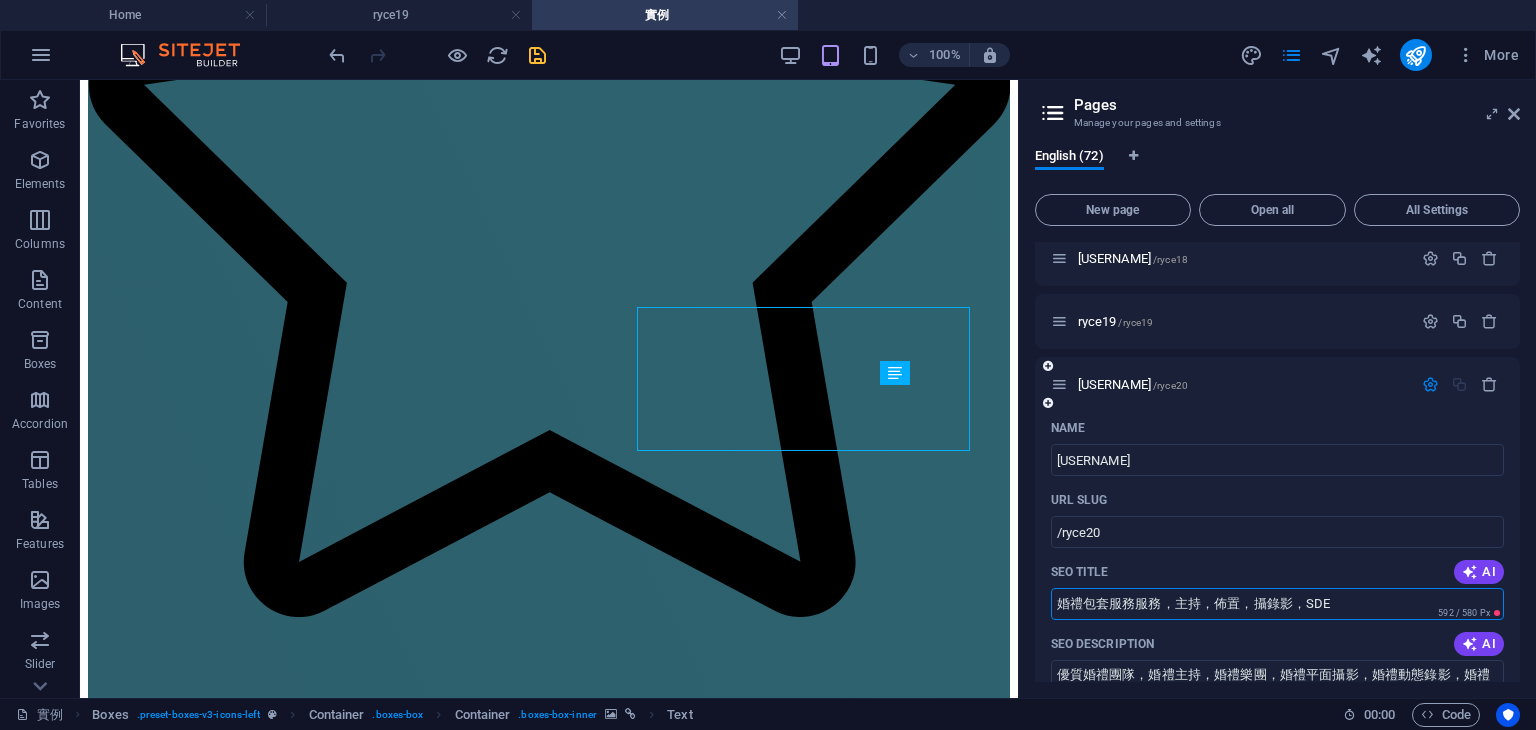 drag, startPoint x: 982, startPoint y: 638, endPoint x: 1124, endPoint y: 602, distance: 146.49232 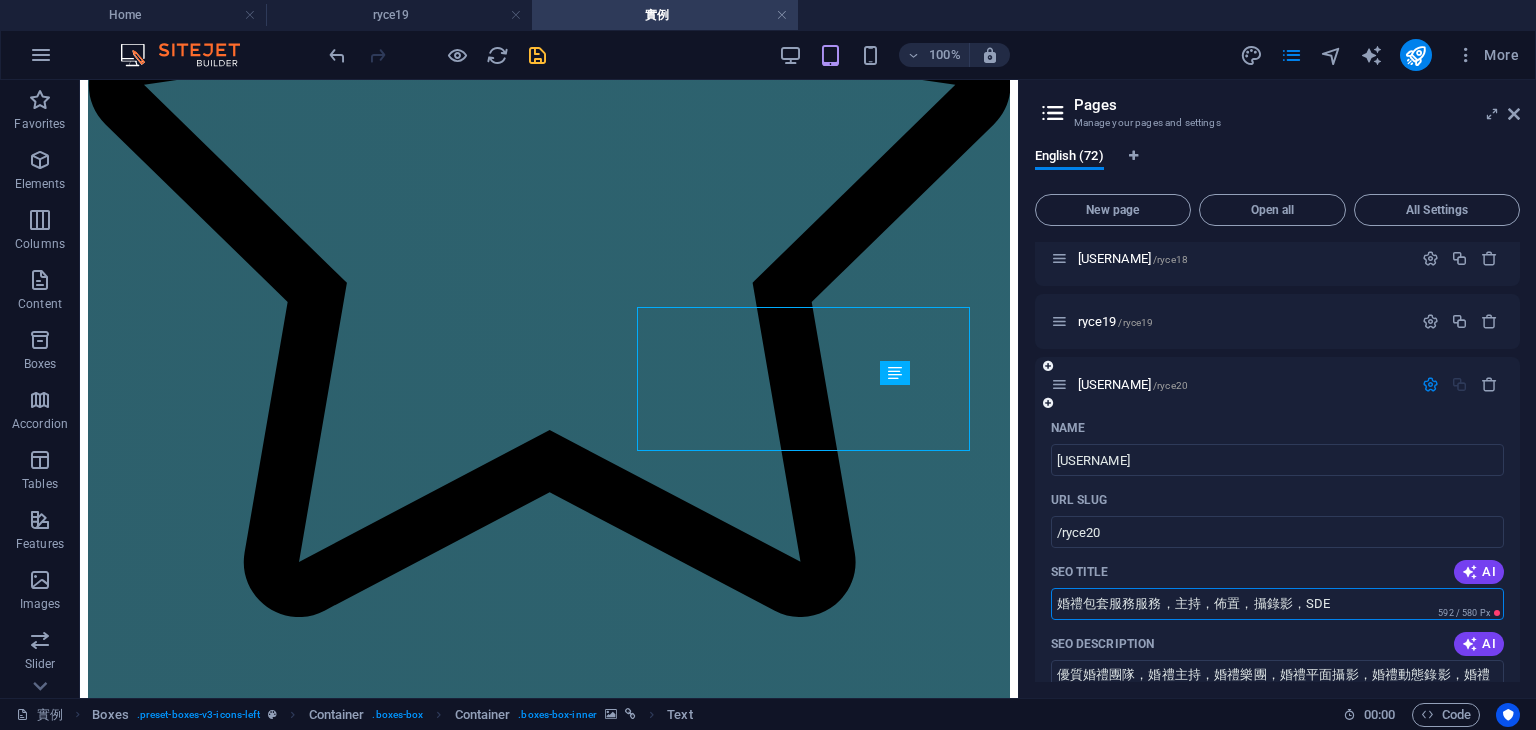 drag, startPoint x: 1342, startPoint y: 602, endPoint x: 1054, endPoint y: 609, distance: 288.08505 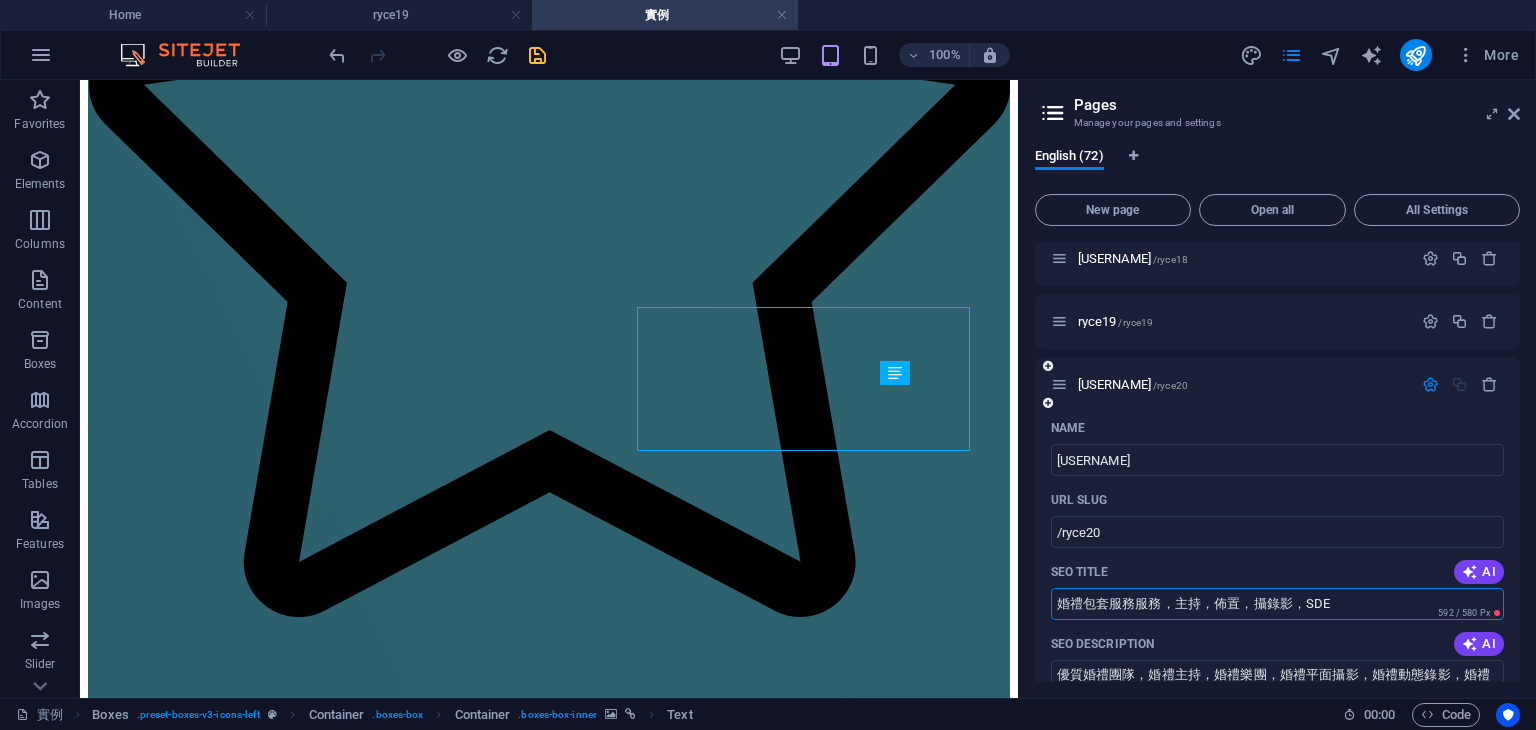 drag, startPoint x: 1353, startPoint y: 597, endPoint x: 1046, endPoint y: 583, distance: 307.31906 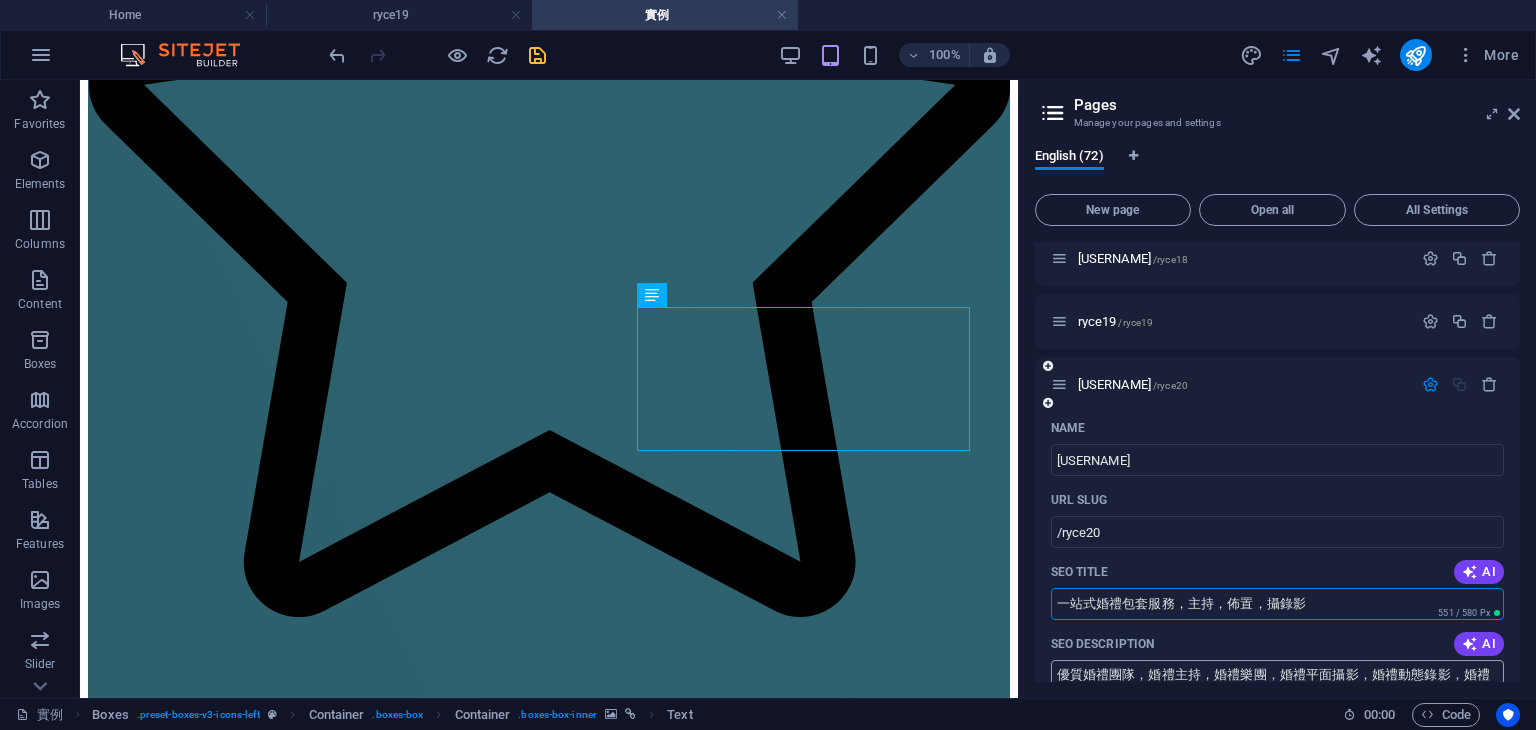 type on "一站式婚禮包套服務，主持，佈置，攝錄影" 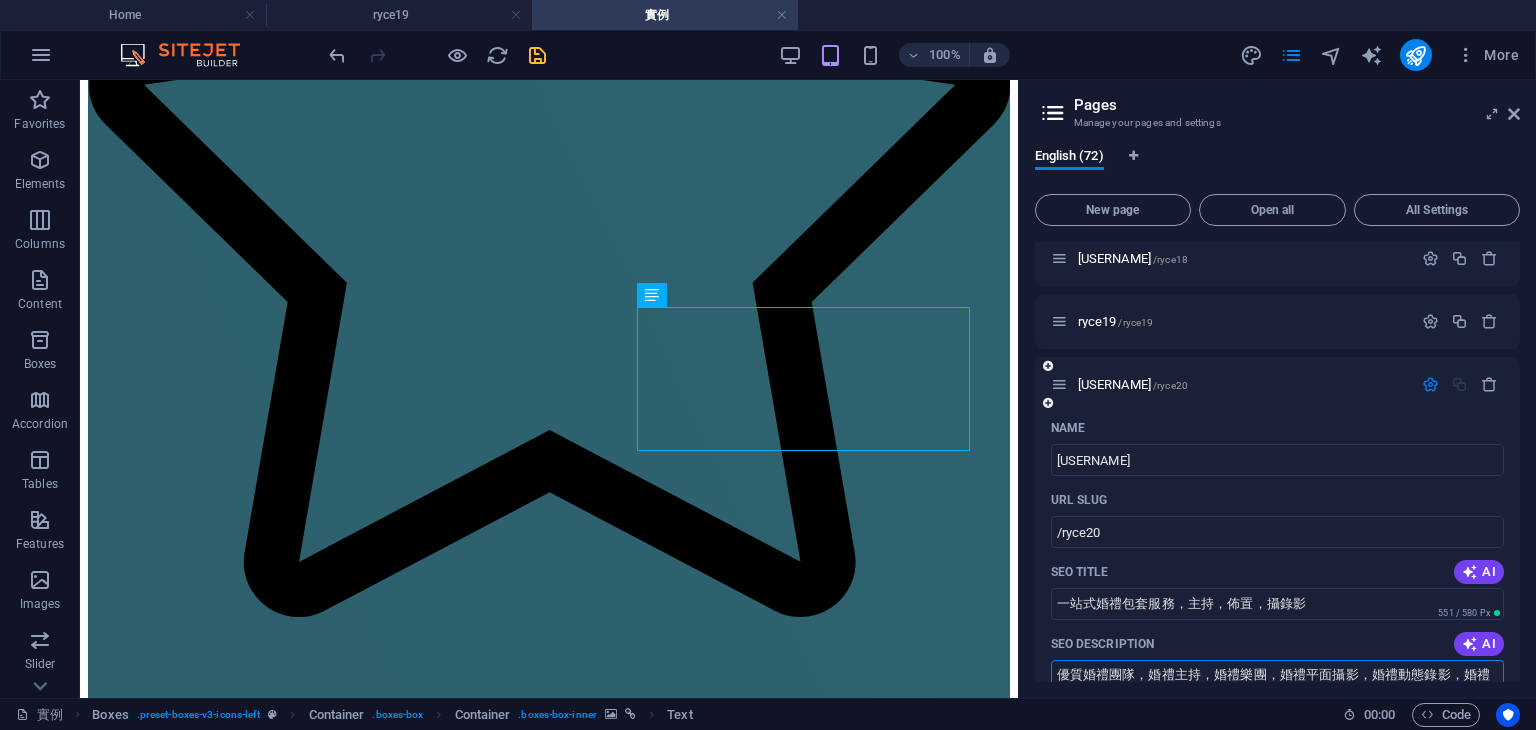 click on "優質婚禮團隊，婚禮主持，婚禮樂團，婚禮平面攝影，婚禮動態錄影，婚禮包套優惠，婚攝推薦，高評價攝影師" at bounding box center (1278, 692) 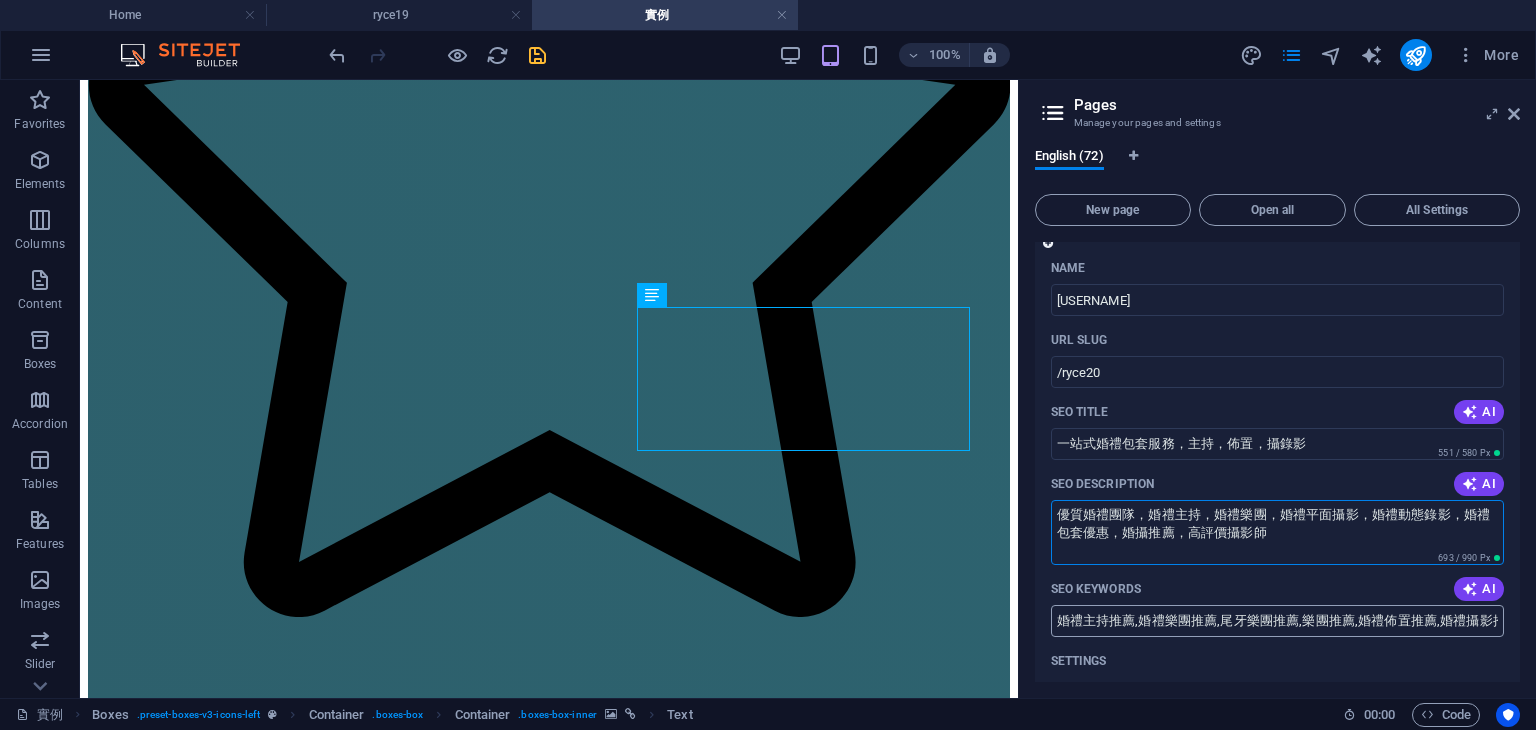 scroll, scrollTop: 4532, scrollLeft: 0, axis: vertical 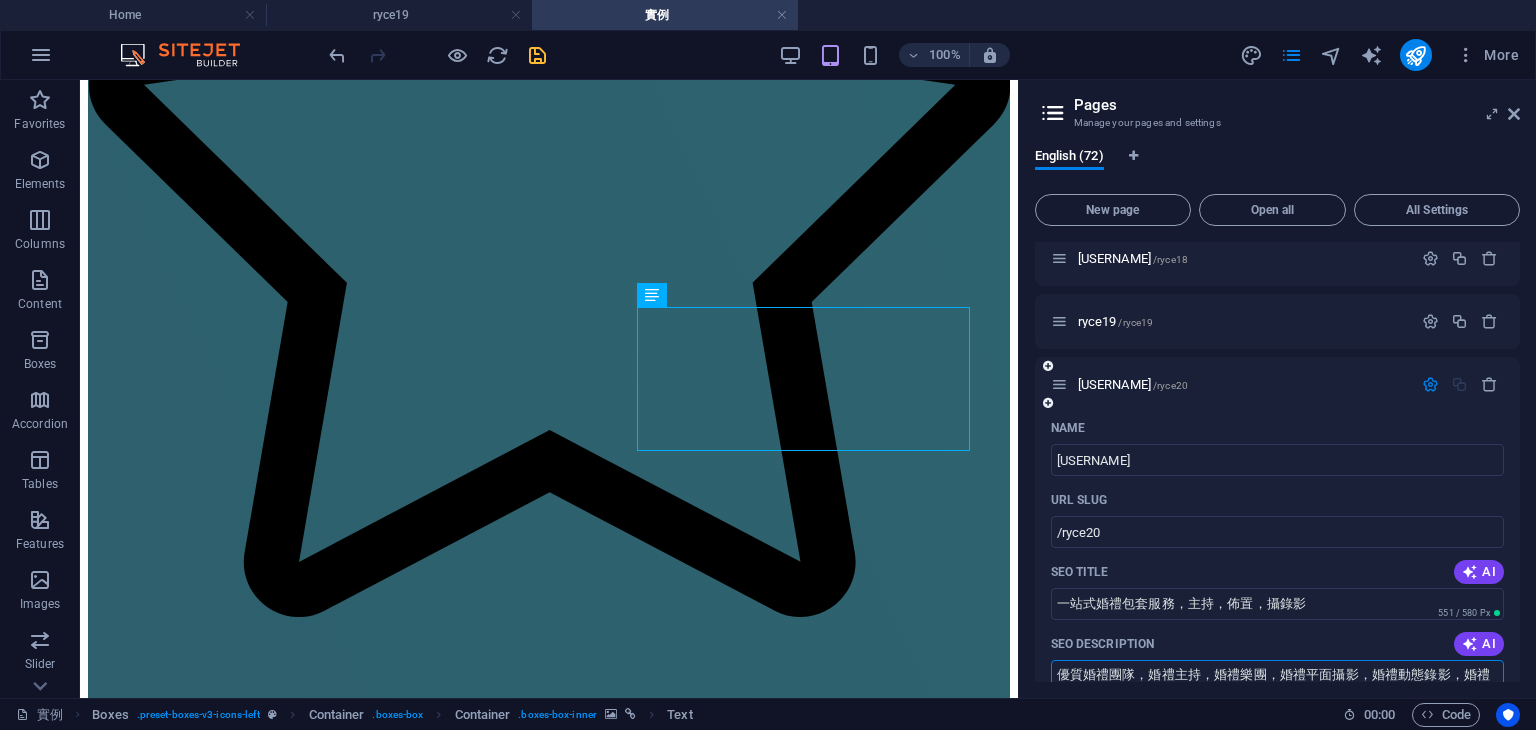click at bounding box center (1430, 384) 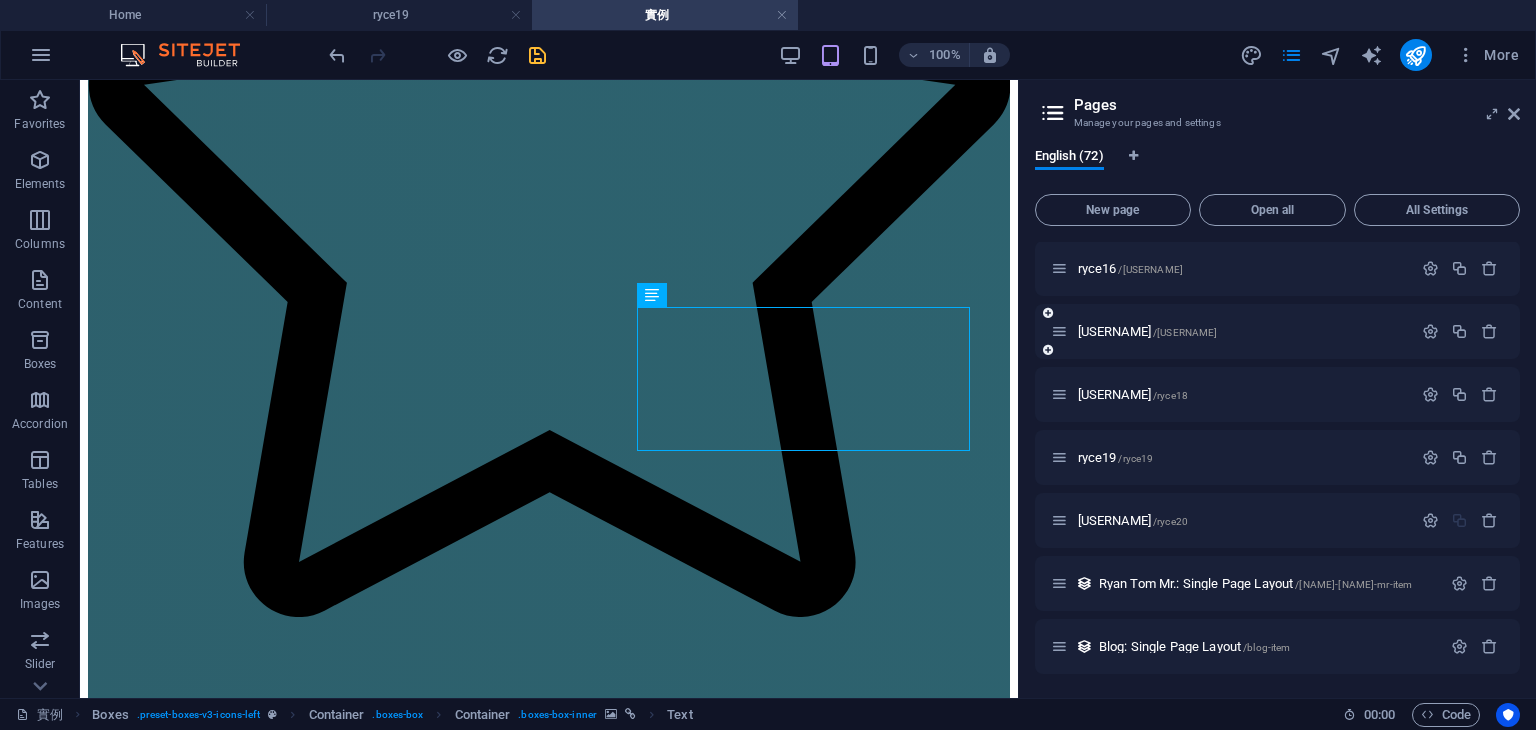 scroll, scrollTop: 4096, scrollLeft: 0, axis: vertical 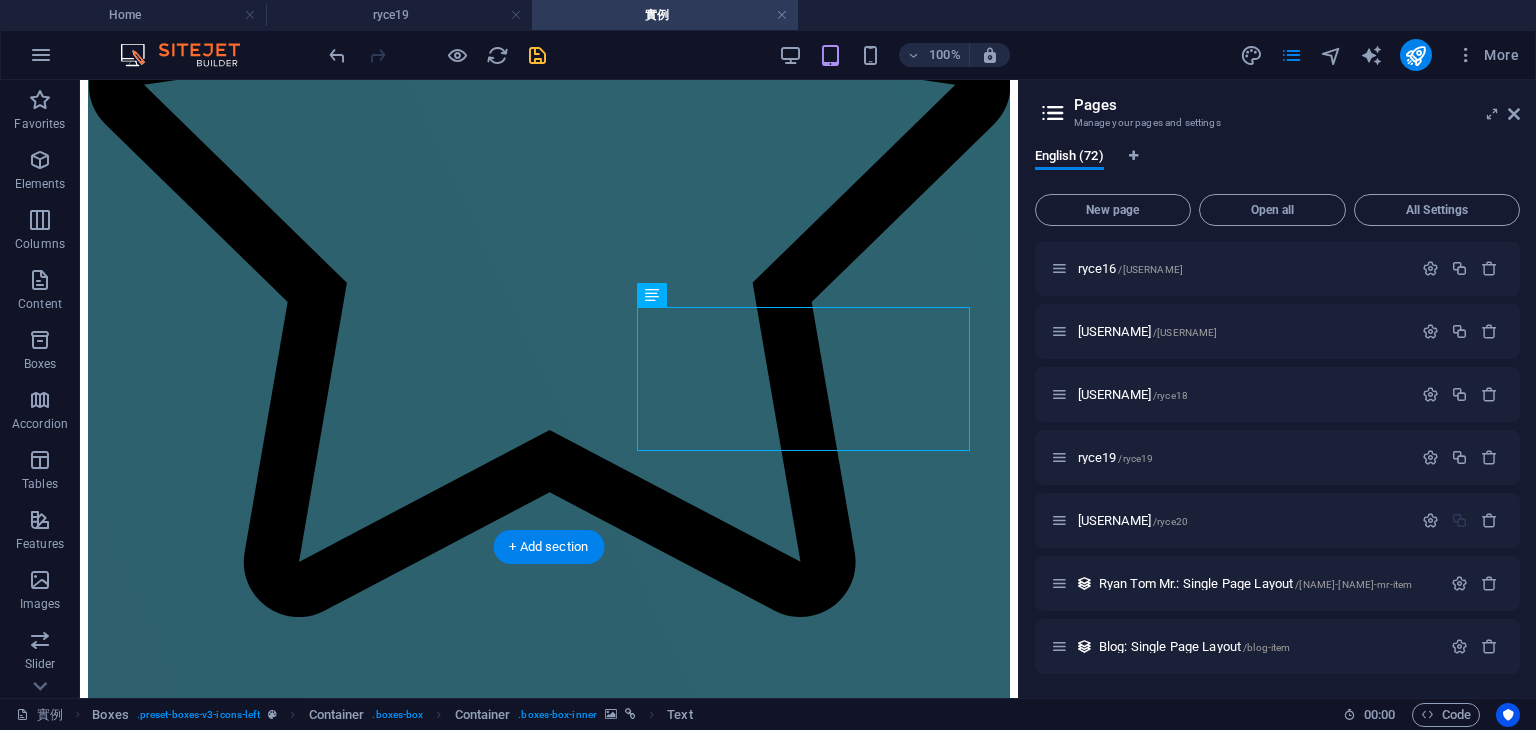 click at bounding box center (549, 24038) 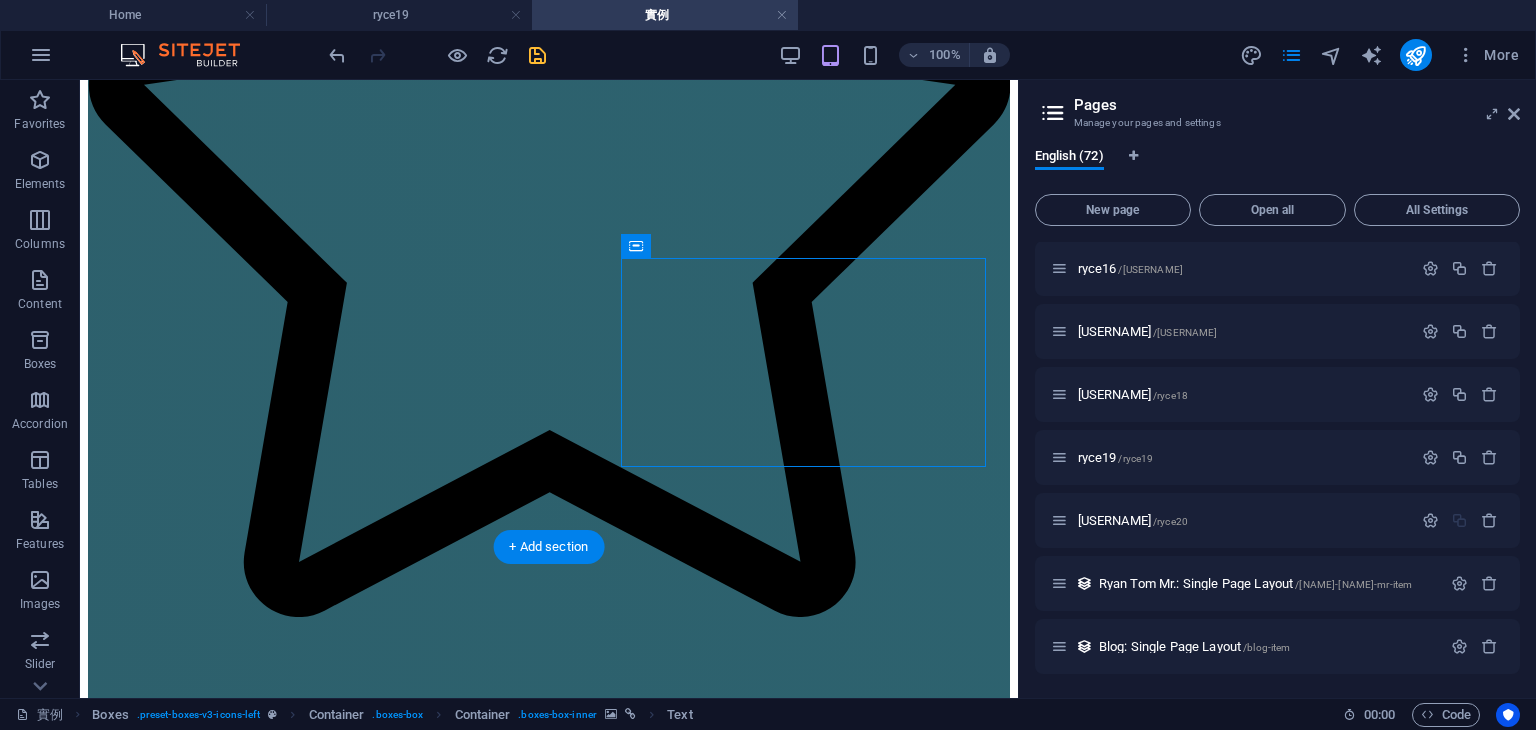 click at bounding box center [549, 24038] 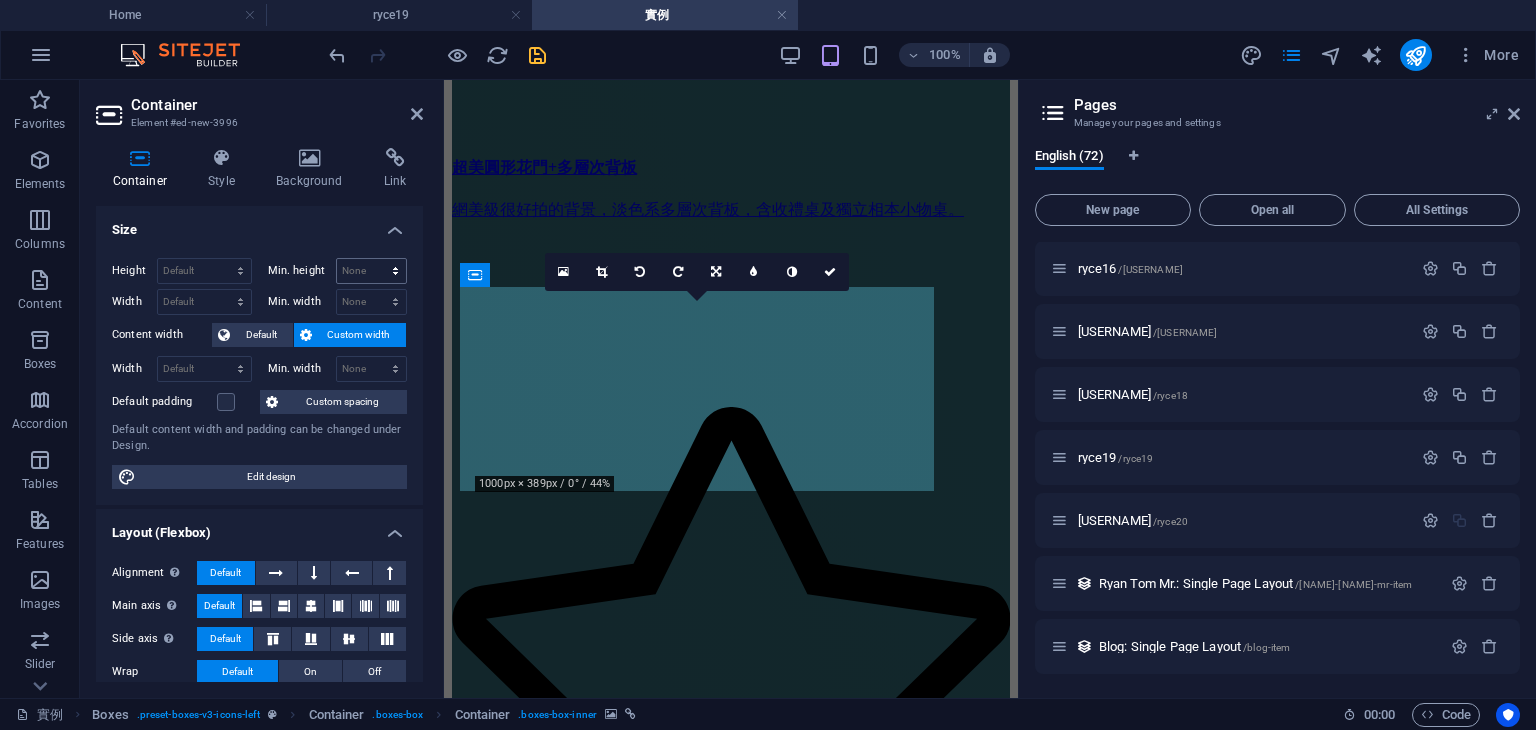 scroll, scrollTop: 5132, scrollLeft: 0, axis: vertical 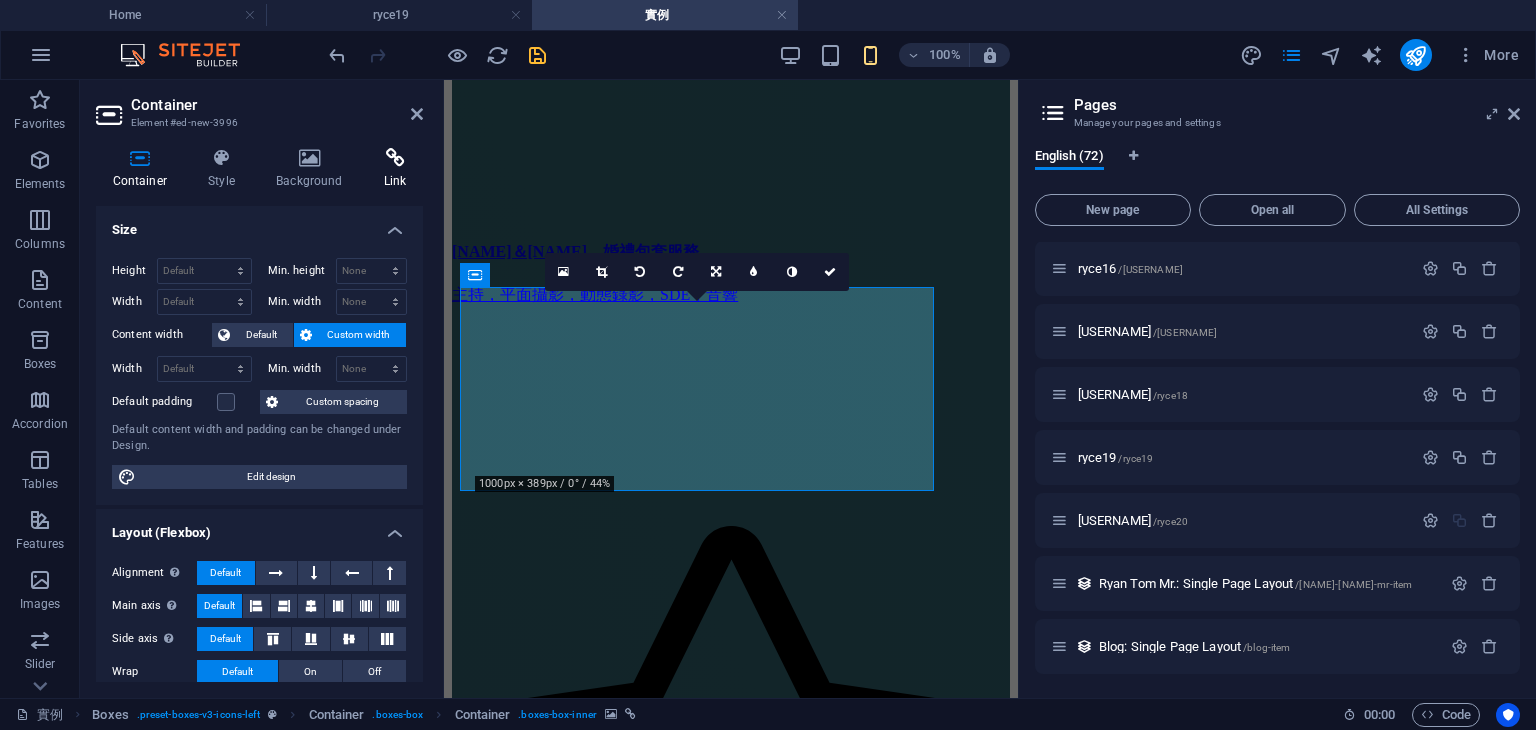 click on "Link" at bounding box center (395, 169) 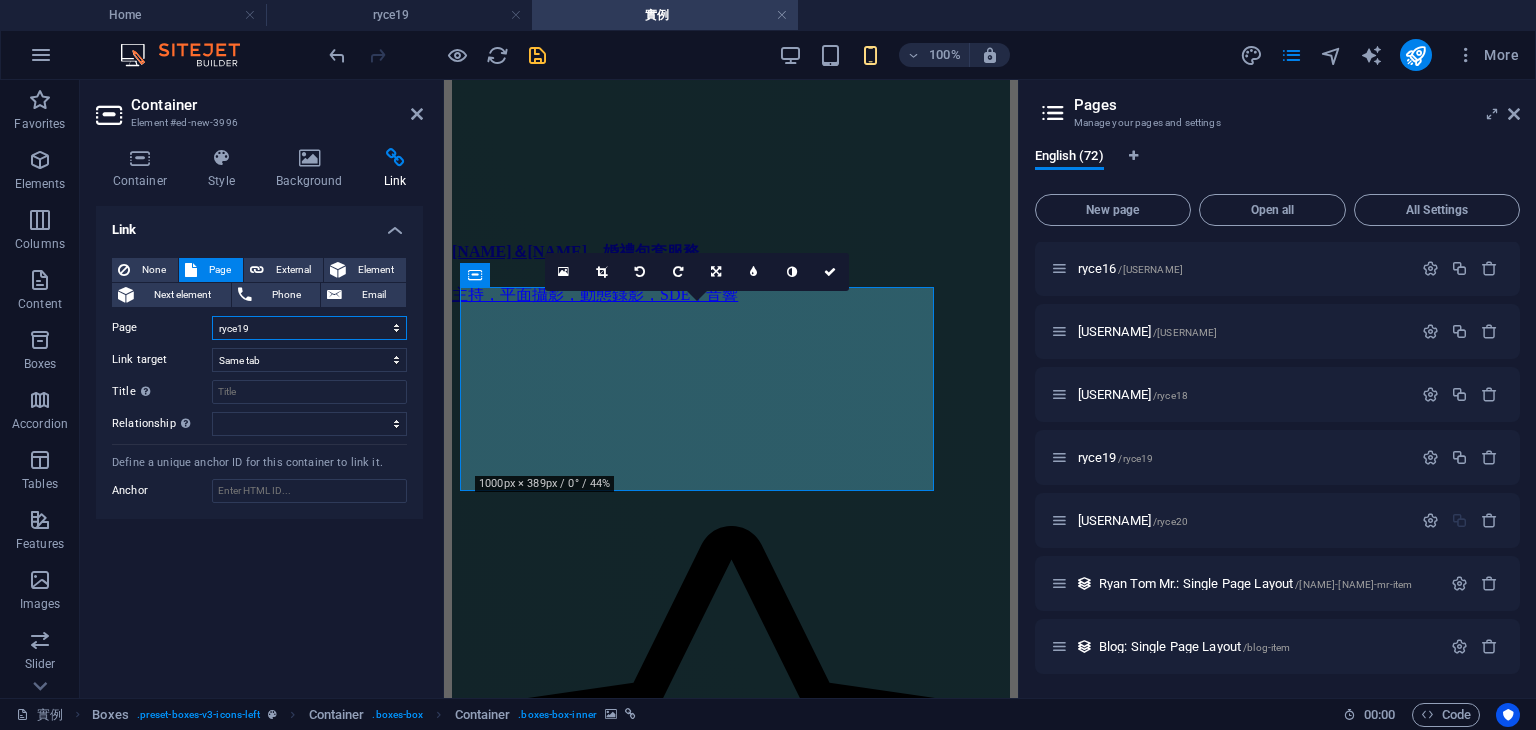 click on "Home wedding dress About us 實例 Service discount3 discount4 host host52 host 4 host5 host6 host7 host8 host9 host10 baby-party-2 flower-fare flower-fare-50 flower-fare-51 flower-fare-52 flower-fare-53 flower-fare-53-1 flower-fare-53-2 fare3 fare4 fare5 fare6 fare7 fare8 fare9 fare10 fare11 fare12 fare13 fare14 camera-ryce camera-ryce-40 camera-ryce-41 camera-ryce-42 ryce3 host2 btaband2024 btaband2024-10 btaband2024-11 btaband2024-12 btaband2024-13 btaband2024-14 btaband2024-15 聯絡 host3 host33 ryce4 ryce5 ryce6 ryce7 ryce8 discount2 ryce9 ryce10 ryce11 ryce12 ryce13 ryce14 ryce15 ryce16 ryce17 ryce18 ryce19 ryce20" at bounding box center [309, 328] 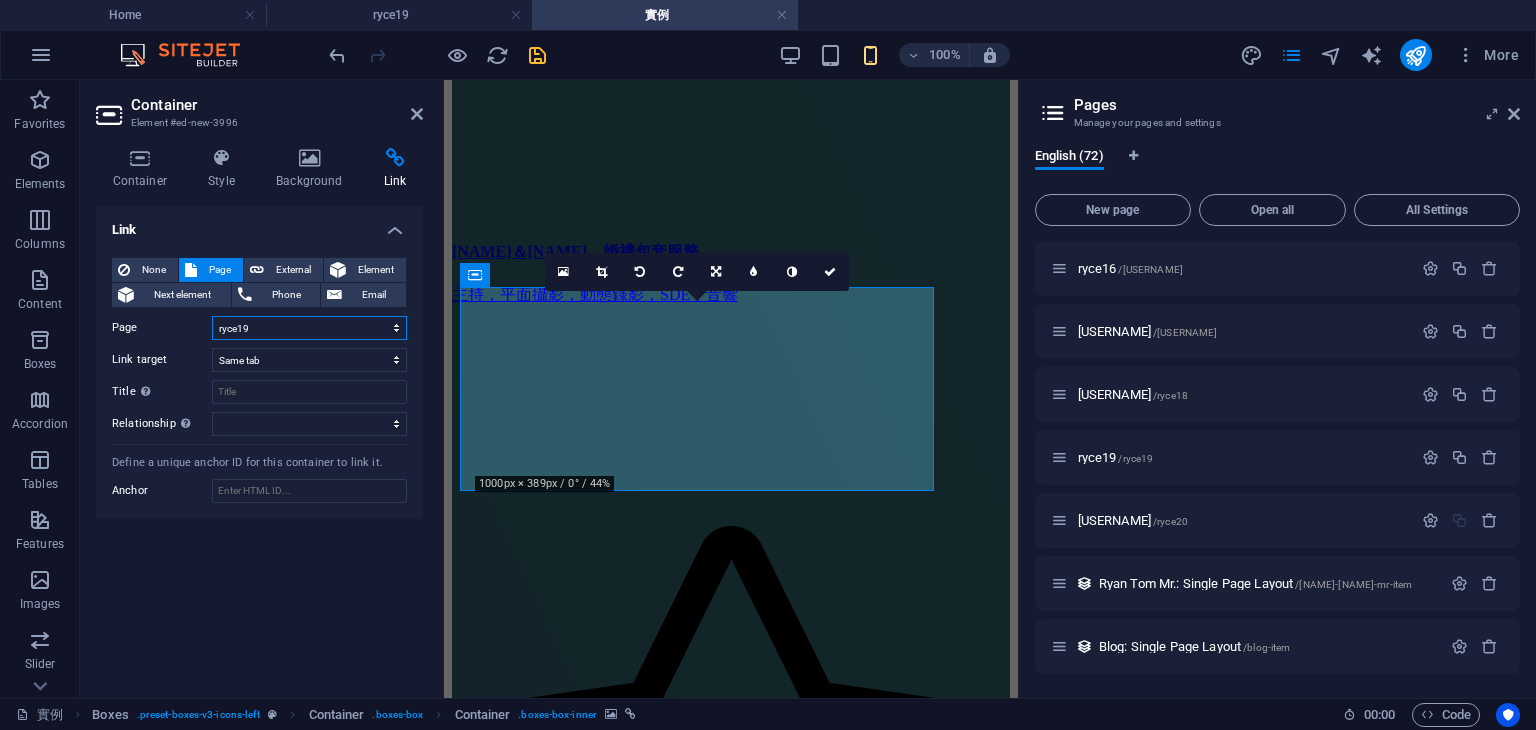 select on "69" 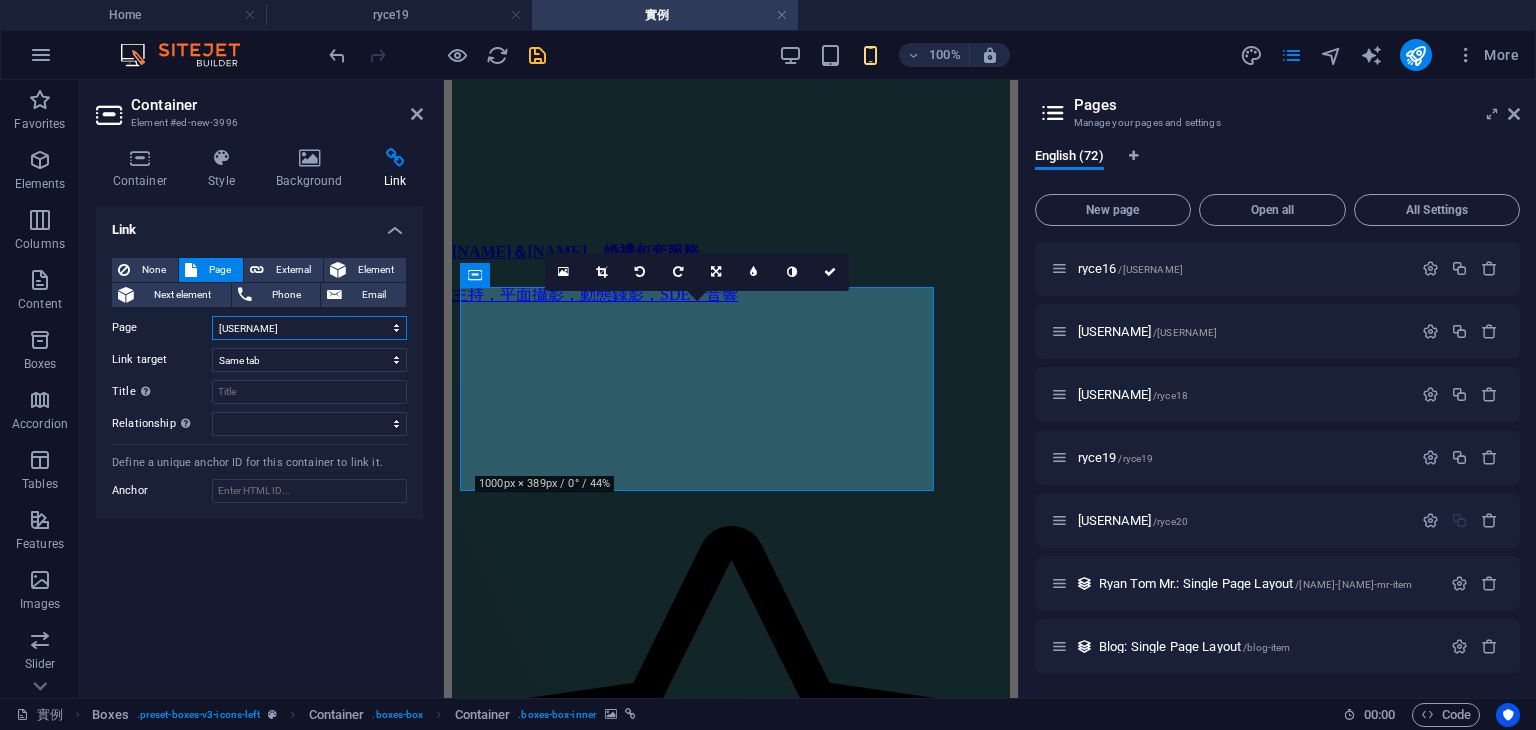 click on "Home wedding dress About us 實例 Service discount3 discount4 host host52 host 4 host5 host6 host7 host8 host9 host10 baby-party-2 flower-fare flower-fare-50 flower-fare-51 flower-fare-52 flower-fare-53 flower-fare-53-1 flower-fare-53-2 fare3 fare4 fare5 fare6 fare7 fare8 fare9 fare10 fare11 fare12 fare13 fare14 camera-ryce camera-ryce-40 camera-ryce-41 camera-ryce-42 ryce3 host2 btaband2024 btaband2024-10 btaband2024-11 btaband2024-12 btaband2024-13 btaband2024-14 btaband2024-15 聯絡 host3 host33 ryce4 ryce5 ryce6 ryce7 ryce8 discount2 ryce9 ryce10 ryce11 ryce12 ryce13 ryce14 ryce15 ryce16 ryce17 ryce18 ryce19 ryce20" at bounding box center (309, 328) 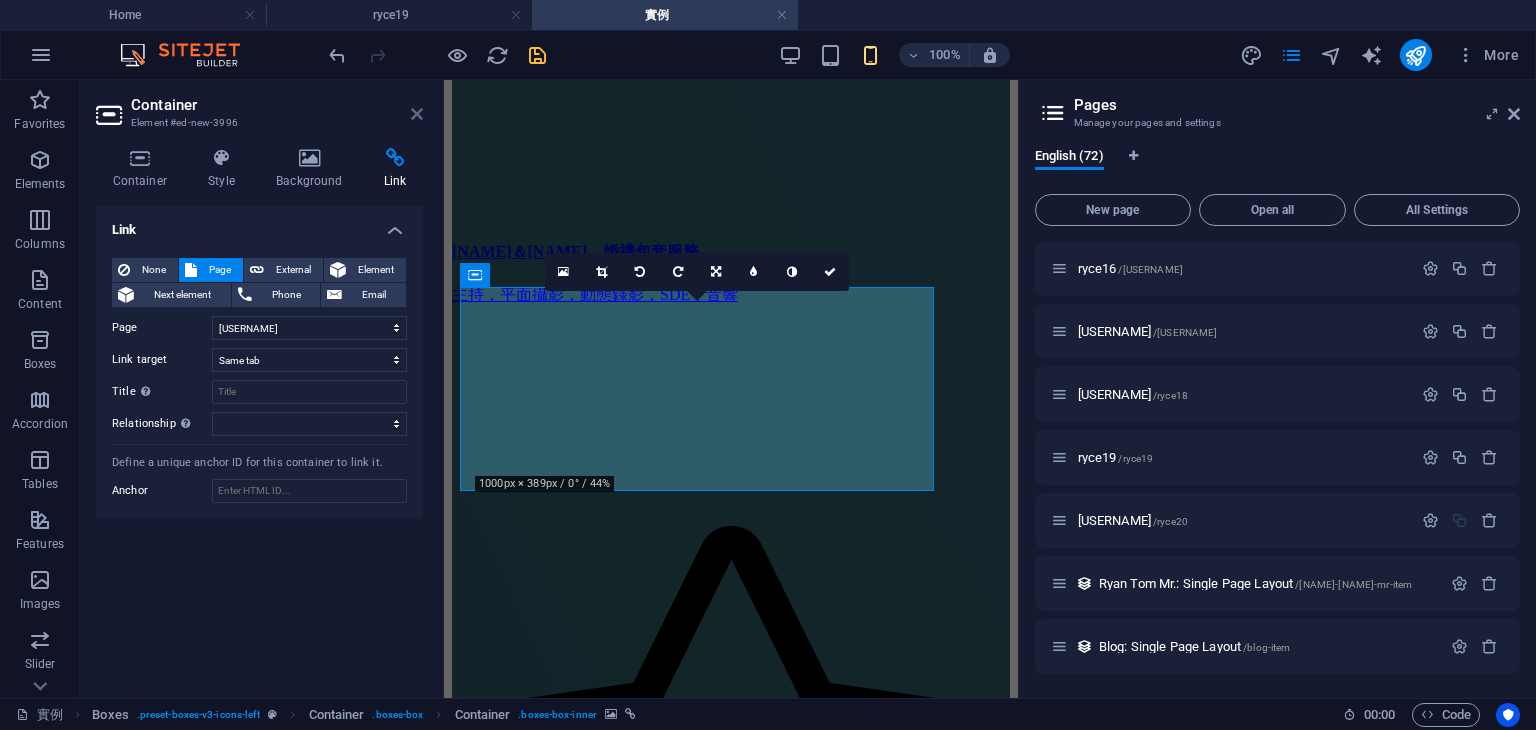 click at bounding box center [417, 114] 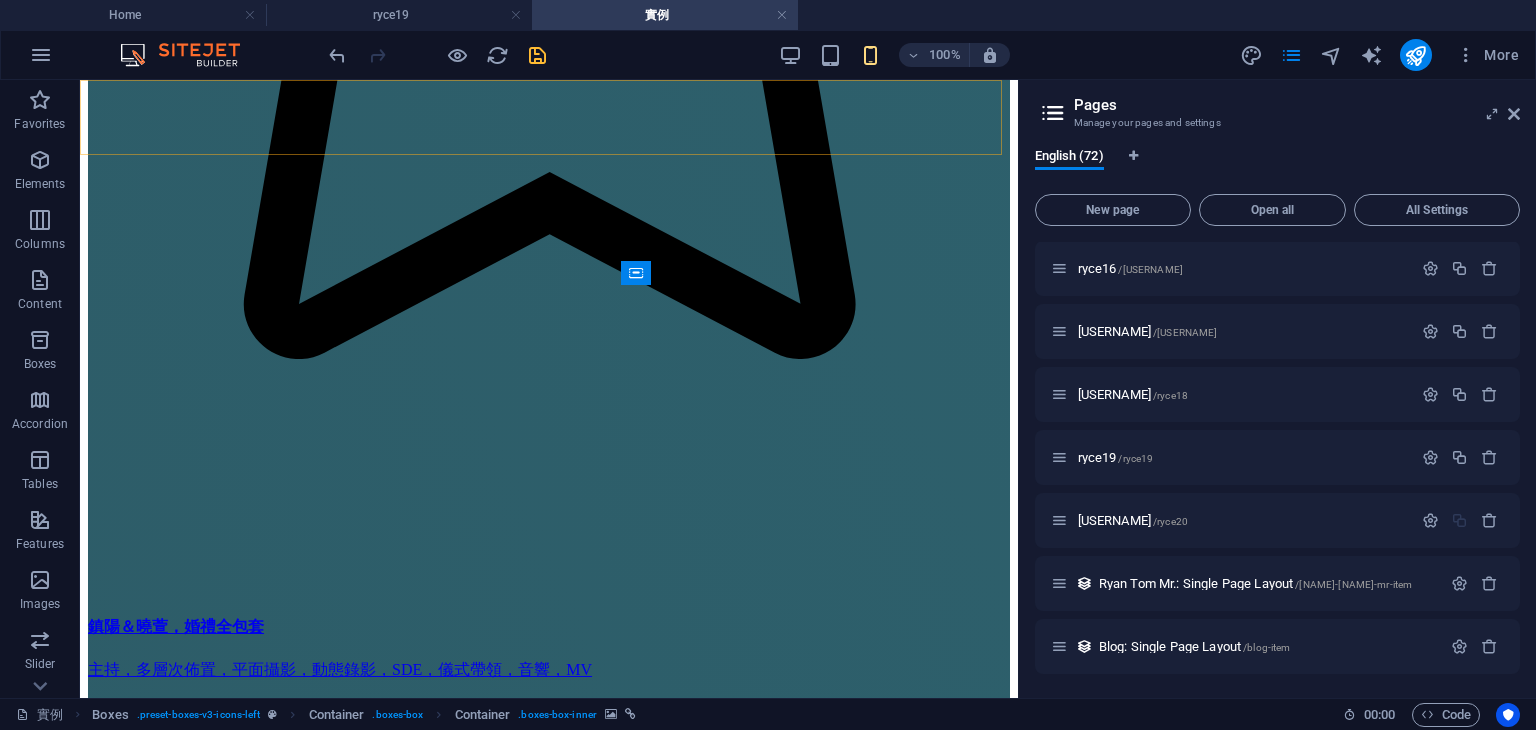 scroll, scrollTop: 2060, scrollLeft: 0, axis: vertical 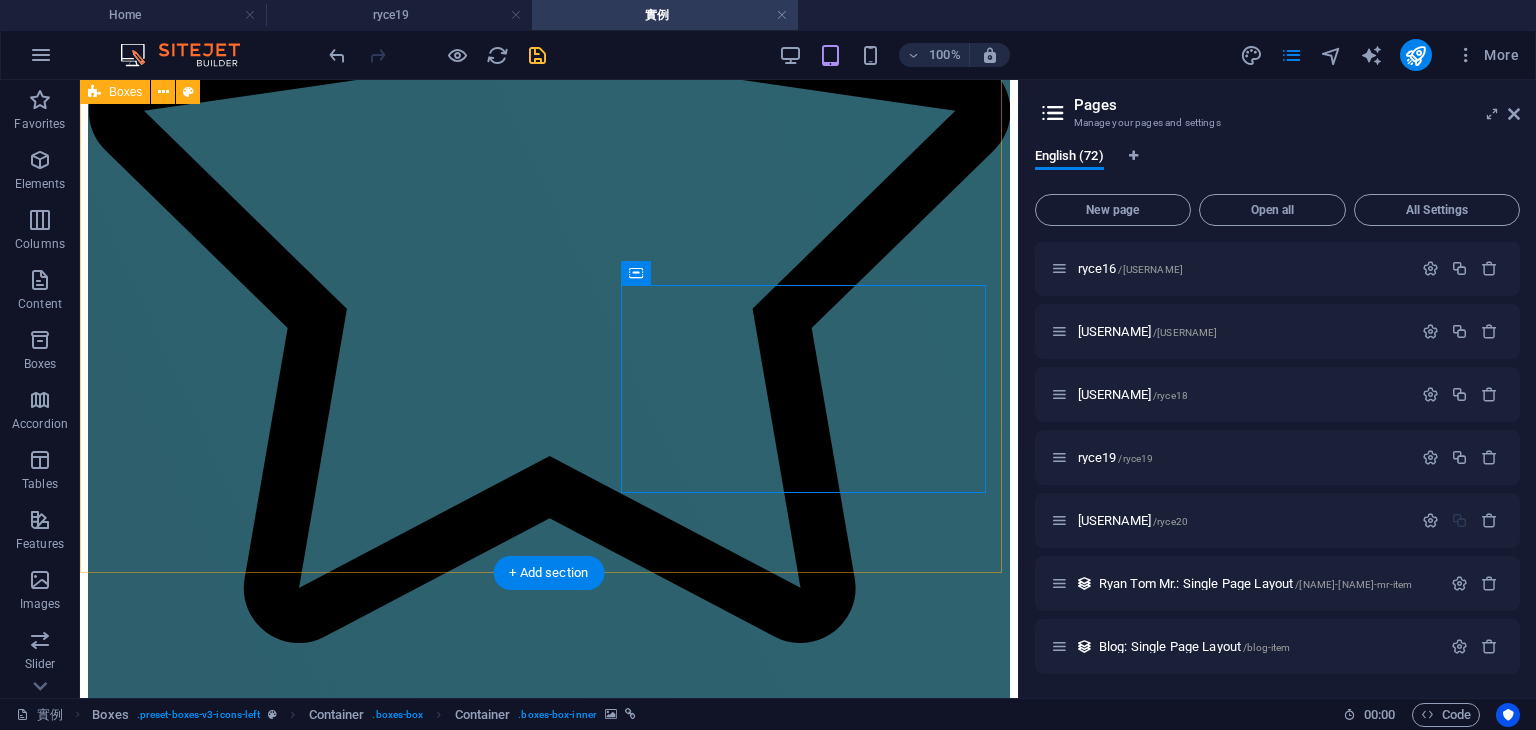 click at bounding box center (549, 22732) 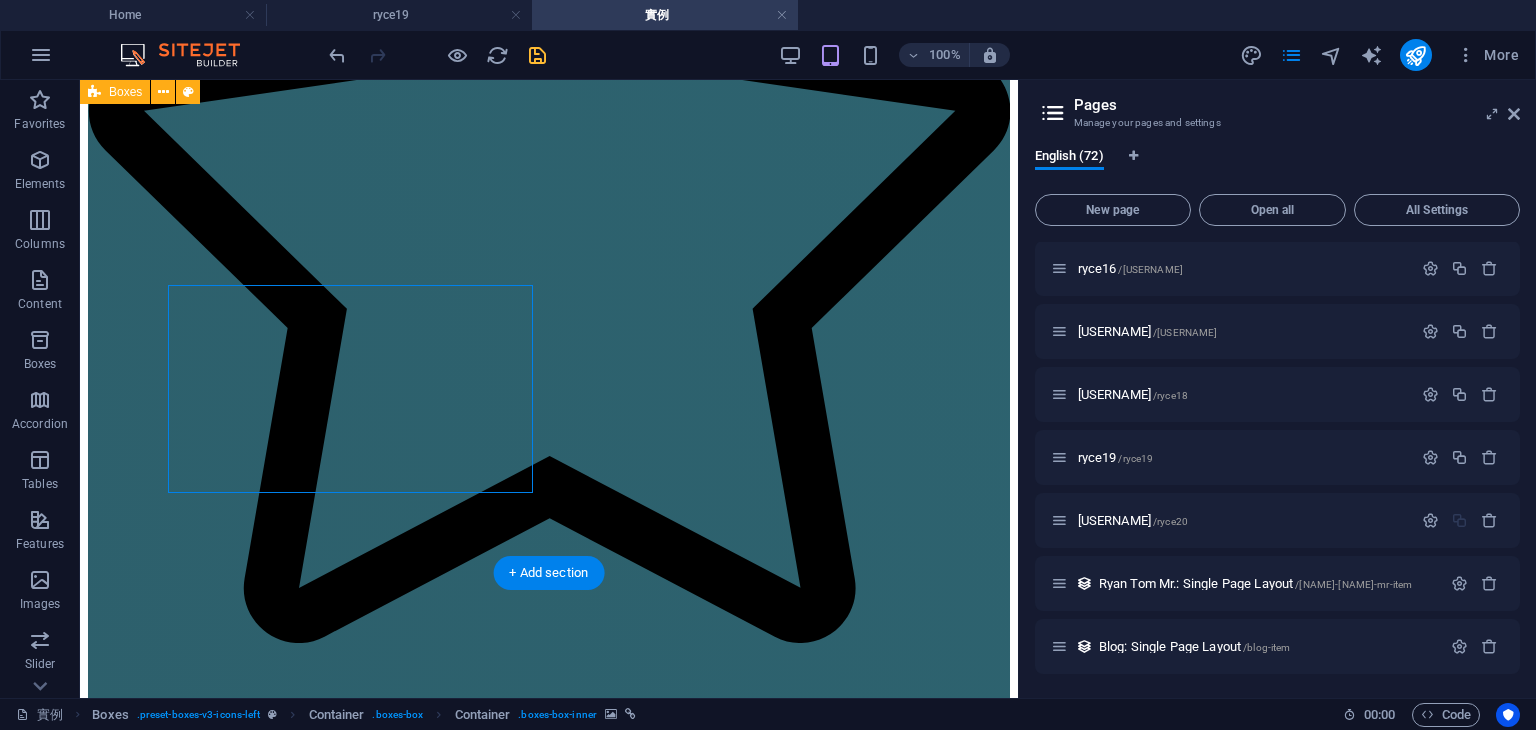 click at bounding box center (549, 22732) 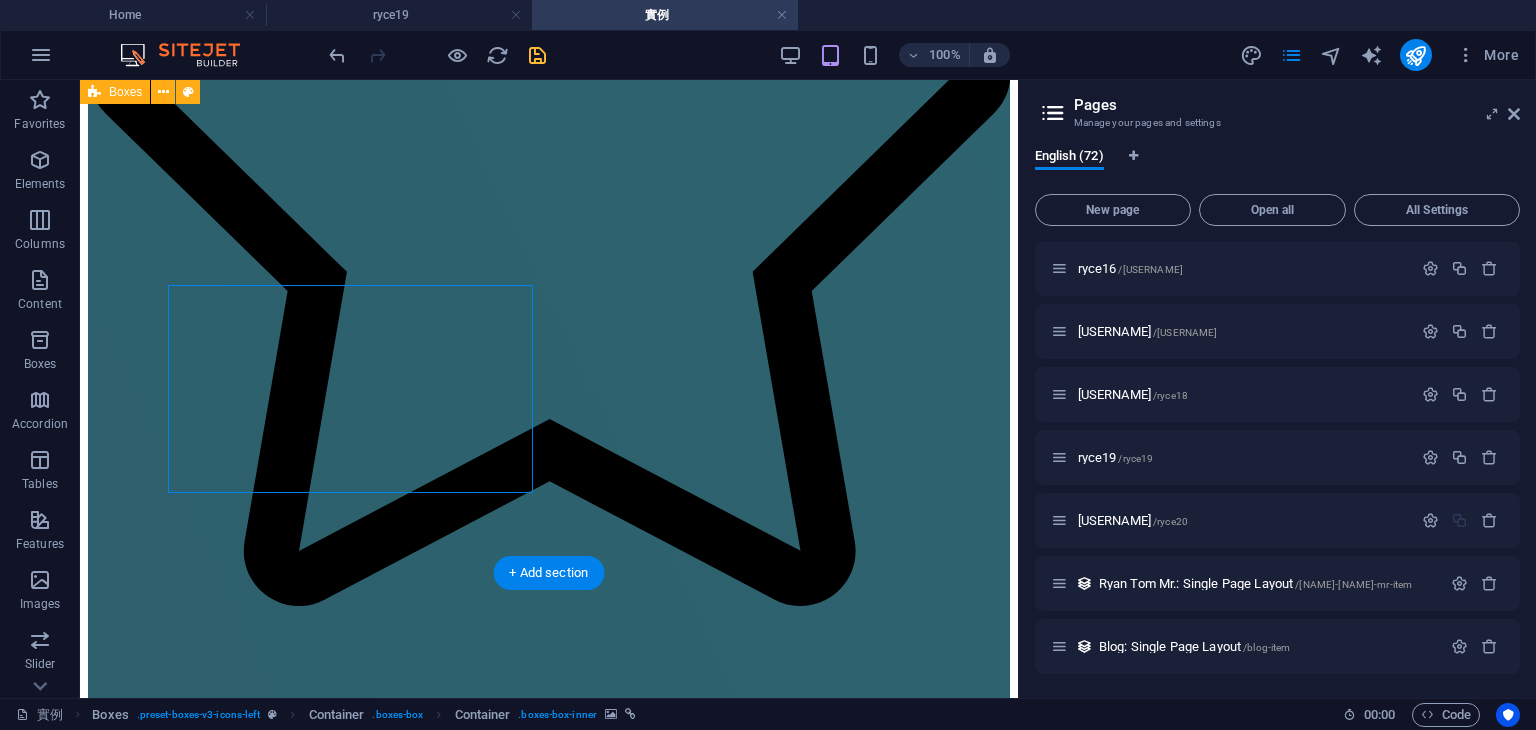 select on "68" 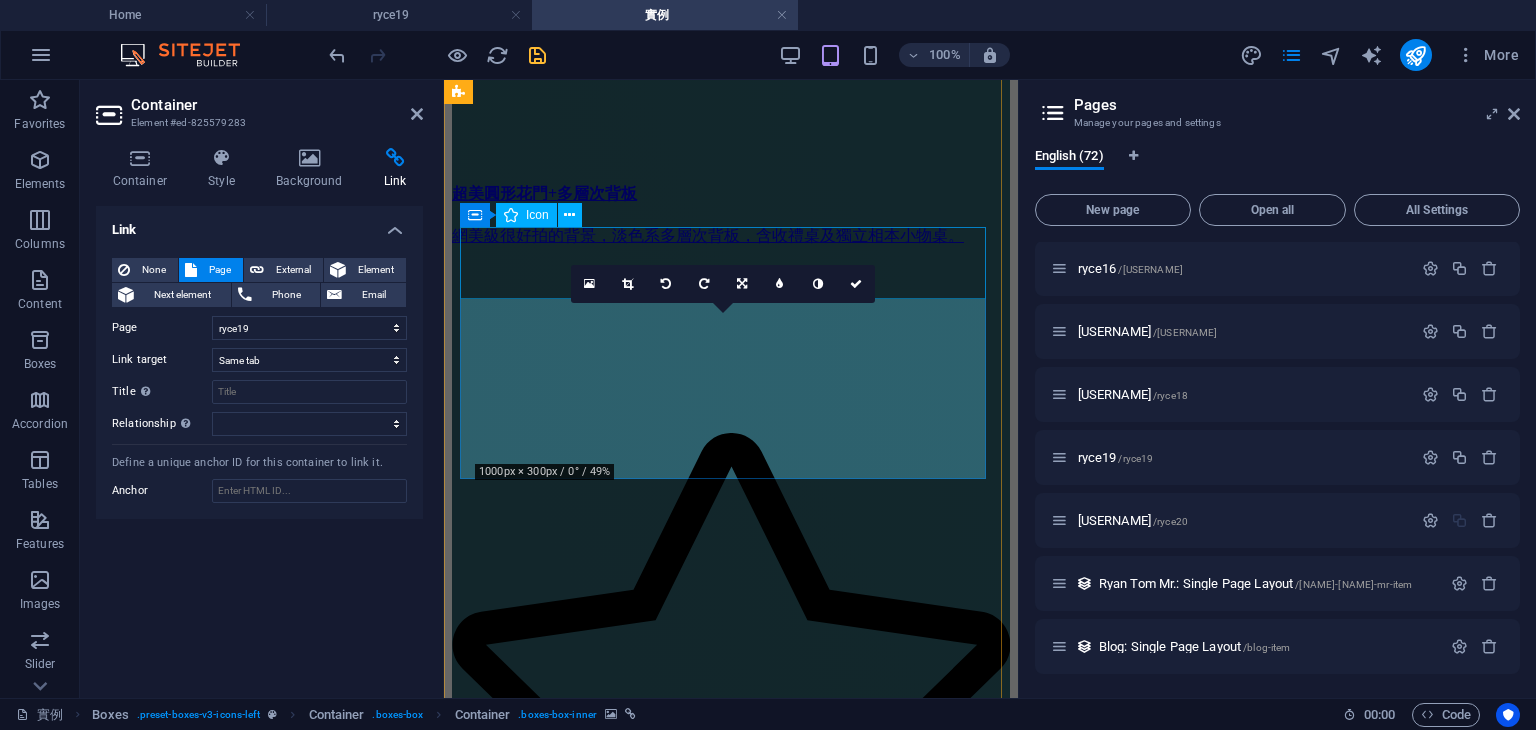 scroll, scrollTop: 4852, scrollLeft: 0, axis: vertical 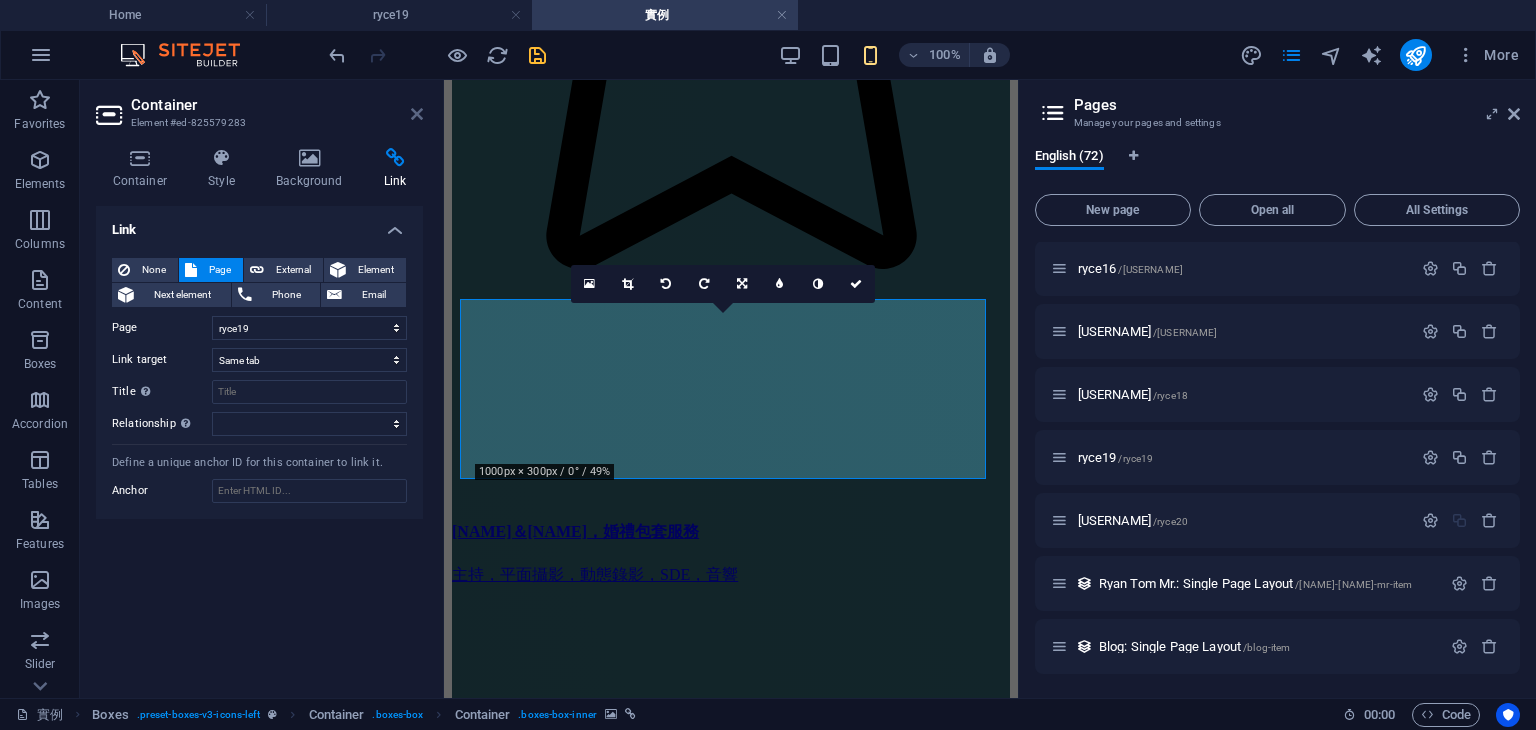 click at bounding box center (417, 114) 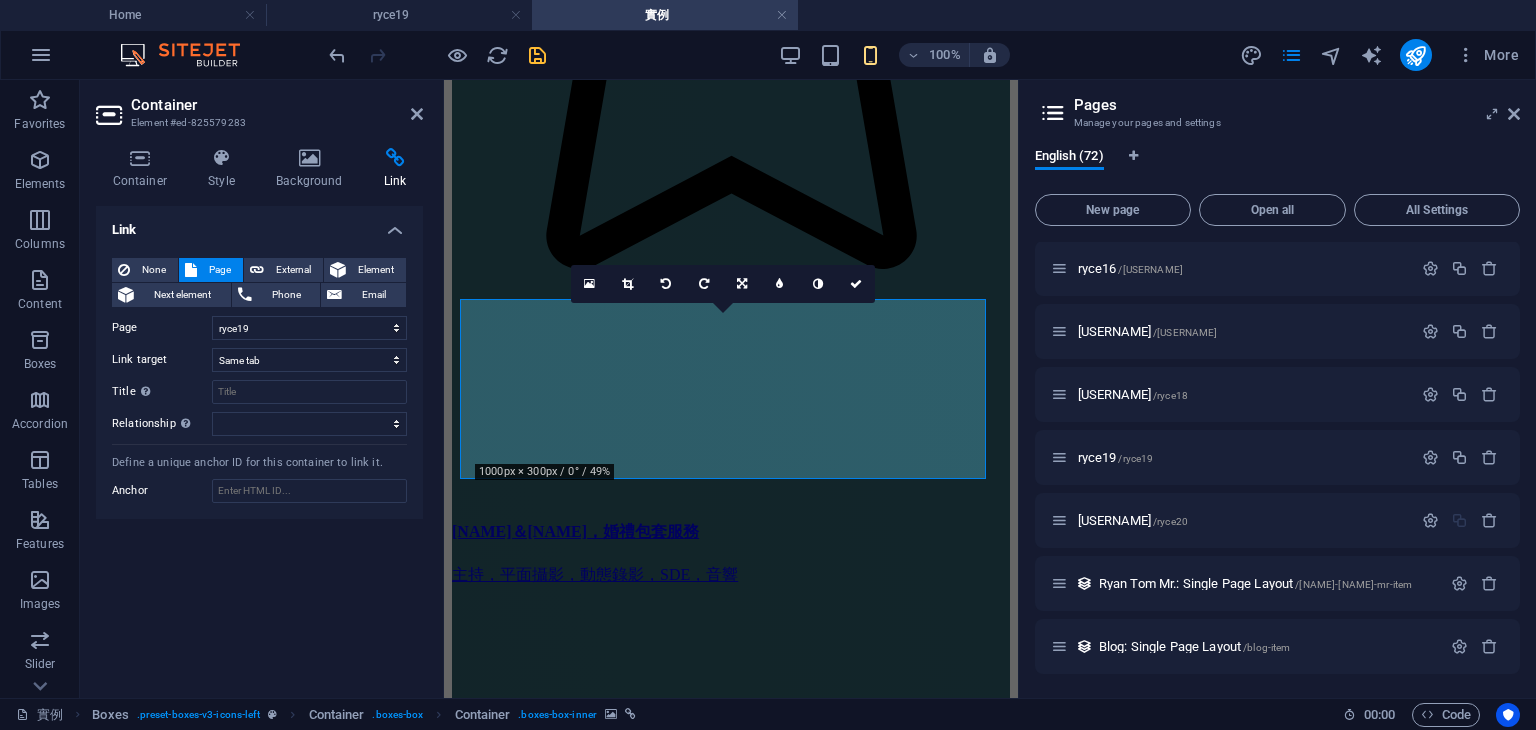 scroll, scrollTop: 2060, scrollLeft: 0, axis: vertical 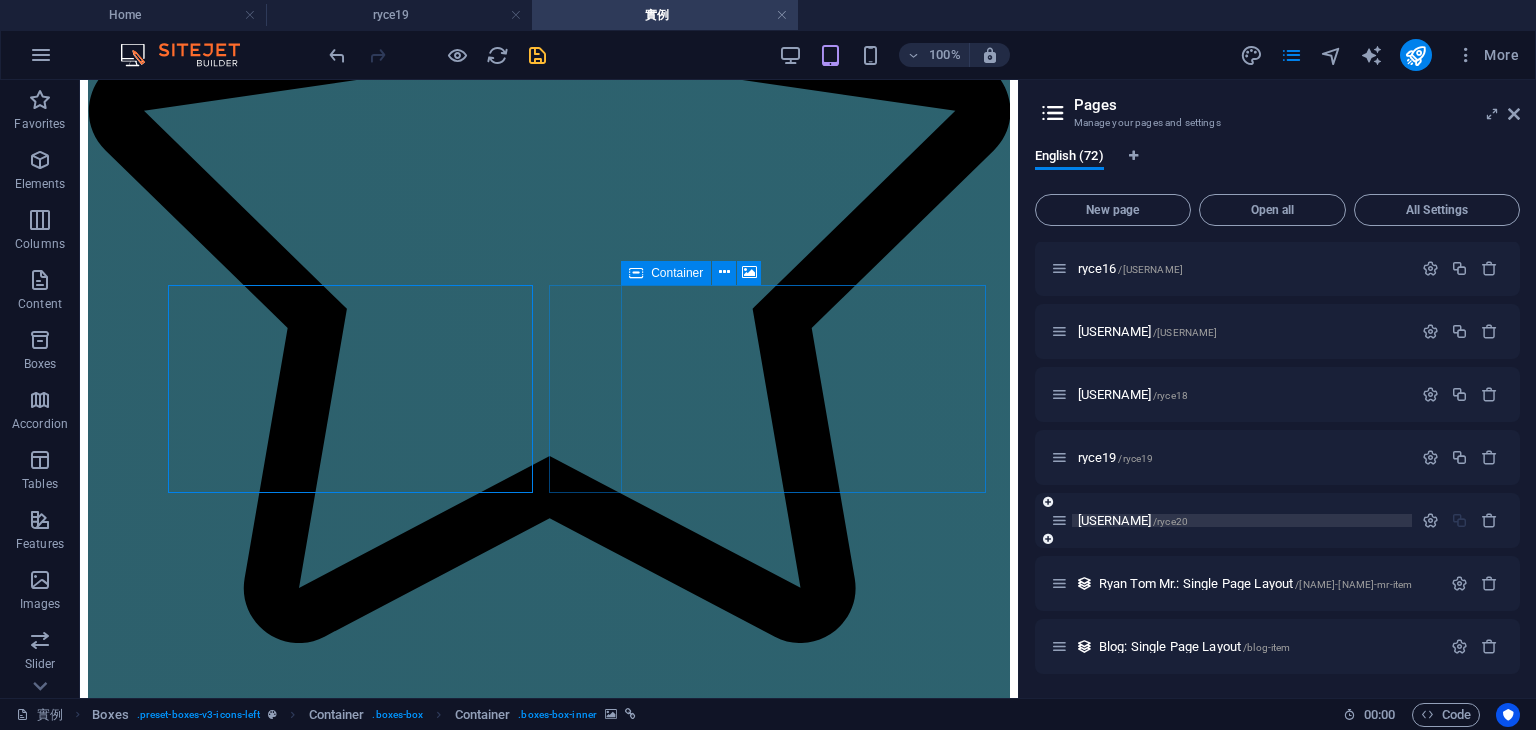 click on "ryce20 /ryce20" at bounding box center [1242, 520] 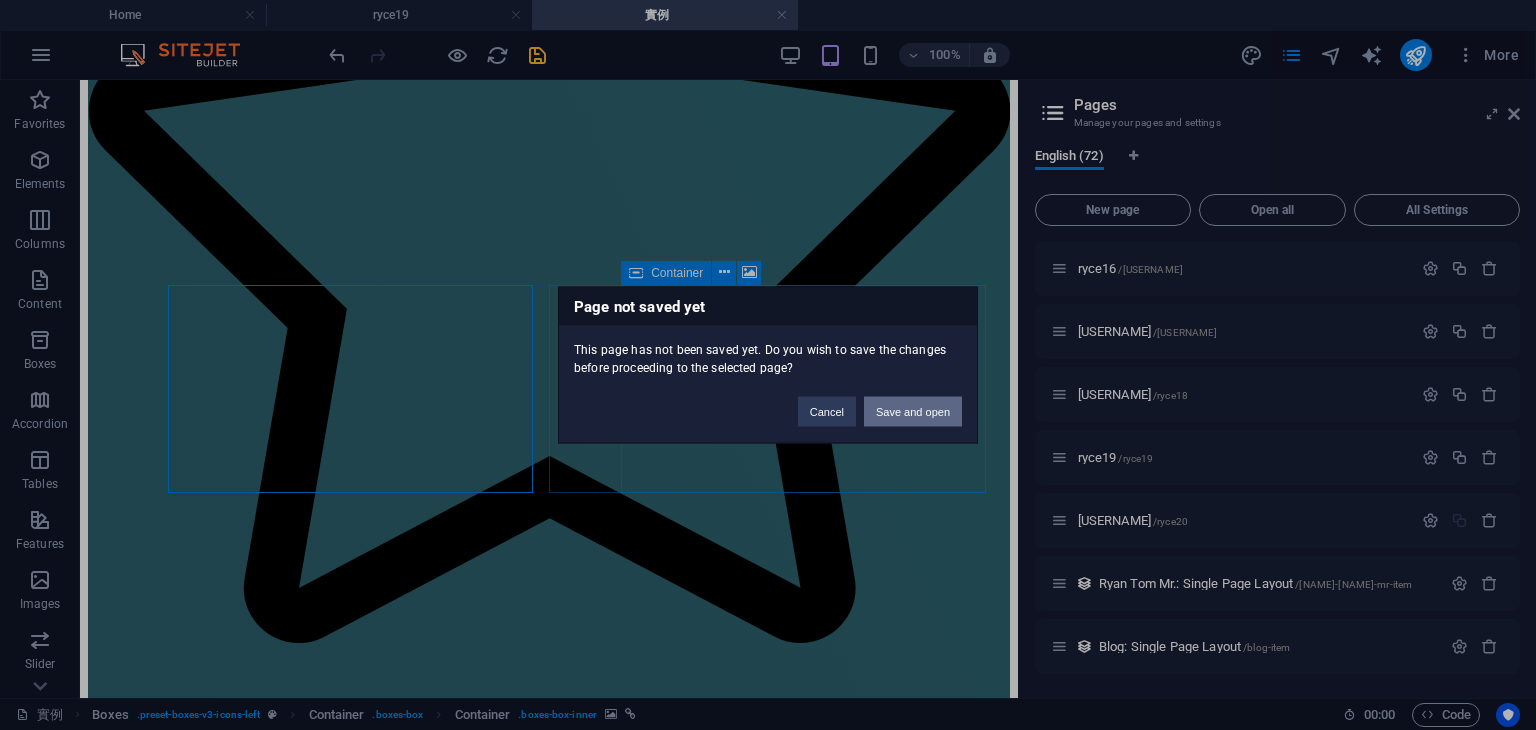 click on "Save and open" at bounding box center [913, 412] 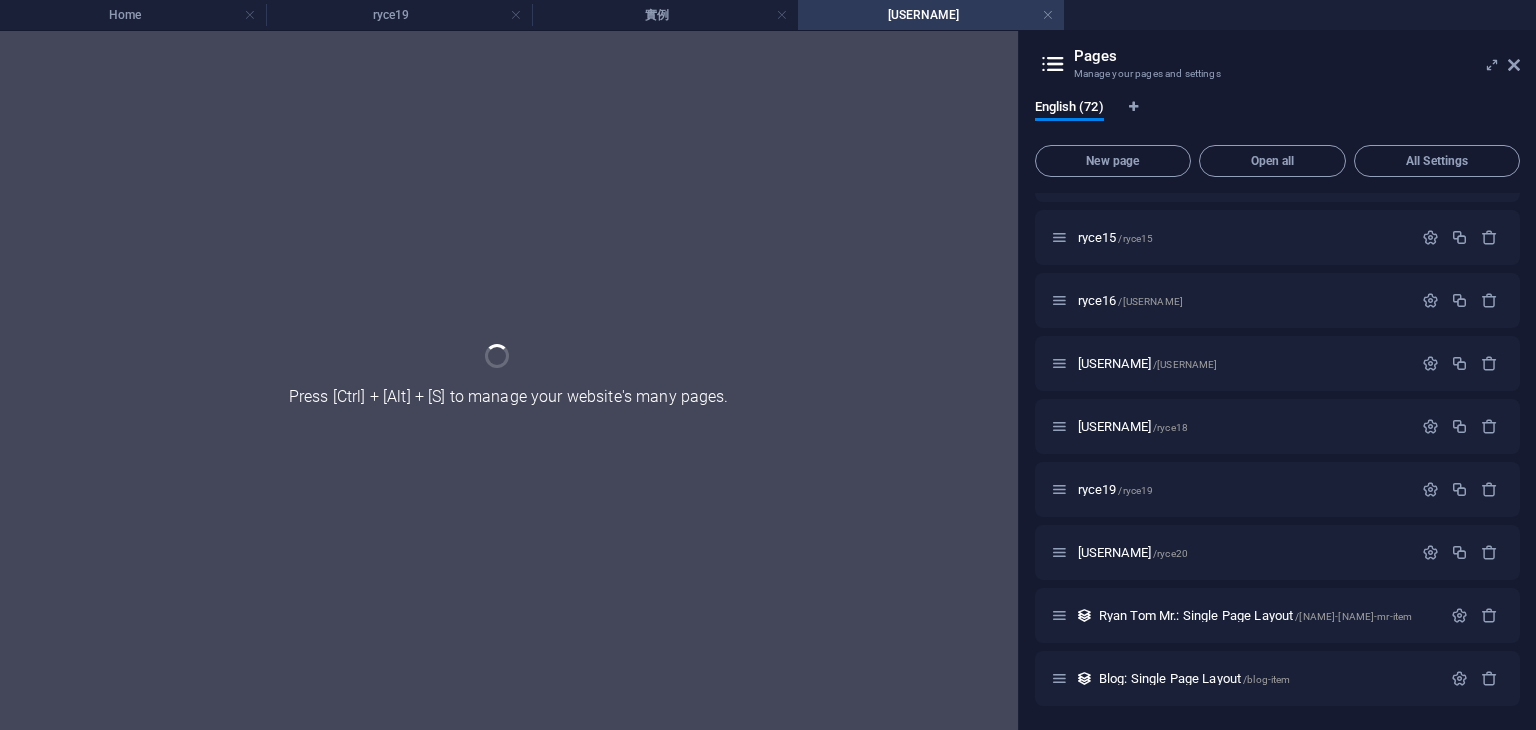 scroll, scrollTop: 0, scrollLeft: 0, axis: both 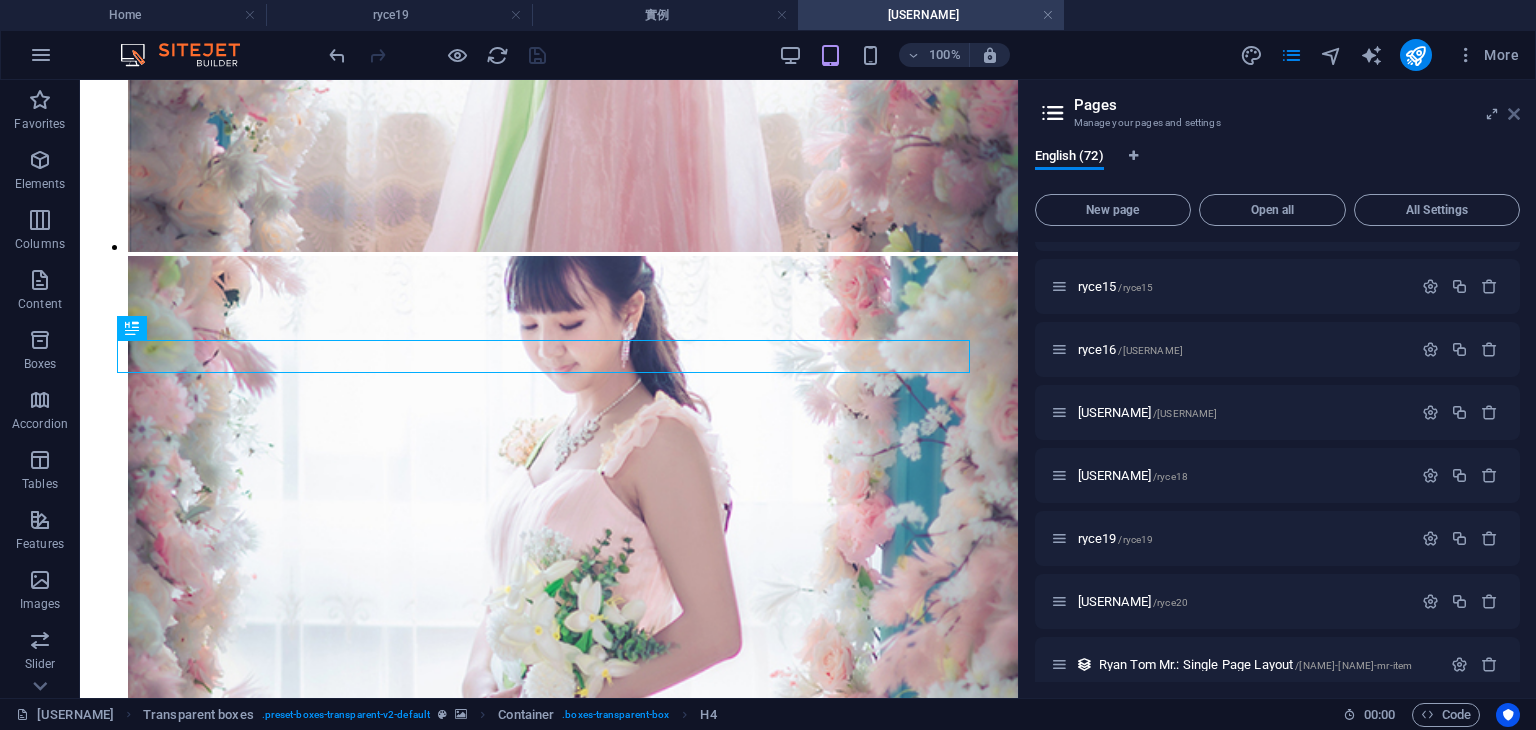 click at bounding box center [1514, 114] 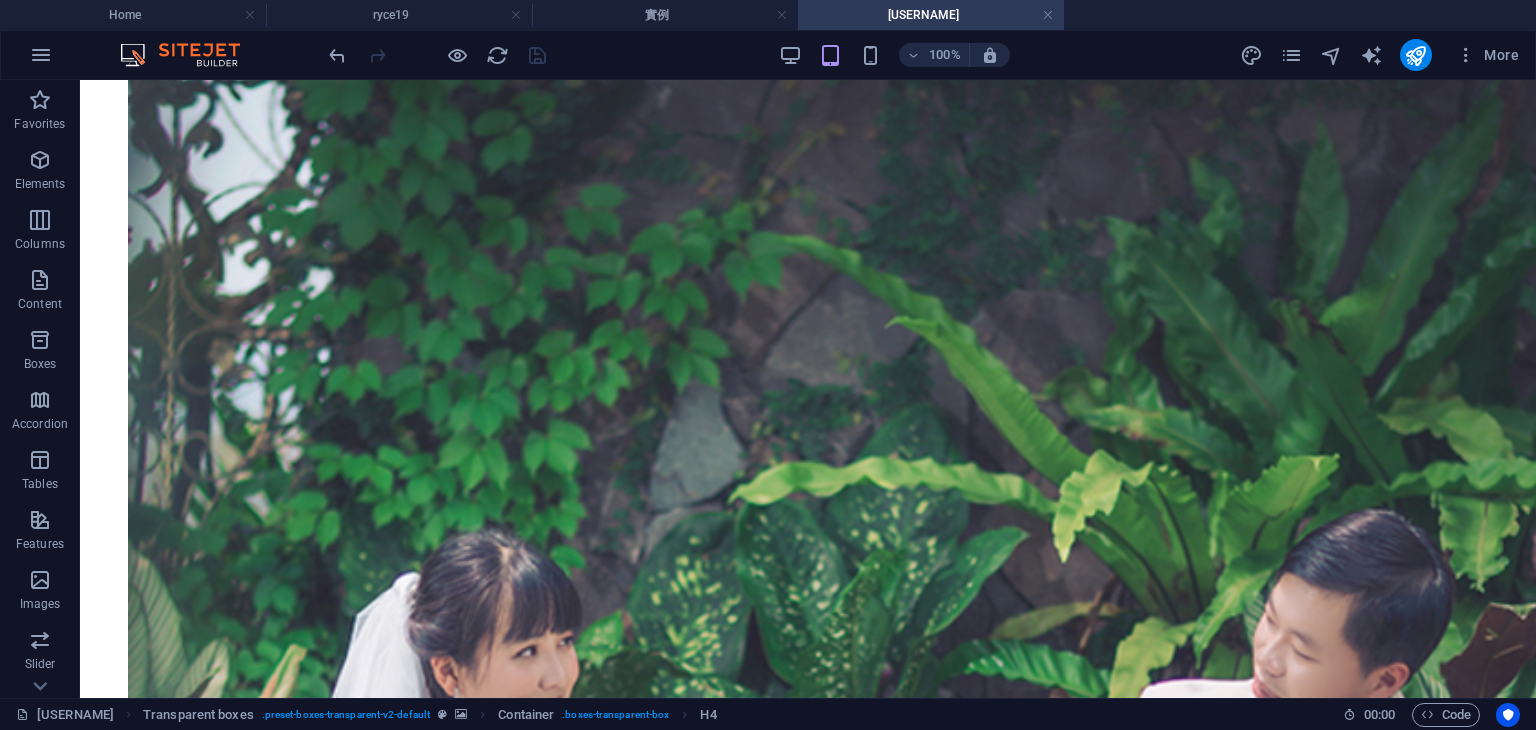 scroll, scrollTop: 41695, scrollLeft: 0, axis: vertical 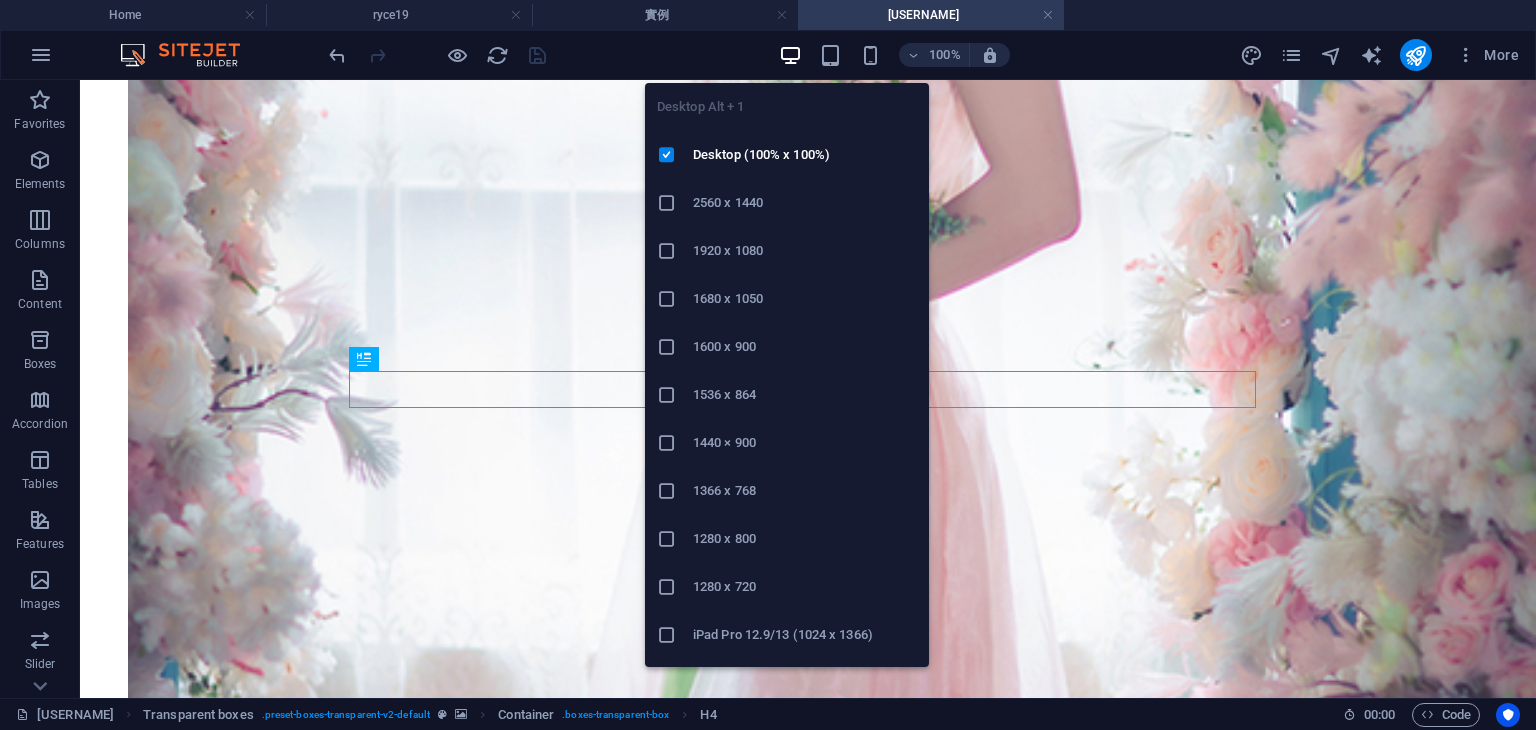 click at bounding box center [790, 55] 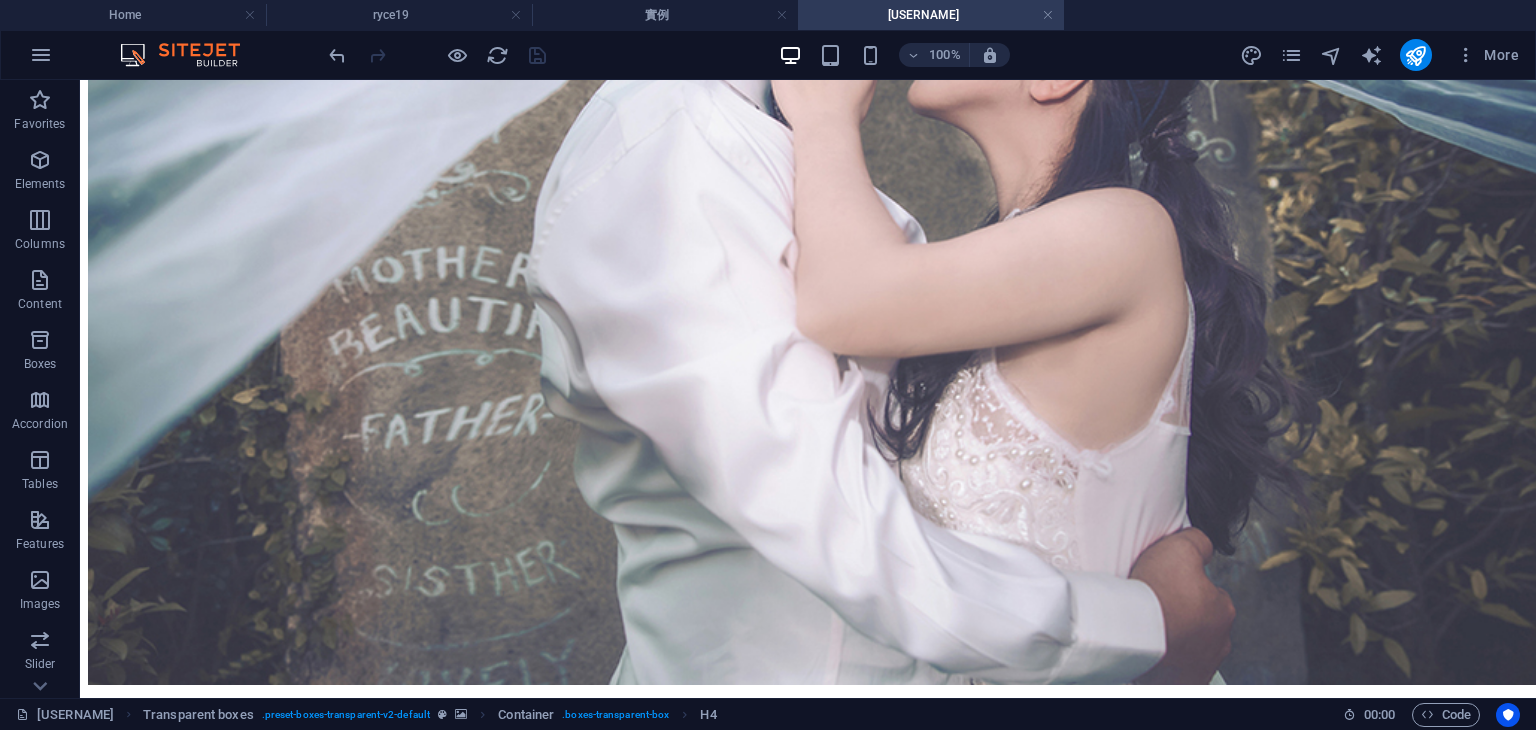 scroll, scrollTop: 0, scrollLeft: 0, axis: both 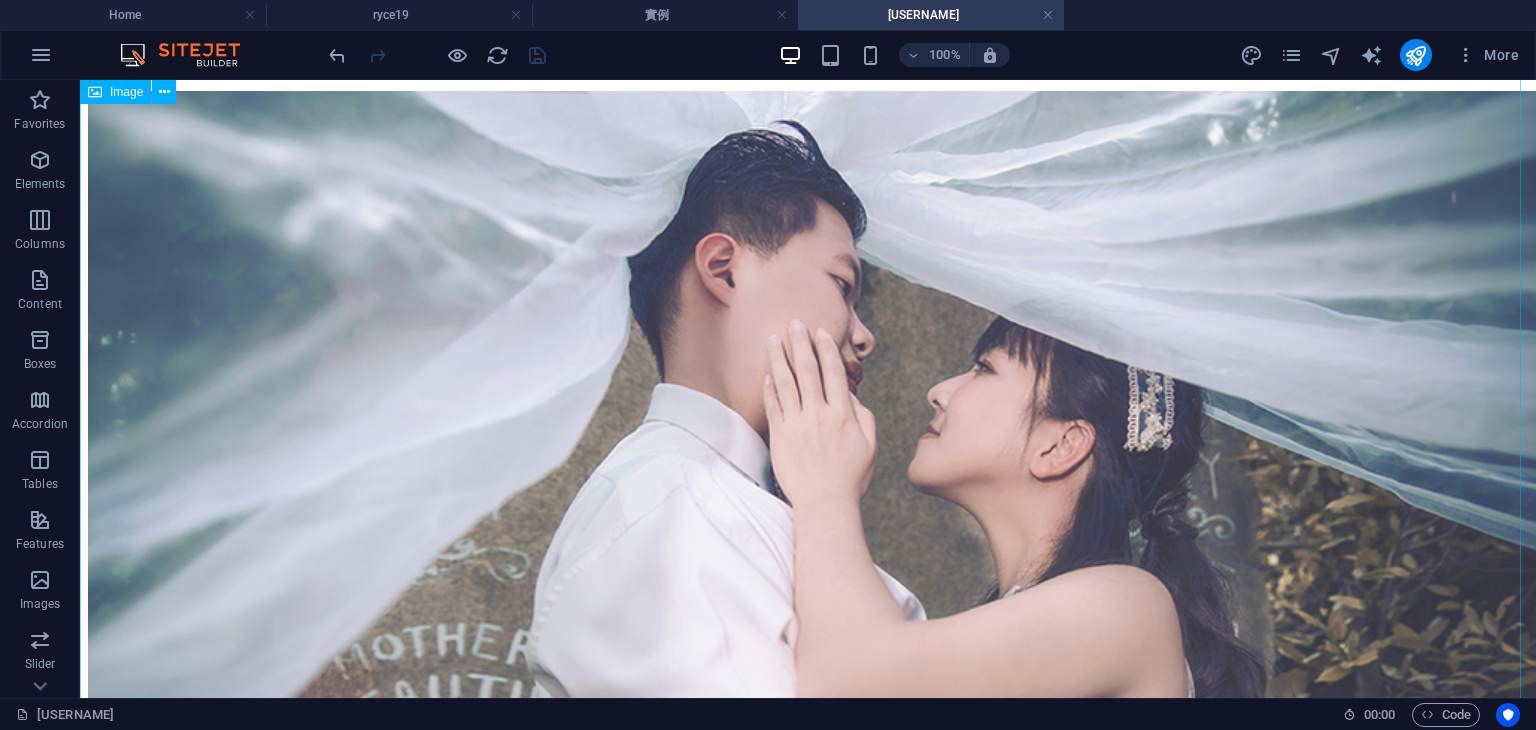 click at bounding box center (808, 578) 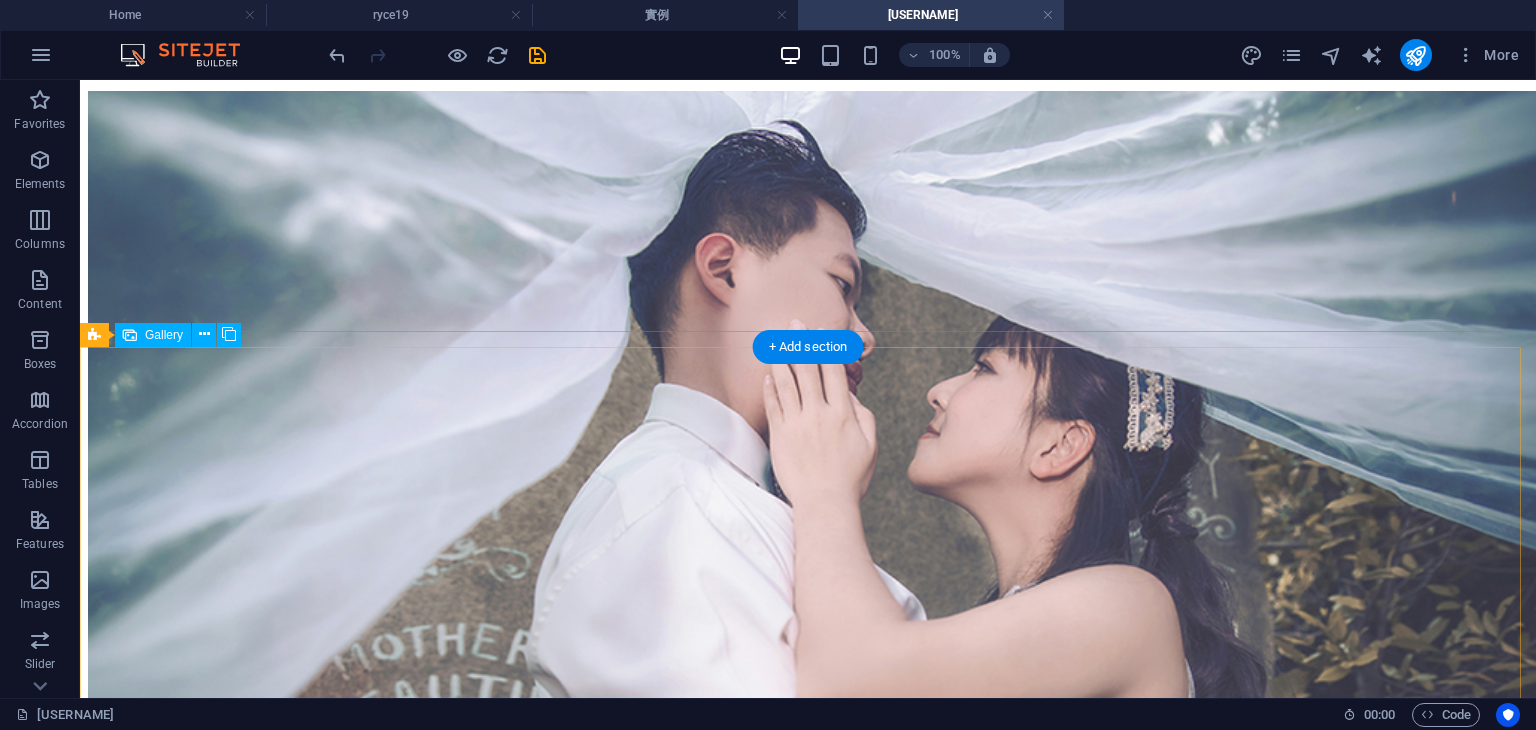 scroll, scrollTop: 291, scrollLeft: 0, axis: vertical 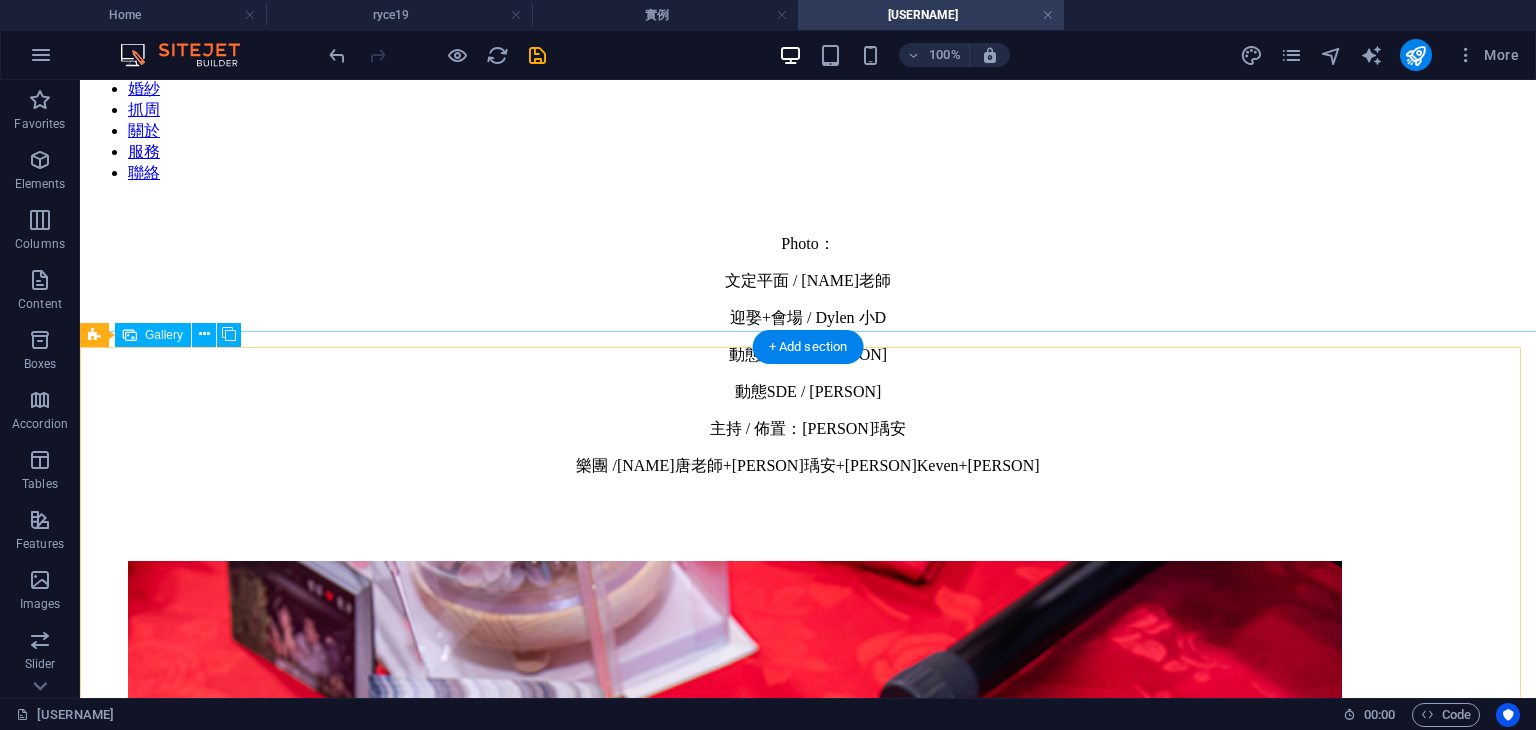 click at bounding box center [808, 98540] 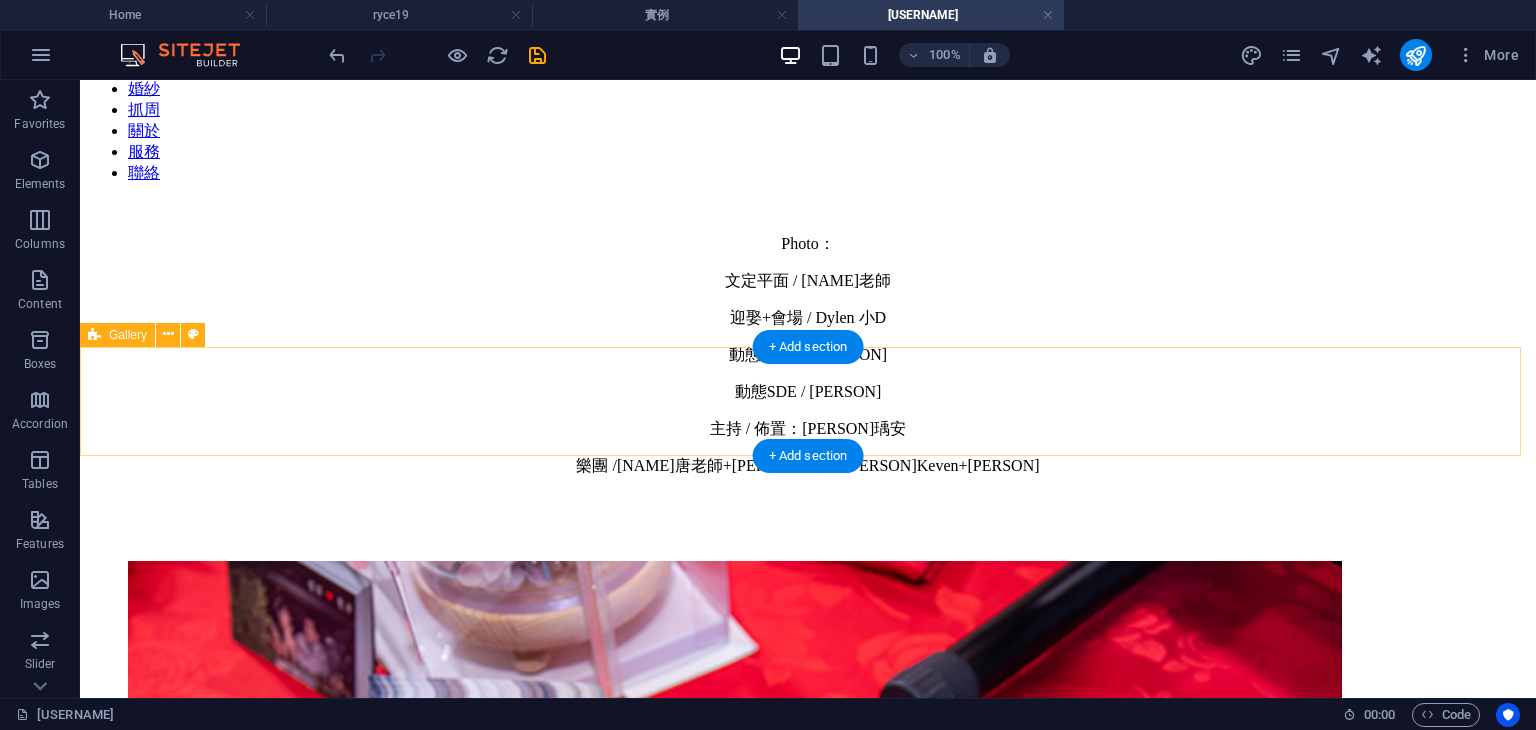 click on "Drop content here or  Add elements  Paste clipboard" at bounding box center (808, 6752) 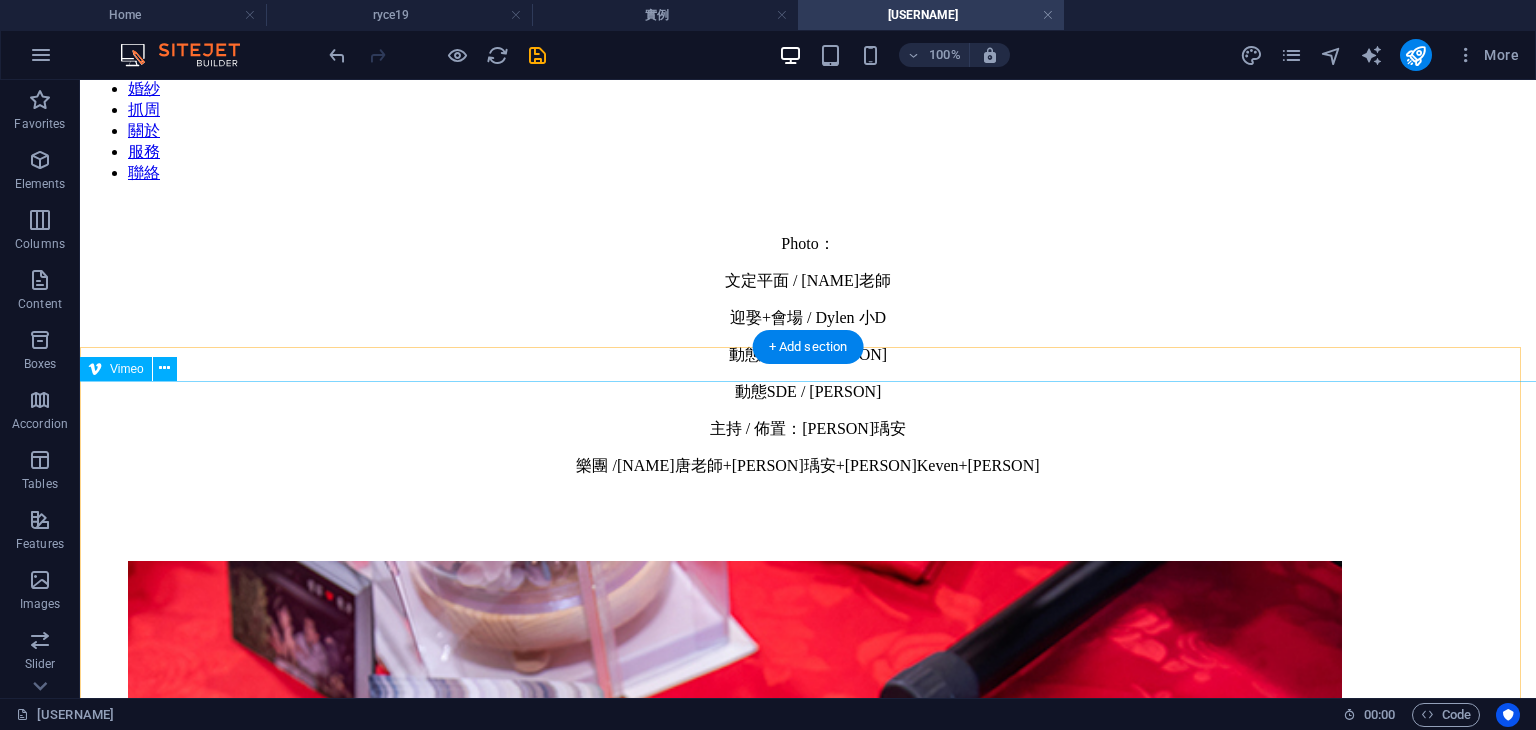 click at bounding box center (808, 6808) 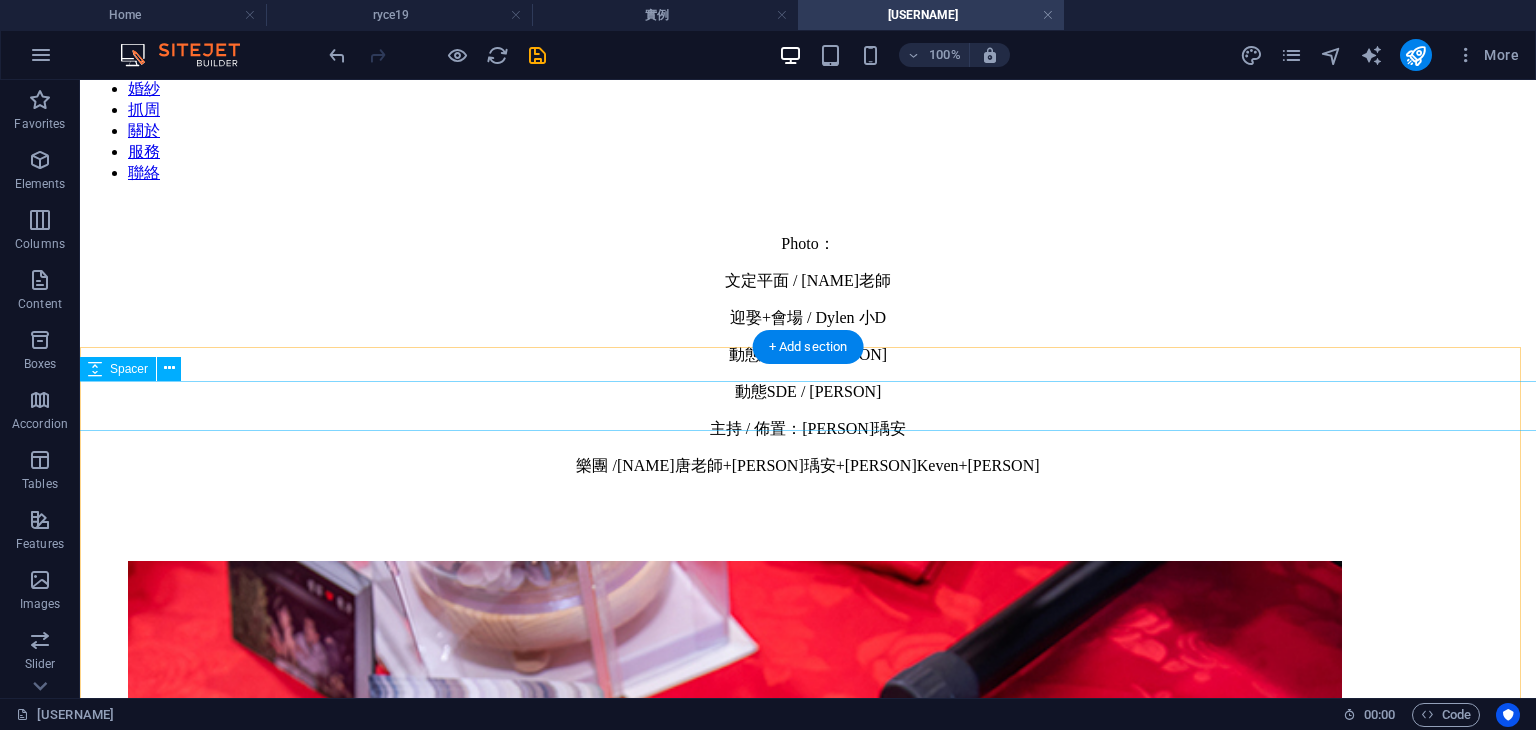 click at bounding box center [808, 6756] 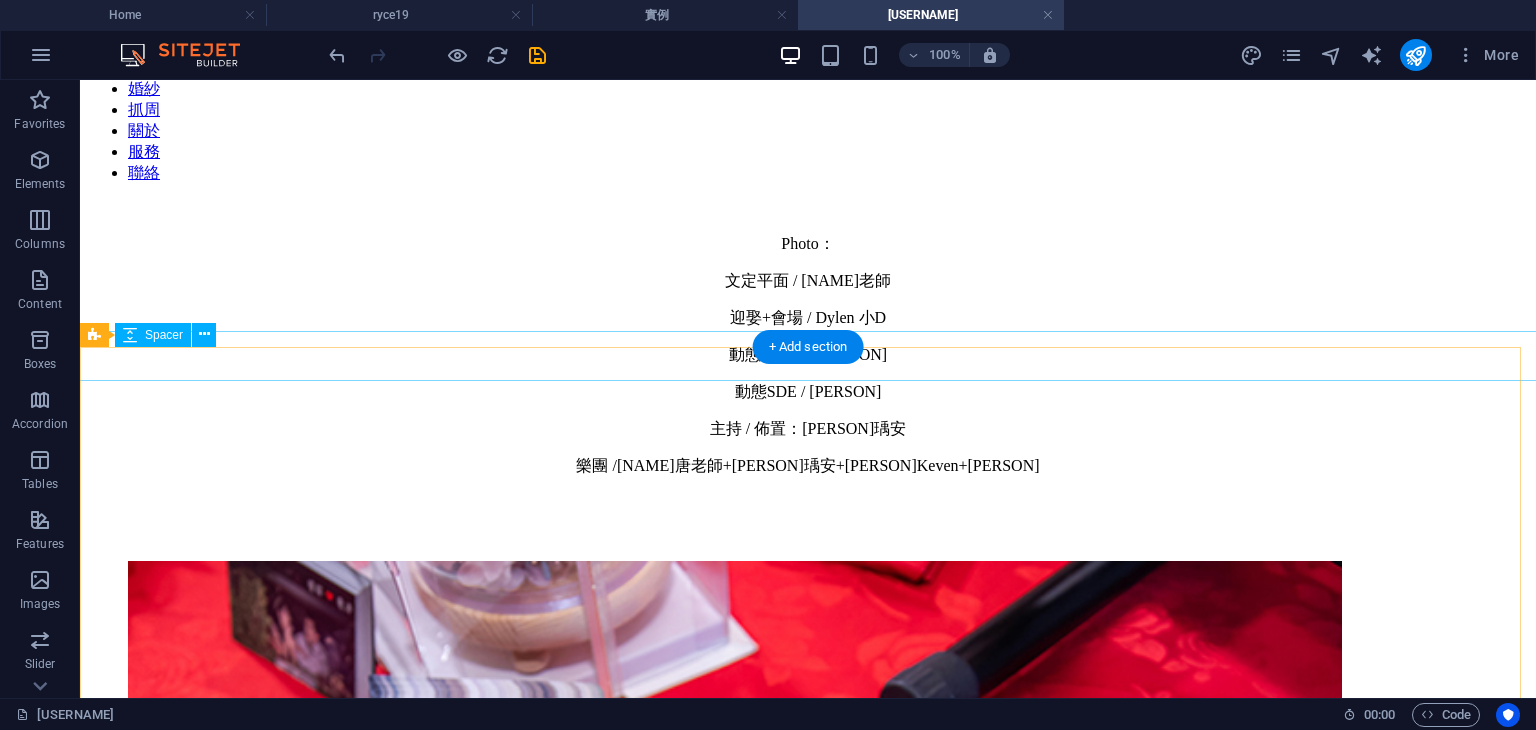 click at bounding box center (808, 6706) 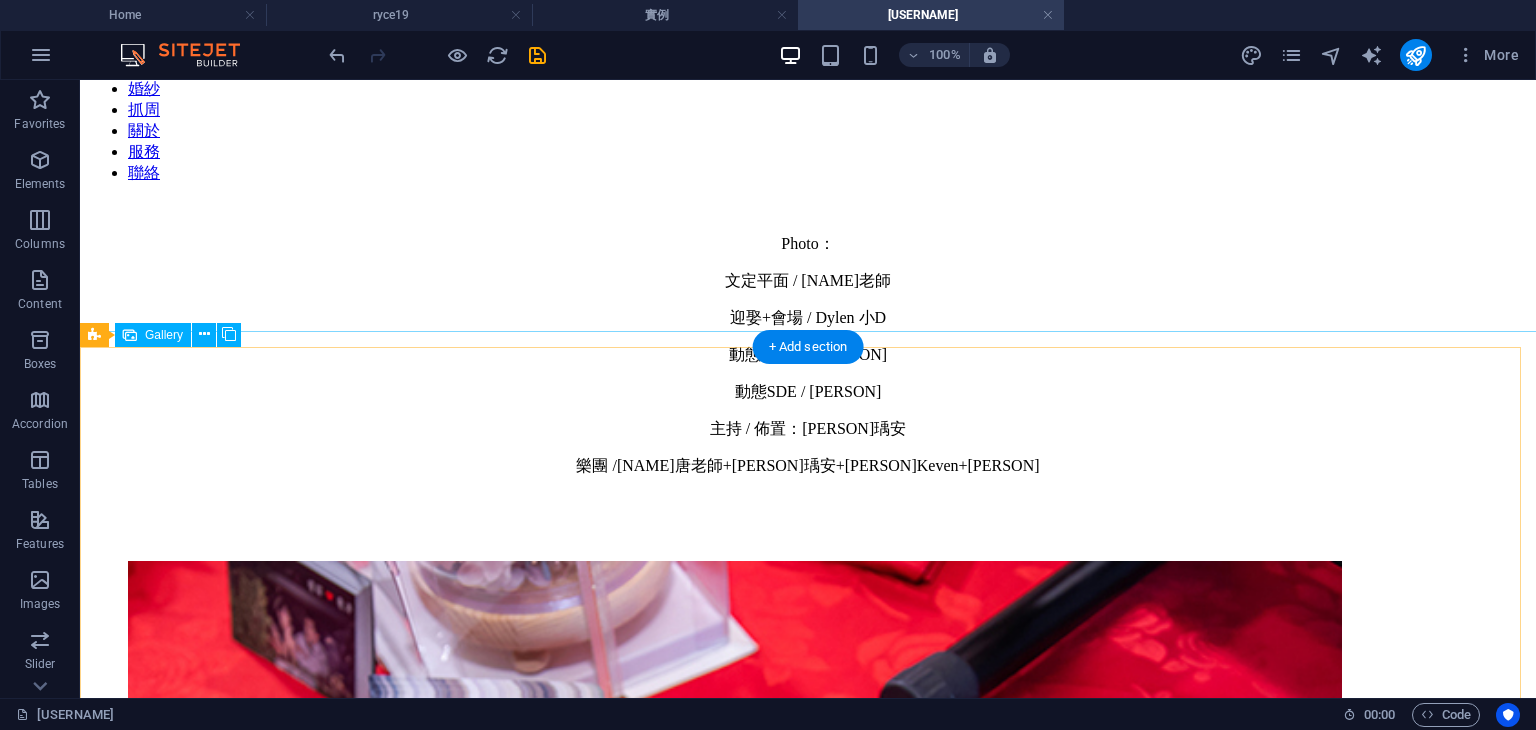 click at bounding box center (528, 8871) 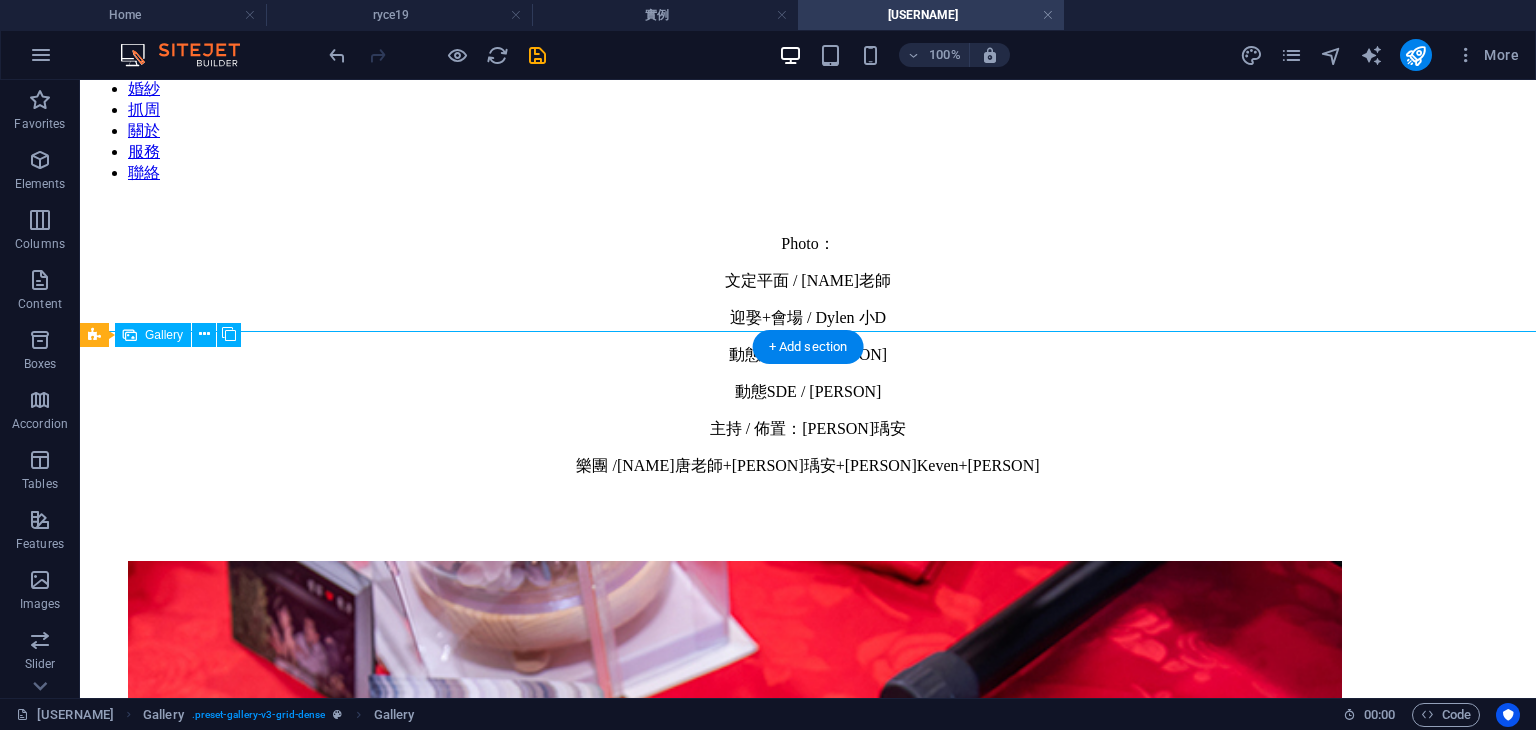 click at bounding box center (808, 69461) 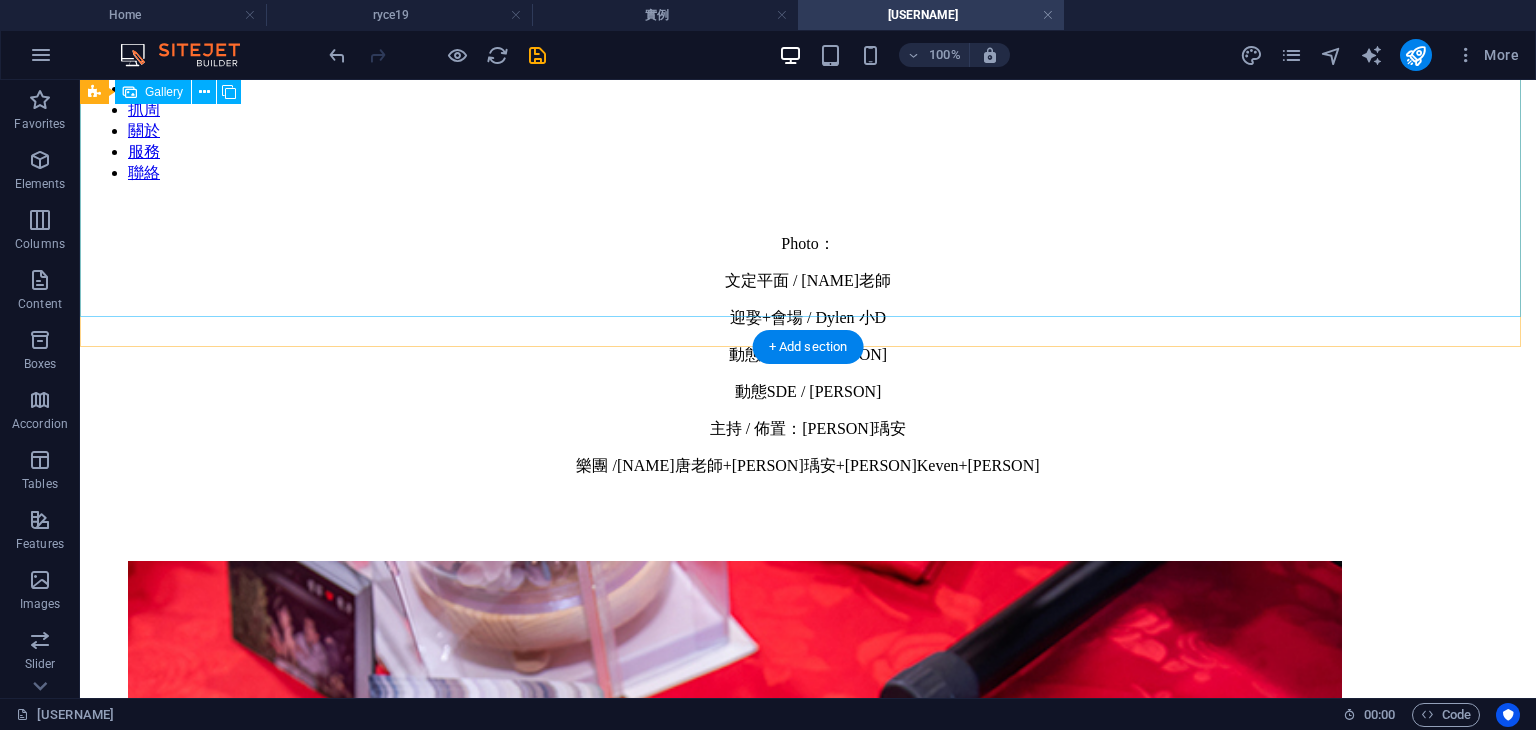 click at bounding box center (528, 4824) 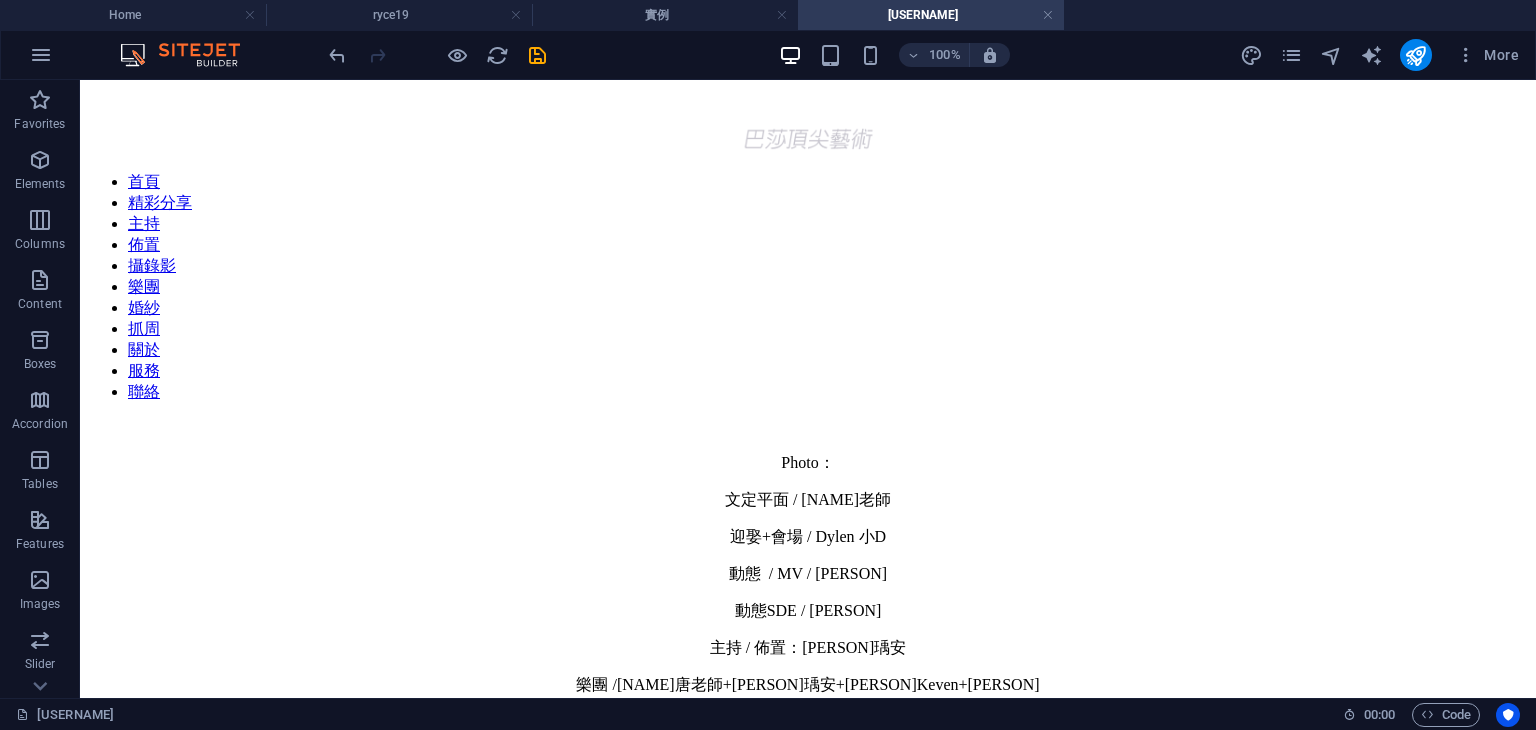 scroll, scrollTop: 0, scrollLeft: 0, axis: both 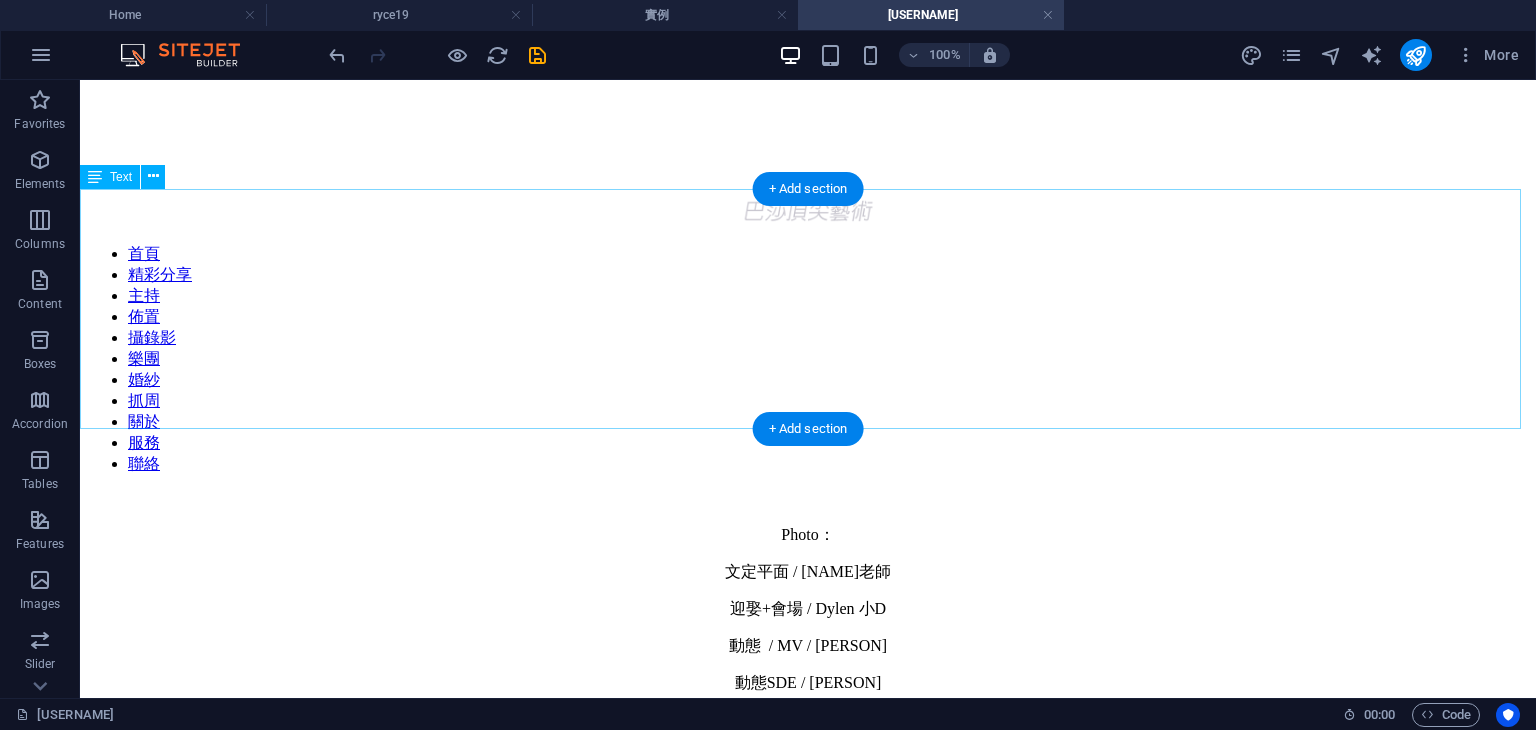 click on "Photo： 文定 平面 / Ryan唐老師 迎娶+會場 / Dylen 小D 動態  / MV / Vinci 動態SDE / Sam 主持 / 佈置：Sammi瑀安 樂團 /  Ryan唐老師+ Sammi瑀安+小提琴Keven+薩克斯風" at bounding box center [808, 663] 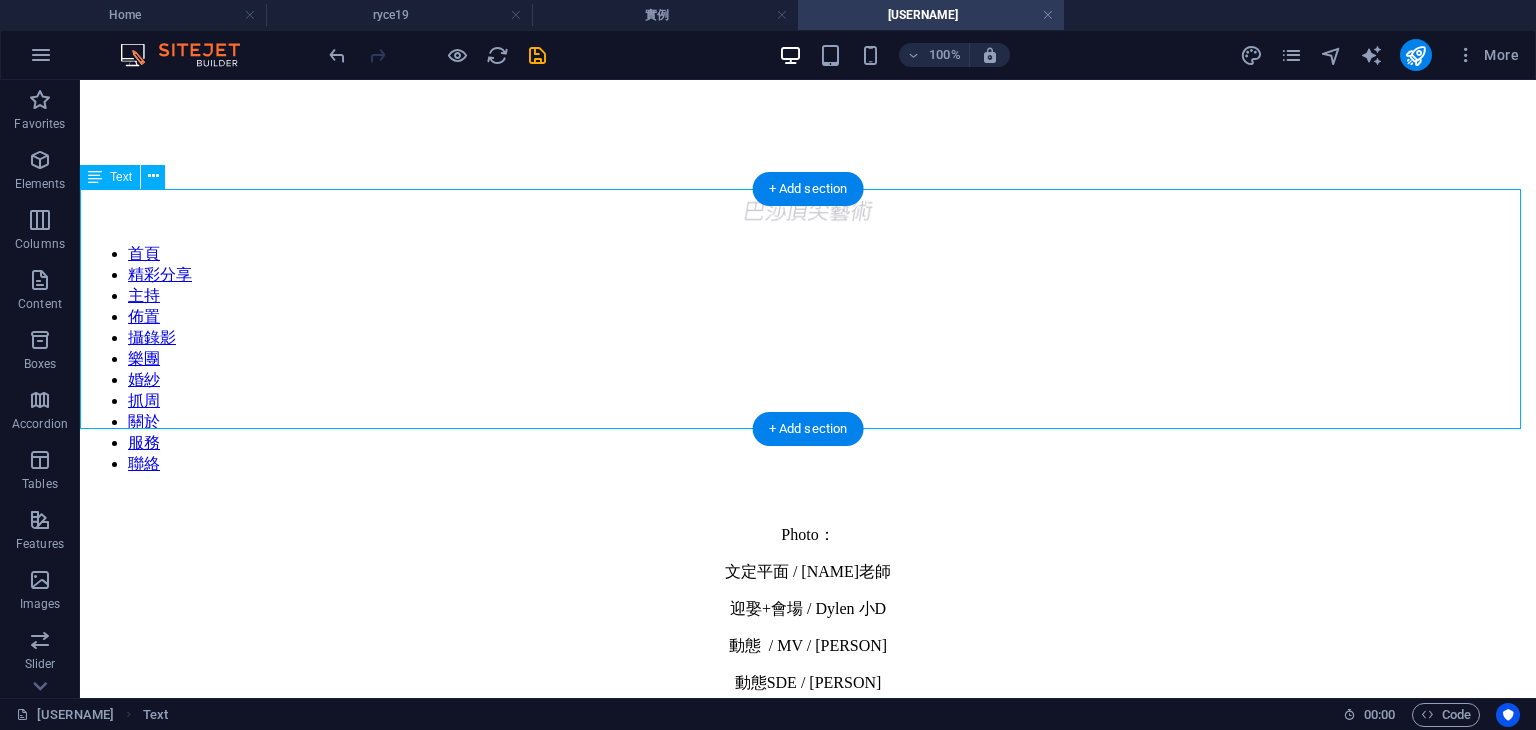 click on "Photo： 文定 平面 / Ryan唐老師 迎娶+會場 / Dylen 小D 動態  / MV / Vinci 動態SDE / Sam 主持 / 佈置：Sammi瑀安 樂團 /  Ryan唐老師+ Sammi瑀安+小提琴Keven+薩克斯風" at bounding box center [808, 663] 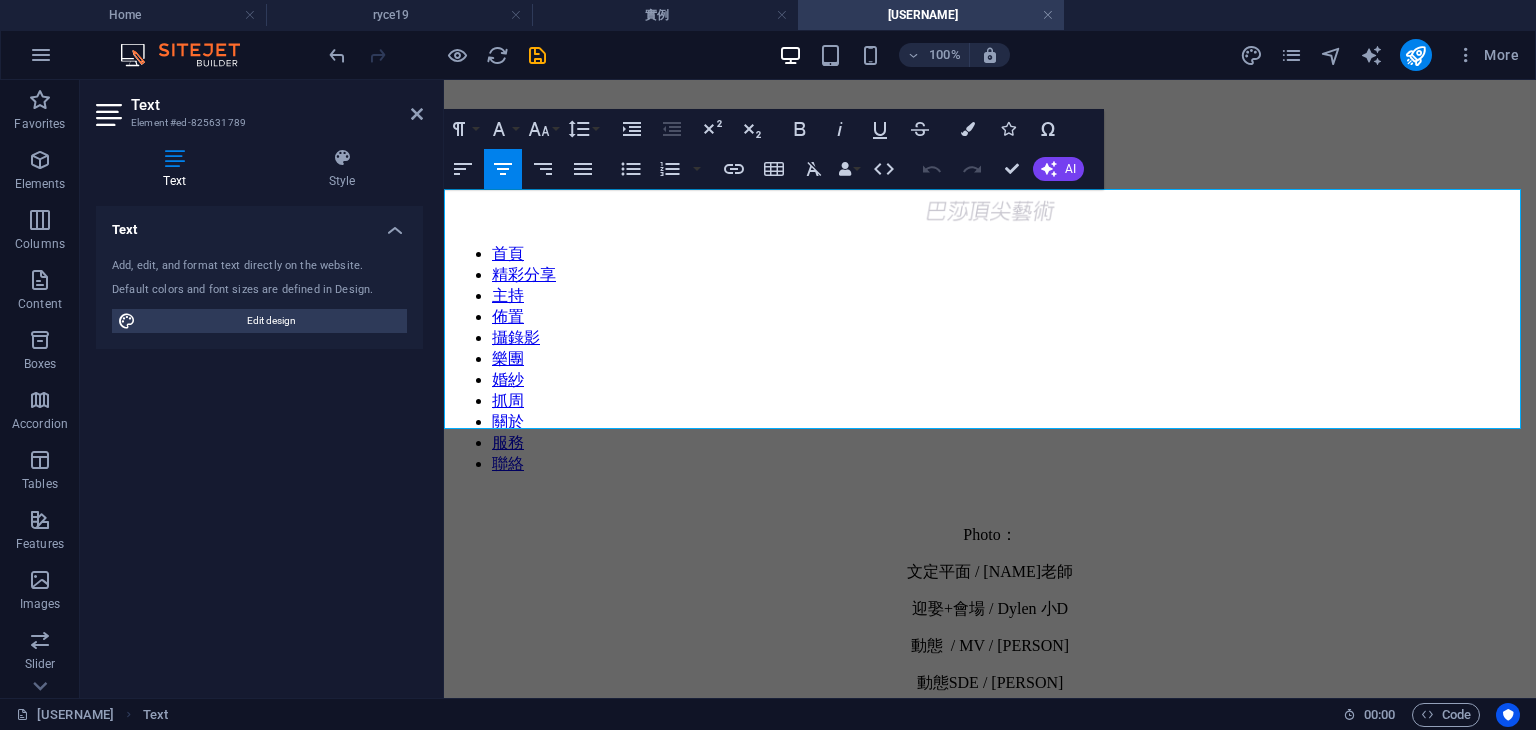 drag, startPoint x: 1005, startPoint y: 247, endPoint x: 954, endPoint y: 266, distance: 54.42426 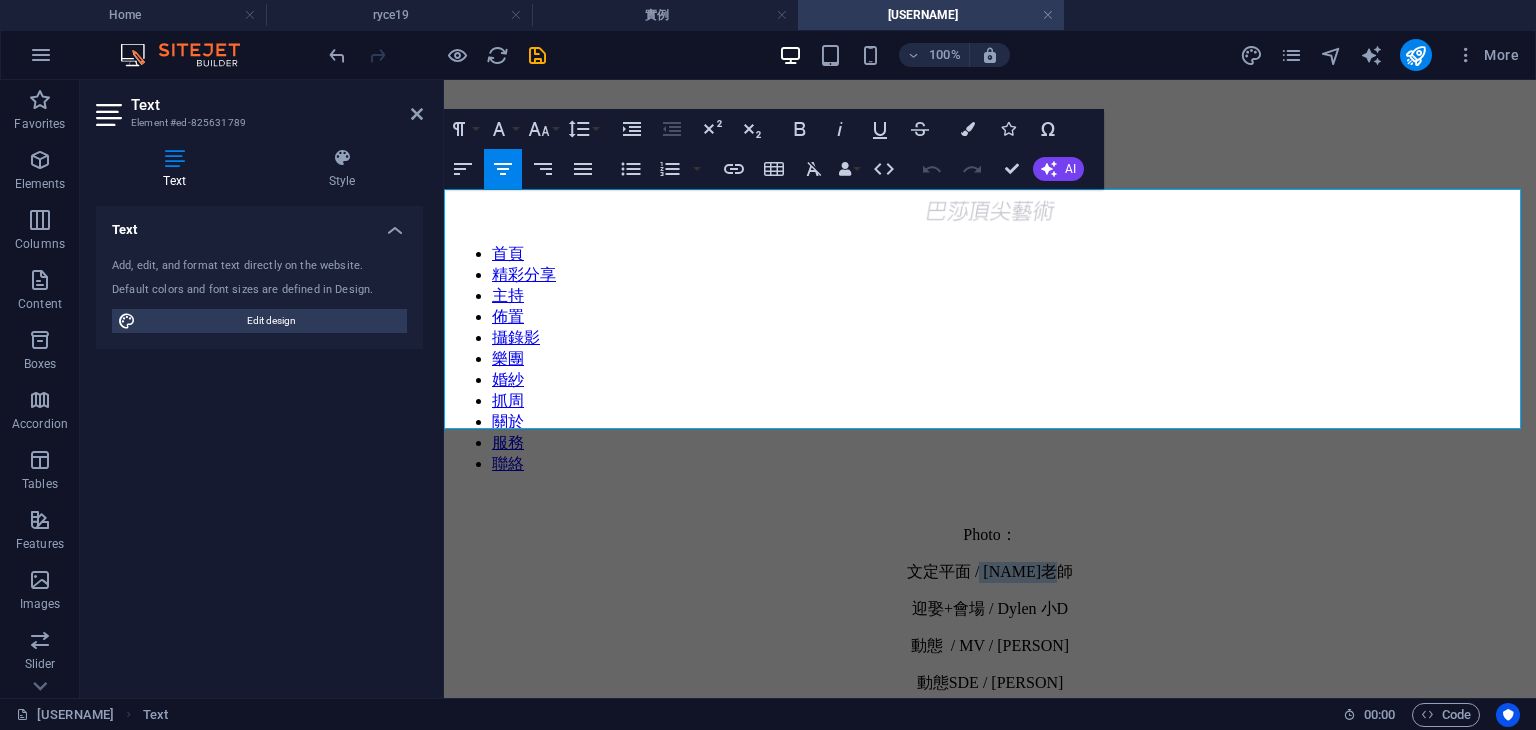 drag, startPoint x: 976, startPoint y: 245, endPoint x: 1060, endPoint y: 255, distance: 84.59315 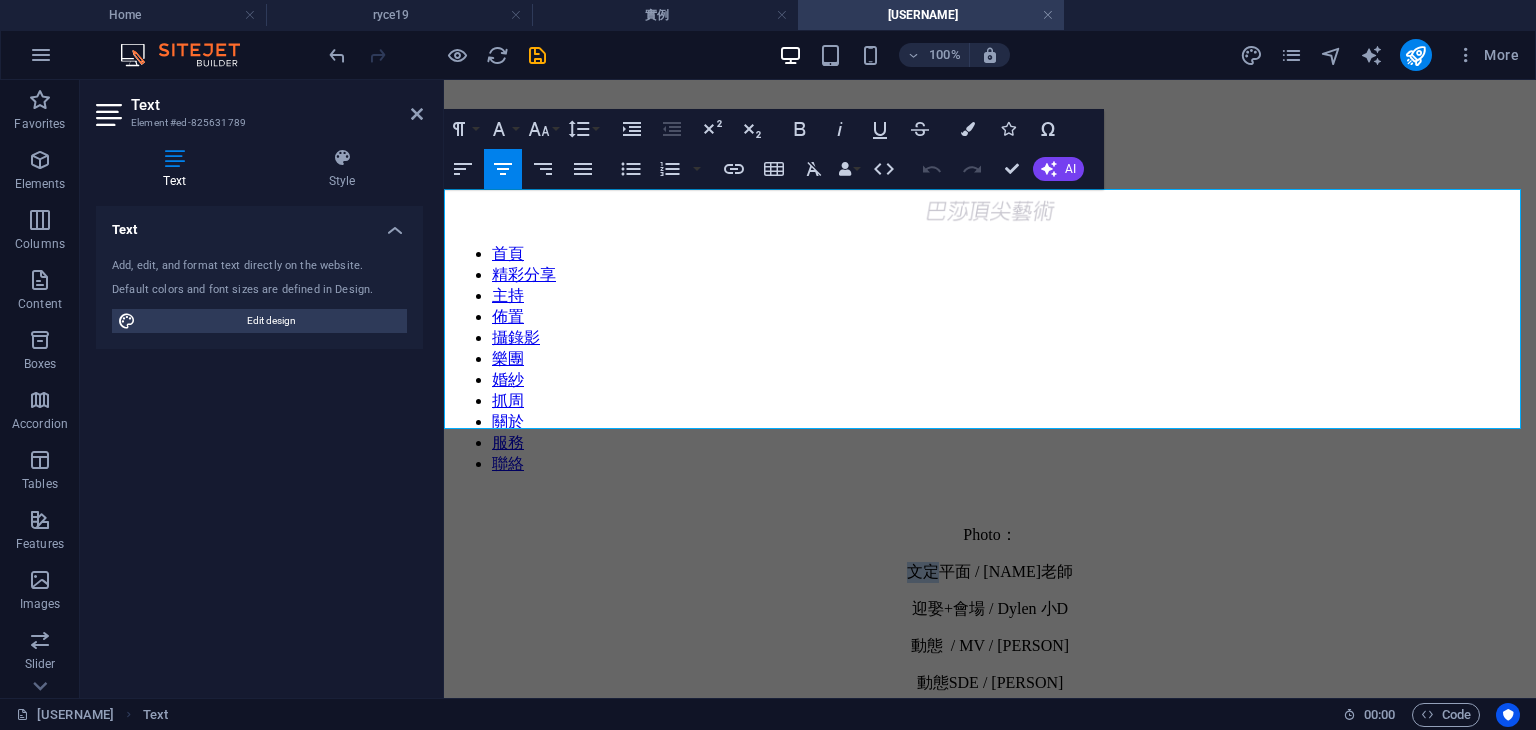 drag, startPoint x: 908, startPoint y: 244, endPoint x: 920, endPoint y: 255, distance: 16.27882 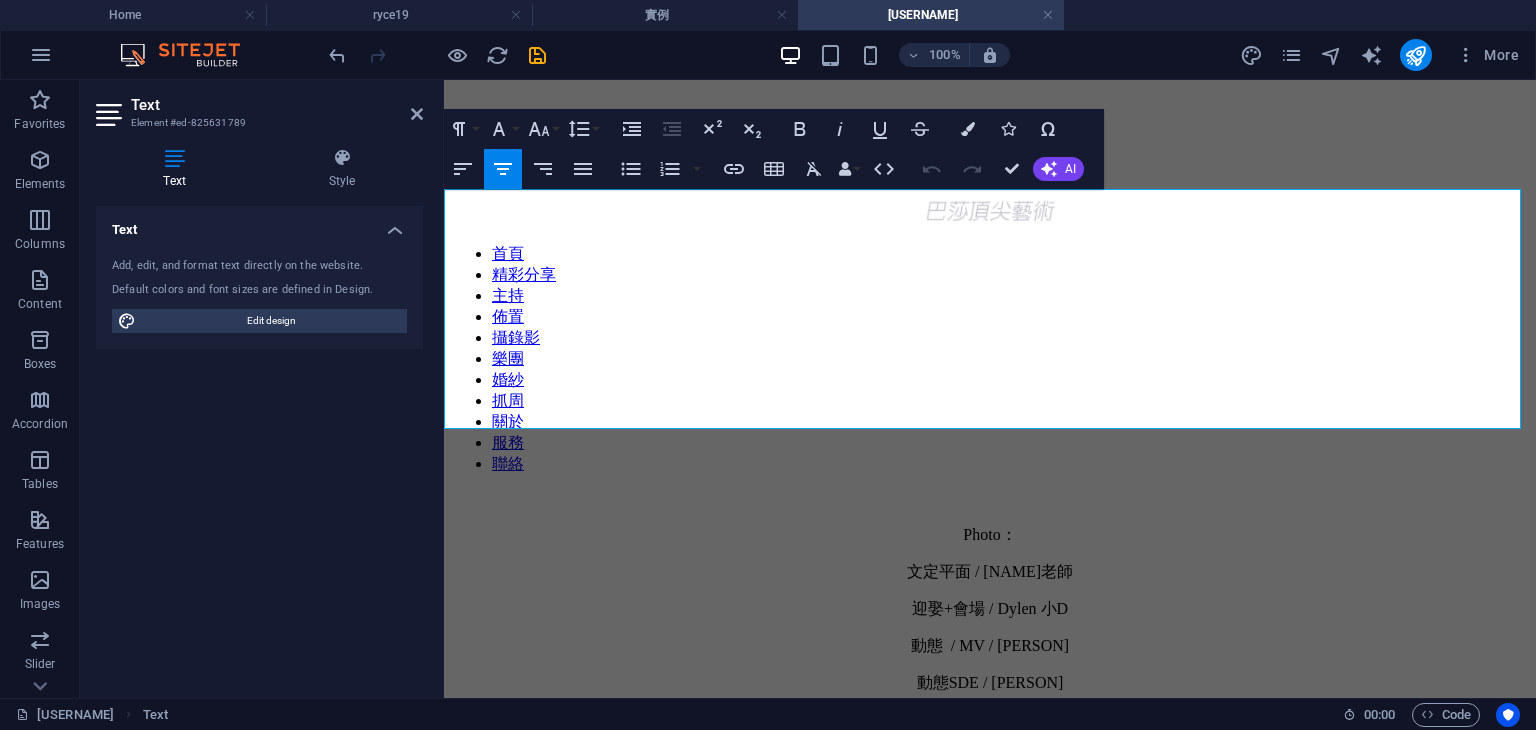 click on "文定" at bounding box center (923, 571) 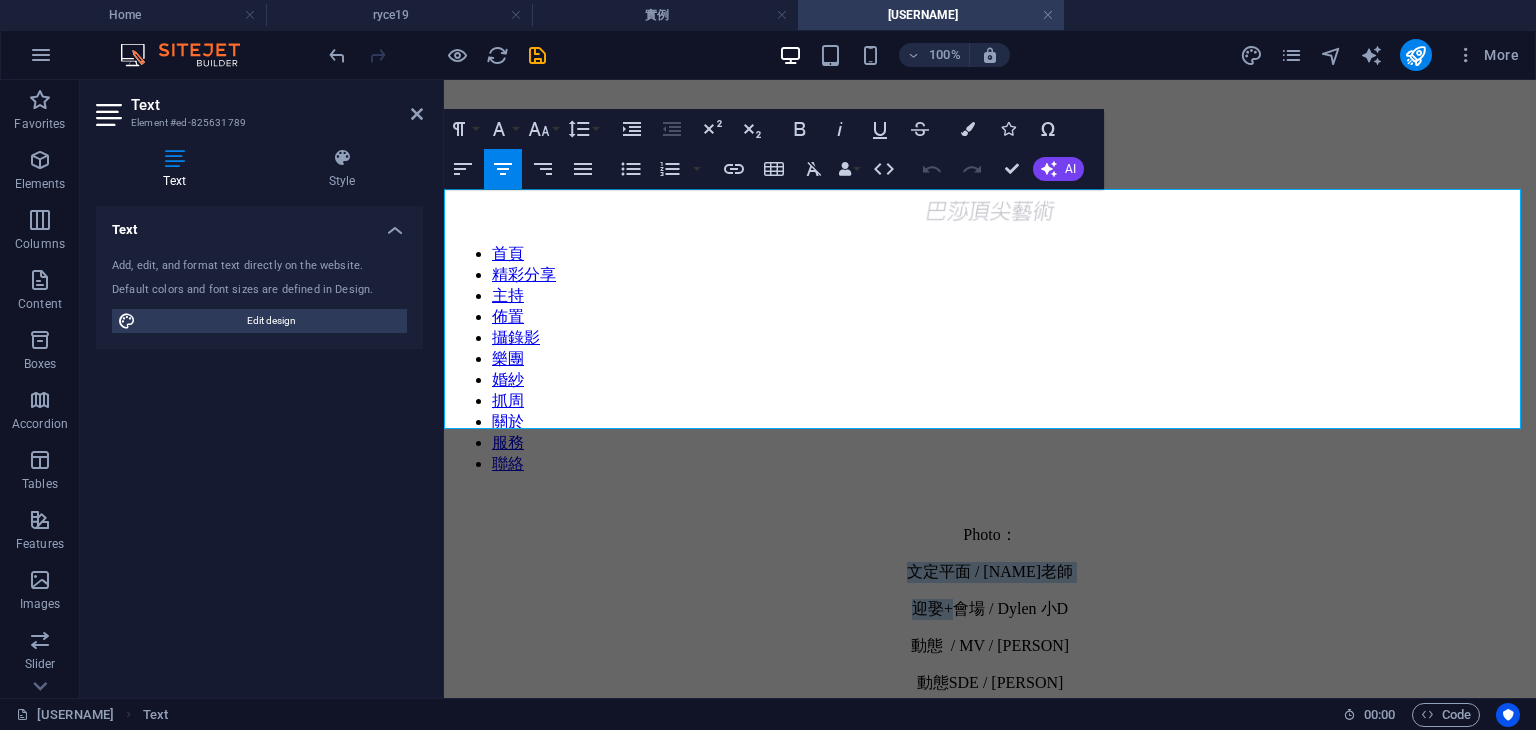 drag, startPoint x: 904, startPoint y: 249, endPoint x: 940, endPoint y: 266, distance: 39.812057 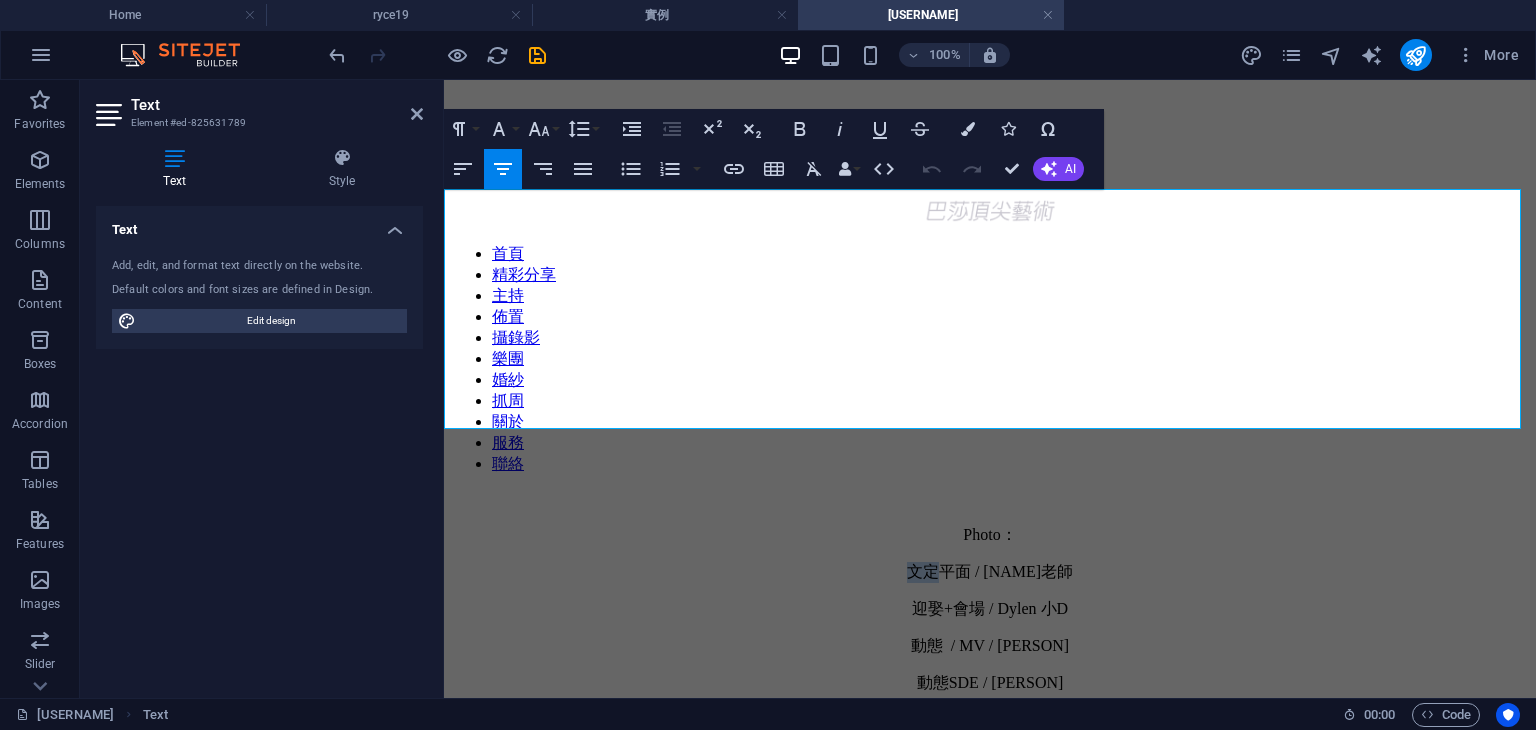 drag, startPoint x: 905, startPoint y: 244, endPoint x: 935, endPoint y: 250, distance: 30.594116 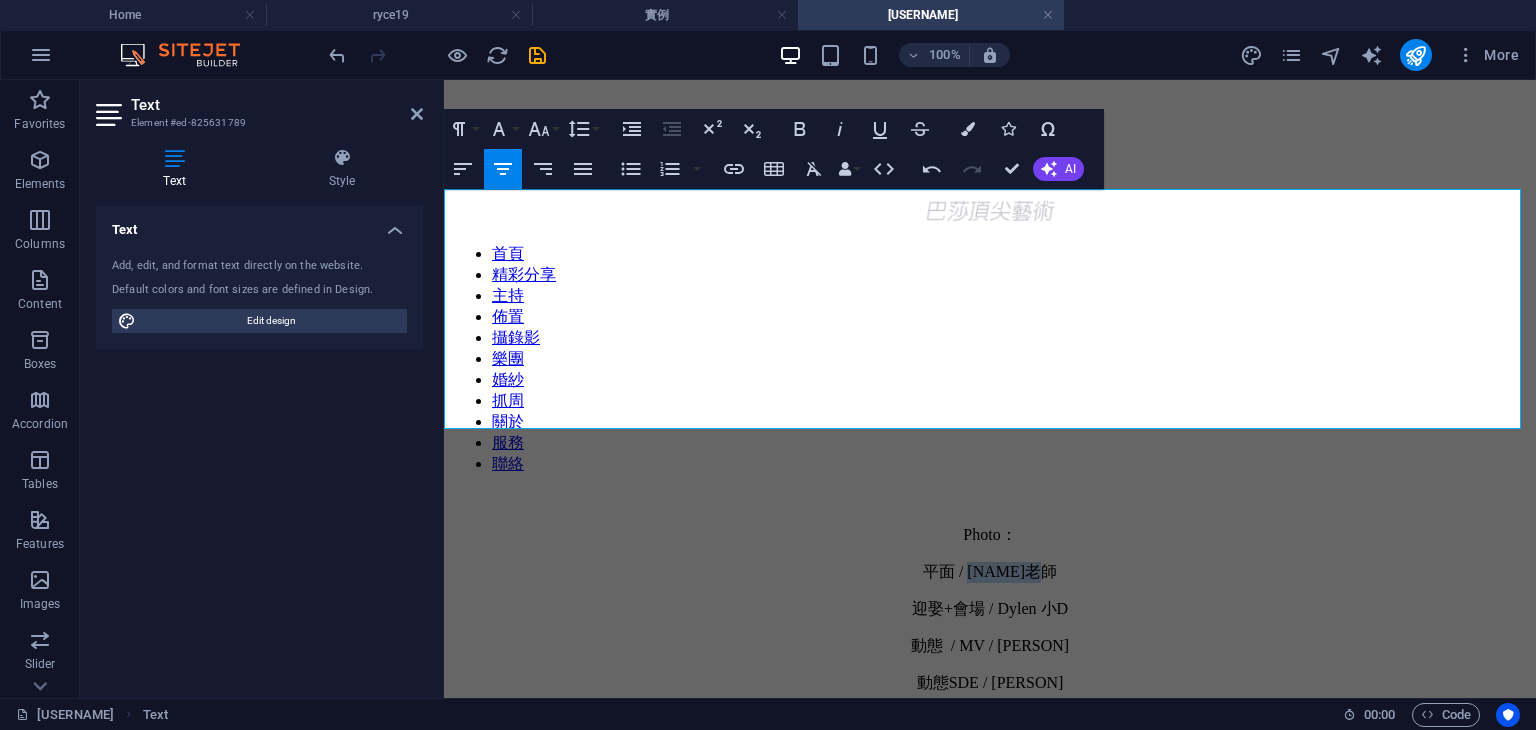 drag, startPoint x: 969, startPoint y: 248, endPoint x: 1043, endPoint y: 251, distance: 74.06078 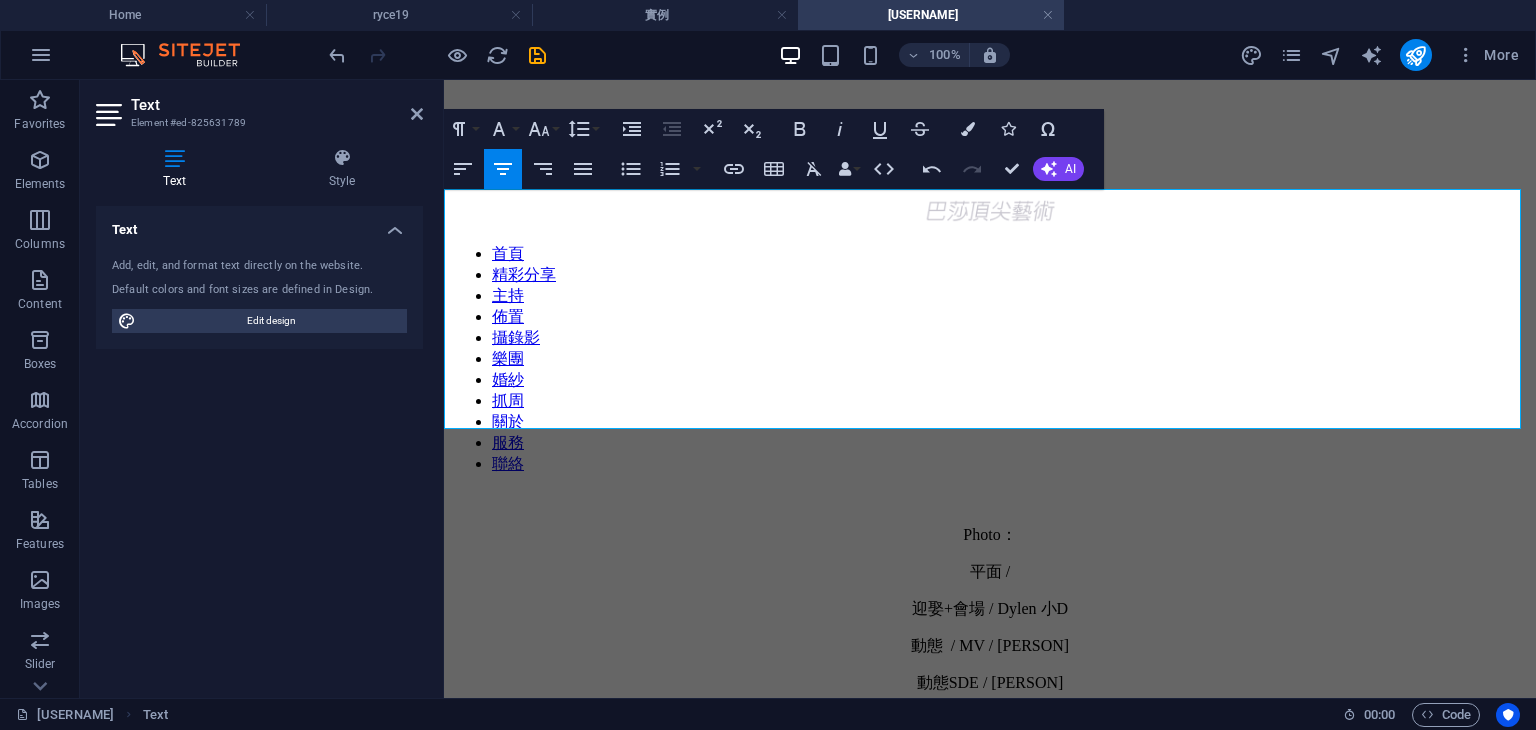 type 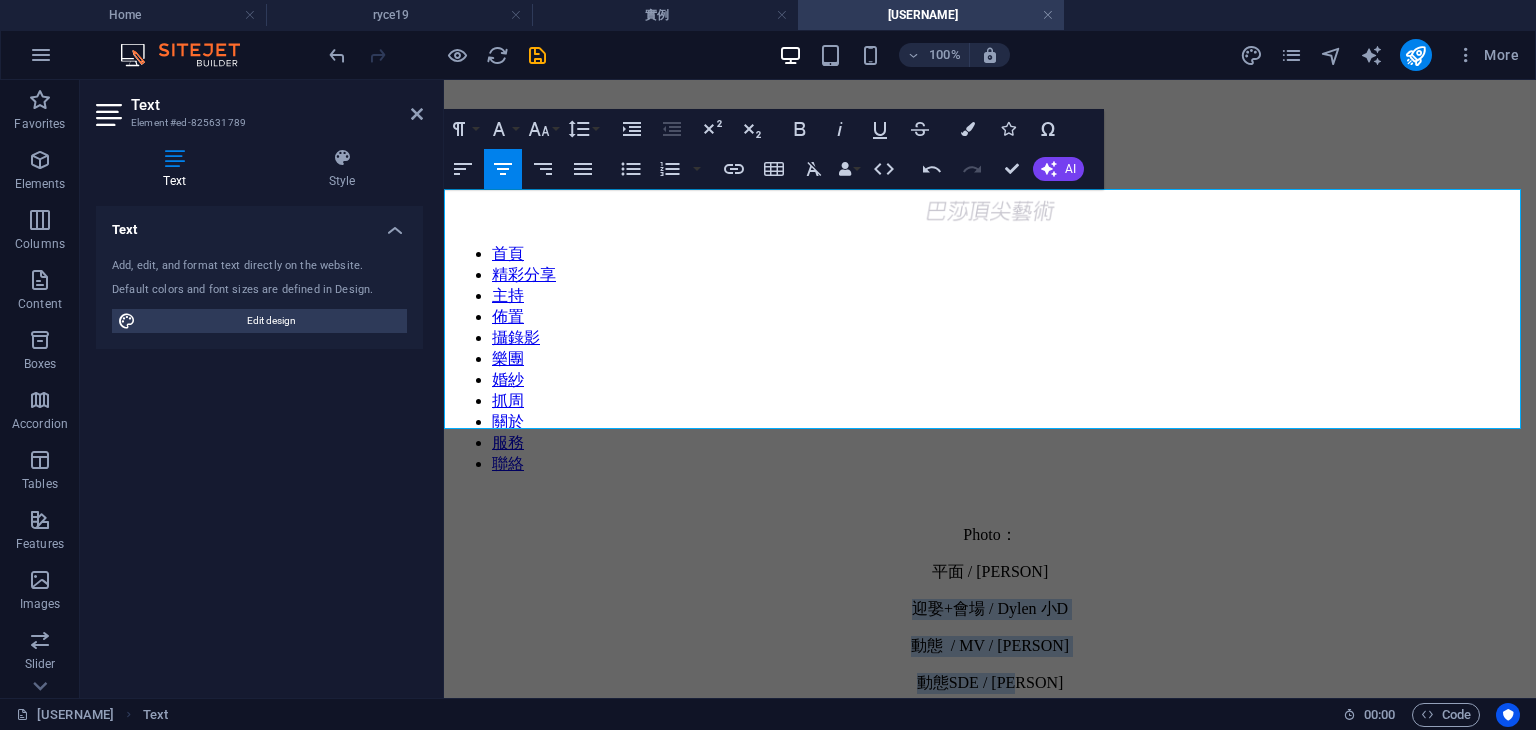 drag, startPoint x: 910, startPoint y: 269, endPoint x: 1035, endPoint y: 310, distance: 131.55228 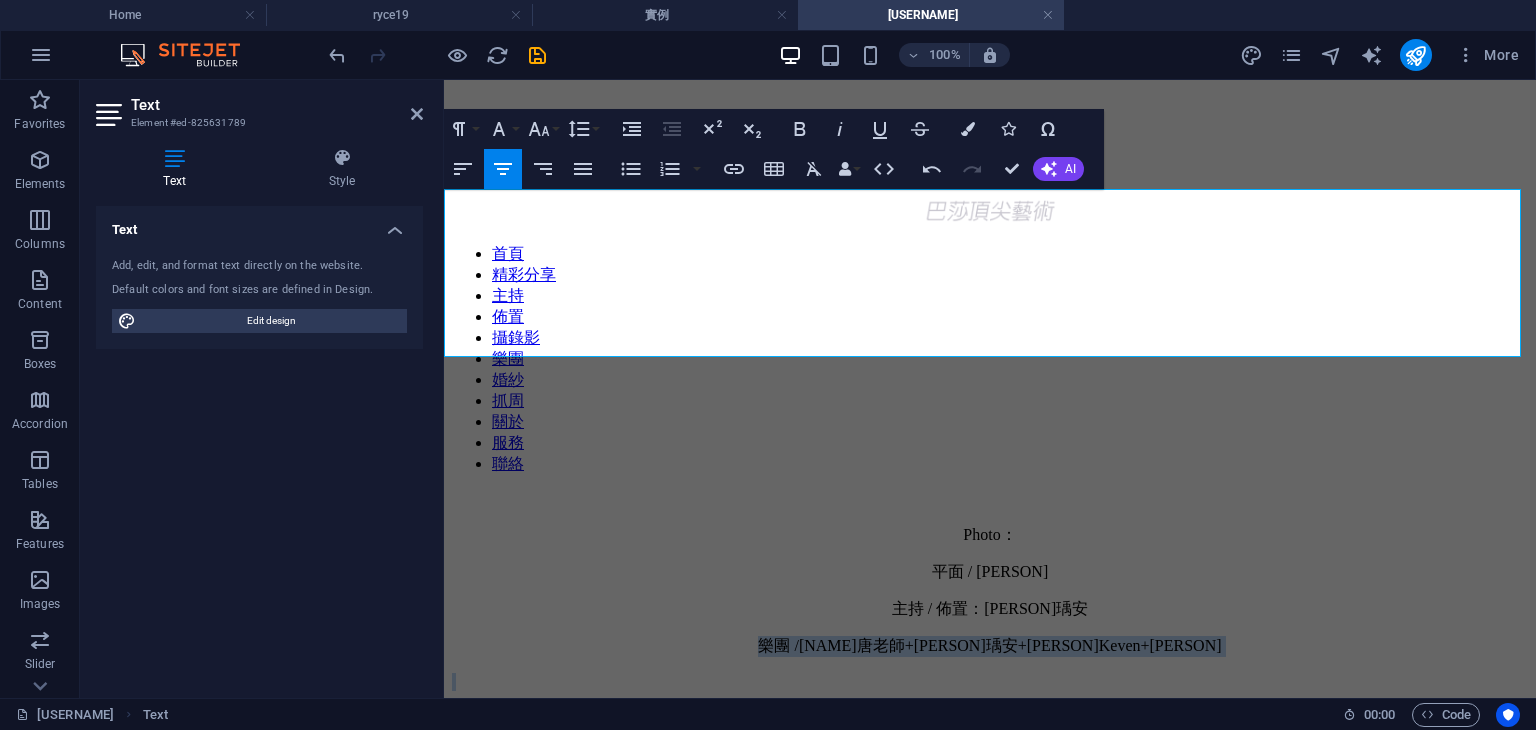 drag, startPoint x: 788, startPoint y: 297, endPoint x: 1157, endPoint y: 327, distance: 370.2175 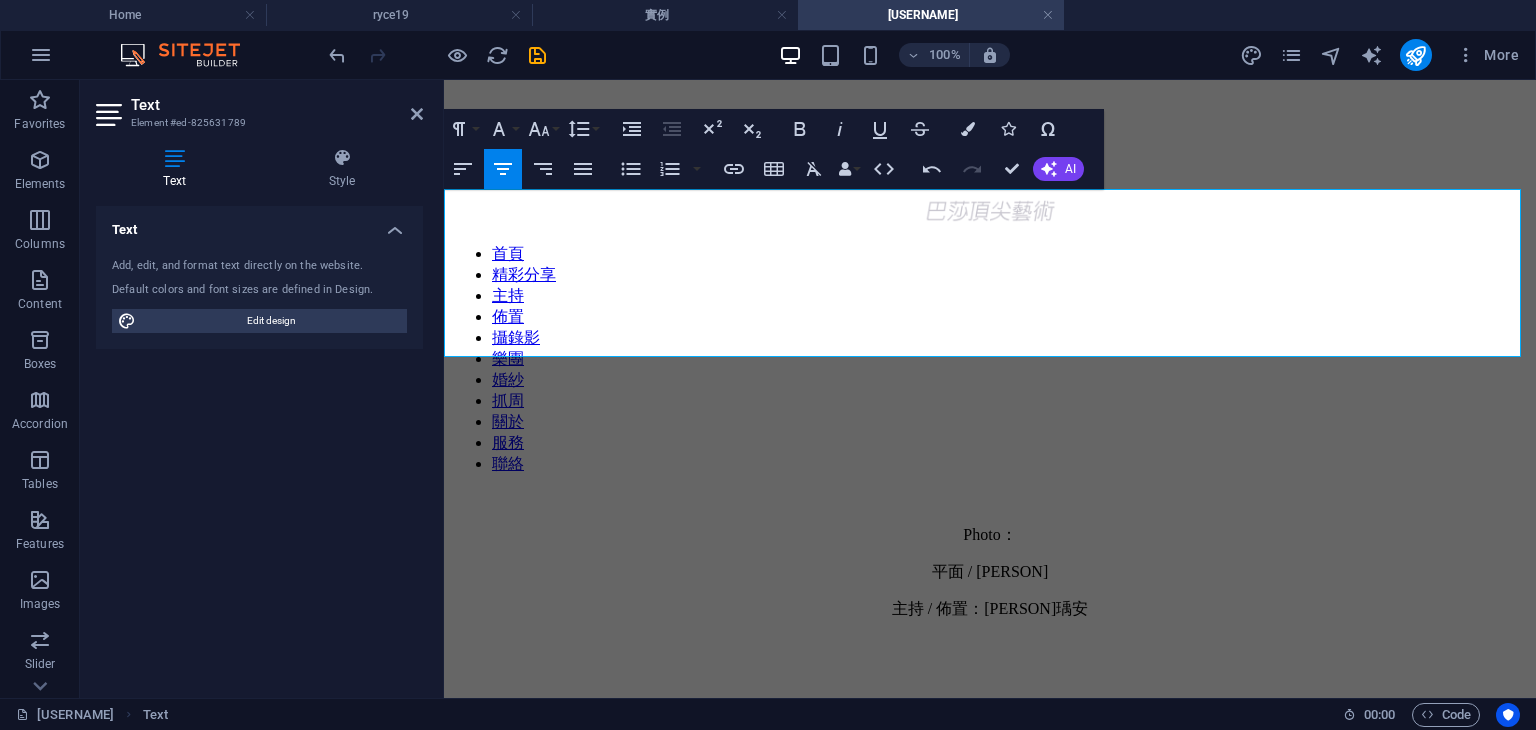 click on "主持 / 佈置：[PERSON]" at bounding box center [990, 609] 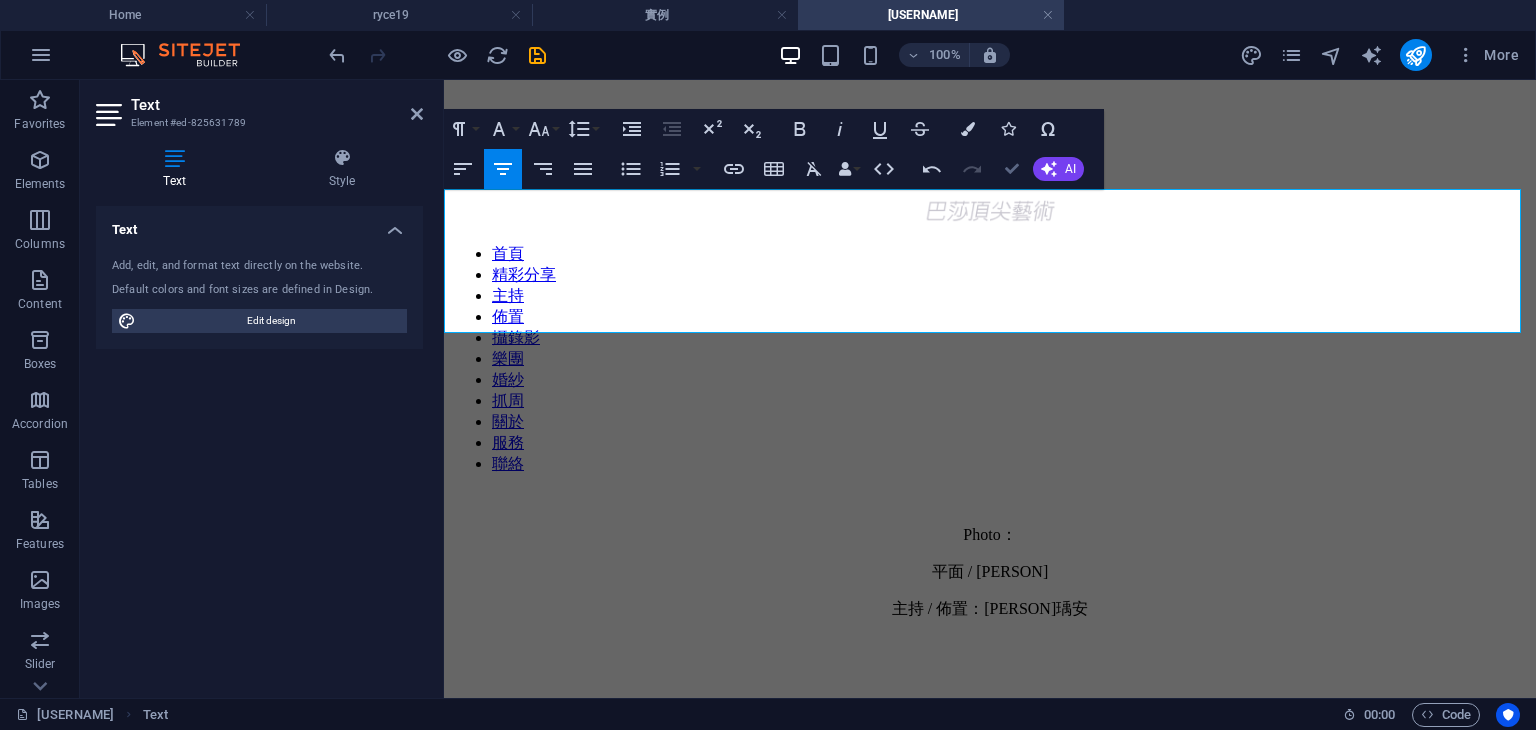 drag, startPoint x: 907, startPoint y: 89, endPoint x: 1012, endPoint y: 175, distance: 135.72398 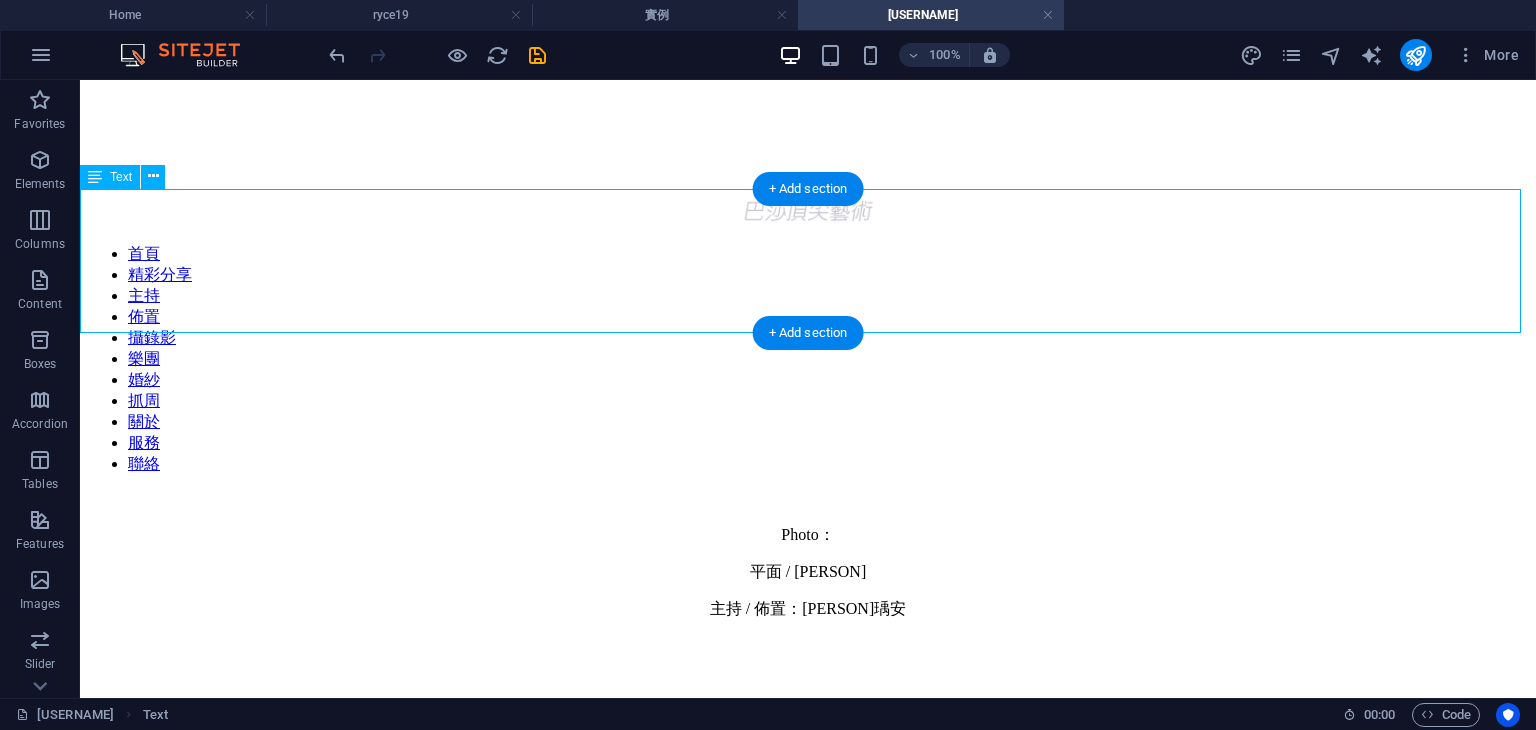 click on "Photo： 平面 / Sam 主持 / 佈置：Sammi瑀安" at bounding box center [808, 589] 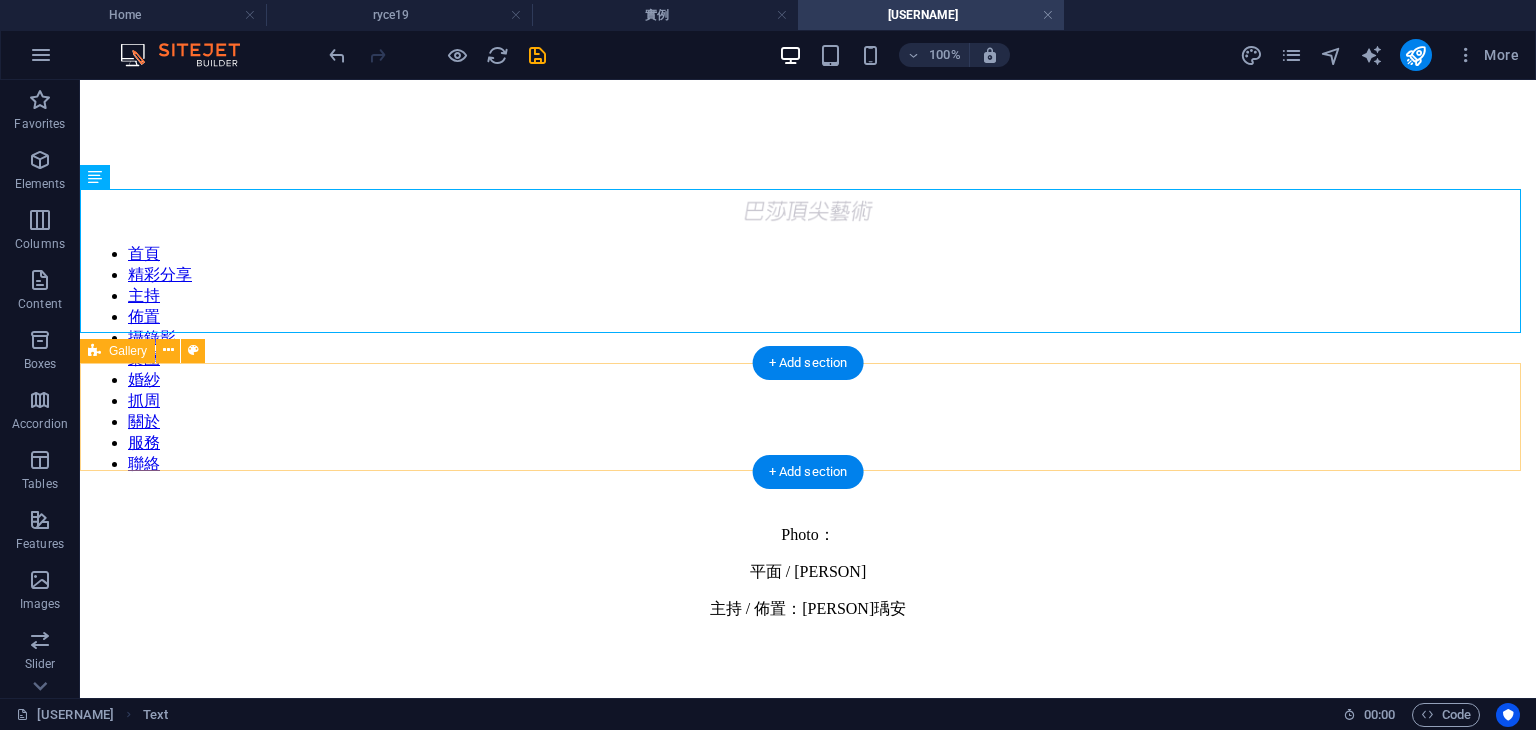 click on "Drop content here or  Add elements  Paste clipboard" at bounding box center [808, 805] 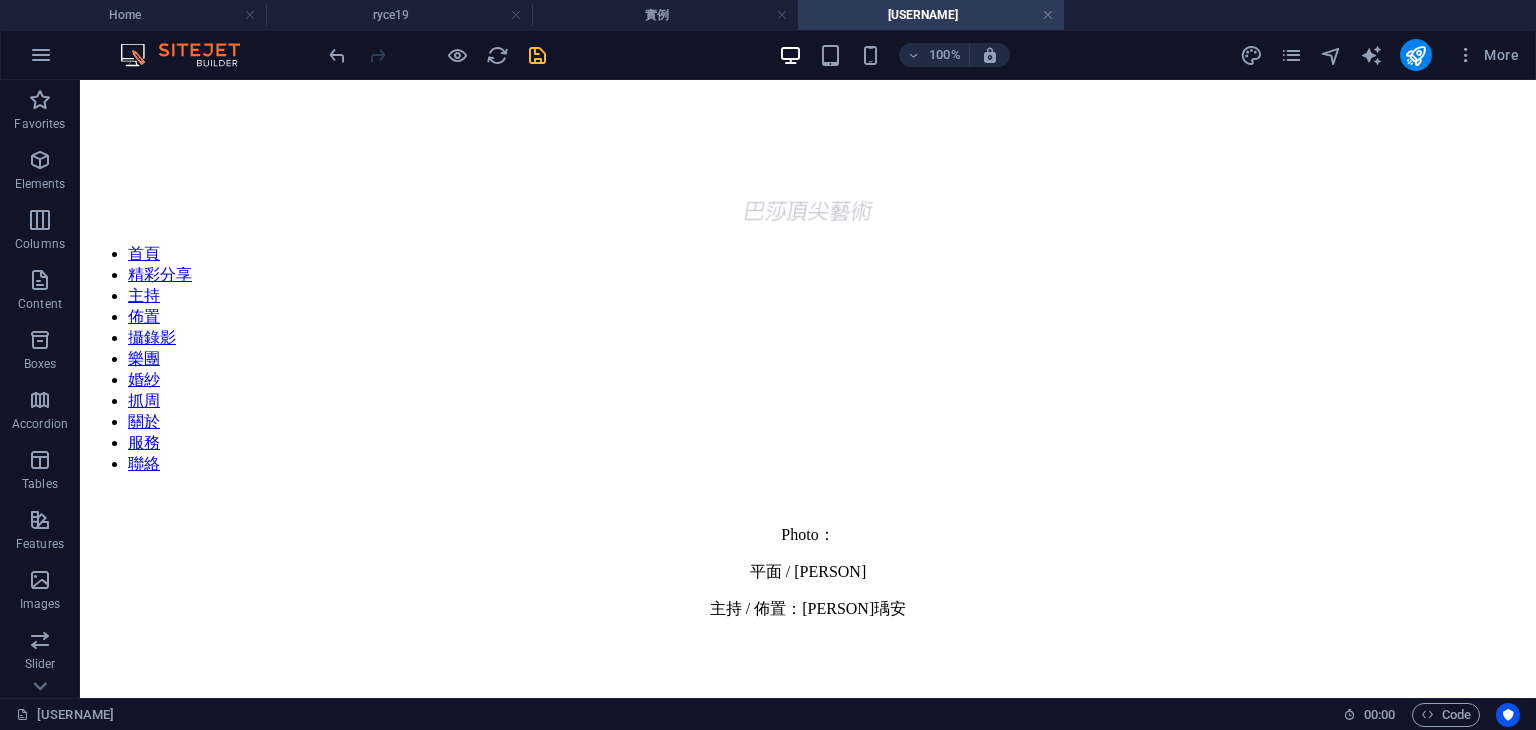 click at bounding box center (537, 55) 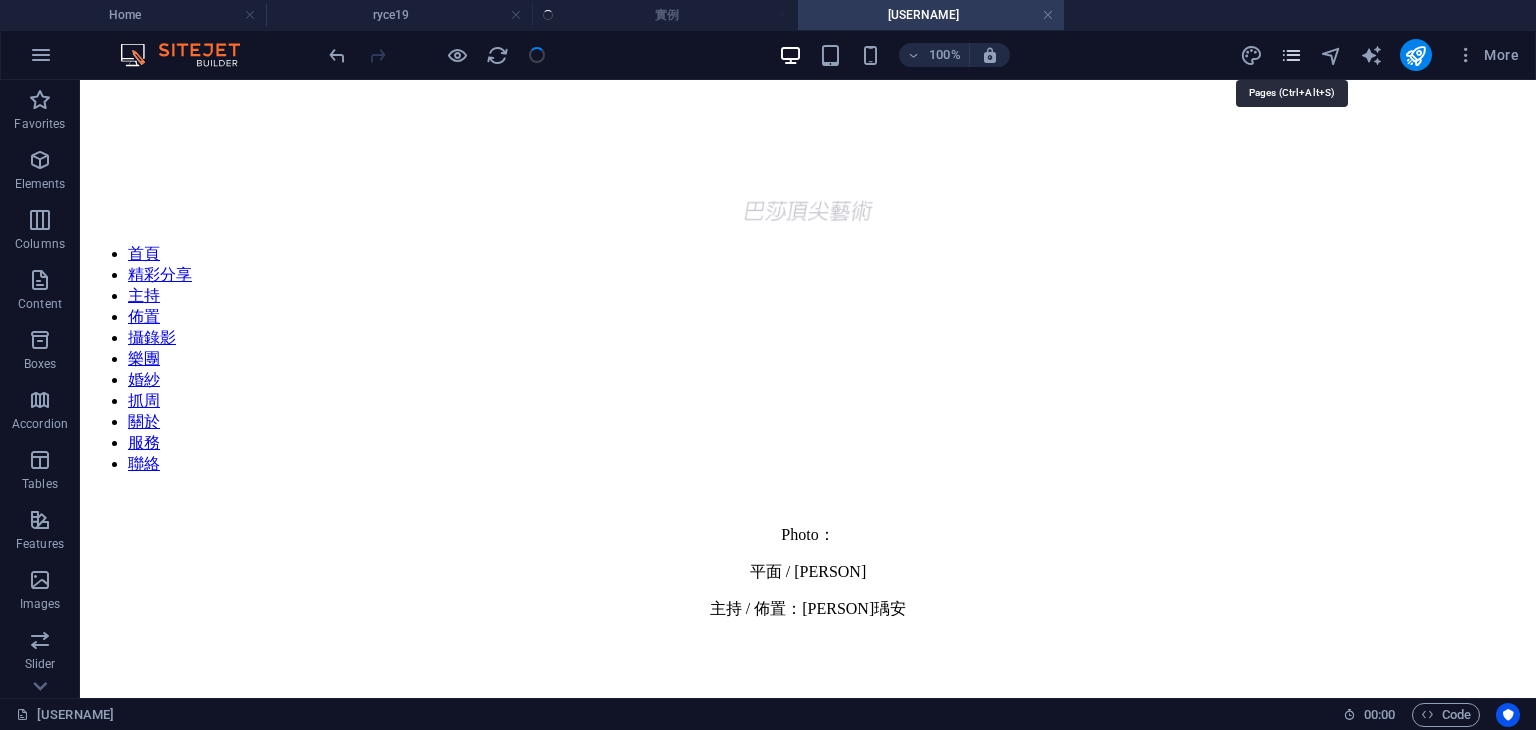 click at bounding box center (1291, 55) 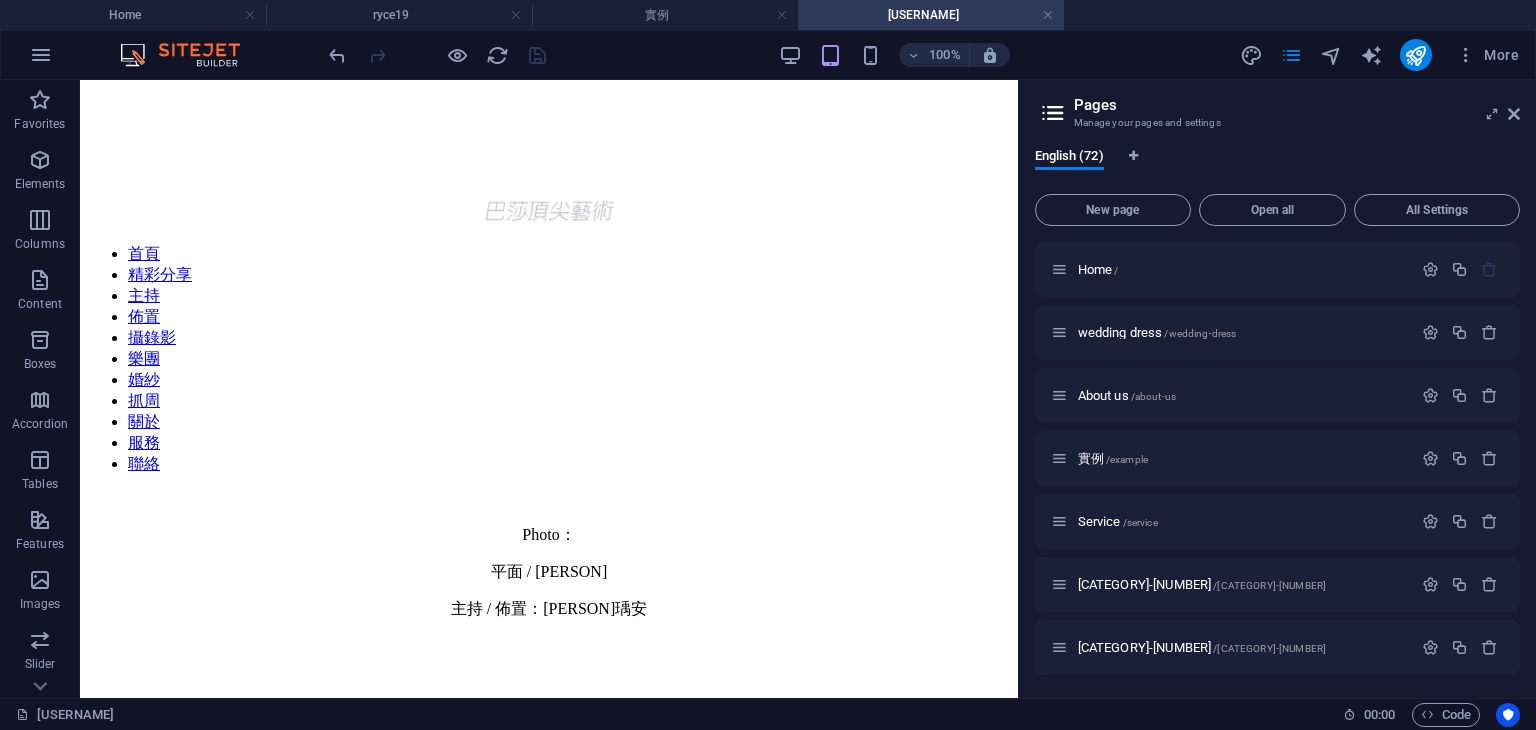 click on "English (72) New page Open all All Settings Home / wedding dress /wedding-dress About us /about-us 實例 /example Service /service discount3 /discount3 discount4 /discount4 host /host host52 /host-52 host 4 /host-21 host5 /host-22 host6 /host66 host7 /host77 host8 /host88 host9 /host9 host10 /host10 baby-party-2 /baby-party-2 flower-fare /flower-fare flower-fare-50 /flower-fare-50 flower-fare-51 /flower-fare-51 flower-fare-52 /flower-fare-52 flower-fare-53 /flower-fare-53 flower-fare-53-1 /flower-fare-53-68 flower-fare-53-2 /flower-fare-53-69 fare3 /flower-fare-26 fare4 /flower-fare44 fare5 /flower-fare-55 fare6 /flower-fare-66 fare7 /flower-fare77 fare8 /flower-fare88 fare9 /flower-fare99 fare10 /flower-fare100 fare11 /fare11 fare12 /fare12 fare13 /fare13 fare14 /fare14 camera-ryce /camera-ryce camera-ryce-40 /camera-ryce-40 camera-ryce-41 /camera-ryce-41 camera-ryce-42 /camera-ryce-42 ryce3 /ryce3 host2 /host2 btaband2024 /btaband2024 btaband2024-10 /btaband2024-10 btaband2024-11 /btaband2024-11 聯絡" at bounding box center (1278, 415) 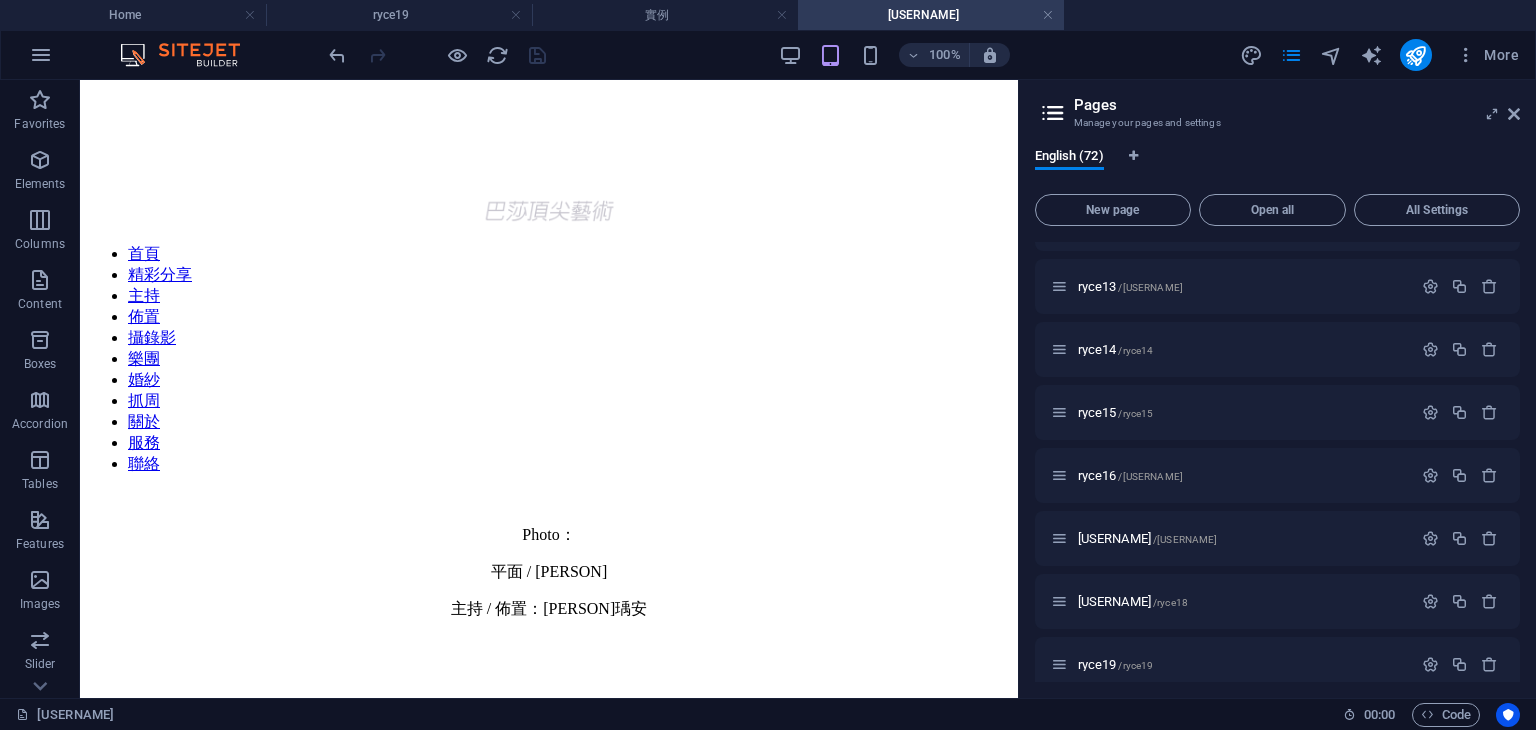 scroll, scrollTop: 4096, scrollLeft: 0, axis: vertical 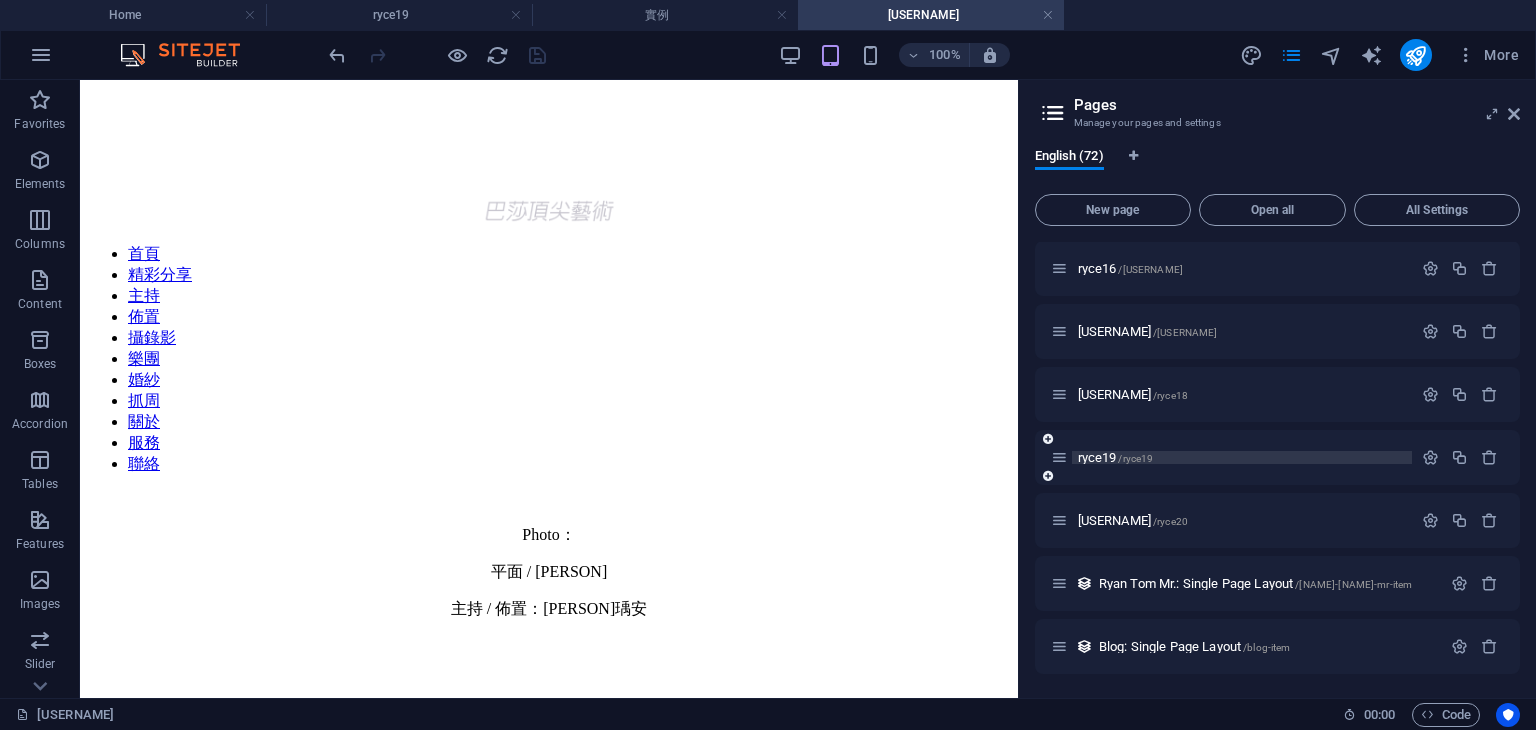 click on "ryce19 /ryce19" at bounding box center [1242, 457] 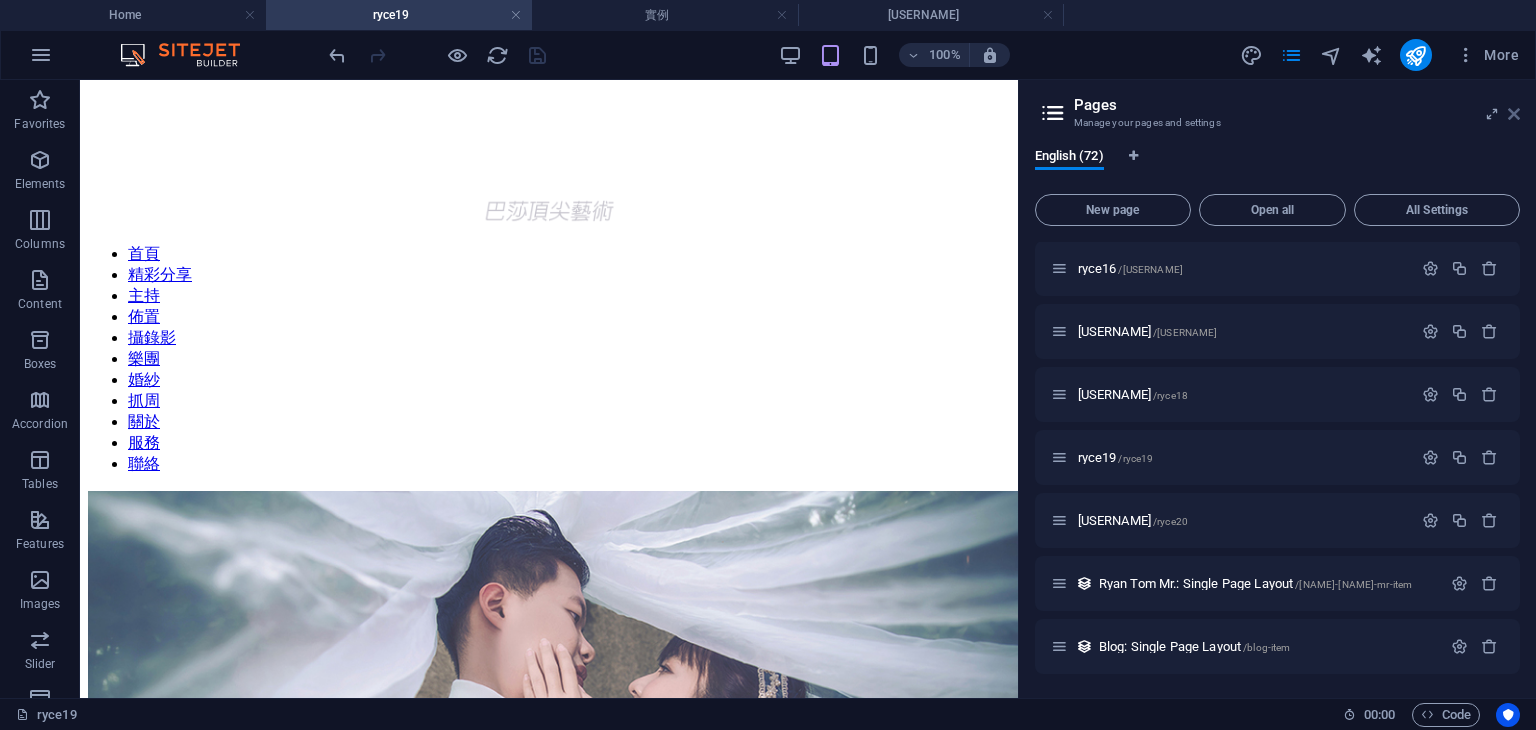 click at bounding box center (1514, 114) 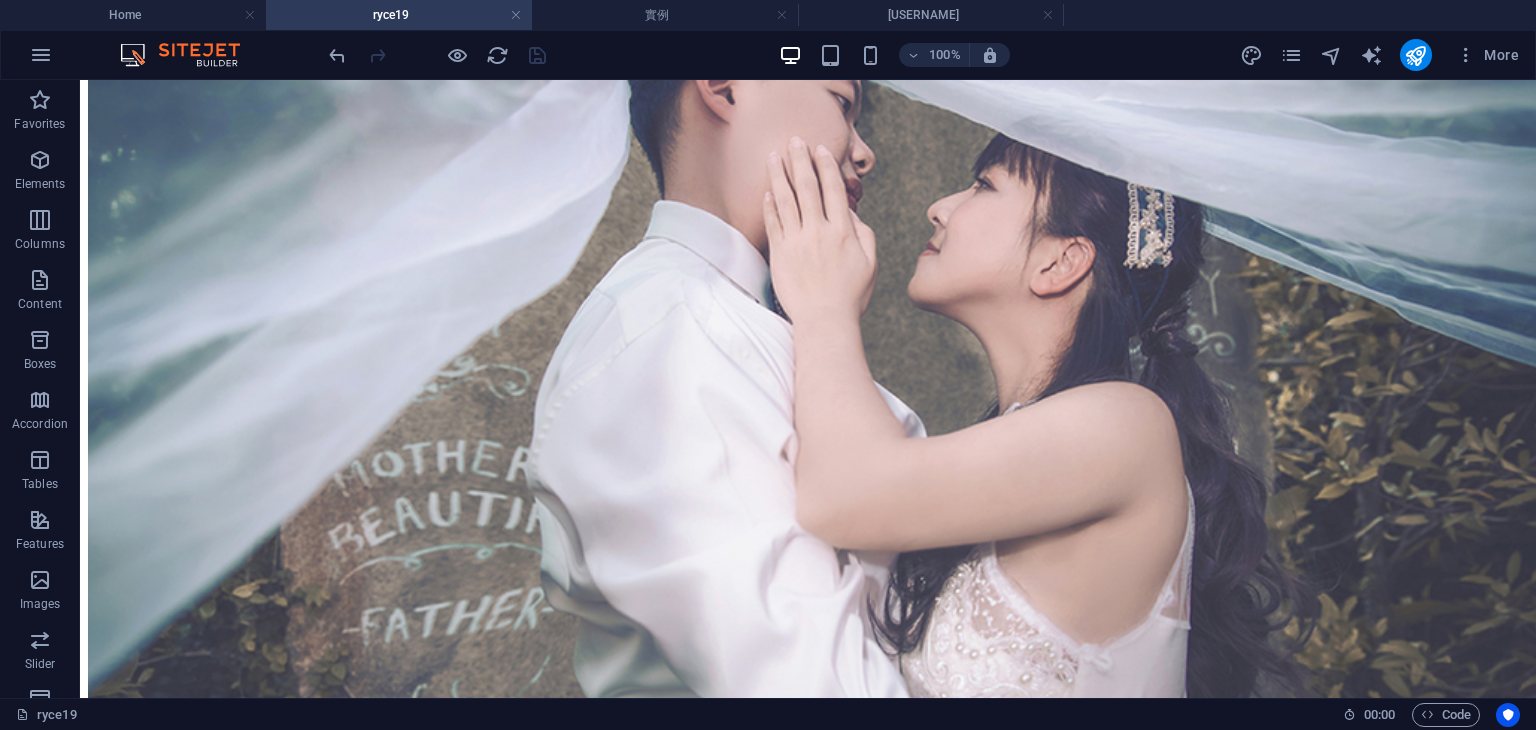 scroll, scrollTop: 762, scrollLeft: 0, axis: vertical 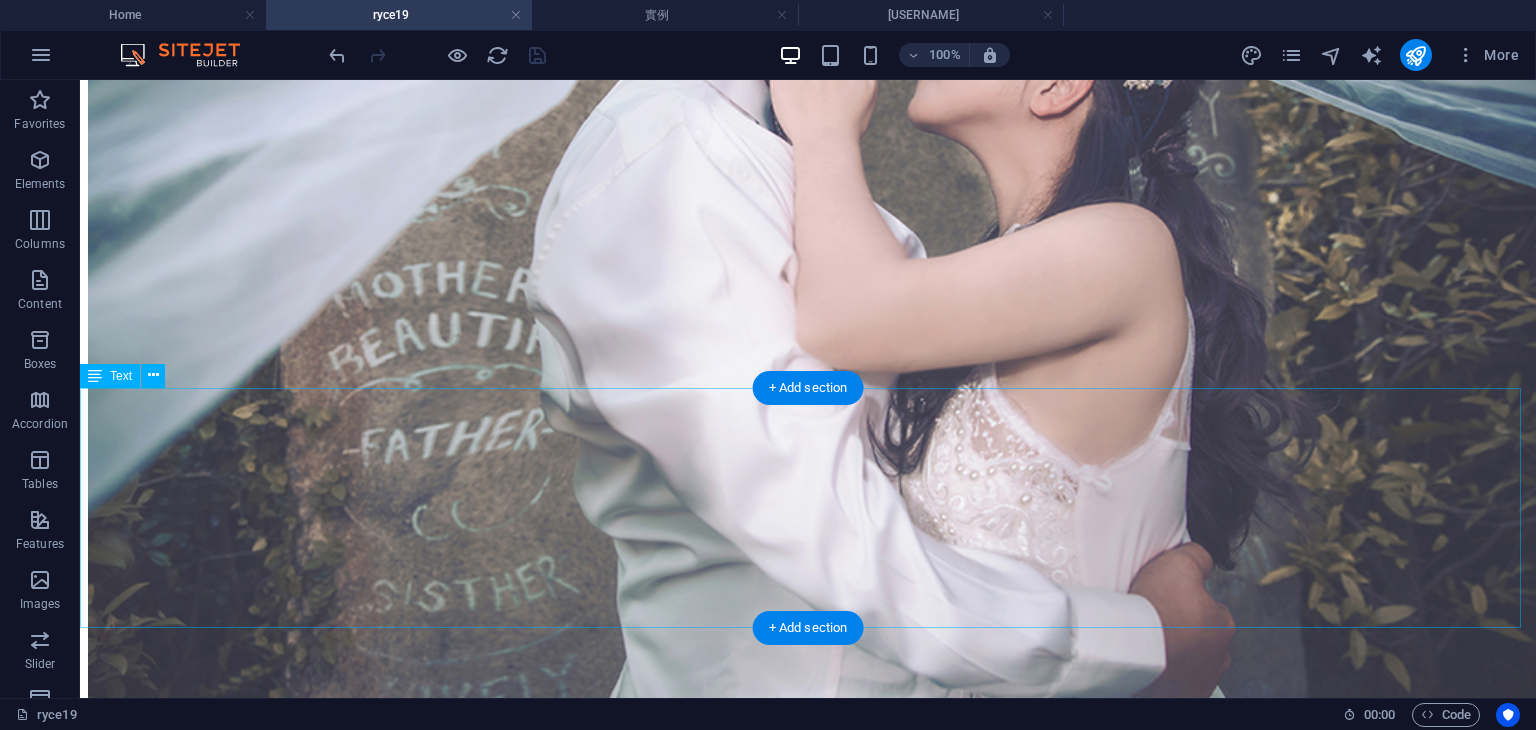 click on "Photo： 文定 平面 / Ryan唐老師 迎娶+會場 / Dylen 小D 動態  / MV / Vinci 動態SDE / Sam 主持 / 佈置：Sammi瑀安 樂團 /  Ryan唐老師+ Sammi瑀安+小提琴Keven+薩克斯風" at bounding box center [808, 892] 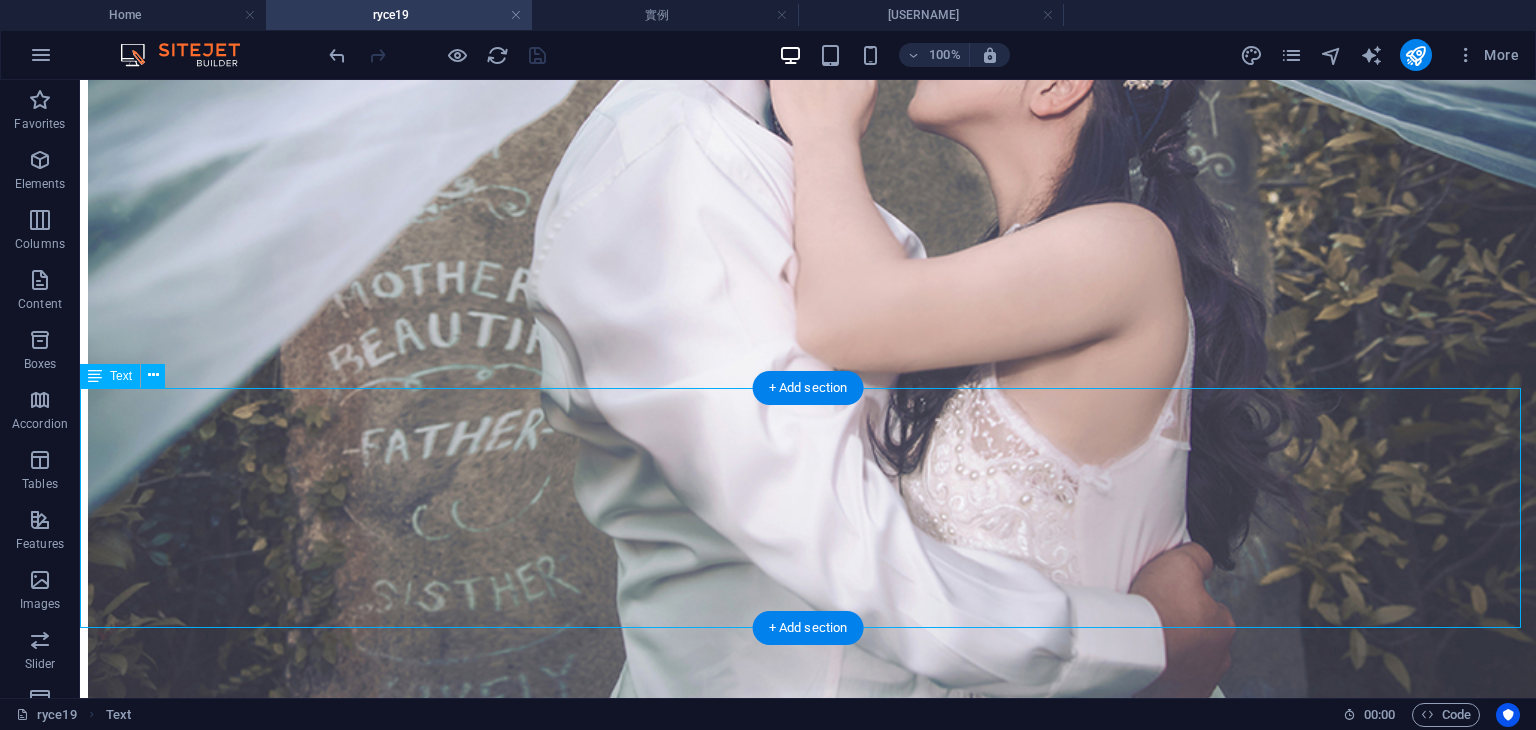 click on "Photo： 文定 平面 / Ryan唐老師 迎娶+會場 / Dylen 小D 動態  / MV / Vinci 動態SDE / Sam 主持 / 佈置：Sammi瑀安 樂團 /  Ryan唐老師+ Sammi瑀安+小提琴Keven+薩克斯風" at bounding box center [808, 892] 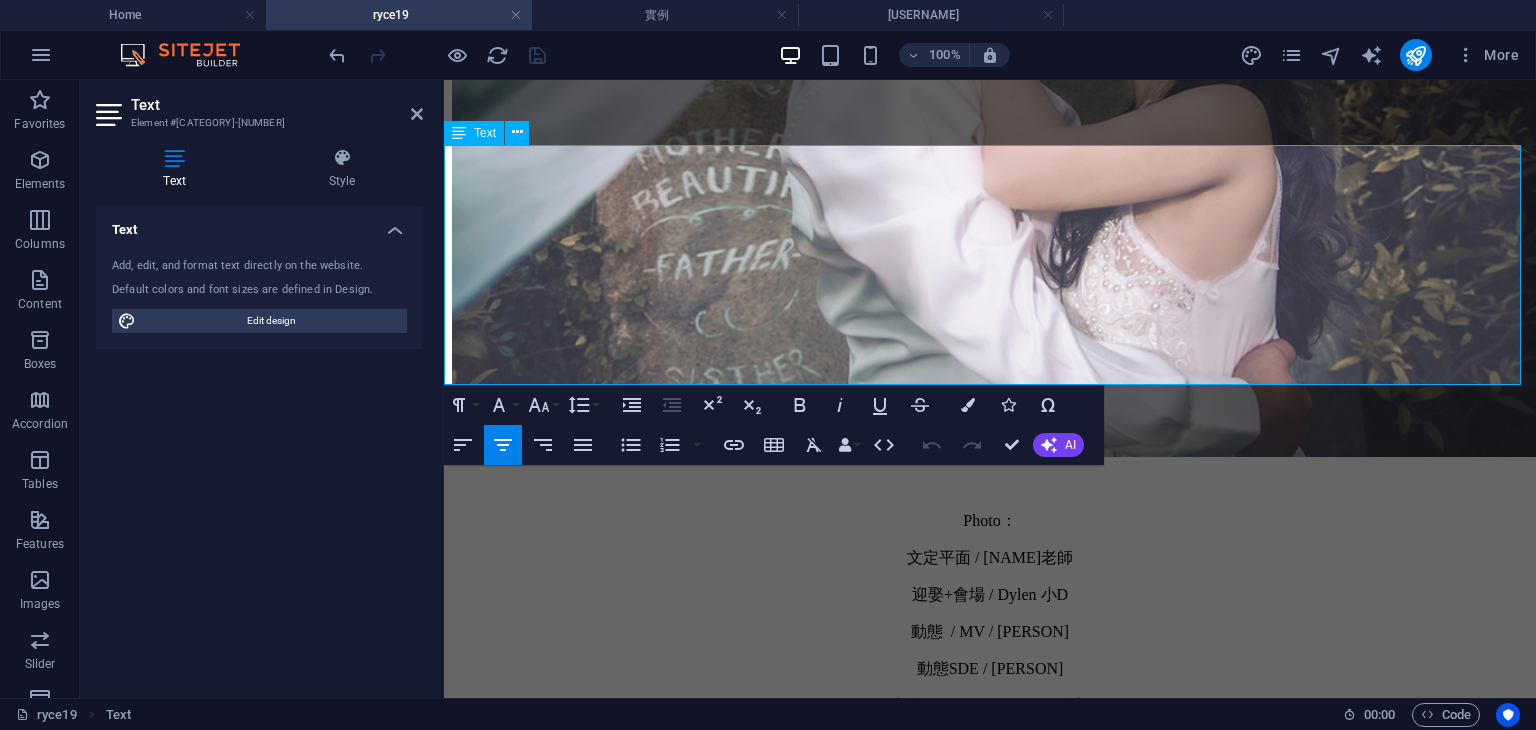 click on "迎娶+會場 / Dylen 小D" at bounding box center (990, 594) 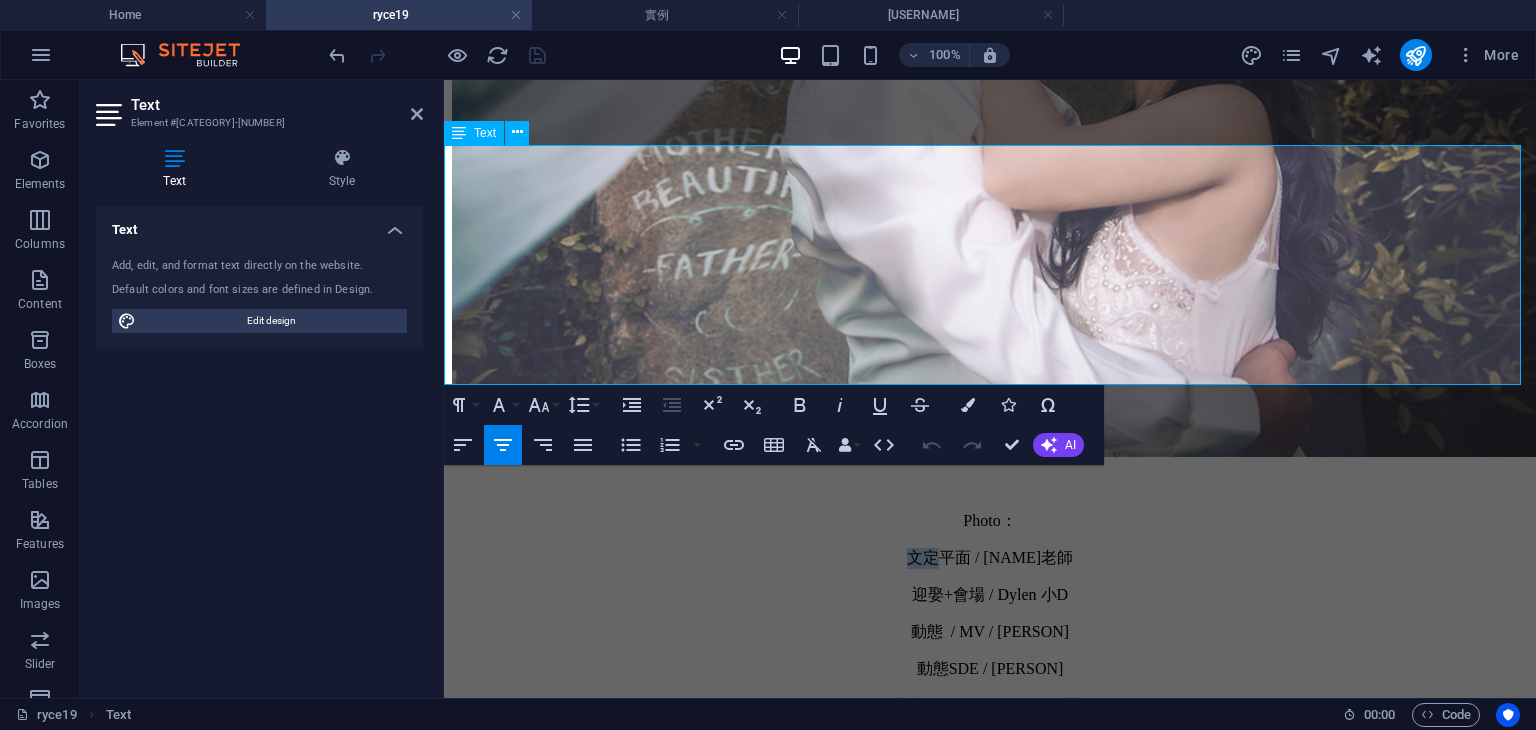 drag, startPoint x: 911, startPoint y: 211, endPoint x: 929, endPoint y: 215, distance: 18.439089 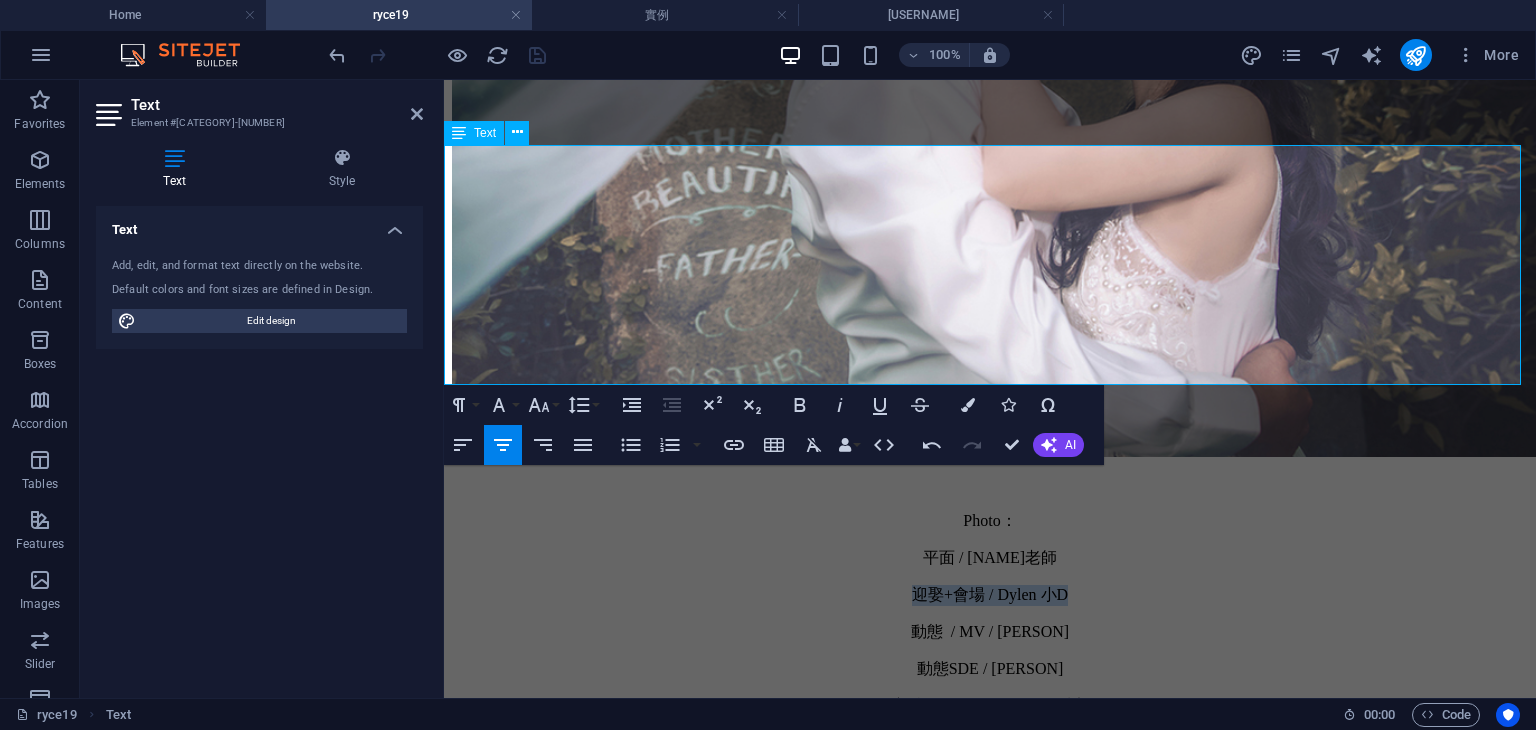 drag, startPoint x: 898, startPoint y: 222, endPoint x: 1069, endPoint y: 224, distance: 171.01169 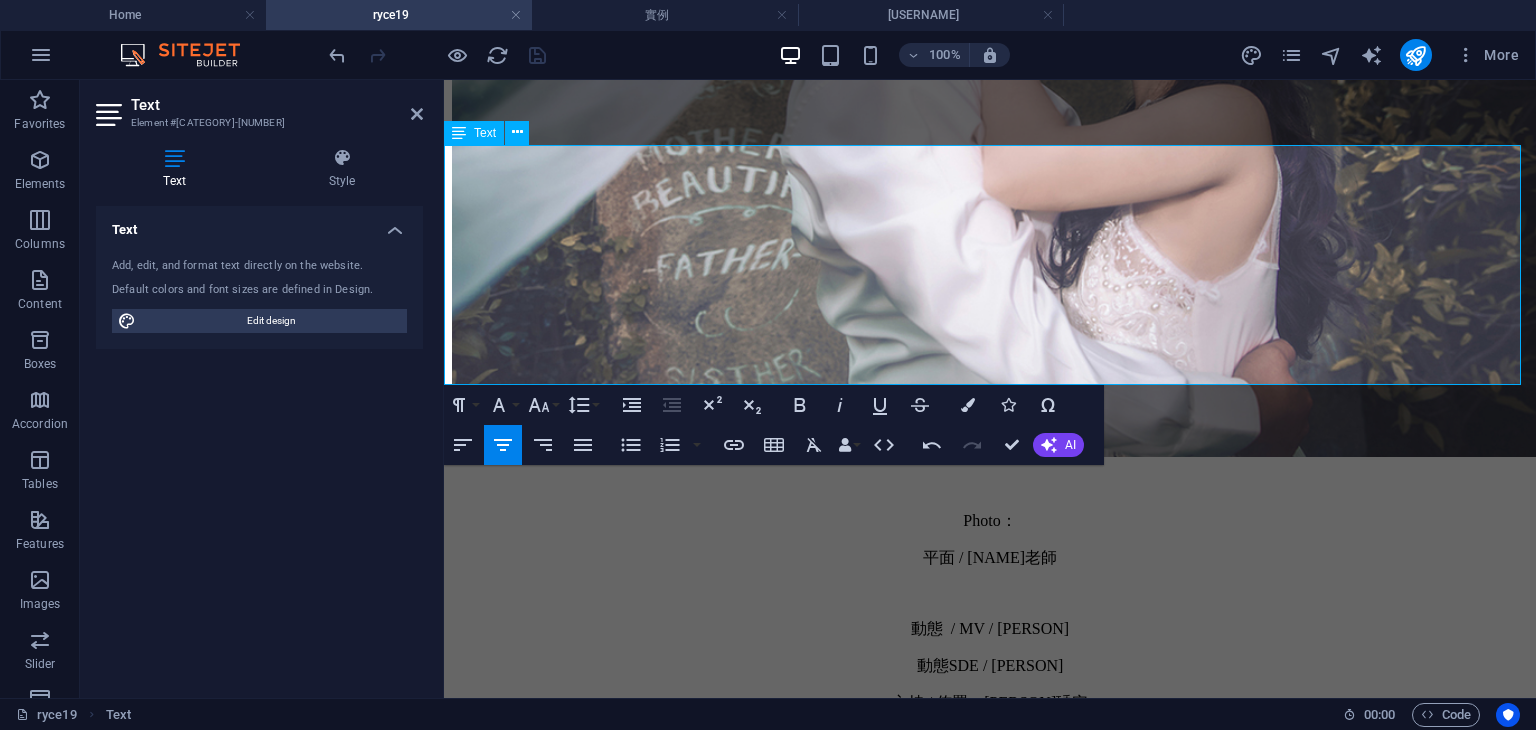 click on "平面 / Ryan唐老師" at bounding box center (990, 558) 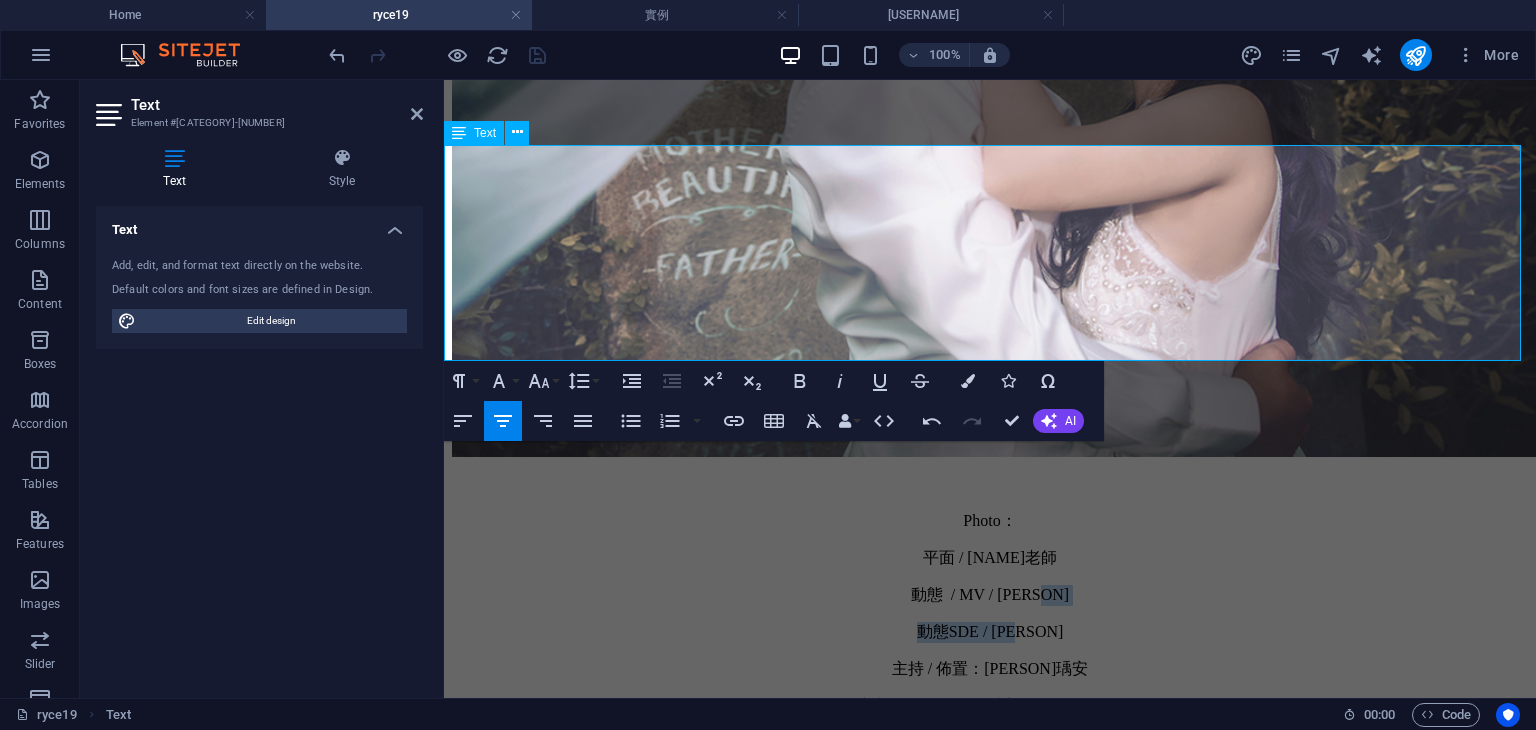 drag, startPoint x: 1048, startPoint y: 226, endPoint x: 1052, endPoint y: 250, distance: 24.33105 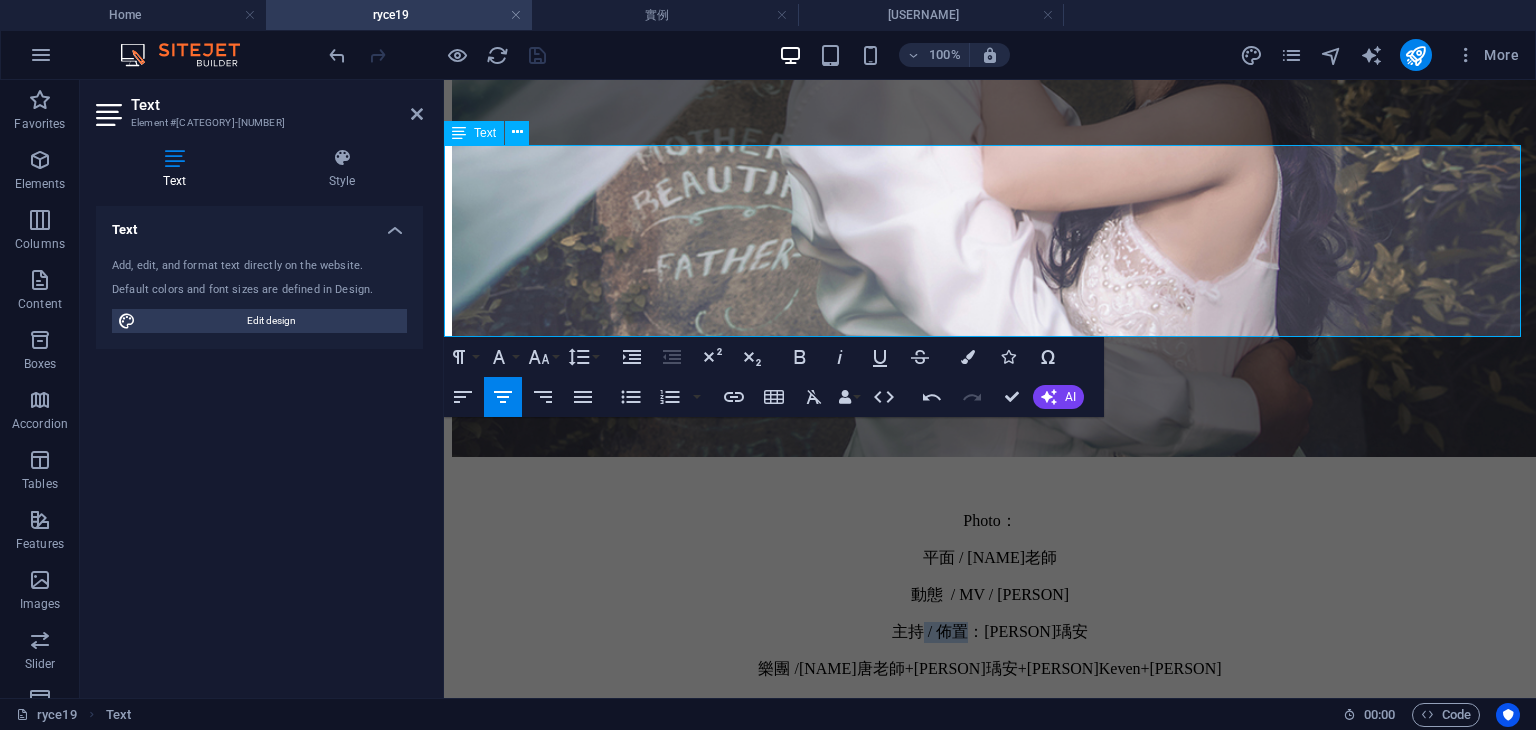 drag, startPoint x: 929, startPoint y: 249, endPoint x: 966, endPoint y: 257, distance: 37.85499 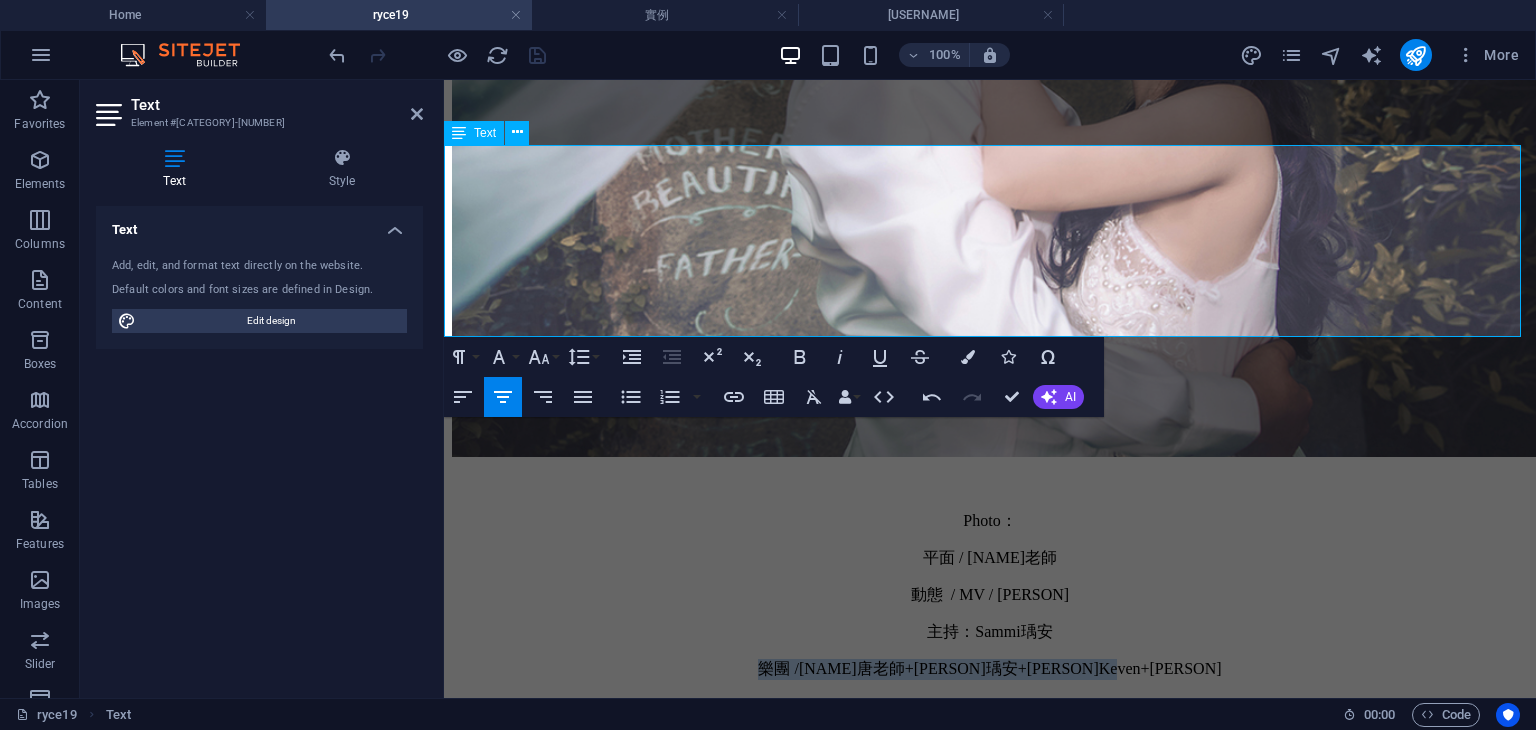 drag, startPoint x: 1048, startPoint y: 249, endPoint x: 1210, endPoint y: 269, distance: 163.2299 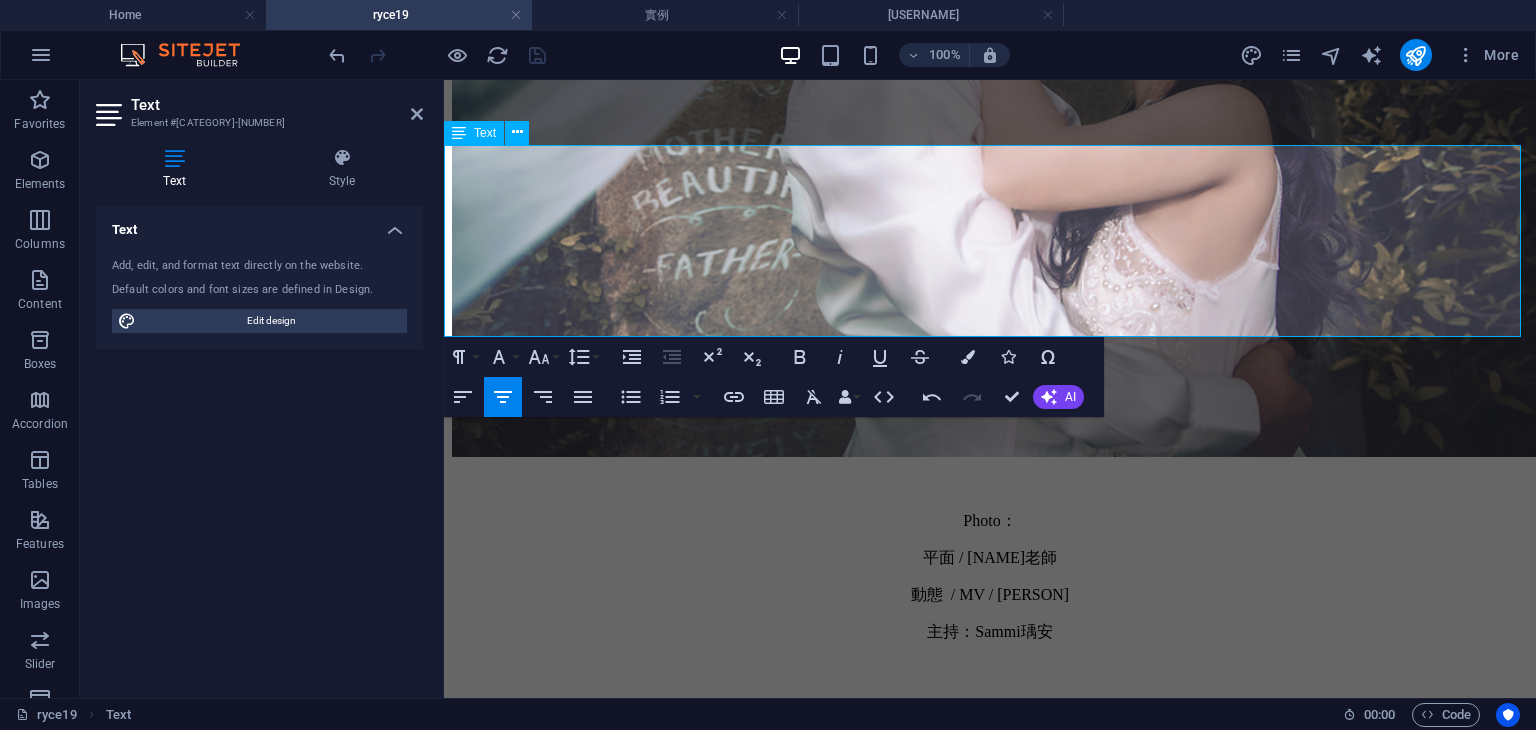 click on "主持：Sammi瑀安" at bounding box center [990, 632] 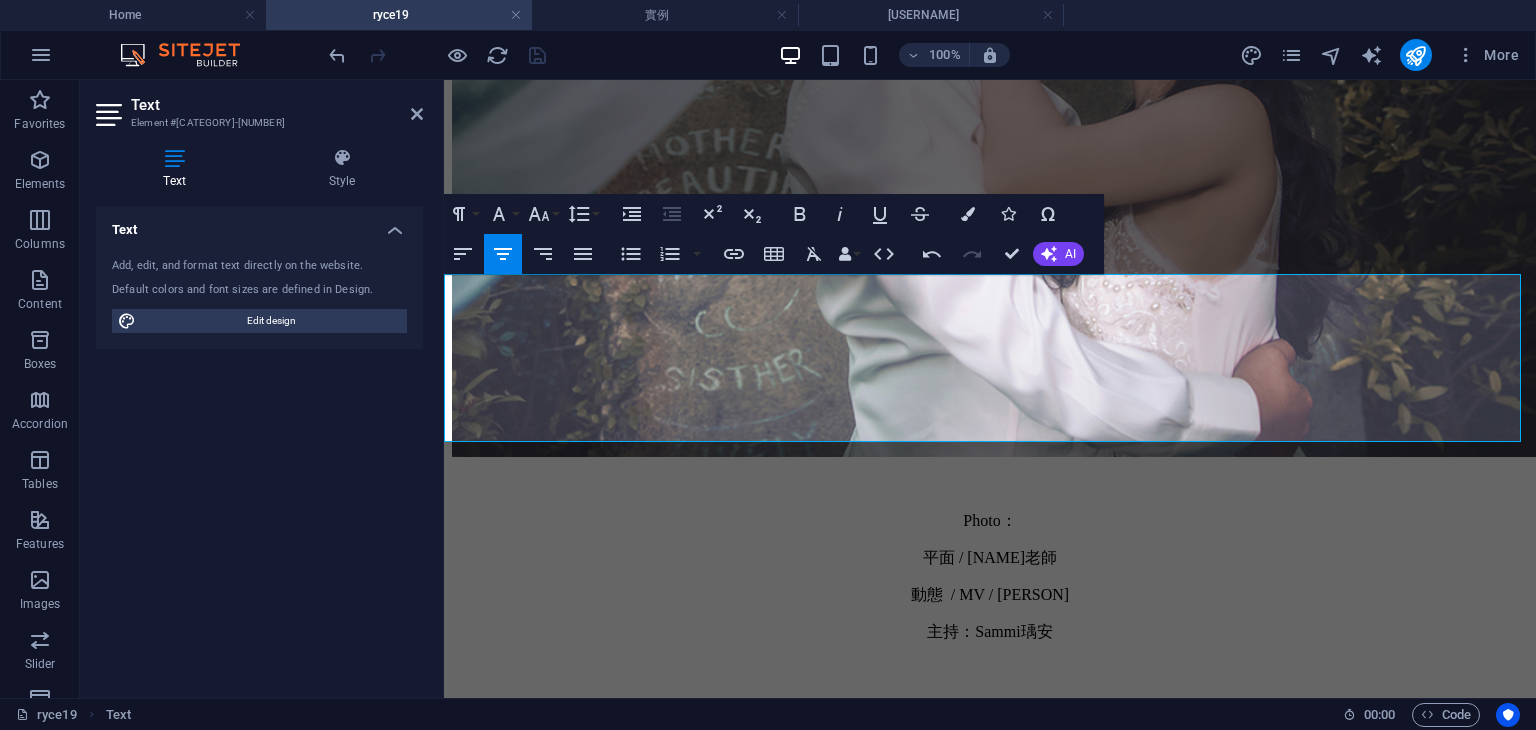 scroll, scrollTop: 632, scrollLeft: 0, axis: vertical 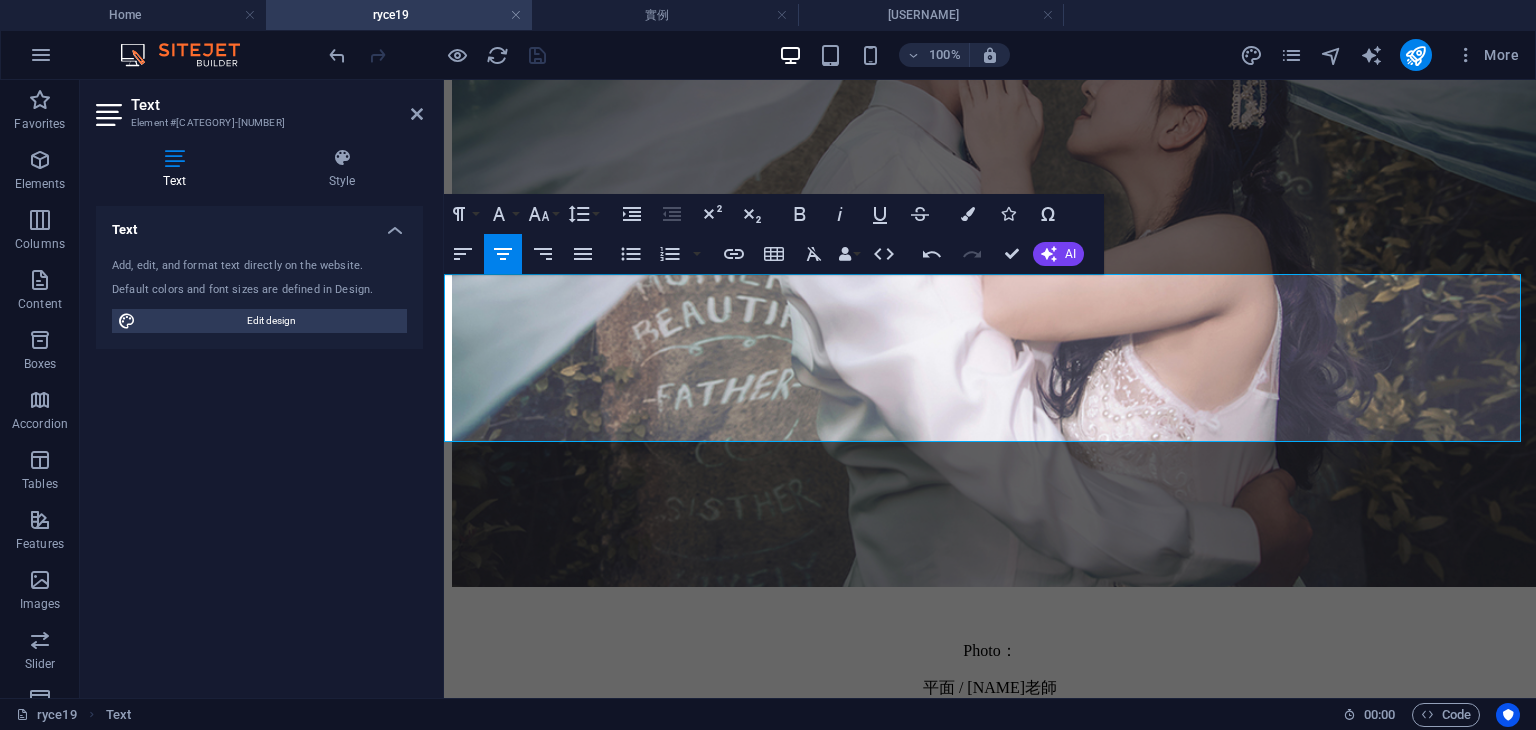 drag, startPoint x: 960, startPoint y: 329, endPoint x: 1136, endPoint y: 321, distance: 176.18172 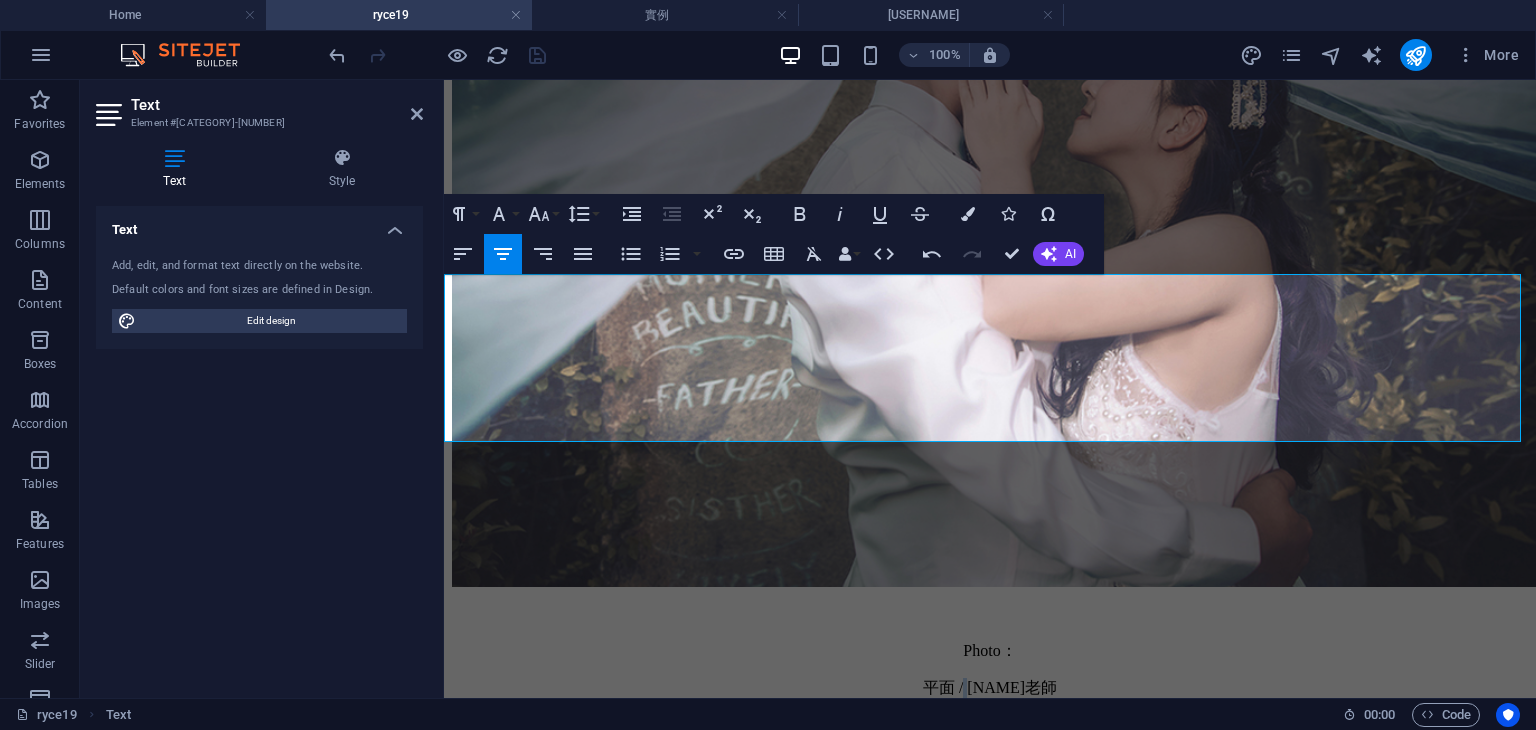 type 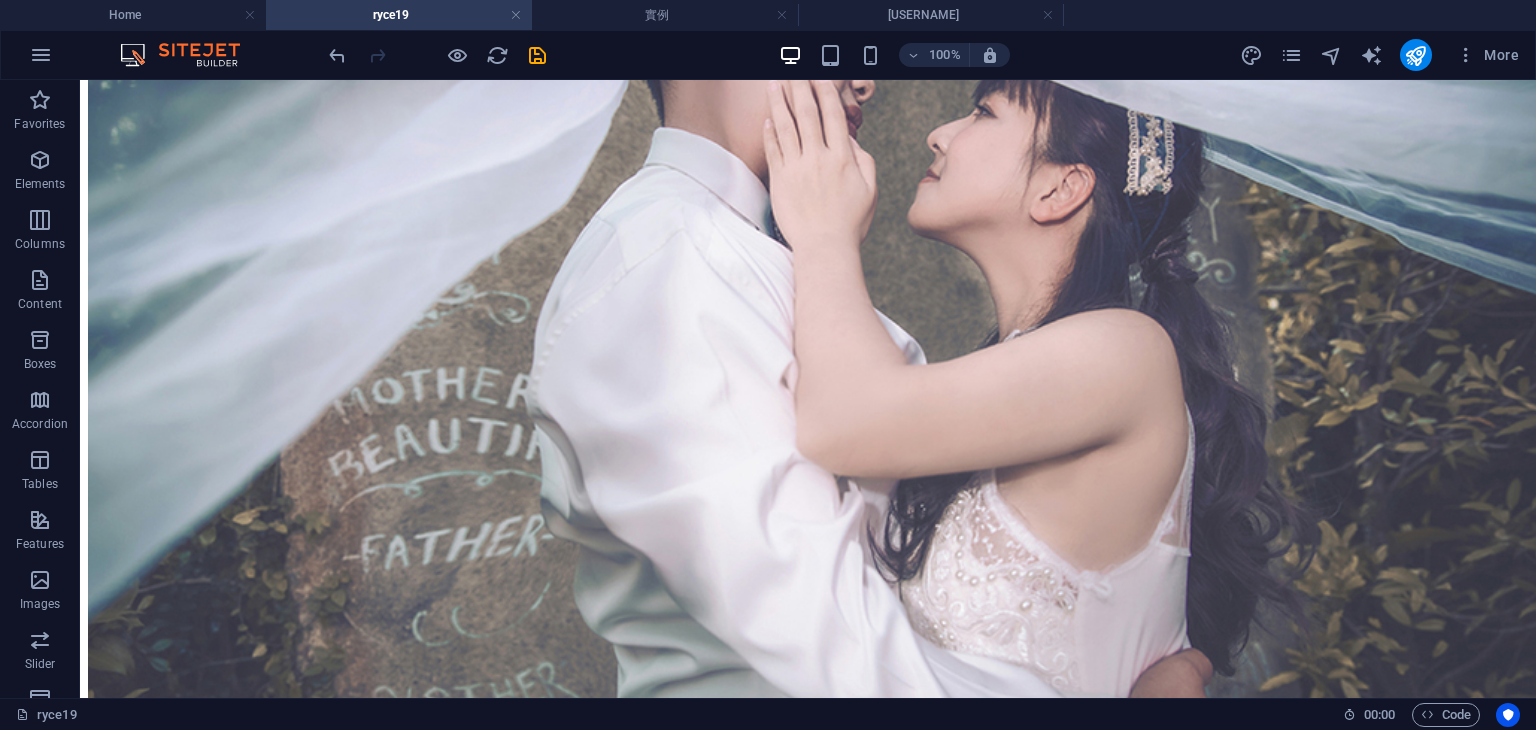 scroll, scrollTop: 776, scrollLeft: 0, axis: vertical 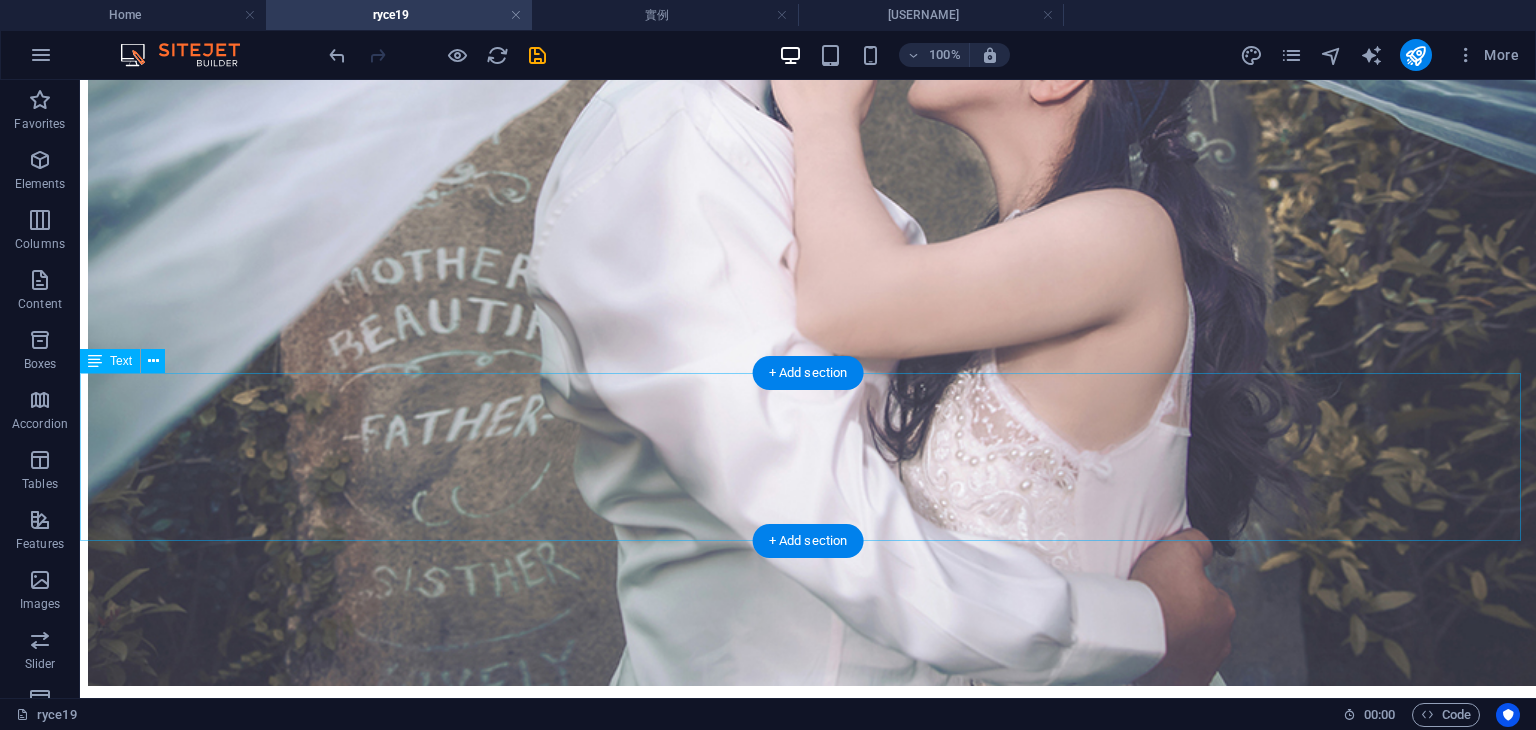 click on "Photo： 平面 / 婚紗拍攝 / Ryan唐老師 動態  / MV / Vinci 主持：Sammi瑀安" at bounding box center [808, 823] 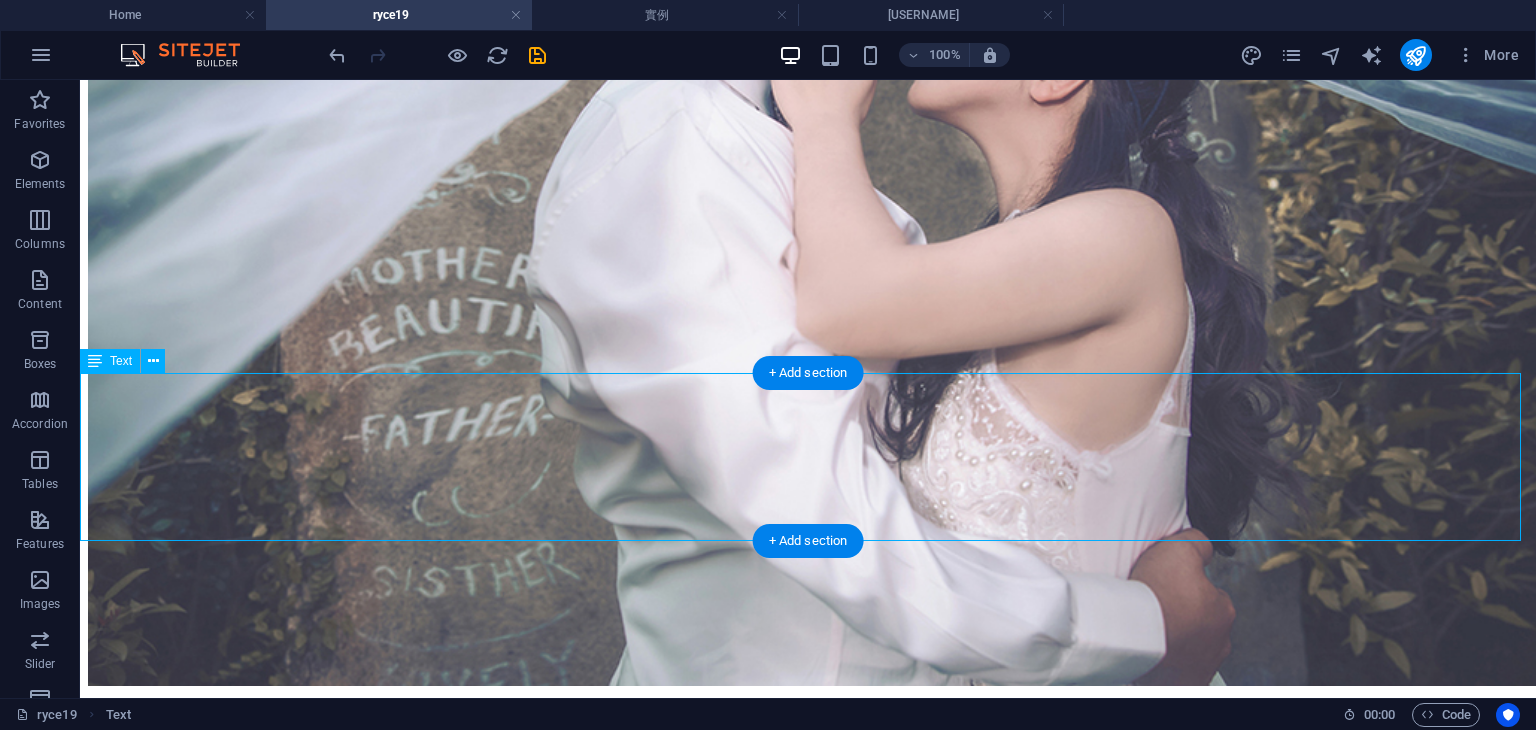 click on "Photo： 平面 / 婚紗拍攝 / Ryan唐老師 動態  / MV / Vinci 主持：Sammi瑀安" at bounding box center [808, 823] 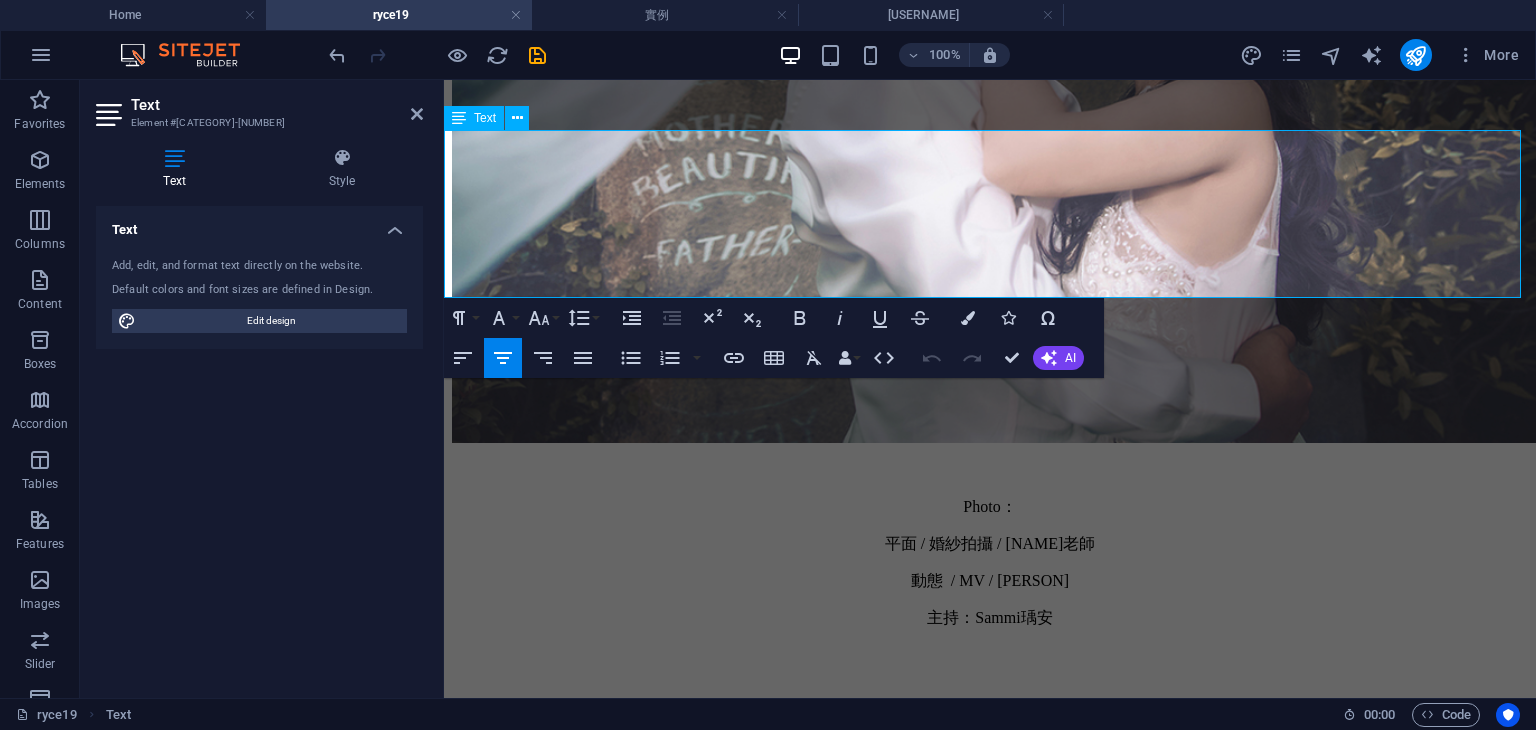click on "主持：Sammi瑀安" at bounding box center [990, 618] 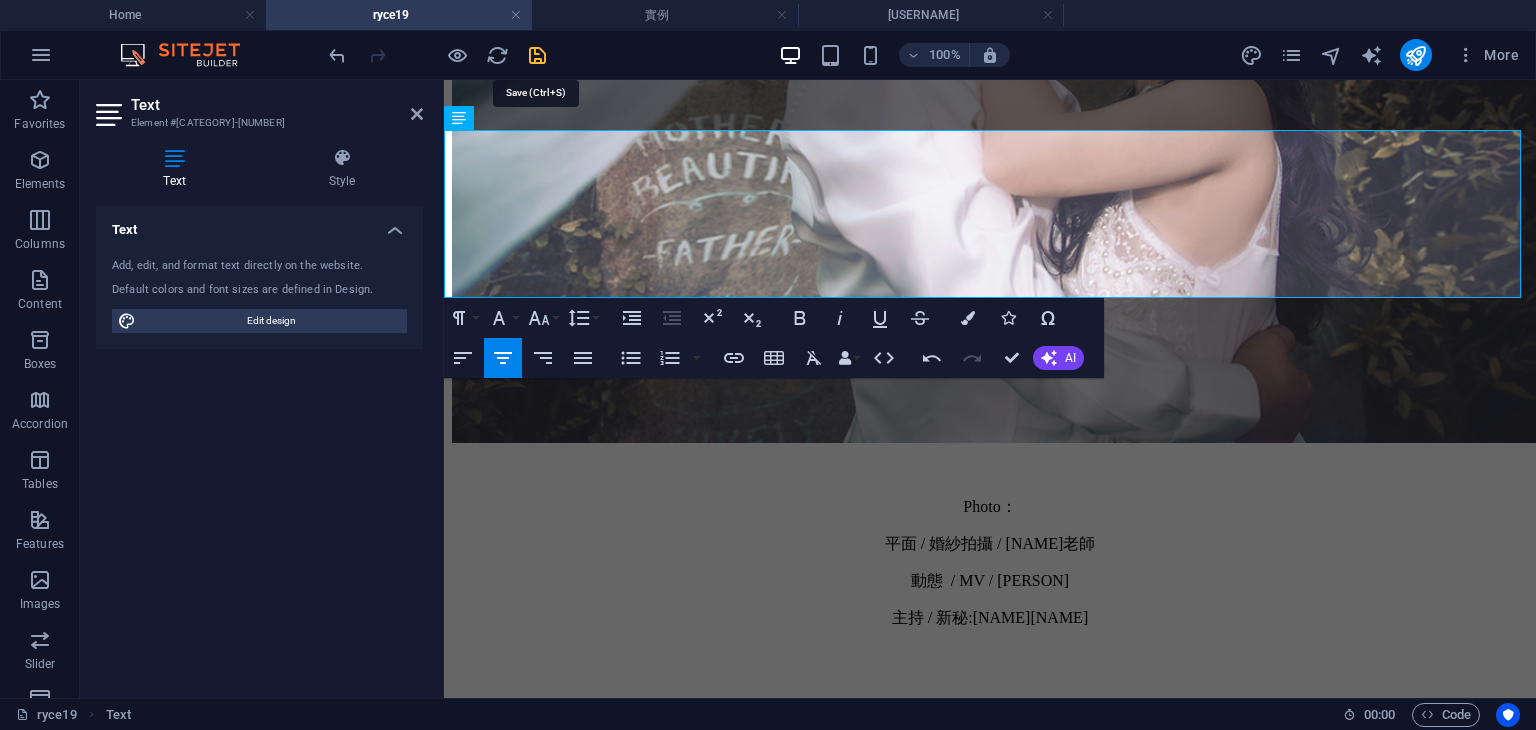 drag, startPoint x: 539, startPoint y: 53, endPoint x: 605, endPoint y: 57, distance: 66.1211 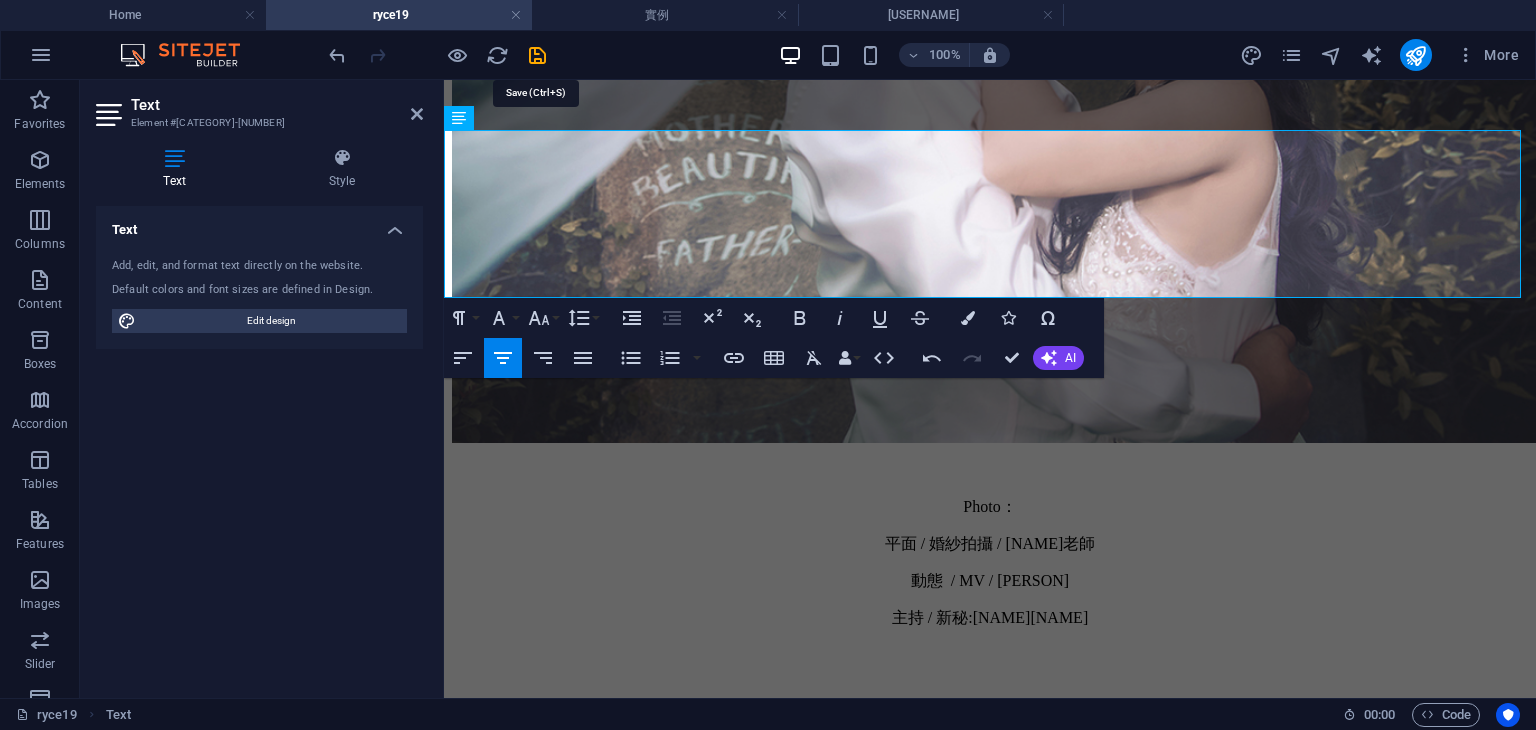 click at bounding box center [537, 55] 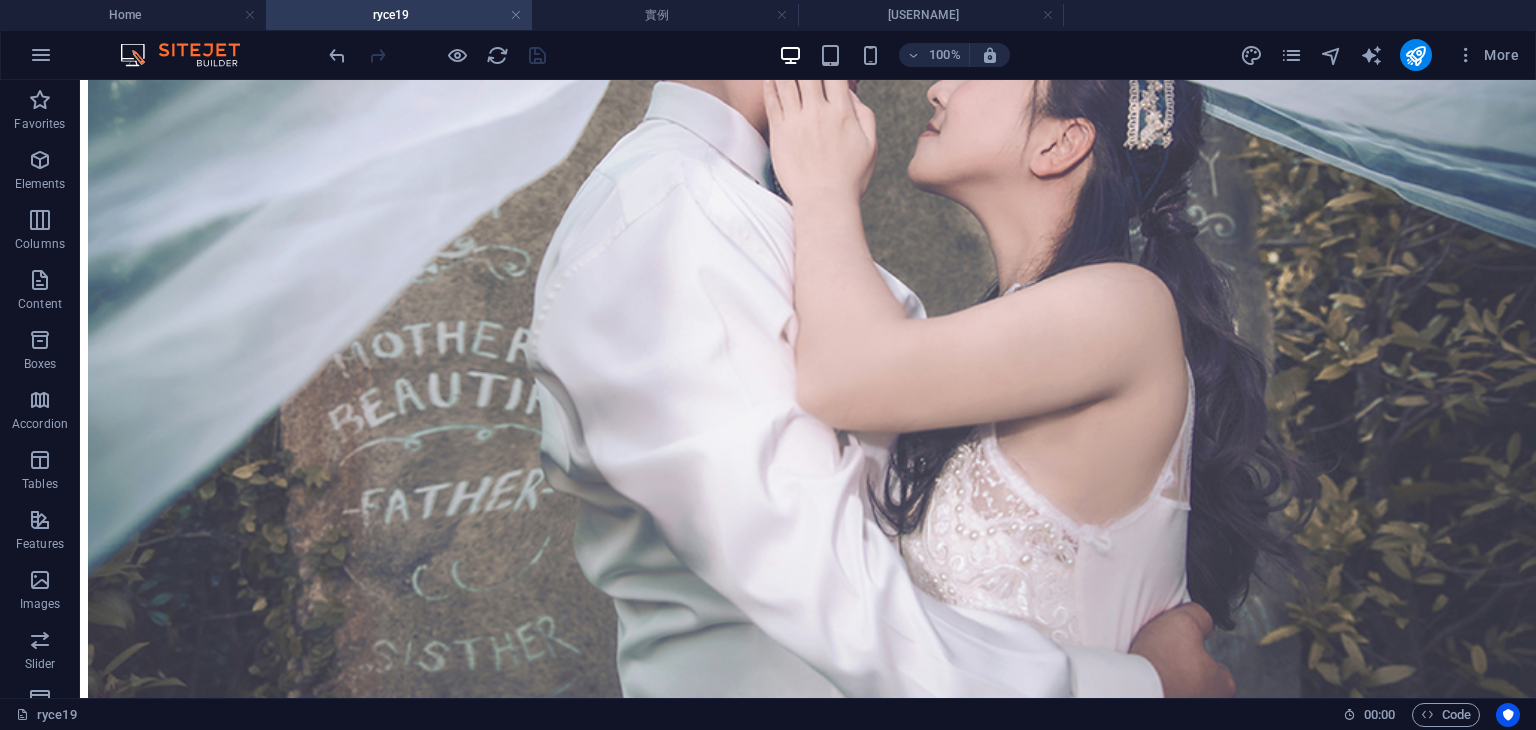 scroll, scrollTop: 821, scrollLeft: 0, axis: vertical 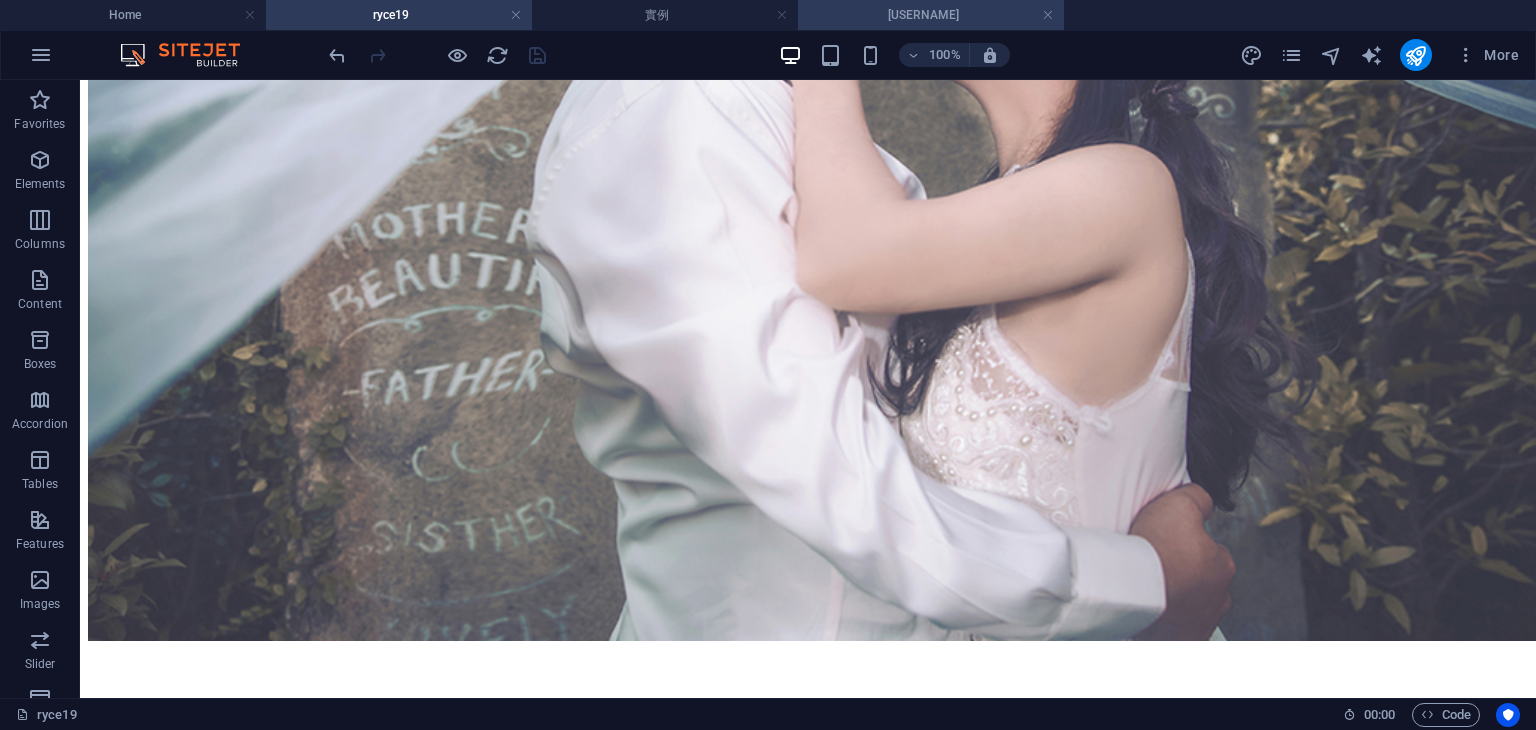 click on "ryce20" at bounding box center [931, 15] 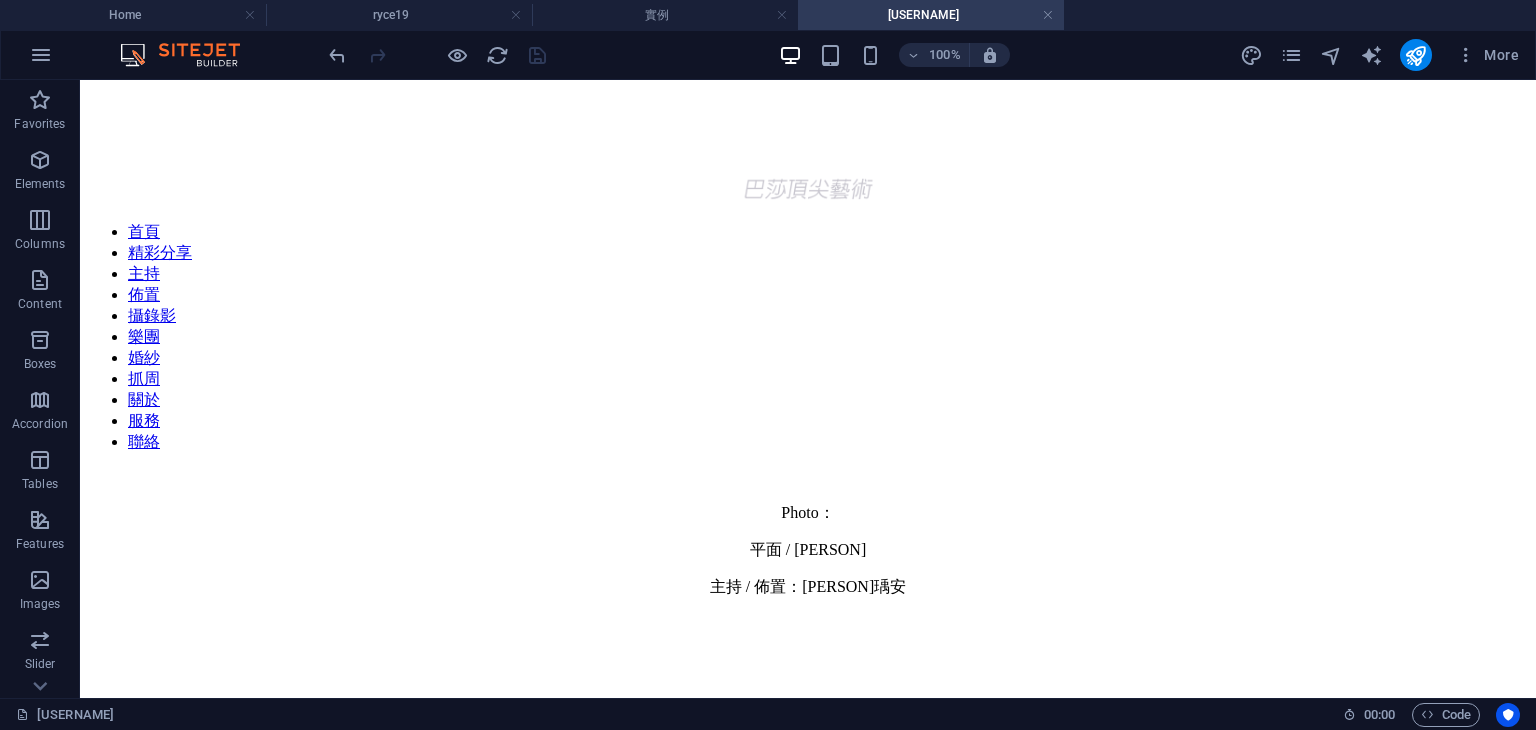 scroll, scrollTop: 0, scrollLeft: 0, axis: both 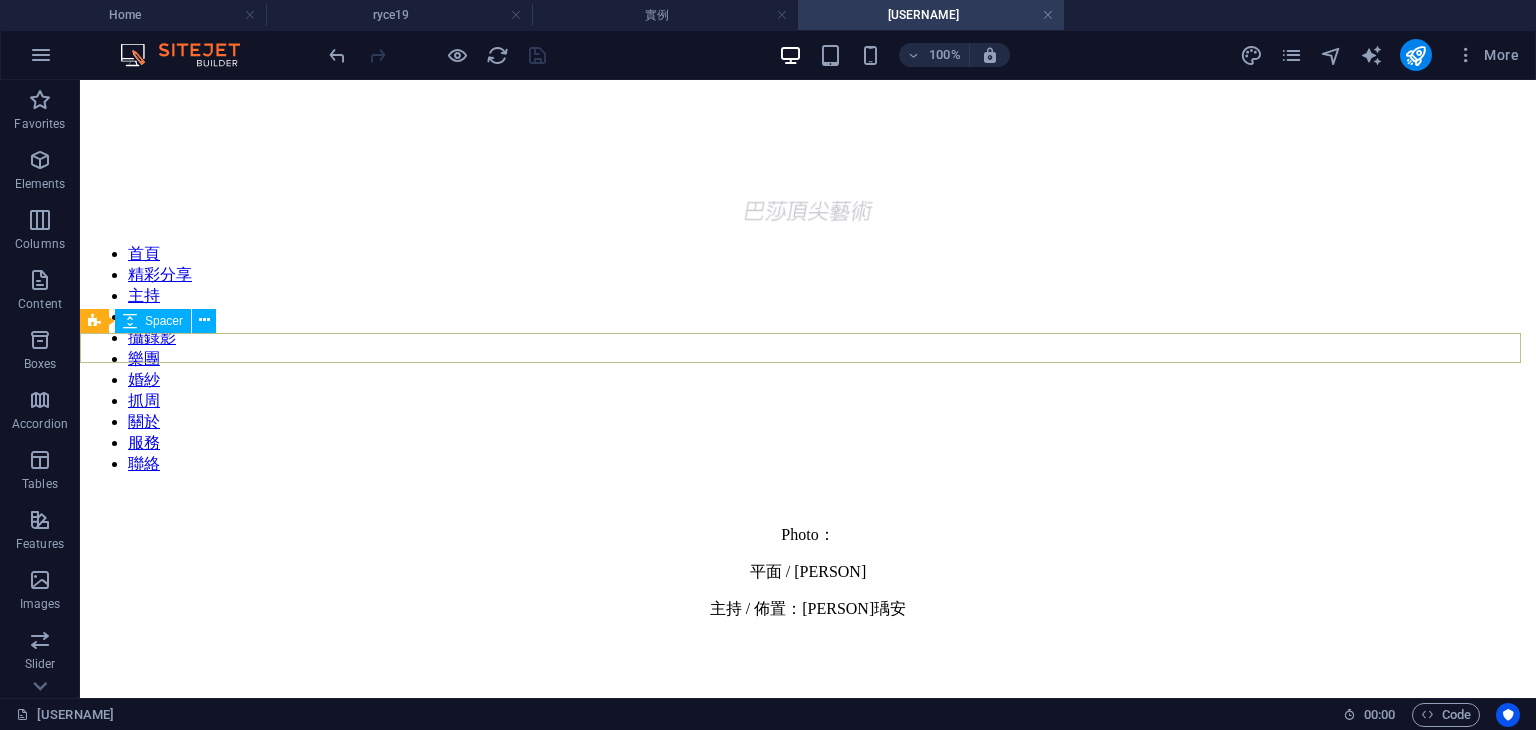 click at bounding box center [808, 719] 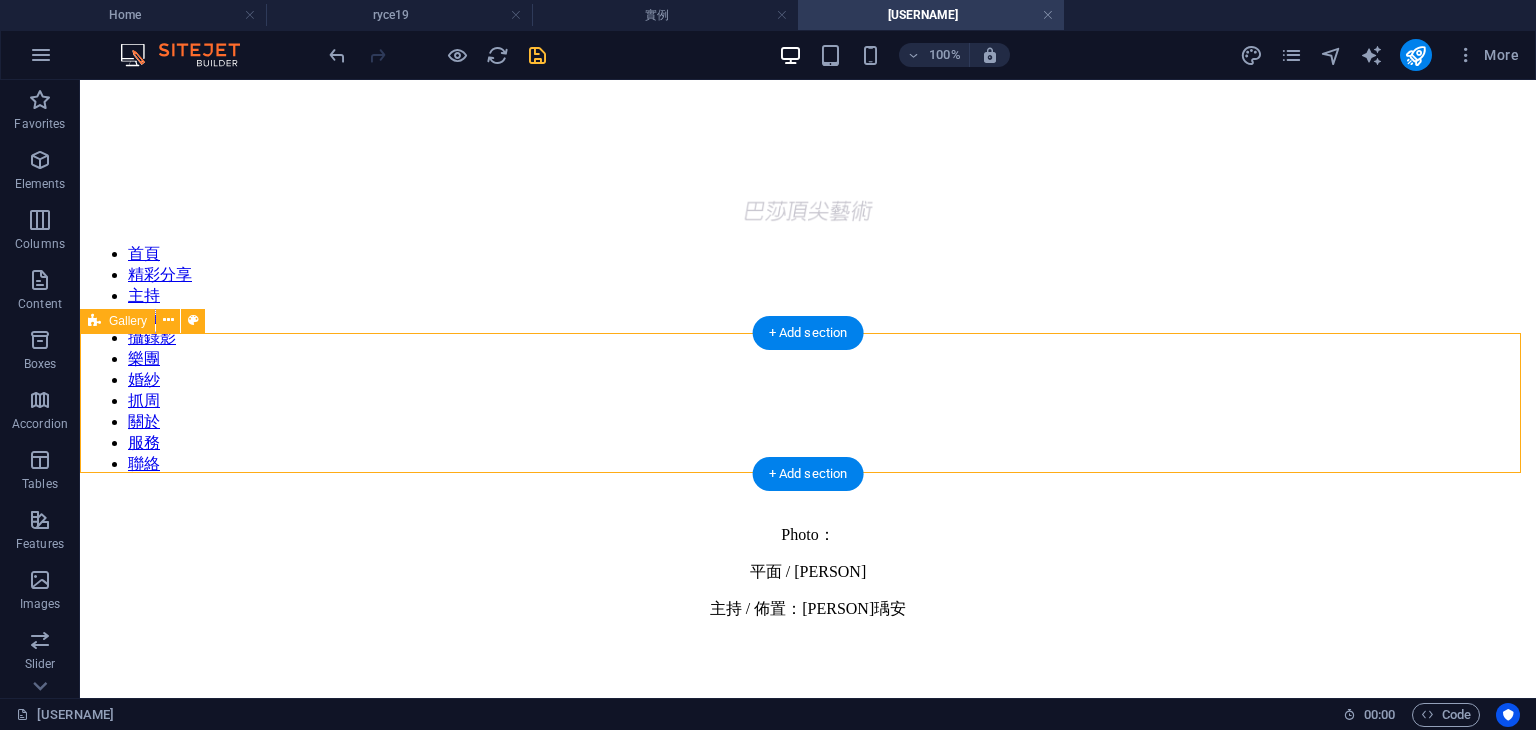 click on "Drop content here or  Add elements  Paste clipboard" at bounding box center [808, 775] 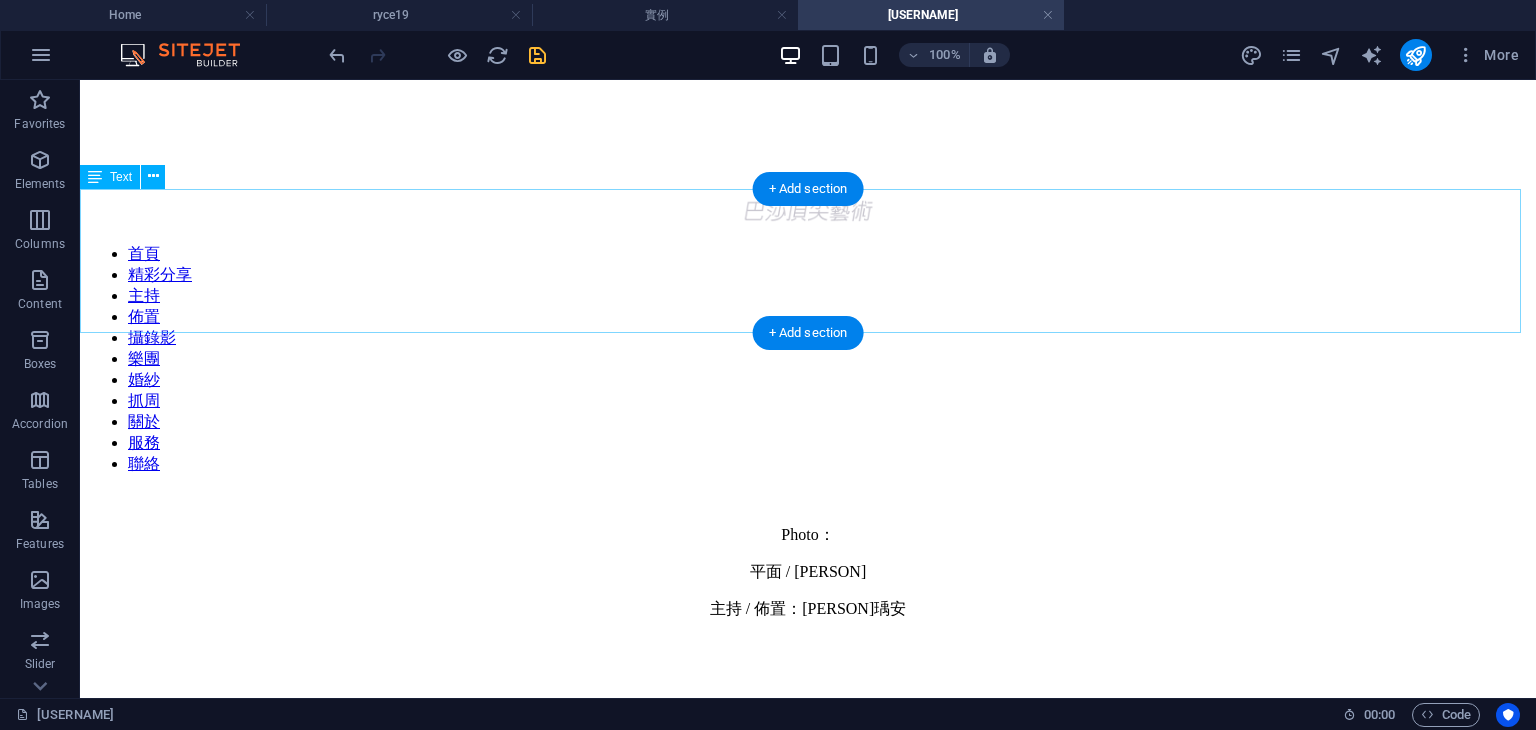 click on "Photo： 平面 / Sam 主持 / 佈置：Sammi瑀安" at bounding box center (808, 589) 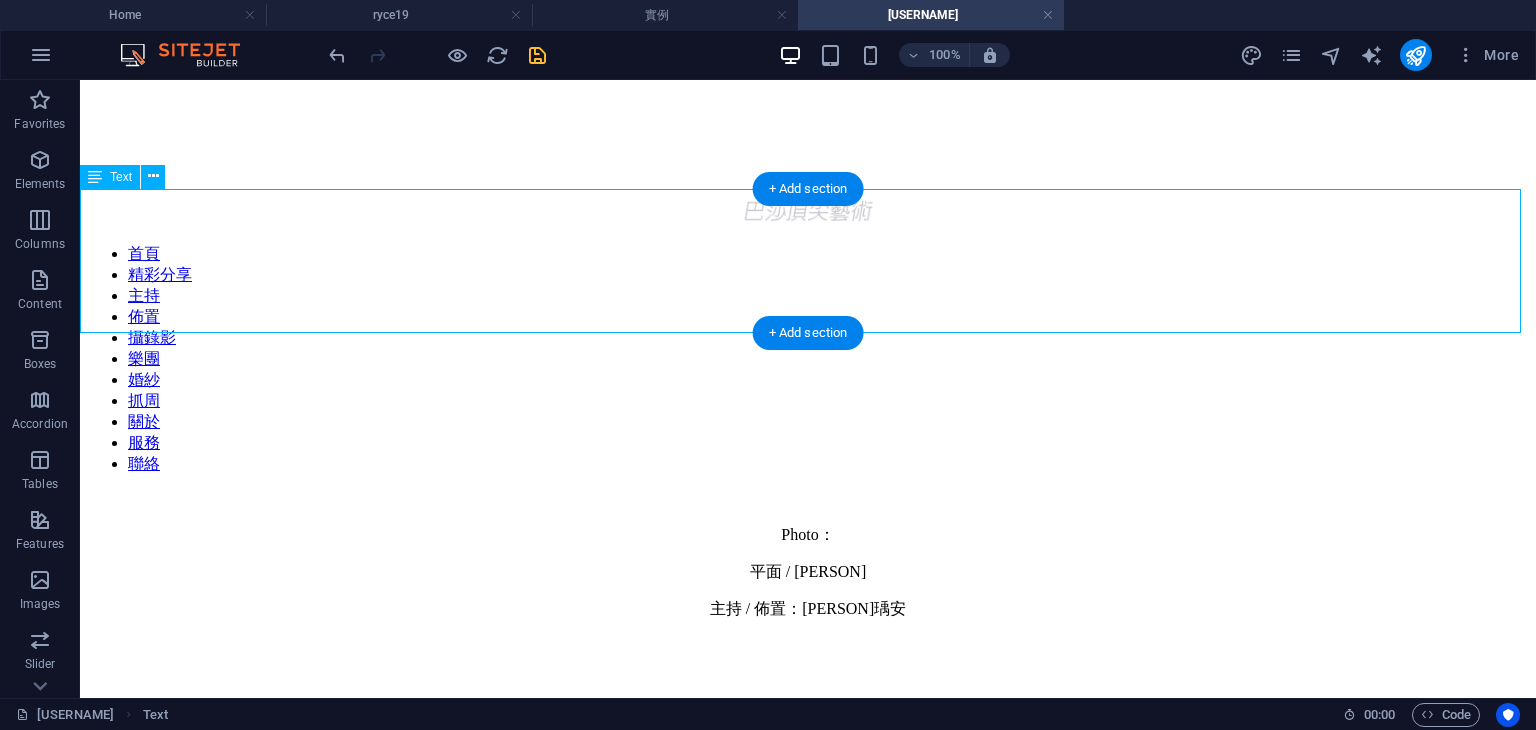 click on "Photo： 平面 / Sam 主持 / 佈置：Sammi瑀安" at bounding box center (808, 589) 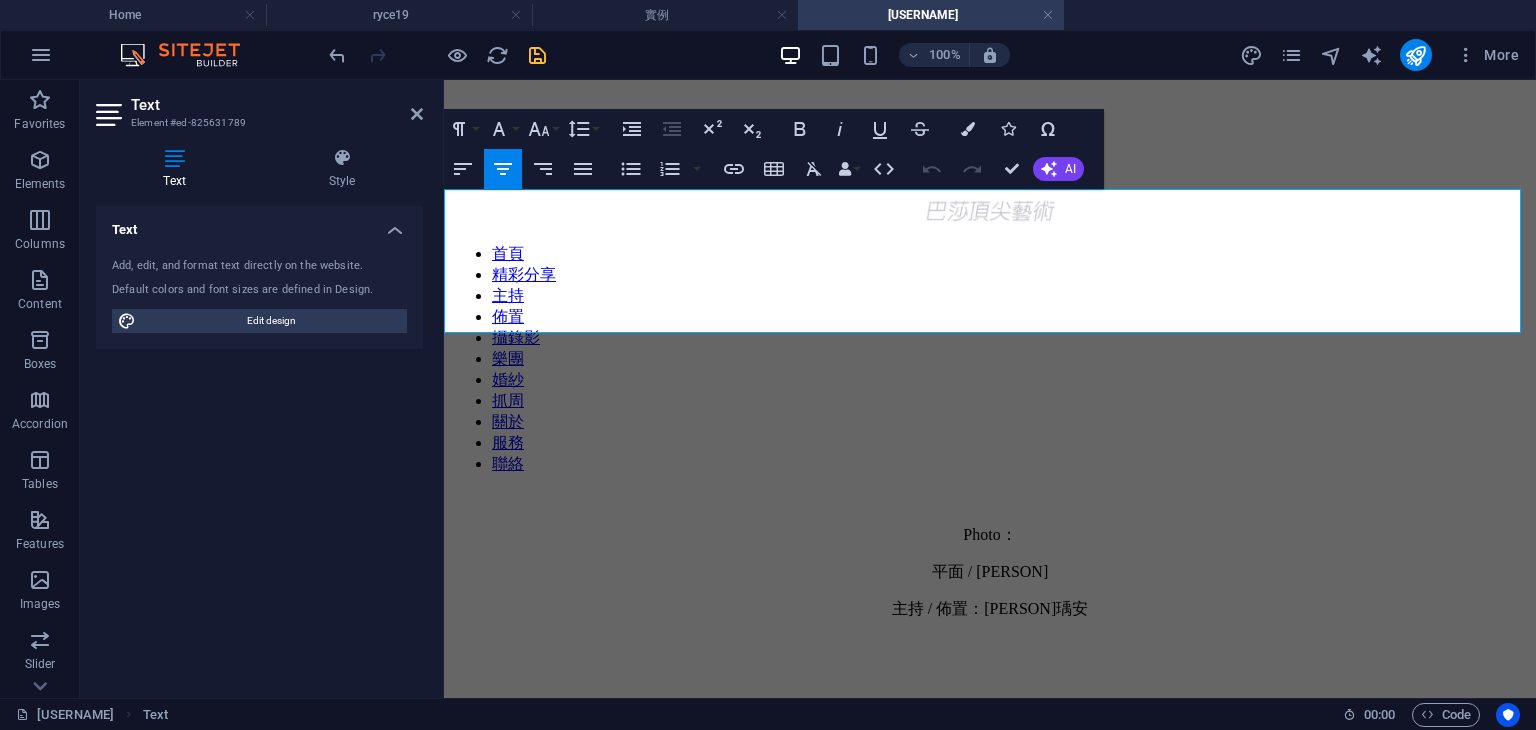 click on "Photo：" at bounding box center [990, 535] 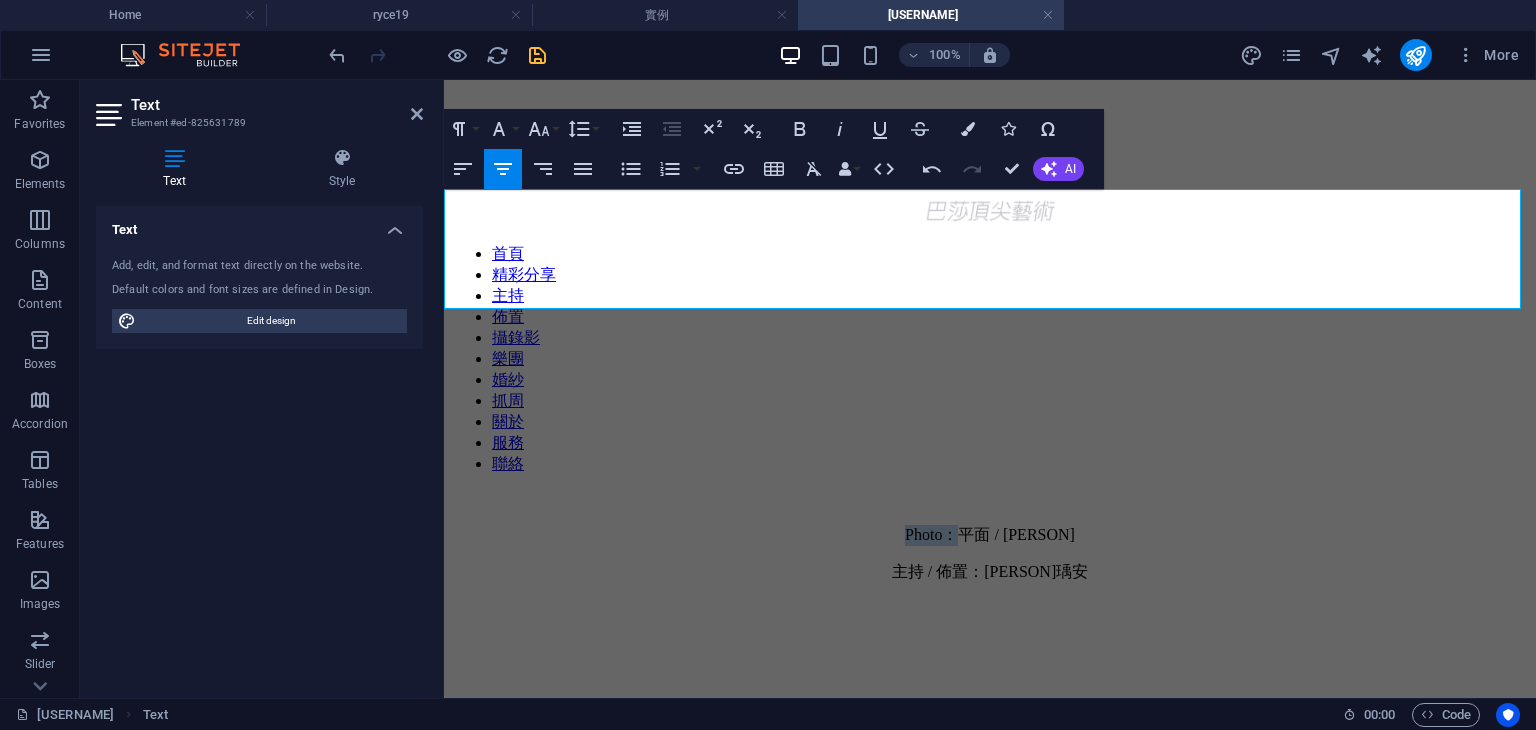 drag, startPoint x: 973, startPoint y: 218, endPoint x: 899, endPoint y: 215, distance: 74.06078 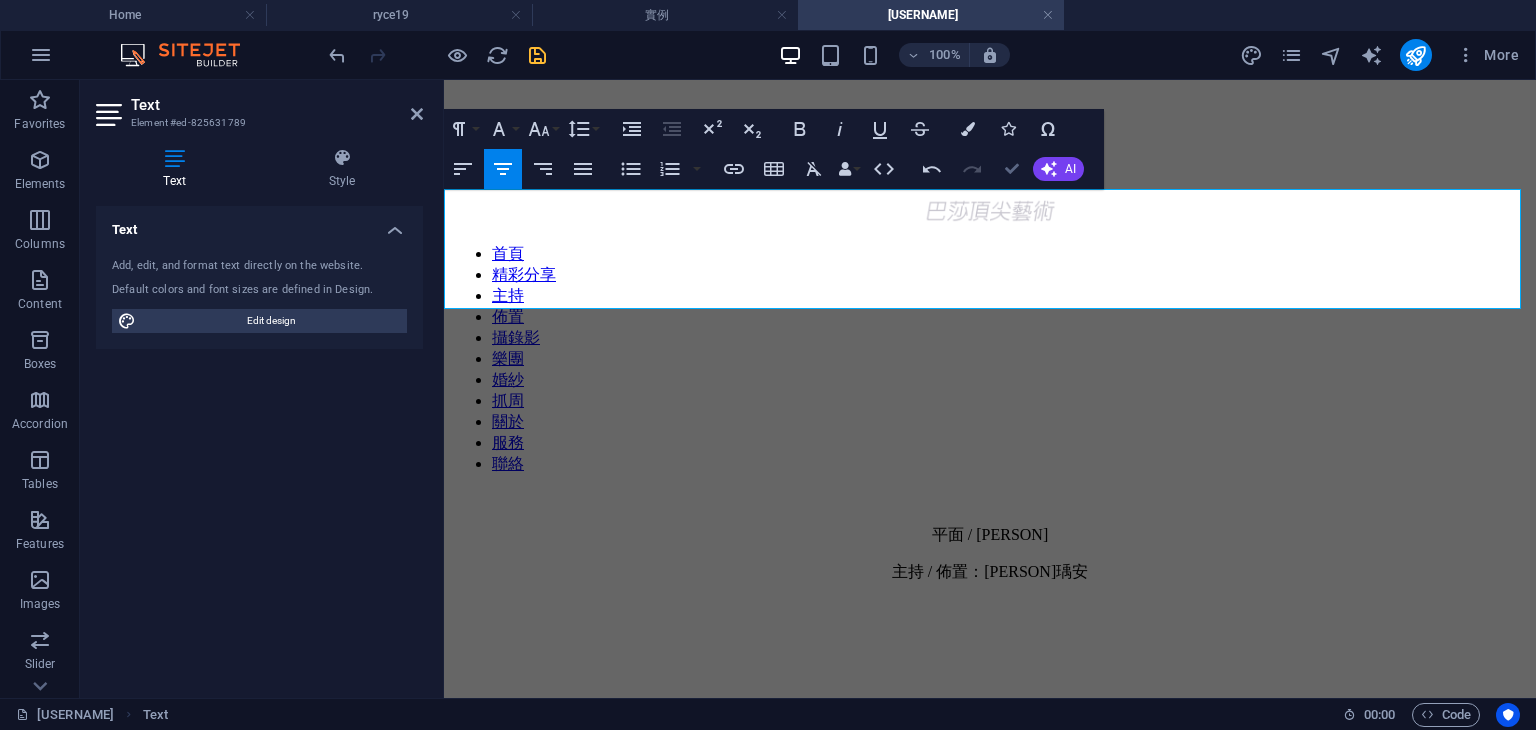 drag, startPoint x: 1013, startPoint y: 167, endPoint x: 888, endPoint y: 57, distance: 166.50826 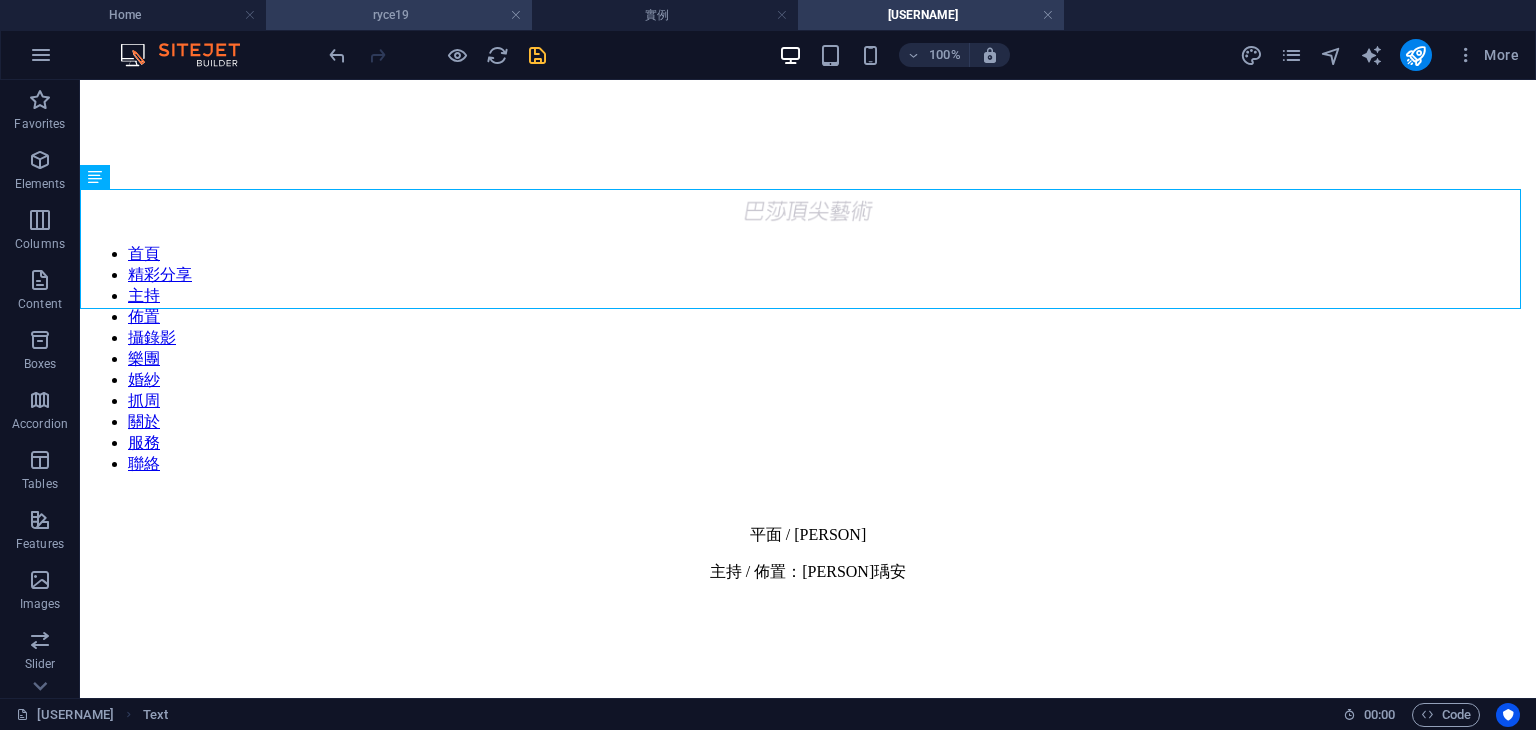 click on "ryce19" at bounding box center [399, 15] 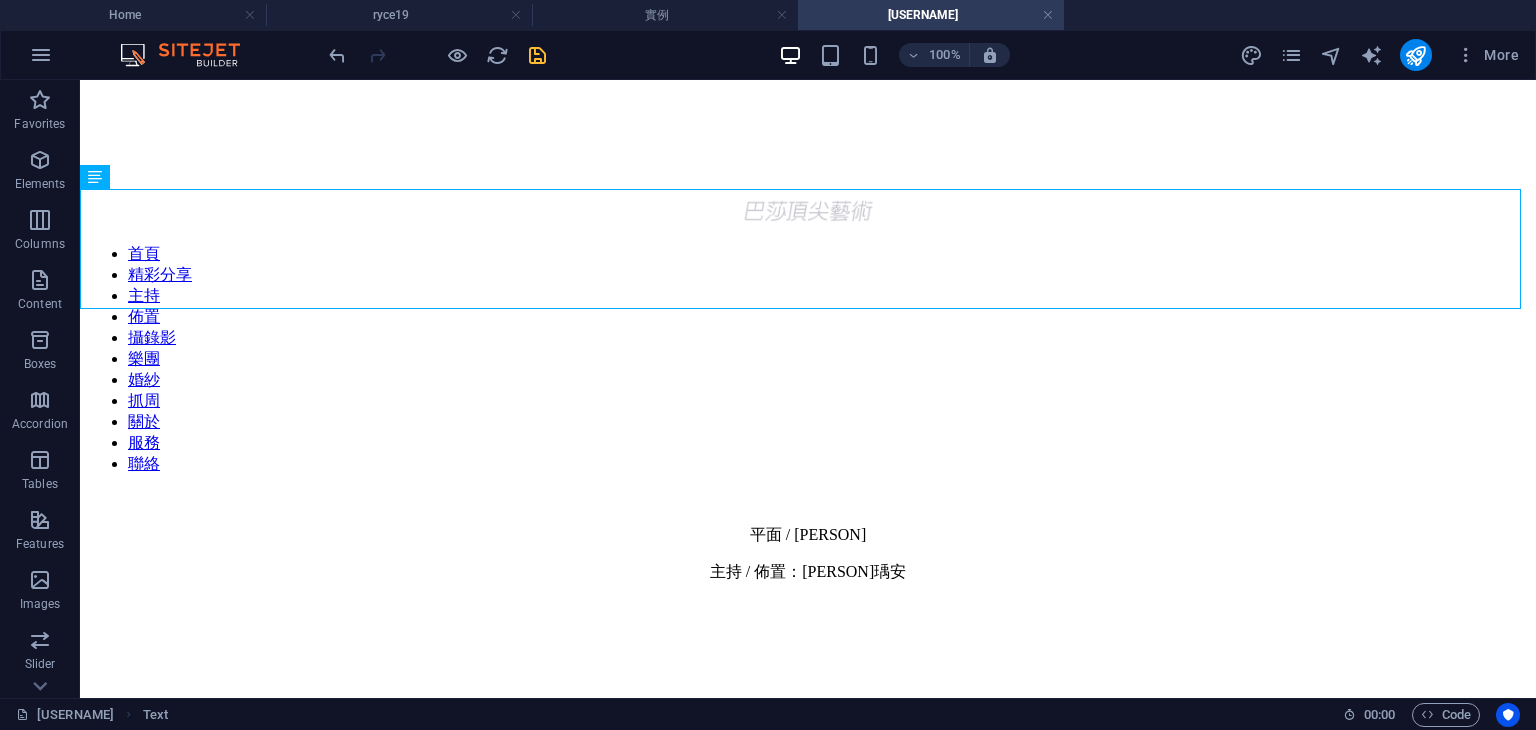 scroll, scrollTop: 821, scrollLeft: 0, axis: vertical 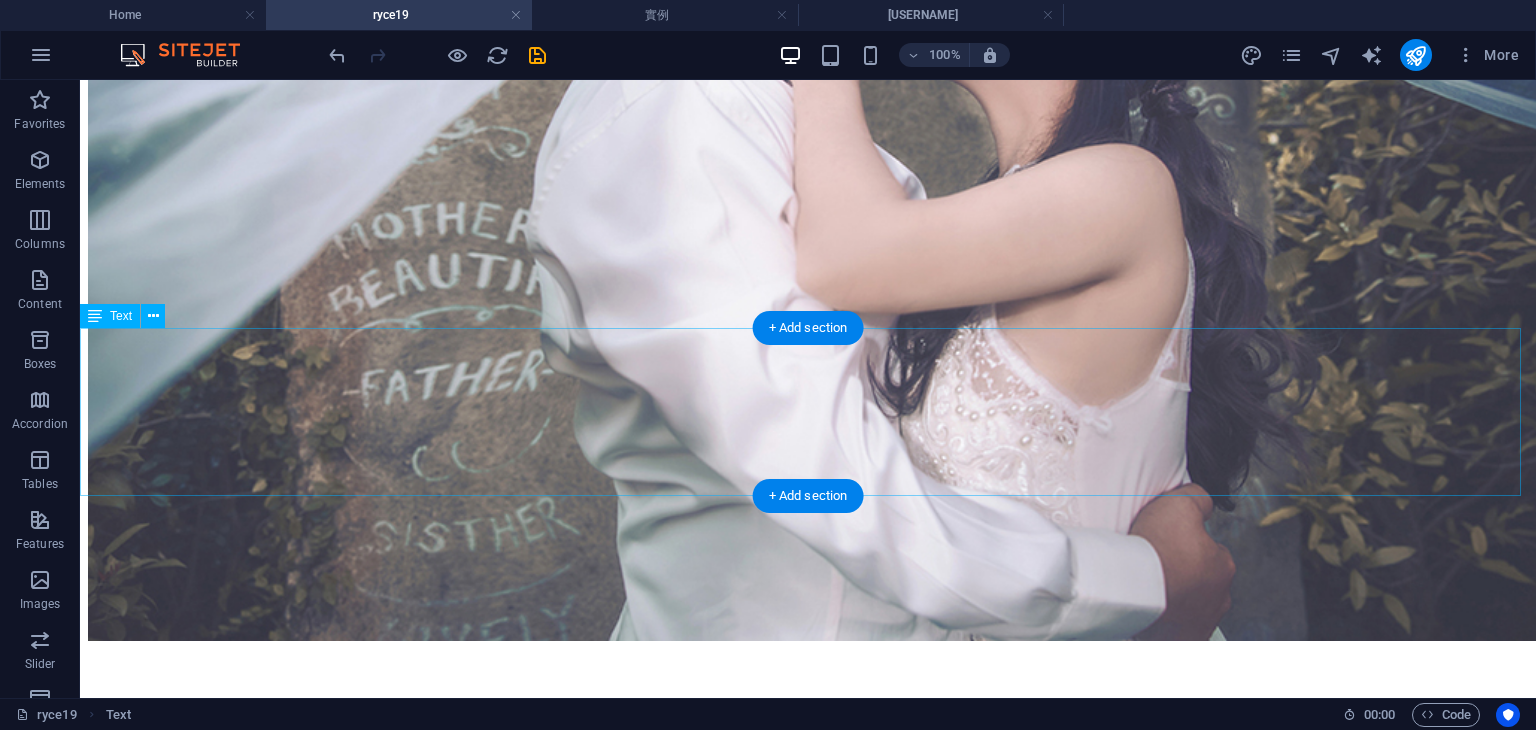 click on "Photo： 平面 / 婚紗拍攝 / Ryan唐老師 動態  / MV / Vinci 主持 / 新秘：Sammi瑀安" at bounding box center [808, 778] 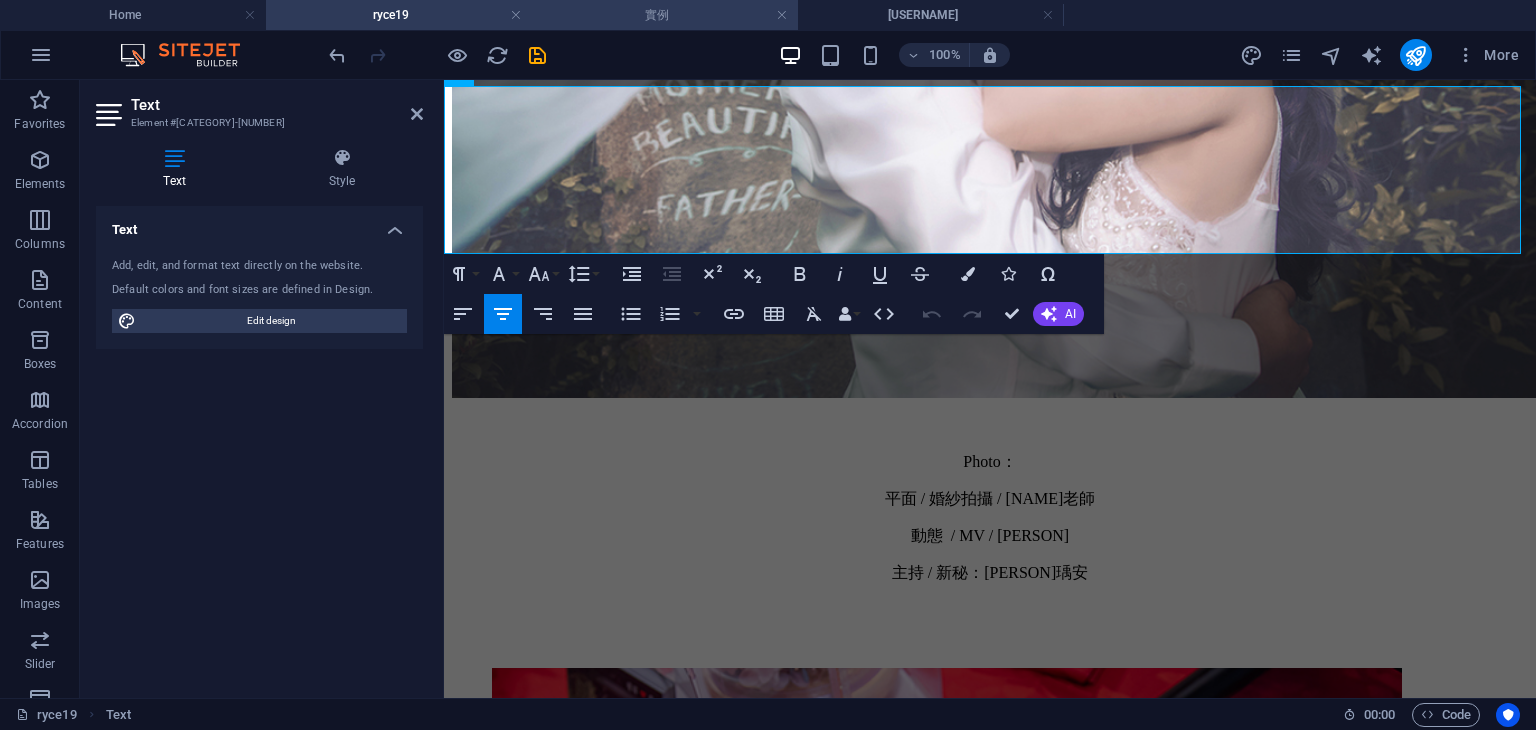 scroll, scrollTop: 832, scrollLeft: 0, axis: vertical 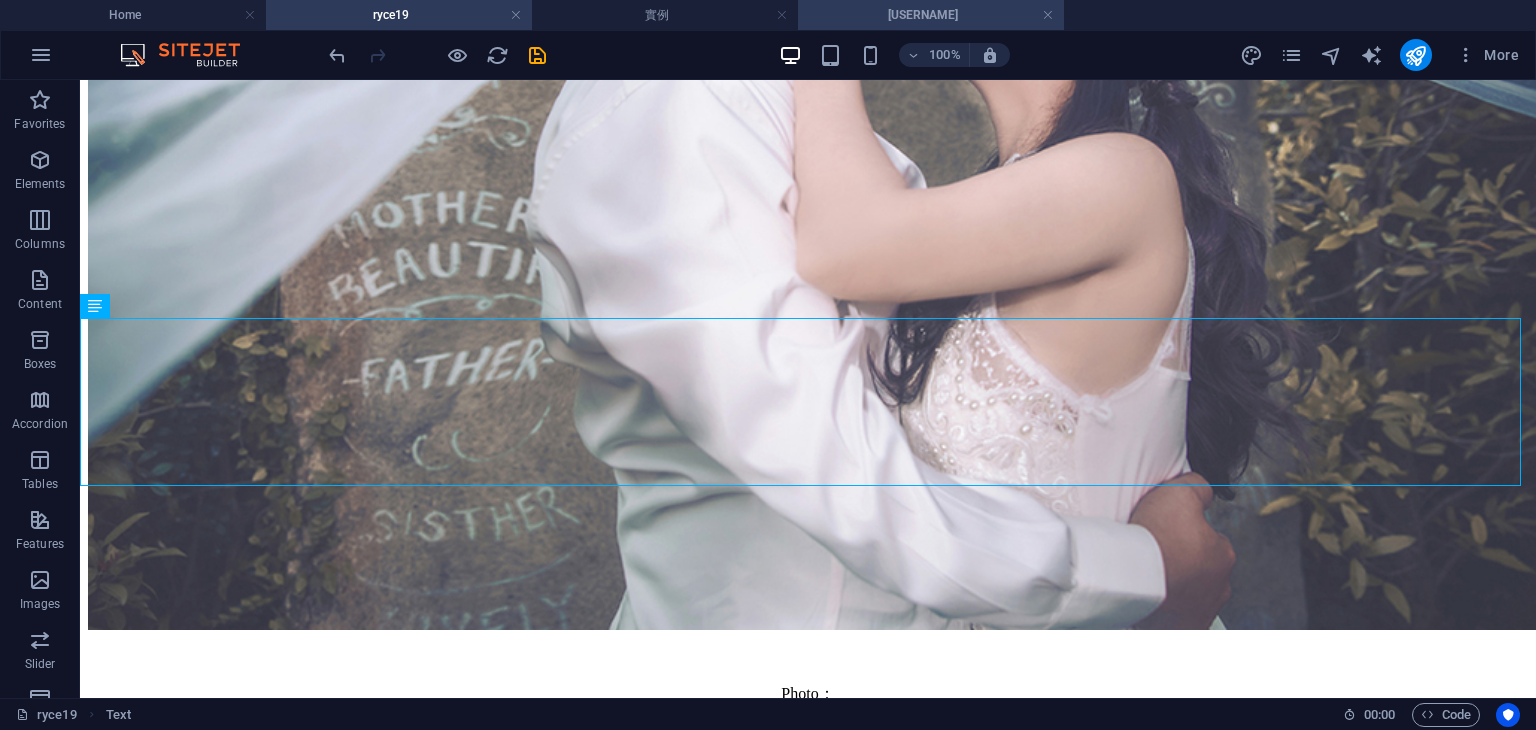 click on "ryce20" at bounding box center [931, 15] 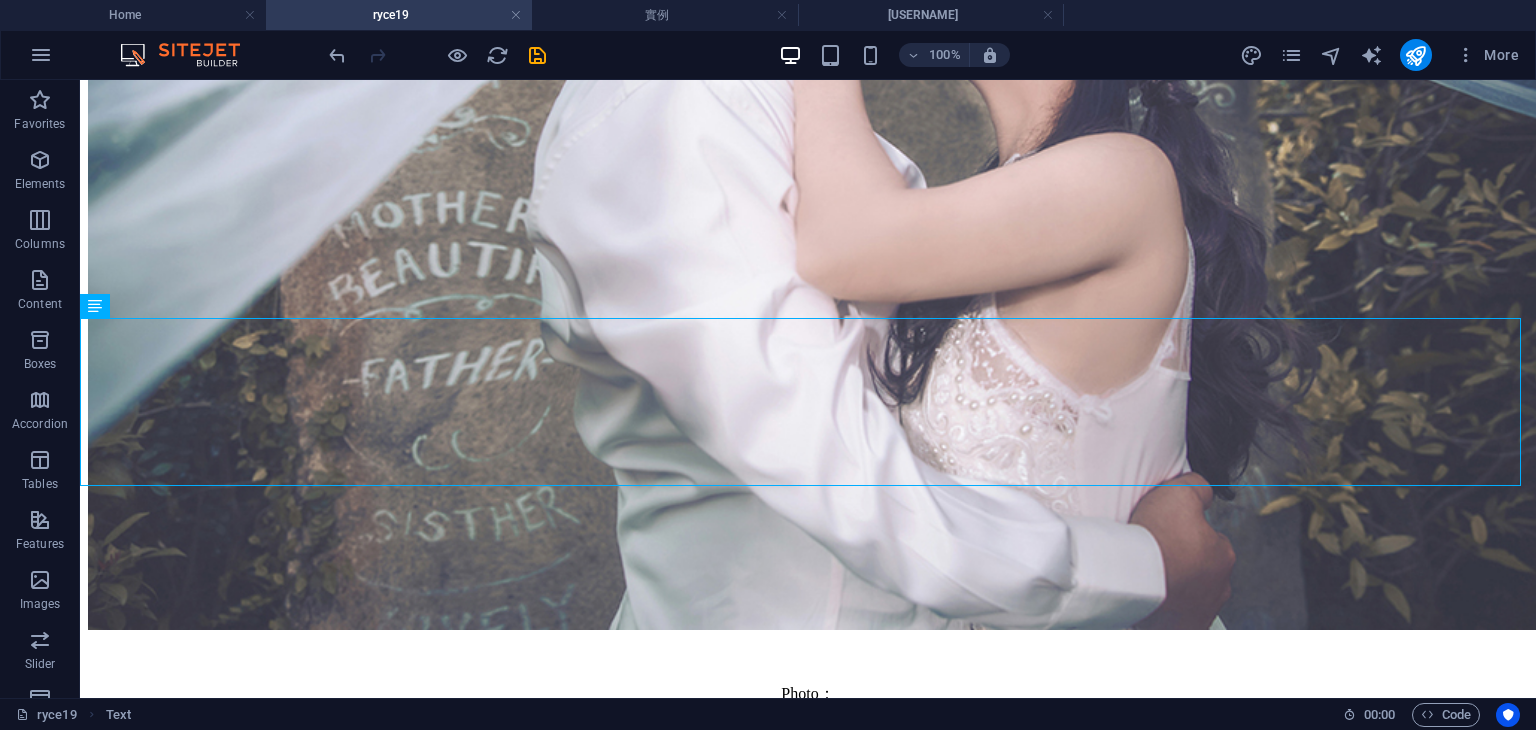 scroll, scrollTop: 0, scrollLeft: 0, axis: both 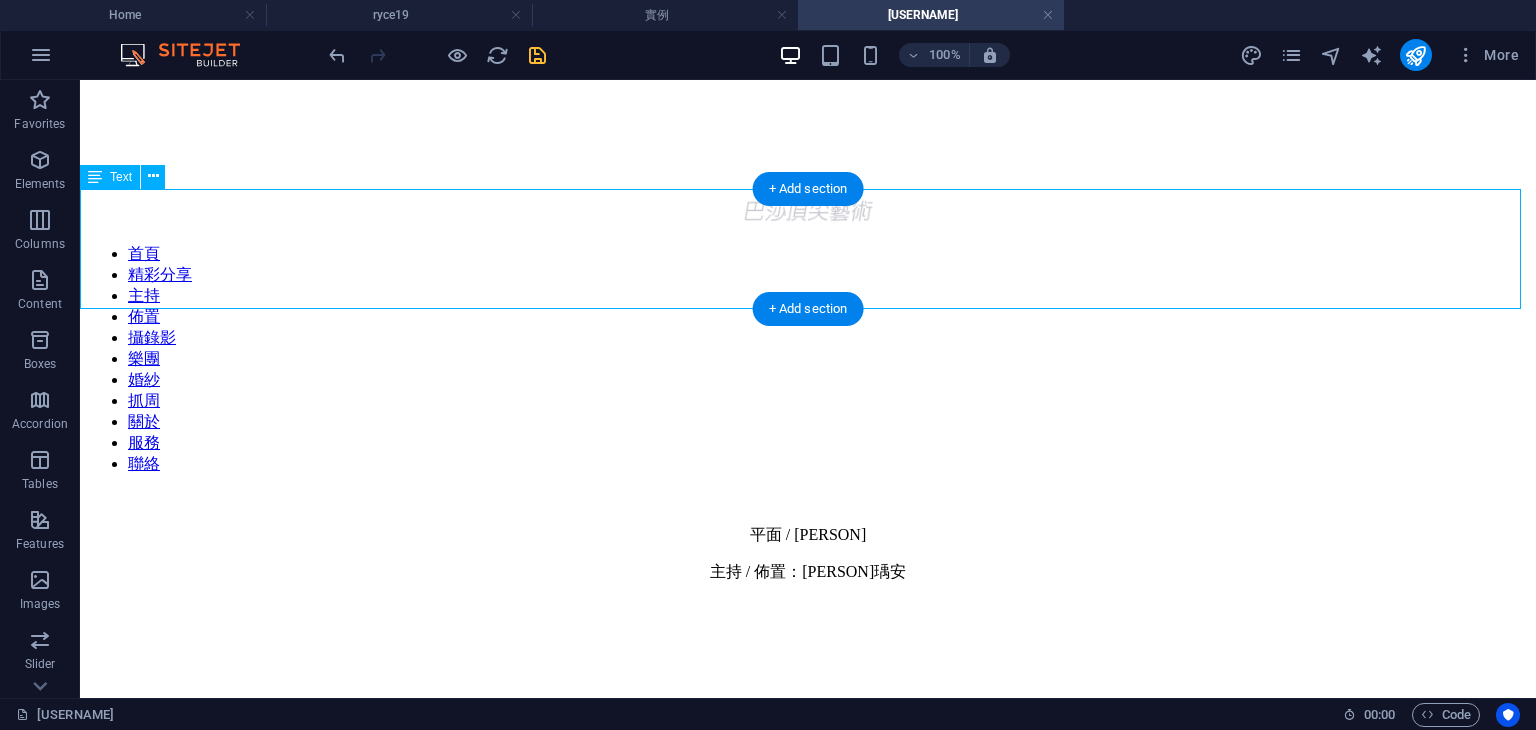 click on "平面 / Sam 主持 / 佈置：Sammi瑀安" at bounding box center [808, 571] 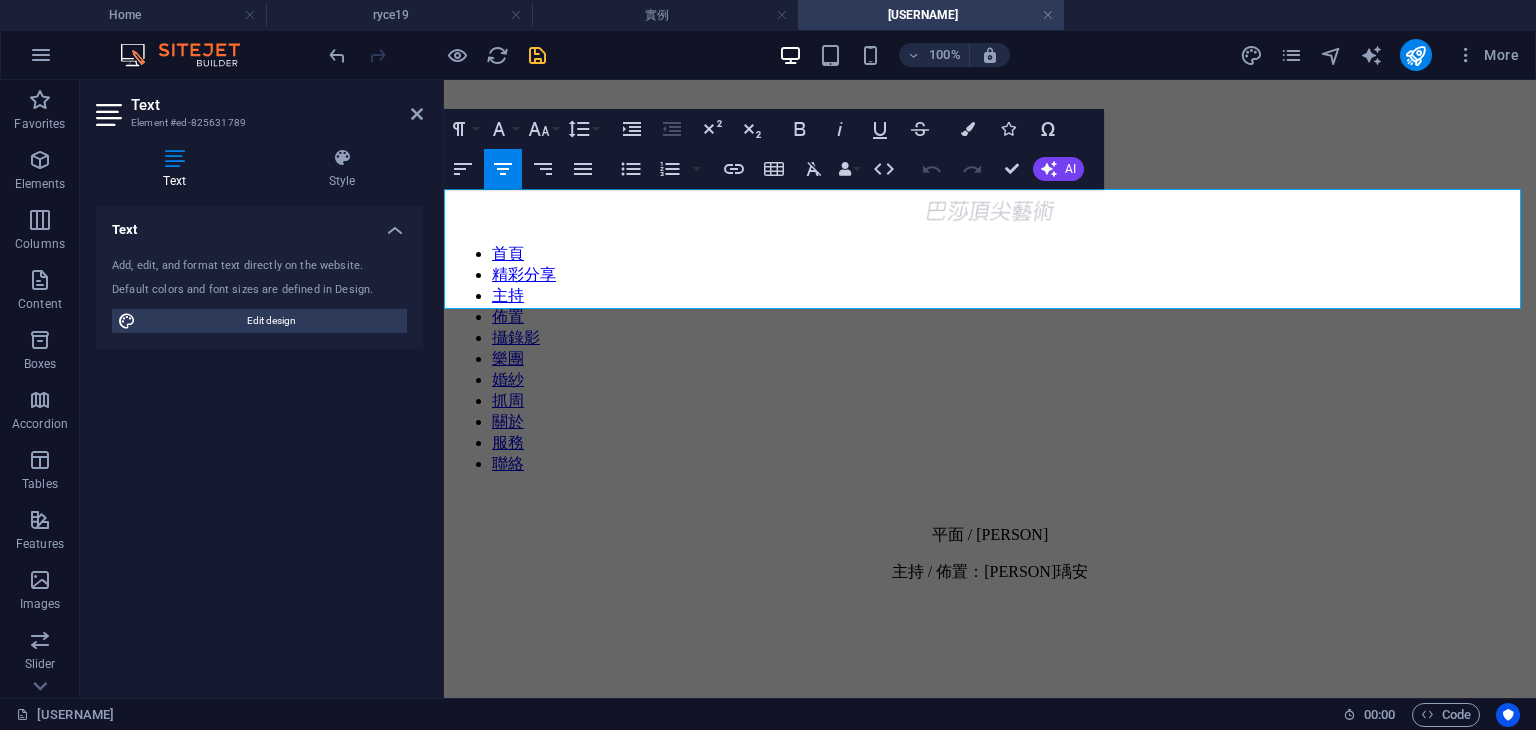 click on "主持 / 佈置：[PERSON]" at bounding box center (990, 572) 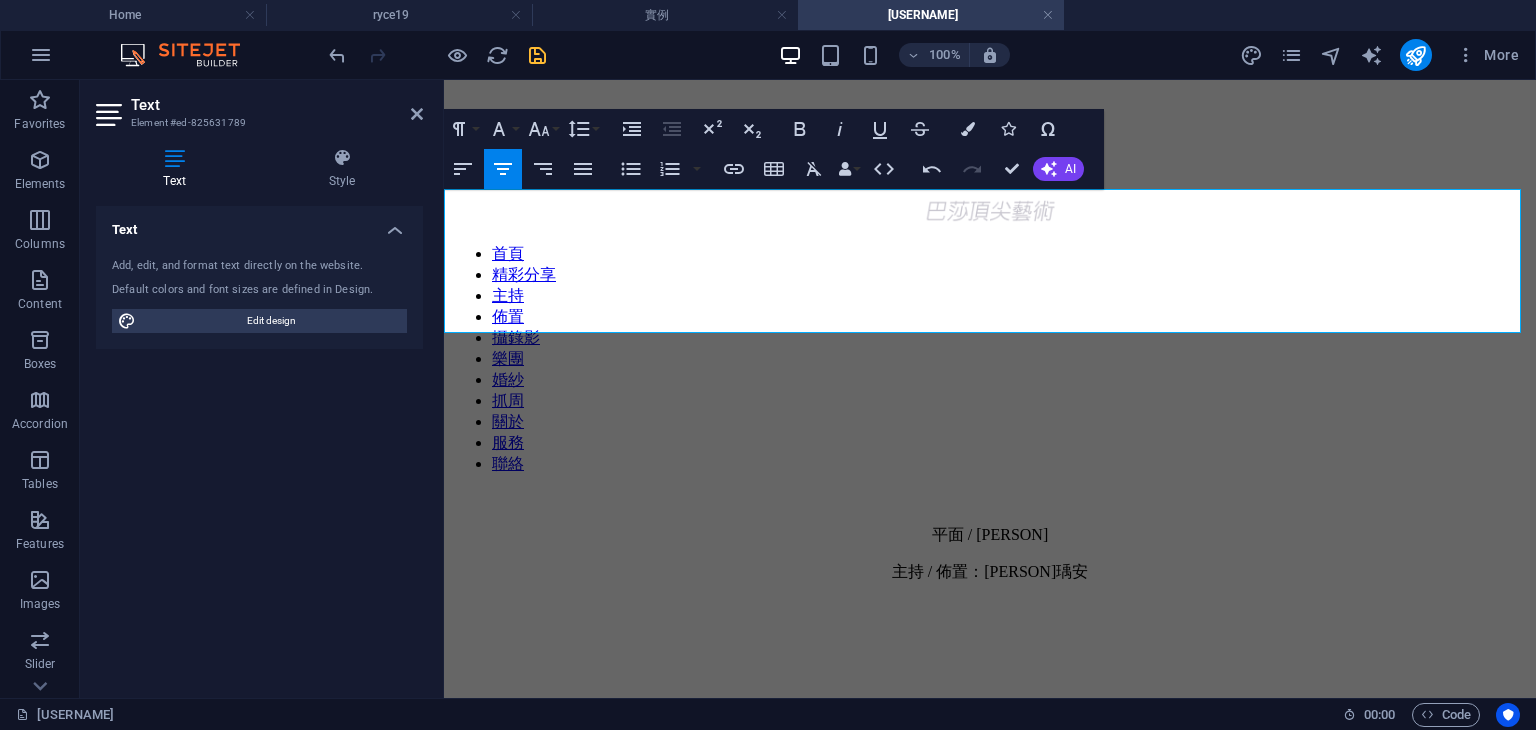 type 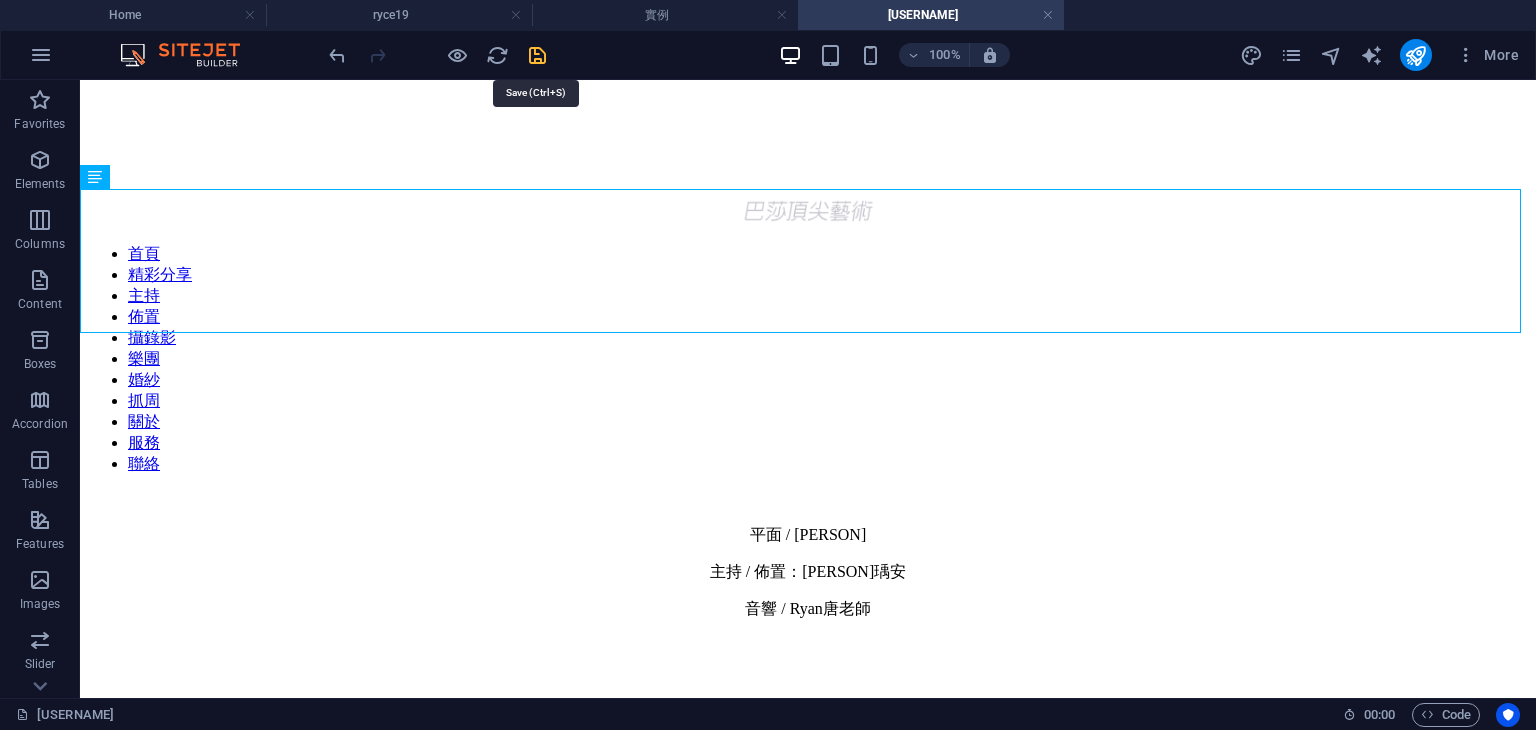 click at bounding box center (537, 55) 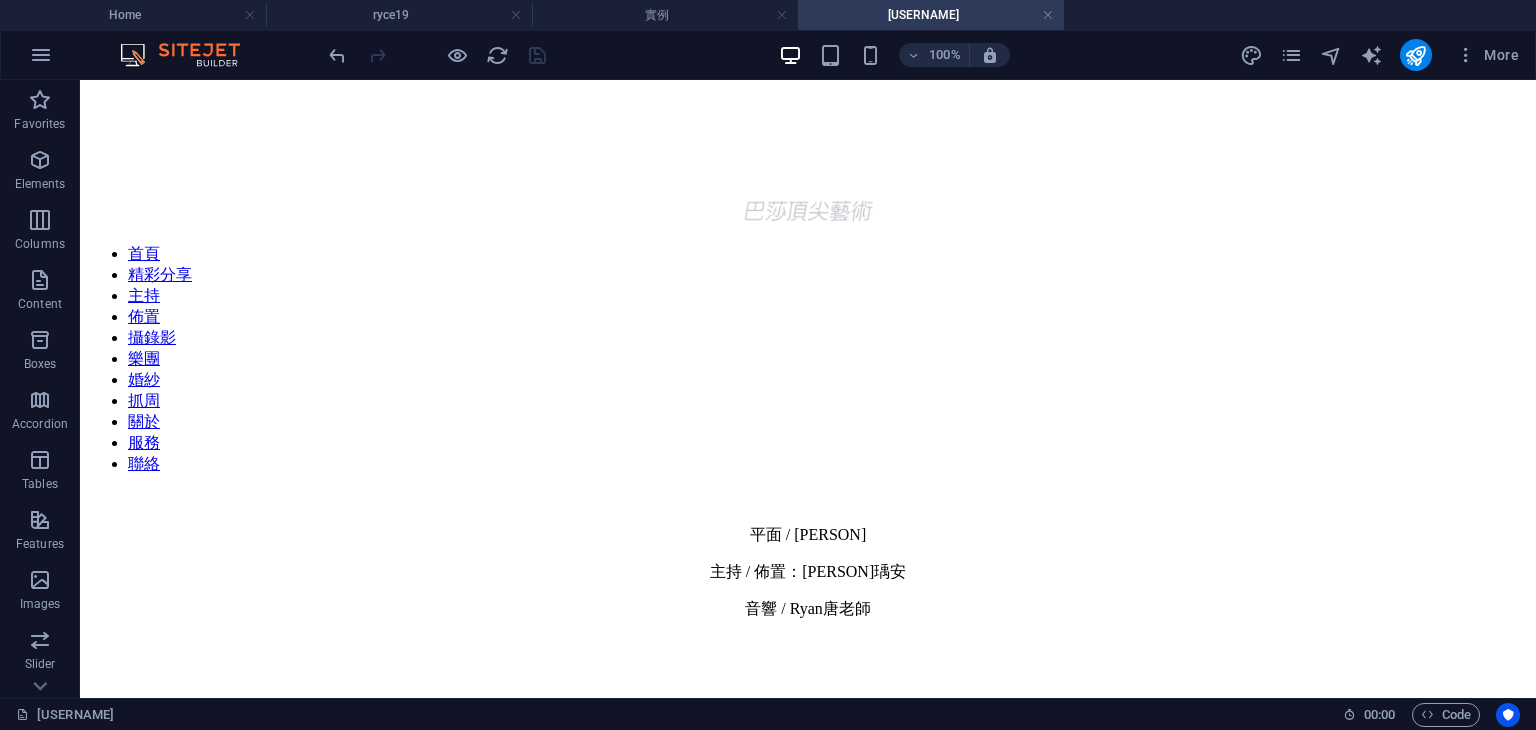 click on "ryce20" at bounding box center [931, 15] 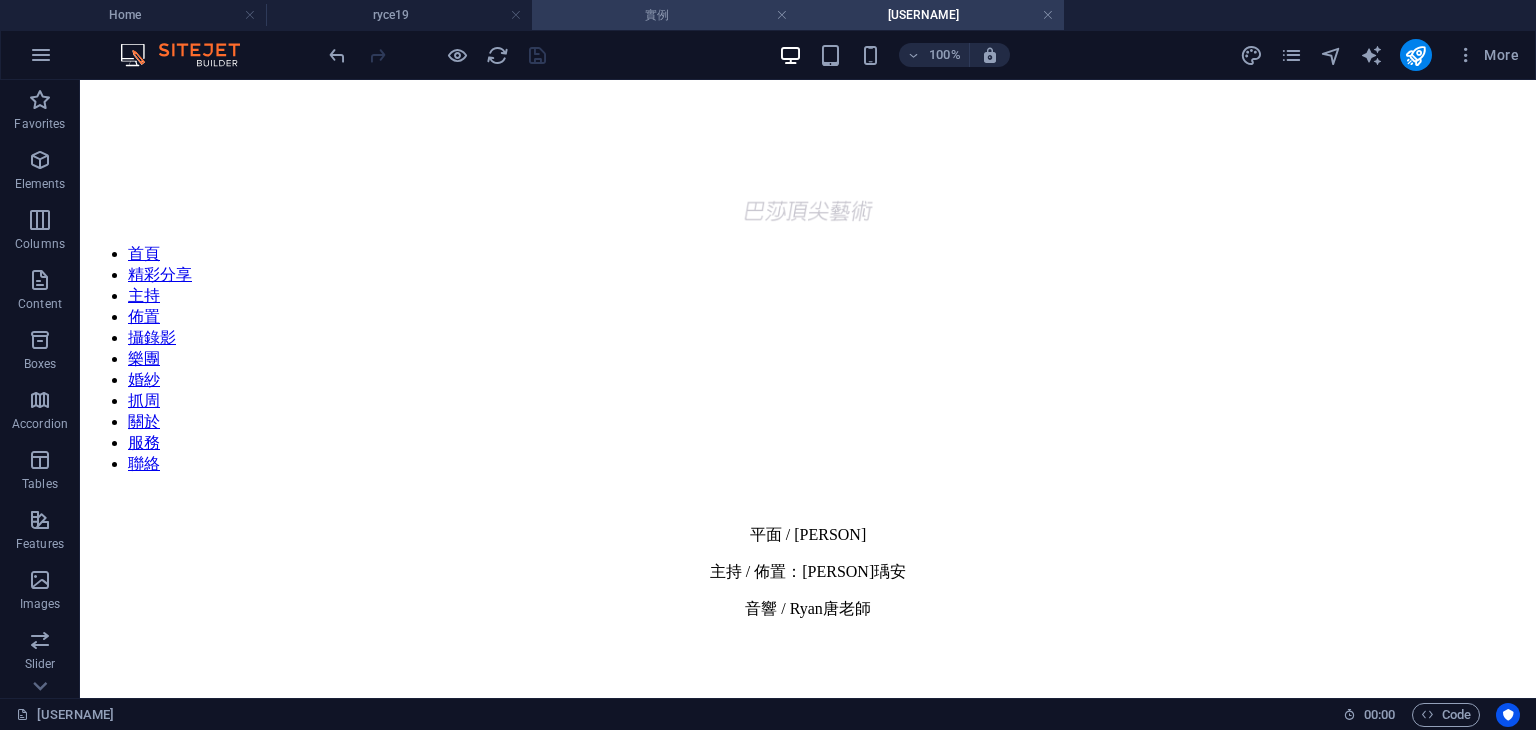 click on "實例" at bounding box center (665, 15) 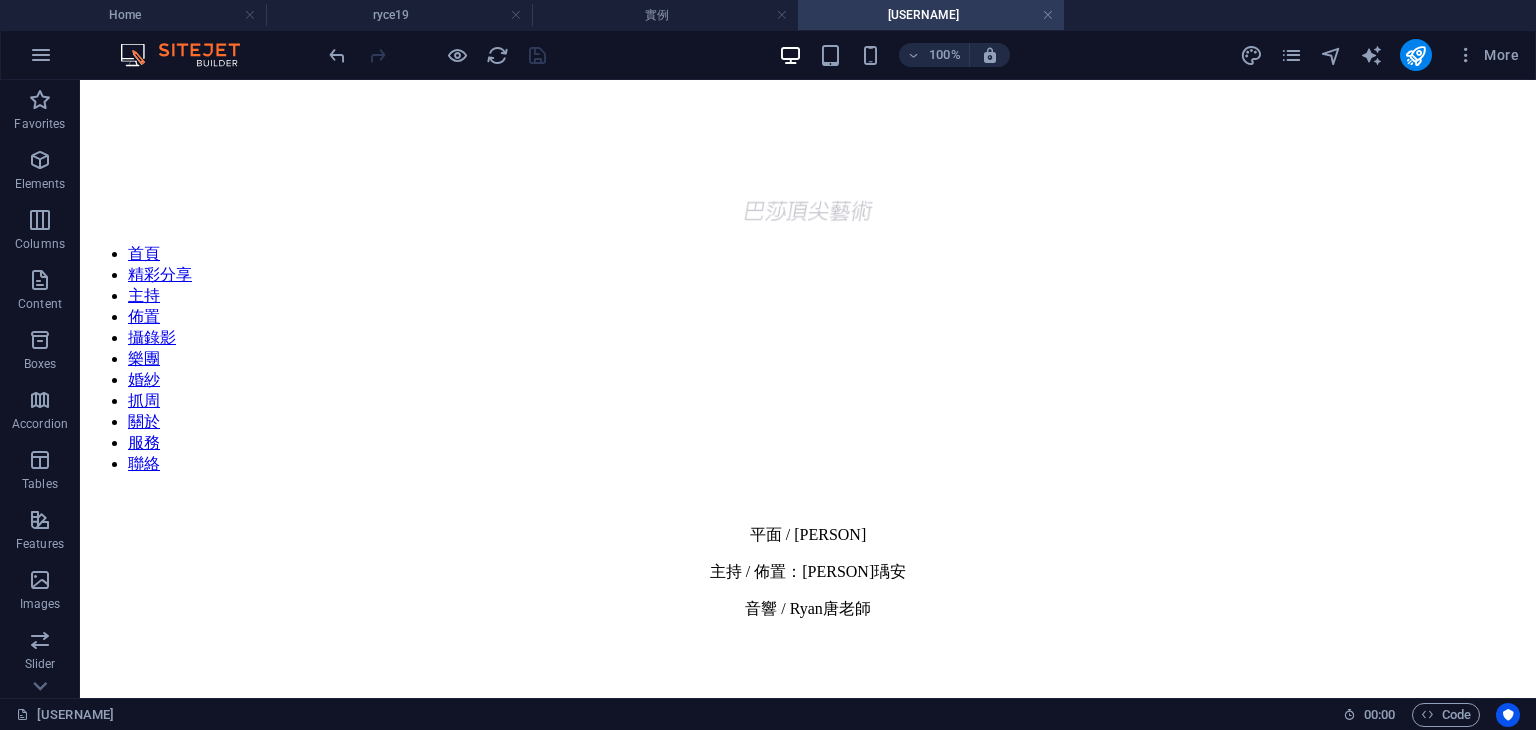 scroll, scrollTop: 2060, scrollLeft: 0, axis: vertical 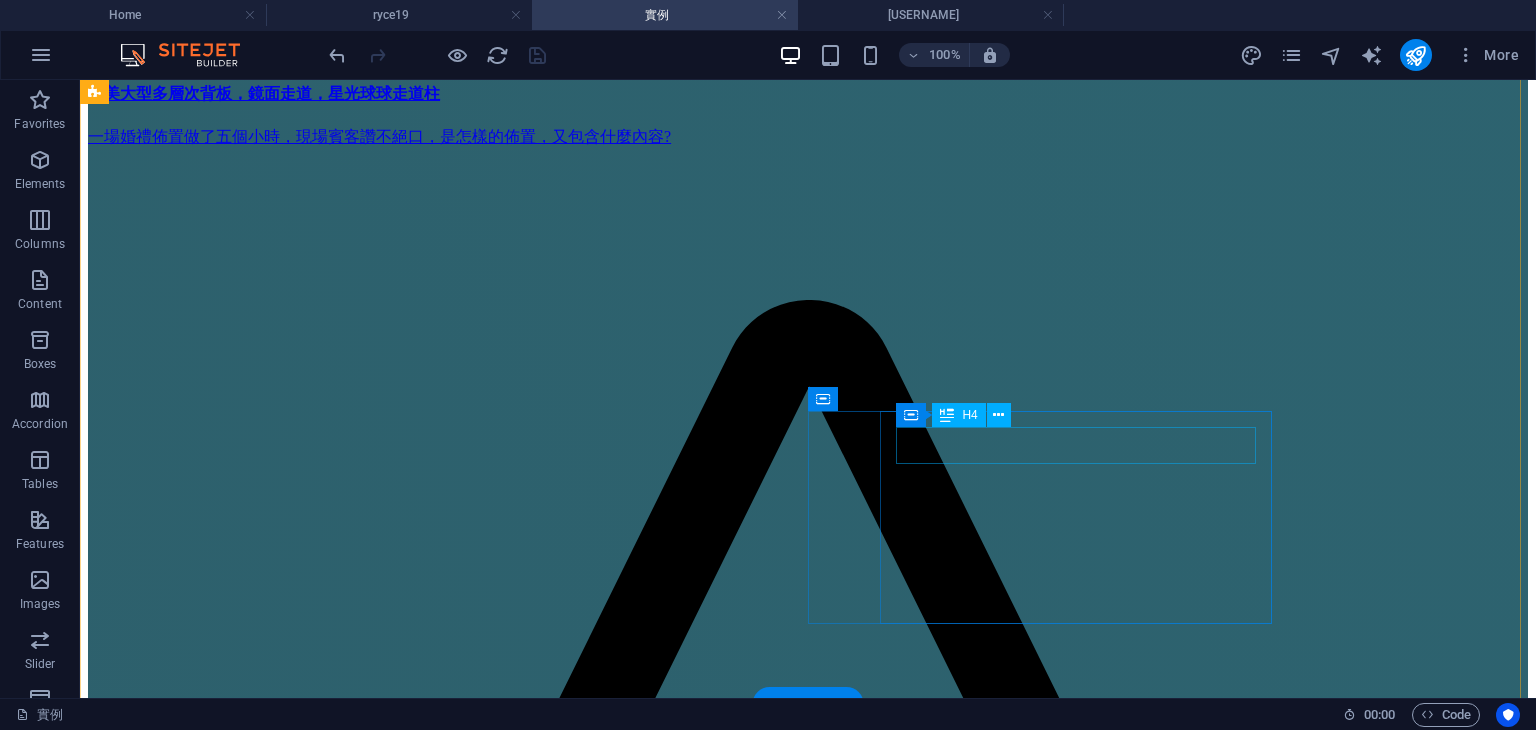 click on "勤翔＆欣怡，婚禮包套，竹南" at bounding box center [808, 34439] 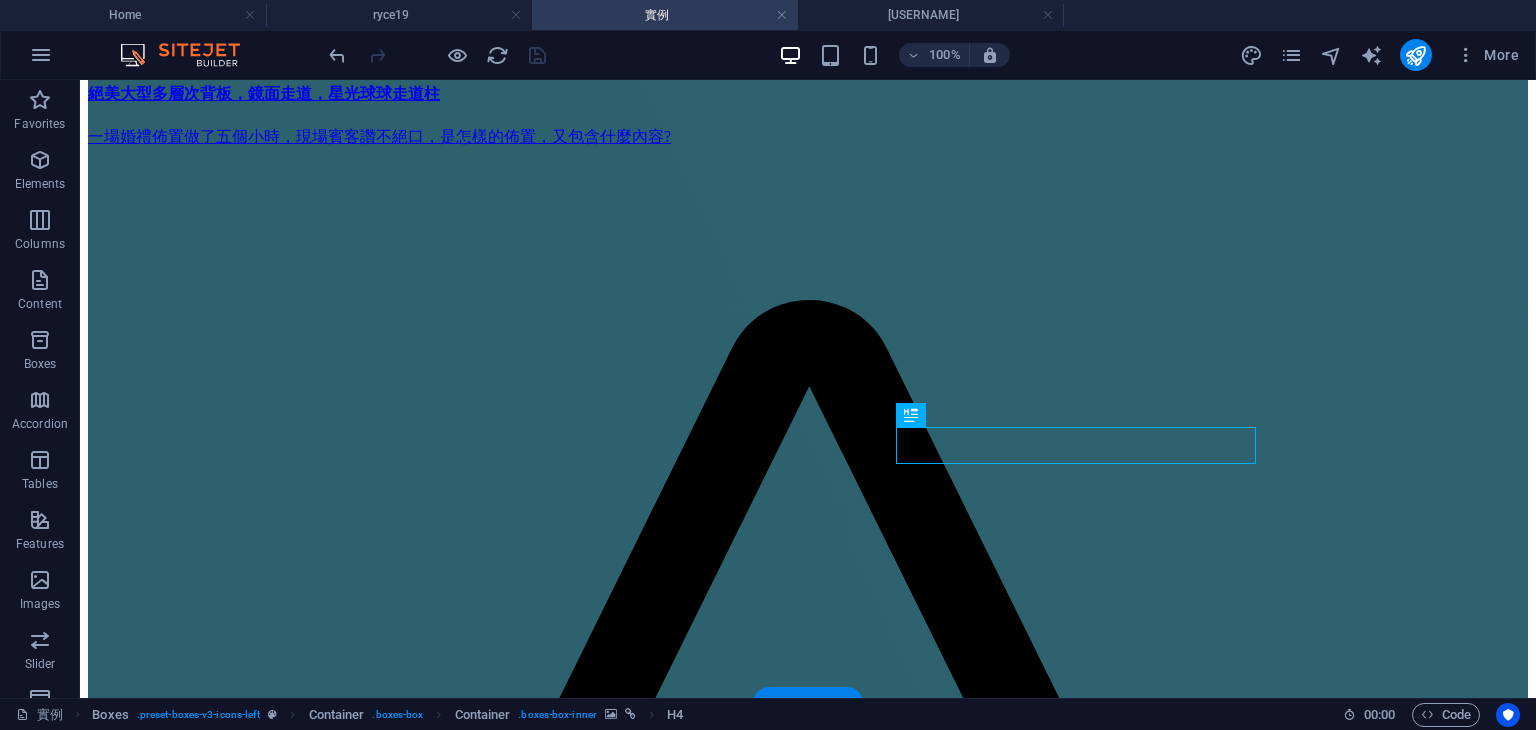 click at bounding box center (808, 34195) 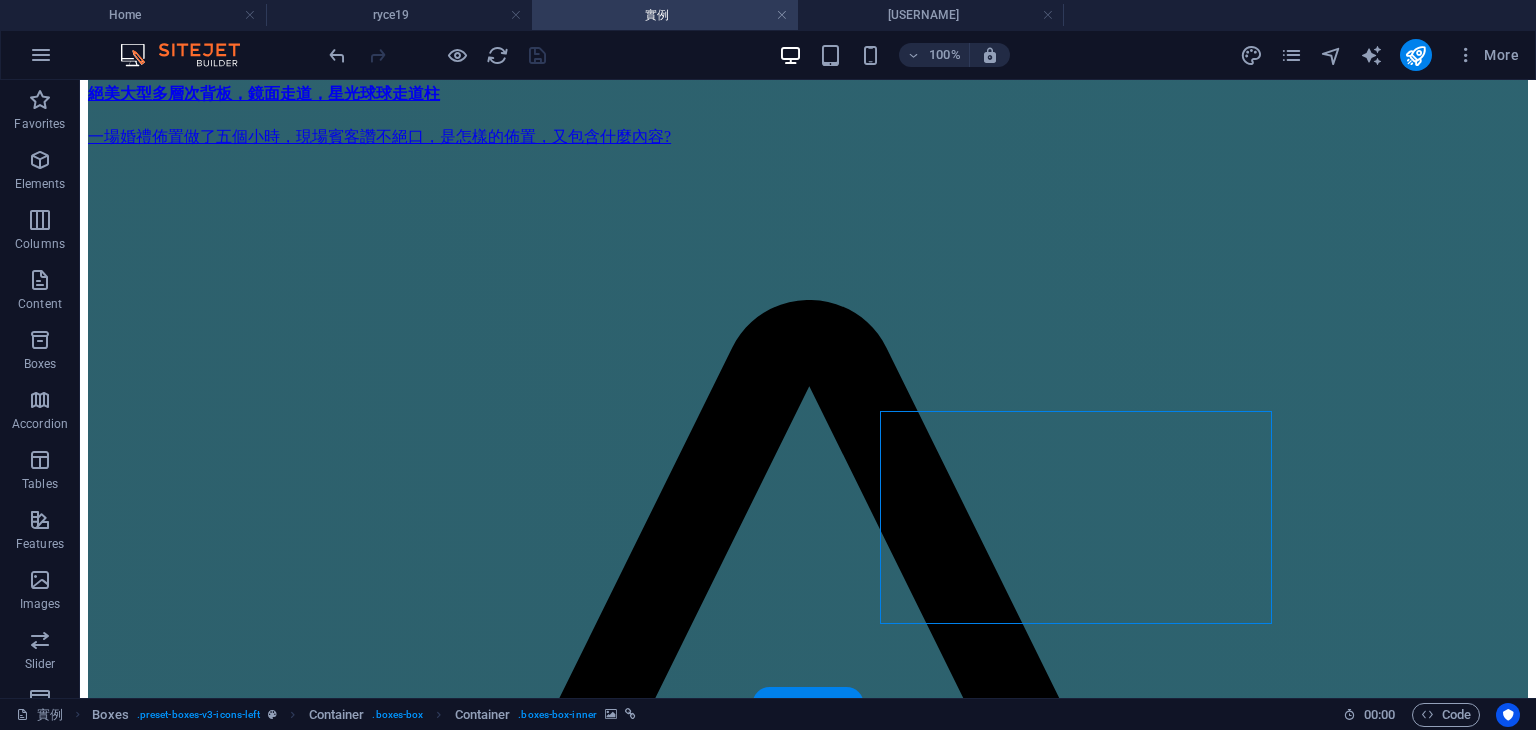 click at bounding box center (808, 34195) 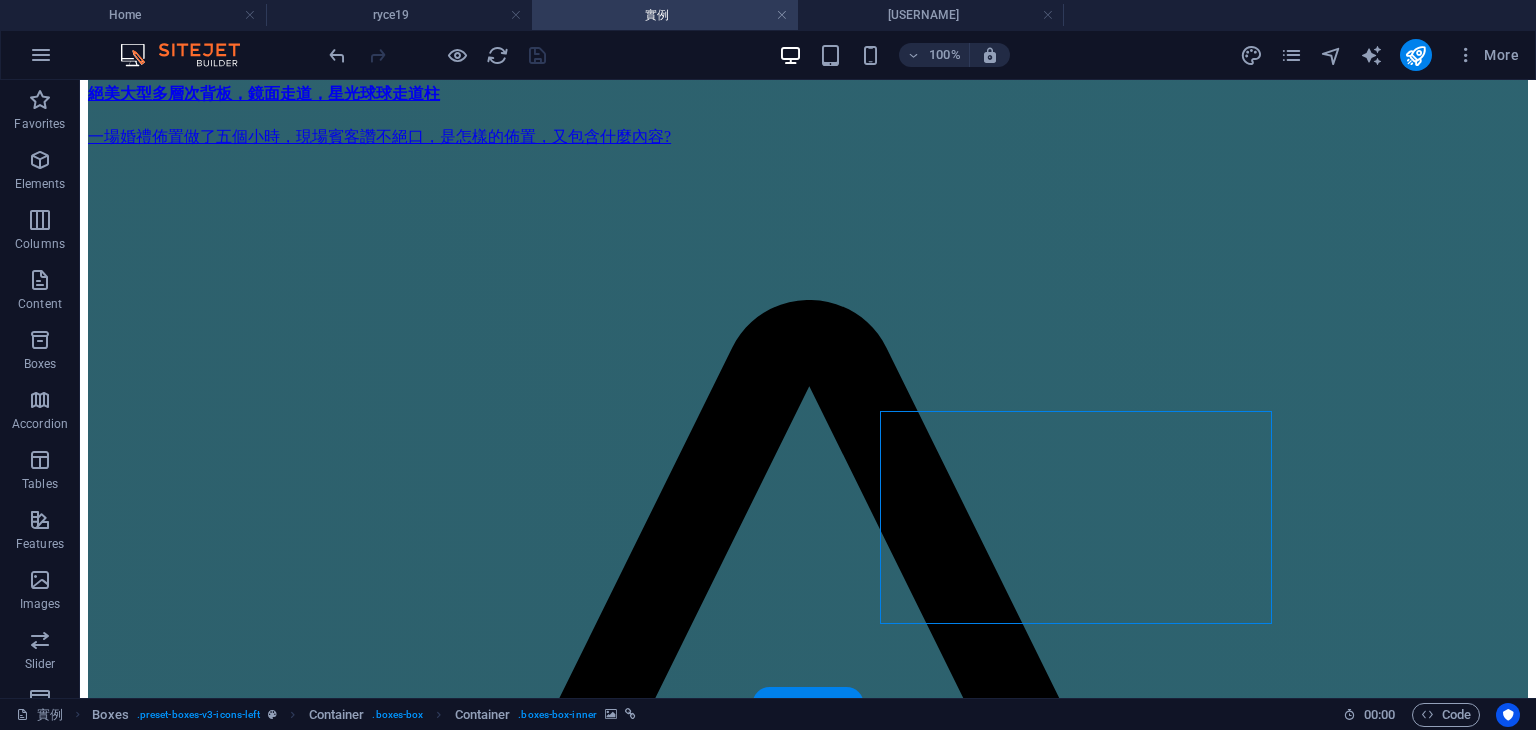 select on "69" 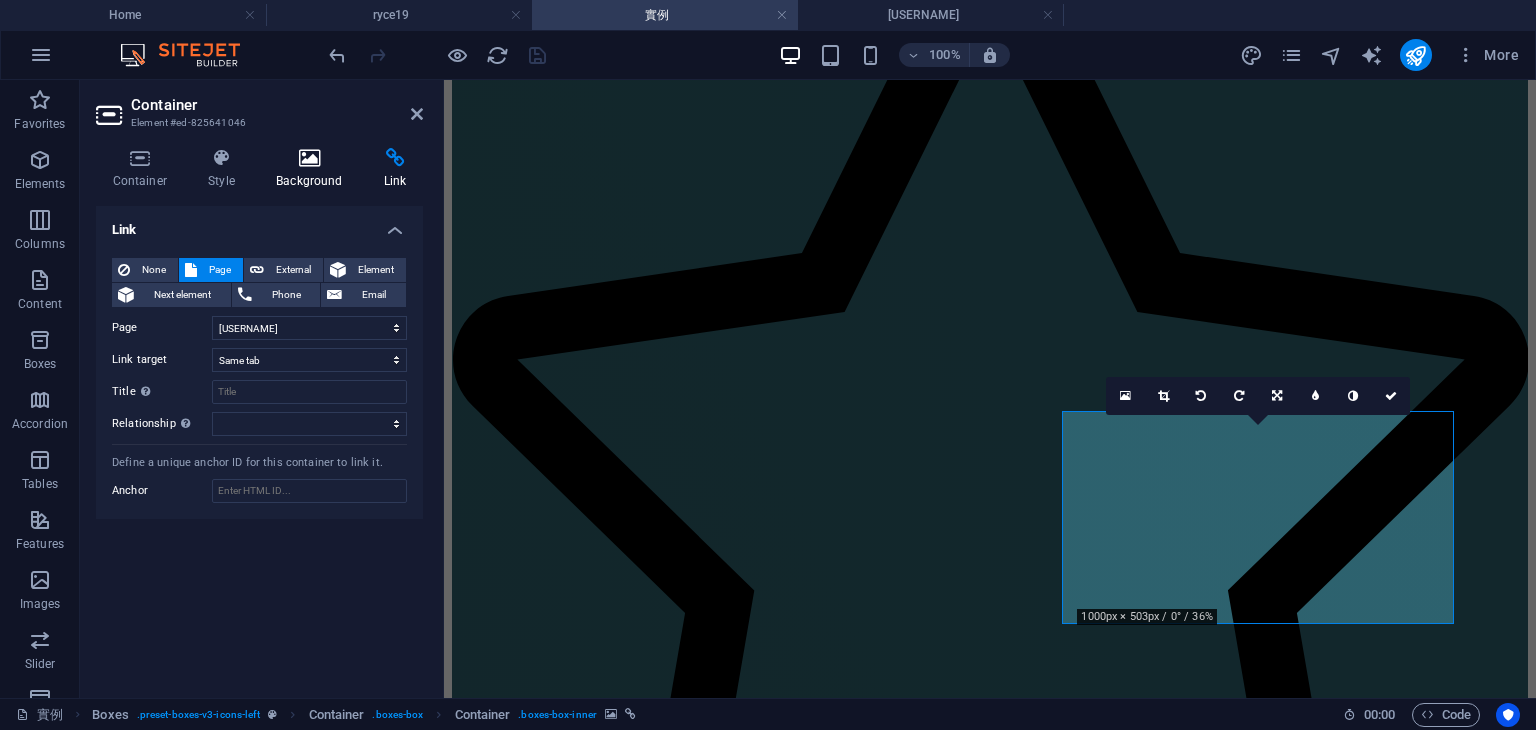 click at bounding box center [310, 158] 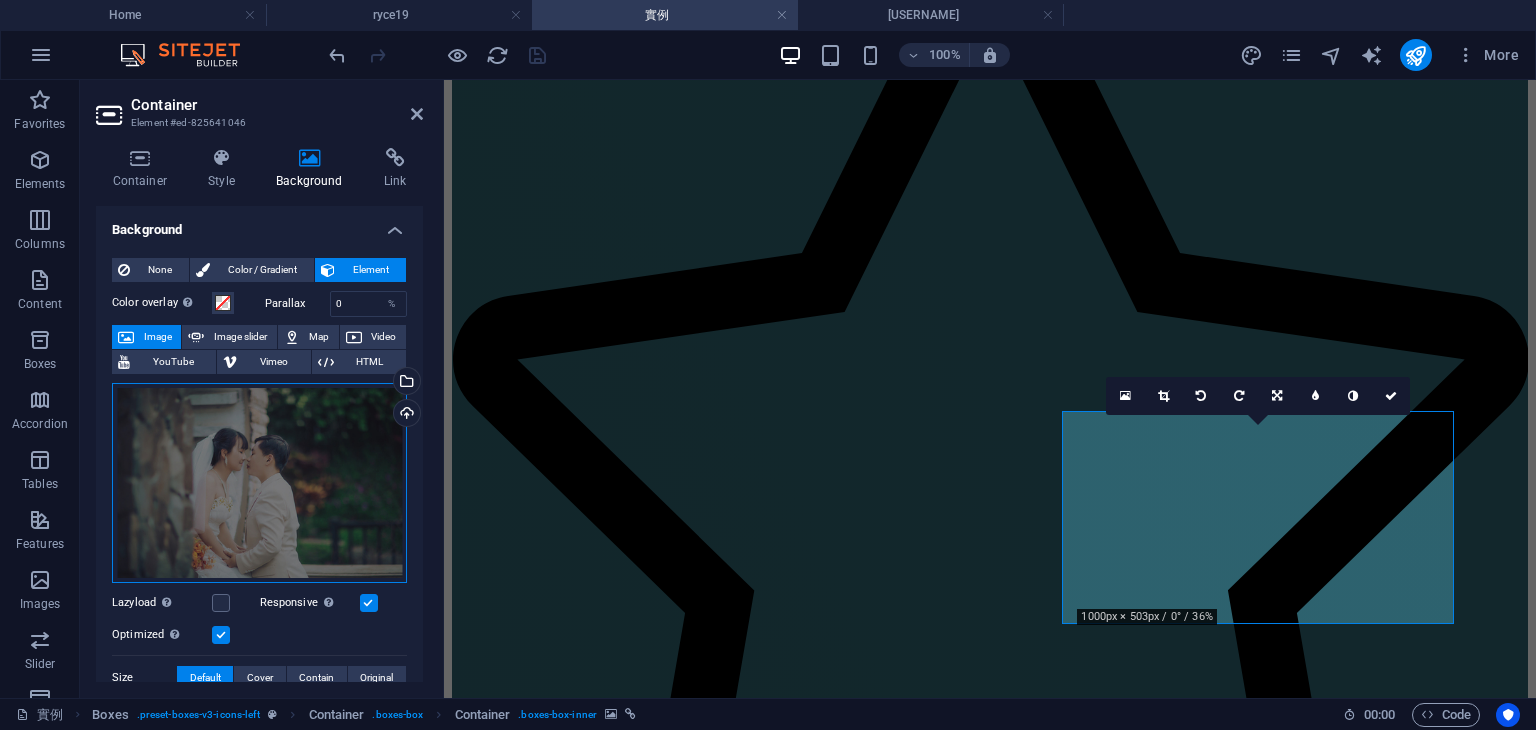 click on "Drag files here, click to choose files or select files from Files or our free stock photos & videos" at bounding box center (259, 483) 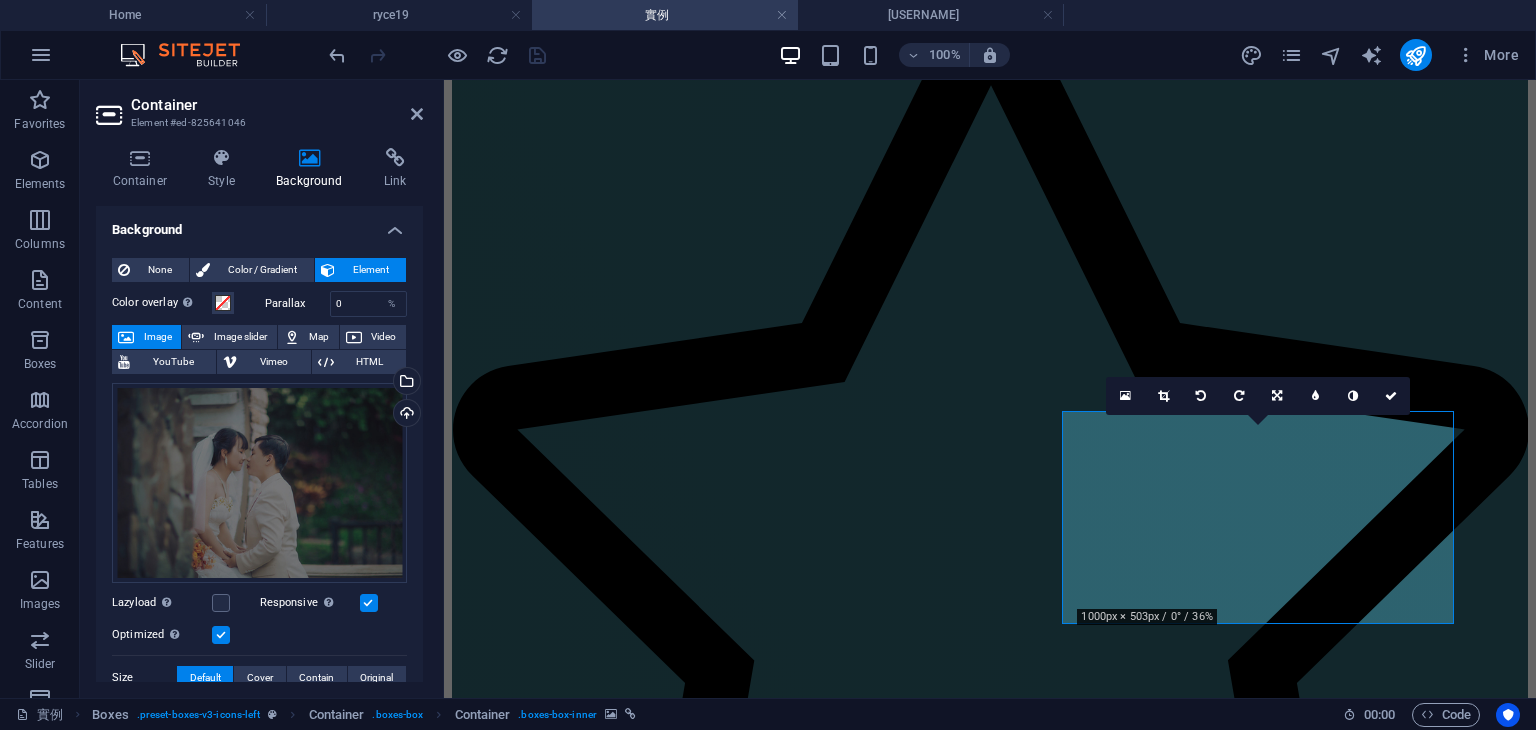 scroll, scrollTop: 2518, scrollLeft: 0, axis: vertical 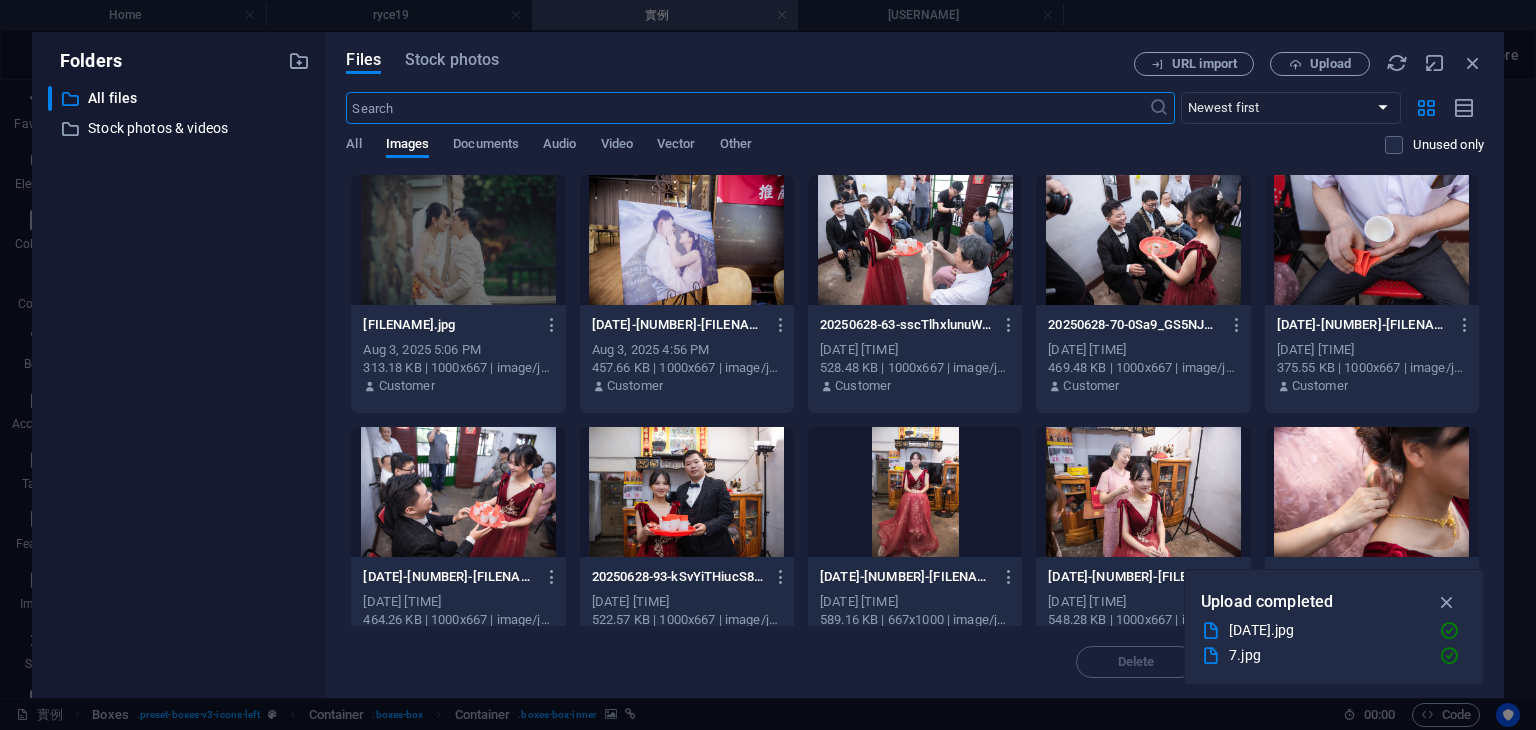 click on "Files Stock photos URL import Upload ​ Newest first Oldest first Name (A-Z) Name (Z-A) Size (0-9) Size (9-0) Resolution (0-9) Resolution (9-0) All Images Documents Audio Video Vector Other Unused only Drop files here to upload them instantly 7-D5ZMlfEqGbFuzug-rjd_4w.jpg 7-D5ZMlfEqGbFuzug-rjd_4w.jpg Aug 3, 2025 5:06 PM 313.18 KB | 1000x667 | image/jpeg Customer 20250628-647-nxurJFlKXy7umVdIEwQ5qA.jpg 20250628-647-nxurJFlKXy7umVdIEwQ5qA.jpg Aug 3, 2025 4:56 PM 457.66 KB | 1000x667 | image/jpeg Customer 20250628-63-sscTlhxlunuWpdnFmCc1gw.jpg 20250628-63-sscTlhxlunuWpdnFmCc1gw.jpg Aug 3, 2025 2:55 PM 528.48 KB | 1000x667 | image/jpeg Customer 20250628-70-0Sa9_GS5NJBhr5Bbfr5WVg.jpg 20250628-70-0Sa9_GS5NJBhr5Bbfr5WVg.jpg Aug 3, 2025 2:55 PM 469.48 KB | 1000x667 | image/jpeg Customer 20250628-73-i2l5Y_TrCcw5Q3jl5UKlEQ.jpg 20250628-73-i2l5Y_TrCcw5Q3jl5UKlEQ.jpg Aug 3, 2025 2:55 PM 375.55 KB | 1000x667 | image/jpeg Customer 20250628-92-yOc5EvrgPWk-tRr-PskASg.jpg 20250628-92-yOc5EvrgPWk-tRr-PskASg.jpg Customer Delete" at bounding box center (915, 365) 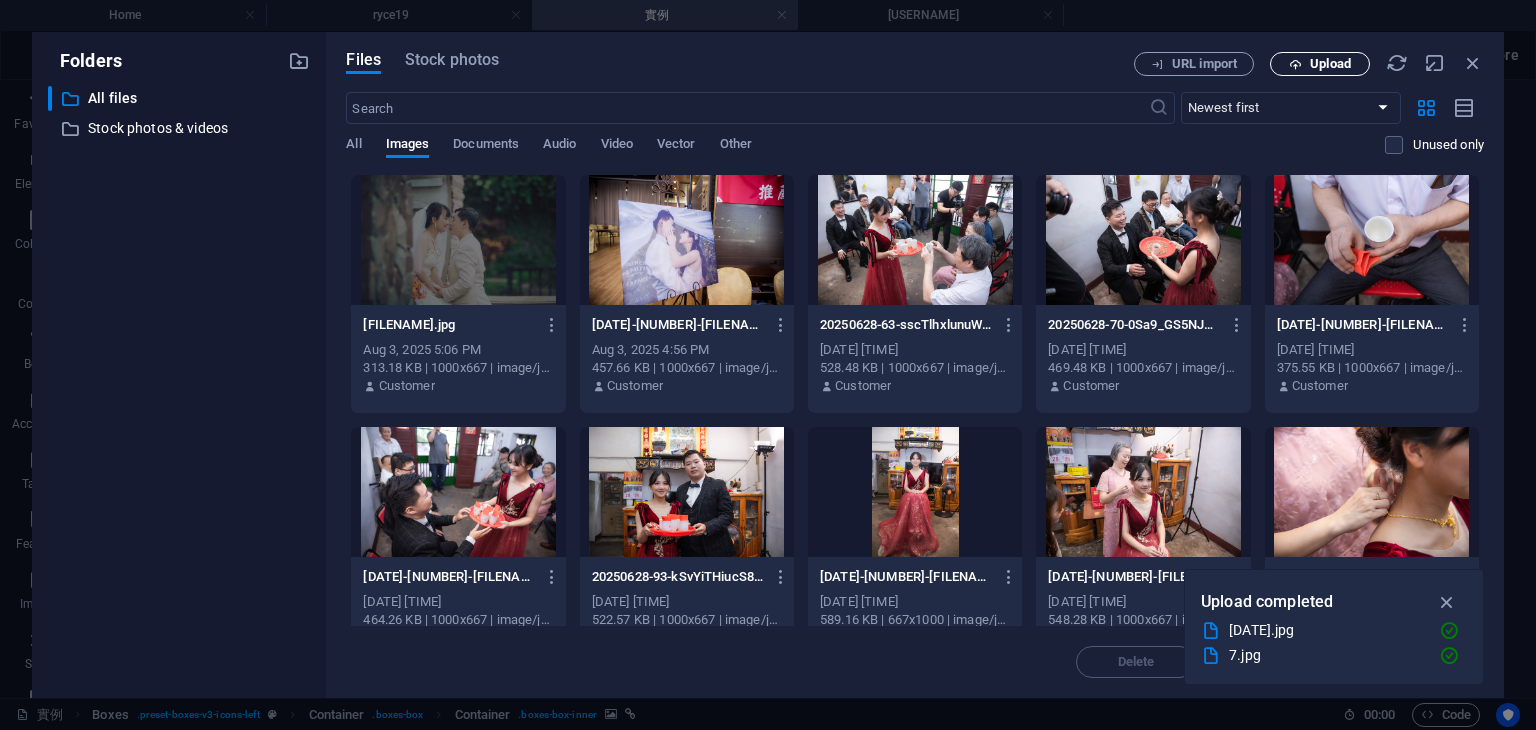 click on "Upload" at bounding box center [1330, 64] 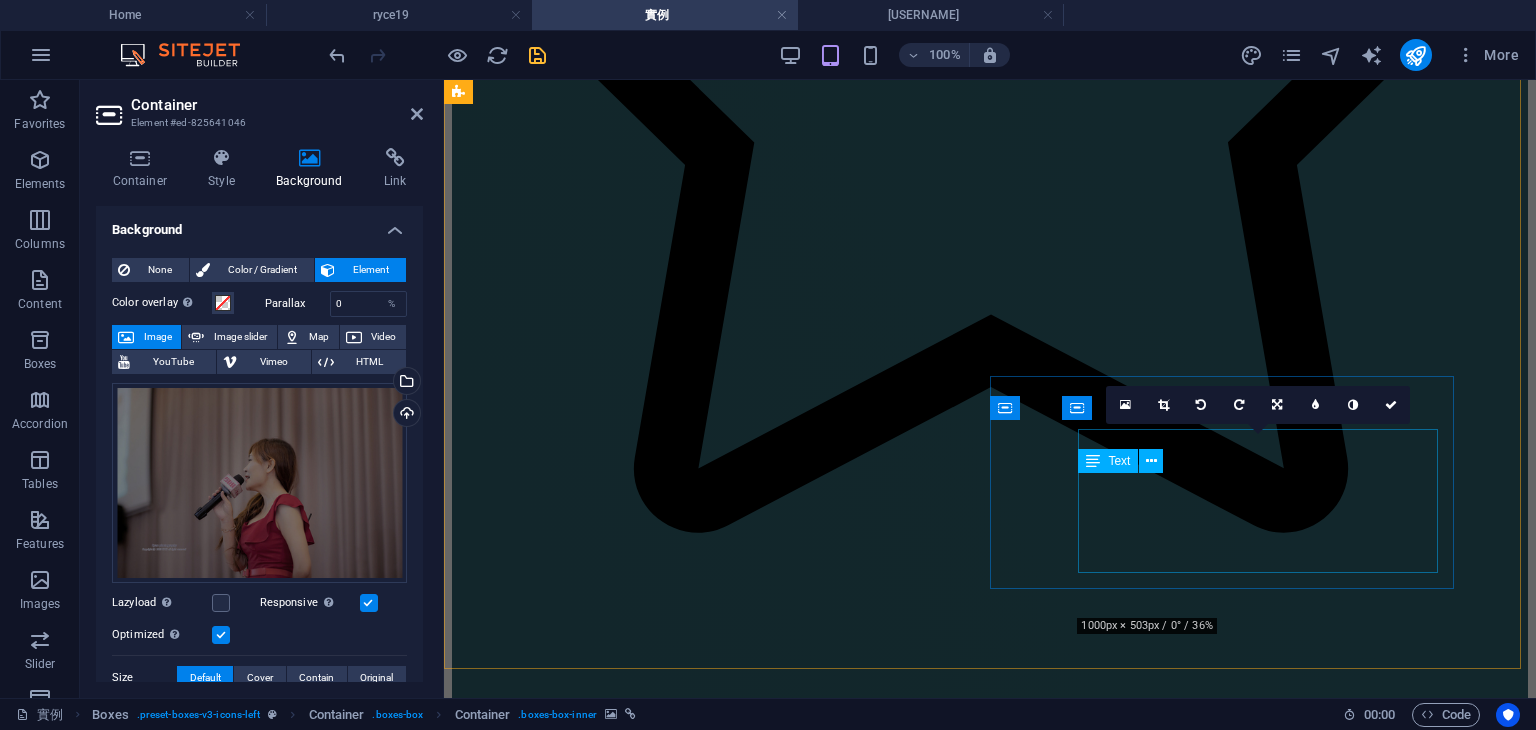 scroll, scrollTop: 2060, scrollLeft: 0, axis: vertical 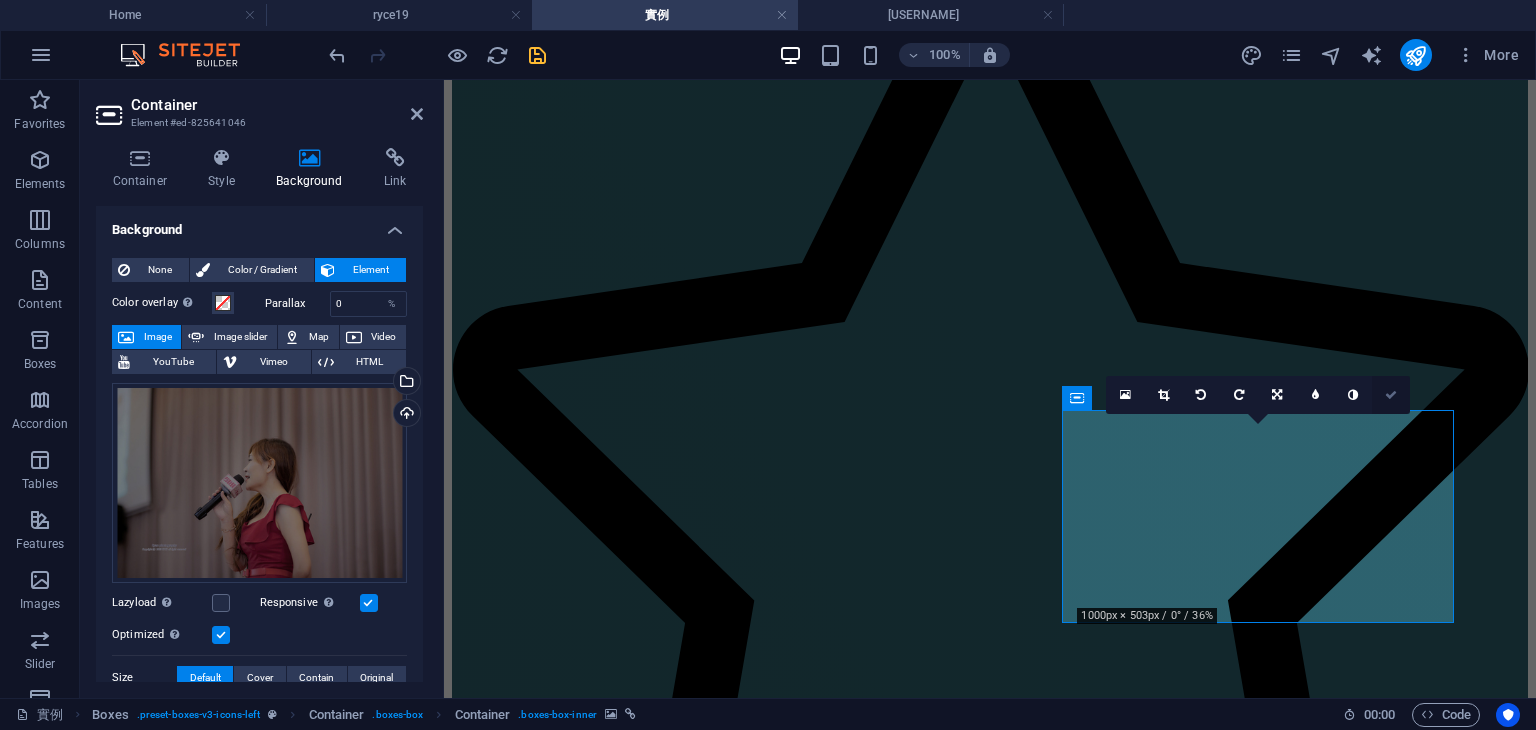click at bounding box center (1391, 395) 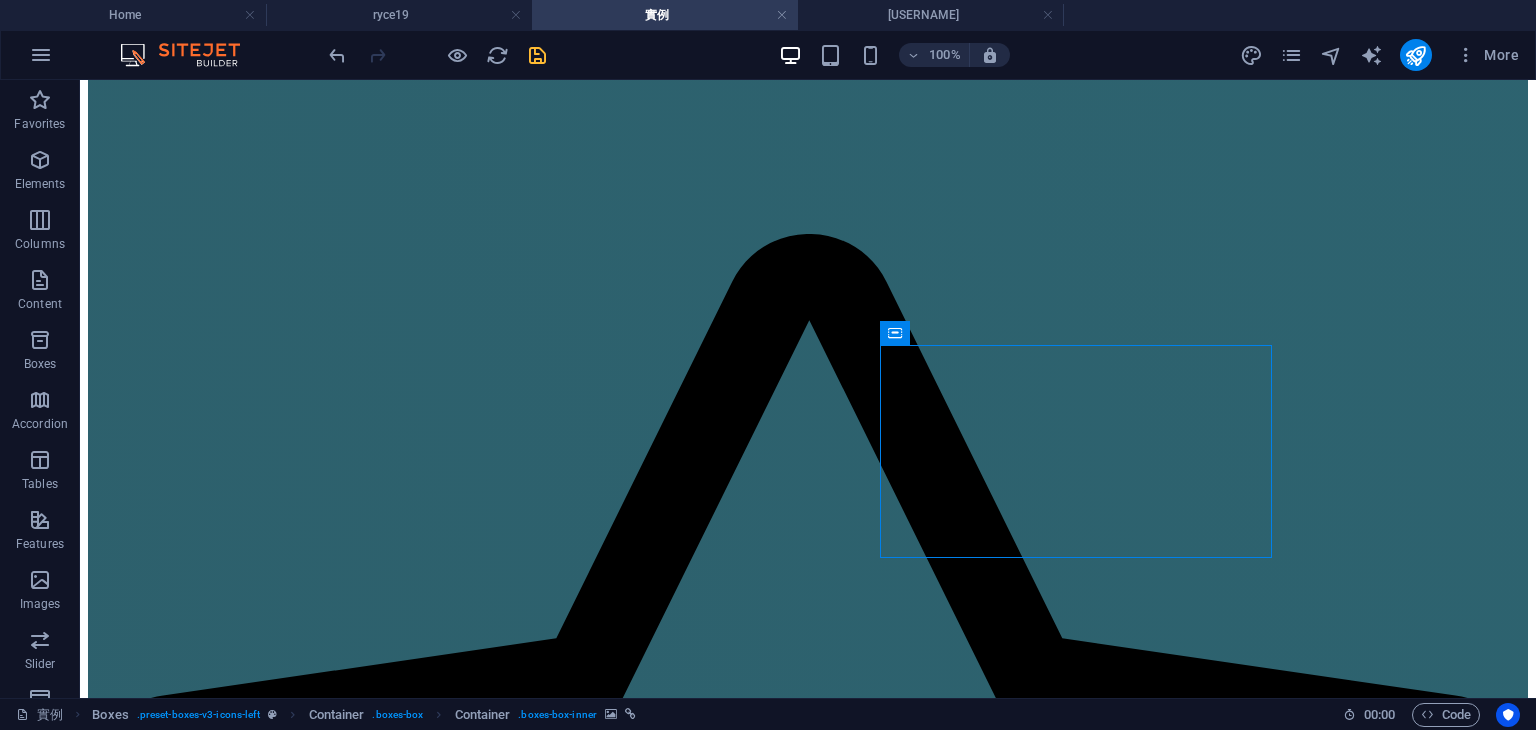 scroll, scrollTop: 2066, scrollLeft: 0, axis: vertical 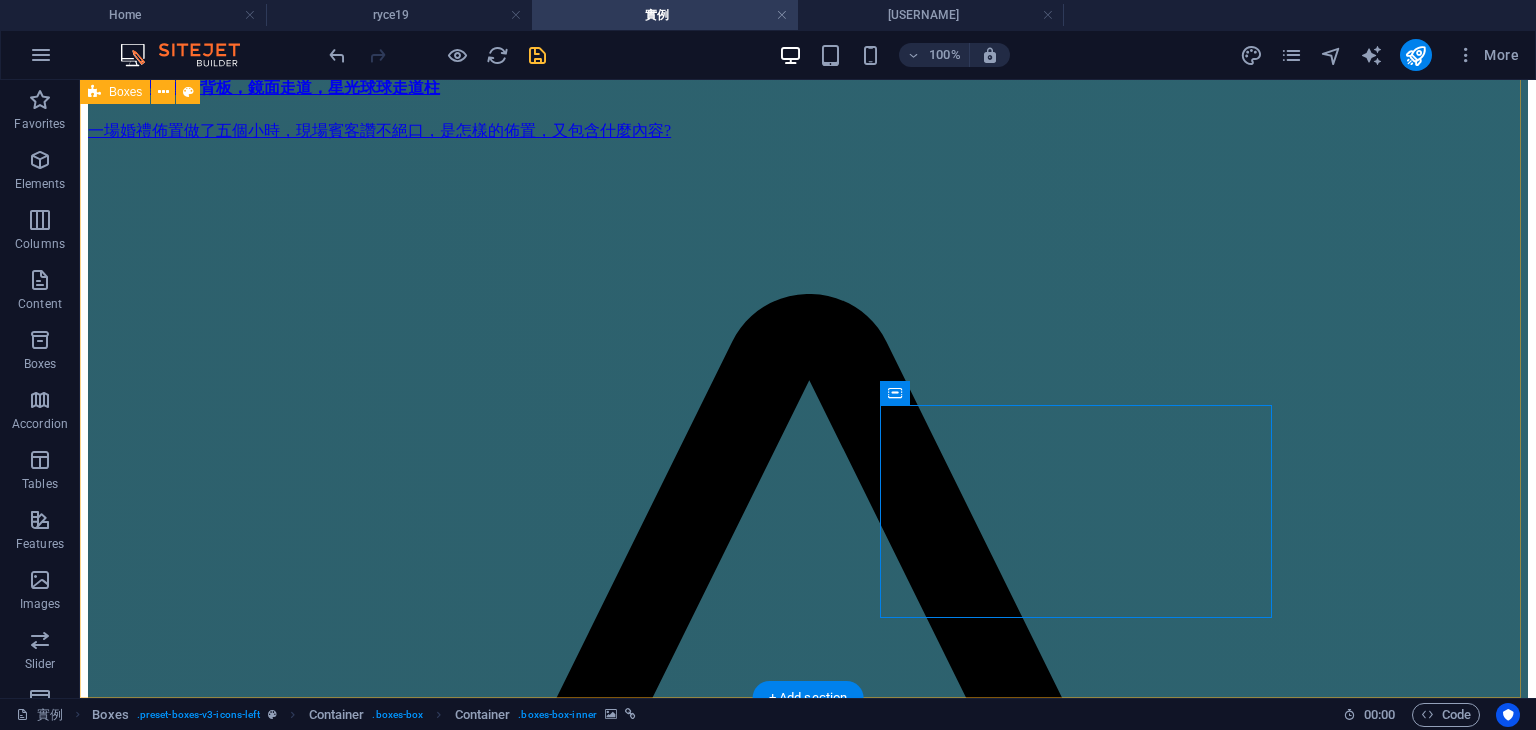 click on "絕美大型多層次背板，鏡面走道，星光球球走道柱 一場婚禮佈置做了五個小時，現場賓客讚不絕口，是怎樣的佈置，又包含什麼內容? 超美圓形花門+多層次背板 網美級很好拍的背景，淡色系多層次背板，含收禮桌及獨立相本小物桌。 畢業典禮全包設計 畢業照，主持，舞台主視覺，全場佈置，平面攝影，動態錄影，音響架設，畢業MV 鎮陽＆曉萱，婚禮全包套 主持，多層次佈置，平面攝影，動態錄影，SDE，儀式帶領，音響，MV 宇彤＆名柔，婚禮包套服務 主持，平面攝影，動態錄影，SDE，音響 專業婚禮包套服務 主持，佈置，平面攝影，動態錄影，音響 多層次背板，星光走道，猜性別道具 超美多層次背板，絕對是你要找的婚禮主題背板，包含球球光佈走道，猜性別道具，捧花製作。 抓周佈置 藍色多層次背板設計 家林＆翊均，婚禮包套服務，新竹煙波飯店" at bounding box center [808, 16548] 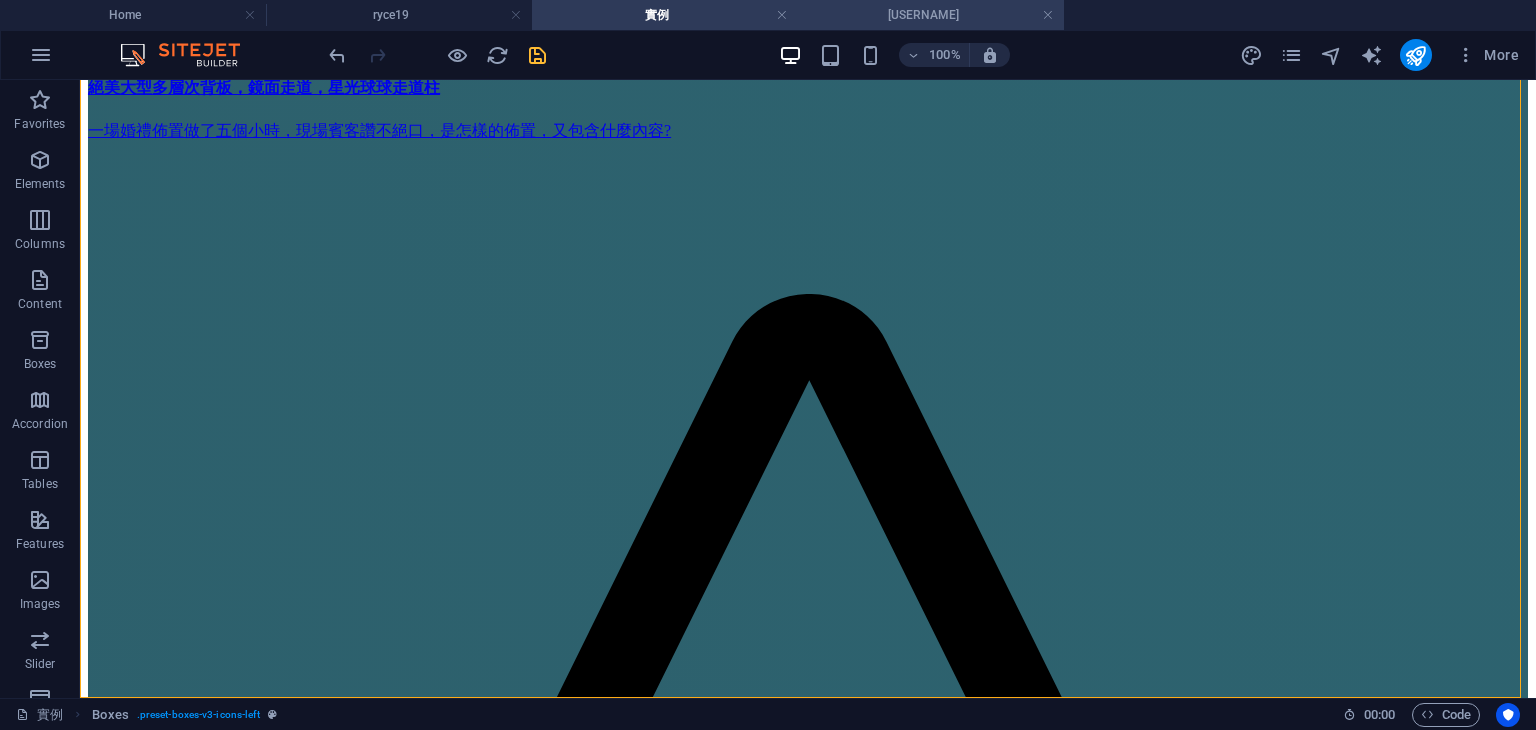 click on "ryce20" at bounding box center (931, 15) 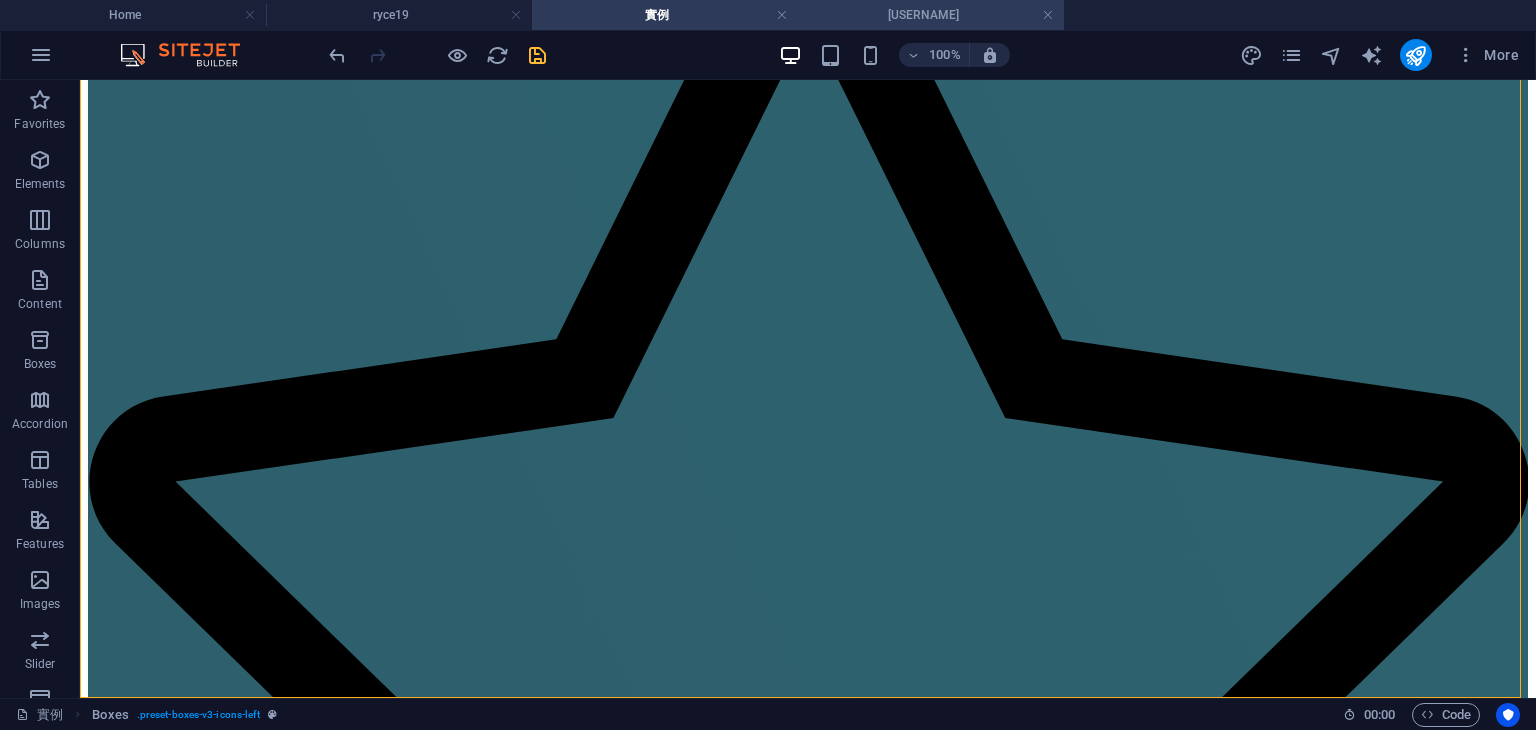 scroll, scrollTop: 0, scrollLeft: 0, axis: both 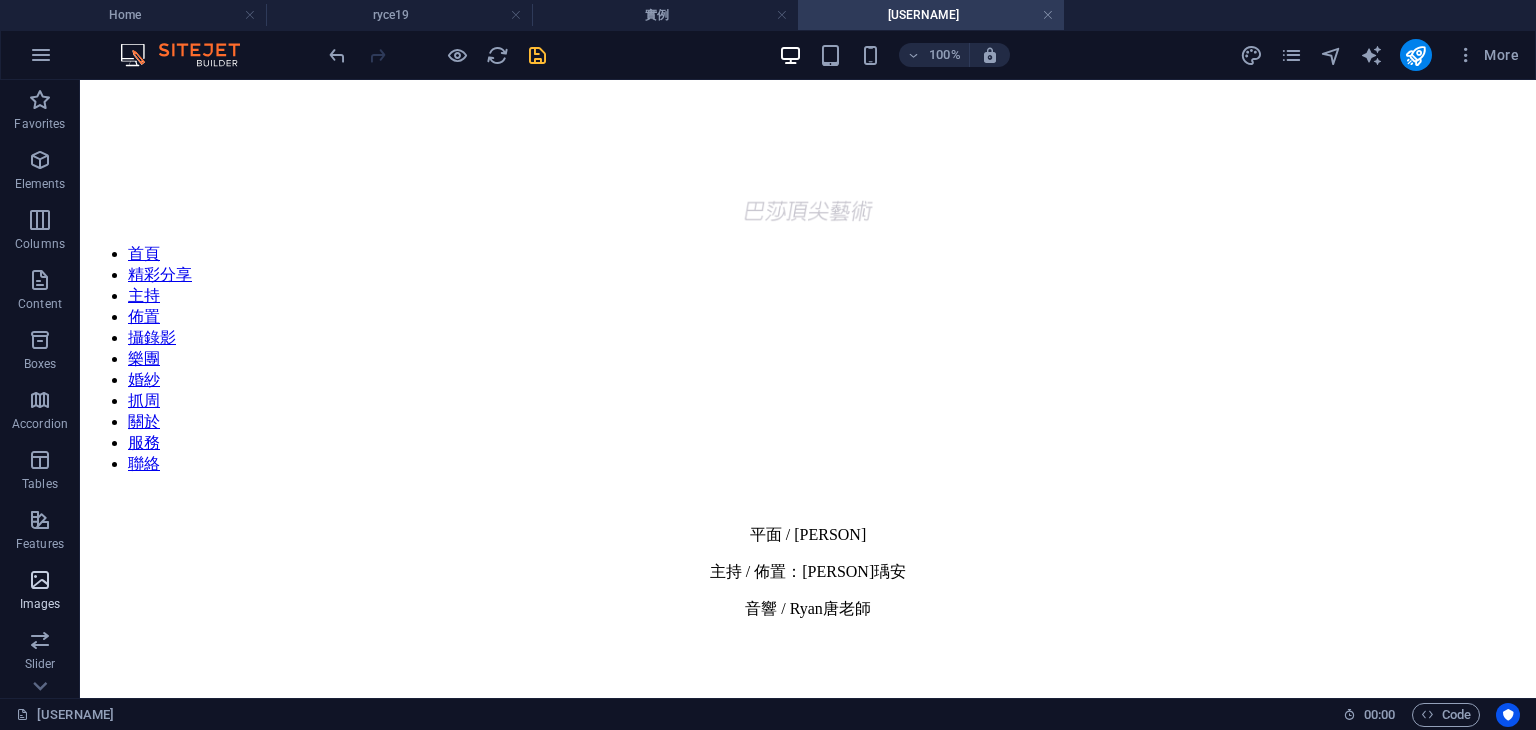 click at bounding box center (40, 580) 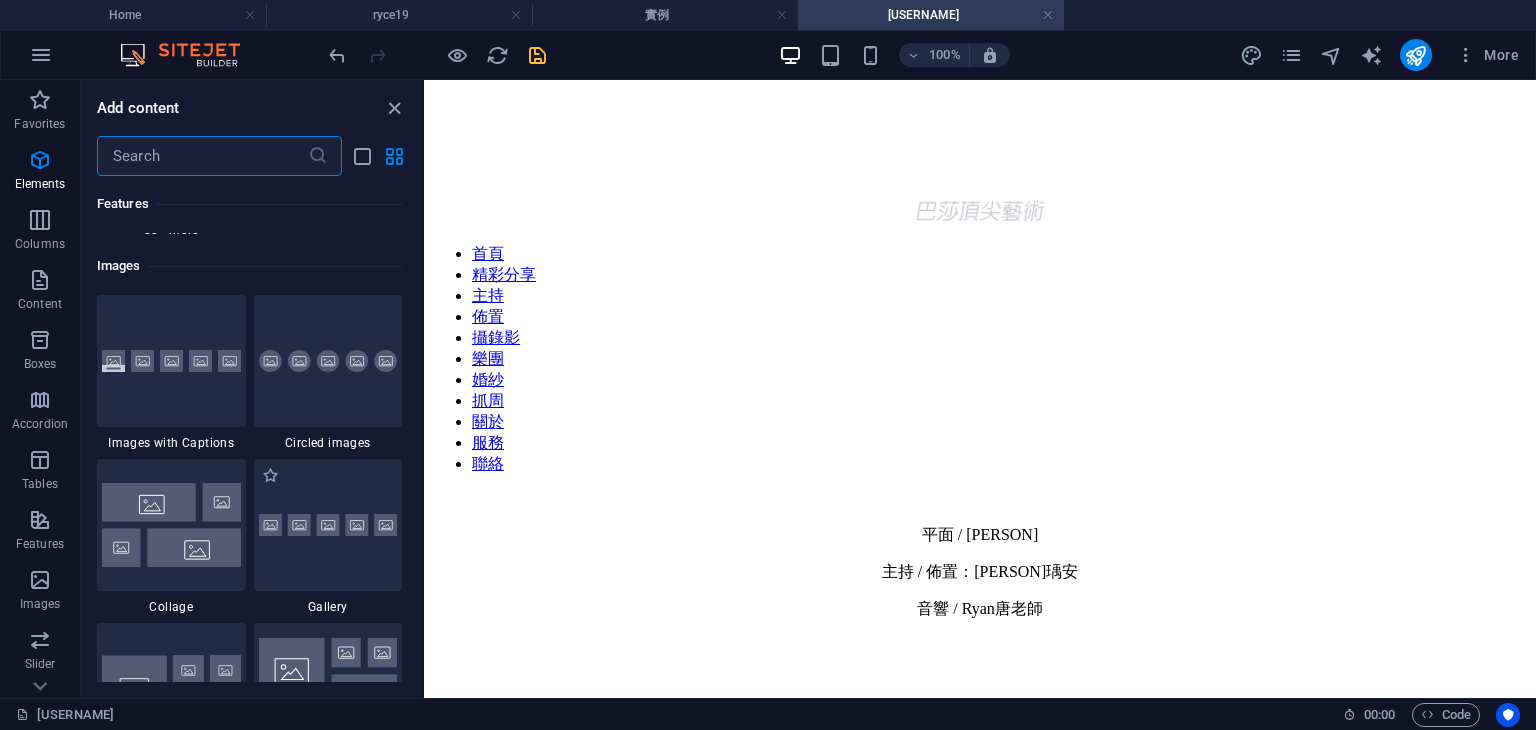 scroll, scrollTop: 10140, scrollLeft: 0, axis: vertical 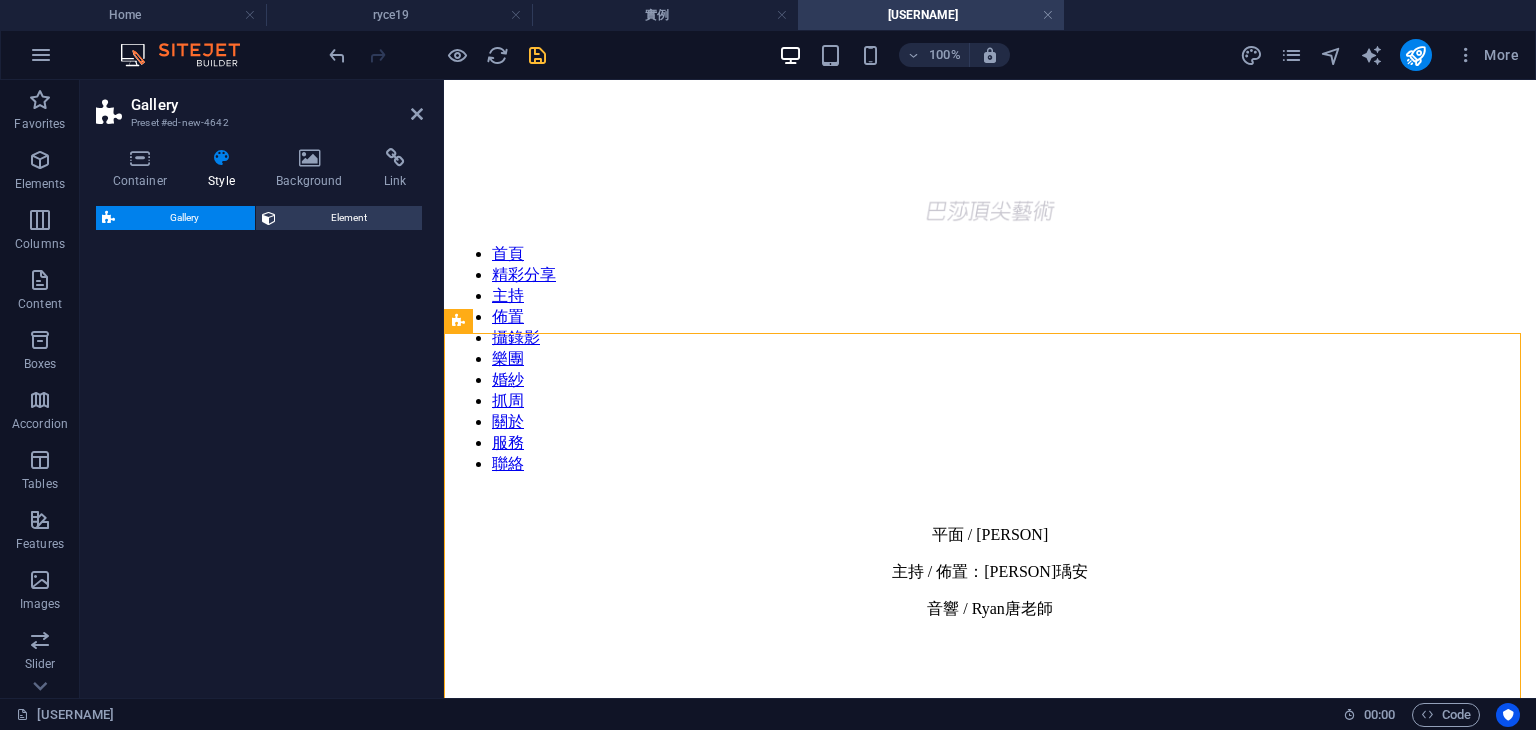 select on "rem" 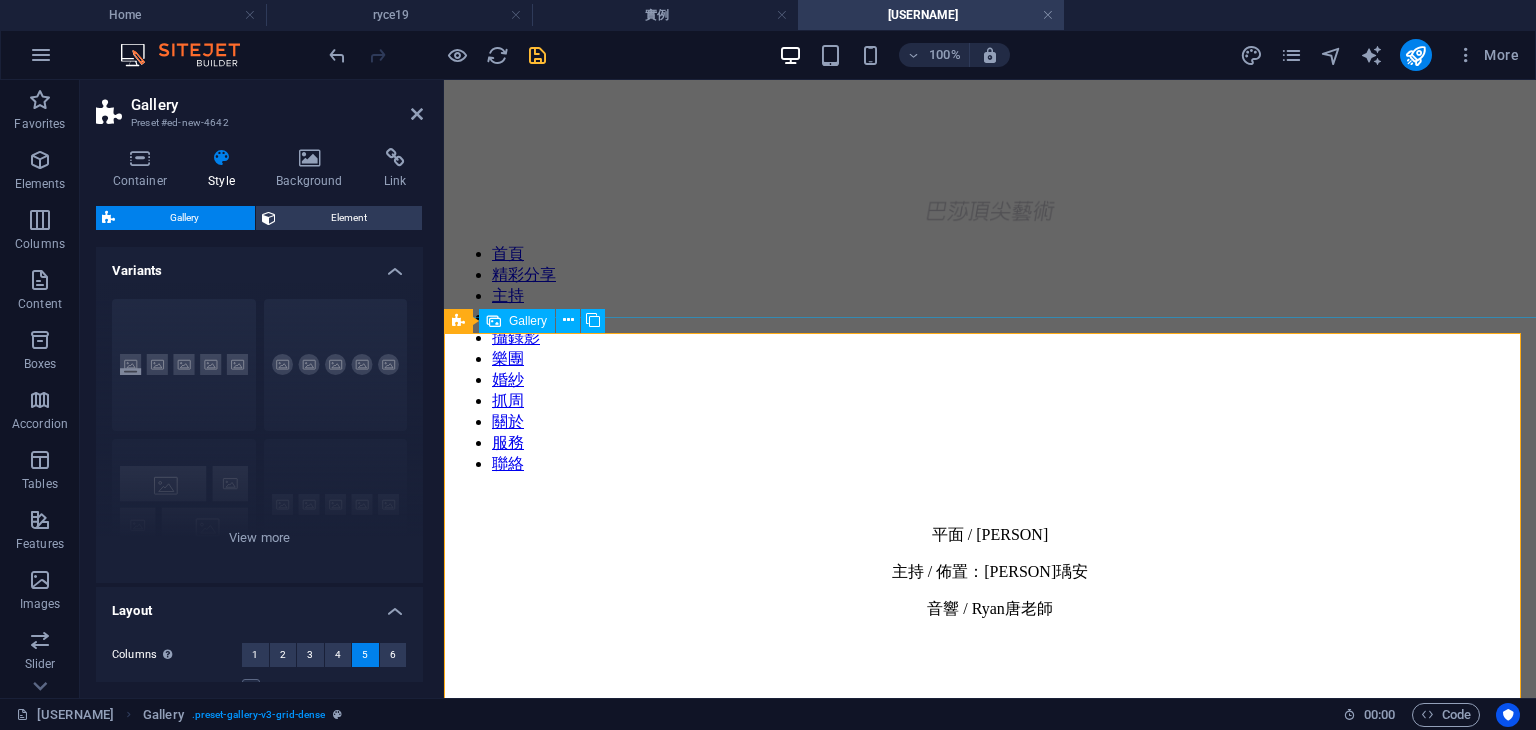 click at bounding box center [892, 1106] 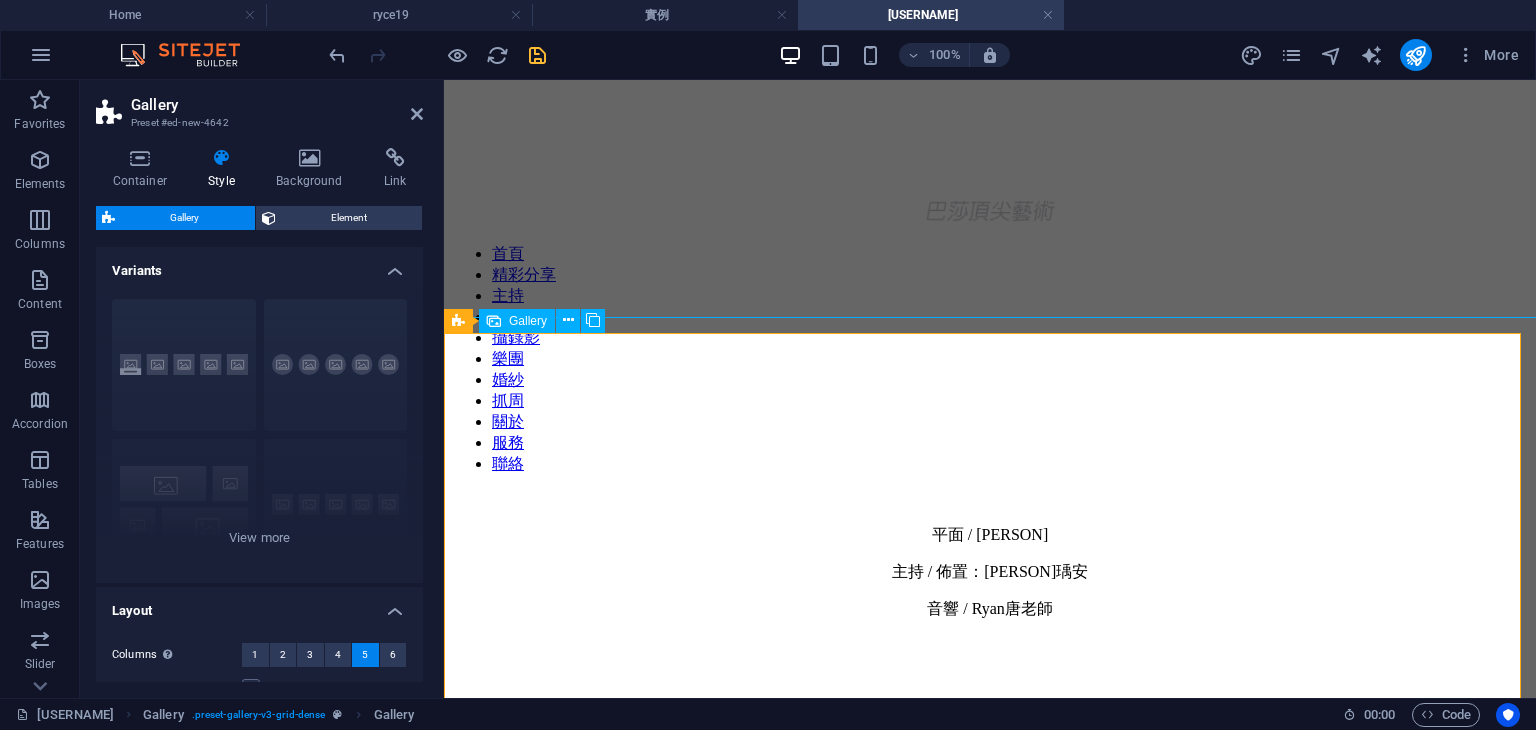 click at bounding box center [892, 1106] 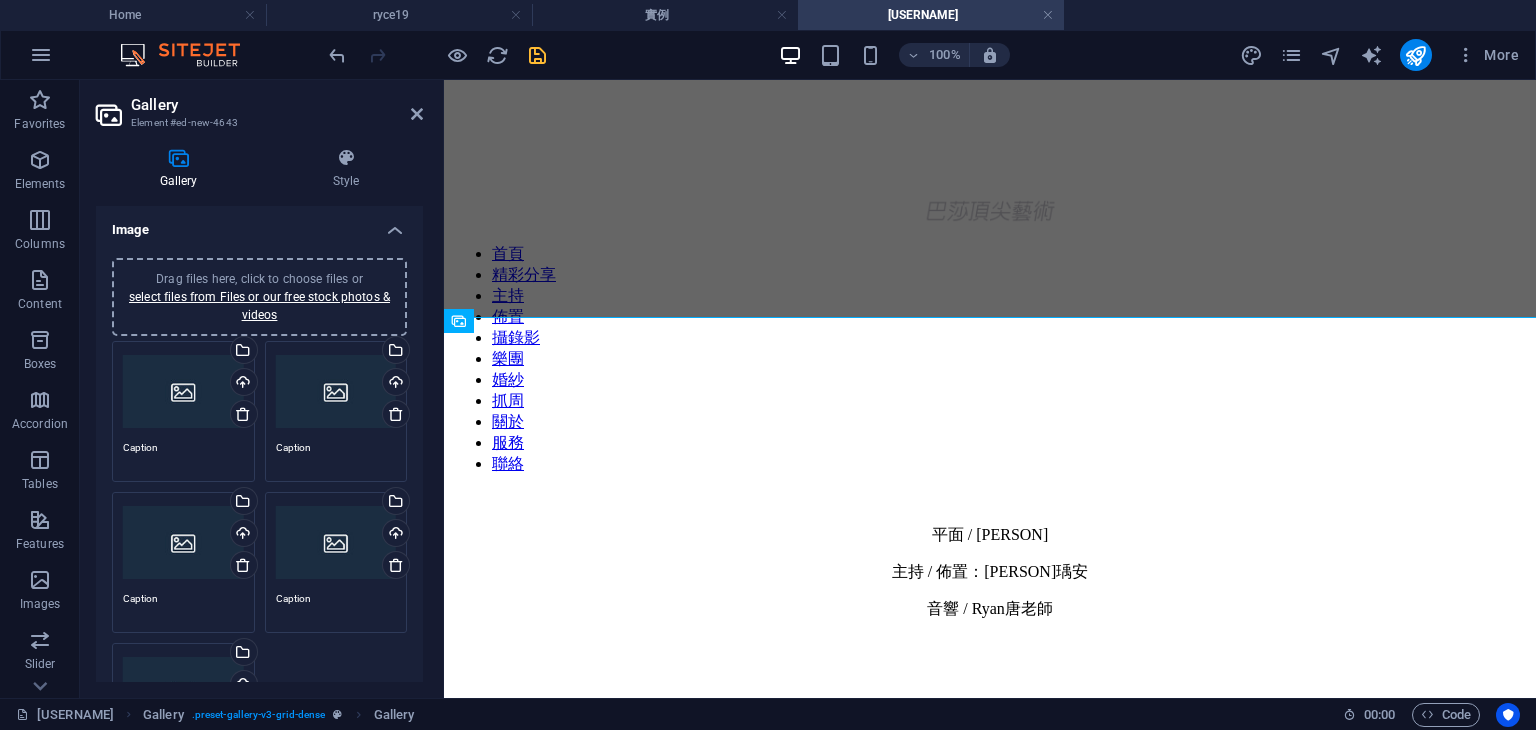 click on "Drag files here, click to choose files or select files from Files or our free stock photos & videos" at bounding box center [259, 297] 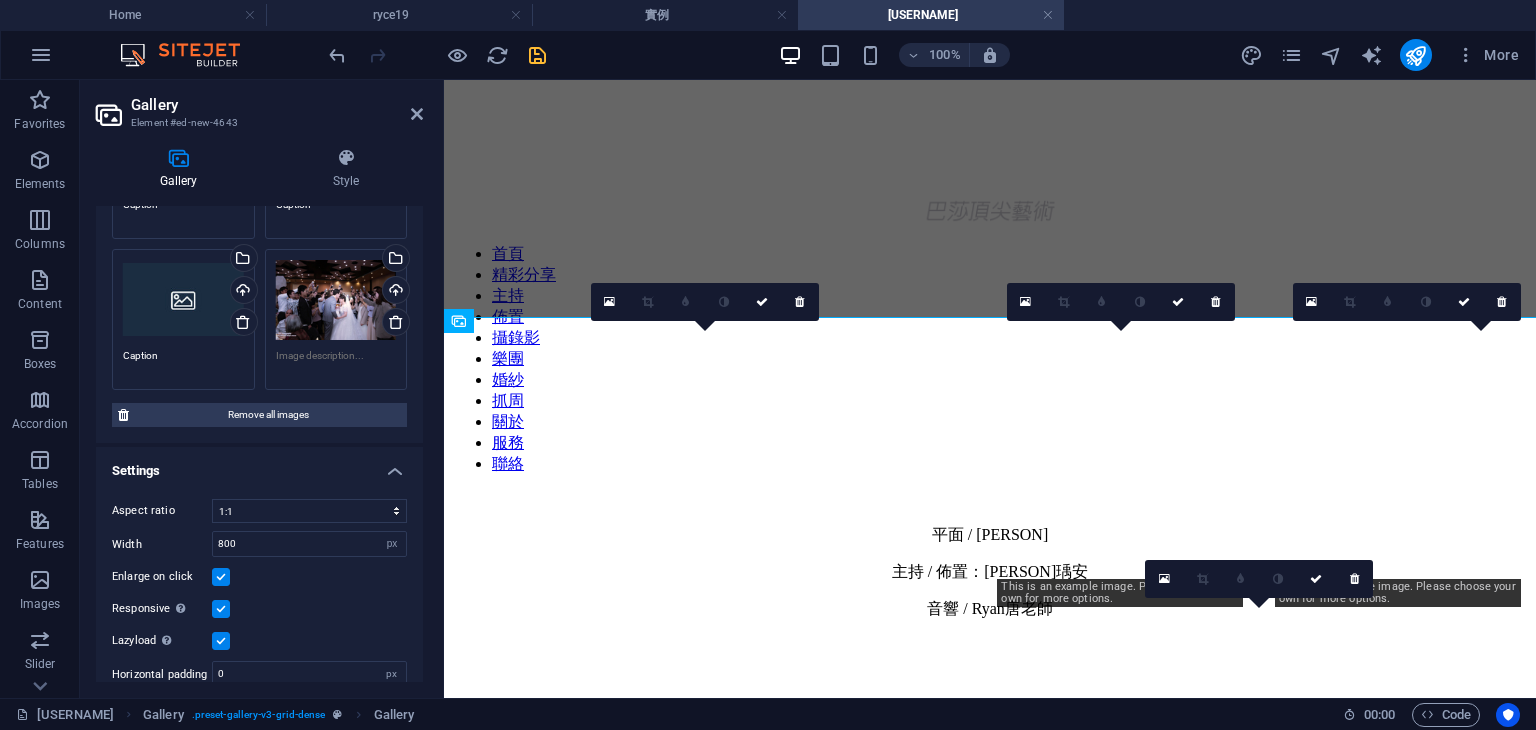 scroll, scrollTop: 400, scrollLeft: 0, axis: vertical 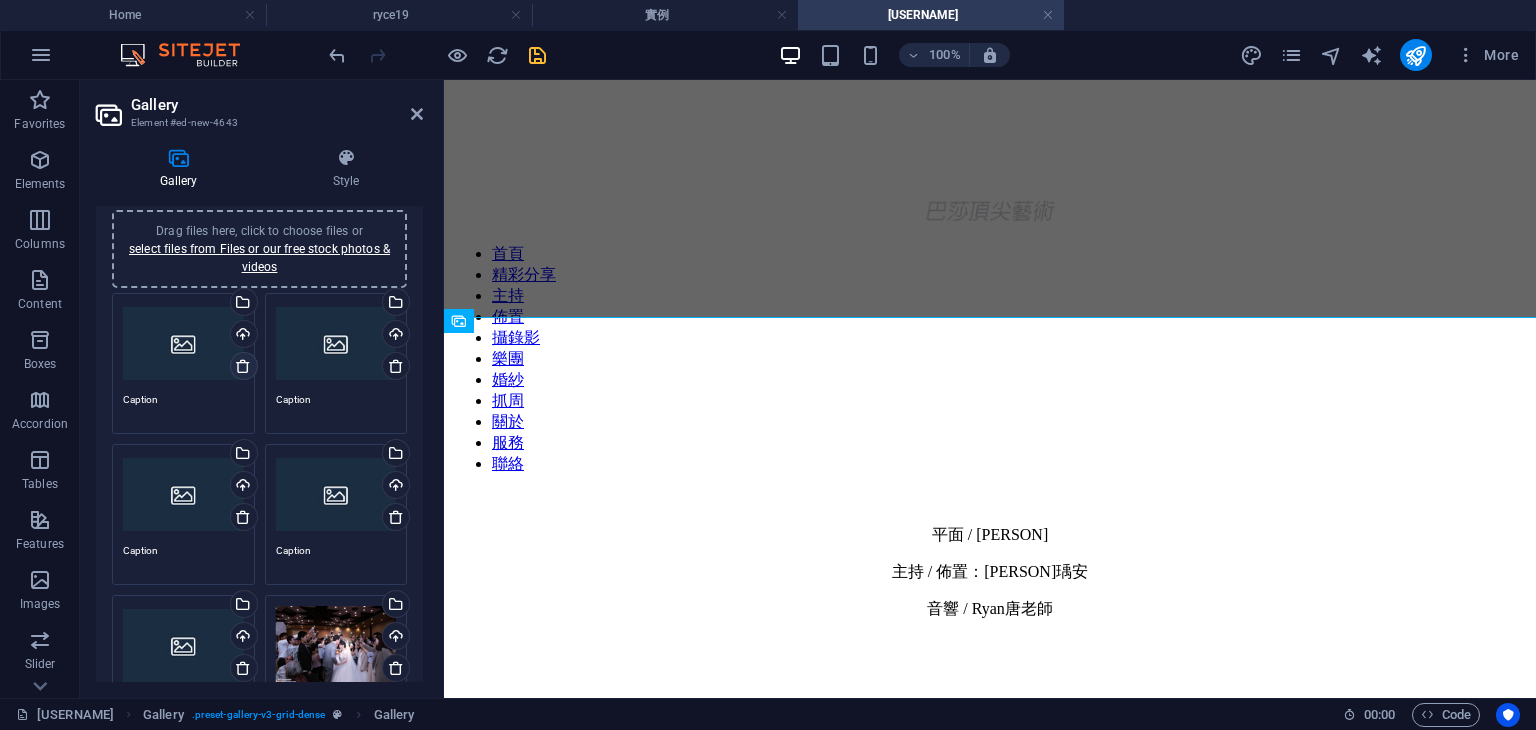 click at bounding box center (243, 366) 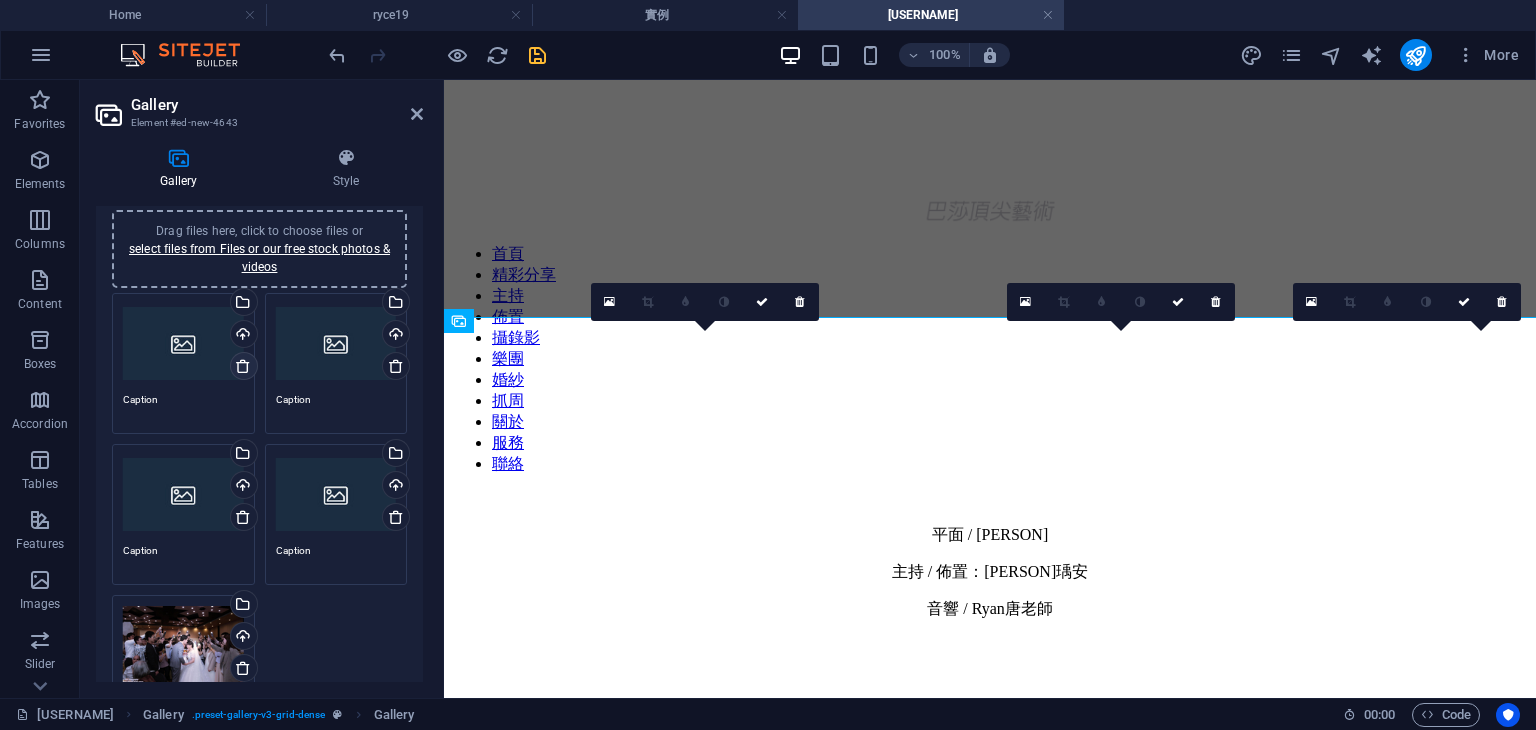 click at bounding box center [243, 366] 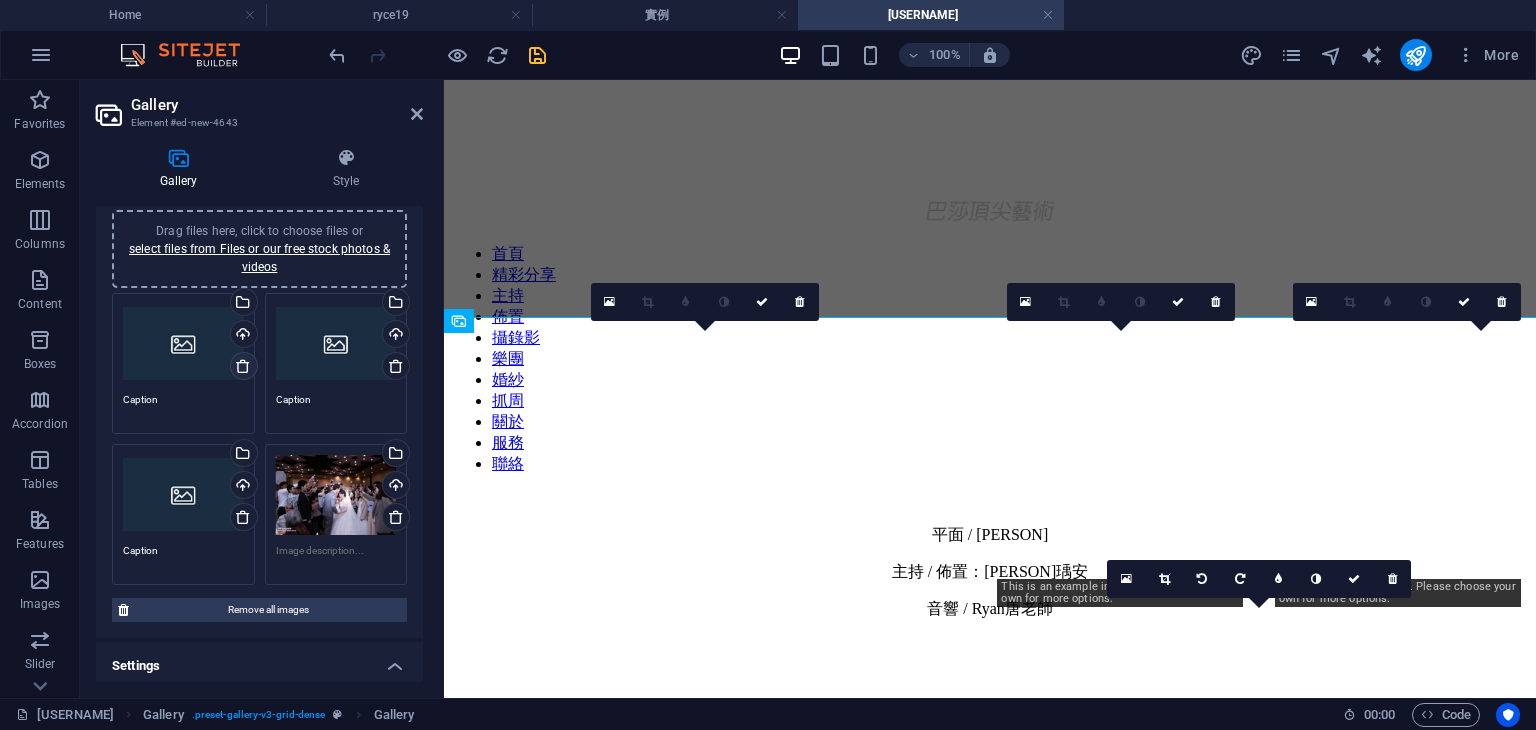 click at bounding box center (243, 366) 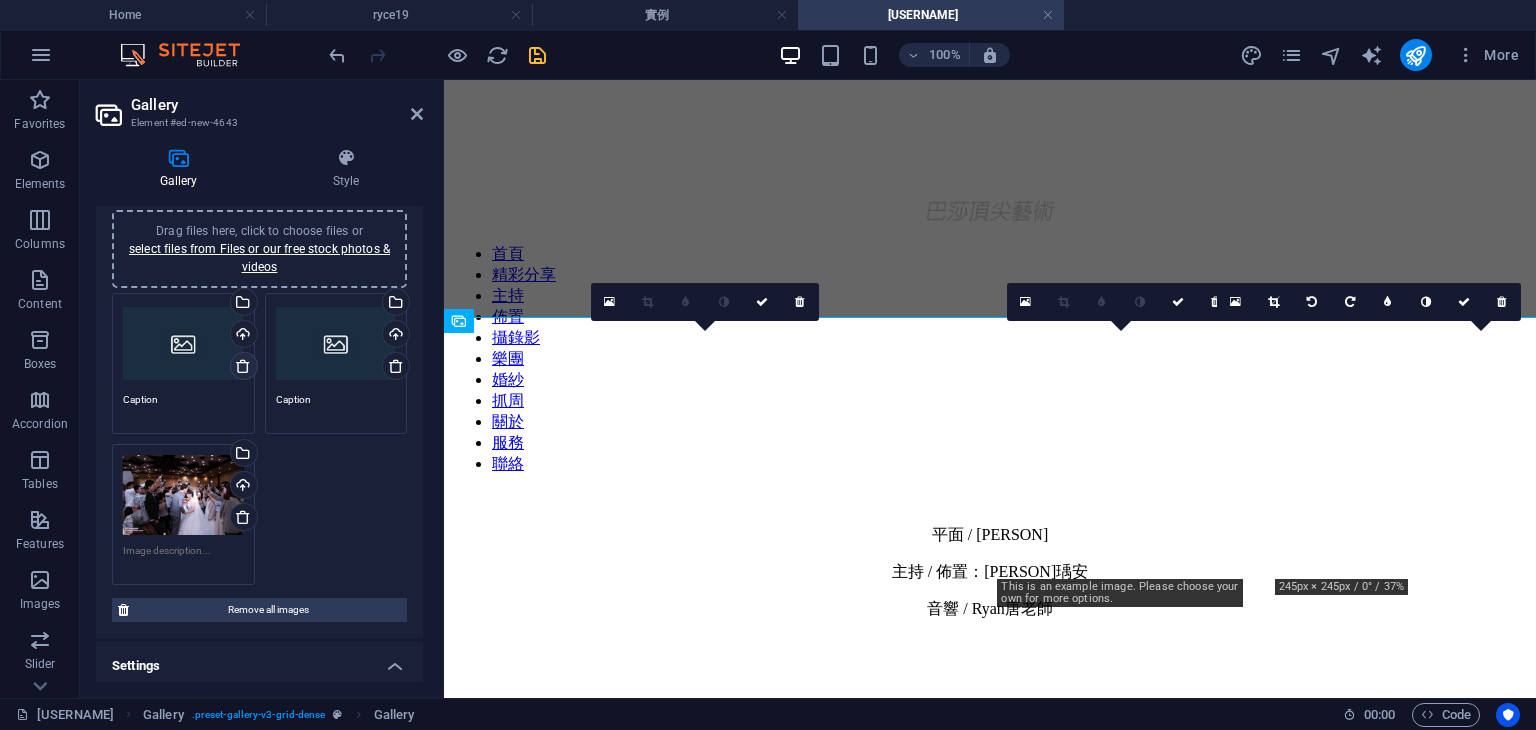 click at bounding box center [243, 366] 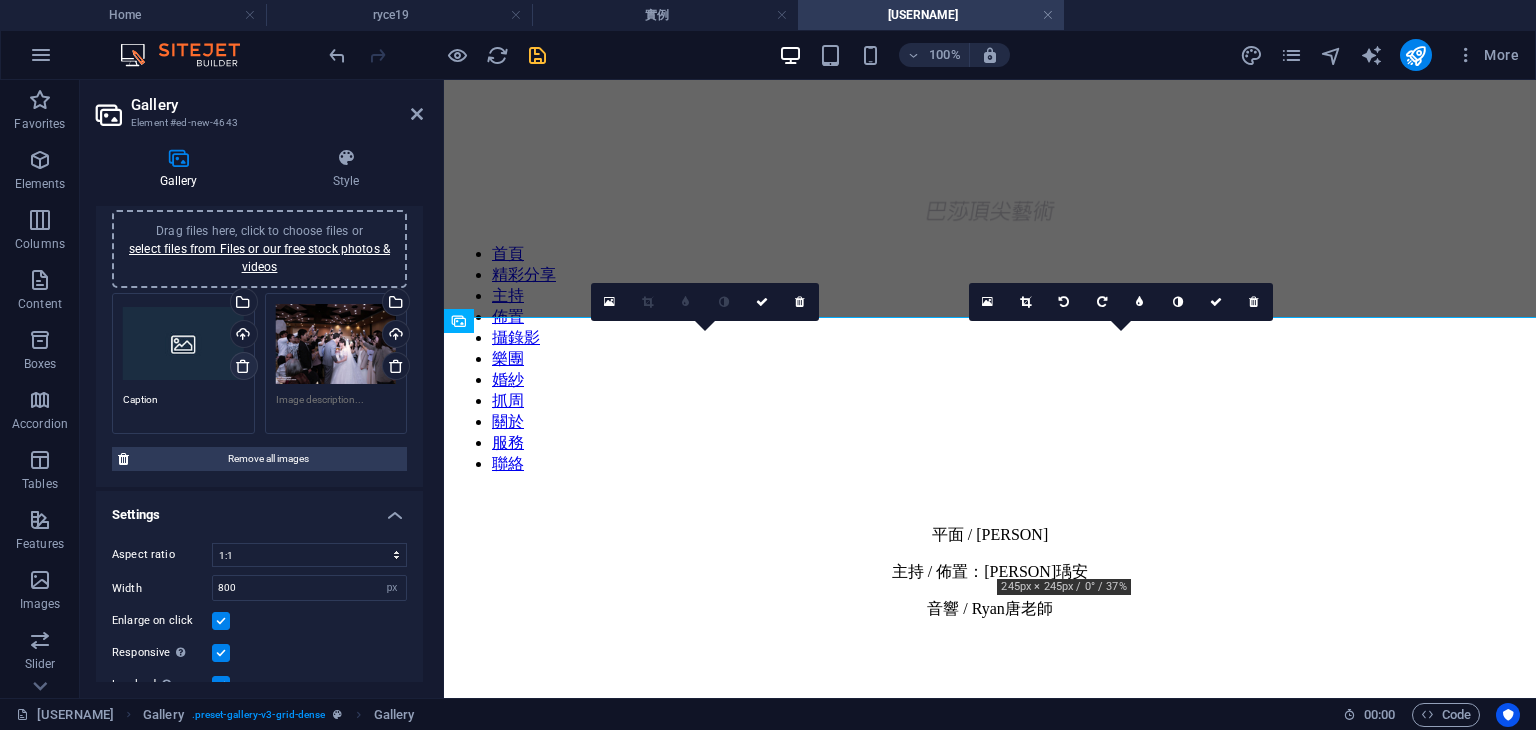 click at bounding box center [243, 366] 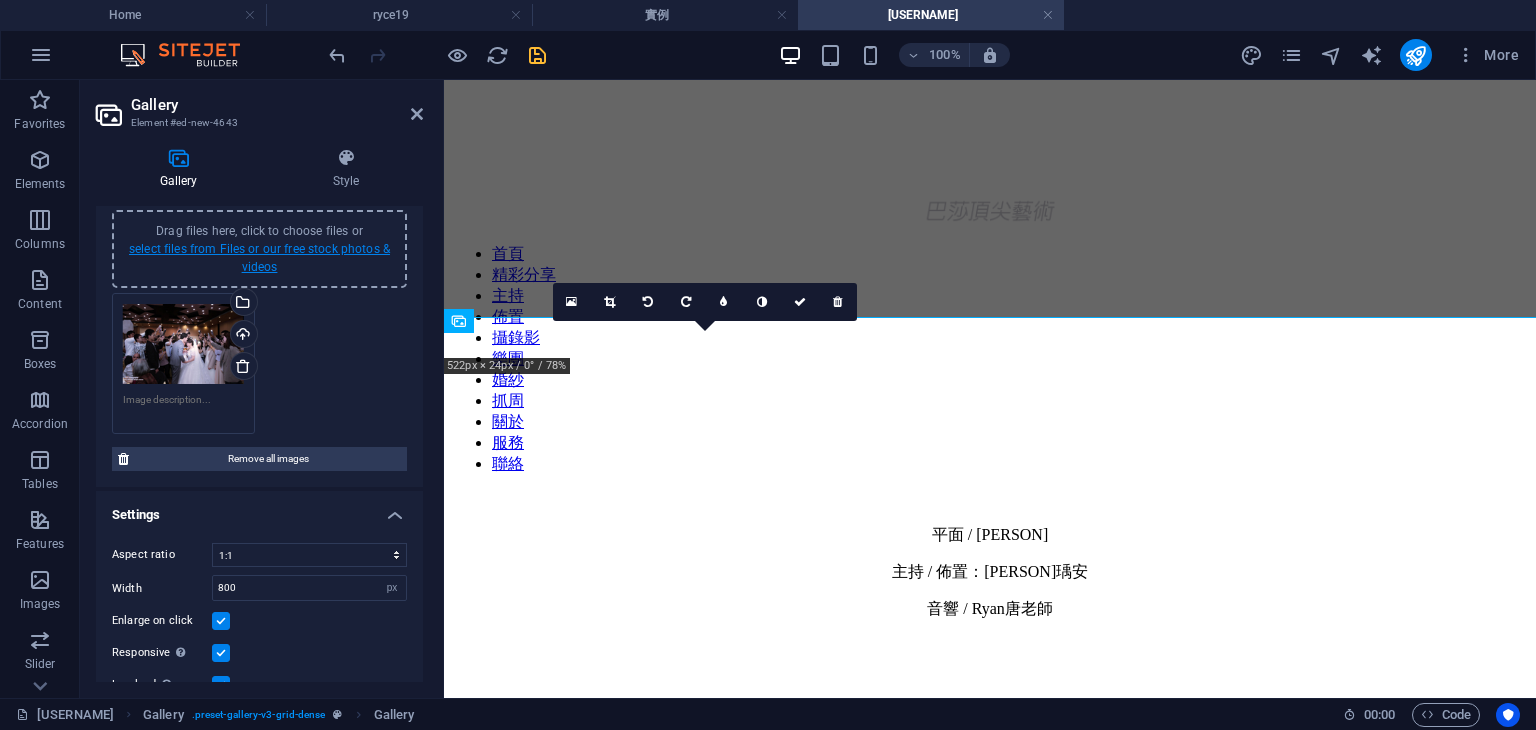 click on "select files from Files or our free stock photos & videos" at bounding box center (259, 258) 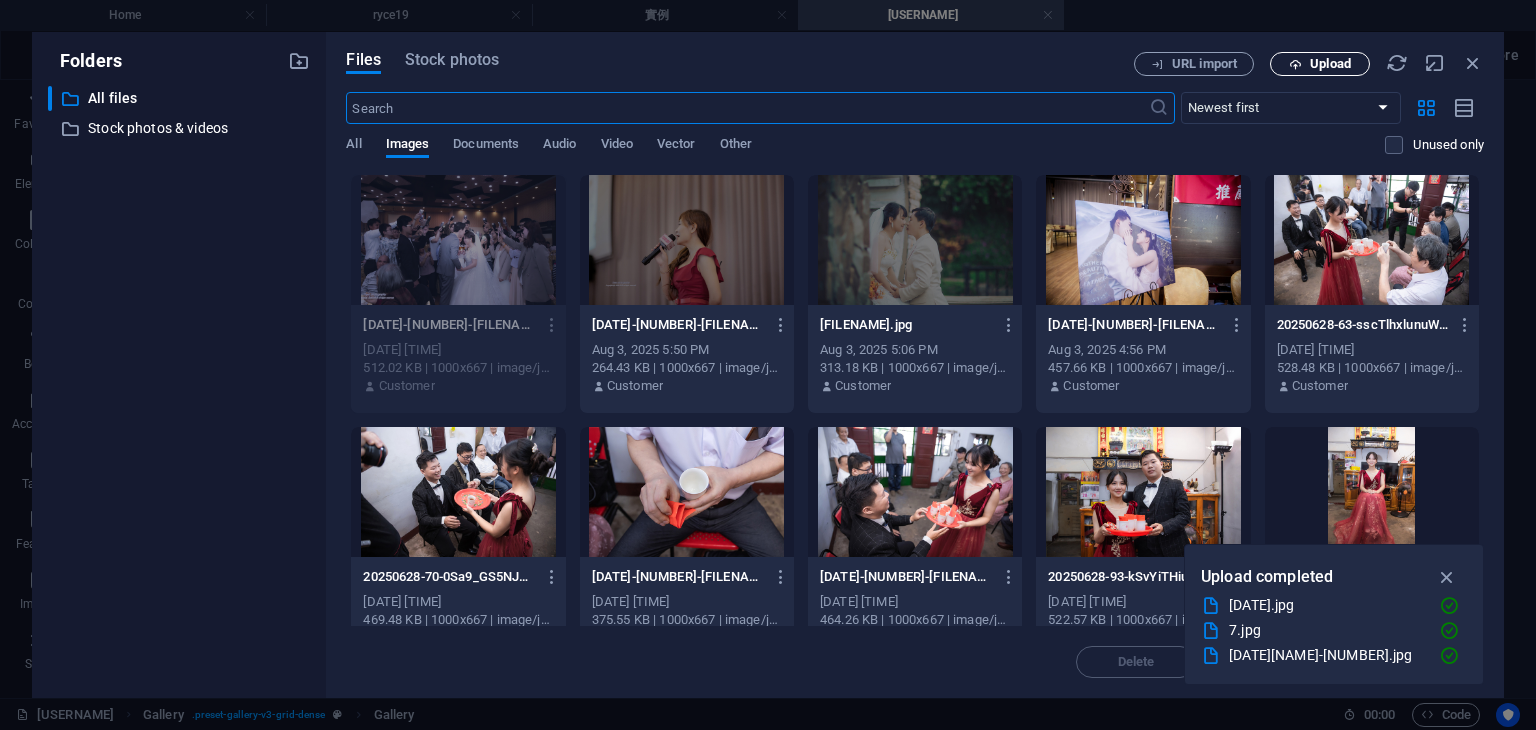 click on "Upload" at bounding box center (1330, 64) 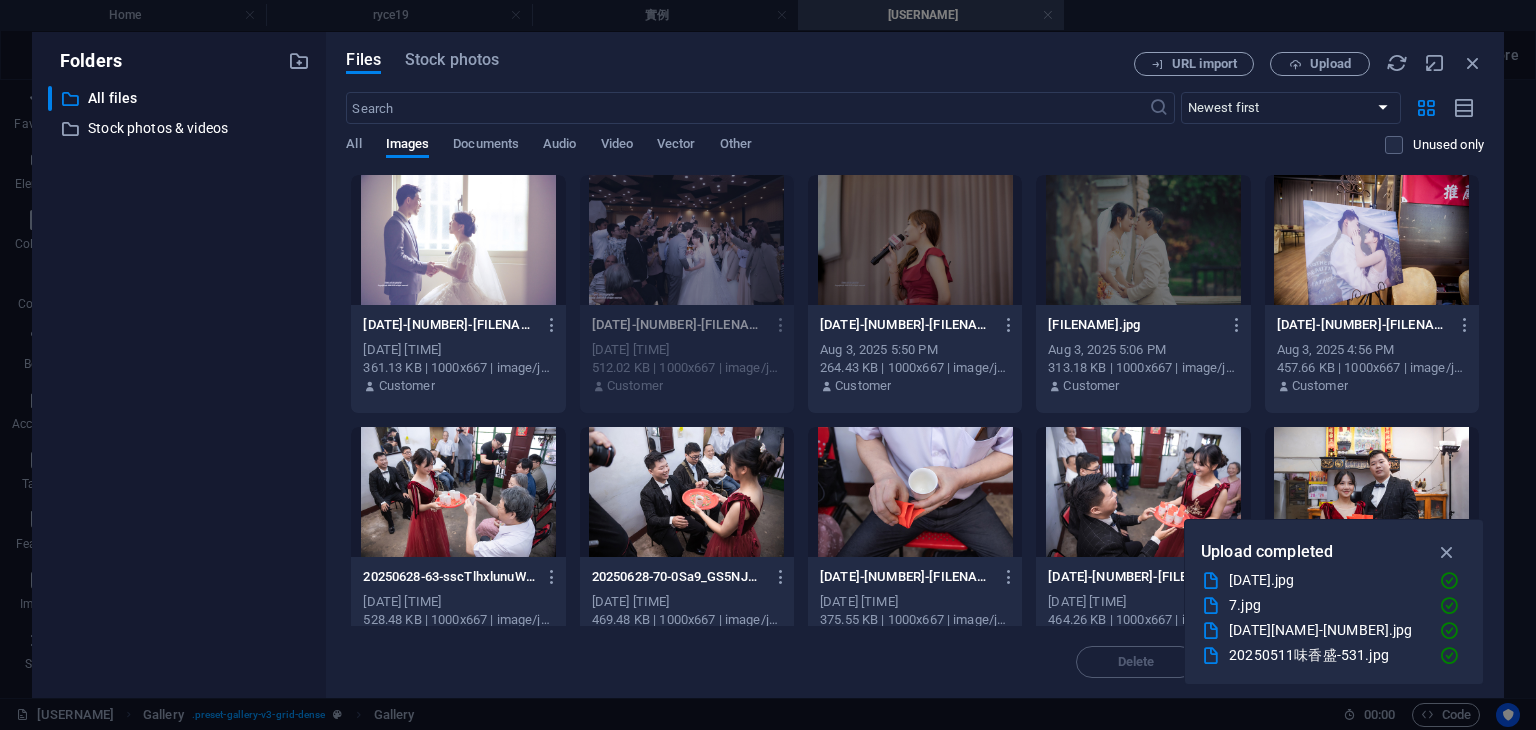 click at bounding box center [458, 240] 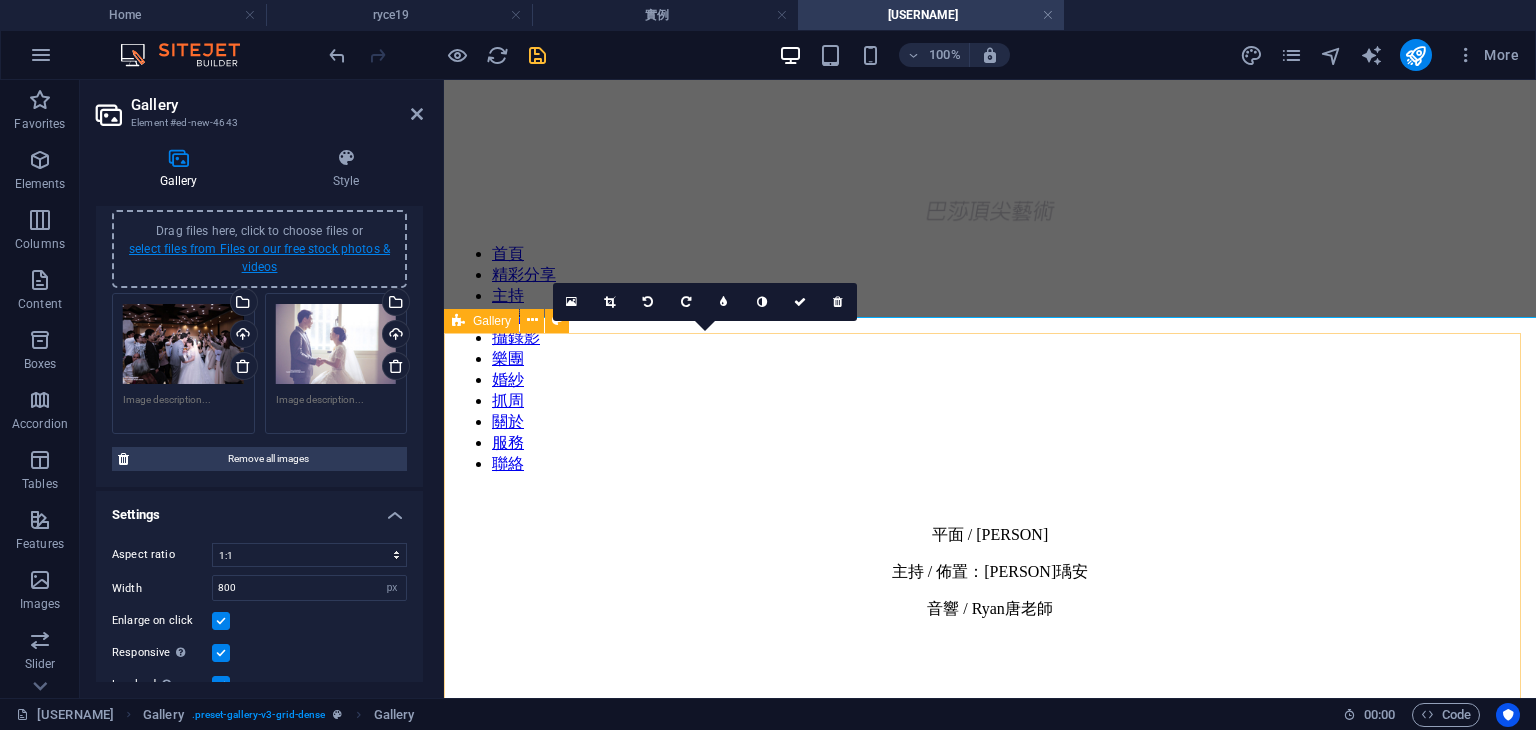 click on "select files from Files or our free stock photos & videos" at bounding box center [259, 258] 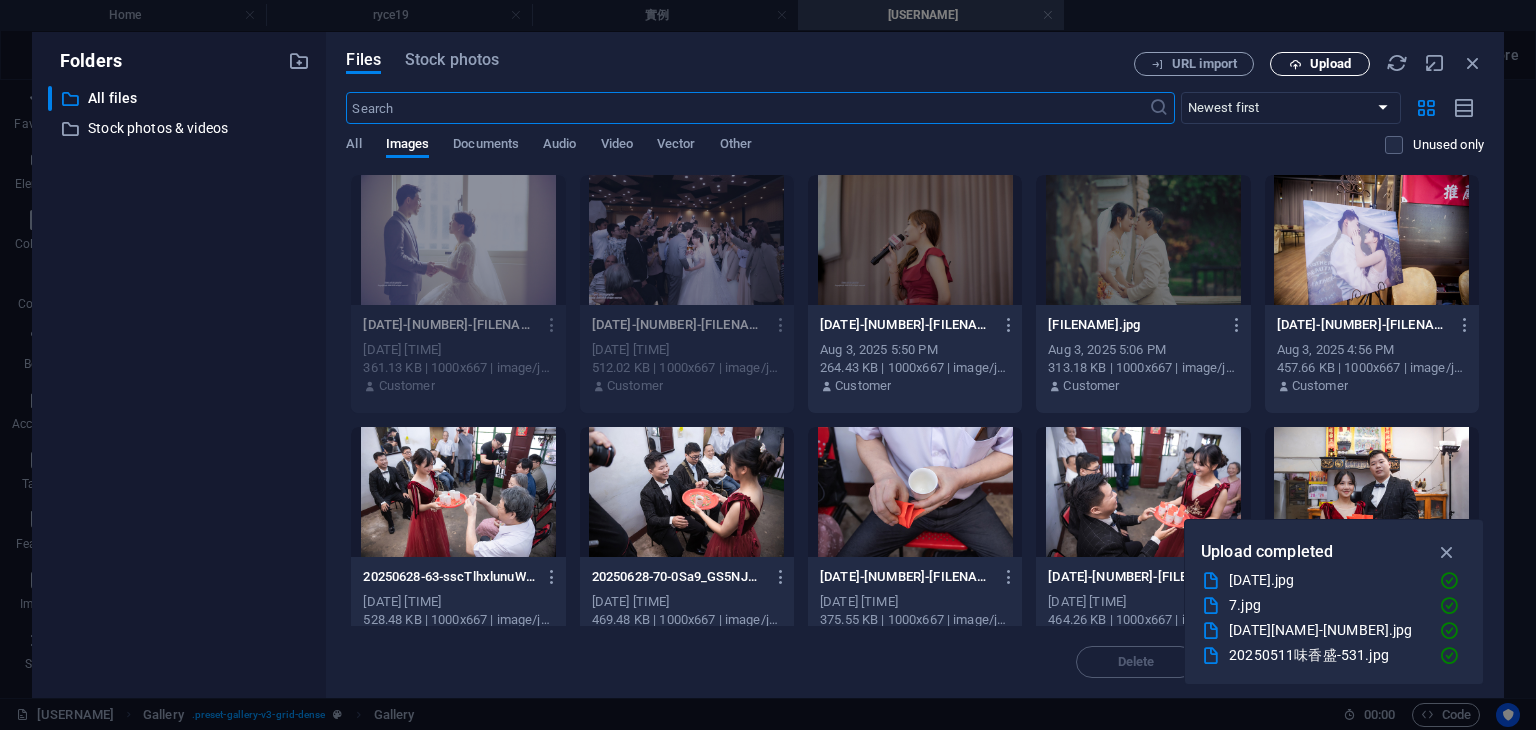 click on "Upload" at bounding box center (1320, 64) 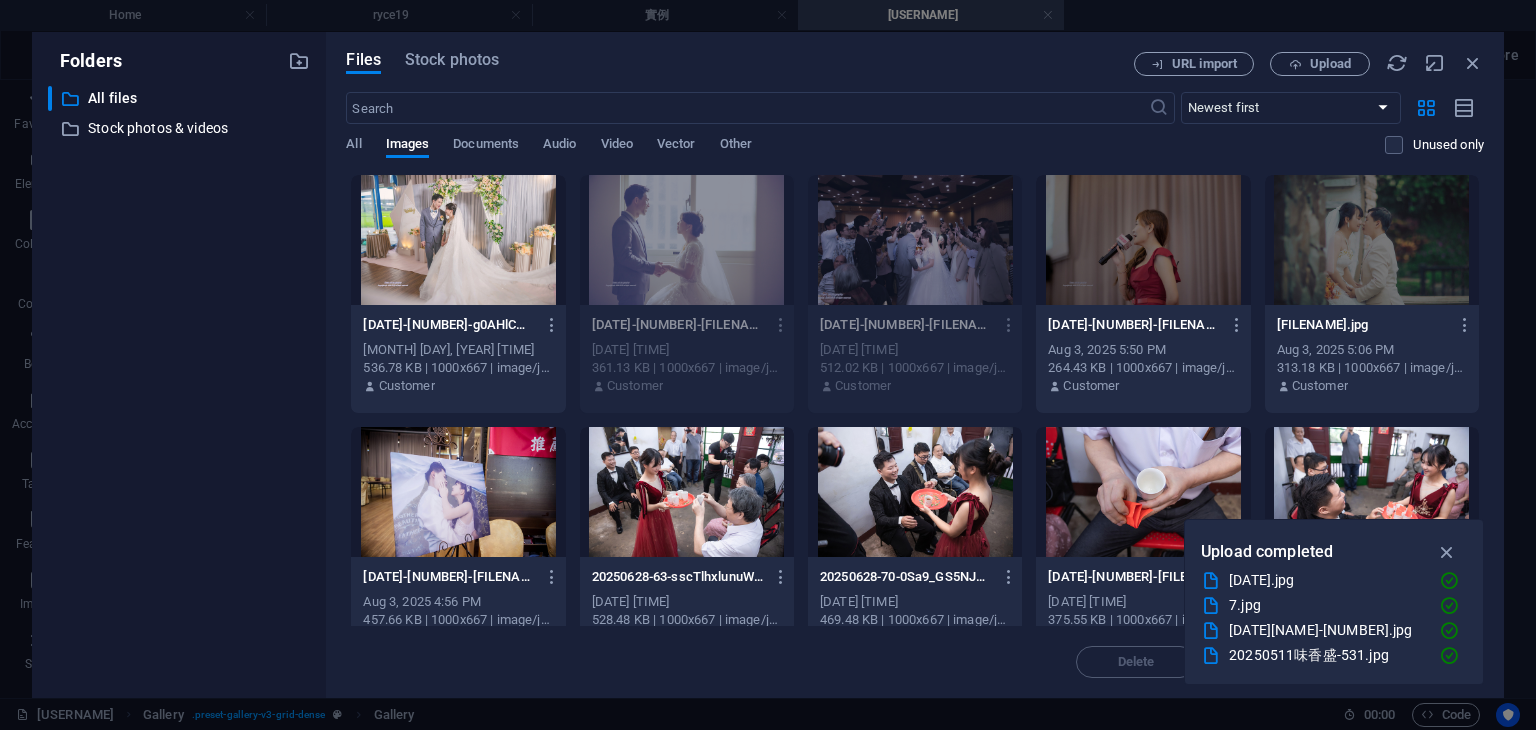 click at bounding box center [458, 240] 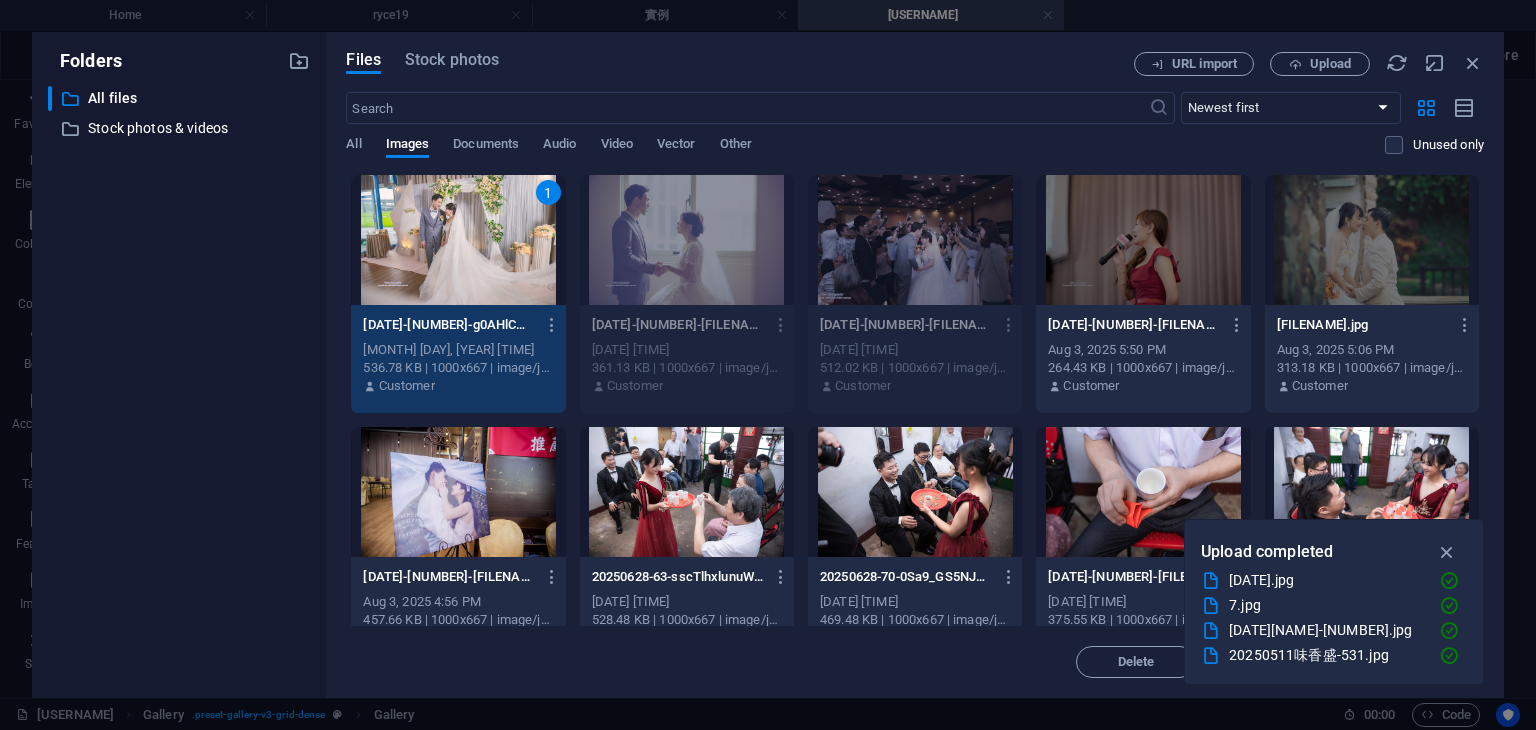 drag, startPoint x: 476, startPoint y: 241, endPoint x: 27, endPoint y: 164, distance: 455.5546 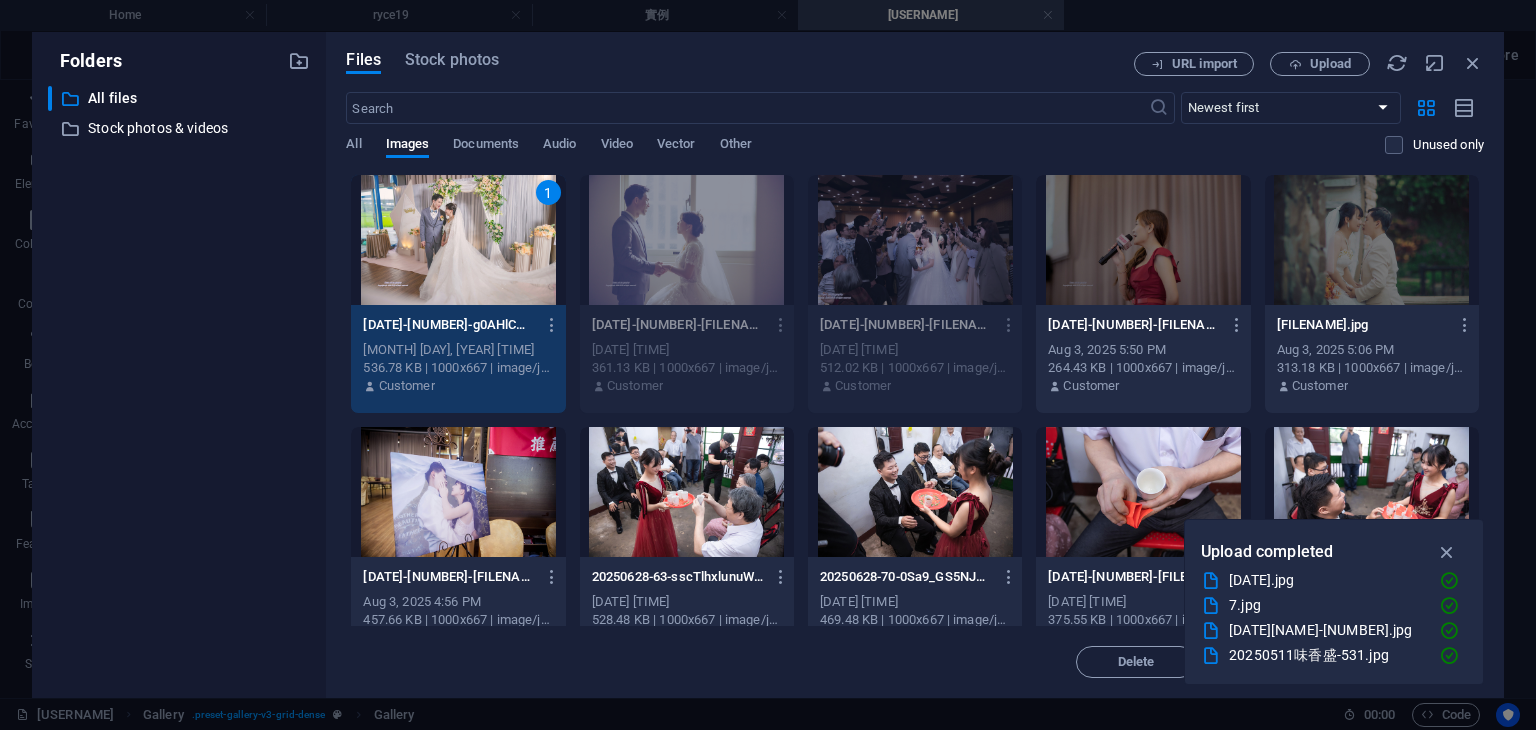 click on "1" at bounding box center (458, 240) 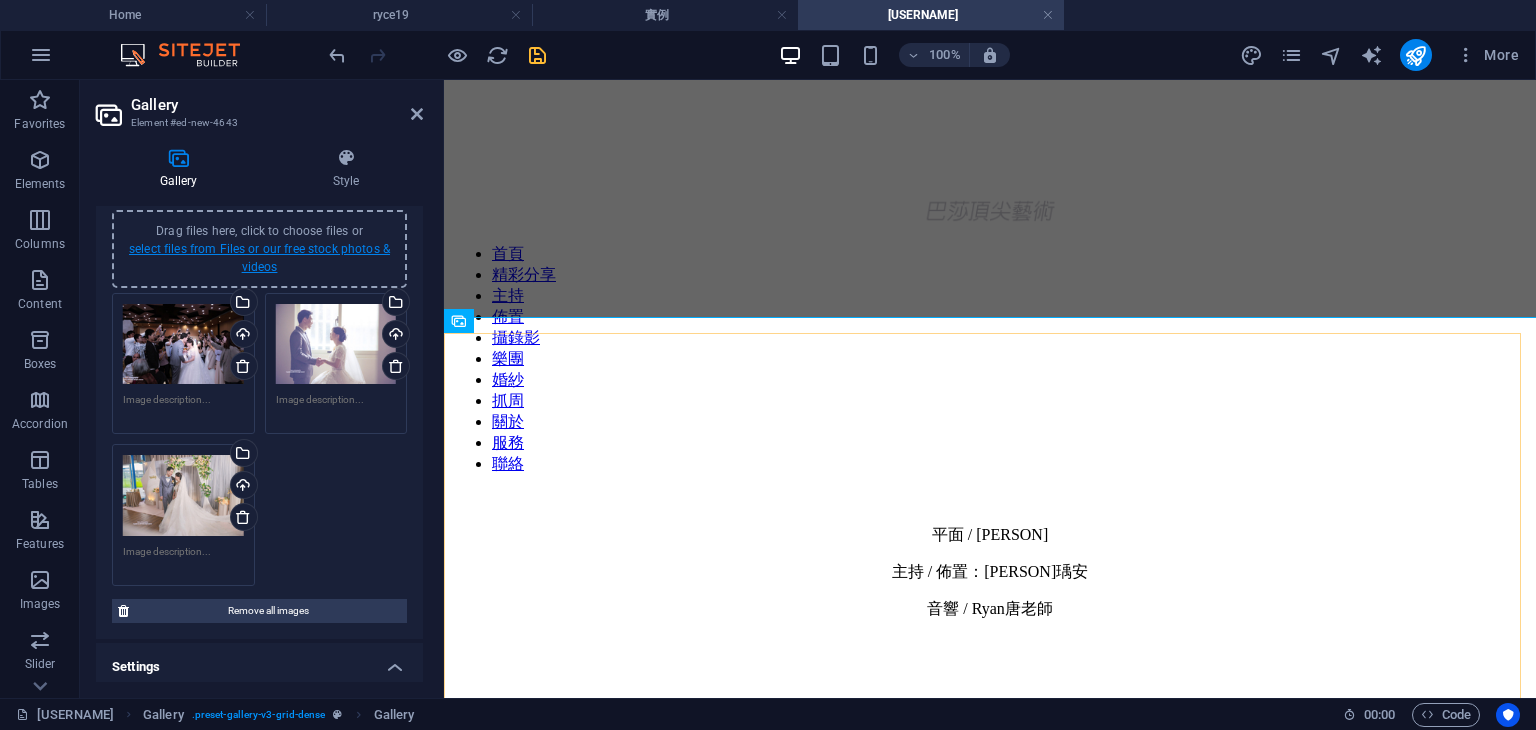 click on "select files from Files or our free stock photos & videos" at bounding box center (259, 258) 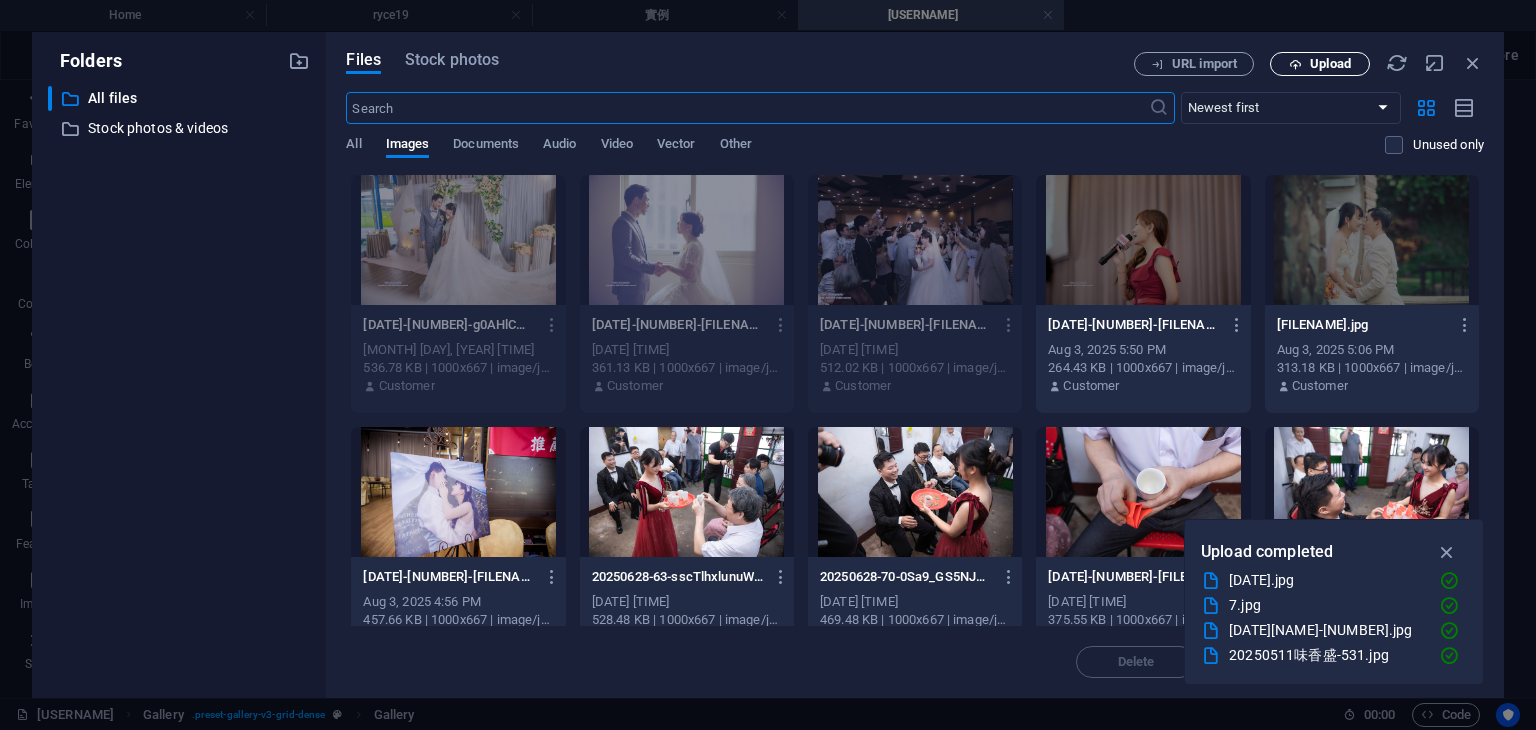 click on "Upload" at bounding box center [1330, 64] 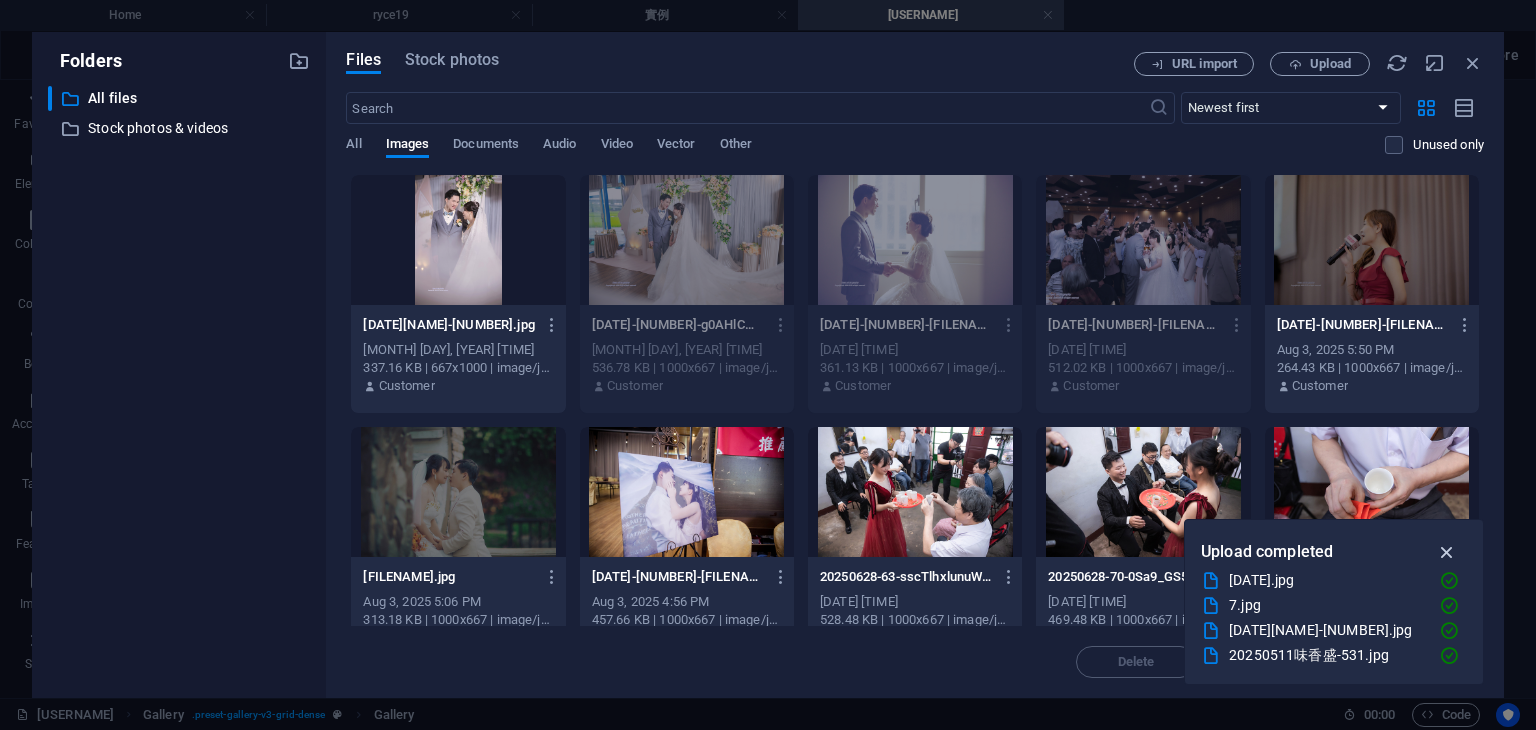 click at bounding box center (1447, 552) 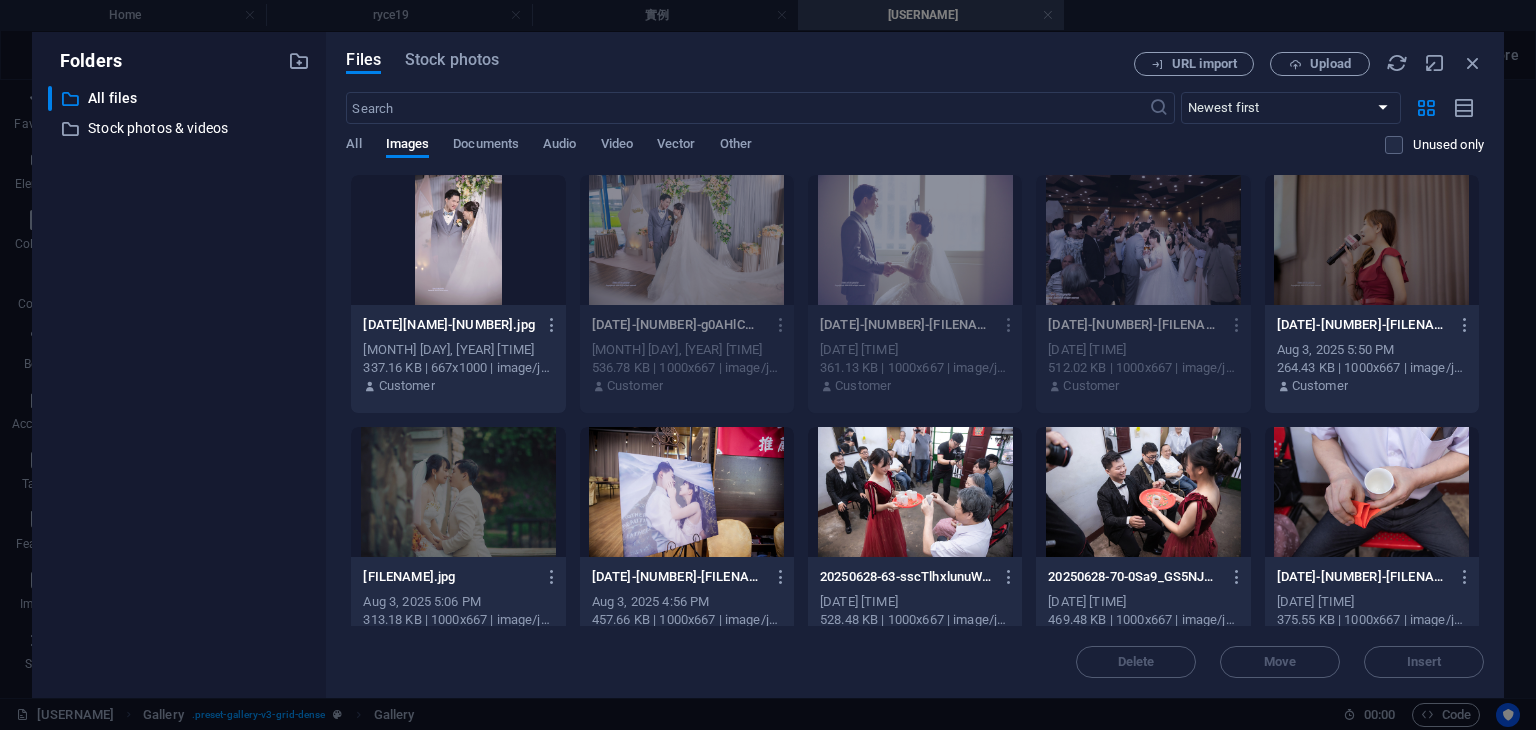 click at bounding box center [458, 240] 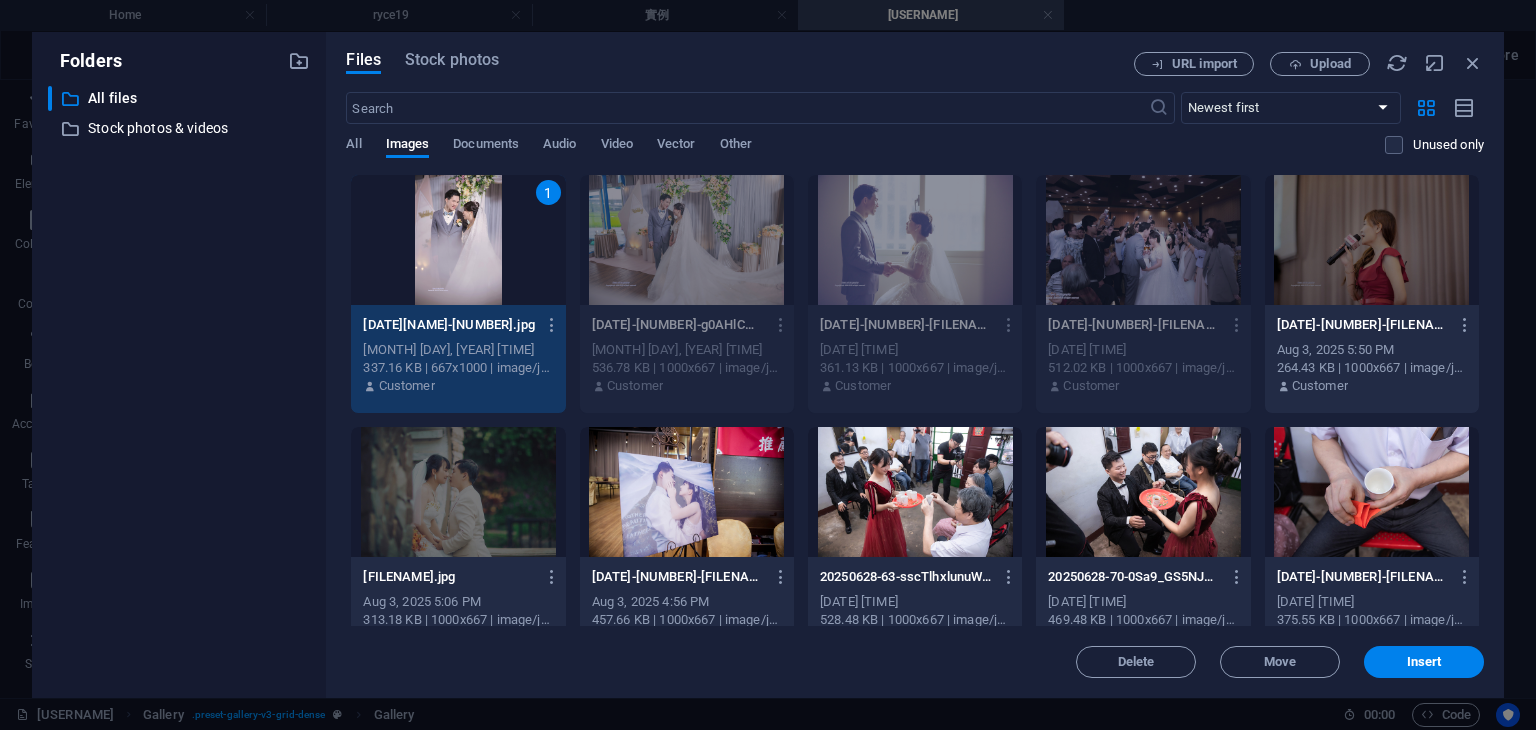drag, startPoint x: 460, startPoint y: 236, endPoint x: 406, endPoint y: 179, distance: 78.51752 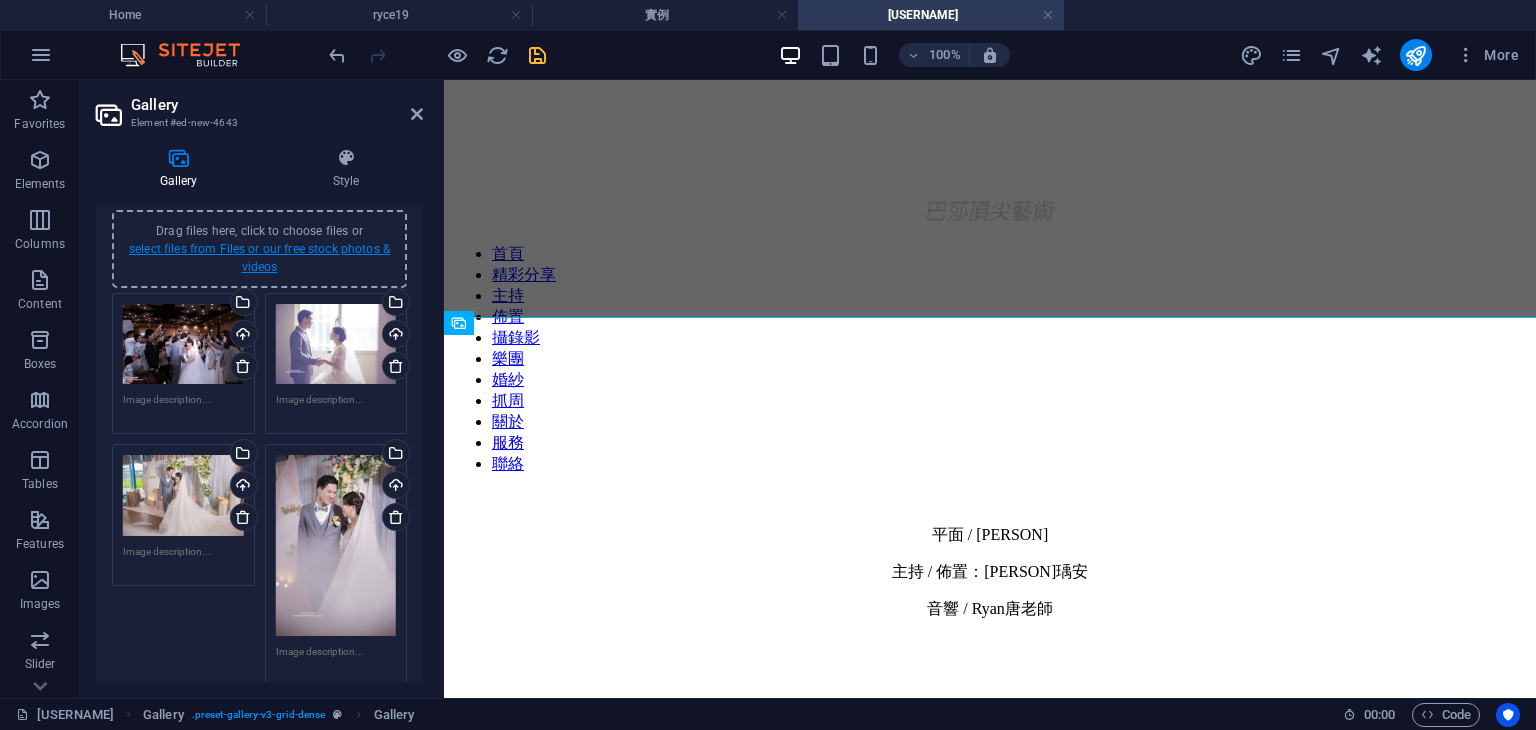 click on "select files from Files or our free stock photos & videos" at bounding box center (259, 258) 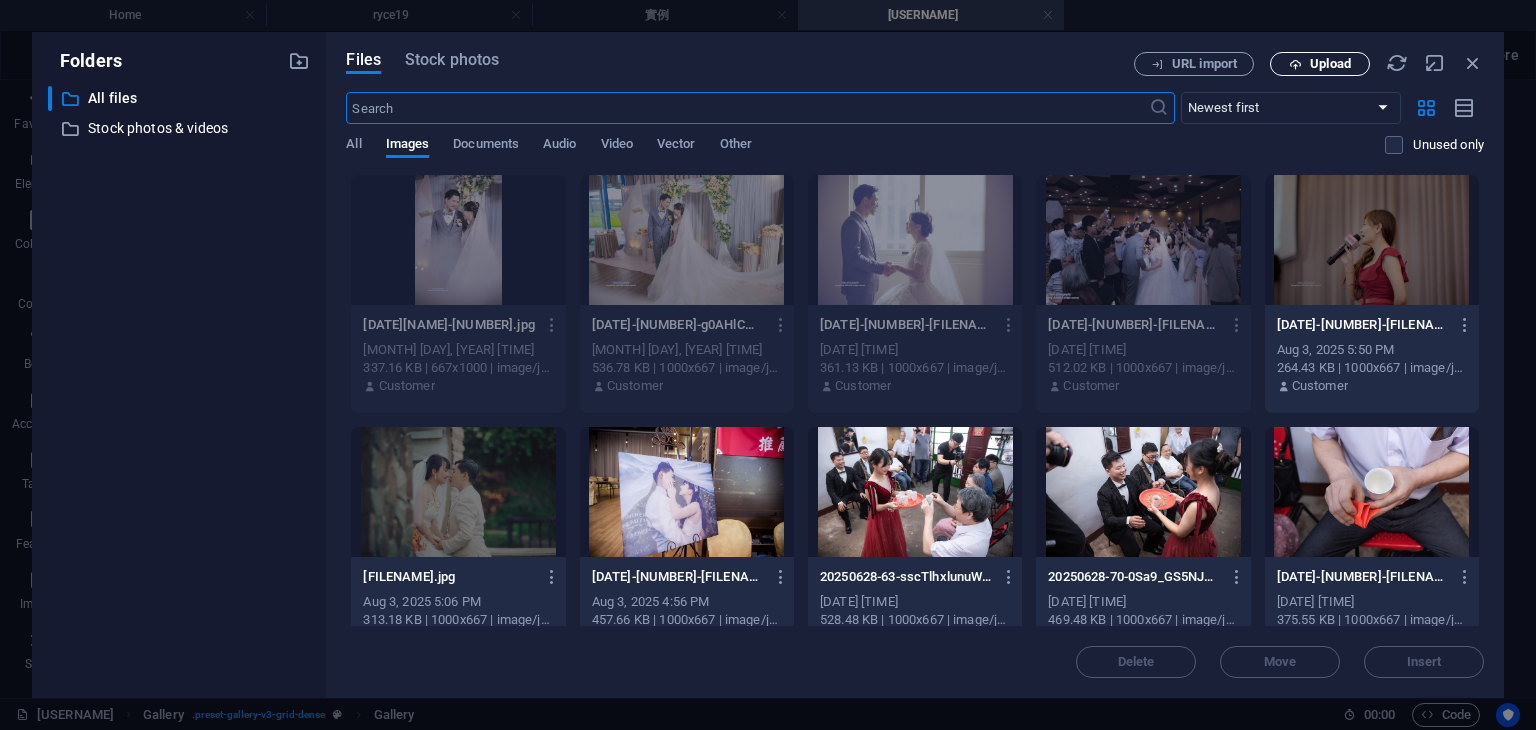 click on "Upload" at bounding box center (1320, 64) 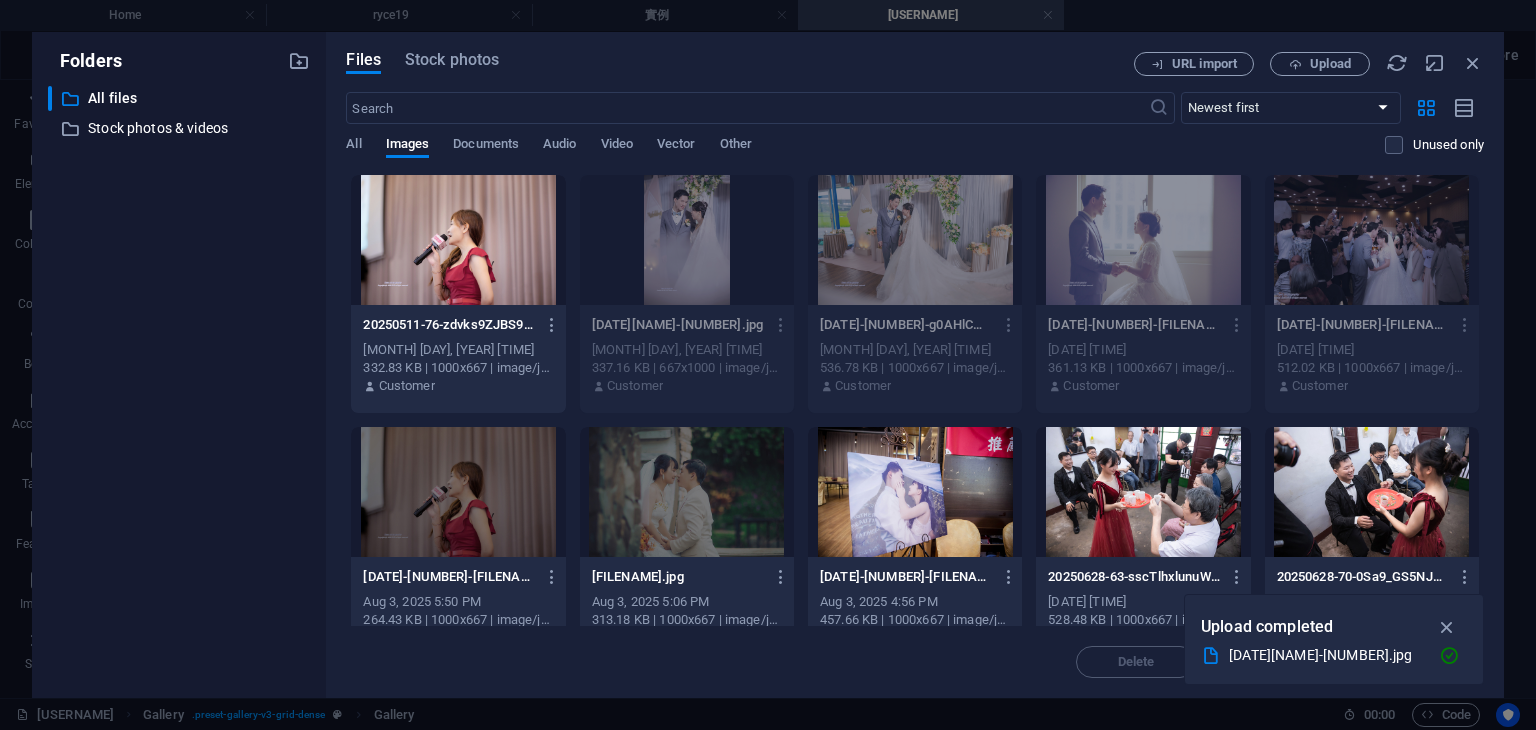 click at bounding box center (458, 240) 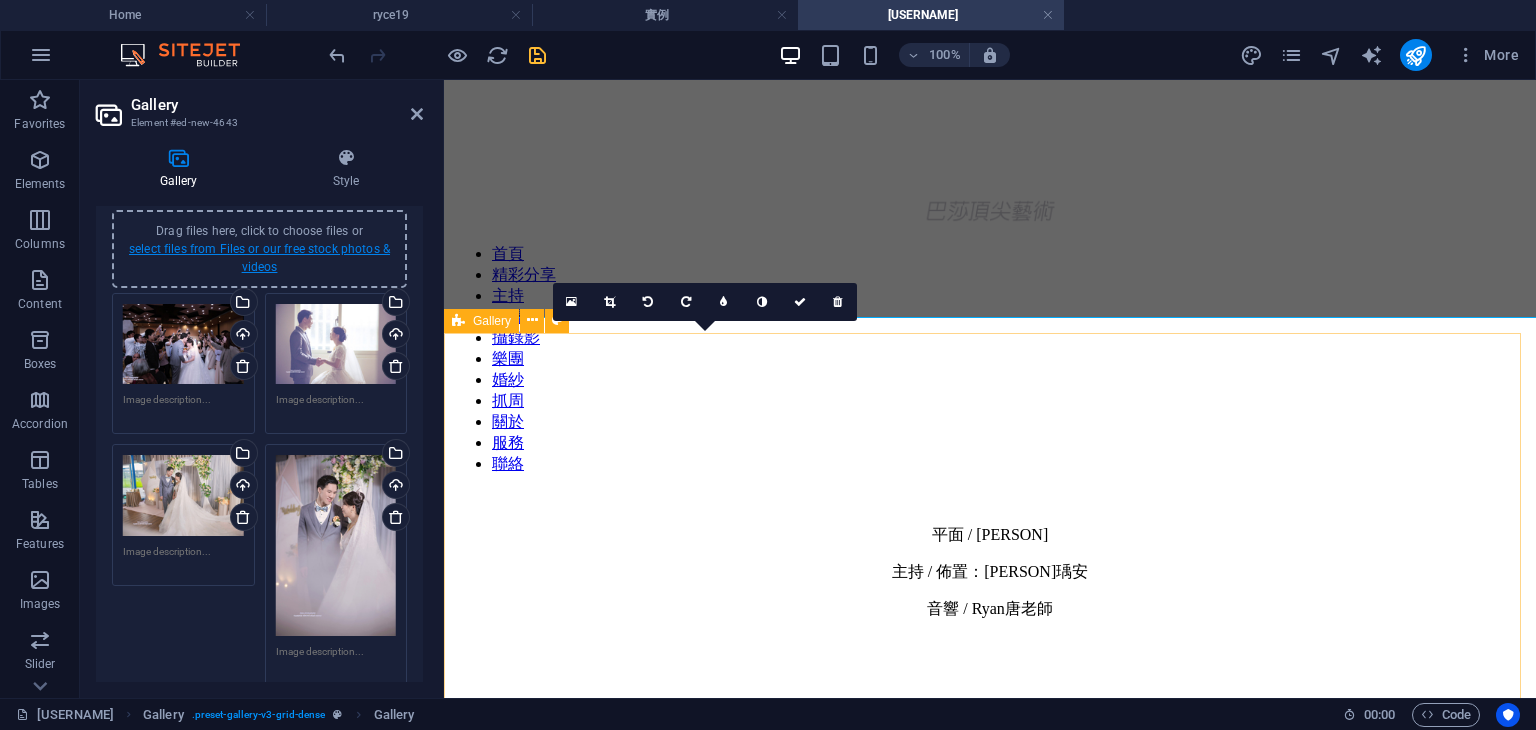 click on "select files from Files or our free stock photos & videos" at bounding box center [259, 258] 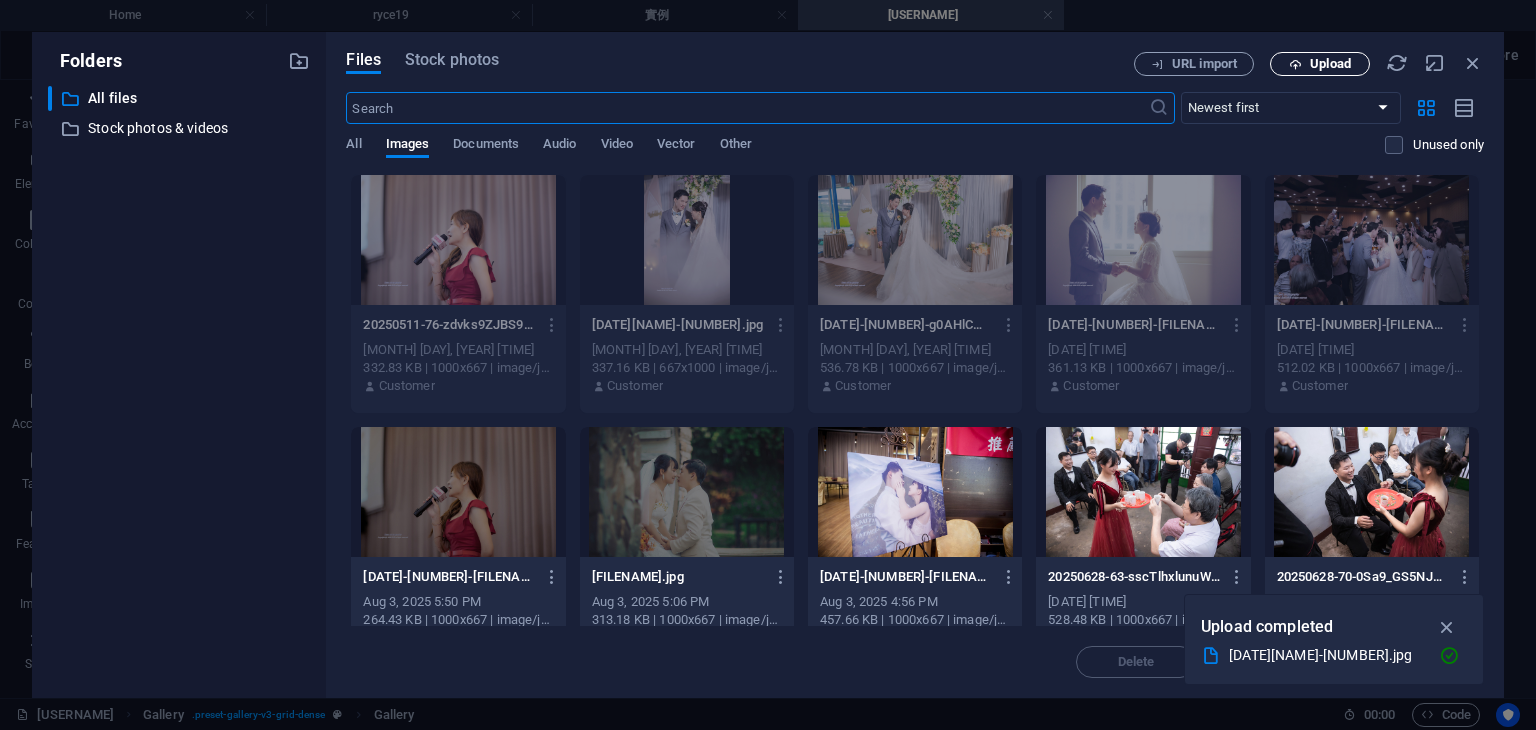 click on "Upload" at bounding box center (1330, 64) 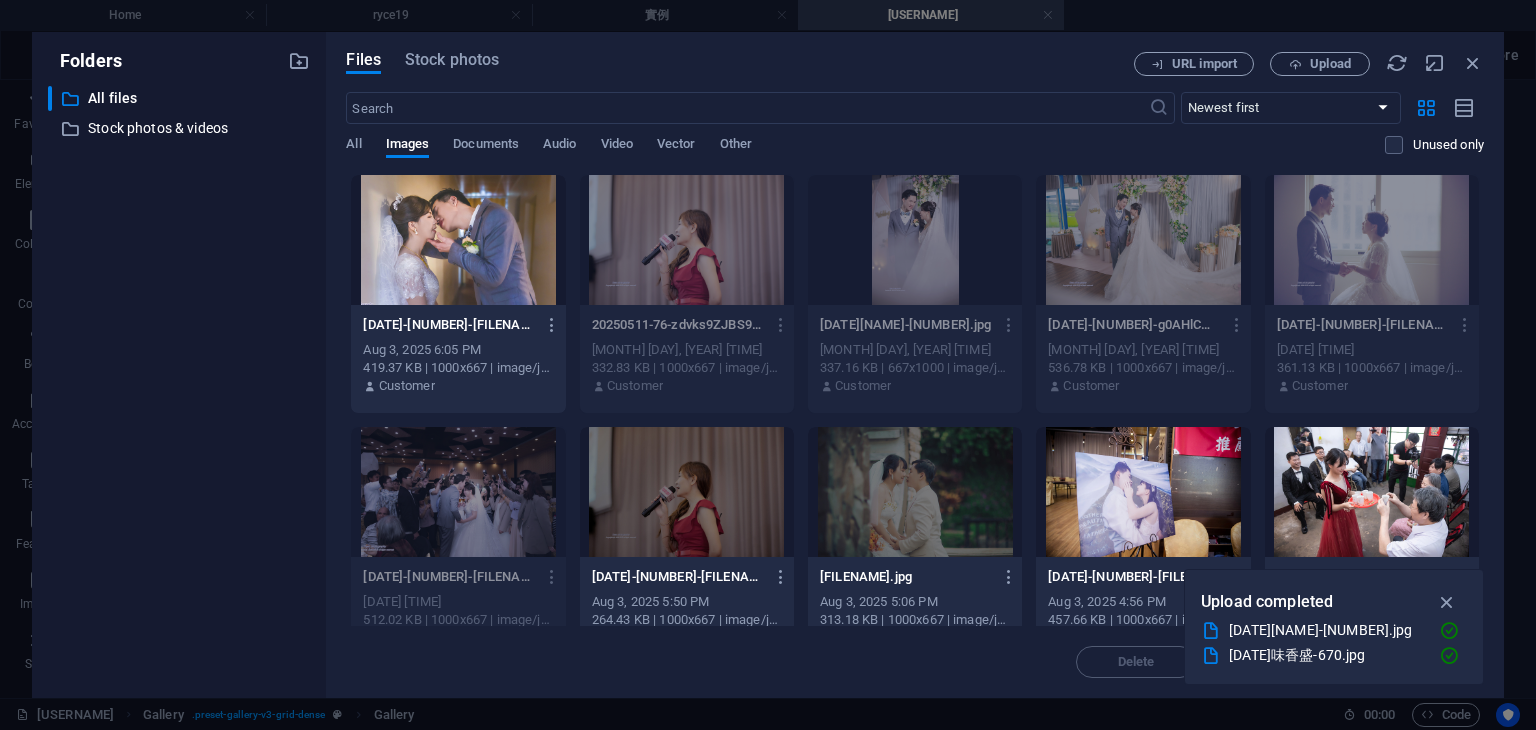 click at bounding box center (458, 240) 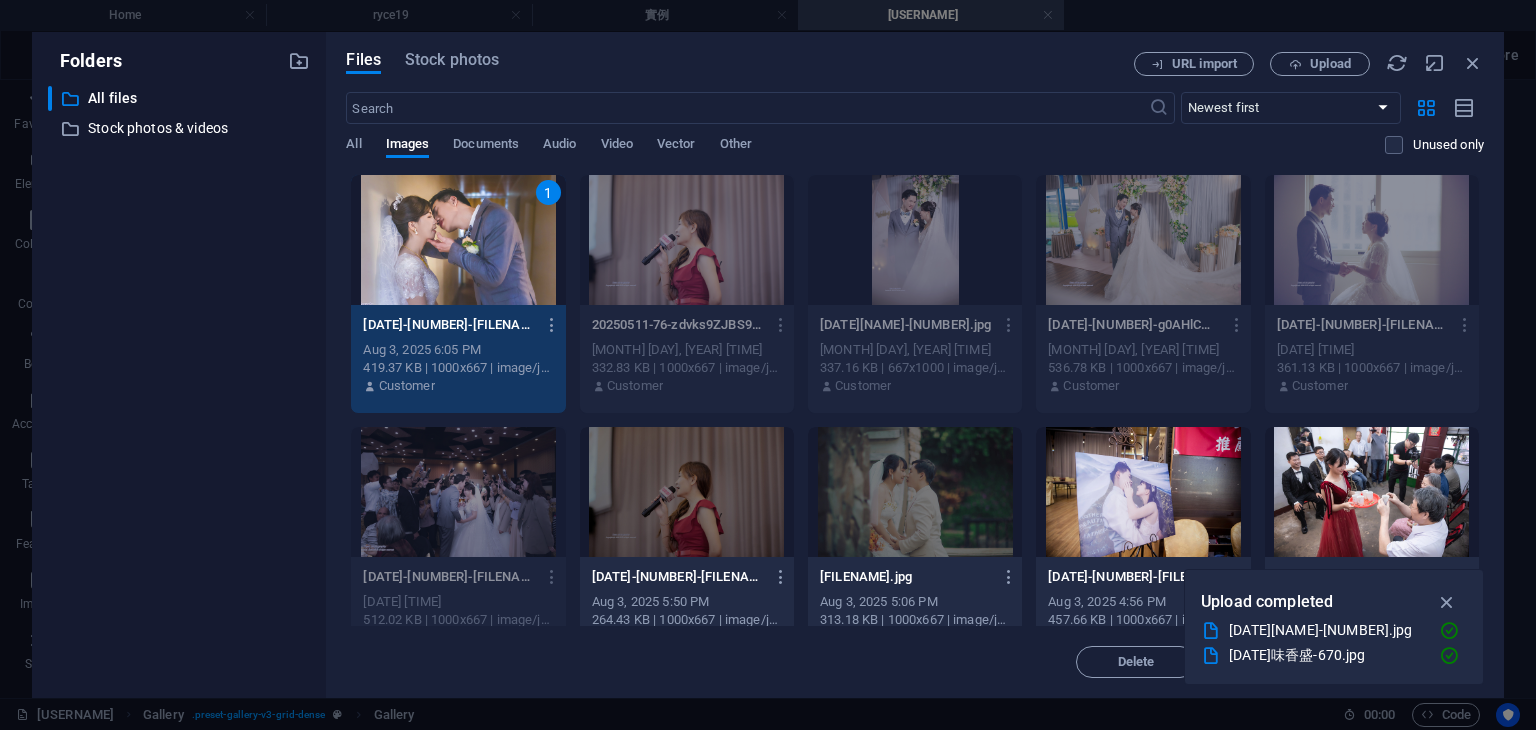 drag, startPoint x: 493, startPoint y: 238, endPoint x: 69, endPoint y: 141, distance: 434.954 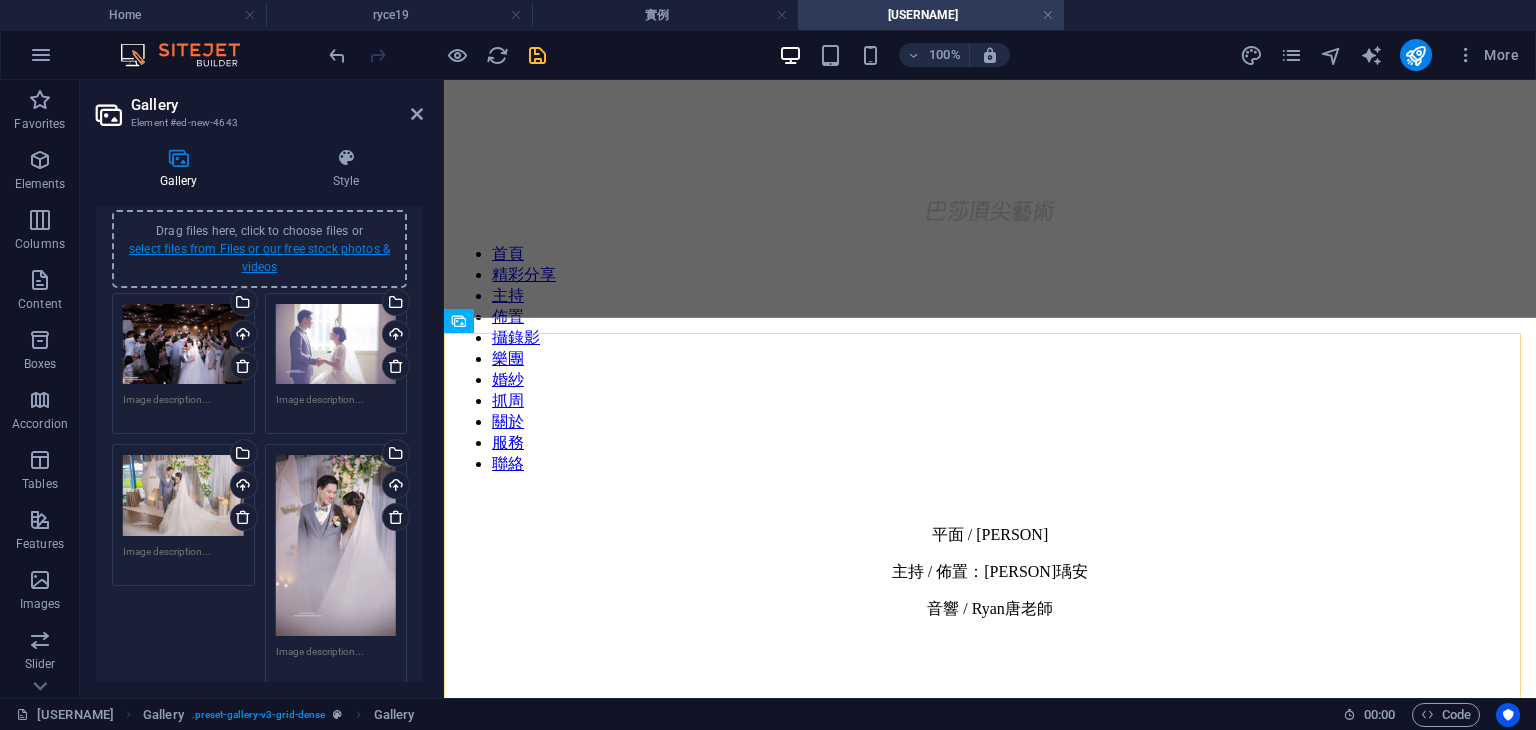 click on "select files from Files or our free stock photos & videos" at bounding box center [259, 258] 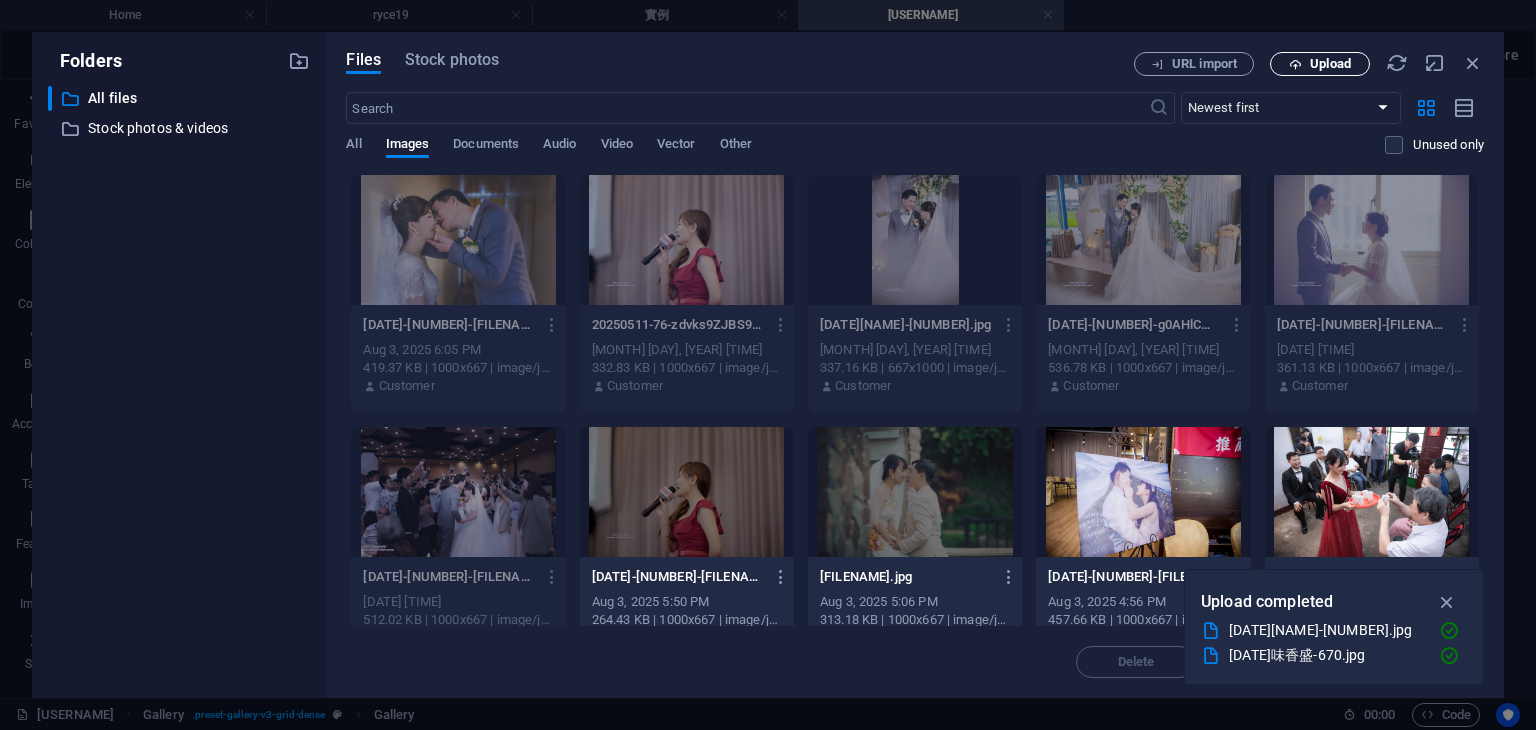 click on "Upload" at bounding box center (1330, 64) 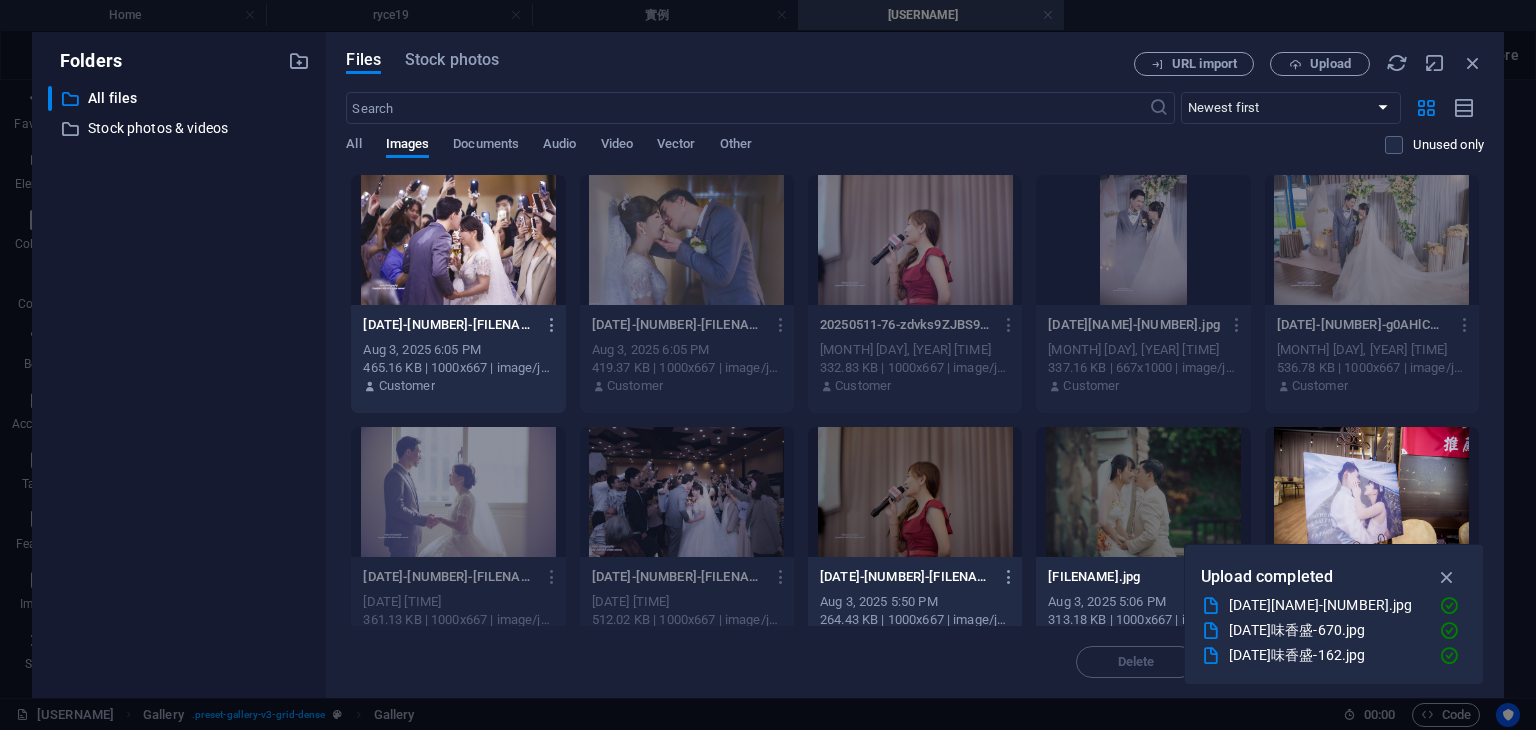click at bounding box center (458, 240) 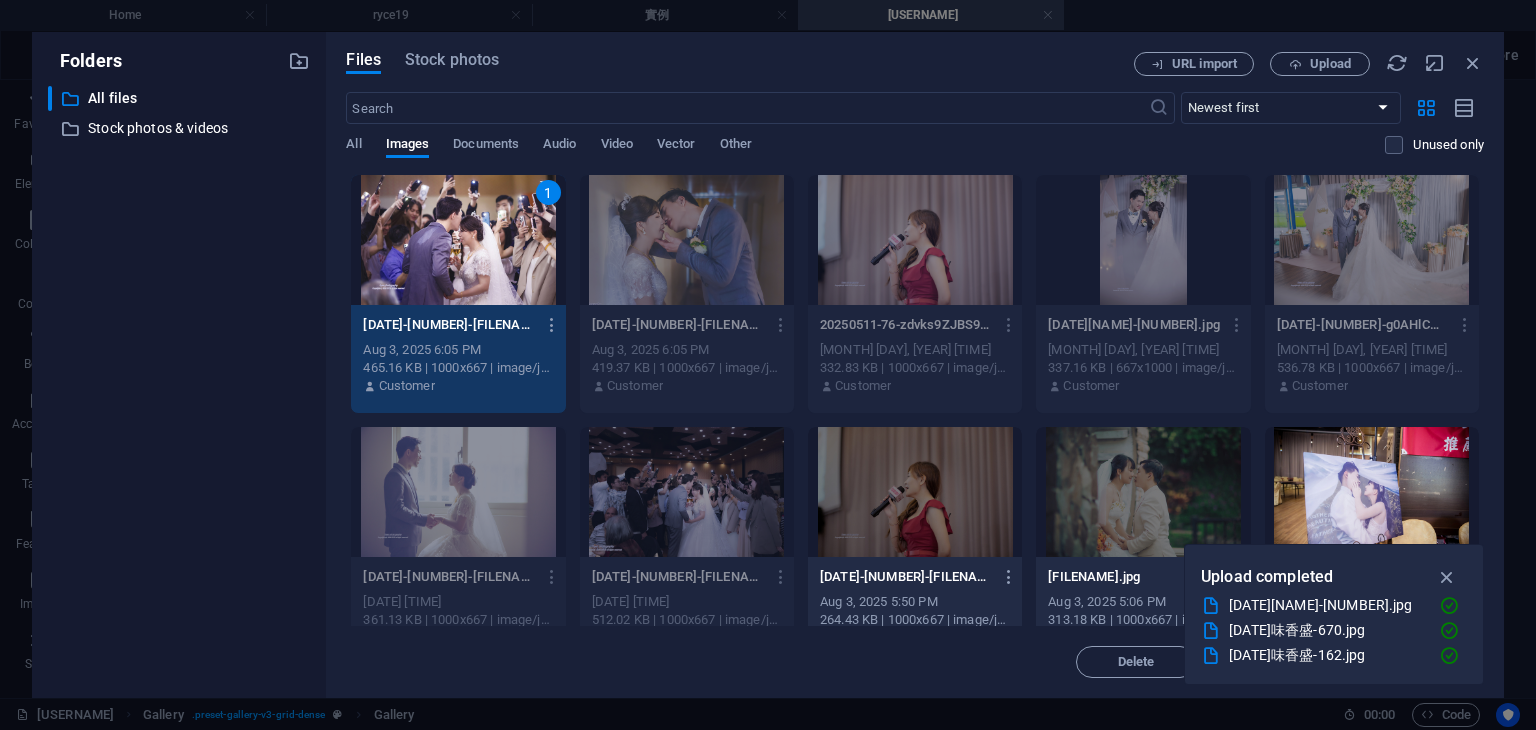 drag, startPoint x: 453, startPoint y: 241, endPoint x: 269, endPoint y: 86, distance: 240.5847 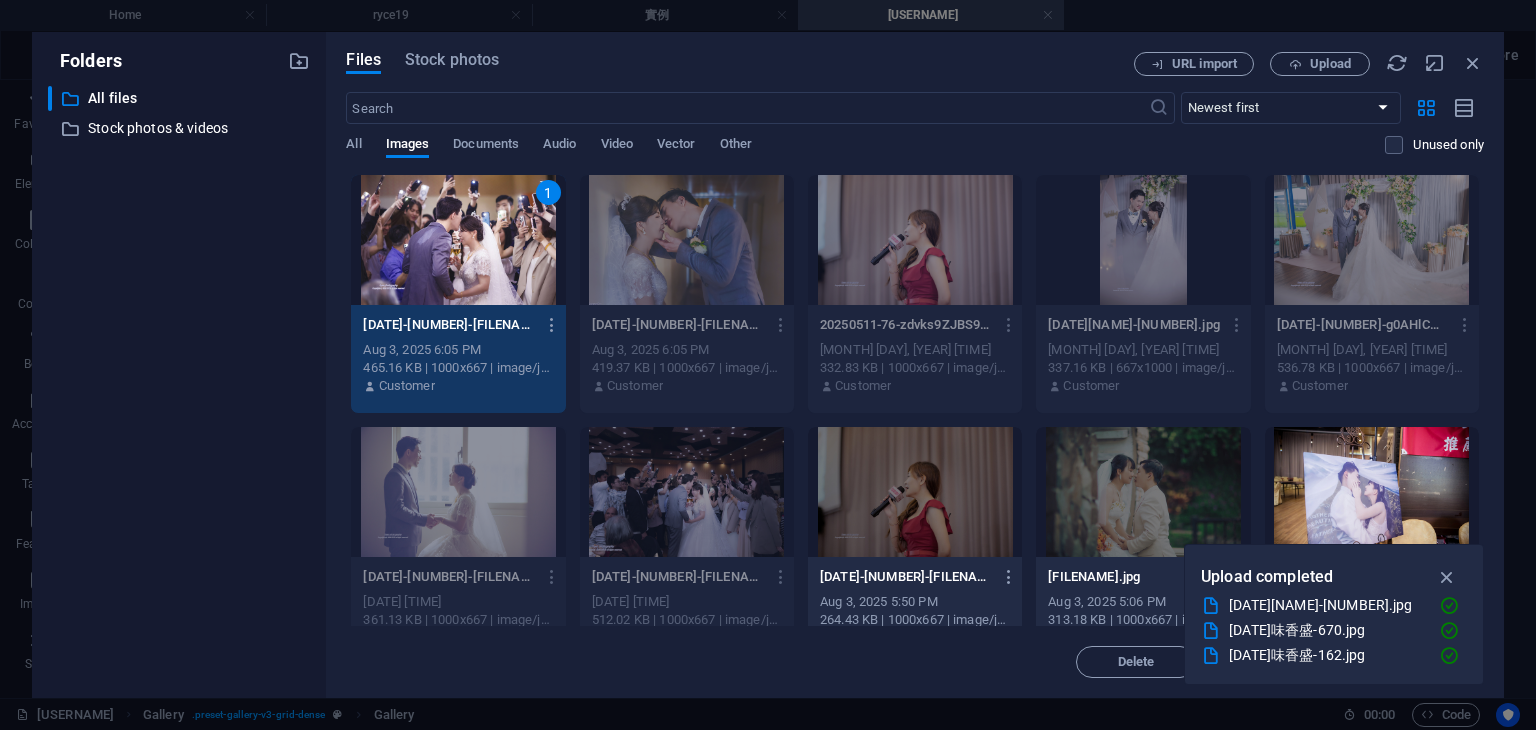 click on "1" at bounding box center [458, 240] 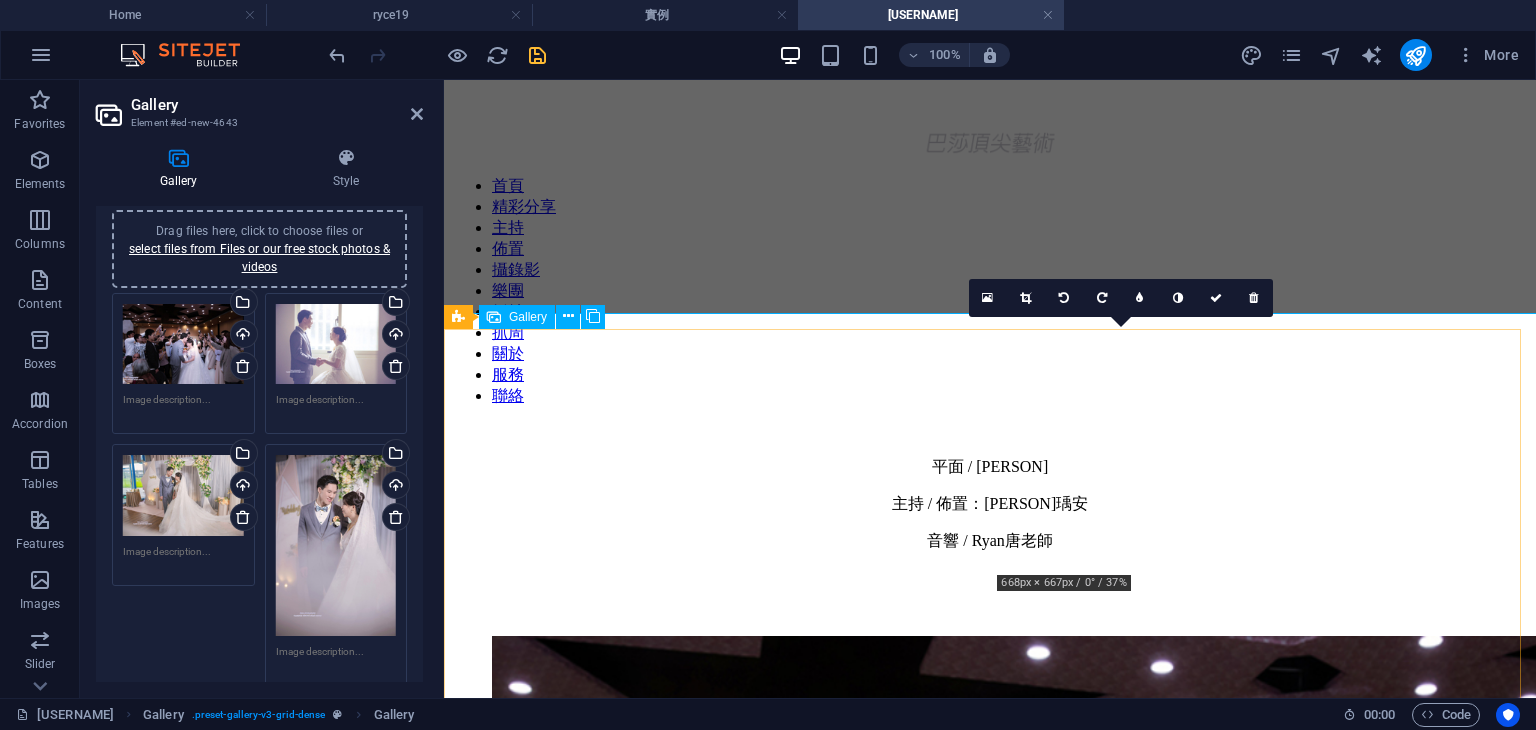 scroll, scrollTop: 100, scrollLeft: 0, axis: vertical 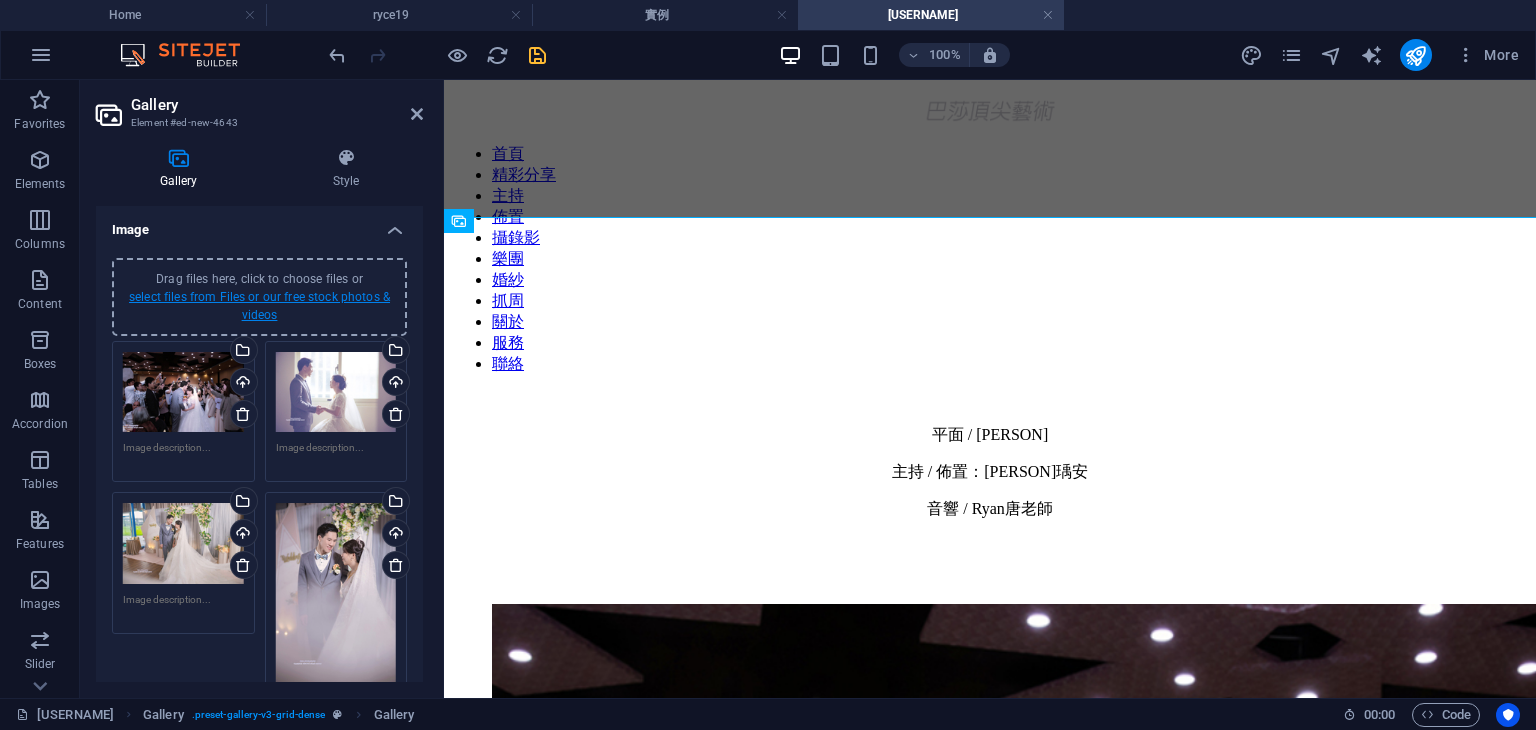 click on "select files from Files or our free stock photos & videos" at bounding box center [259, 306] 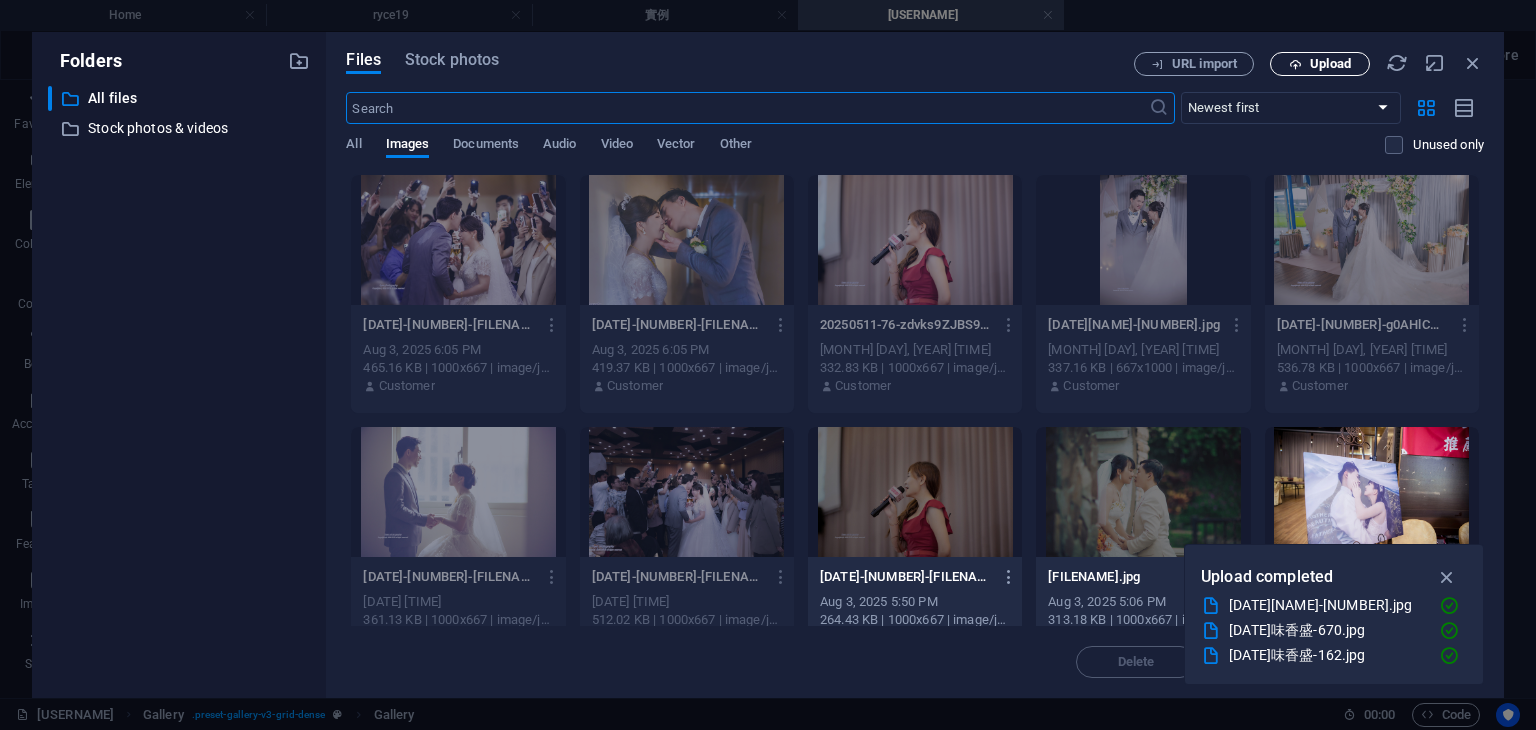 click on "Upload" at bounding box center (1320, 64) 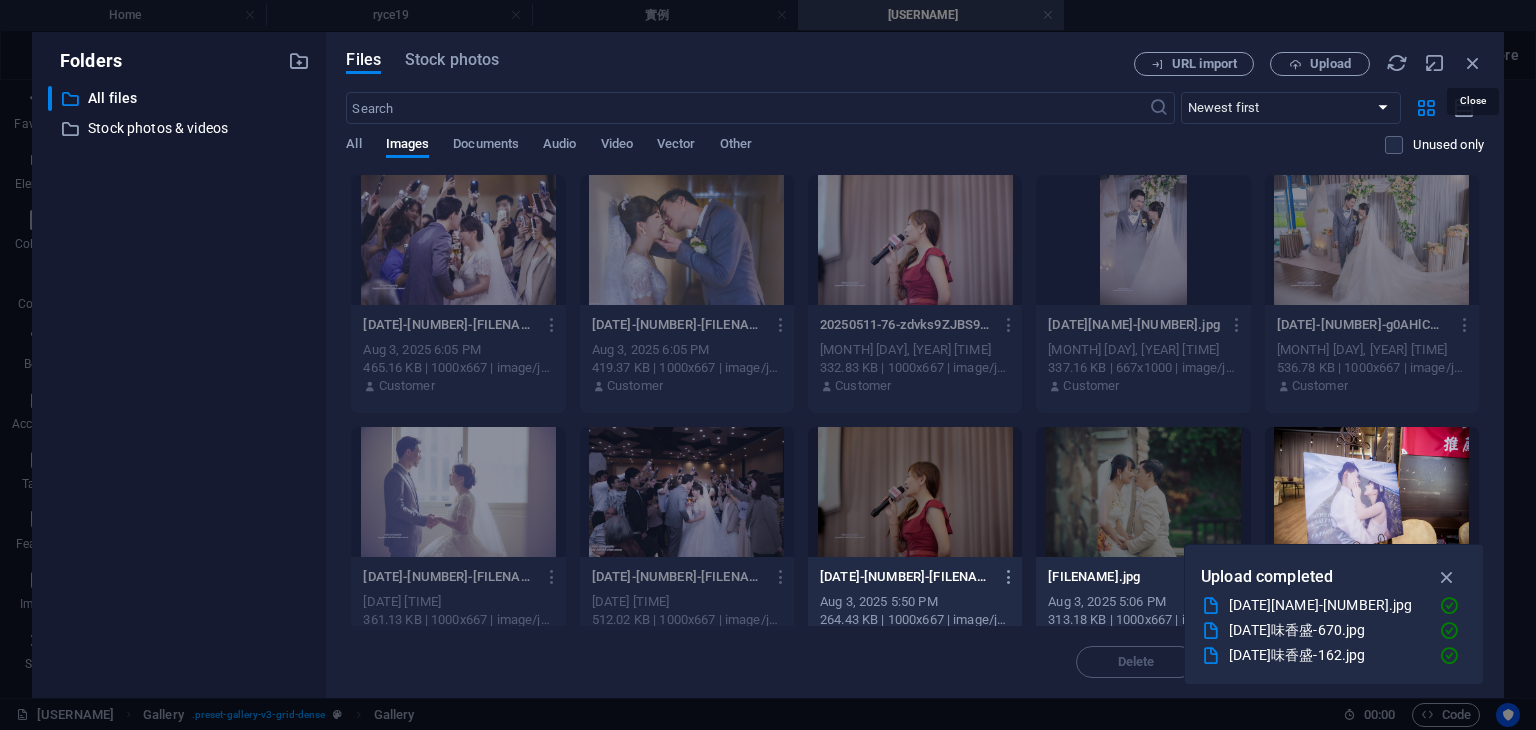 drag, startPoint x: 681, startPoint y: 2, endPoint x: 1296, endPoint y: 77, distance: 619.5563 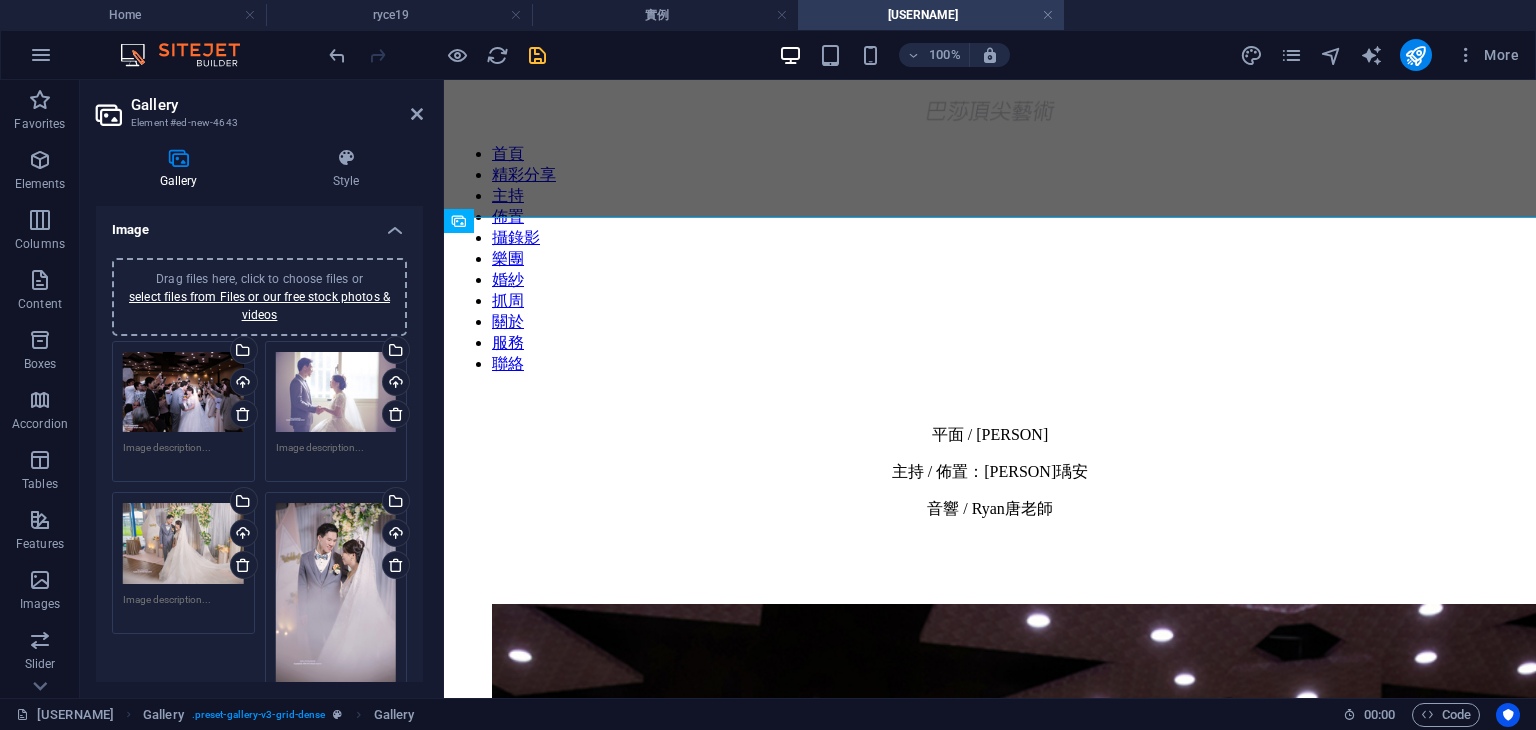 click on "Drag files here, click to choose files or select files from Files or our free stock photos & videos" at bounding box center [259, 297] 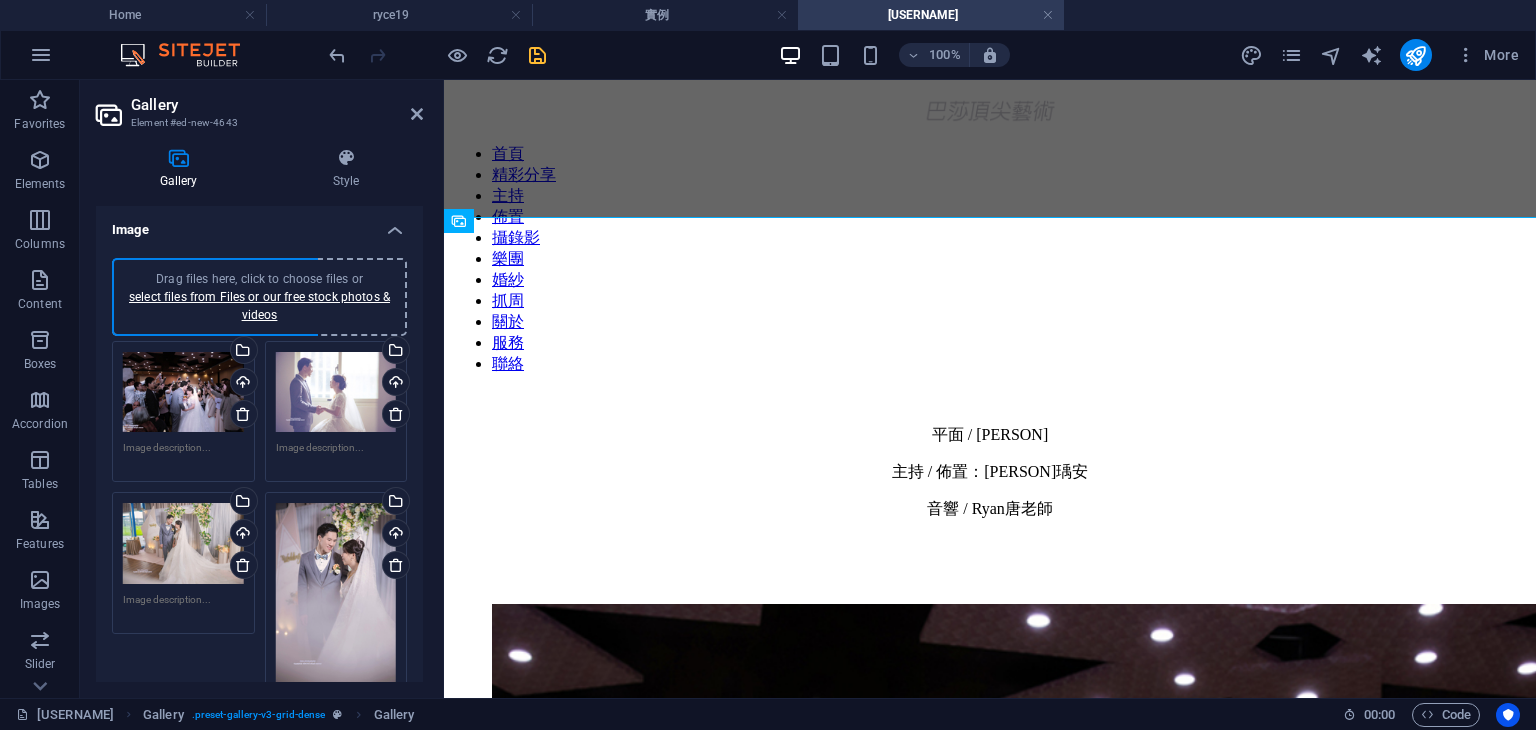 click on "Drag files here, click to choose files or select files from Files or our free stock photos & videos" at bounding box center [259, 297] 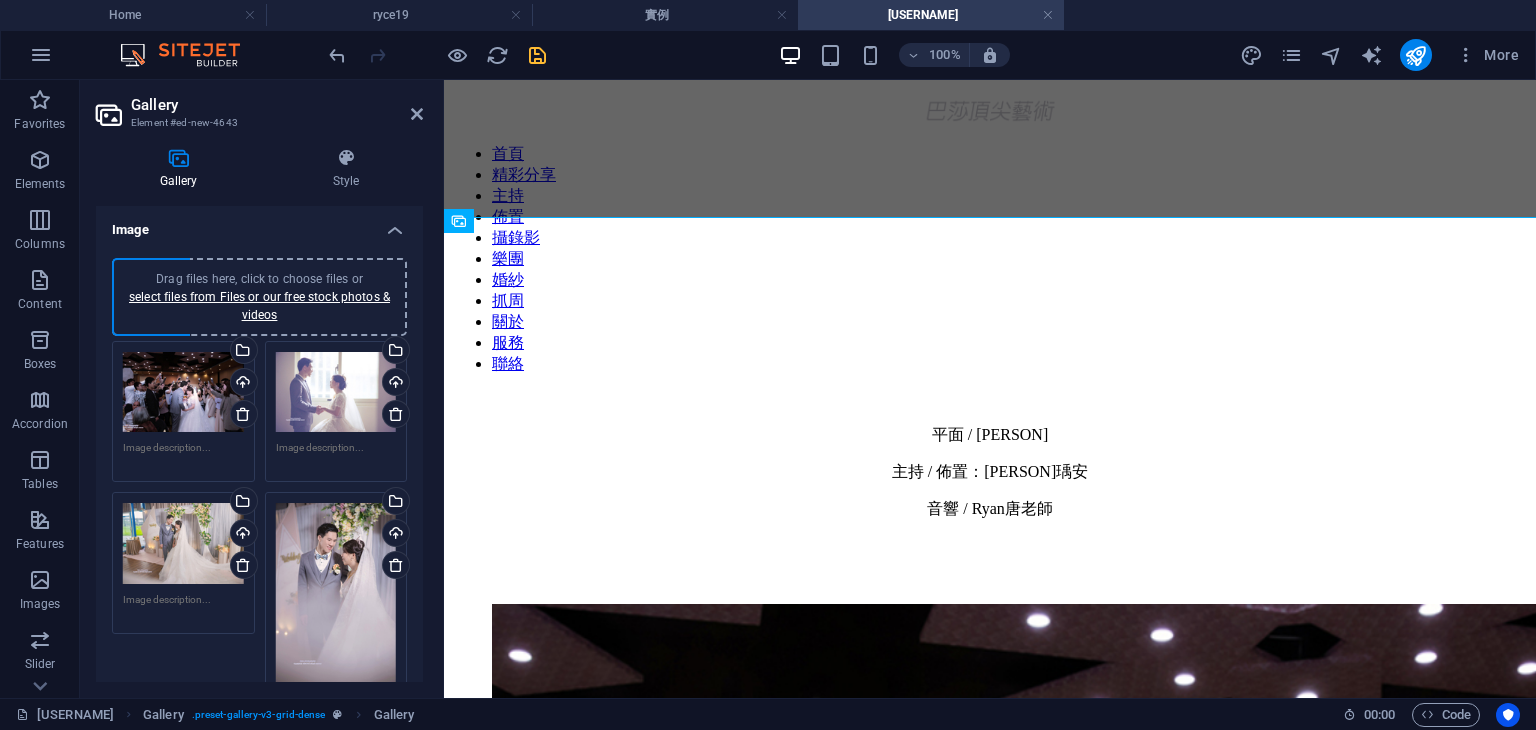 click on "Drag files here, click to choose files or select files from Files or our free stock photos & videos" at bounding box center (259, 297) 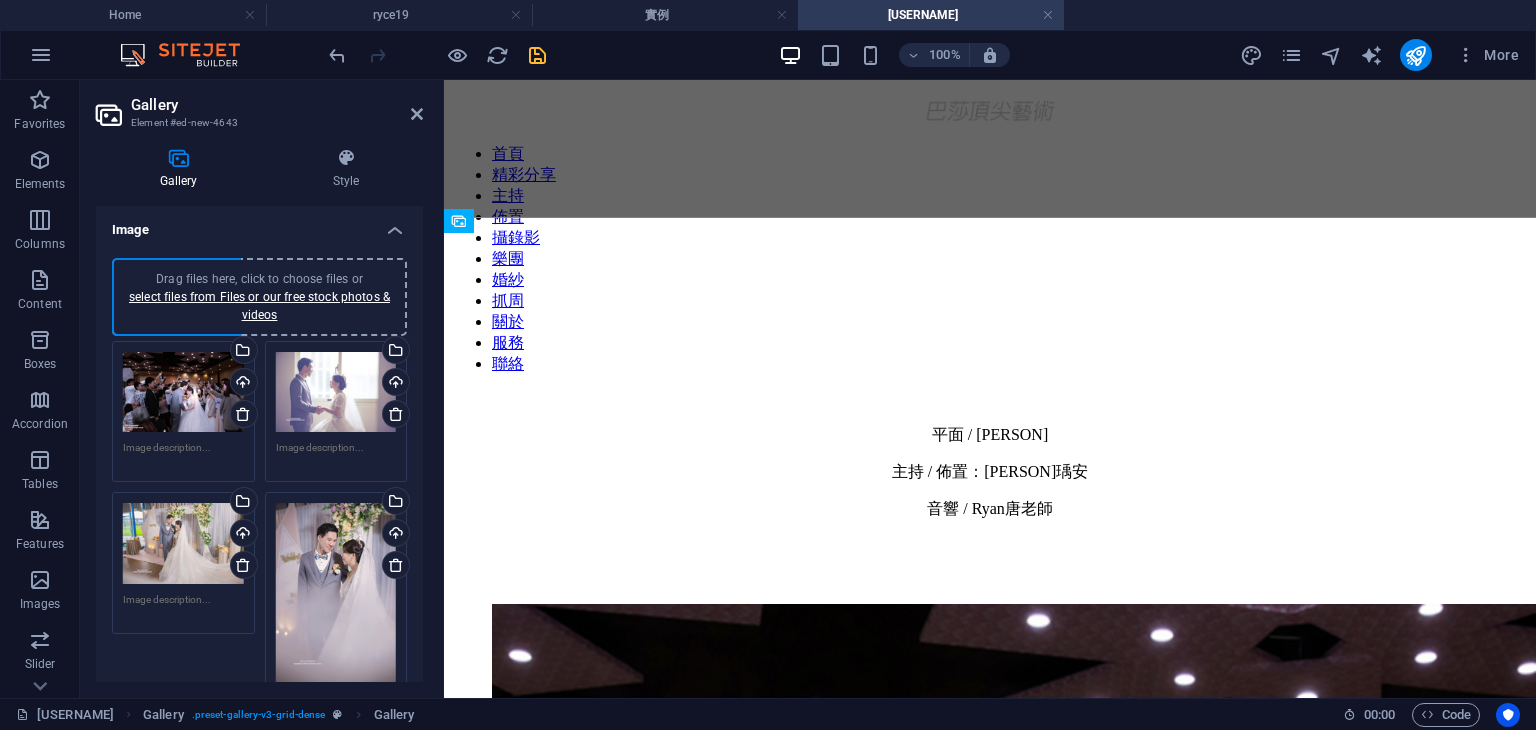click on "Drag files here, click to choose files or select files from Files or our free stock photos & videos" at bounding box center (259, 297) 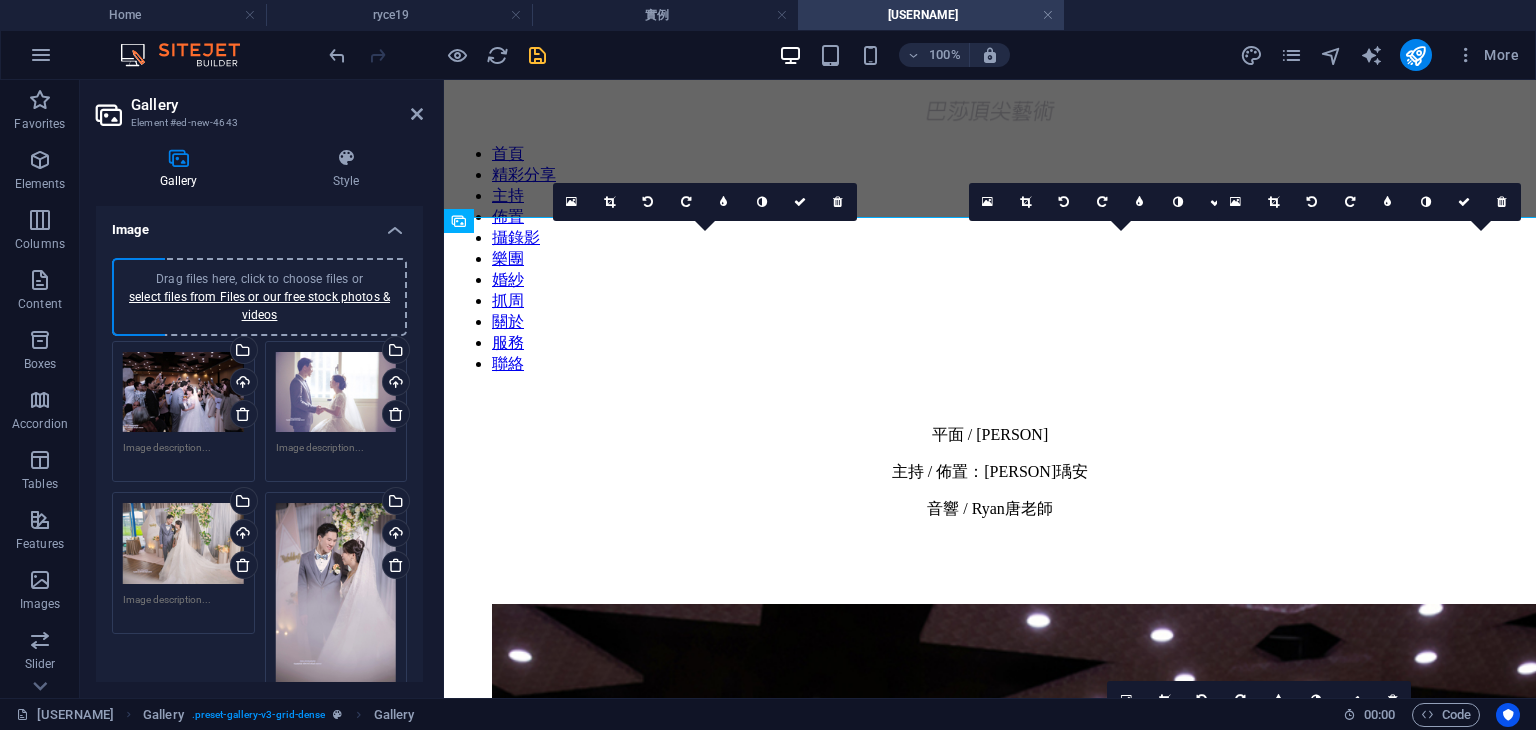 click on "Drag files here, click to choose files or select files from Files or our free stock photos & videos" at bounding box center (259, 297) 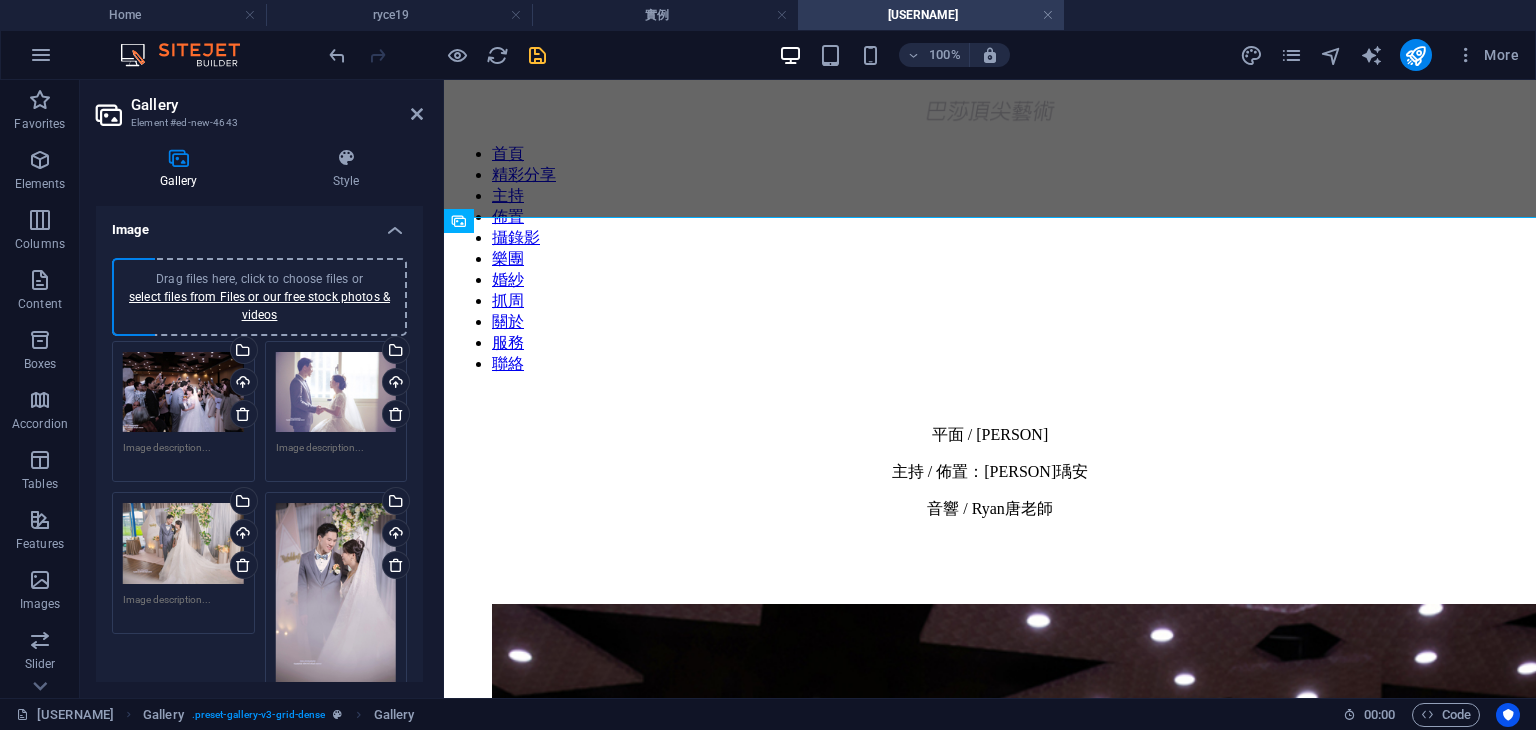 click on "Drag files here, click to choose files or select files from Files or our free stock photos & videos" at bounding box center (259, 297) 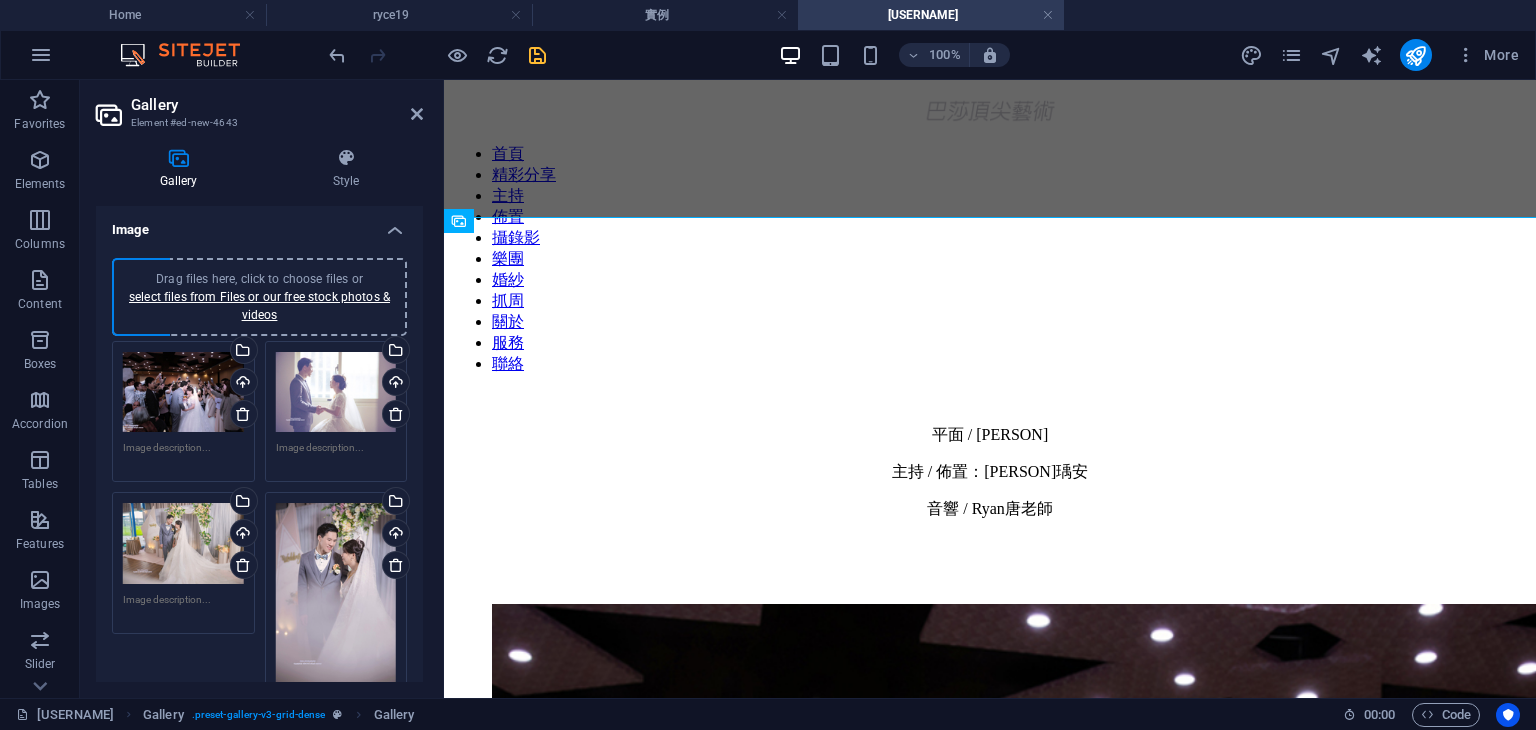 click on "Drag files here, click to choose files or select files from Files or our free stock photos & videos" at bounding box center (259, 297) 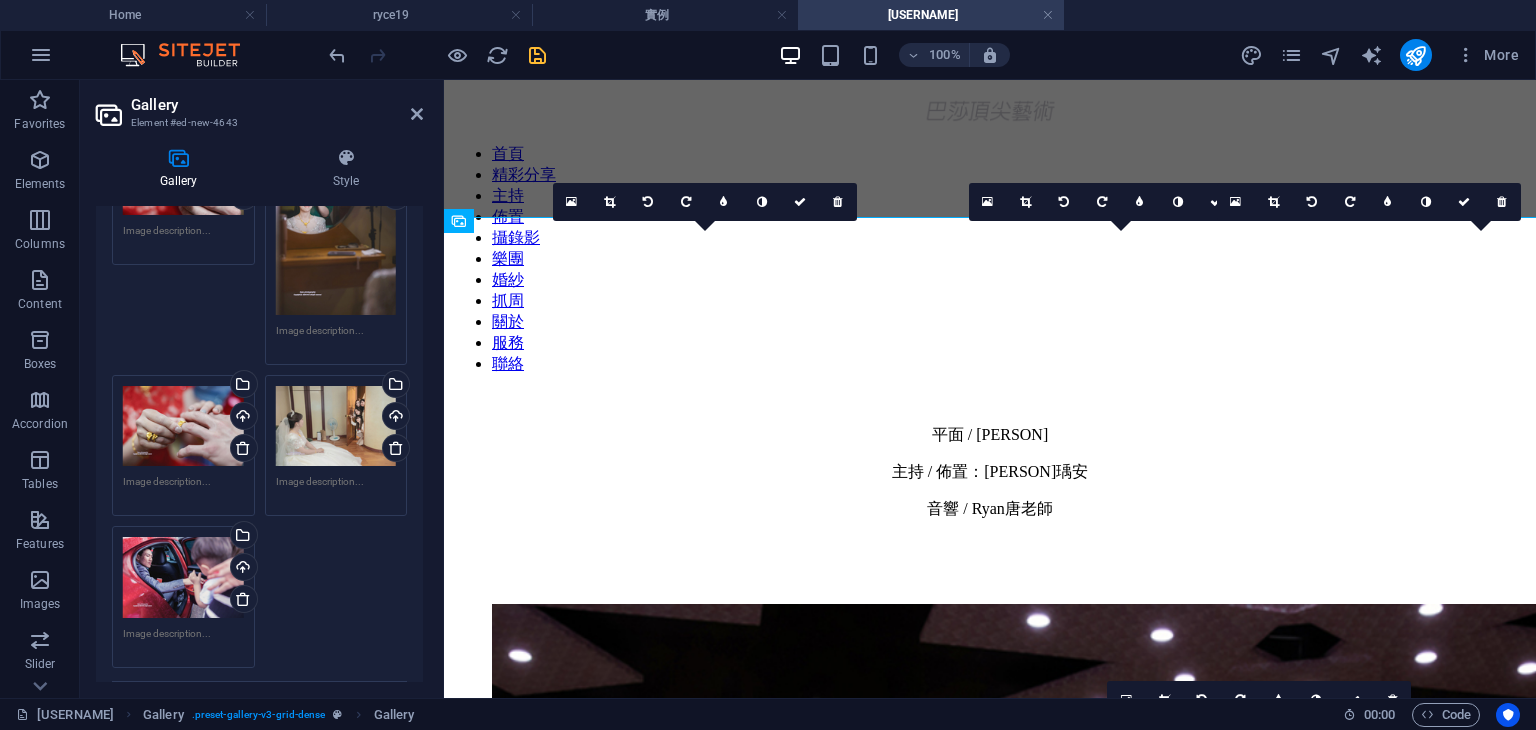 scroll, scrollTop: 2904, scrollLeft: 0, axis: vertical 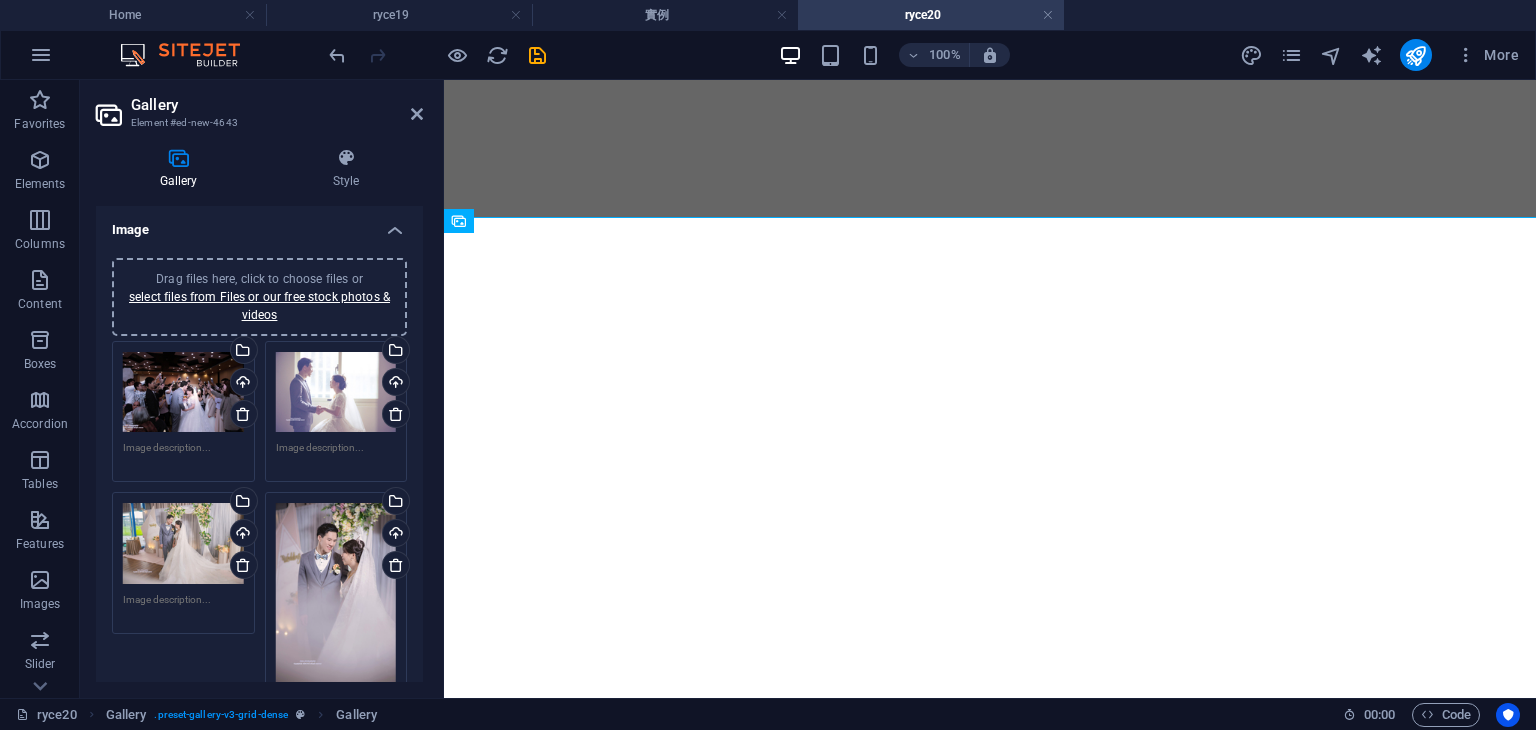 select on "4" 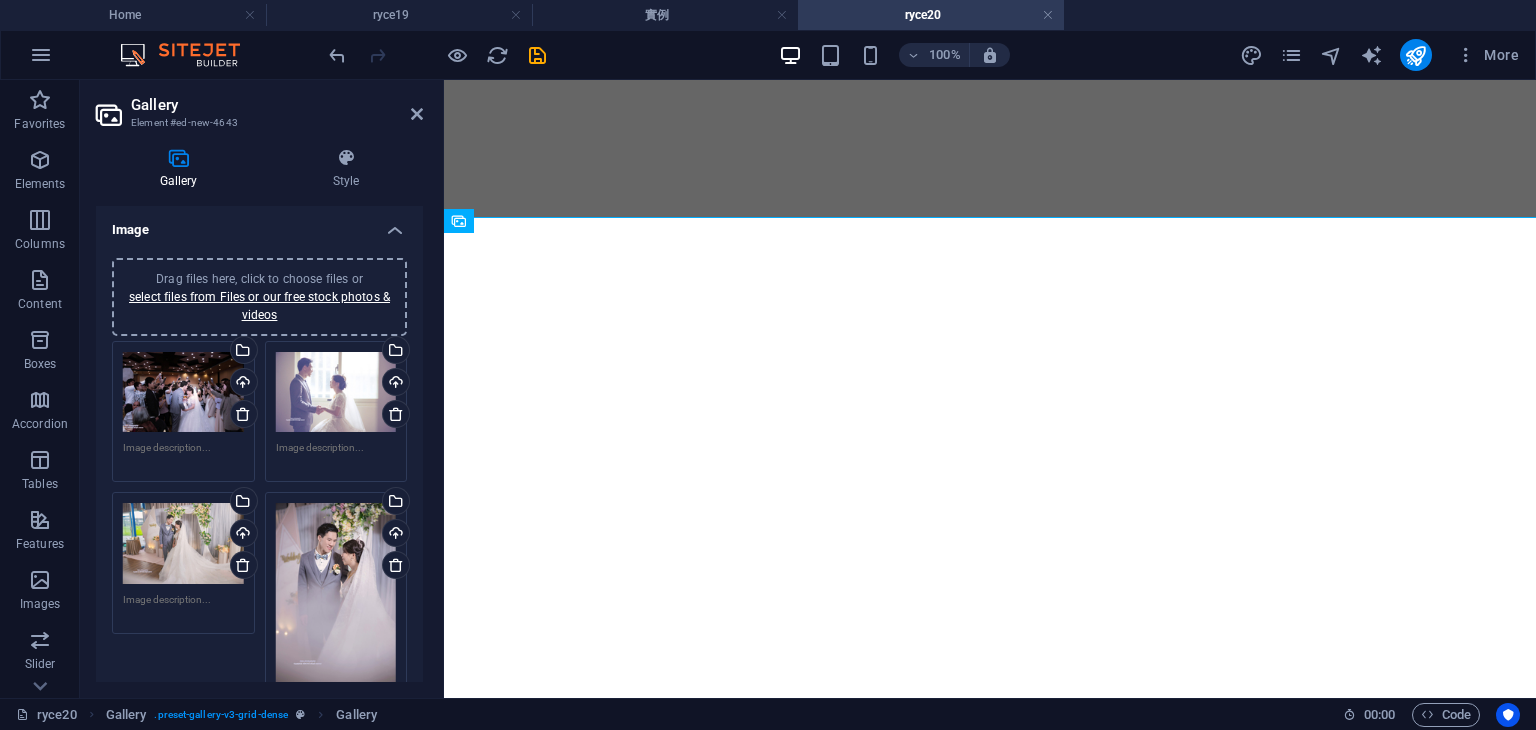 scroll, scrollTop: 0, scrollLeft: 0, axis: both 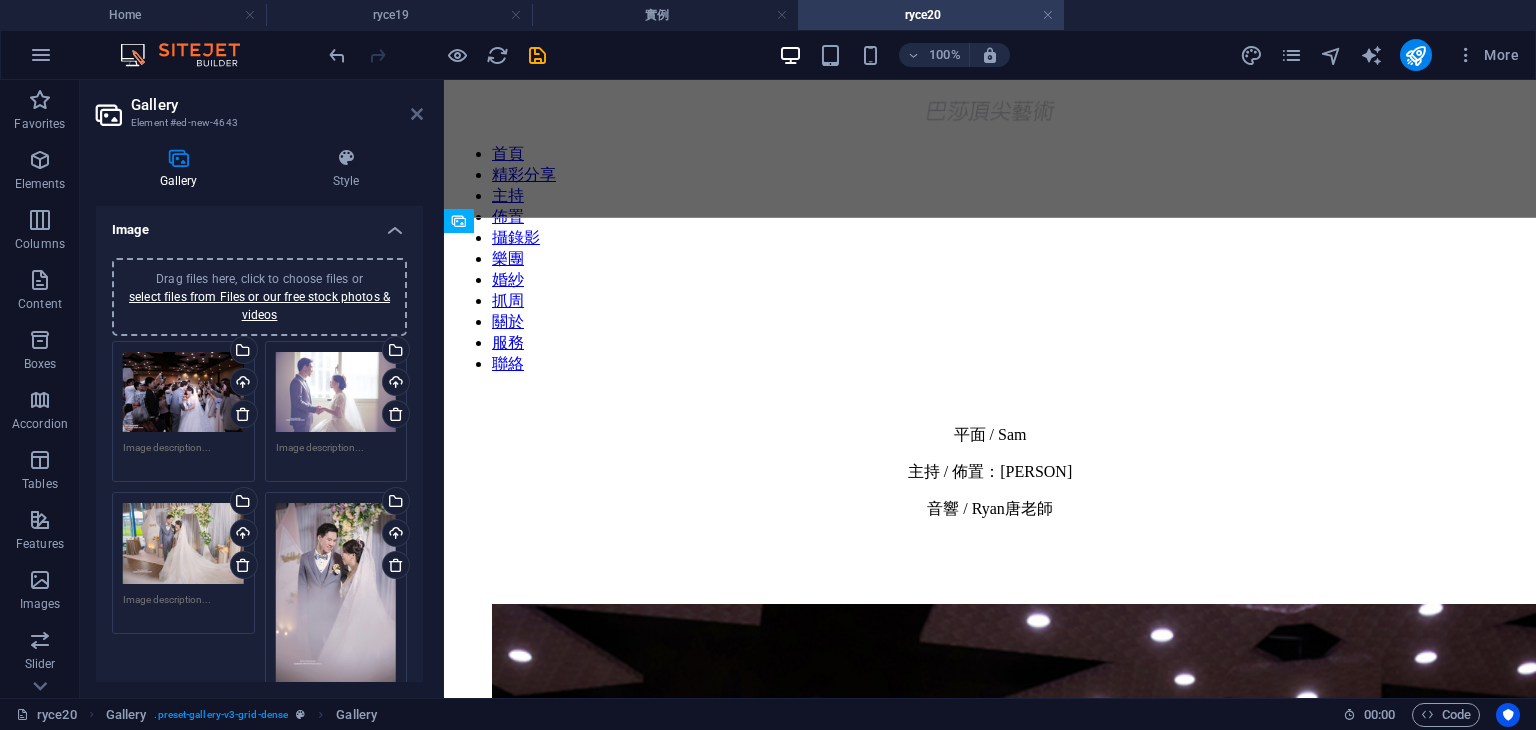 click at bounding box center (417, 114) 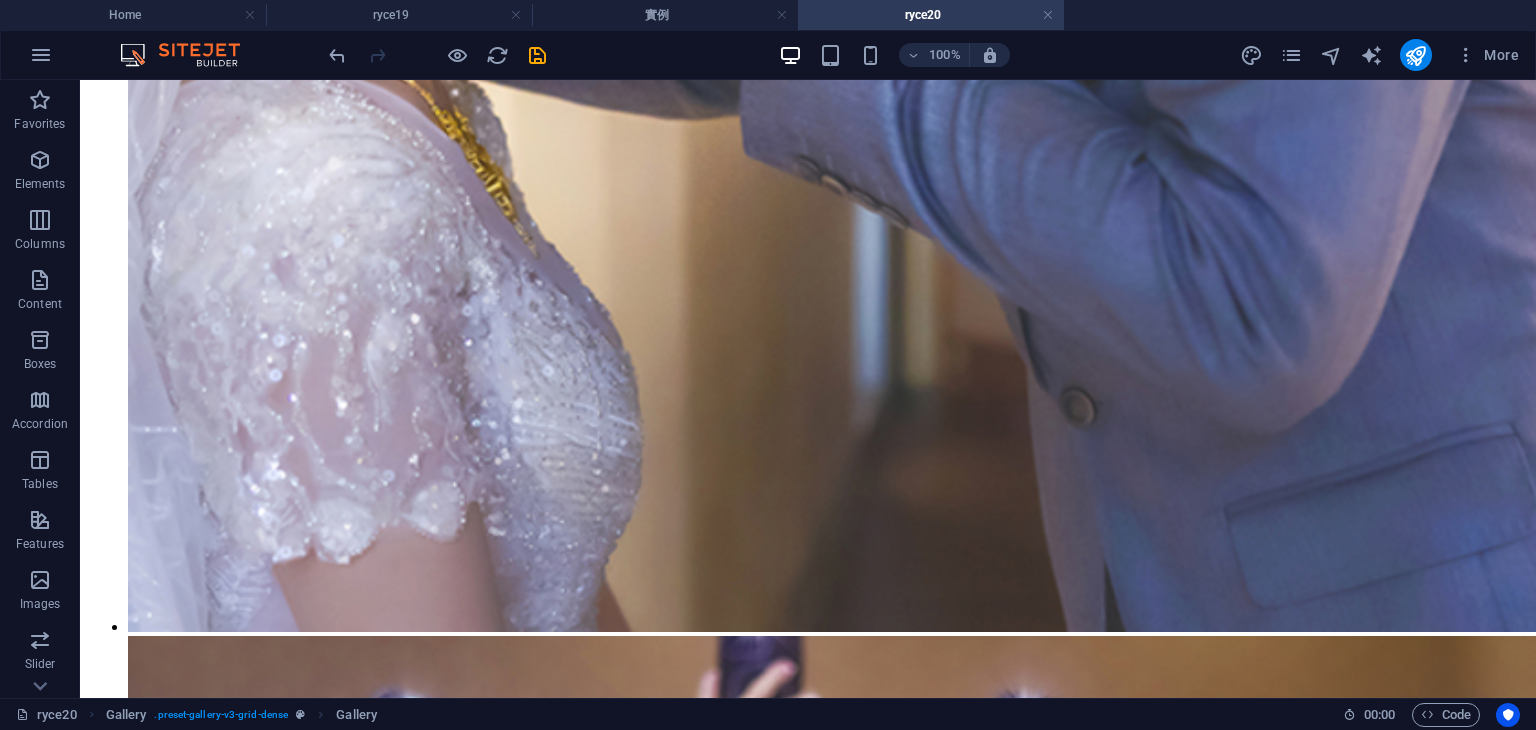 scroll, scrollTop: 8813, scrollLeft: 0, axis: vertical 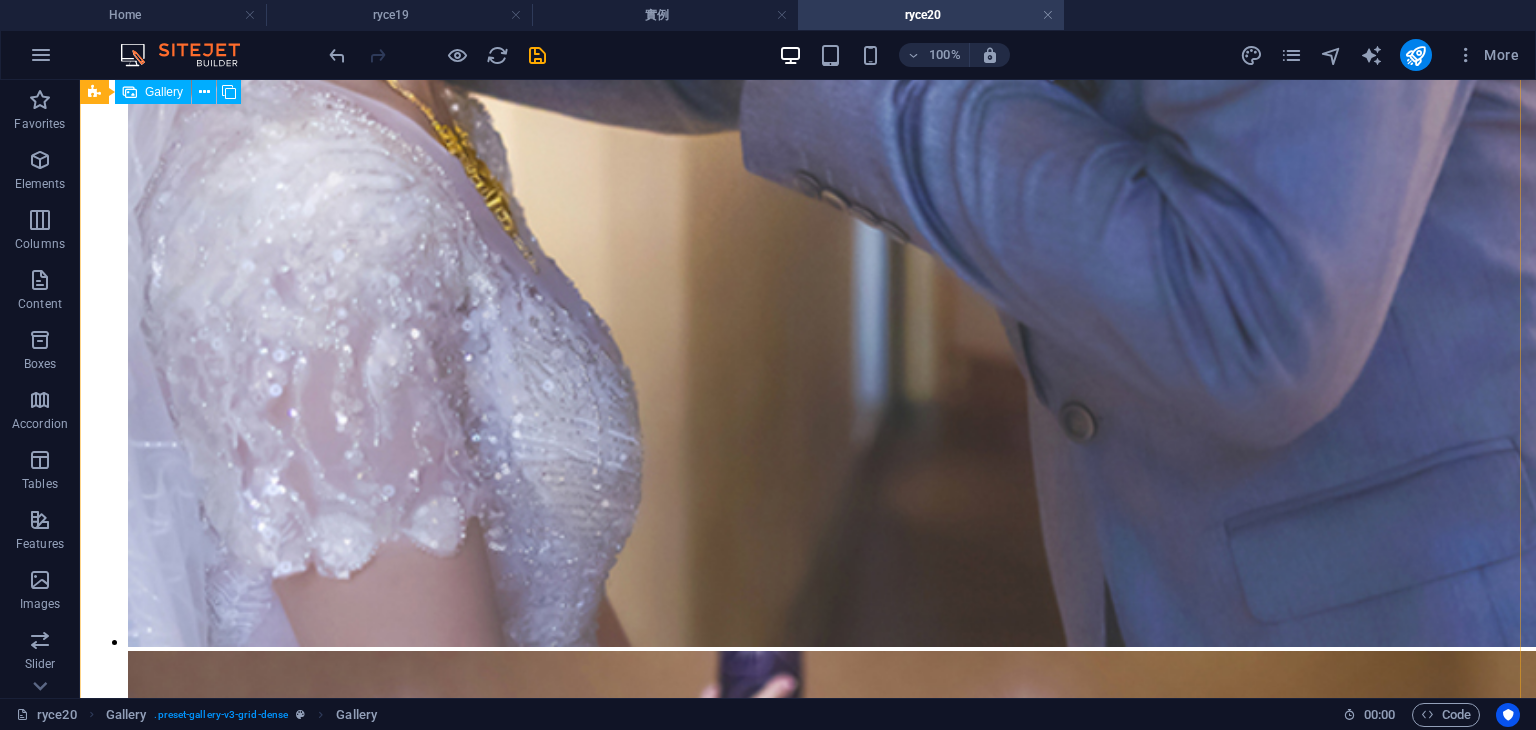 click at bounding box center (528, 62701) 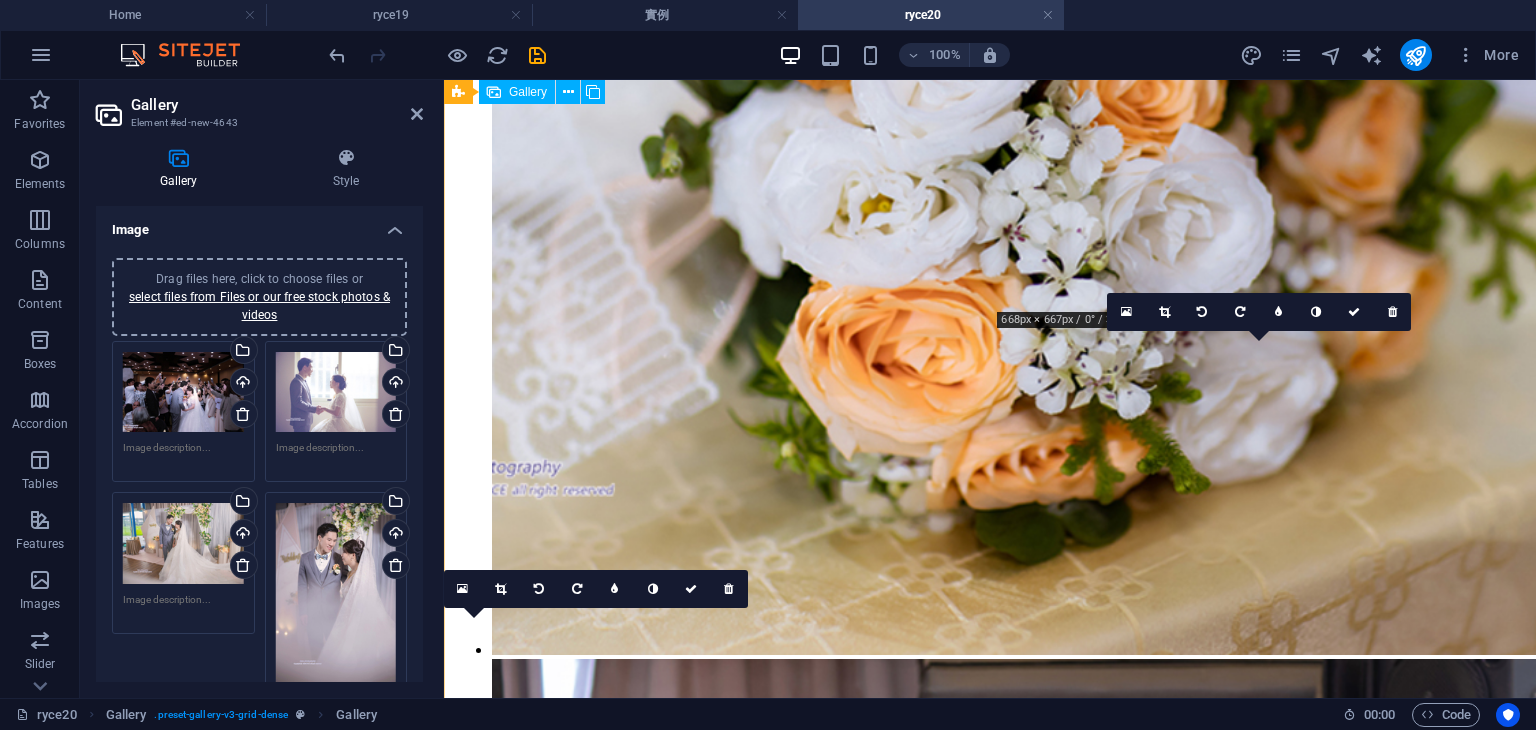 scroll, scrollTop: 6811, scrollLeft: 0, axis: vertical 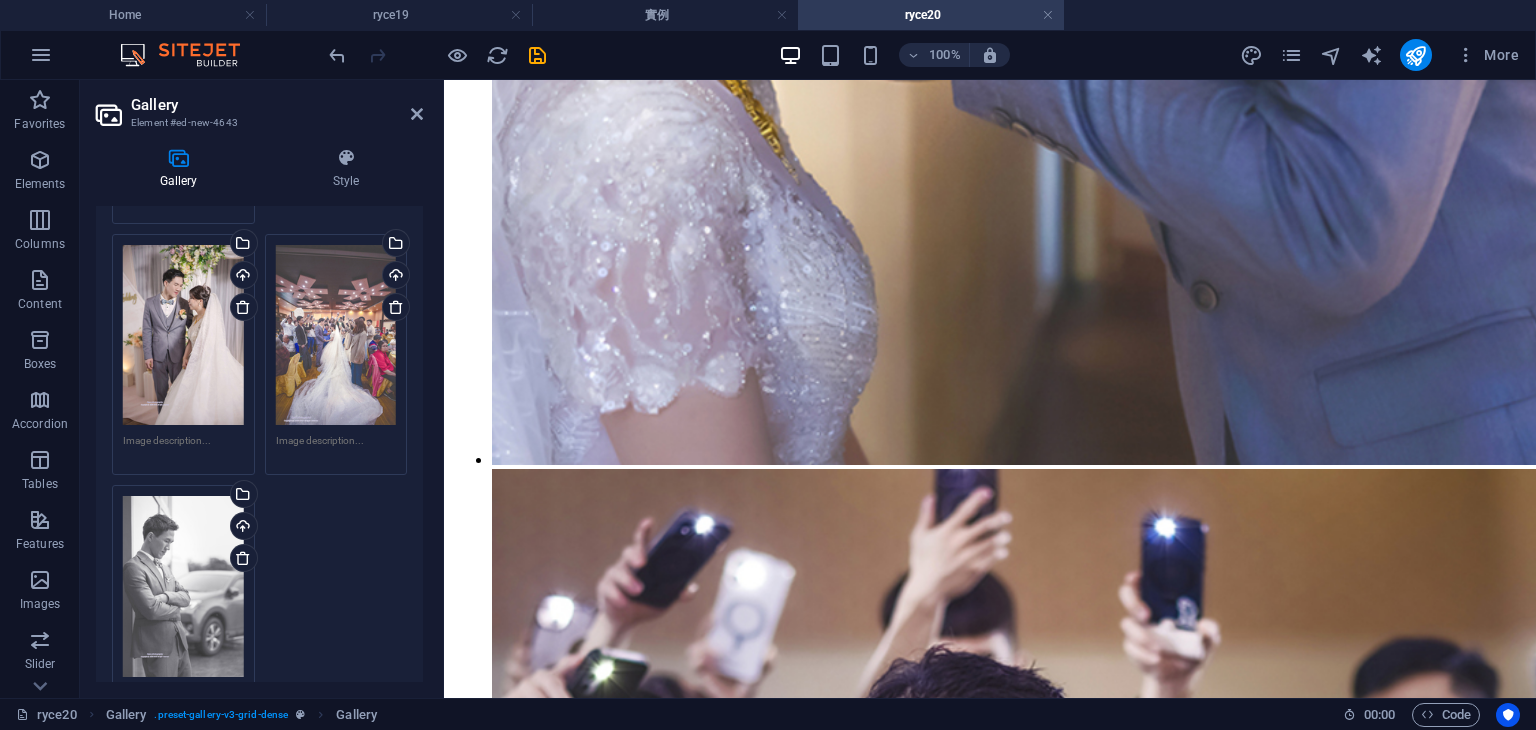drag, startPoint x: 421, startPoint y: 236, endPoint x: 26, endPoint y: 458, distance: 453.11035 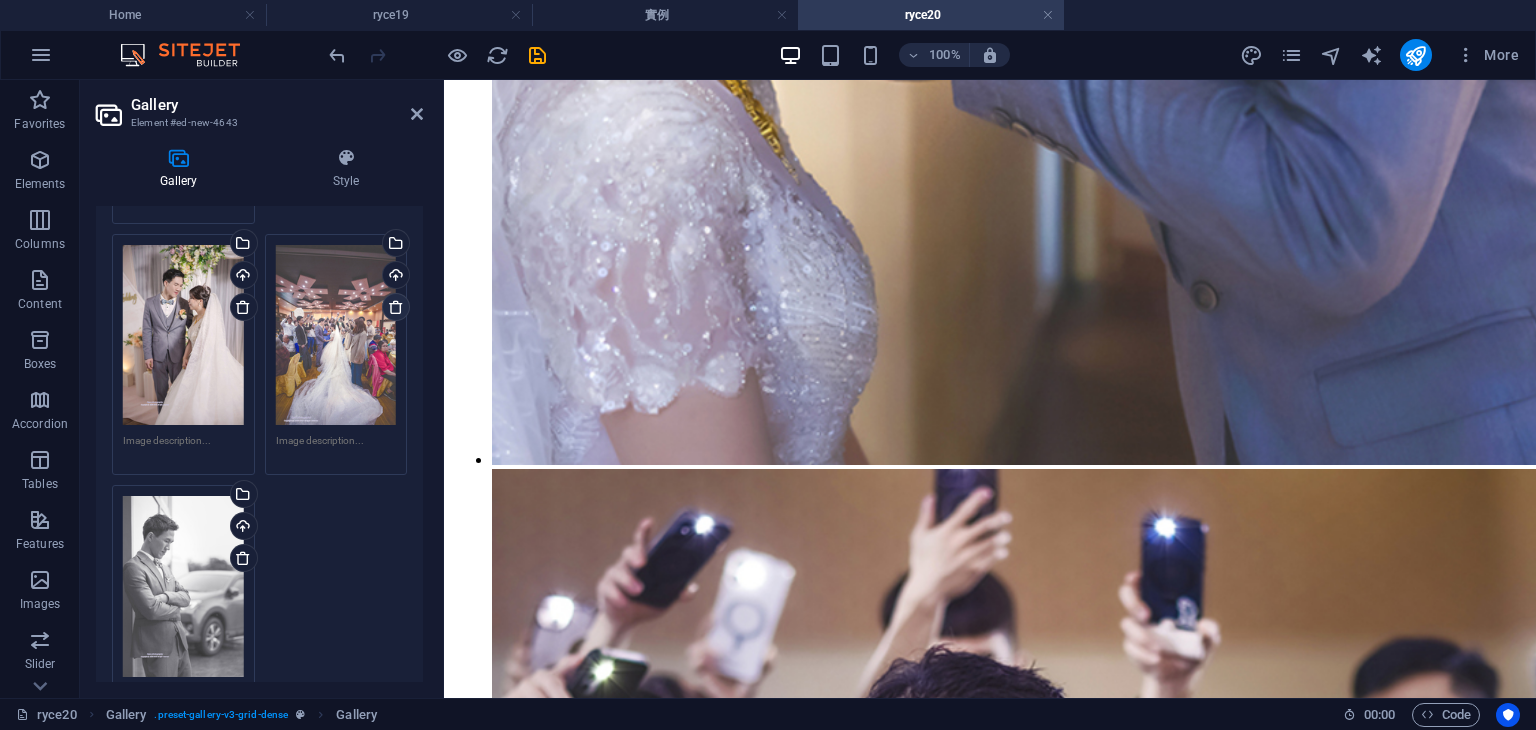 click at bounding box center (396, 307) 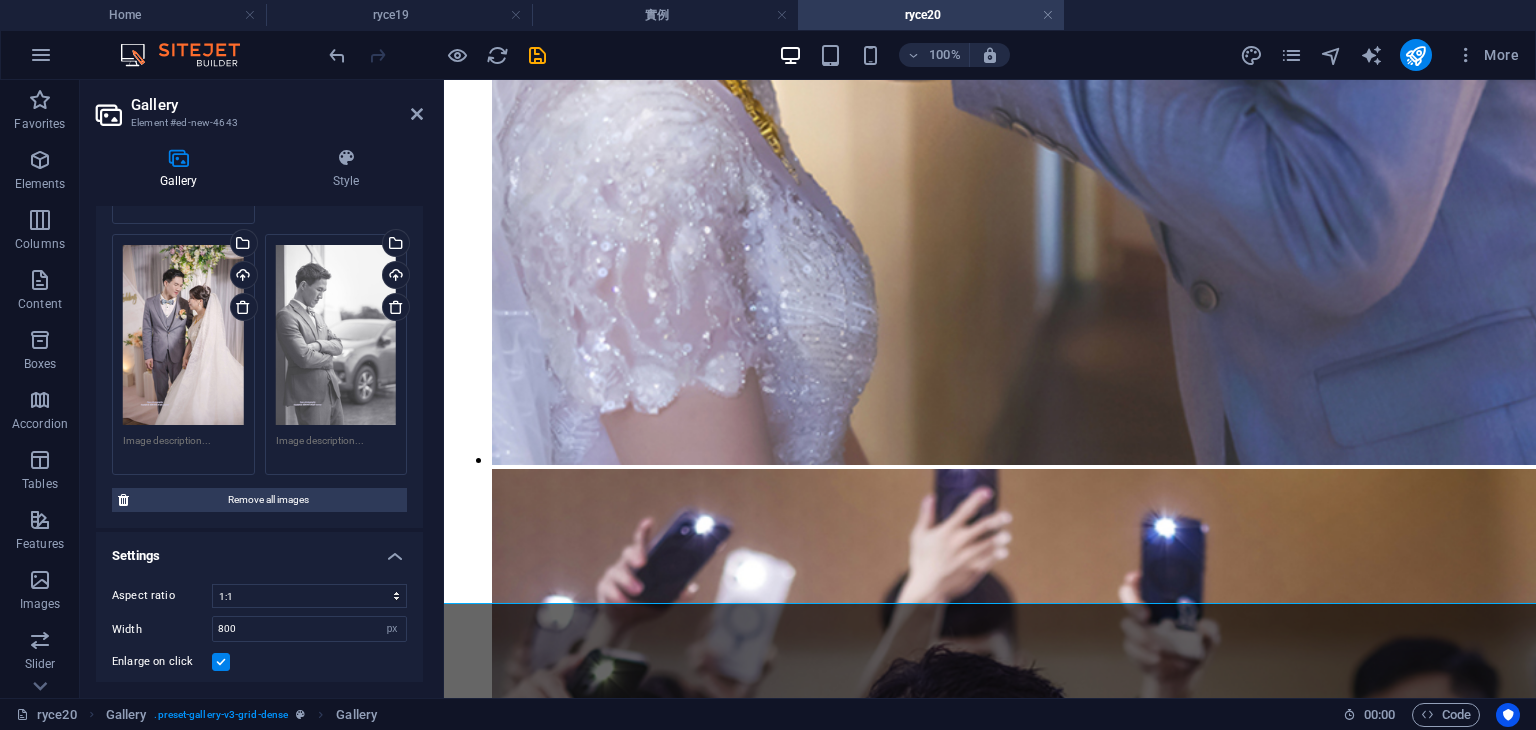 scroll, scrollTop: 7088, scrollLeft: 0, axis: vertical 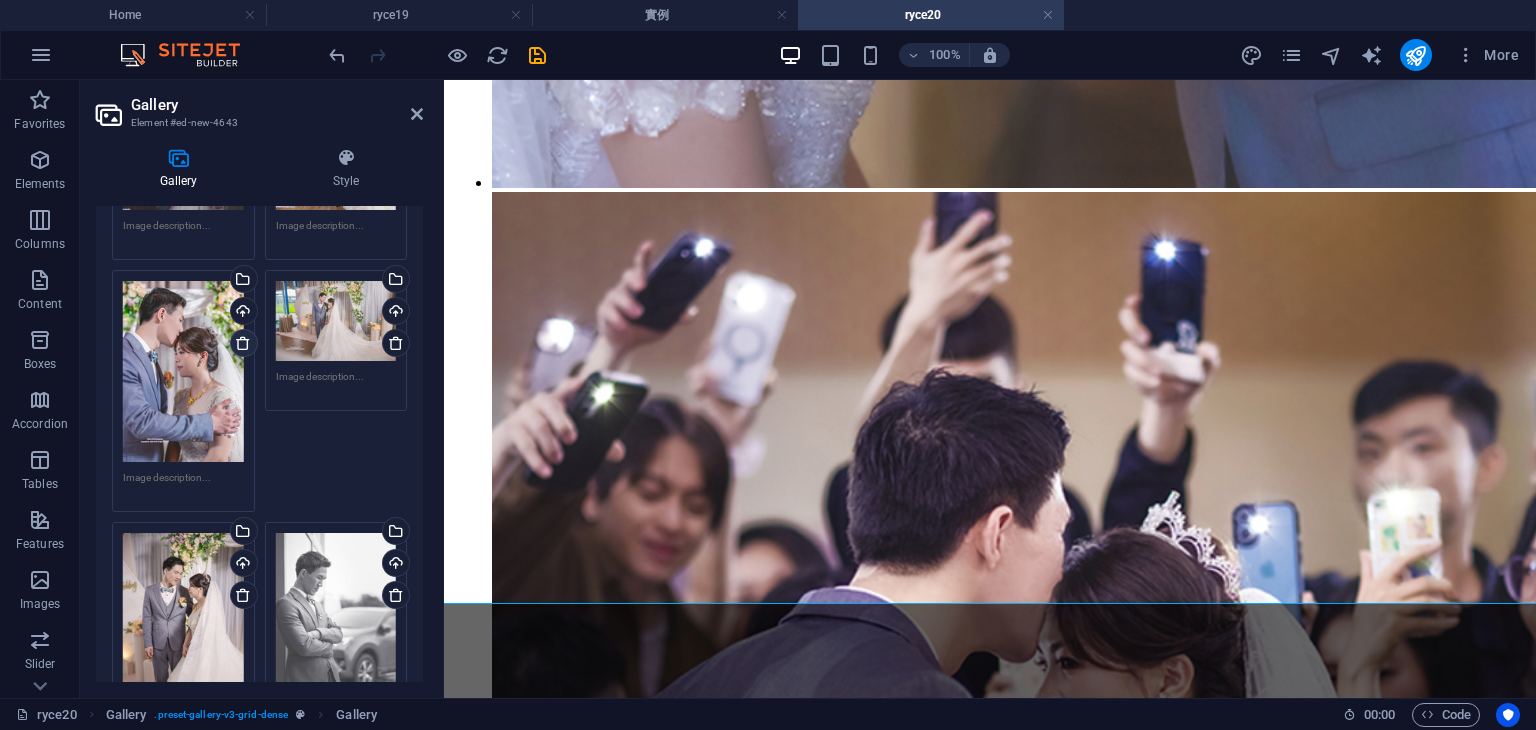 drag, startPoint x: 233, startPoint y: 303, endPoint x: 1091, endPoint y: 354, distance: 859.5144 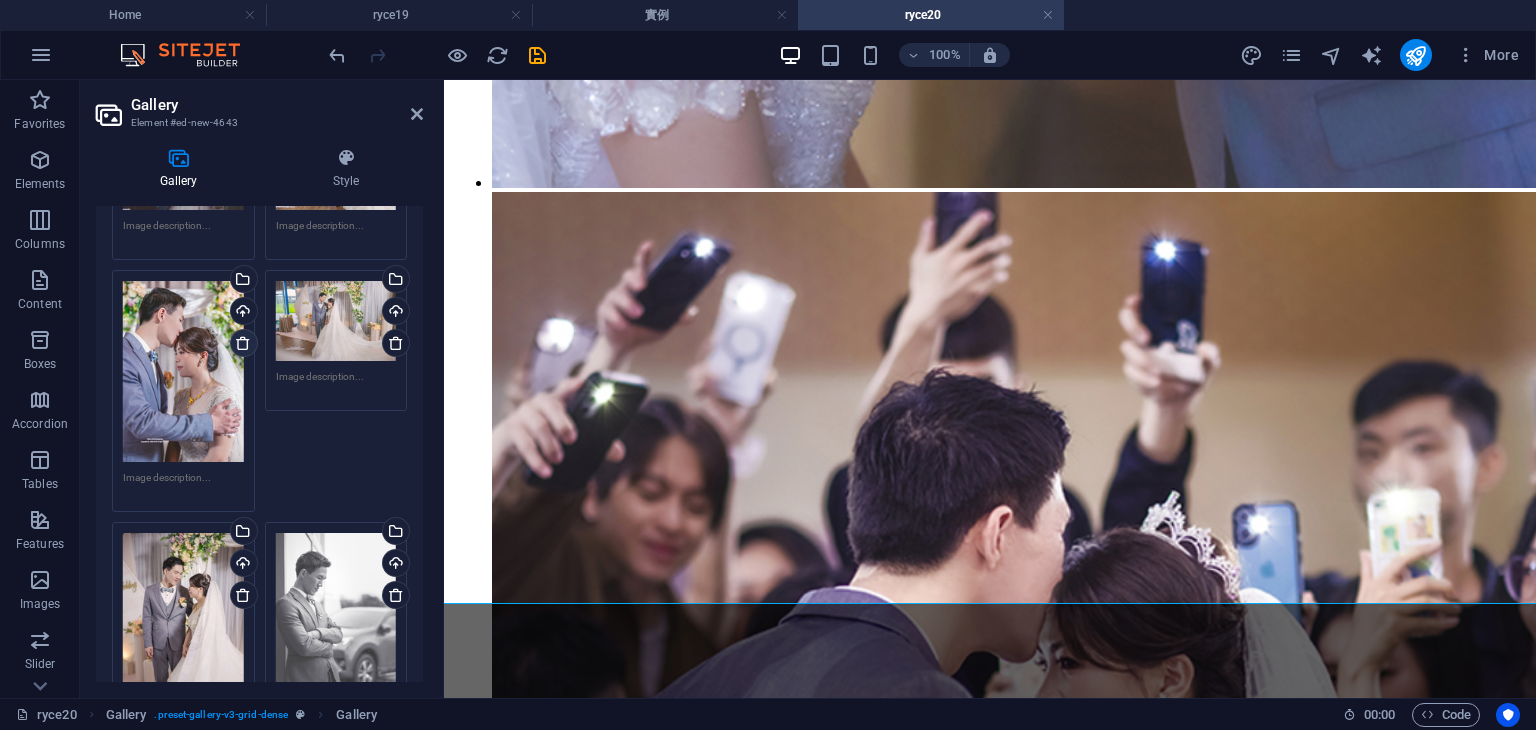click at bounding box center [243, 343] 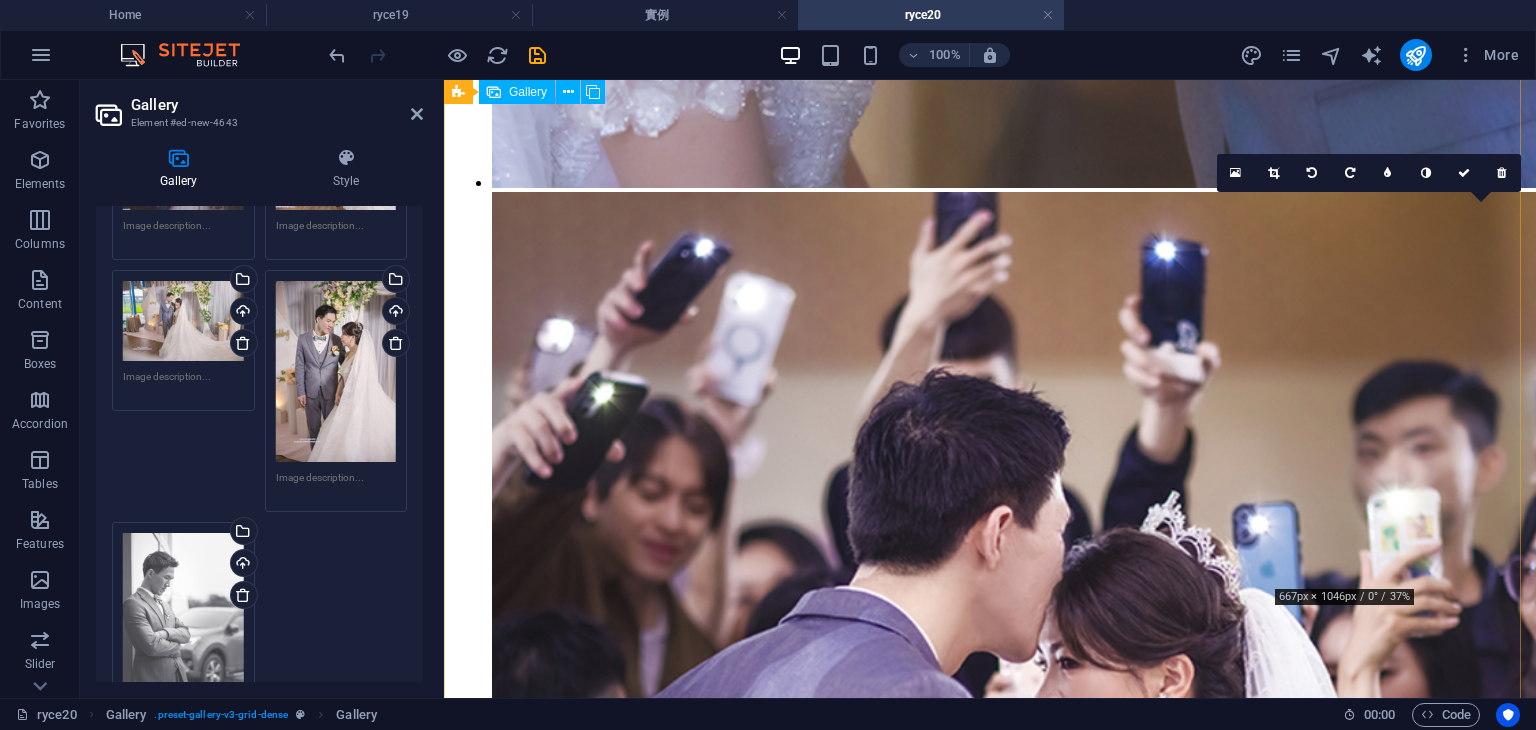 scroll, scrollTop: 6672, scrollLeft: 0, axis: vertical 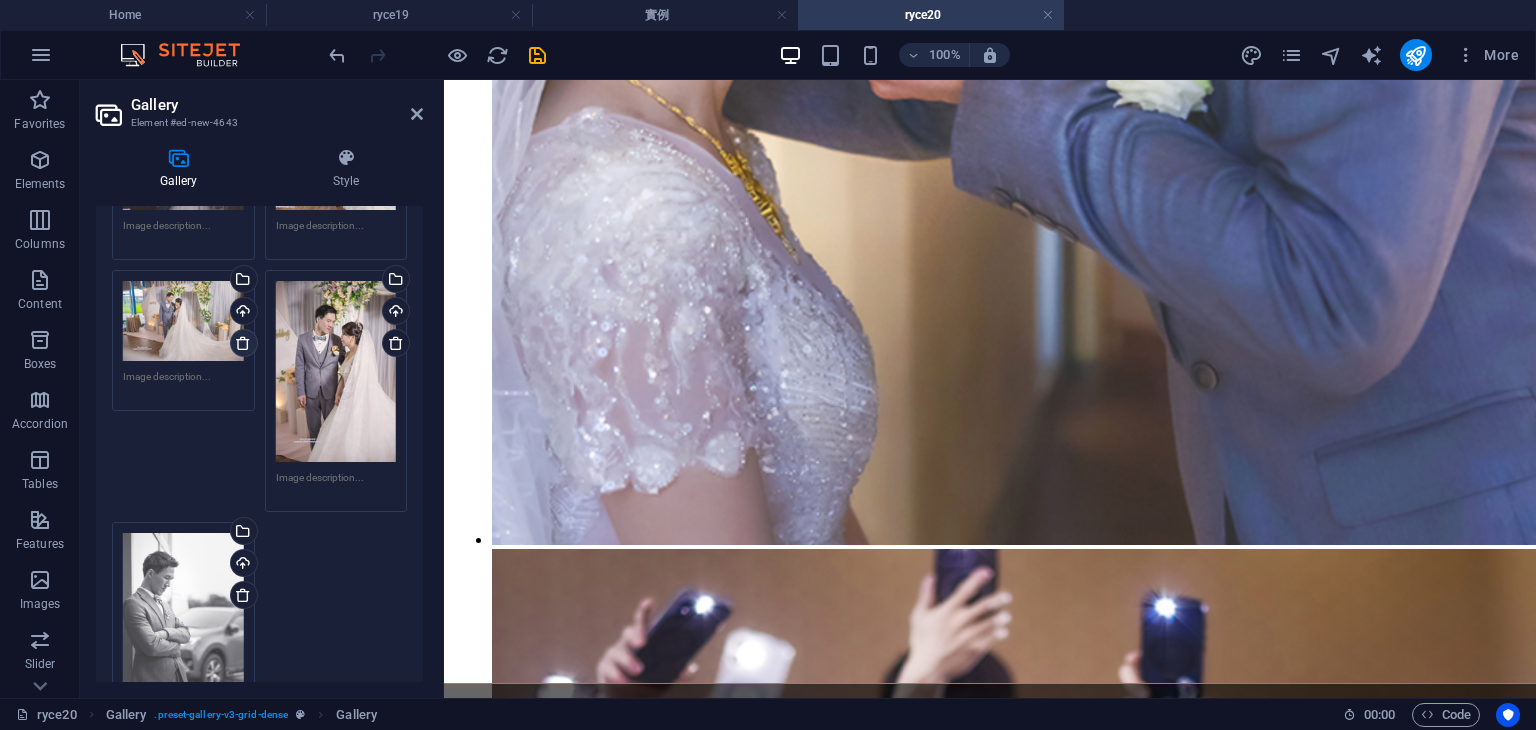 click at bounding box center (243, 343) 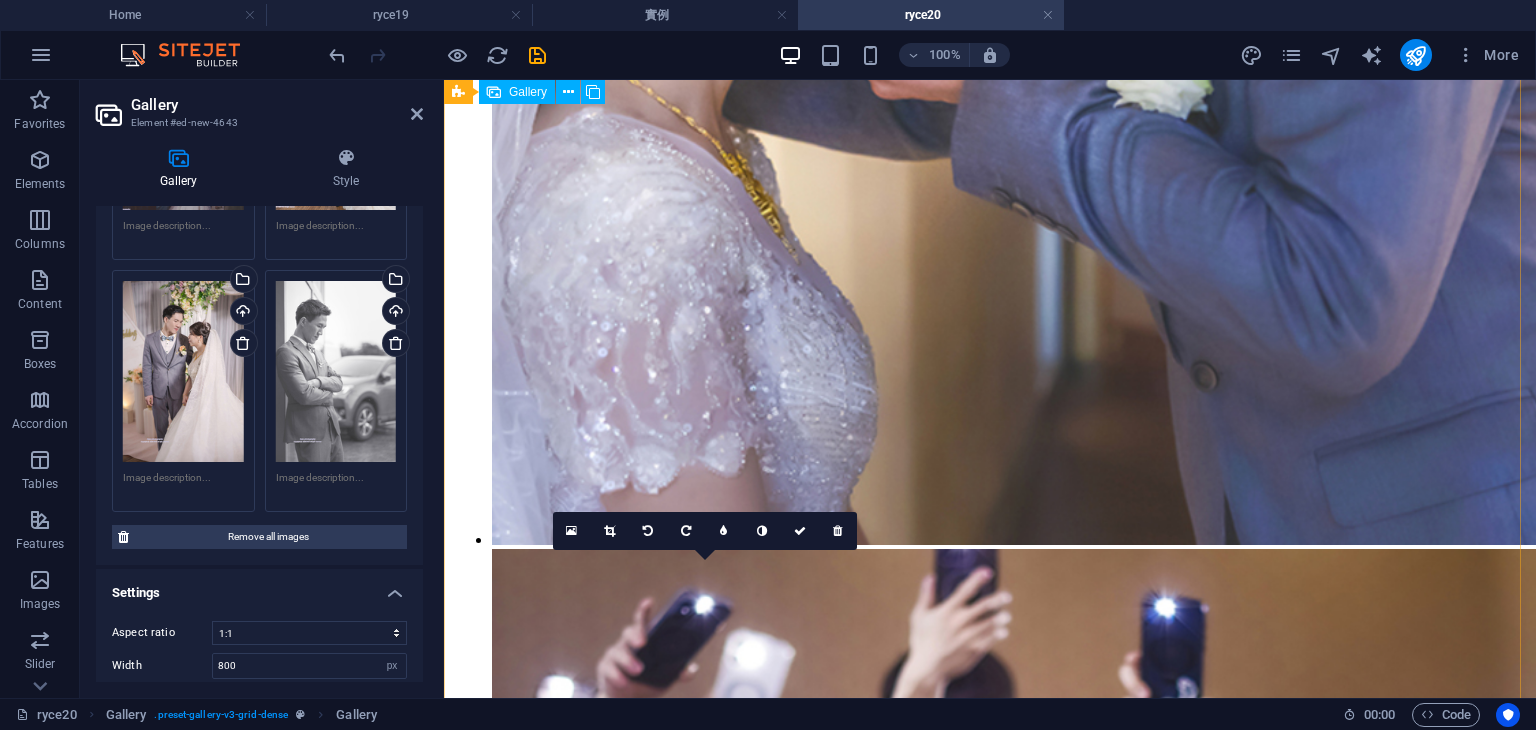 scroll, scrollTop: 6315, scrollLeft: 0, axis: vertical 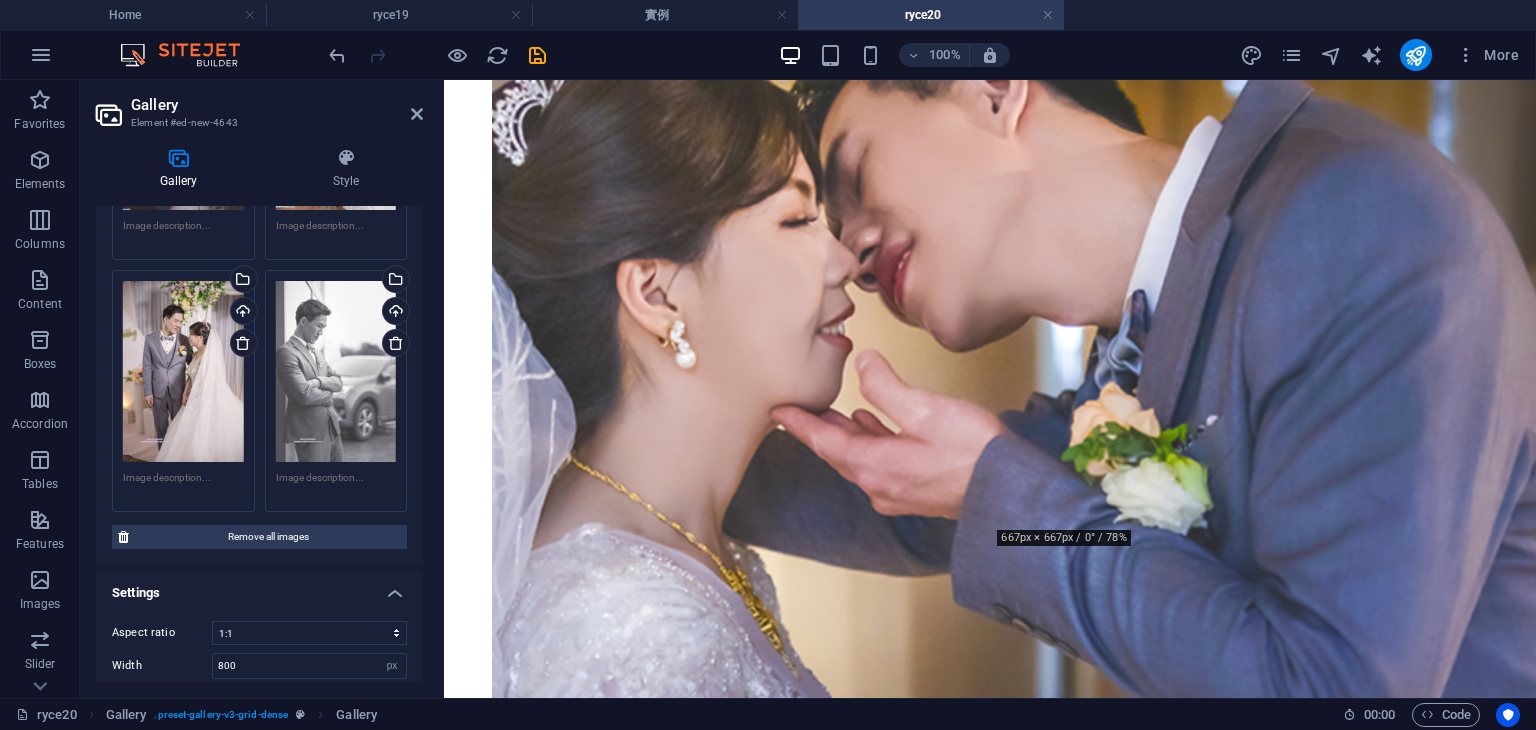 click on "Gallery Element #[ID]" at bounding box center (259, 106) 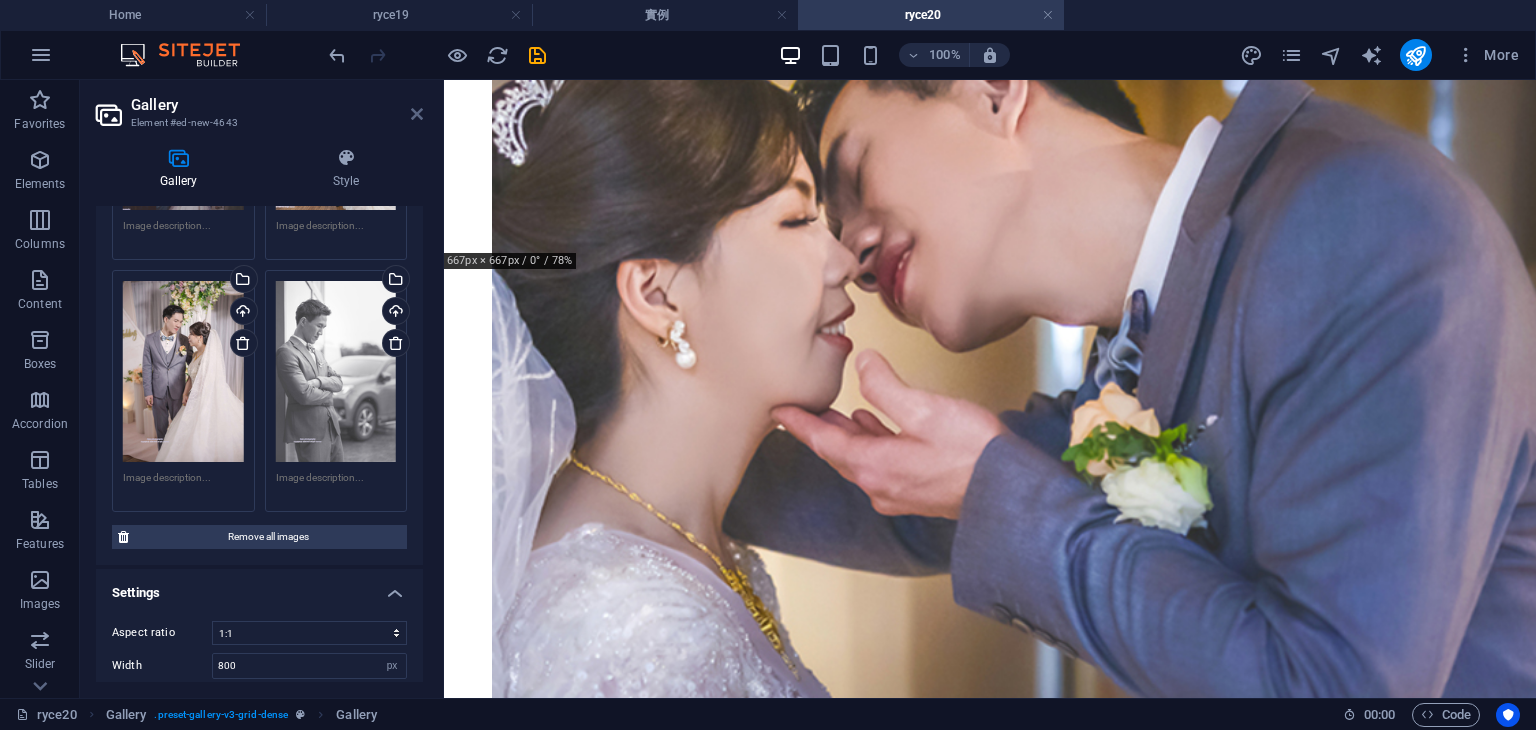 click at bounding box center [417, 114] 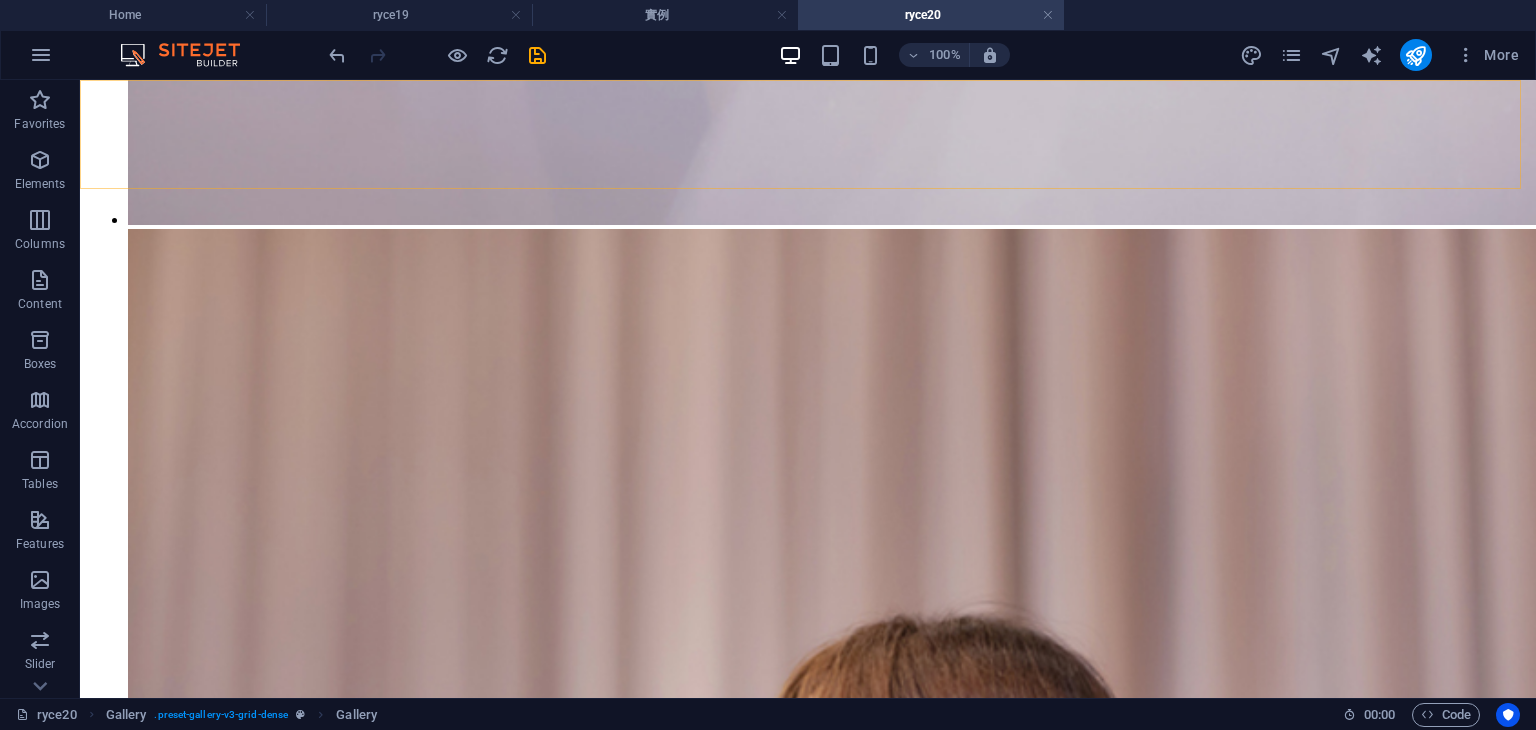 scroll, scrollTop: 8225, scrollLeft: 0, axis: vertical 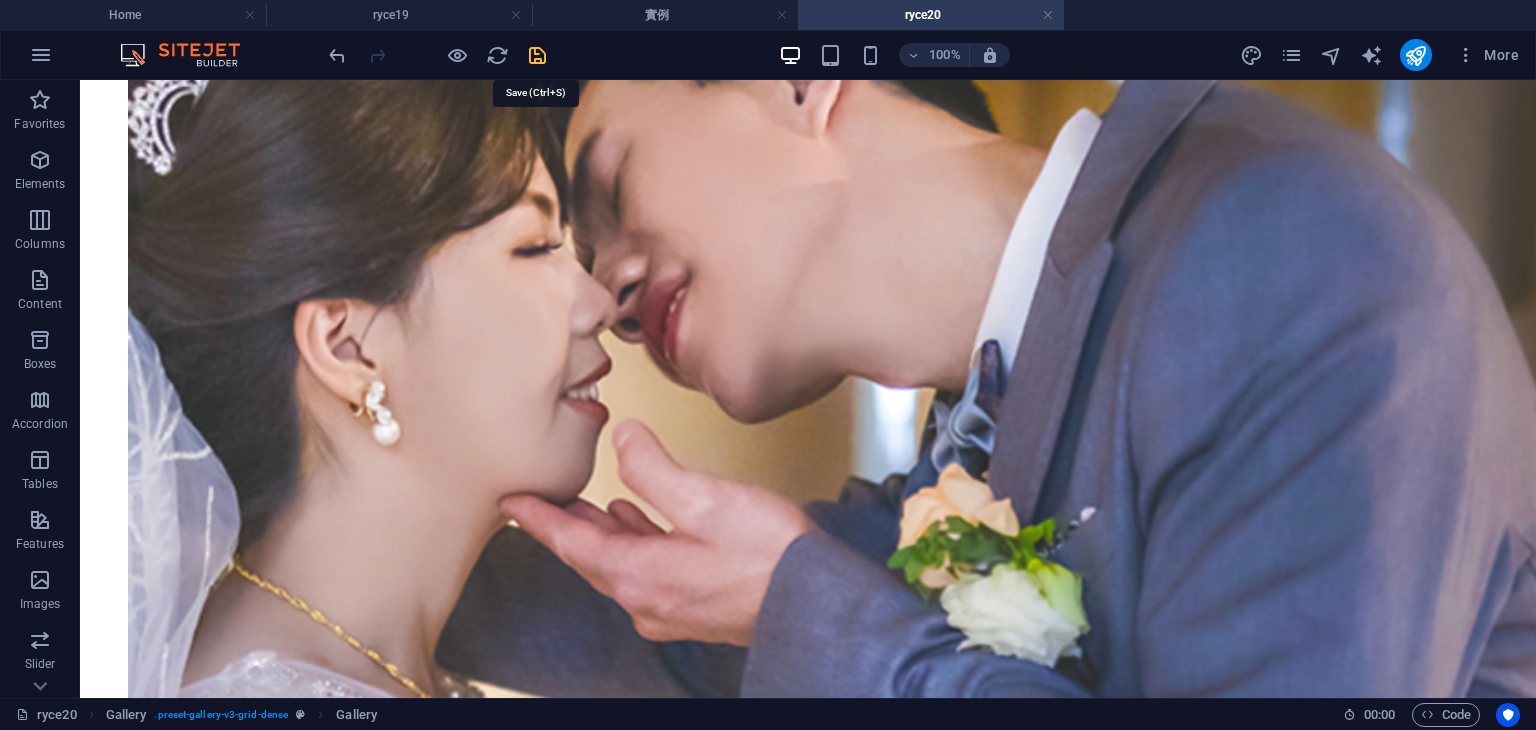 click at bounding box center (537, 55) 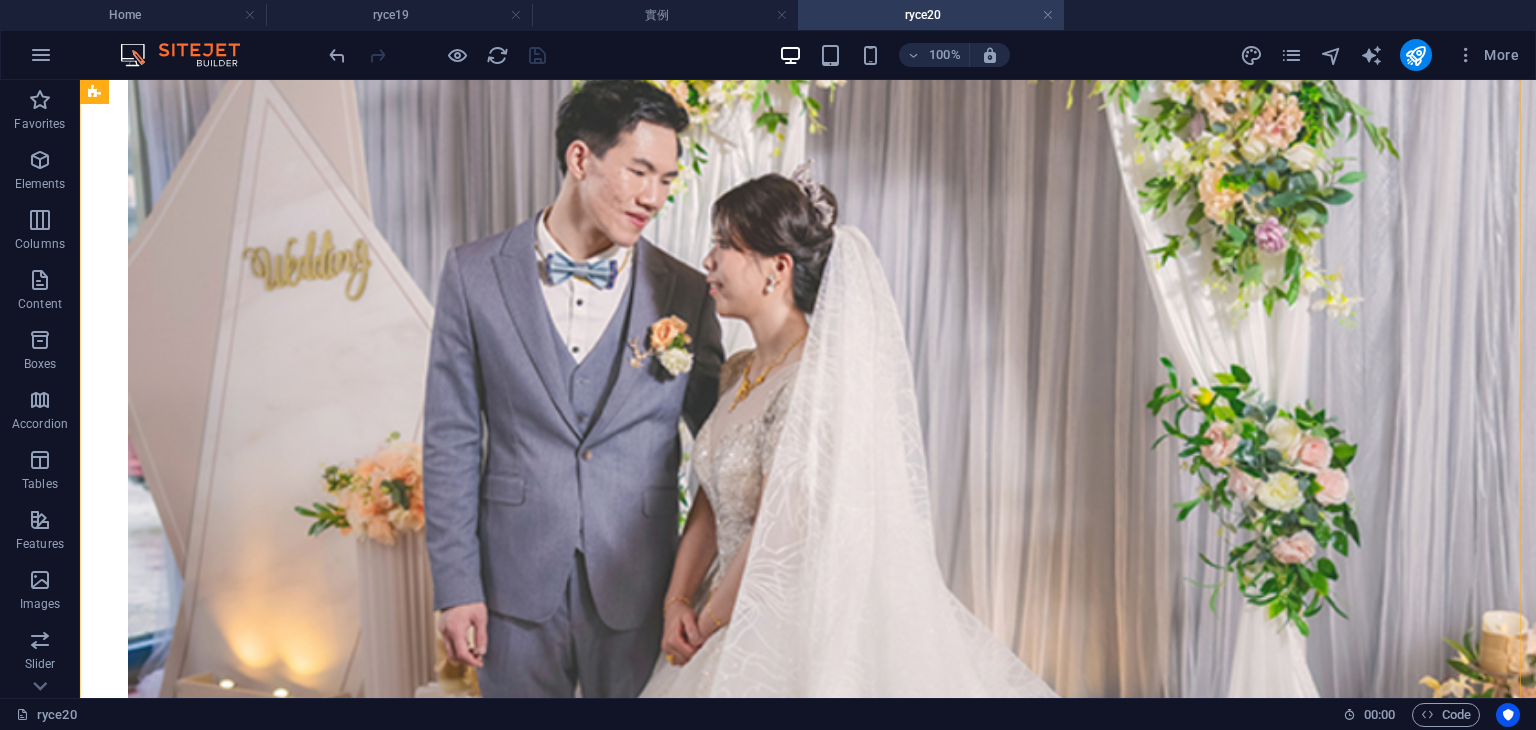 scroll, scrollTop: 3789, scrollLeft: 0, axis: vertical 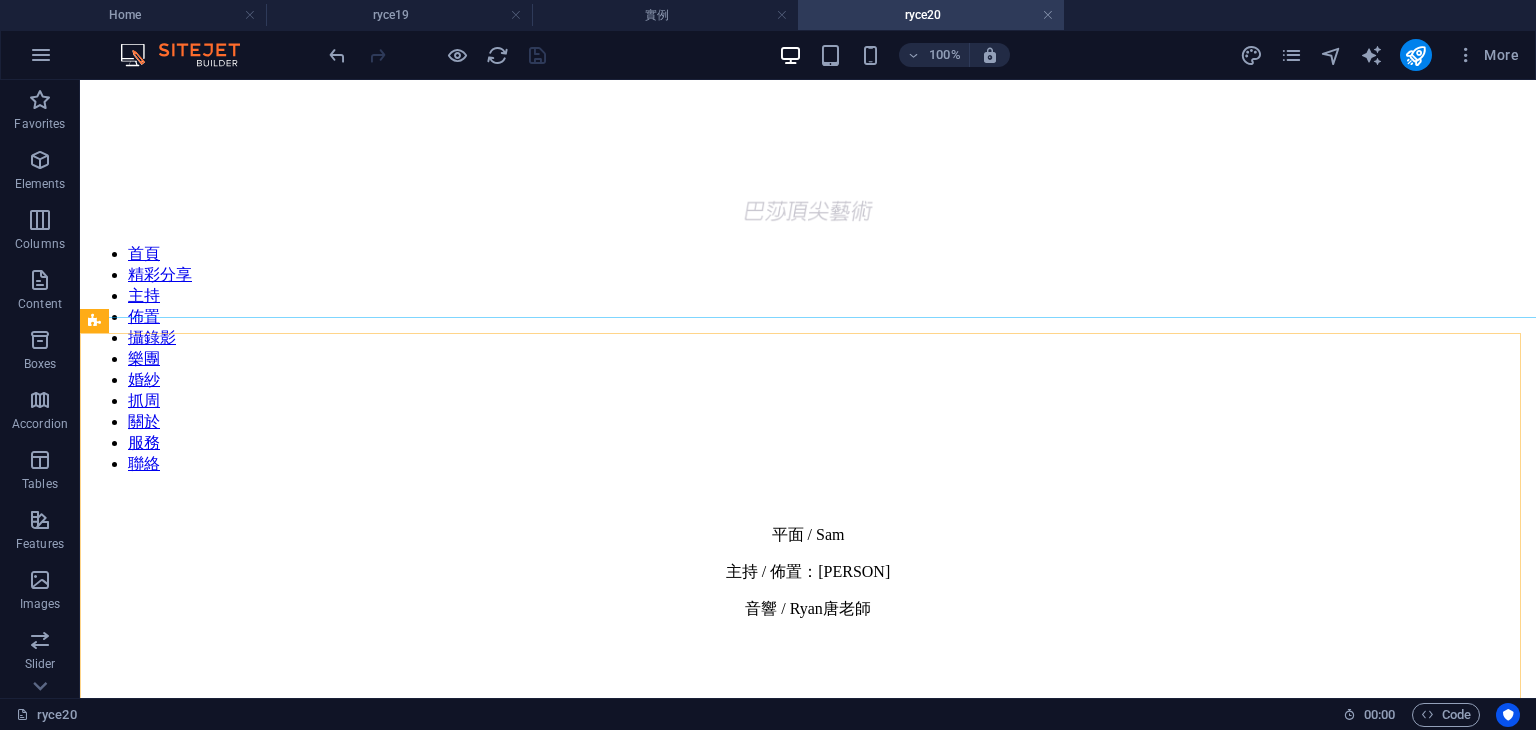 drag, startPoint x: 1529, startPoint y: 280, endPoint x: 1534, endPoint y: 159, distance: 121.103264 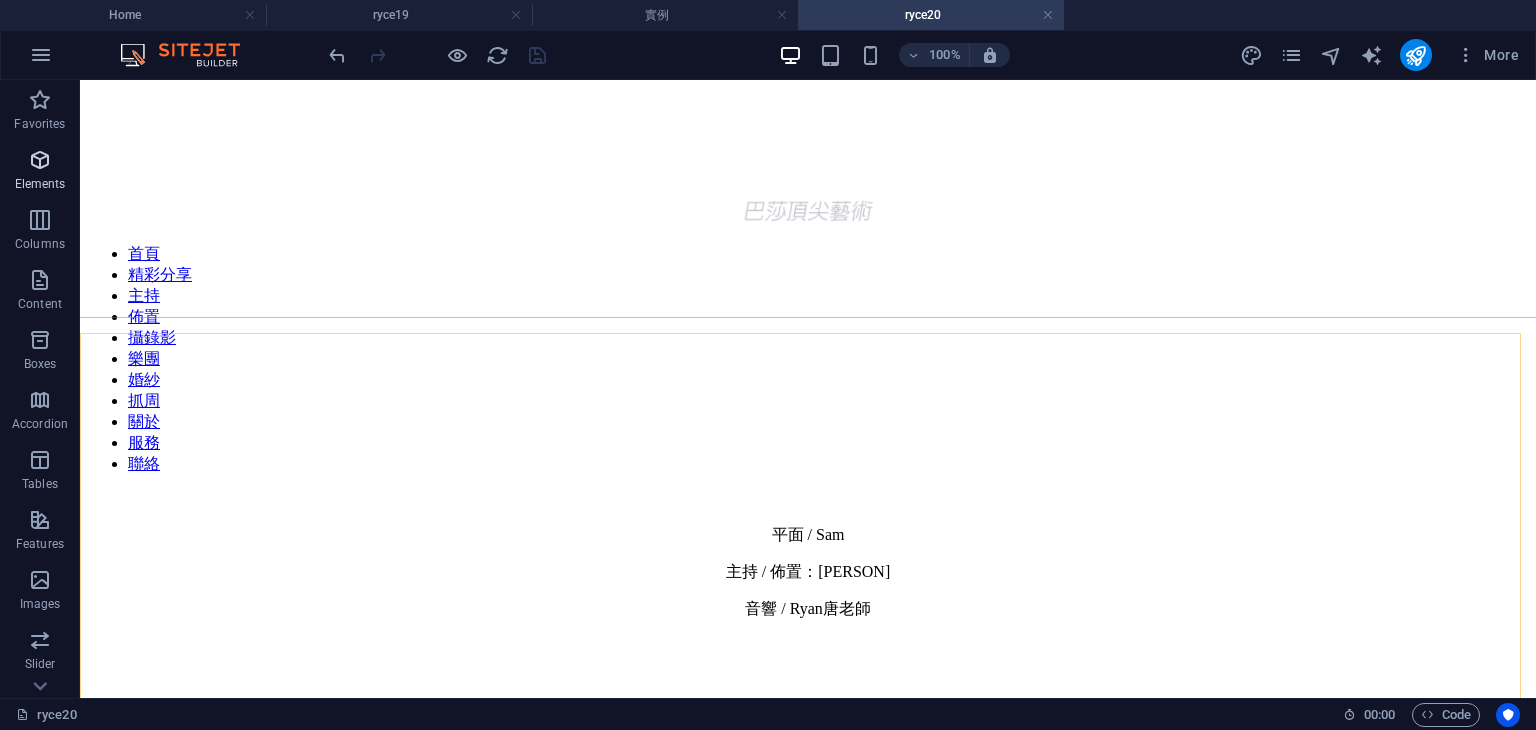 click on "Elements" at bounding box center [40, 184] 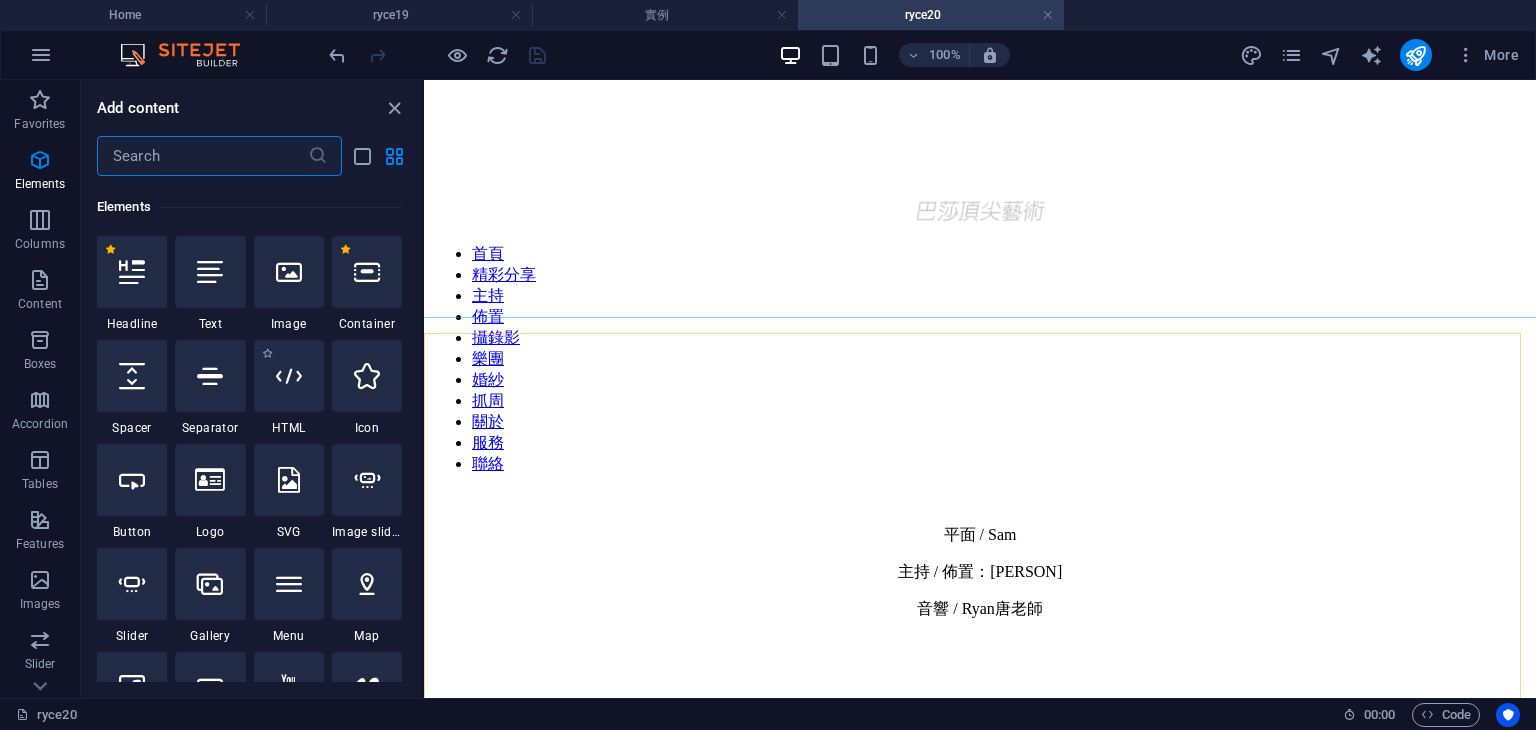 scroll, scrollTop: 212, scrollLeft: 0, axis: vertical 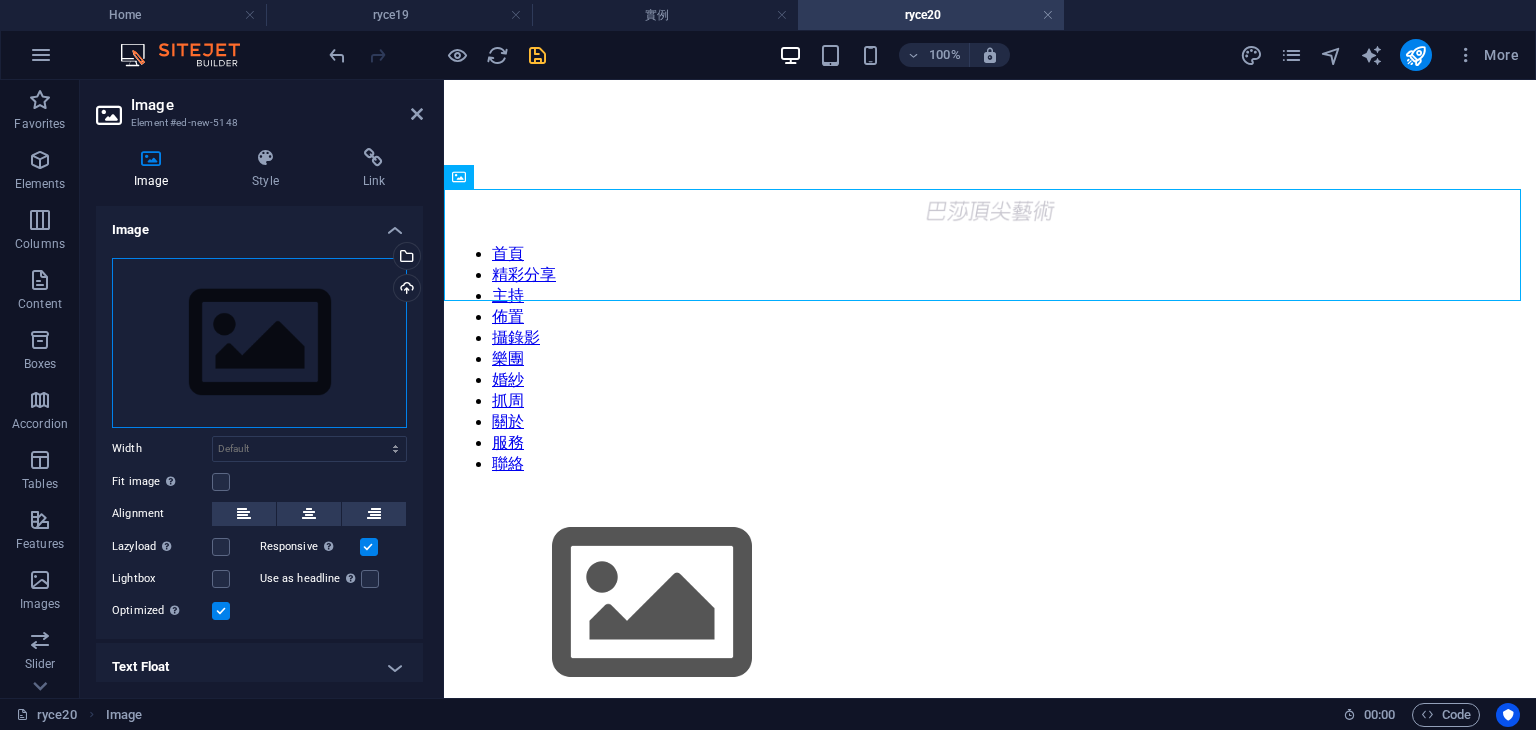 click on "Drag files here, click to choose files or select files from Files or our free stock photos & videos" at bounding box center (259, 343) 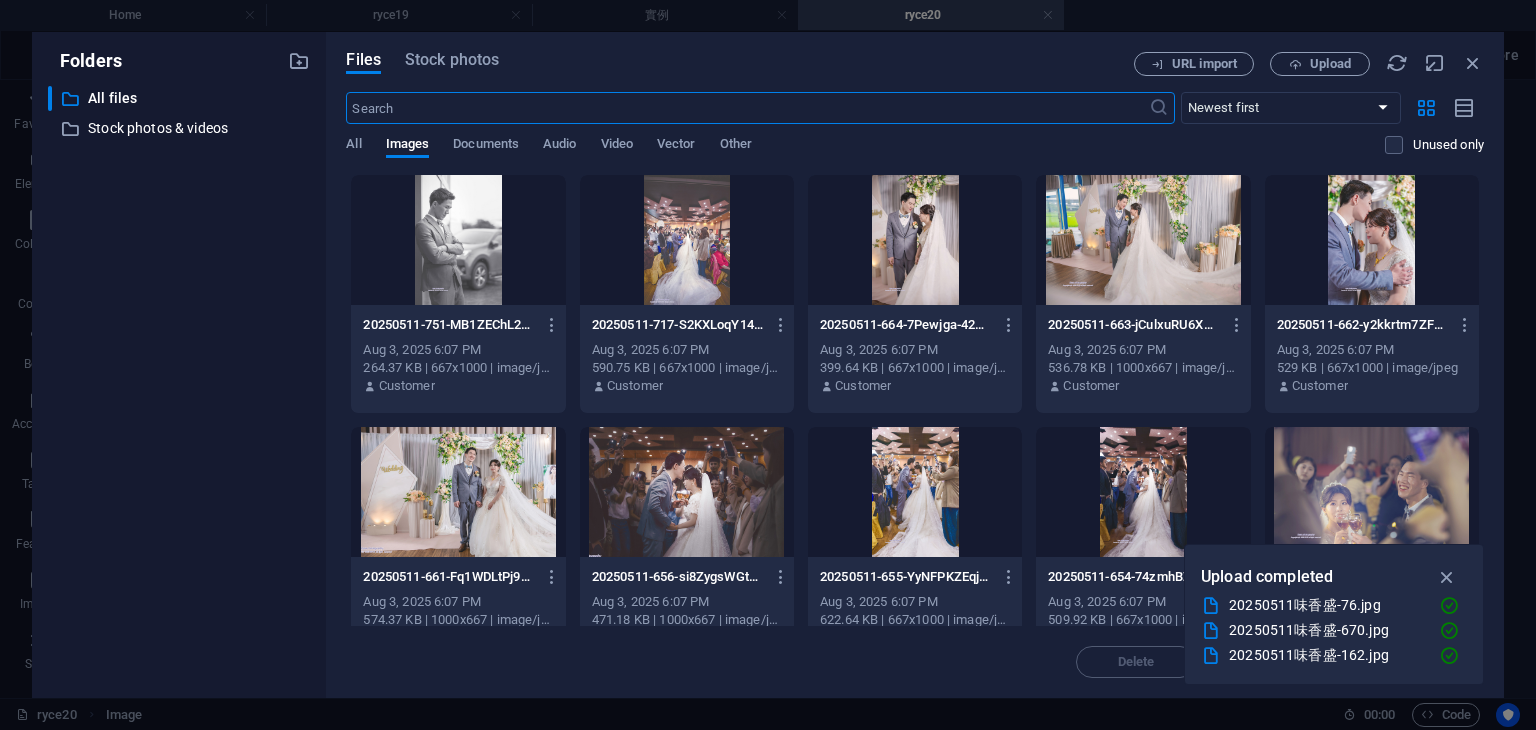 click at bounding box center [1143, 240] 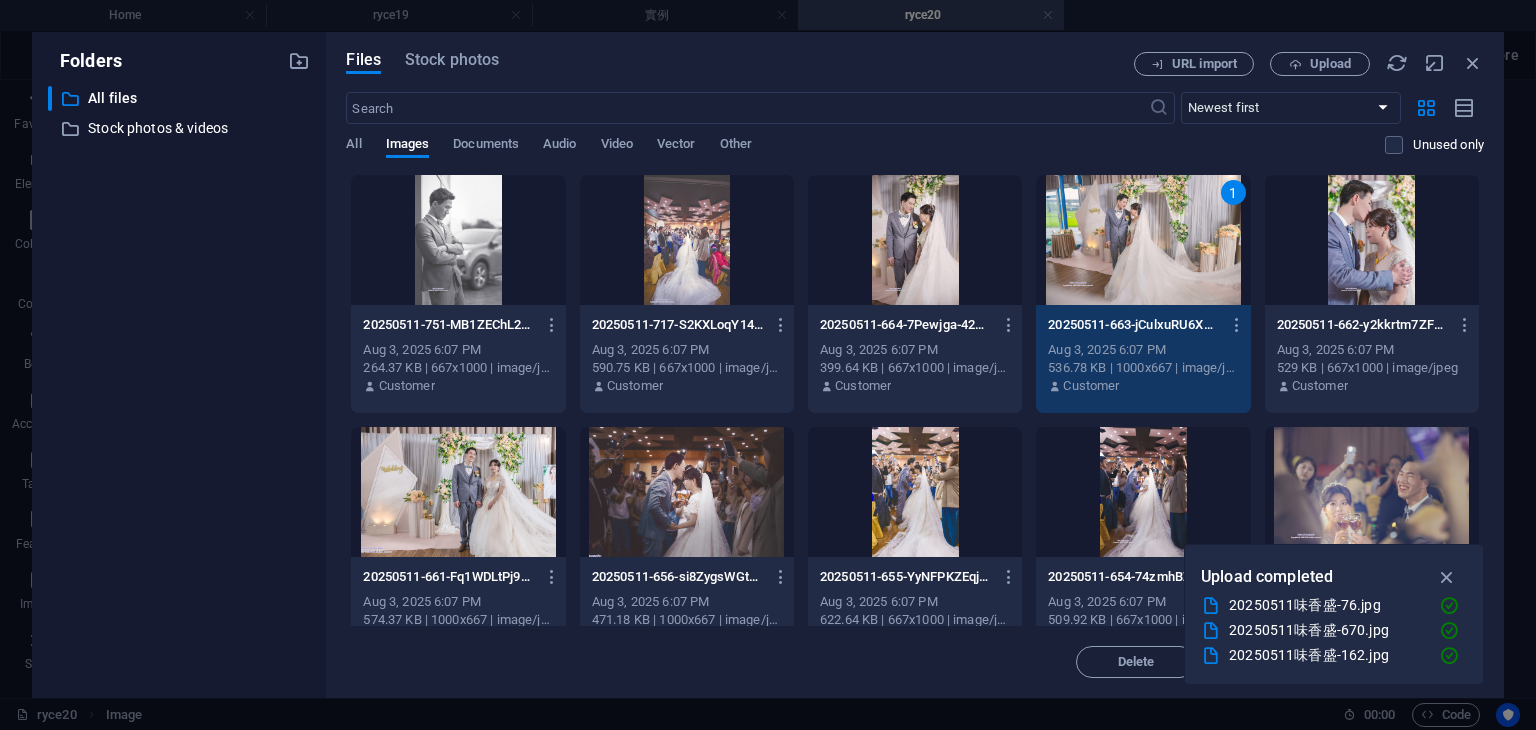 click on "1" at bounding box center (1143, 240) 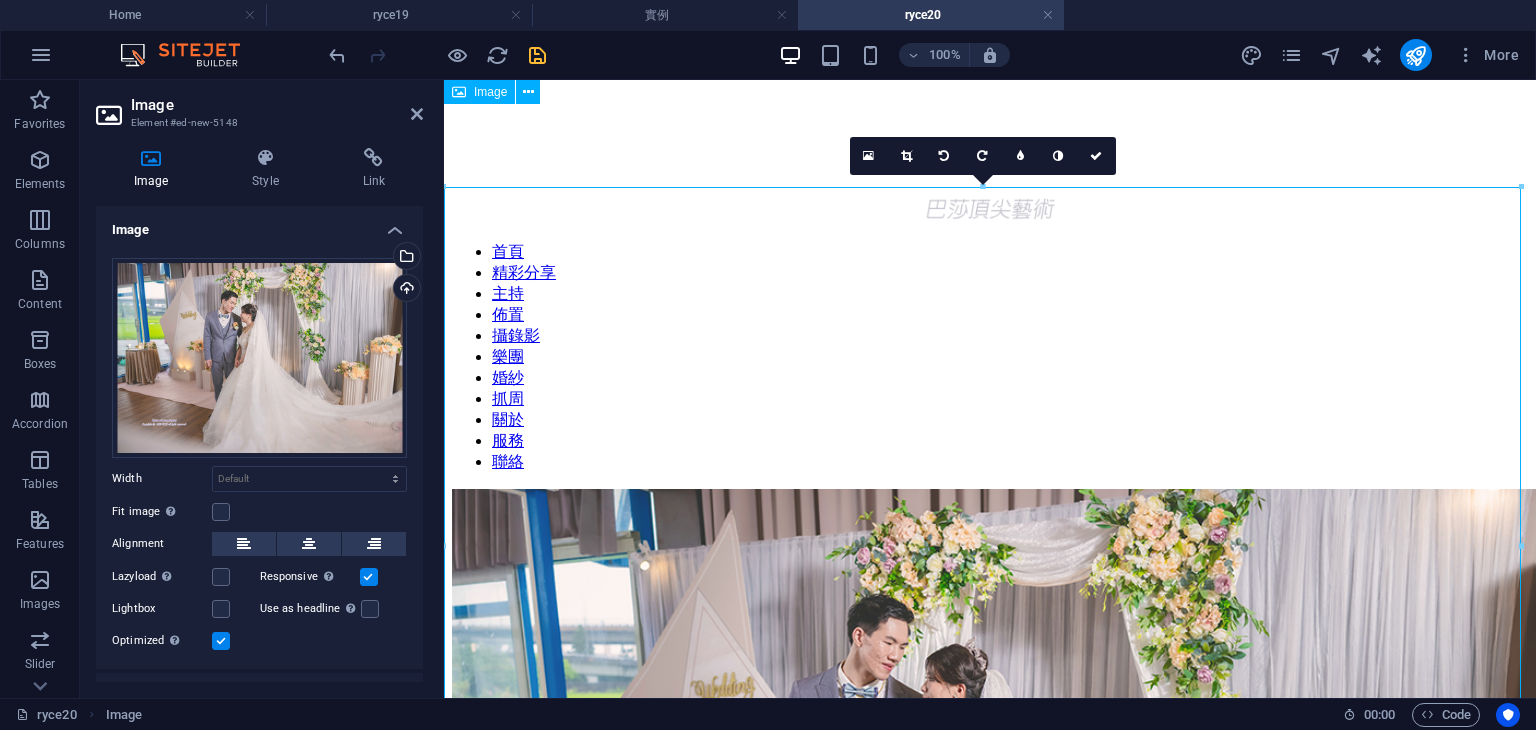 scroll, scrollTop: 0, scrollLeft: 0, axis: both 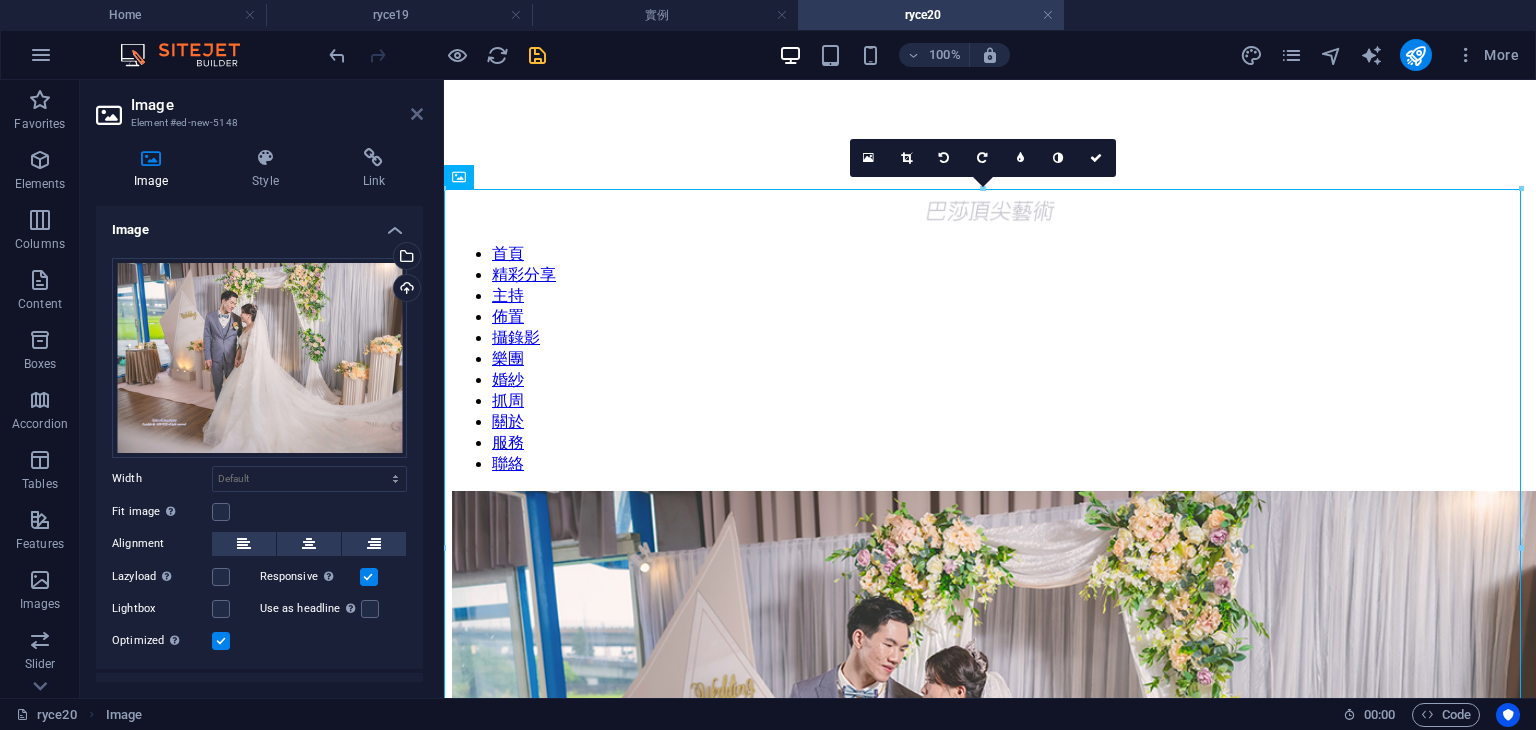 click at bounding box center (417, 114) 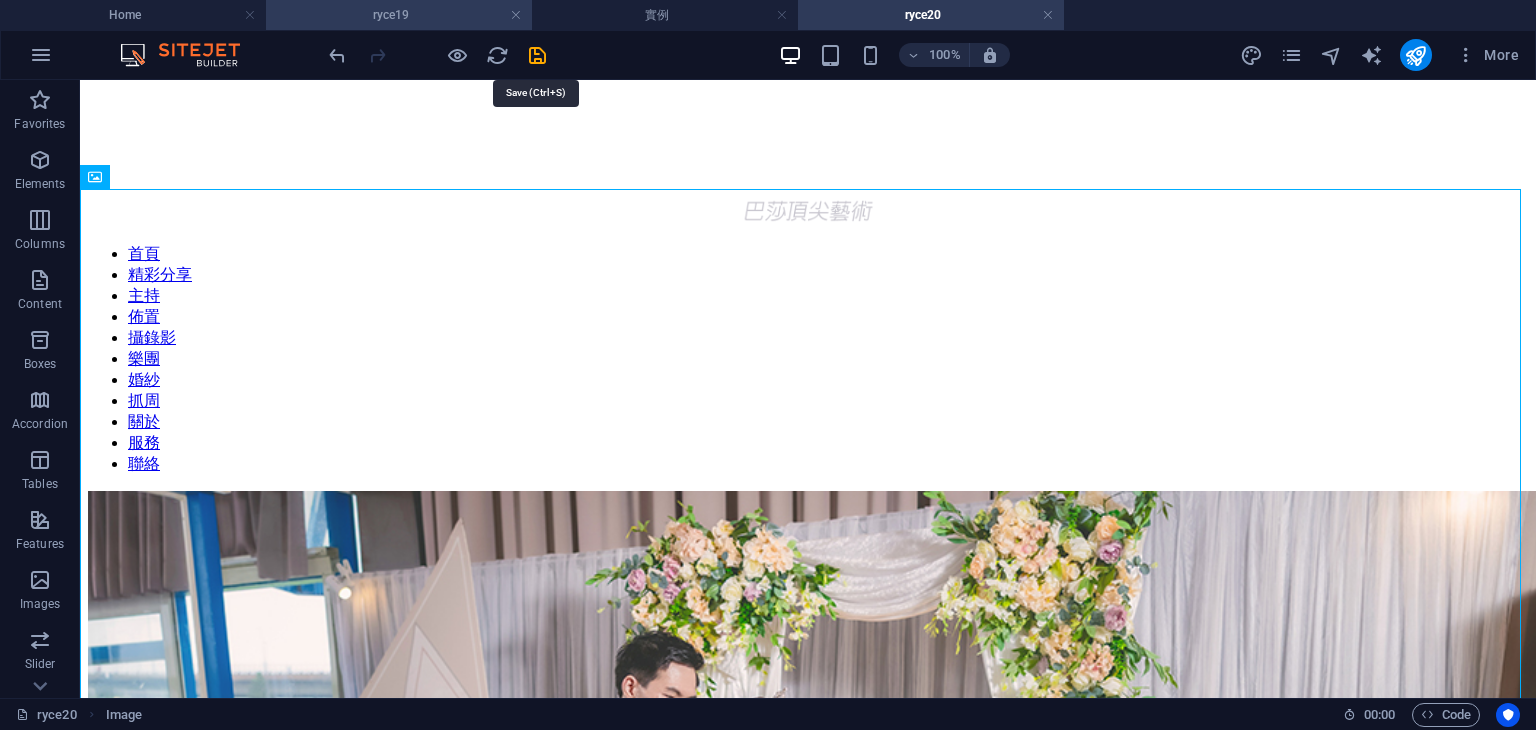 drag, startPoint x: 544, startPoint y: 50, endPoint x: 510, endPoint y: 6, distance: 55.605755 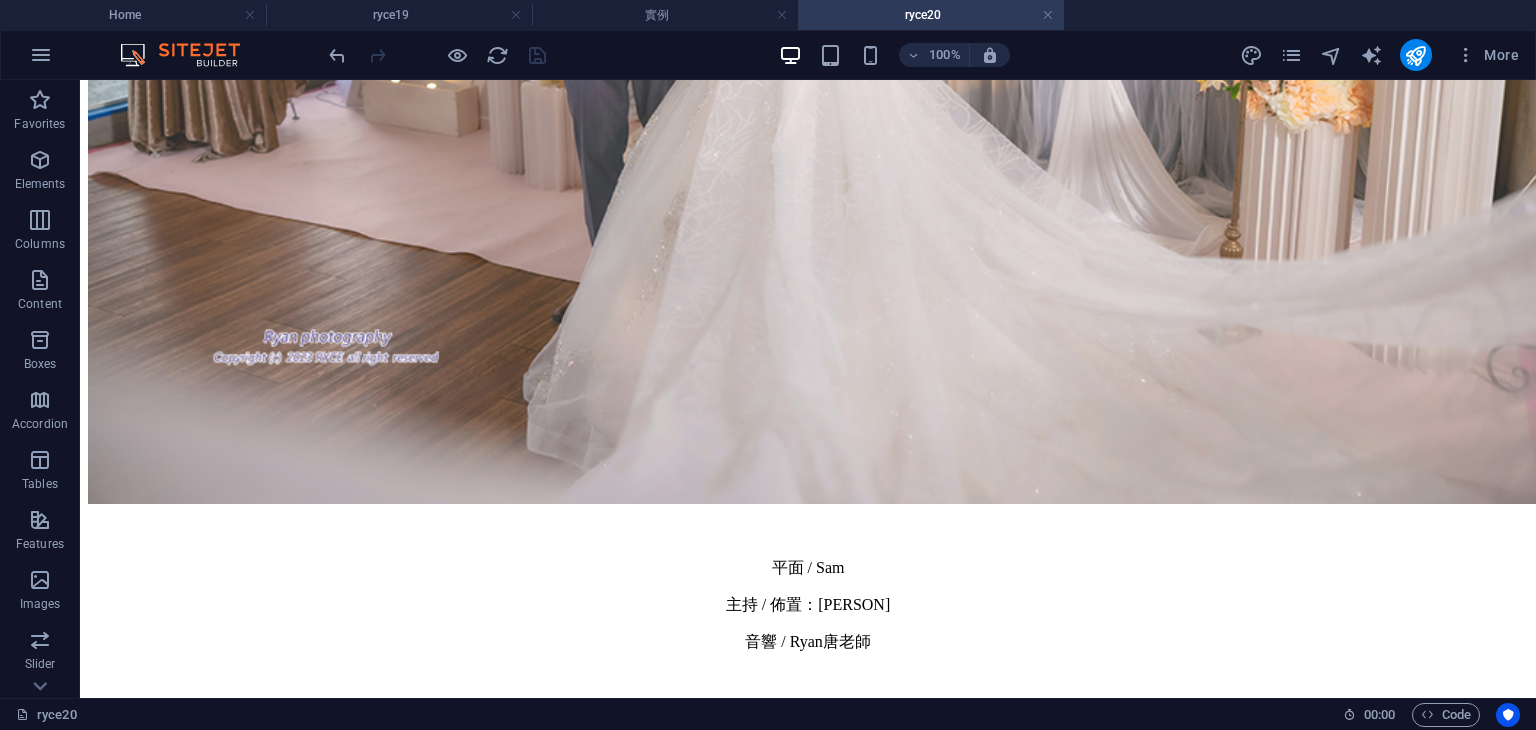 scroll, scrollTop: 1023, scrollLeft: 0, axis: vertical 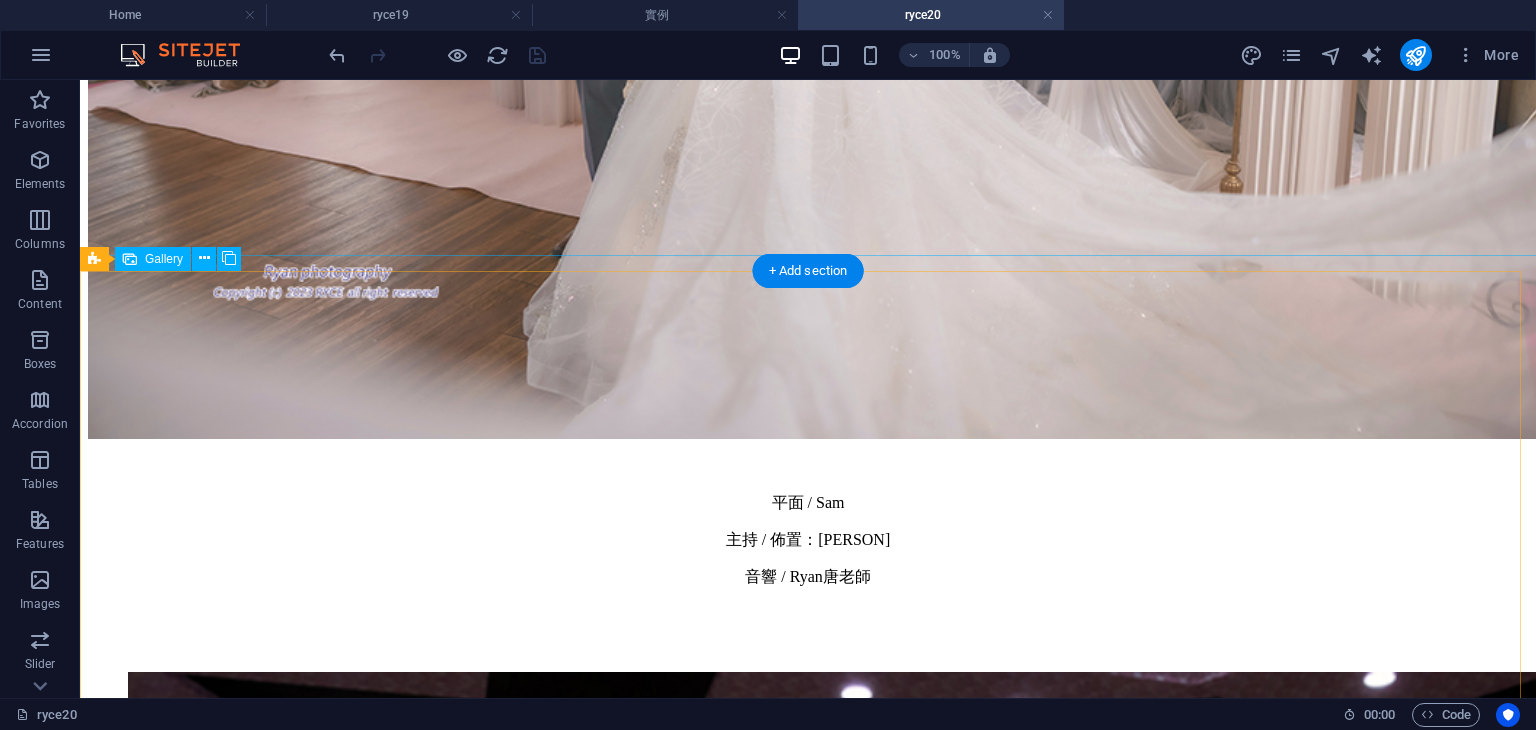 click at bounding box center [808, 37172] 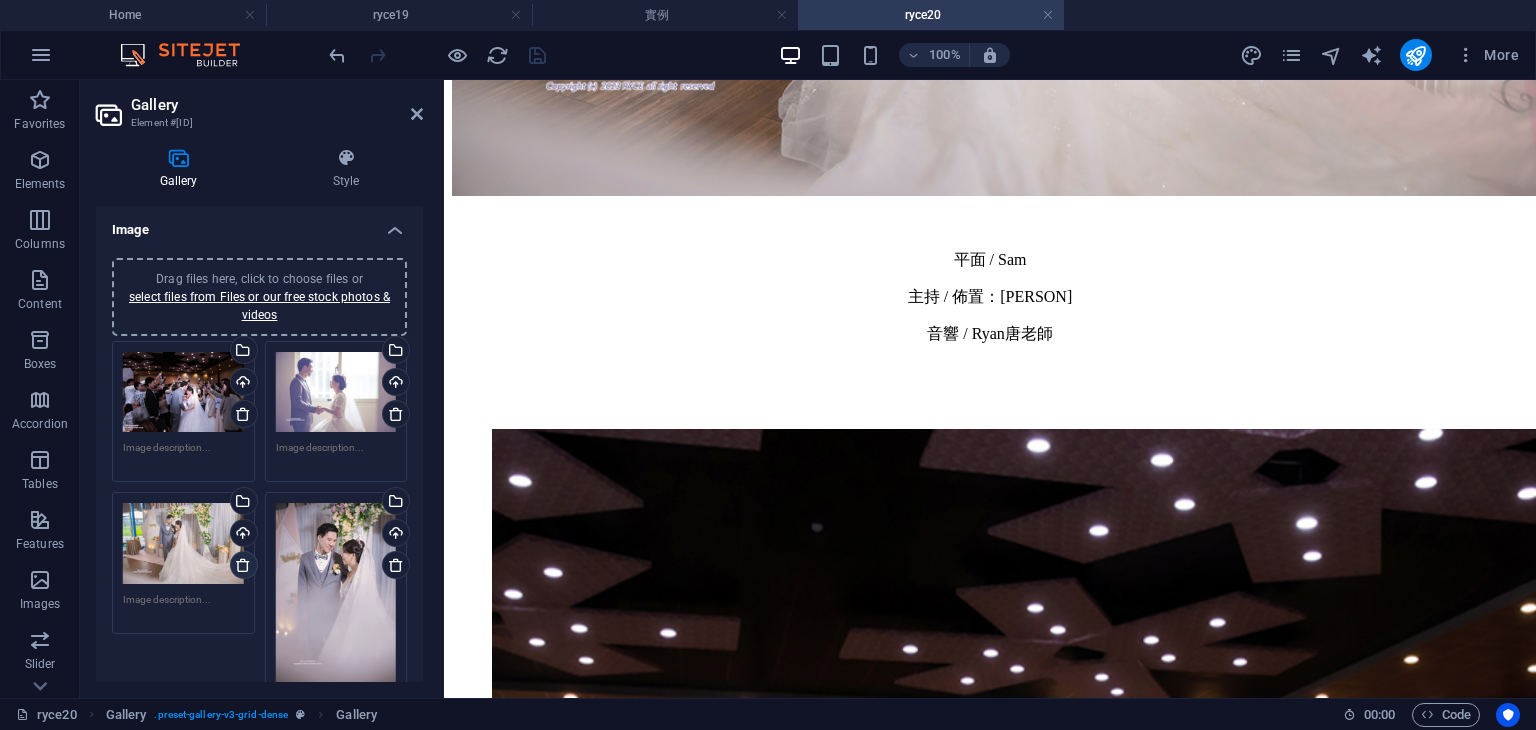drag, startPoint x: 237, startPoint y: 563, endPoint x: 1021, endPoint y: 21, distance: 953.1107 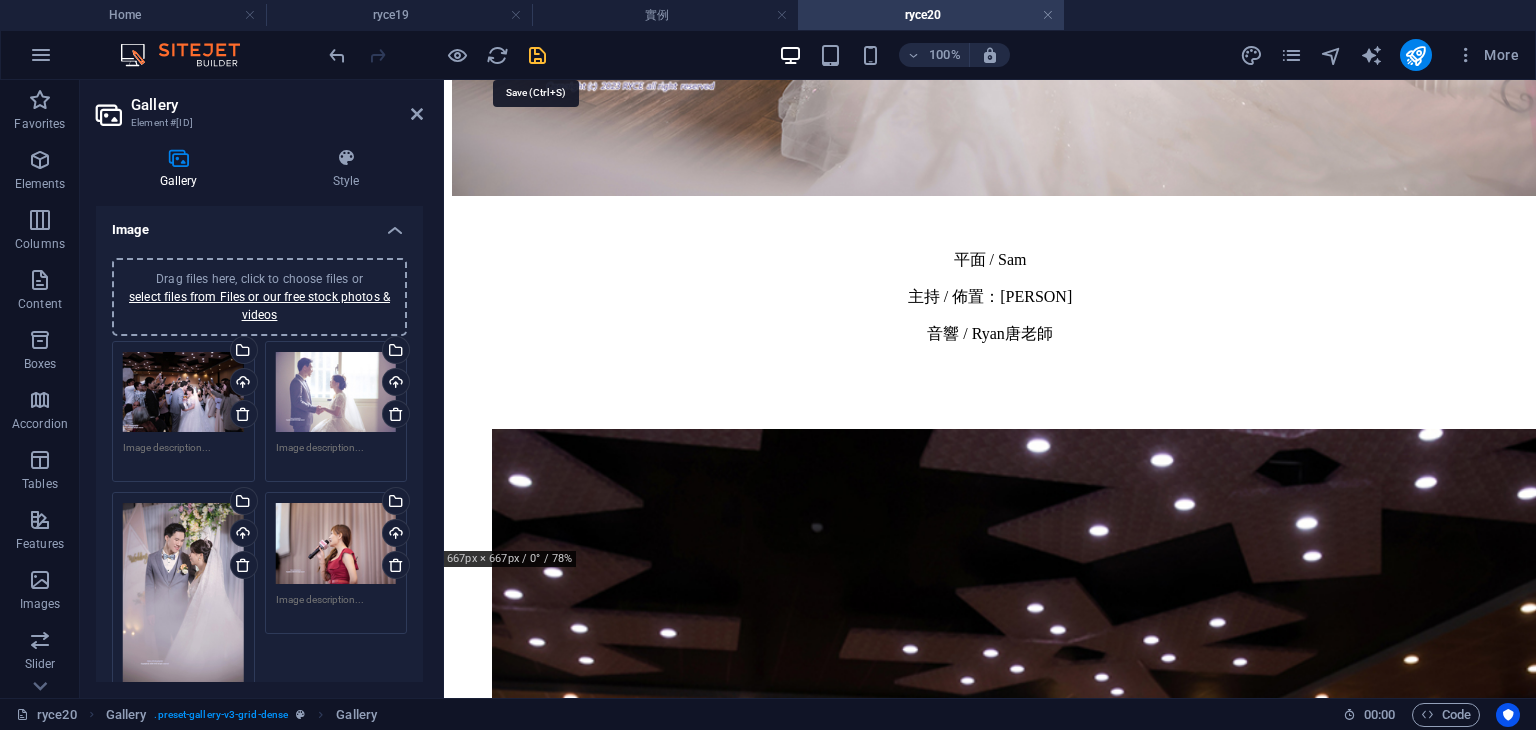 drag, startPoint x: 536, startPoint y: 52, endPoint x: 546, endPoint y: 56, distance: 10.770329 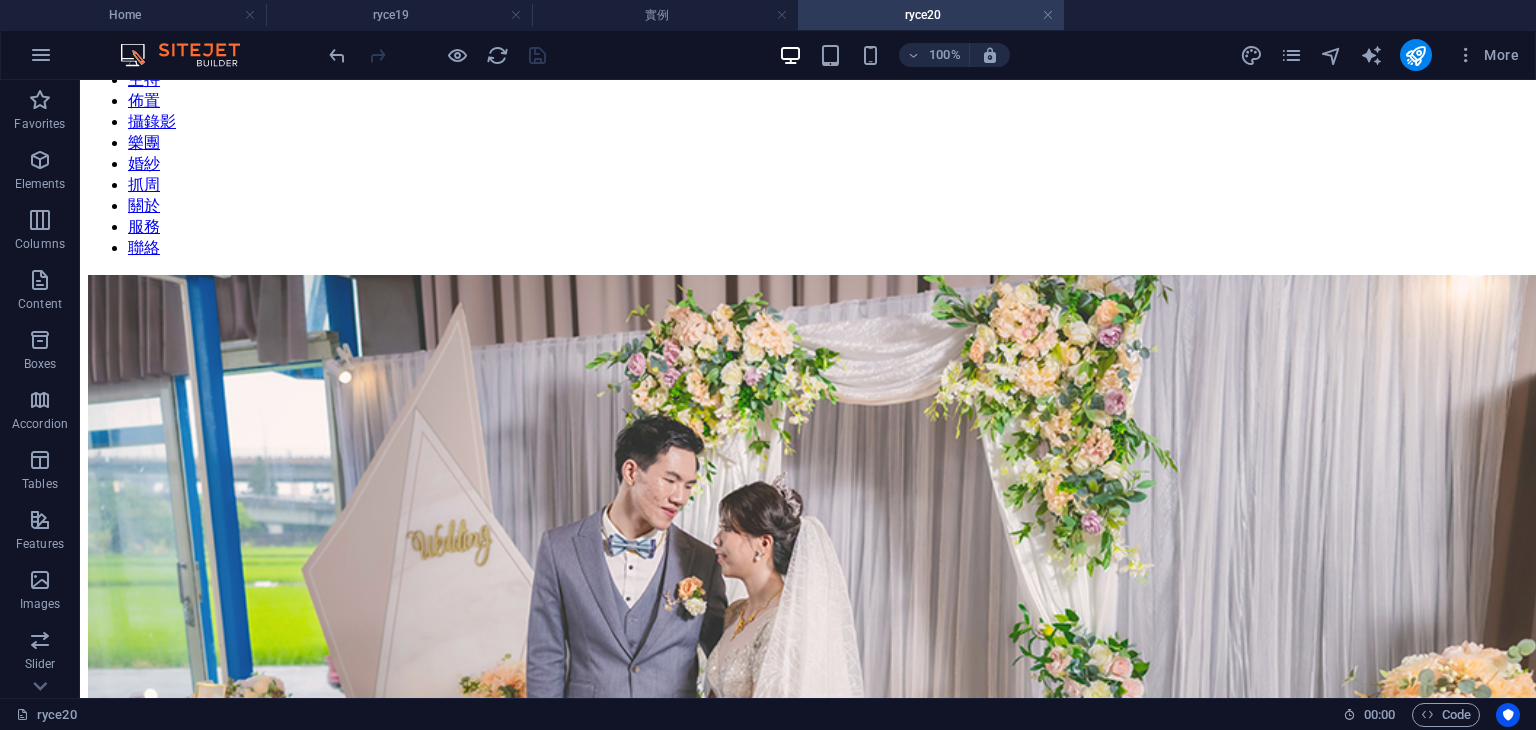 scroll, scrollTop: 104, scrollLeft: 0, axis: vertical 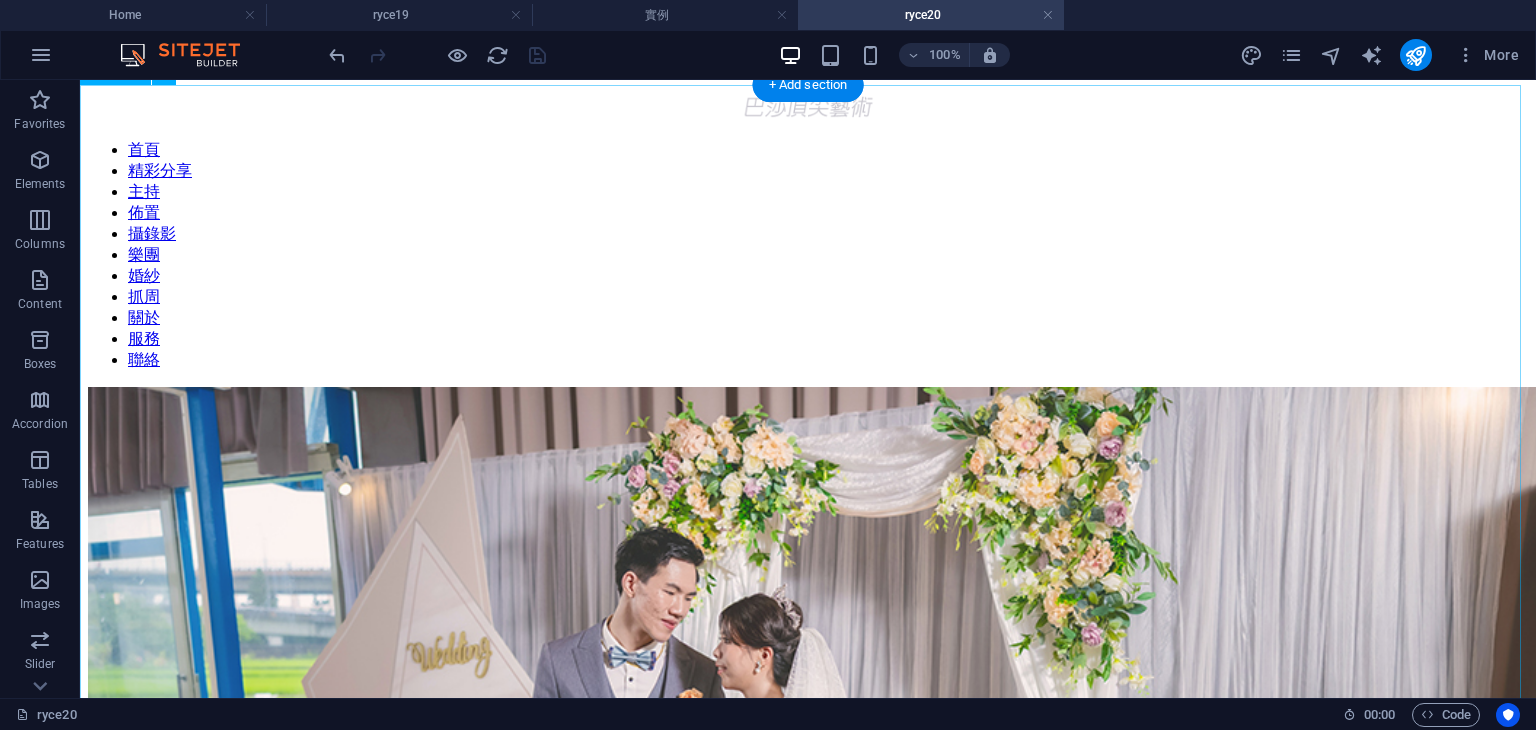 click at bounding box center (808, 874) 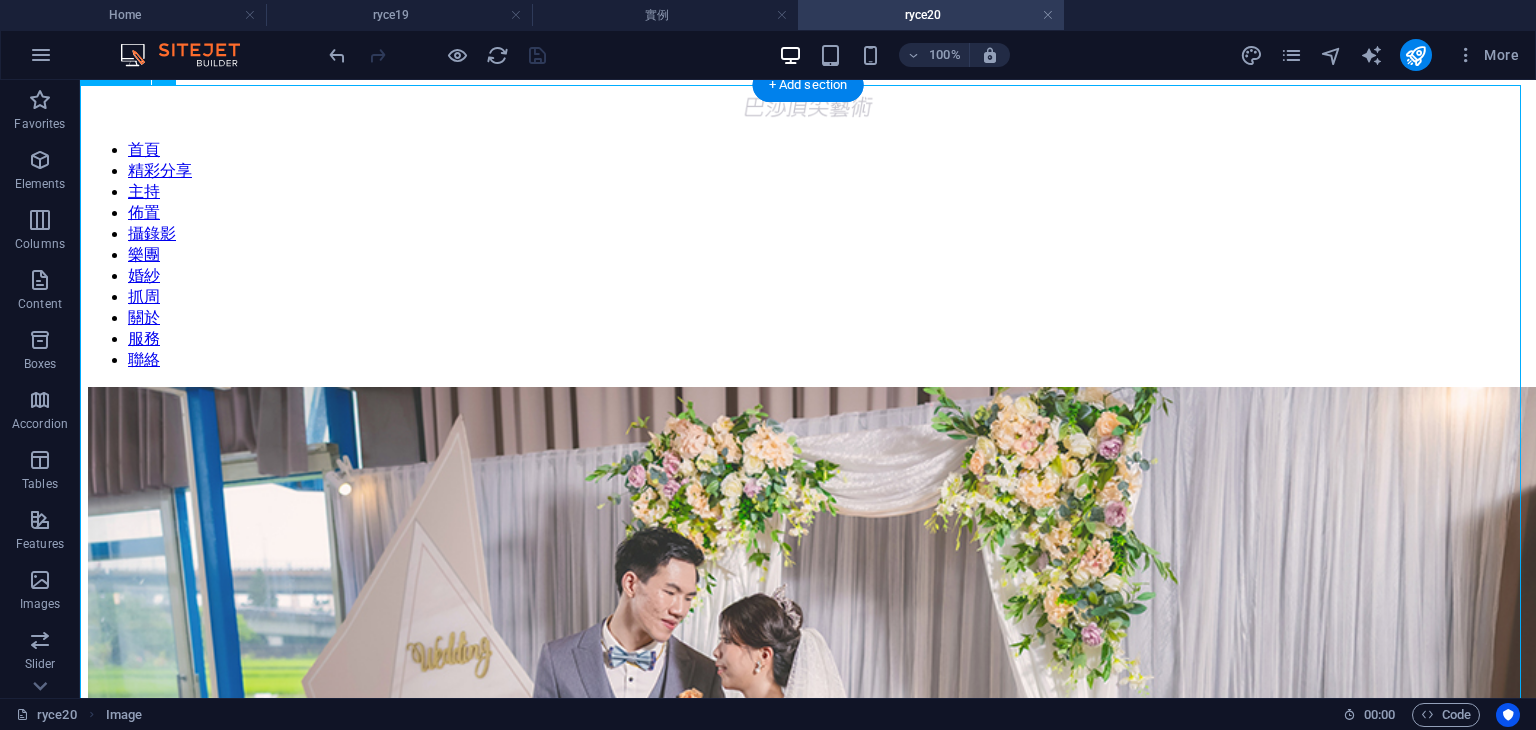 click at bounding box center [808, 874] 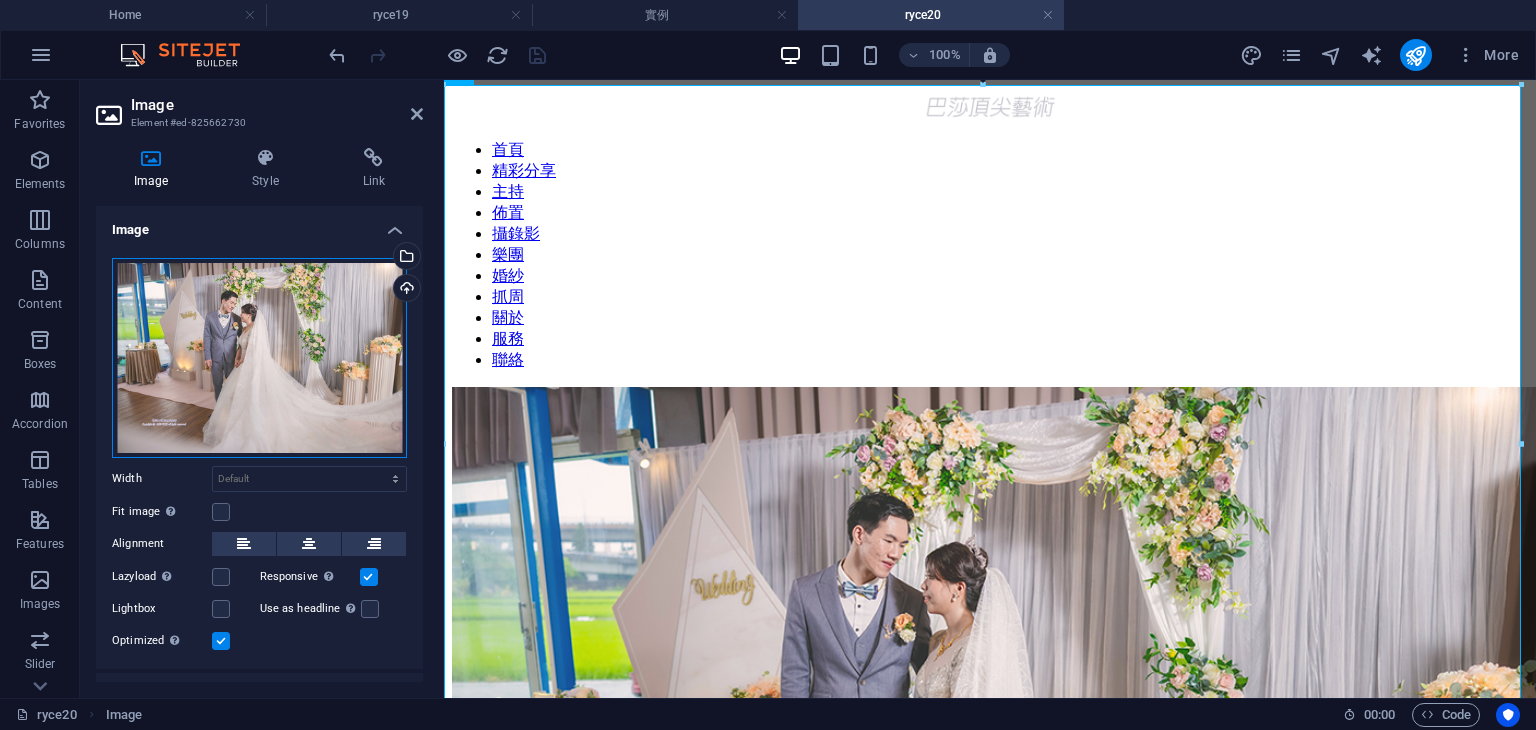 click on "Drag files here, click to choose files or select files from Files or our free stock photos & videos" at bounding box center [259, 358] 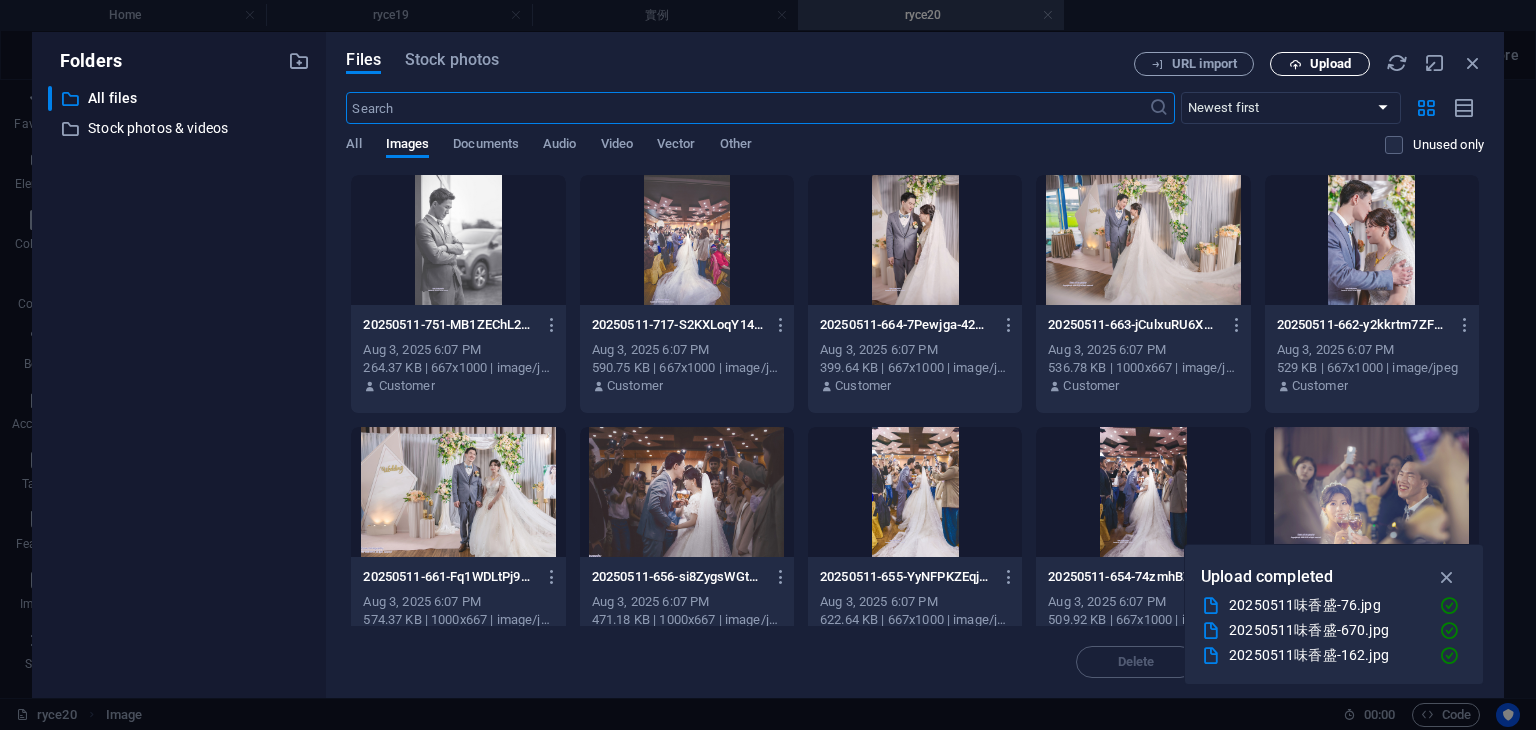 click on "Upload" at bounding box center [1330, 64] 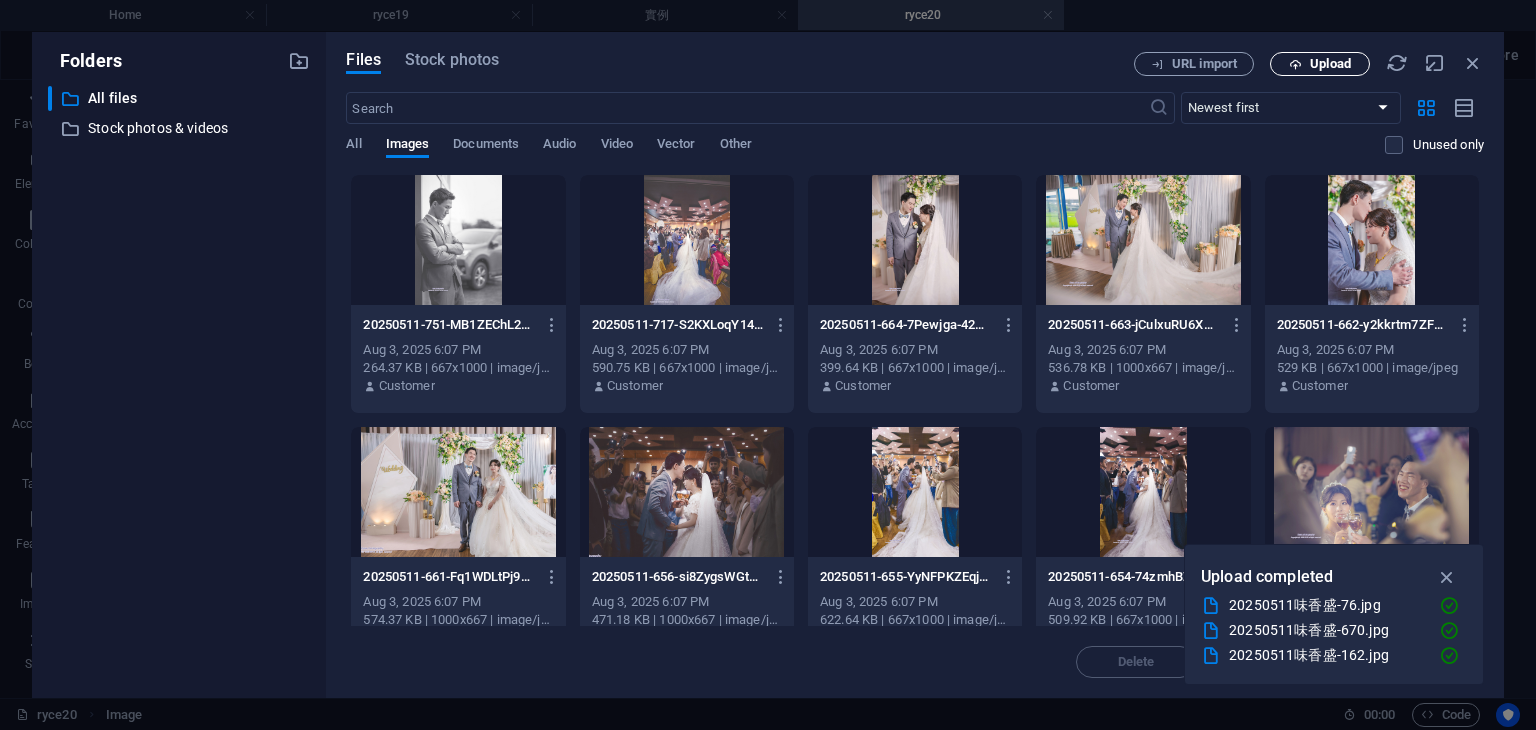 click on "Upload" at bounding box center (1330, 64) 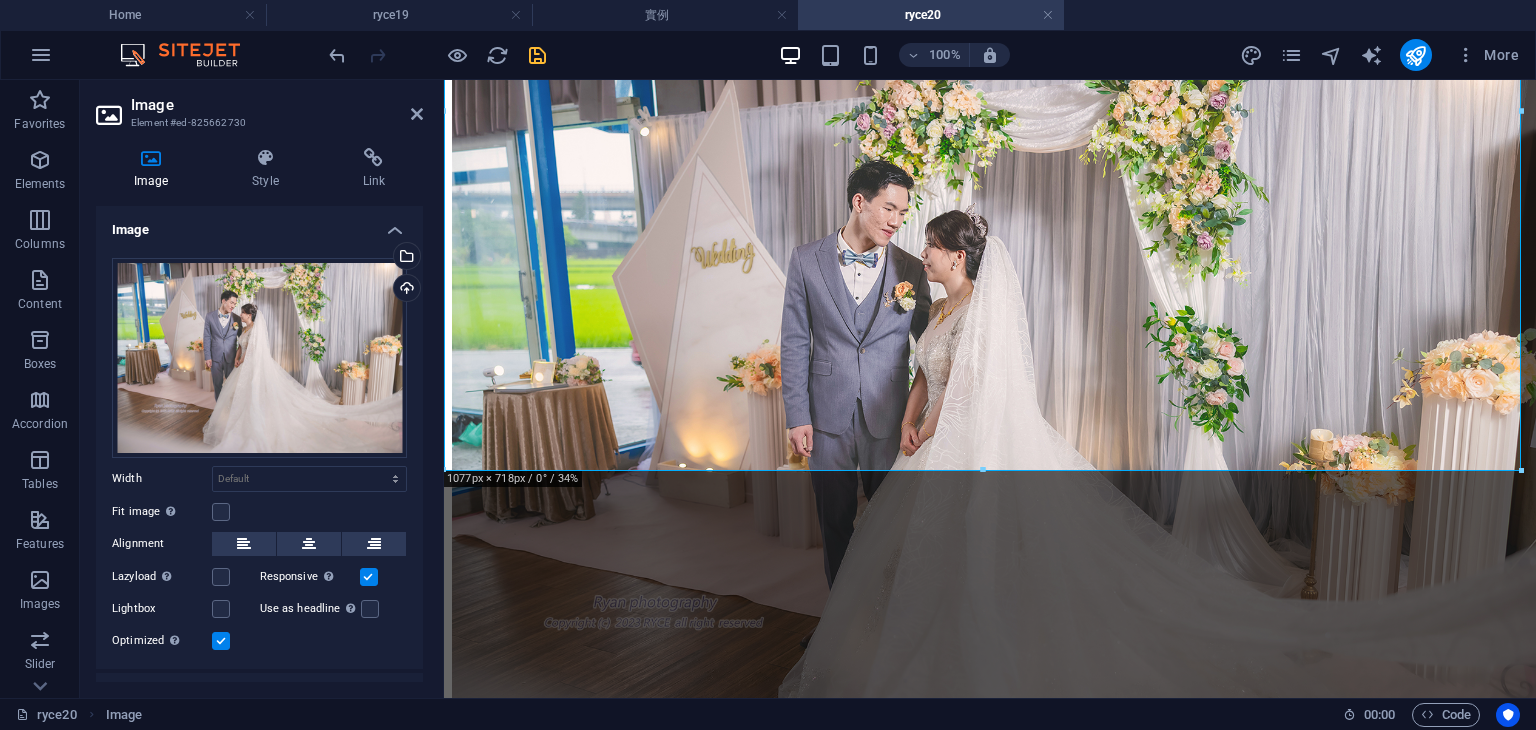 scroll, scrollTop: 448, scrollLeft: 0, axis: vertical 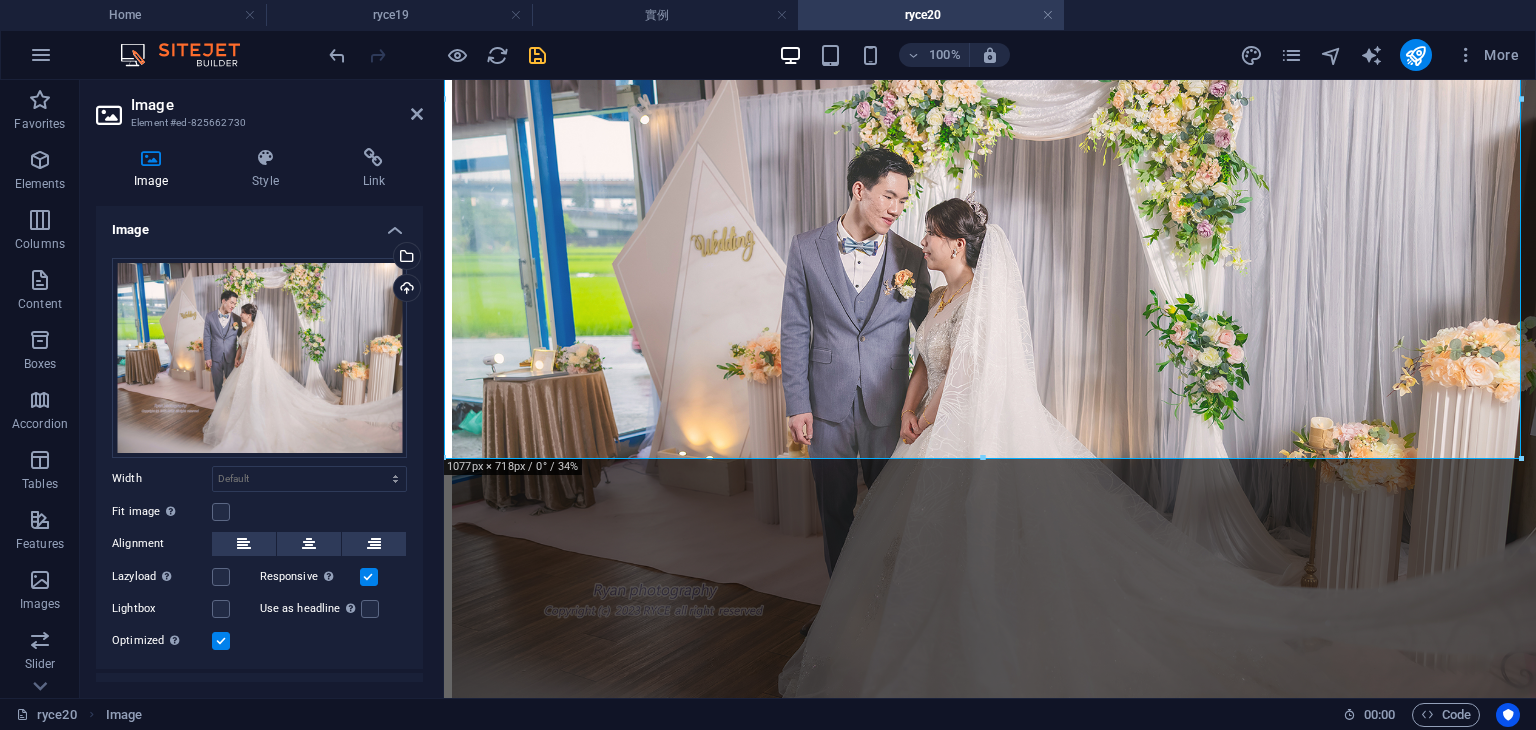 click at bounding box center (537, 55) 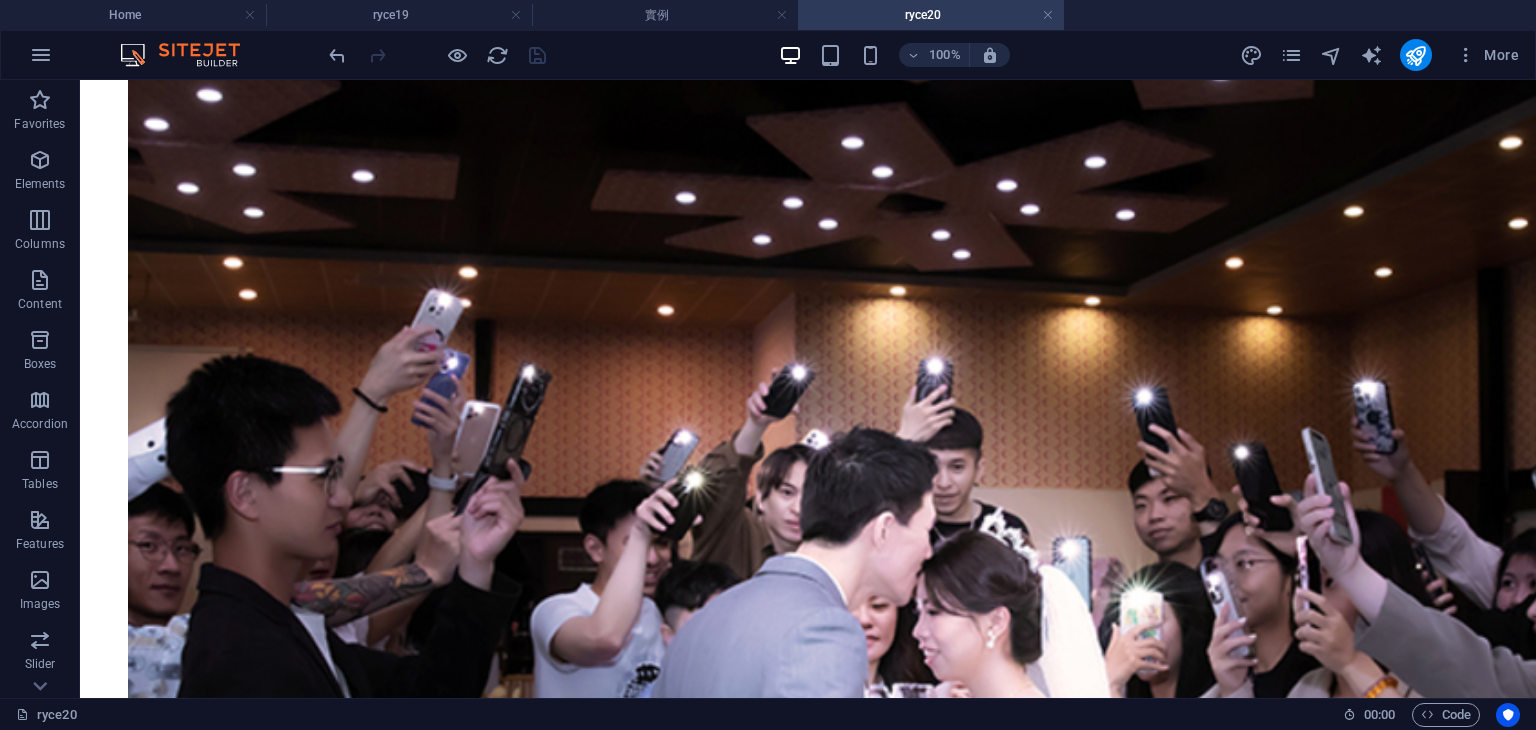 scroll, scrollTop: 0, scrollLeft: 0, axis: both 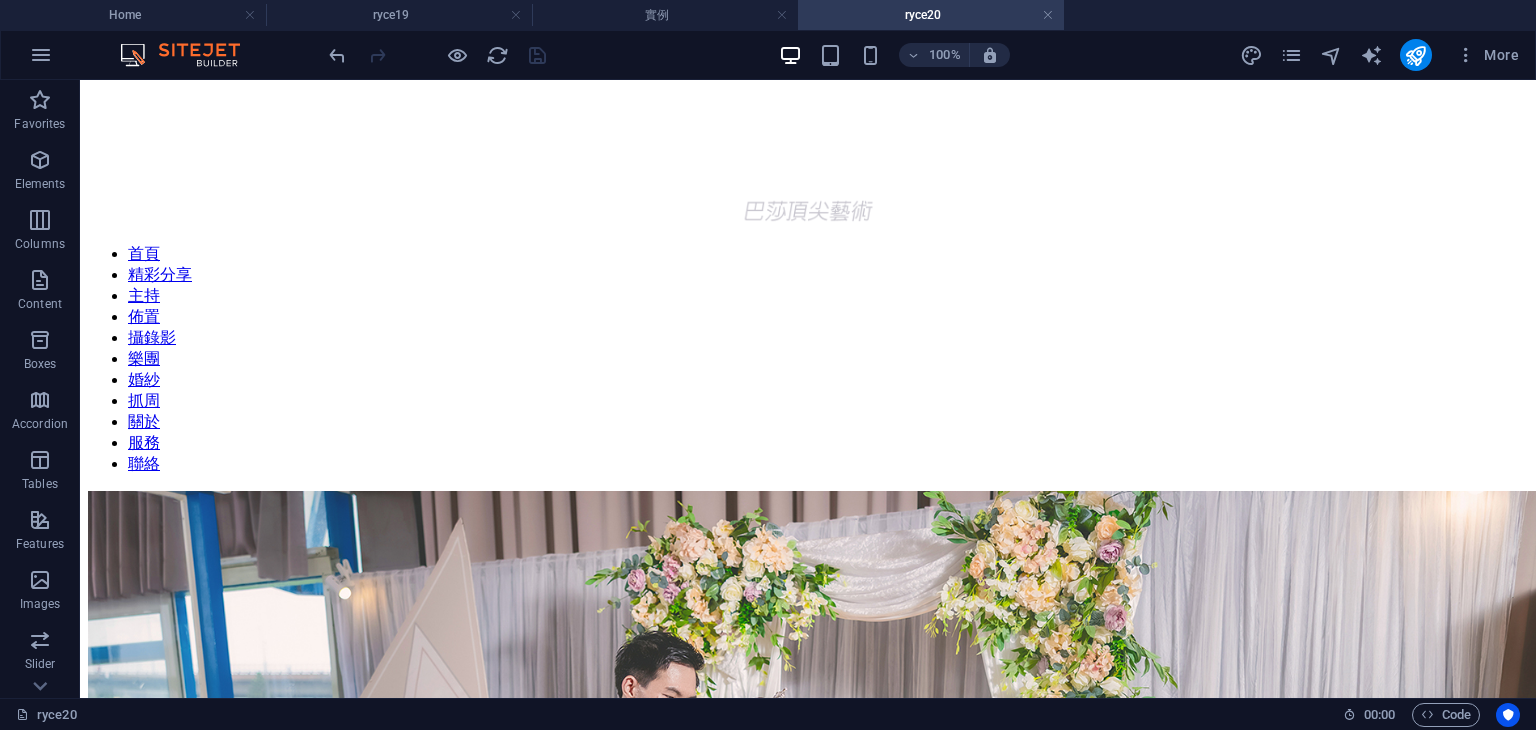 drag, startPoint x: 1523, startPoint y: 140, endPoint x: 1496, endPoint y: 84, distance: 62.169125 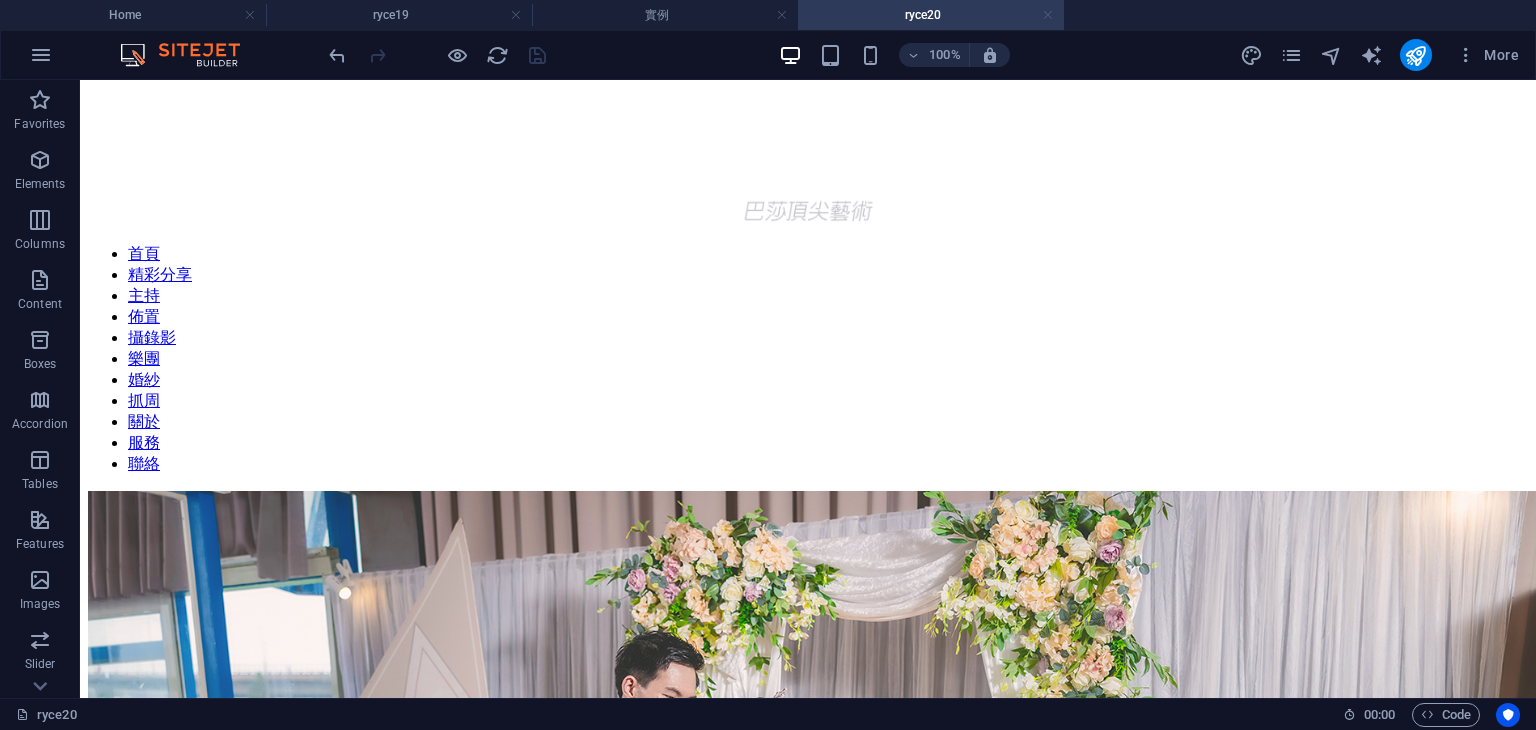 click at bounding box center (1048, 15) 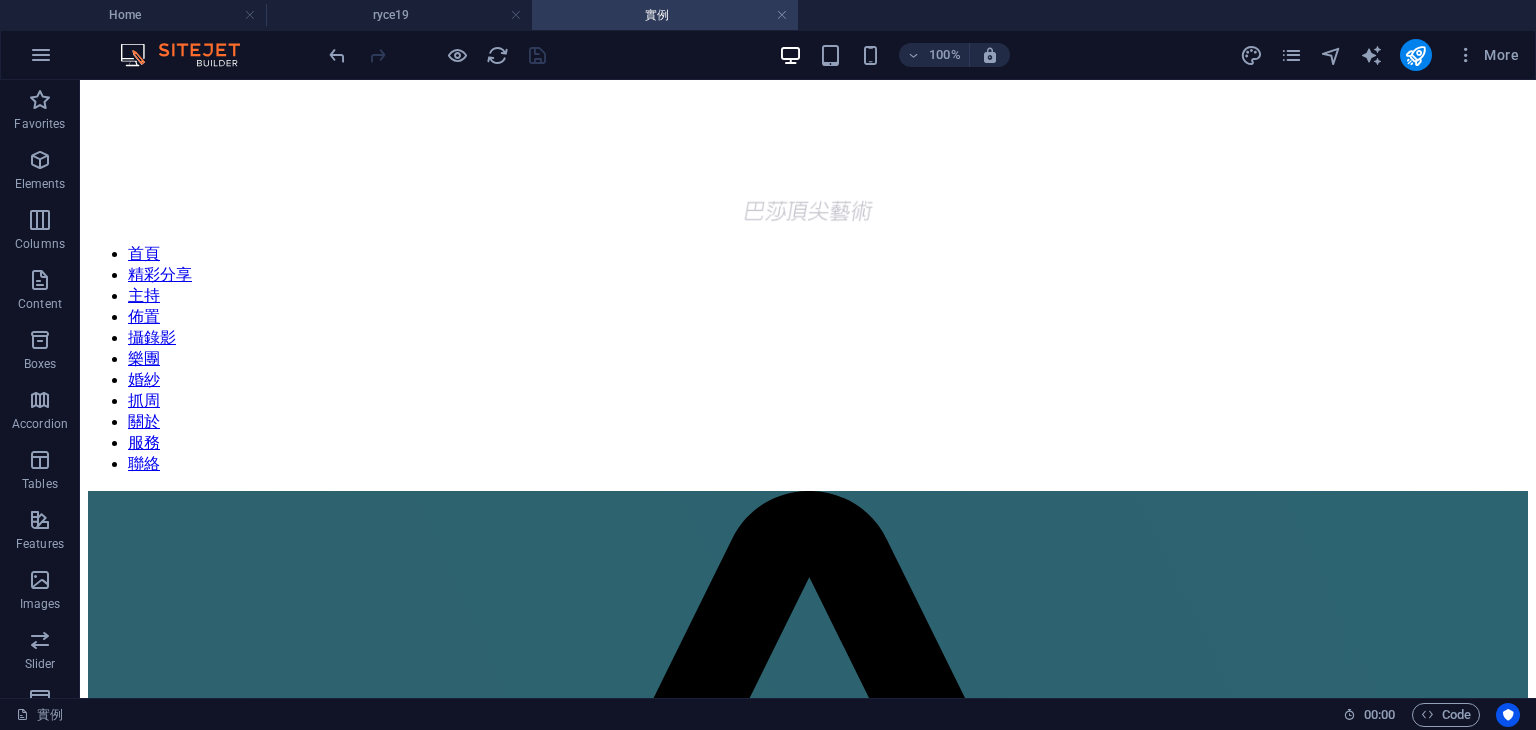 scroll, scrollTop: 2066, scrollLeft: 0, axis: vertical 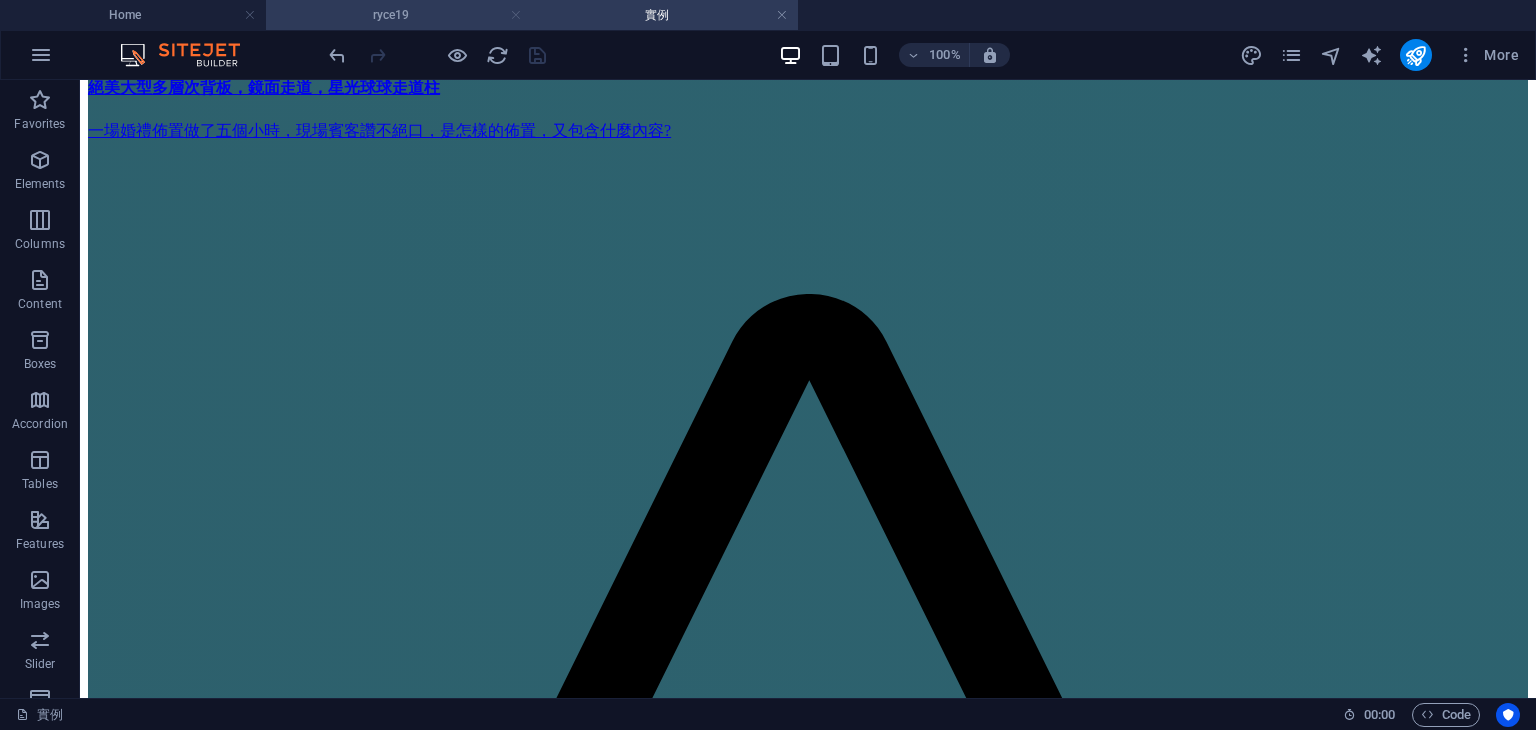 click at bounding box center (516, 15) 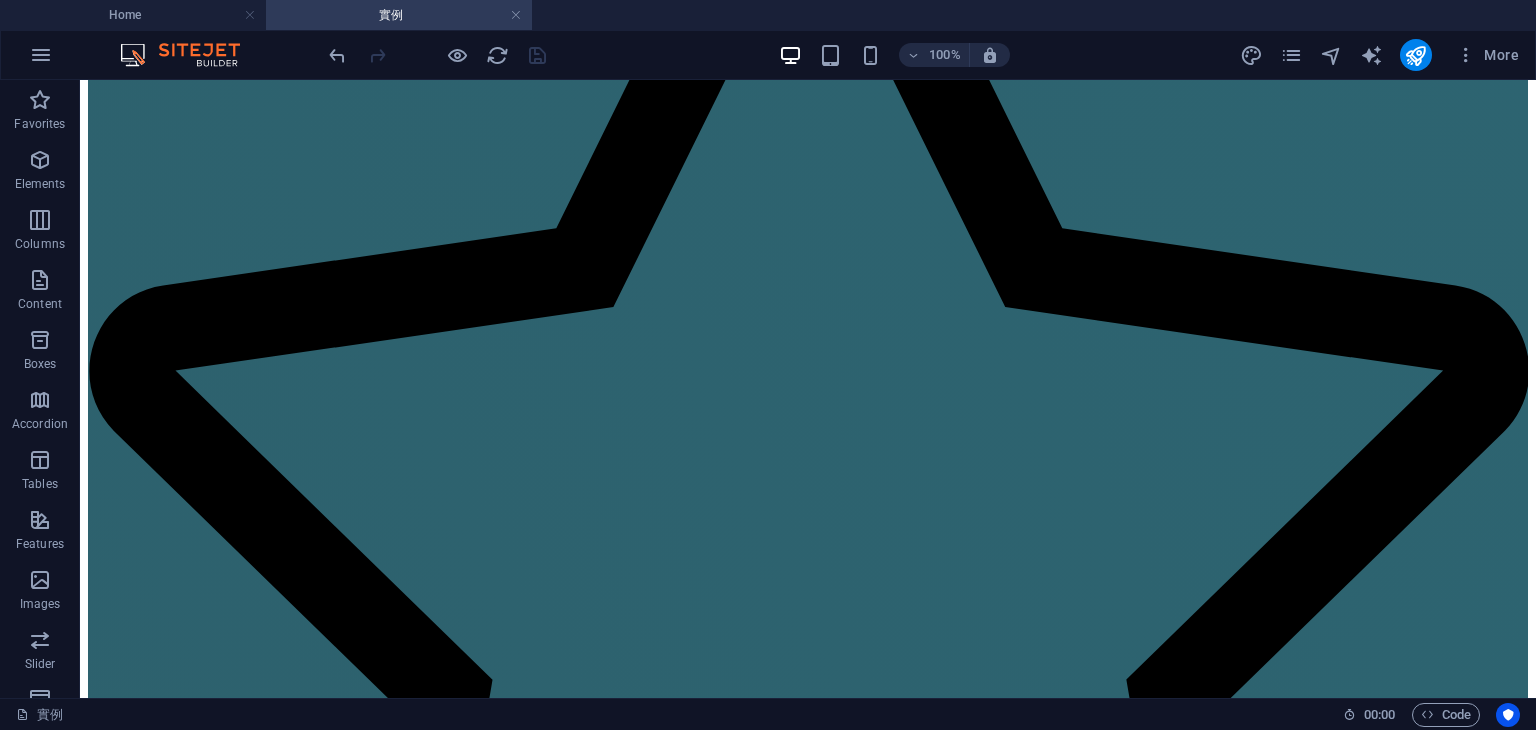 scroll, scrollTop: 0, scrollLeft: 0, axis: both 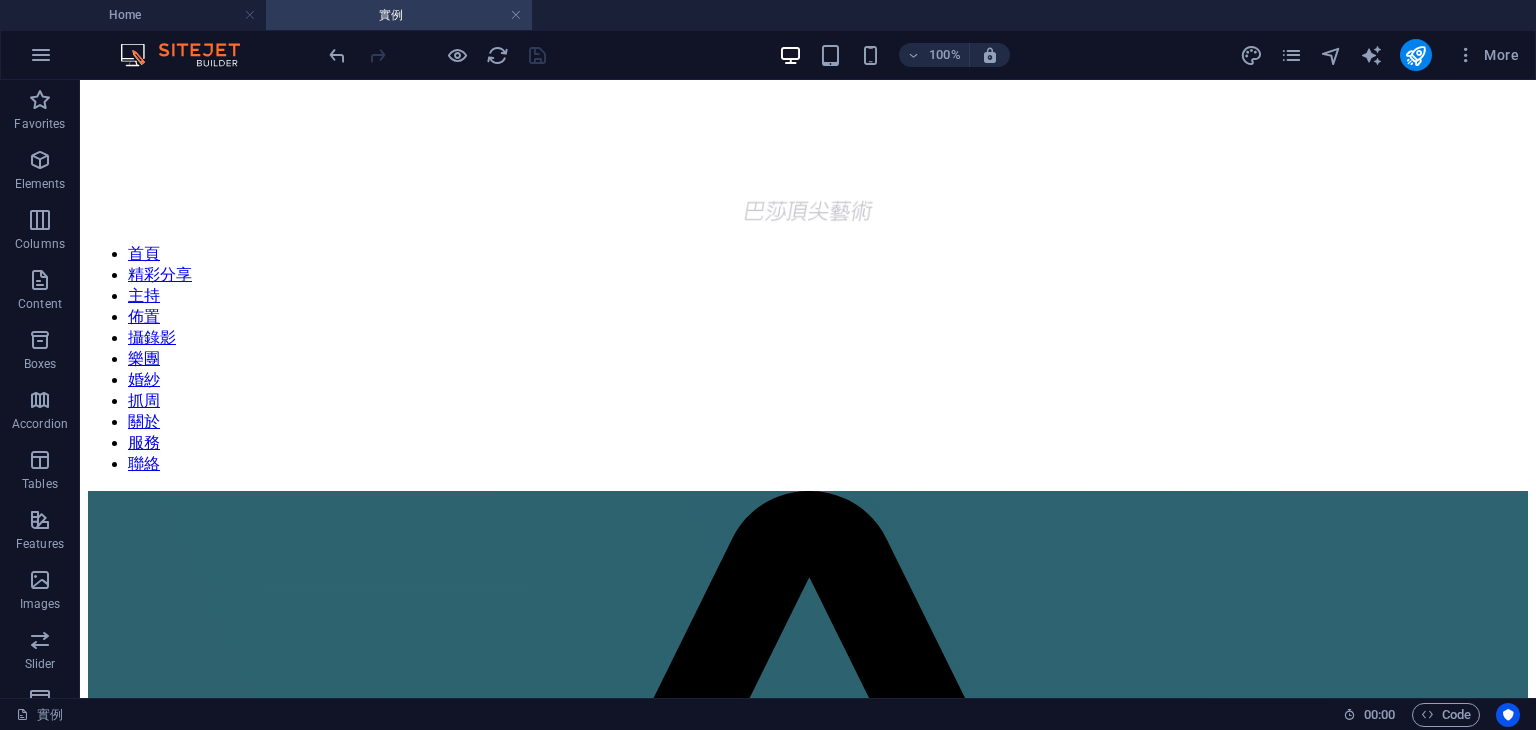 drag, startPoint x: 1526, startPoint y: 421, endPoint x: 1531, endPoint y: 81, distance: 340.03677 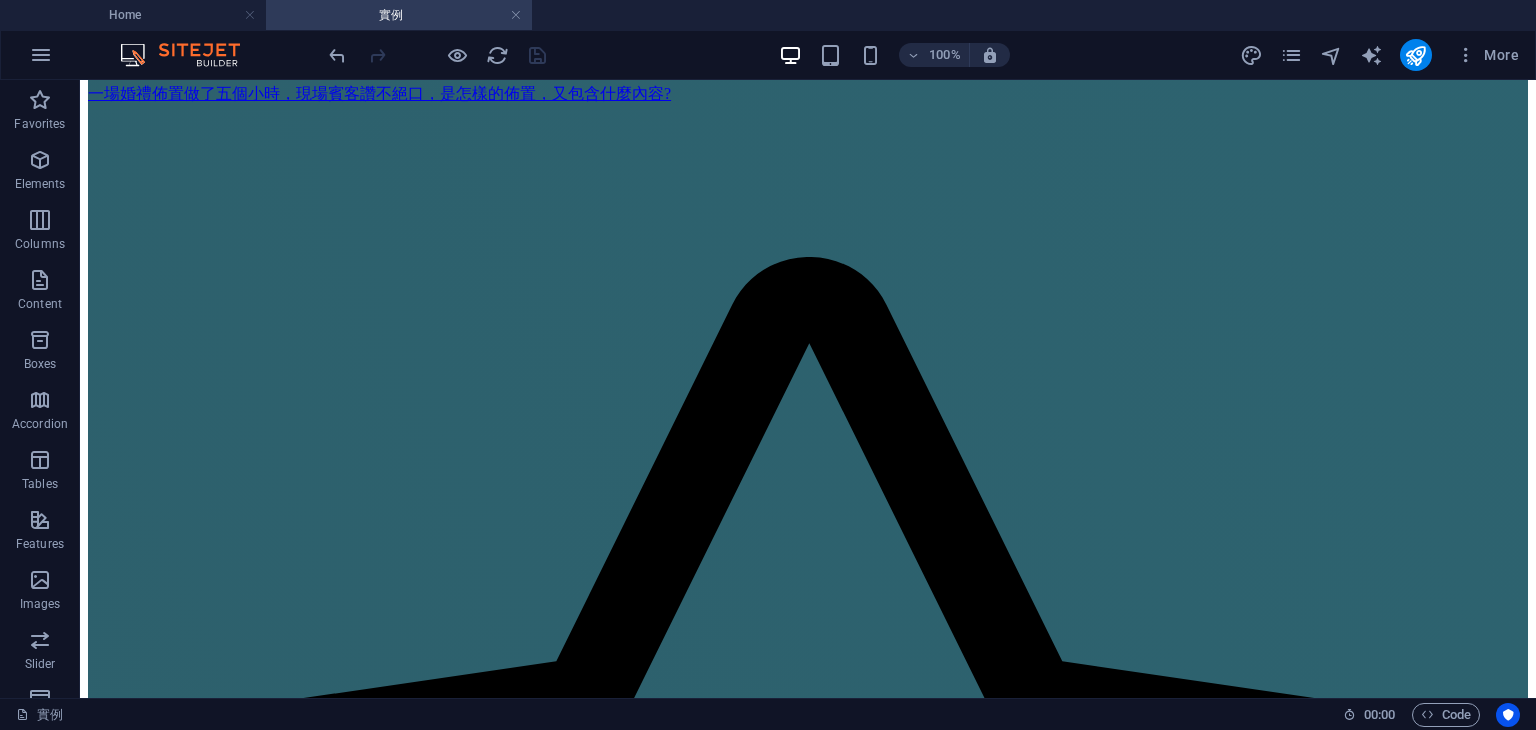 scroll, scrollTop: 2113, scrollLeft: 0, axis: vertical 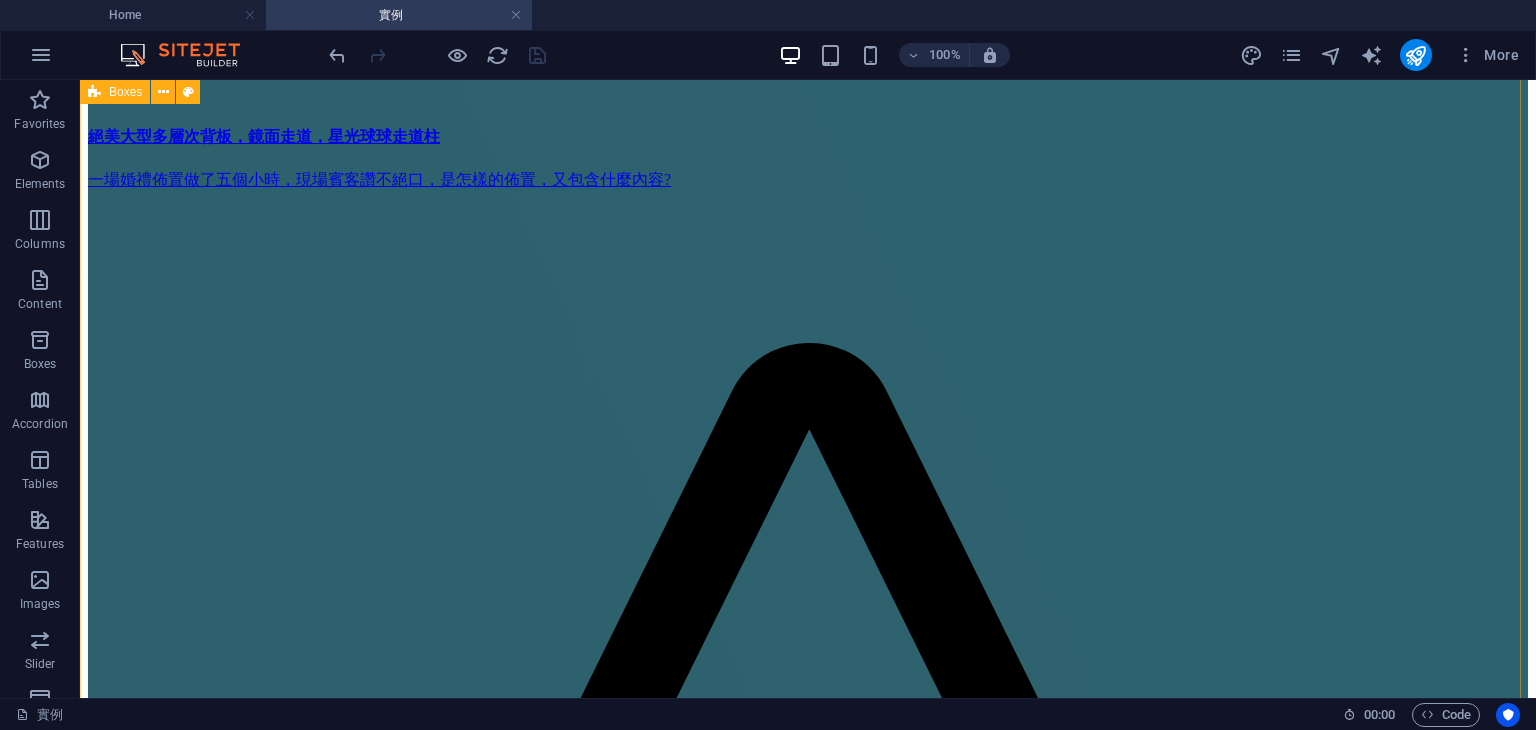 click on "絕美大型多層次背板，鏡面走道，星光球球走道柱 一場婚禮佈置做了五個小時，現場賓客讚不絕口，是怎樣的佈置，又包含什麼內容? 超美圓形花門+多層次背板 網美級很好拍的背景，淡色系多層次背板，含收禮桌及獨立相本小物桌。 畢業典禮全包設計 畢業照，主持，舞台主視覺，全場佈置，平面攝影，動態錄影，音響架設，畢業MV 鎮陽＆曉萱，婚禮全包套 主持，多層次佈置，平面攝影，動態錄影，SDE，儀式帶領，音響，MV 宇彤＆名柔，婚禮包套服務 主持，平面攝影，動態錄影，SDE，音響 專業婚禮包套服務 主持，佈置，平面攝影，動態錄影，音響 多層次背板，星光走道，猜性別道具 超美多層次背板，絕對是你要找的婚禮主題背板，包含球球光佈走道，猜性別道具，捧花製作。 抓周佈置 藍色多層次背板設計 家林＆翊均，婚禮包套服務，新竹煙波飯店" at bounding box center (808, 16597) 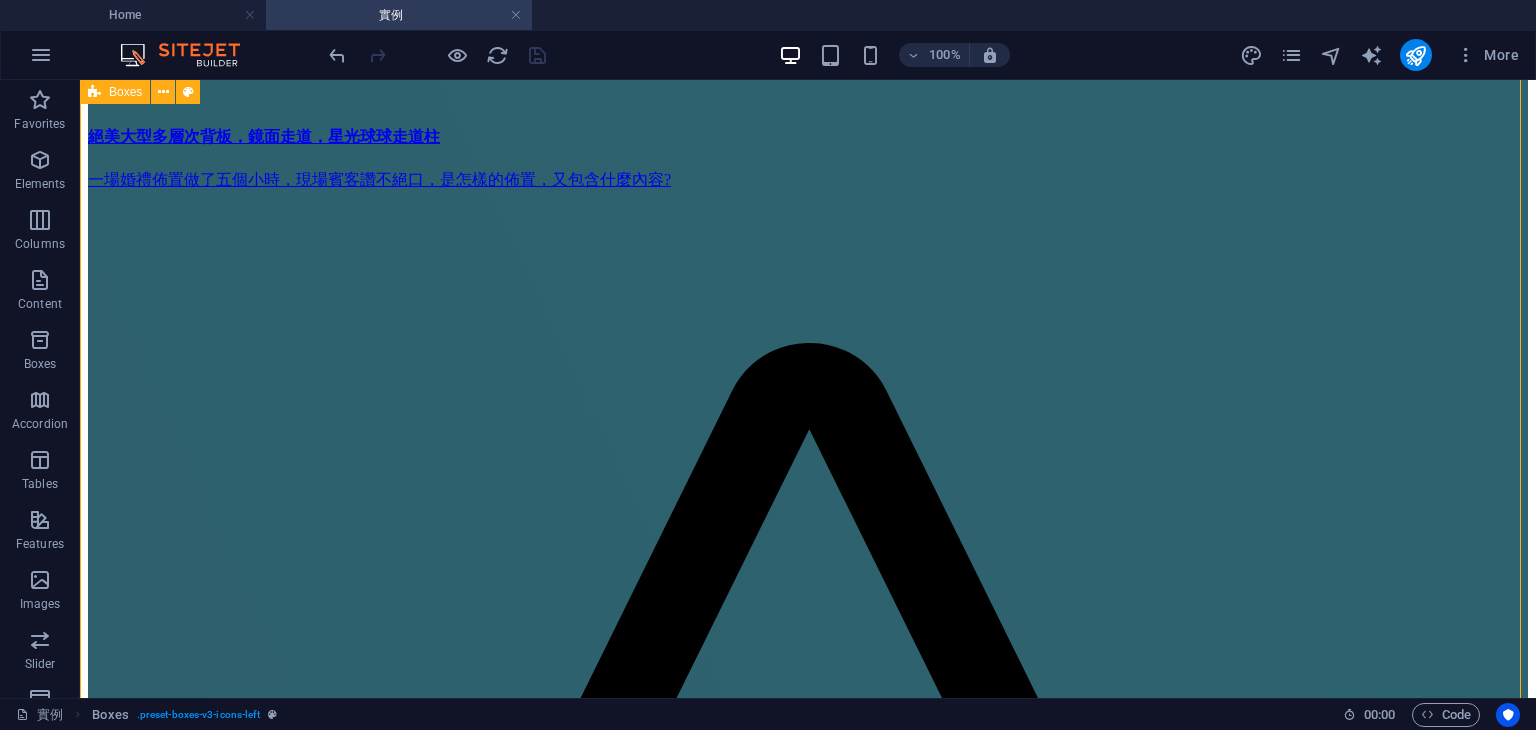 click on "絕美大型多層次背板，鏡面走道，星光球球走道柱 一場婚禮佈置做了五個小時，現場賓客讚不絕口，是怎樣的佈置，又包含什麼內容? 超美圓形花門+多層次背板 網美級很好拍的背景，淡色系多層次背板，含收禮桌及獨立相本小物桌。 畢業典禮全包設計 畢業照，主持，舞台主視覺，全場佈置，平面攝影，動態錄影，音響架設，畢業MV 鎮陽＆曉萱，婚禮全包套 主持，多層次佈置，平面攝影，動態錄影，SDE，儀式帶領，音響，MV 宇彤＆名柔，婚禮包套服務 主持，平面攝影，動態錄影，SDE，音響 專業婚禮包套服務 主持，佈置，平面攝影，動態錄影，音響 多層次背板，星光走道，猜性別道具 超美多層次背板，絕對是你要找的婚禮主題背板，包含球球光佈走道，猜性別道具，捧花製作。 抓周佈置 藍色多層次背板設計 家林＆翊均，婚禮包套服務，新竹煙波飯店" at bounding box center [808, 16597] 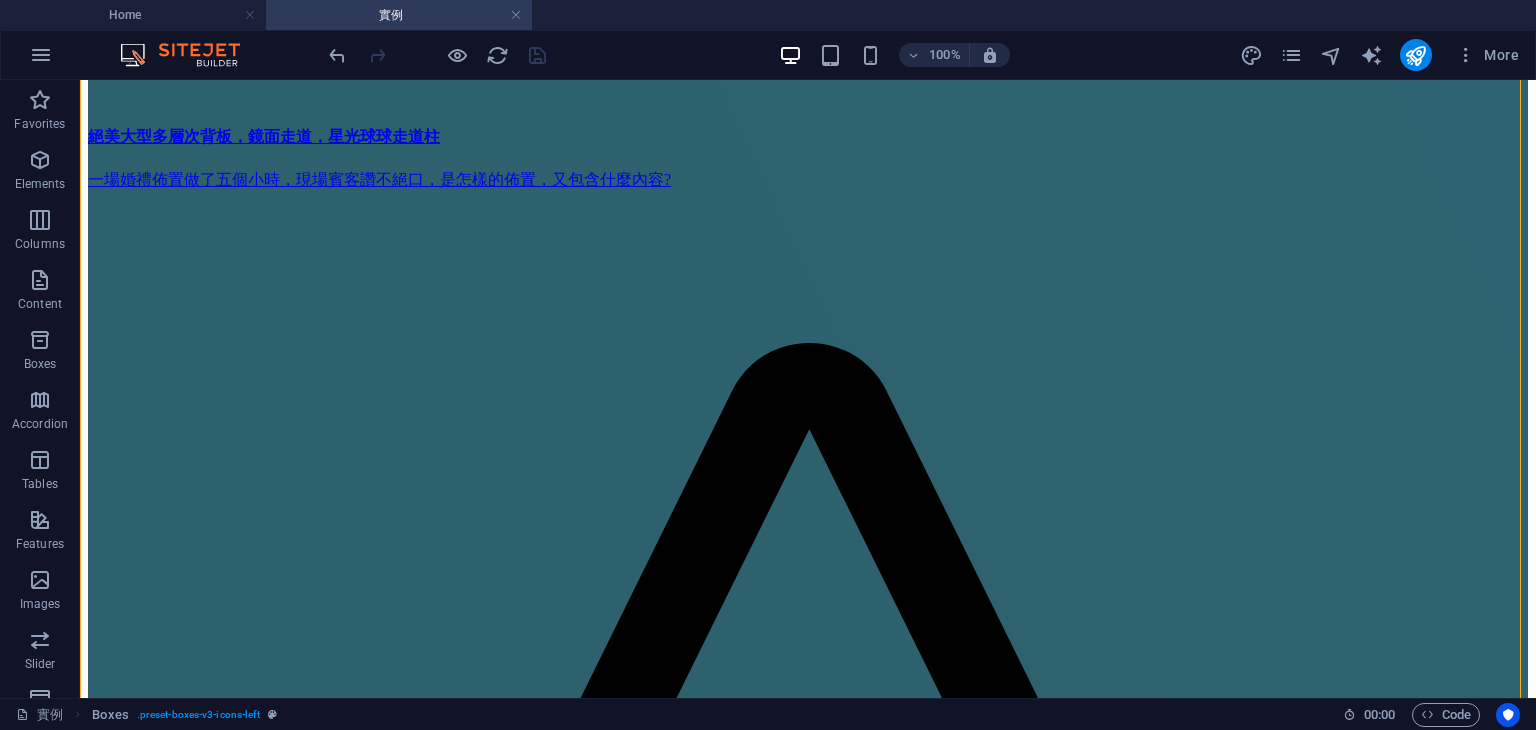 click at bounding box center [437, 55] 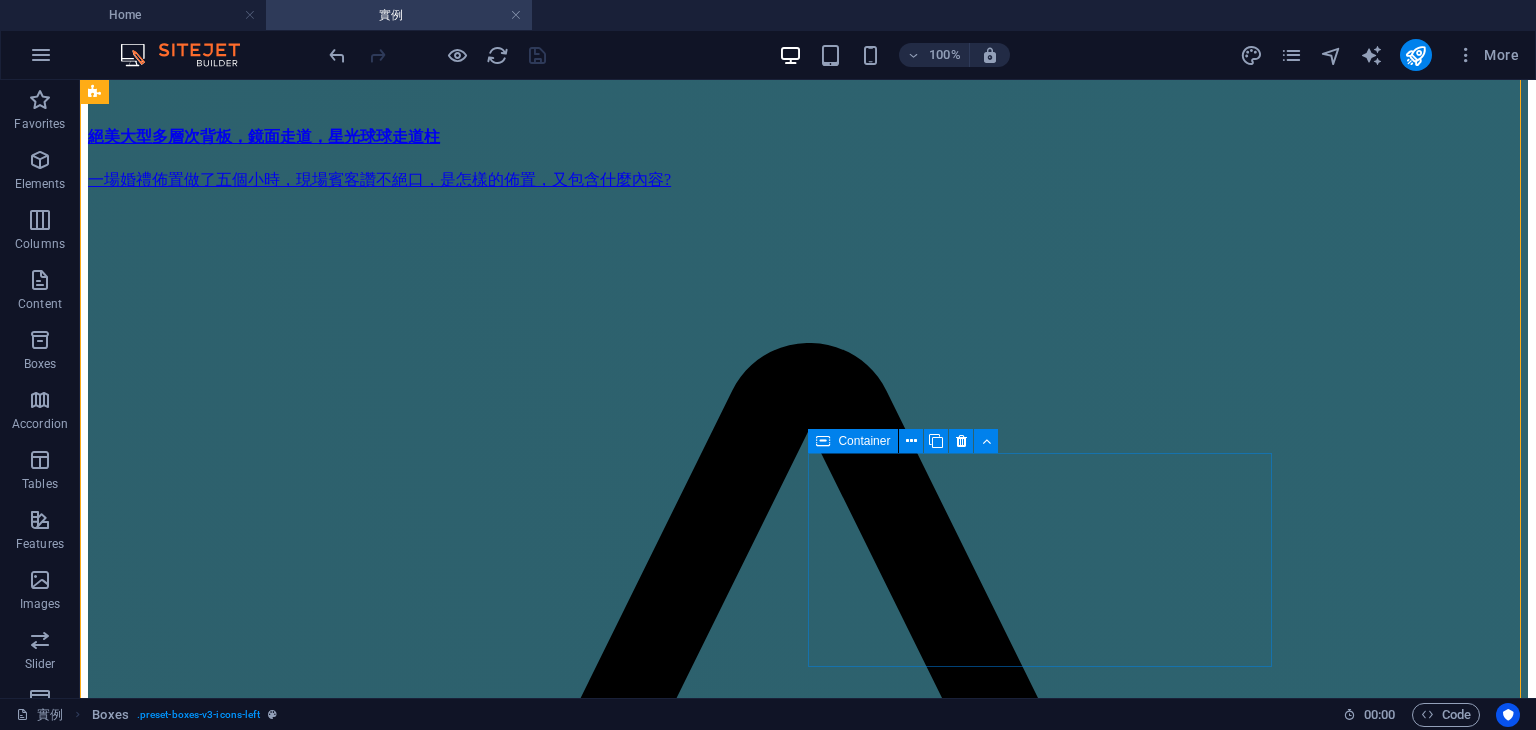 click at bounding box center (823, 441) 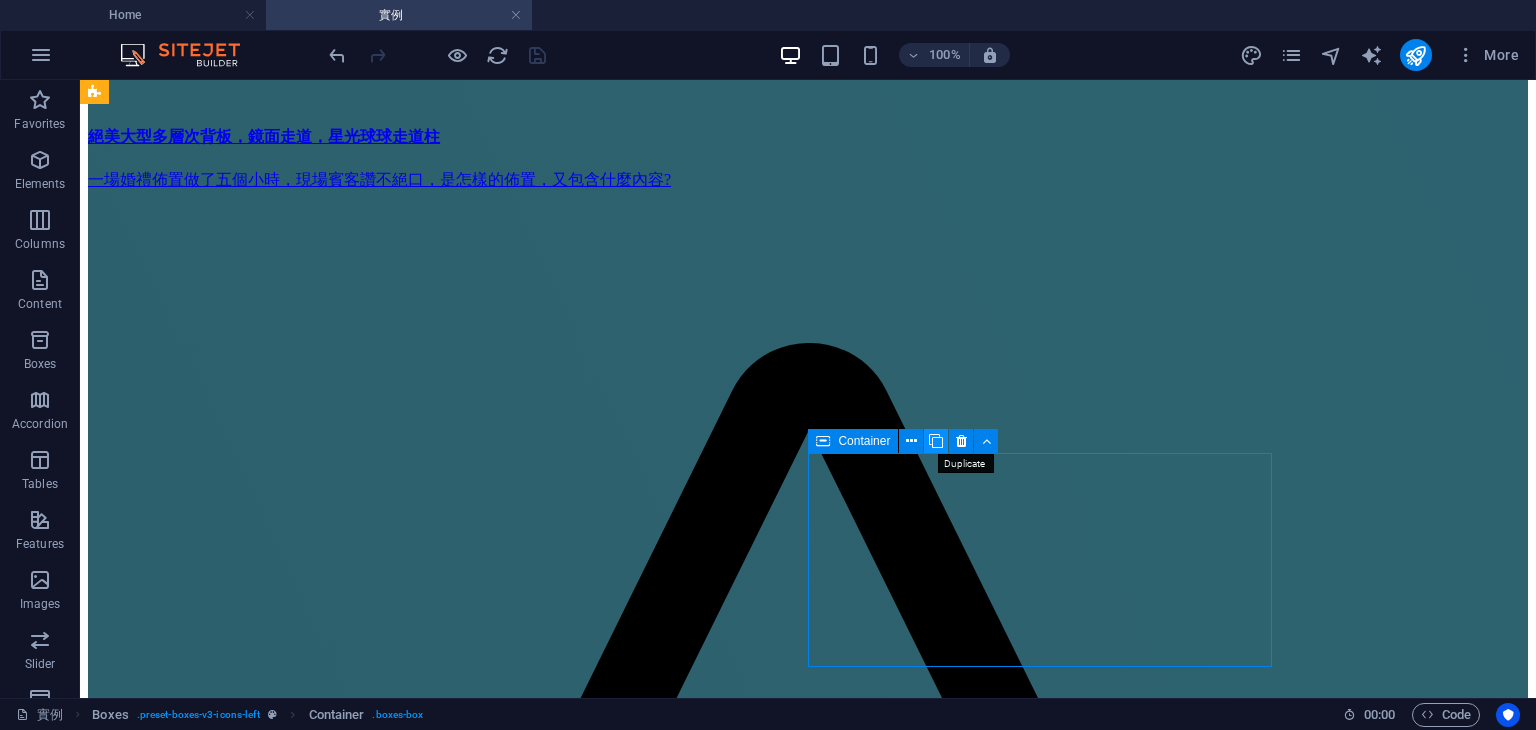 click at bounding box center [936, 441] 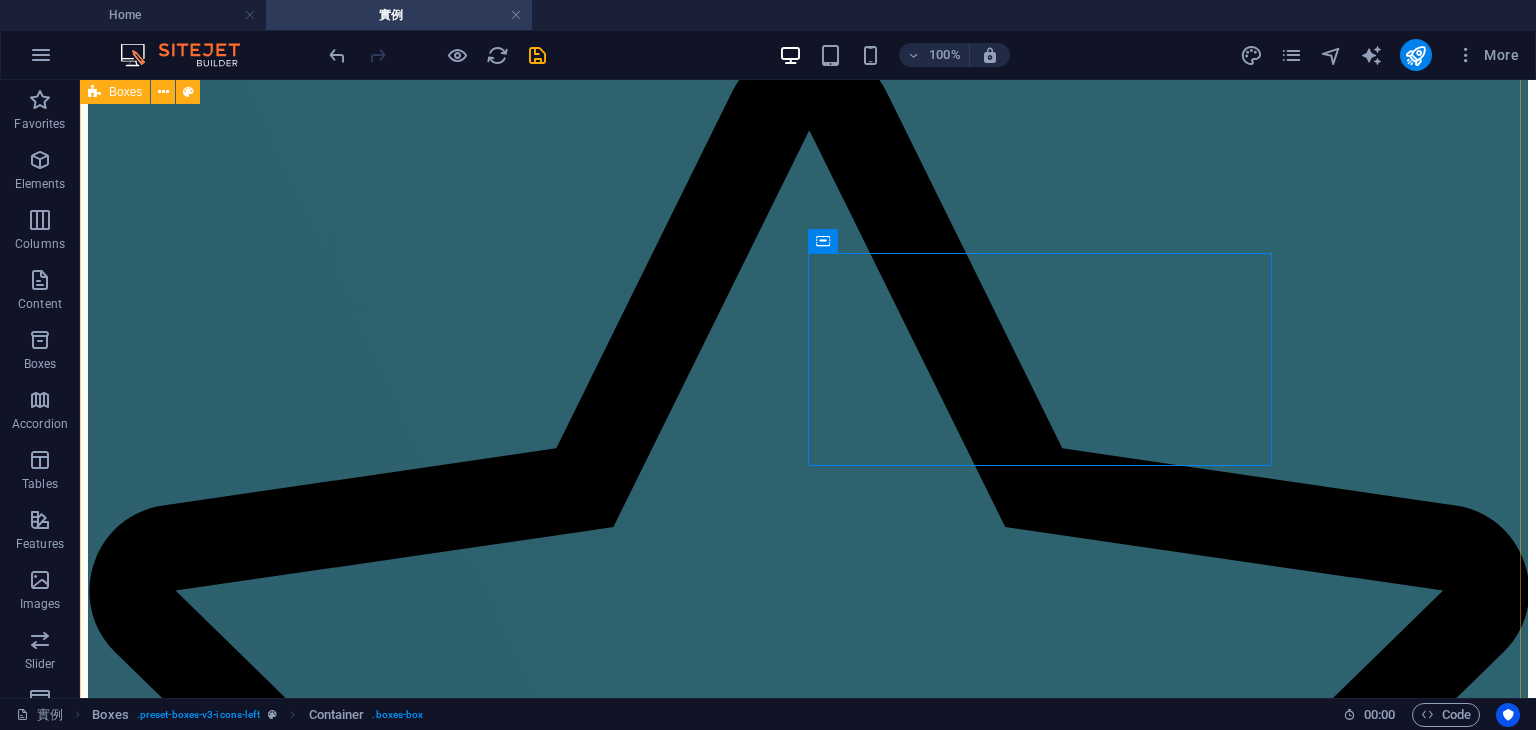 scroll, scrollTop: 2317, scrollLeft: 0, axis: vertical 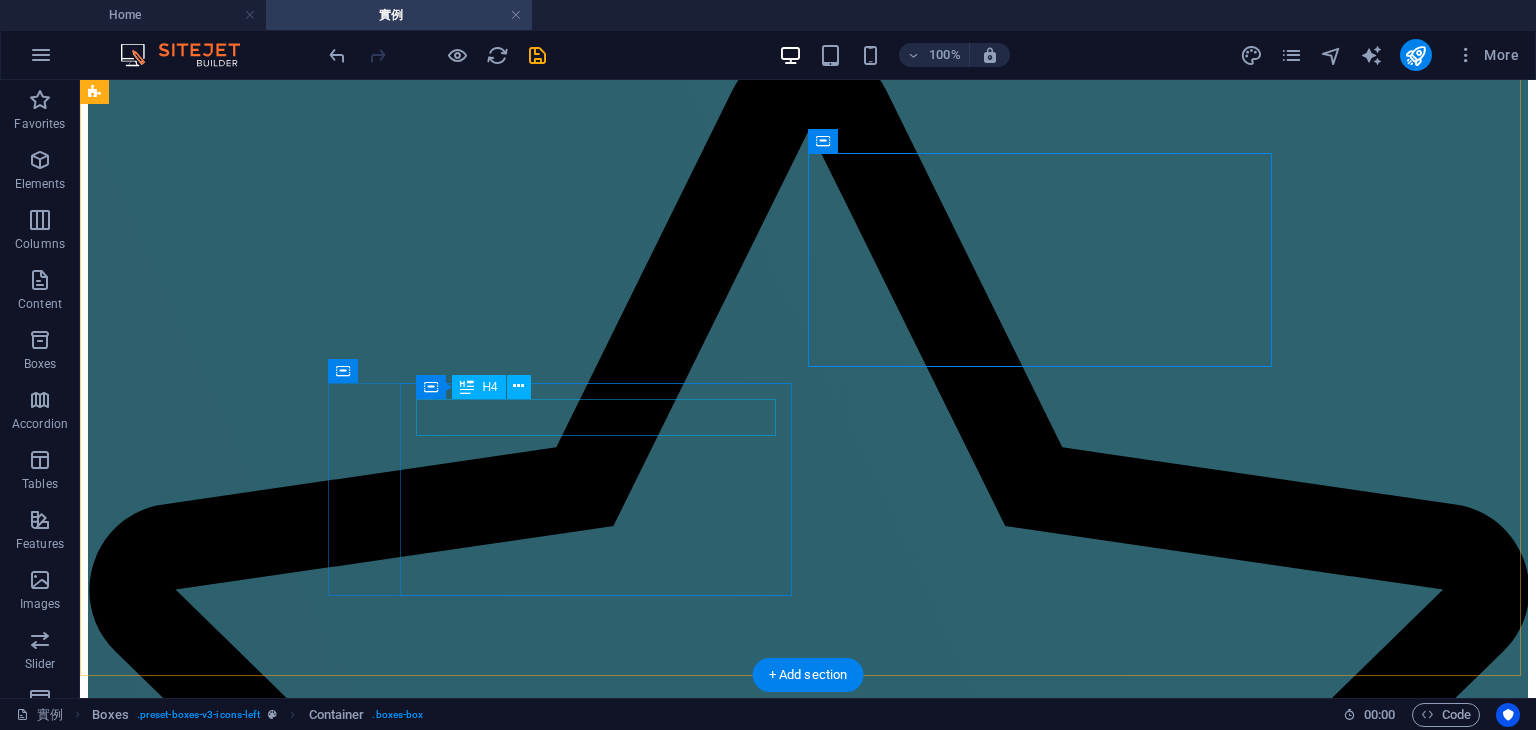 click on "勤翔＆欣怡，婚禮包套，竹南" at bounding box center [808, 36048] 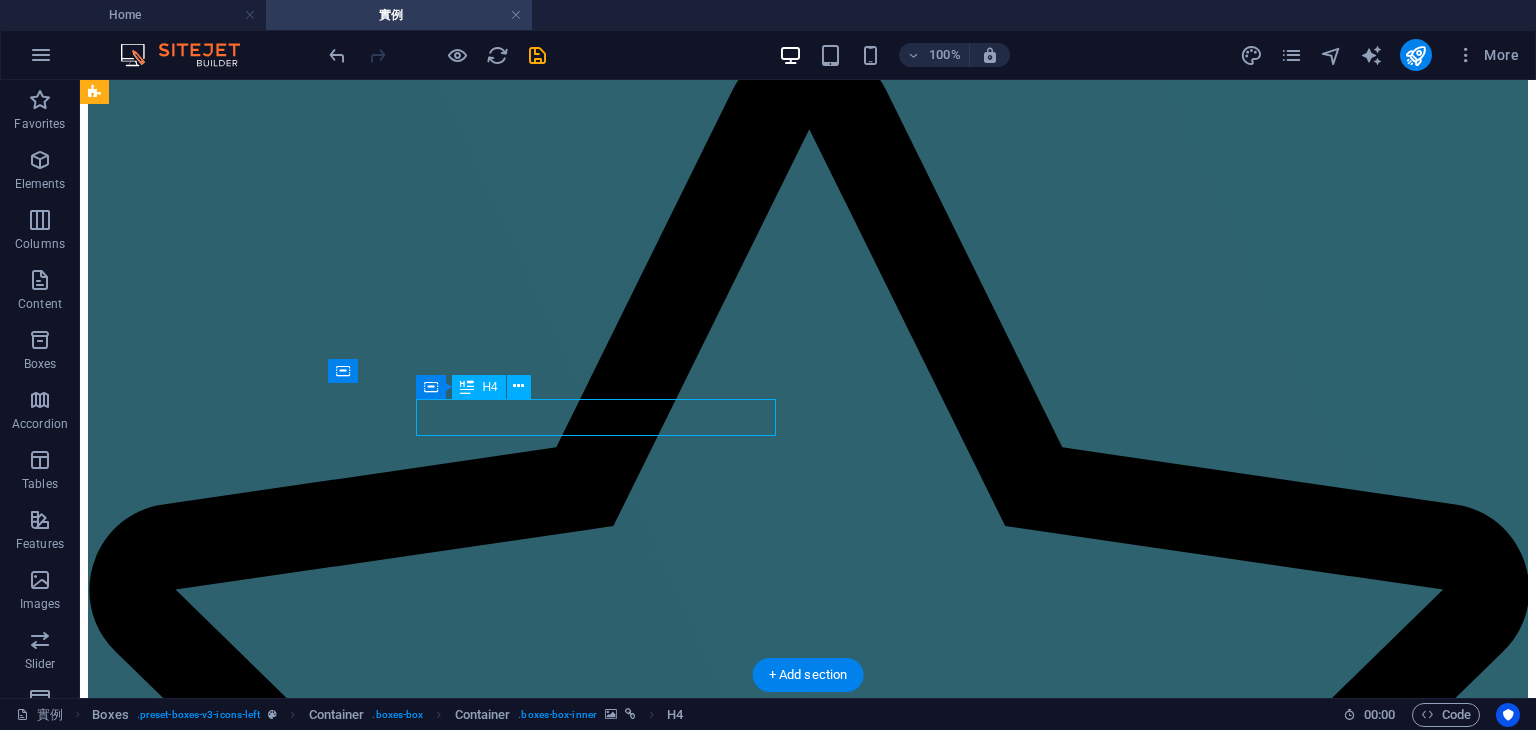 drag, startPoint x: 516, startPoint y: 409, endPoint x: 792, endPoint y: 389, distance: 276.7237 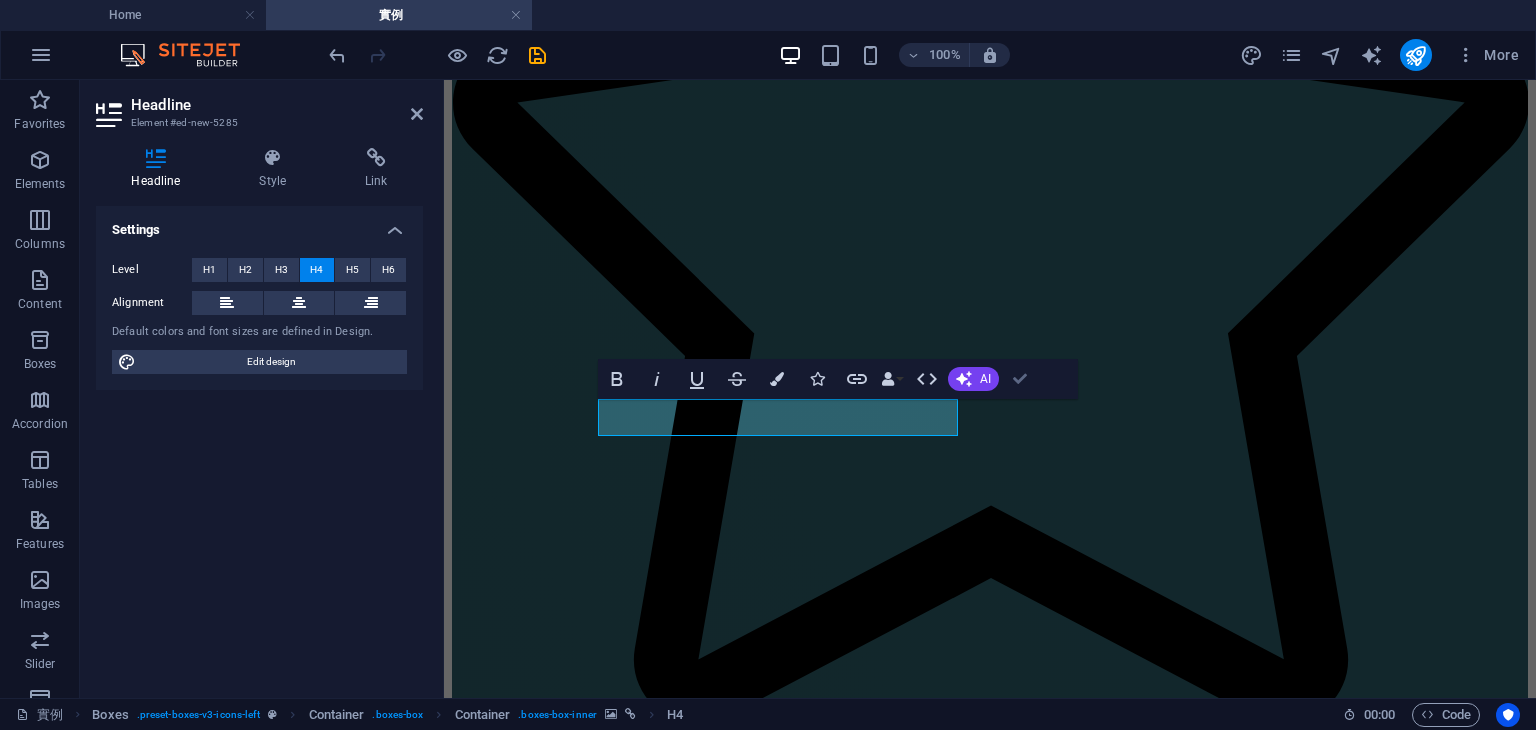 drag, startPoint x: 1024, startPoint y: 382, endPoint x: 945, endPoint y: 301, distance: 113.14592 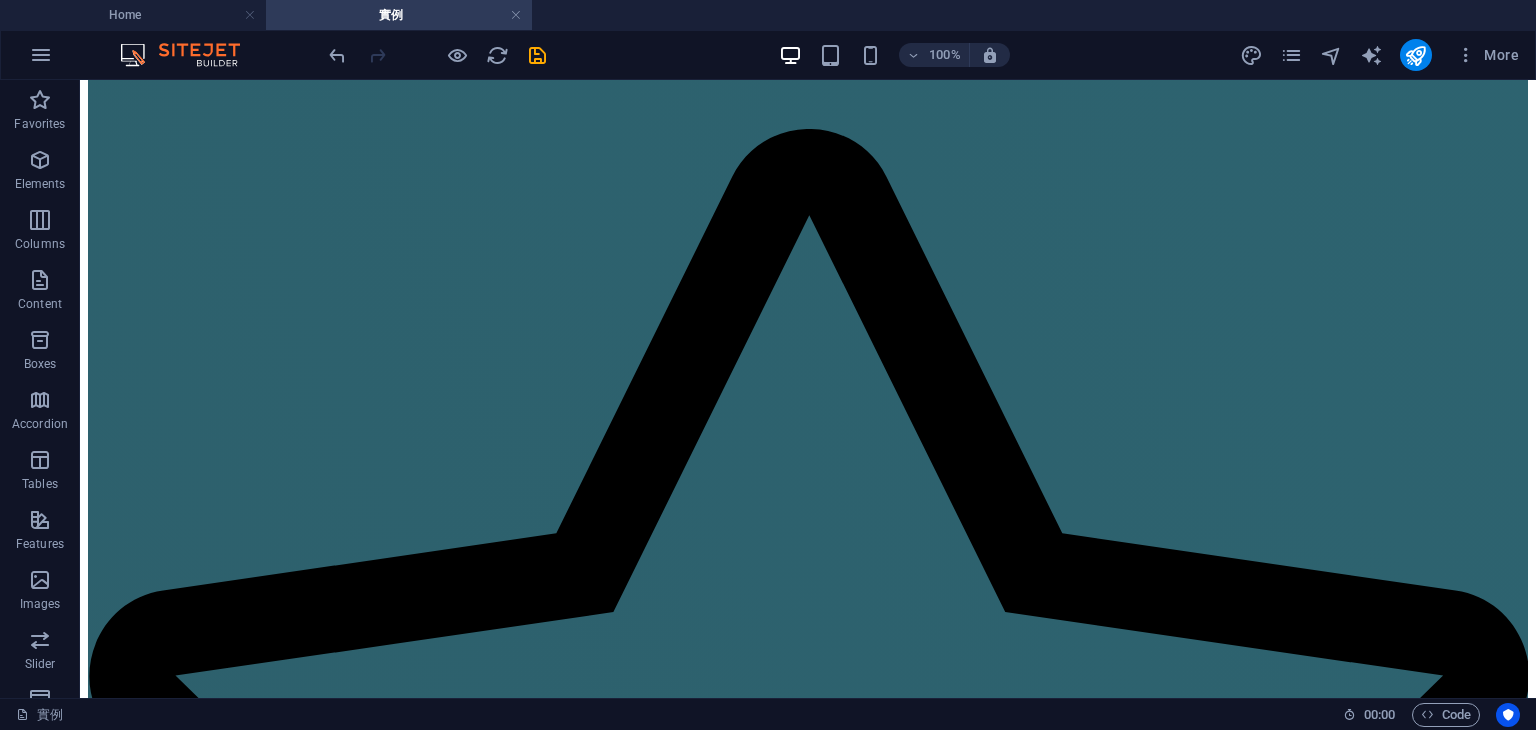 scroll, scrollTop: 2232, scrollLeft: 0, axis: vertical 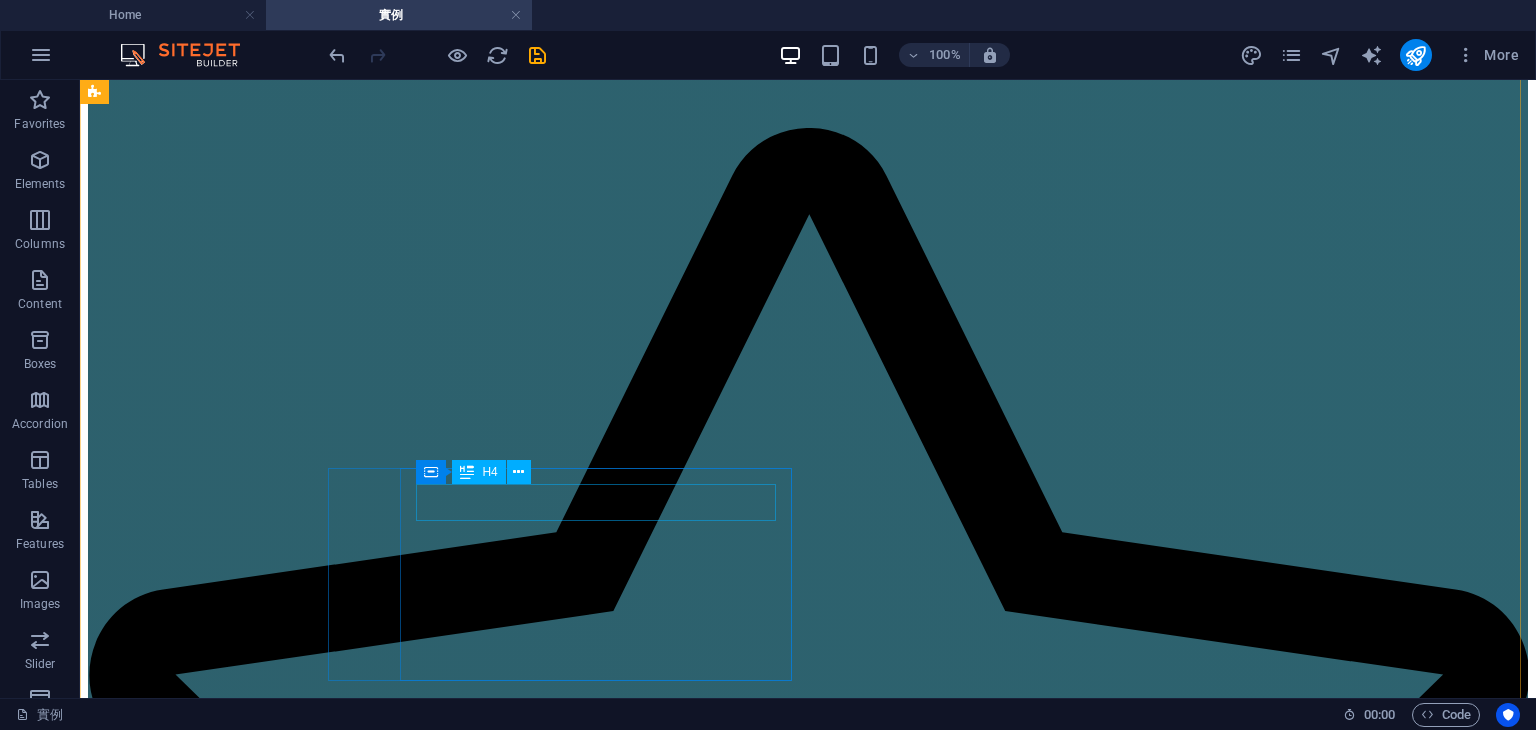 click on "勤翔＆欣怡，婚禮包套，竹南" at bounding box center (808, 36133) 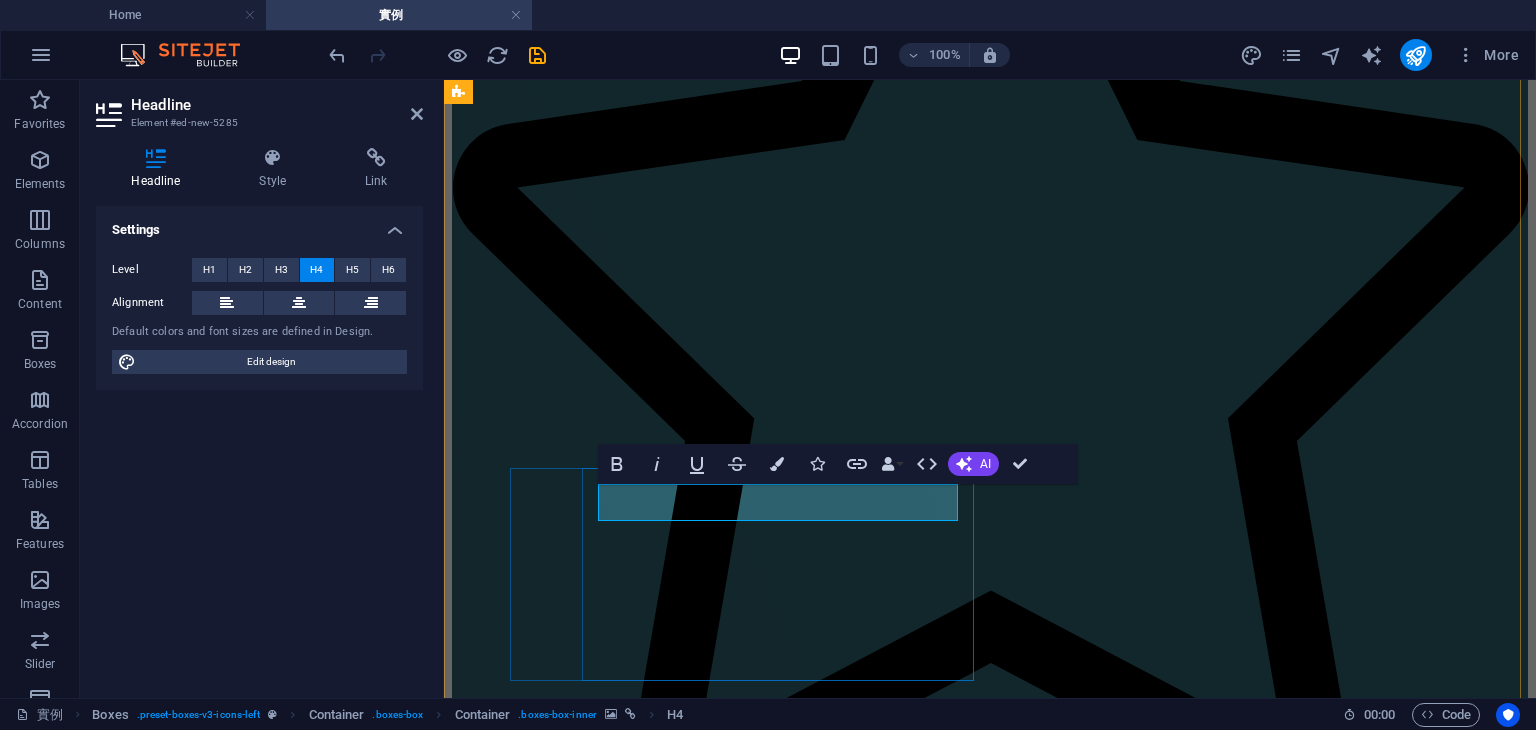click on "勤翔＆欣怡，婚禮包套，竹南" at bounding box center [990, 28817] 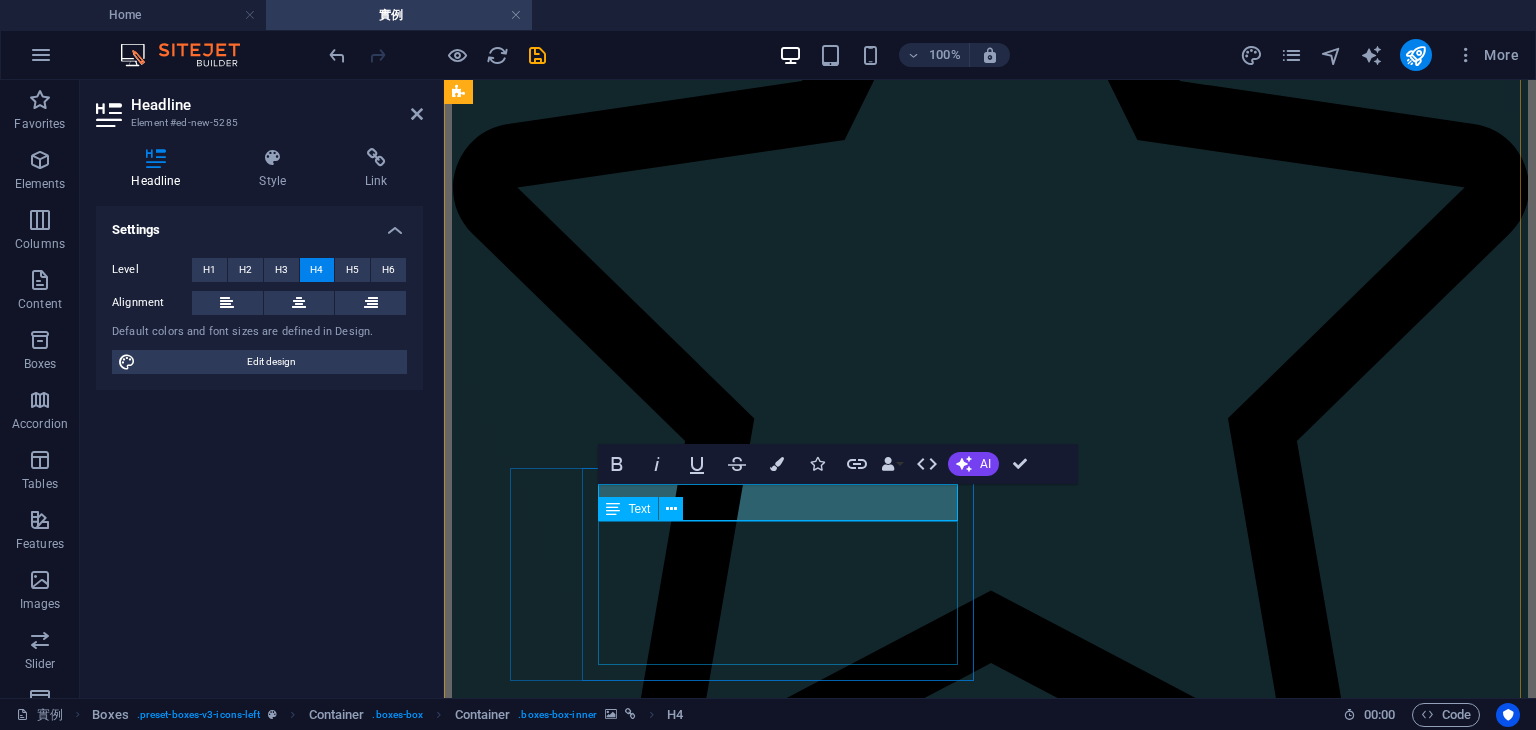 type 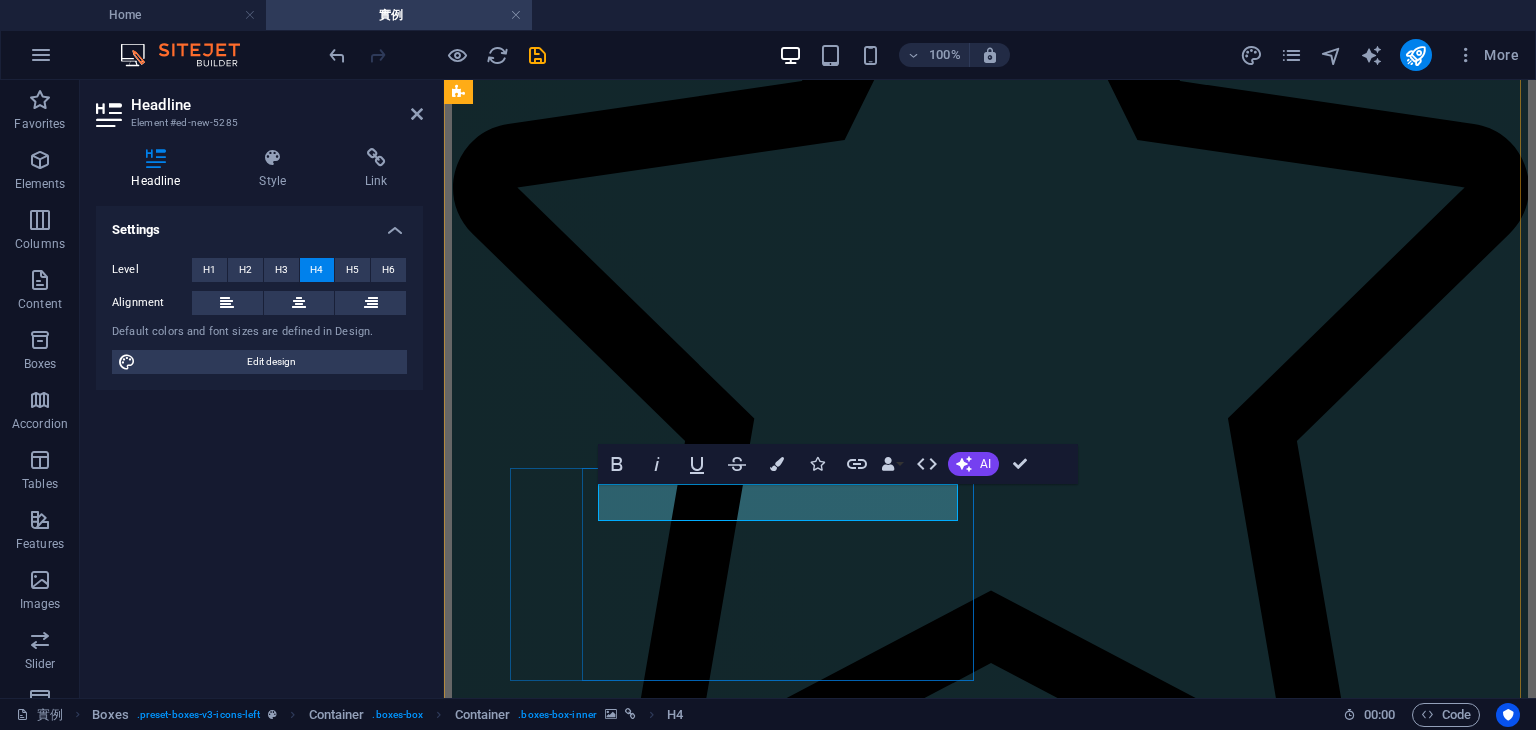 click on "[NAME]＆[NAME]，婚禮包套，[CITY]" at bounding box center (990, 28817) 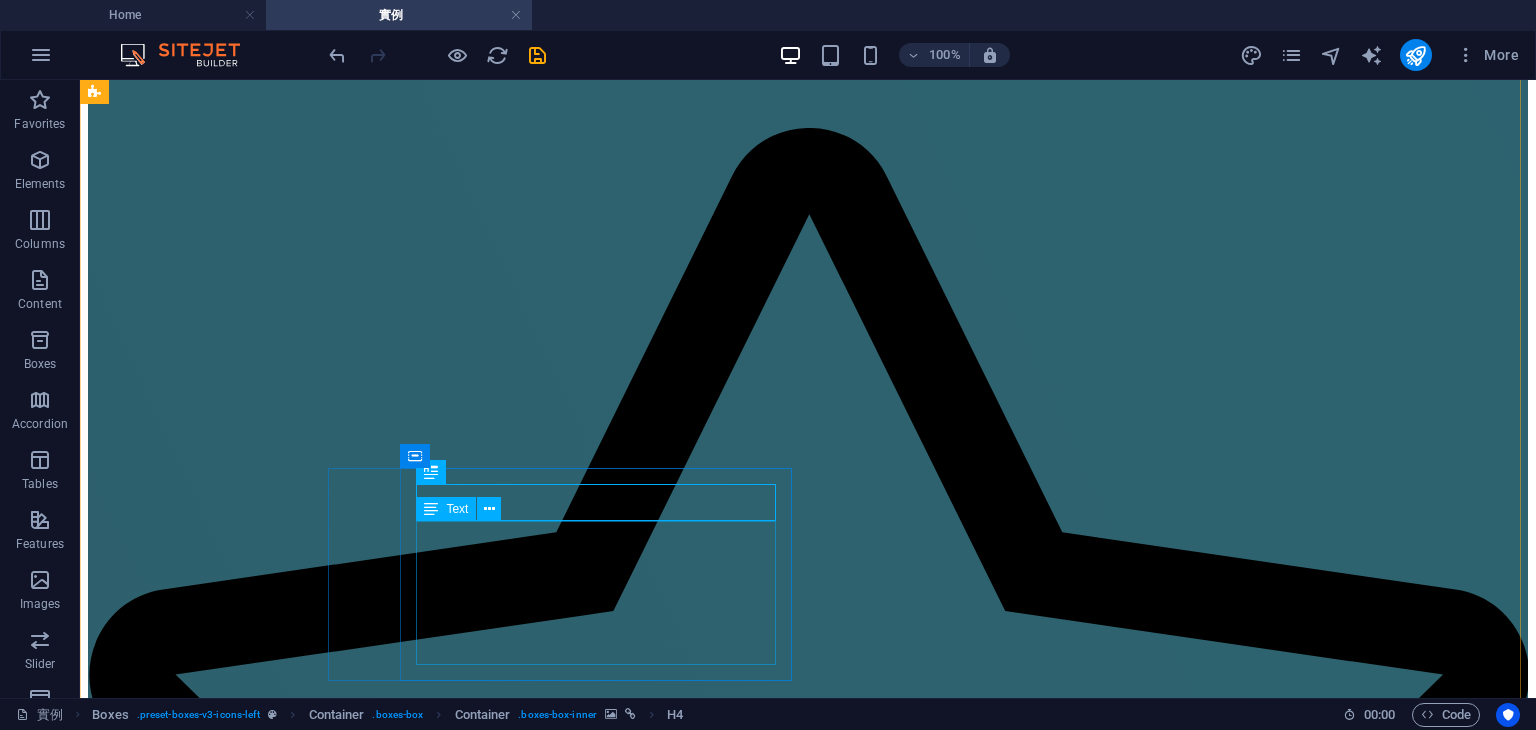 click on "主持，平面攝影，佈置，音響" at bounding box center (808, 36260) 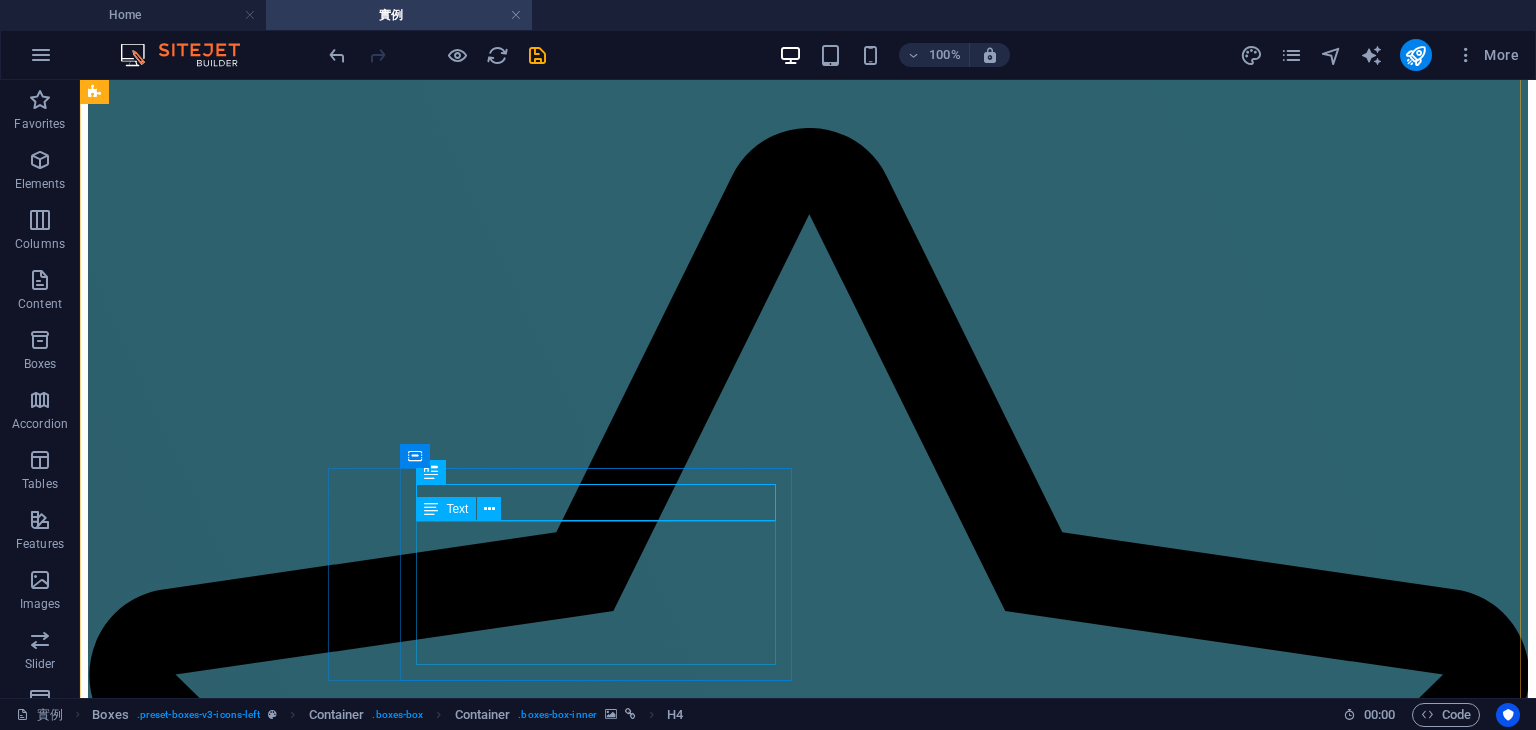 drag, startPoint x: 509, startPoint y: 538, endPoint x: 168, endPoint y: 538, distance: 341 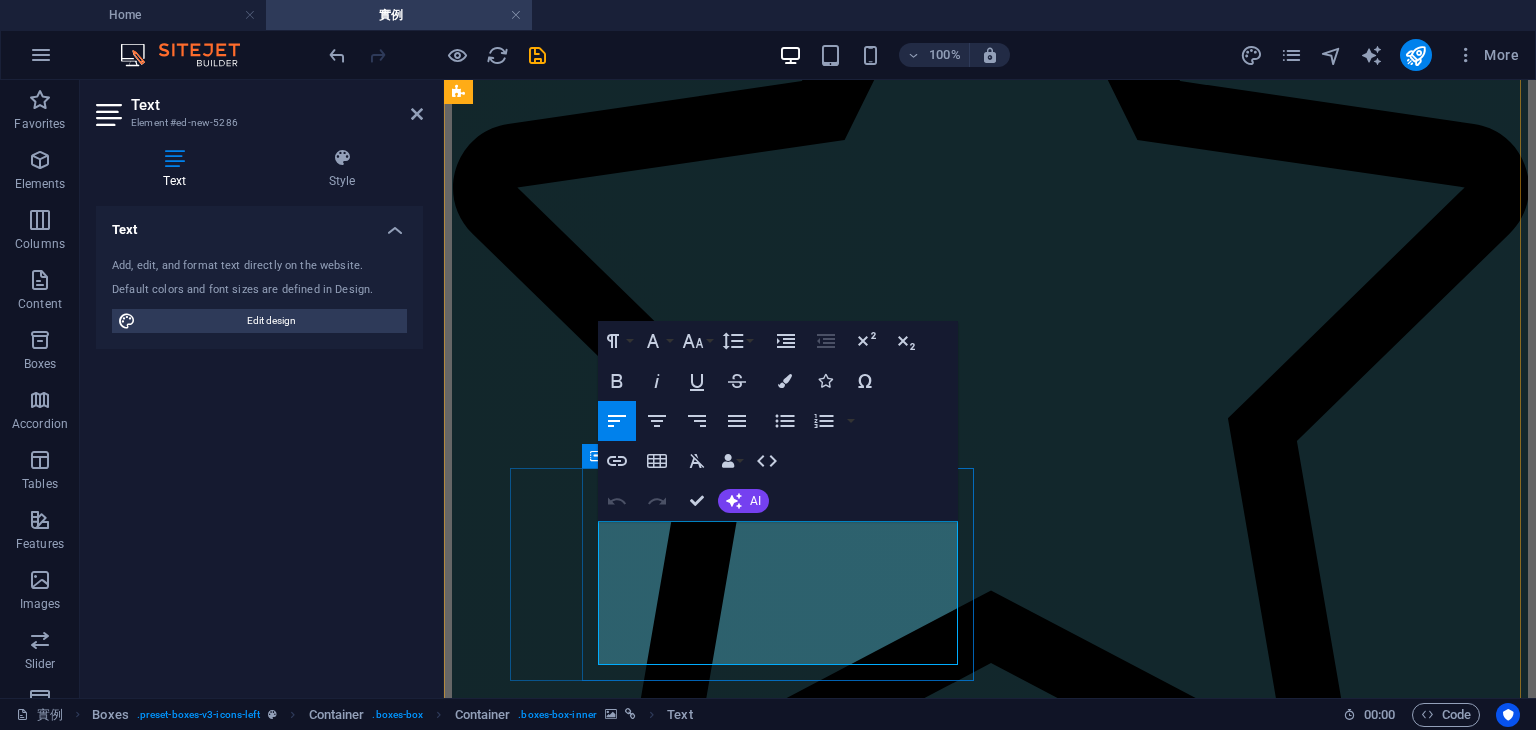 click on "主持，平面攝影，佈置，音響" at bounding box center [990, 28860] 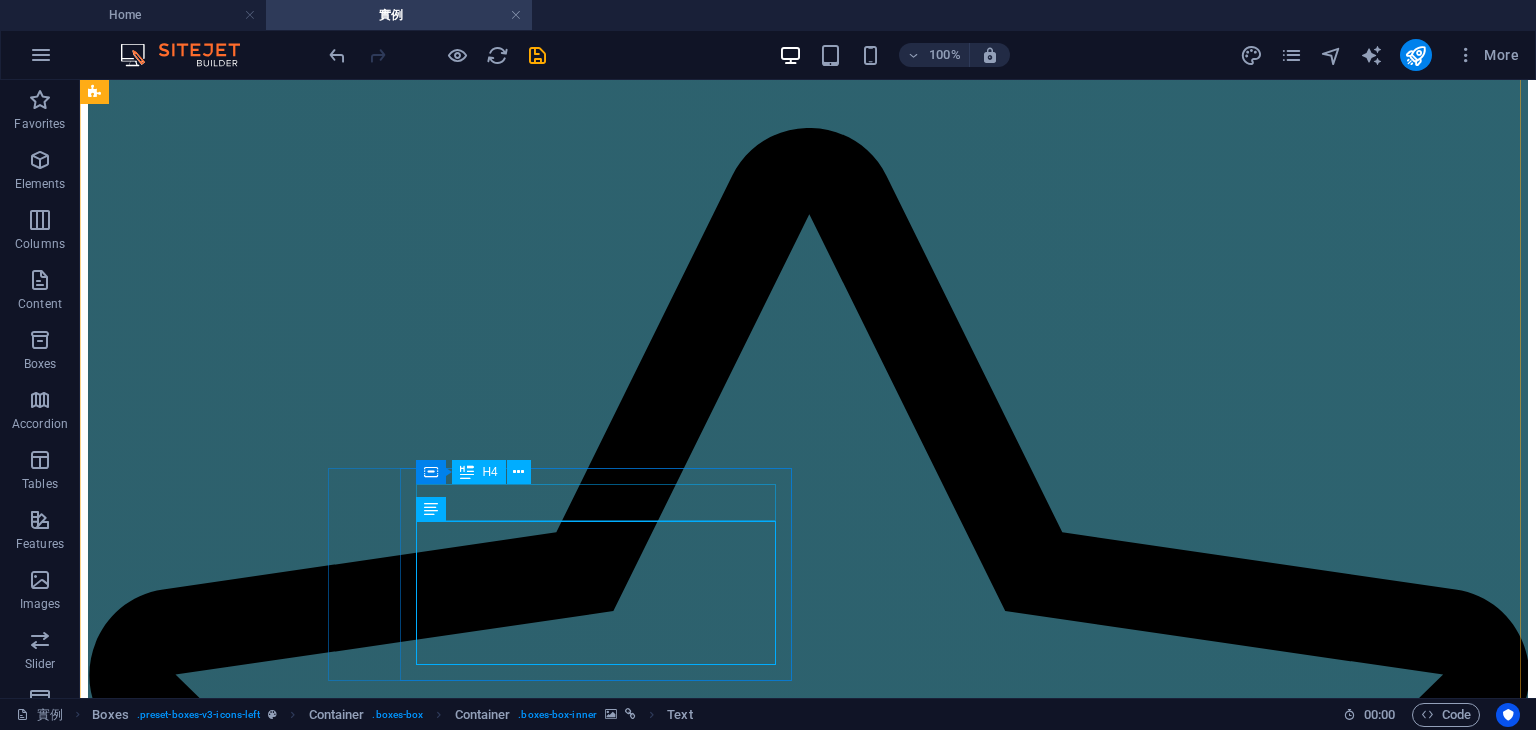 click on "[NAME]＆[NAME]，婚禮包套，[CITY]" at bounding box center [808, 36133] 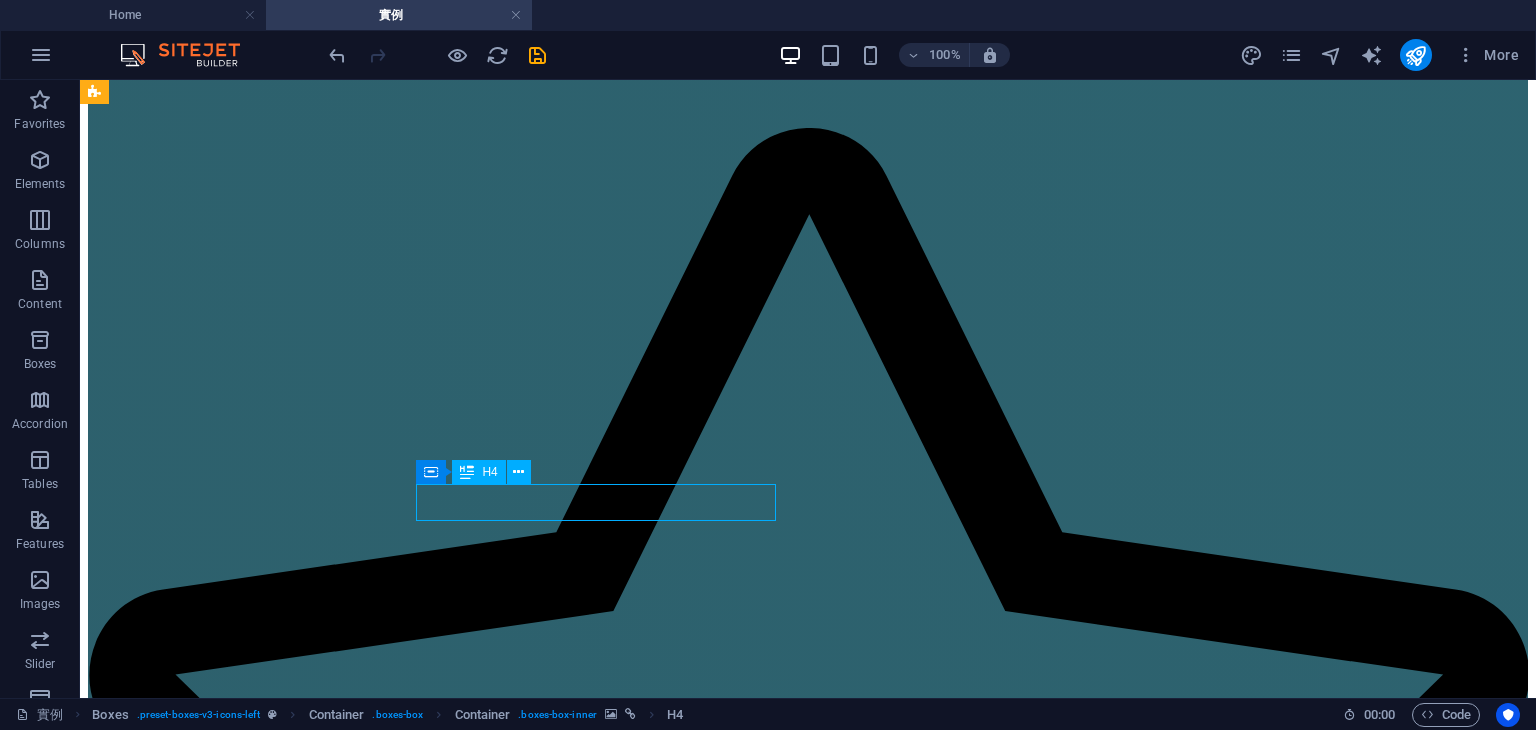 click on "[NAME]＆[NAME]，婚禮包套，[CITY]" at bounding box center (808, 36133) 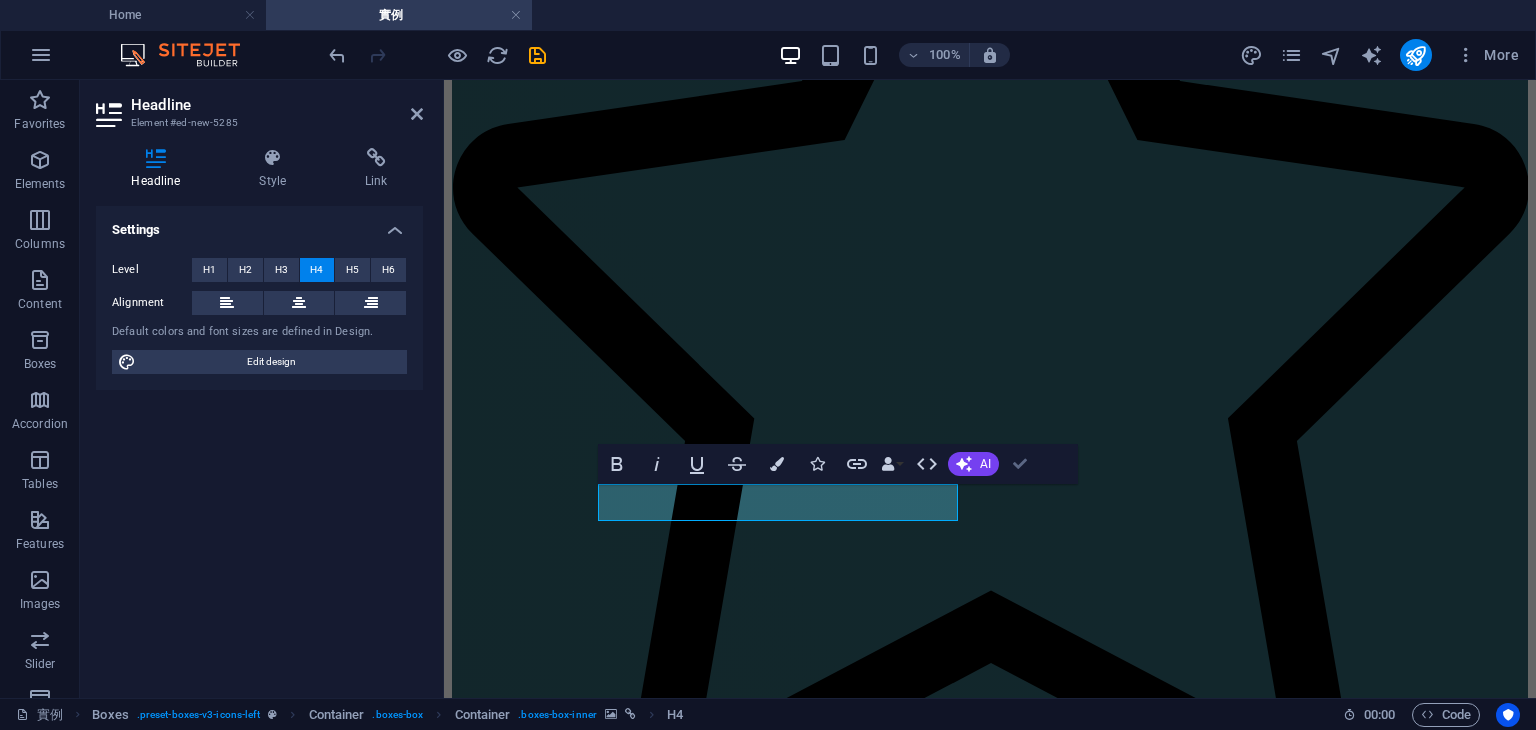 drag, startPoint x: 494, startPoint y: 354, endPoint x: 1018, endPoint y: 465, distance: 535.6277 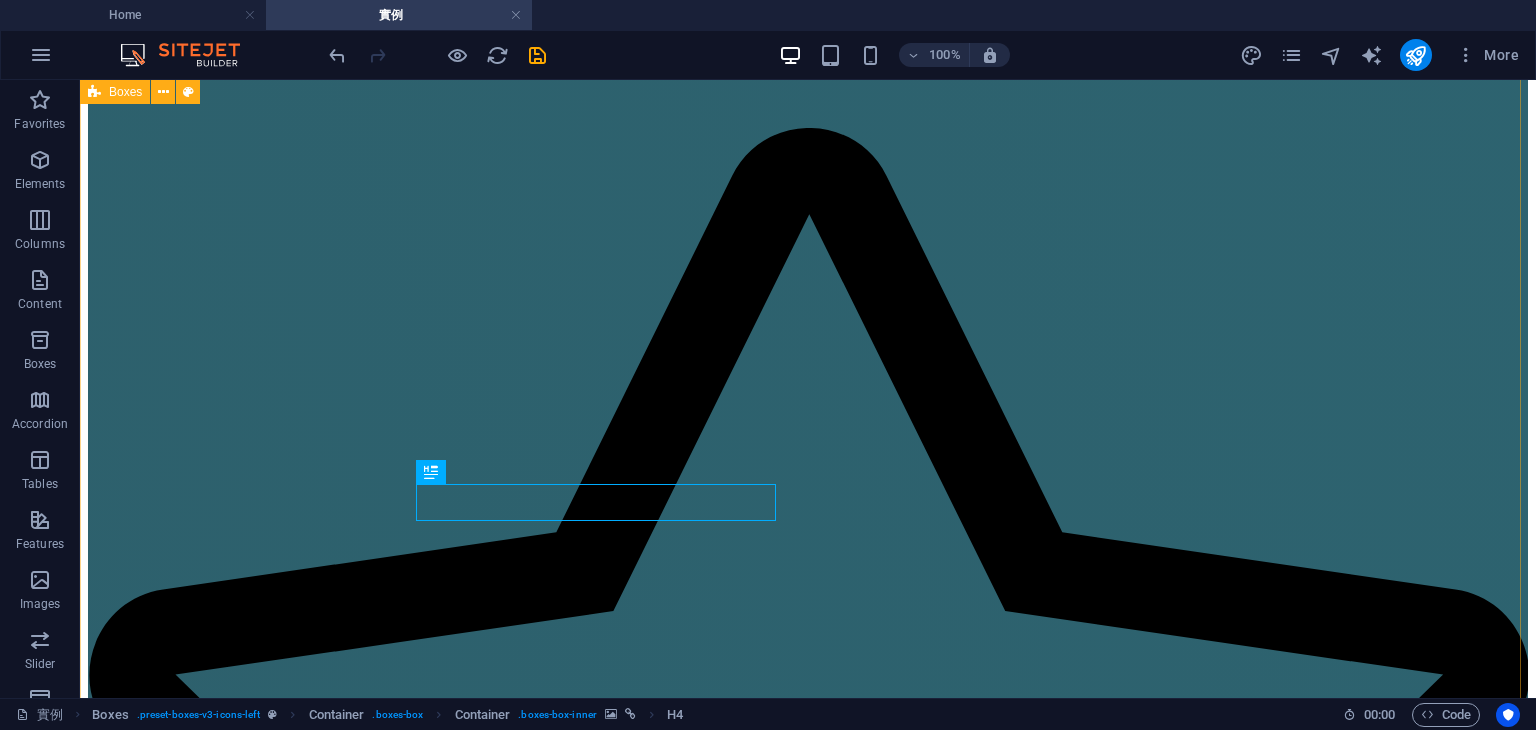 click at bounding box center [808, 35888] 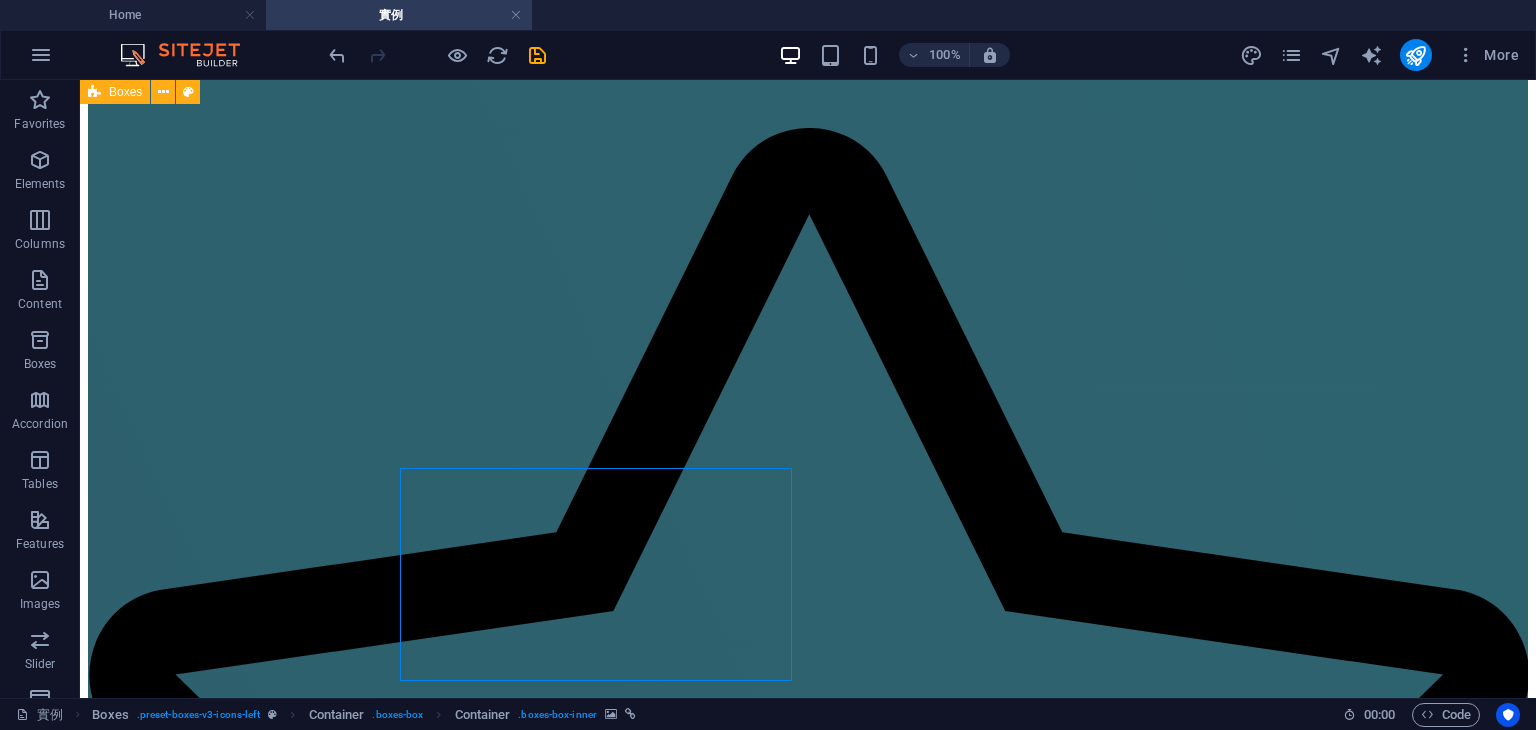 click at bounding box center (808, 35888) 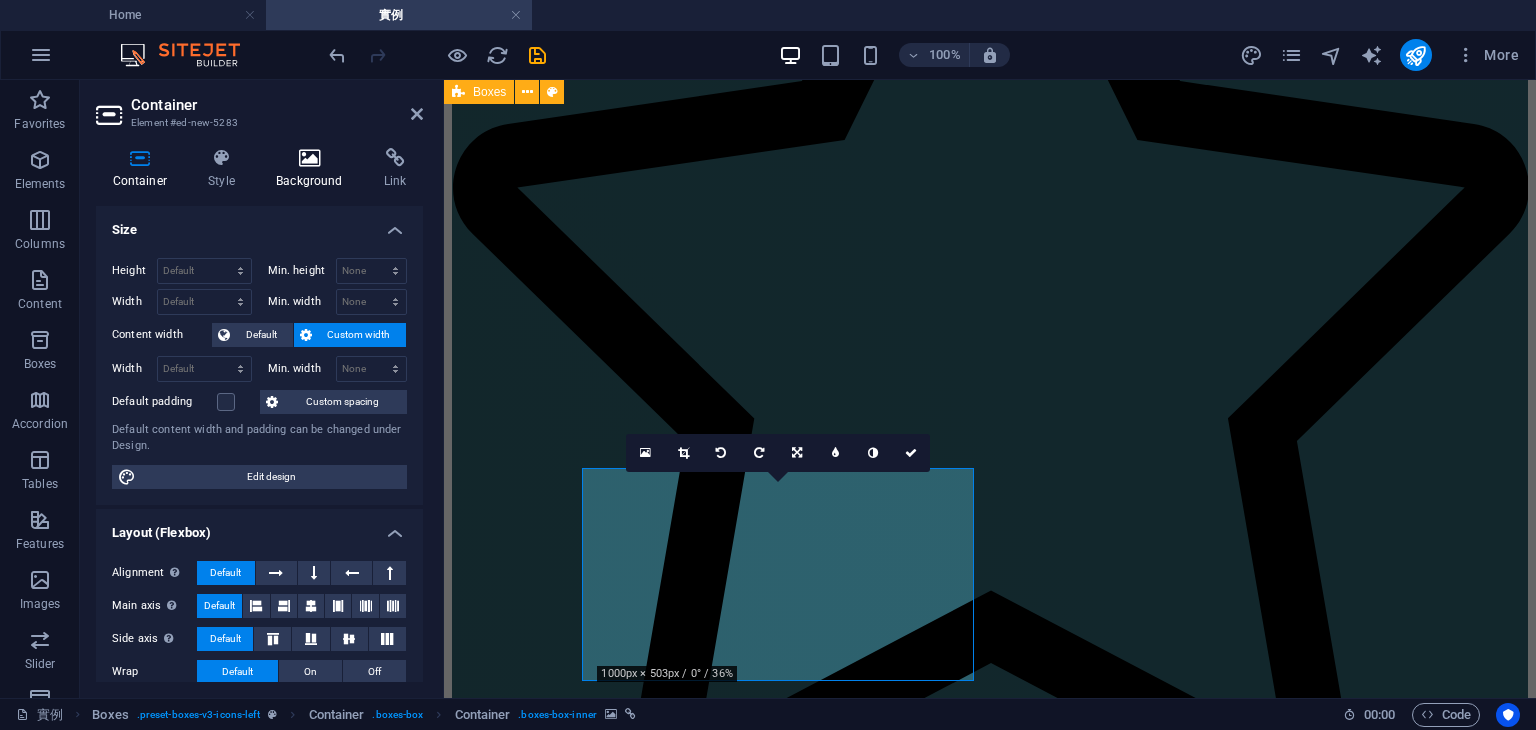 click at bounding box center [310, 158] 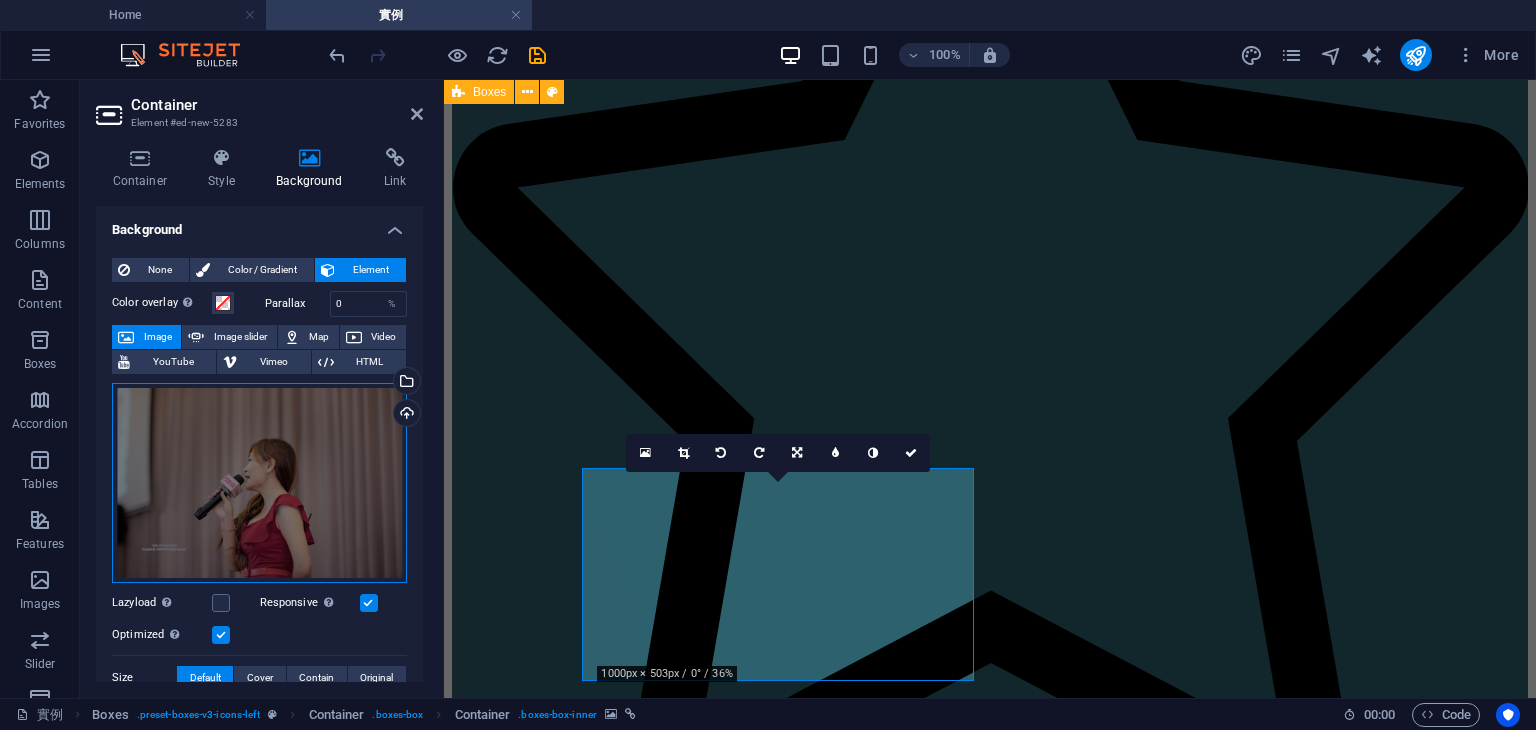 click on "Drag files here, click to choose files or select files from Files or our free stock photos & videos" at bounding box center (259, 483) 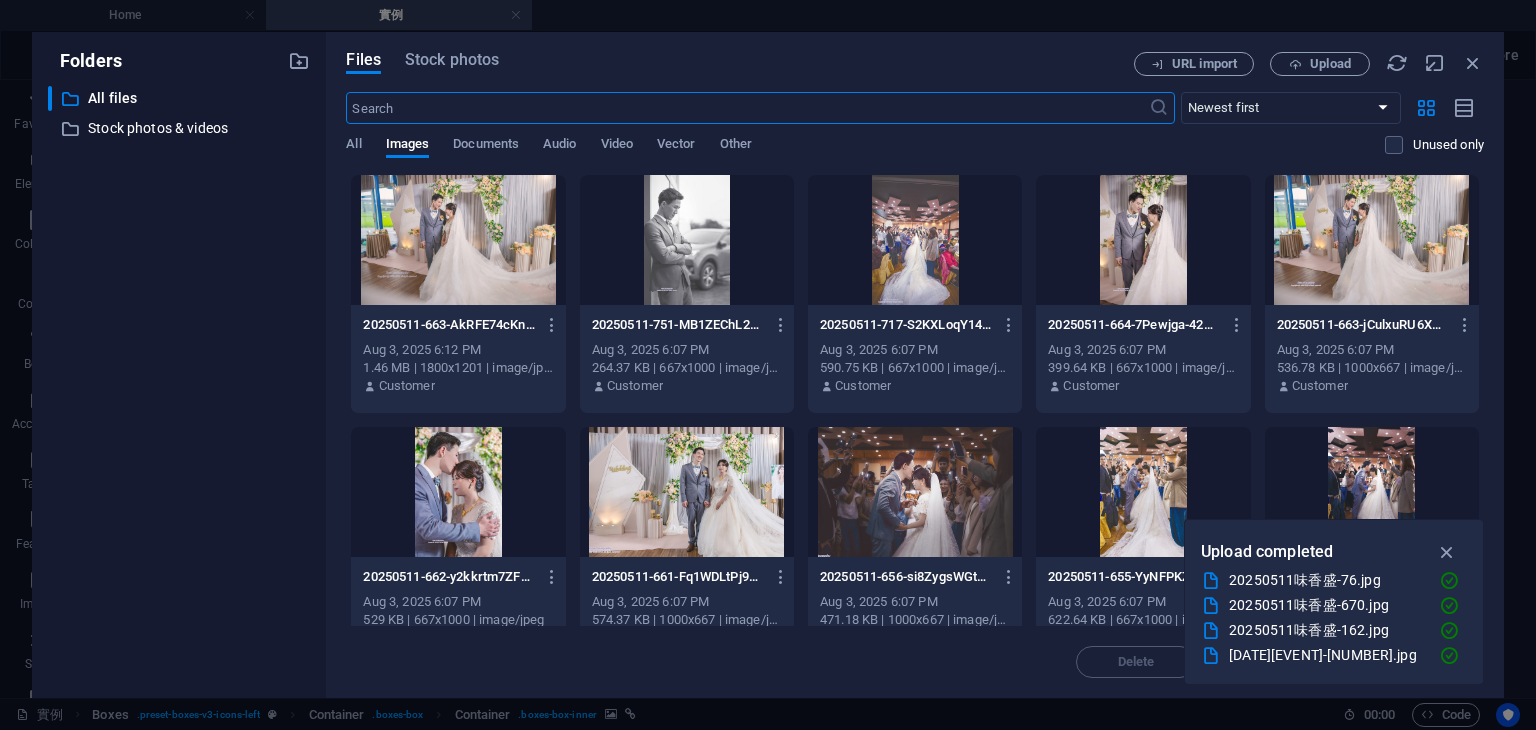 scroll, scrollTop: 2800, scrollLeft: 0, axis: vertical 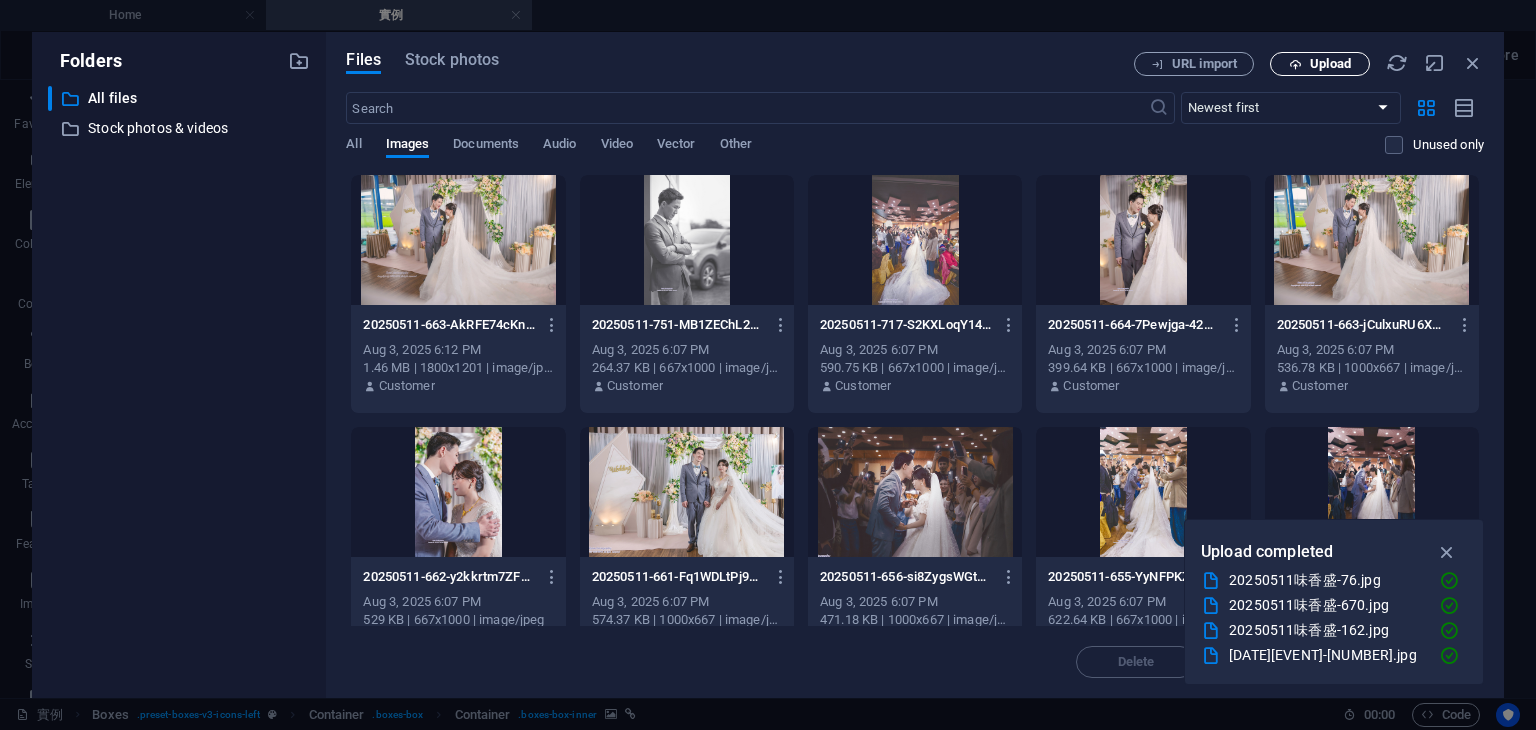 click on "Upload" at bounding box center (1330, 64) 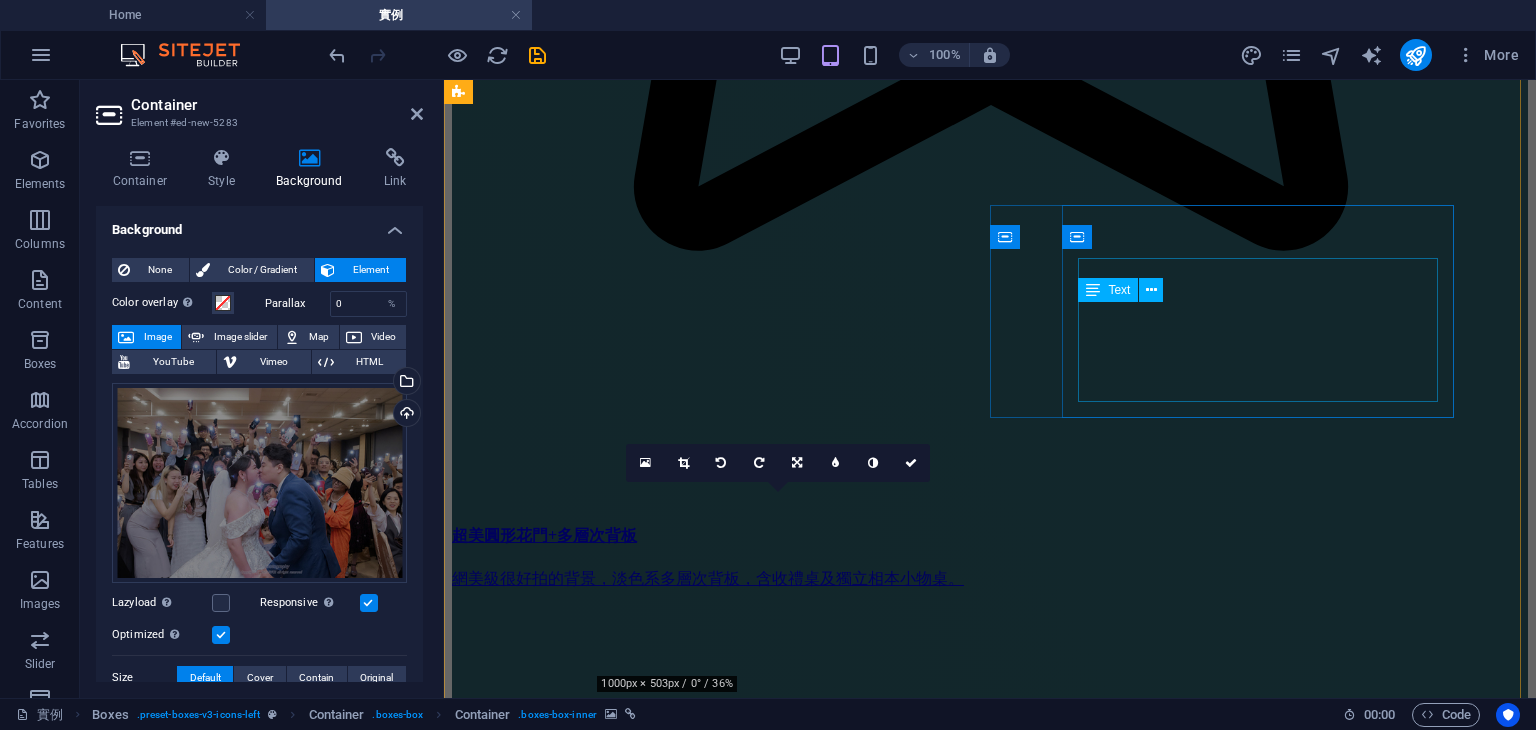 scroll, scrollTop: 2232, scrollLeft: 0, axis: vertical 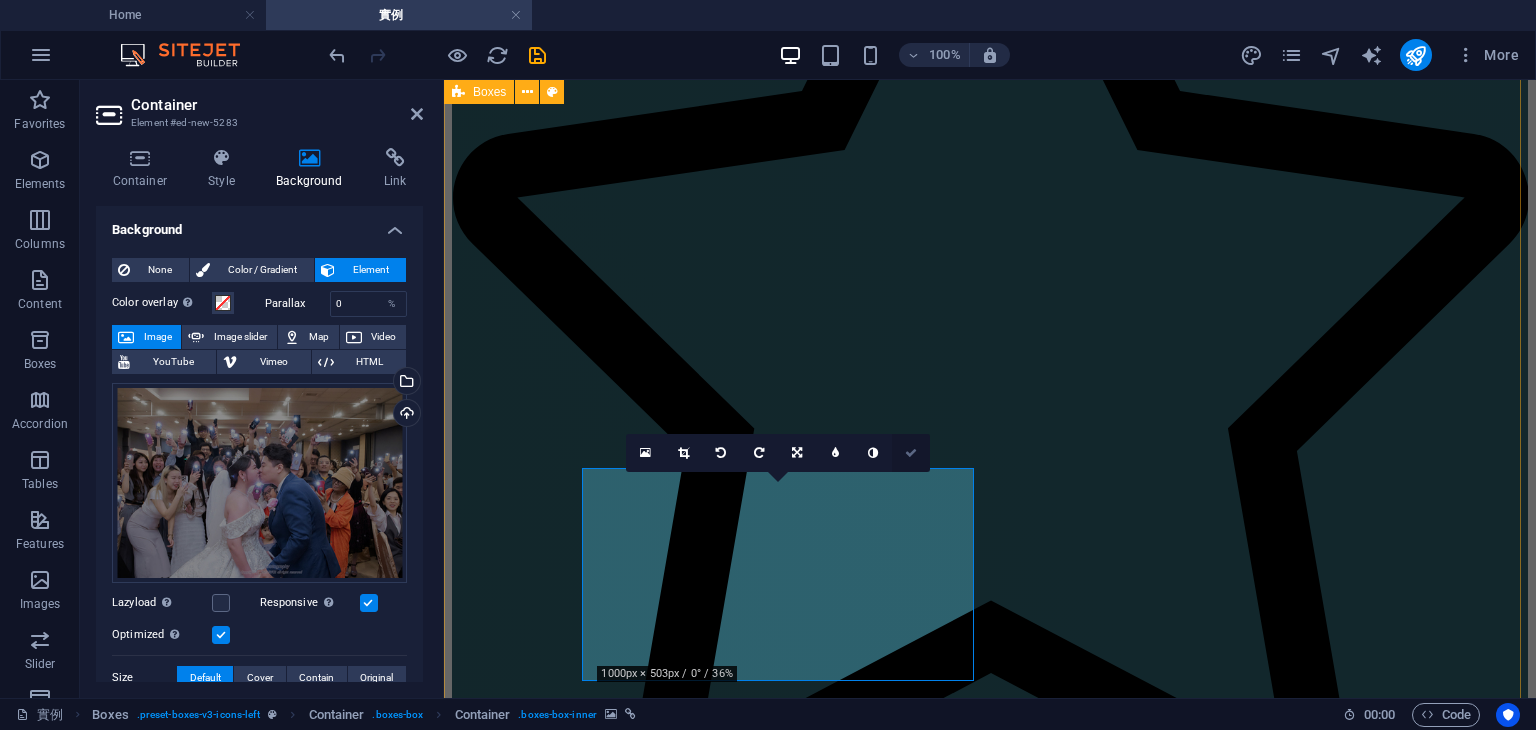 click at bounding box center (911, 453) 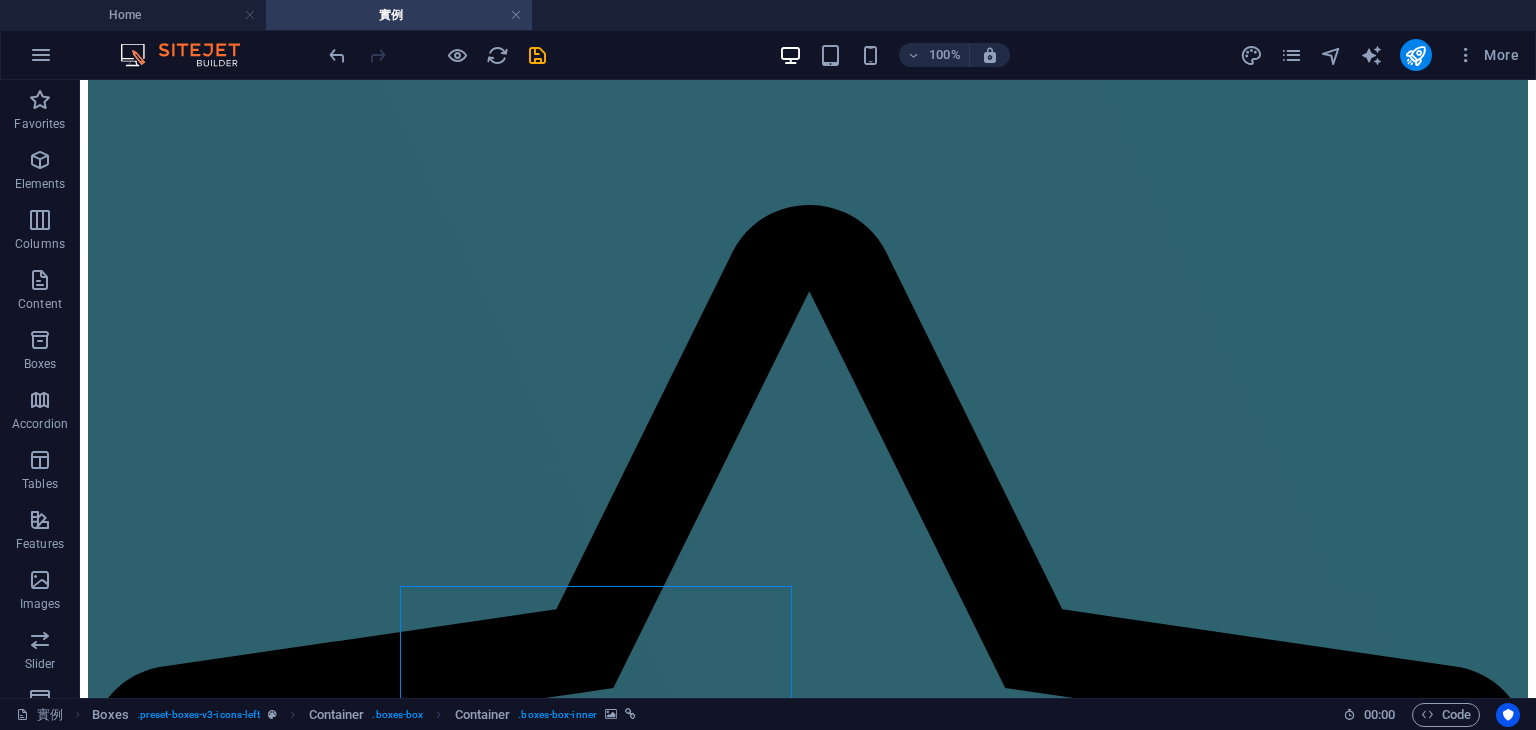 scroll, scrollTop: 2114, scrollLeft: 0, axis: vertical 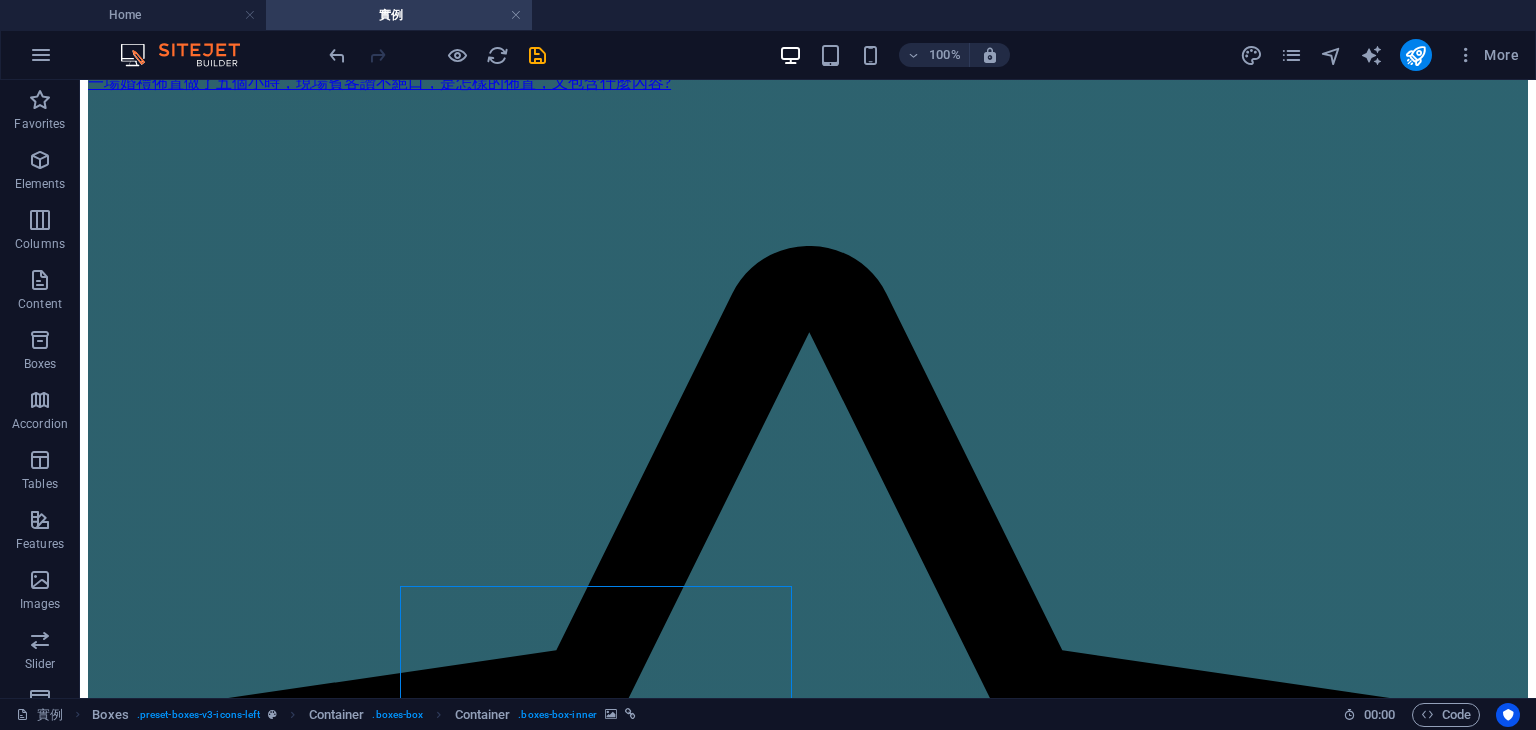 click at bounding box center [1291, 55] 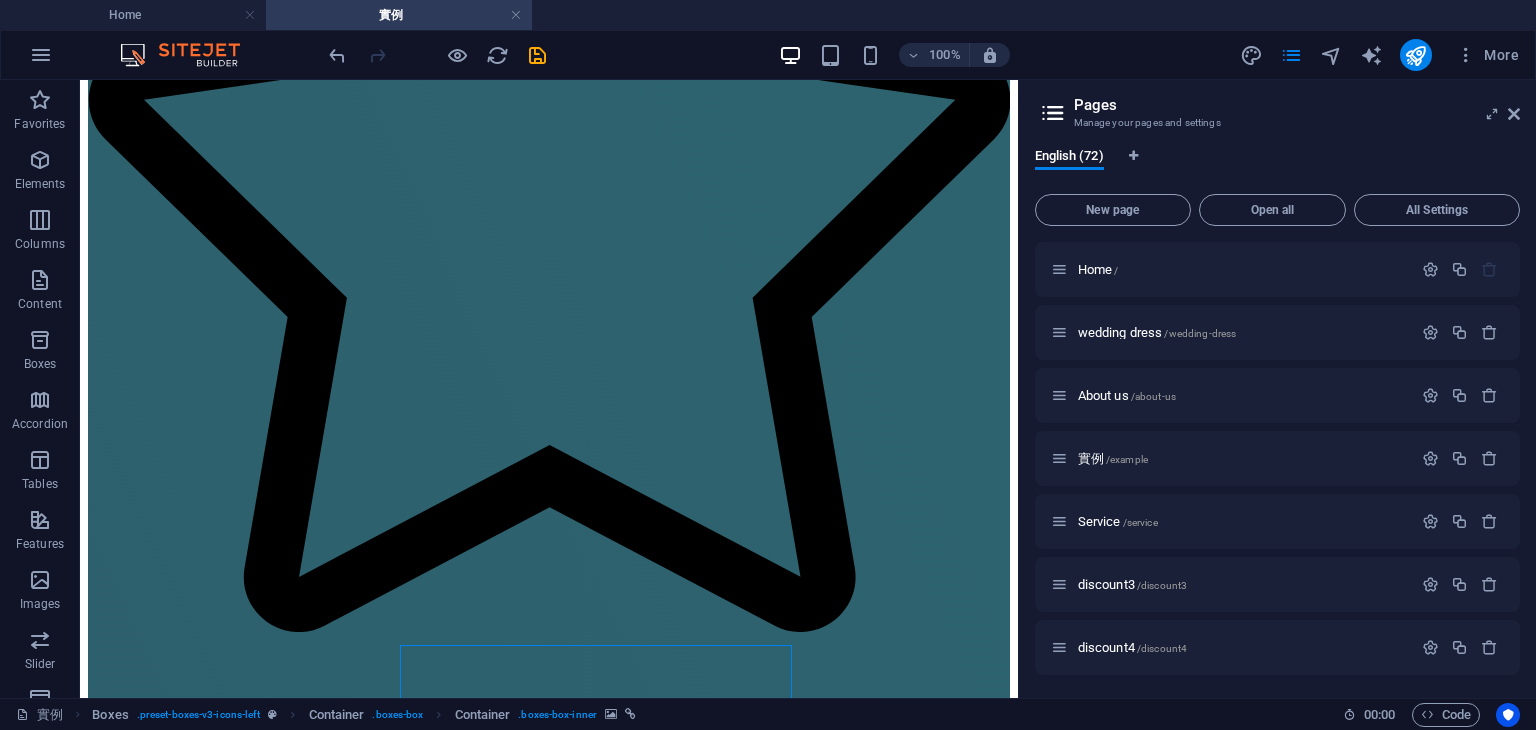 scroll, scrollTop: 2055, scrollLeft: 0, axis: vertical 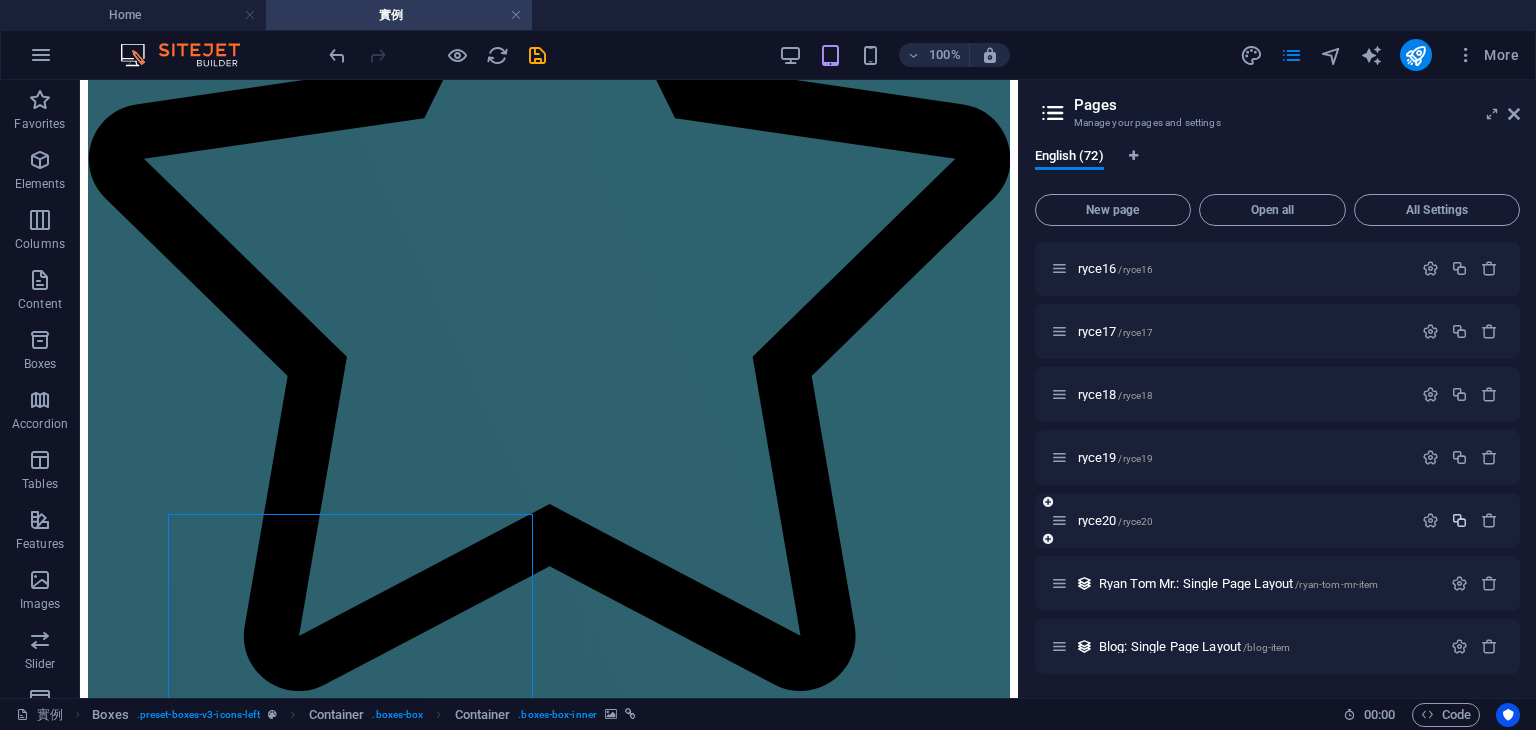 click at bounding box center (1459, 520) 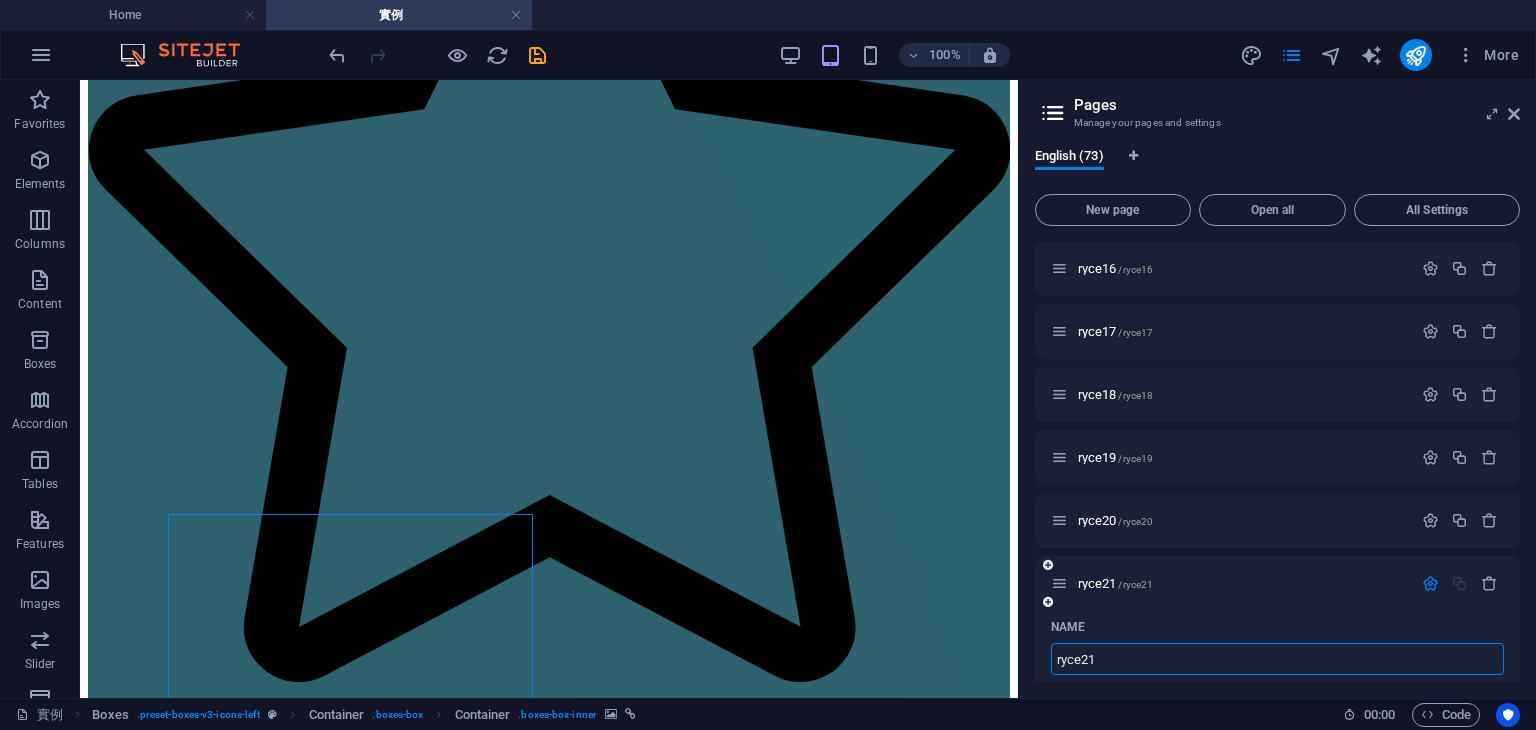scroll, scrollTop: 3896, scrollLeft: 0, axis: vertical 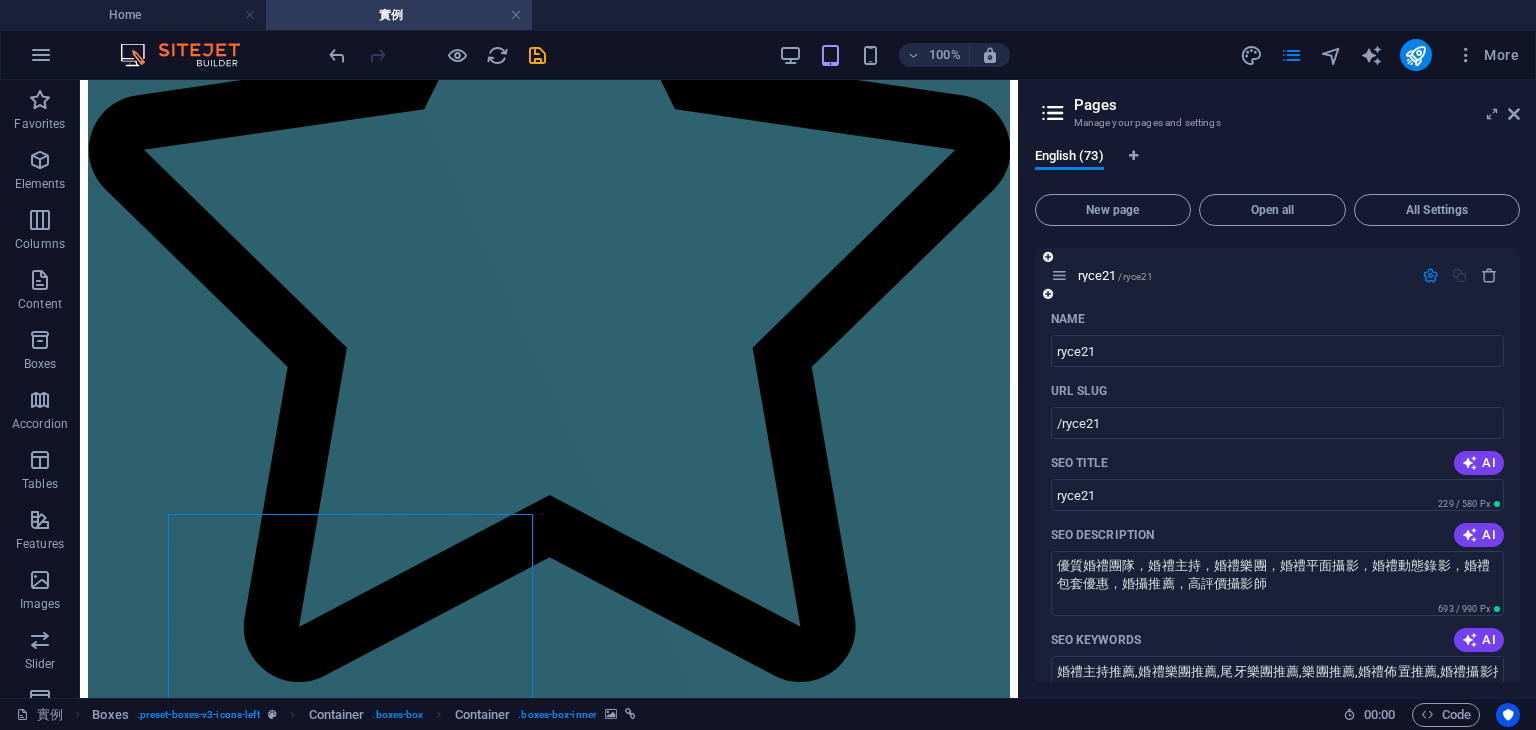 click at bounding box center [1430, 275] 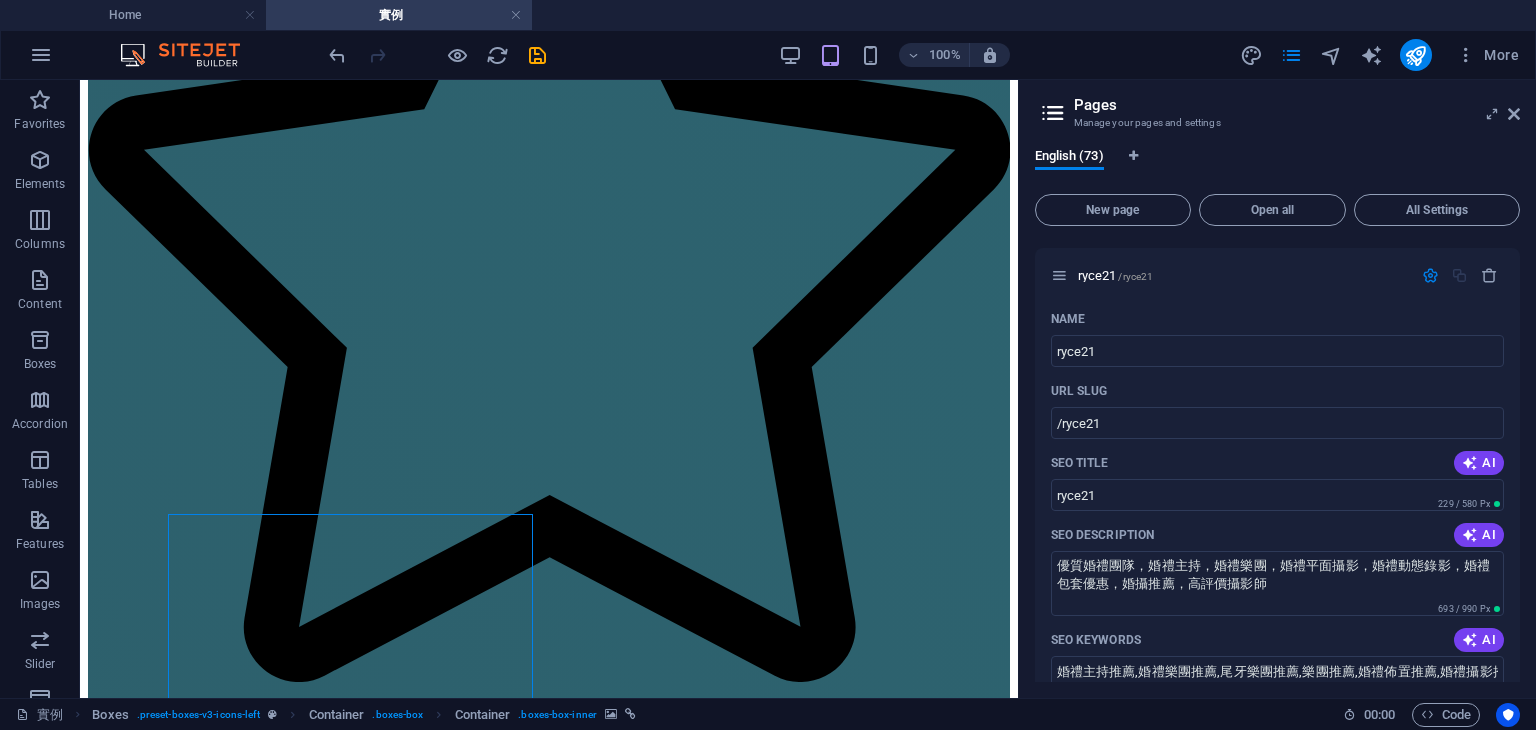 scroll, scrollTop: 4159, scrollLeft: 0, axis: vertical 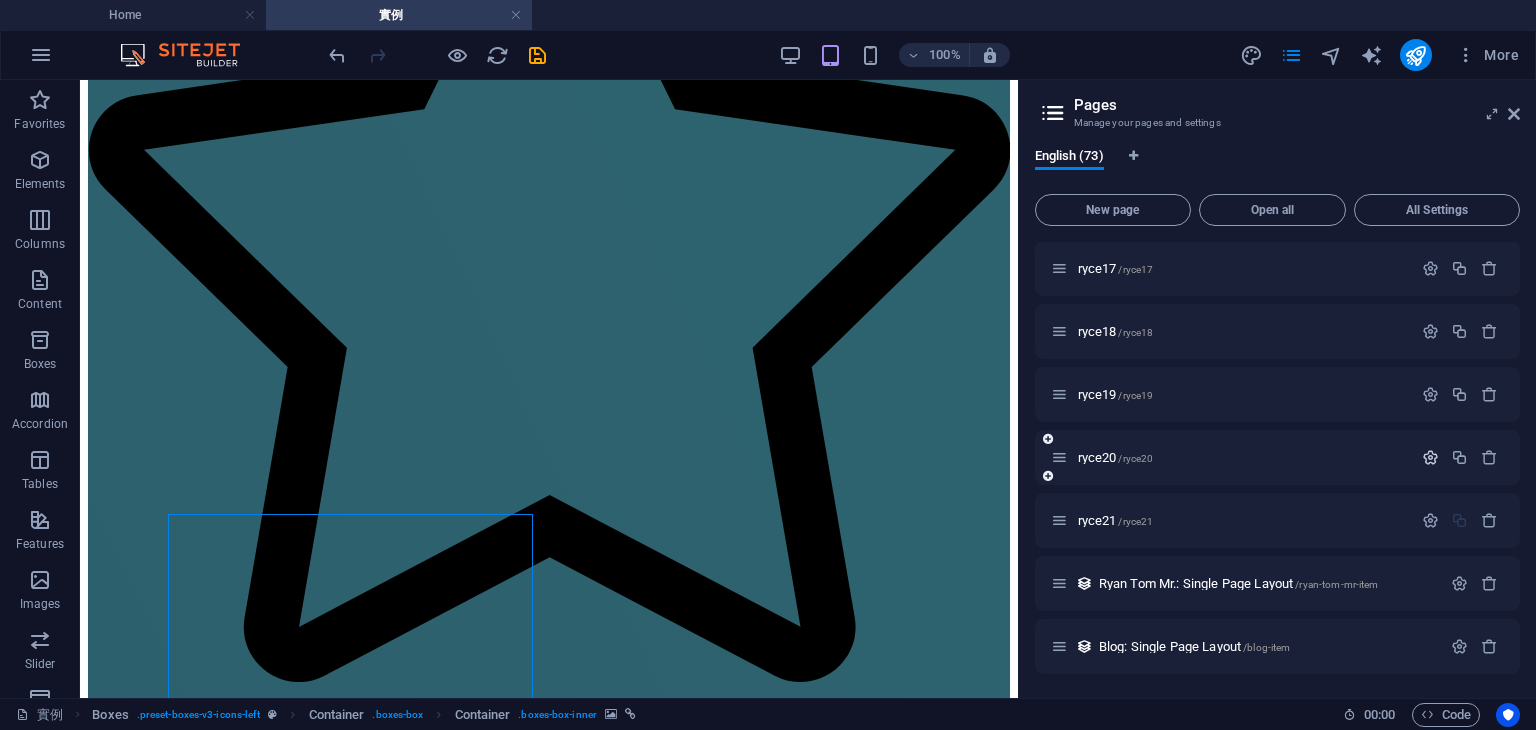 click at bounding box center [1430, 457] 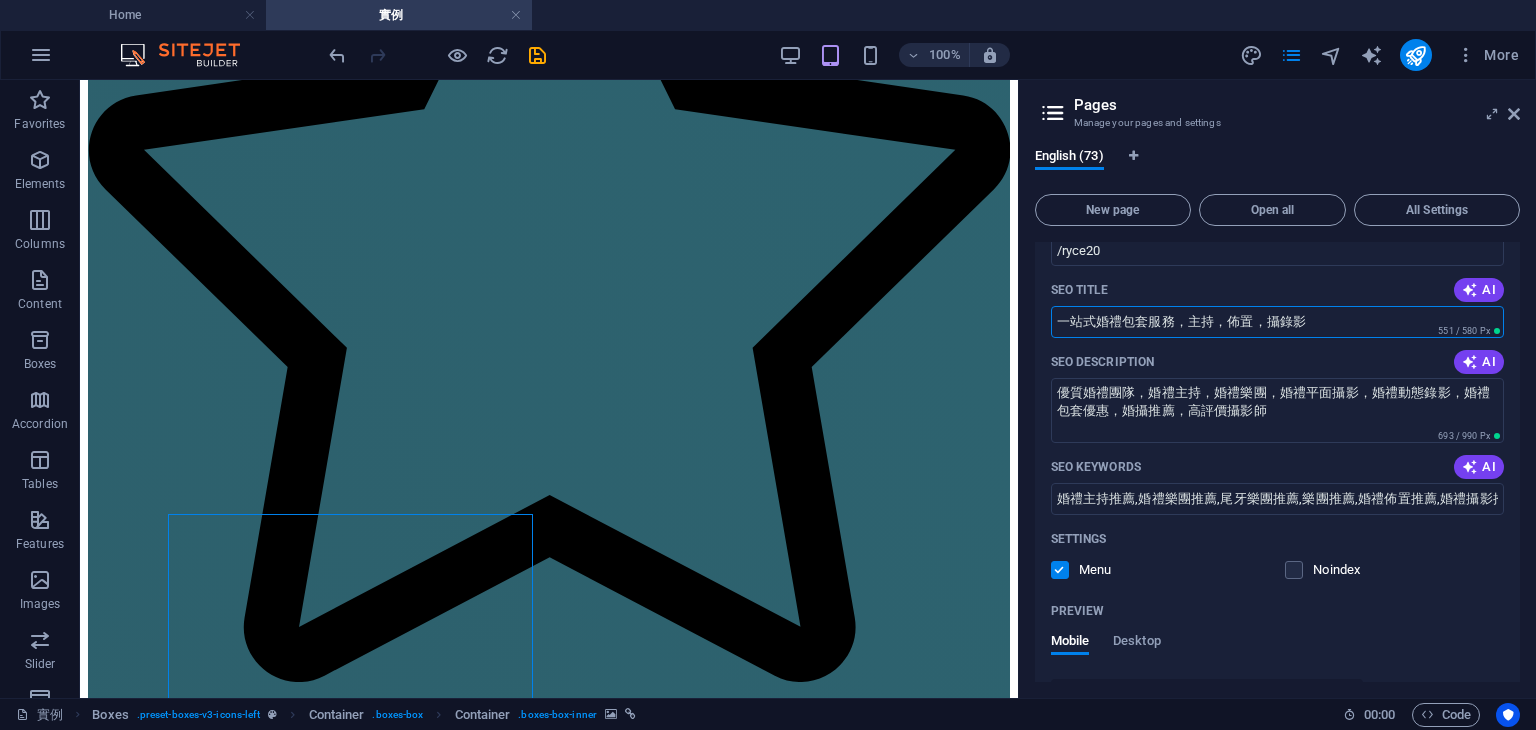 scroll, scrollTop: 4580, scrollLeft: 0, axis: vertical 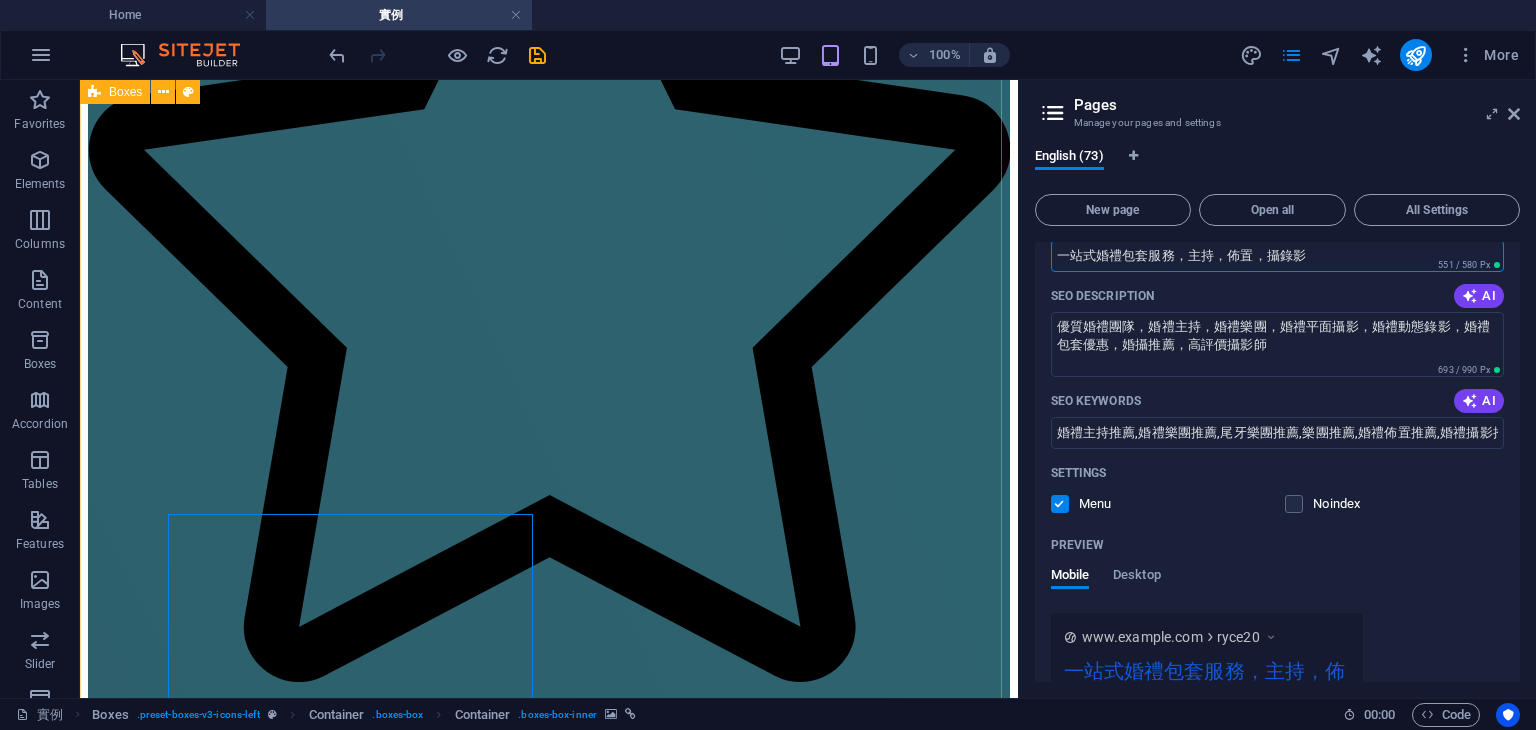 drag, startPoint x: 1392, startPoint y: 753, endPoint x: 1009, endPoint y: 333, distance: 568.4092 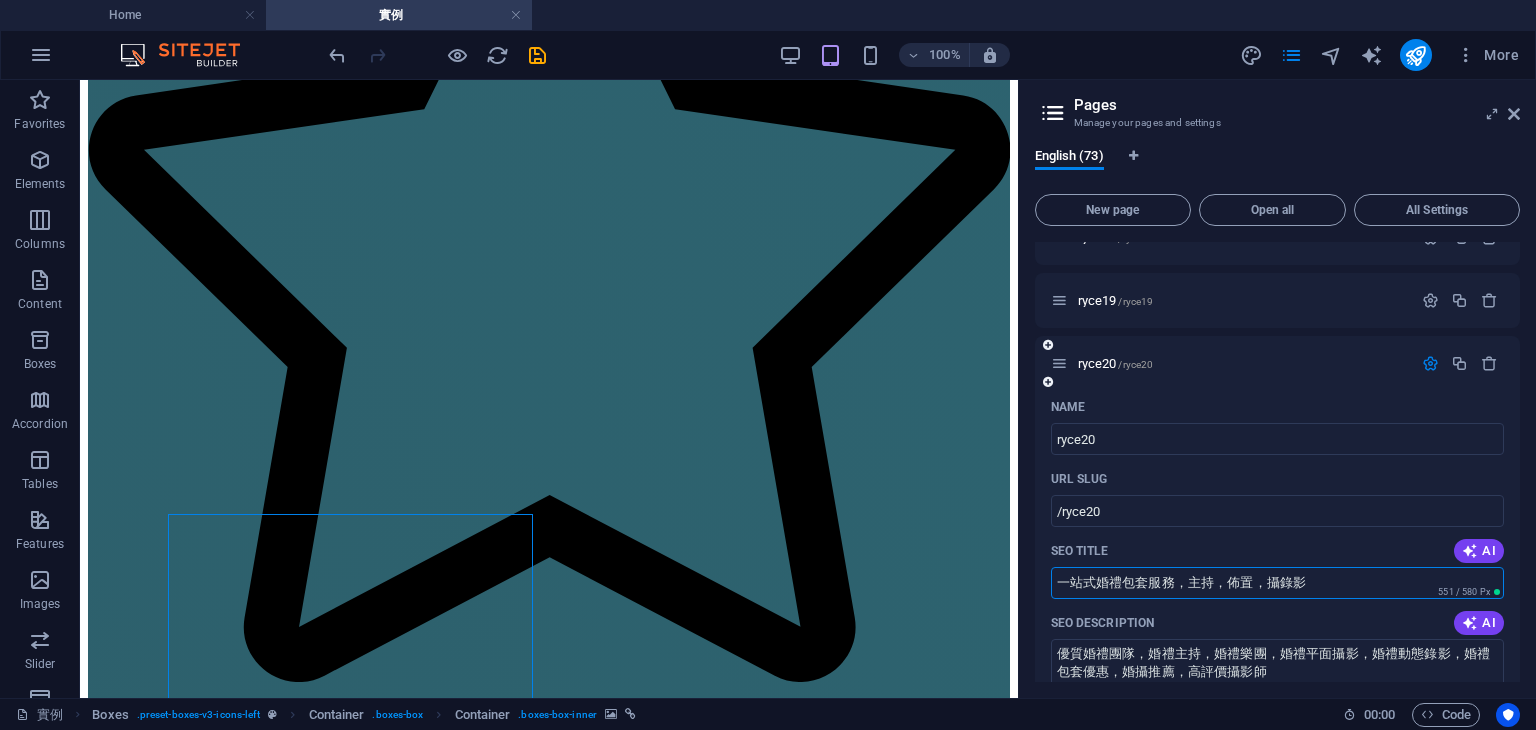 scroll, scrollTop: 4223, scrollLeft: 0, axis: vertical 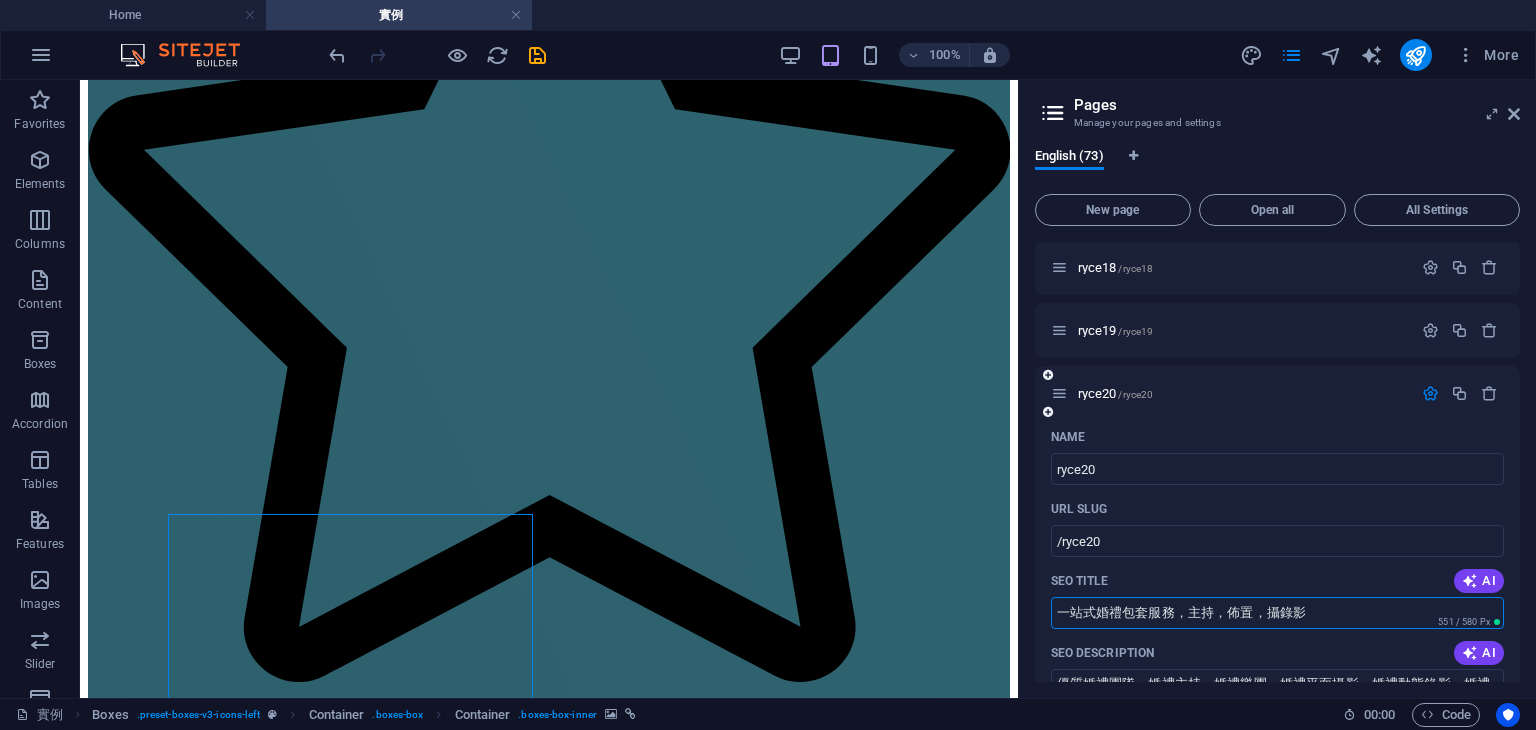 click at bounding box center [1430, 393] 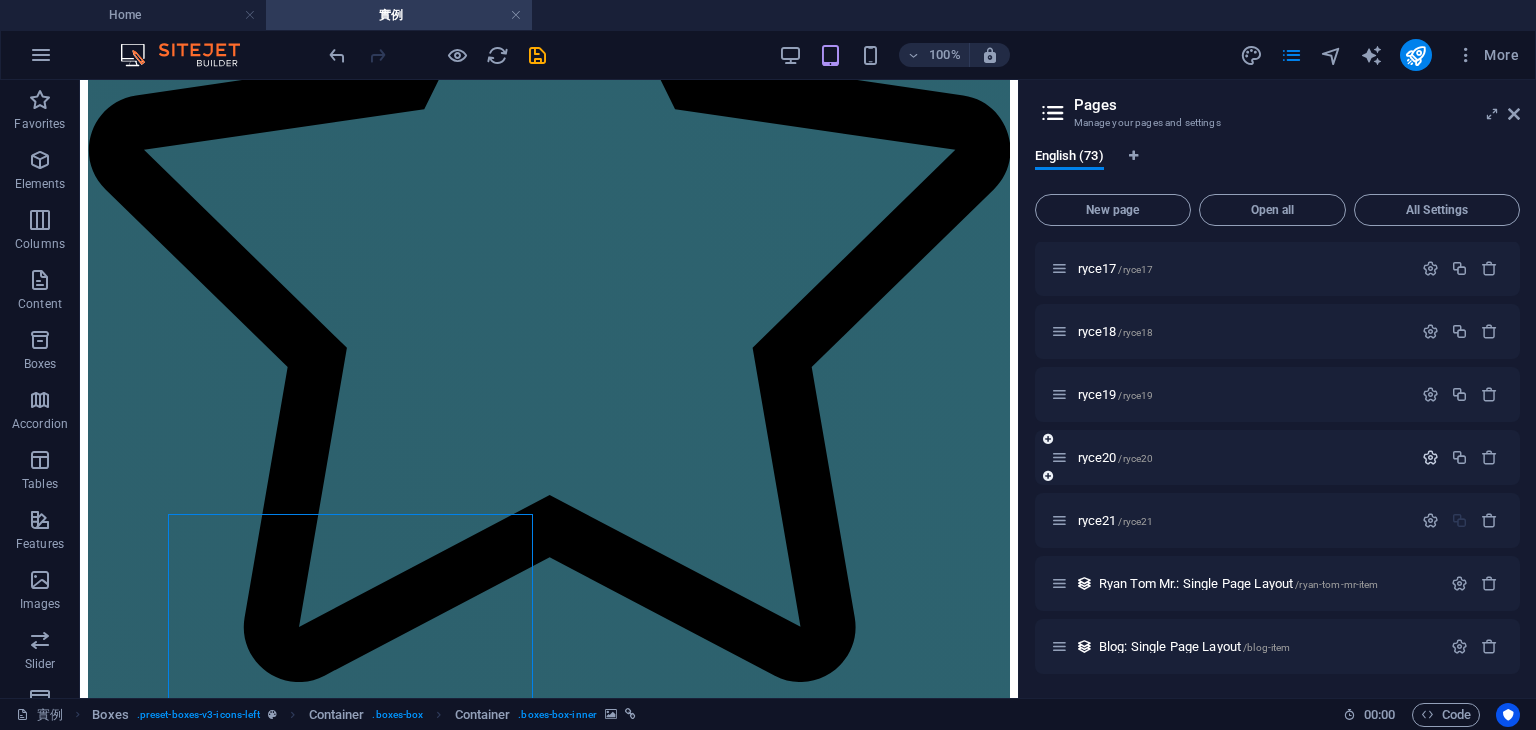 scroll, scrollTop: 4159, scrollLeft: 0, axis: vertical 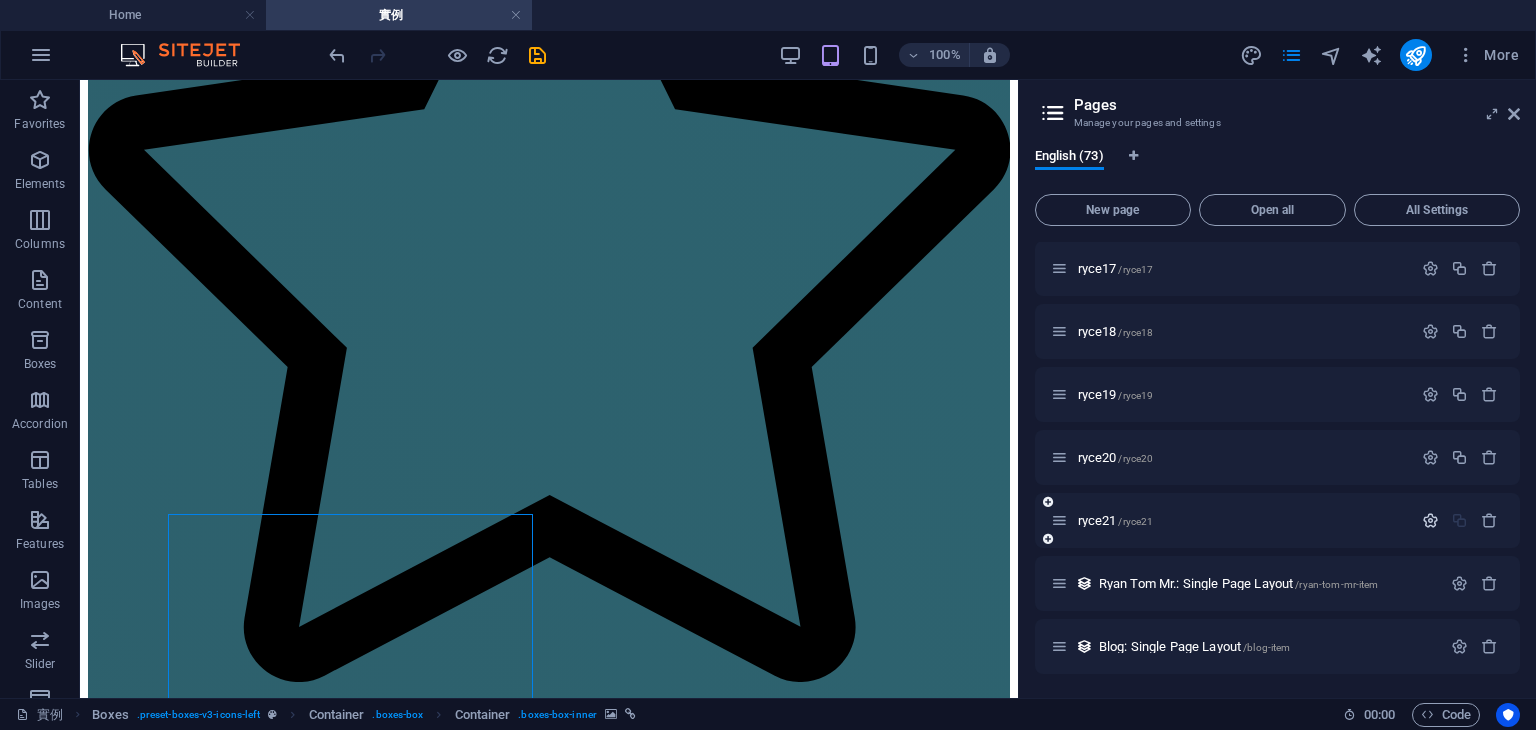 click at bounding box center [1430, 520] 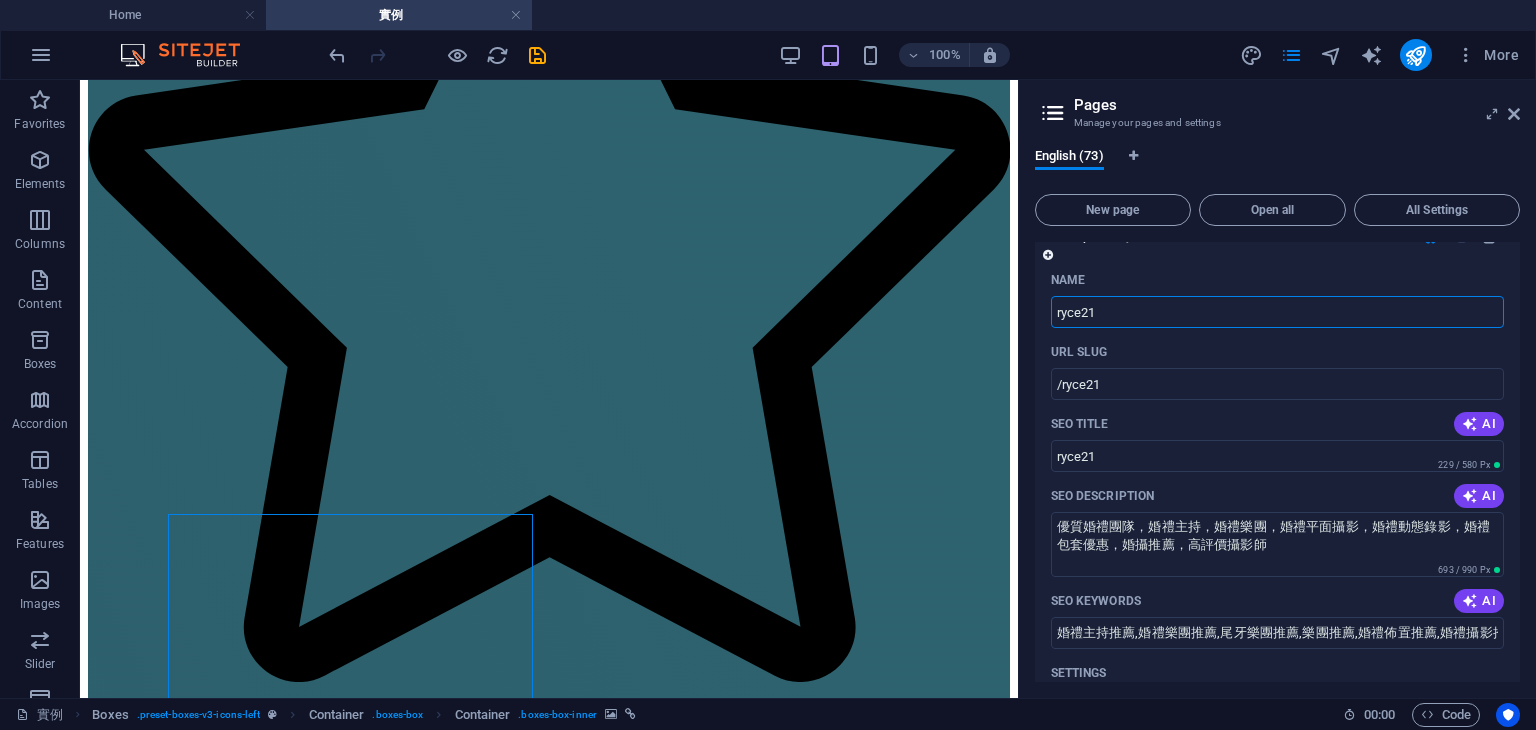 scroll, scrollTop: 4404, scrollLeft: 0, axis: vertical 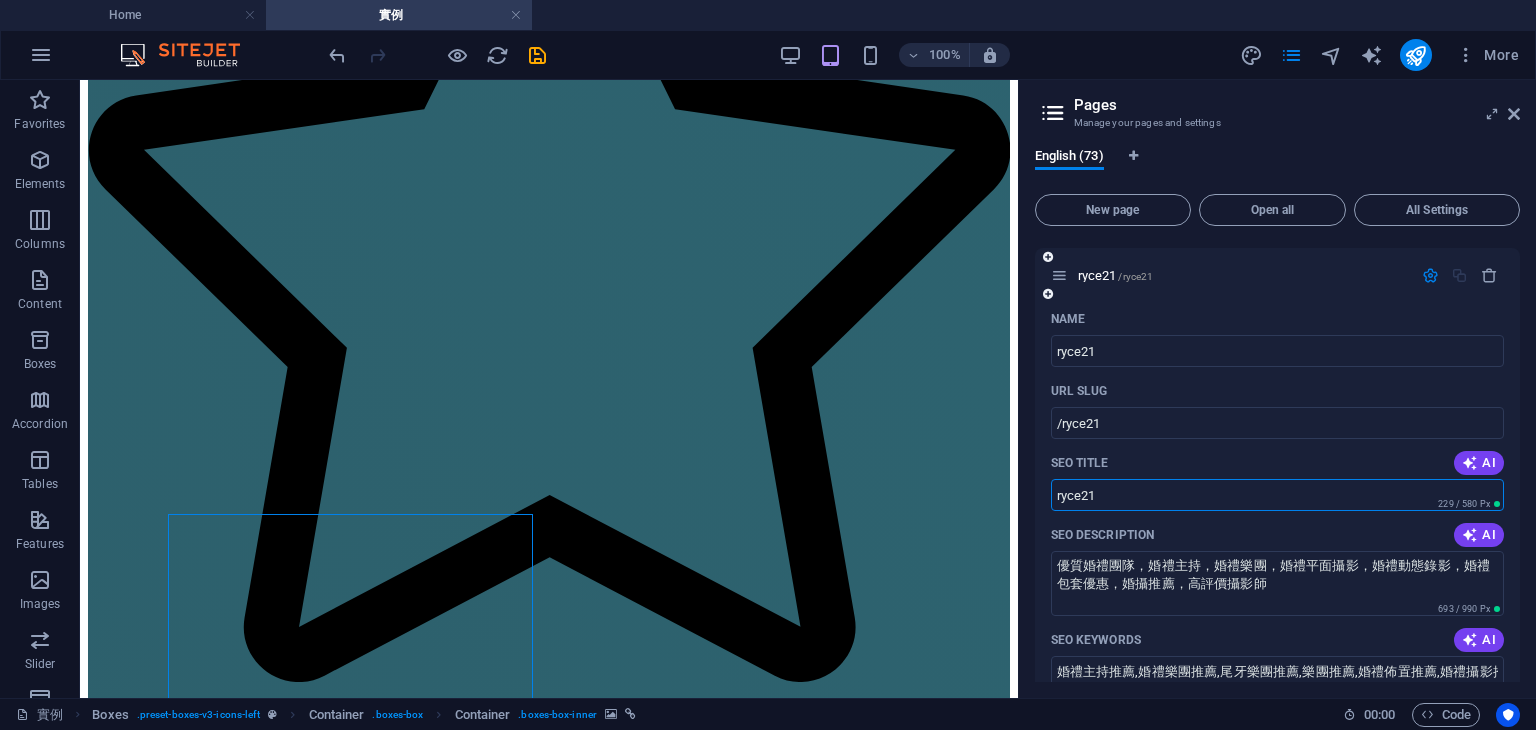 drag, startPoint x: 1103, startPoint y: 489, endPoint x: 1040, endPoint y: 490, distance: 63.007935 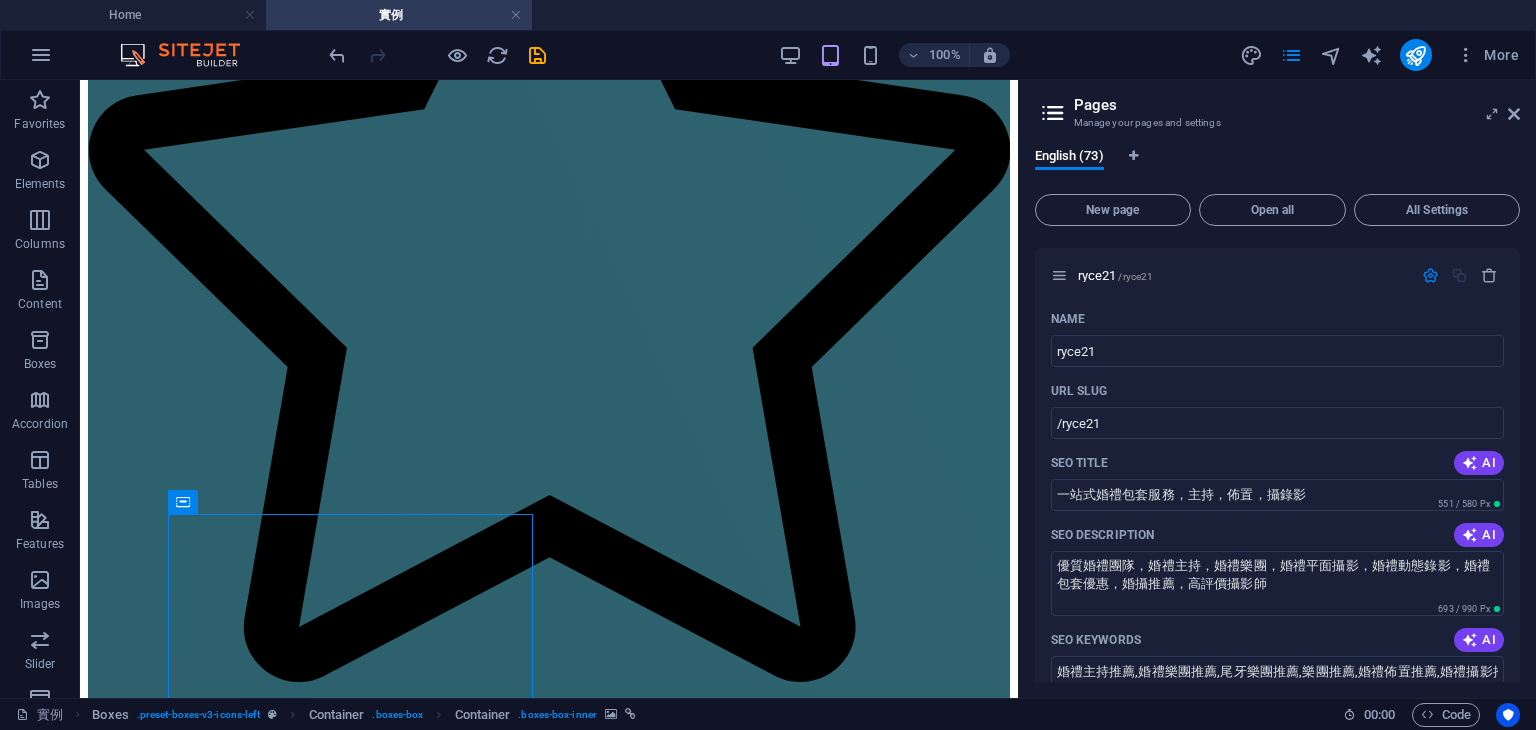 type on "一站式婚禮包套服務，主持，佈置，攝錄影" 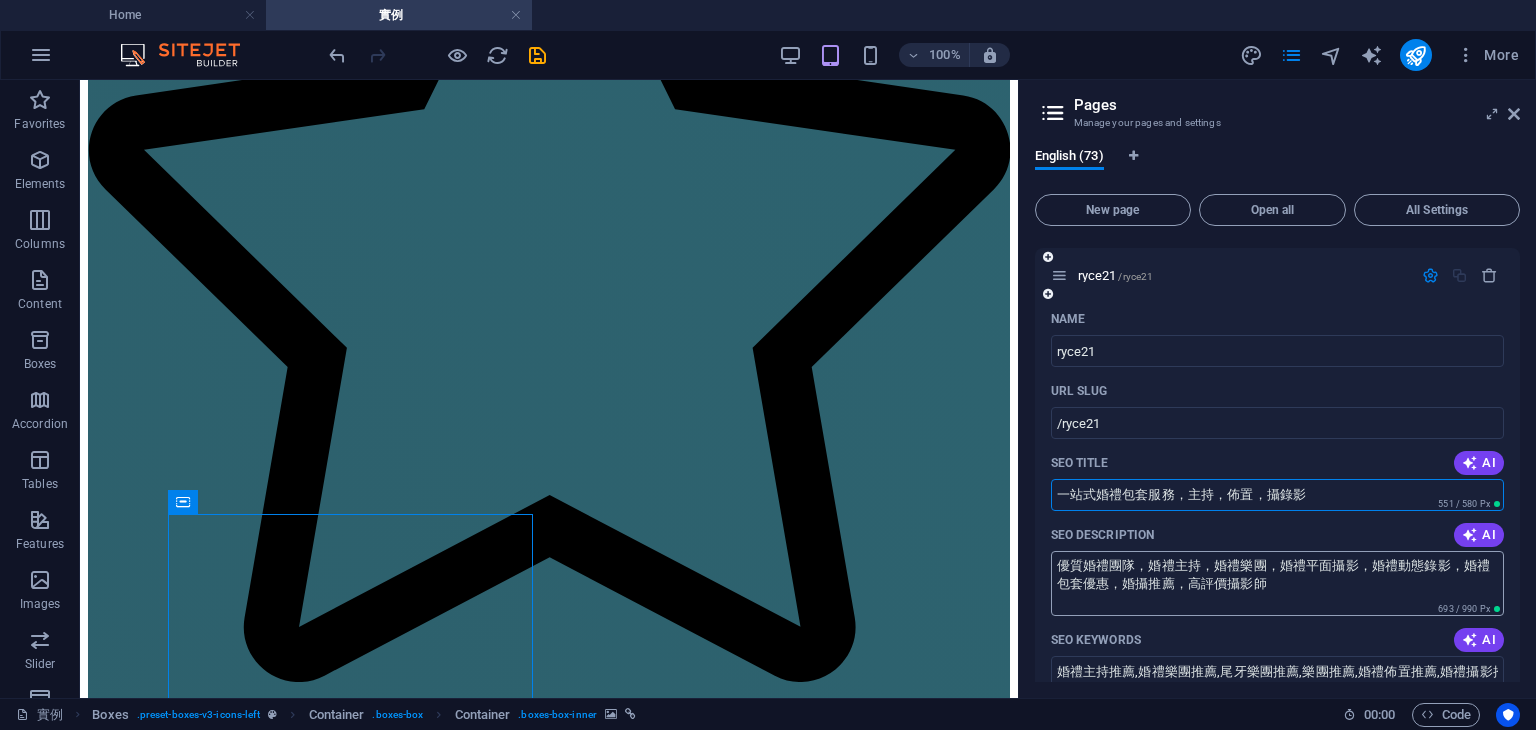 click on "優質婚禮團隊，婚禮主持，婚禮樂團，婚禮平面攝影，婚禮動態錄影，婚禮包套優惠，婚攝推薦，高評價攝影師" at bounding box center (1278, 583) 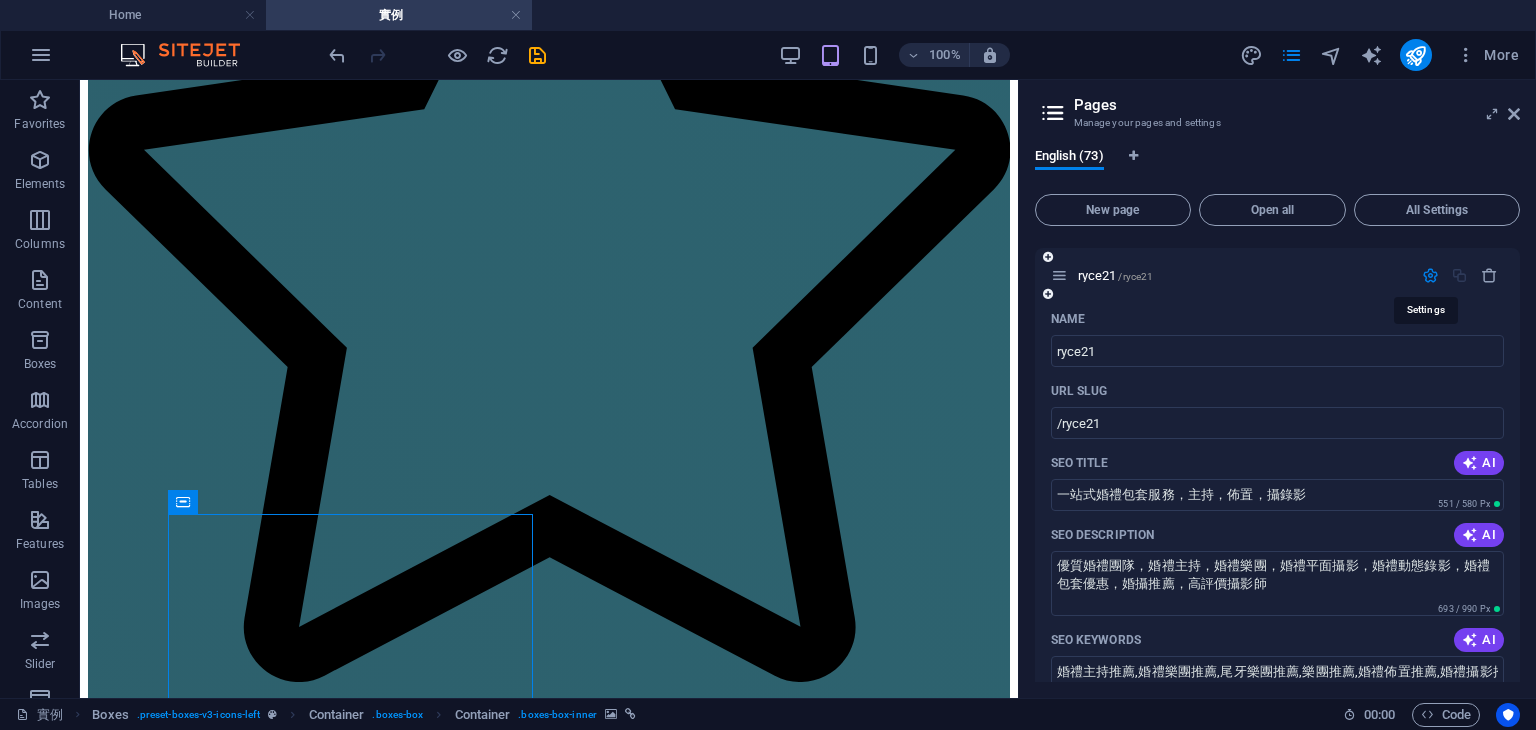 click at bounding box center (1430, 275) 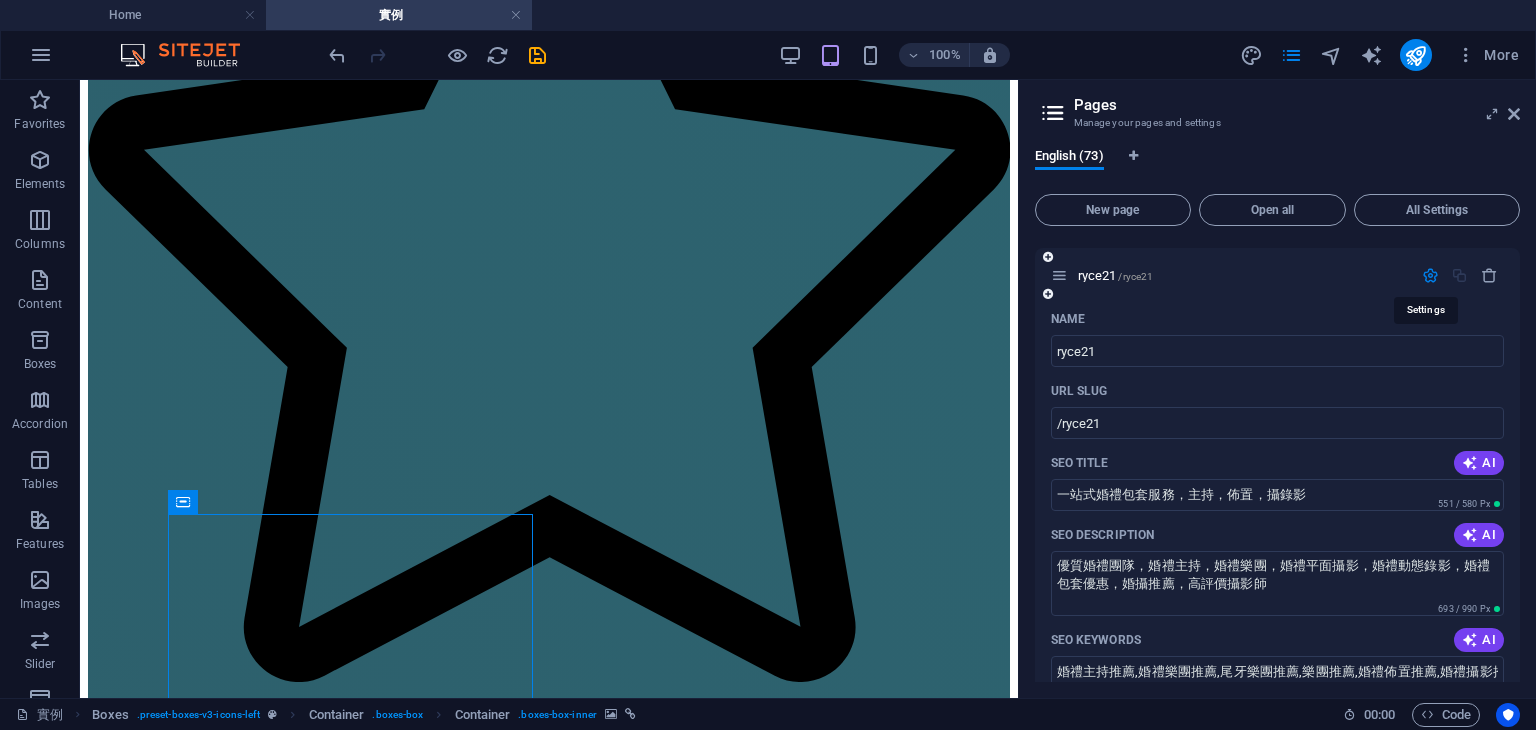 scroll, scrollTop: 4159, scrollLeft: 0, axis: vertical 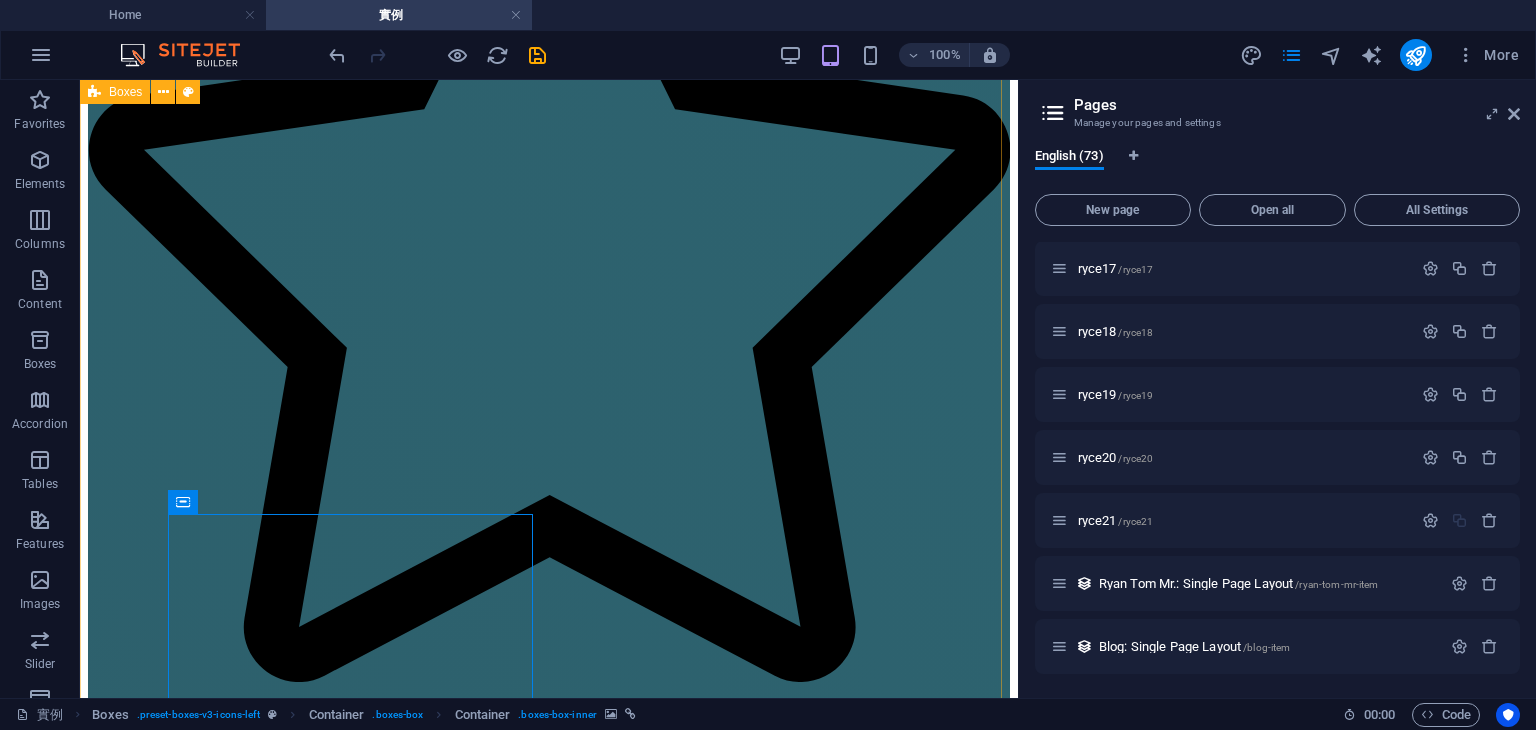 click at bounding box center [549, 25469] 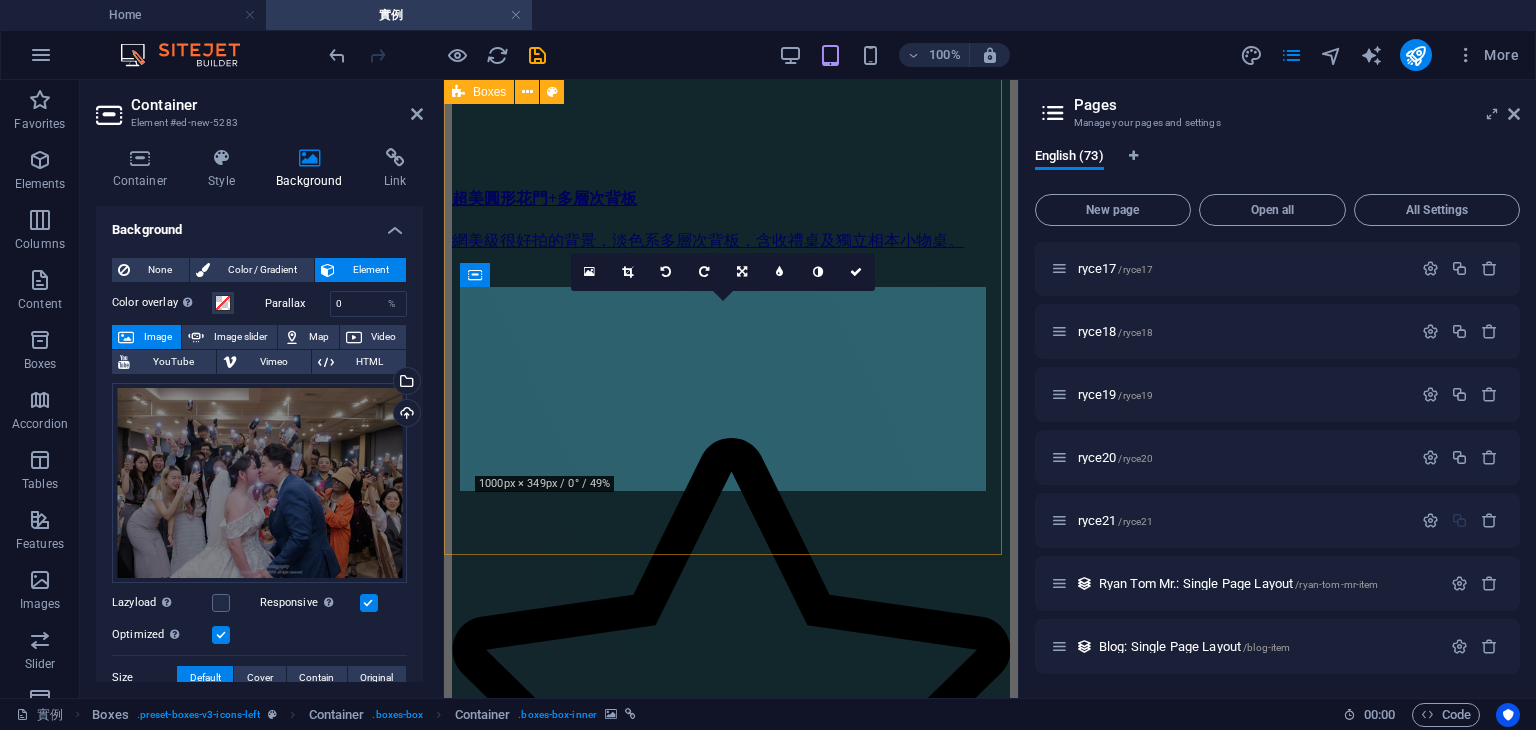scroll, scrollTop: 5424, scrollLeft: 0, axis: vertical 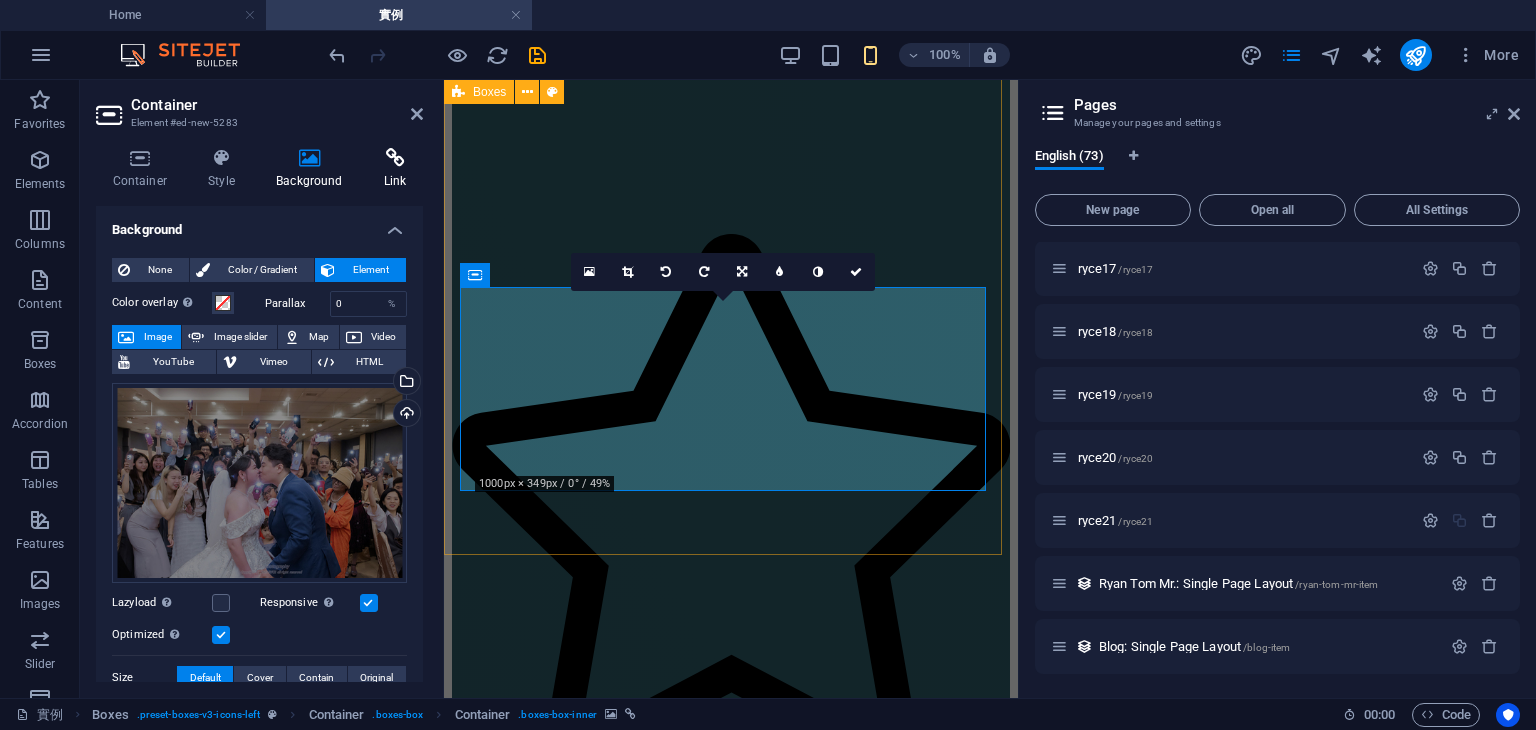 click on "Link" at bounding box center (395, 169) 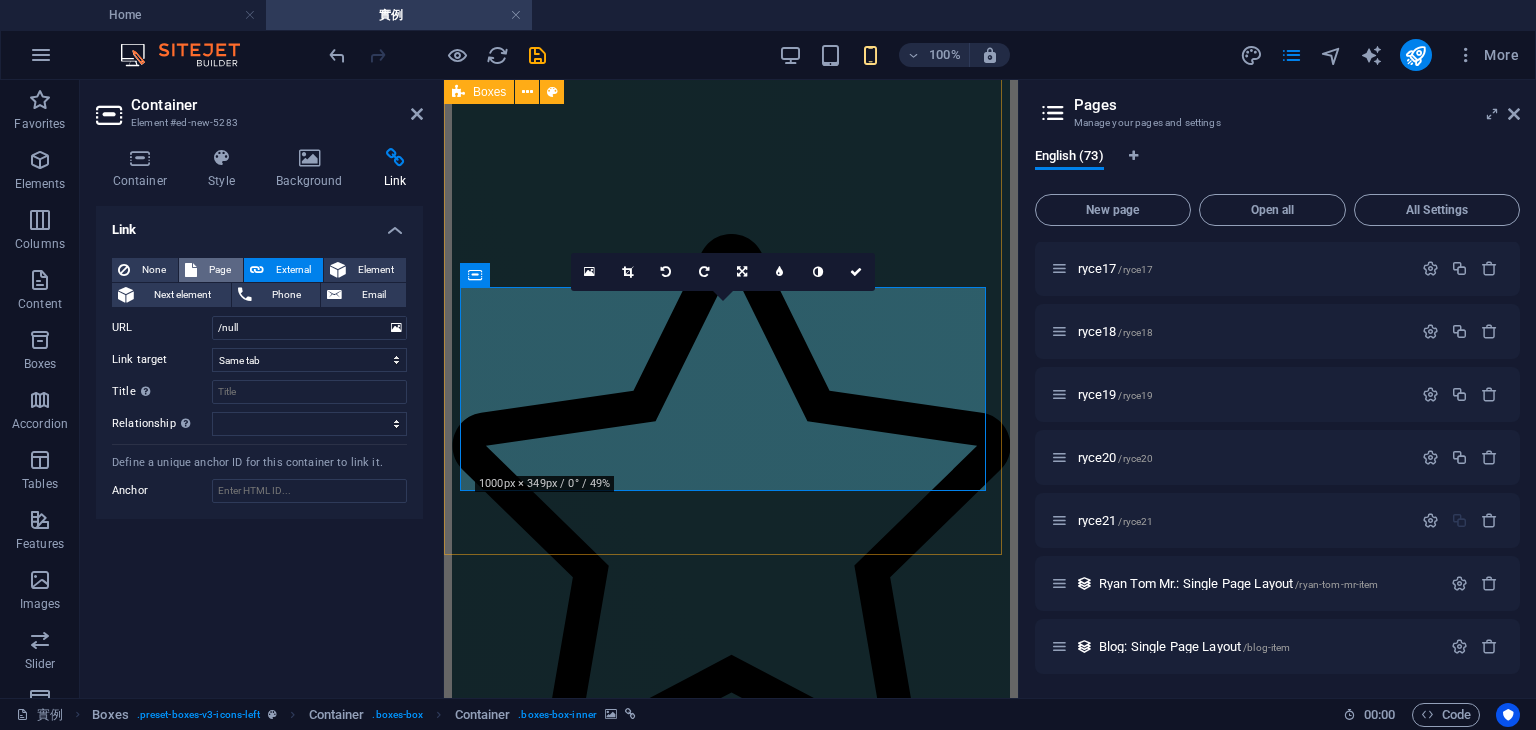 click on "Page" at bounding box center (220, 270) 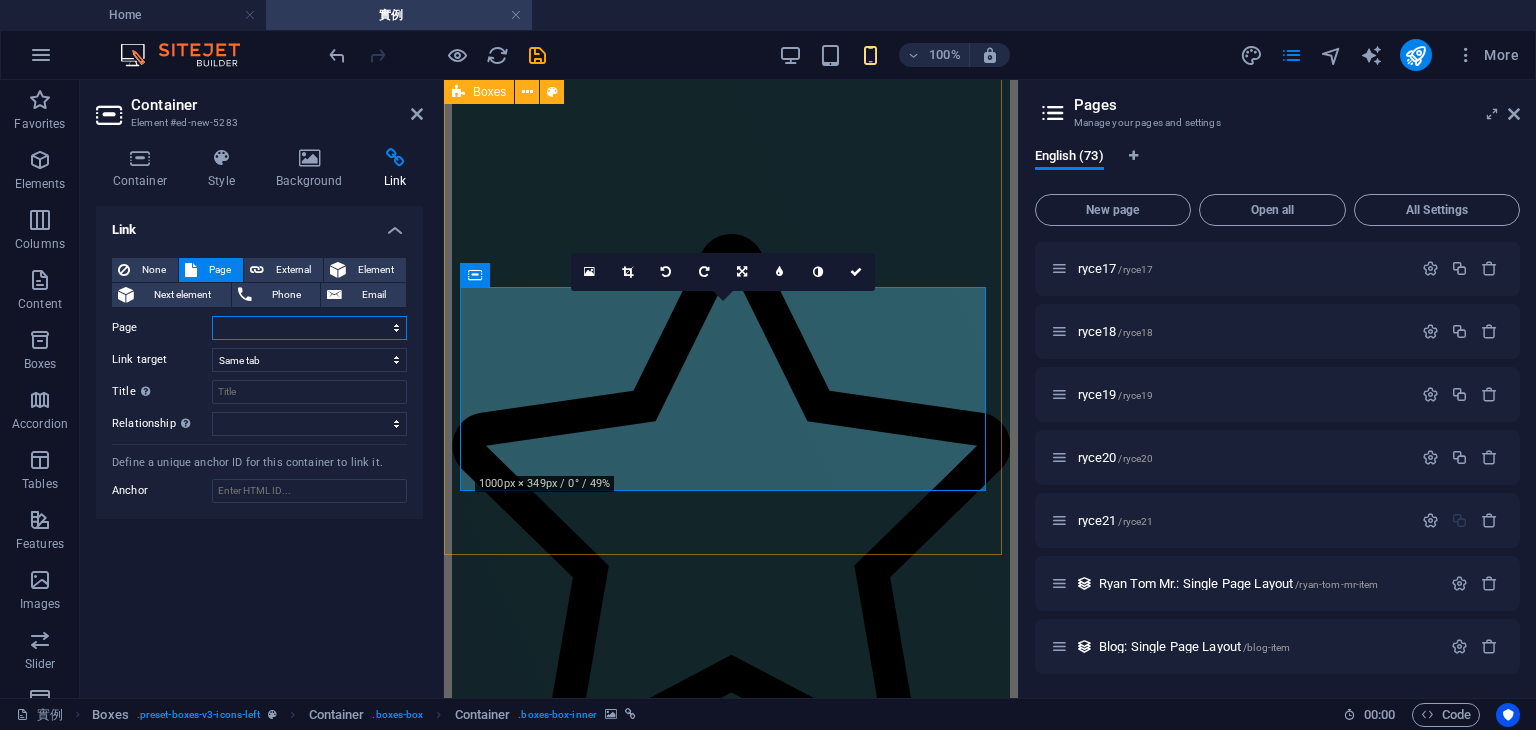 click on "Home wedding dress About us 實例 Service discount3 discount4 host host52 host 4 host5 host6 host7 host8 host9 host10 baby-party-2 flower-fare flower-fare-50 flower-fare-51 flower-fare-52 flower-fare-53 flower-fare-53-1 flower-fare-53-2 fare3 fare4 fare5 fare6 fare7 fare8 fare9 fare10 fare11 fare12 fare13 fare14 camera-ryce camera-ryce-40 camera-ryce-41 camera-ryce-42 ryce3 host2 btaband2024 btaband2024-10 btaband2024-11 btaband2024-12 btaband2024-13 btaband2024-14 btaband2024-15 聯絡 host3 host33 ryce4 ryce5 ryce6 ryce7 ryce8 discount2 ryce9 ryce10 ryce11 ryce12 ryce13 ryce14 ryce15 ryce16 ryce17 ryce18 ryce19 ryce20 ryce21" at bounding box center (309, 328) 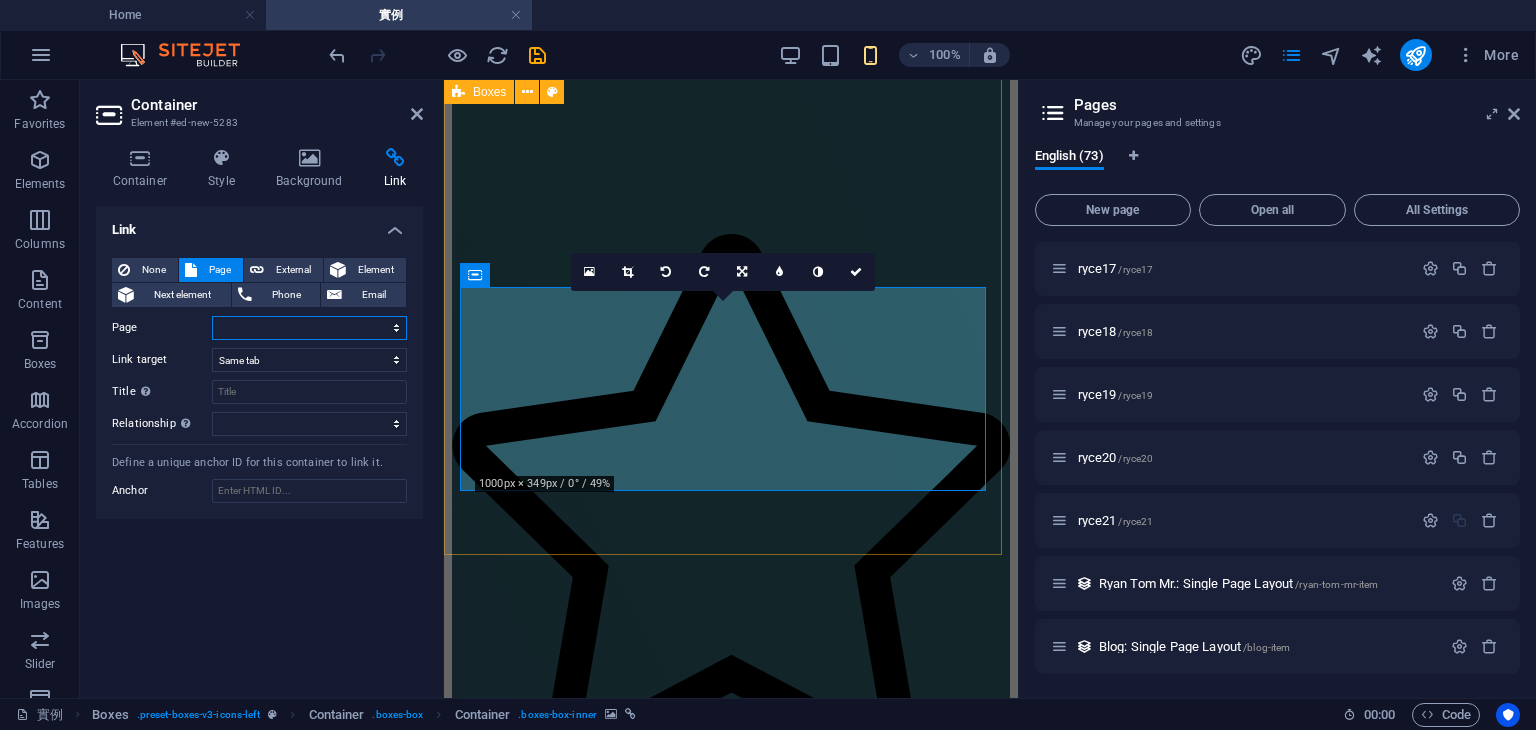 select on "70" 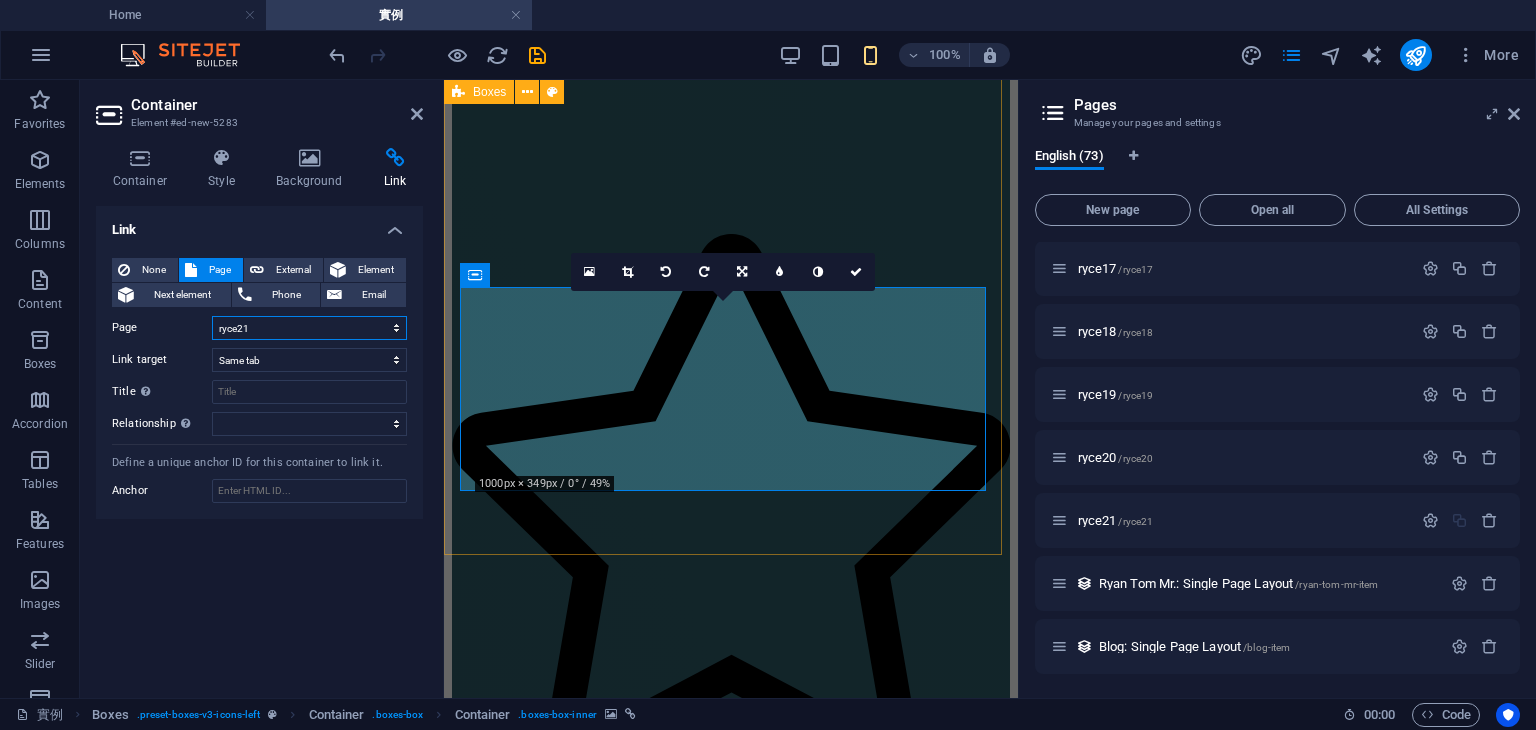 click on "Home wedding dress About us 實例 Service discount3 discount4 host host52 host 4 host5 host6 host7 host8 host9 host10 baby-party-2 flower-fare flower-fare-50 flower-fare-51 flower-fare-52 flower-fare-53 flower-fare-53-1 flower-fare-53-2 fare3 fare4 fare5 fare6 fare7 fare8 fare9 fare10 fare11 fare12 fare13 fare14 camera-ryce camera-ryce-40 camera-ryce-41 camera-ryce-42 ryce3 host2 btaband2024 btaband2024-10 btaband2024-11 btaband2024-12 btaband2024-13 btaband2024-14 btaband2024-15 聯絡 host3 host33 ryce4 ryce5 ryce6 ryce7 ryce8 discount2 ryce9 ryce10 ryce11 ryce12 ryce13 ryce14 ryce15 ryce16 ryce17 ryce18 ryce19 ryce20 ryce21" at bounding box center (309, 328) 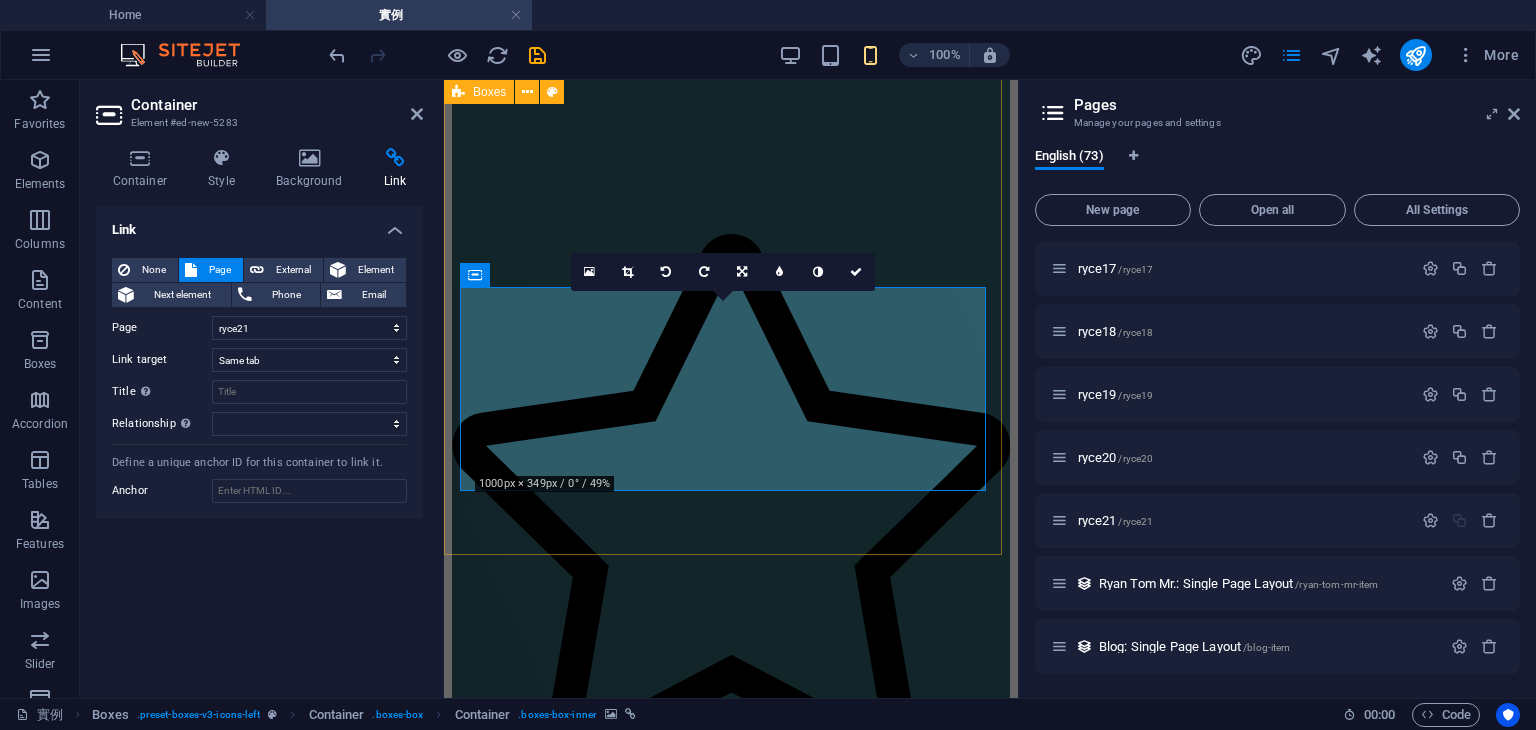 drag, startPoint x: 355, startPoint y: 594, endPoint x: 429, endPoint y: 480, distance: 135.91174 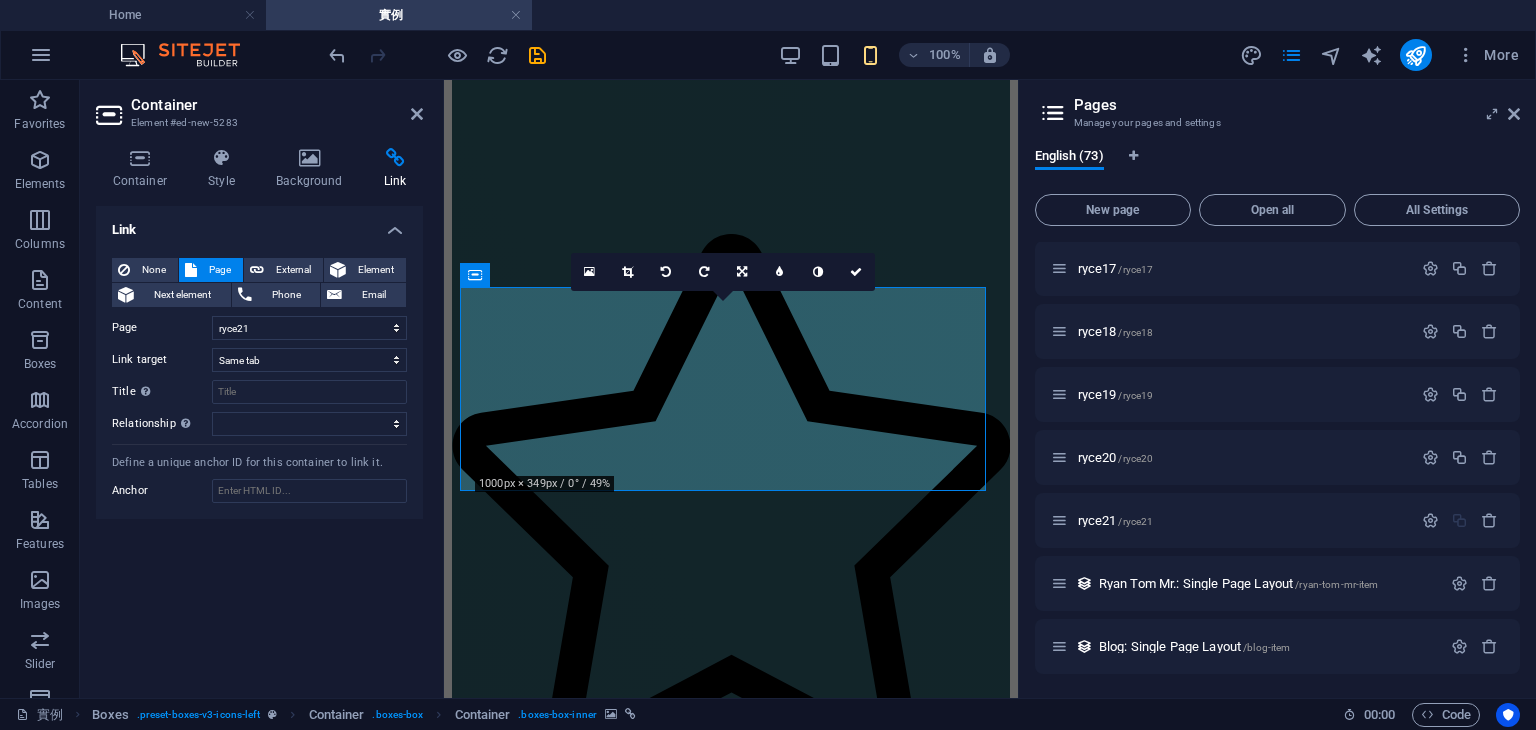 drag, startPoint x: 416, startPoint y: 112, endPoint x: 523, endPoint y: 64, distance: 117.273186 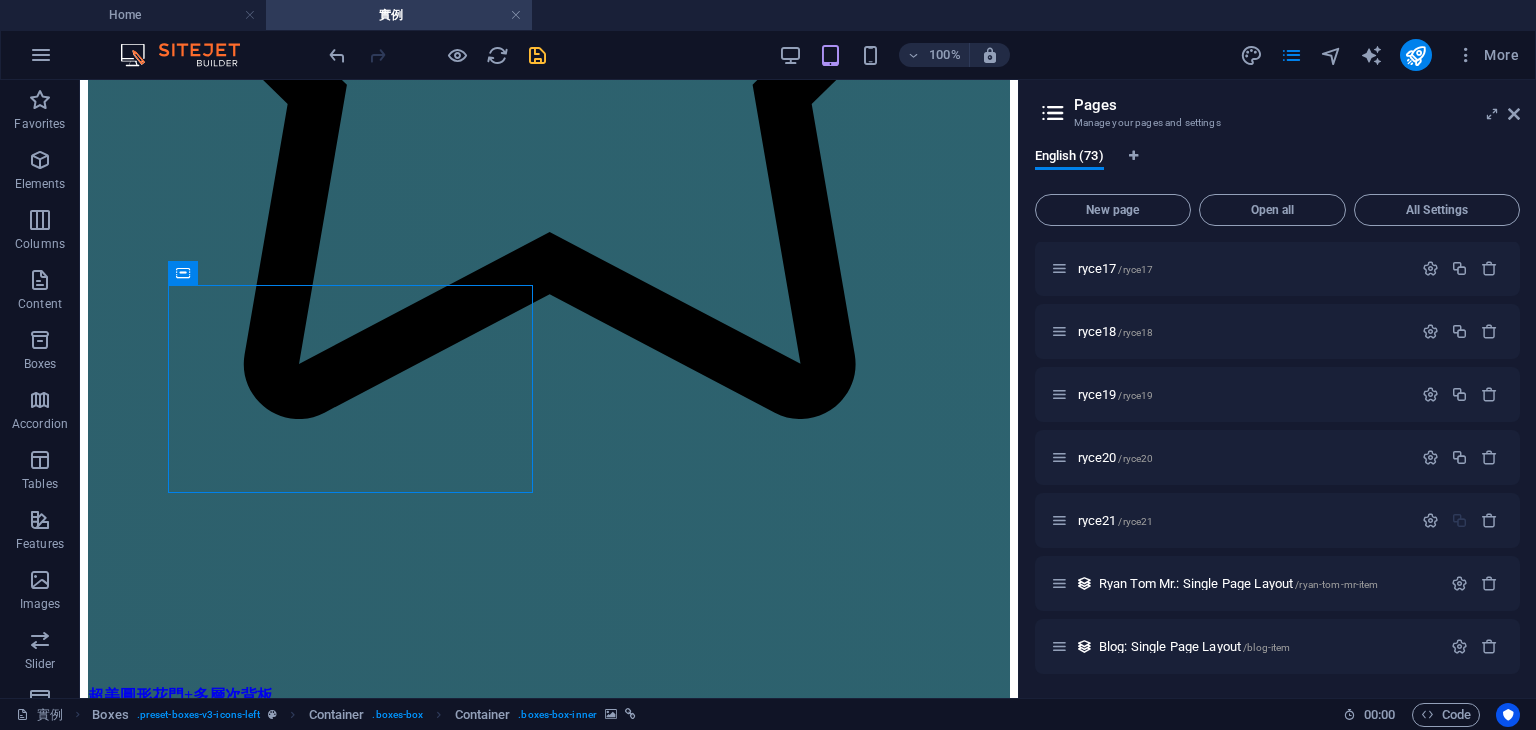 click at bounding box center (537, 55) 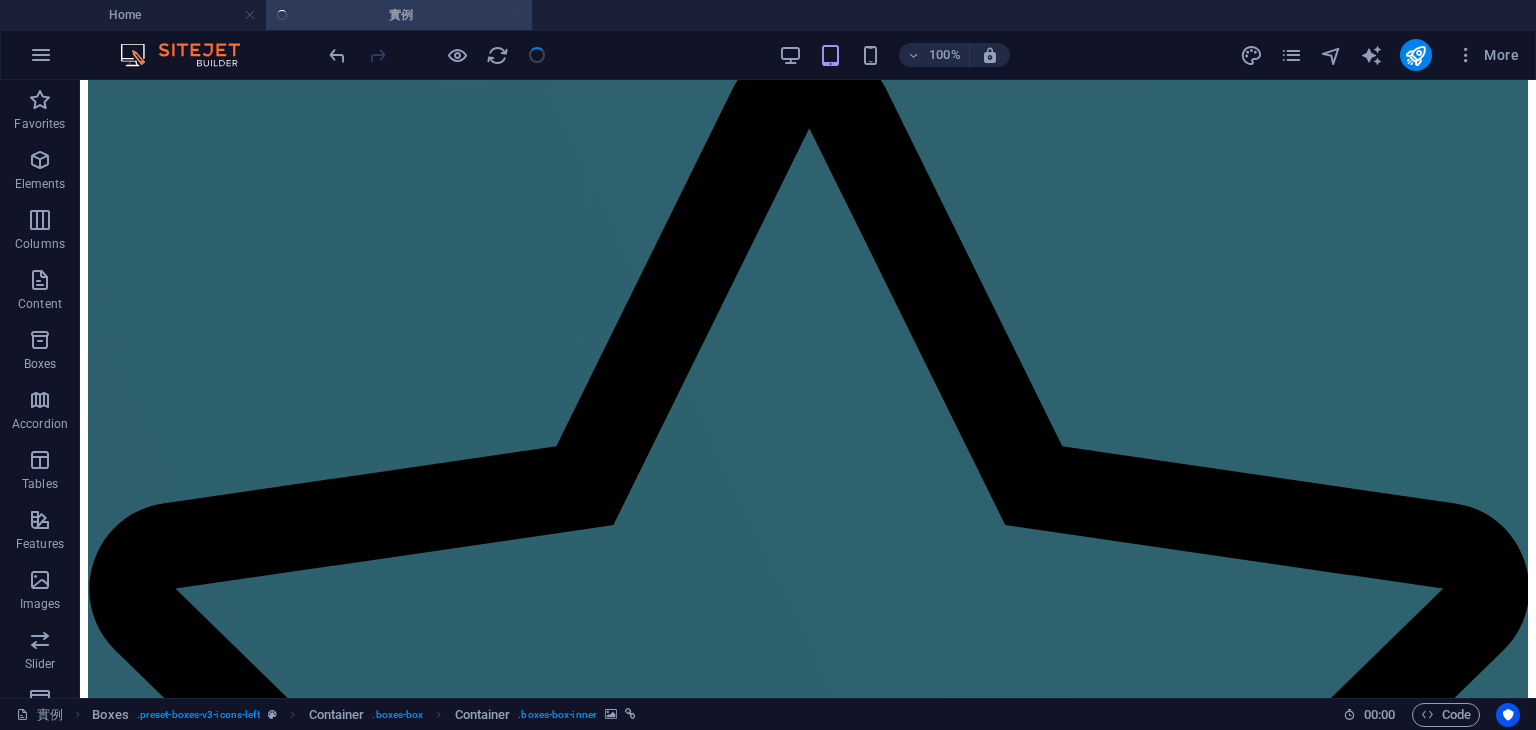 scroll, scrollTop: 2380, scrollLeft: 0, axis: vertical 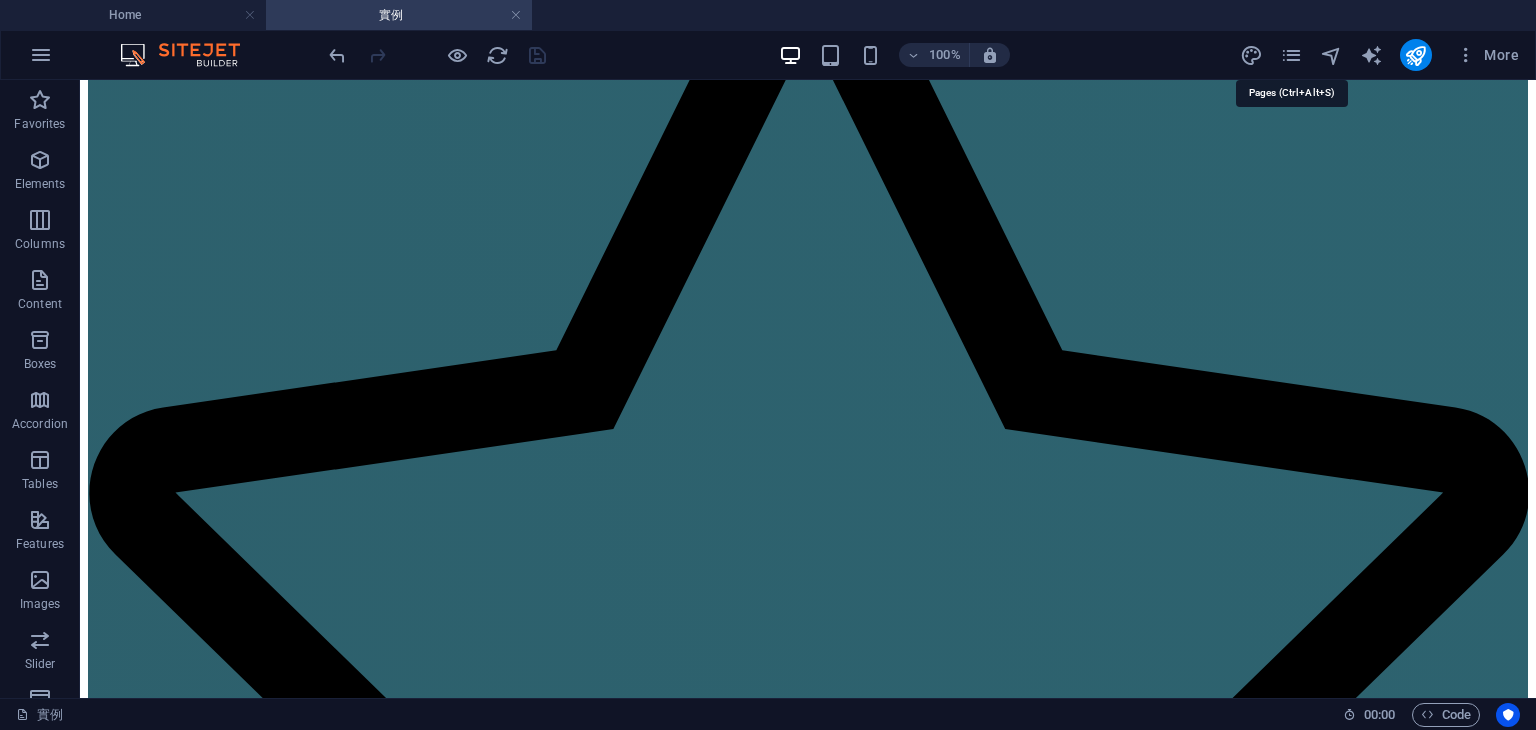drag, startPoint x: 1293, startPoint y: 58, endPoint x: 1272, endPoint y: 47, distance: 23.70654 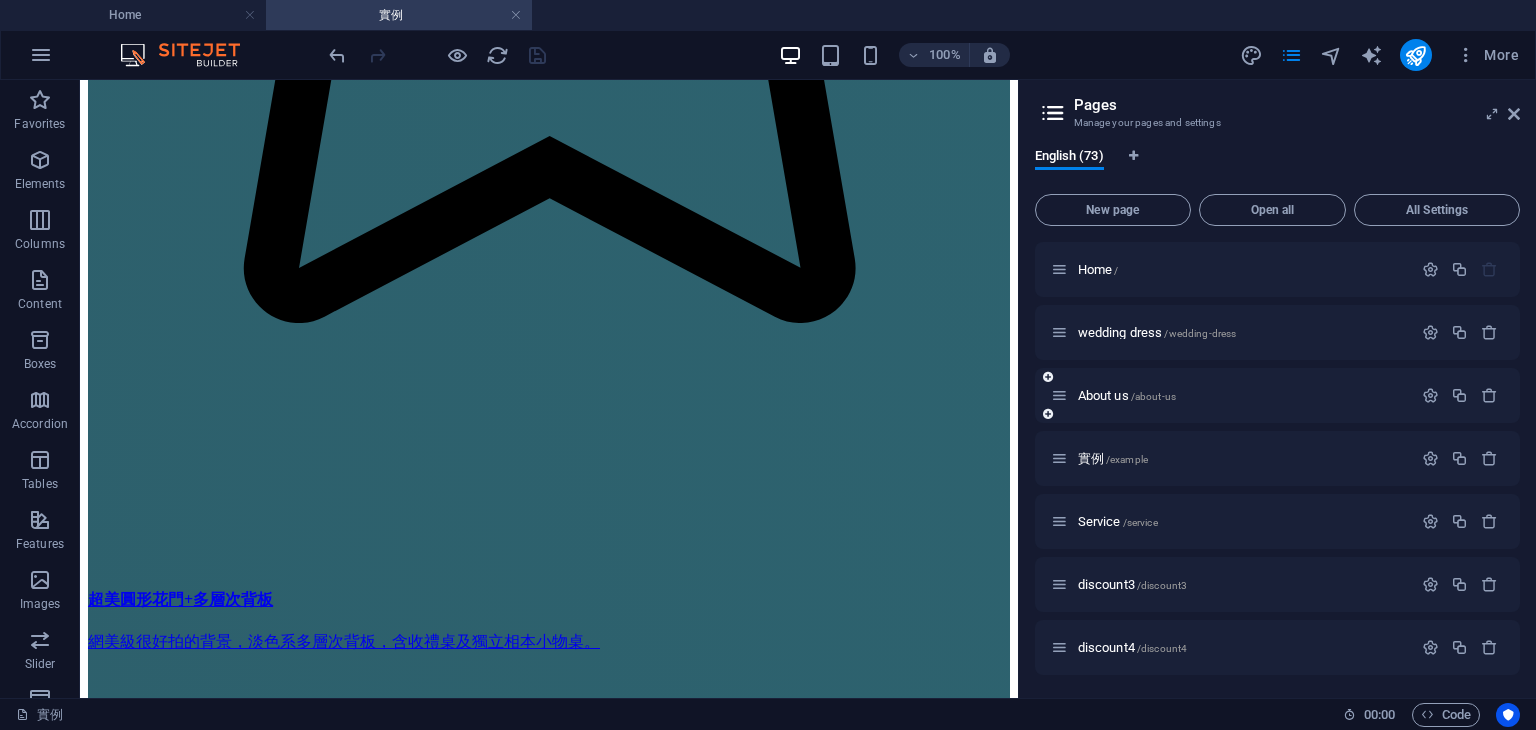 scroll, scrollTop: 2287, scrollLeft: 0, axis: vertical 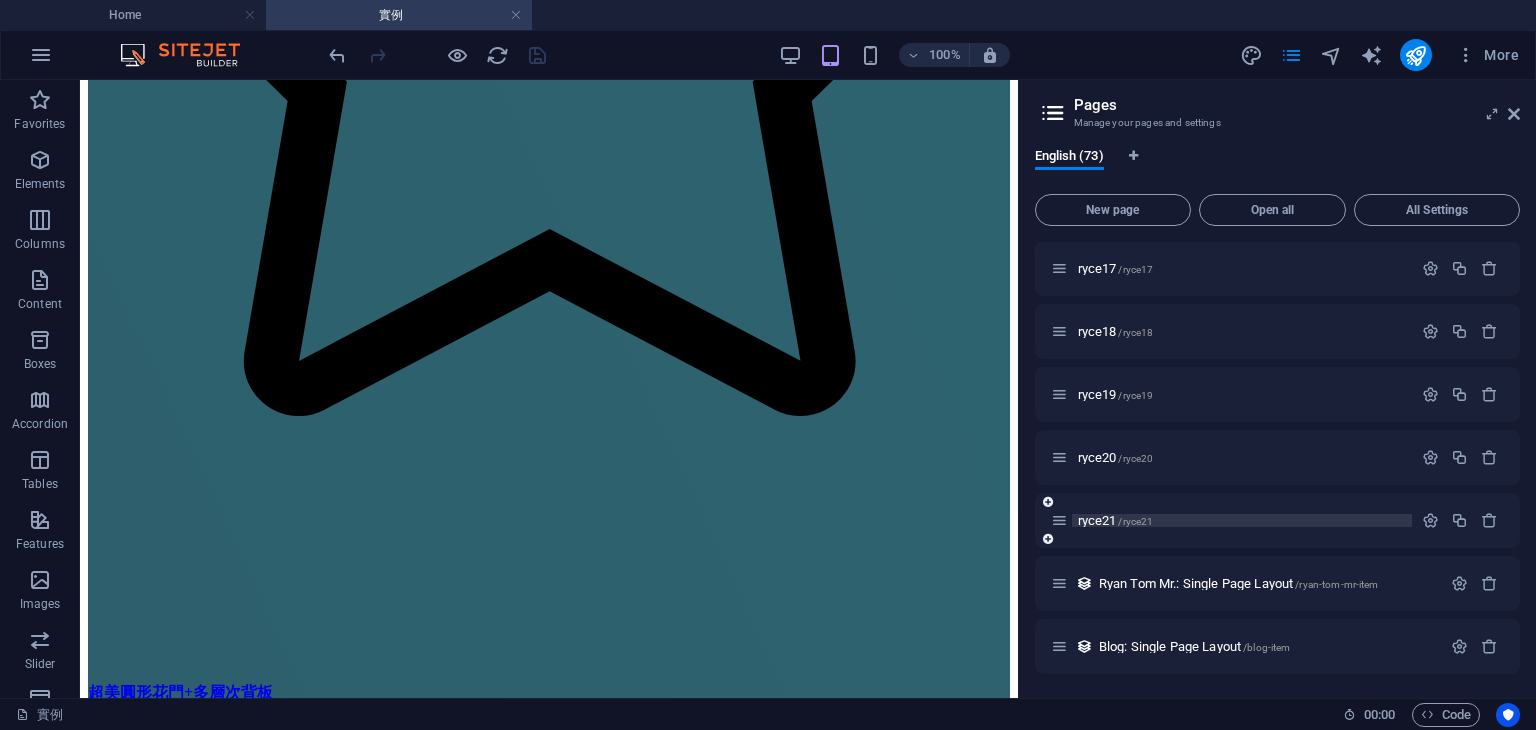 click on "ryce21 /ryce21" at bounding box center [1242, 520] 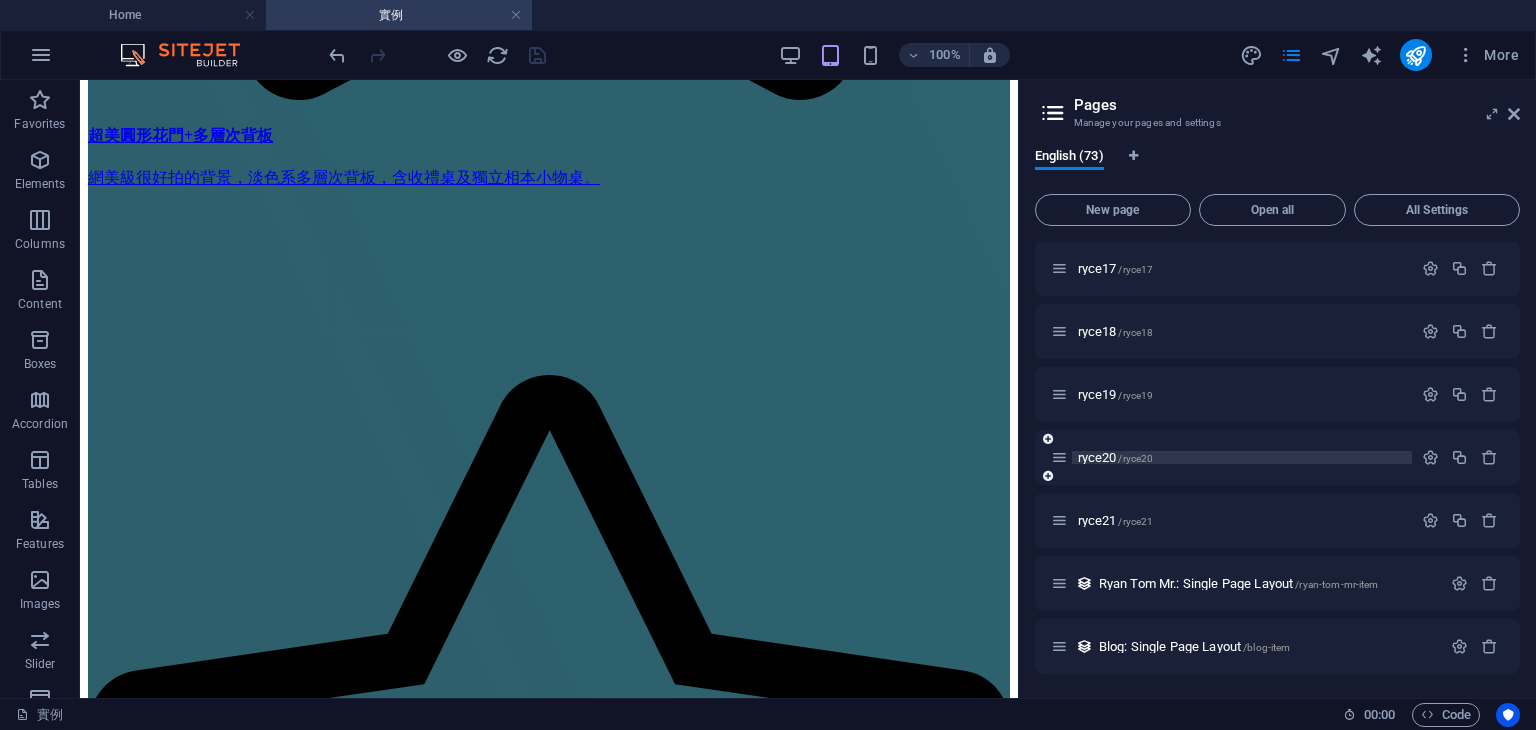 scroll, scrollTop: 0, scrollLeft: 0, axis: both 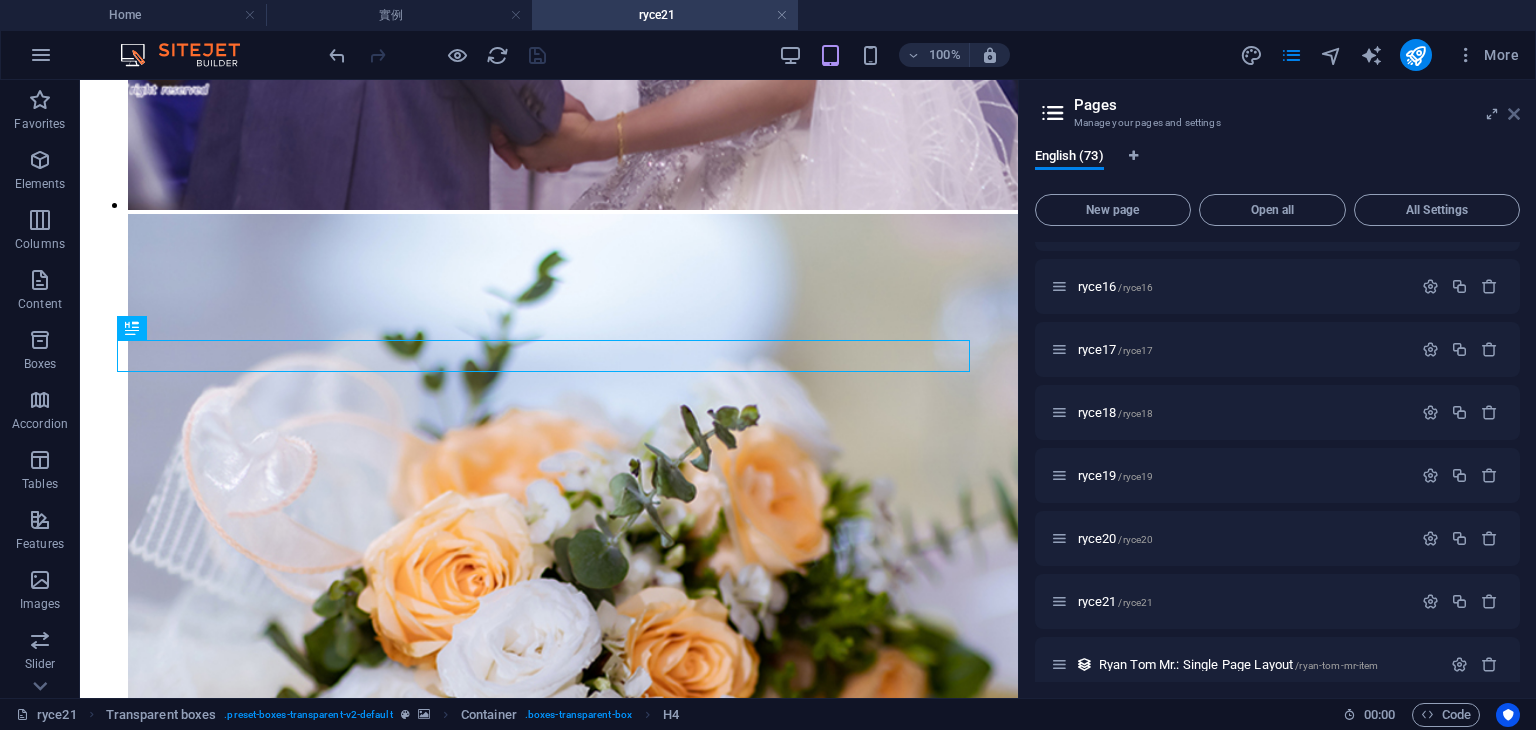 drag, startPoint x: 1514, startPoint y: 115, endPoint x: 1450, endPoint y: 269, distance: 166.7693 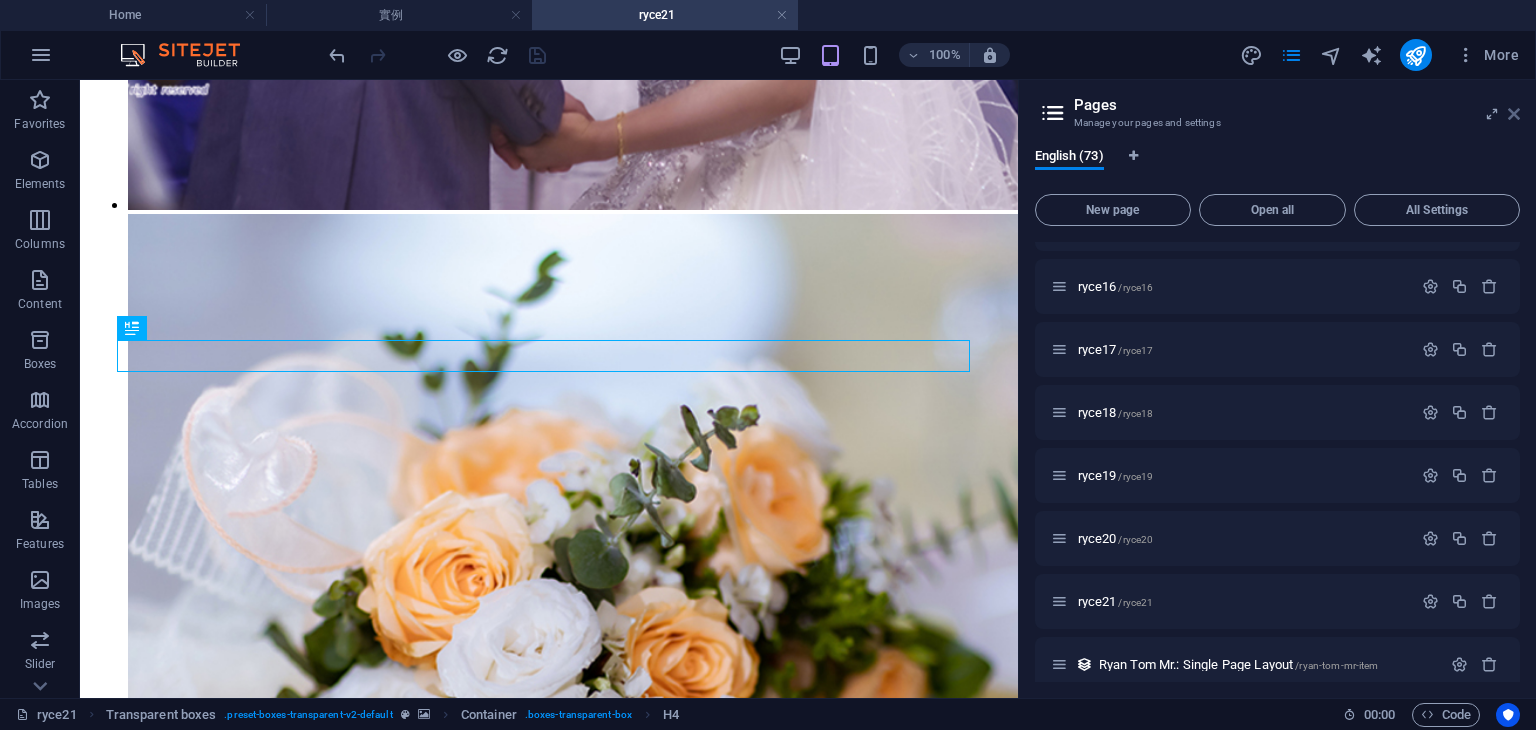 click at bounding box center [1514, 114] 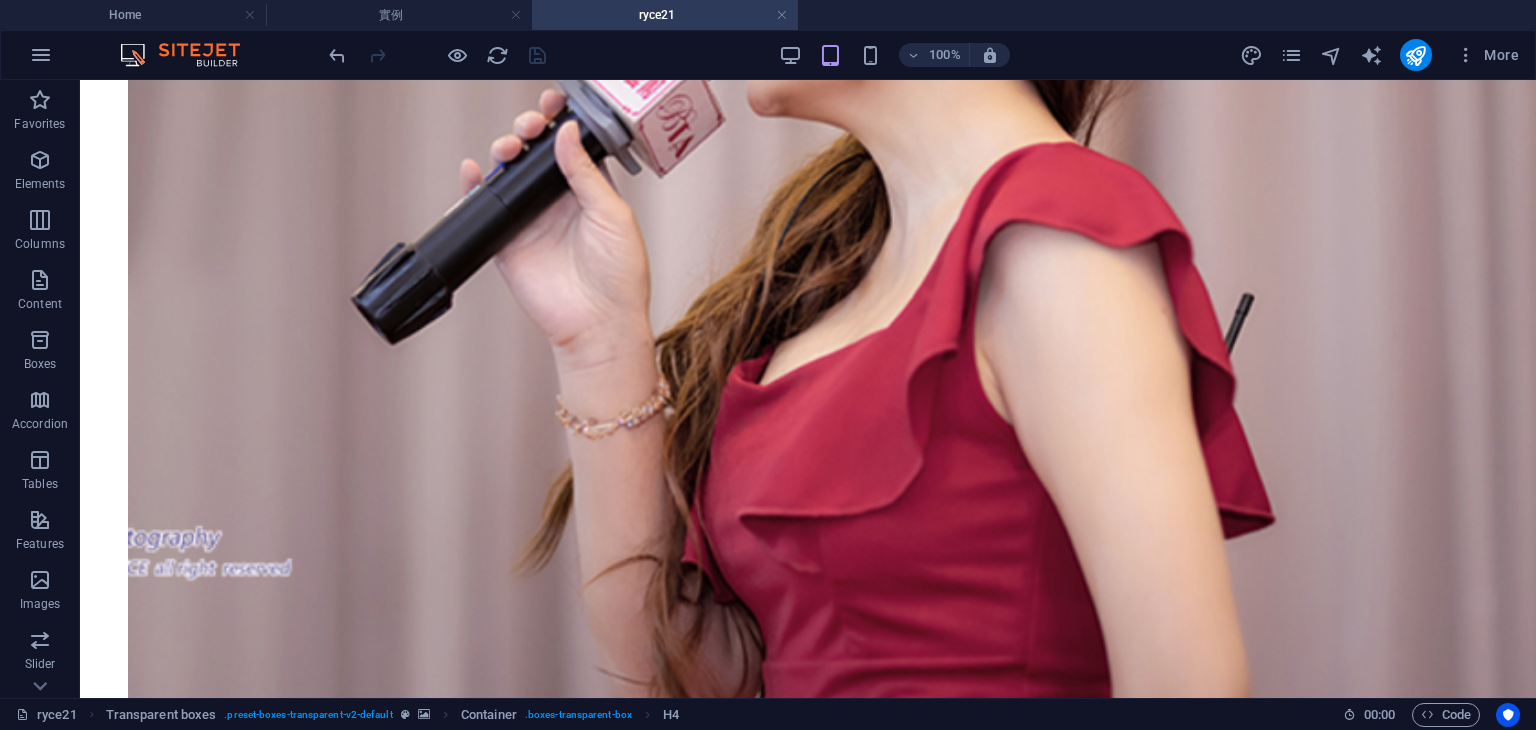 scroll, scrollTop: 10560, scrollLeft: 0, axis: vertical 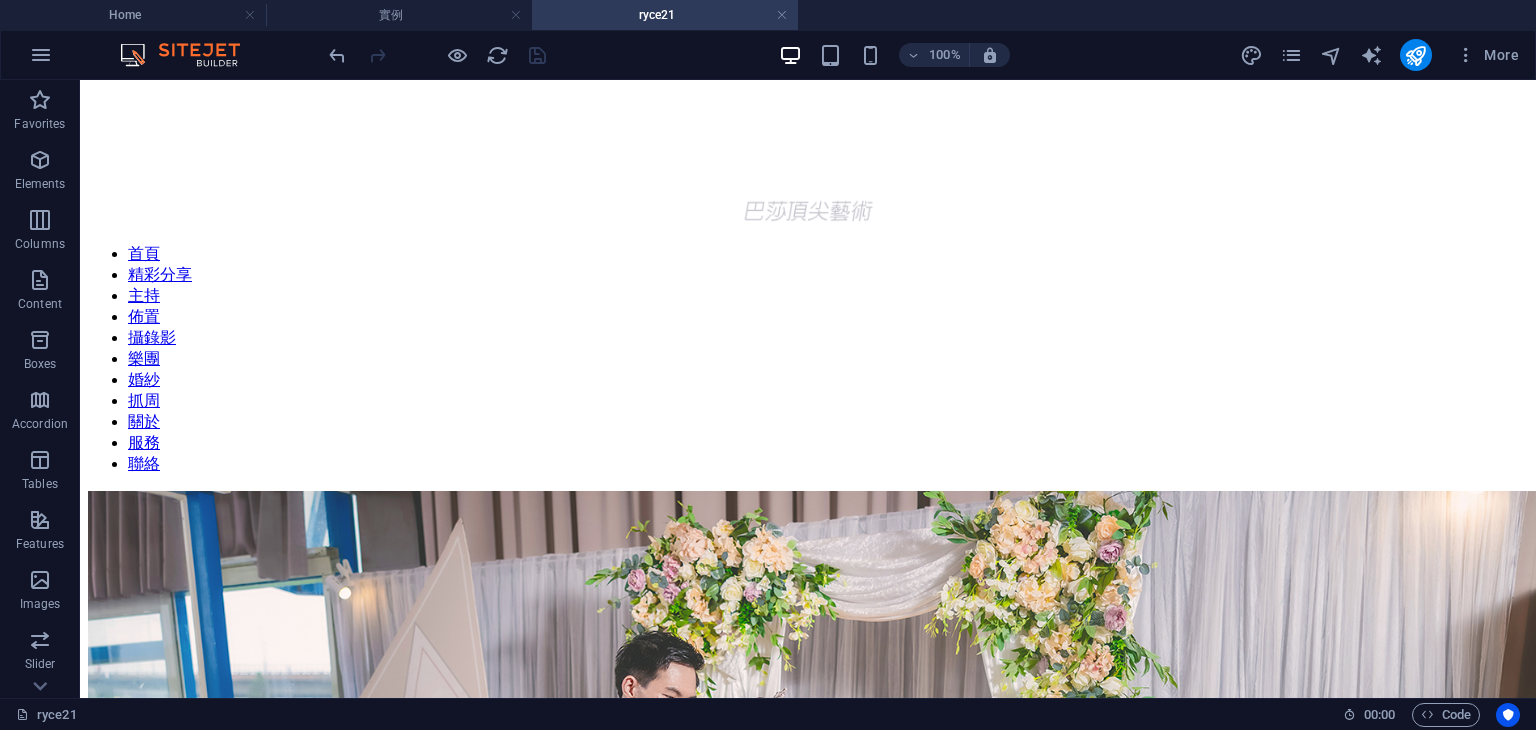 drag, startPoint x: 1530, startPoint y: 633, endPoint x: 976, endPoint y: 802, distance: 579.20374 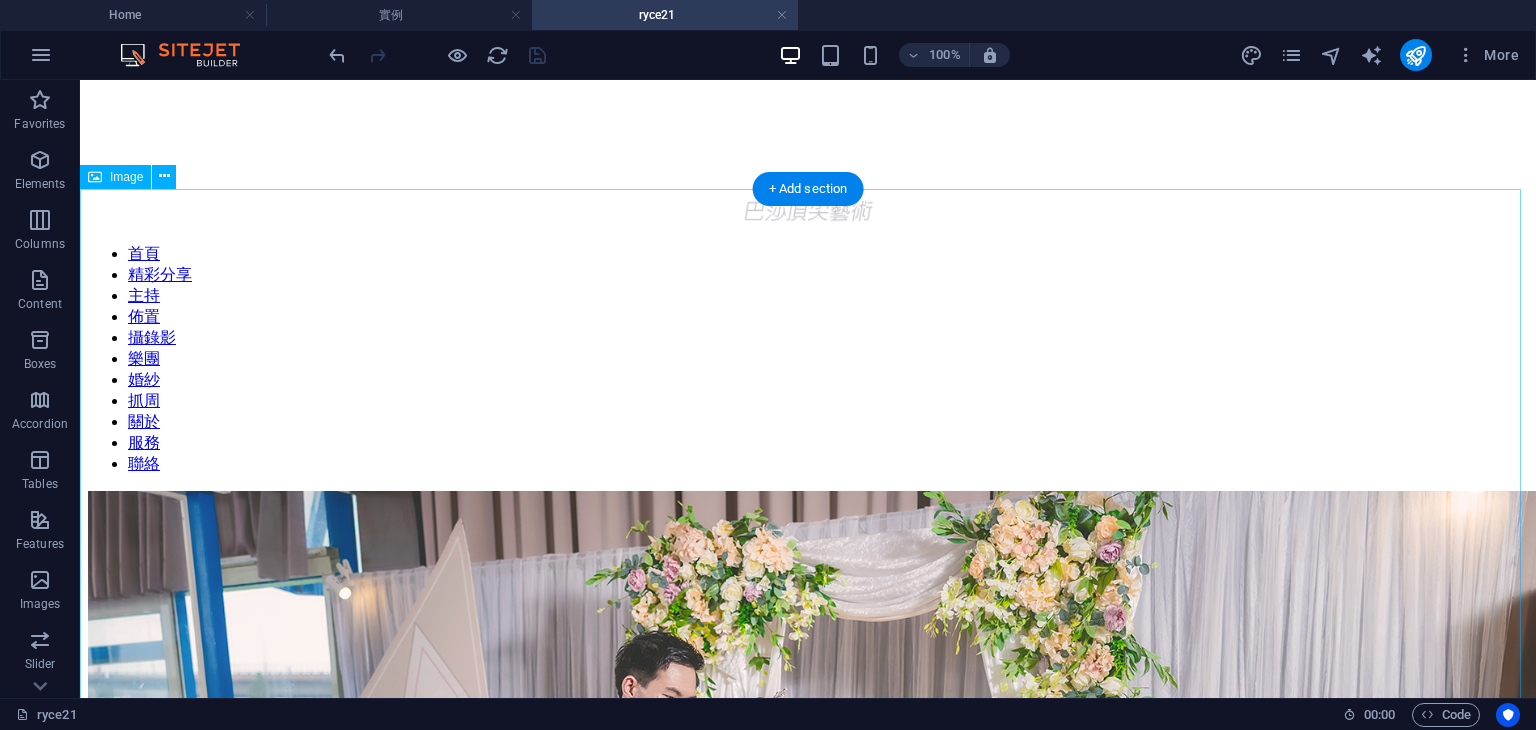 click at bounding box center (808, 978) 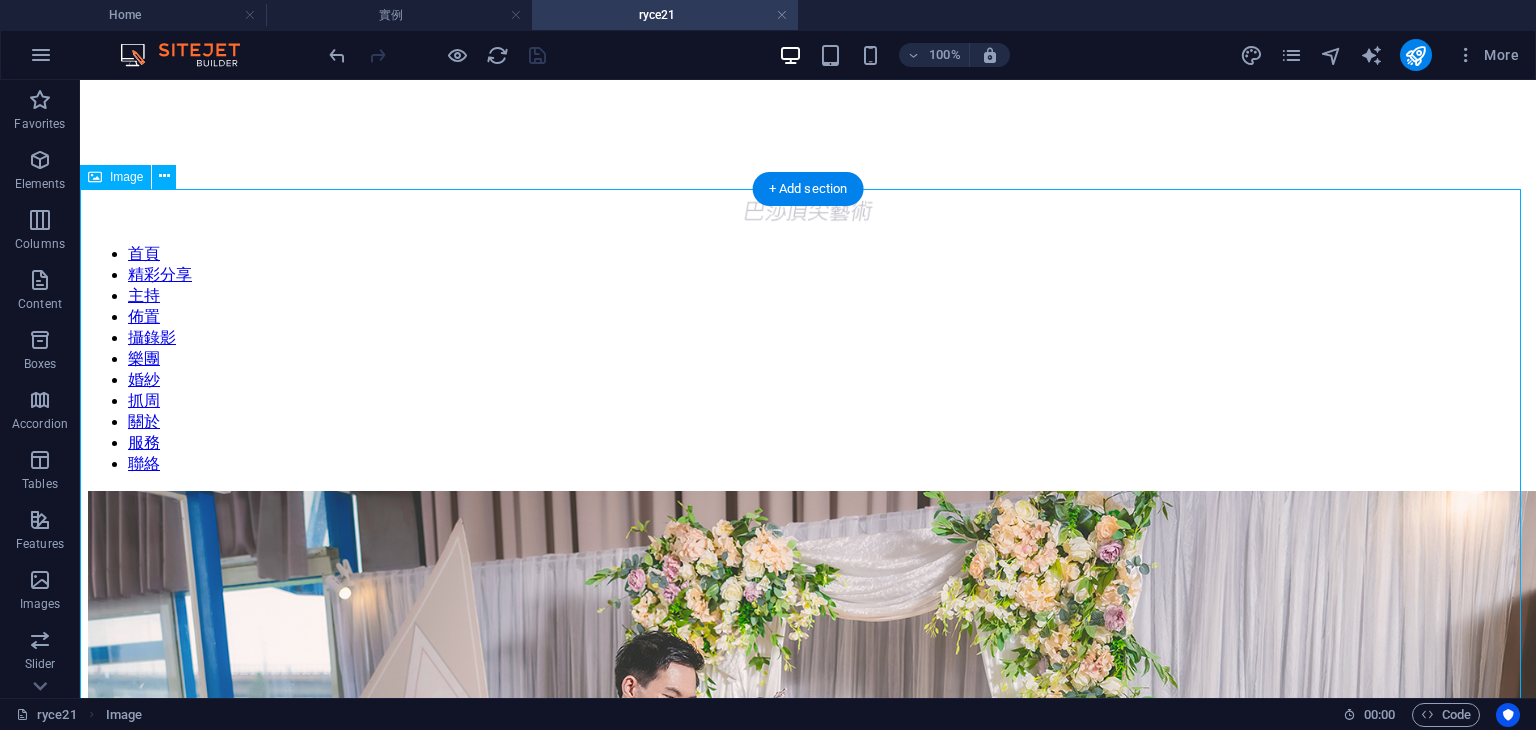 click at bounding box center [808, 978] 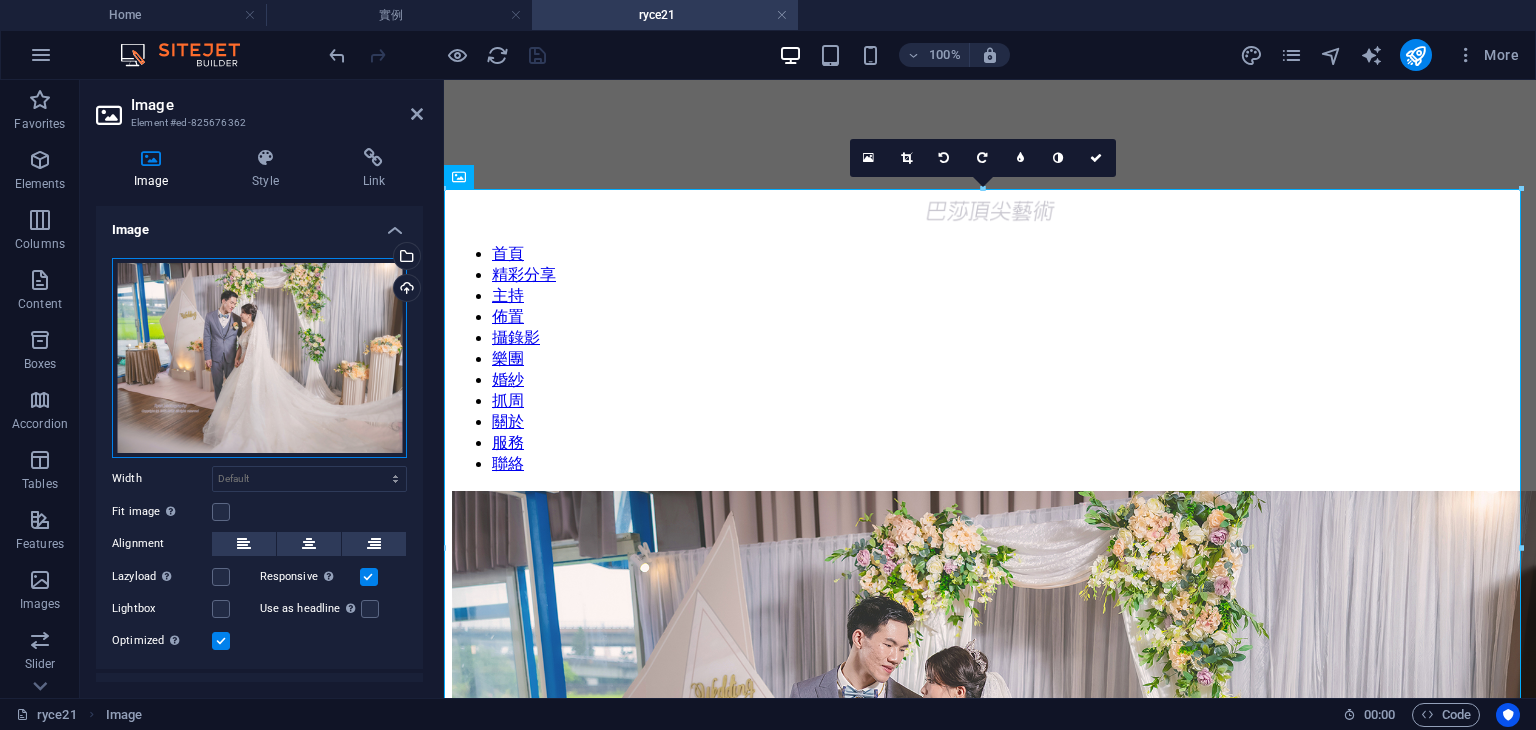 click on "Drag files here, click to choose files or select files from Files or our free stock photos & videos" at bounding box center (259, 358) 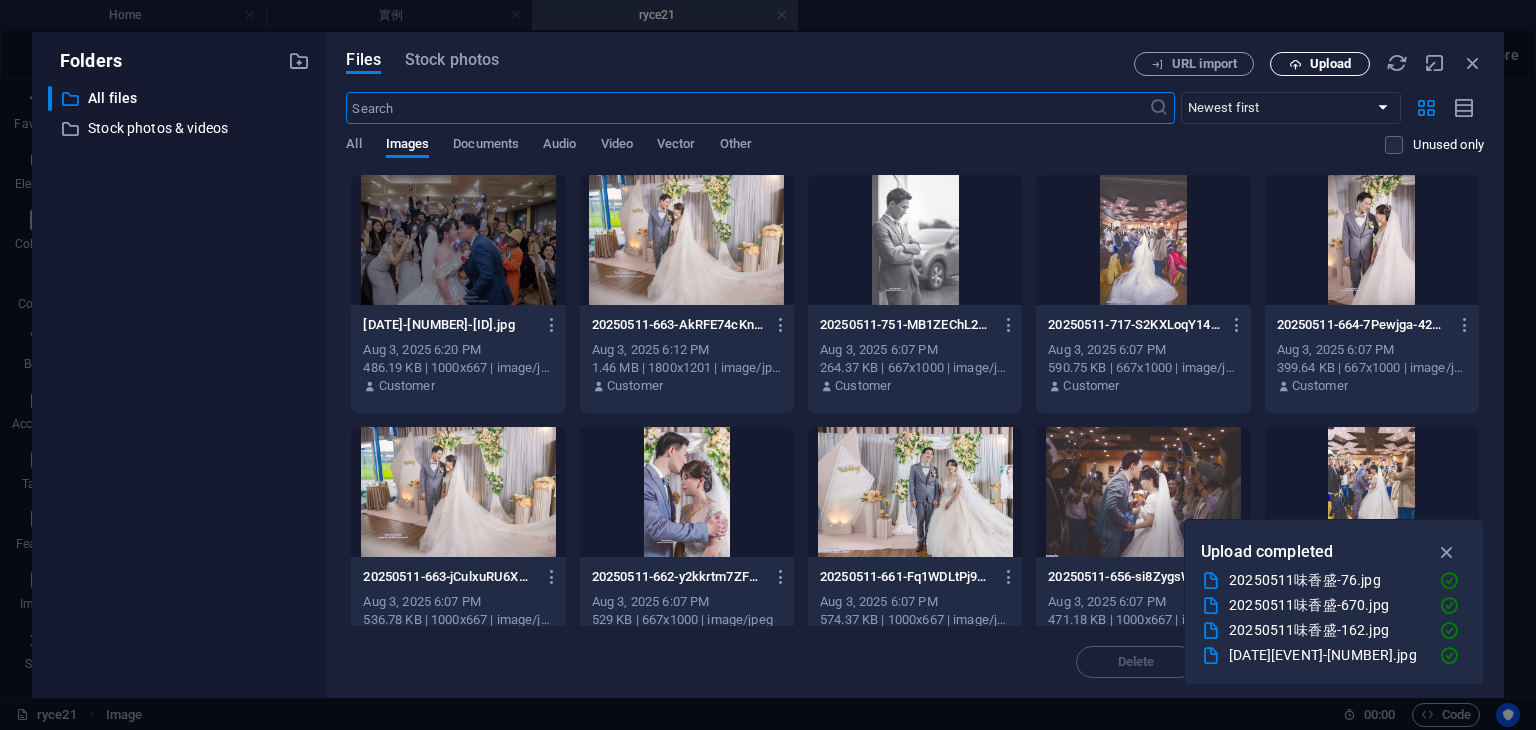 click on "Upload" at bounding box center [1330, 64] 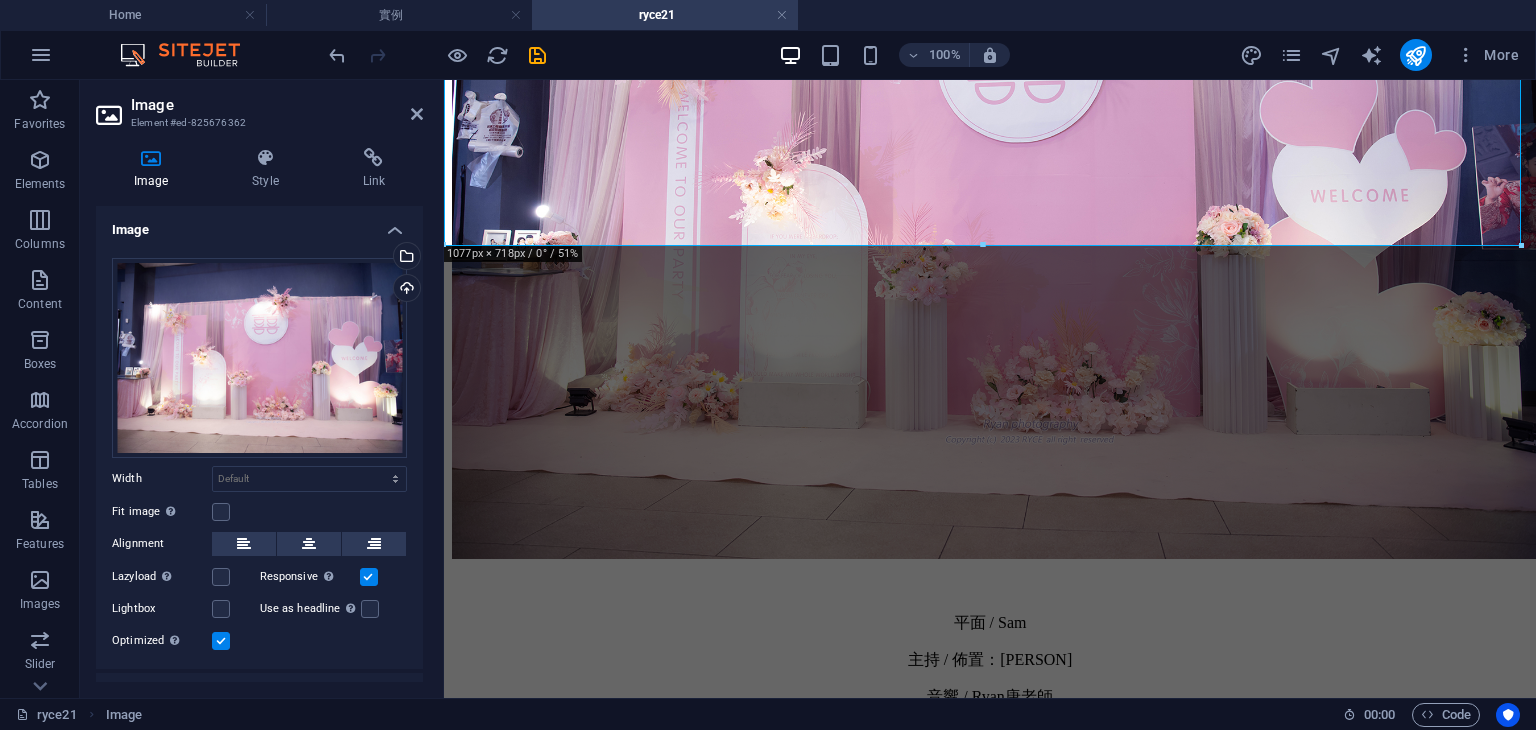 scroll, scrollTop: 648, scrollLeft: 0, axis: vertical 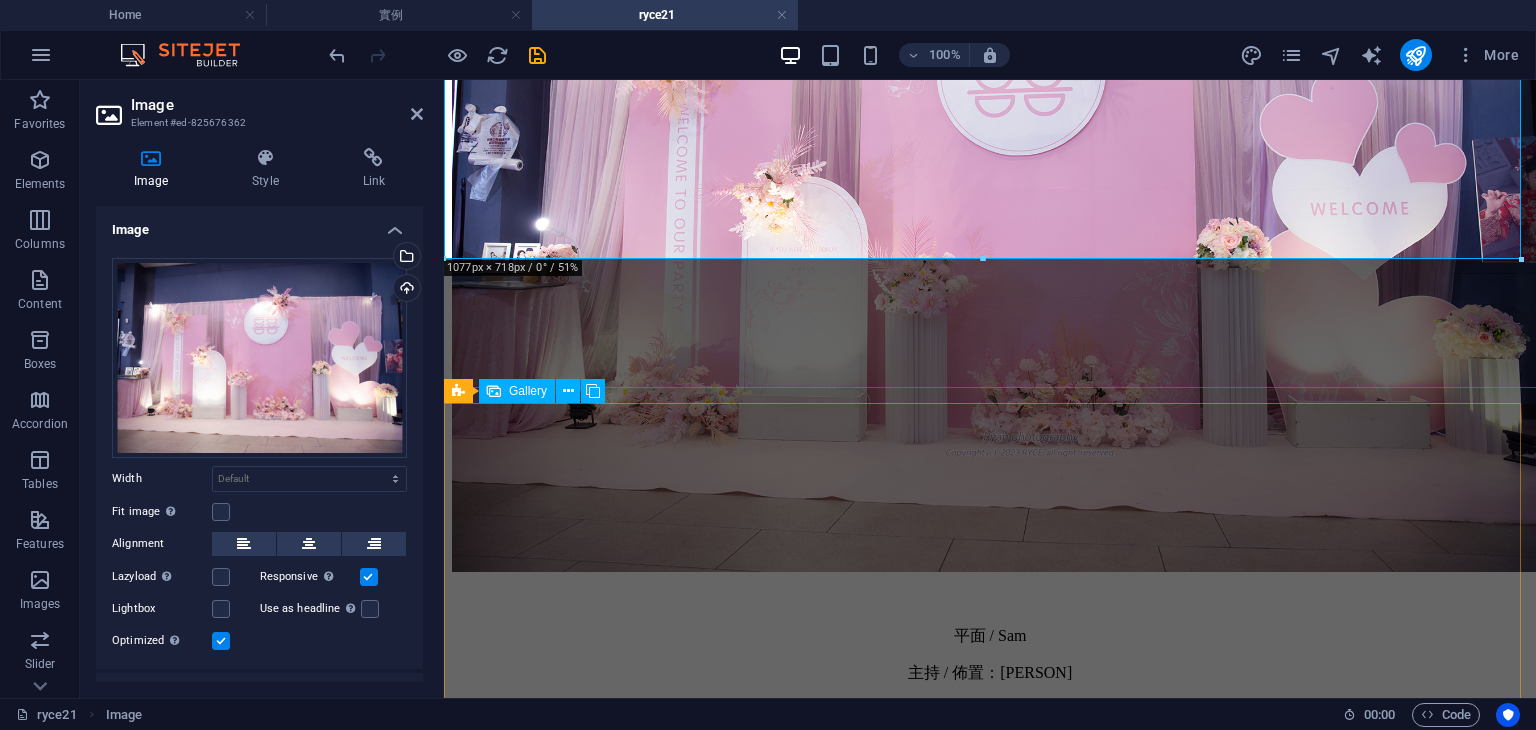 click at bounding box center [990, 27657] 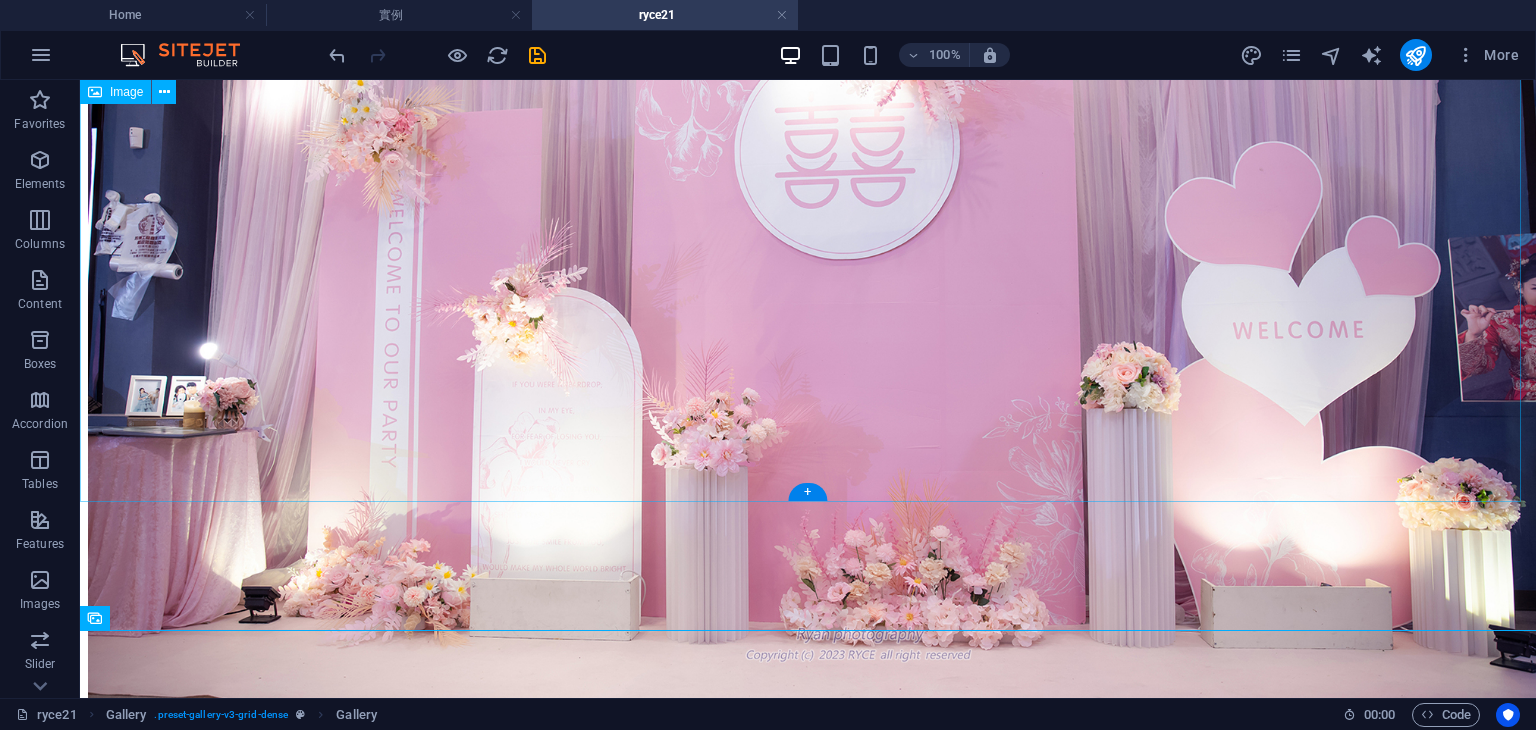click at bounding box center (808, 330) 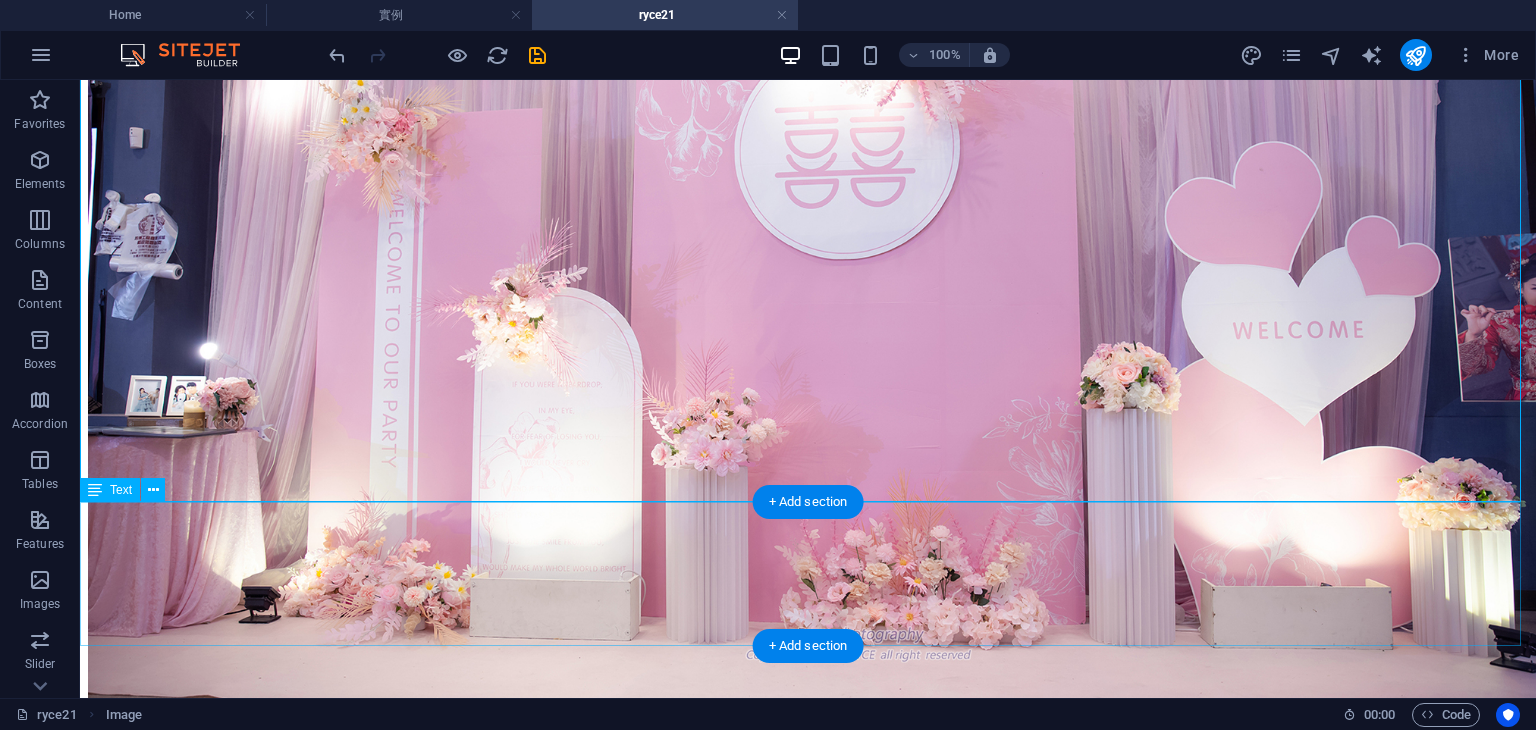 click on "平面 / Sam 主持 / 佈置：Sammi瑀安 音響 / Ryan唐老師" at bounding box center [808, 932] 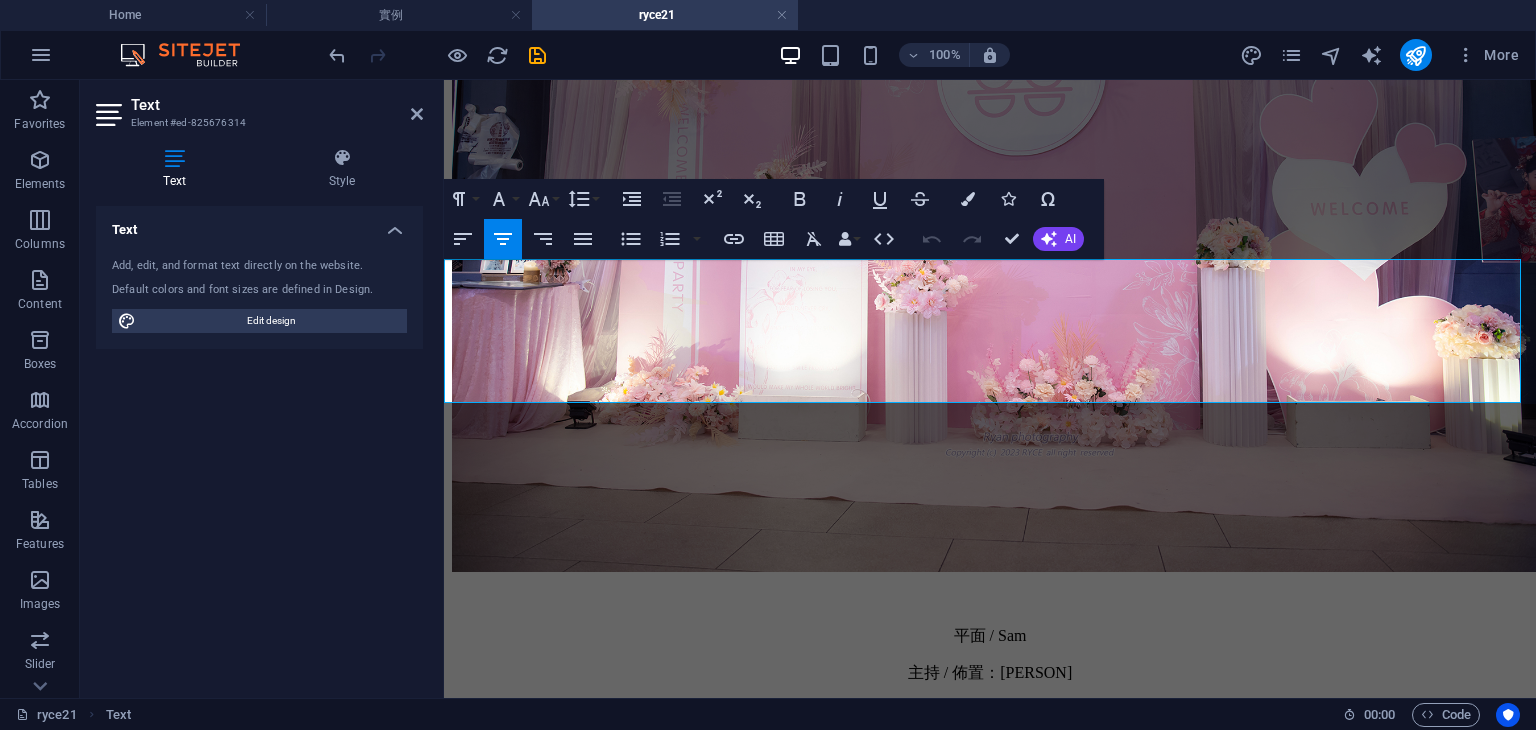 click on "平面 / Sam" at bounding box center (990, 635) 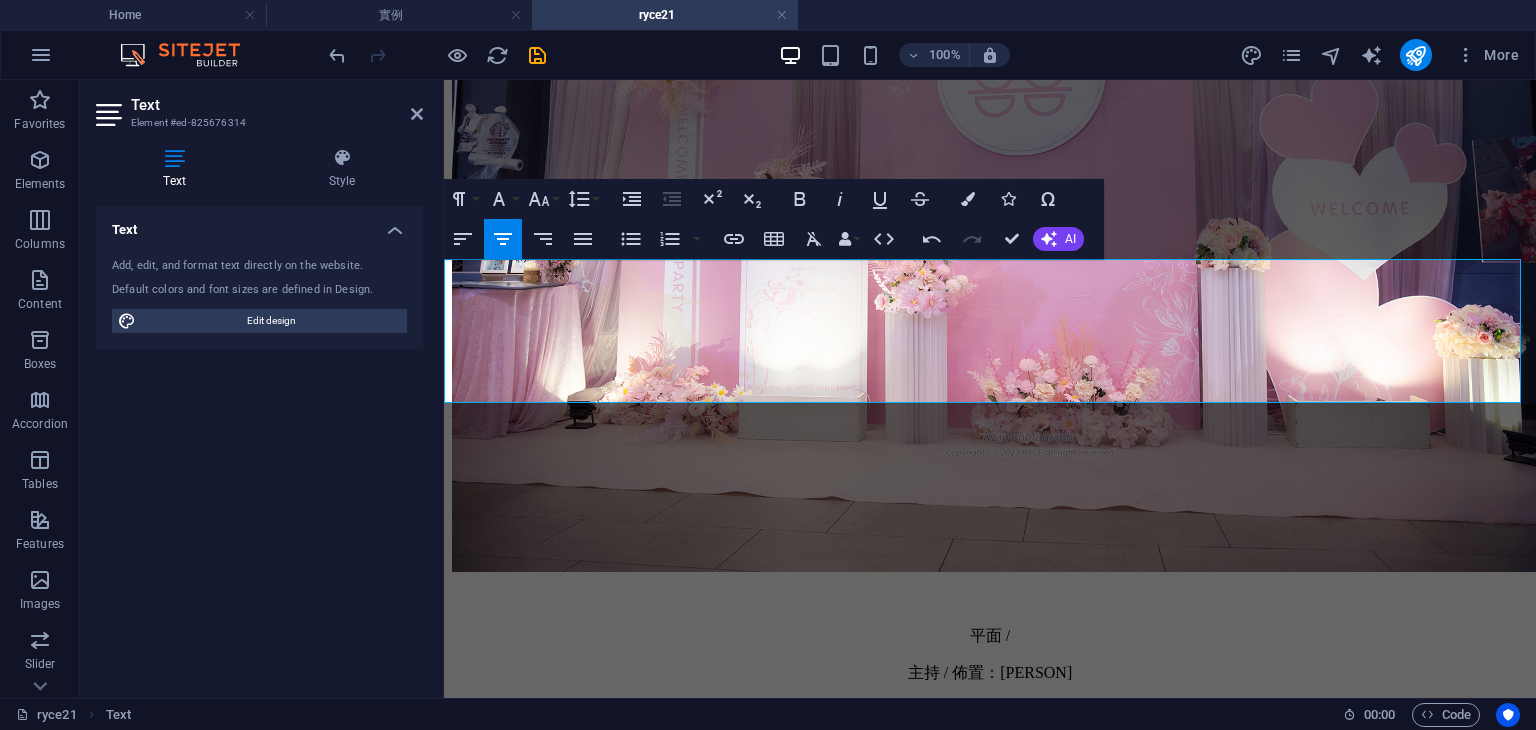 type 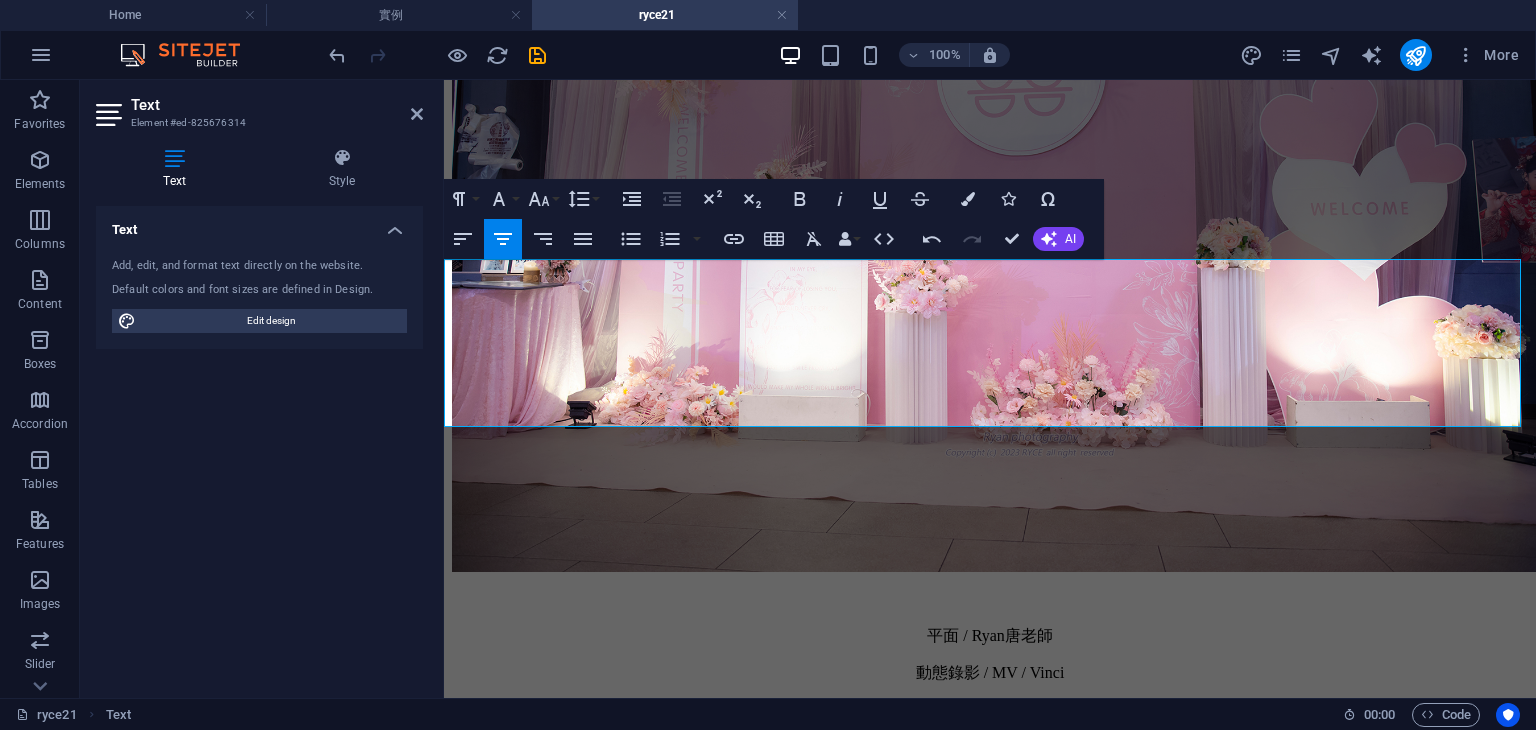 click on "音響 / Ryan唐老師" at bounding box center (990, 747) 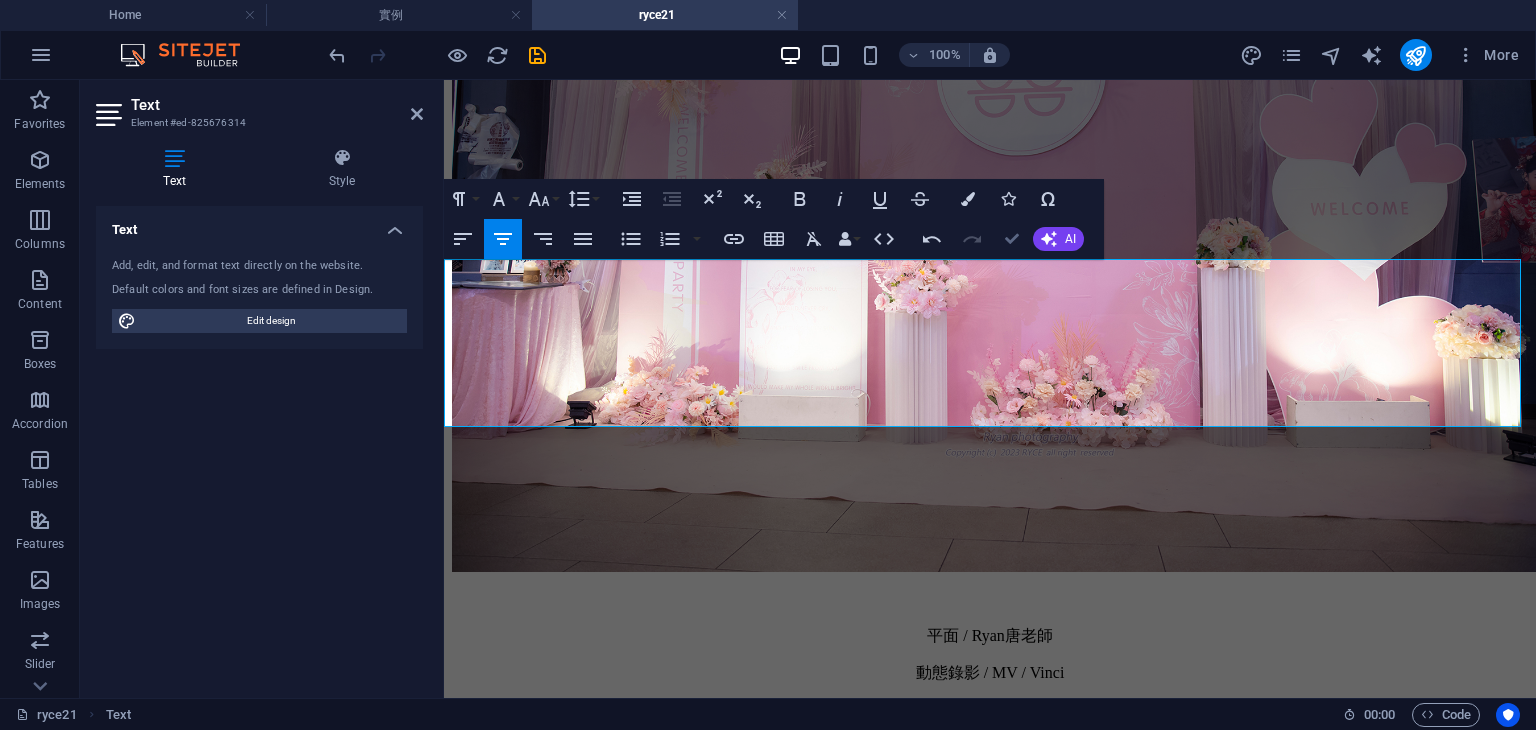 drag, startPoint x: 903, startPoint y: 128, endPoint x: 1015, endPoint y: 244, distance: 161.24515 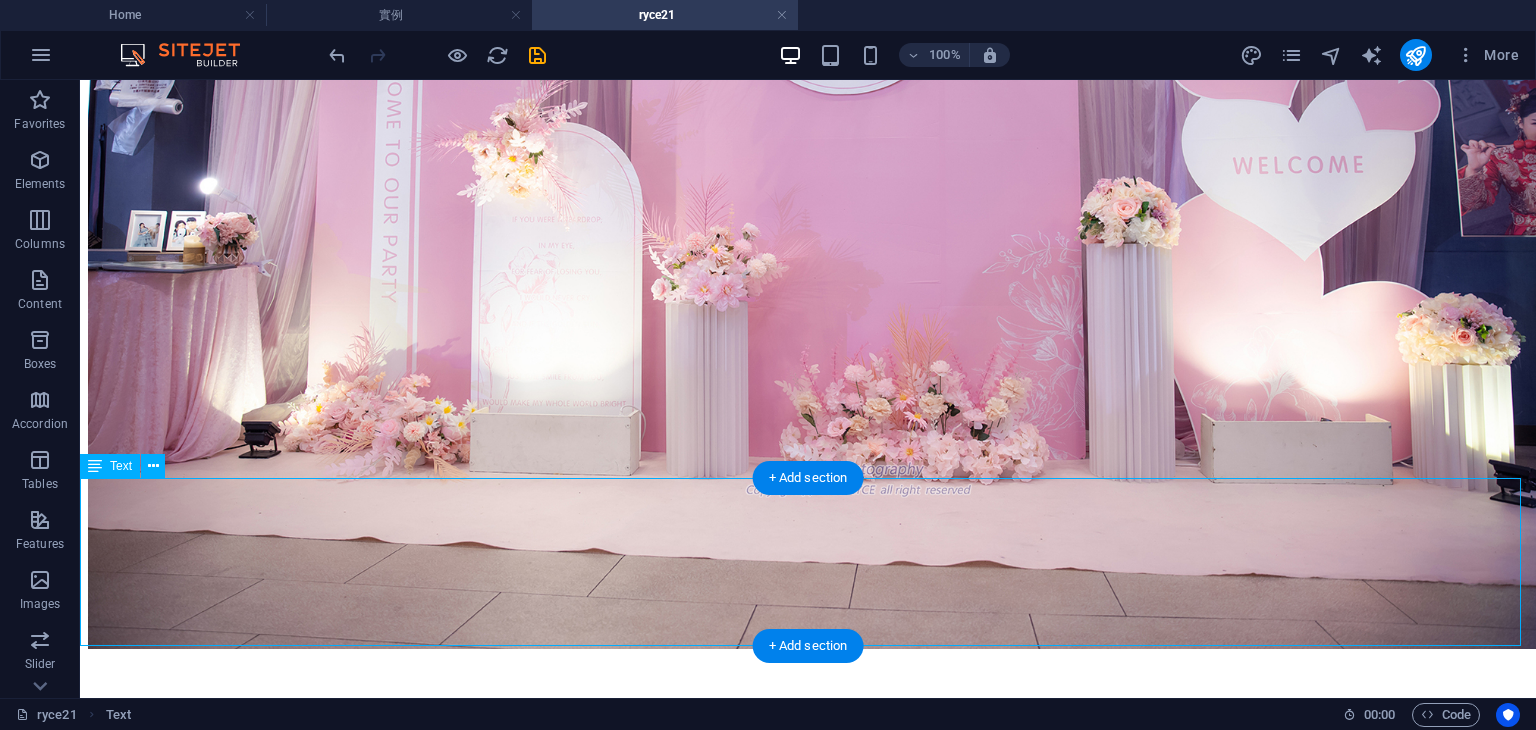 scroll, scrollTop: 858, scrollLeft: 0, axis: vertical 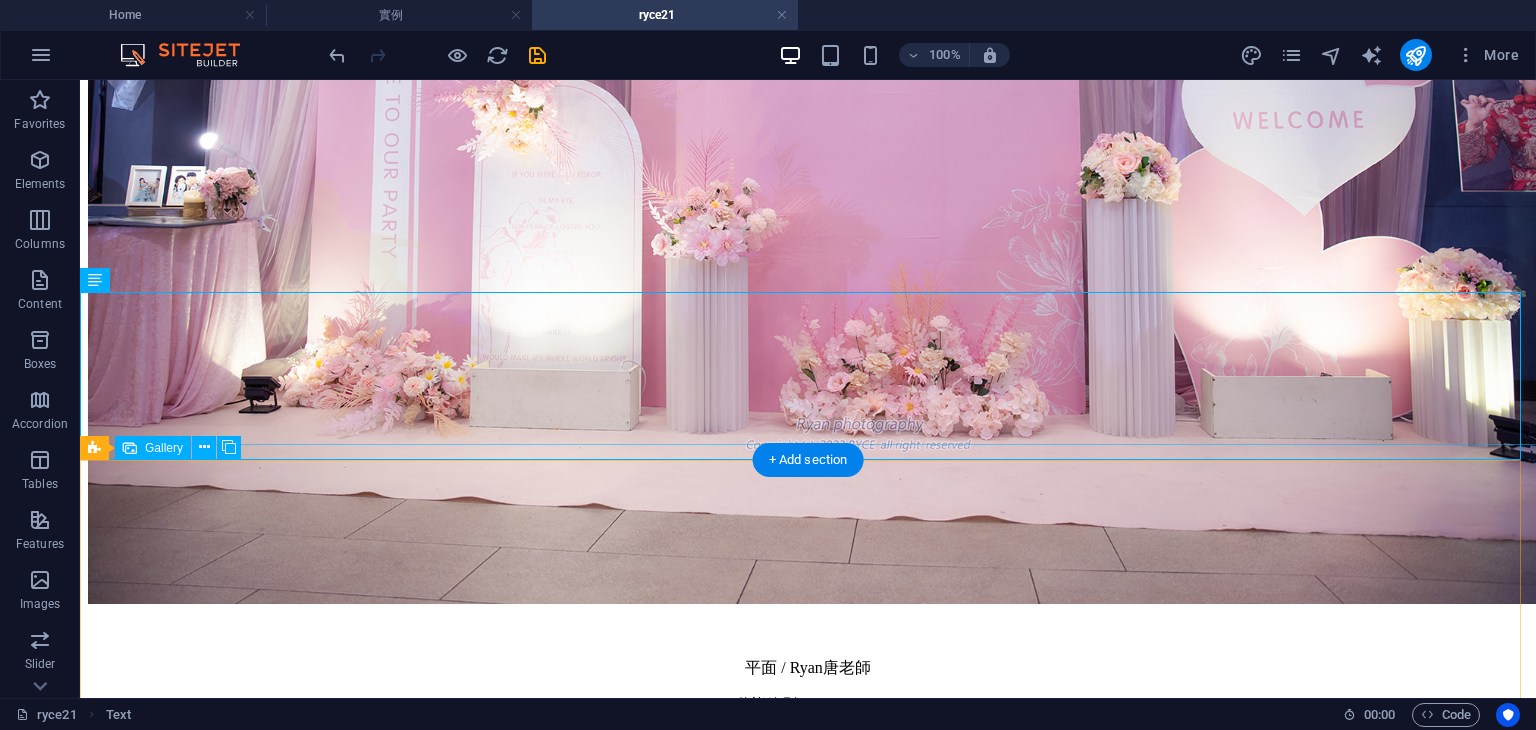 click at bounding box center [808, 36644] 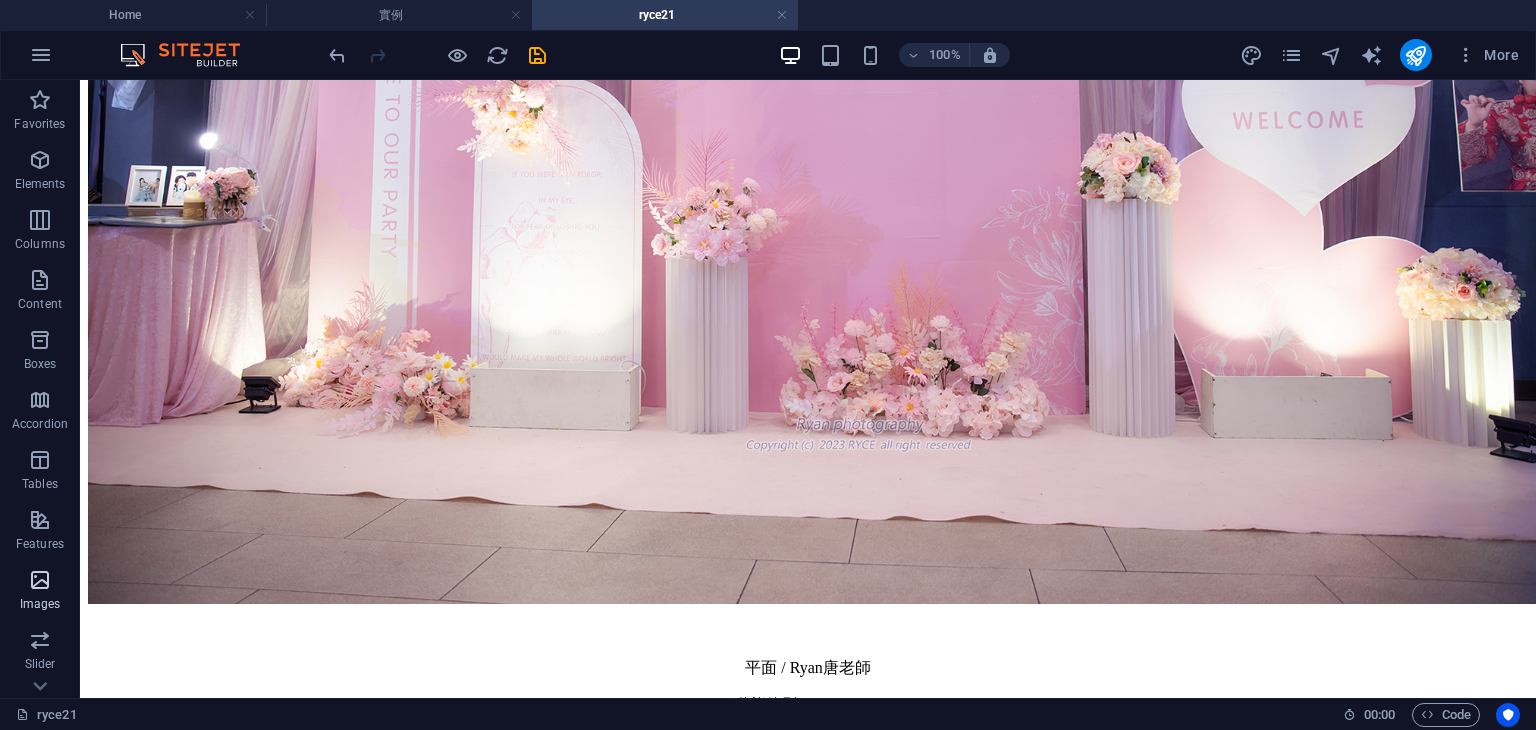 drag, startPoint x: 269, startPoint y: 238, endPoint x: 50, endPoint y: 583, distance: 408.6392 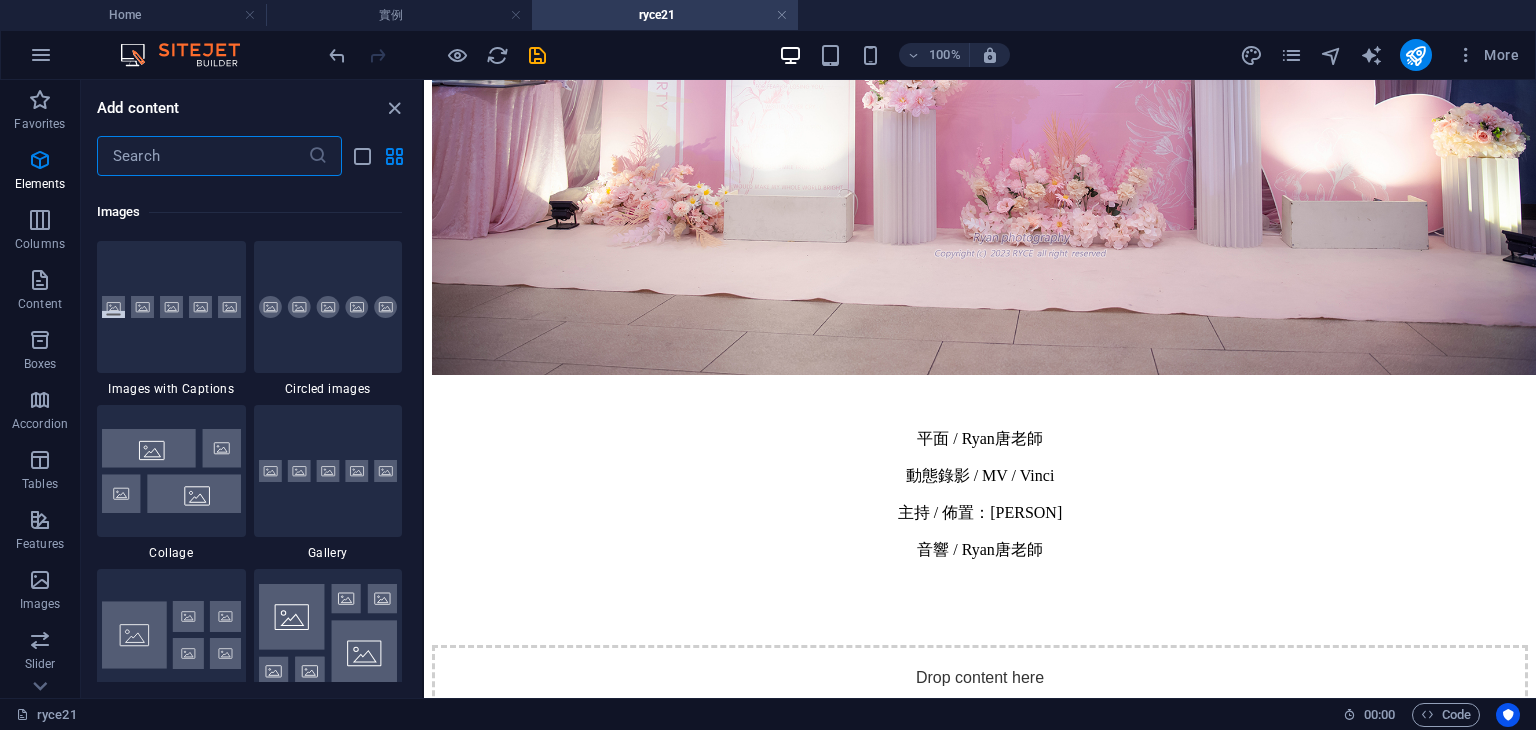 scroll, scrollTop: 10140, scrollLeft: 0, axis: vertical 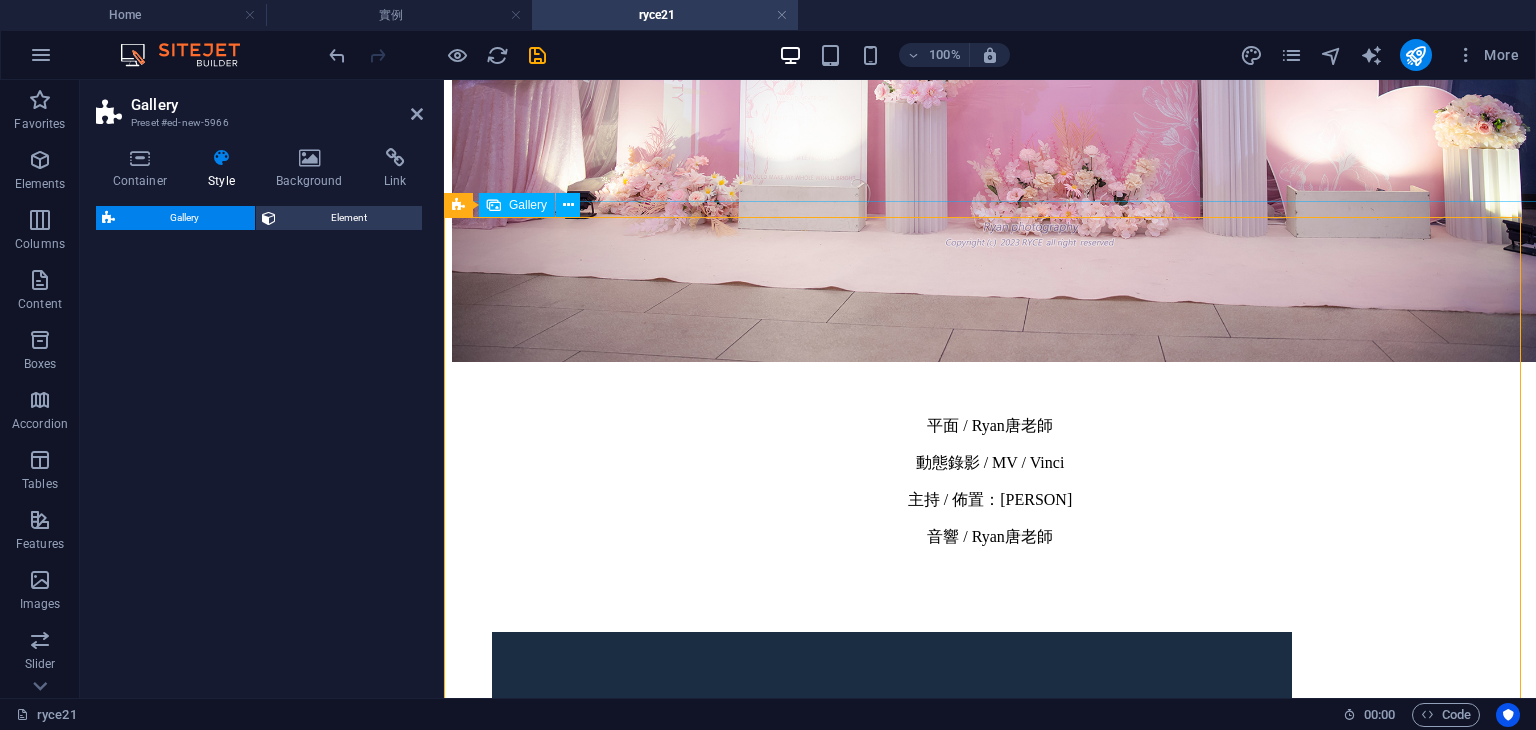 select on "rem" 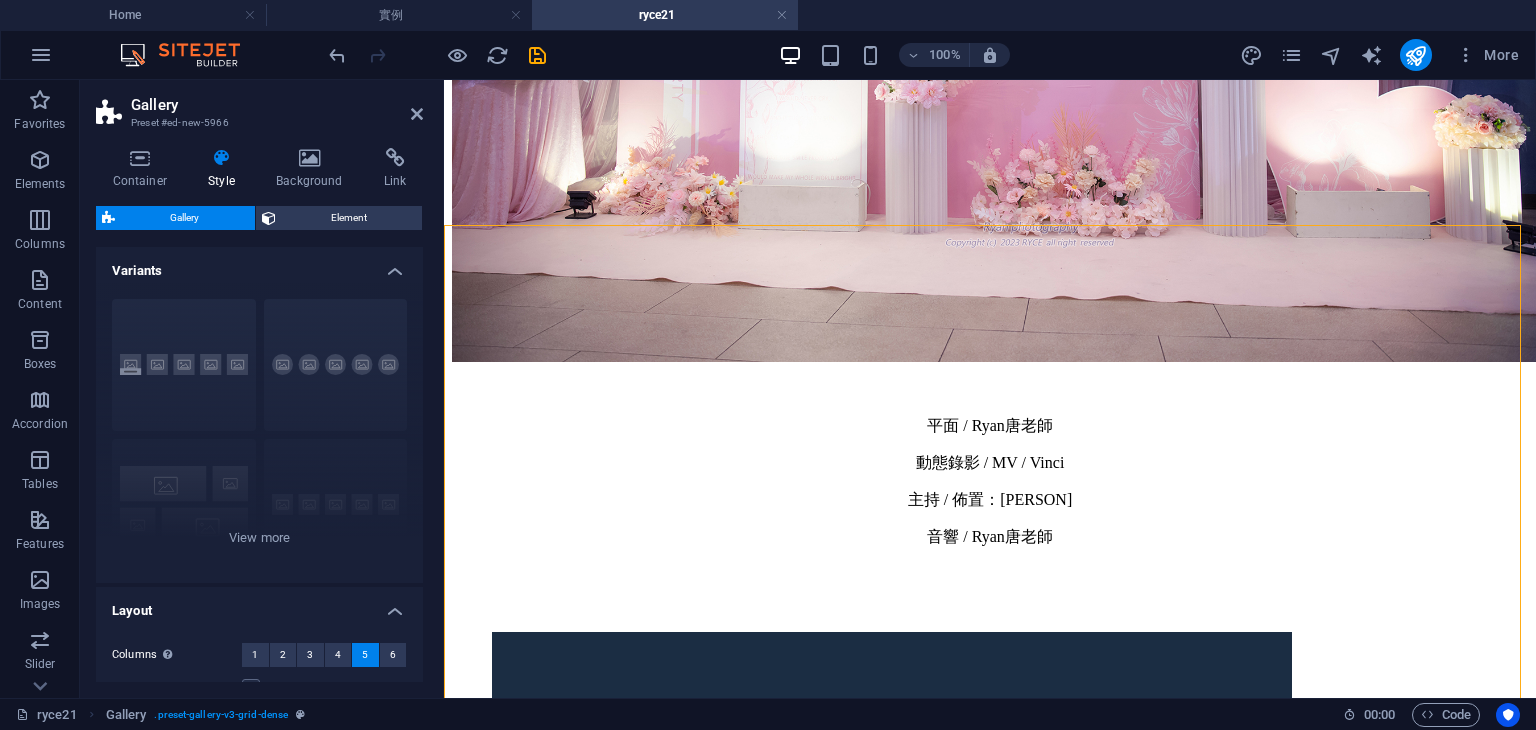 scroll, scrollTop: 641, scrollLeft: 0, axis: vertical 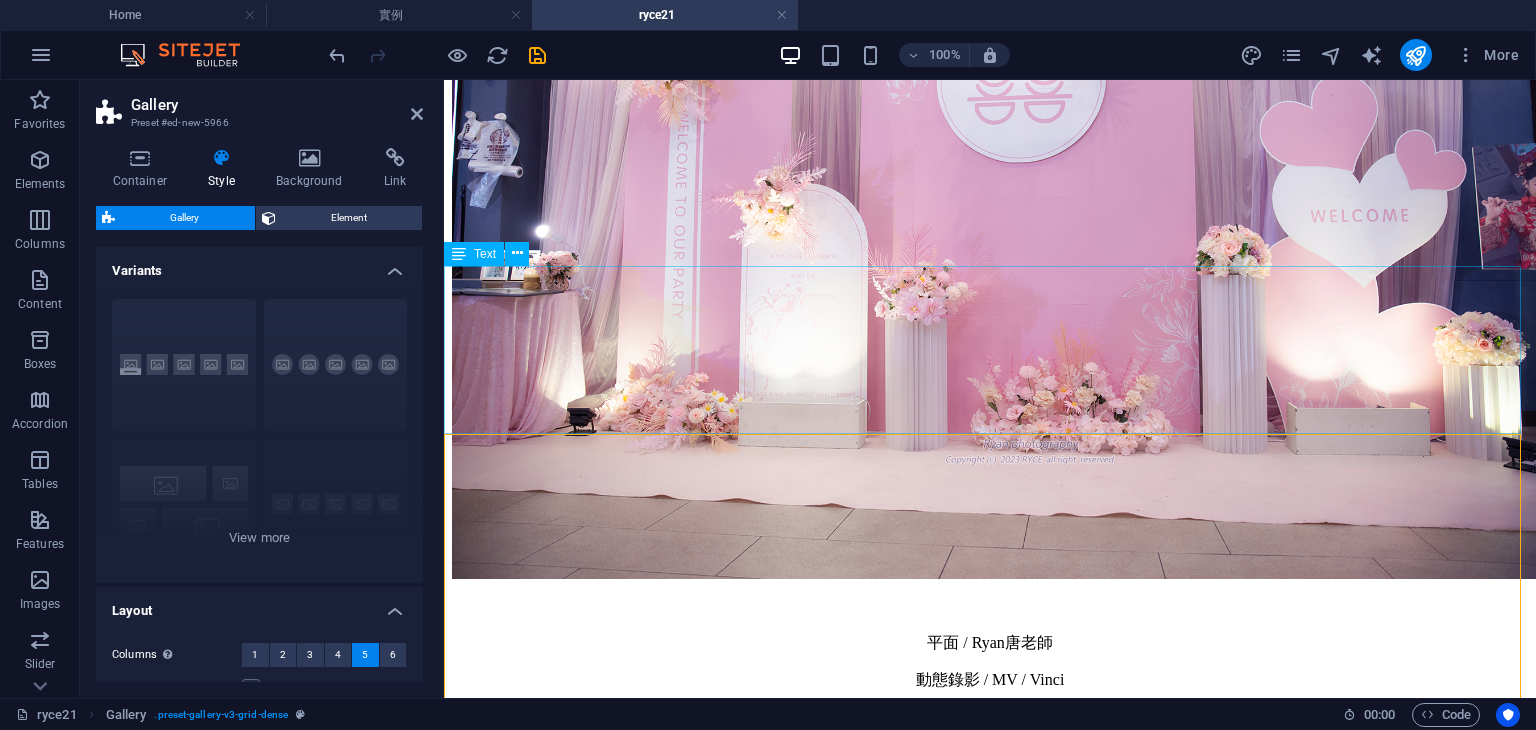 click on "平面 / Ryan唐老師 動態錄影 / MV / Vinci 主持 / 佈置：Sammi瑀安 音響 / Ryan唐老師" at bounding box center [990, 716] 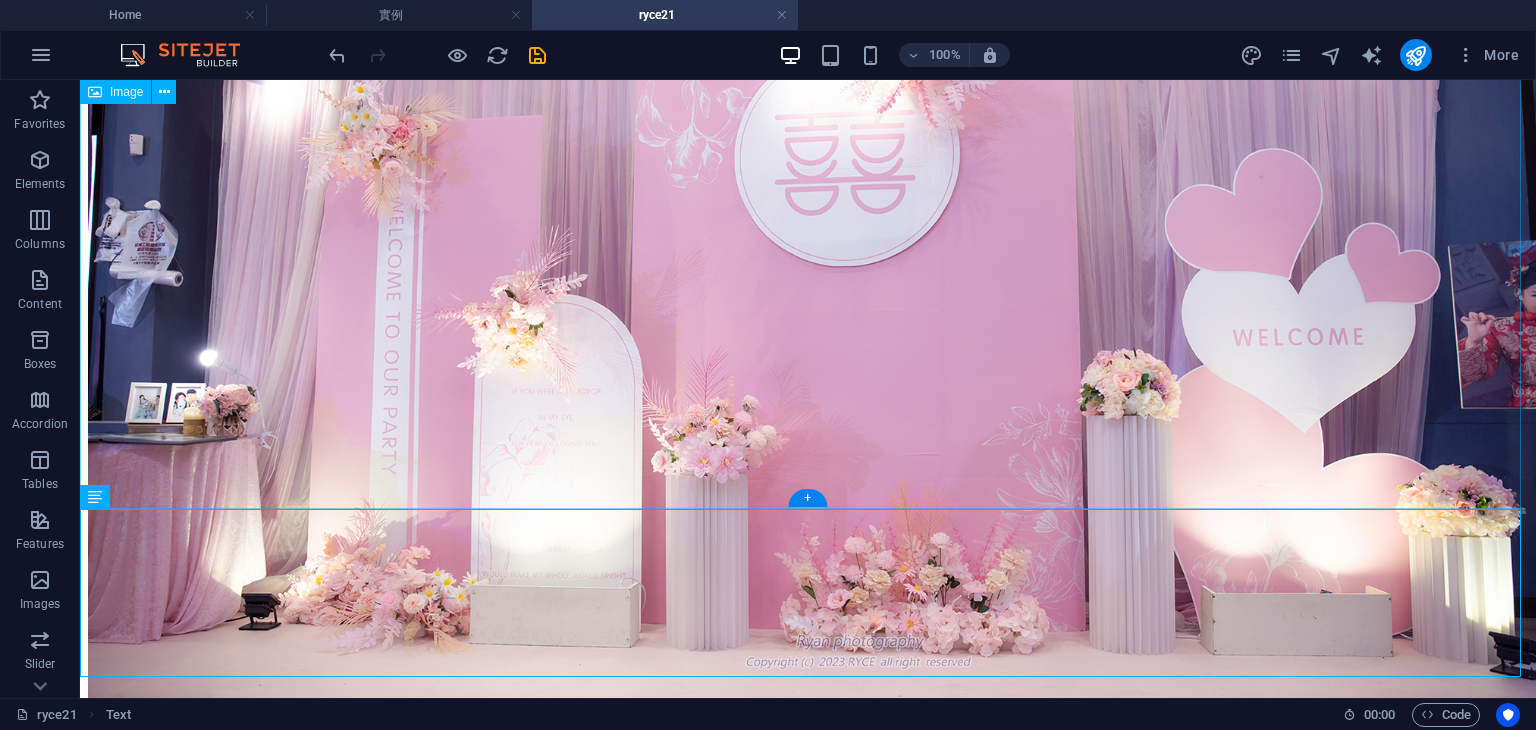 click at bounding box center (808, 337) 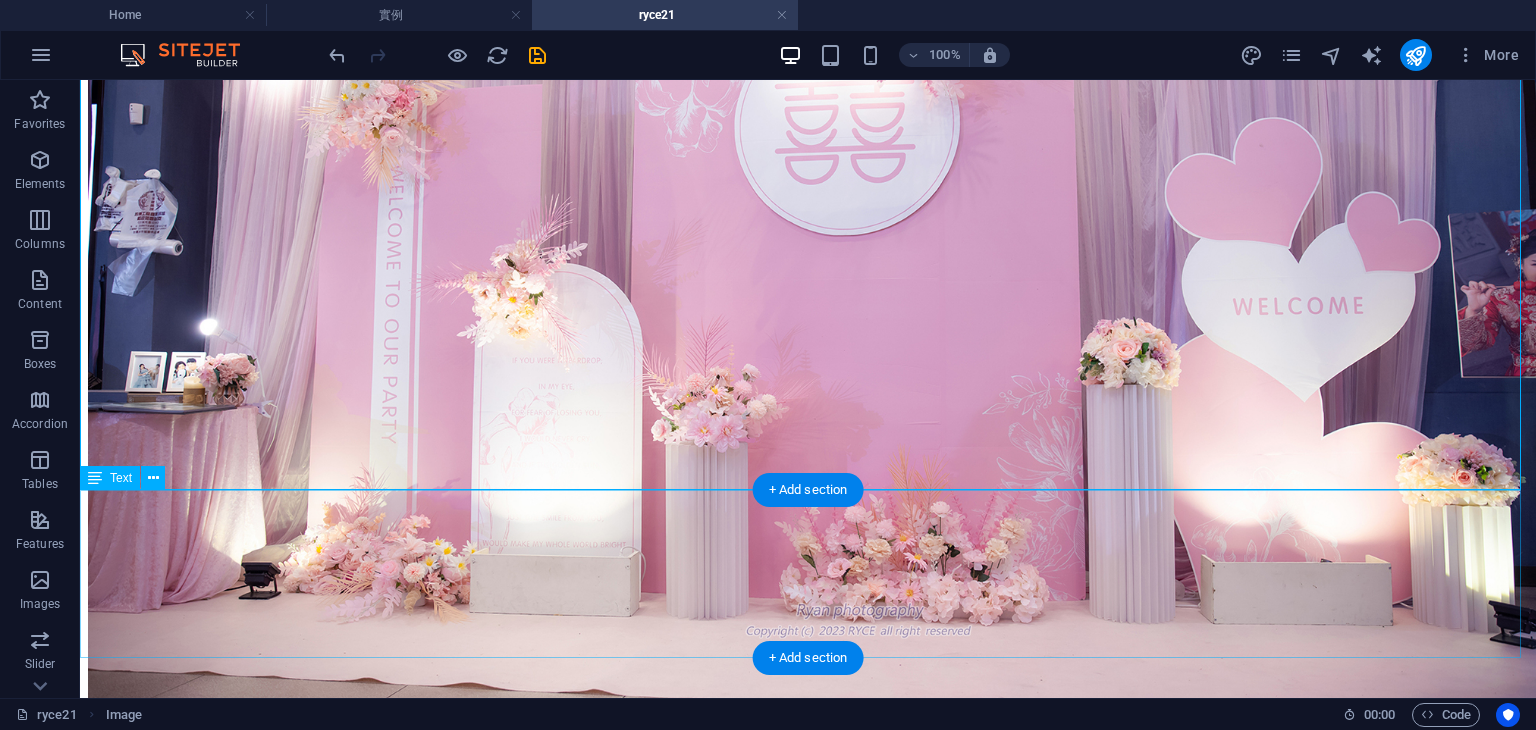 scroll, scrollTop: 841, scrollLeft: 0, axis: vertical 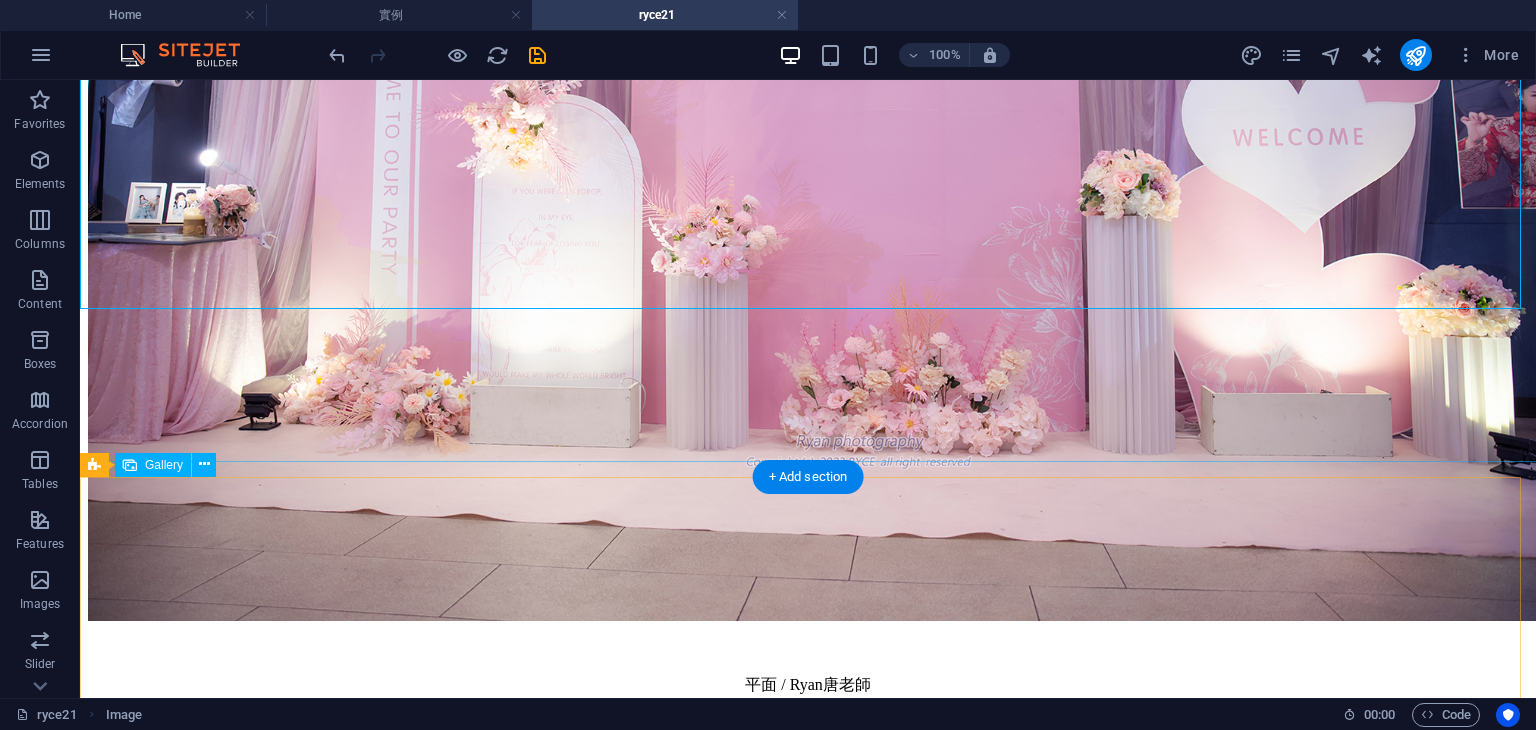 click at bounding box center (528, 2097) 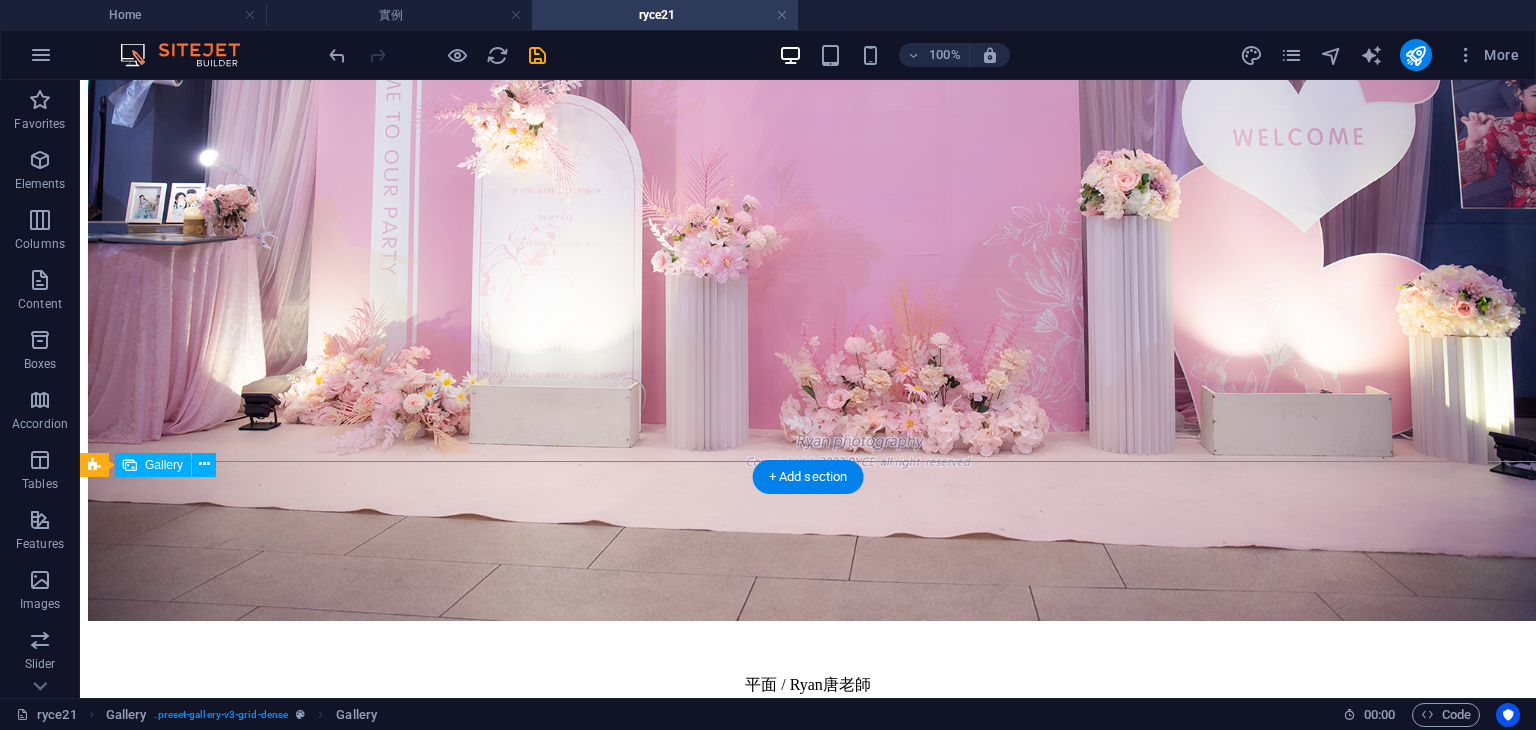 drag, startPoint x: 885, startPoint y: 596, endPoint x: 508, endPoint y: 589, distance: 377.06497 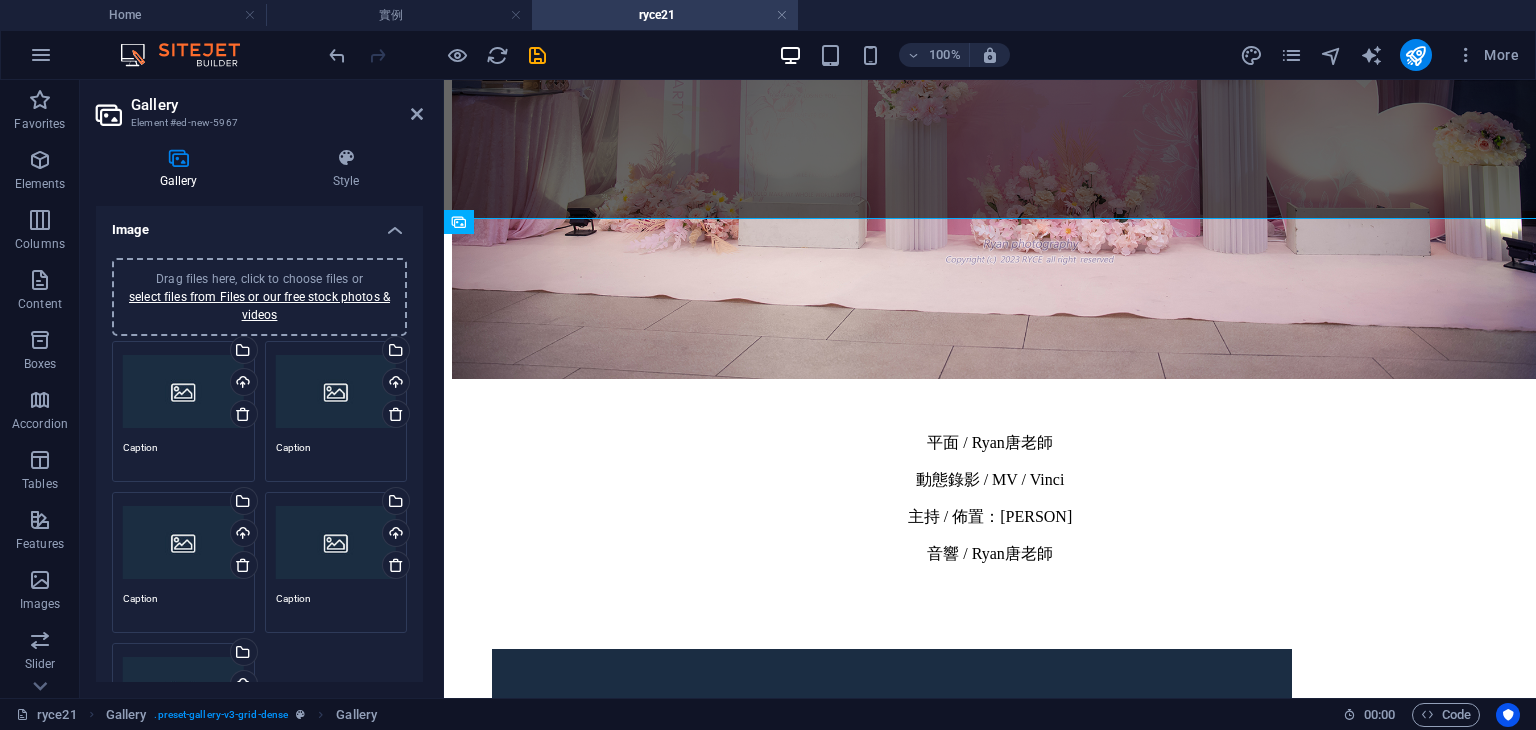 click on "Drag files here, click to choose files or select files from Files or our free stock photos & videos" at bounding box center [259, 297] 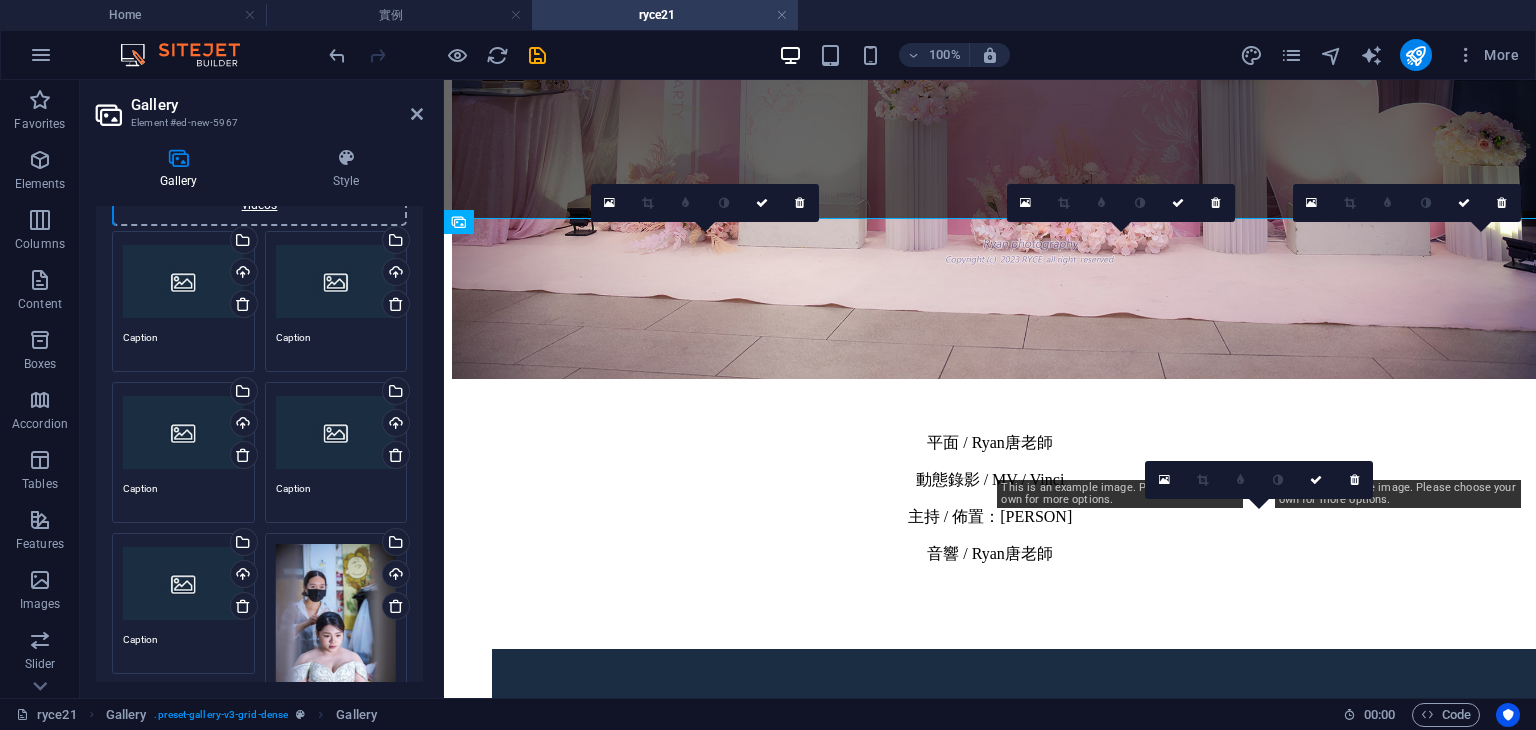 scroll, scrollTop: 87, scrollLeft: 0, axis: vertical 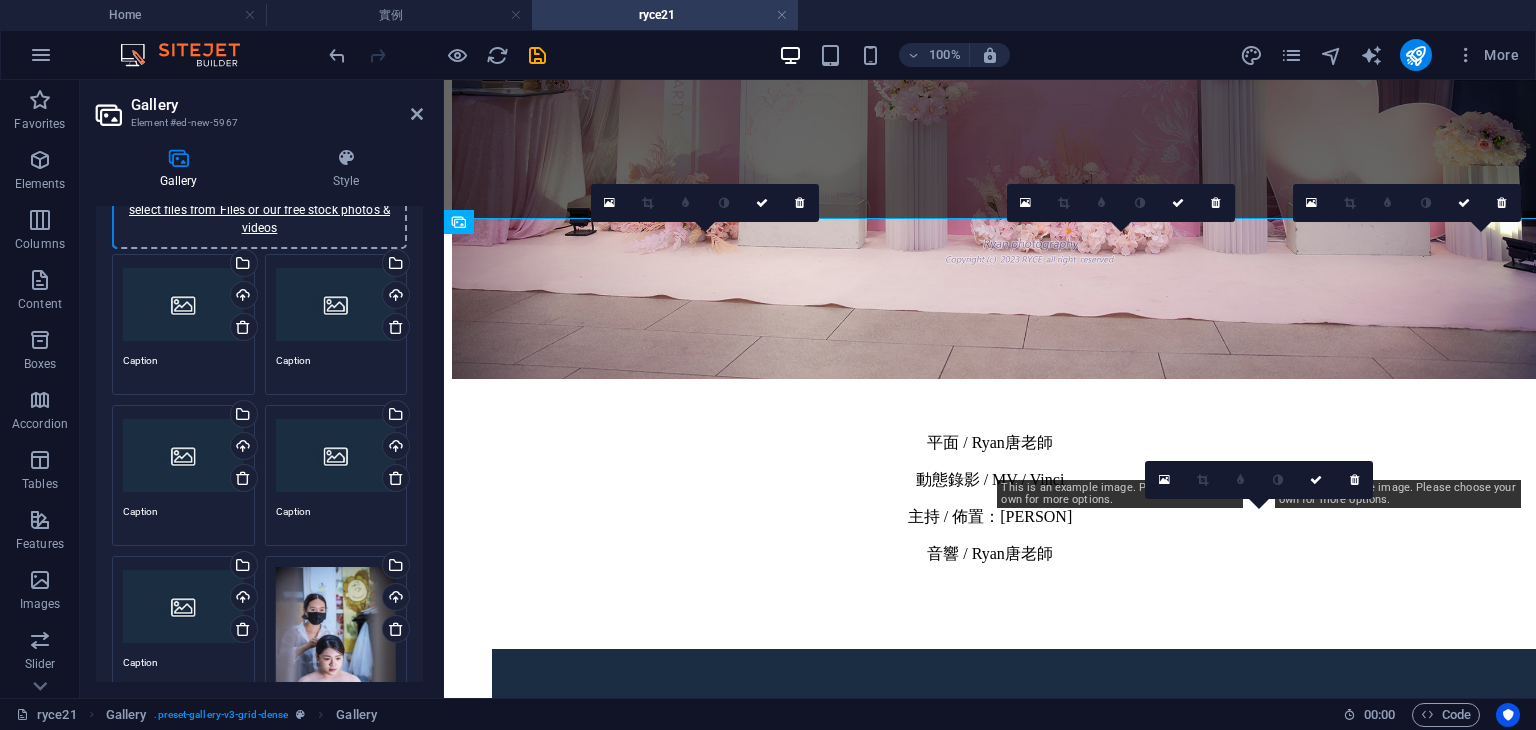 drag, startPoint x: 420, startPoint y: 293, endPoint x: 165, endPoint y: 307, distance: 255.38402 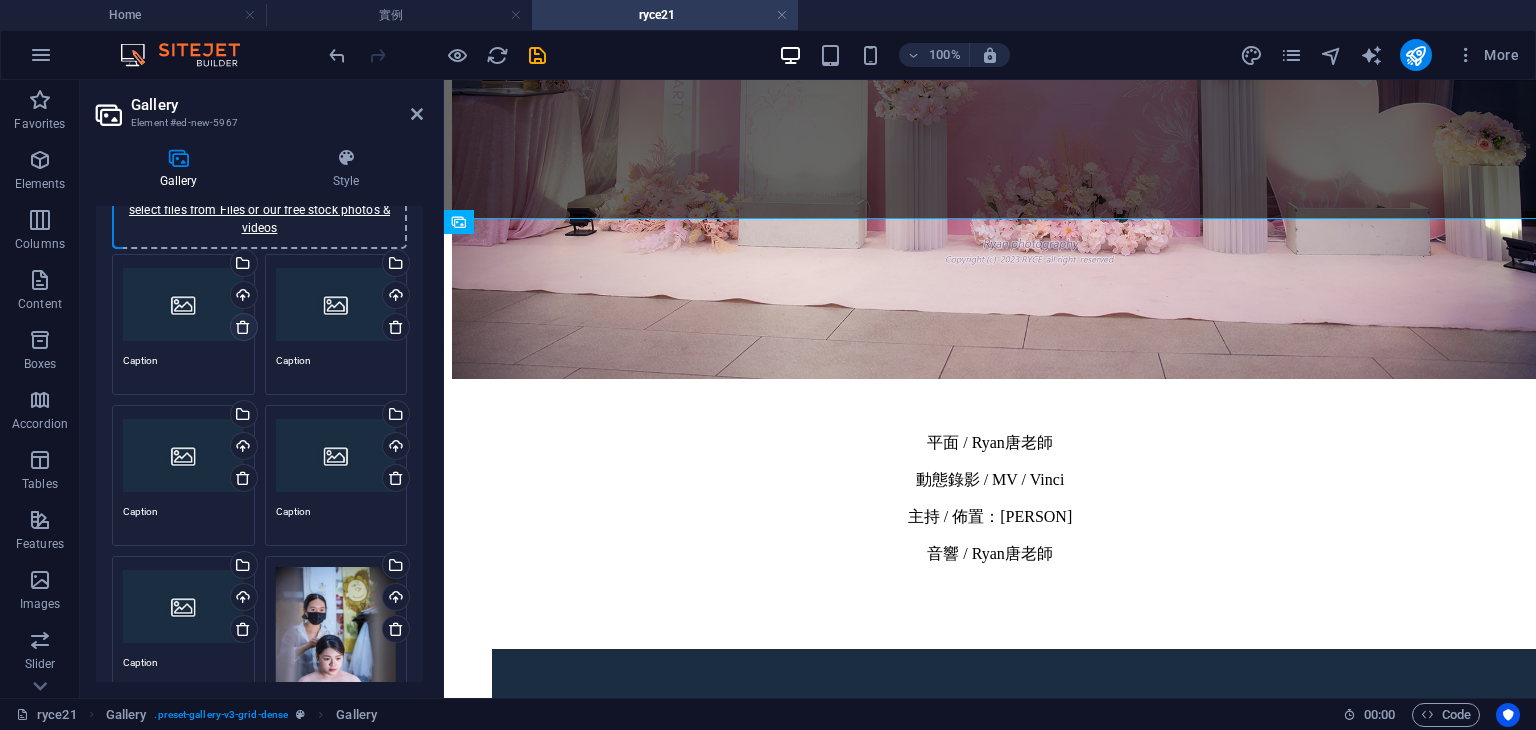click at bounding box center [243, 327] 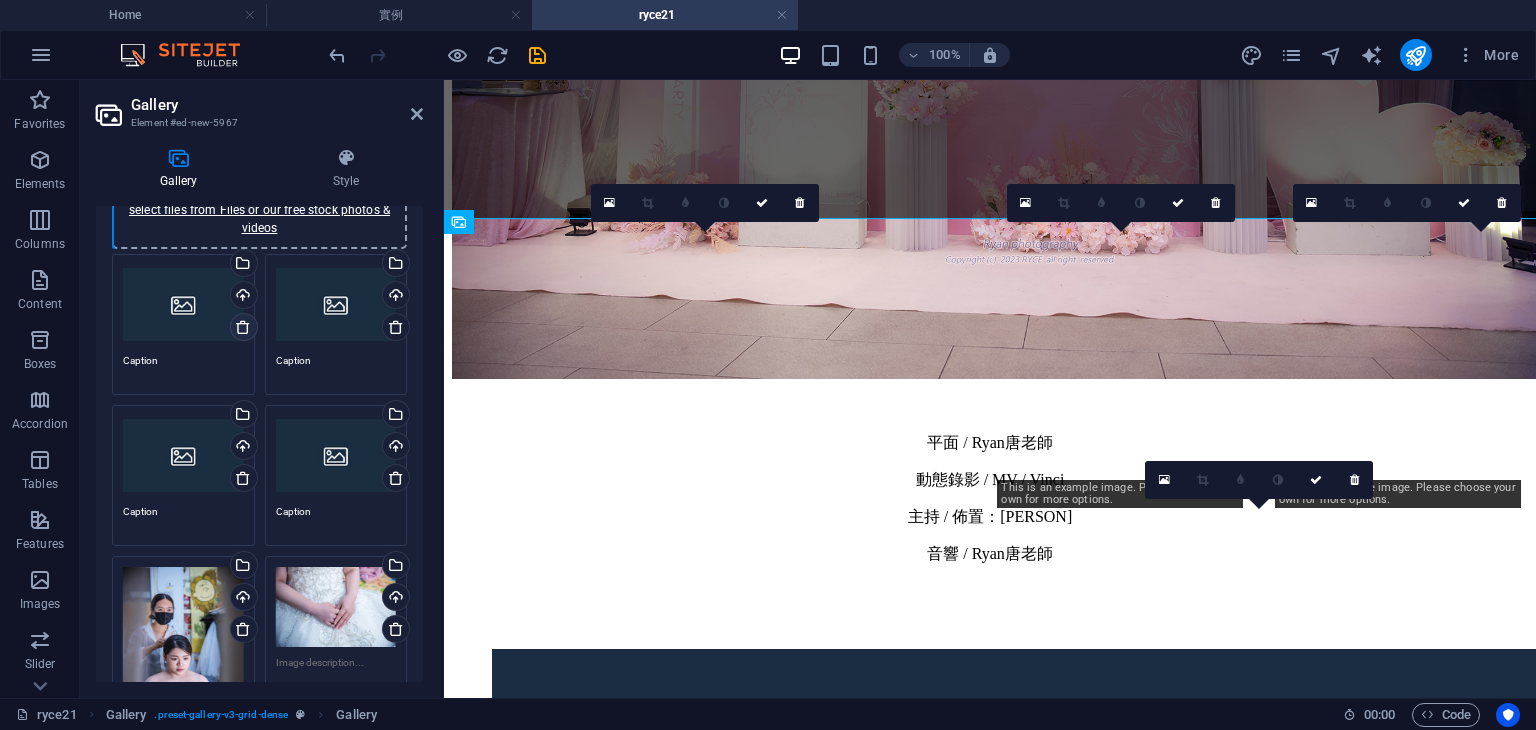 click at bounding box center (243, 327) 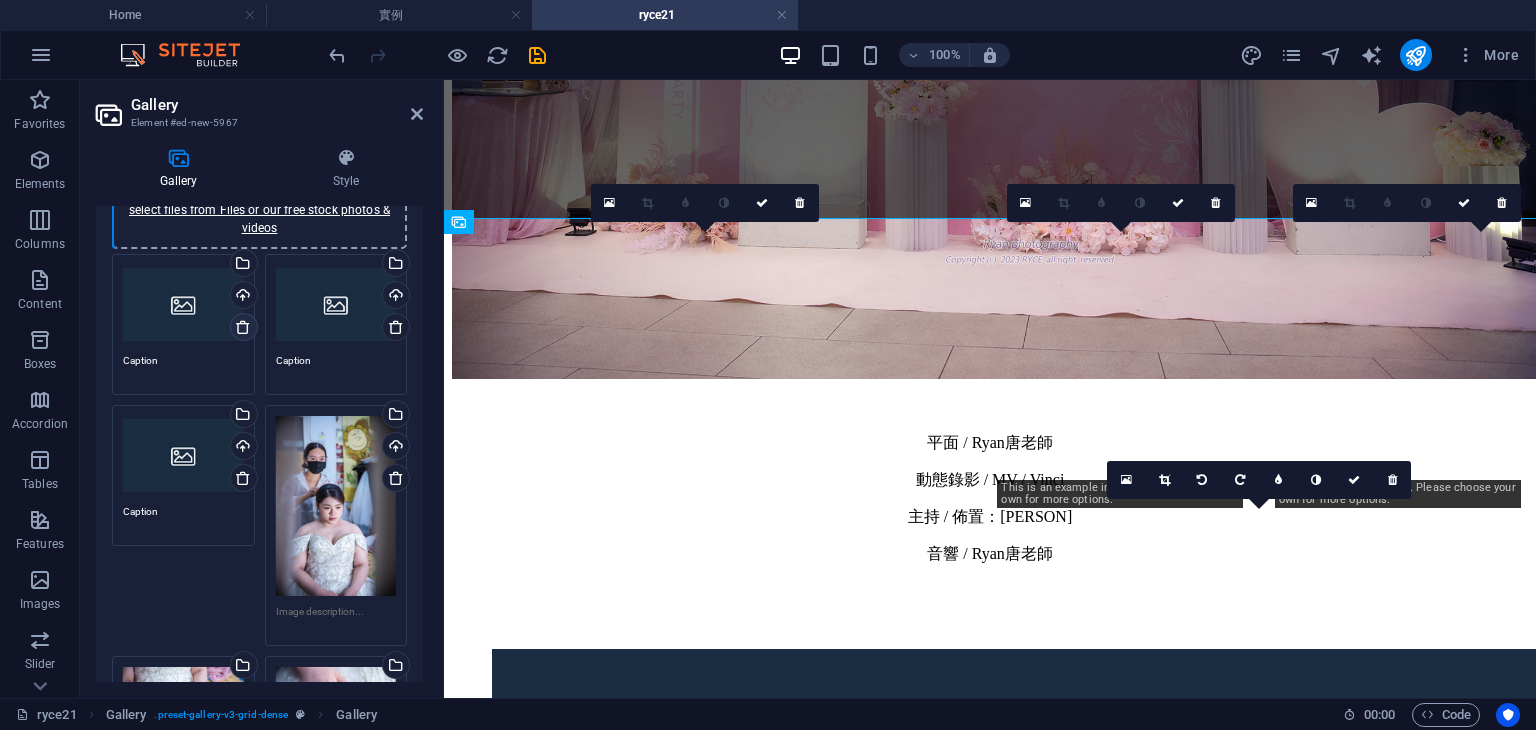 click at bounding box center (243, 327) 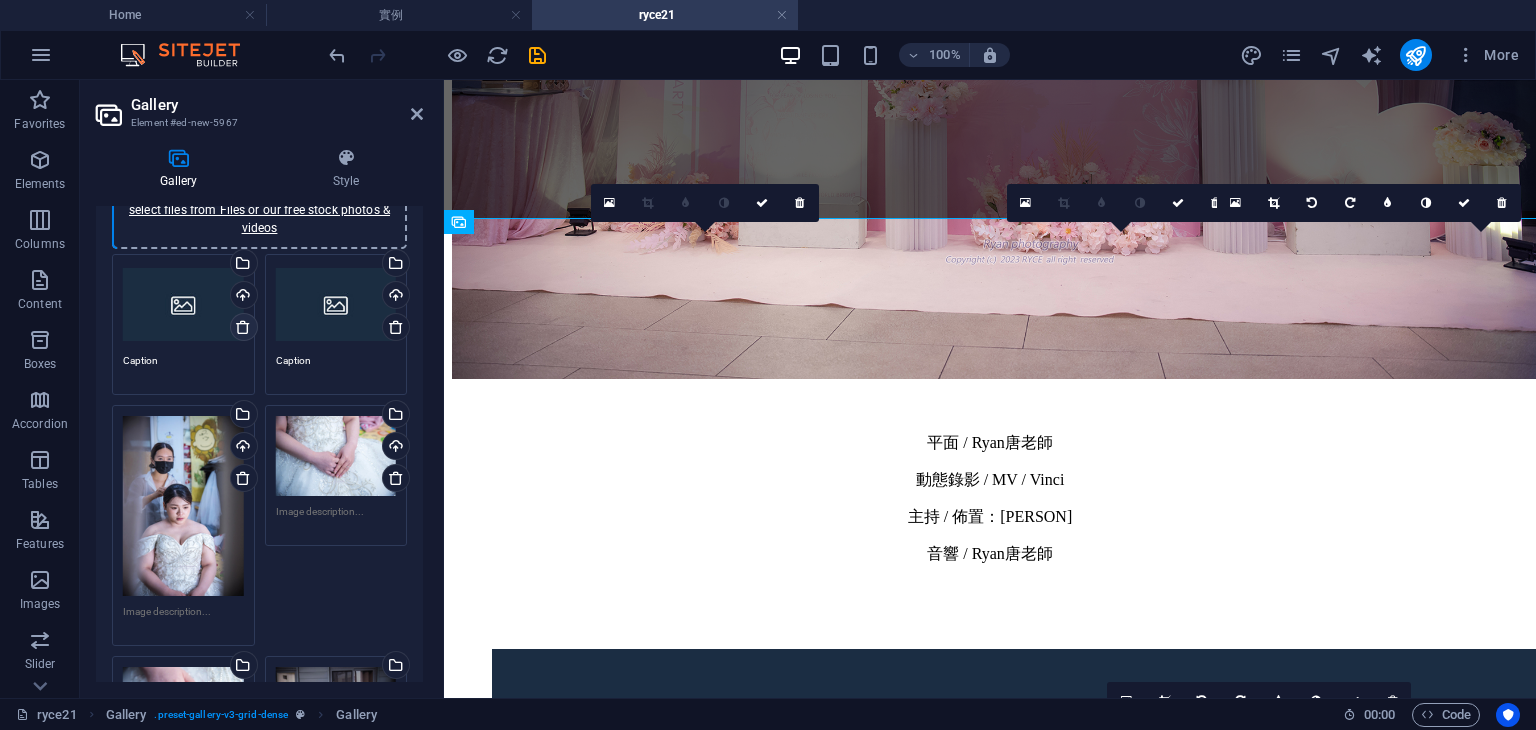 click at bounding box center (243, 327) 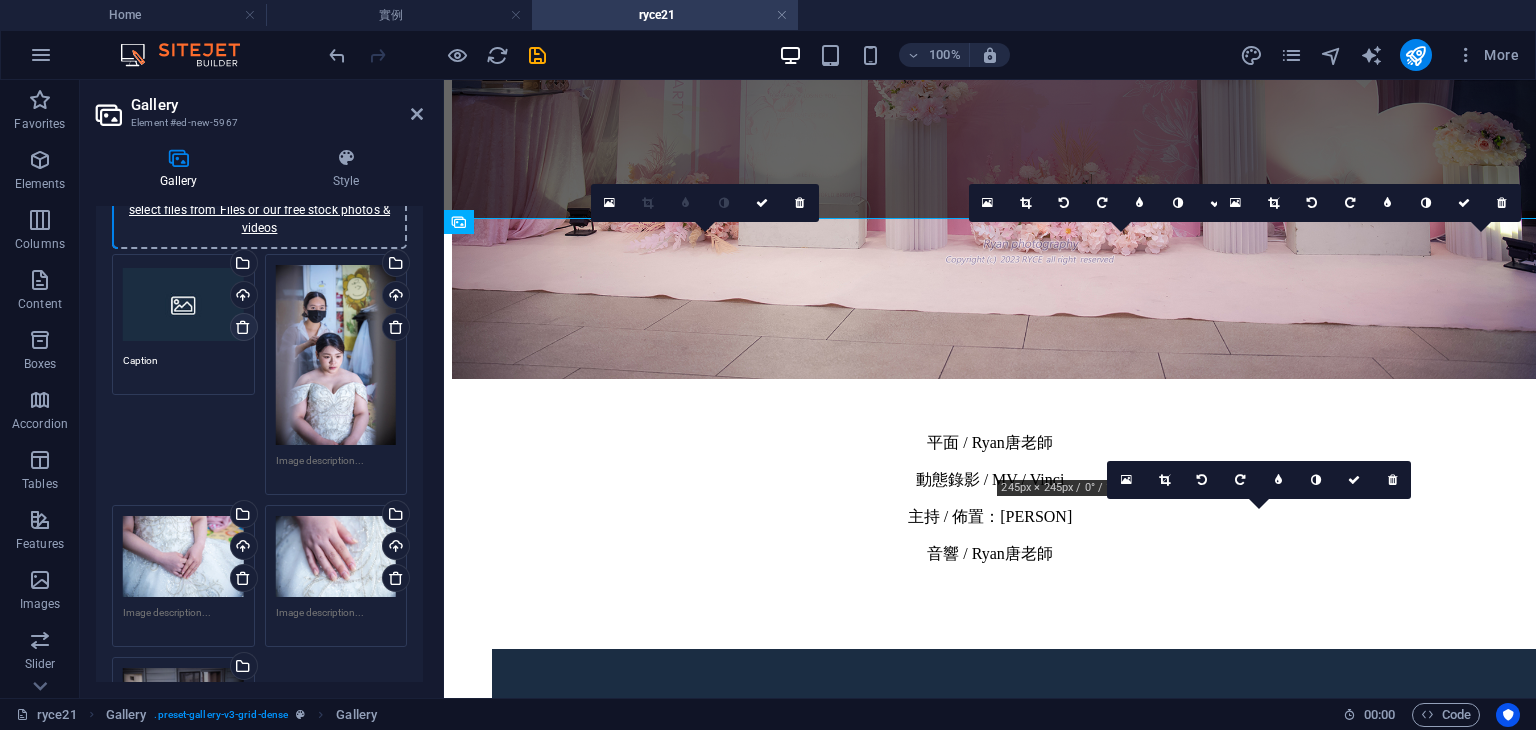 click at bounding box center [243, 327] 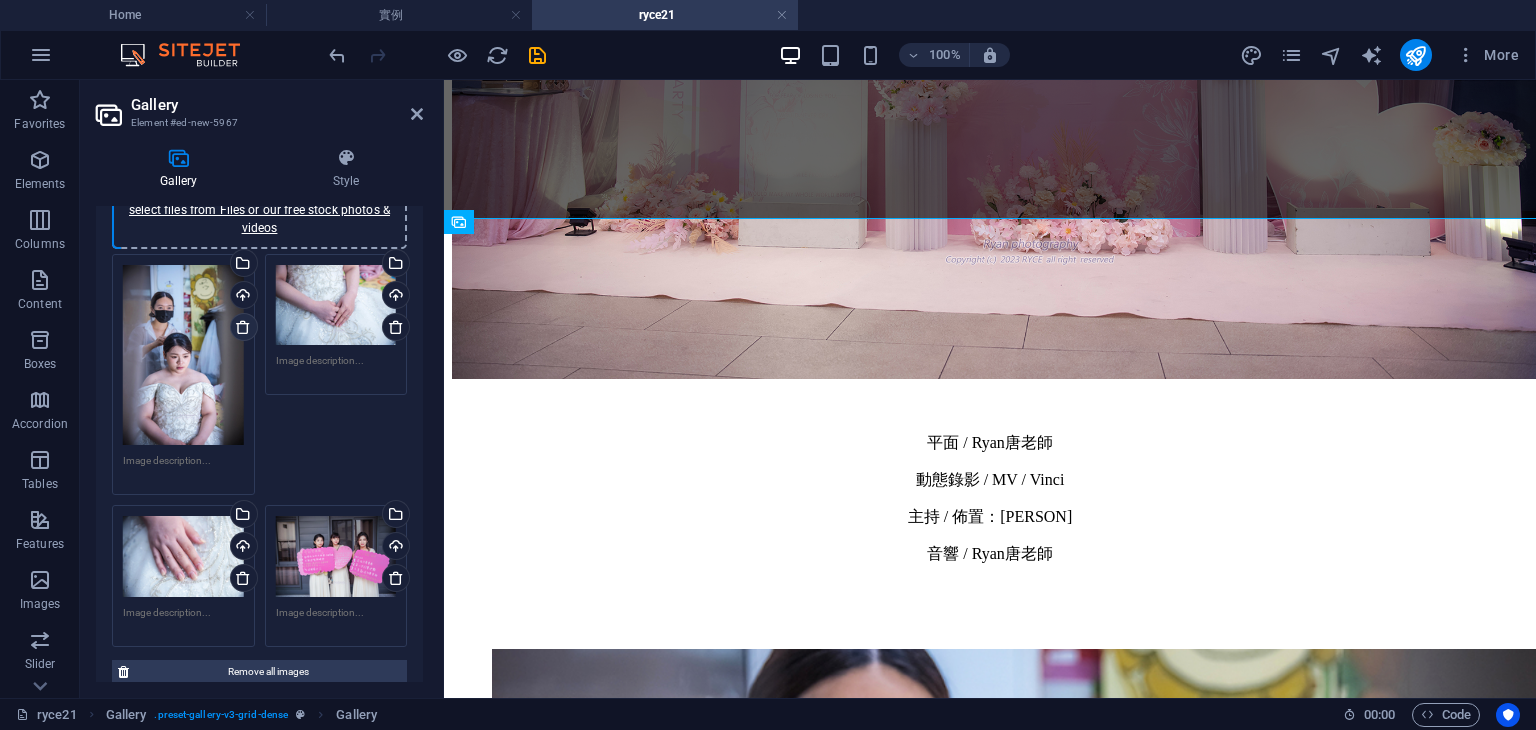click at bounding box center [243, 327] 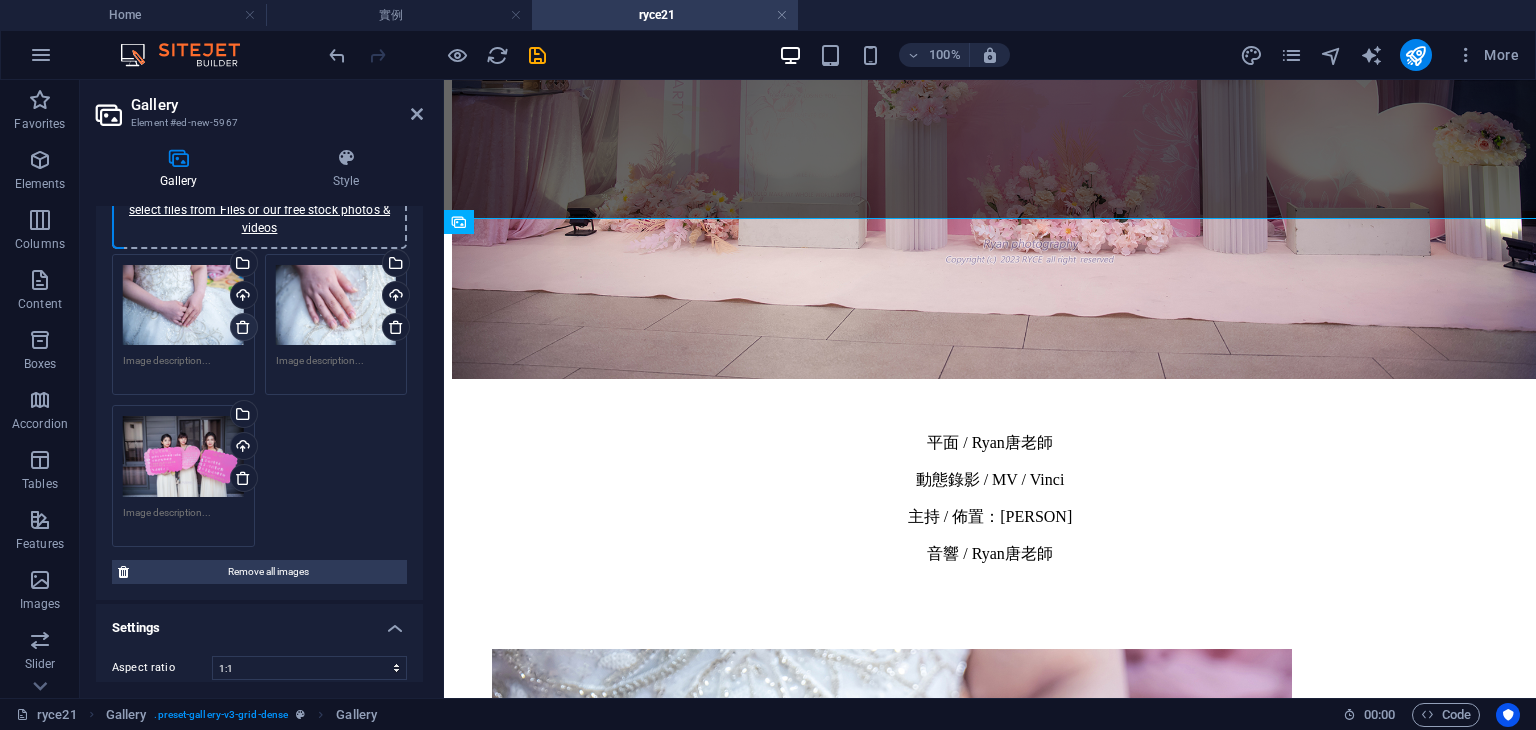 click at bounding box center (243, 327) 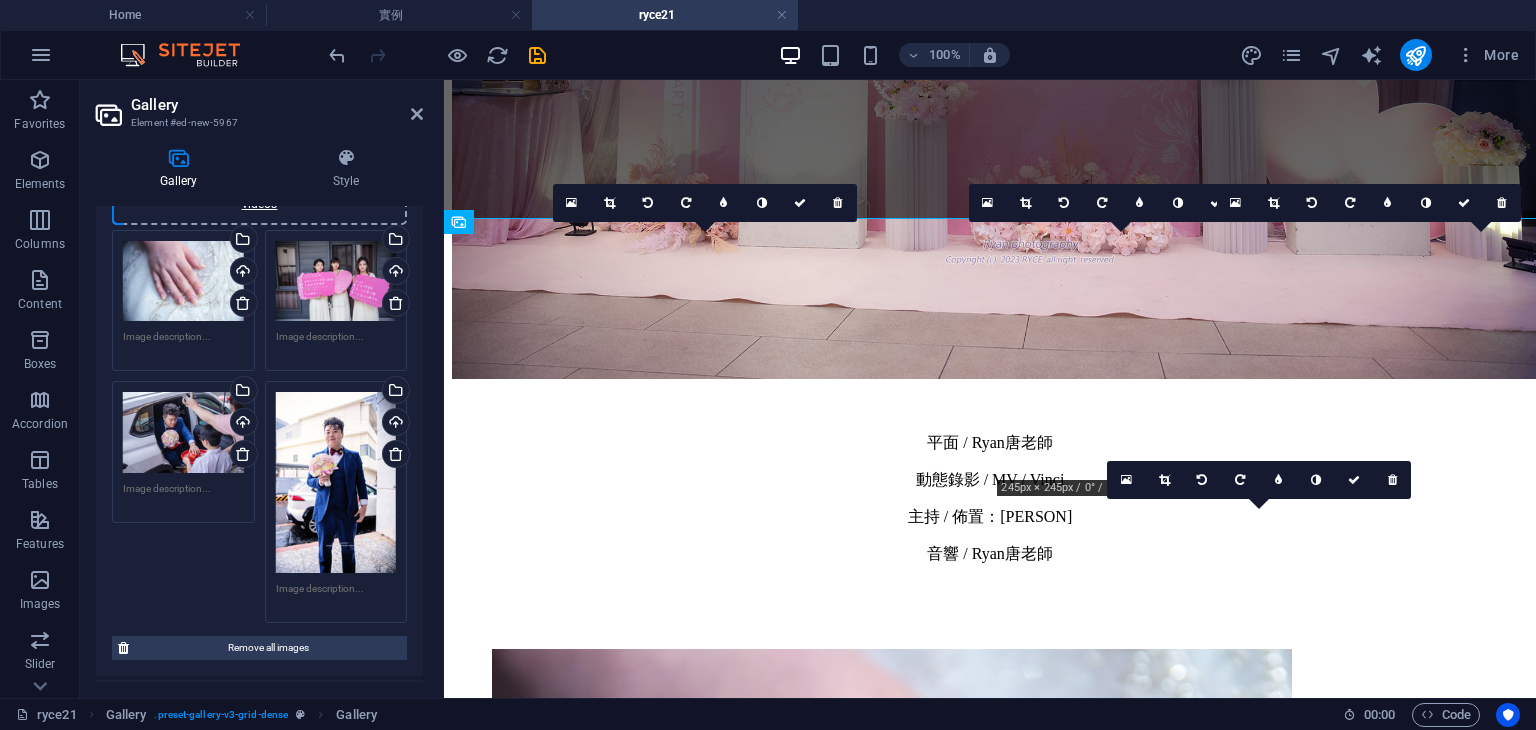 scroll, scrollTop: 112, scrollLeft: 0, axis: vertical 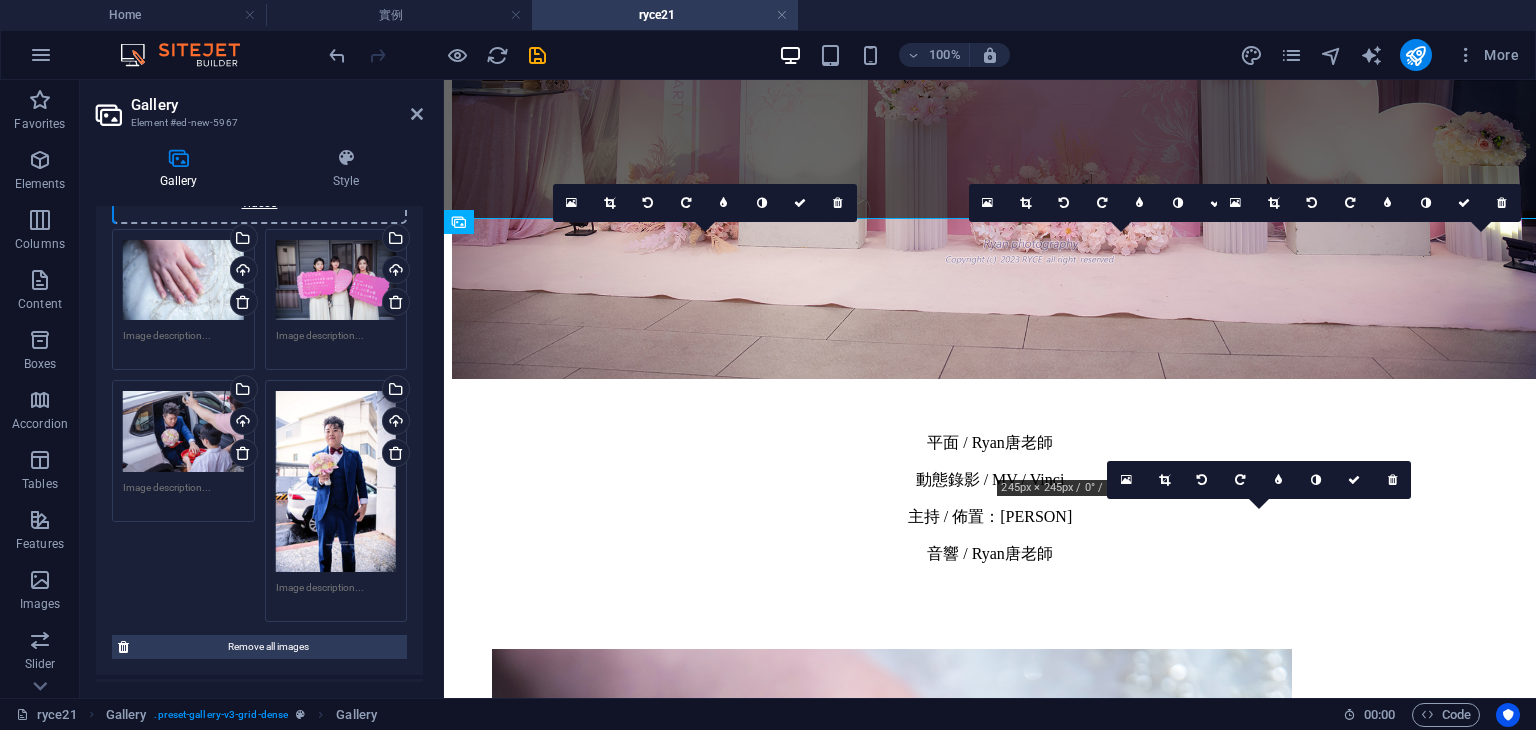drag, startPoint x: 422, startPoint y: 425, endPoint x: 106, endPoint y: 394, distance: 317.51694 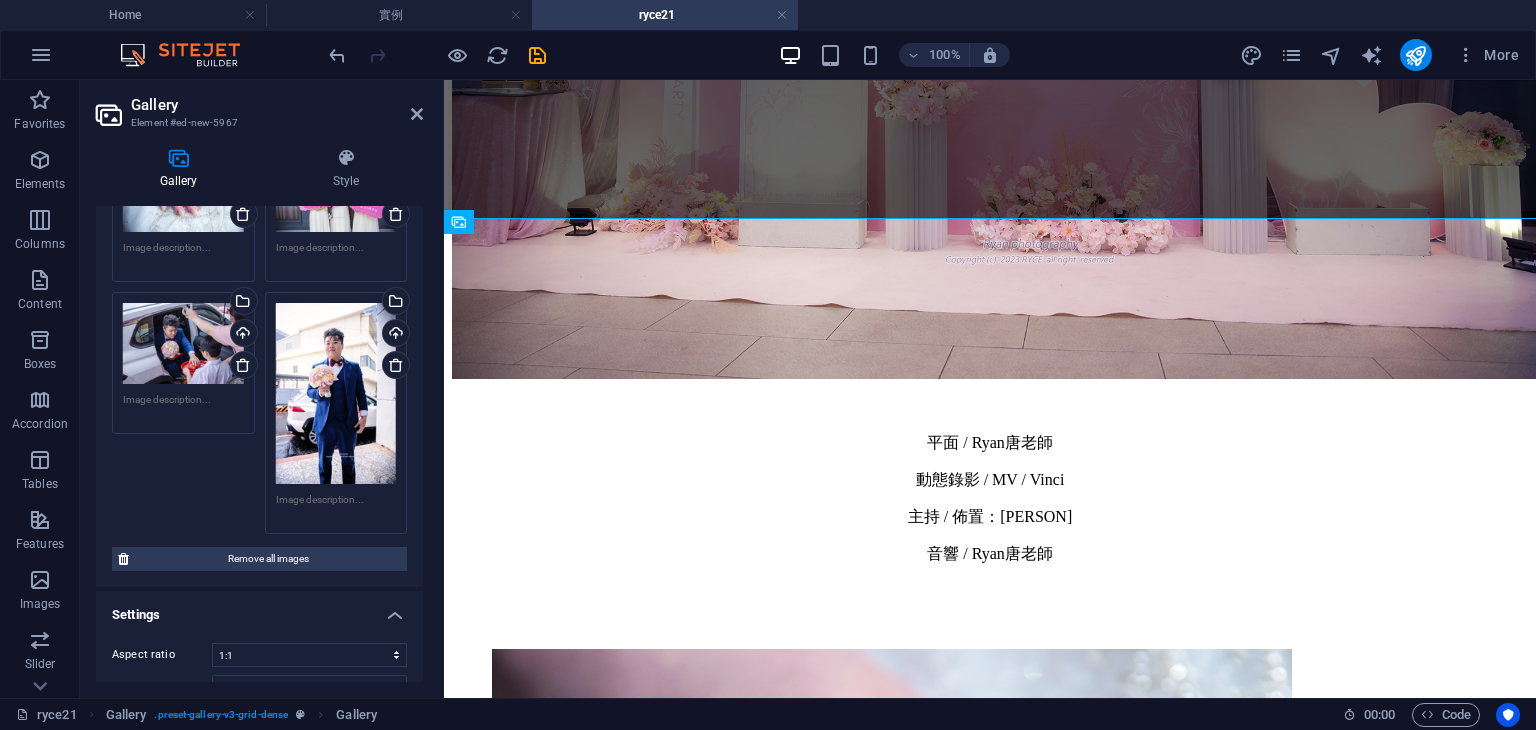 scroll, scrollTop: 215, scrollLeft: 0, axis: vertical 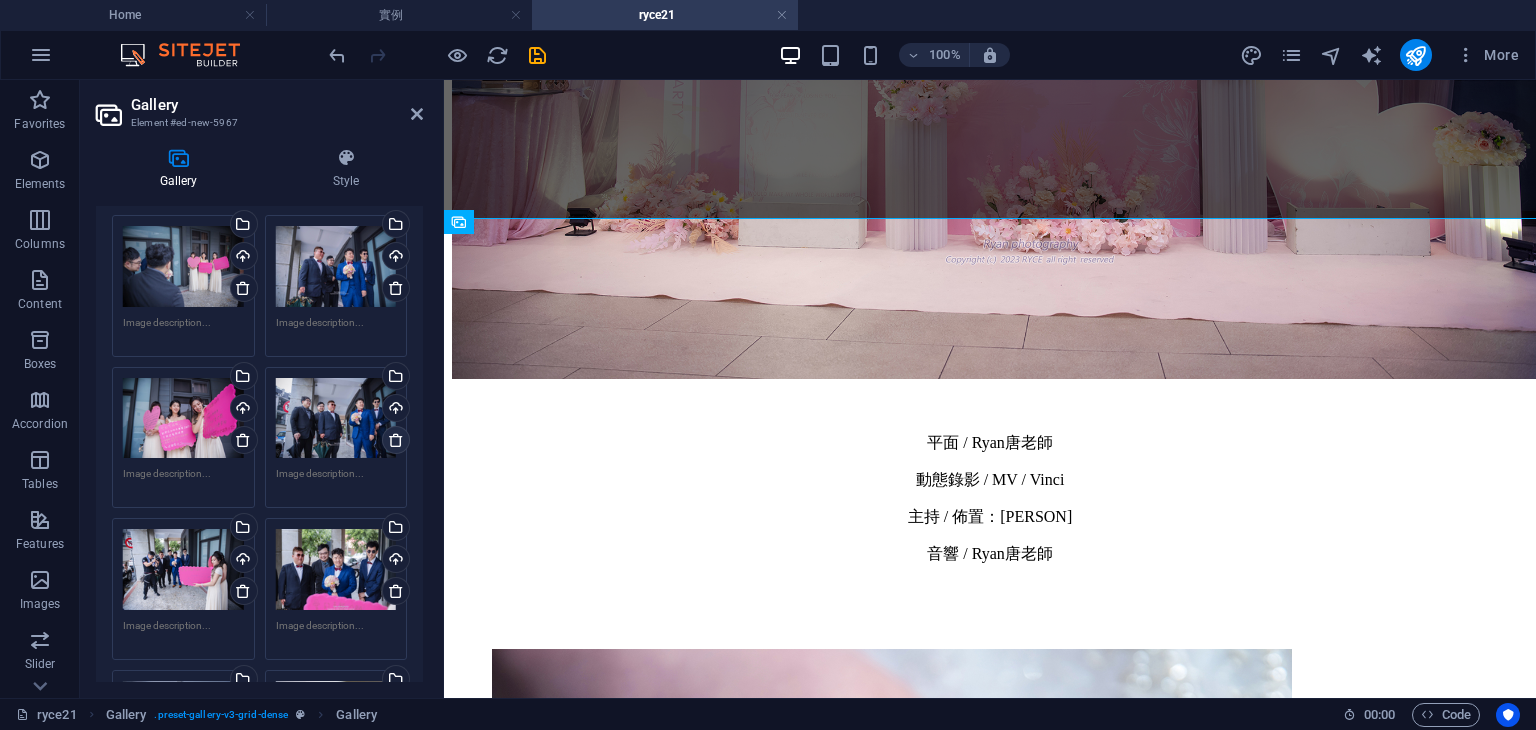 click at bounding box center (396, 440) 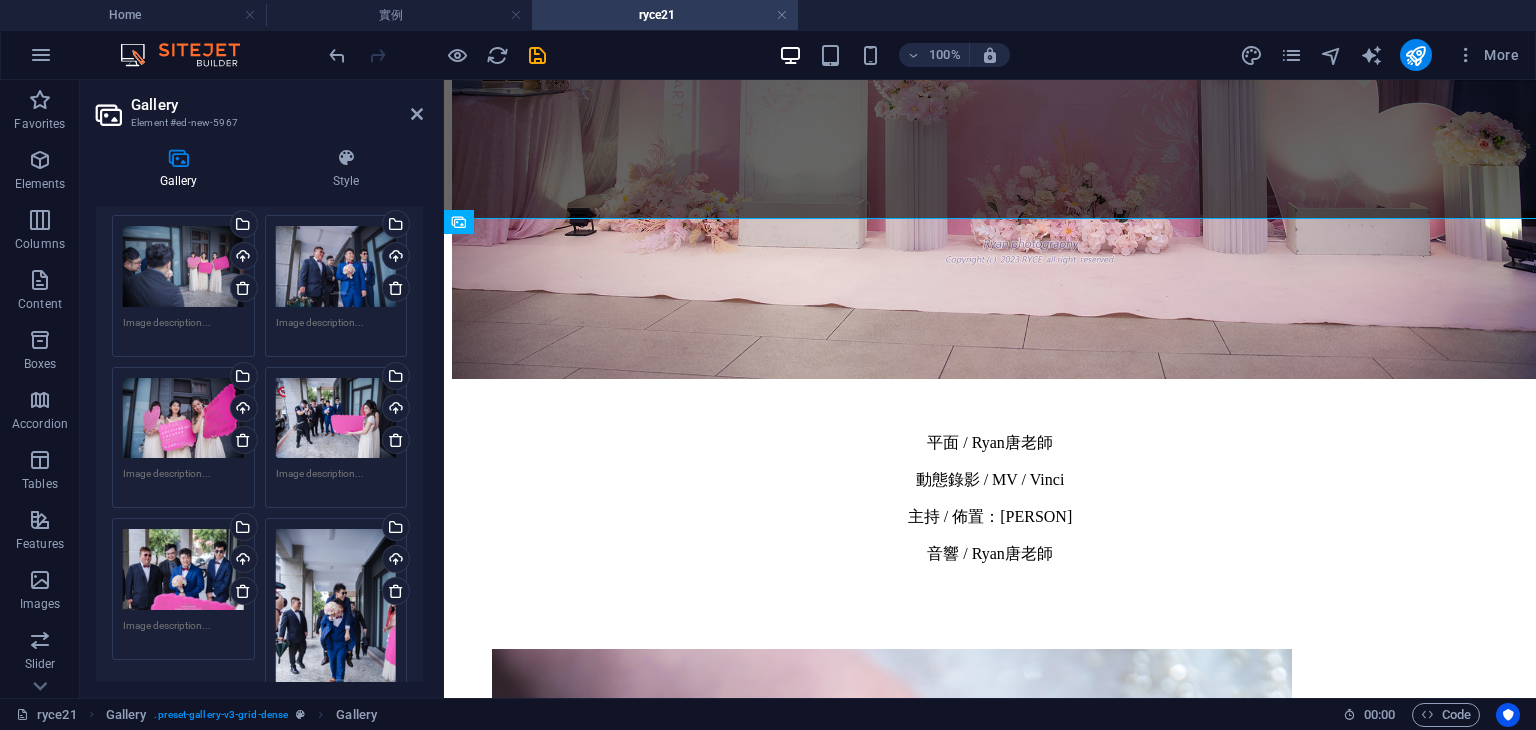click on "Gallery Style Image Drag files here, click to choose files or select files from Files or our free stock photos & videos Drag files here, click to choose files or select files from Files or our free stock photos & videos Select files from the file manager, stock photos, or upload file(s) Upload Drag files here, click to choose files or select files from Files or our free stock photos & videos Select files from the file manager, stock photos, or upload file(s) Upload Drag files here, click to choose files or select files from Files or our free stock photos & videos Select files from the file manager, stock photos, or upload file(s) Upload Drag files here, click to choose files or select files from Files or our free stock photos & videos Select files from the file manager, stock photos, or upload file(s) Upload Drag files here, click to choose files or select files from Files or our free stock photos & videos Select files from the file manager, stock photos, or upload file(s) Upload Upload Upload Upload Upload %" at bounding box center [259, 415] 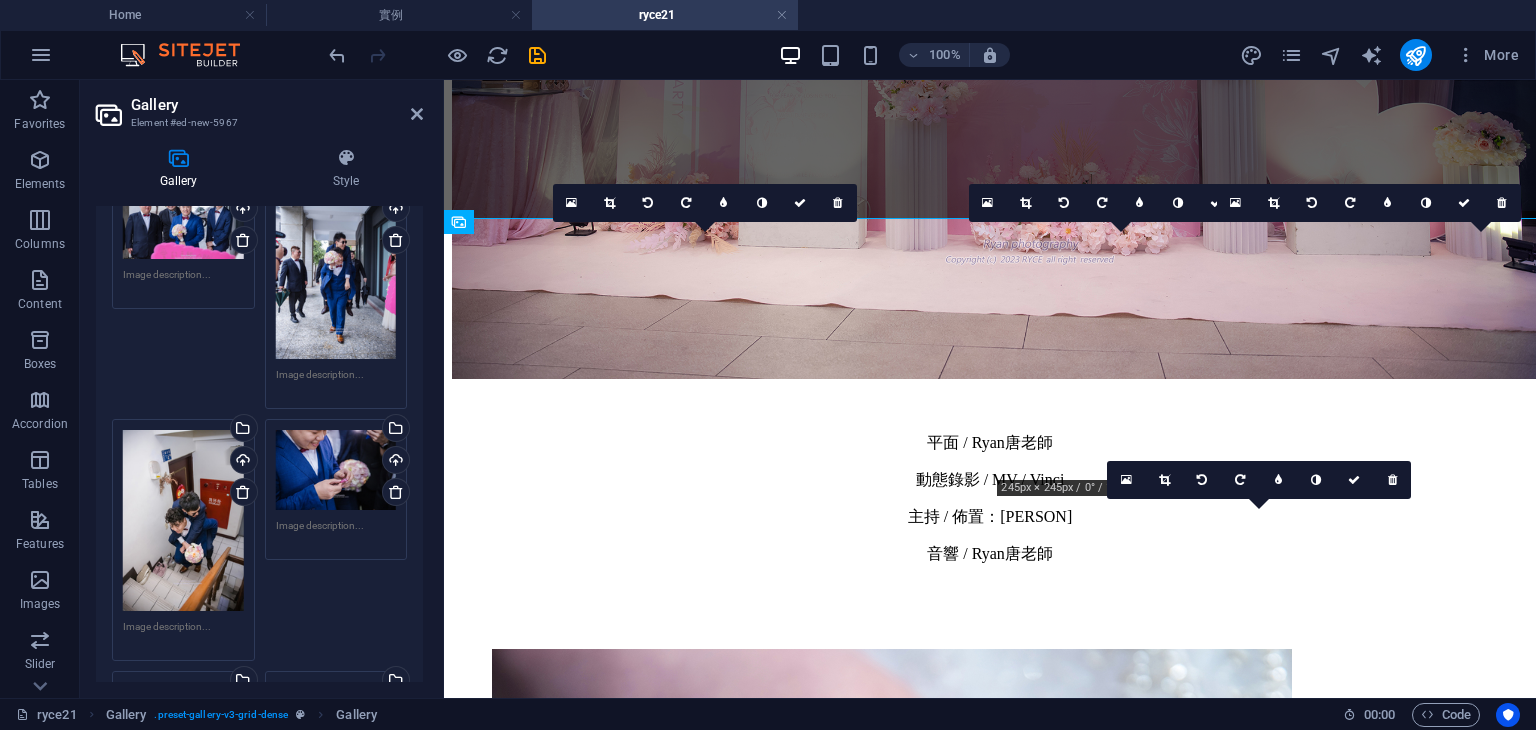 scroll, scrollTop: 954, scrollLeft: 0, axis: vertical 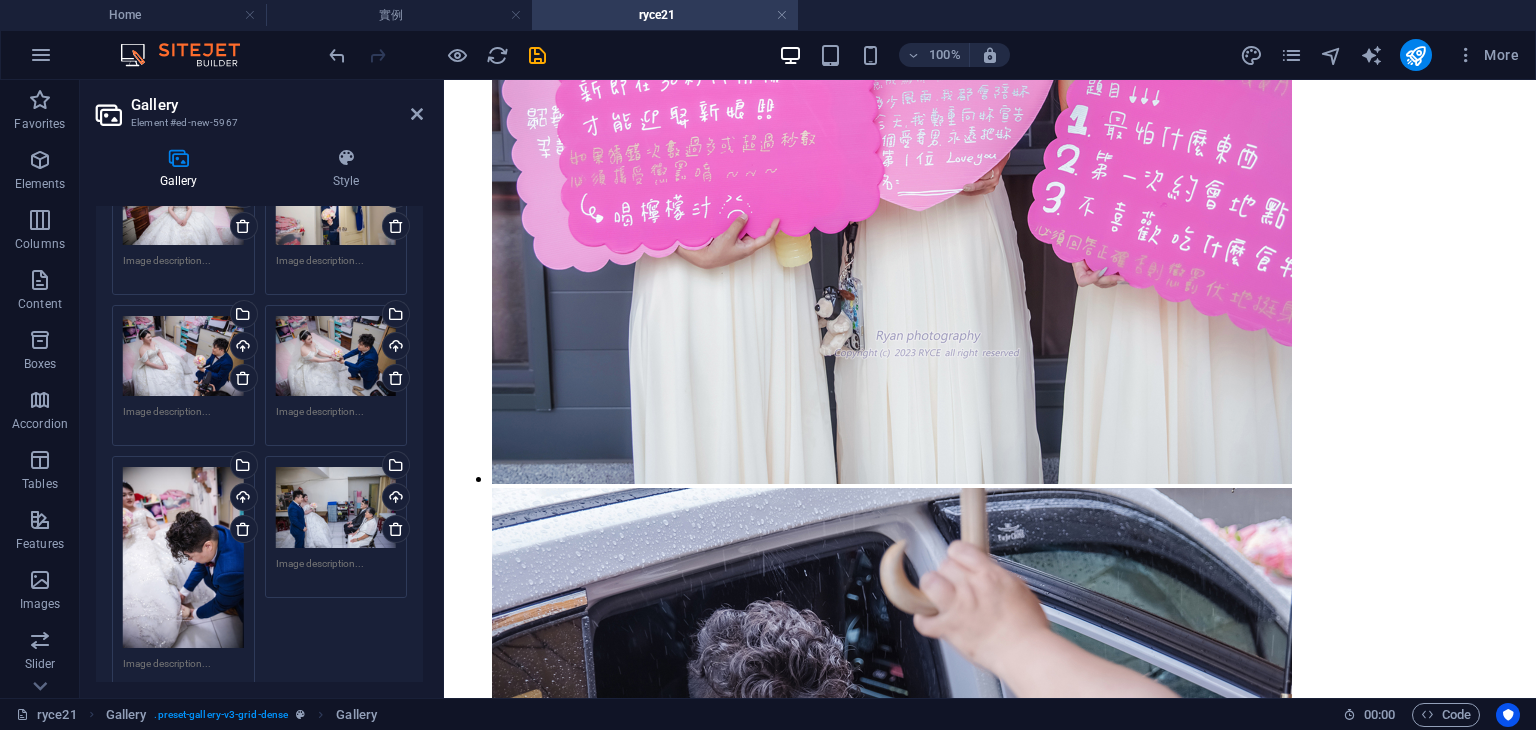 drag, startPoint x: 418, startPoint y: 555, endPoint x: 424, endPoint y: 514, distance: 41.4367 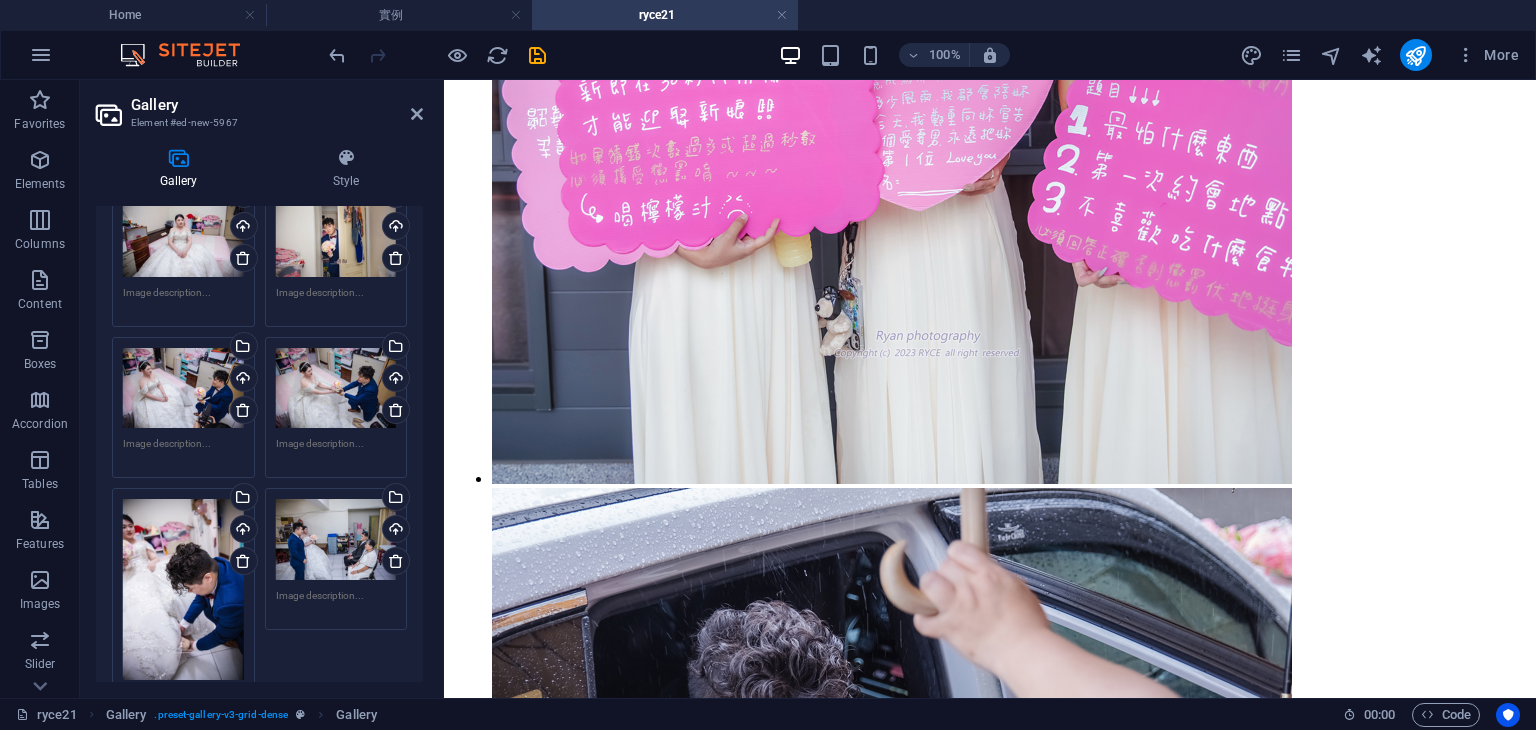 scroll, scrollTop: 2253, scrollLeft: 0, axis: vertical 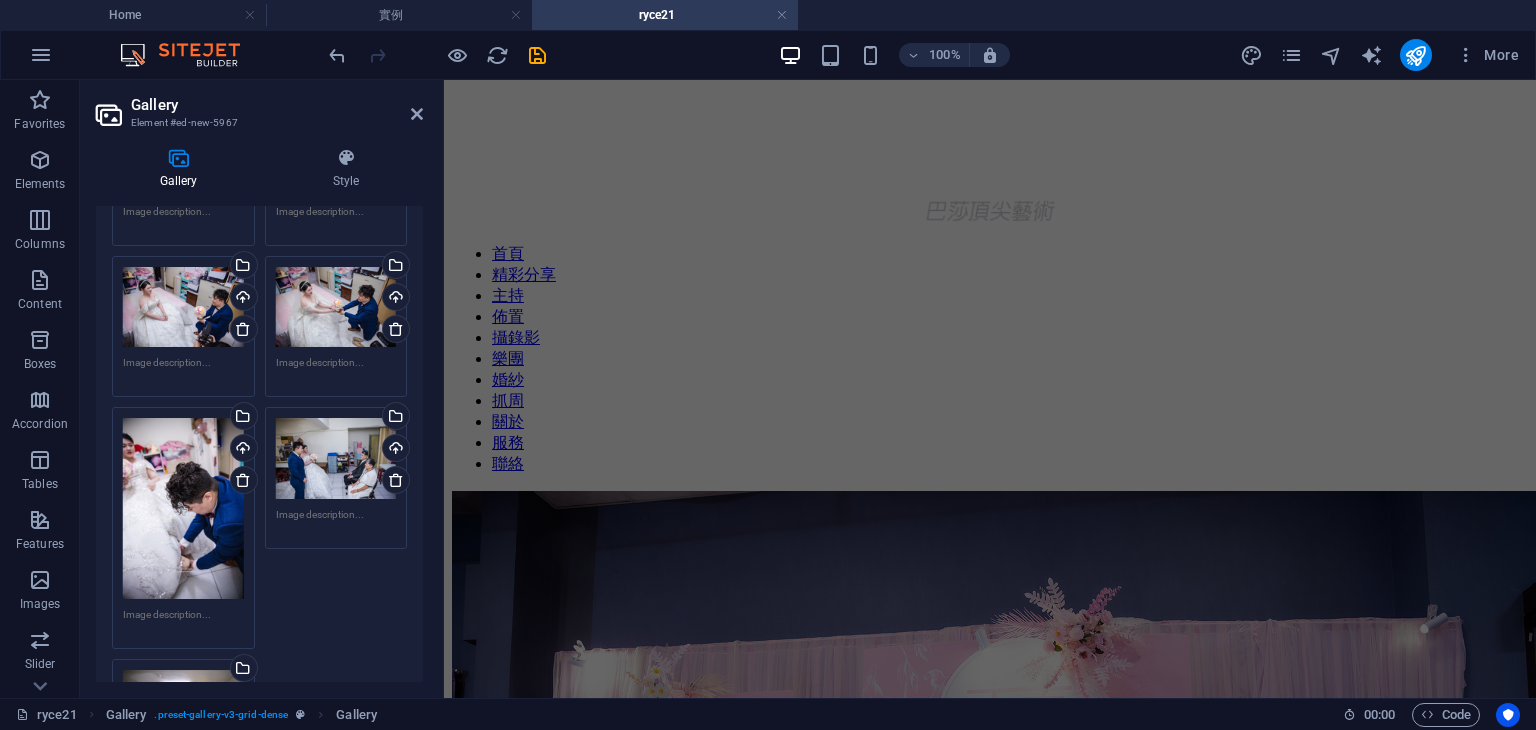 drag, startPoint x: 1526, startPoint y: 365, endPoint x: 1945, endPoint y: 155, distance: 468.68005 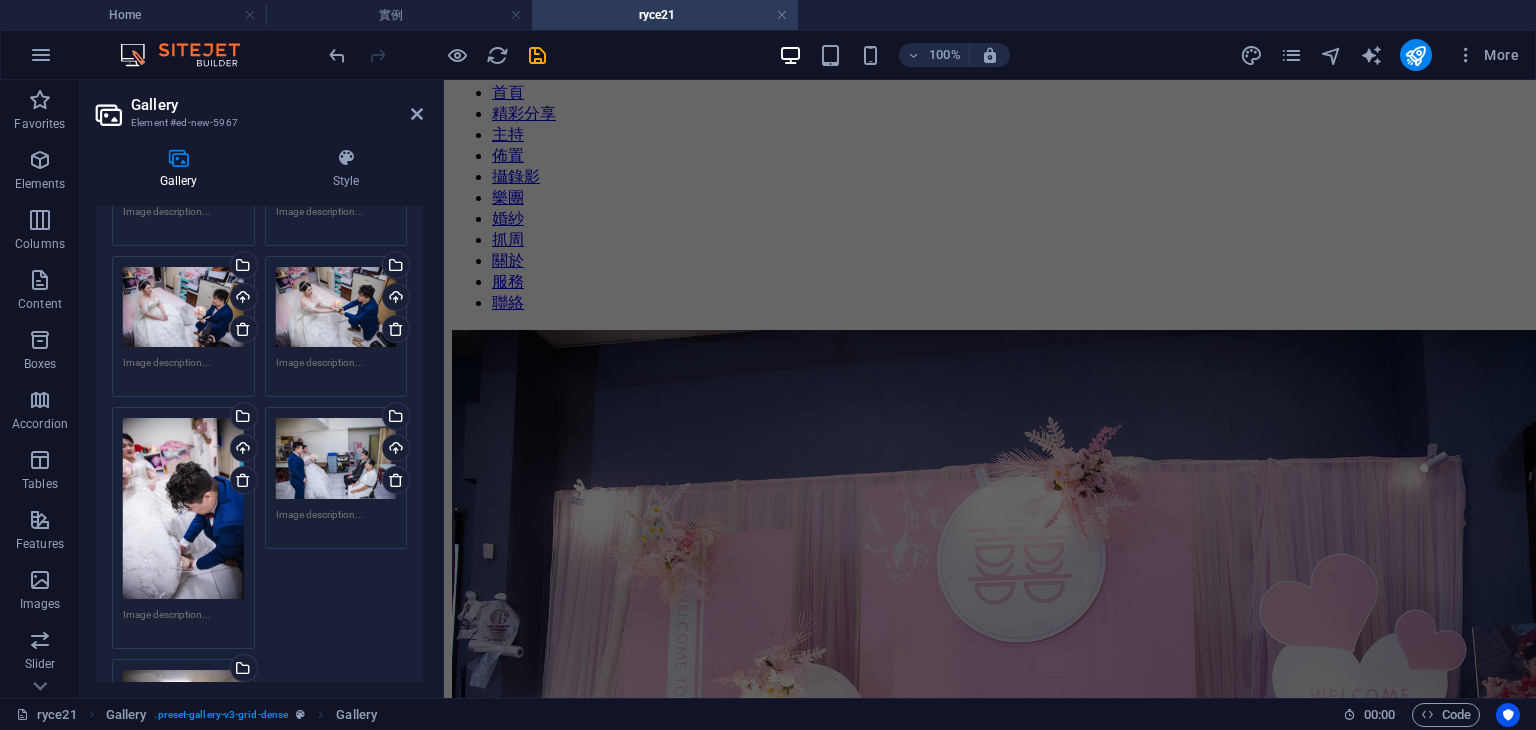 scroll, scrollTop: 282, scrollLeft: 0, axis: vertical 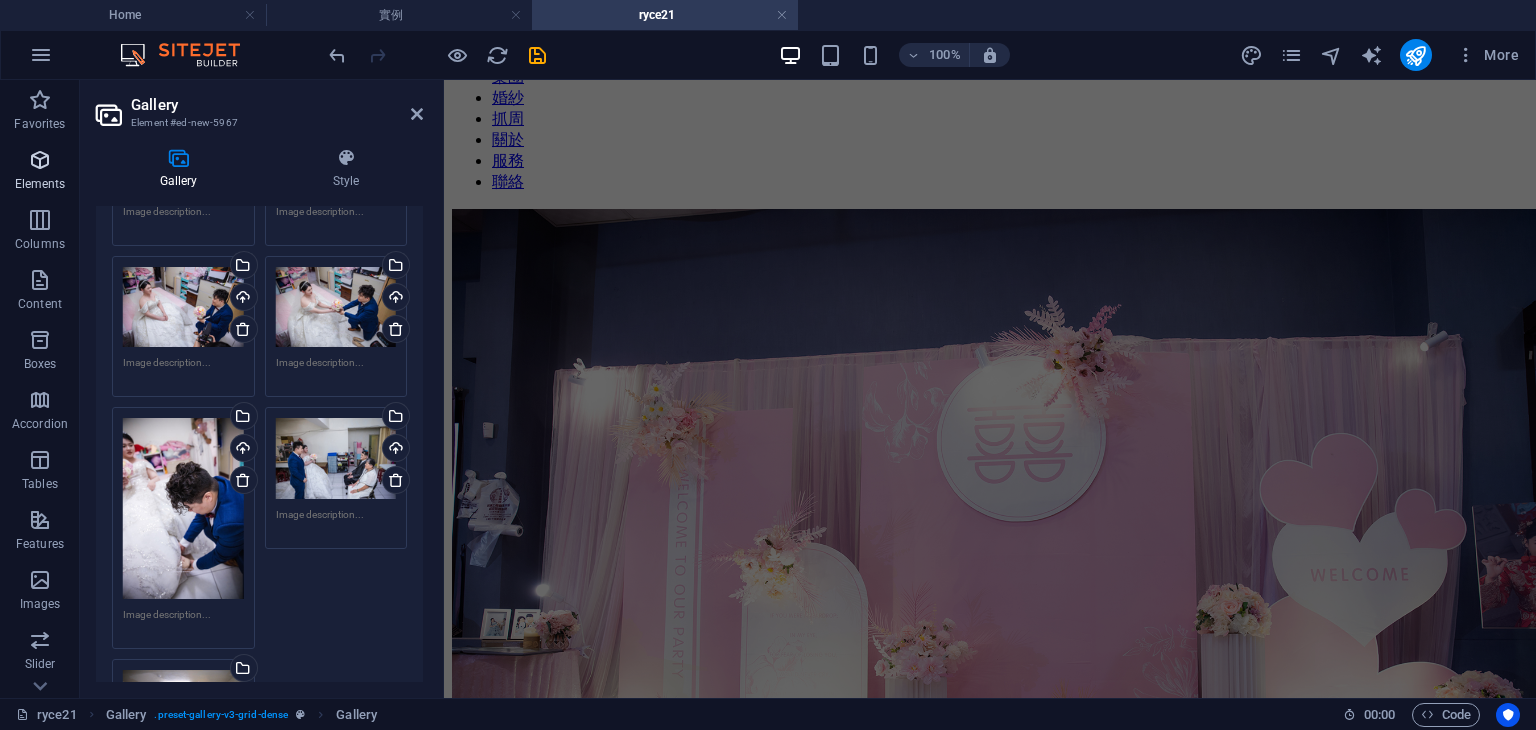 drag, startPoint x: 41, startPoint y: 168, endPoint x: 224, endPoint y: 346, distance: 255.29002 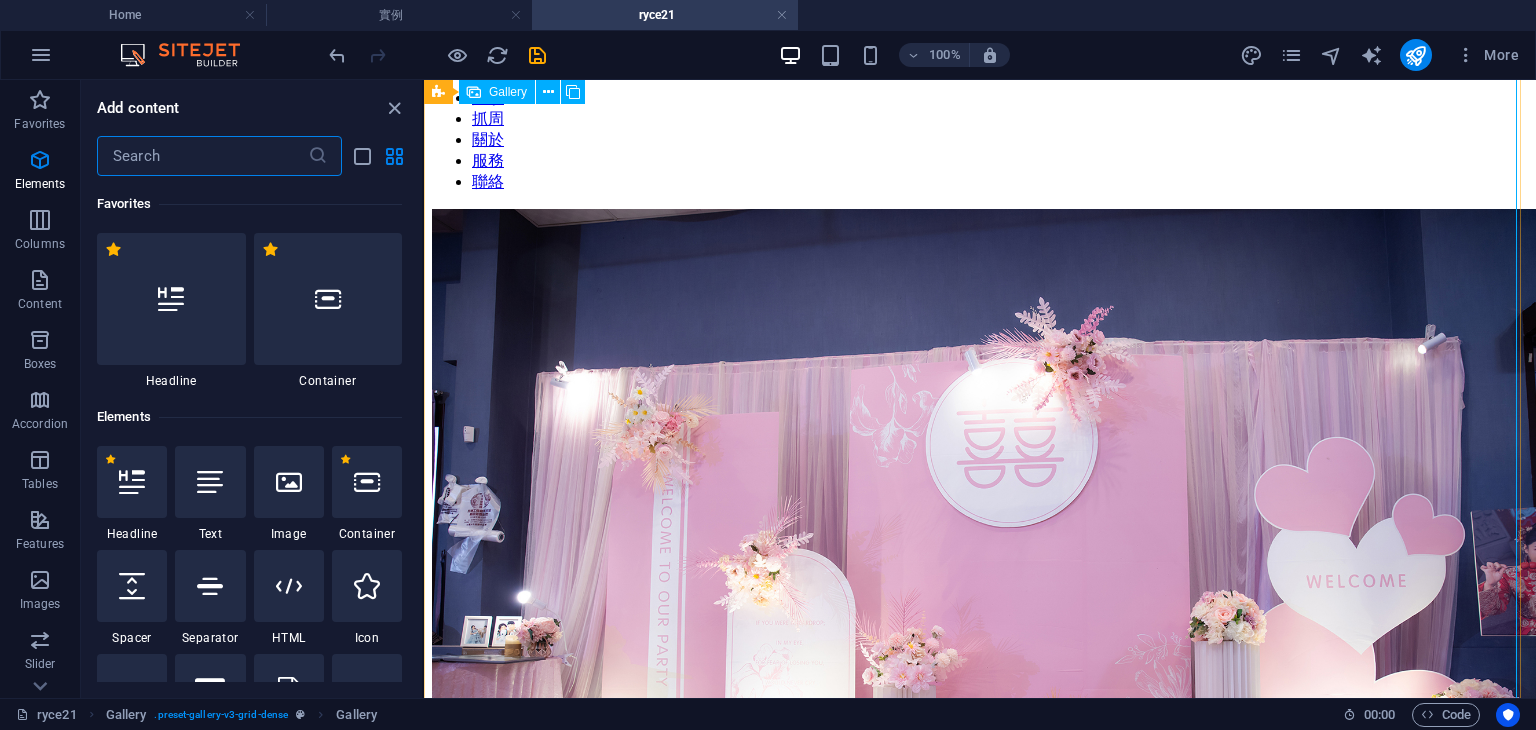 scroll, scrollTop: 2745, scrollLeft: 0, axis: vertical 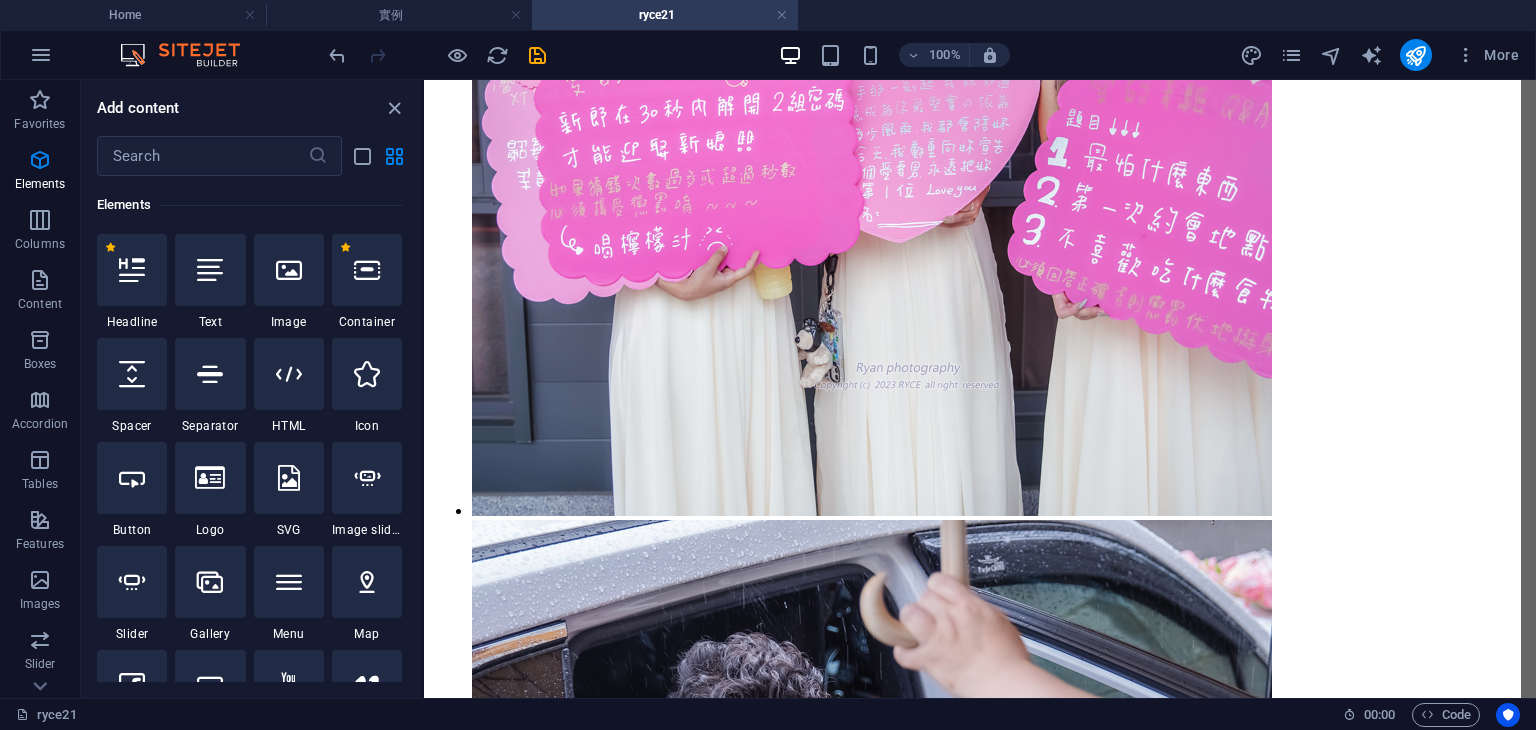 select on "ar16_9" 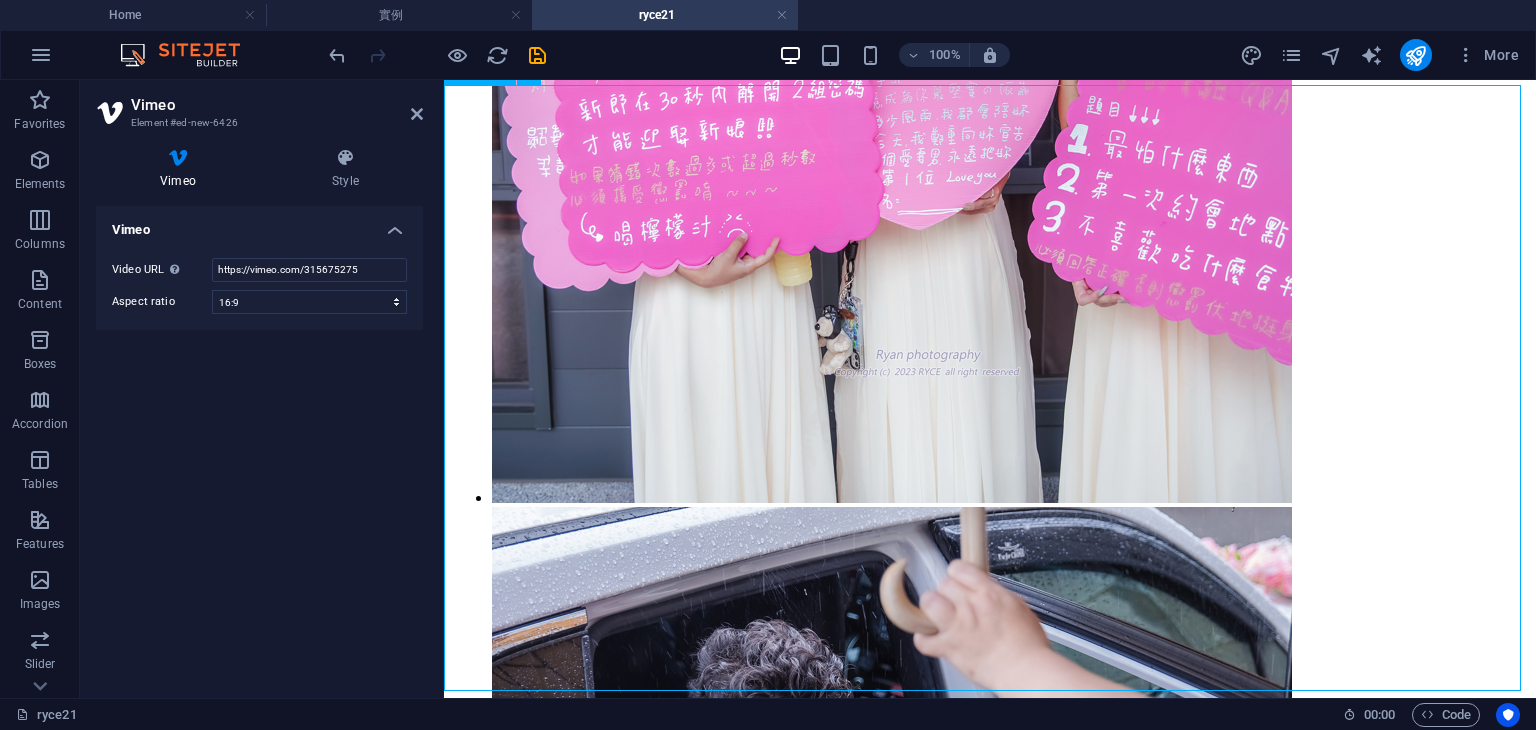 scroll, scrollTop: 103, scrollLeft: 0, axis: vertical 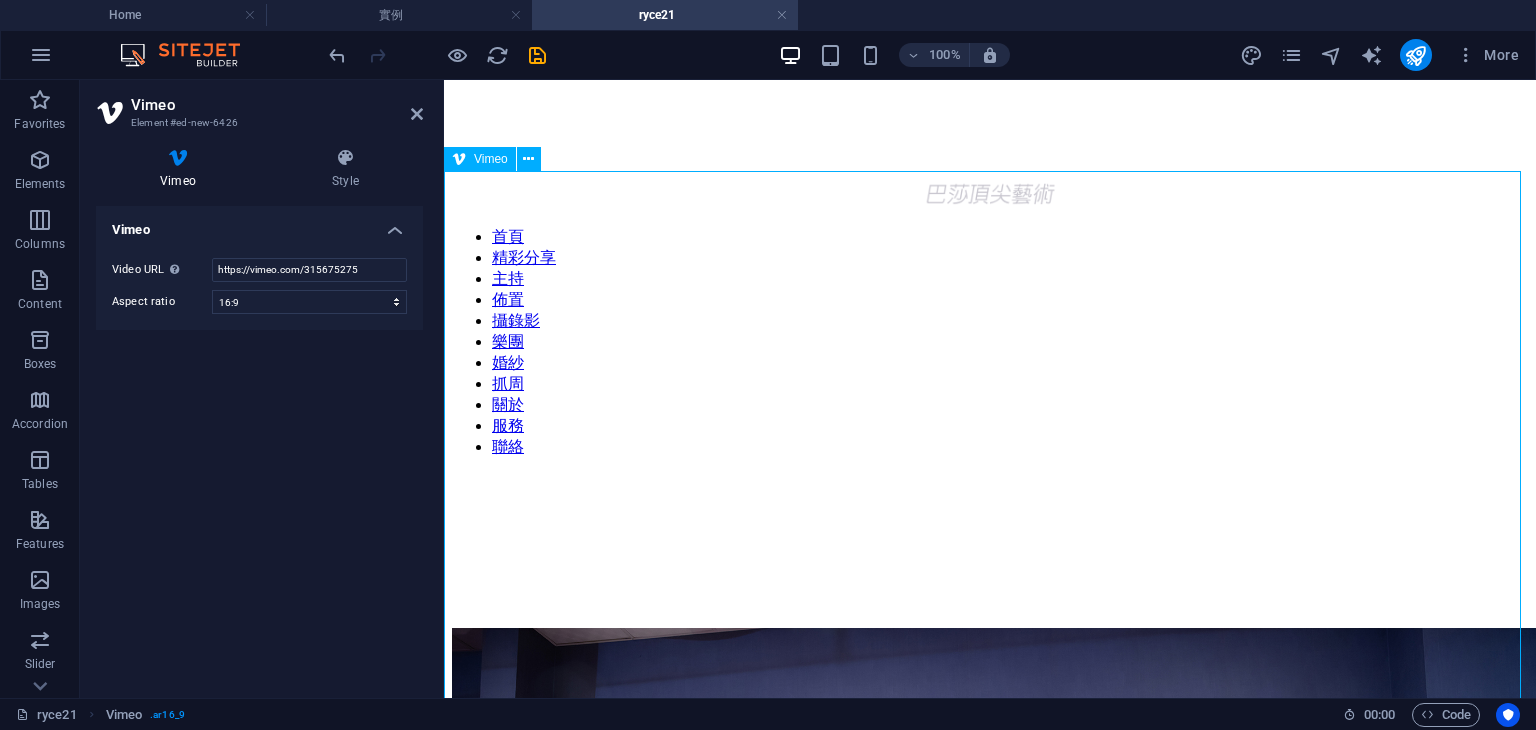 click at bounding box center (990, 551) 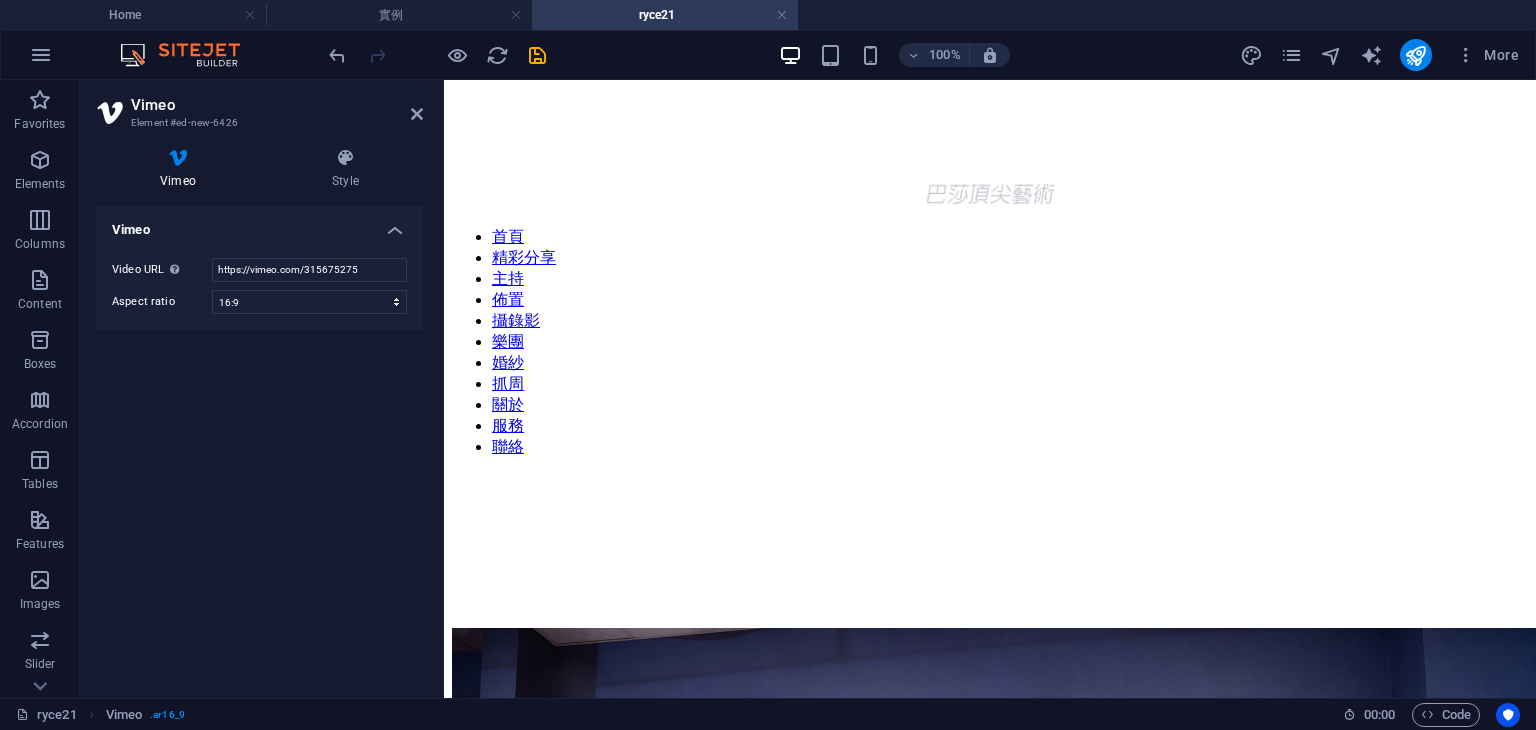 scroll, scrollTop: 3382, scrollLeft: 0, axis: vertical 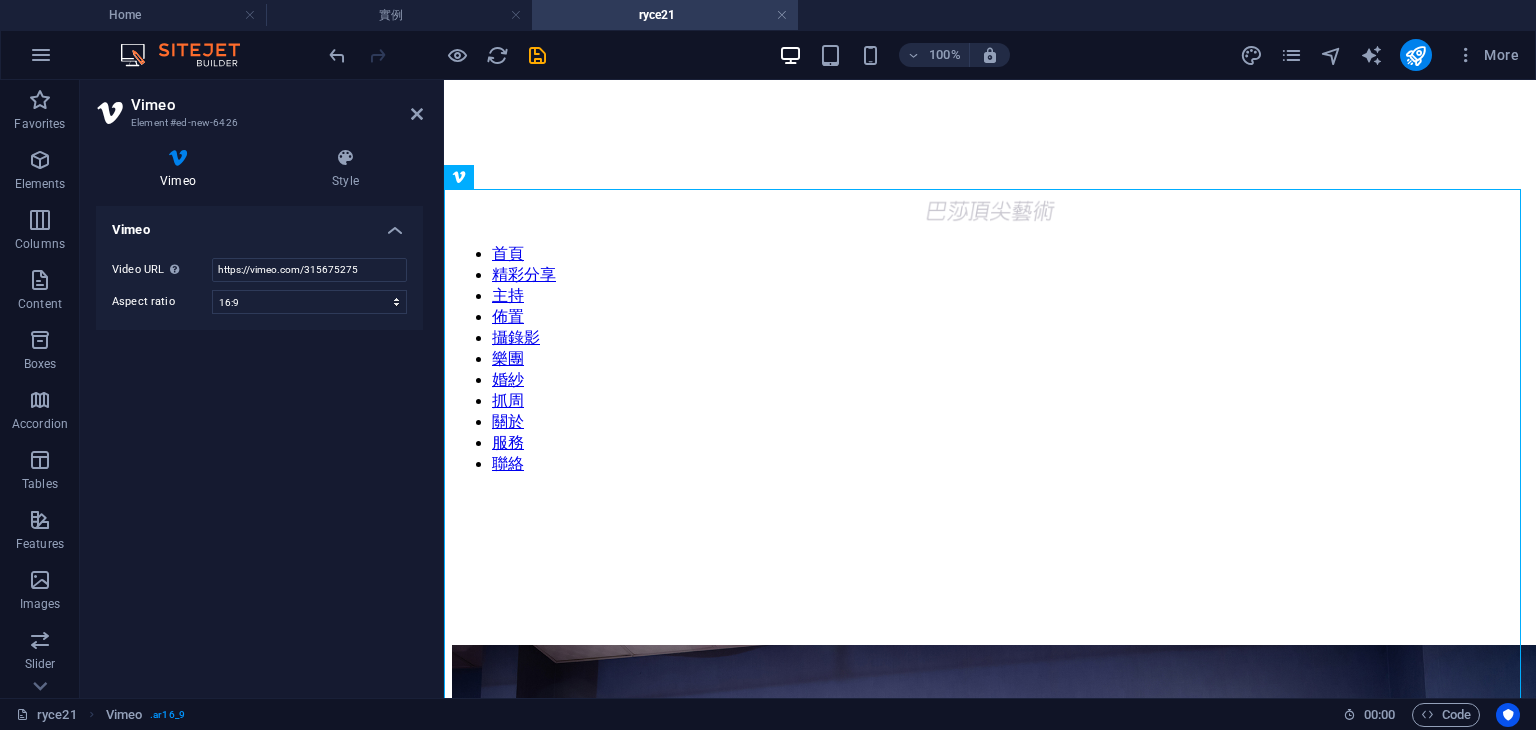 drag, startPoint x: 423, startPoint y: 117, endPoint x: 0, endPoint y: 28, distance: 432.2615 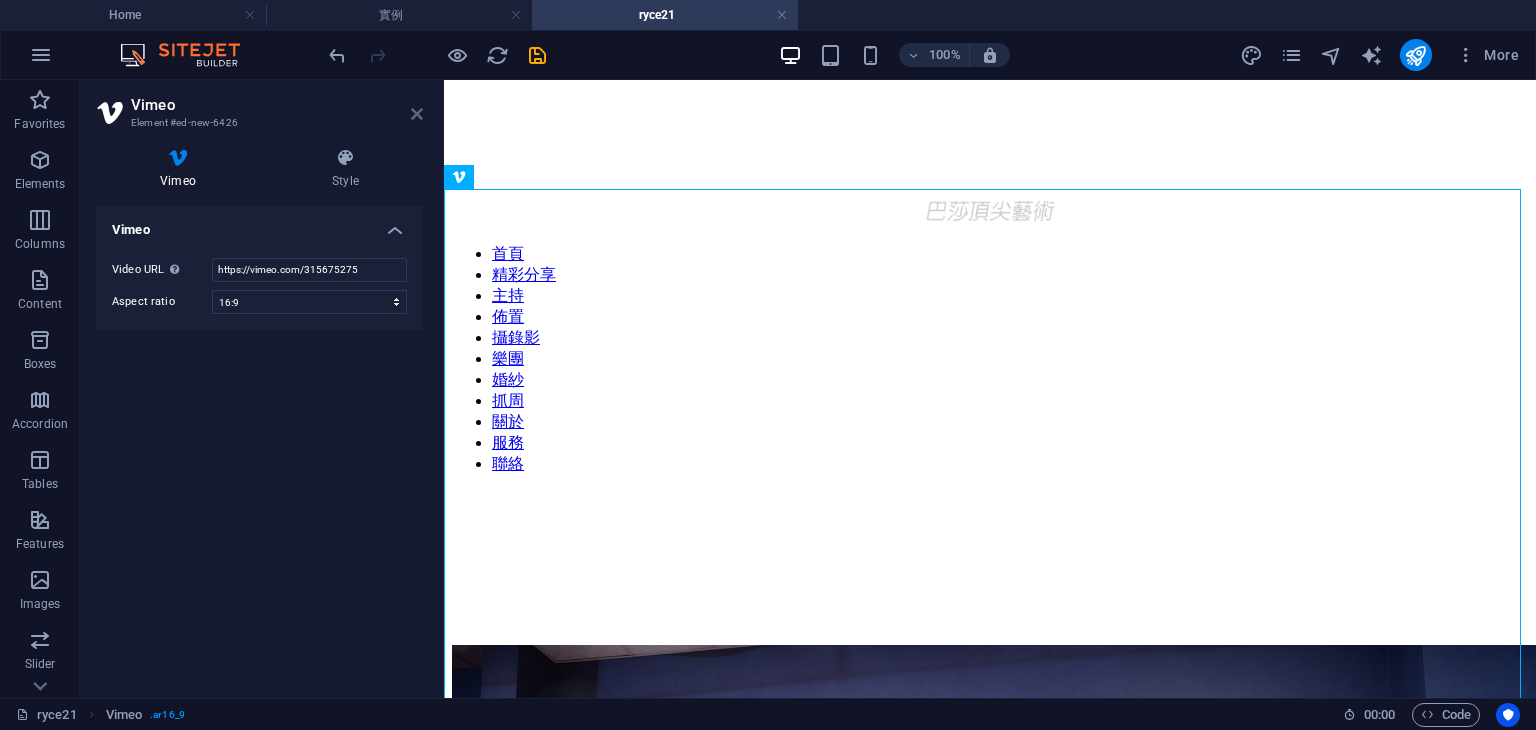 click at bounding box center (417, 114) 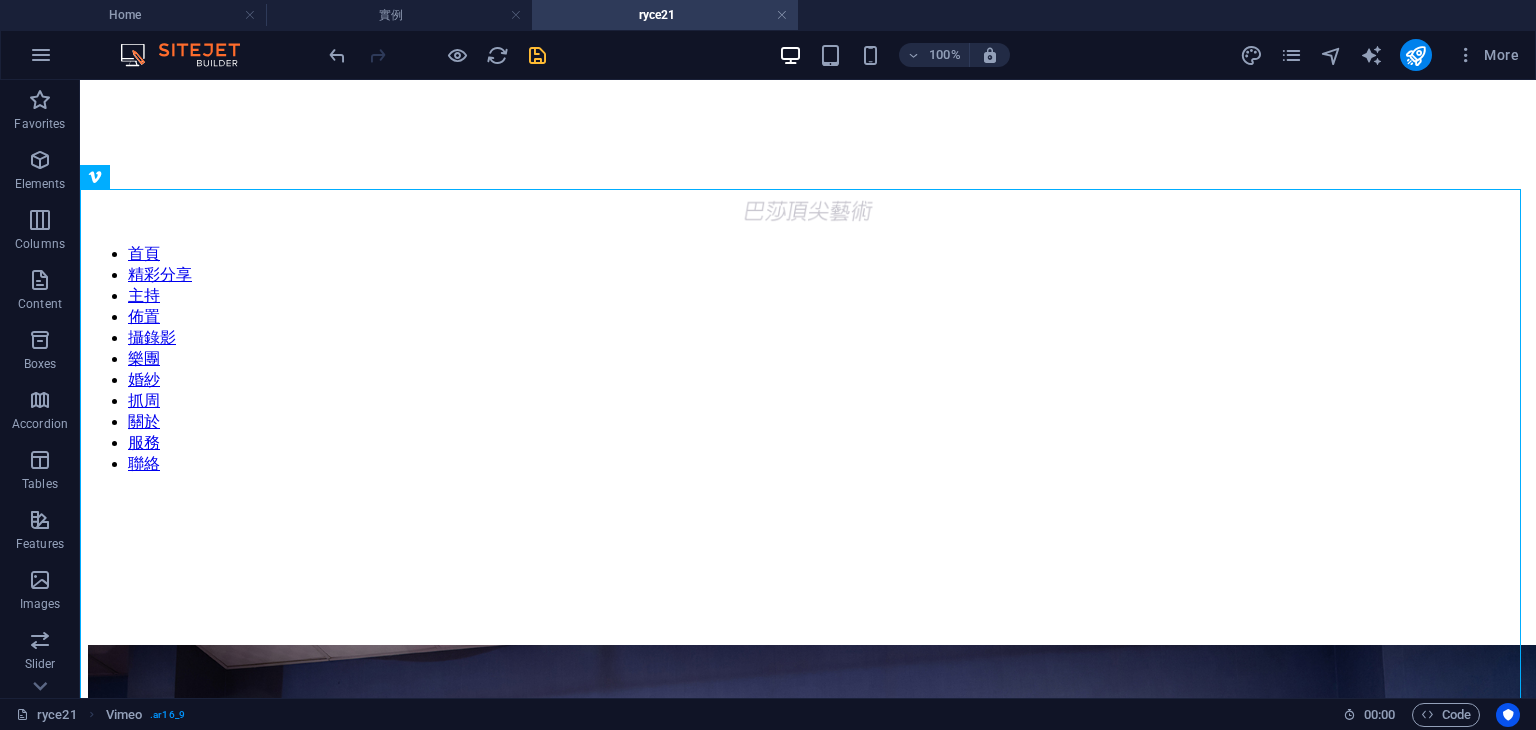 click at bounding box center [537, 55] 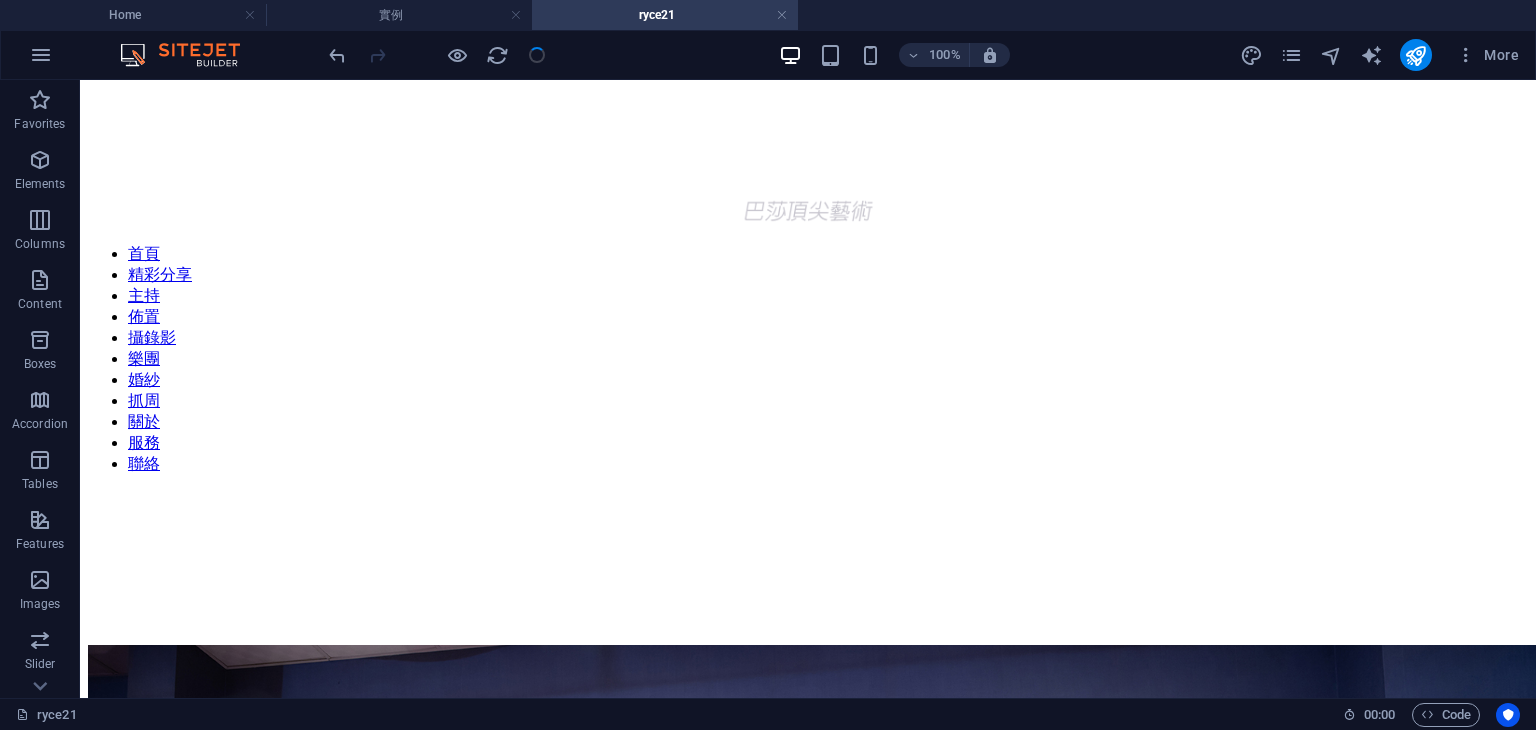 scroll, scrollTop: 5433, scrollLeft: 0, axis: vertical 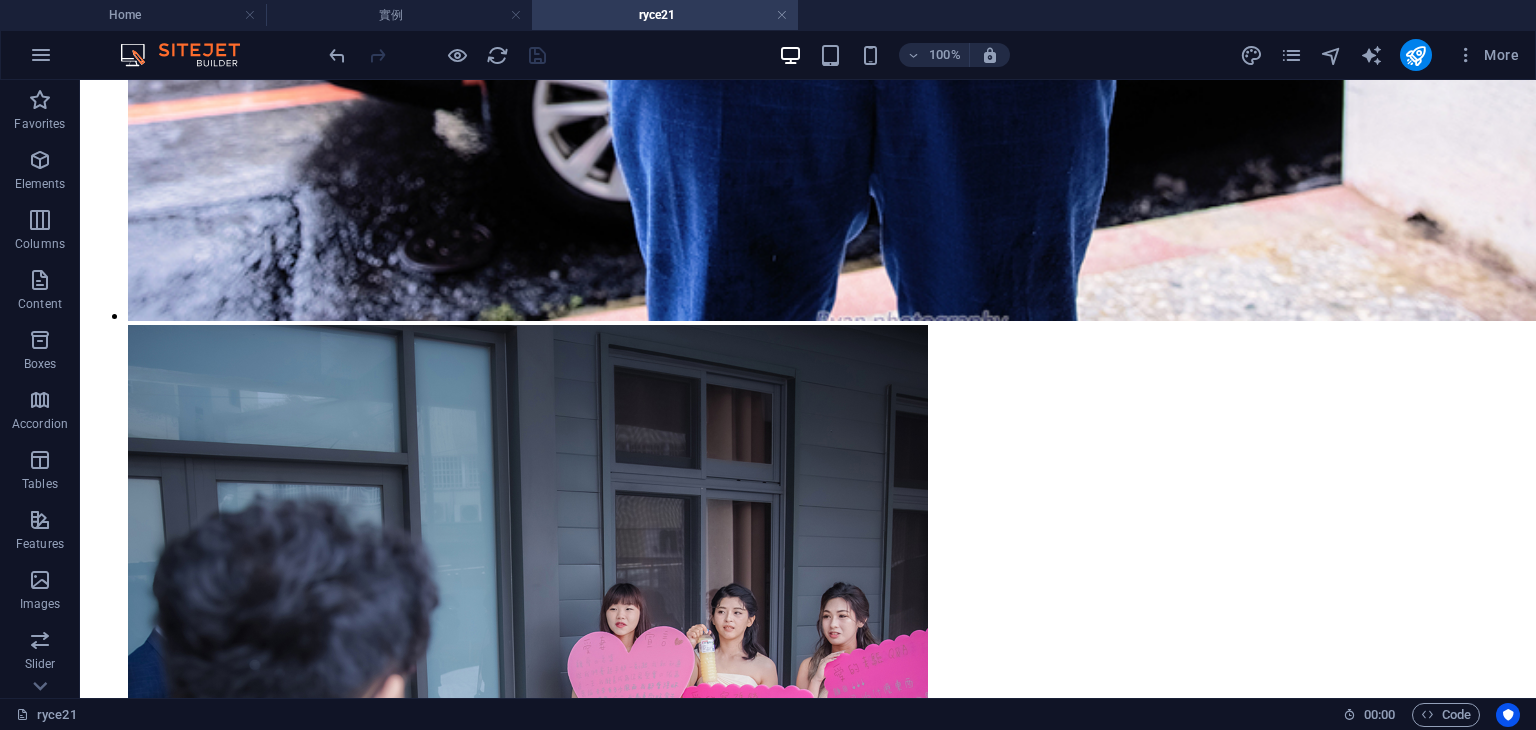 click at bounding box center [437, 55] 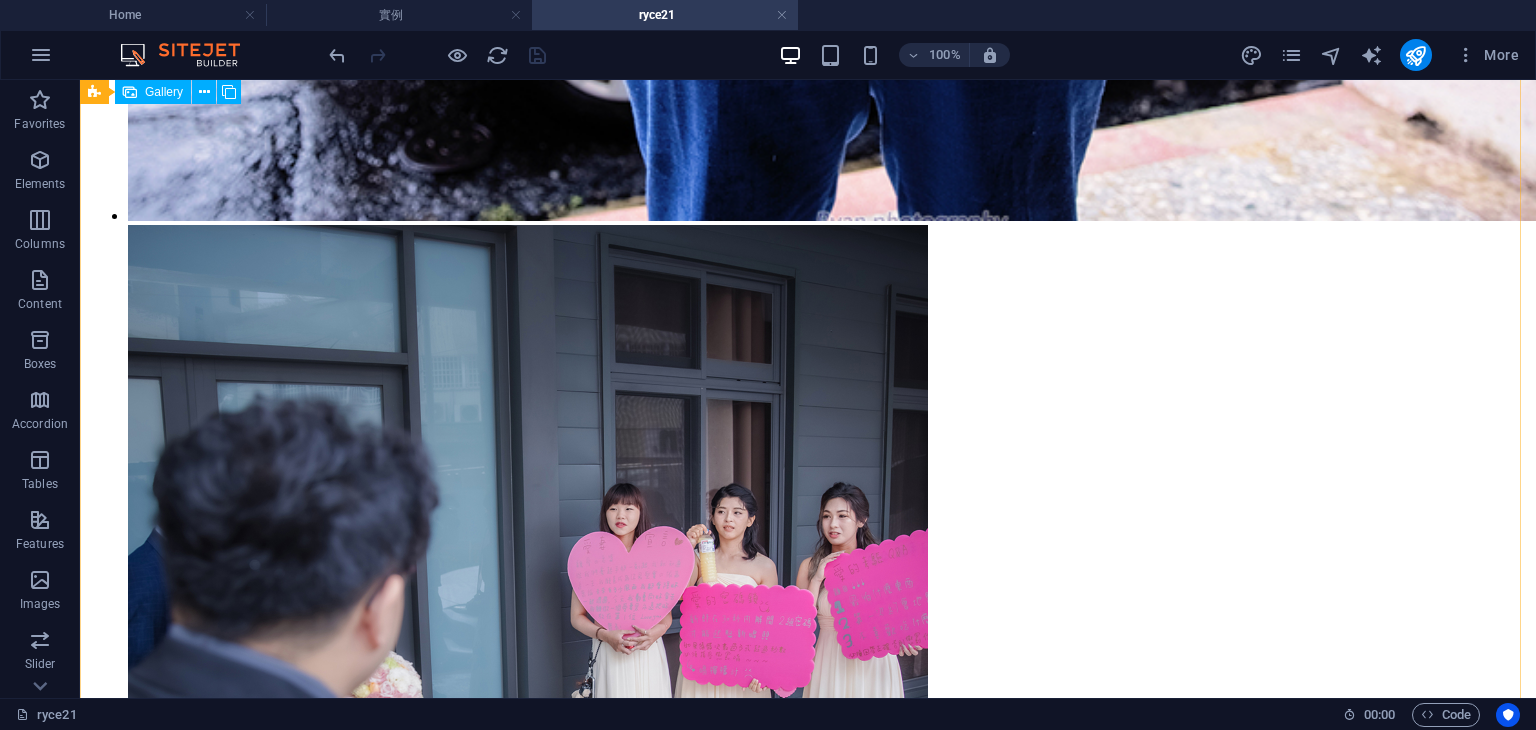 scroll, scrollTop: 5733, scrollLeft: 0, axis: vertical 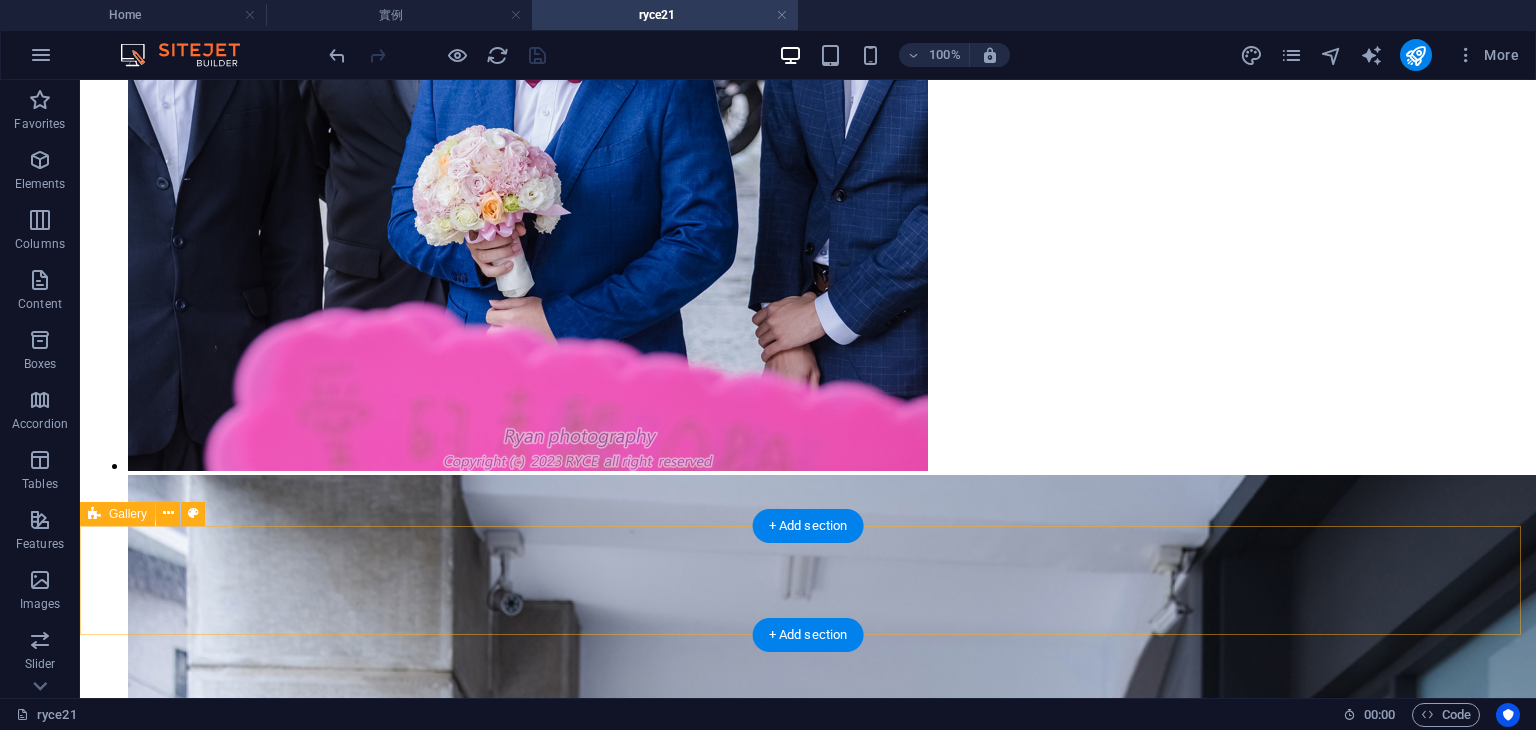 click on "Drop content here or  Add elements  Paste clipboard" at bounding box center [808, 30866] 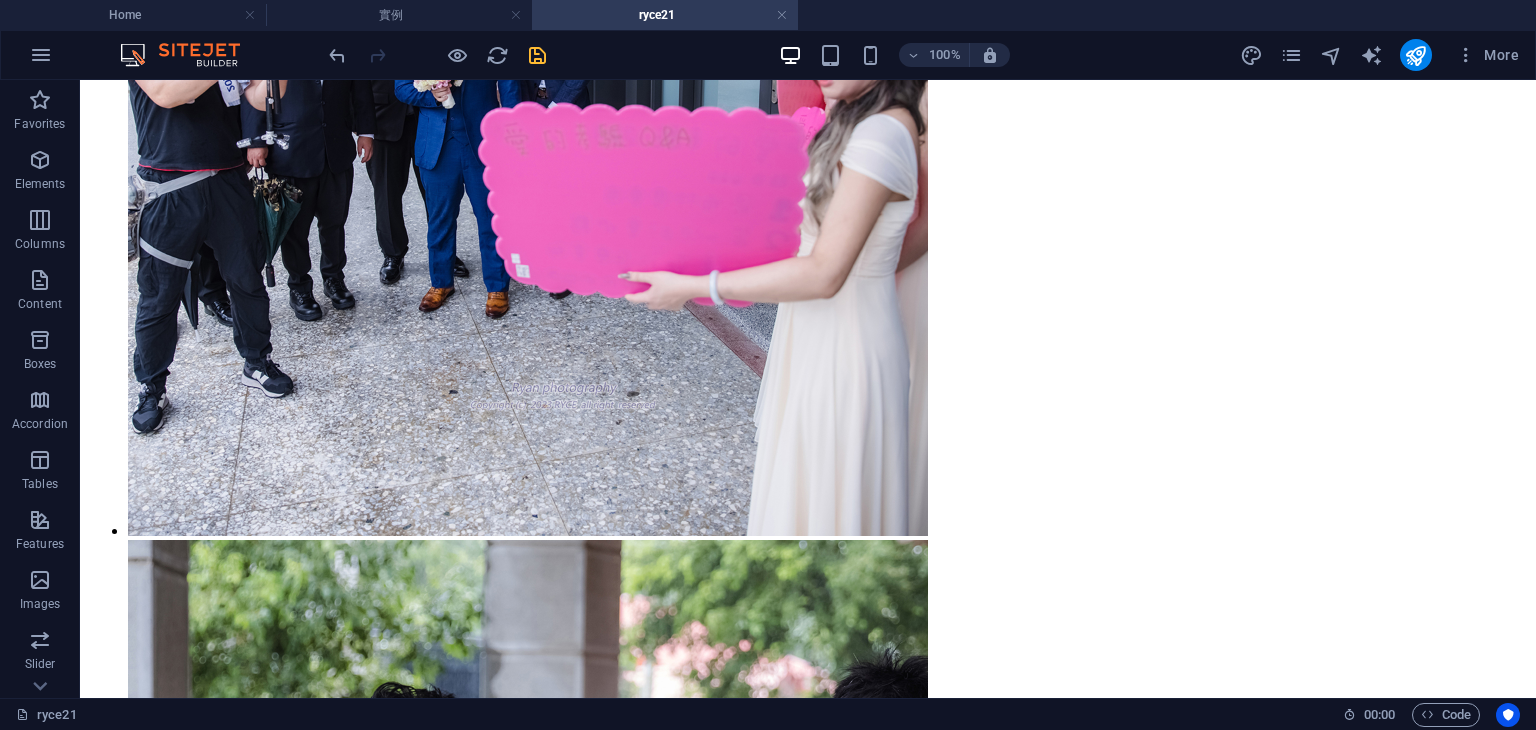 scroll, scrollTop: 8404, scrollLeft: 0, axis: vertical 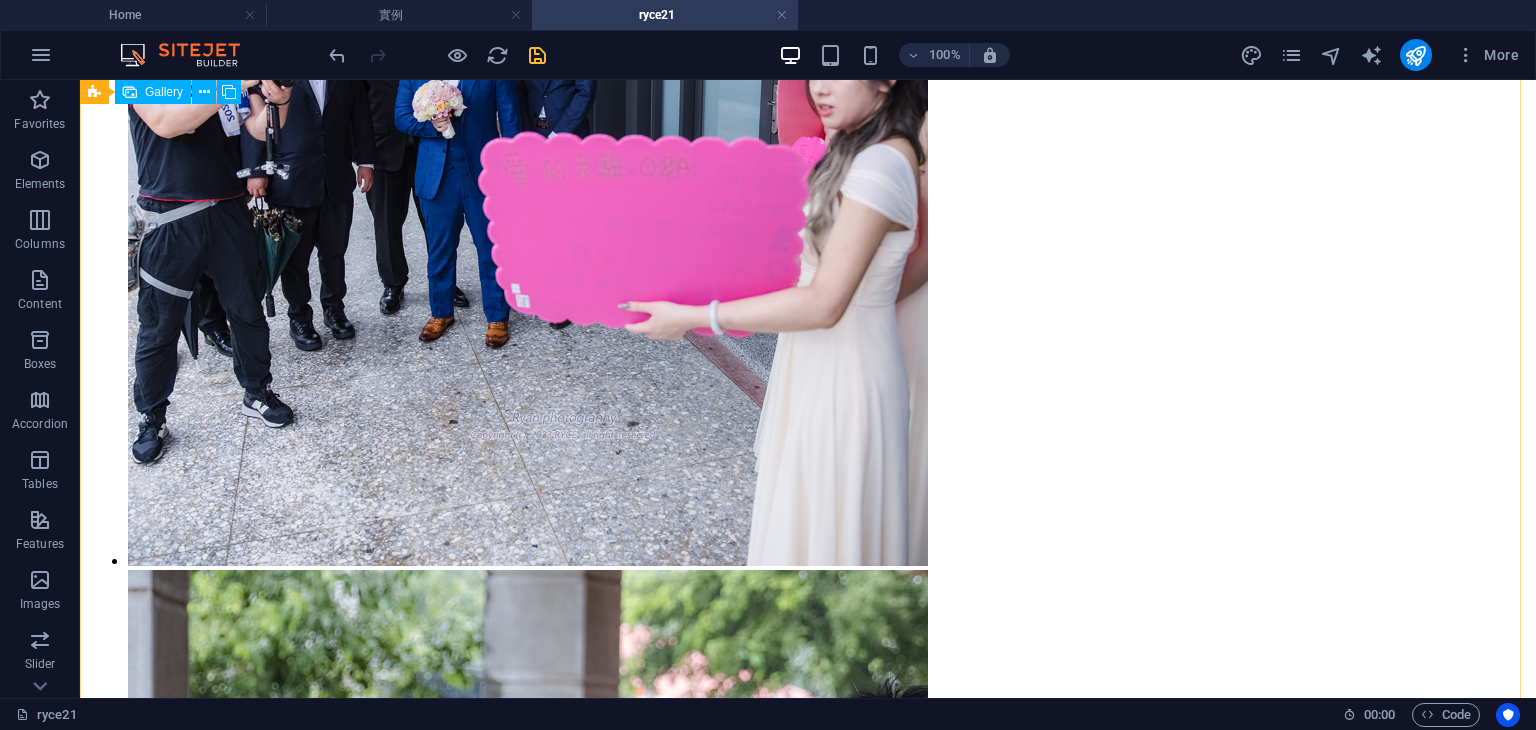 click at bounding box center (808, 12588) 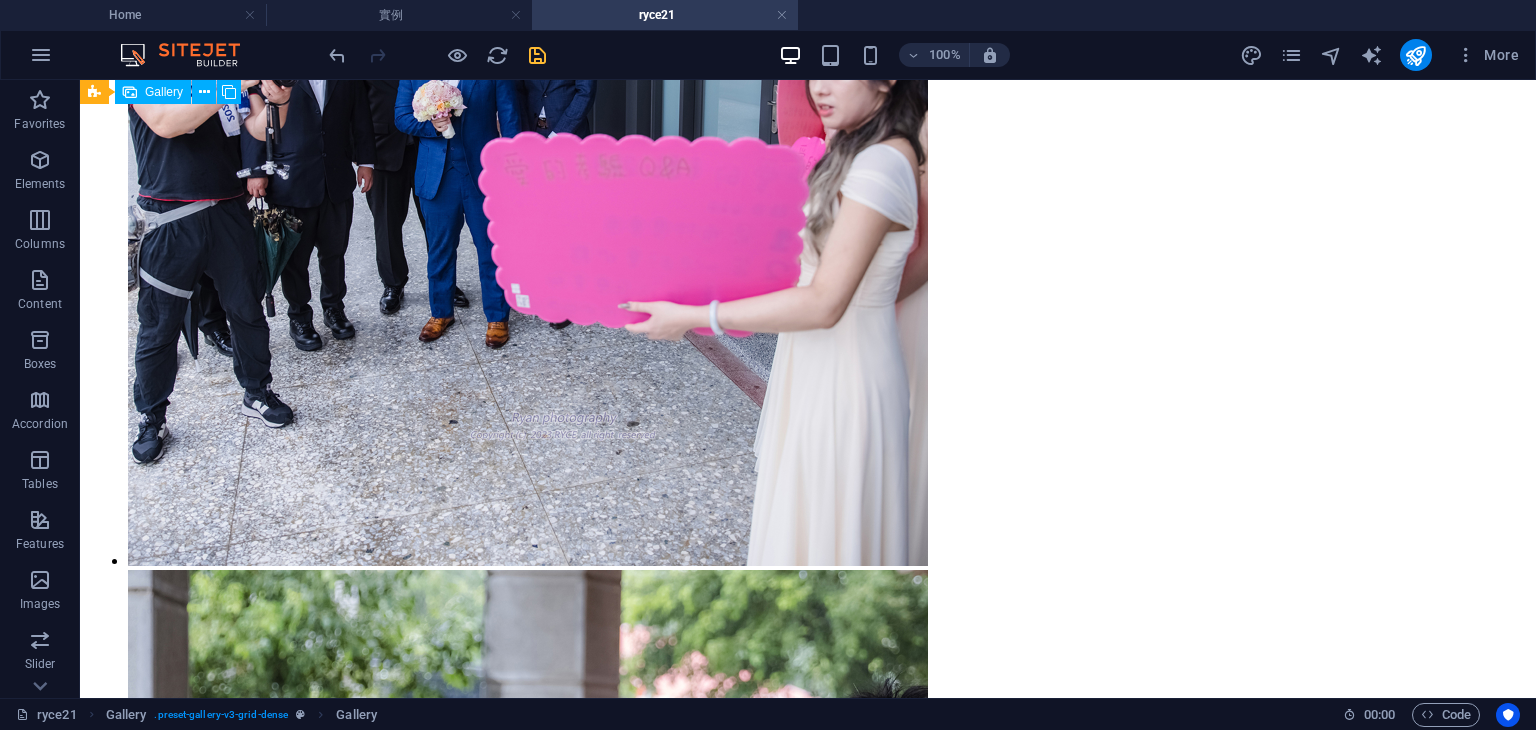 click at bounding box center [808, 12588] 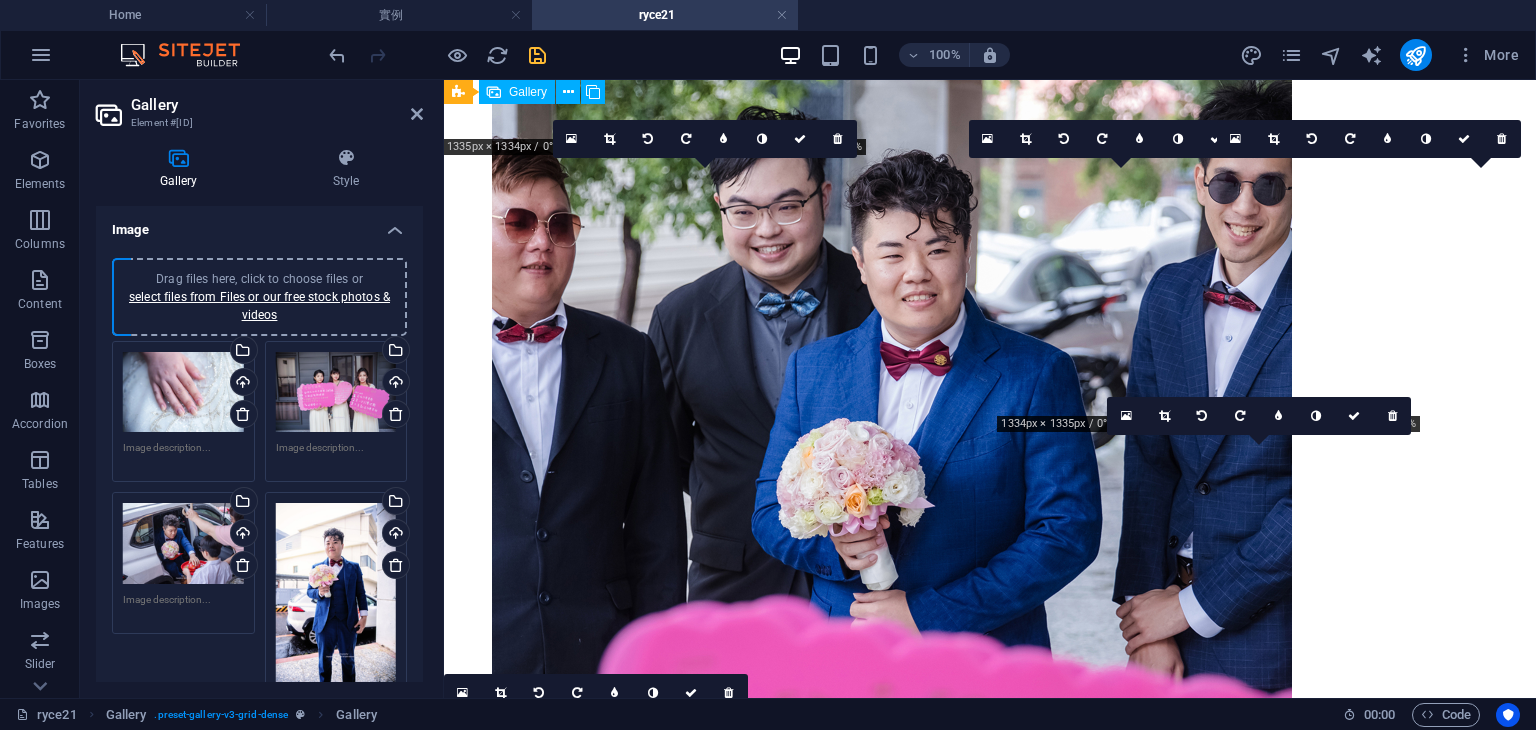 scroll, scrollTop: 6500, scrollLeft: 0, axis: vertical 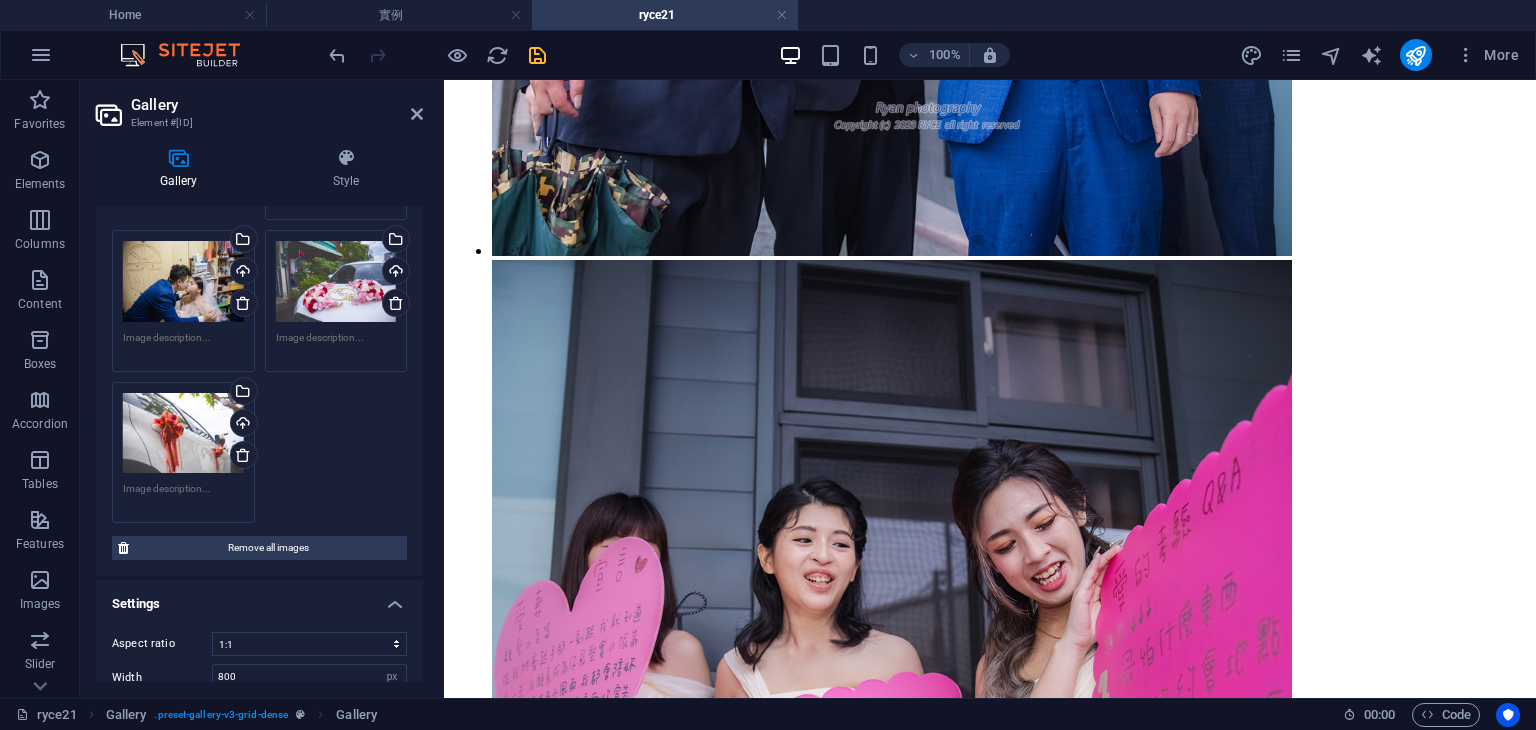 drag, startPoint x: 420, startPoint y: 241, endPoint x: 1, endPoint y: 527, distance: 507.30365 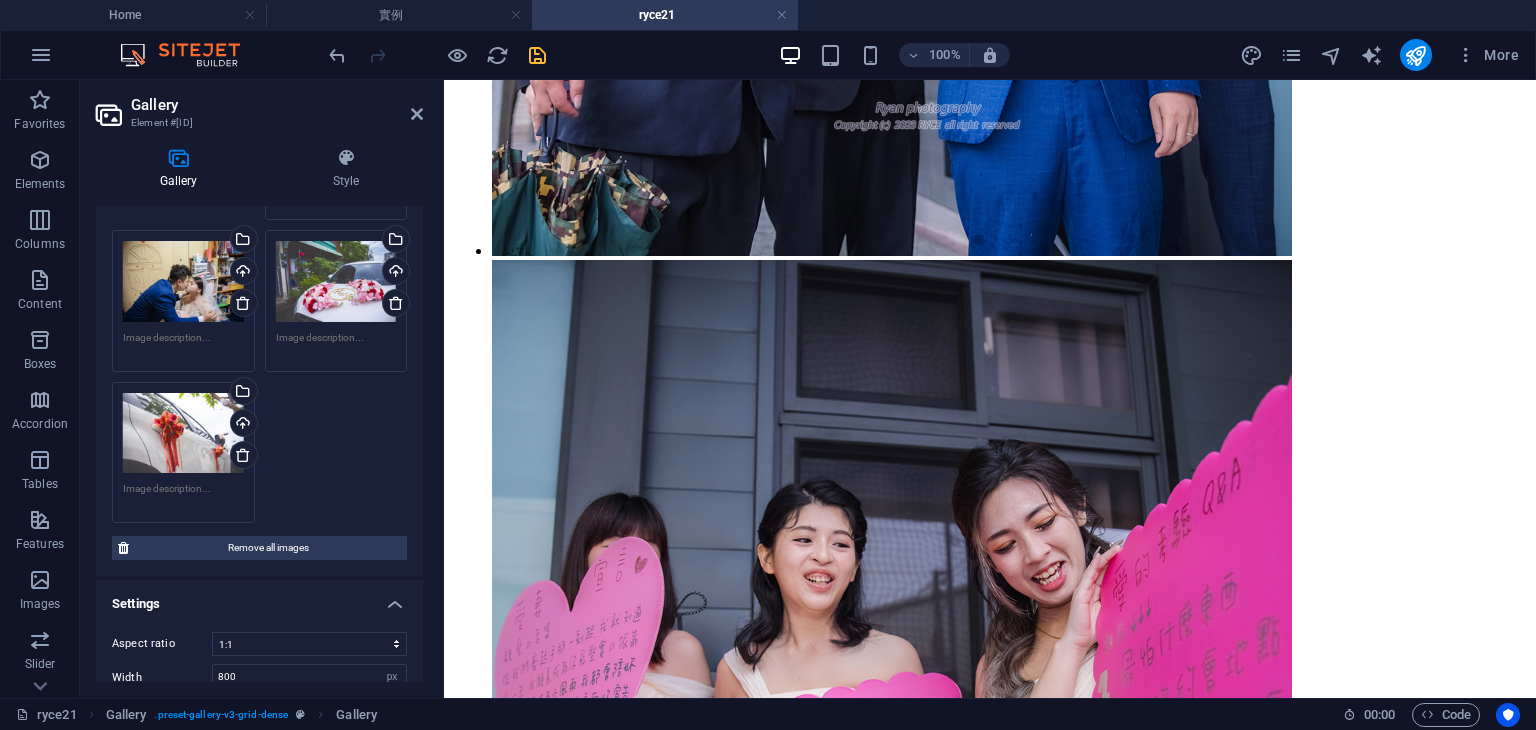 click on "Gallery Style Image Drag files here, click to choose files or select files from Files or our free stock photos & videos Drag files here, click to choose files or select files from Files or our free stock photos & videos Select files from the file manager, stock photos, or upload file(s) Upload Drag files here, click to choose files or select files from Files or our free stock photos & videos Select files from the file manager, stock photos, or upload file(s) Upload Drag files here, click to choose files or select files from Files or our free stock photos & videos Select files from the file manager, stock photos, or upload file(s) Upload Drag files here, click to choose files or select files from Files or our free stock photos & videos Select files from the file manager, stock photos, or upload file(s) Upload Drag files here, click to choose files or select files from Files or our free stock photos & videos Select files from the file manager, stock photos, or upload file(s) Upload Upload Upload Upload Upload %" at bounding box center [259, 415] 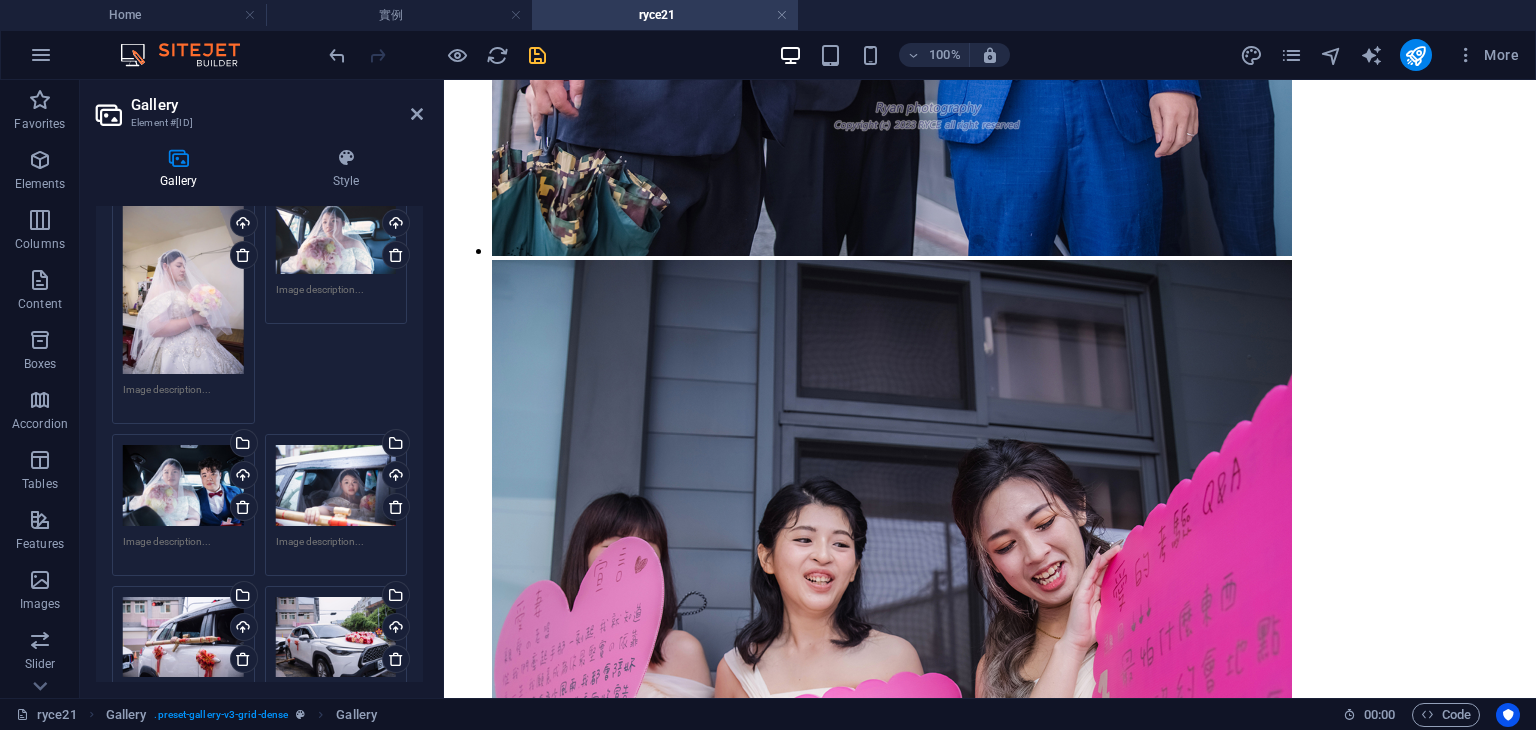 scroll, scrollTop: 3222, scrollLeft: 0, axis: vertical 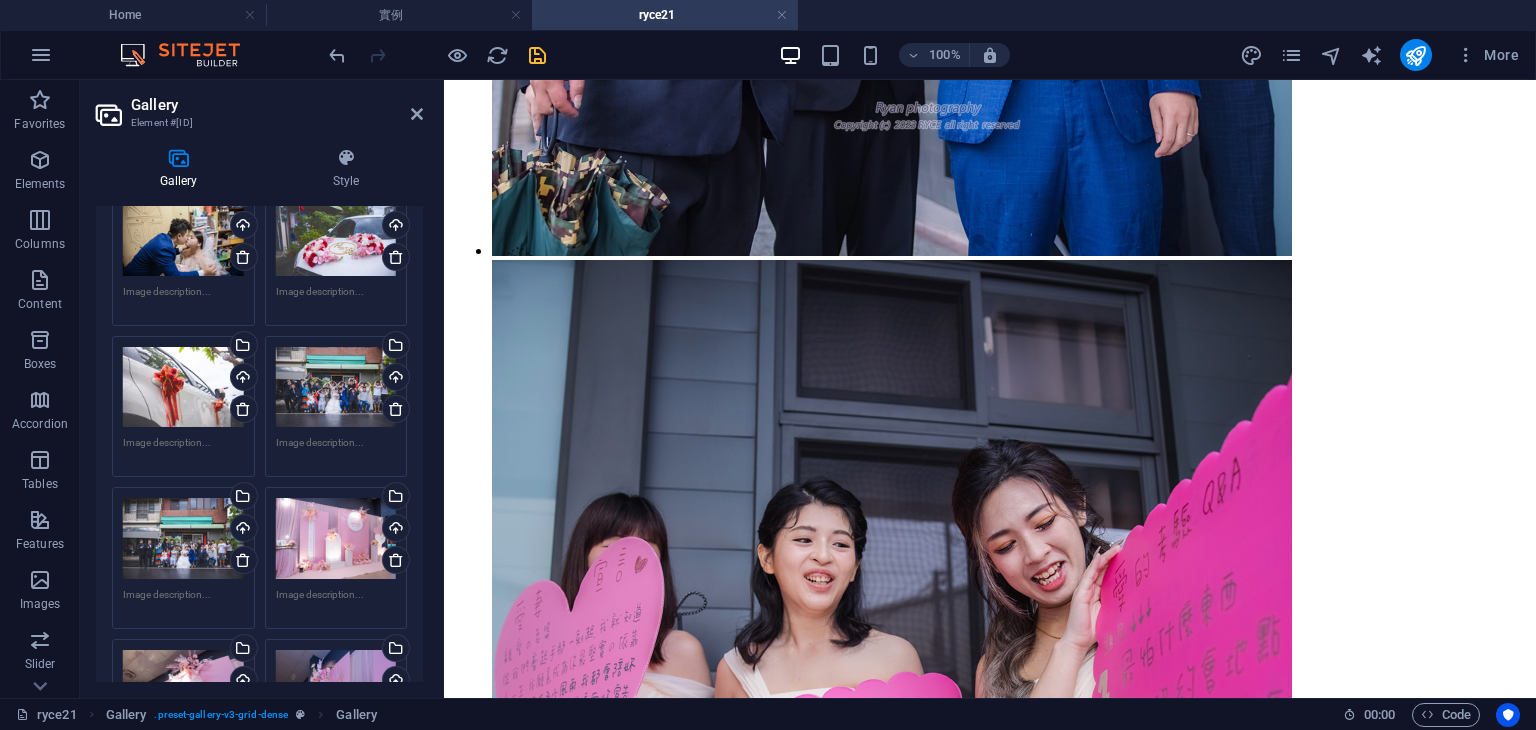 drag, startPoint x: 418, startPoint y: 557, endPoint x: 418, endPoint y: 536, distance: 21 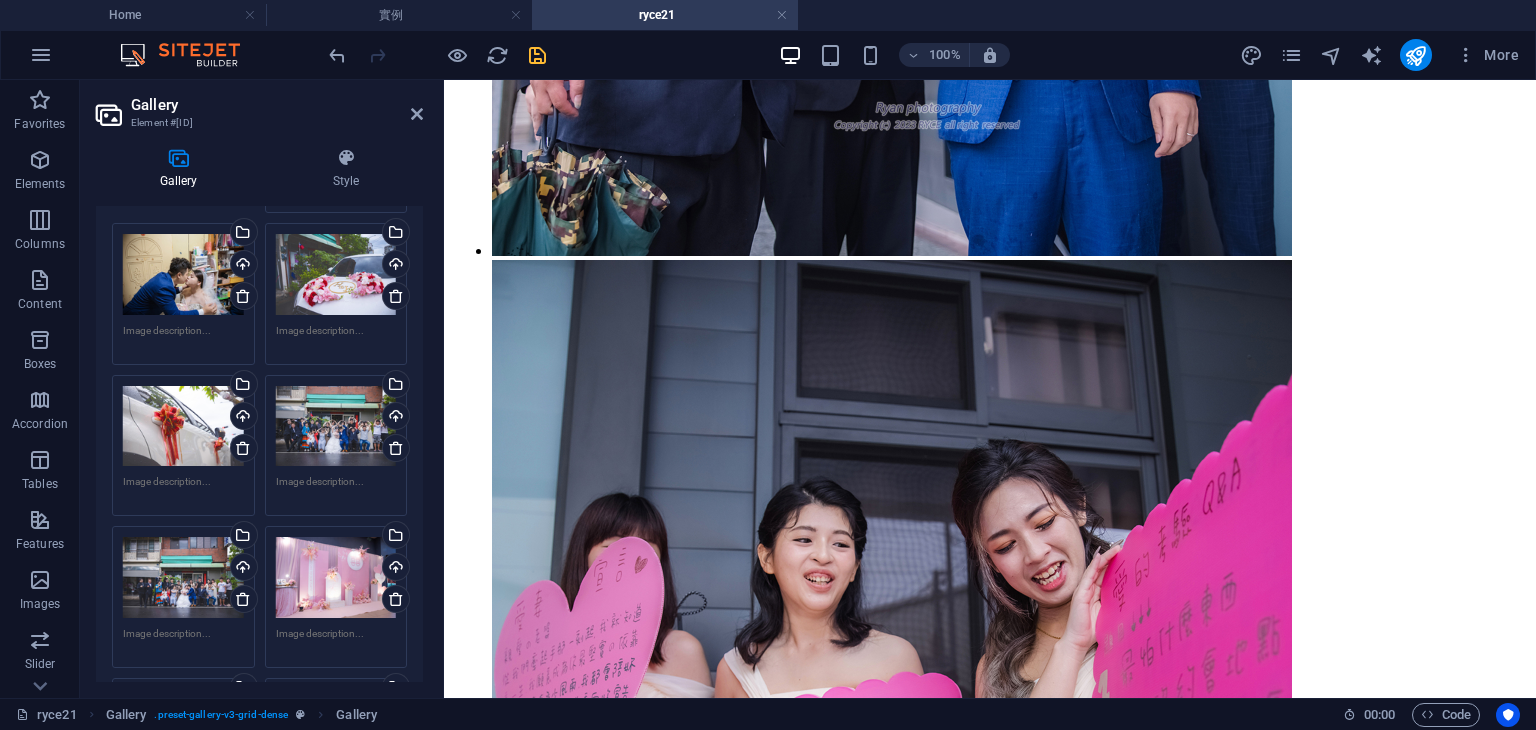 scroll, scrollTop: 3808, scrollLeft: 0, axis: vertical 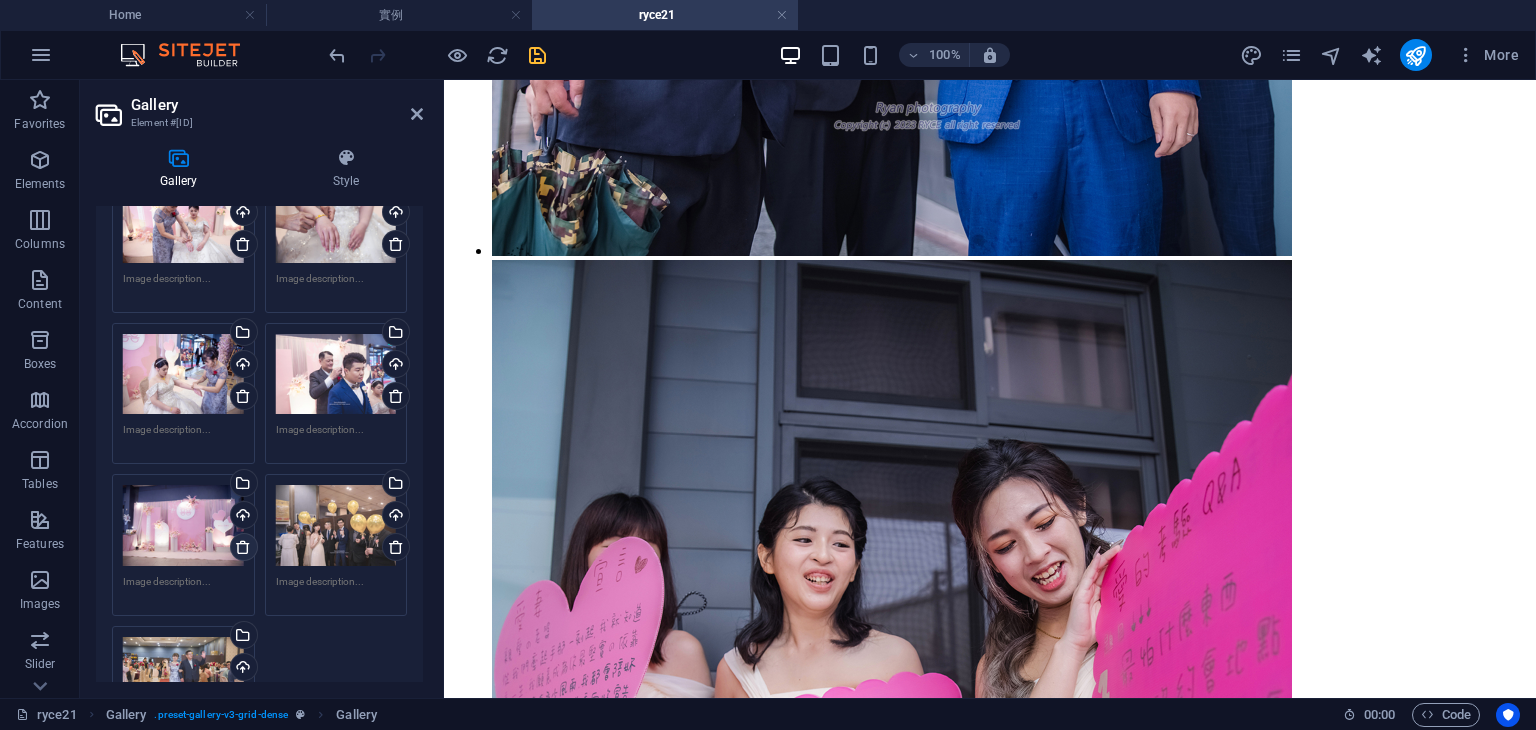 click at bounding box center (243, 547) 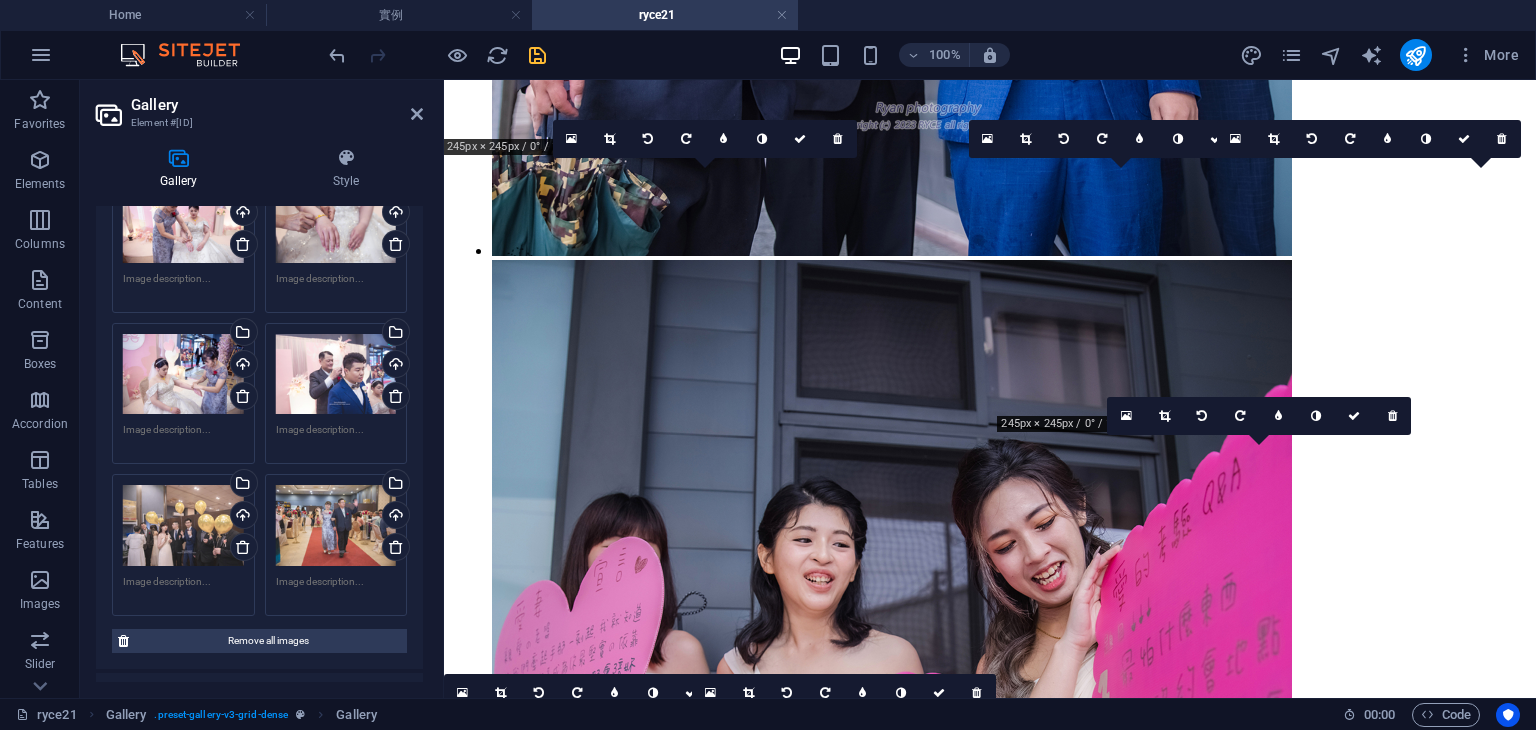 drag, startPoint x: 389, startPoint y: 515, endPoint x: 317, endPoint y: 521, distance: 72.249565 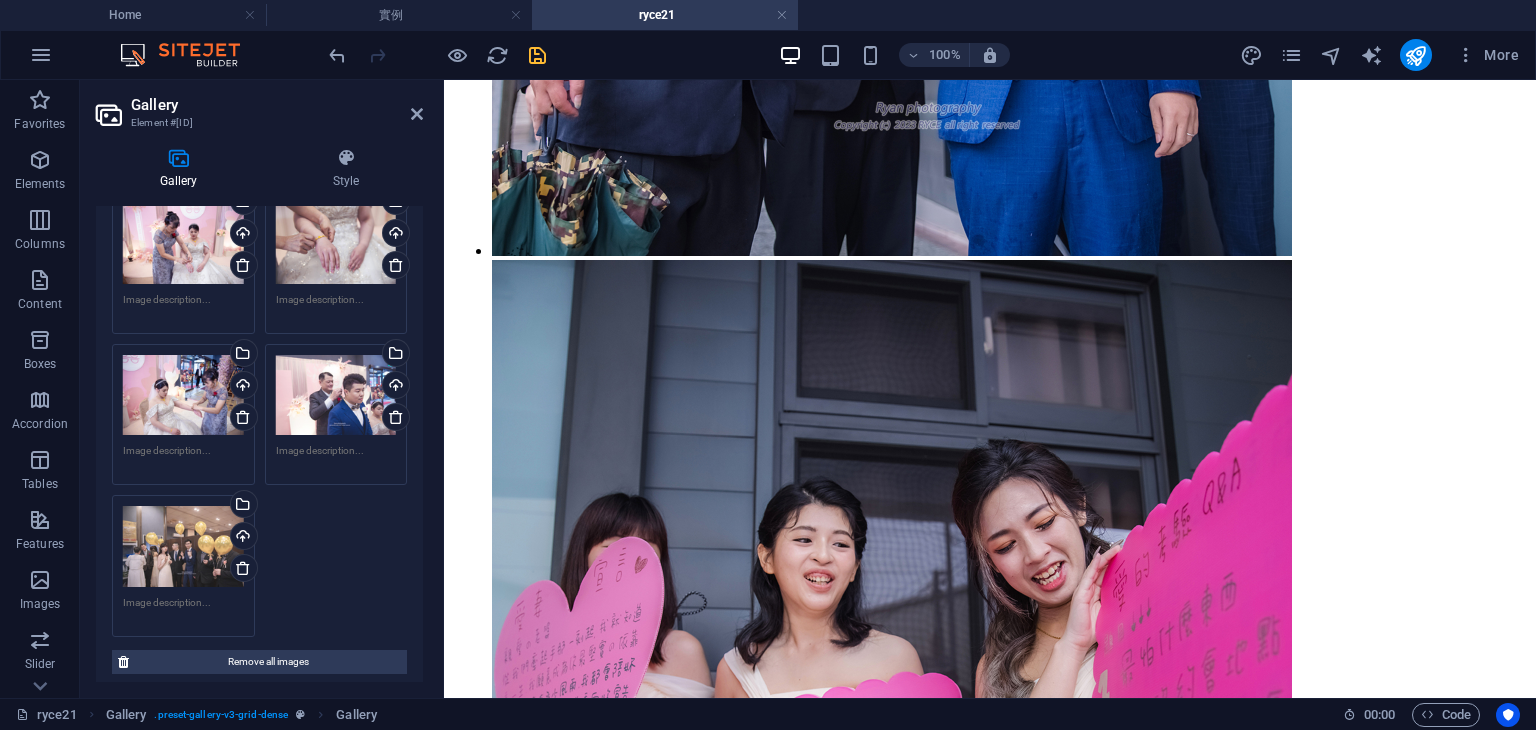 scroll, scrollTop: 4660, scrollLeft: 0, axis: vertical 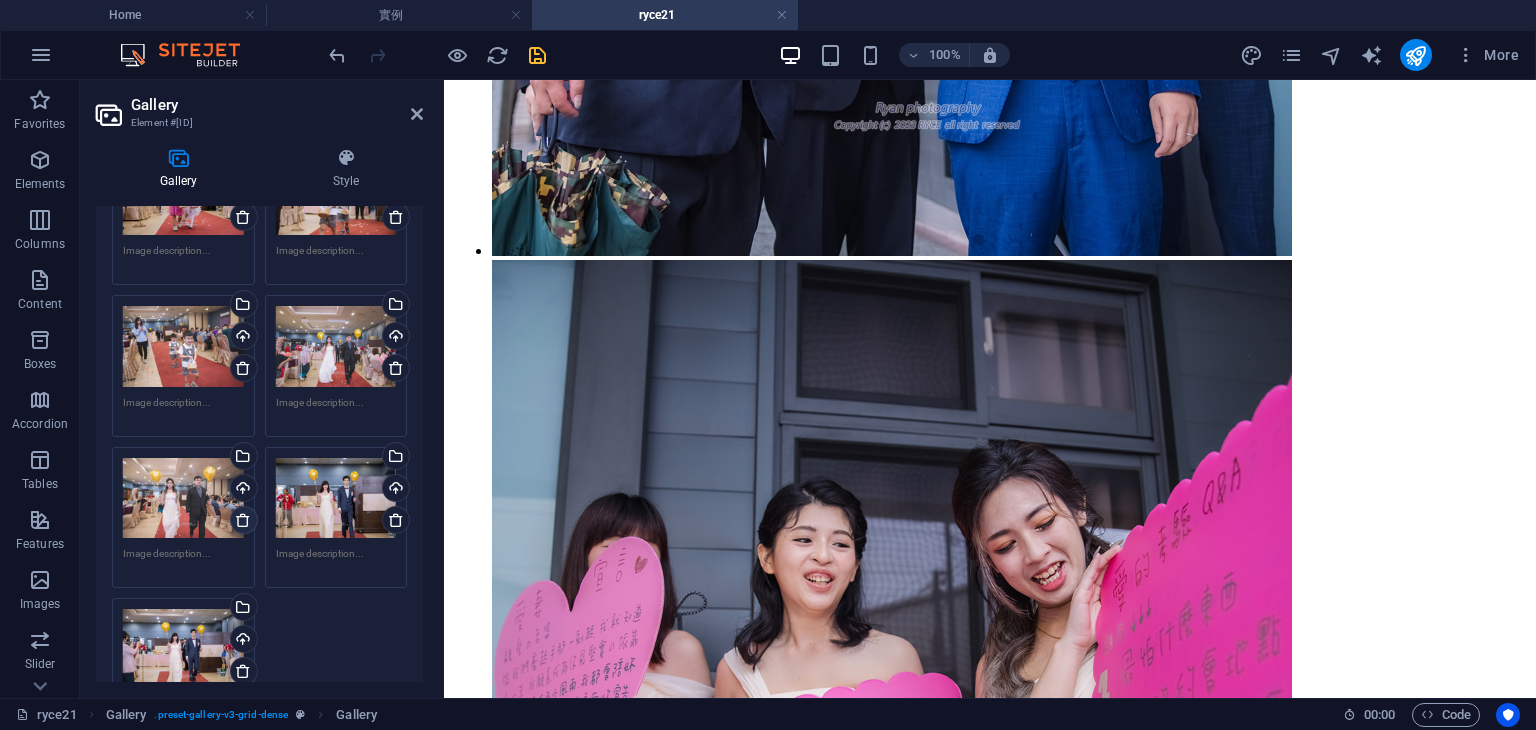 click at bounding box center [243, 520] 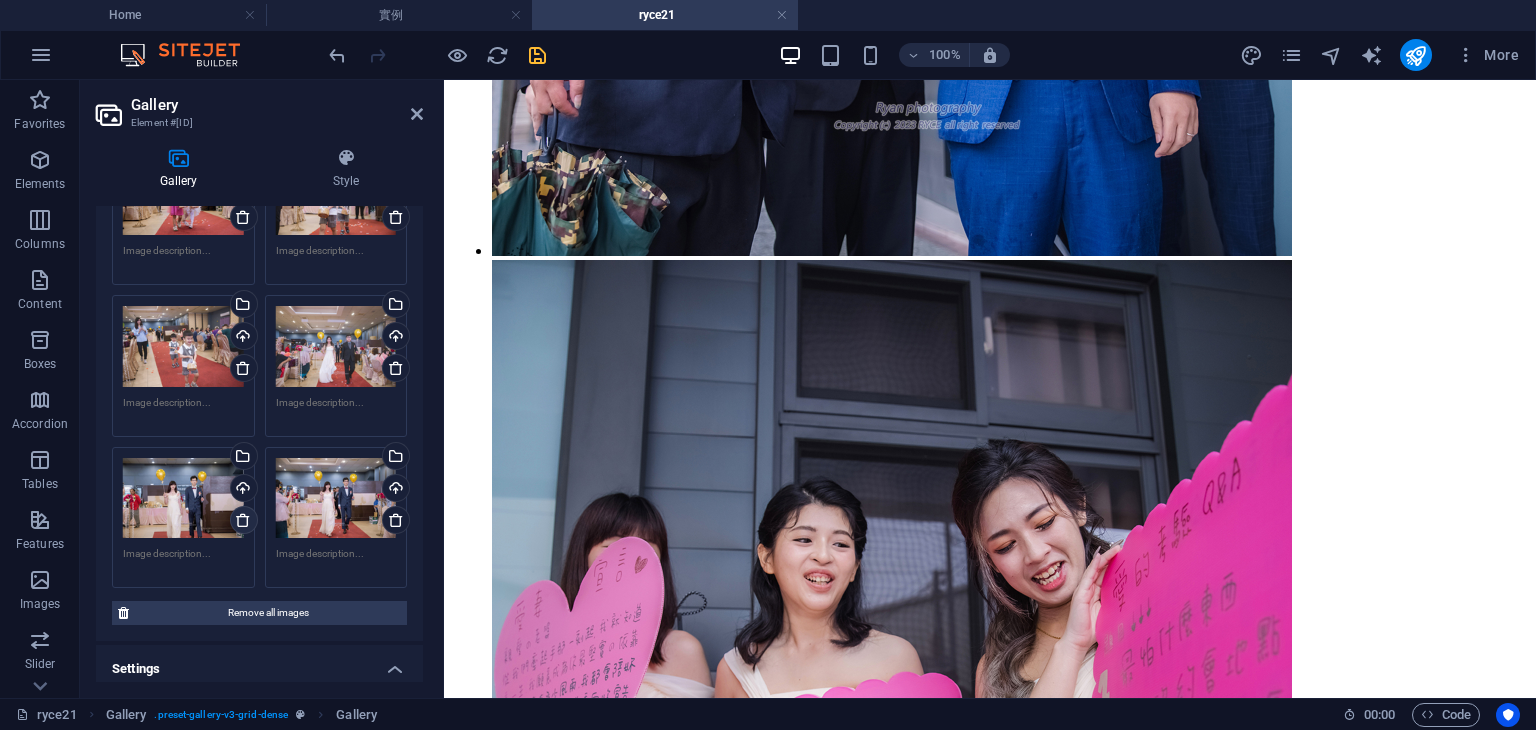 click at bounding box center (243, 520) 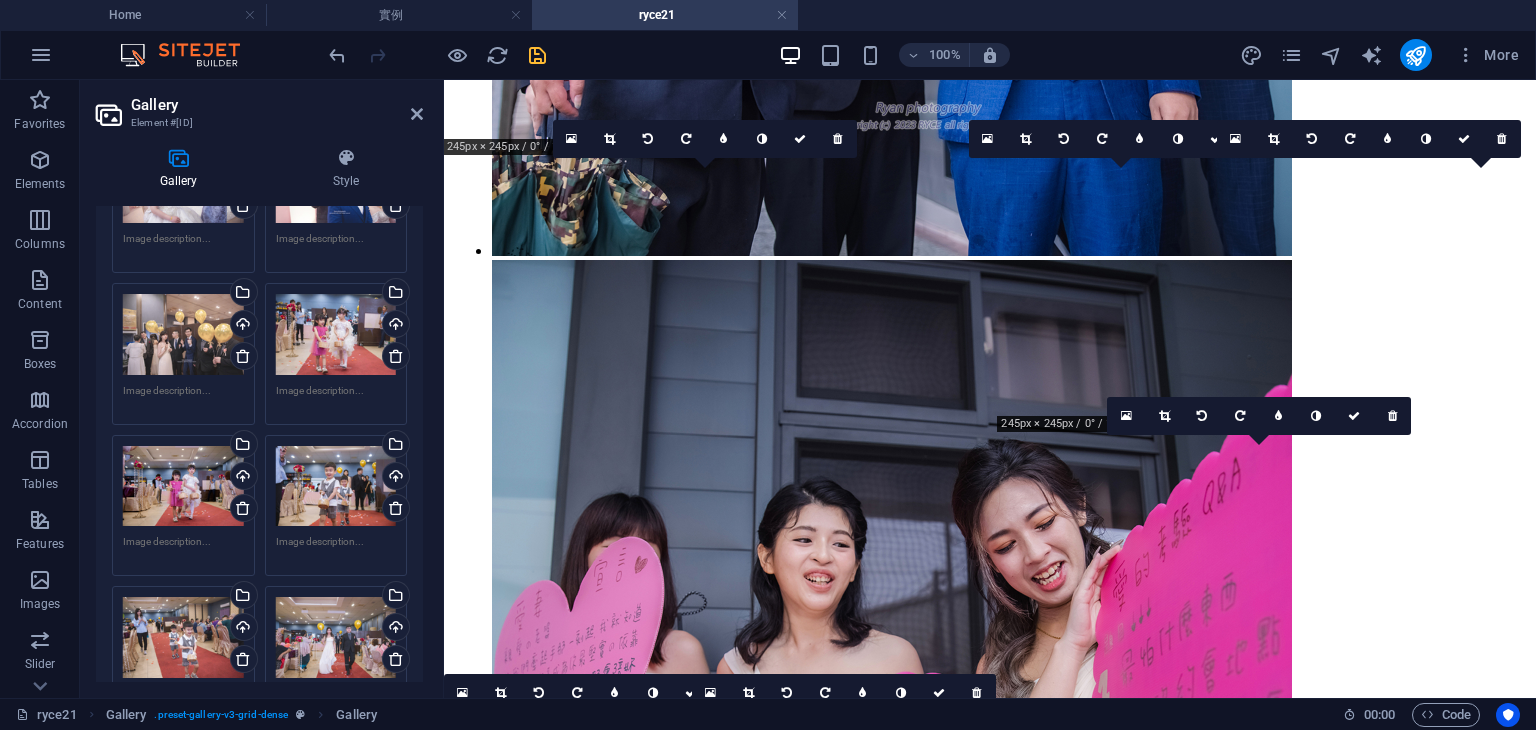 scroll, scrollTop: 4841, scrollLeft: 0, axis: vertical 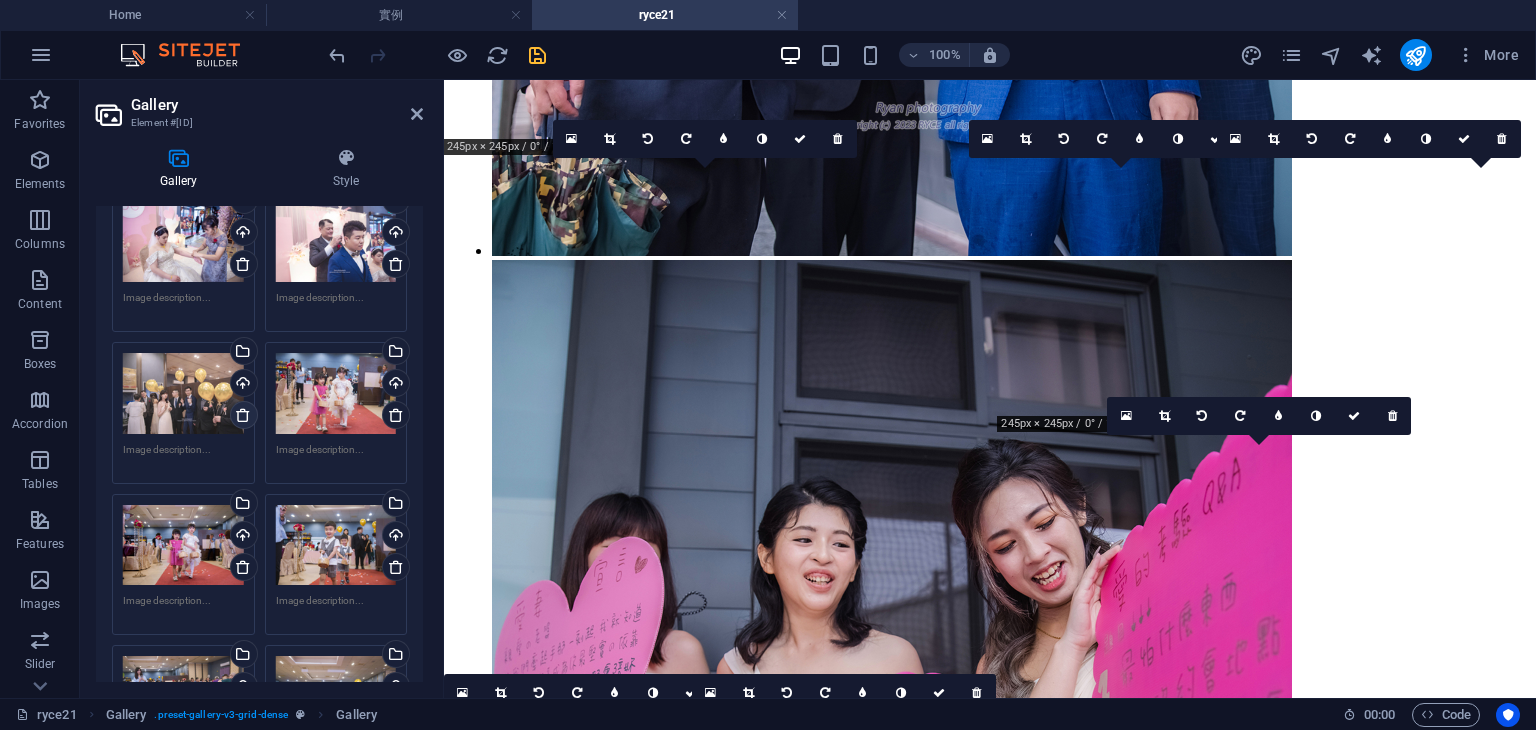 click at bounding box center (243, 415) 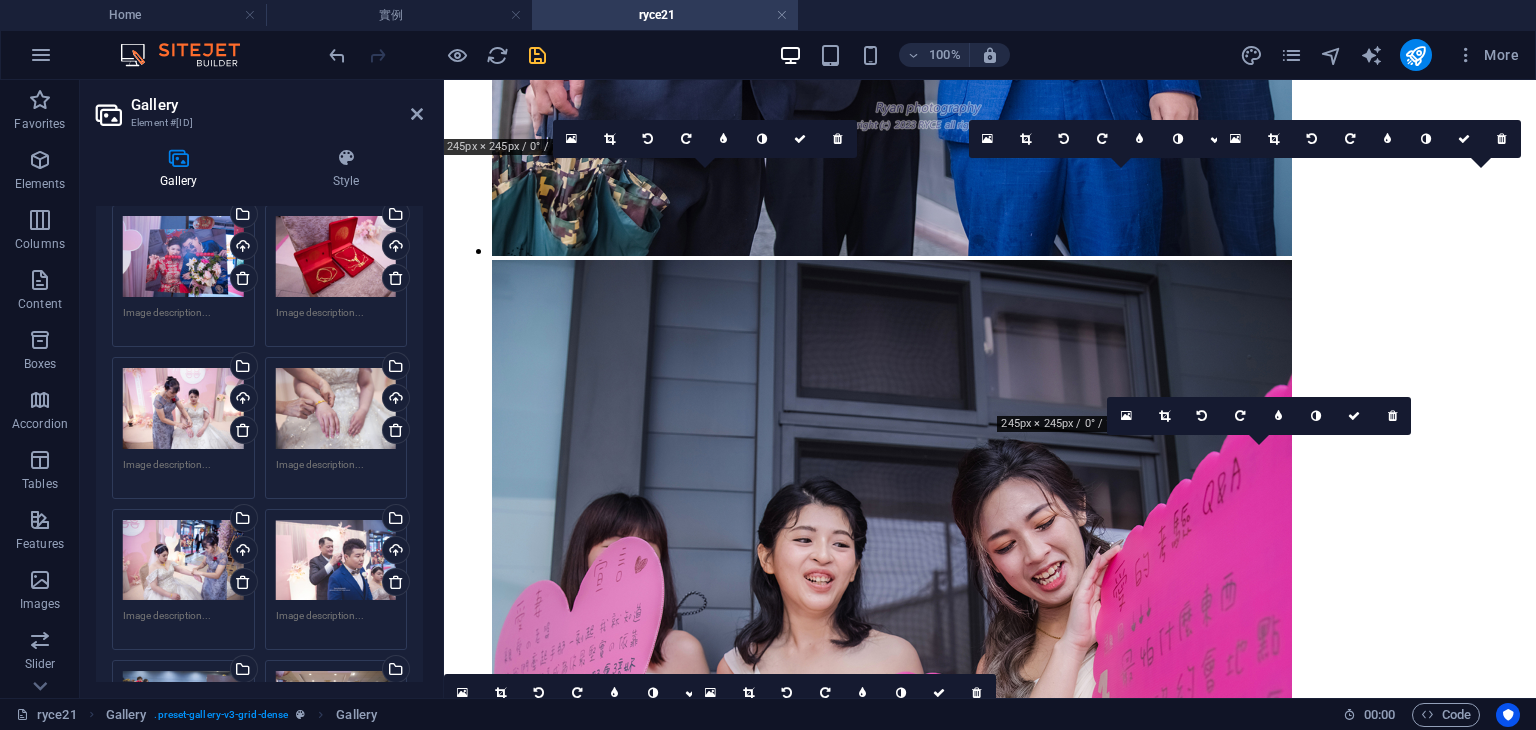 scroll, scrollTop: 4484, scrollLeft: 0, axis: vertical 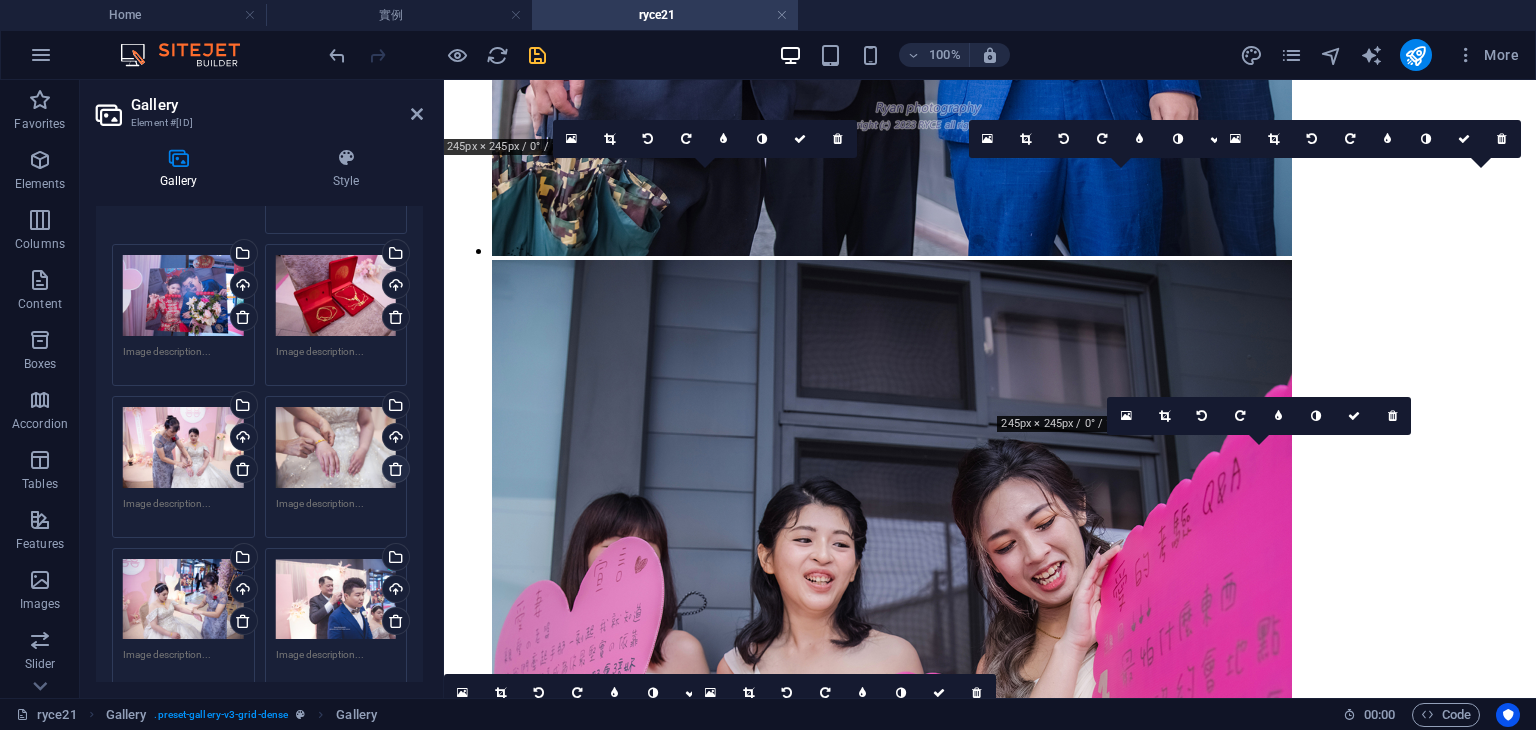 click at bounding box center [396, 469] 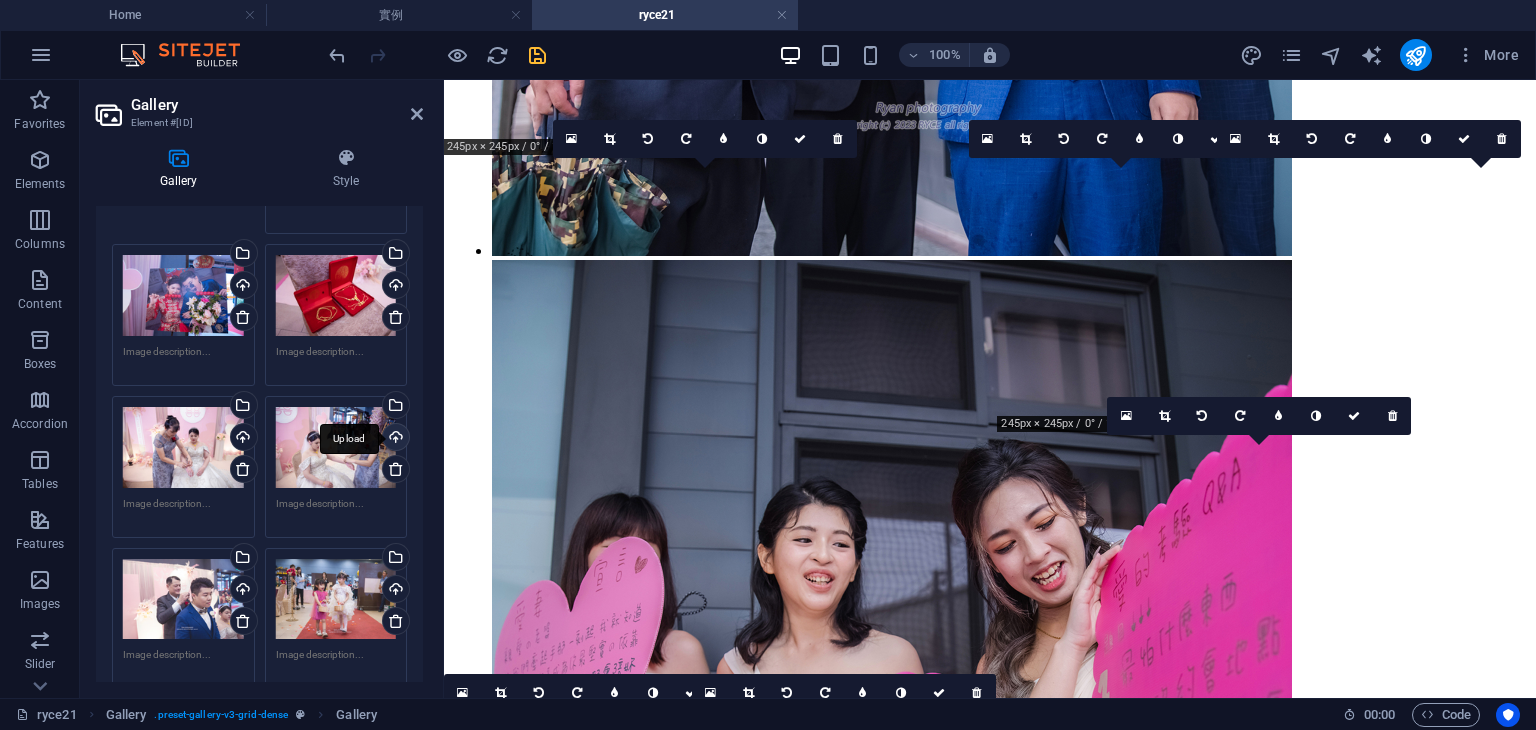 click at bounding box center (396, 469) 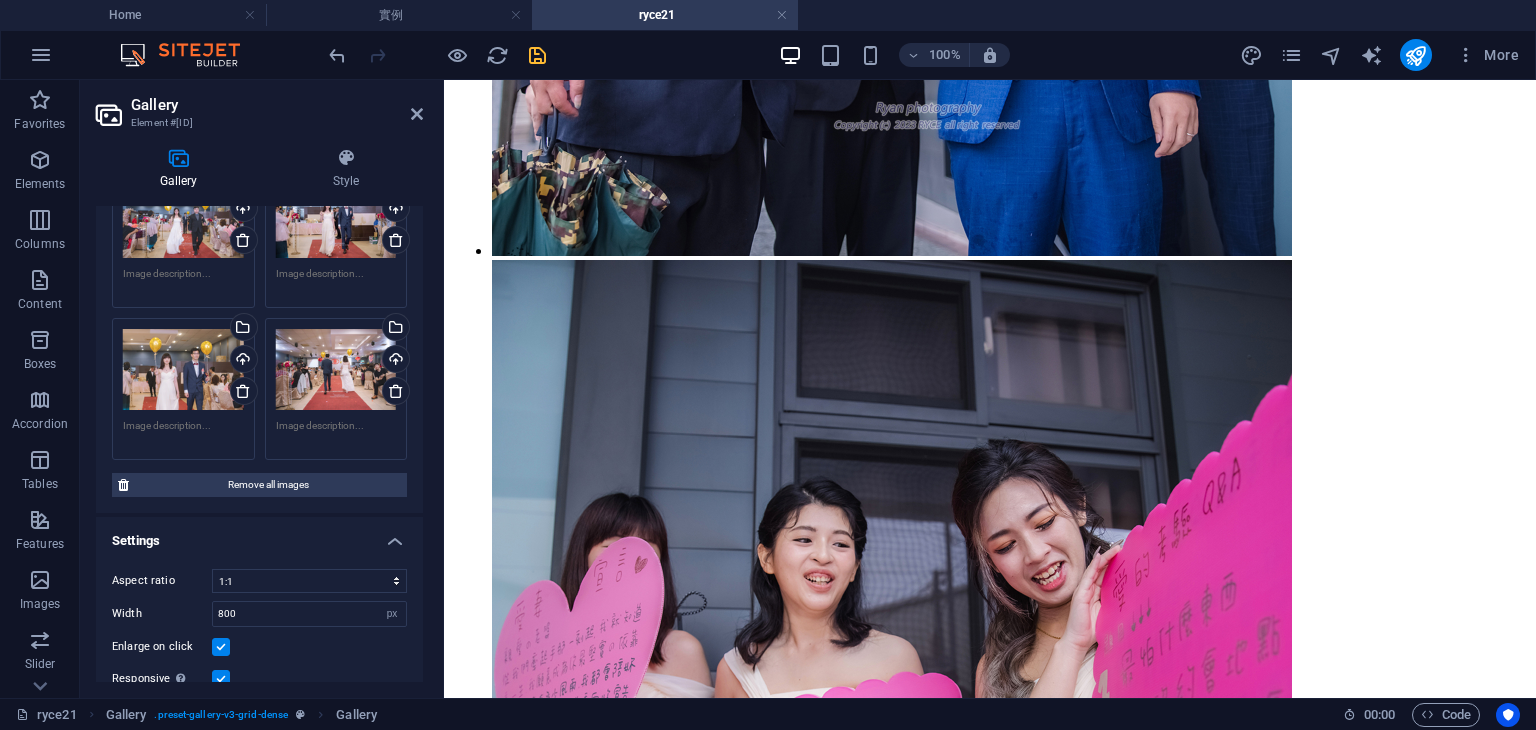 scroll, scrollTop: 5042, scrollLeft: 0, axis: vertical 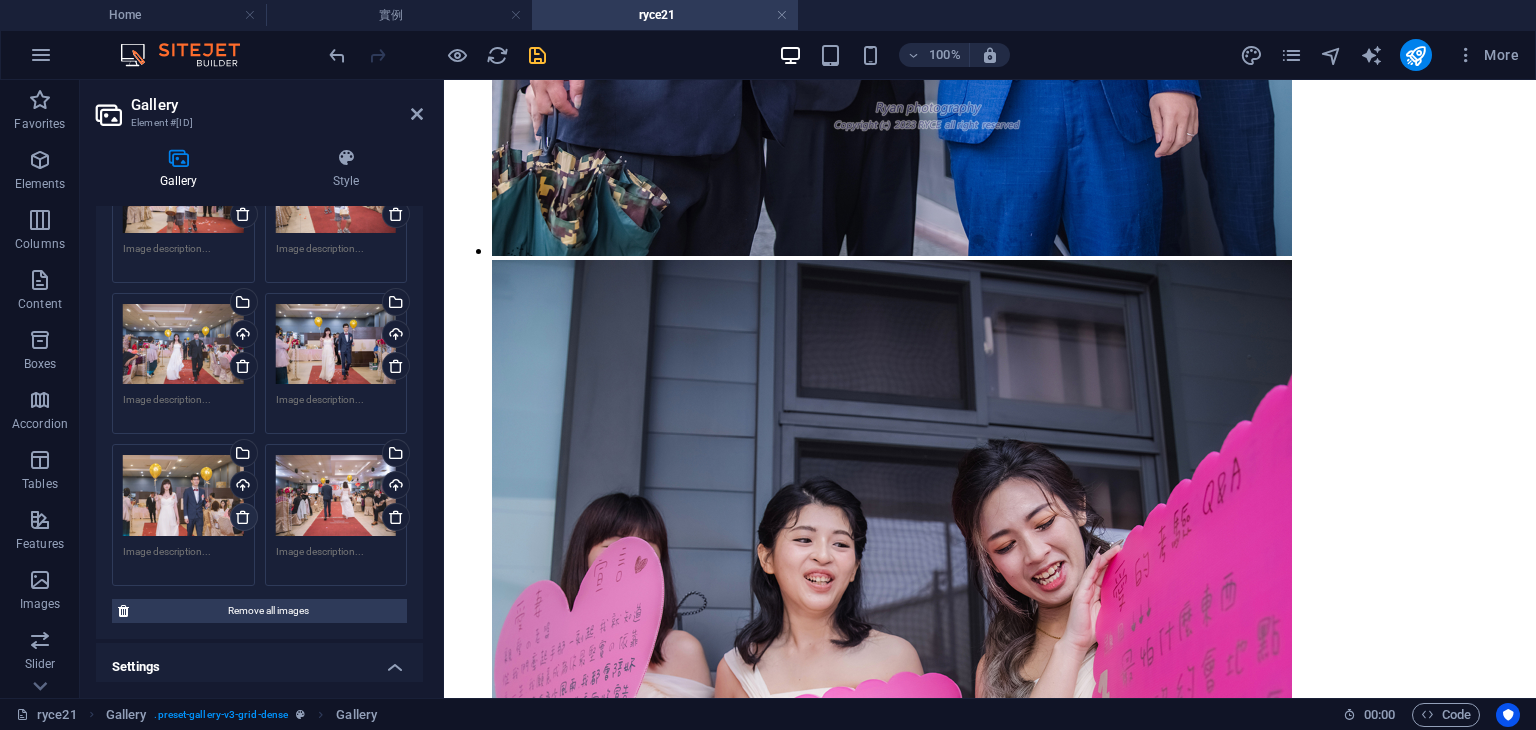 click at bounding box center [243, 517] 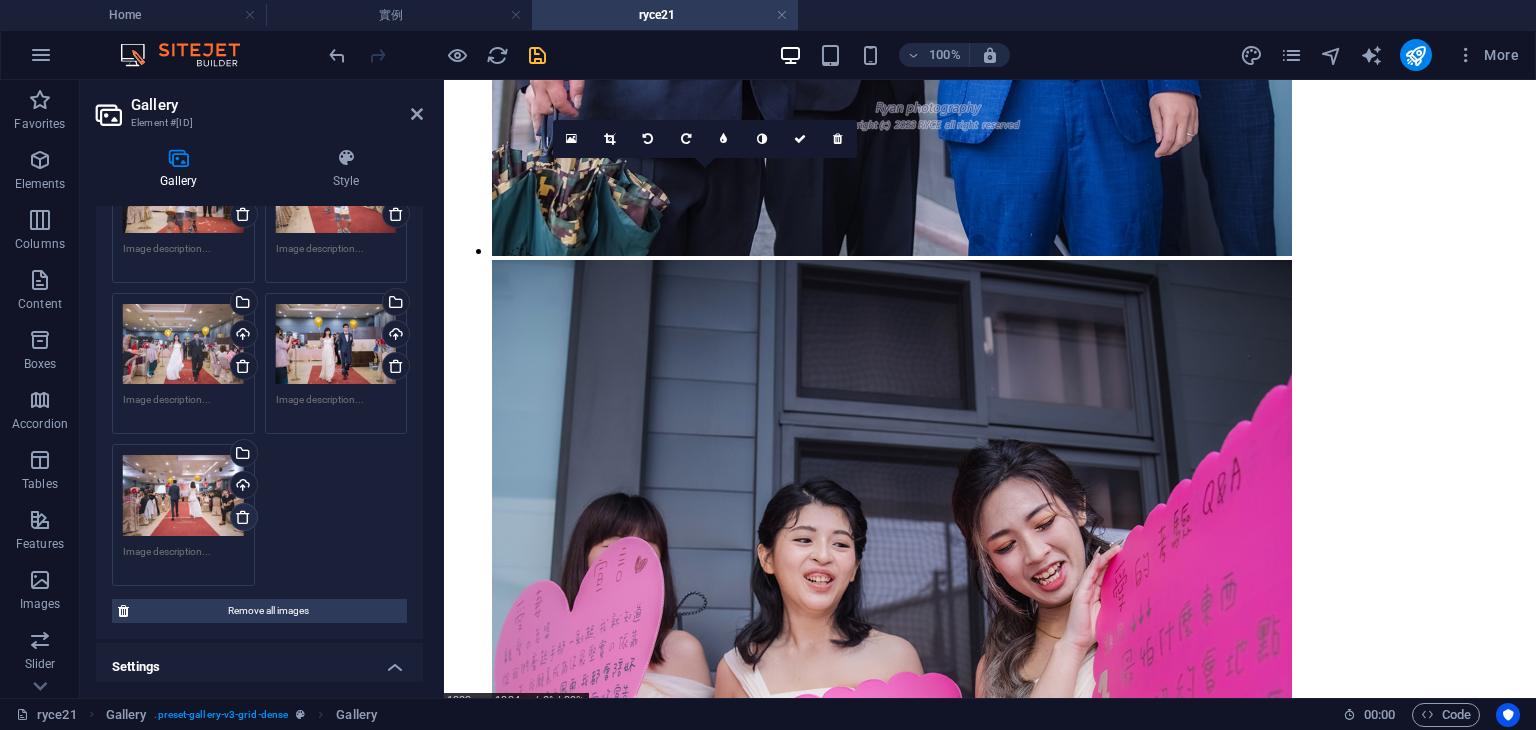 click at bounding box center (243, 517) 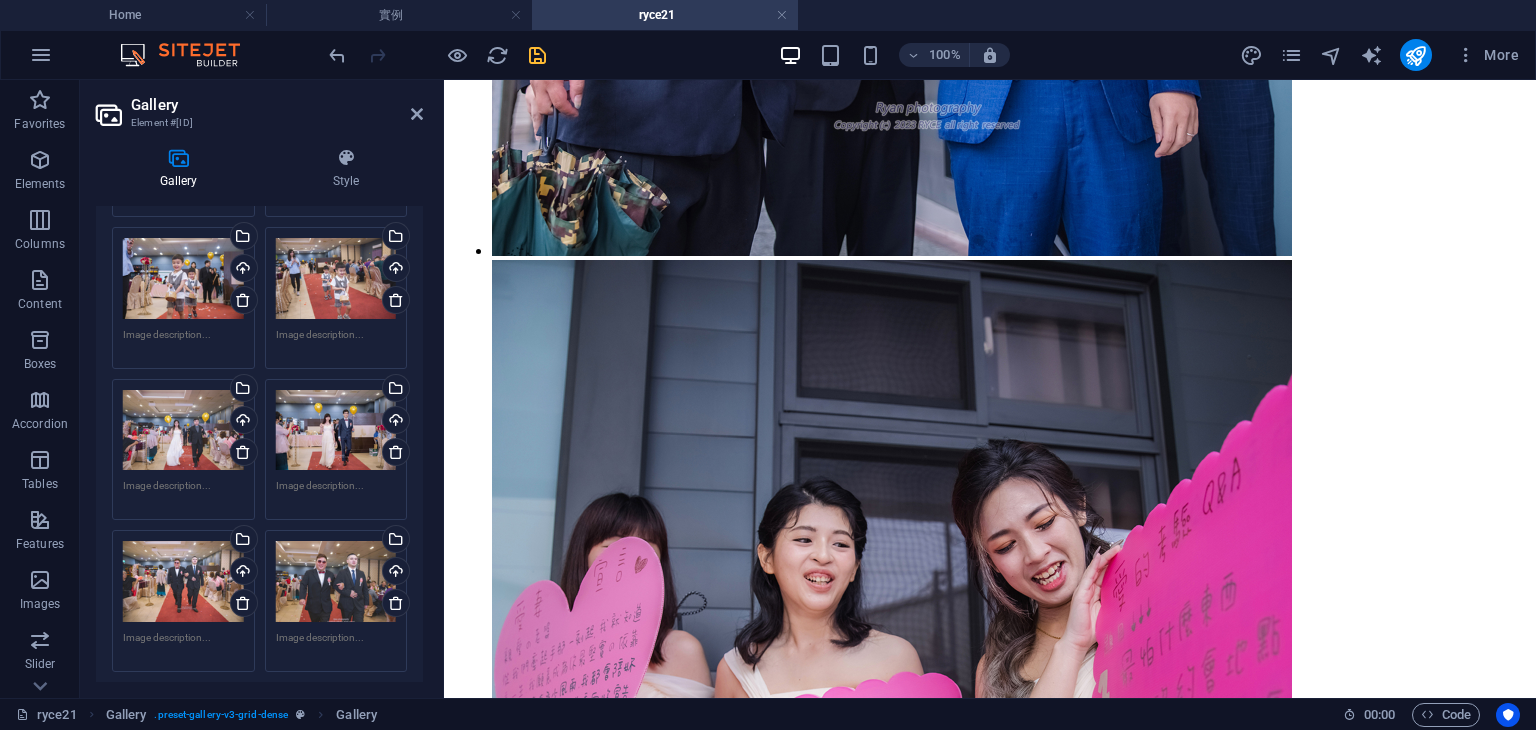 scroll, scrollTop: 4976, scrollLeft: 0, axis: vertical 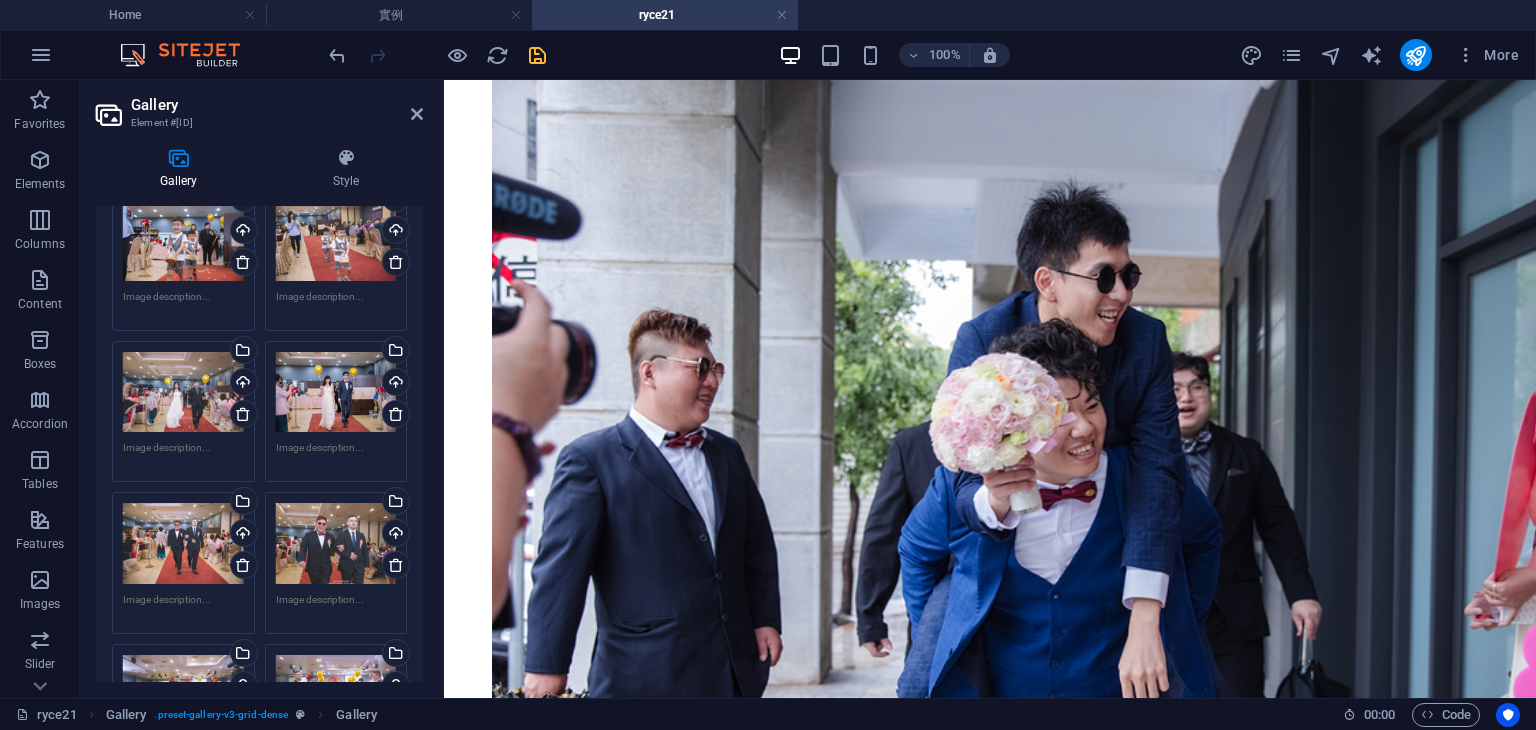 drag, startPoint x: 418, startPoint y: 609, endPoint x: 424, endPoint y: 621, distance: 13.416408 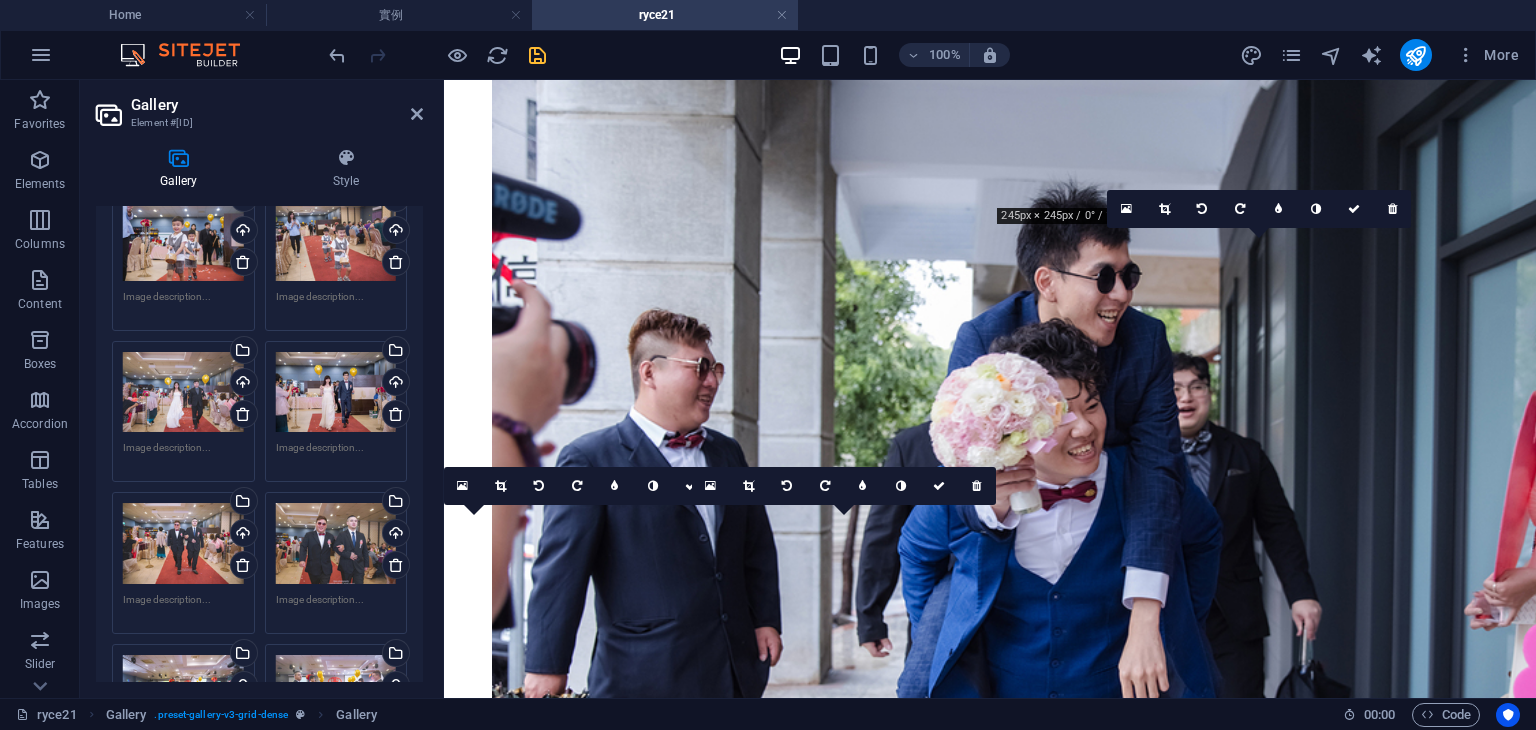 scroll, scrollTop: 5198, scrollLeft: 0, axis: vertical 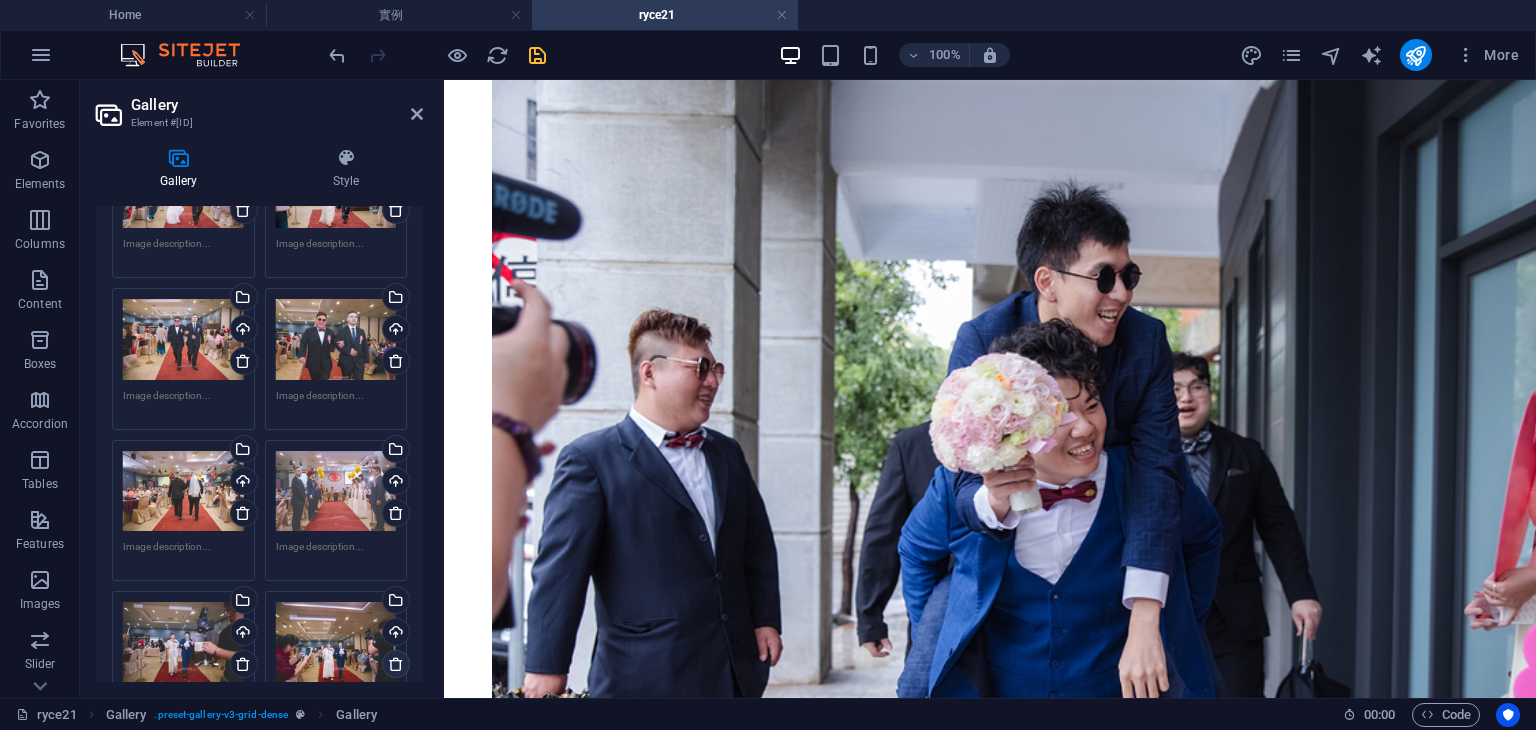 click at bounding box center (396, 664) 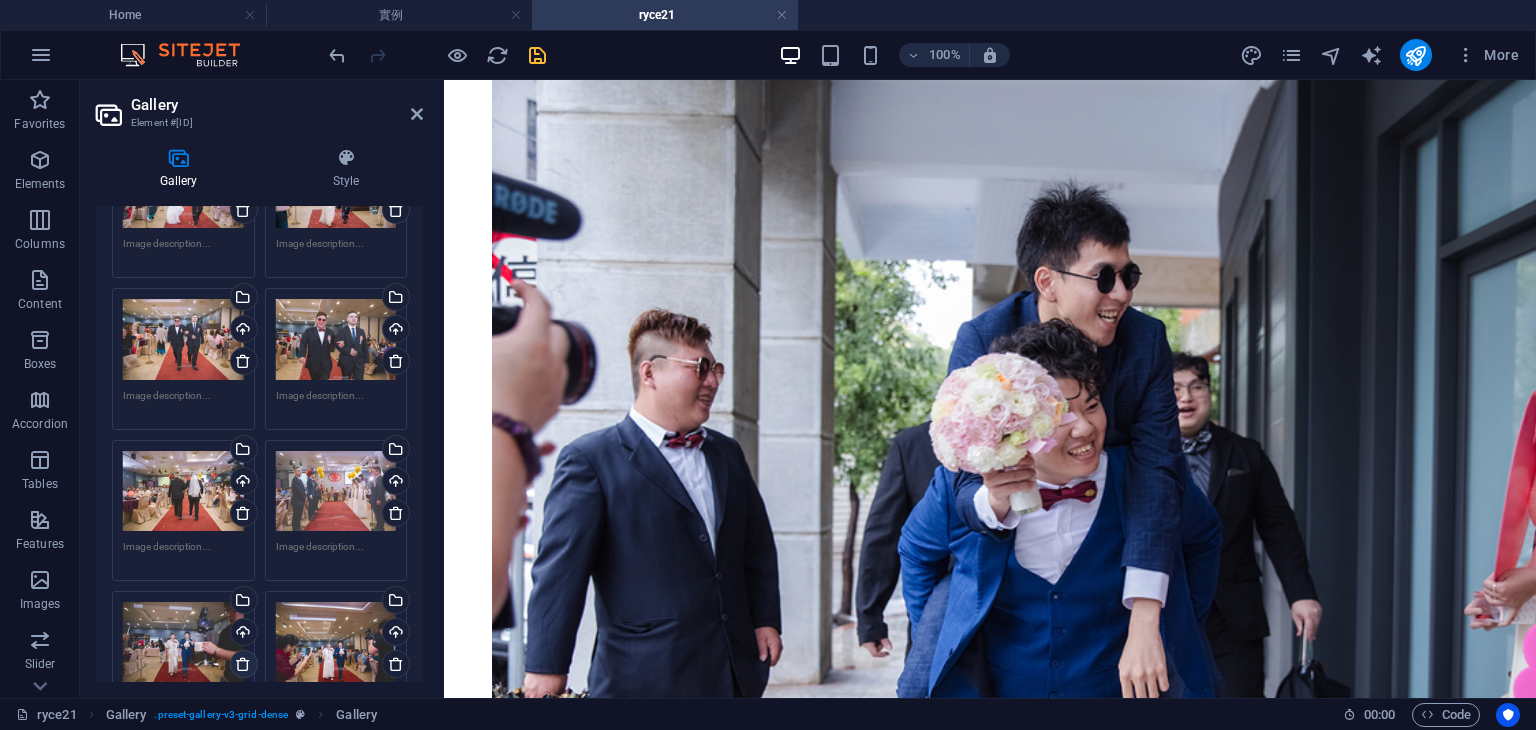 click at bounding box center [243, 664] 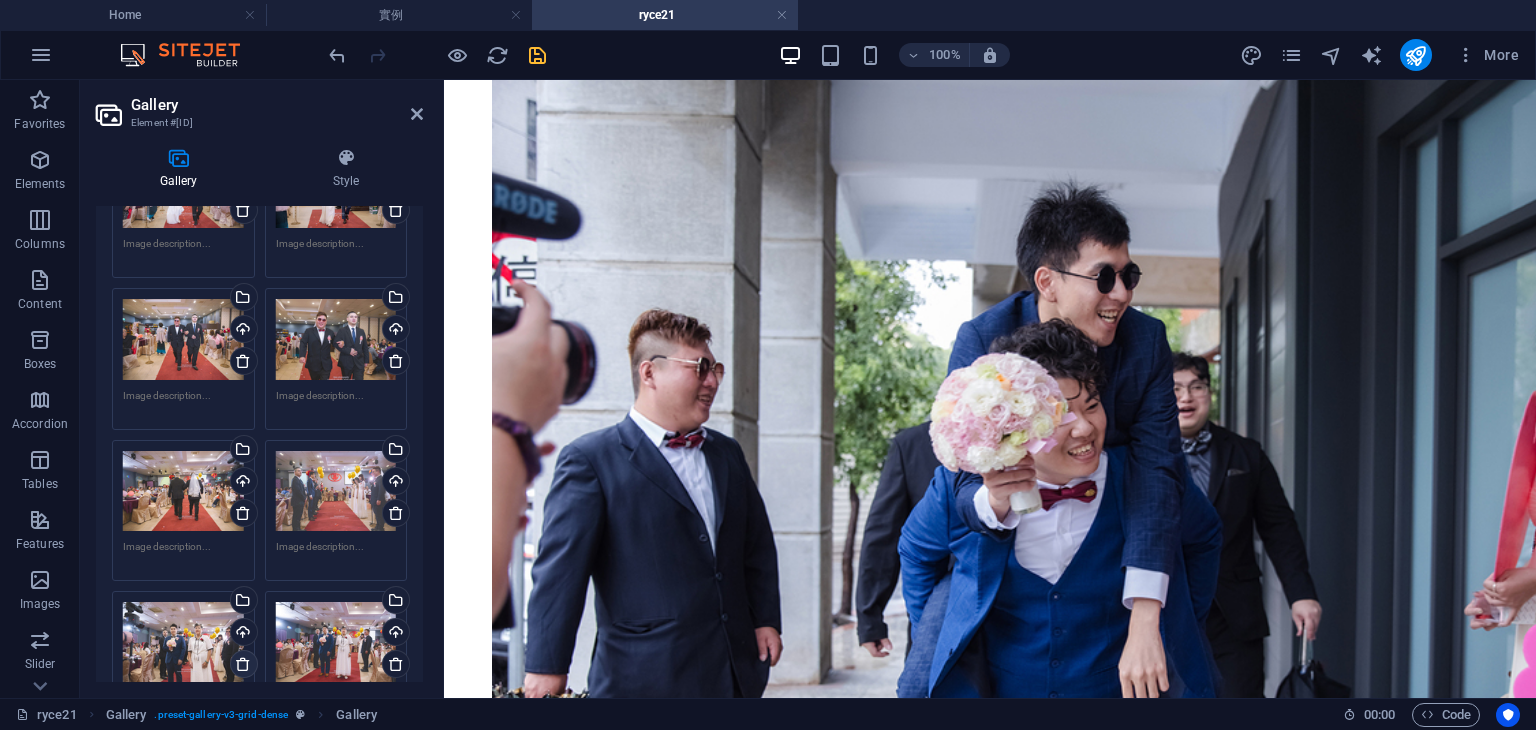 click at bounding box center (243, 664) 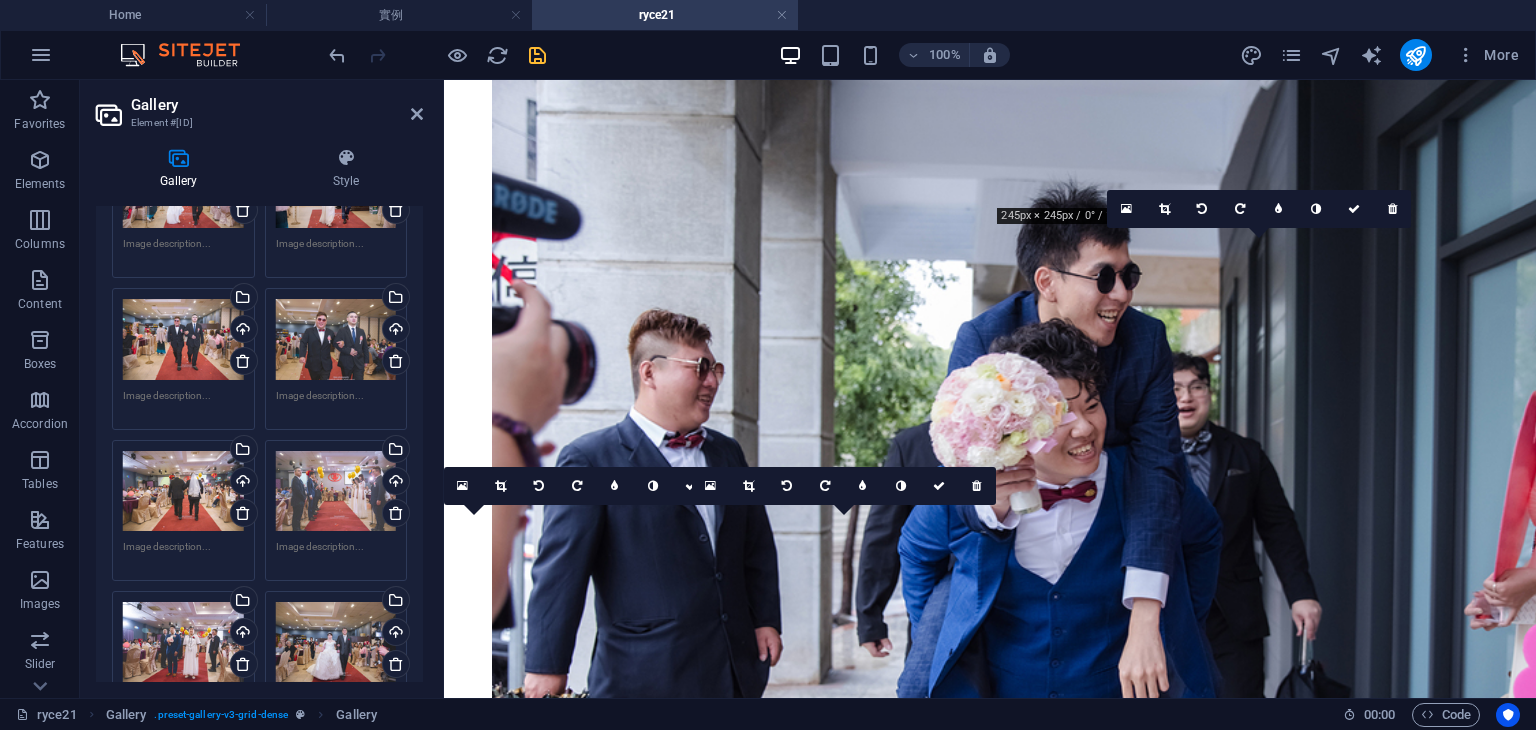 scroll, scrollTop: 5416, scrollLeft: 0, axis: vertical 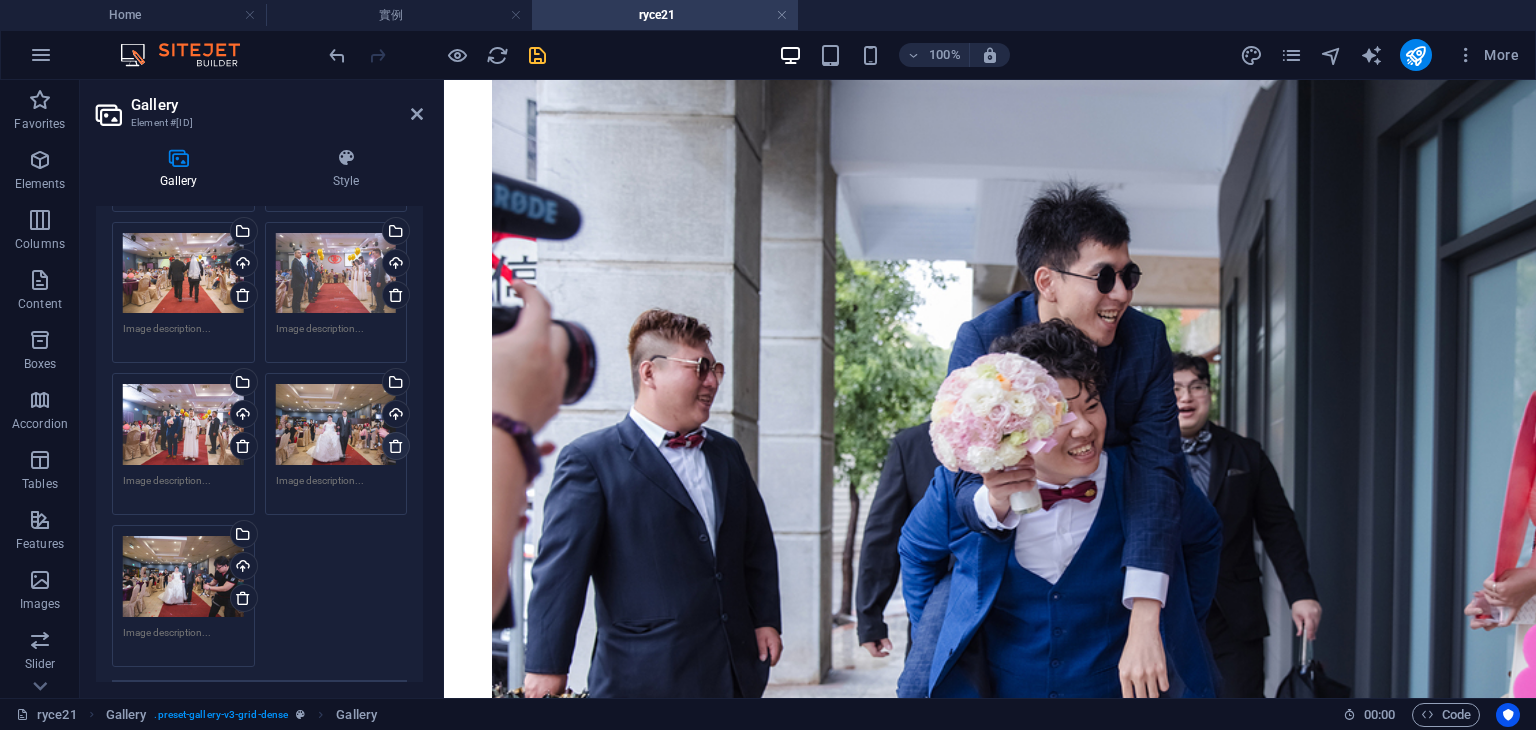 click at bounding box center (396, 446) 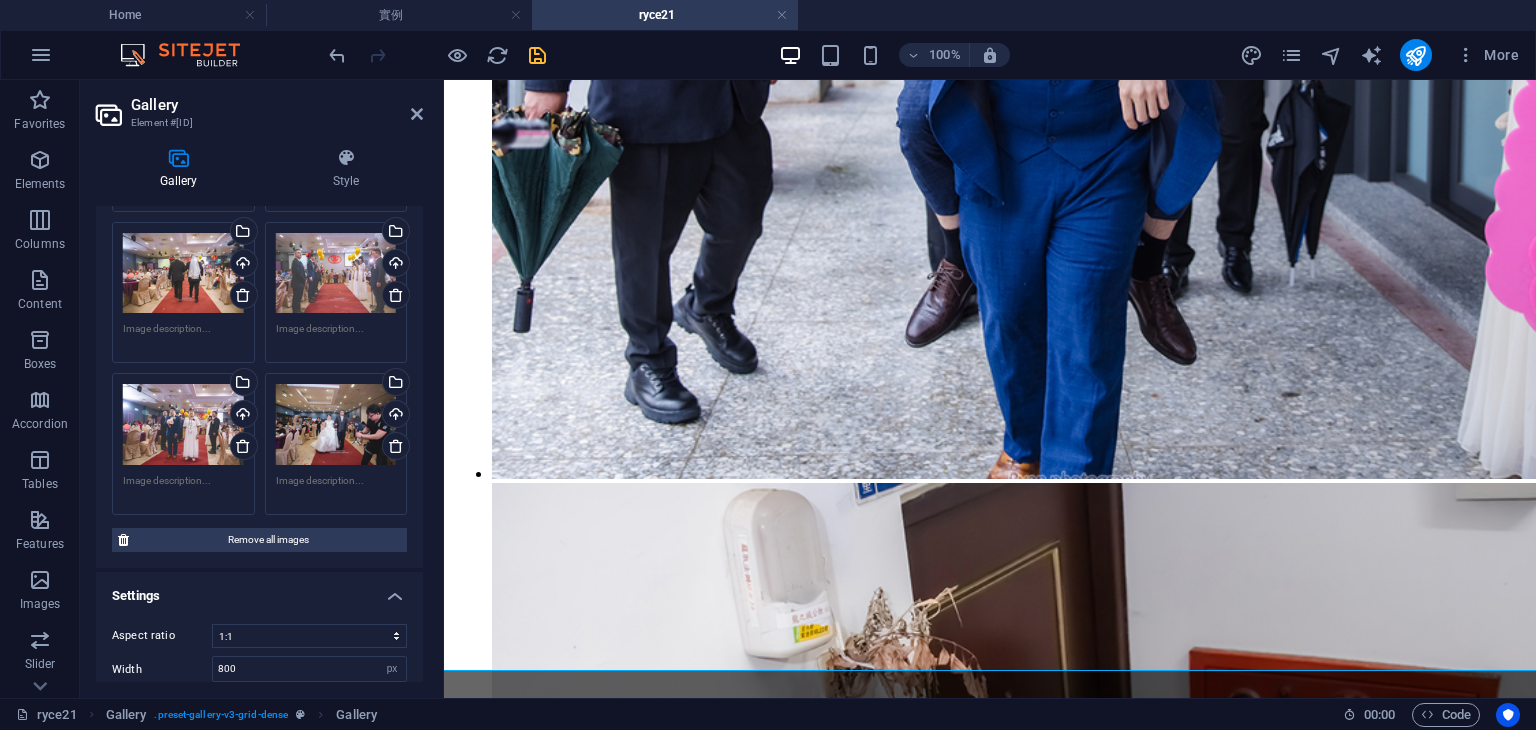 scroll, scrollTop: 9786, scrollLeft: 0, axis: vertical 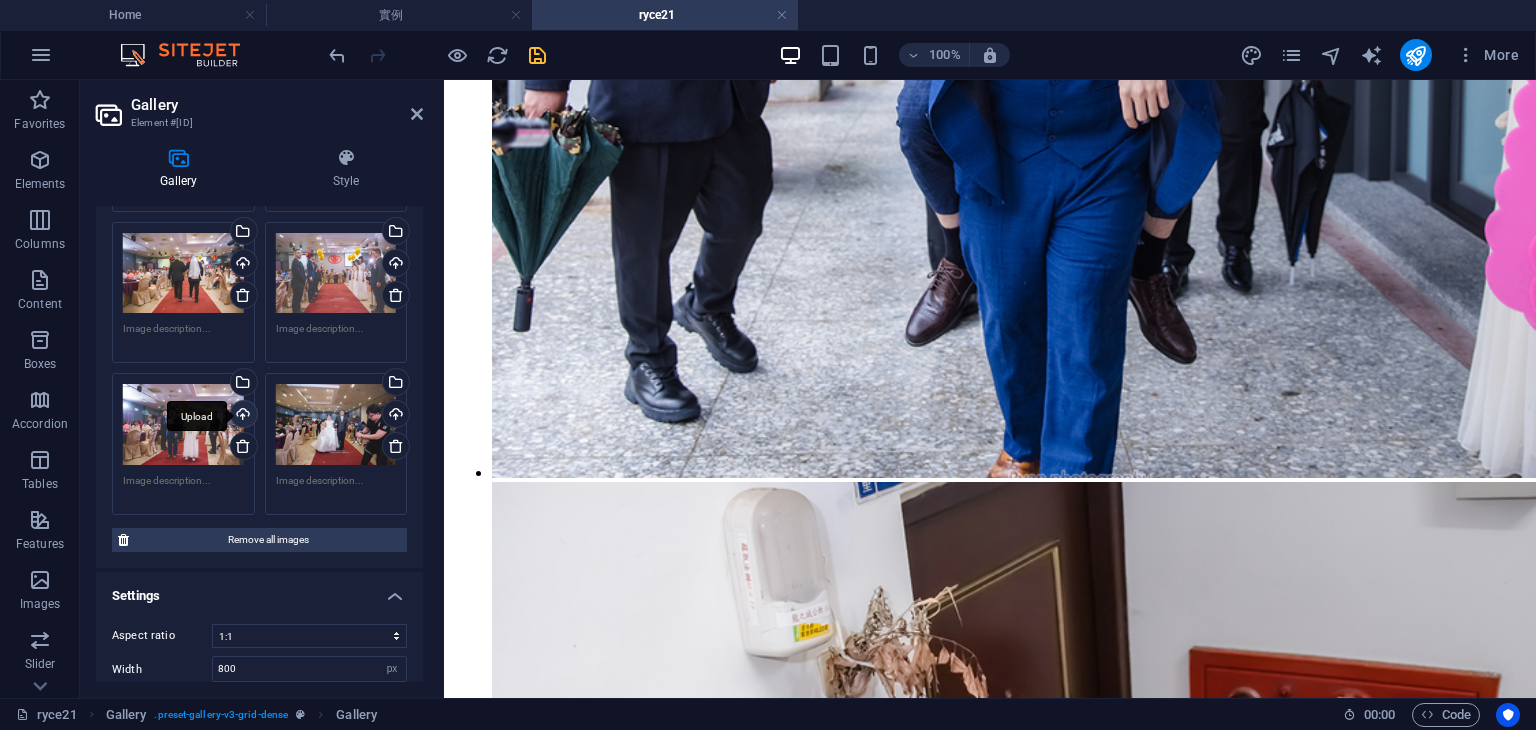 drag, startPoint x: 243, startPoint y: 405, endPoint x: 251, endPoint y: 369, distance: 36.878178 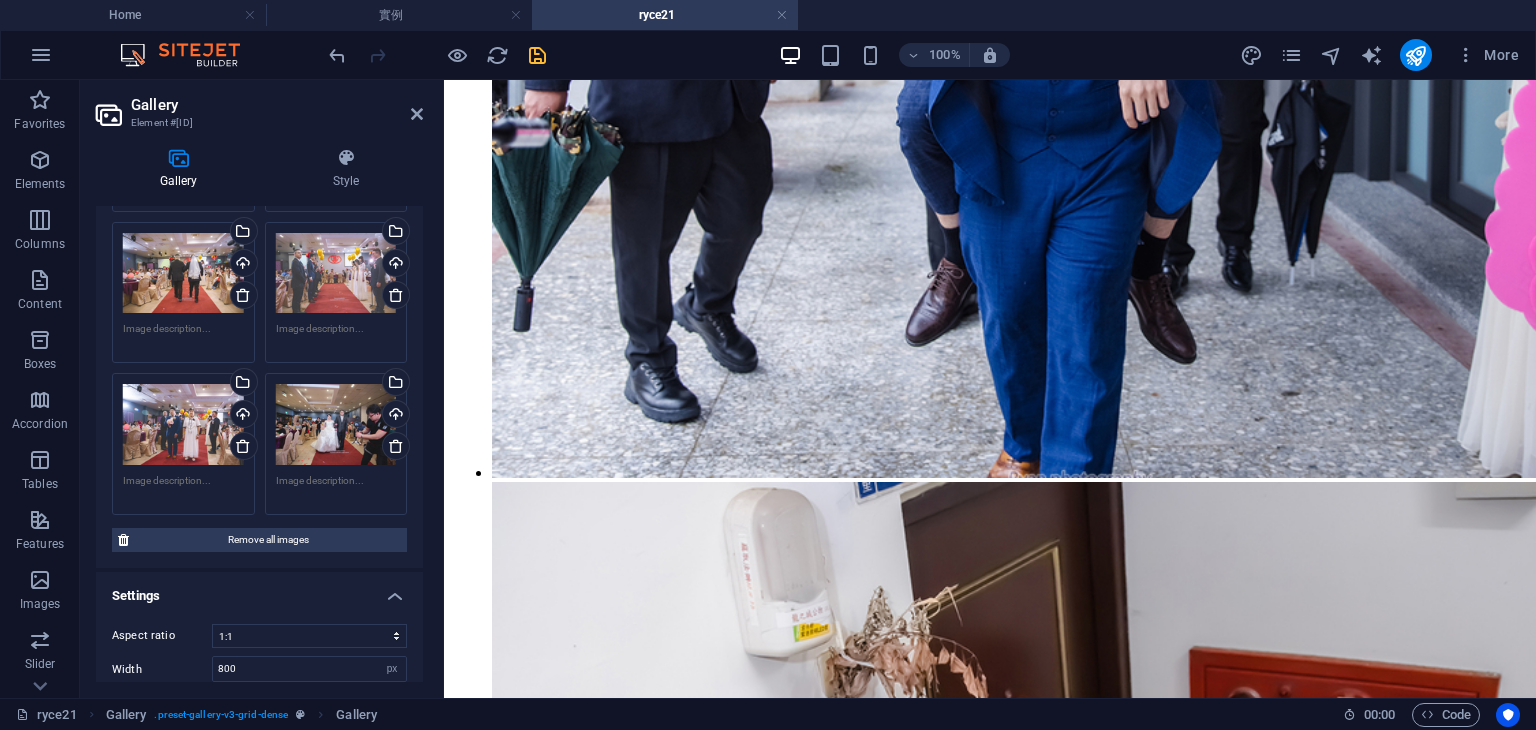 click on "Gallery Style Image Drag files here, click to choose files or select files from Files or our free stock photos & videos Drag files here, click to choose files or select files from Files or our free stock photos & videos Select files from the file manager, stock photos, or upload file(s) Upload Drag files here, click to choose files or select files from Files or our free stock photos & videos Select files from the file manager, stock photos, or upload file(s) Upload Drag files here, click to choose files or select files from Files or our free stock photos & videos Select files from the file manager, stock photos, or upload file(s) Upload Drag files here, click to choose files or select files from Files or our free stock photos & videos Select files from the file manager, stock photos, or upload file(s) Upload Drag files here, click to choose files or select files from Files or our free stock photos & videos Select files from the file manager, stock photos, or upload file(s) Upload Upload Upload Upload Upload %" at bounding box center [259, 415] 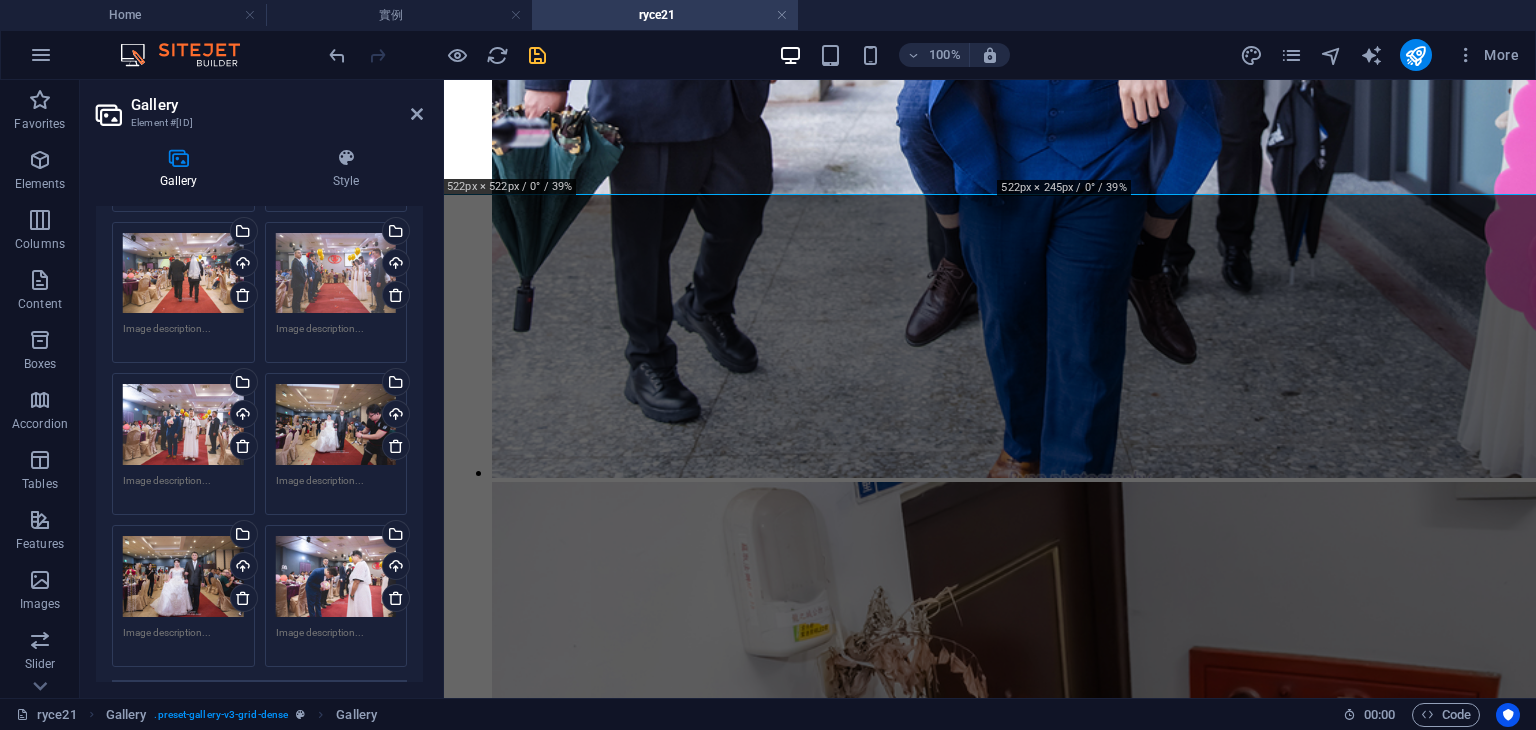 scroll, scrollTop: 10340, scrollLeft: 0, axis: vertical 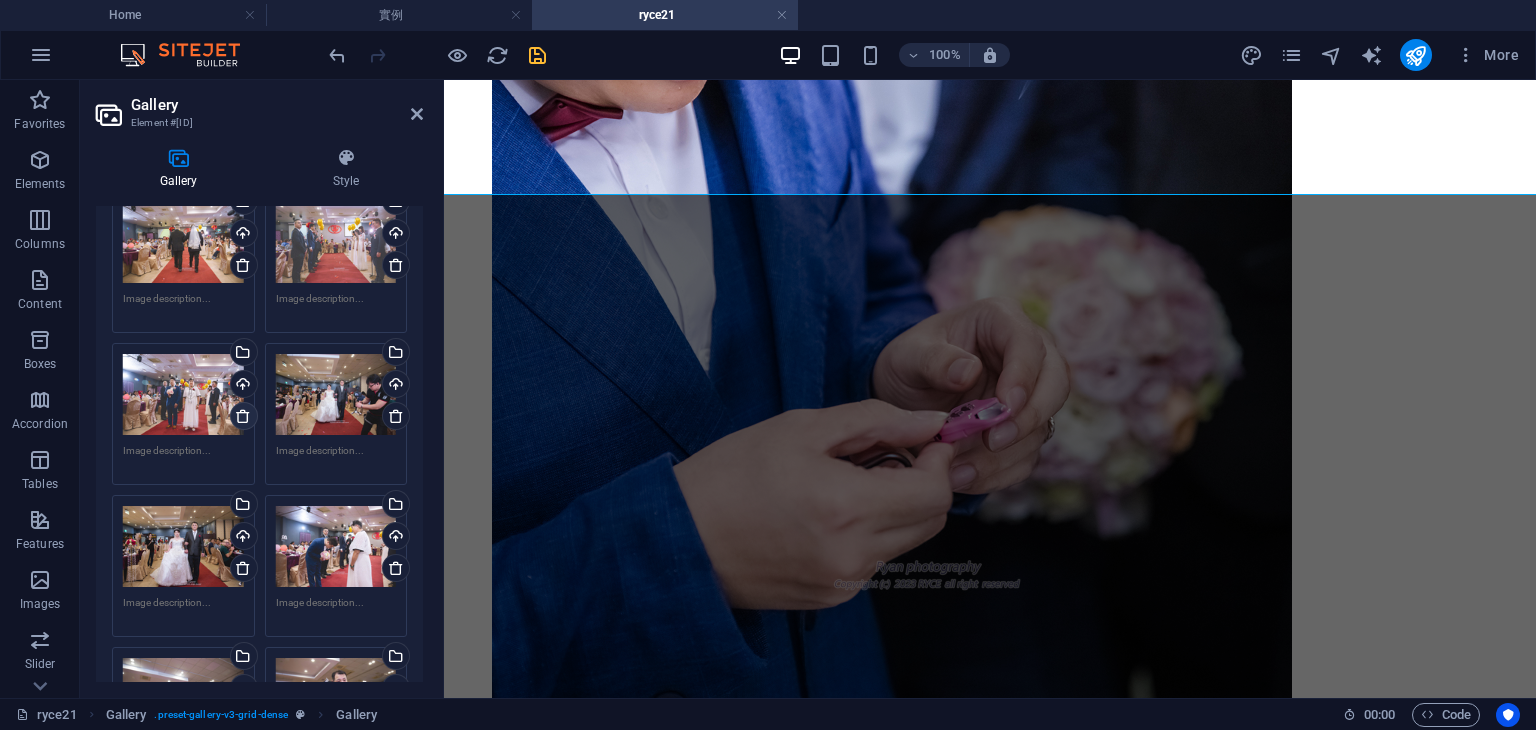 click at bounding box center (243, 416) 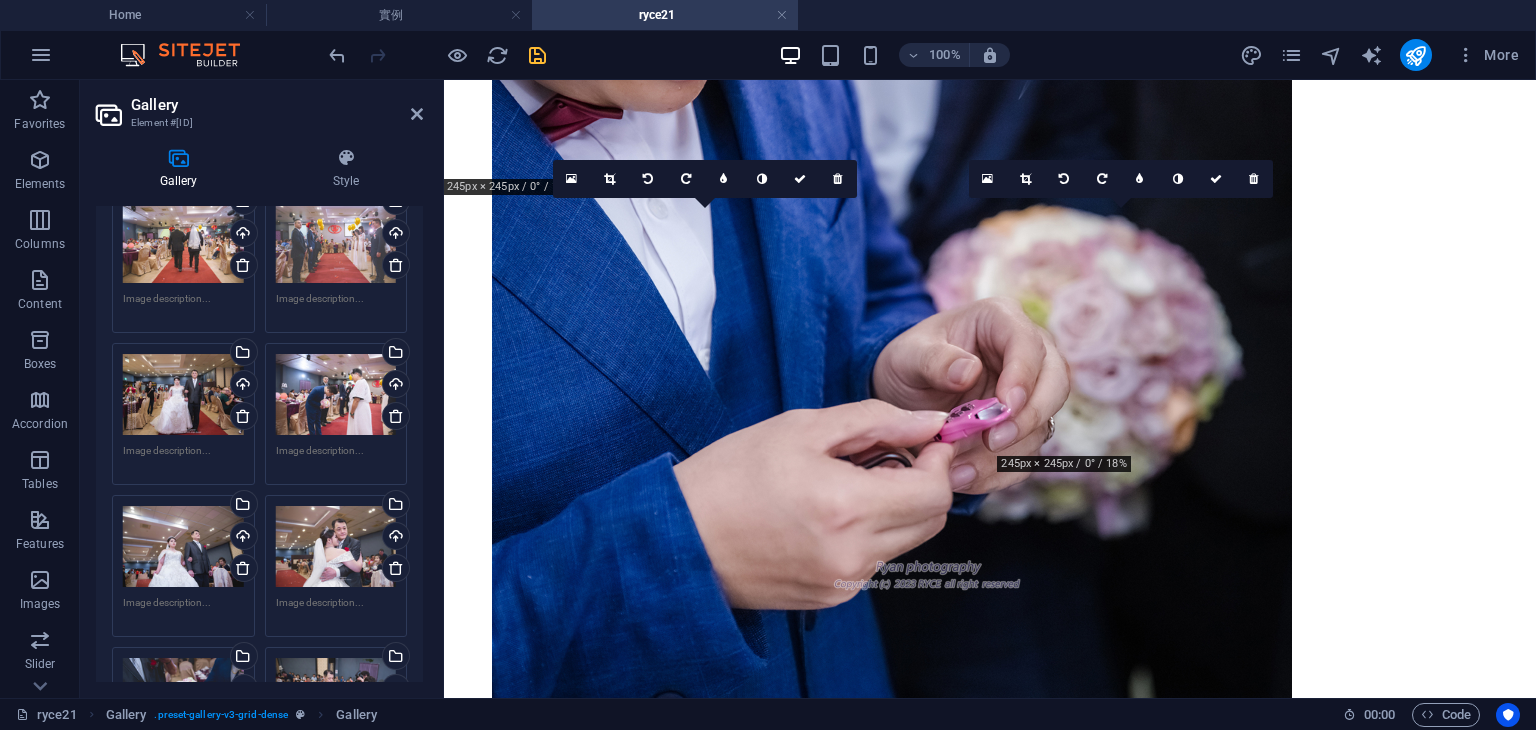 scroll, scrollTop: 10618, scrollLeft: 0, axis: vertical 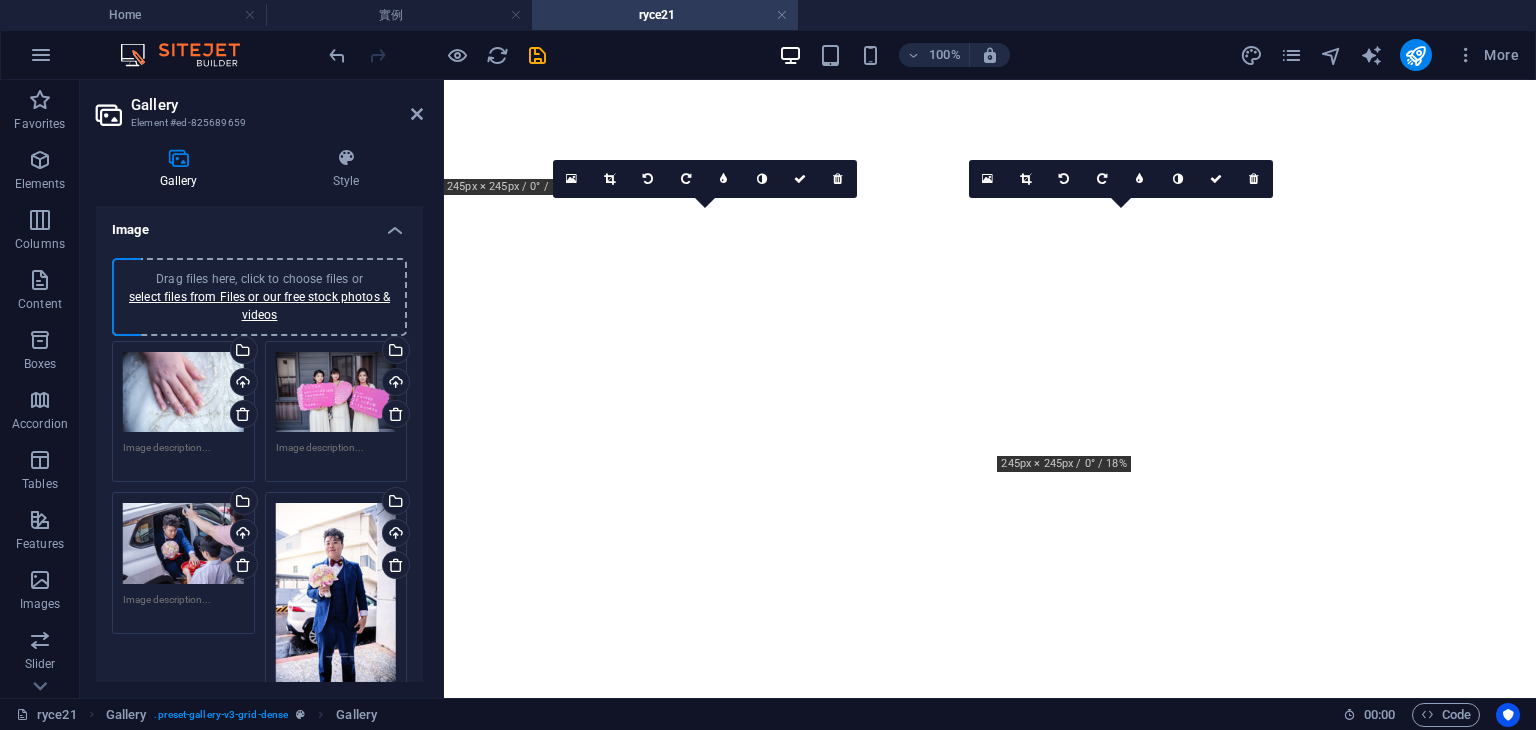select on "4" 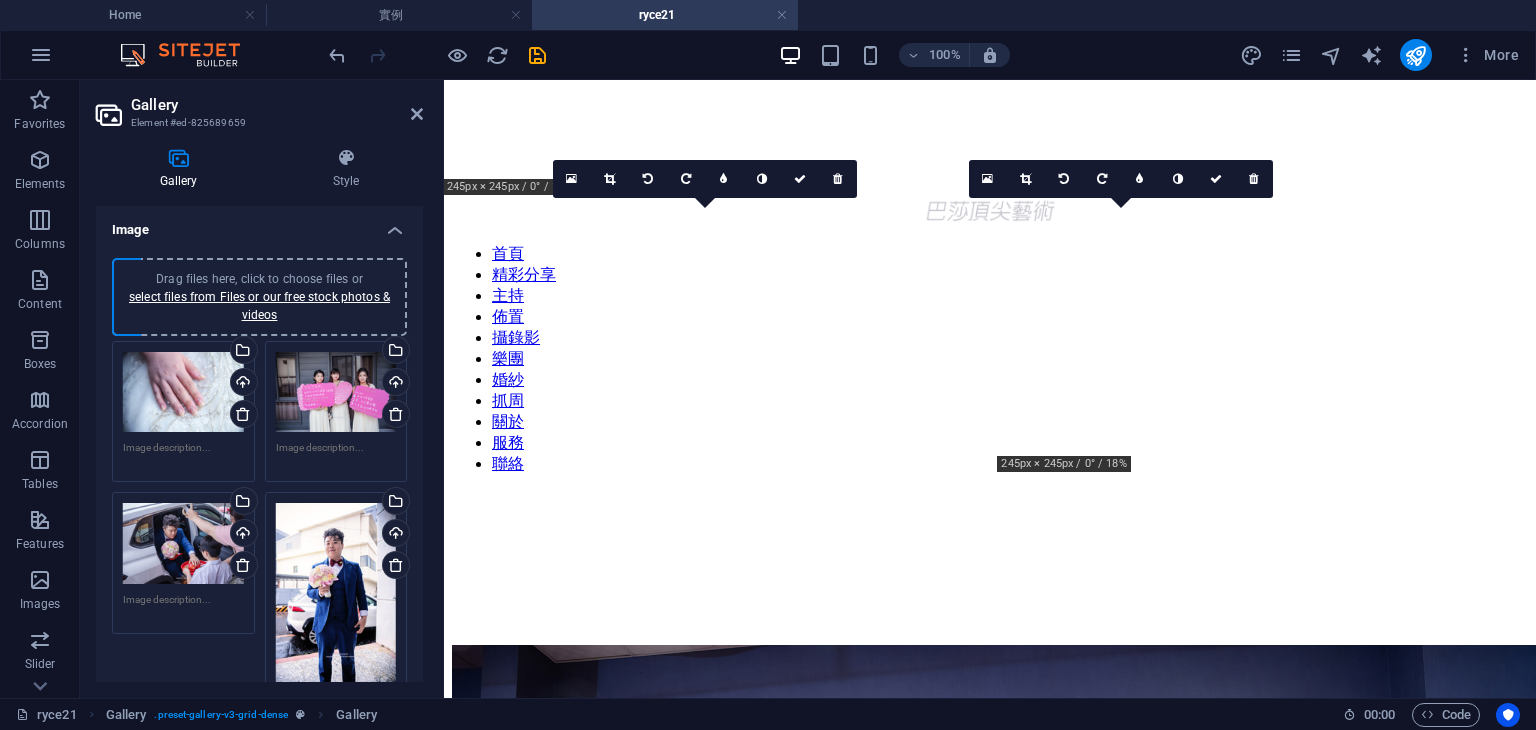scroll, scrollTop: 5446, scrollLeft: 0, axis: vertical 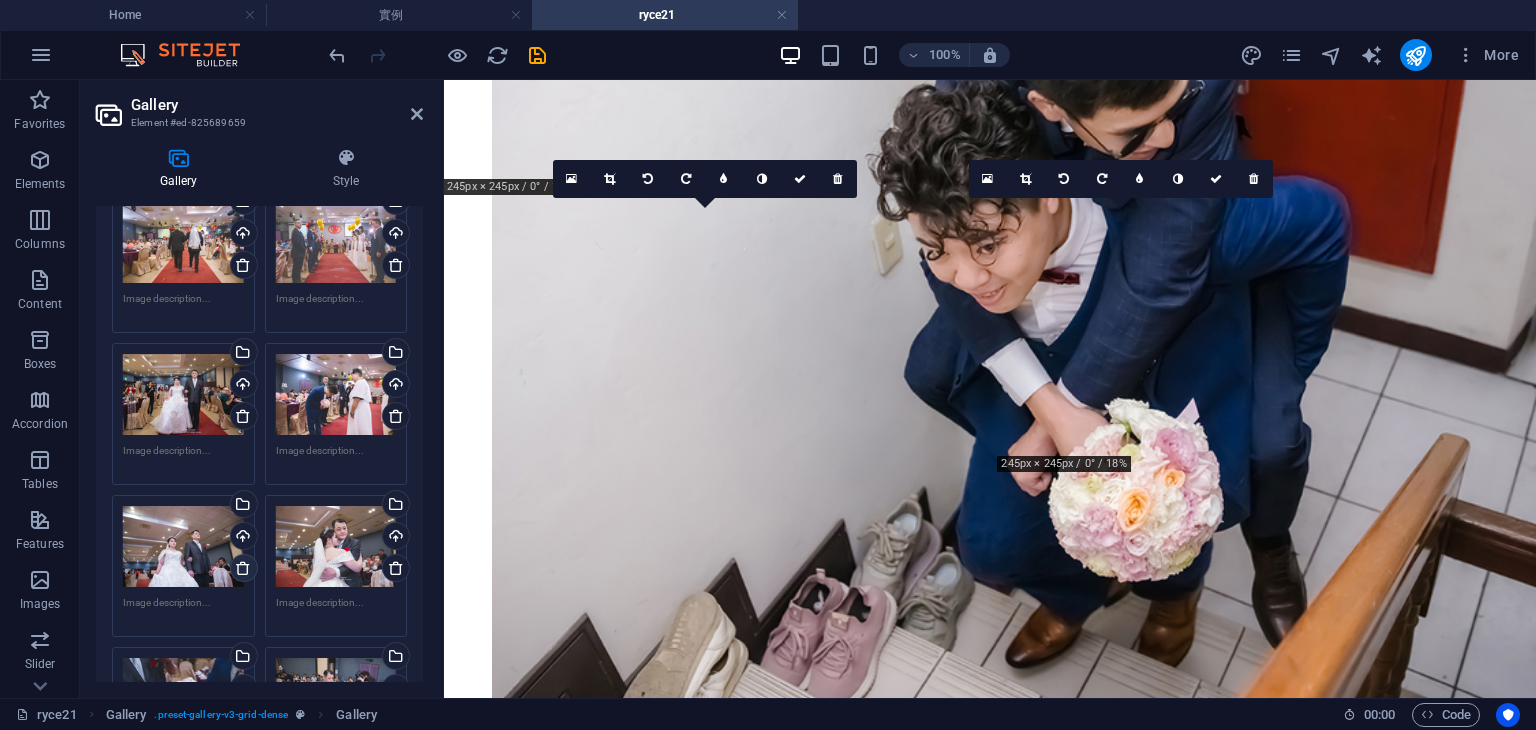 click at bounding box center (243, 568) 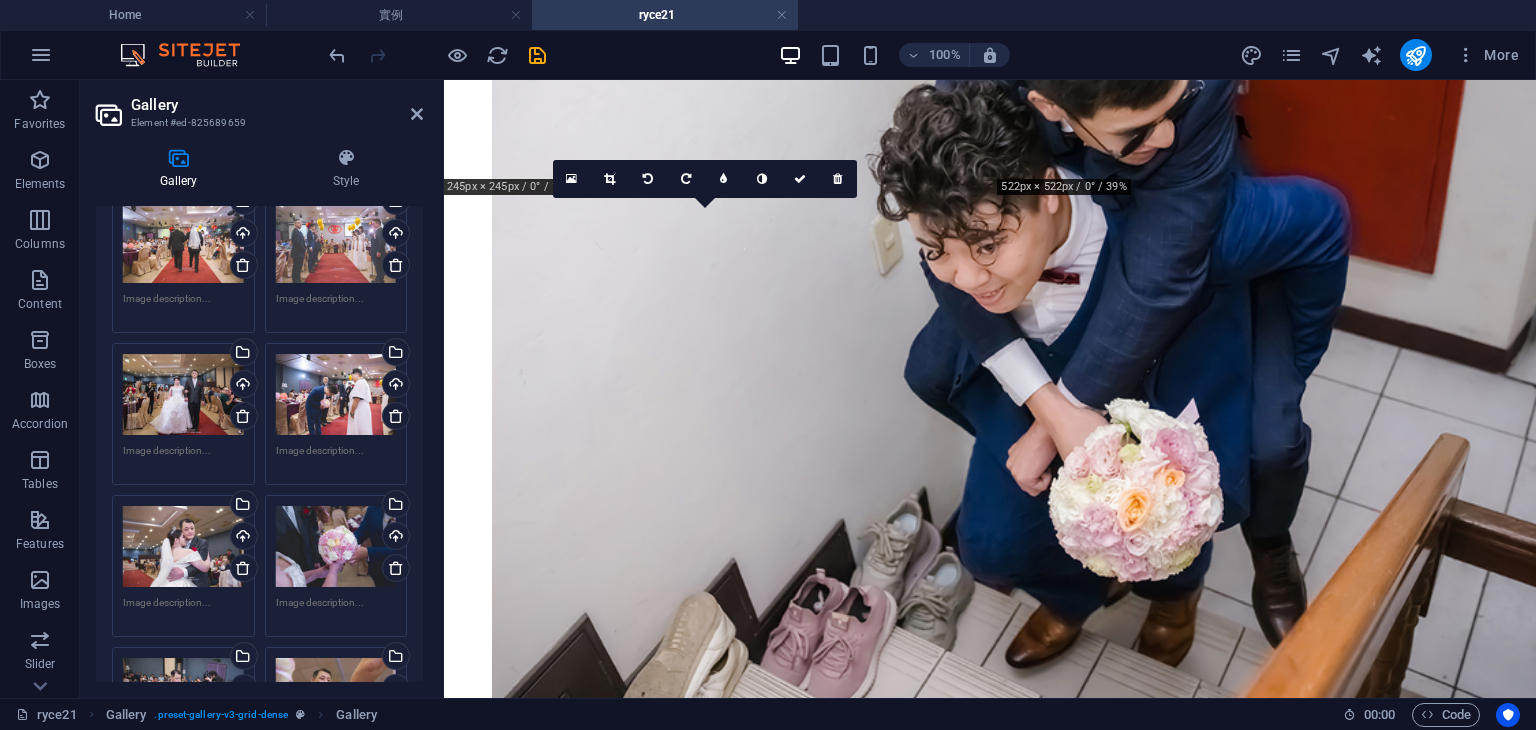 click on "Image Drag files here, click to choose files or select files from Files or our free stock photos & videos Drag files here, click to choose files or select files from Files or our free stock photos & videos Select files from the file manager, stock photos, or upload file(s) Upload Drag files here, click to choose files or select files from Files or our free stock photos & videos Select files from the file manager, stock photos, or upload file(s) Upload Drag files here, click to choose files or select files from Files or our free stock photos & videos Select files from the file manager, stock photos, or upload file(s) Upload Drag files here, click to choose files or select files from Files or our free stock photos & videos Select files from the file manager, stock photos, or upload file(s) Upload Drag files here, click to choose files or select files from Files or our free stock photos & videos Select files from the file manager, stock photos, or upload file(s) Upload Drag files here, click to choose files or %" at bounding box center [259, 444] 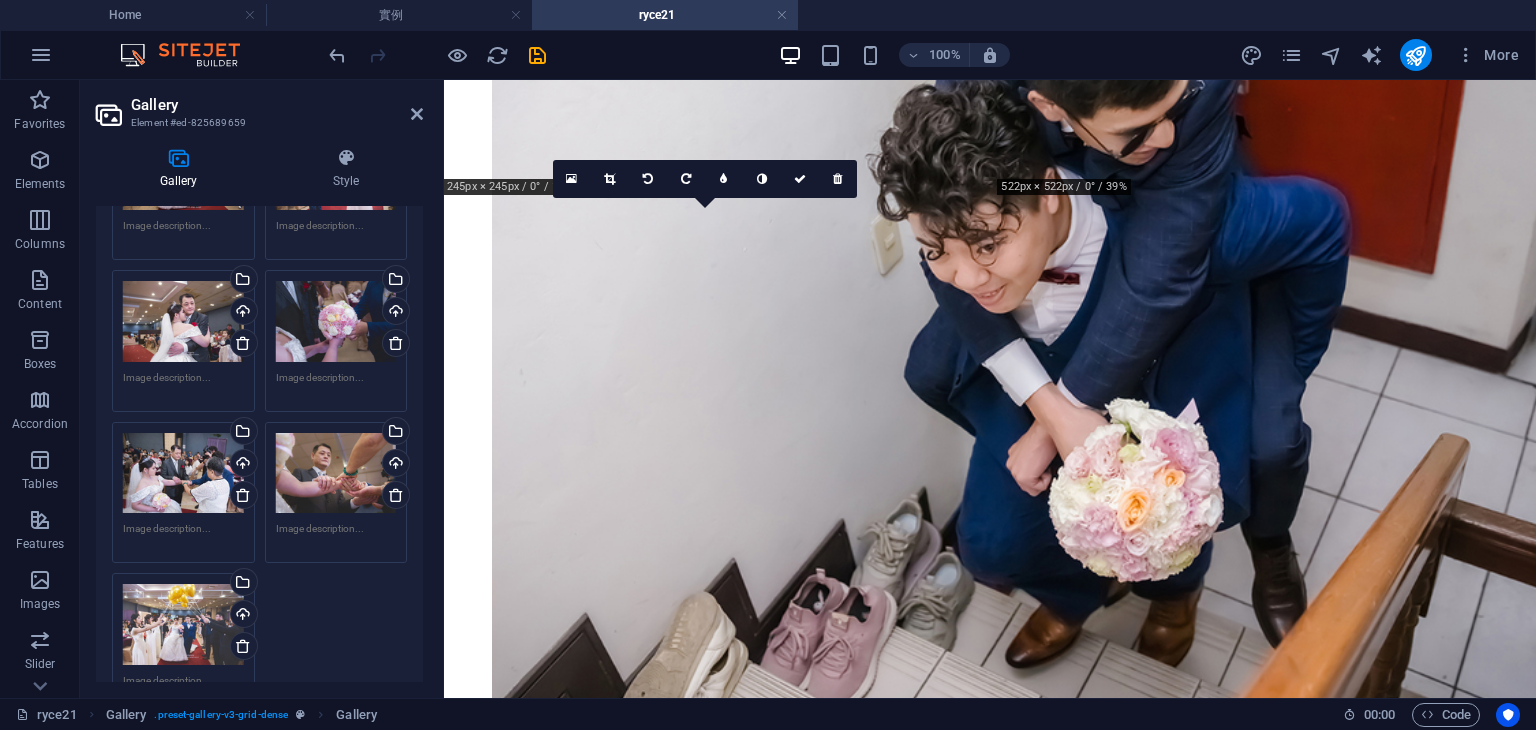 scroll, scrollTop: 5692, scrollLeft: 0, axis: vertical 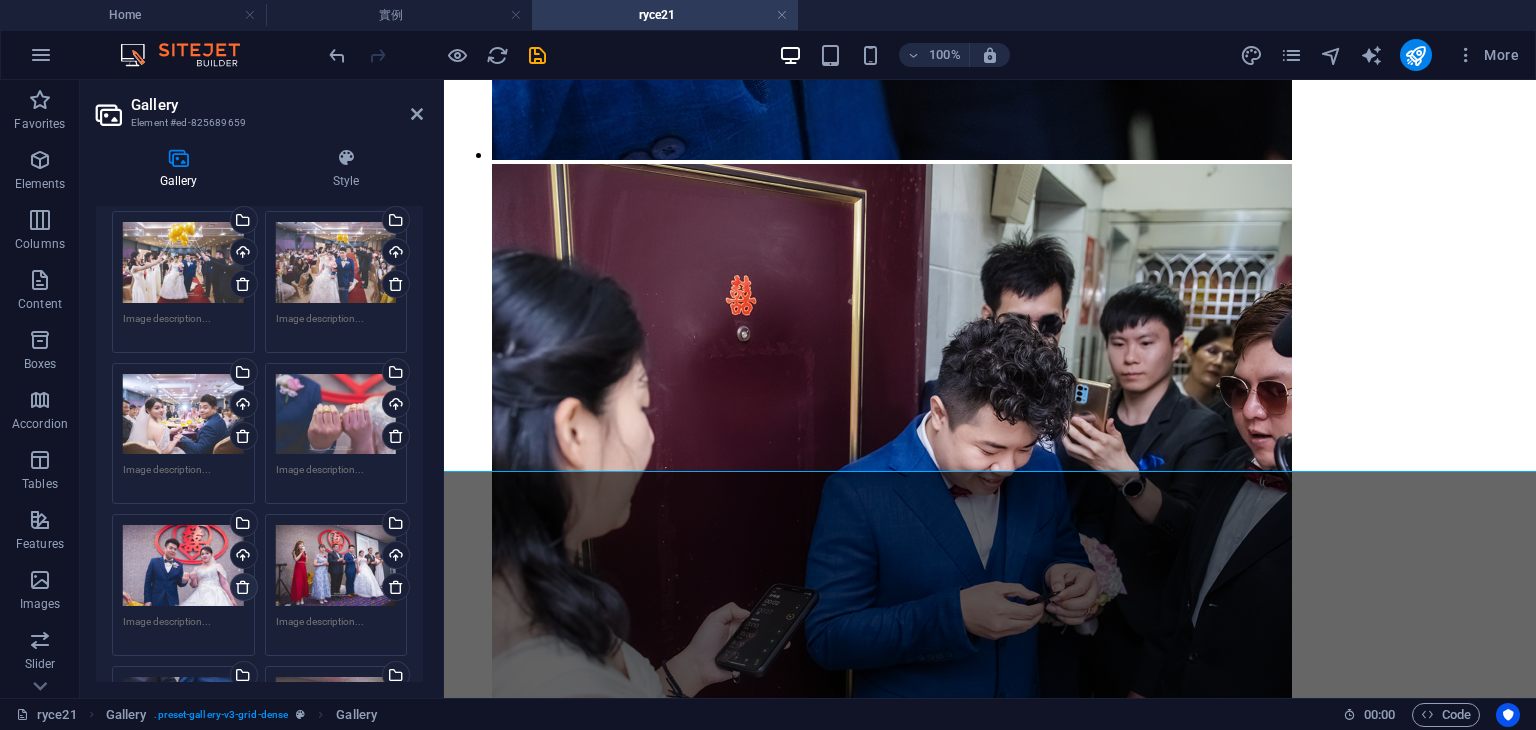 drag, startPoint x: 237, startPoint y: 544, endPoint x: 7, endPoint y: 547, distance: 230.01956 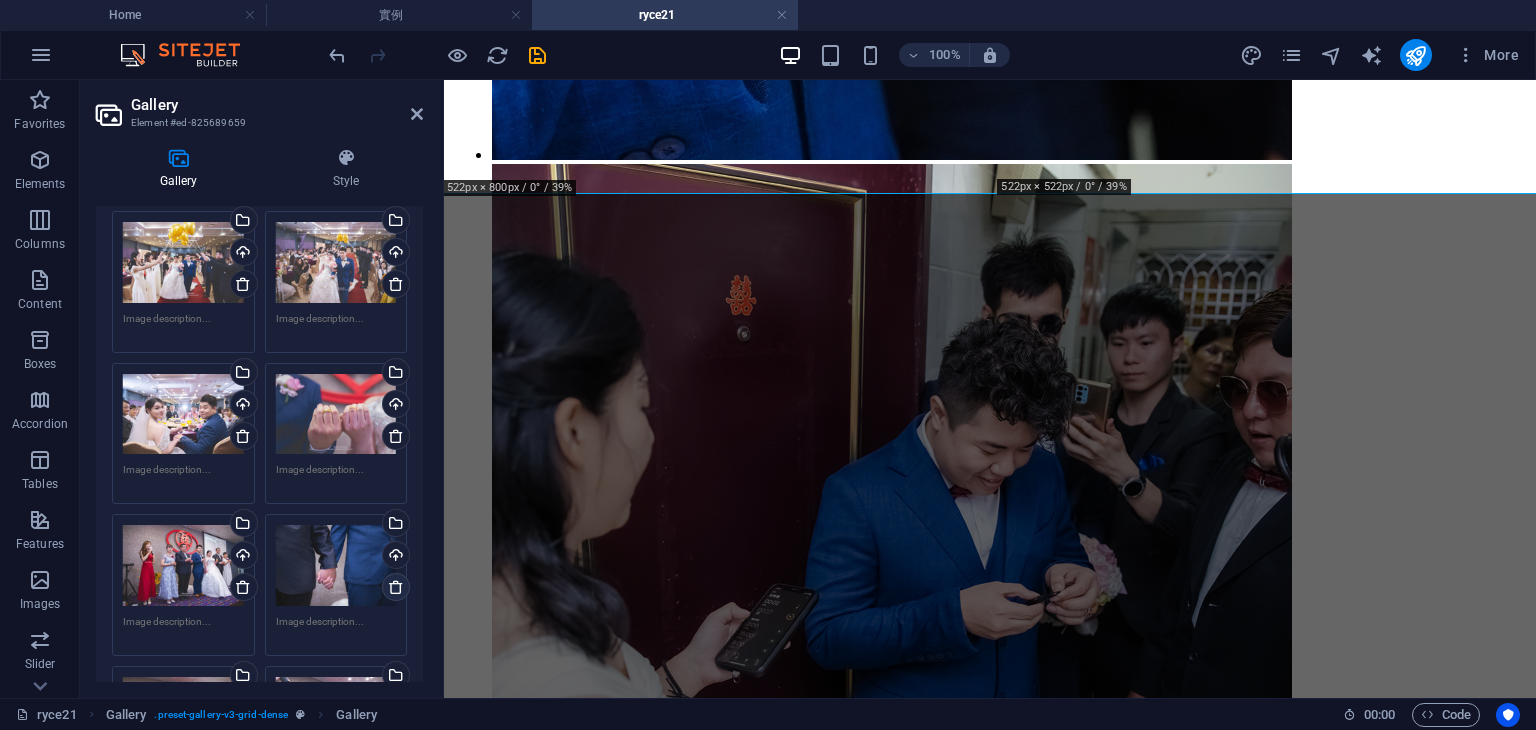 scroll, scrollTop: 12281, scrollLeft: 0, axis: vertical 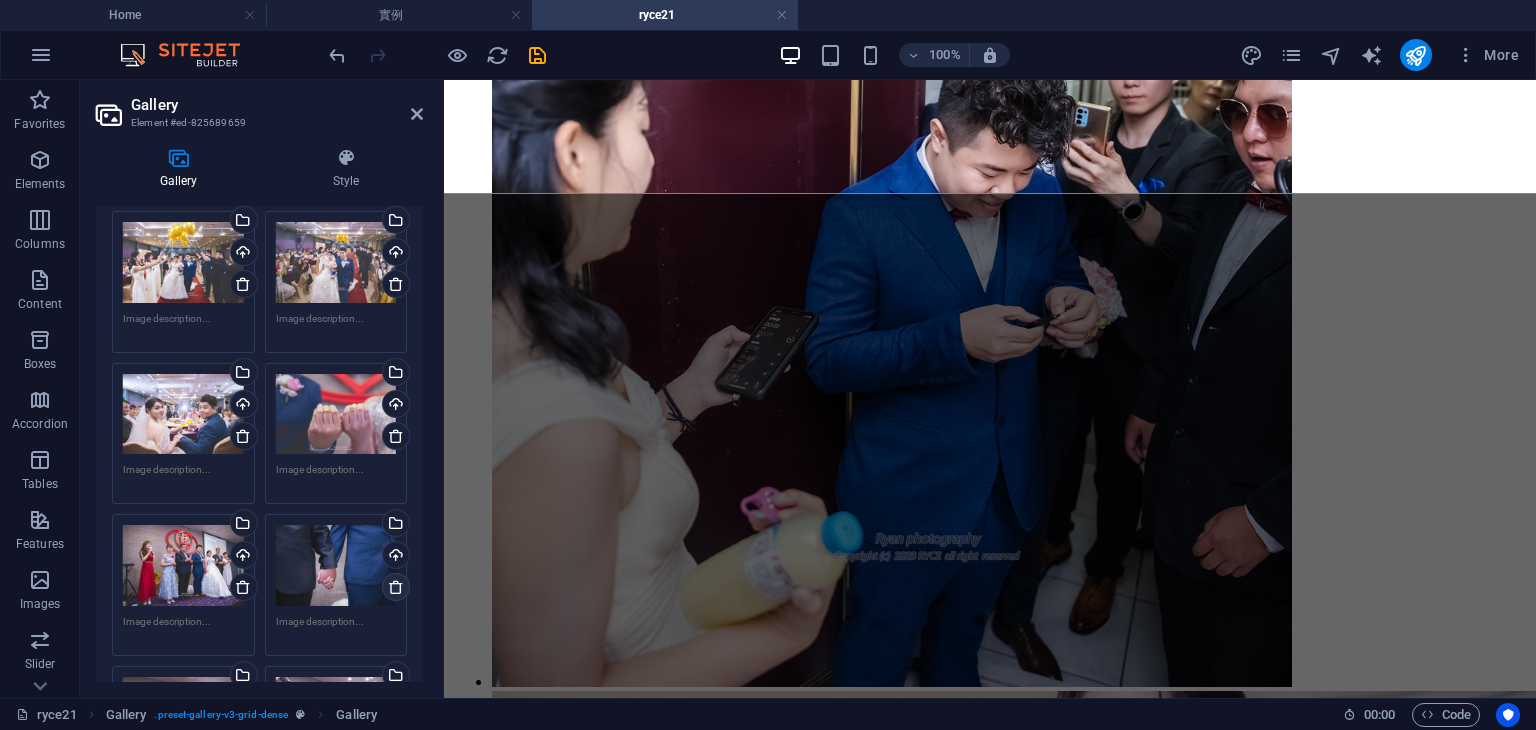 click at bounding box center (396, 587) 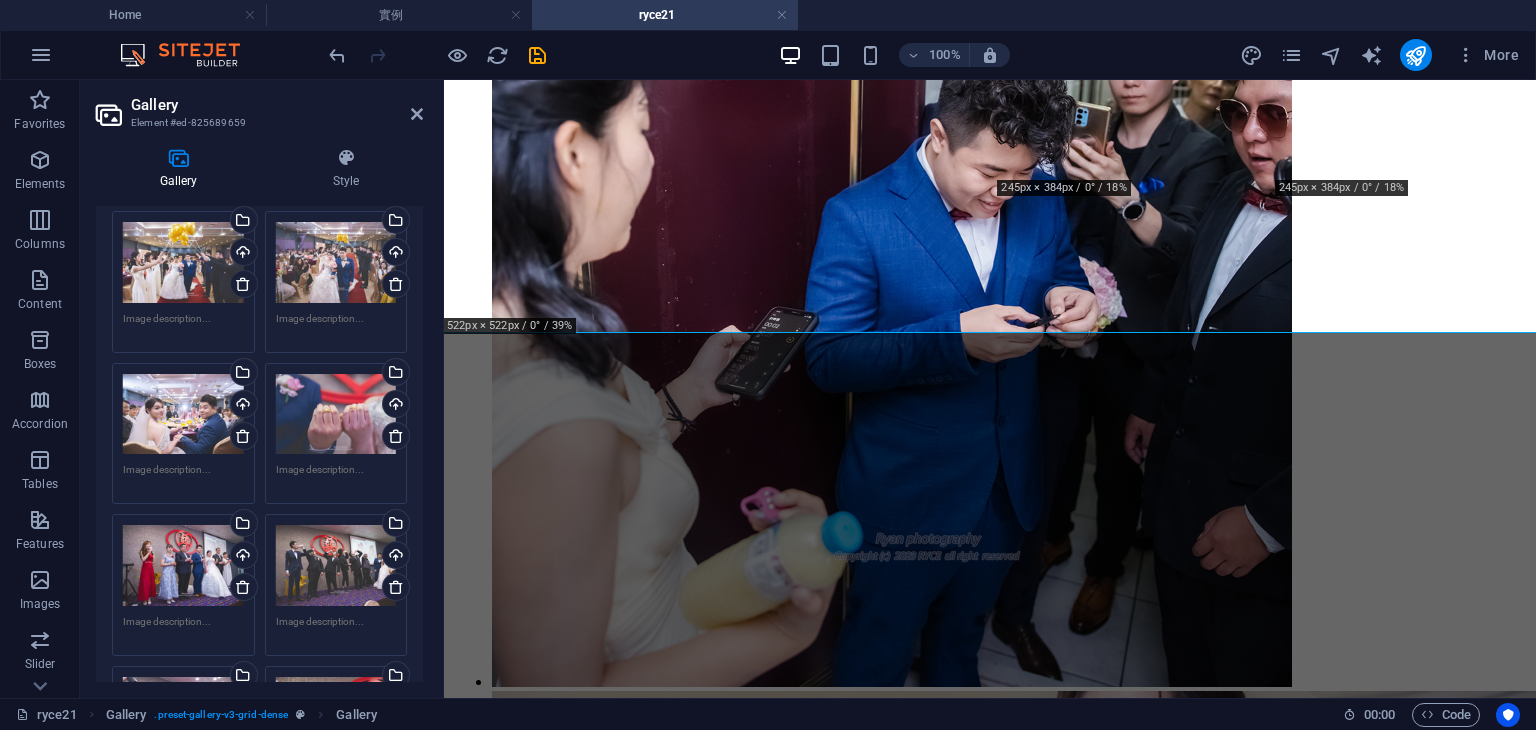 scroll, scrollTop: 11865, scrollLeft: 0, axis: vertical 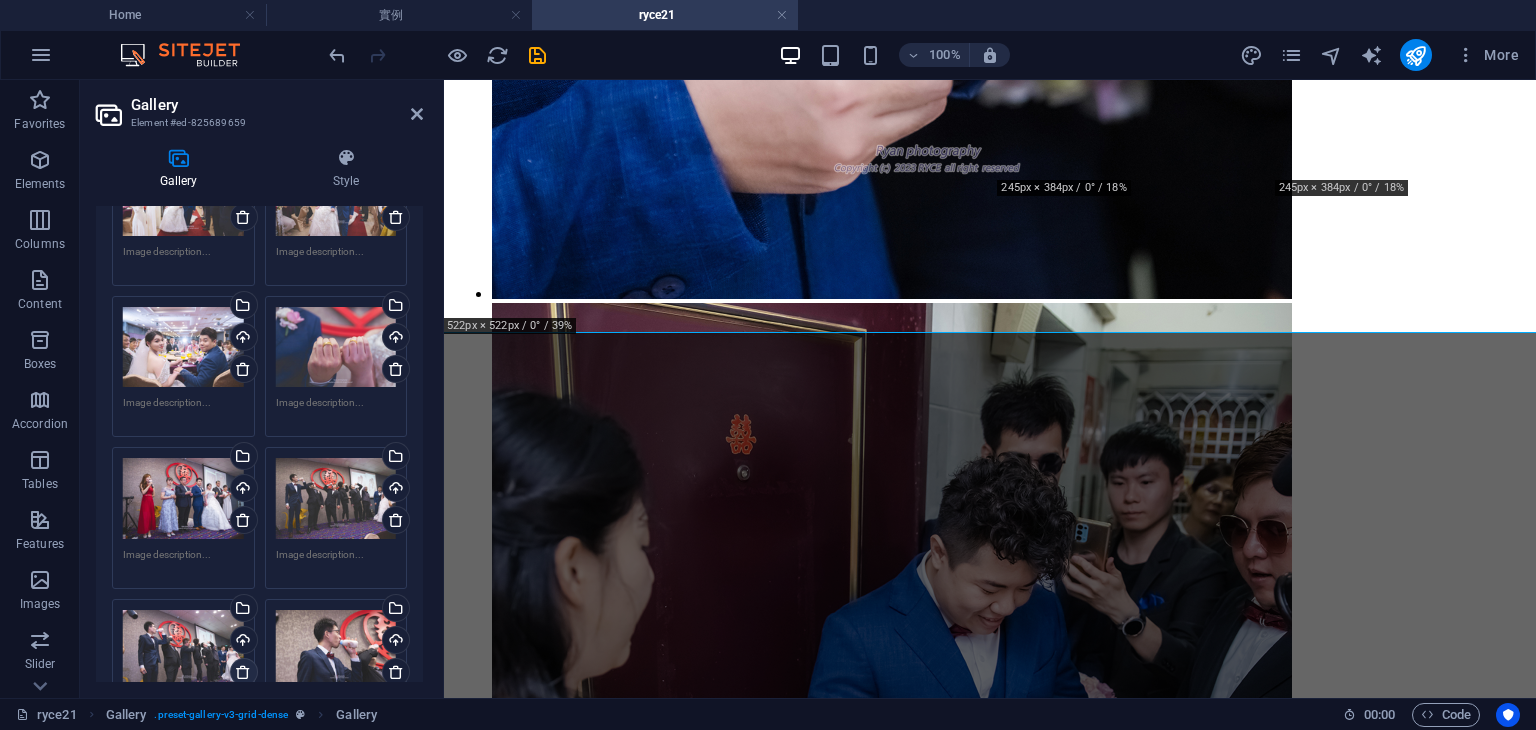 click at bounding box center [243, 672] 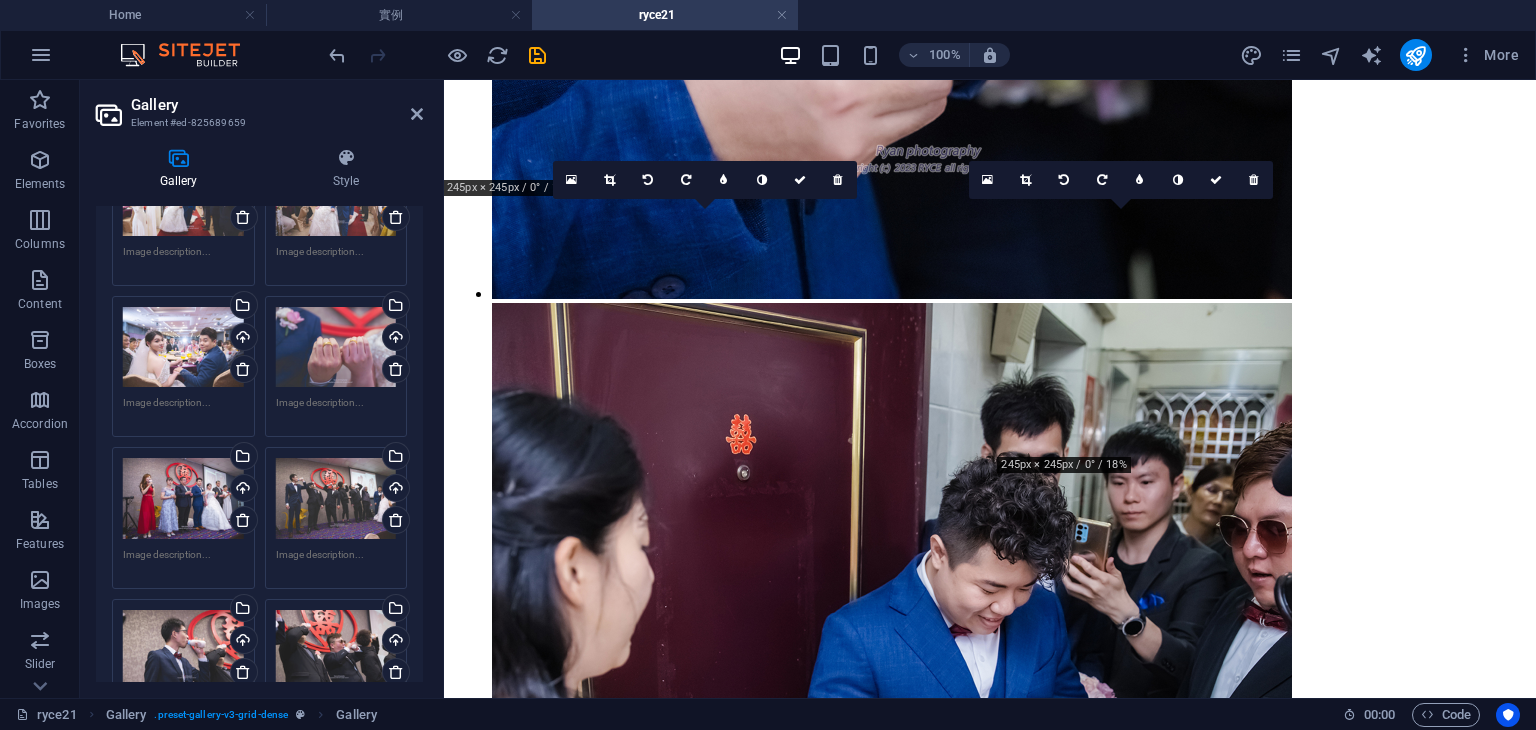 scroll, scrollTop: 11449, scrollLeft: 0, axis: vertical 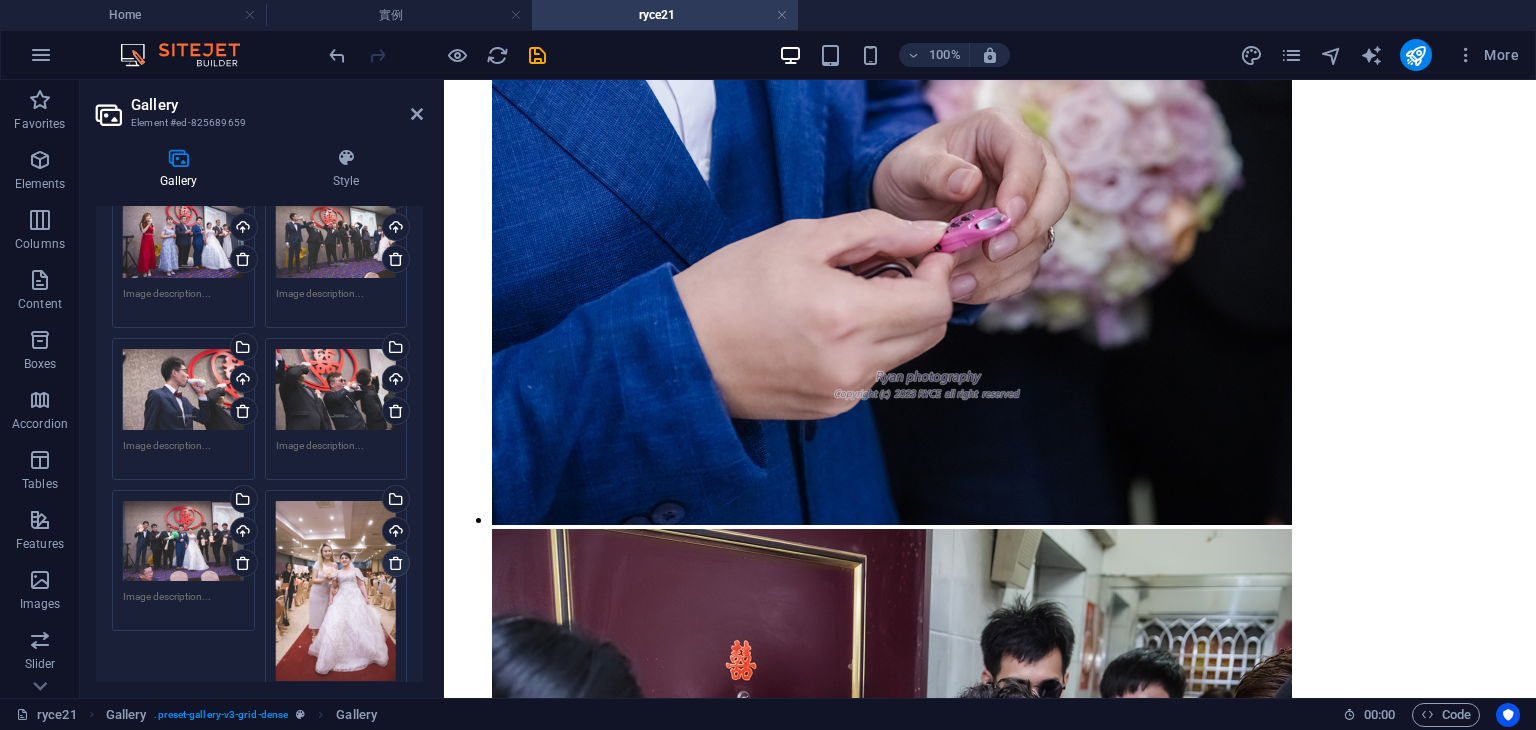 click at bounding box center (396, 563) 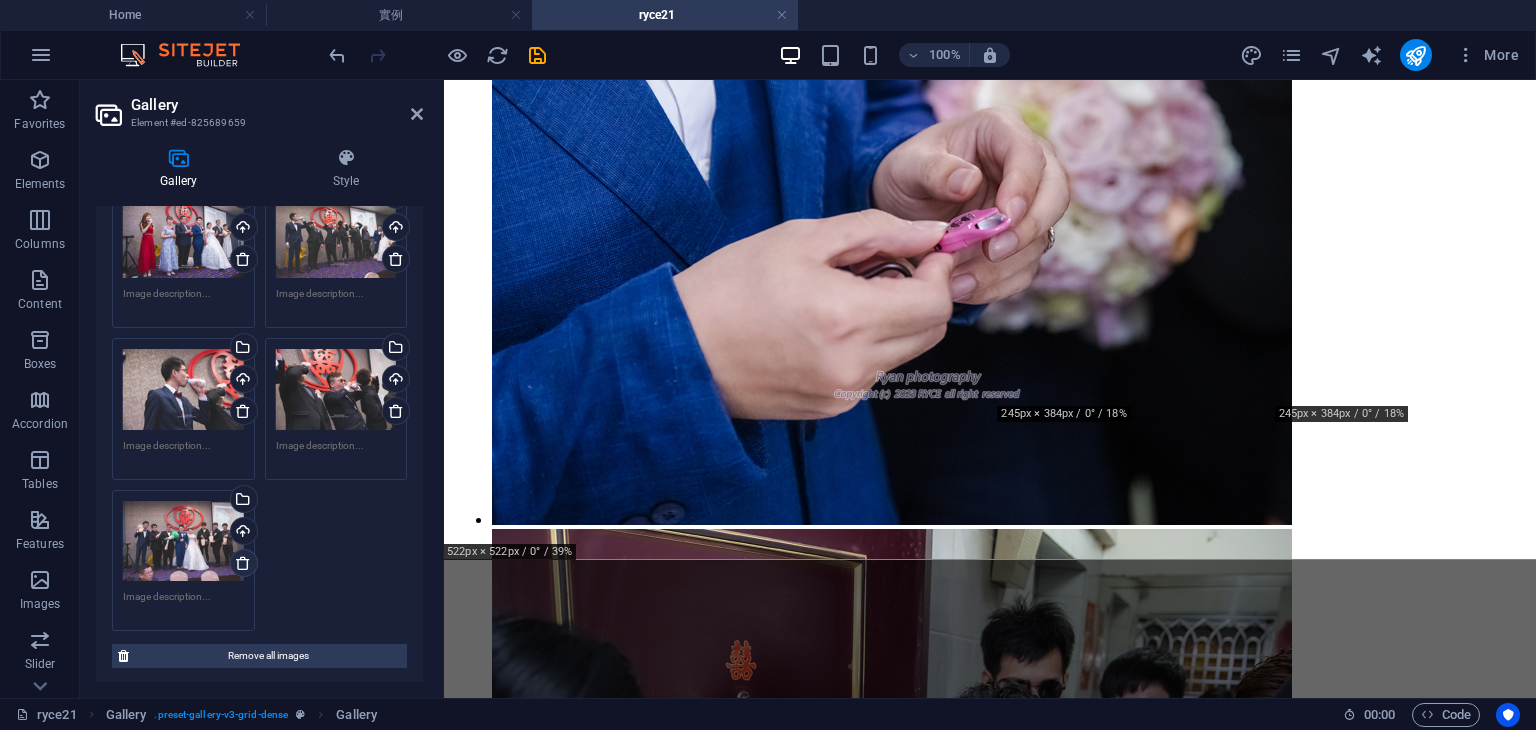 click at bounding box center (243, 563) 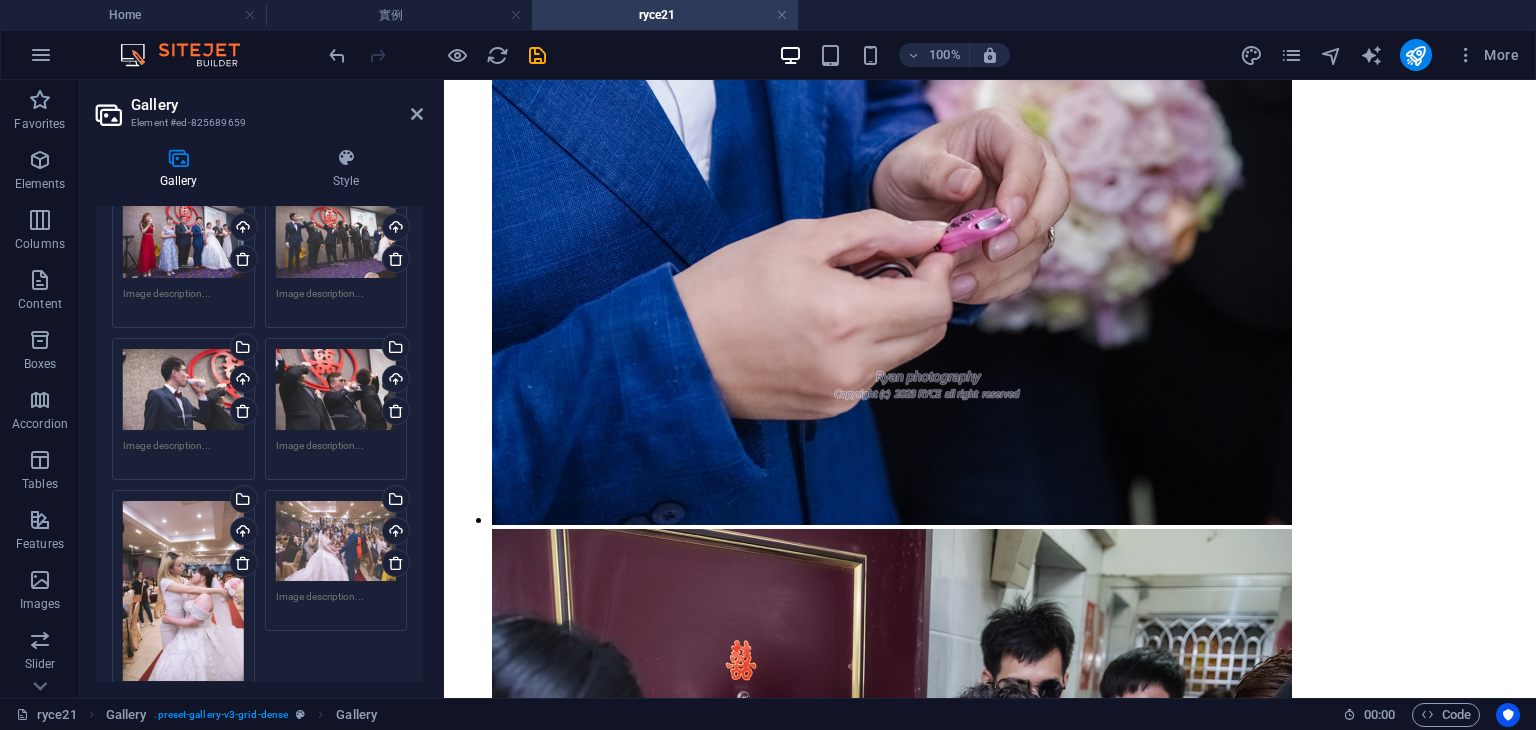 drag, startPoint x: 418, startPoint y: 631, endPoint x: 422, endPoint y: 642, distance: 11.7046995 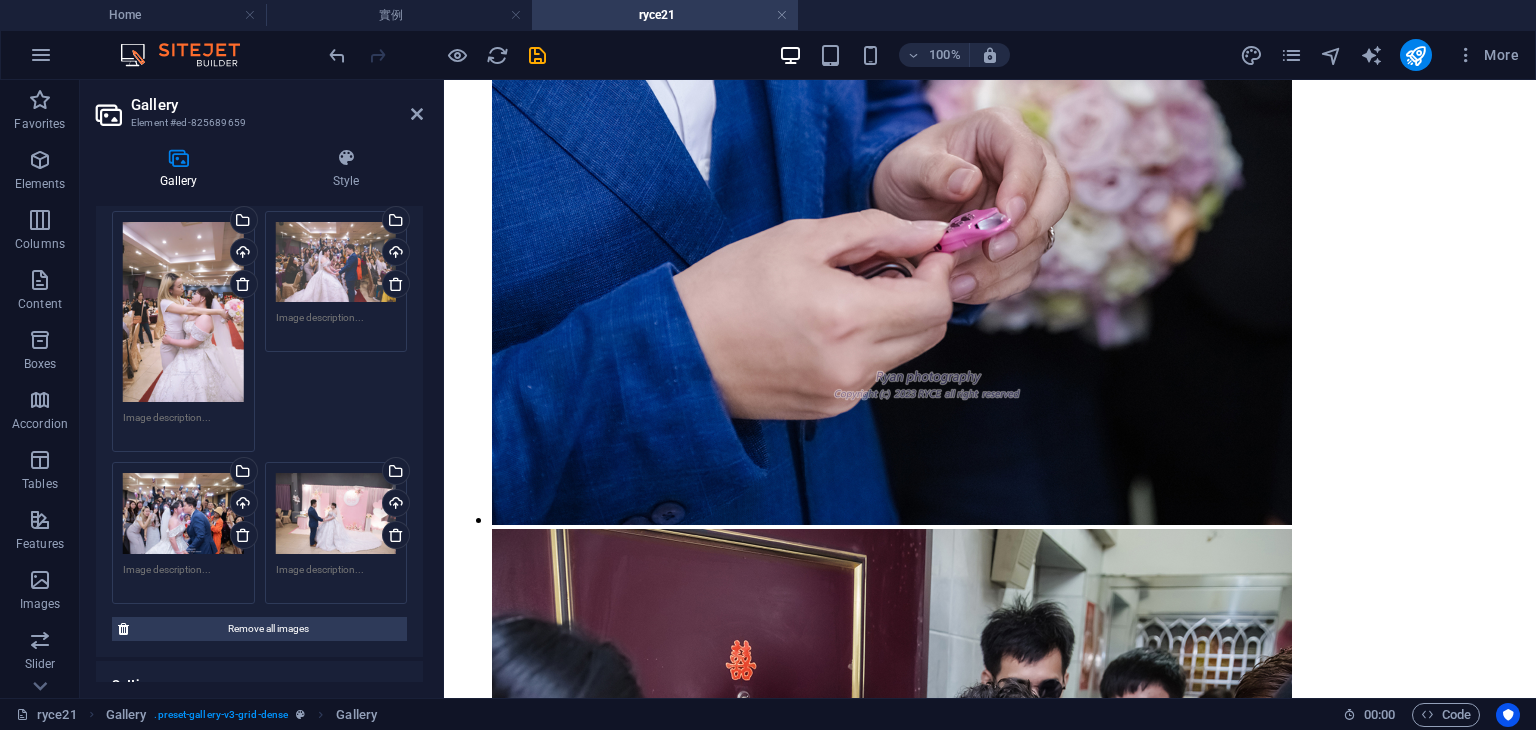 scroll, scrollTop: 6640, scrollLeft: 0, axis: vertical 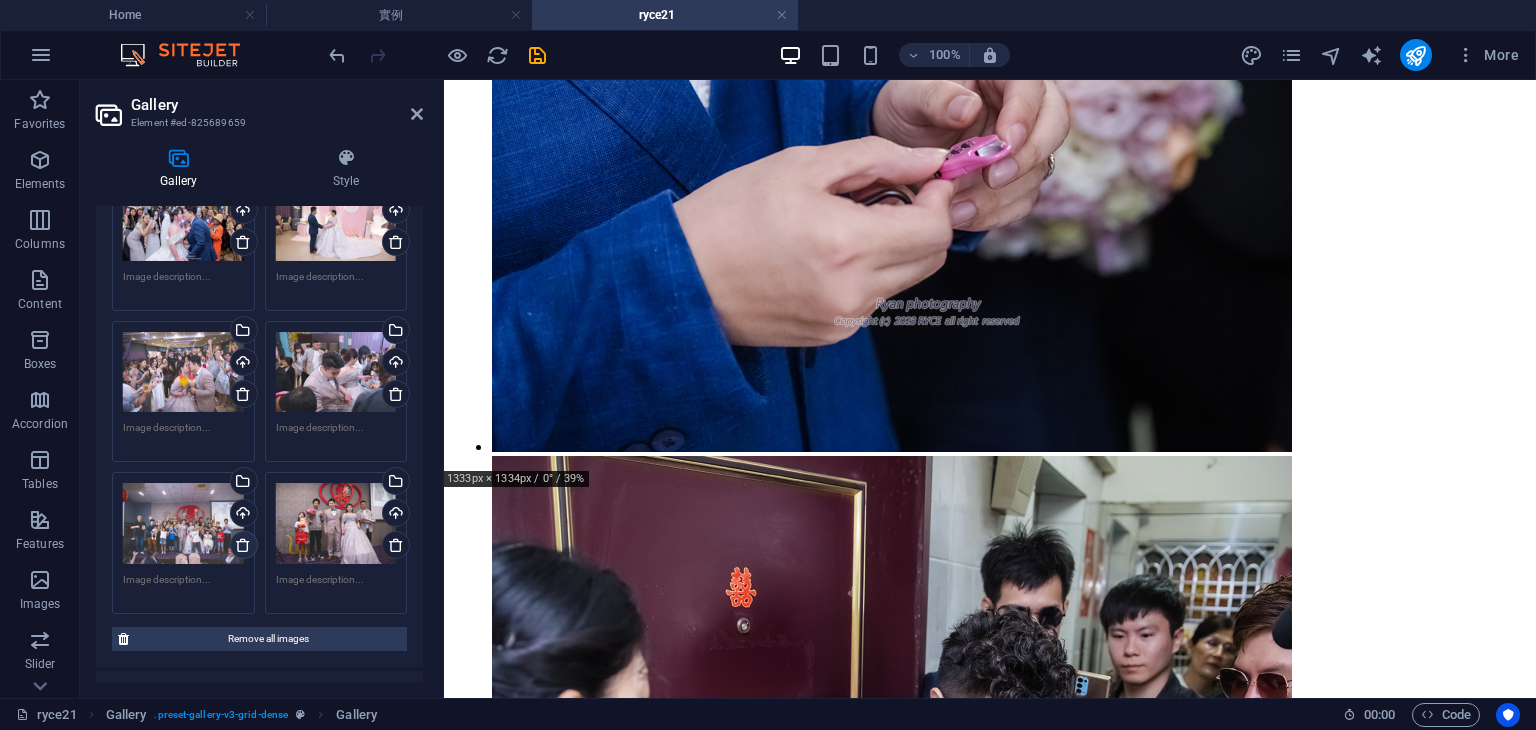 click at bounding box center (243, 545) 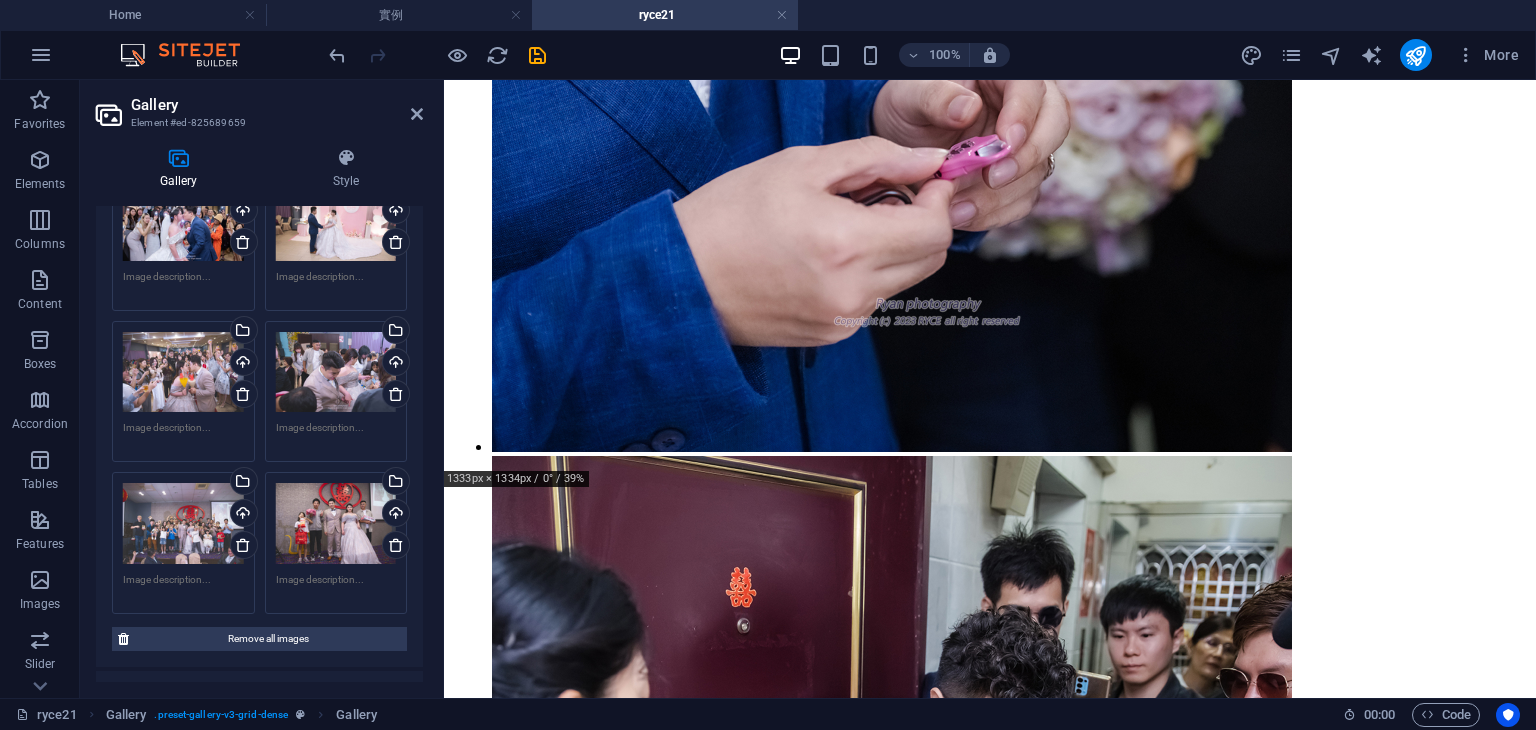 click at bounding box center (243, 545) 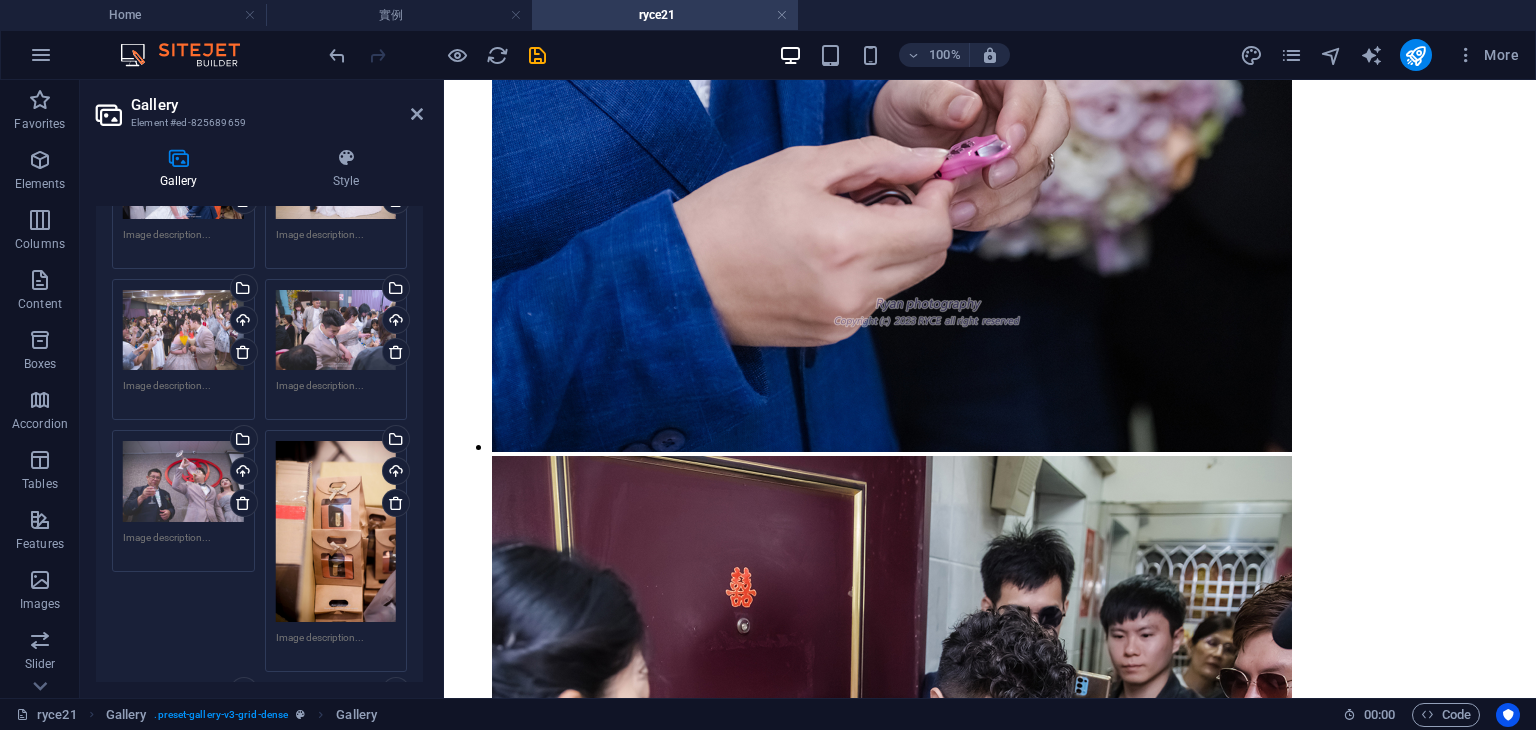 scroll, scrollTop: 7189, scrollLeft: 0, axis: vertical 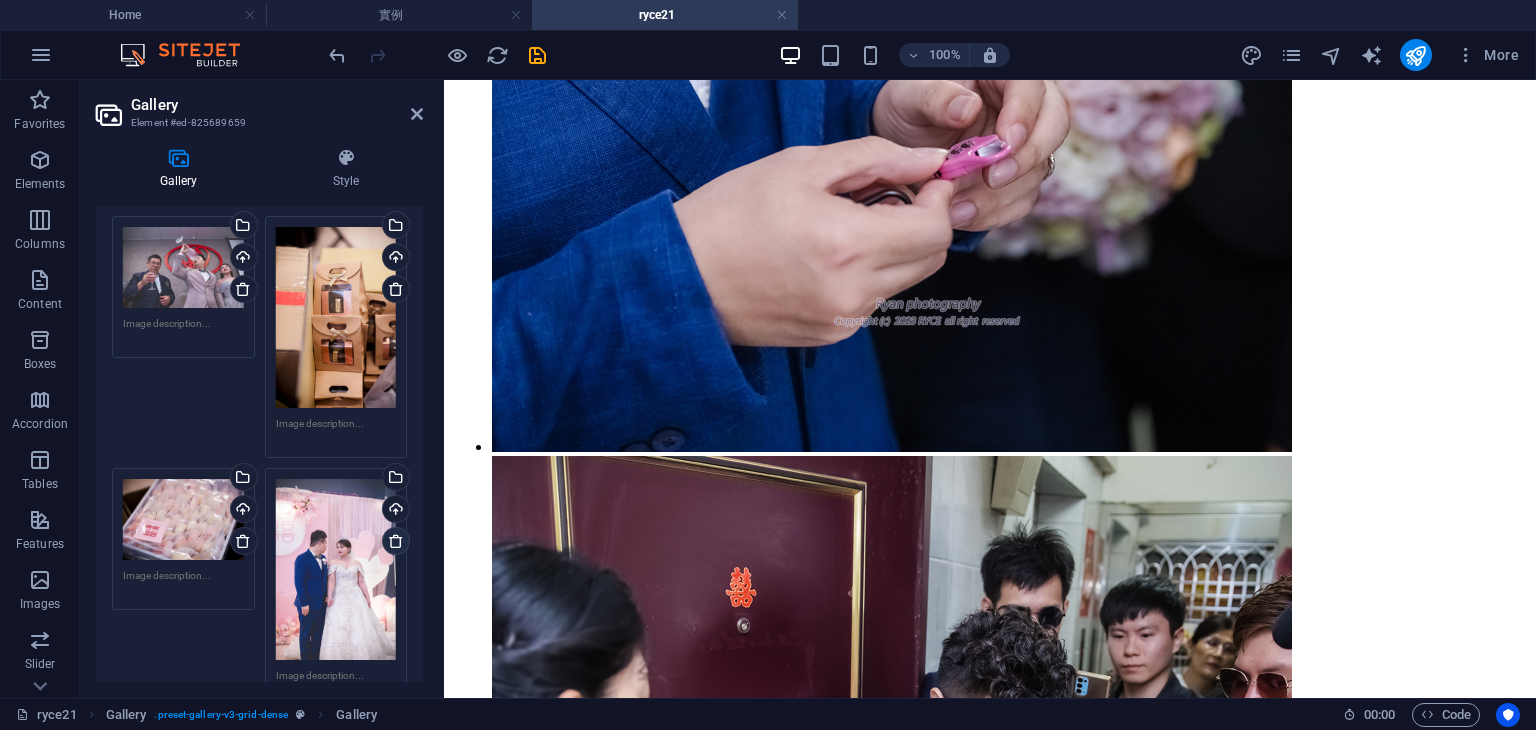 click at bounding box center [396, 541] 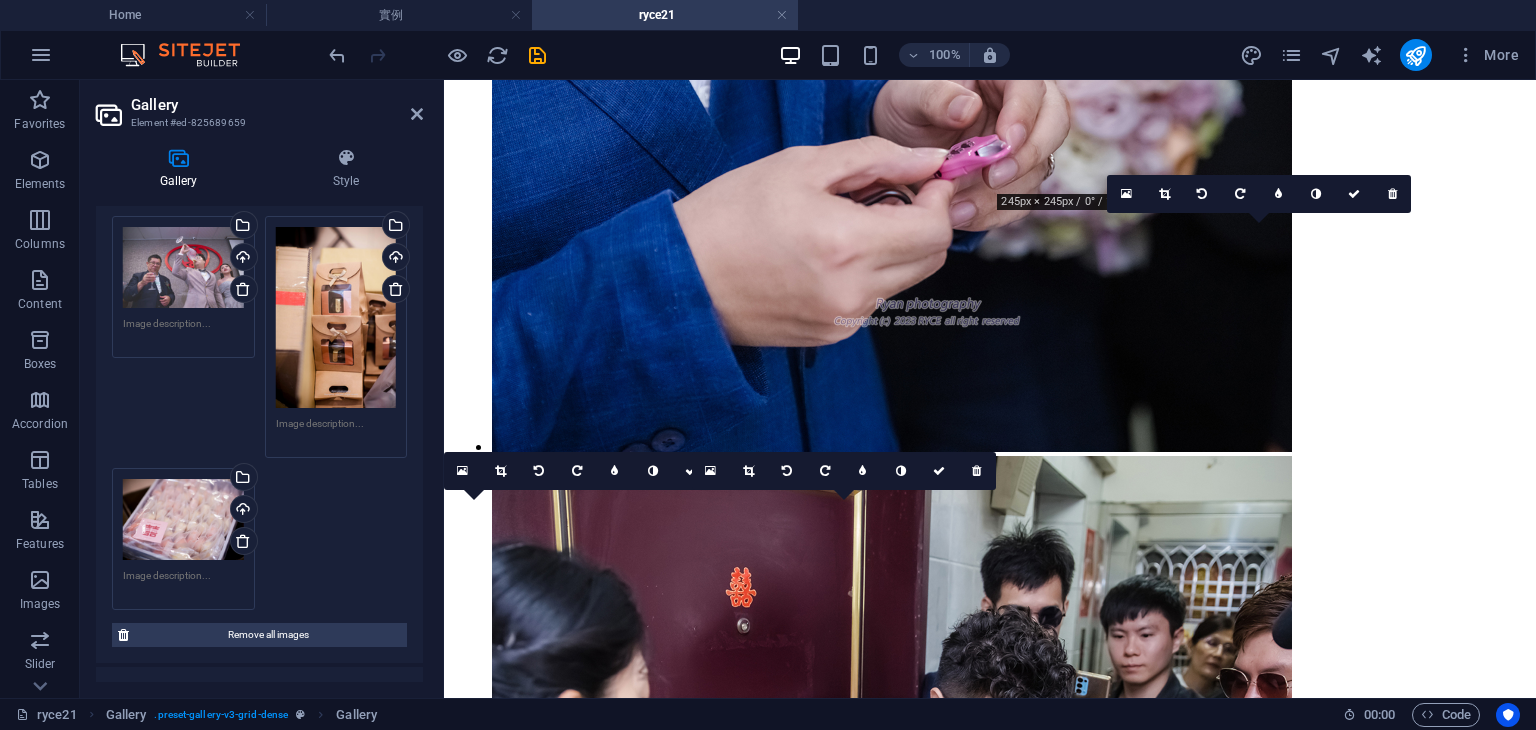 scroll, scrollTop: 7266, scrollLeft: 0, axis: vertical 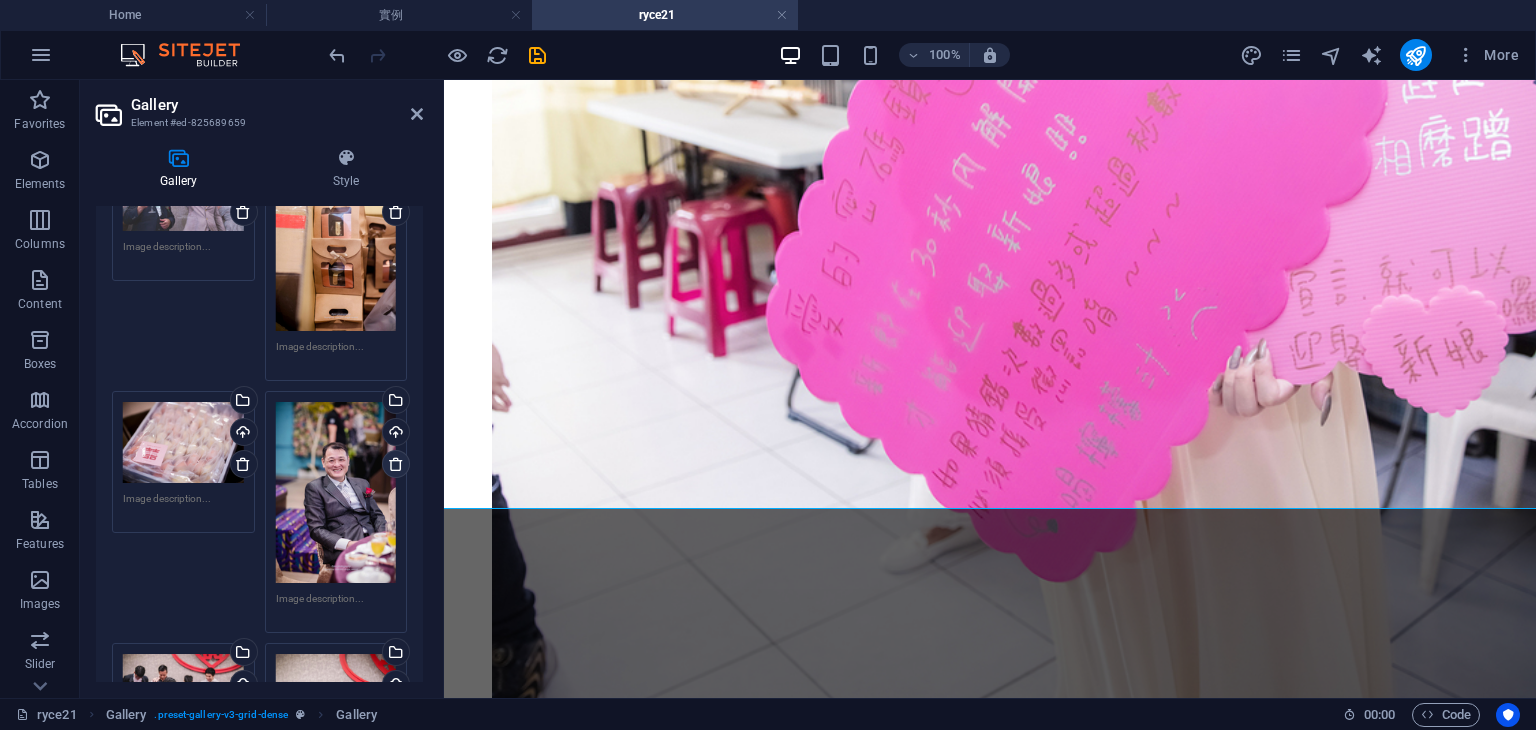 click at bounding box center (396, 464) 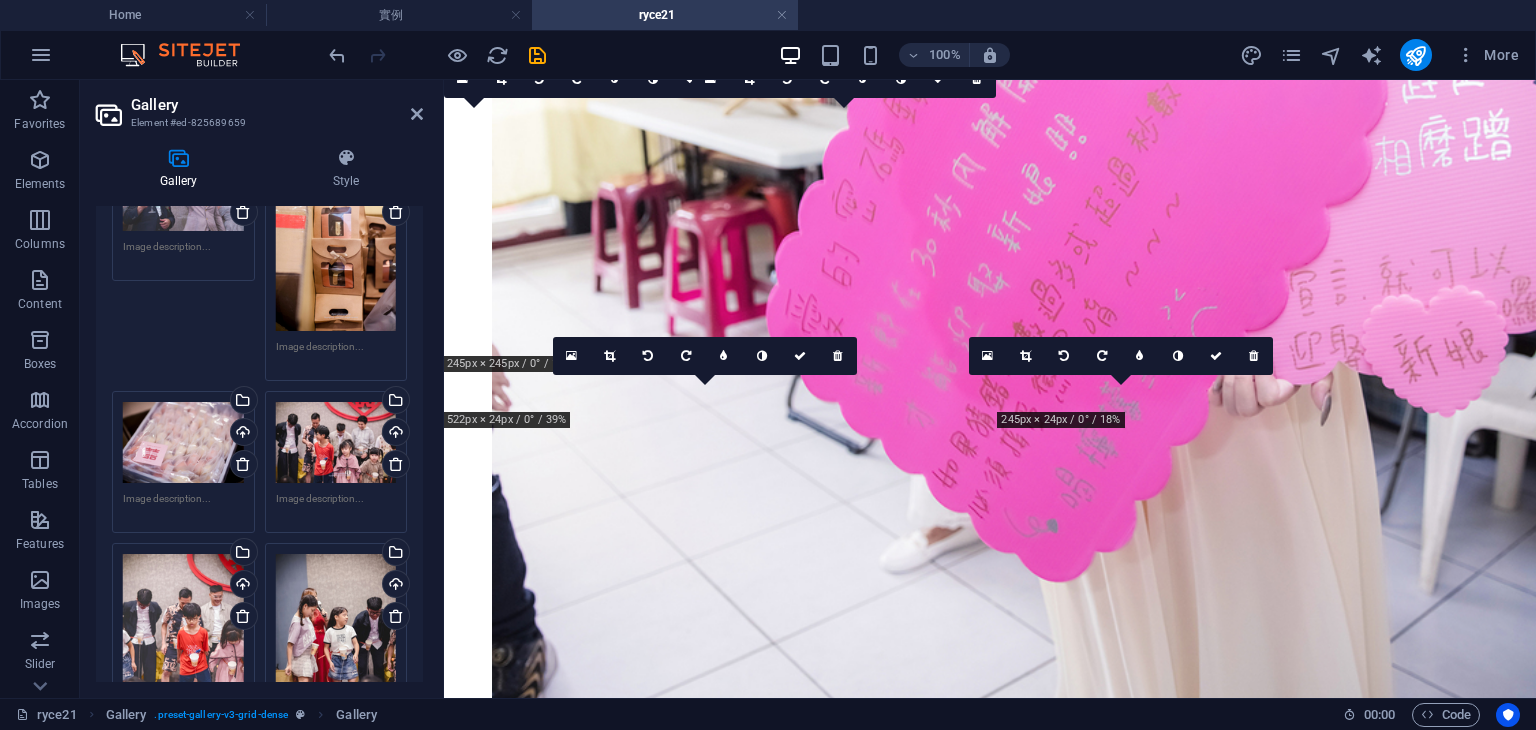 scroll, scrollTop: 12936, scrollLeft: 0, axis: vertical 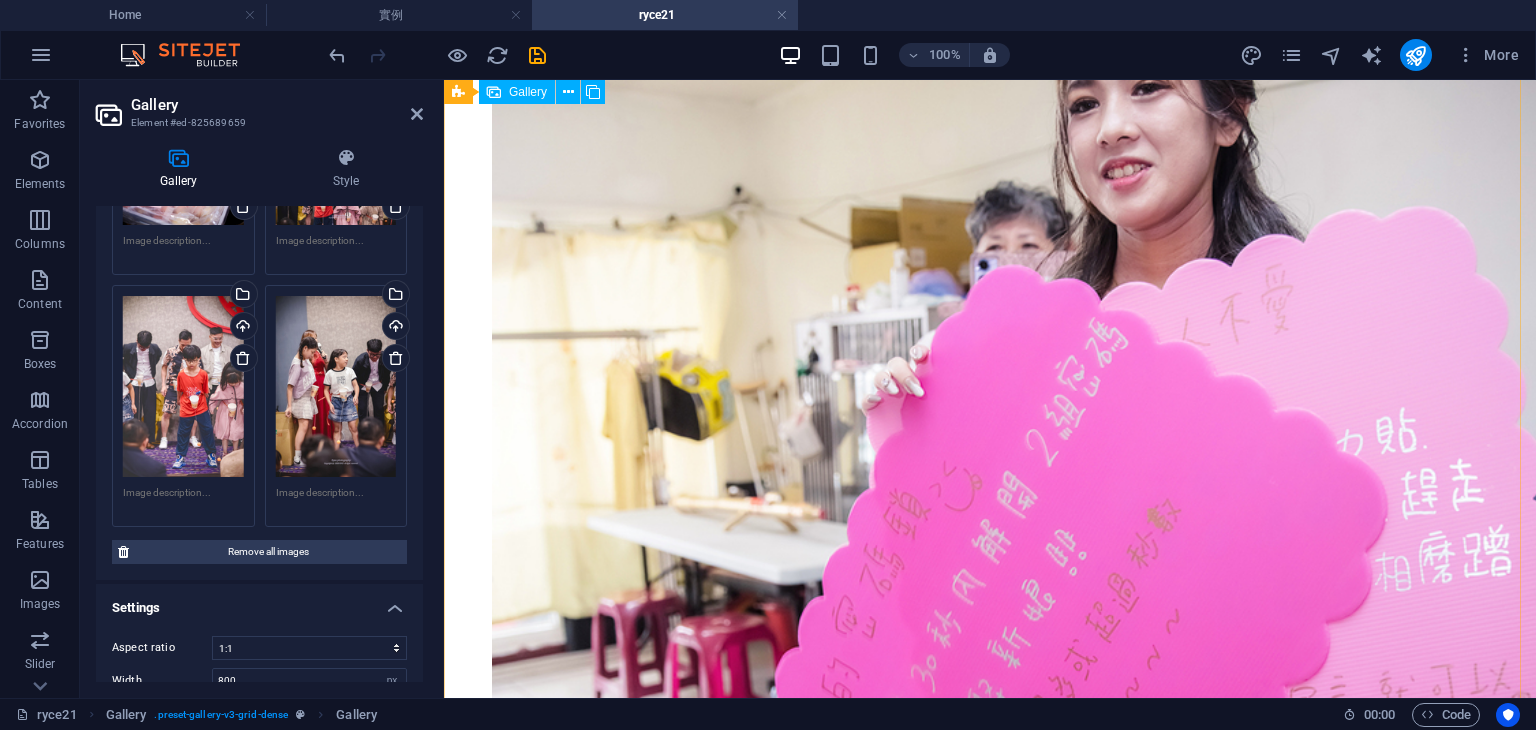 click at bounding box center [990, 25178] 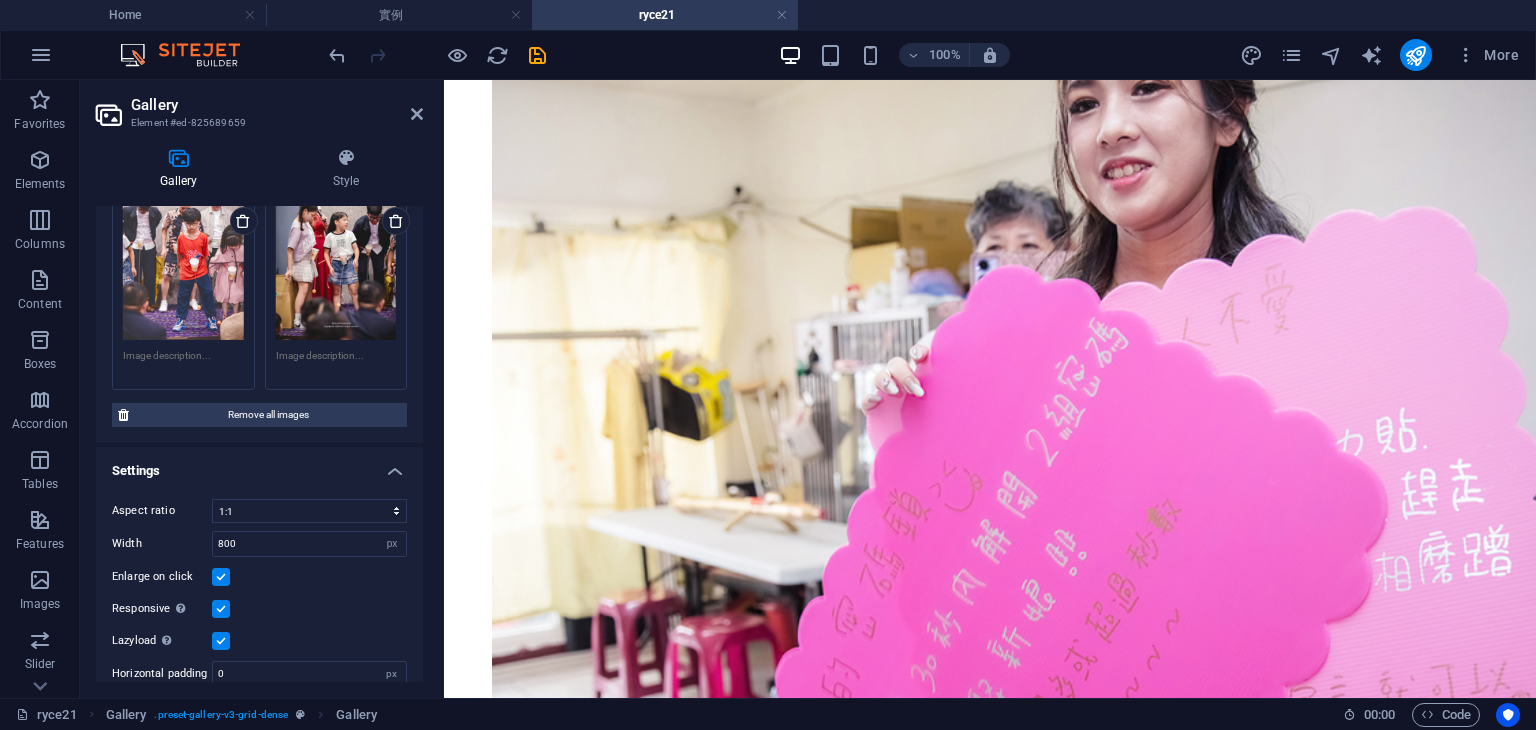 scroll, scrollTop: 7401, scrollLeft: 0, axis: vertical 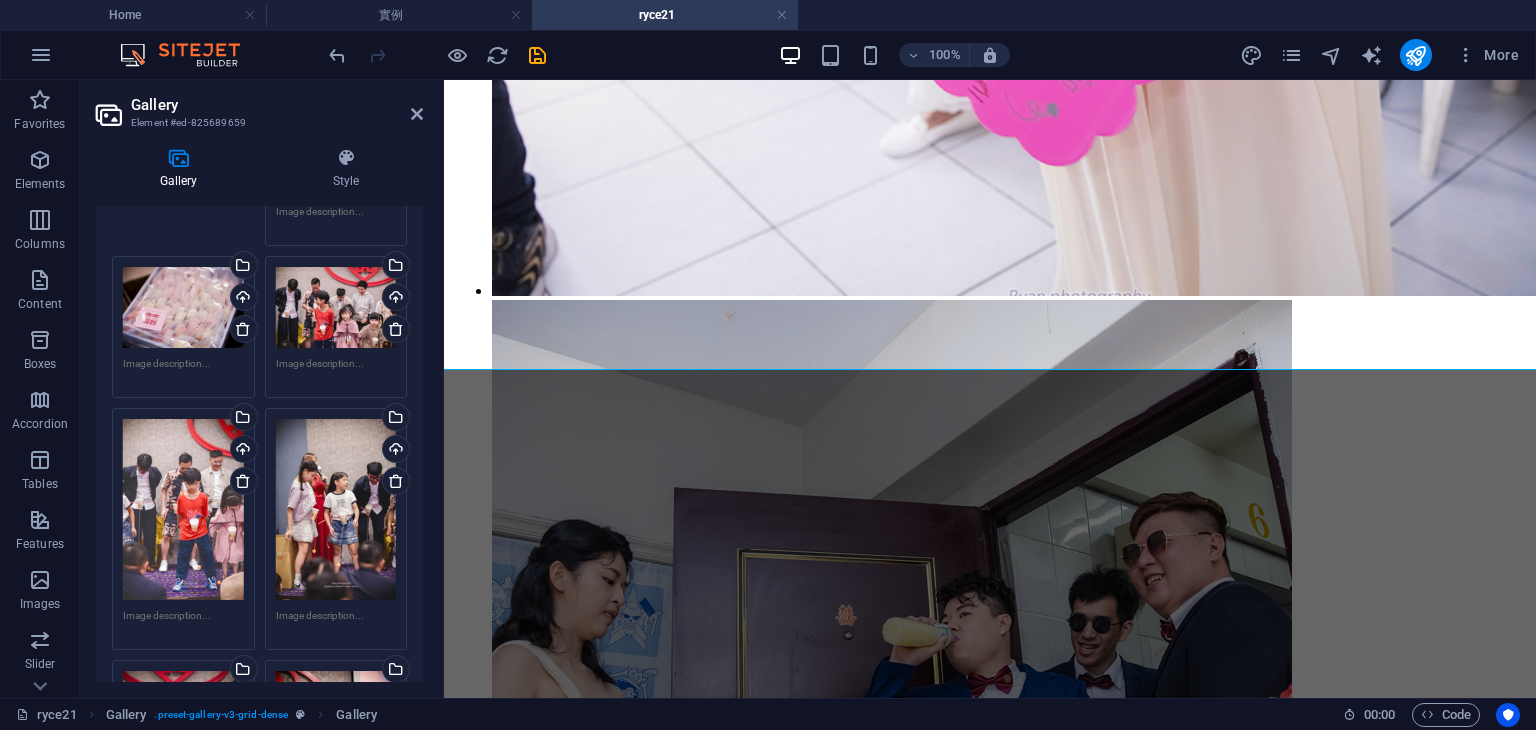 click on "Gallery Style Image Drag files here, click to choose files or select files from Files or our free stock photos & videos Drag files here, click to choose files or select files from Files or our free stock photos & videos Select files from the file manager, stock photos, or upload file(s) Upload Drag files here, click to choose files or select files from Files or our free stock photos & videos Select files from the file manager, stock photos, or upload file(s) Upload Drag files here, click to choose files or select files from Files or our free stock photos & videos Select files from the file manager, stock photos, or upload file(s) Upload Drag files here, click to choose files or select files from Files or our free stock photos & videos Select files from the file manager, stock photos, or upload file(s) Upload Drag files here, click to choose files or select files from Files or our free stock photos & videos Select files from the file manager, stock photos, or upload file(s) Upload Upload Upload Upload Upload %" at bounding box center (259, 415) 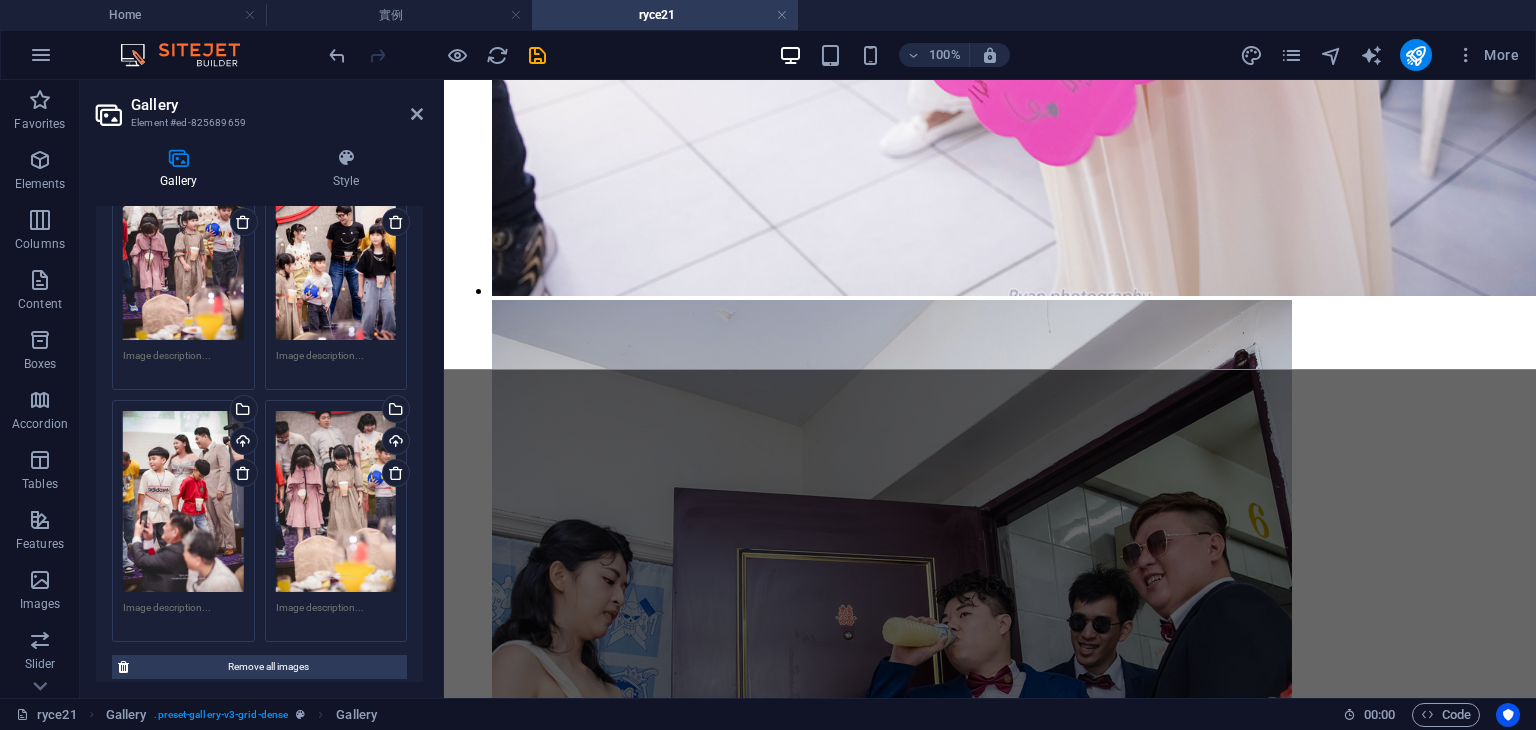 scroll, scrollTop: 7913, scrollLeft: 0, axis: vertical 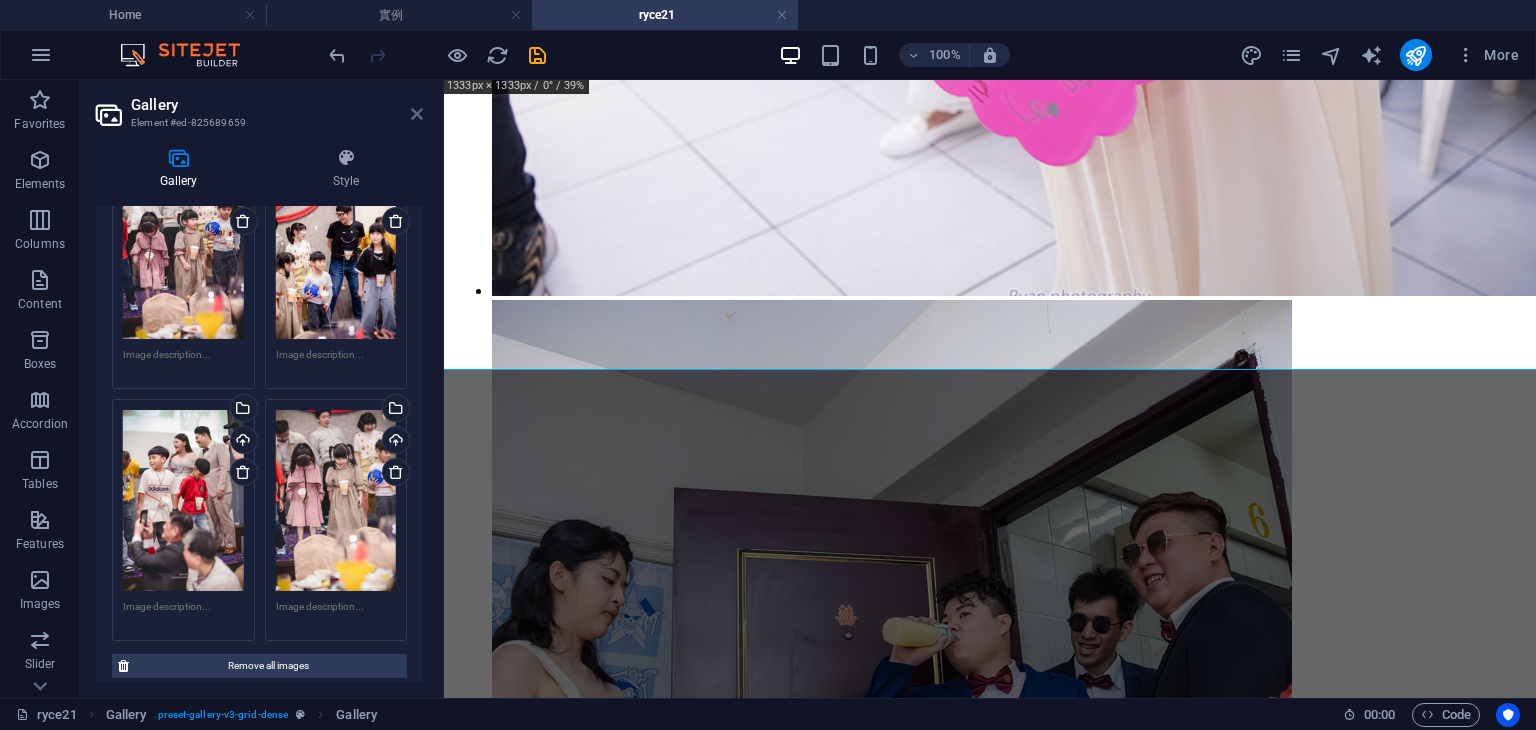 drag, startPoint x: 420, startPoint y: 115, endPoint x: 191, endPoint y: 25, distance: 246.05081 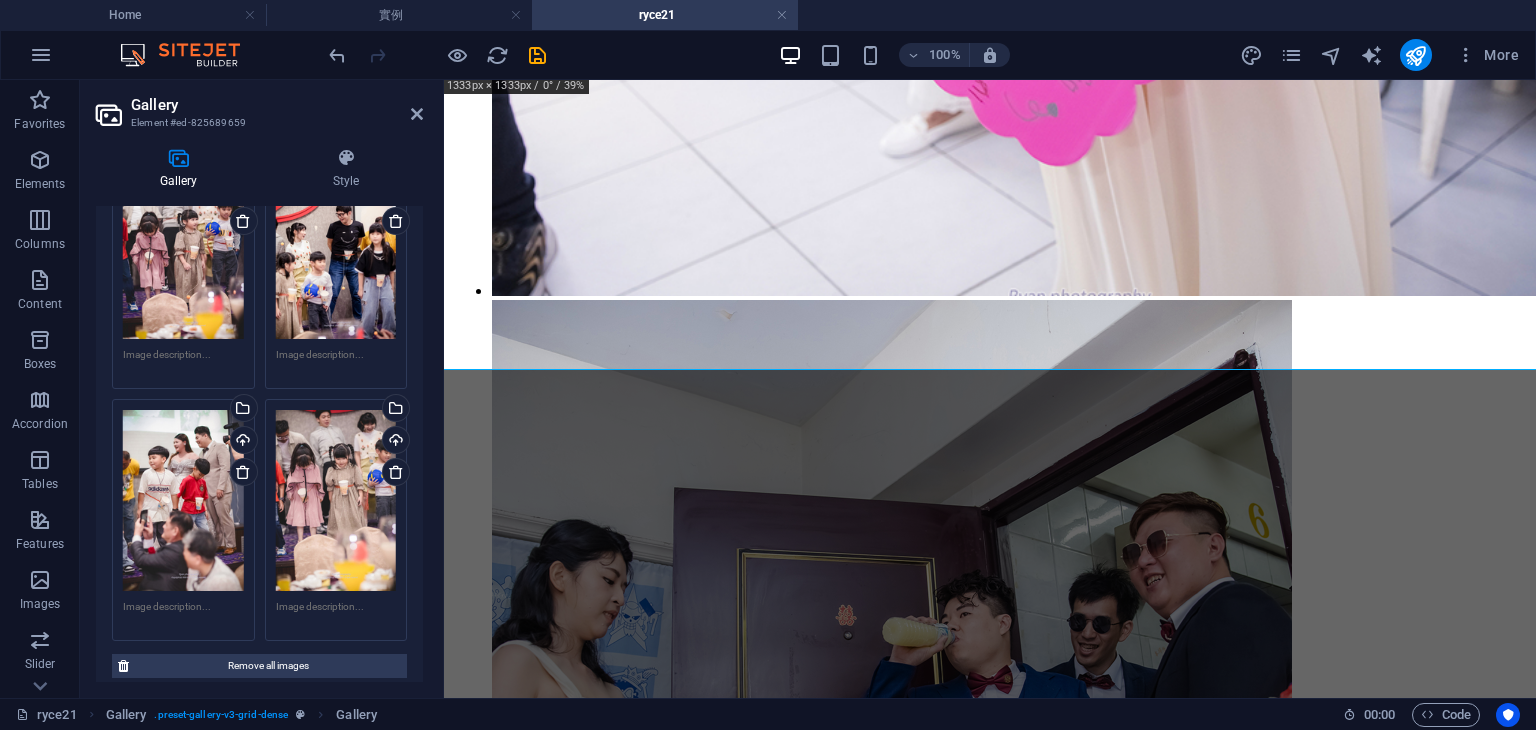 scroll, scrollTop: 18311, scrollLeft: 0, axis: vertical 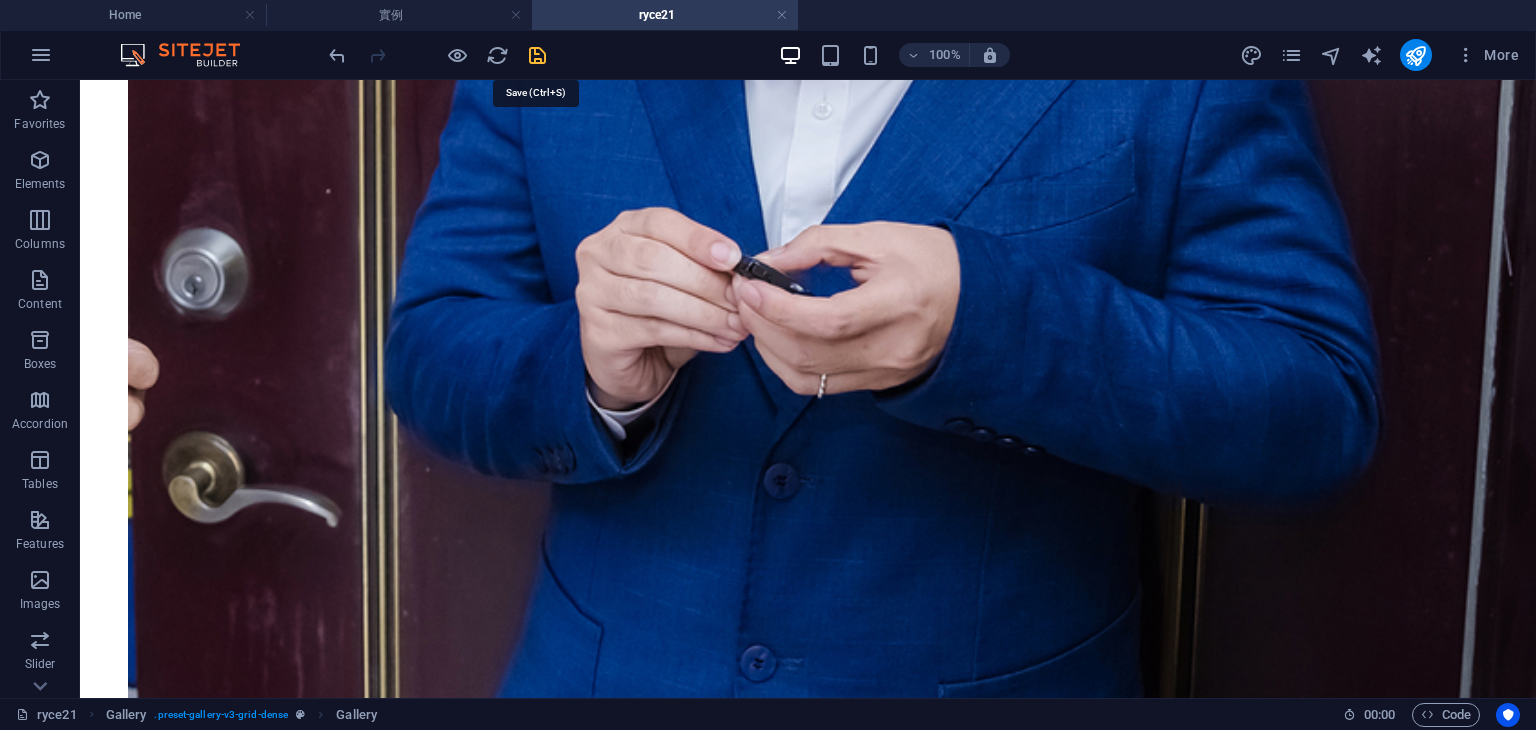click at bounding box center (537, 55) 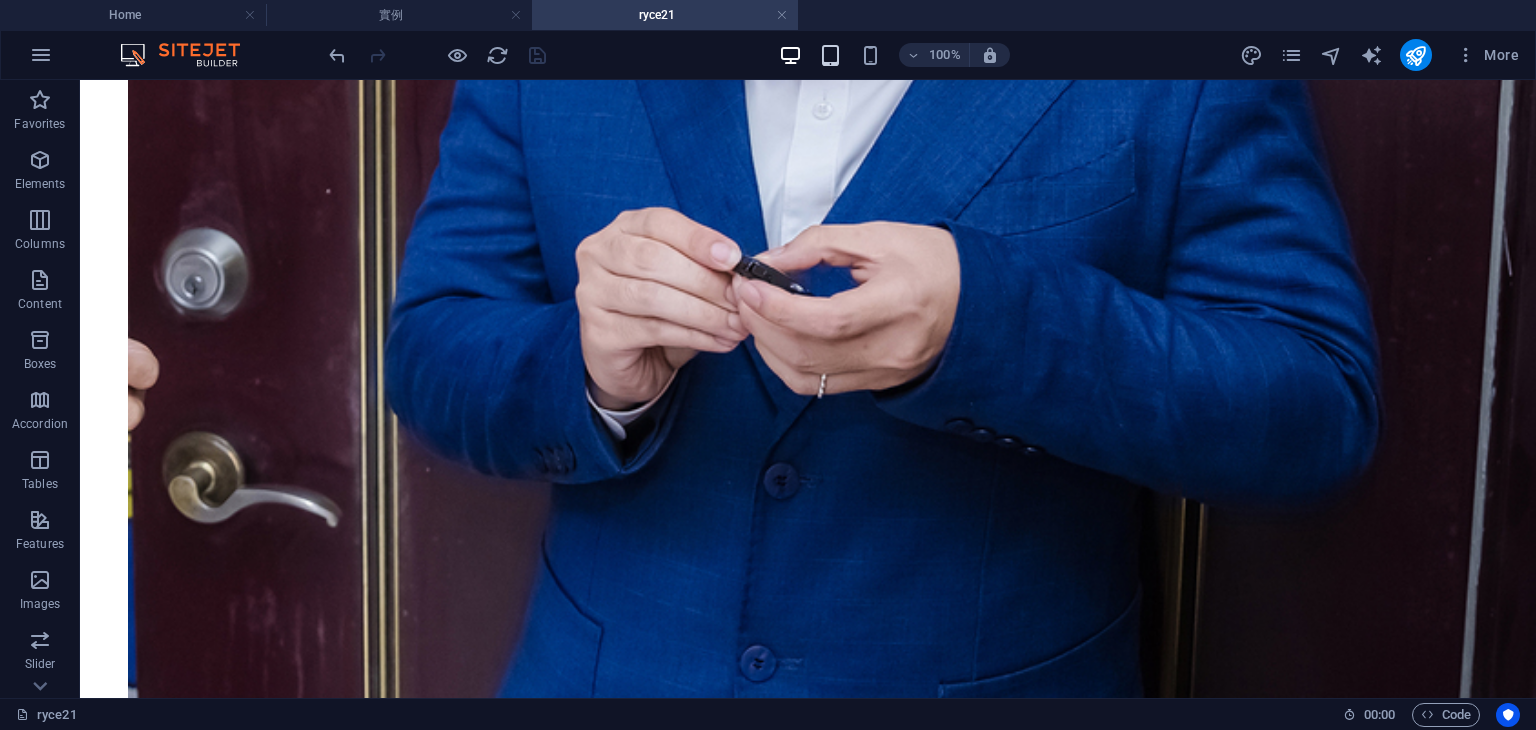 click at bounding box center (830, 55) 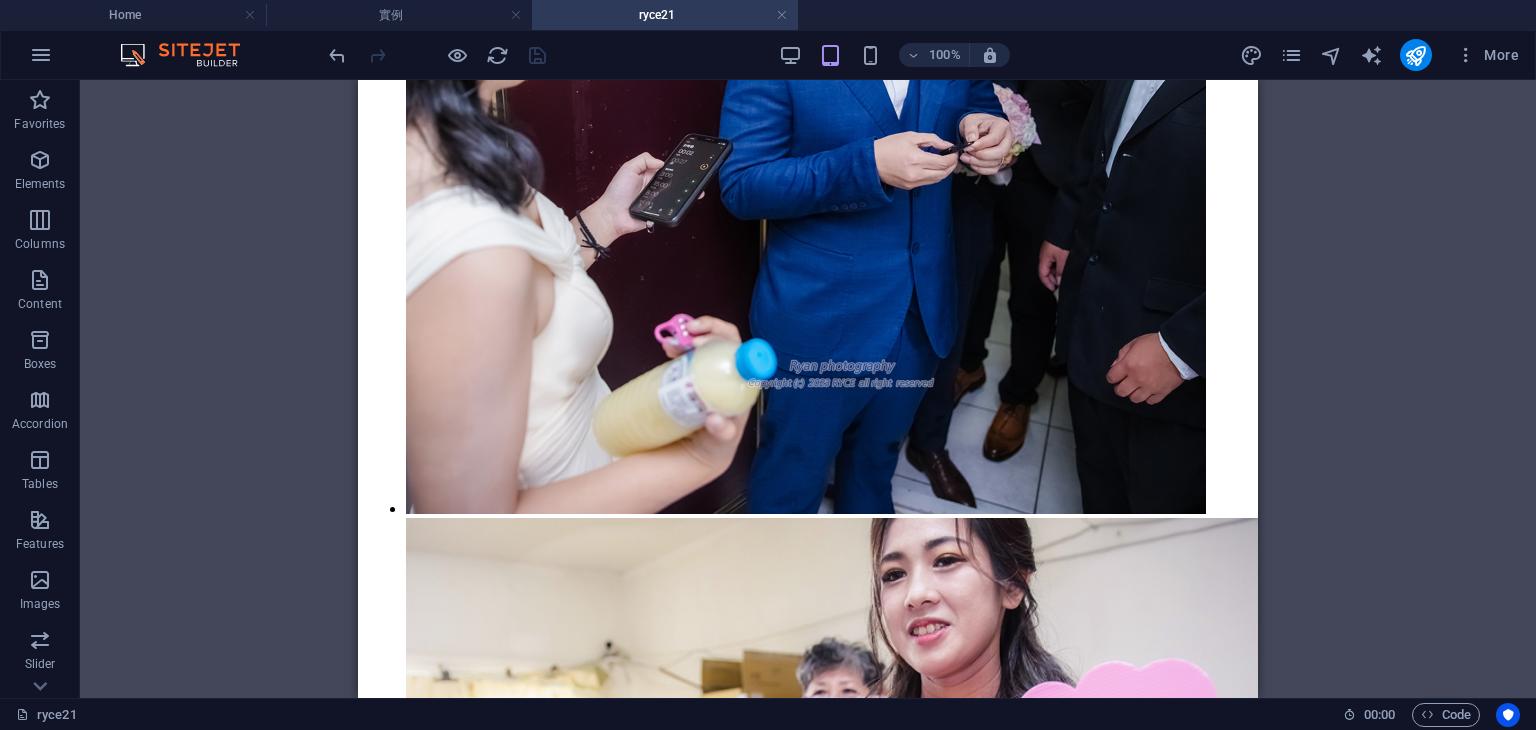 scroll, scrollTop: 11714, scrollLeft: 0, axis: vertical 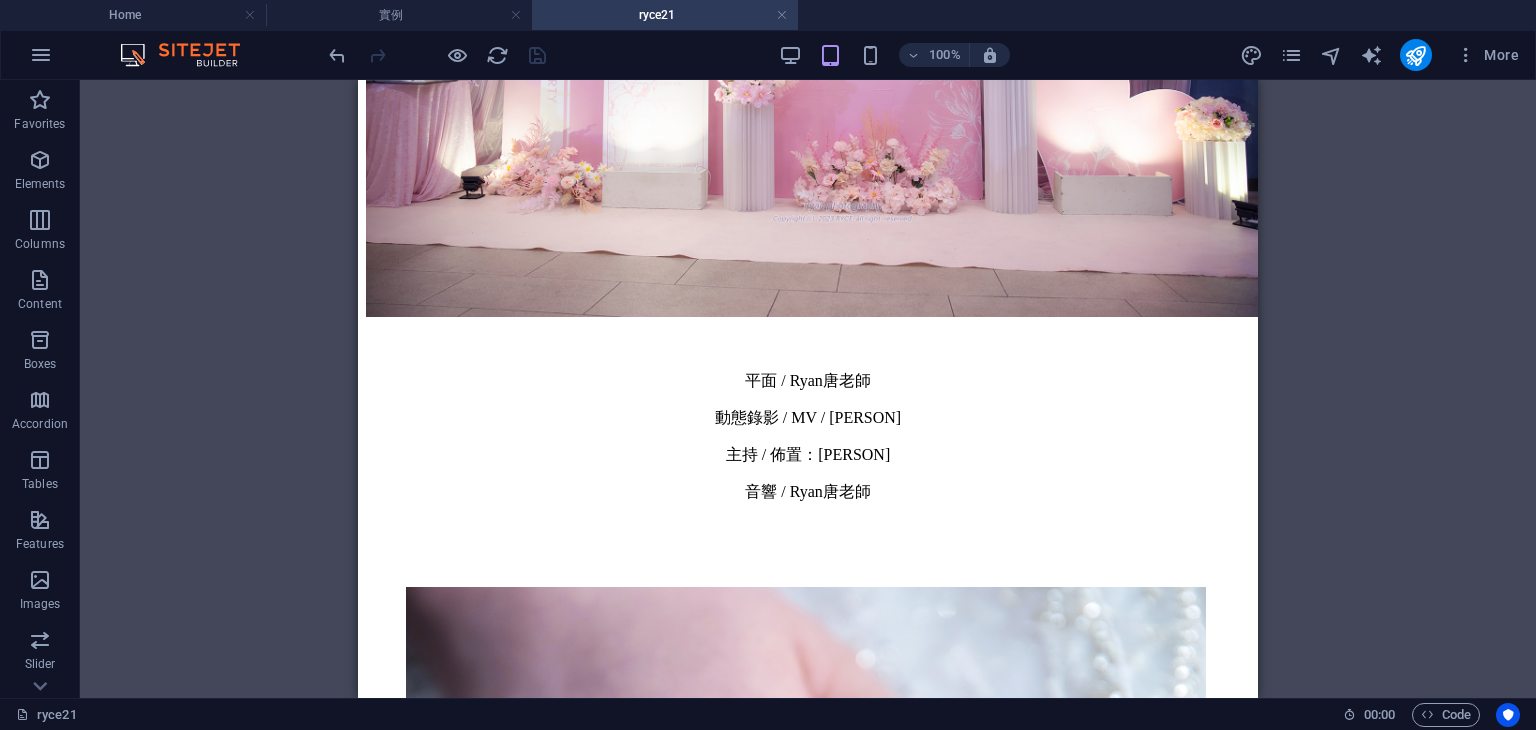 drag, startPoint x: 1251, startPoint y: 657, endPoint x: 1318, endPoint y: 157, distance: 504.46902 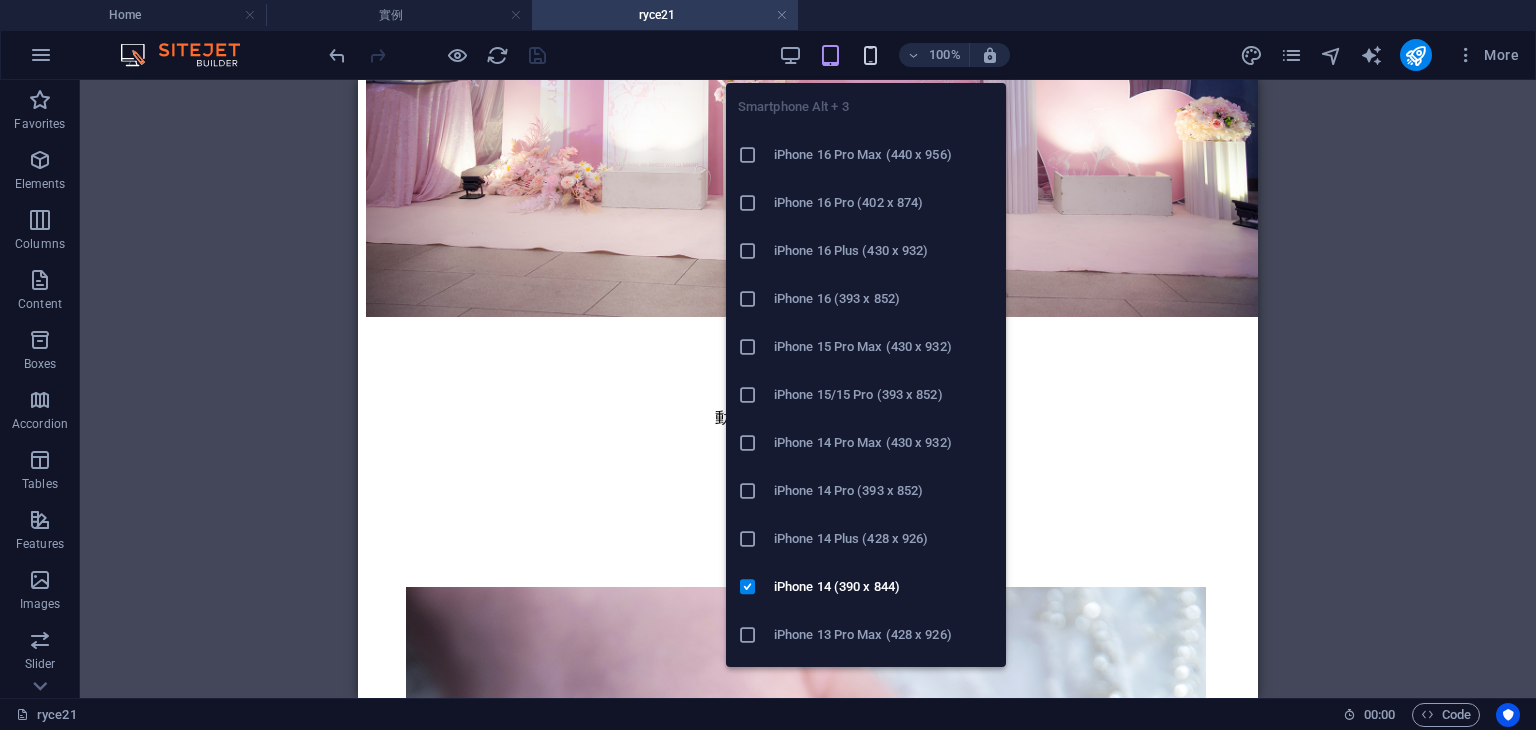 click at bounding box center [870, 55] 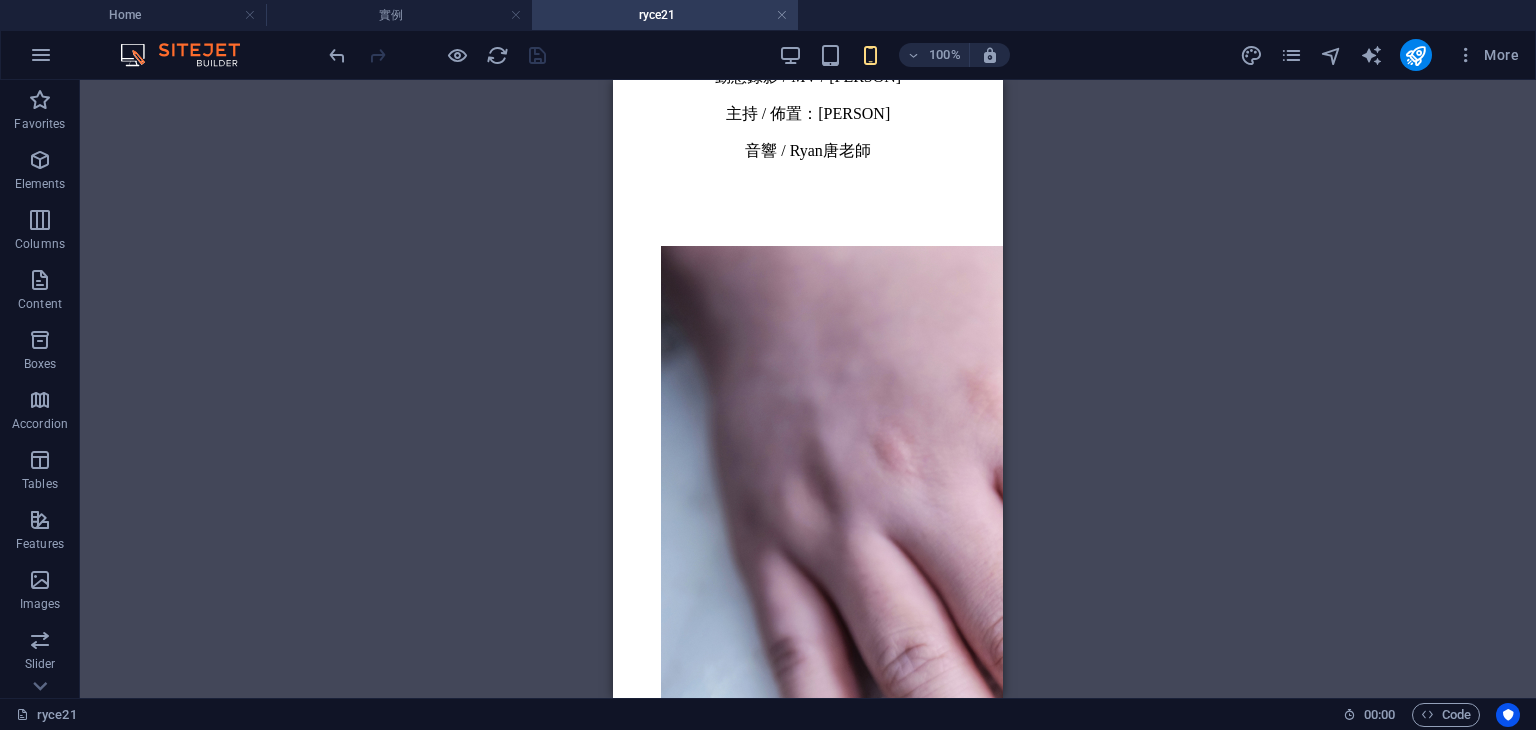 scroll, scrollTop: 608, scrollLeft: 0, axis: vertical 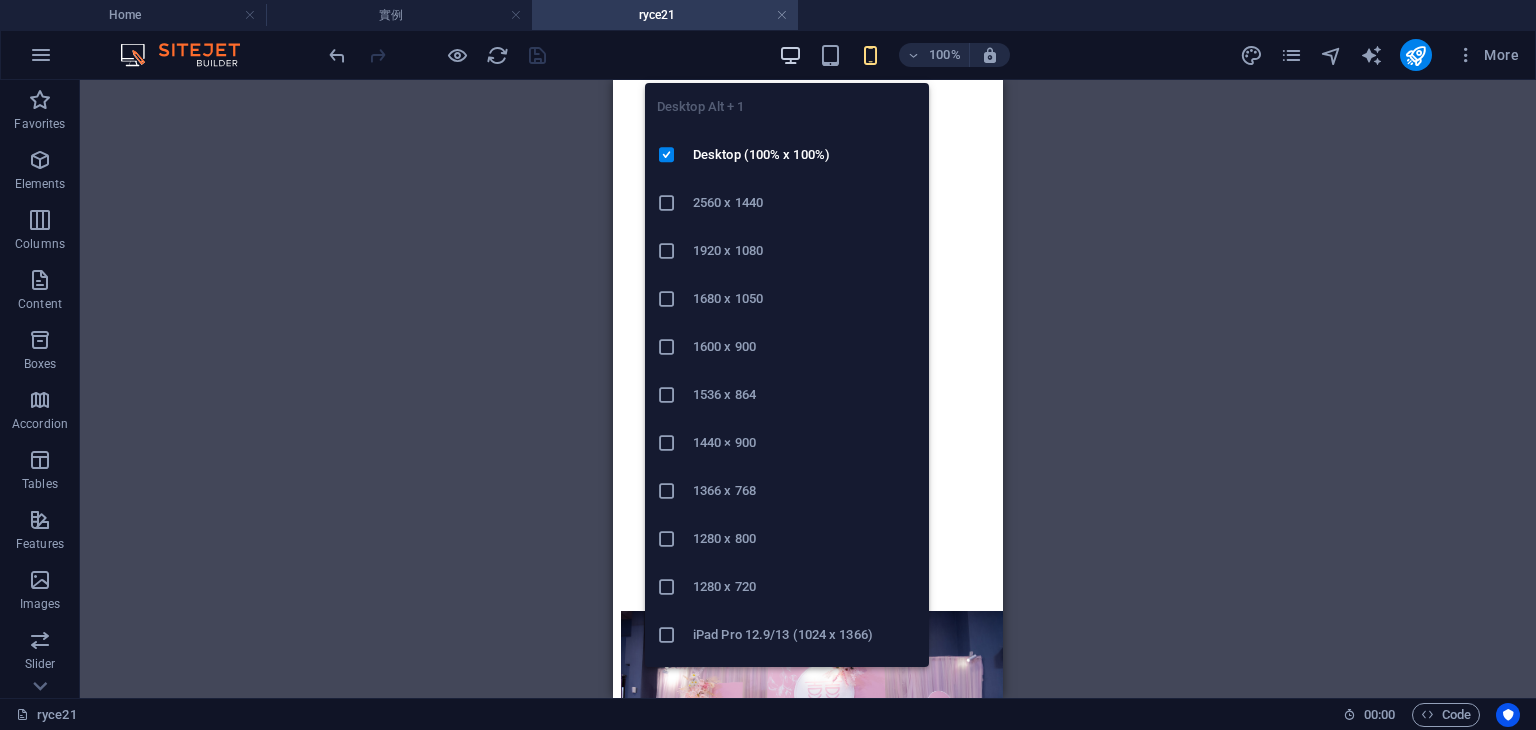 click at bounding box center (790, 55) 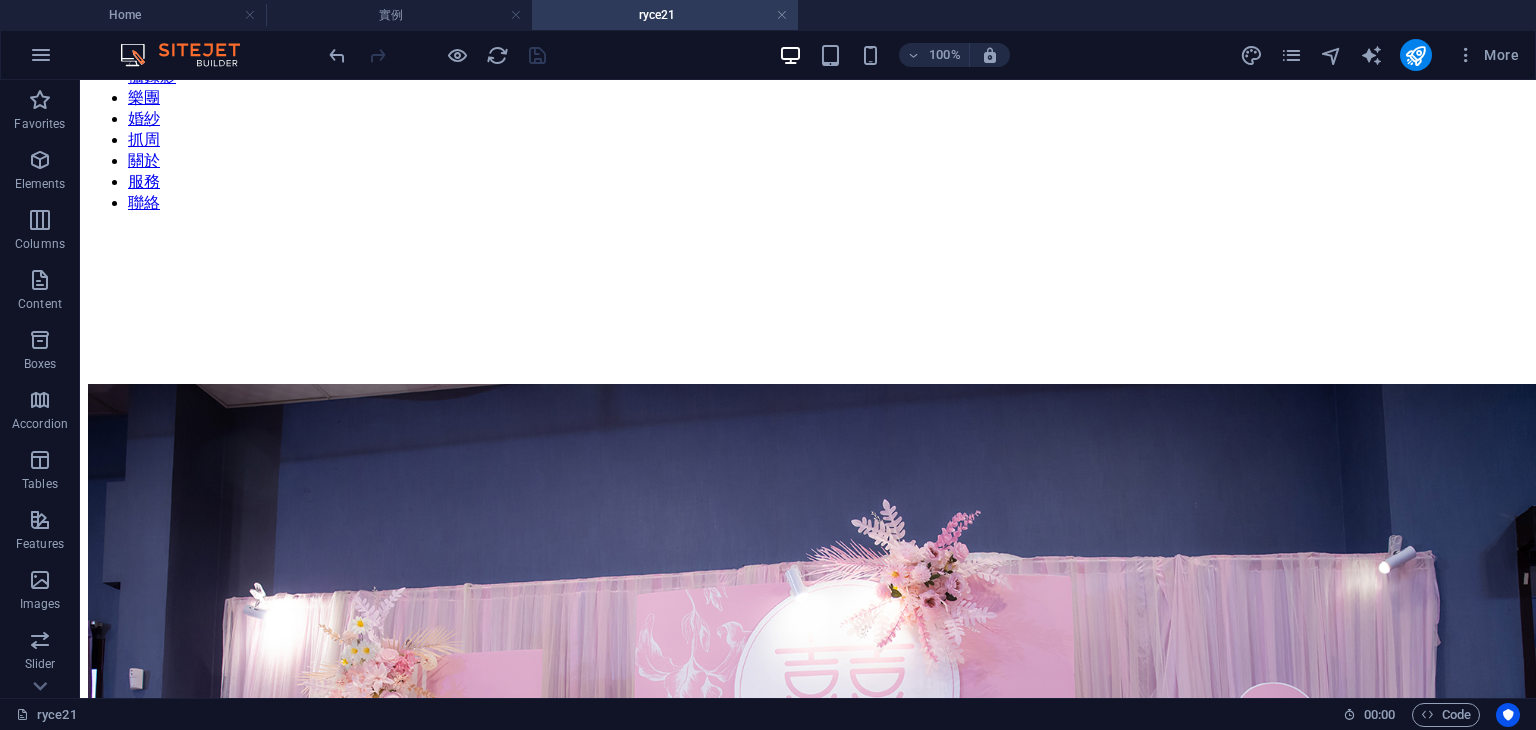 scroll, scrollTop: 208, scrollLeft: 0, axis: vertical 